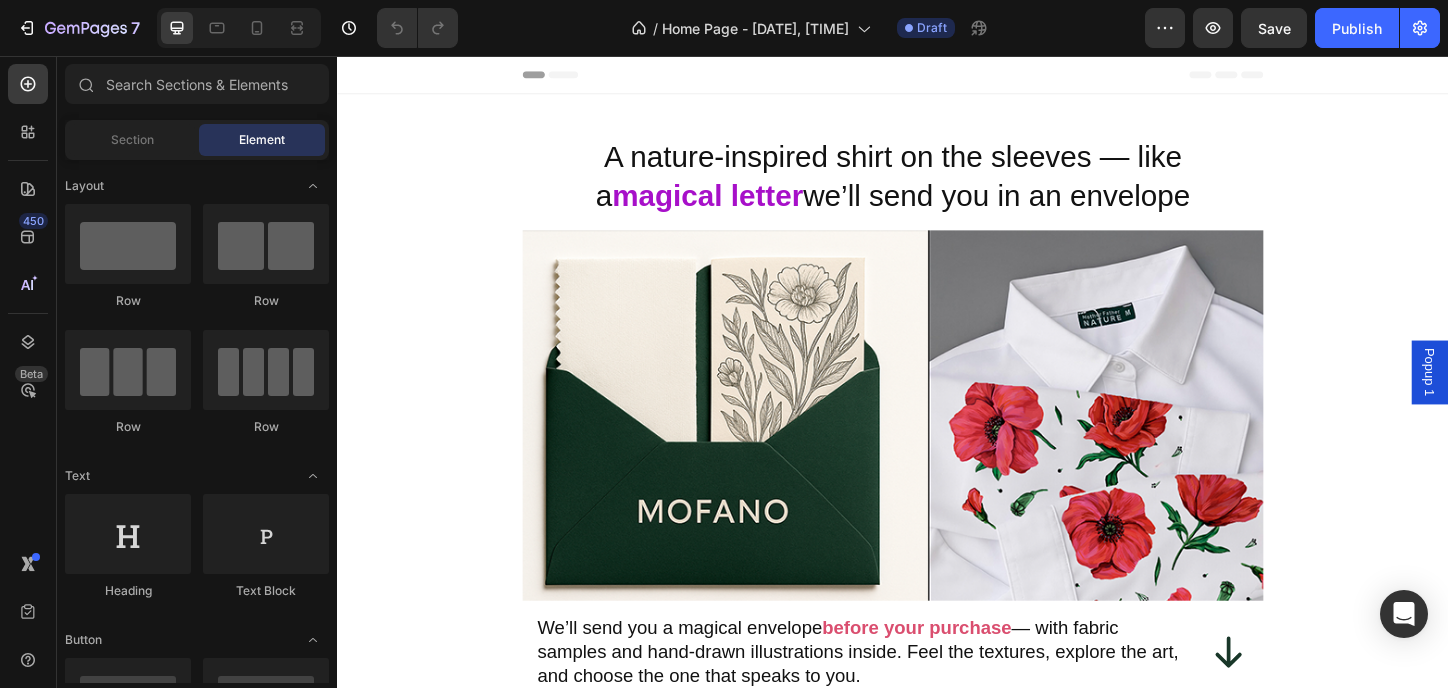 scroll, scrollTop: 0, scrollLeft: 0, axis: both 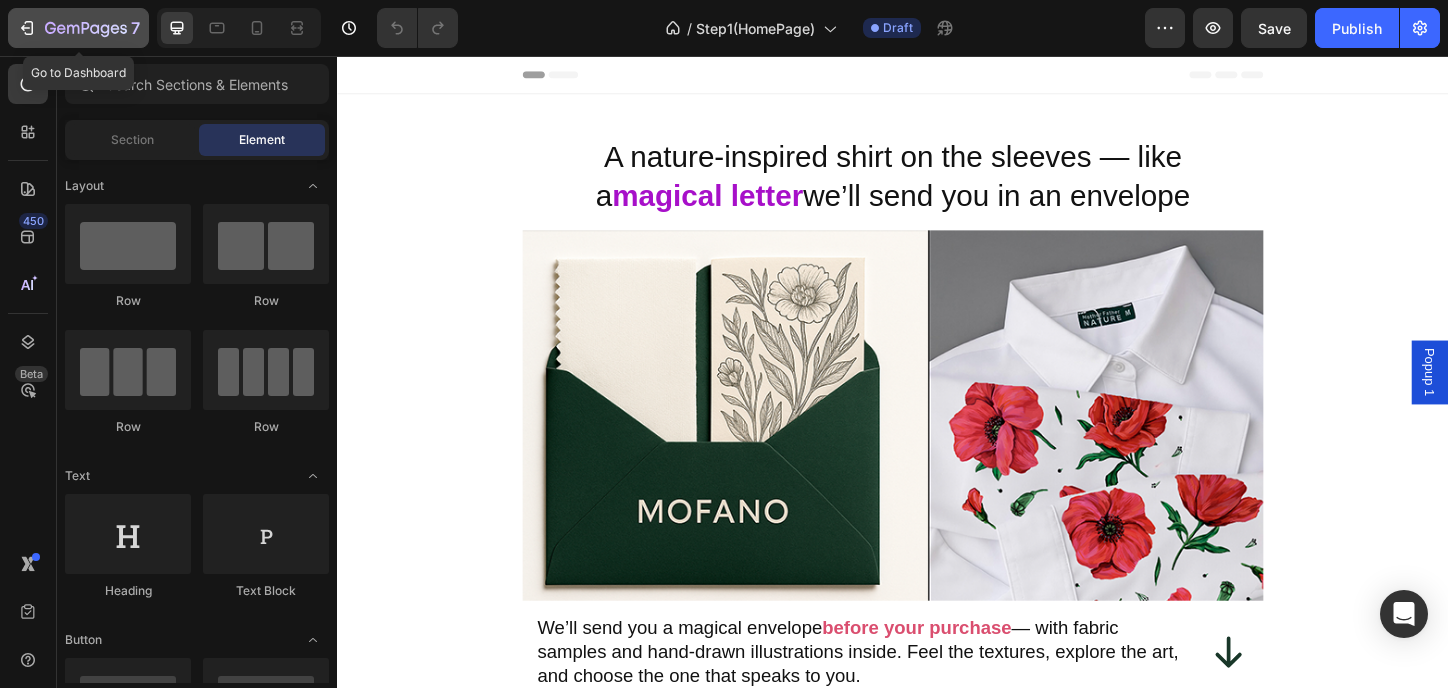 click on "7" 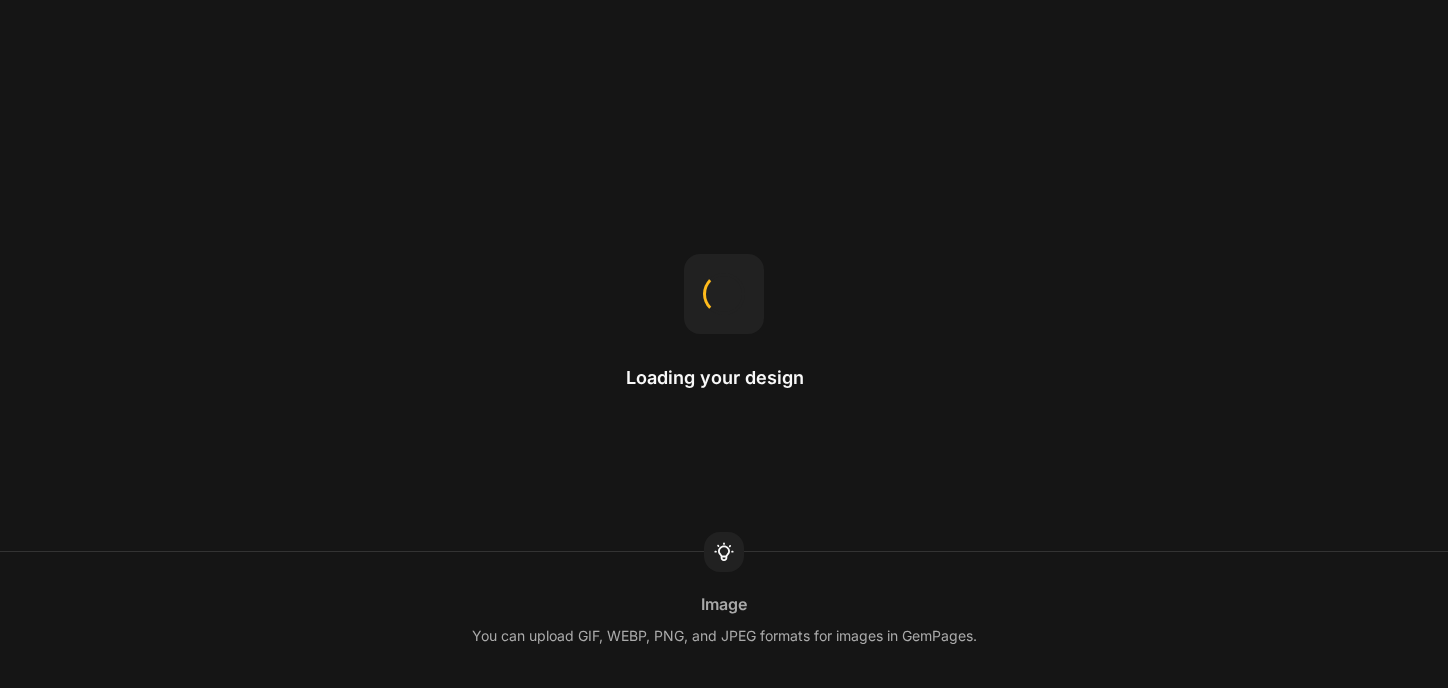scroll, scrollTop: 0, scrollLeft: 0, axis: both 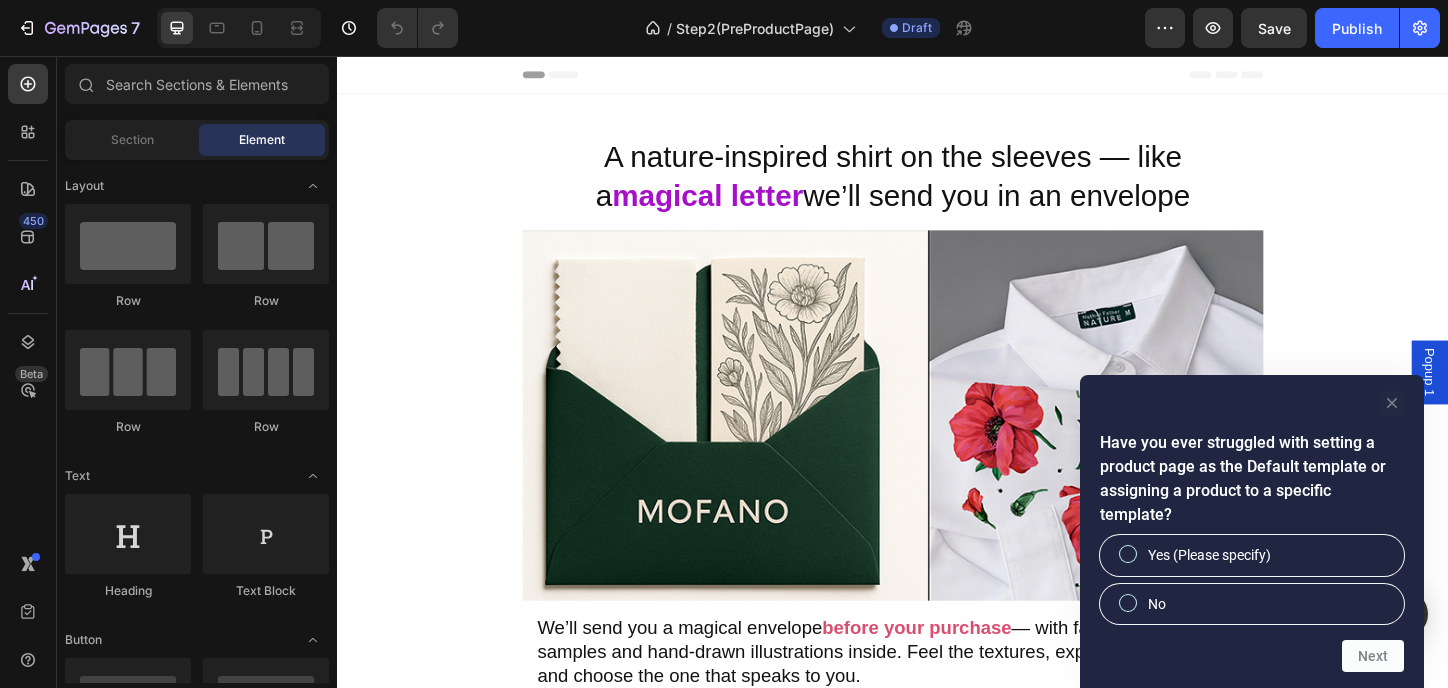 drag, startPoint x: 1146, startPoint y: 365, endPoint x: 1396, endPoint y: 392, distance: 251.45377 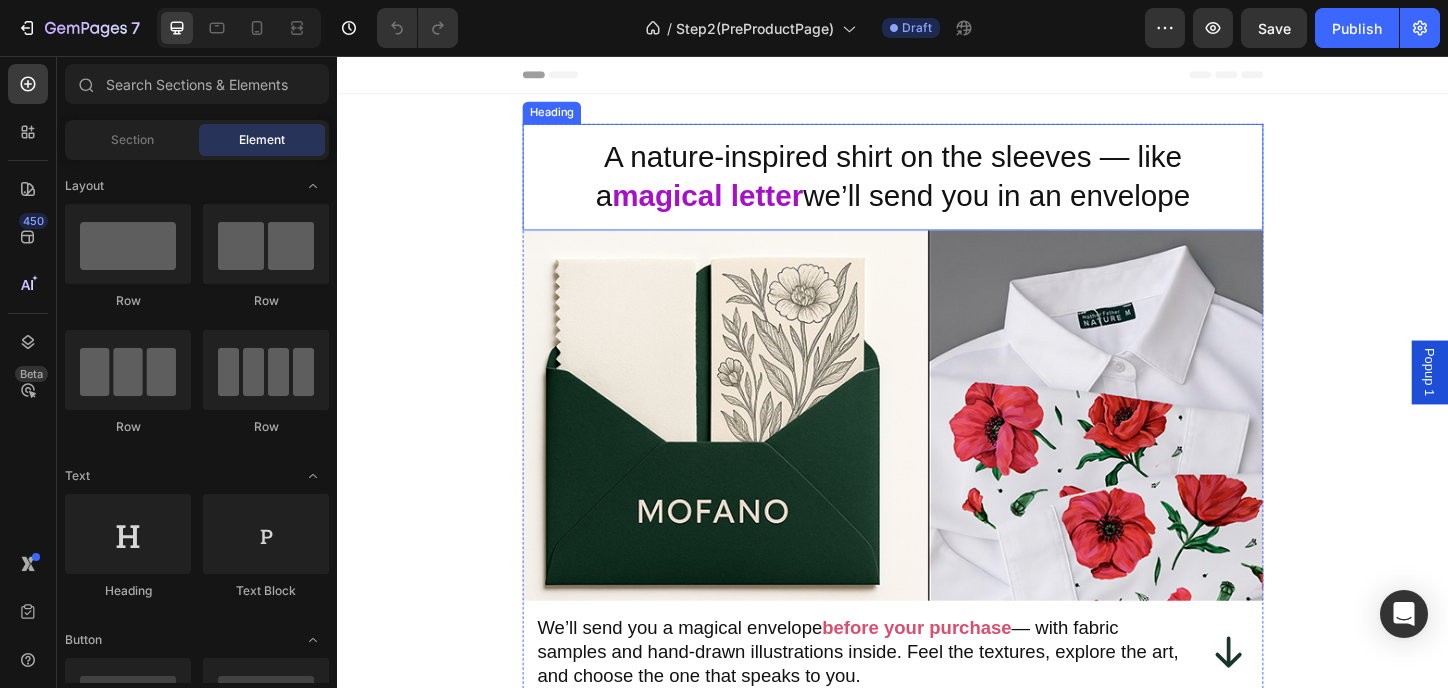 click on "A nature-inspired shirt on the sleeves — like a  magical letter  we’ll send you in an envelope" at bounding box center [937, 186] 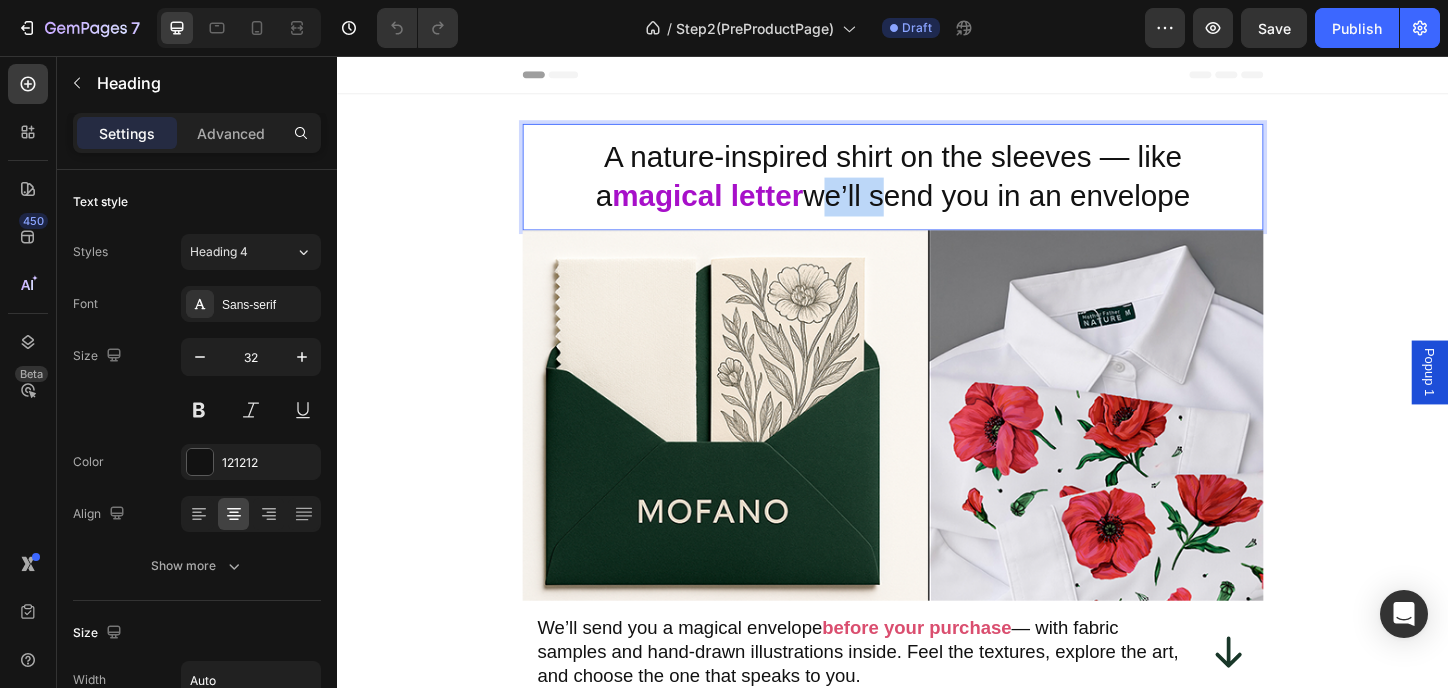 click on "magical letter" at bounding box center (737, 207) 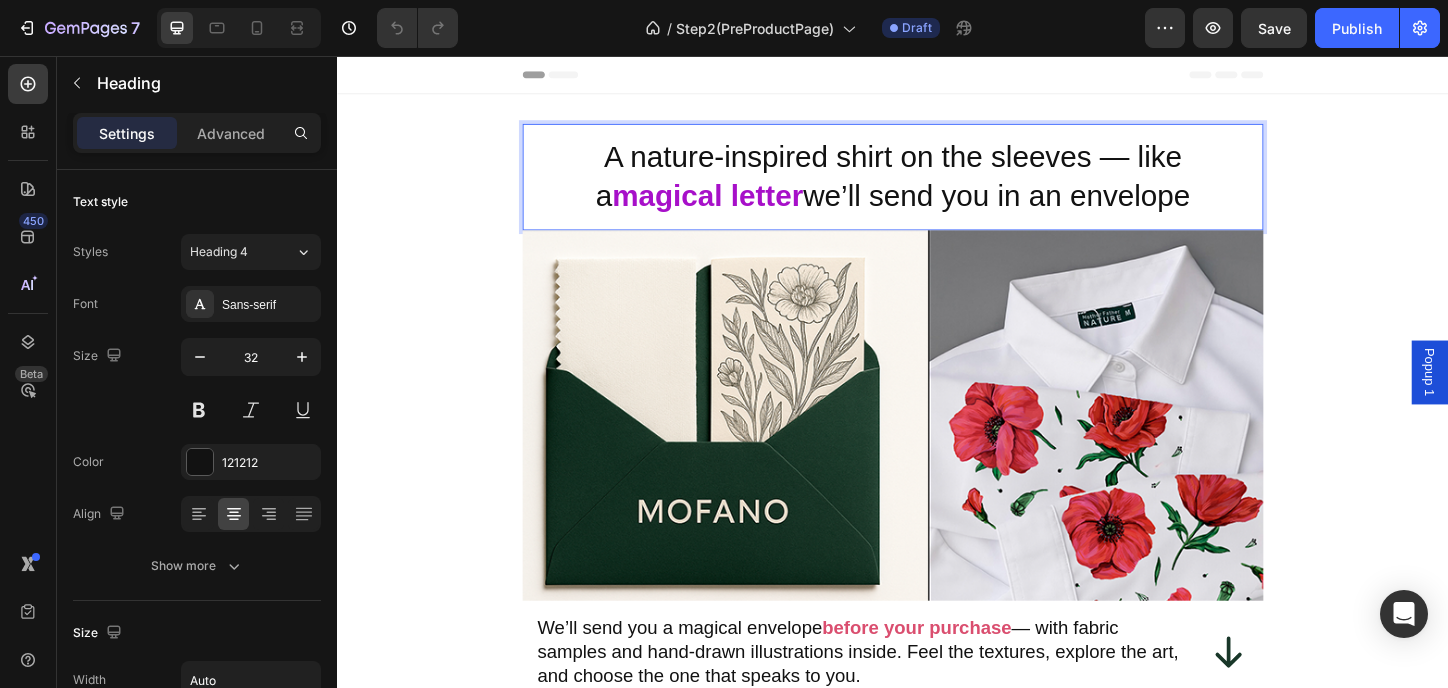 click on "magical letter" at bounding box center (737, 207) 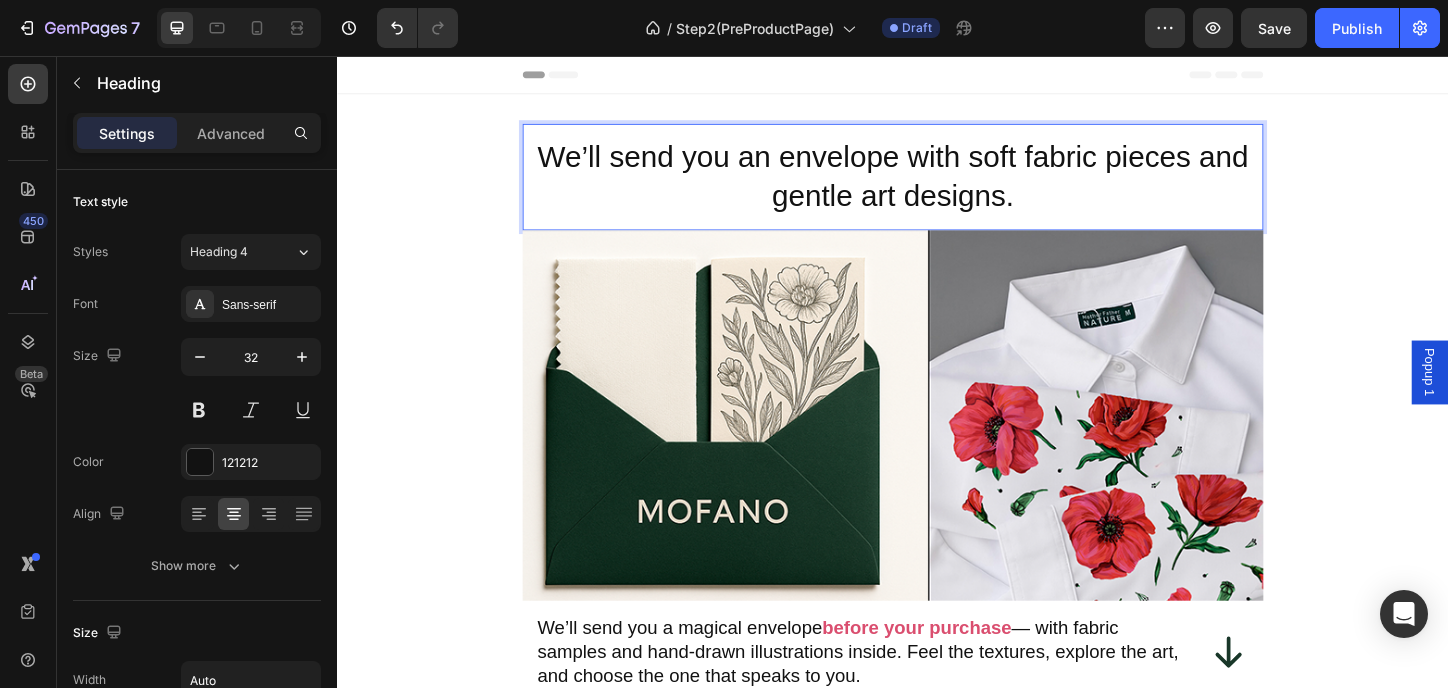 click on "We’ll send you an envelope with soft fabric pieces and gentle art designs." at bounding box center (937, 186) 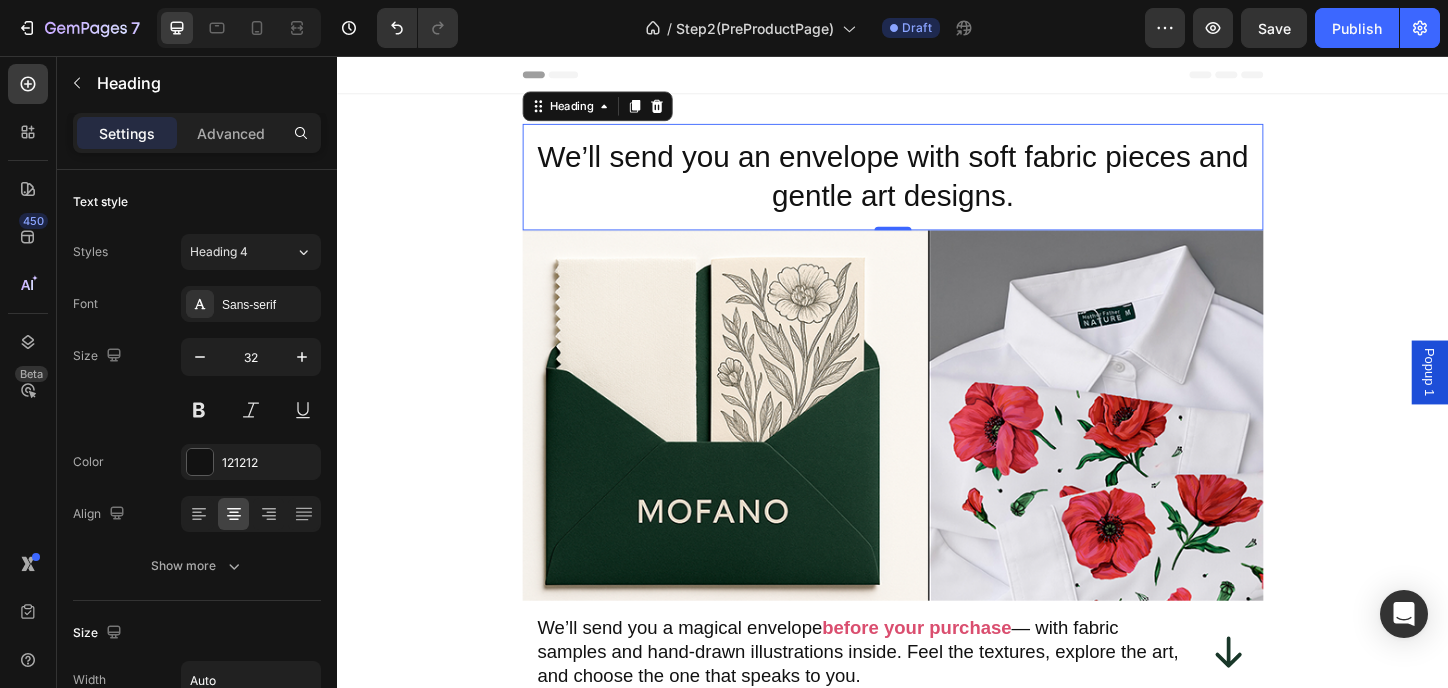 drag, startPoint x: 433, startPoint y: 174, endPoint x: 534, endPoint y: 185, distance: 101.597244 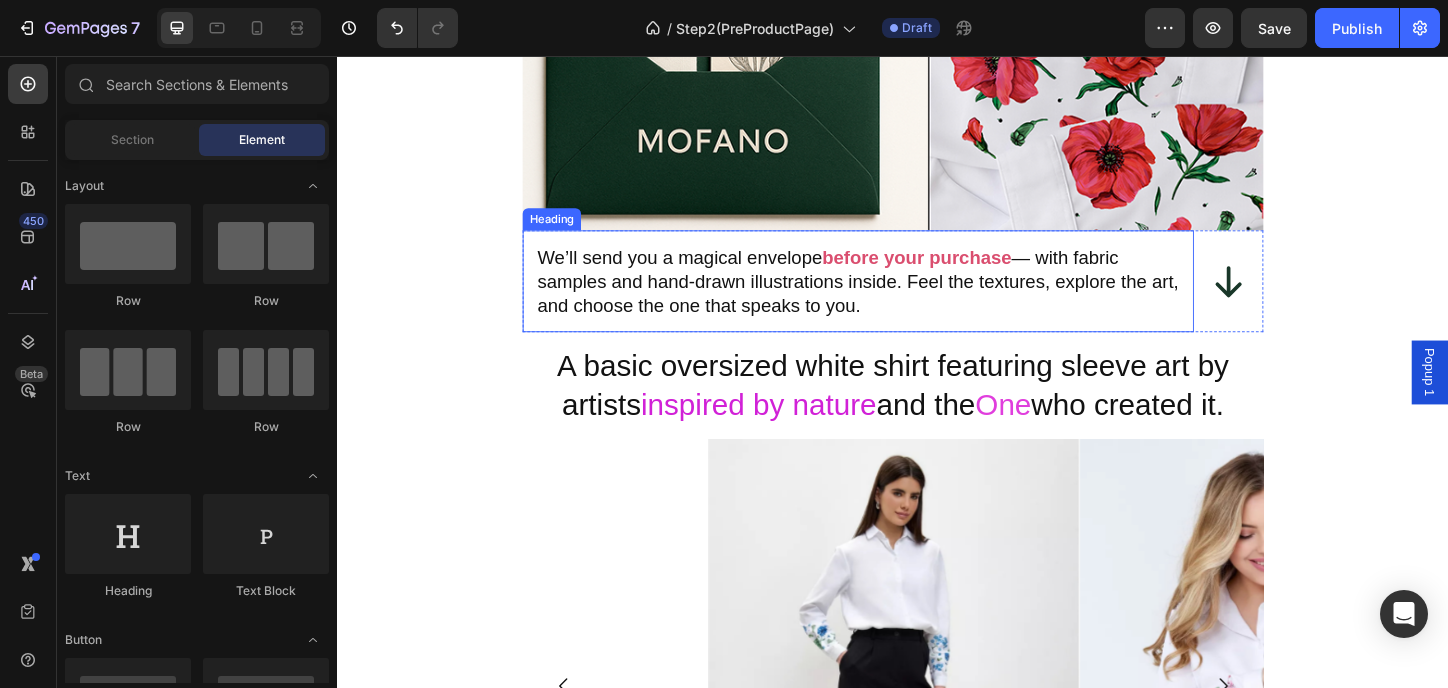 scroll, scrollTop: 0, scrollLeft: 0, axis: both 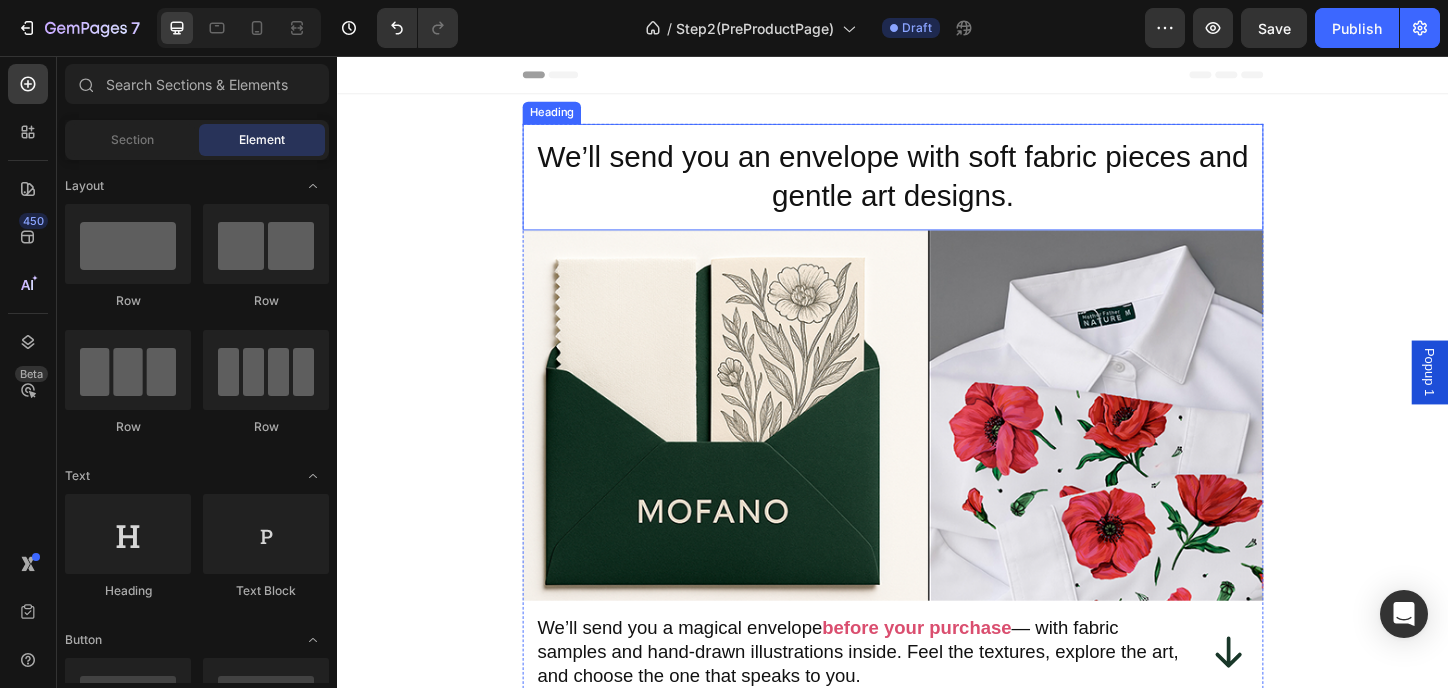 click on "We’ll send you an envelope with soft fabric pieces and gentle art designs." at bounding box center [937, 186] 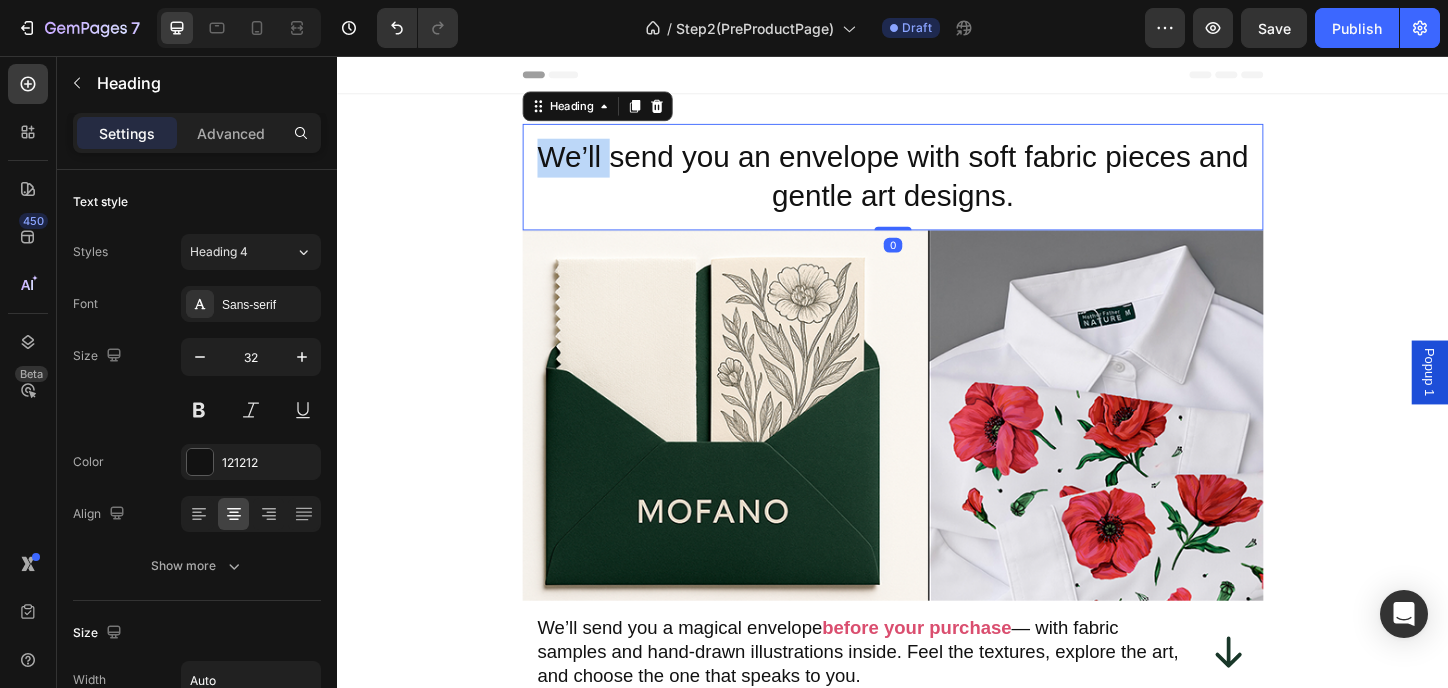 click on "We’ll send you an envelope with soft fabric pieces and gentle art designs." at bounding box center [937, 186] 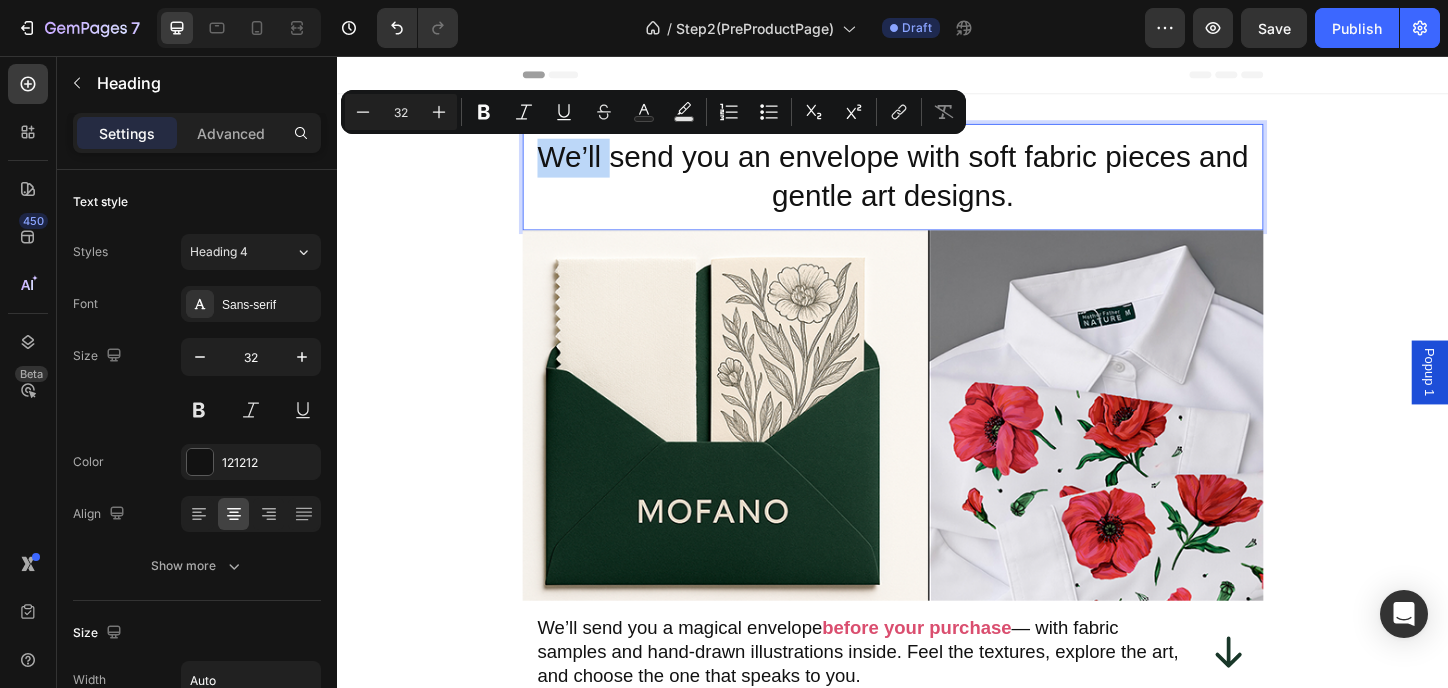 click on "We’ll send you an envelope with soft fabric pieces and gentle art designs." at bounding box center (937, 186) 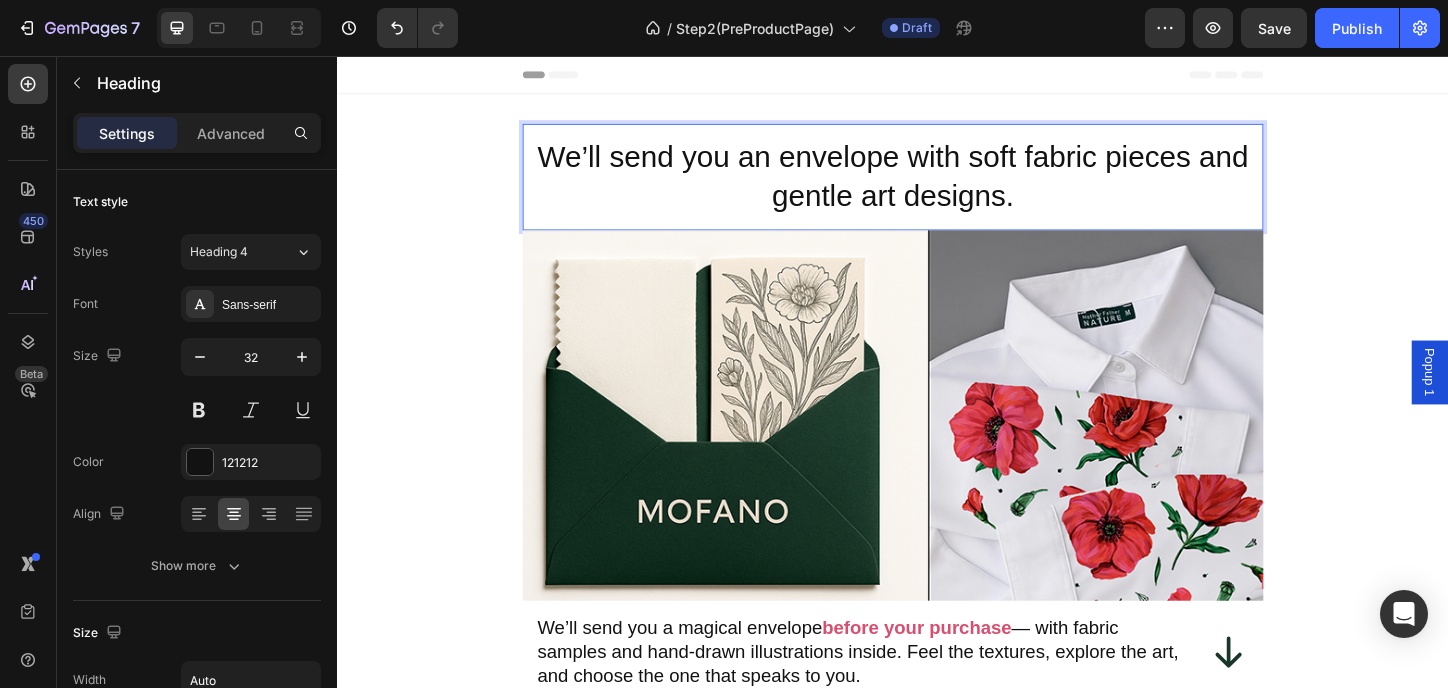 click on "We’ll send you an envelope with soft fabric pieces and gentle art designs." at bounding box center (937, 186) 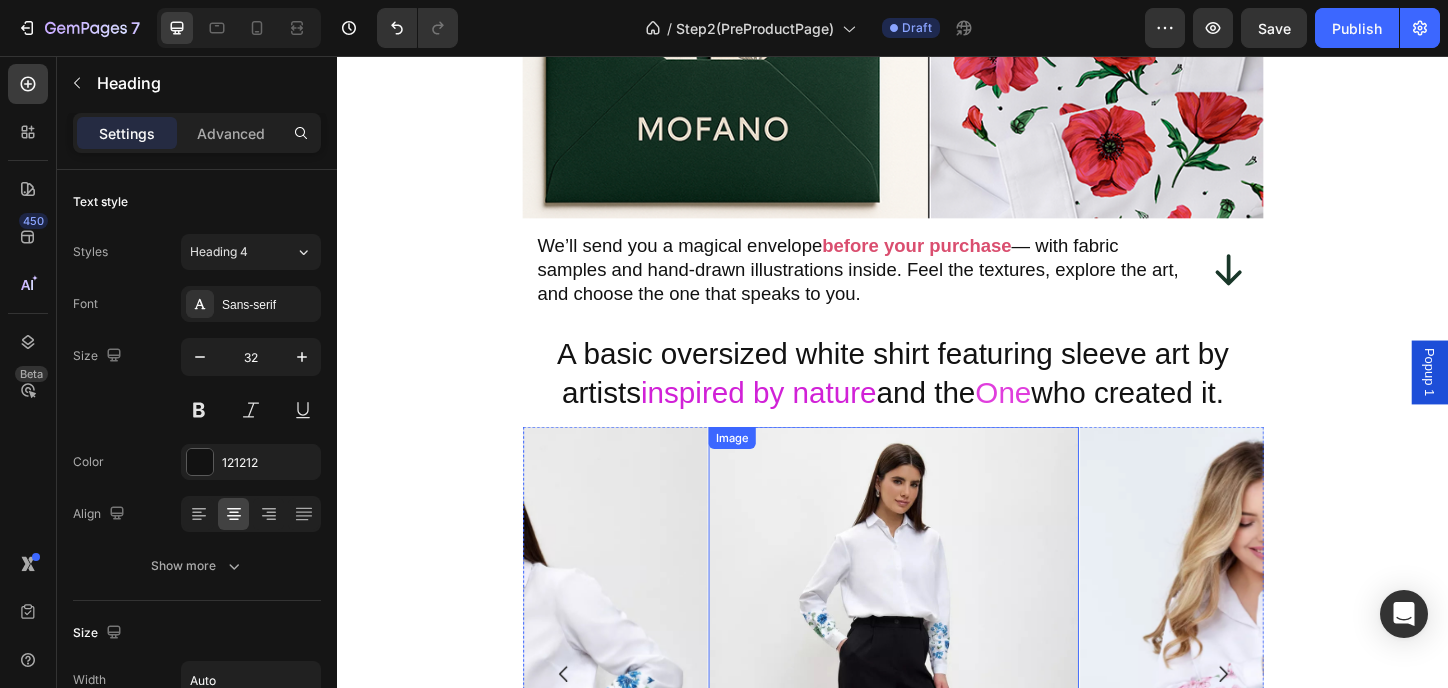 scroll, scrollTop: 0, scrollLeft: 0, axis: both 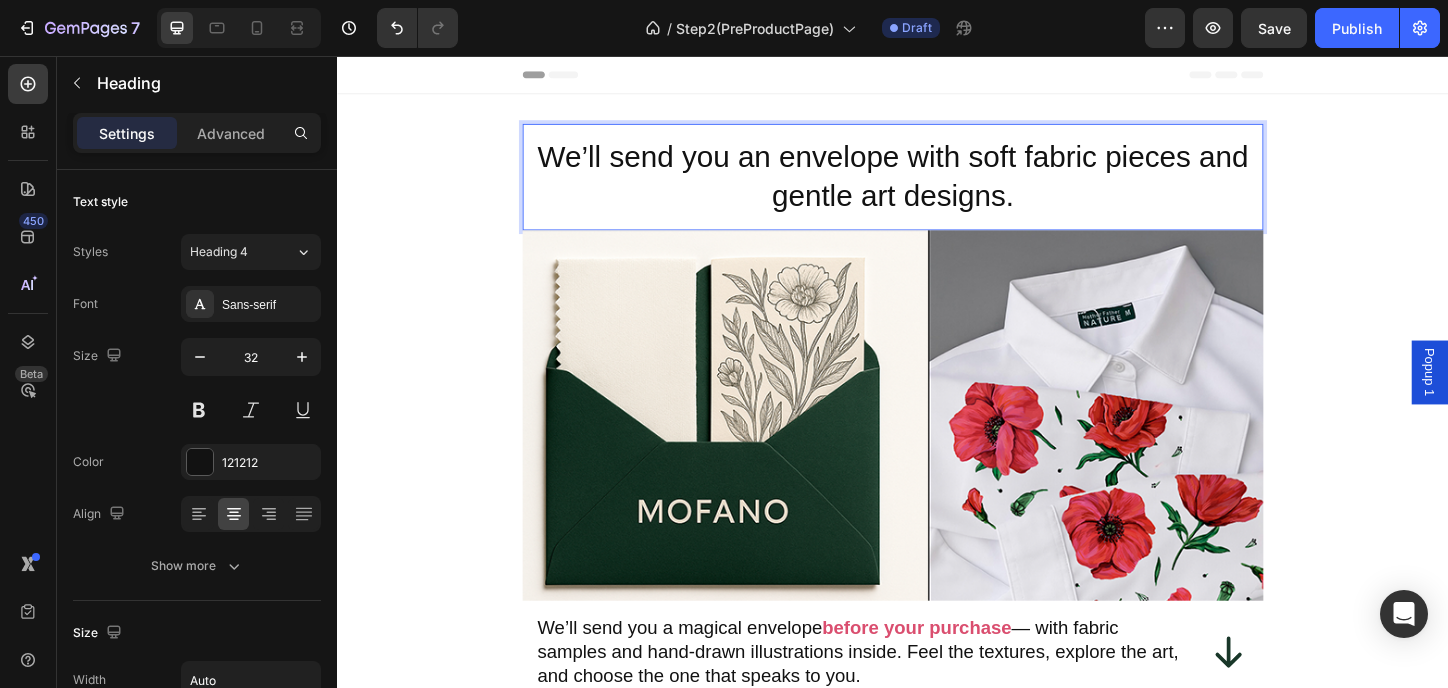 click on "We’ll send you an envelope with soft fabric pieces and gentle art designs." at bounding box center [937, 186] 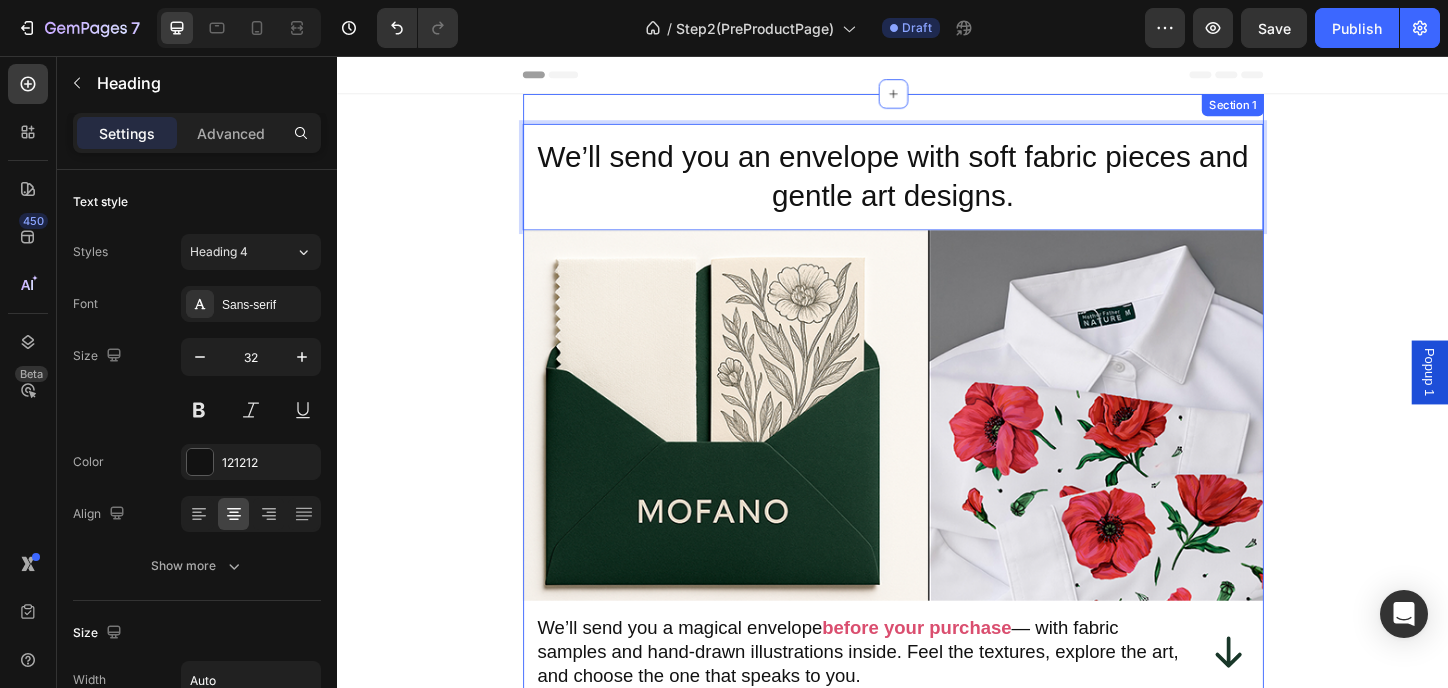 click on "We’ll send you an envelope with soft fabric pieces and gentle art designs. Heading   0 Image We’ll send you a magical envelope  before your purchase  — with fabric samples and hand-drawn illustrations inside. Feel the textures, explore the art, and choose the one that speaks to you.  Heading
Icon Row Row A basic oversized white shirt featuring sleeve art by artists  inspired by nature  and the  One  who created it. Heading
Image Image Image Image Image Image
Carousel - Wide size range — from  XS to 4XL. - A shirt design that fits  any style. - One shirt,  many looks  — for a walk, the office, or a date, or ... - Wear it untucked or tucked in — your choice. Heading Each design tells a story Heading
Image Image Image Image
Carousel Learn more & meet the stories Button Section 1" at bounding box center (937, 1049) 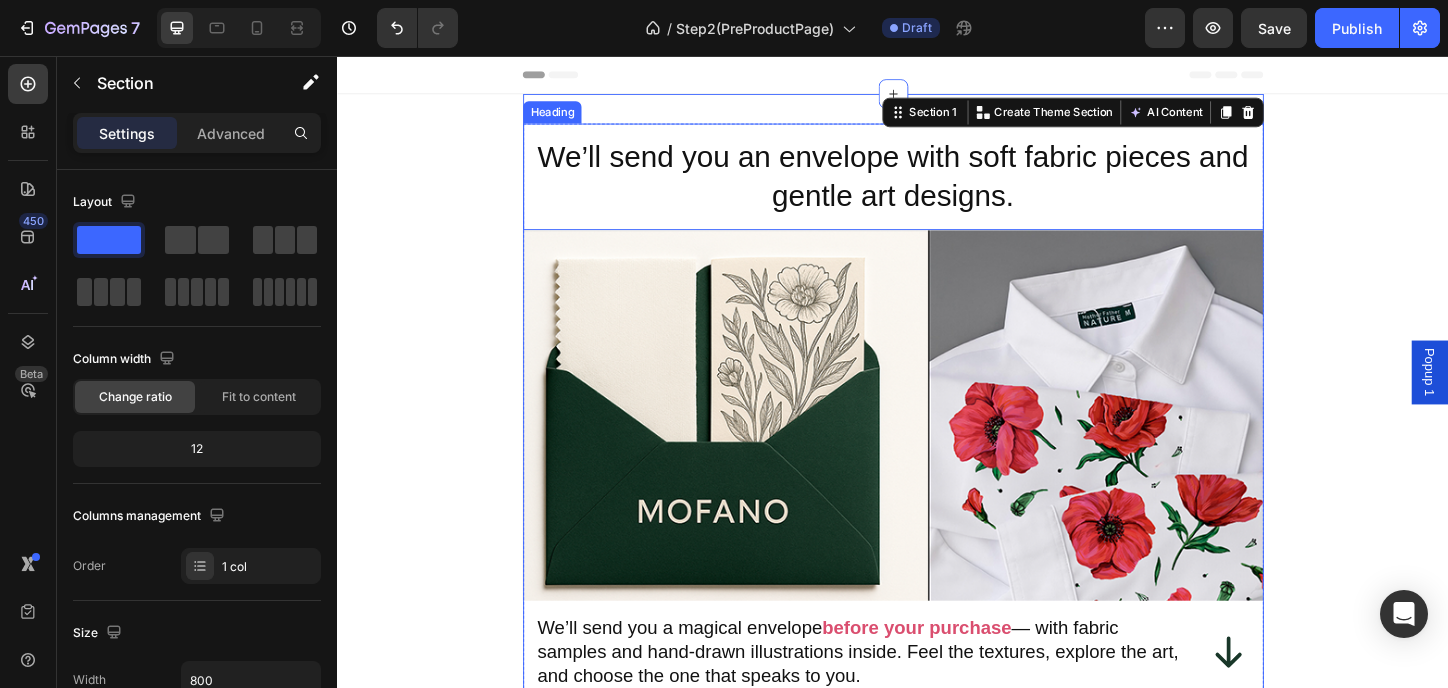 click on "We’ll send you an envelope with soft fabric pieces and gentle art designs." at bounding box center (937, 186) 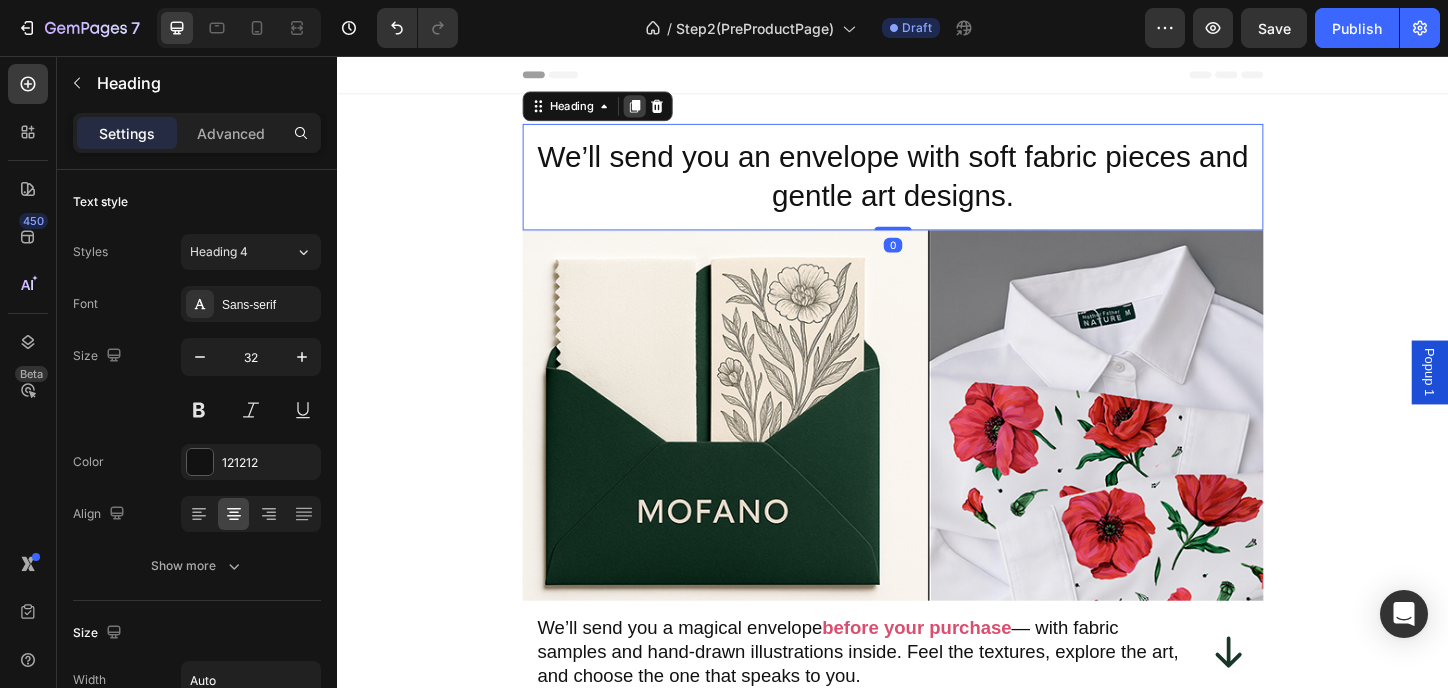 click 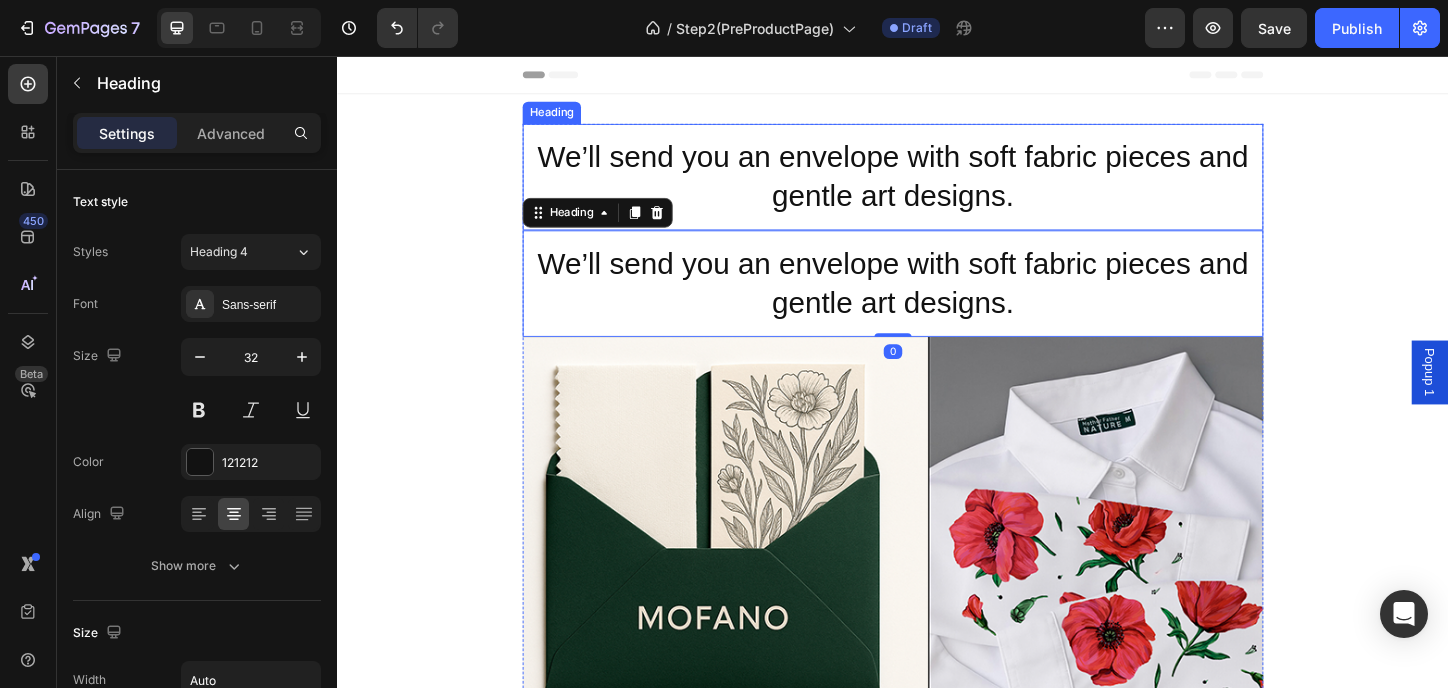 click on "We’ll send you an envelope with soft fabric pieces and gentle art designs." at bounding box center [937, 186] 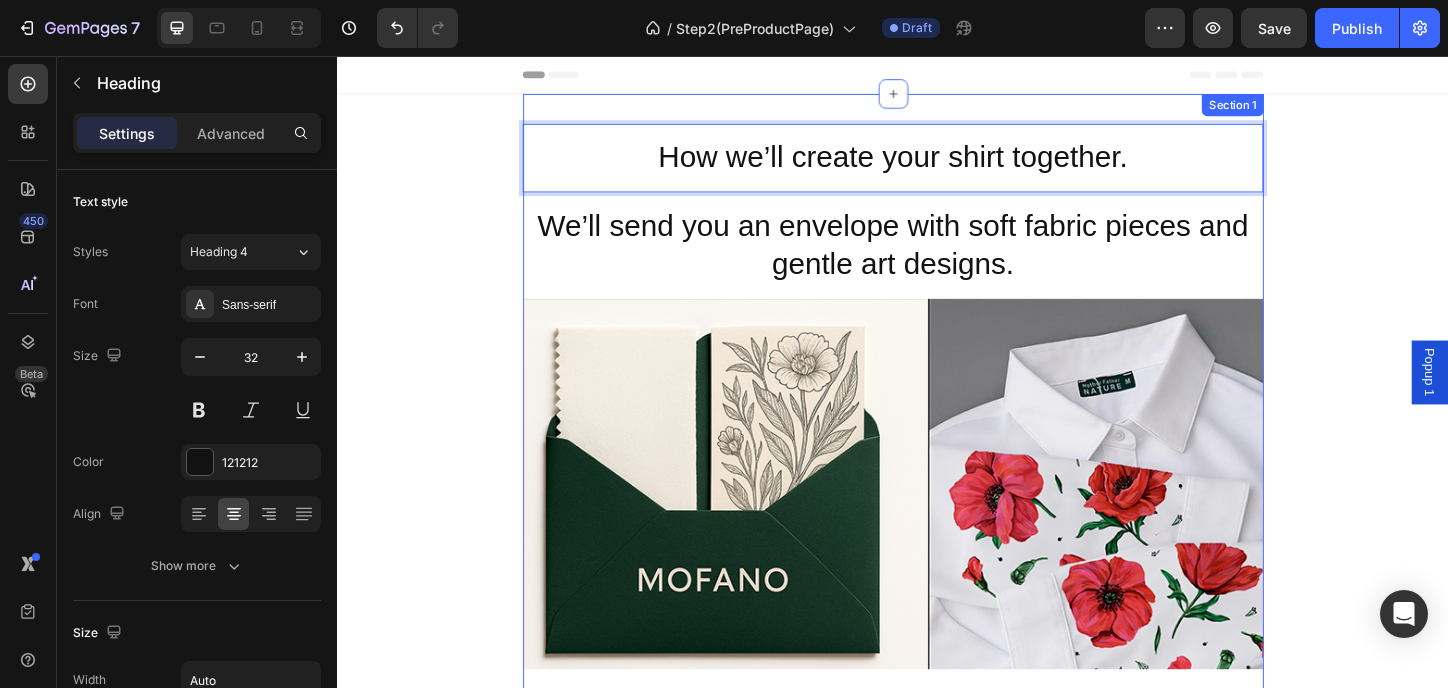 click on "How we’ll create your shirt together. Heading   0 We’ll send you an envelope with soft fabric pieces and gentle art designs. Heading Image We’ll send you a magical envelope  before your purchase  — with fabric samples and hand-drawn illustrations inside. Feel the textures, explore the art, and choose the one that speaks to you.  Heading
Icon Row Row A basic oversized white shirt featuring sleeve art by artists  inspired by nature  and the  One  who created it. Heading
Image Image Image Image Image Image
Carousel - Wide size range — from  XS to 4XL. - A shirt design that fits  any style. - One shirt,  many looks  — for a walk, the office, or a date, or ... - Wear it untucked or tucked in — your choice. Heading Each design tells a story Heading
Image Image Image Image
Carousel Learn more & meet the stories Button Section 1" at bounding box center [937, 1086] 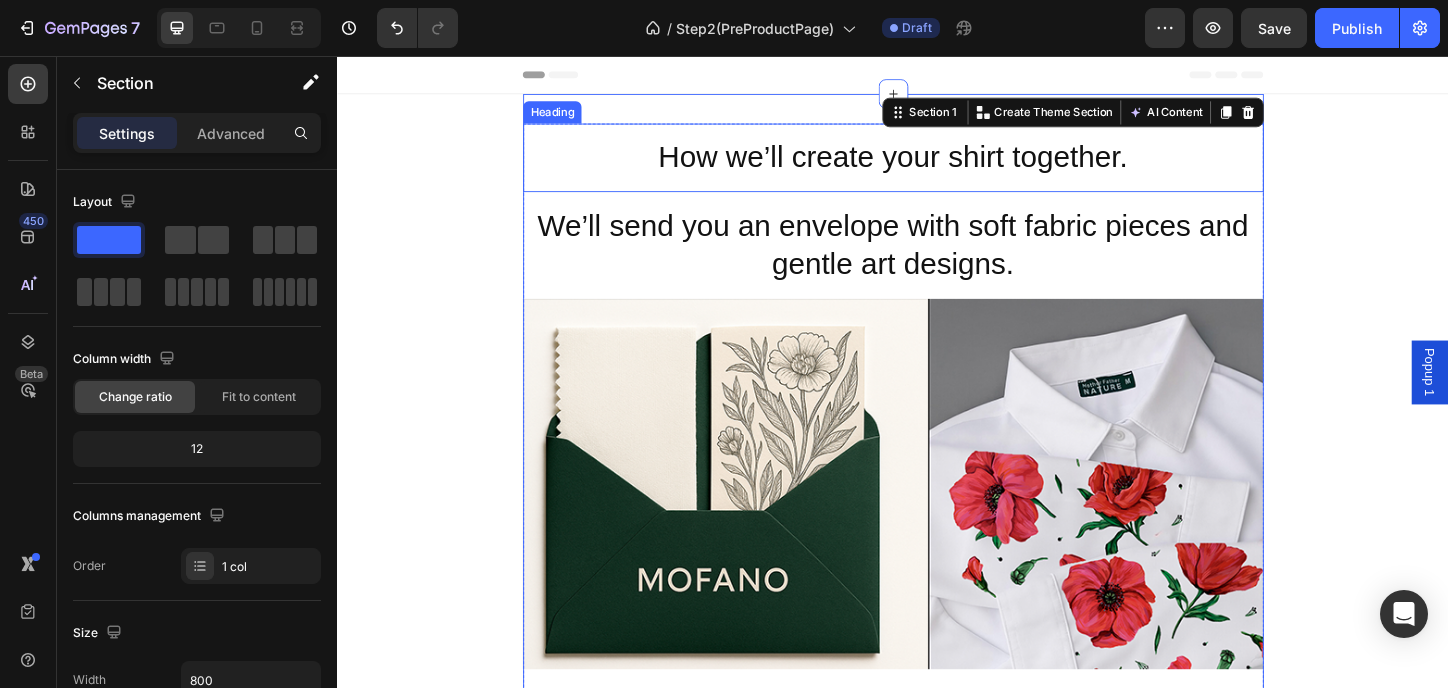 click on "How we’ll create your shirt together." at bounding box center [937, 166] 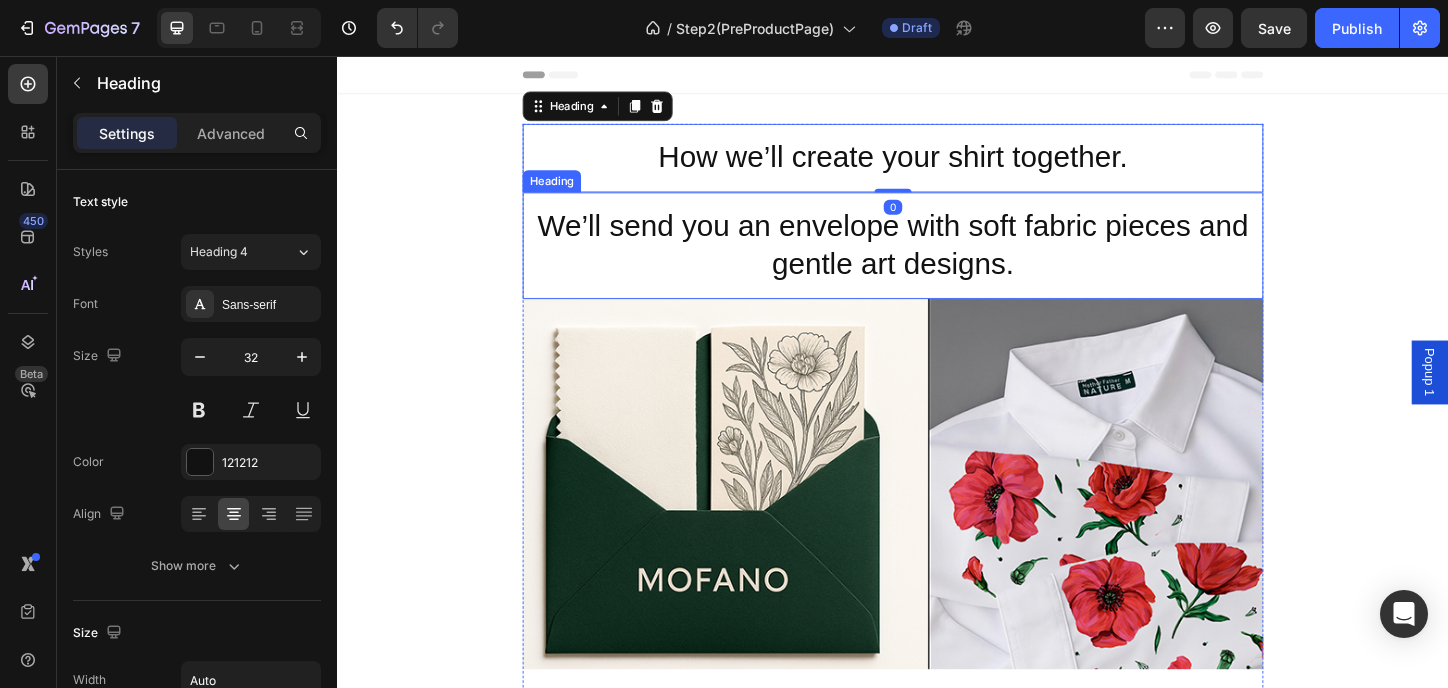 click on "We’ll send you an envelope with soft fabric pieces and gentle art designs." at bounding box center (937, 260) 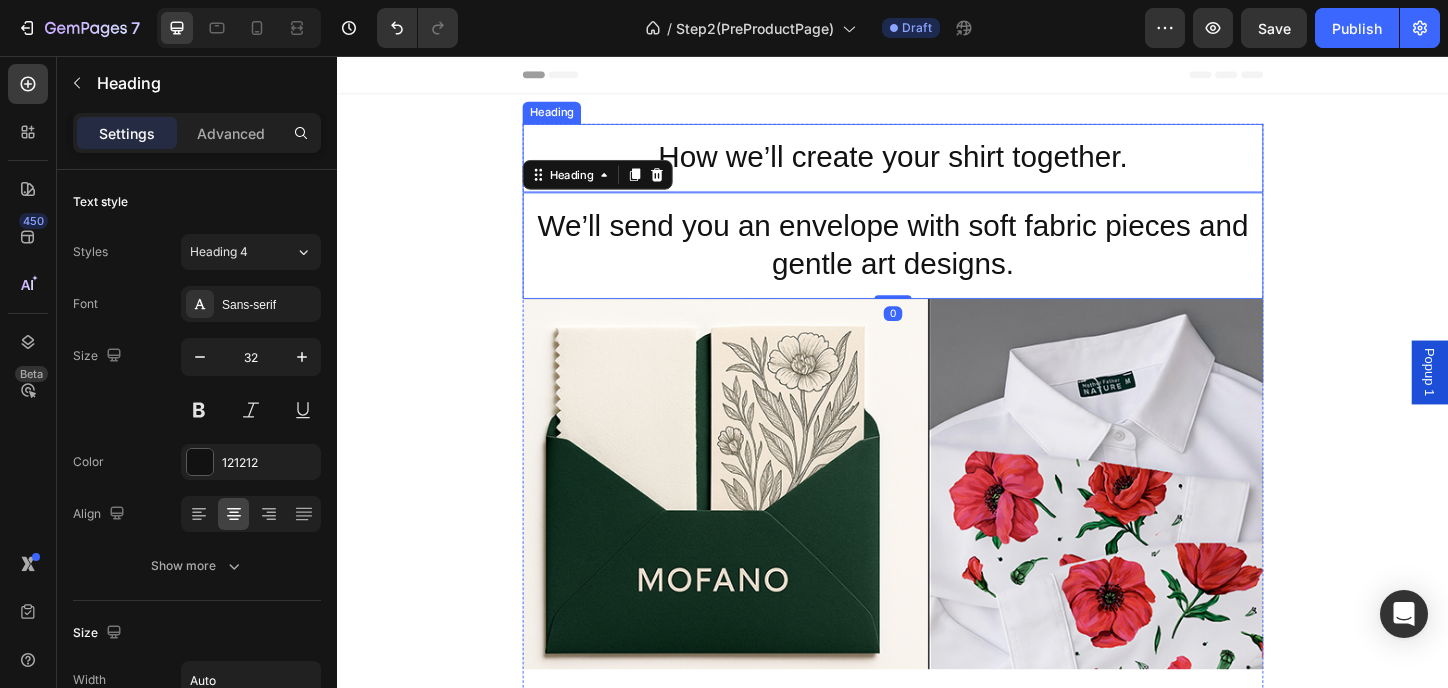 click on "How we’ll create your shirt together." at bounding box center (937, 166) 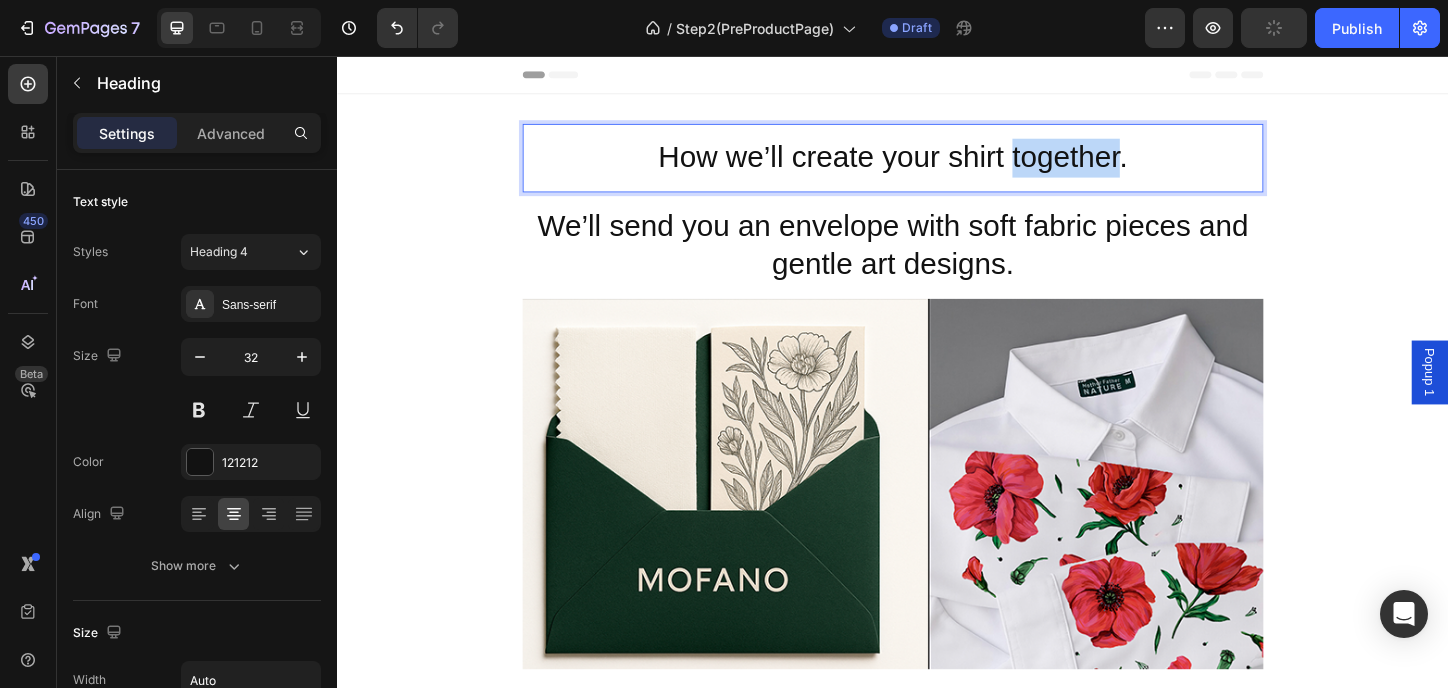 click on "How we’ll create your shirt together." at bounding box center (937, 166) 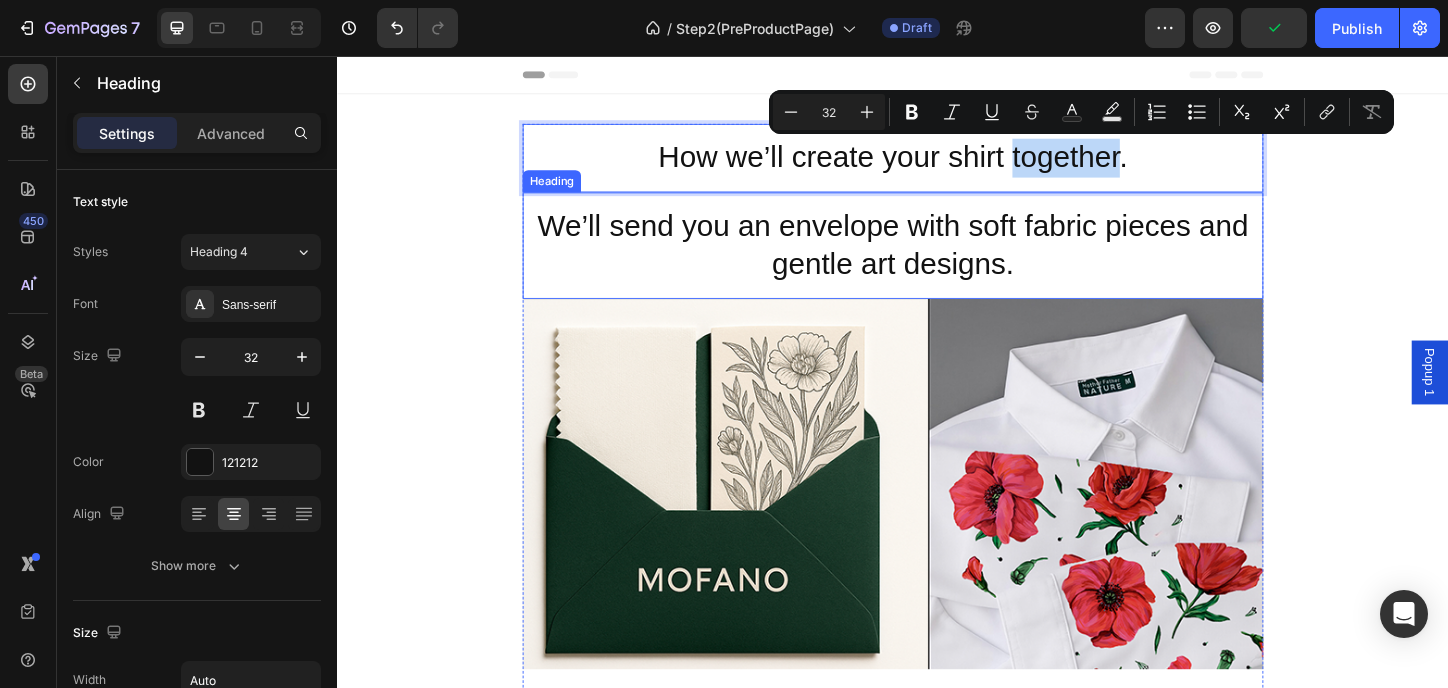 click on "We’ll send you an envelope with soft fabric pieces and gentle art designs." at bounding box center (937, 260) 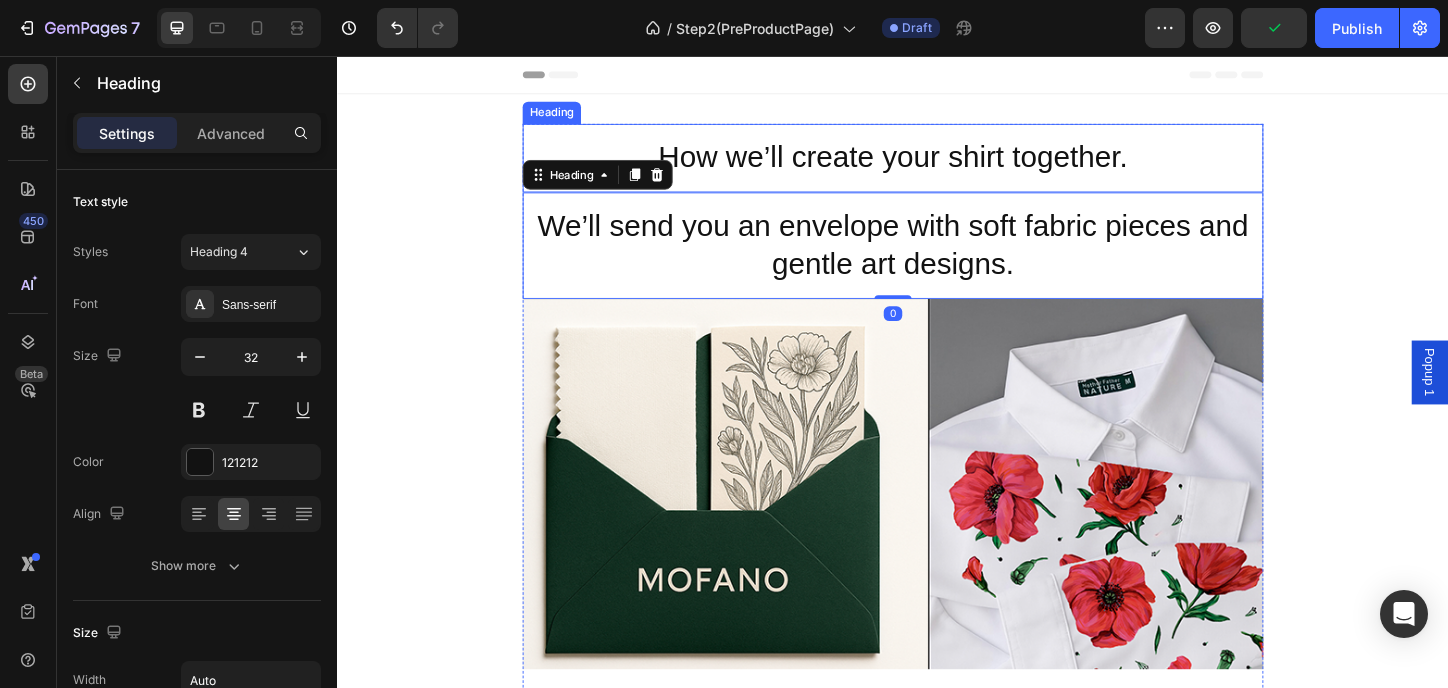 click on "How we’ll create your shirt together." at bounding box center [937, 166] 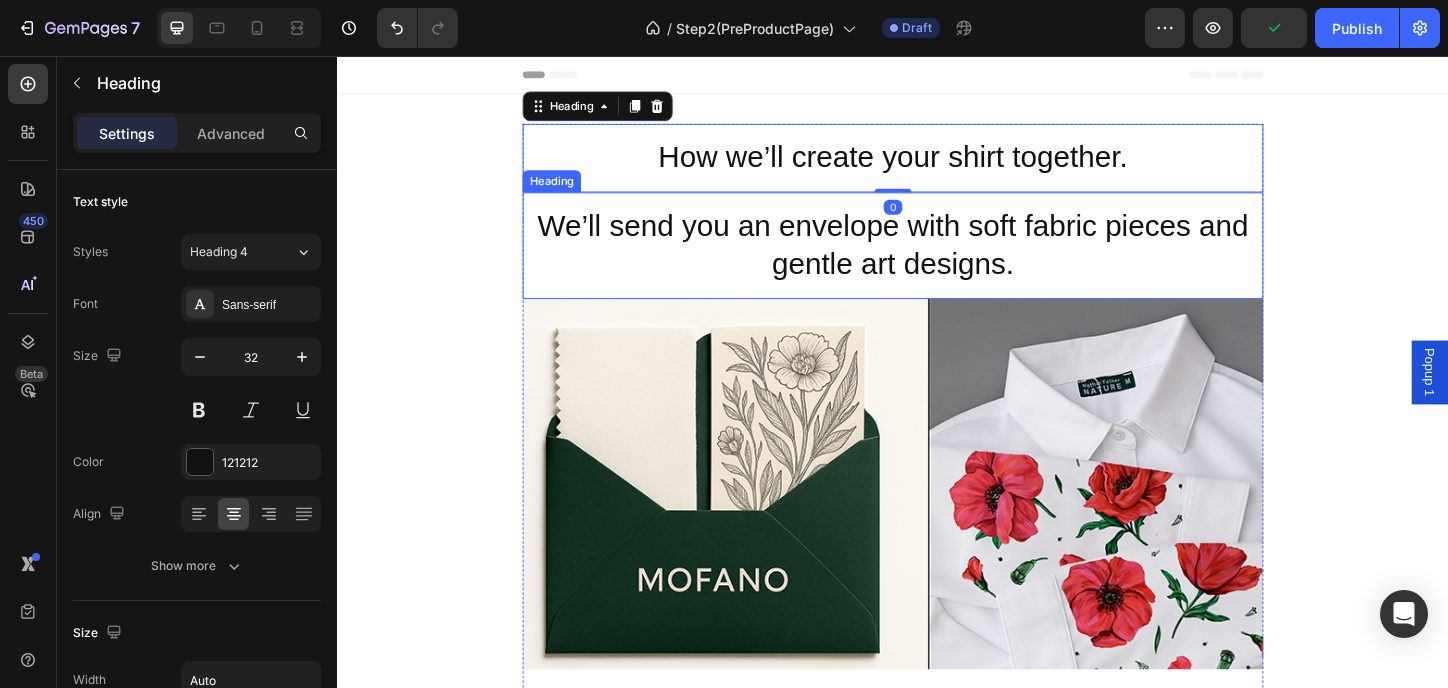 click on "We’ll send you an envelope with soft fabric pieces and gentle art designs." at bounding box center (937, 260) 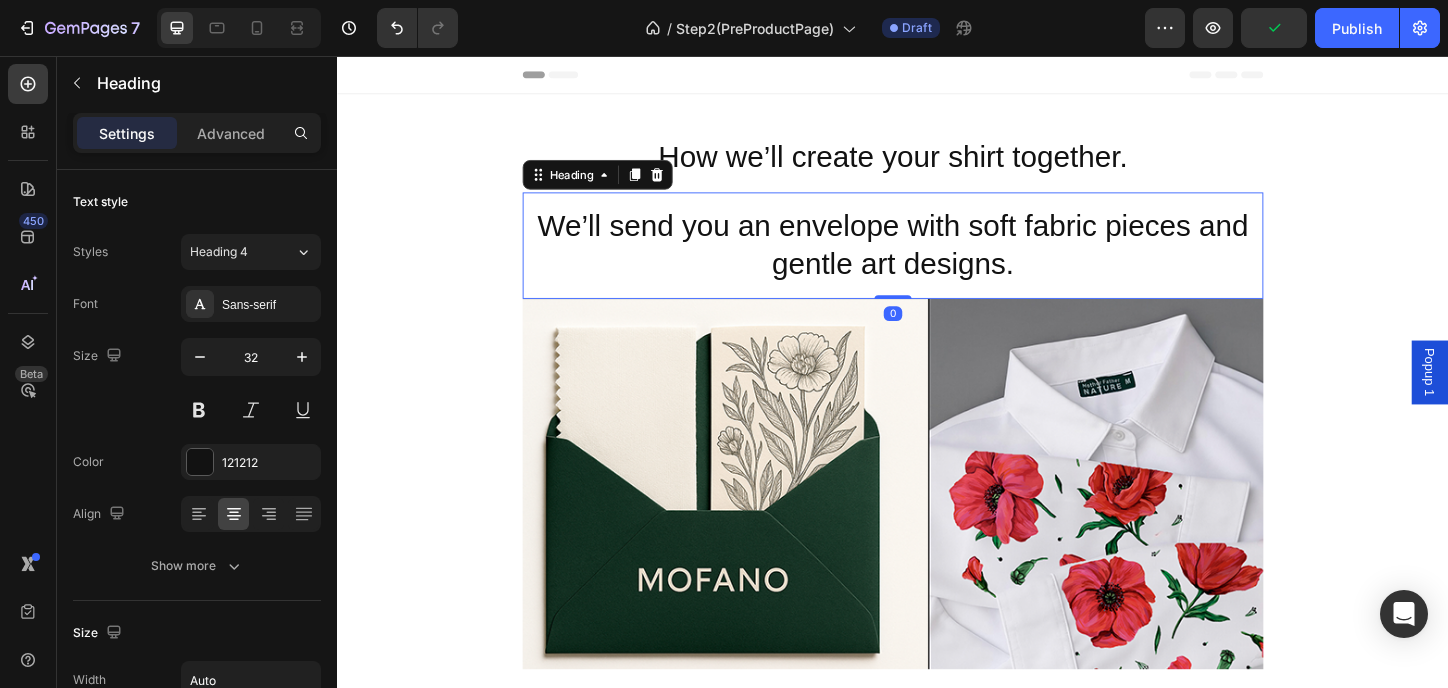 click on "We’ll send you an envelope with soft fabric pieces and gentle art designs." at bounding box center (937, 260) 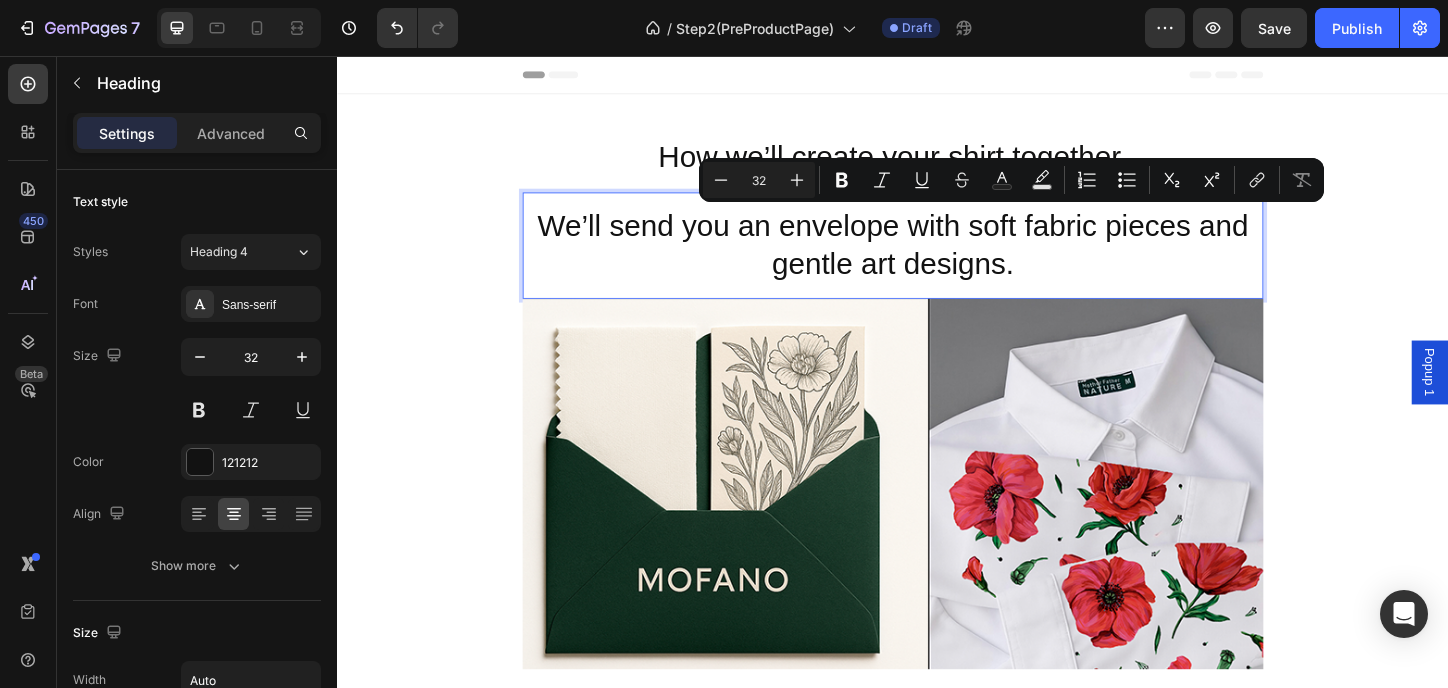 click on "We’ll send you an envelope with soft fabric pieces and gentle art designs." at bounding box center [937, 260] 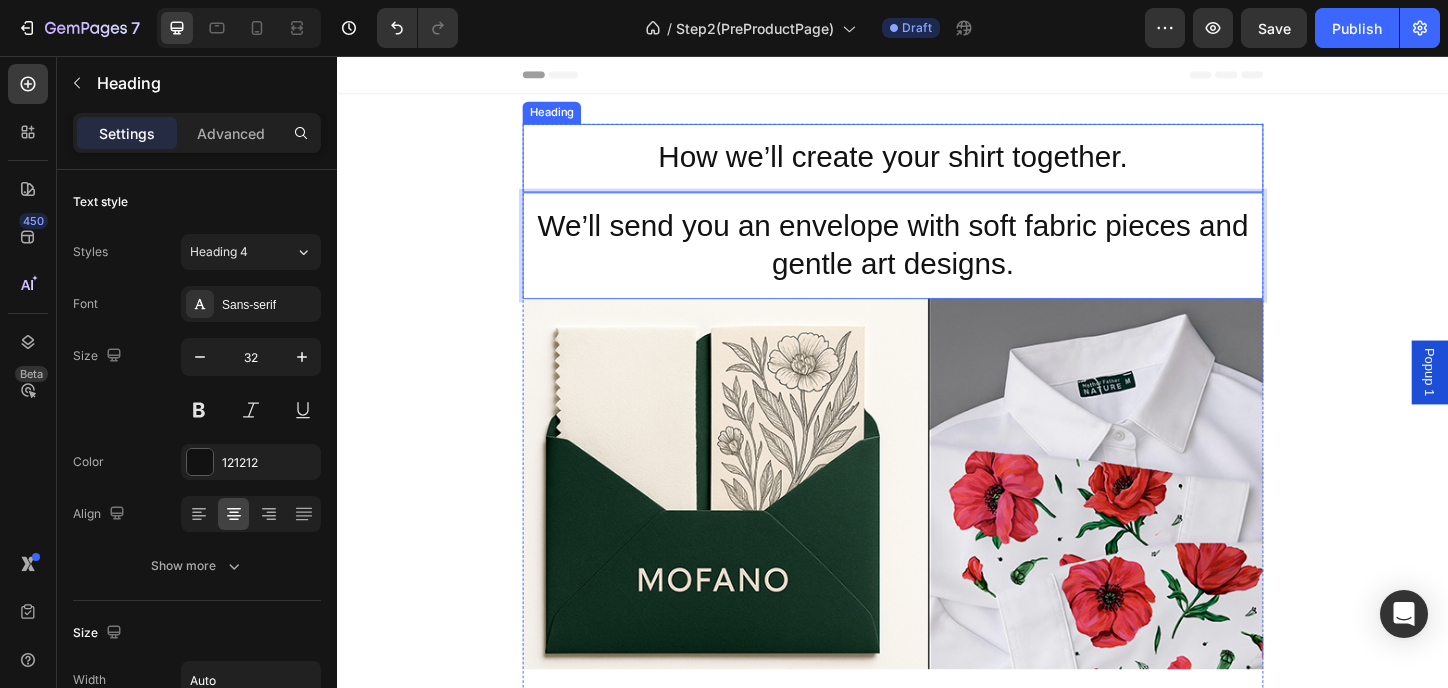 click on "How we’ll create your shirt together." at bounding box center (937, 166) 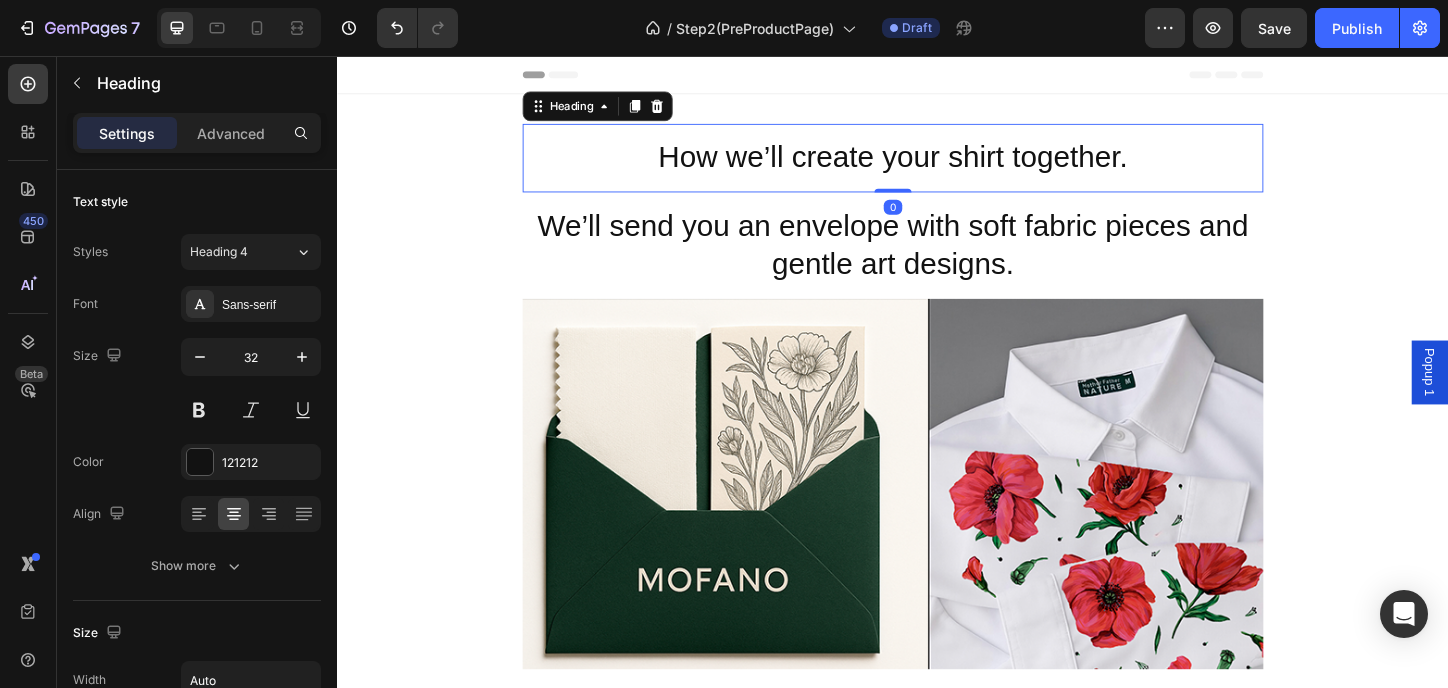click on "How we’ll create your shirt together." at bounding box center [937, 166] 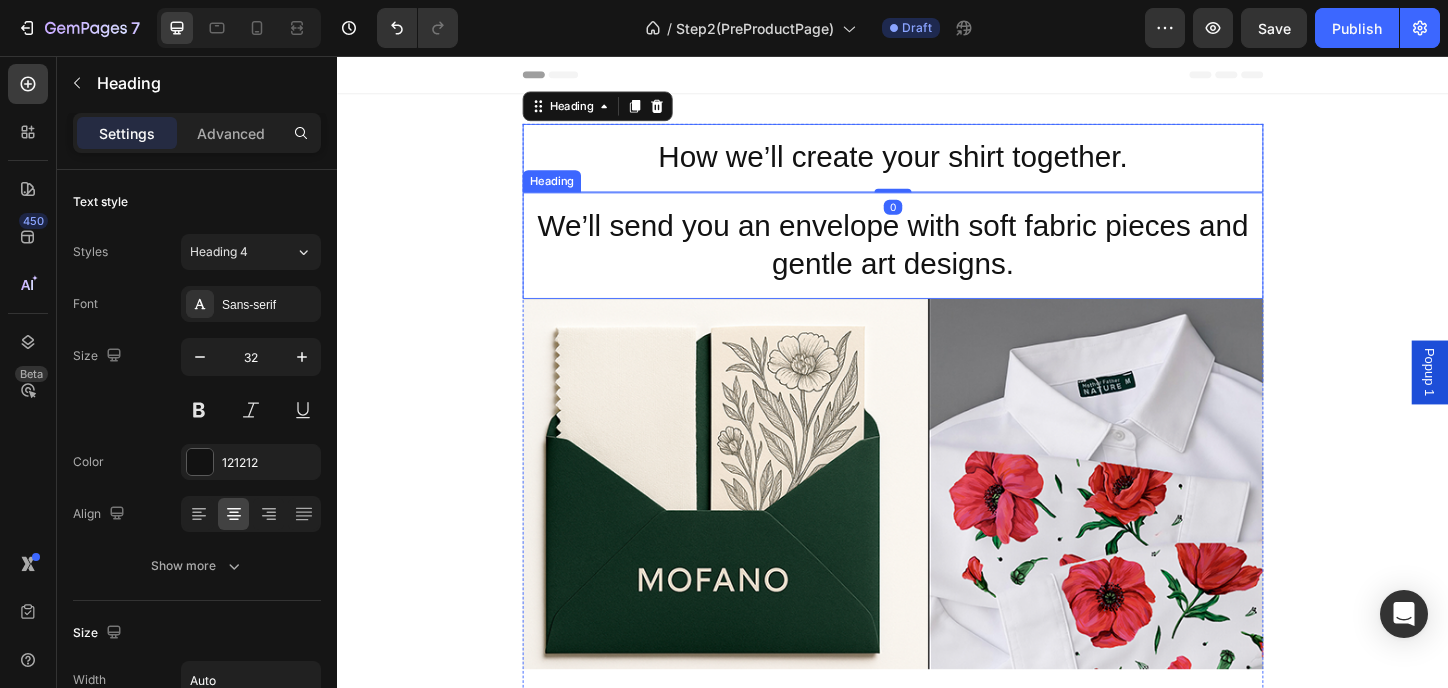 click on "We’ll send you an envelope with soft fabric pieces and gentle art designs." at bounding box center (937, 260) 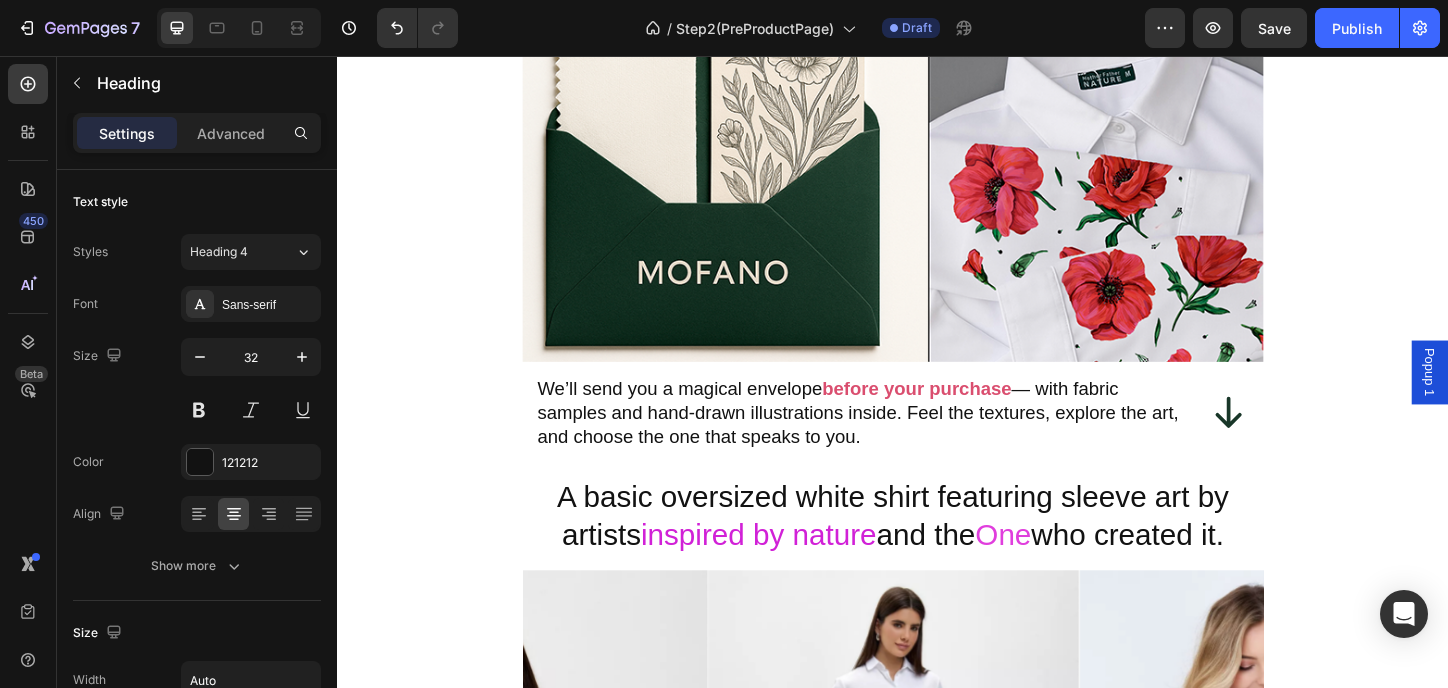 scroll, scrollTop: 400, scrollLeft: 0, axis: vertical 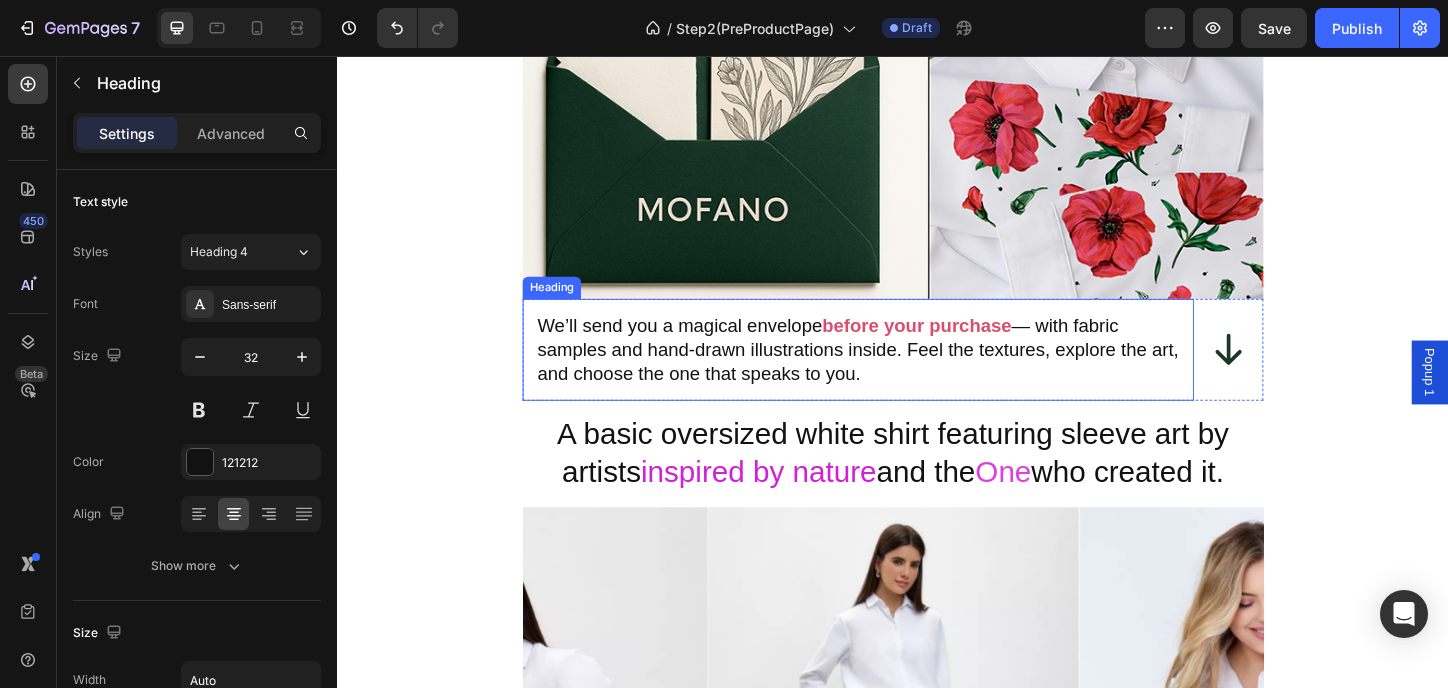 click on "We’ll send you a magical envelope  before your purchase  — with fabric samples and hand-drawn illustrations inside. Feel the textures, explore the art, and choose the one that speaks to you." at bounding box center (899, 373) 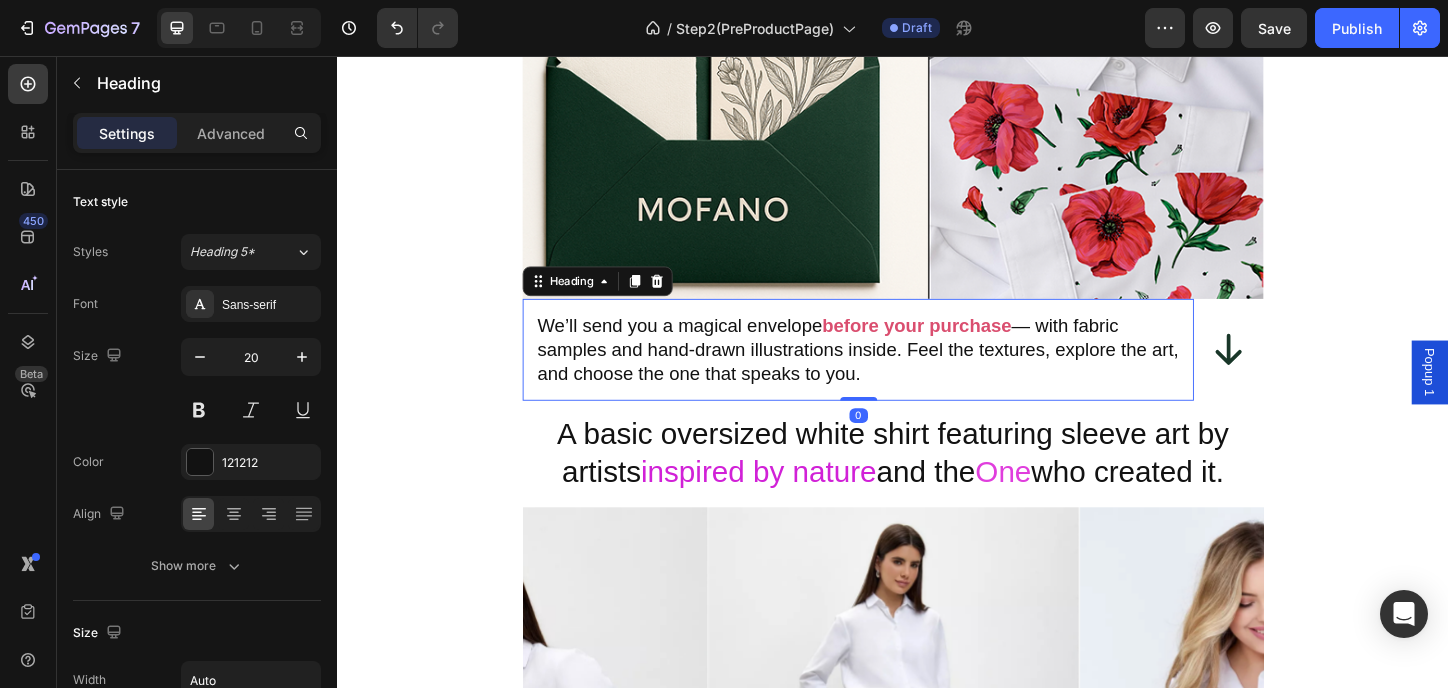 click on "We’ll send you a magical envelope  before your purchase  — with fabric samples and hand-drawn illustrations inside. Feel the textures, explore the art, and choose the one that speaks to you." at bounding box center [899, 373] 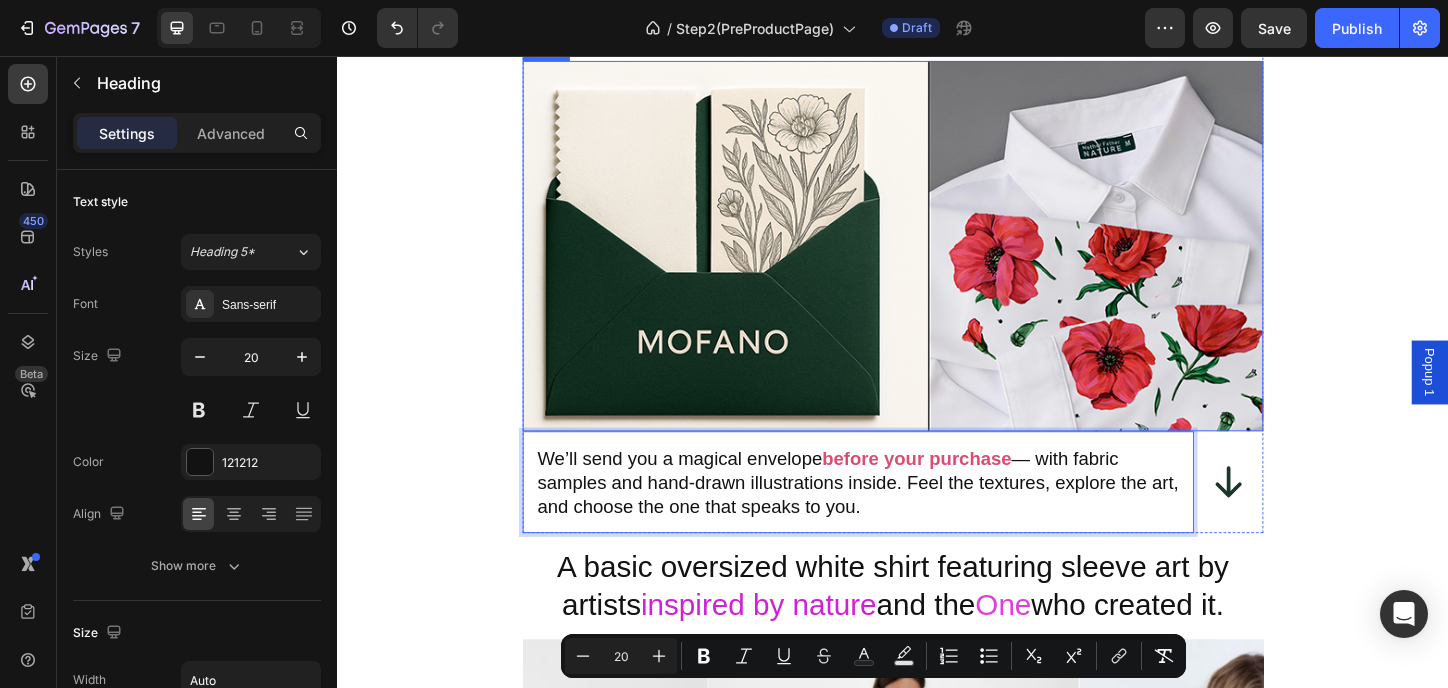 scroll, scrollTop: 0, scrollLeft: 0, axis: both 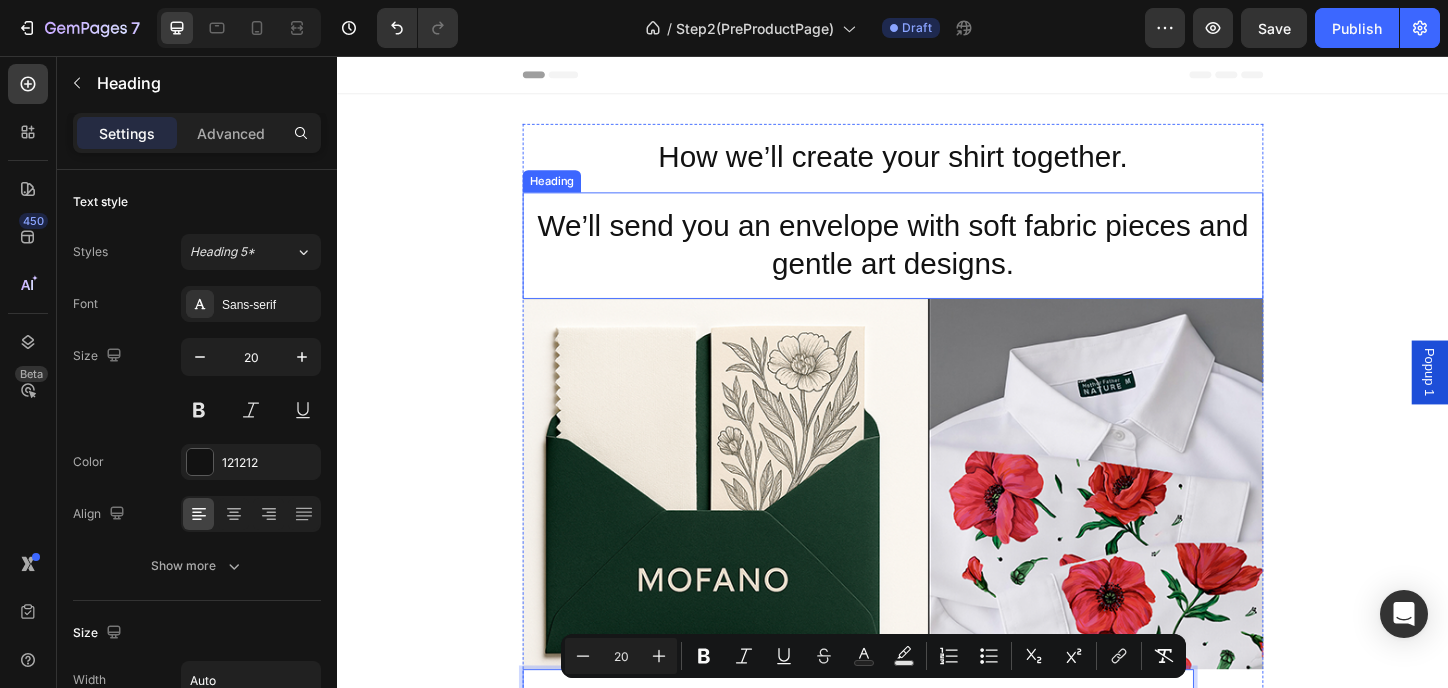 click on "We’ll send you an envelope with soft fabric pieces and gentle art designs." at bounding box center (937, 260) 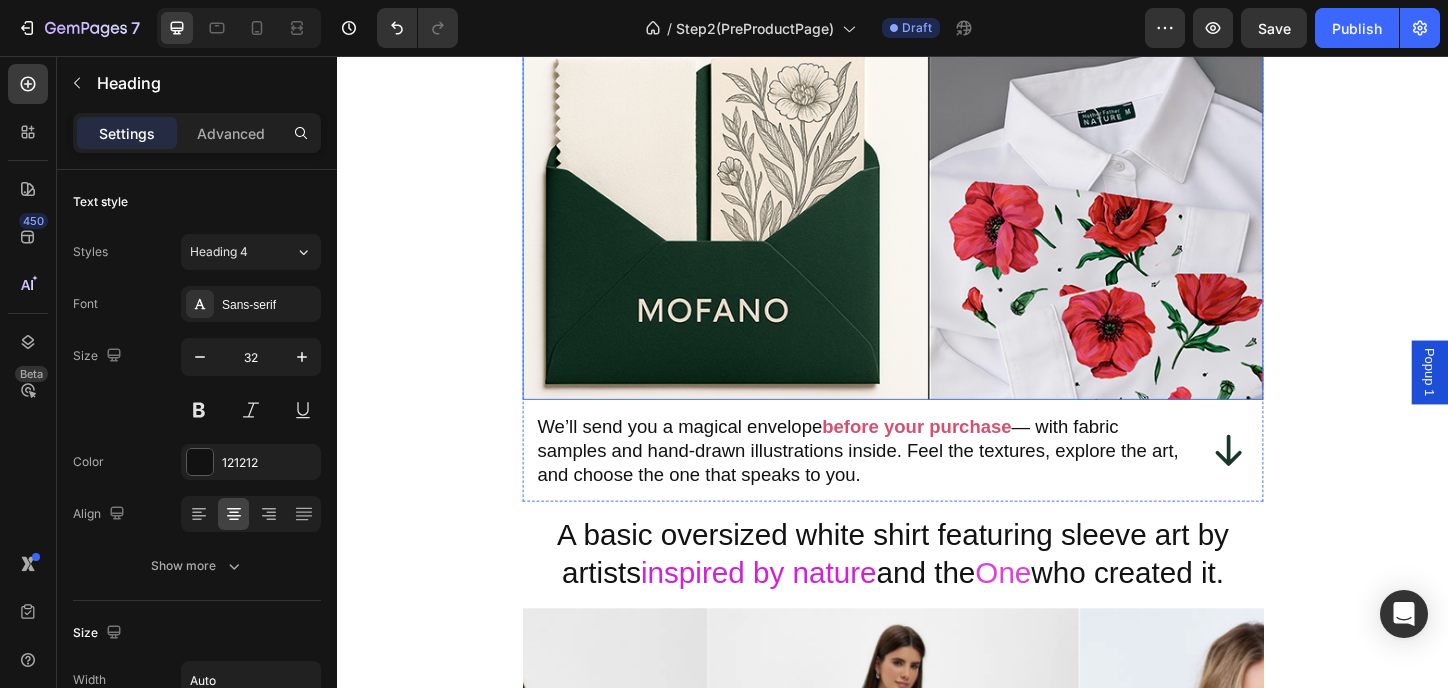 scroll, scrollTop: 400, scrollLeft: 0, axis: vertical 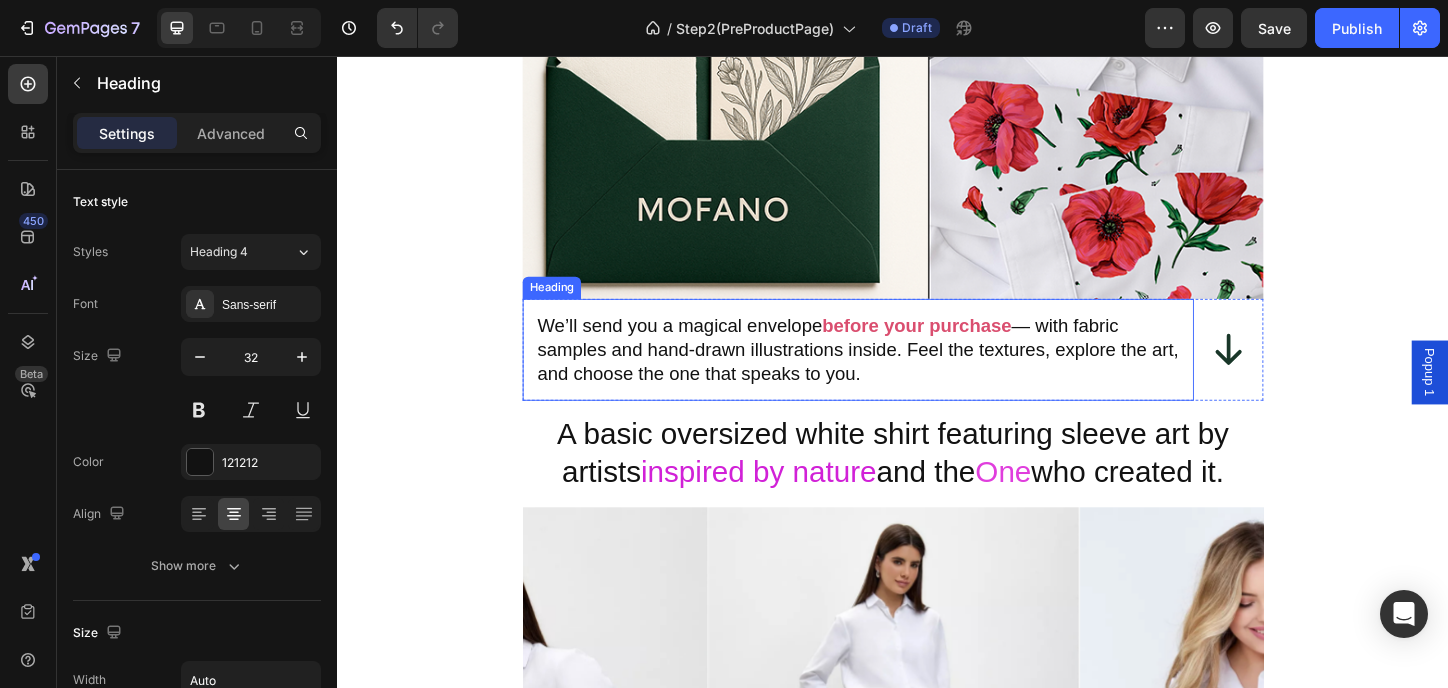 click on "We’ll send you a magical envelope  before your purchase  — with fabric samples and hand-drawn illustrations inside. Feel the textures, explore the art, and choose the one that speaks to you." at bounding box center (899, 373) 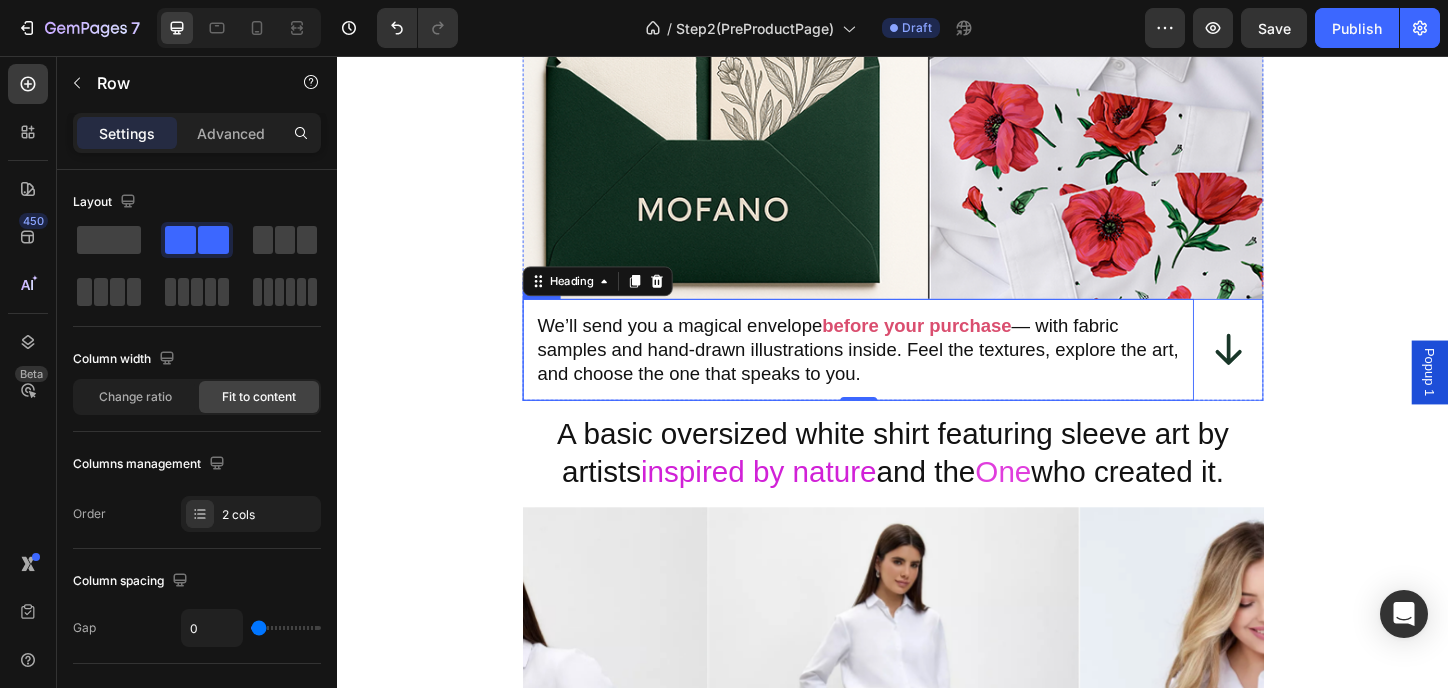 click on "Icon" at bounding box center [1299, 373] 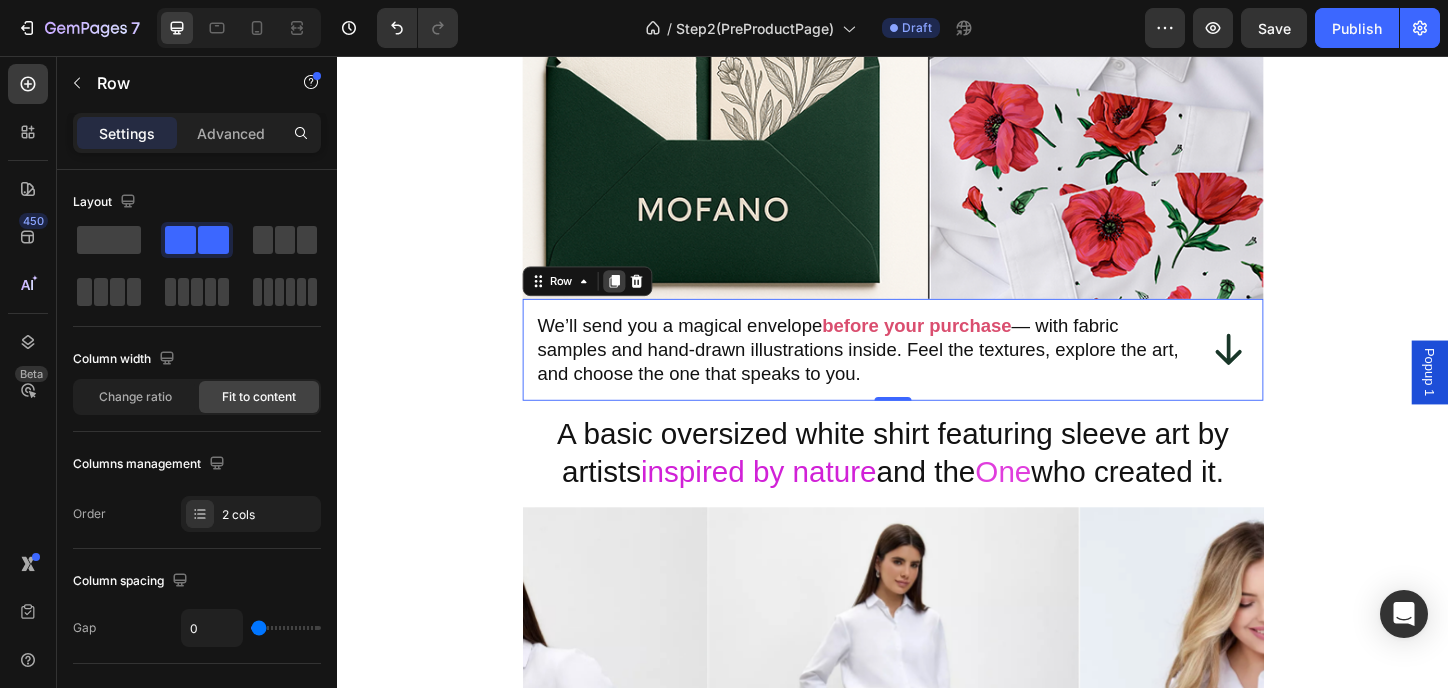 click 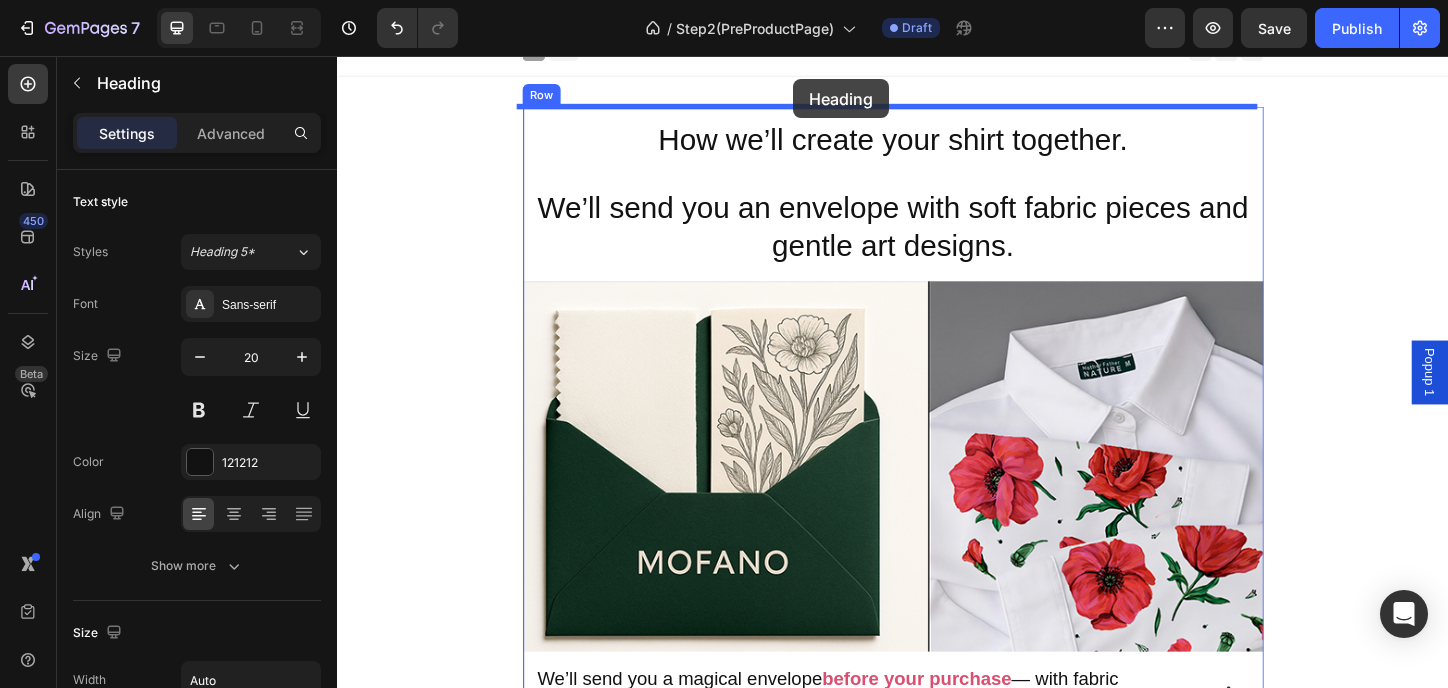 scroll, scrollTop: 0, scrollLeft: 0, axis: both 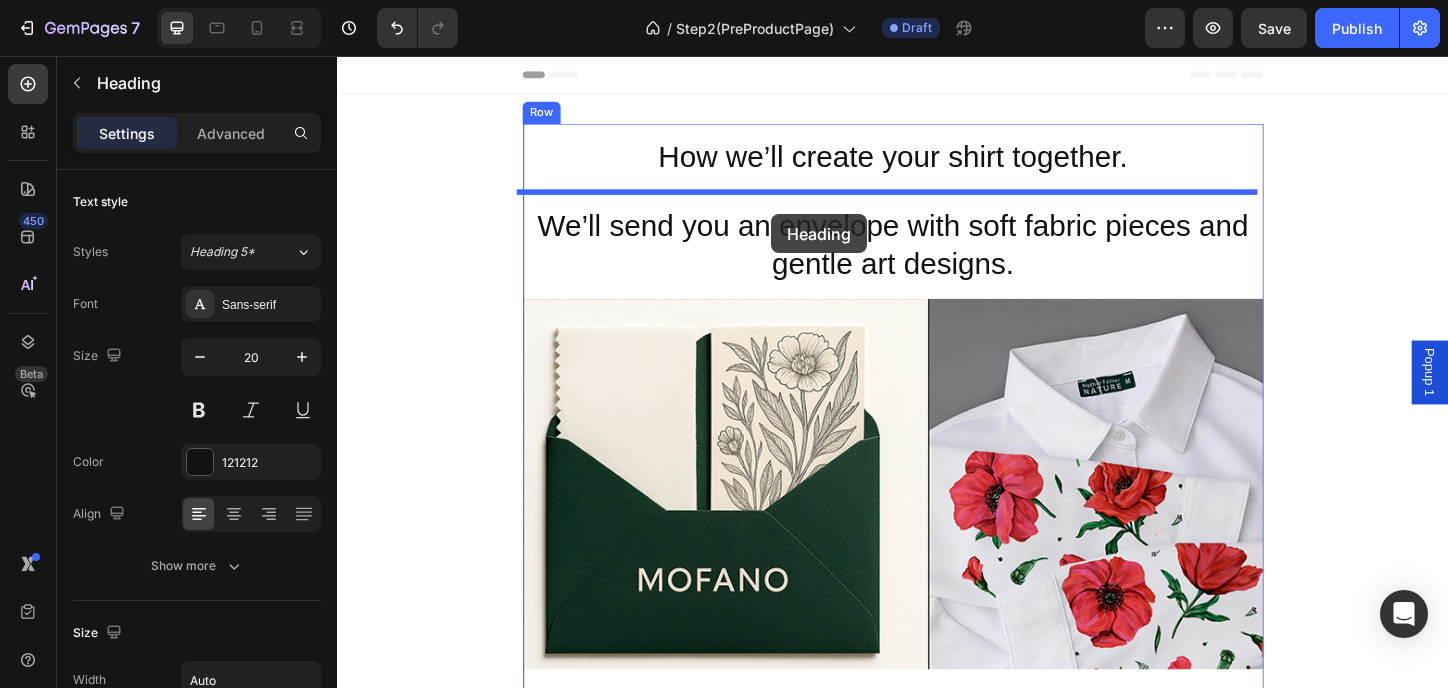 drag, startPoint x: 797, startPoint y: 435, endPoint x: 806, endPoint y: 227, distance: 208.19463 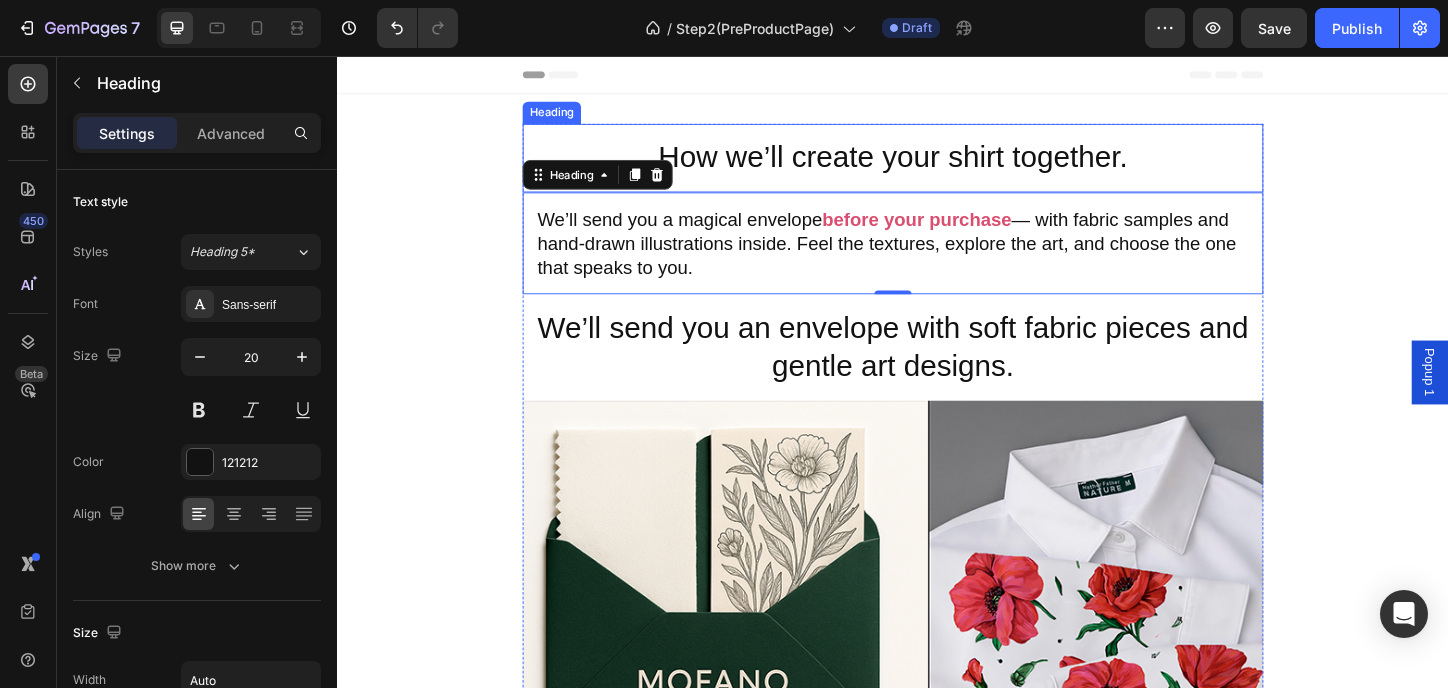 click on "How we’ll create your shirt together." at bounding box center (937, 166) 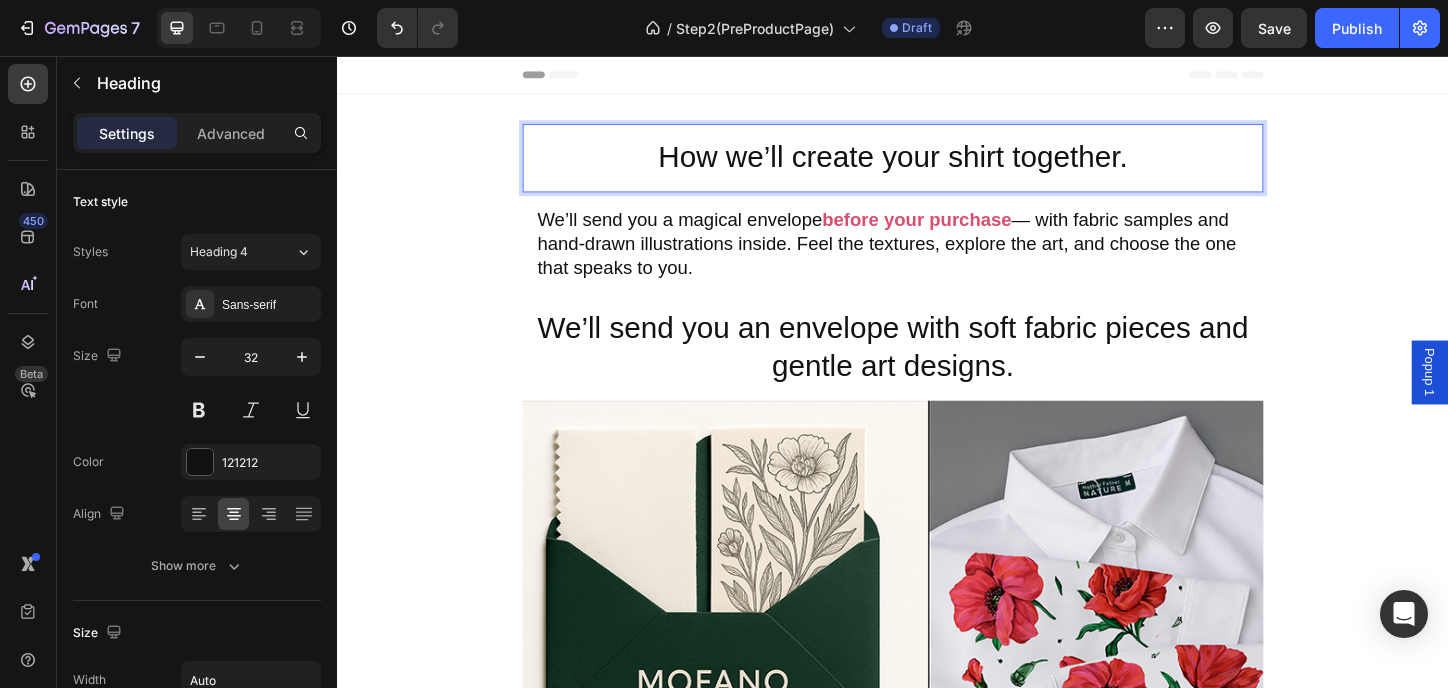 click on "How we’ll create your shirt together." at bounding box center [937, 166] 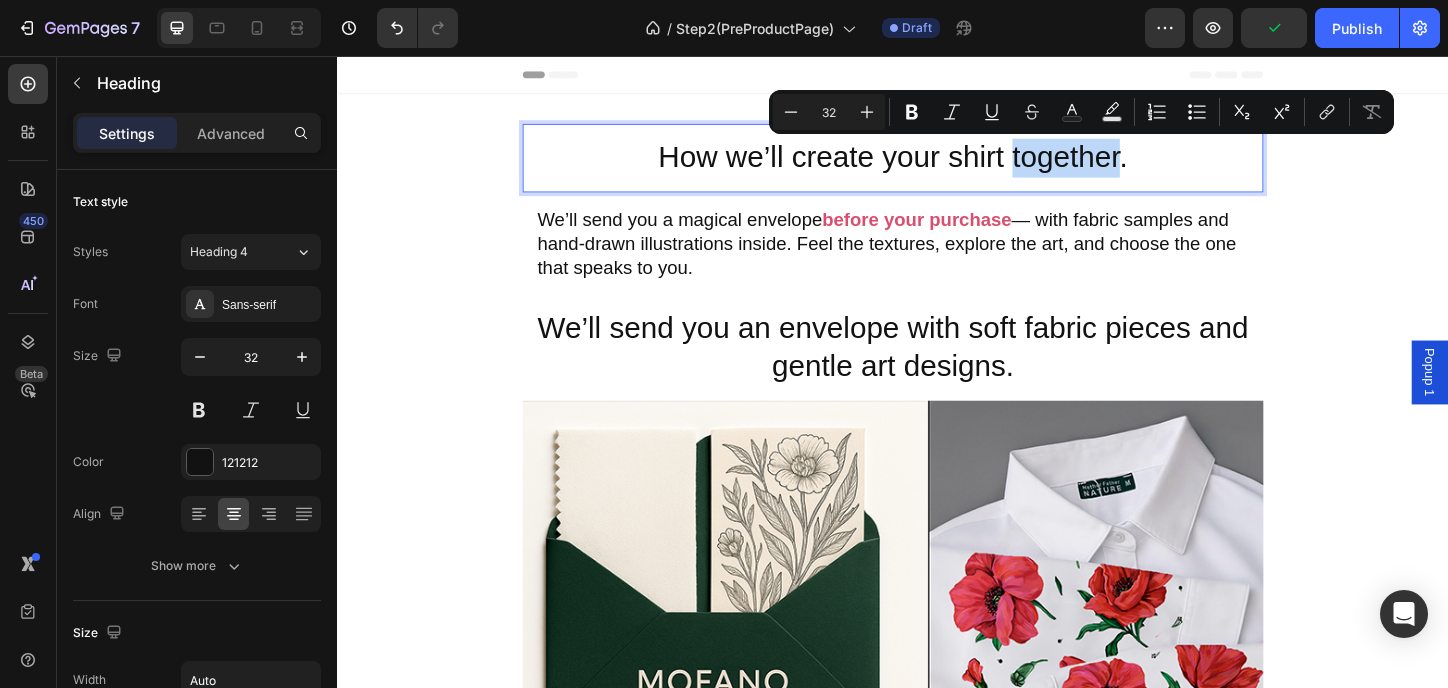 drag, startPoint x: 1061, startPoint y: 166, endPoint x: 1169, endPoint y: 165, distance: 108.00463 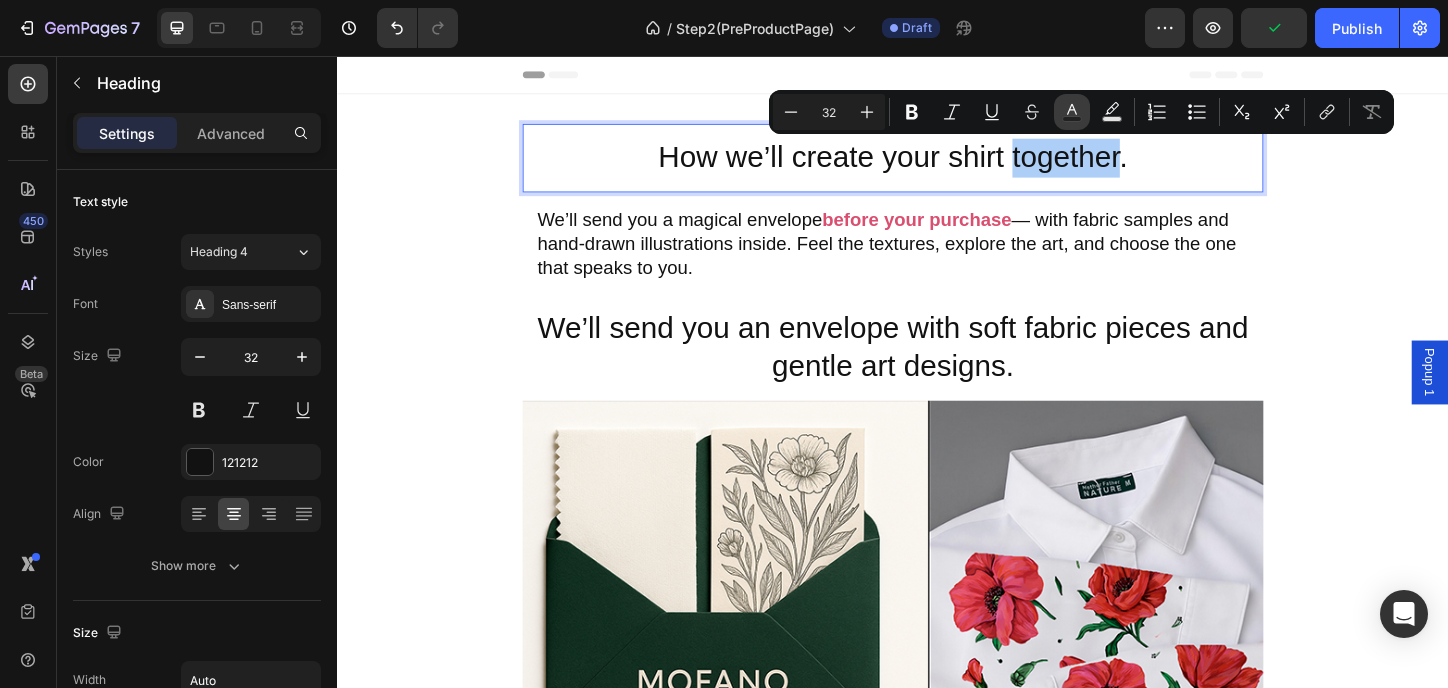 click 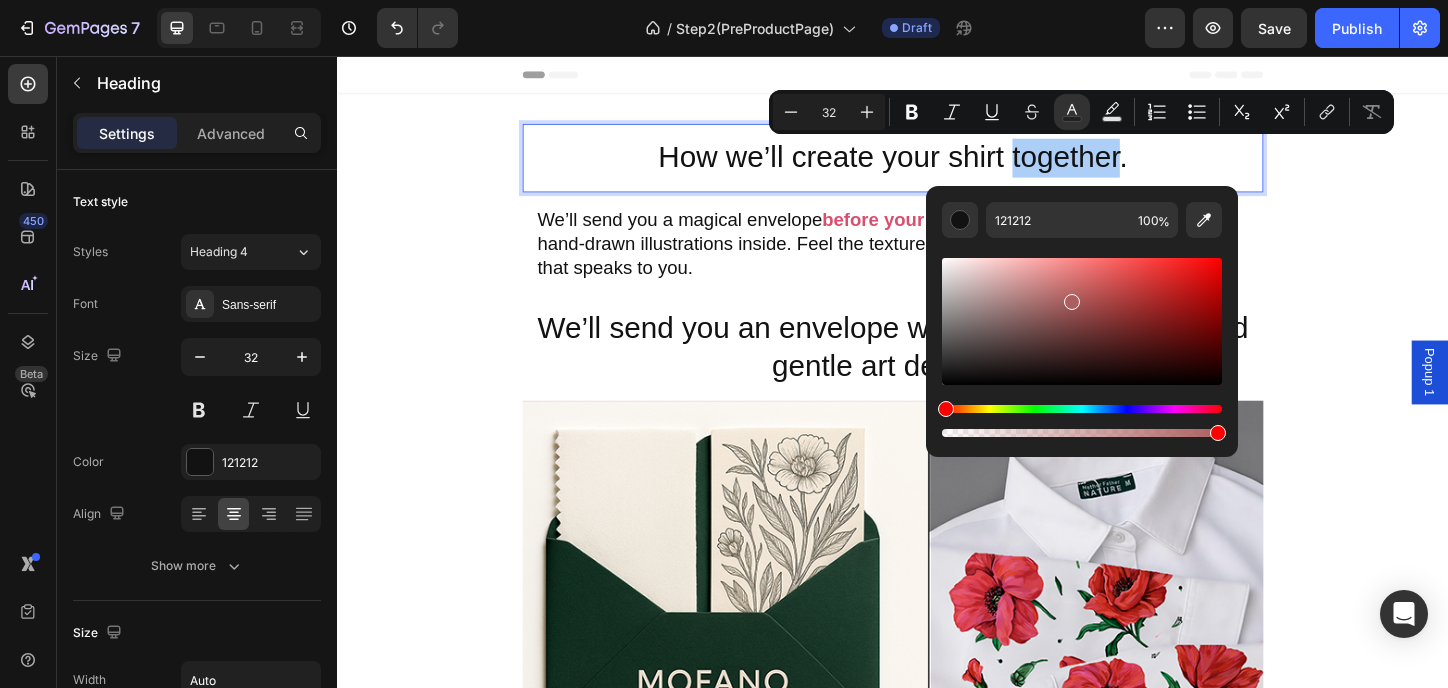 click at bounding box center [1082, 321] 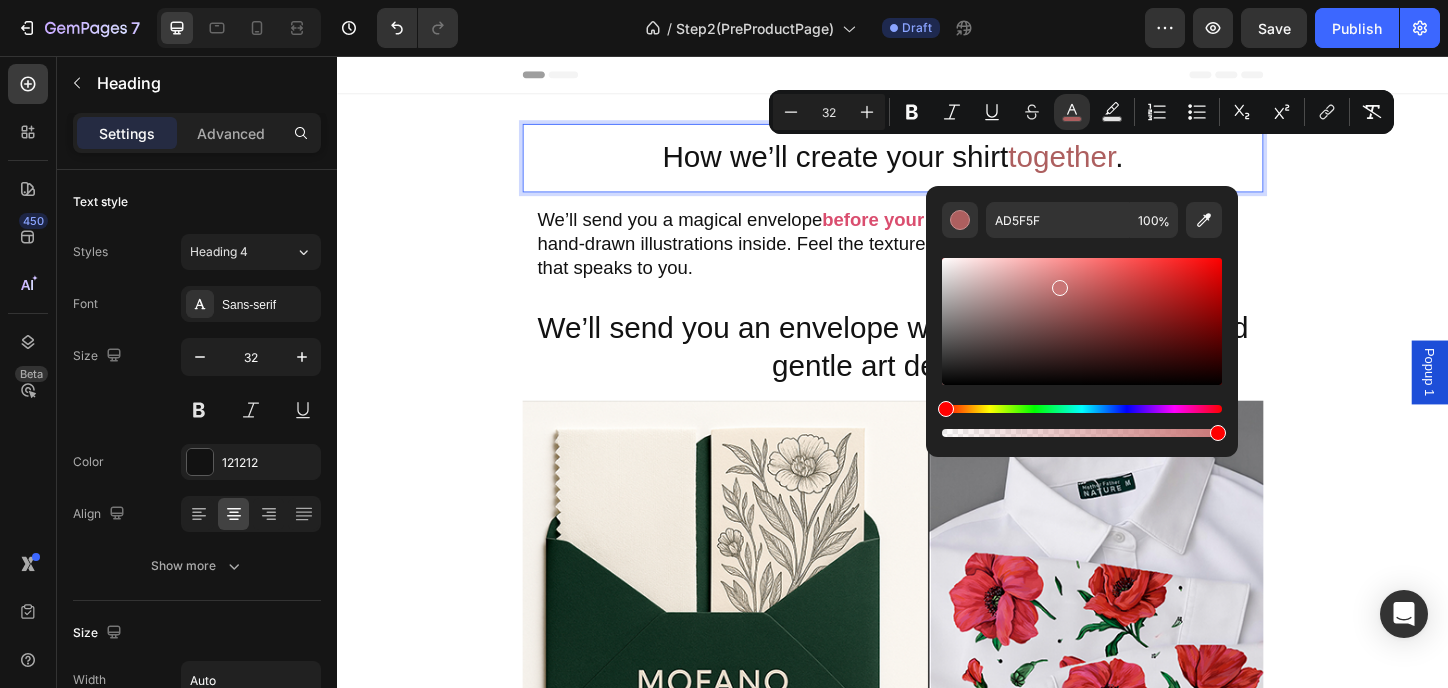 click at bounding box center (1082, 321) 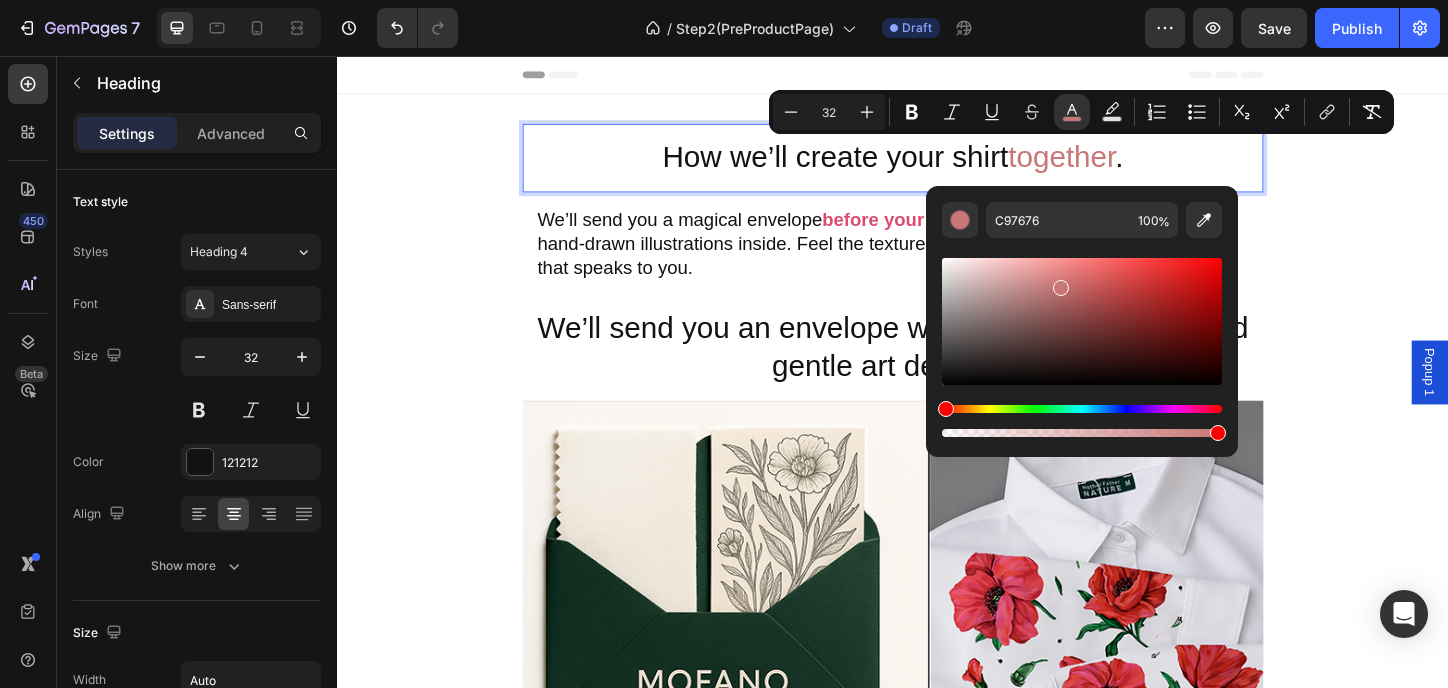 click on "We’ll send you a magical envelope  before your purchase  — with fabric samples and hand-drawn illustrations inside. Feel the textures, explore the art, and choose the one that speaks to you." at bounding box center (937, 258) 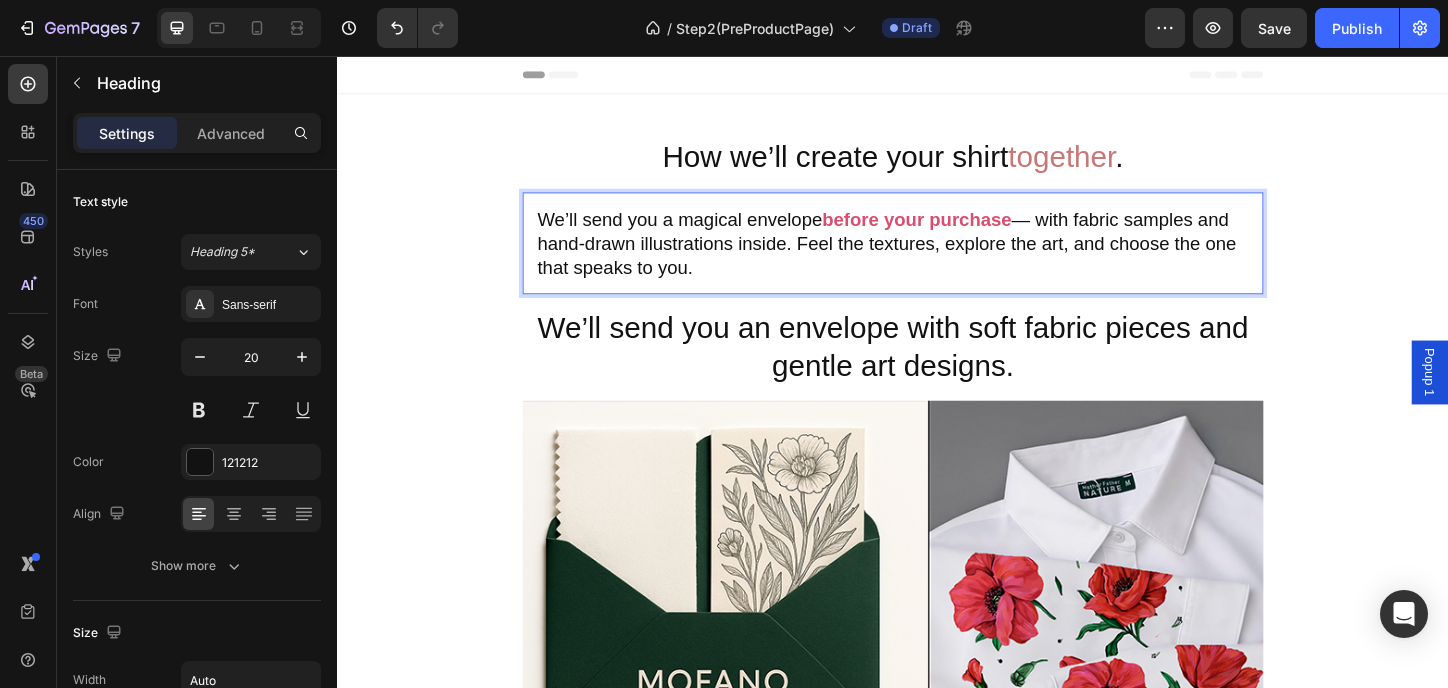 click on "We’ll send you a magical envelope  before your purchase  — with fabric samples and hand-drawn illustrations inside. Feel the textures, explore the art, and choose the one that speaks to you." at bounding box center (937, 258) 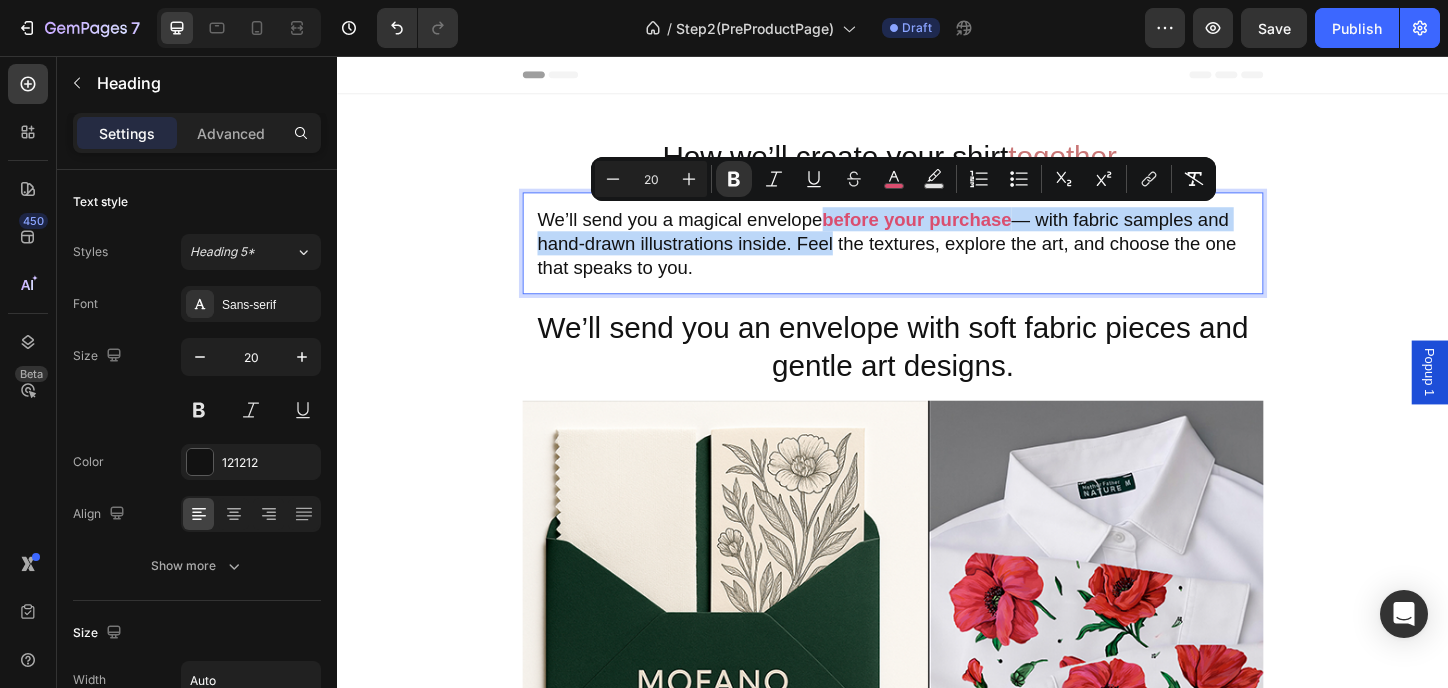 click on "We’ll send you a magical envelope  before your purchase  — with fabric samples and hand-drawn illustrations inside. Feel the textures, explore the art, and choose the one that speaks to you." at bounding box center [937, 258] 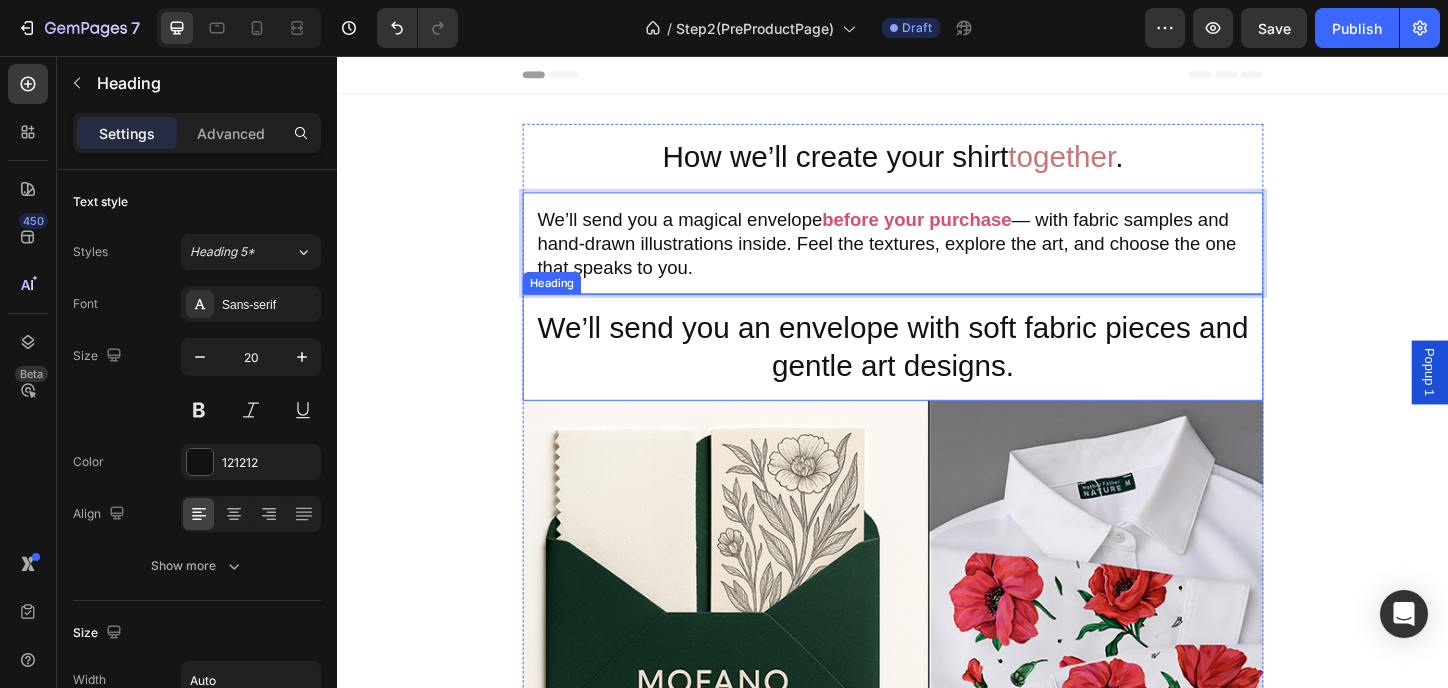 click on "We’ll send you an envelope with soft fabric pieces and gentle art designs." at bounding box center [937, 370] 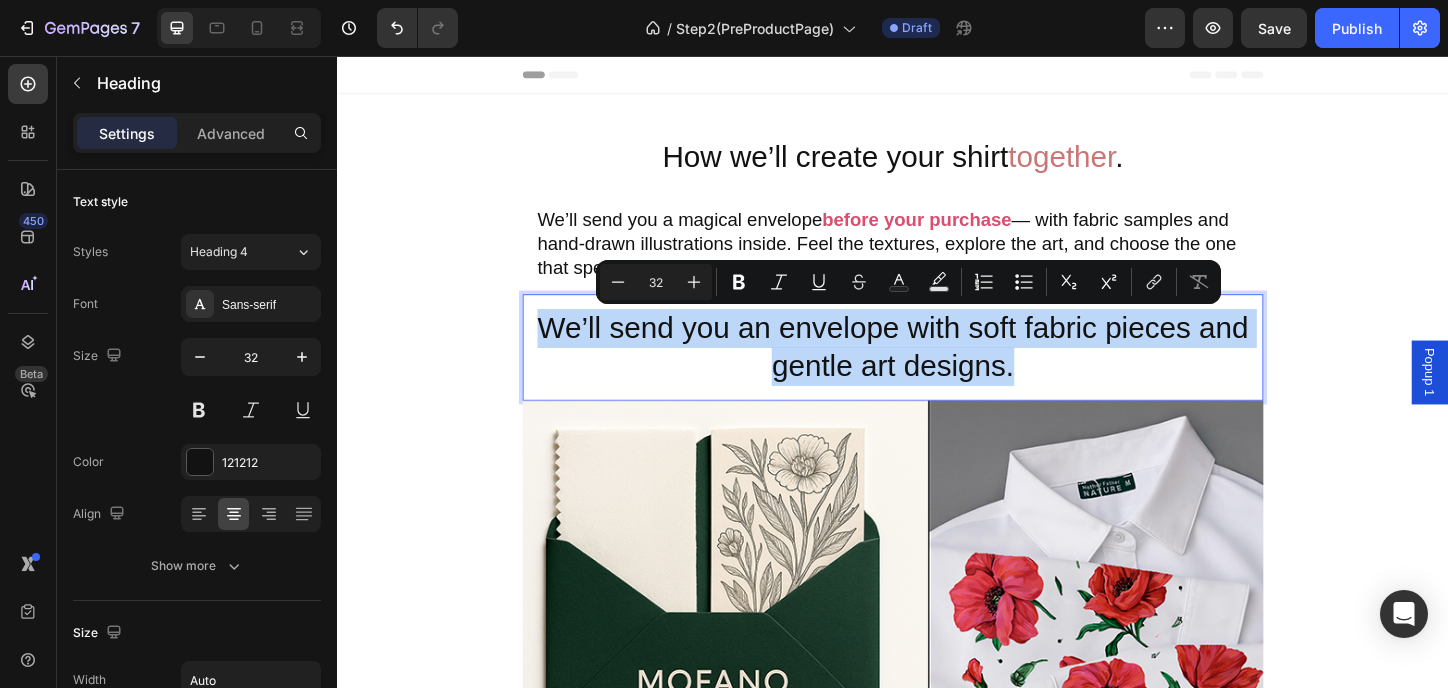 copy on "We’ll send you an envelope with soft fabric pieces and gentle art designs." 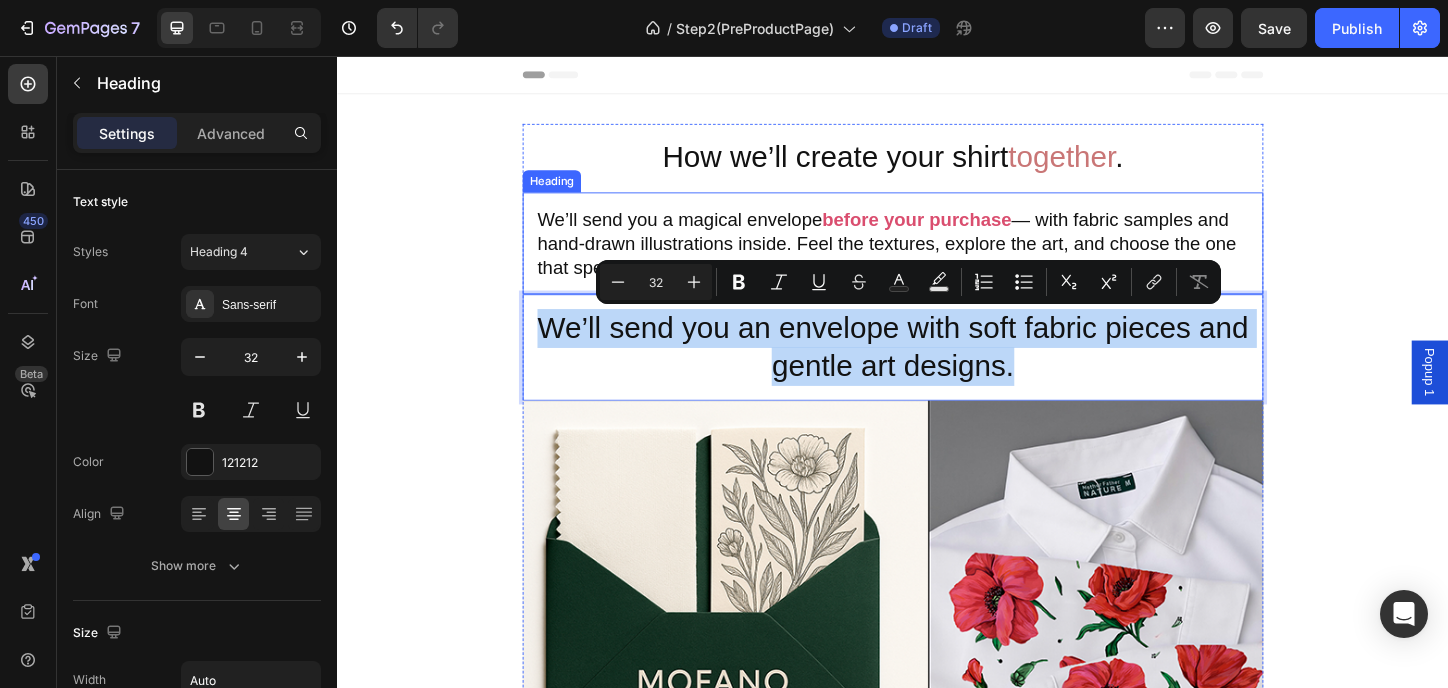click on "We’ll send you a magical envelope  before your purchase  — with fabric samples and hand-drawn illustrations inside. Feel the textures, explore the art, and choose the one that speaks to you." at bounding box center (937, 258) 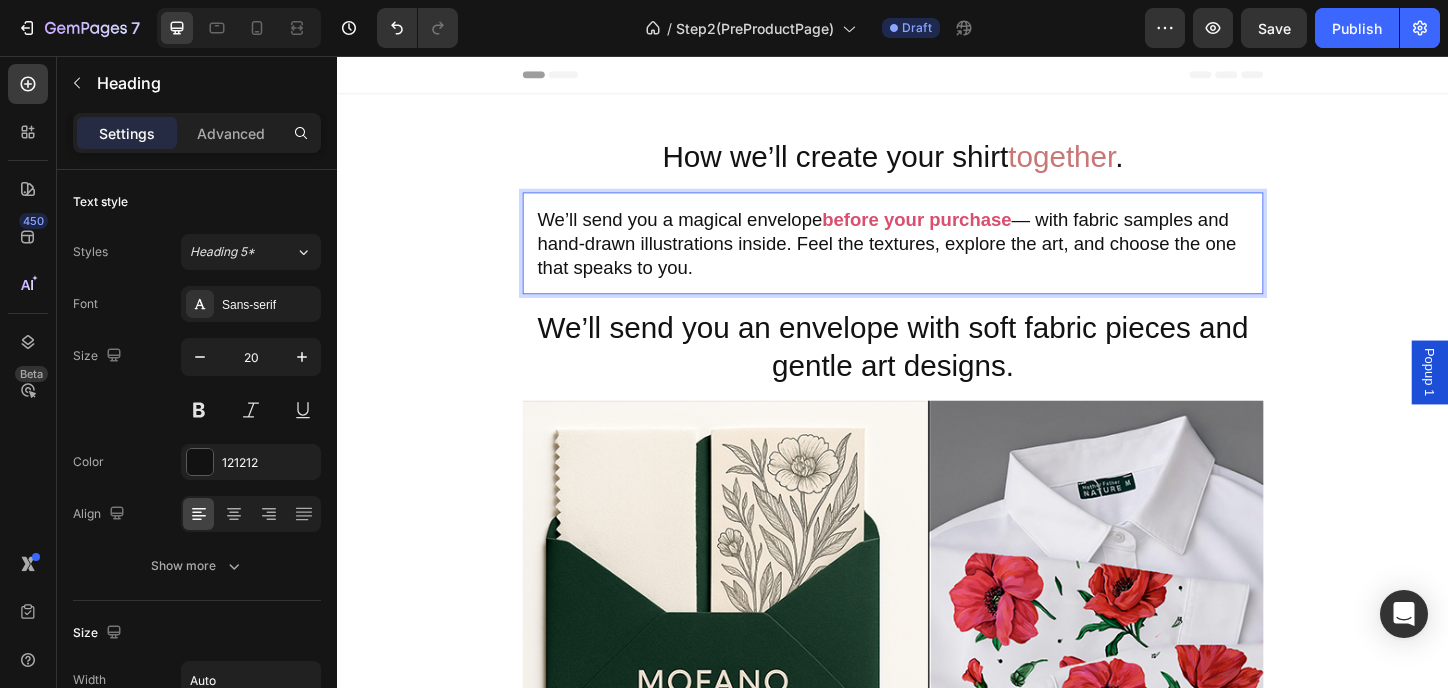 click on "We’ll send you a magical envelope  before your purchase  — with fabric samples and hand-drawn illustrations inside. Feel the textures, explore the art, and choose the one that speaks to you." at bounding box center [937, 258] 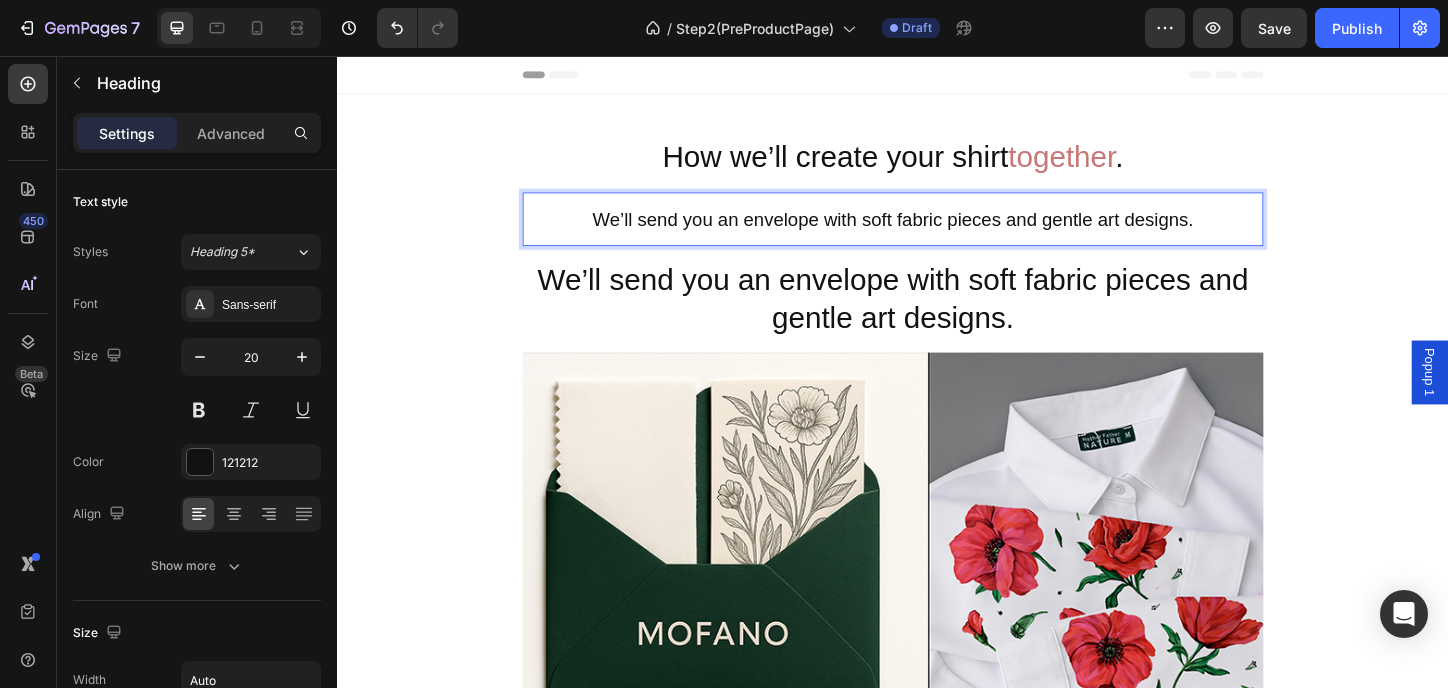 click on "We’ll send you an envelope with soft fabric pieces and gentle art designs." at bounding box center [937, 232] 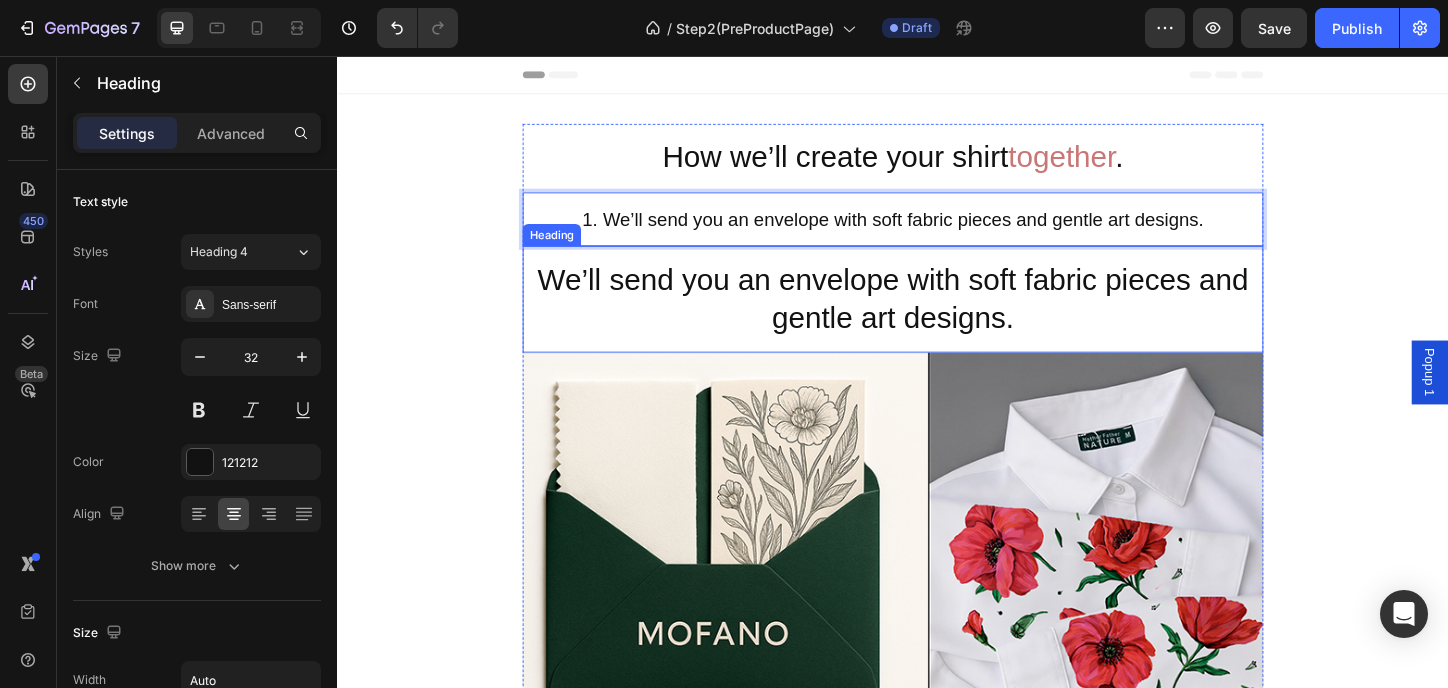 click on "We’ll send you an envelope with soft fabric pieces and gentle art designs." at bounding box center (937, 318) 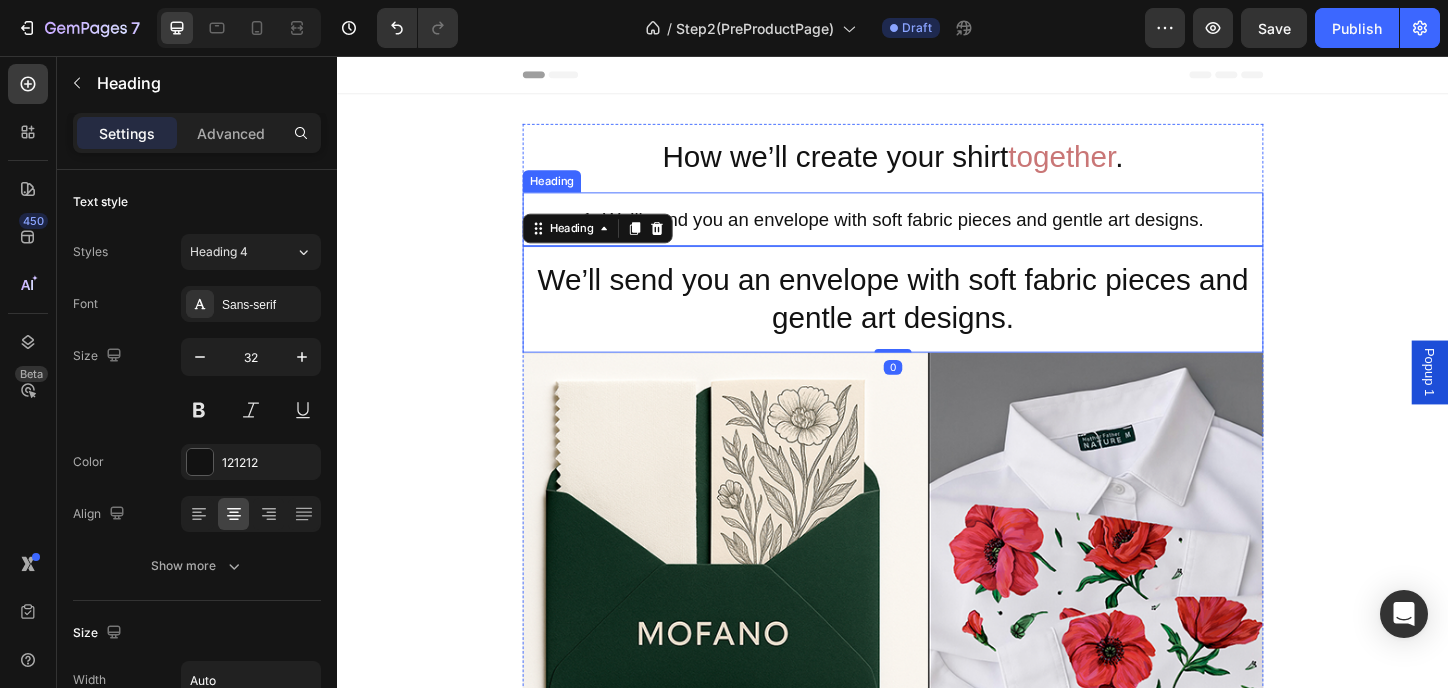 click on "1. We’ll send you an envelope with soft fabric pieces and gentle art designs." at bounding box center [936, 232] 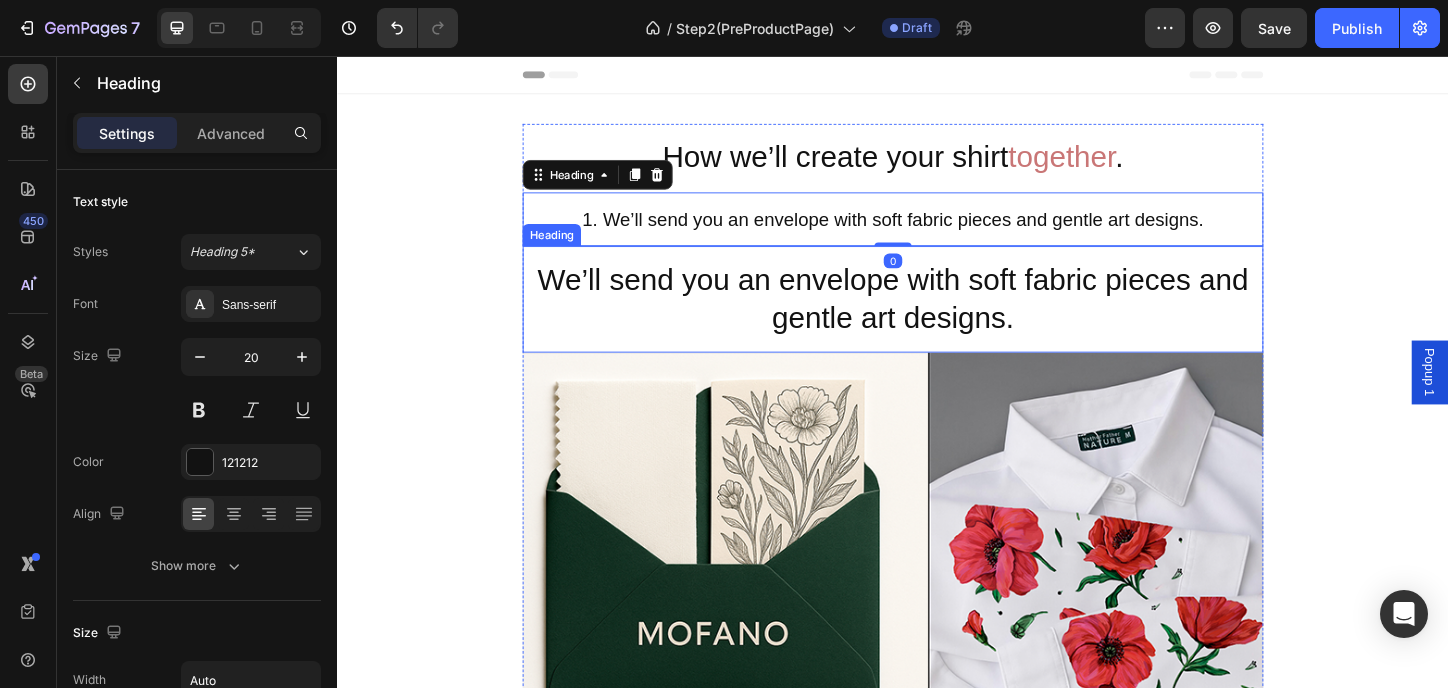 click on "We’ll send you an envelope with soft fabric pieces and gentle art designs." at bounding box center (937, 318) 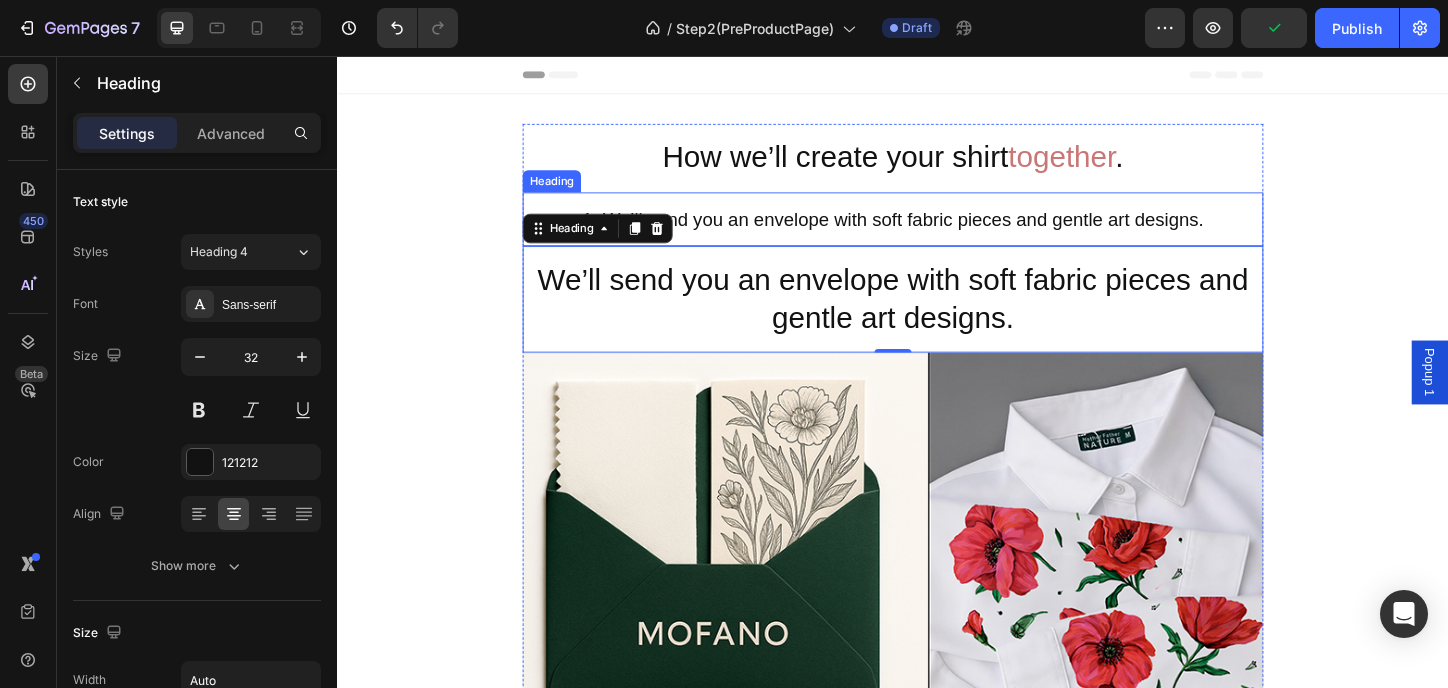 click on "1. We’ll send you an envelope with soft fabric pieces and gentle art designs." at bounding box center (936, 232) 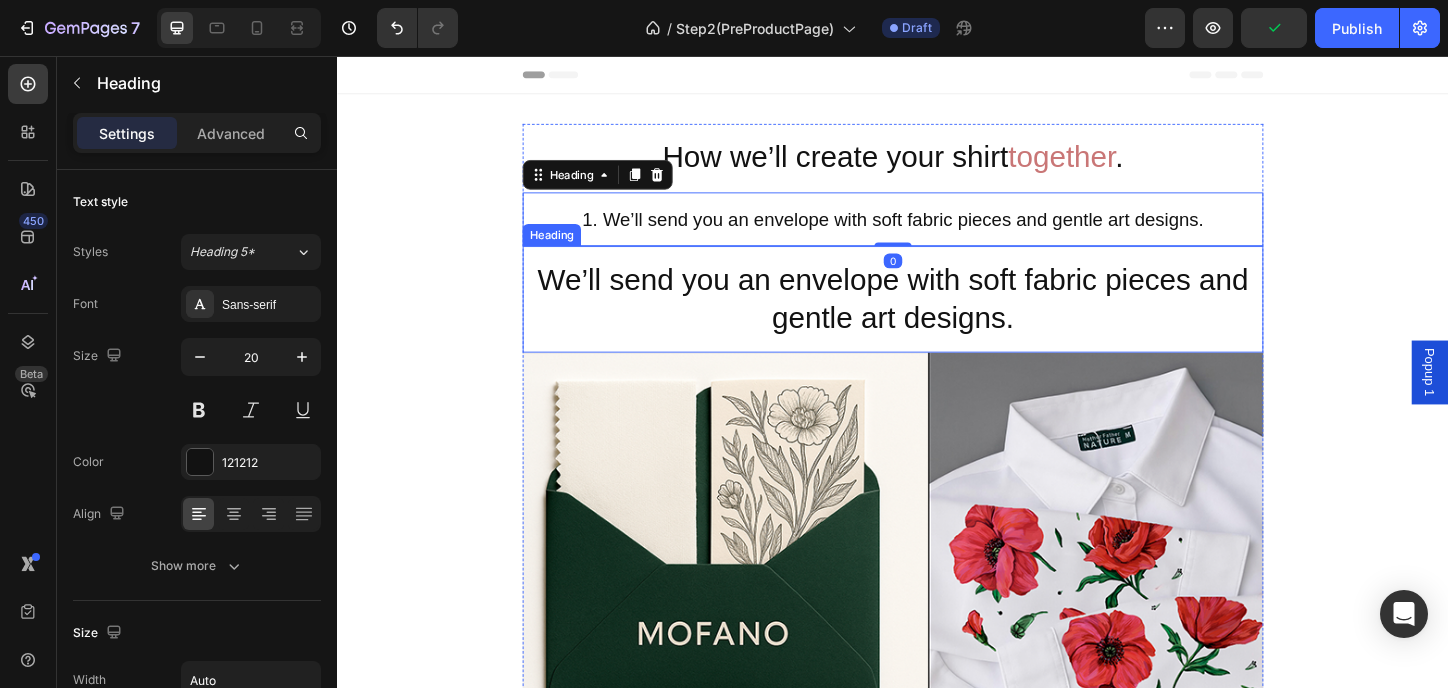 click on "We’ll send you an envelope with soft fabric pieces and gentle art designs." at bounding box center (937, 318) 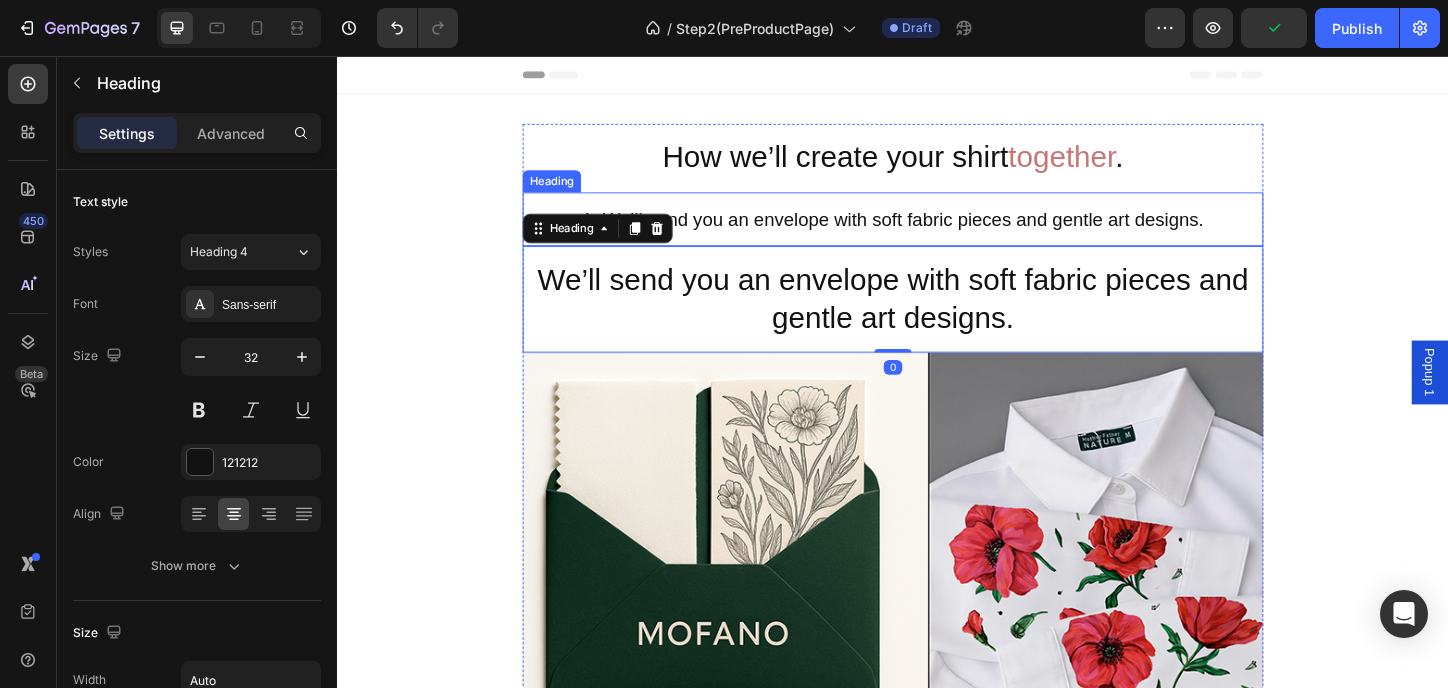 click on "1. We’ll send you an envelope with soft fabric pieces and gentle art designs." at bounding box center [936, 232] 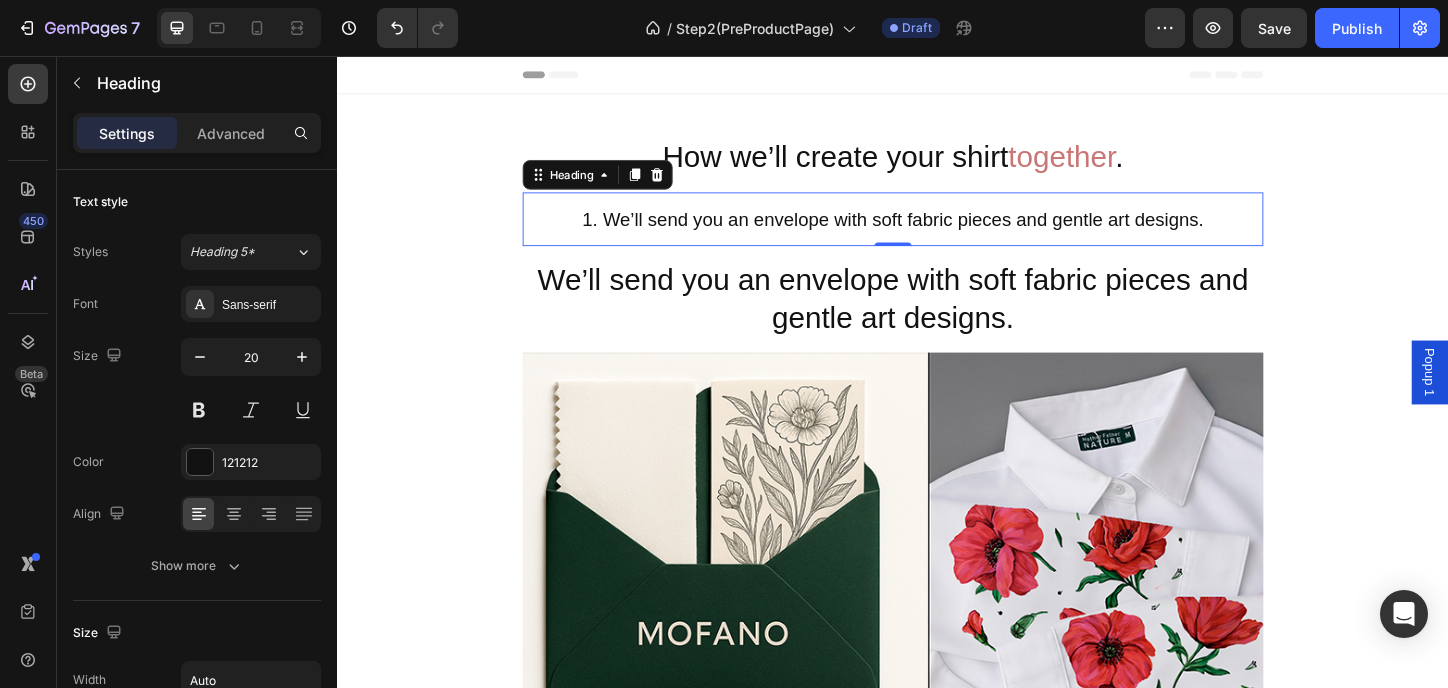 click on "1. We’ll send you an envelope with soft fabric pieces and gentle art designs." at bounding box center (936, 232) 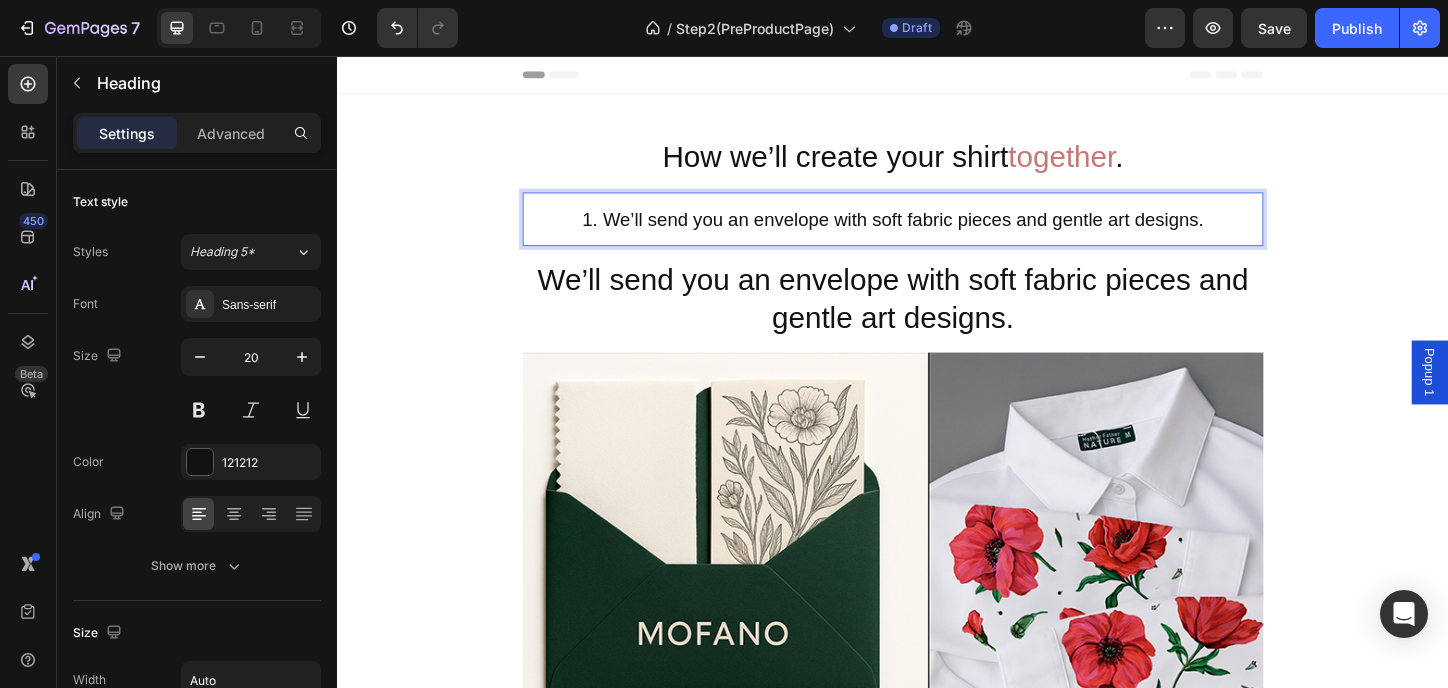 click on "1. We’ll send you an envelope with soft fabric pieces and gentle art designs." at bounding box center (936, 232) 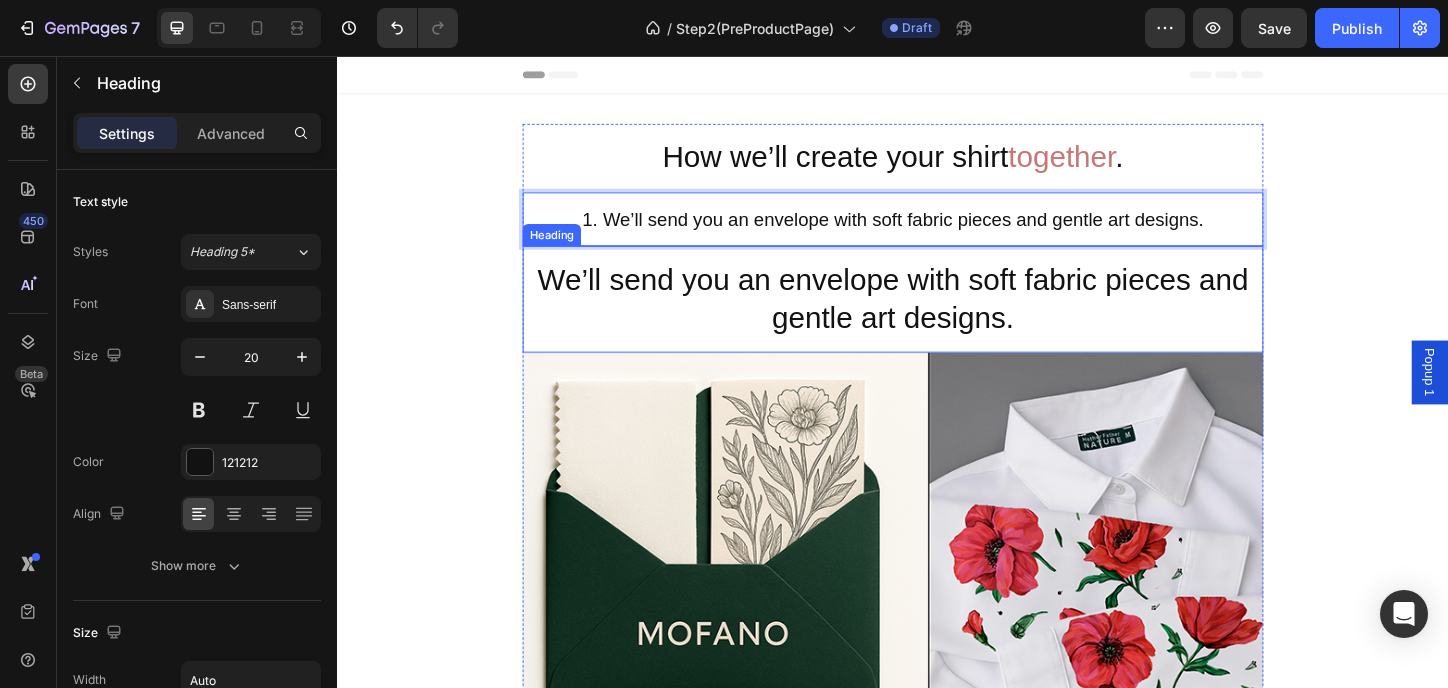 click on "We’ll send you an envelope with soft fabric pieces and gentle art designs." at bounding box center (937, 318) 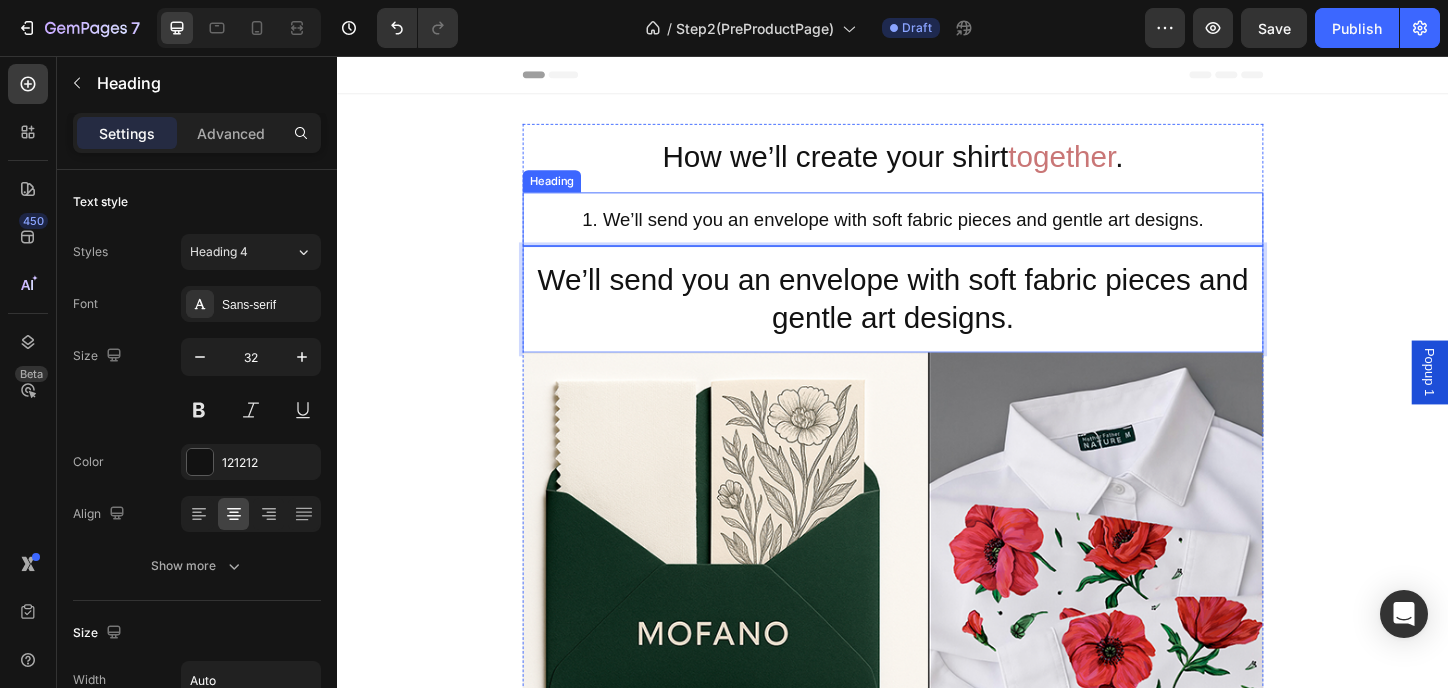 click on "1. We’ll send you an envelope with soft fabric pieces and gentle art designs." at bounding box center (936, 232) 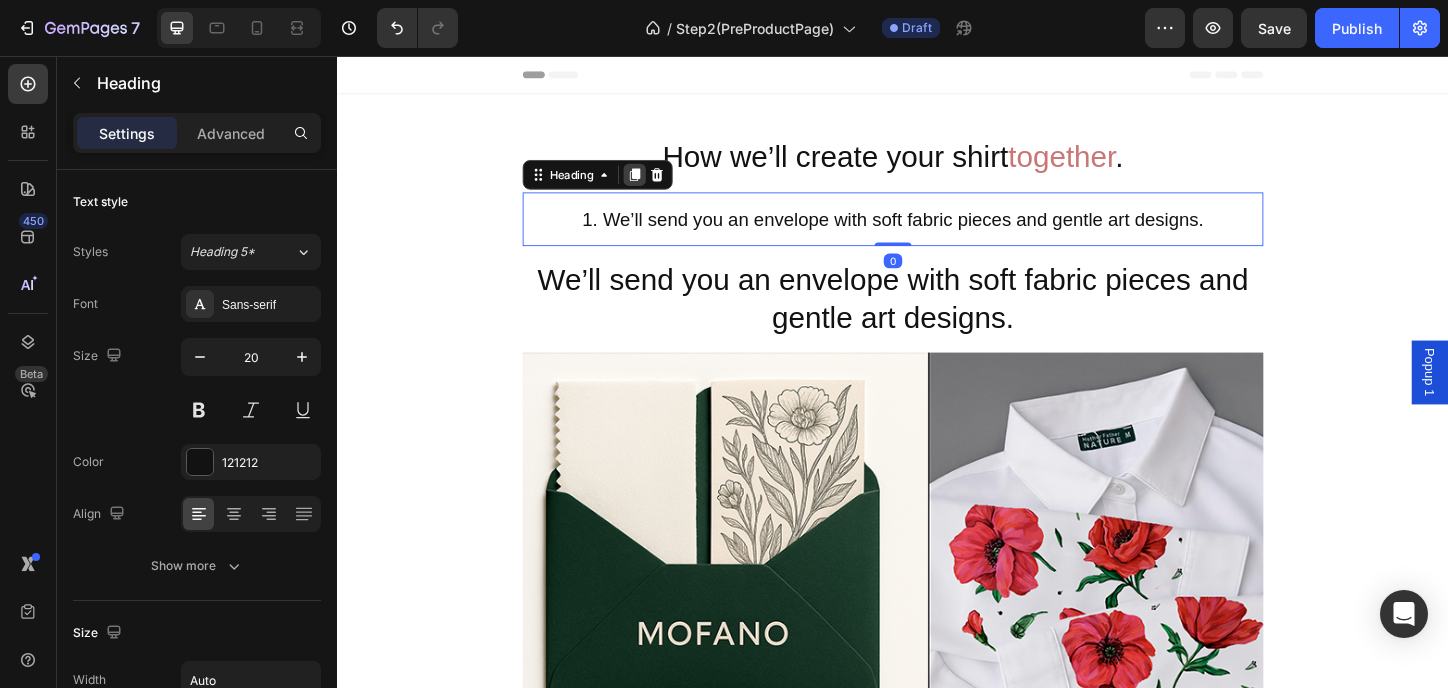 click 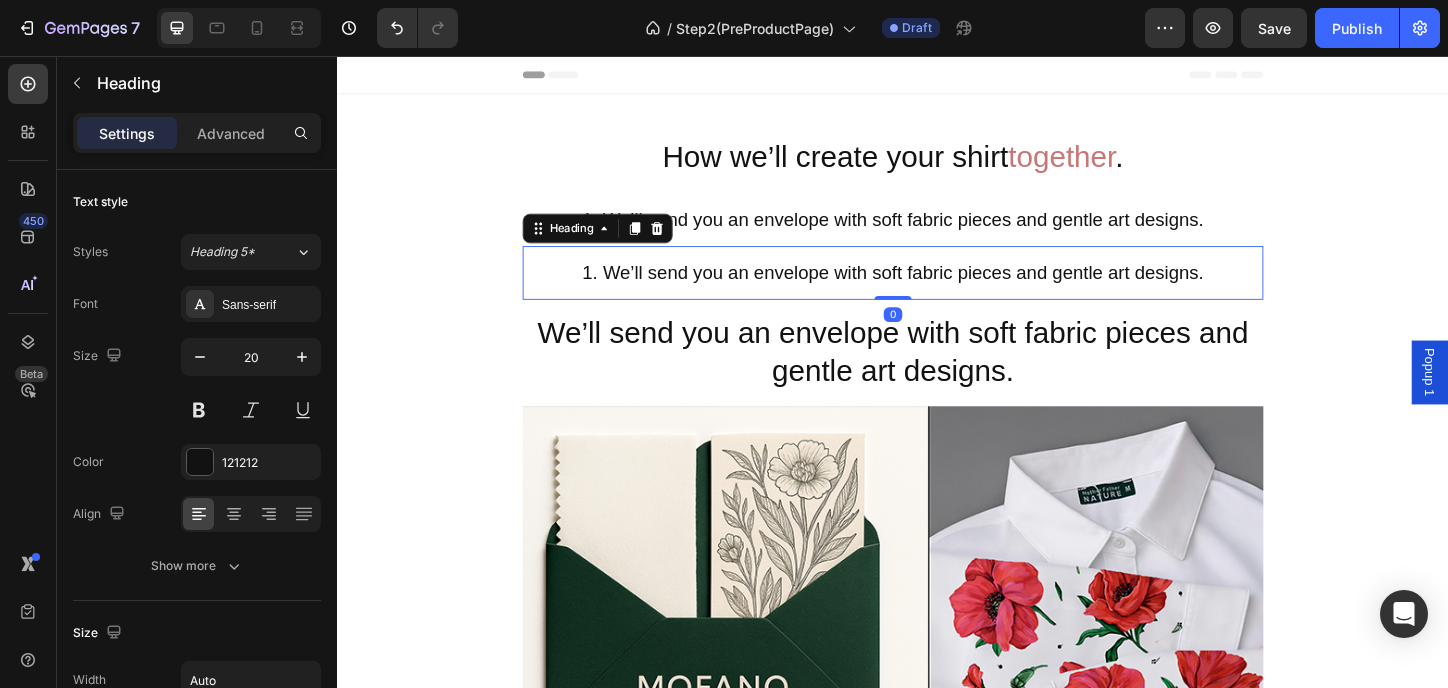 click on "1. We’ll send you an envelope with soft fabric pieces and gentle art designs." at bounding box center [936, 290] 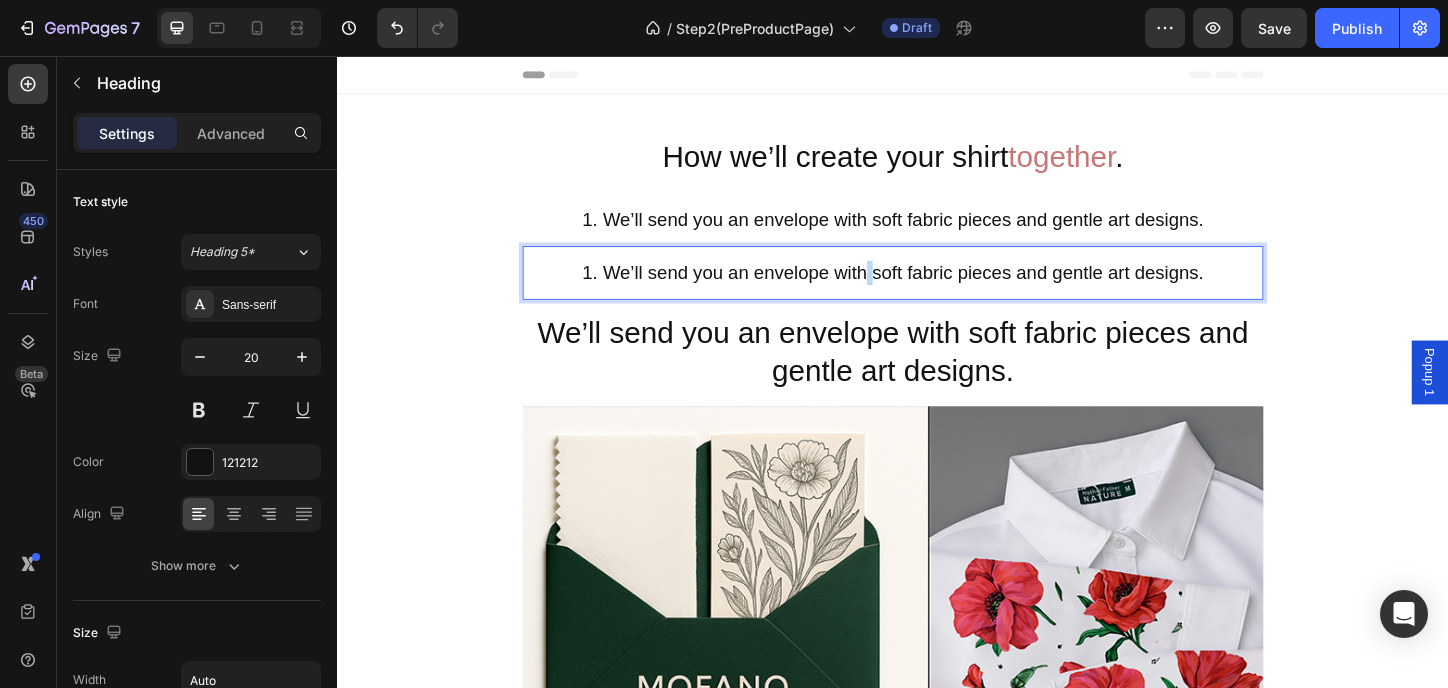 click on "1. We’ll send you an envelope with soft fabric pieces and gentle art designs." at bounding box center [936, 290] 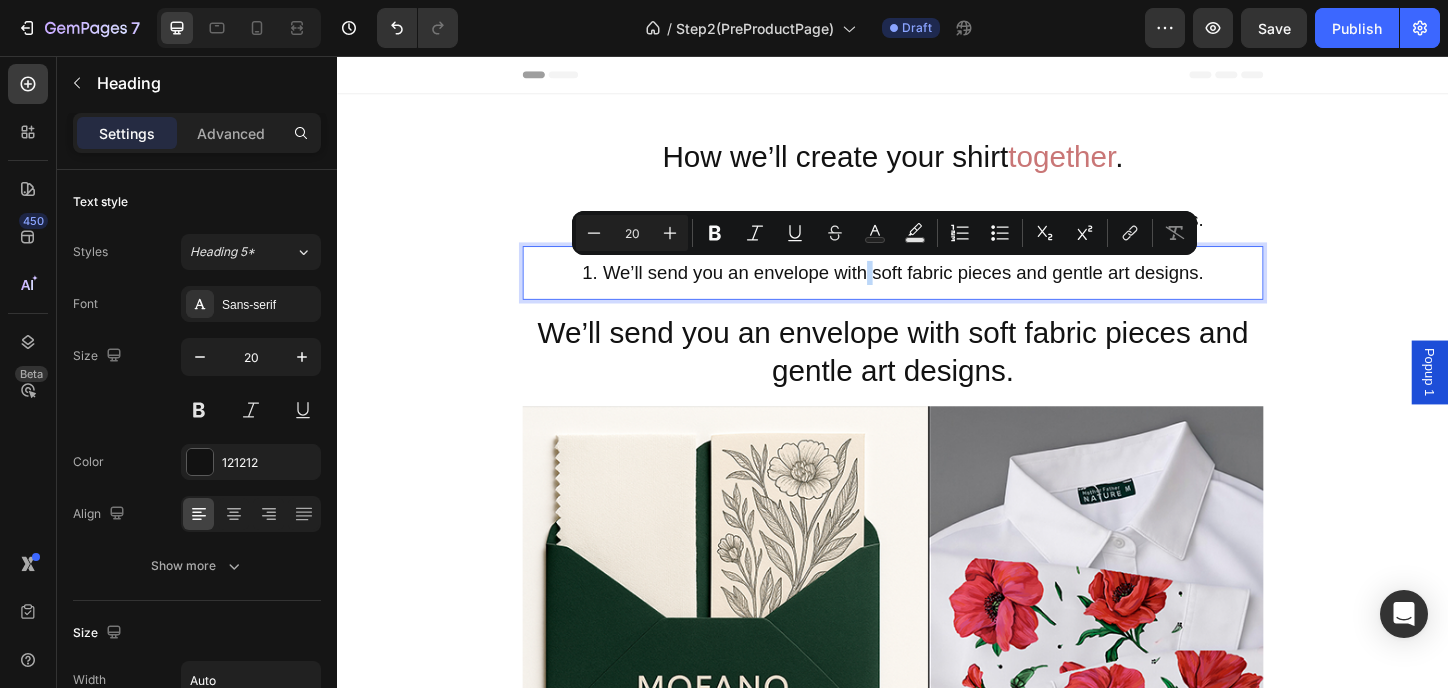 click on "1. We’ll send you an envelope with soft fabric pieces and gentle art designs." at bounding box center [936, 290] 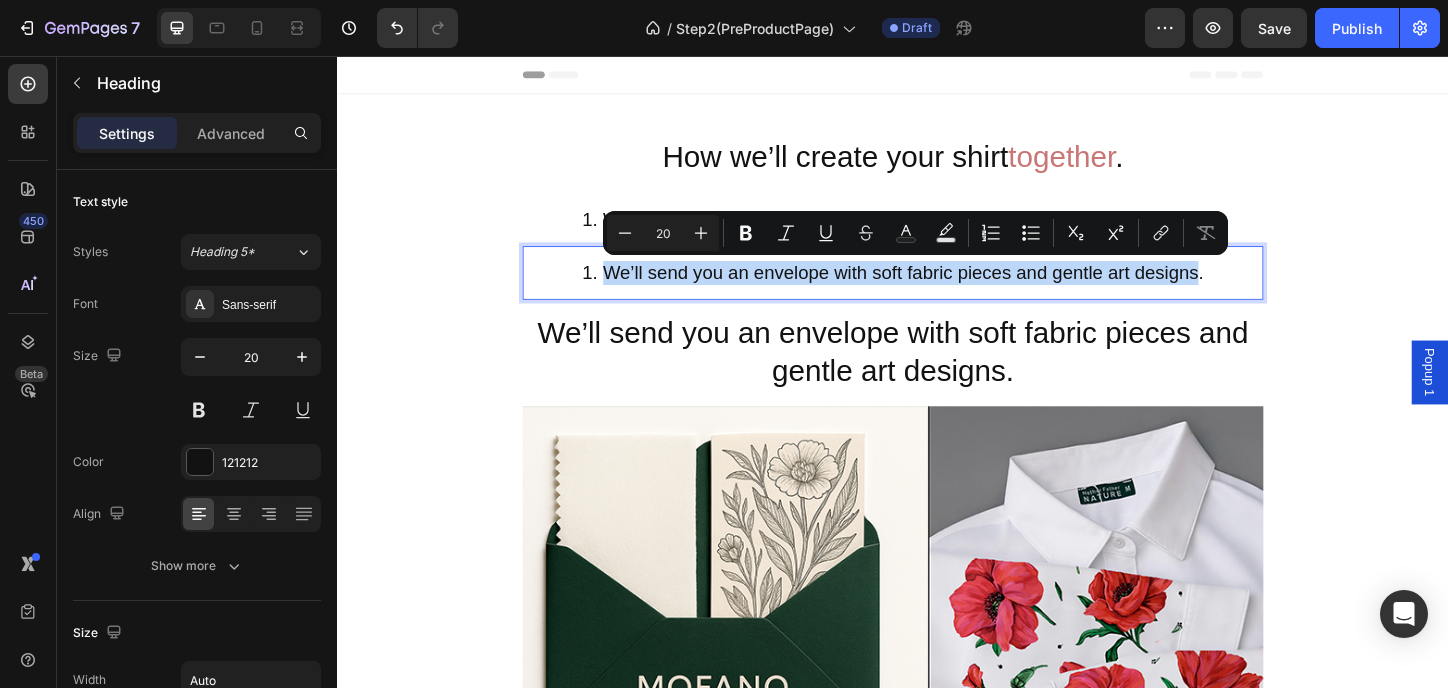 drag, startPoint x: 620, startPoint y: 281, endPoint x: 1257, endPoint y: 287, distance: 637.02826 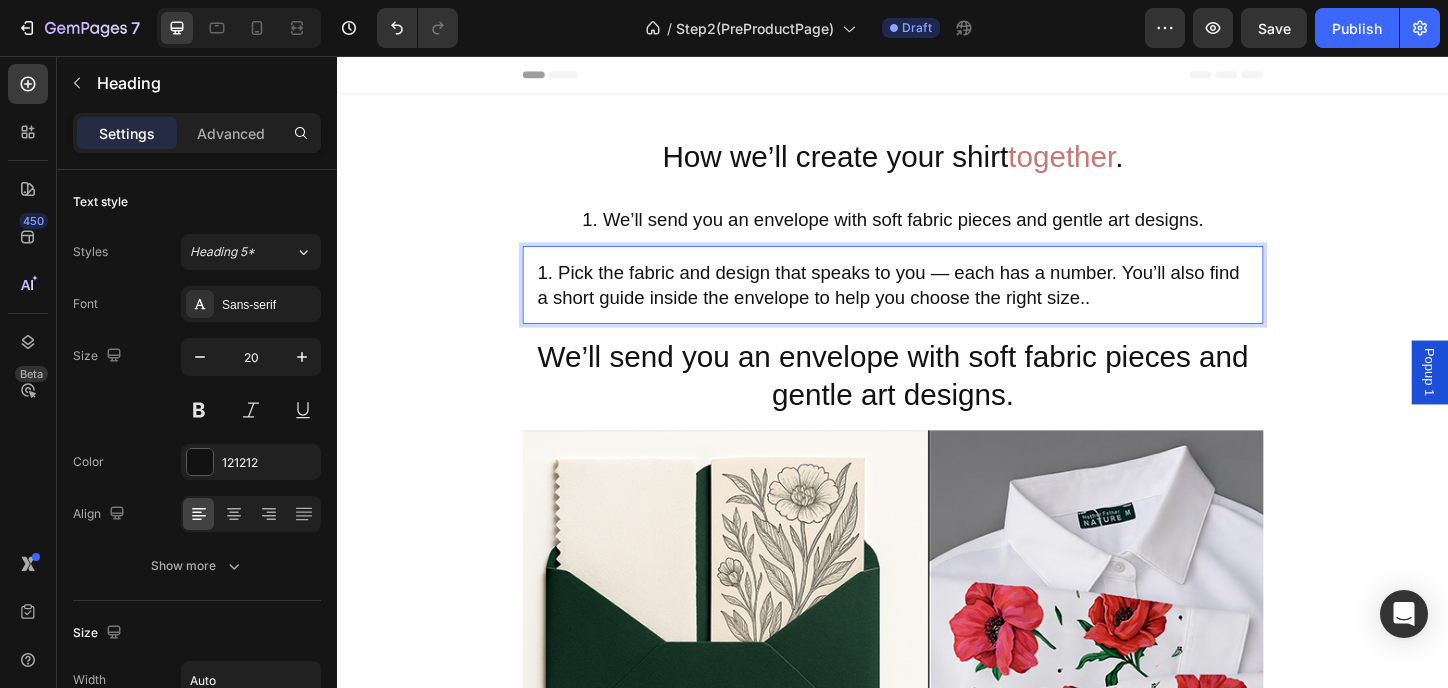 drag, startPoint x: 556, startPoint y: 287, endPoint x: 577, endPoint y: 287, distance: 21 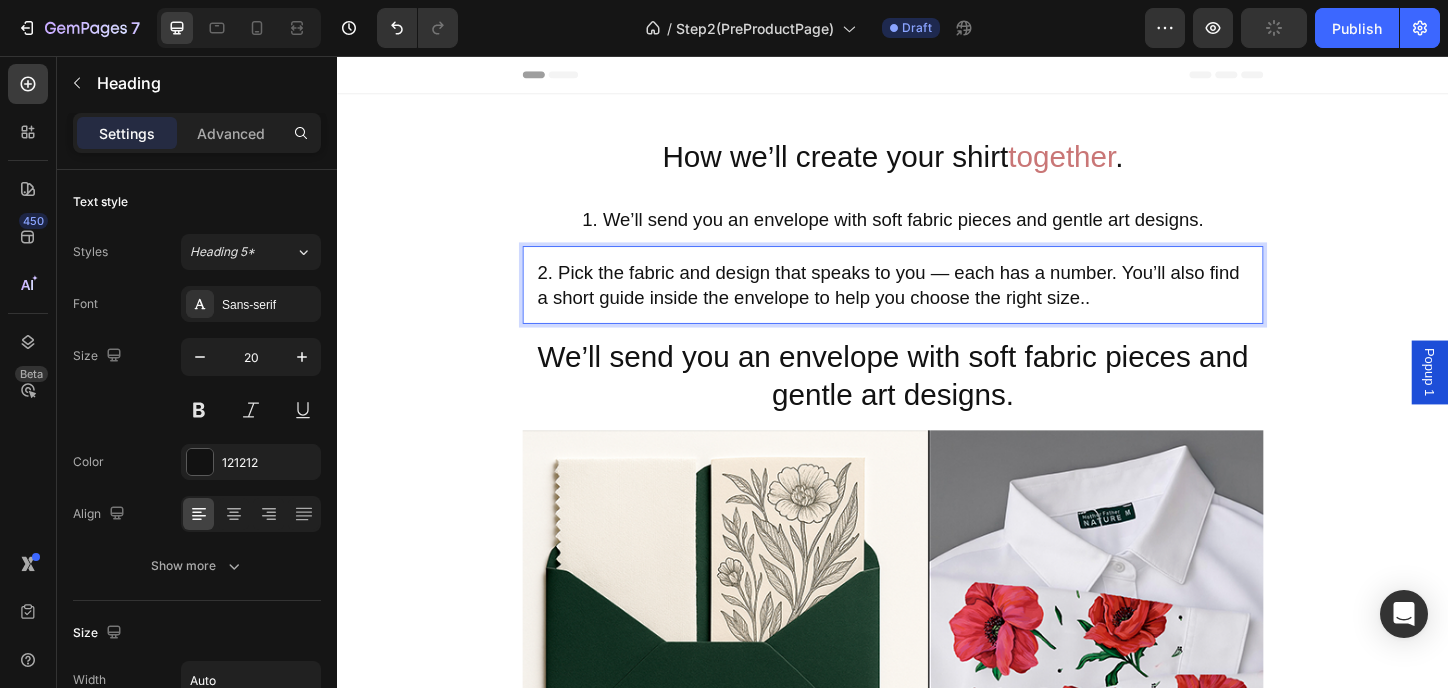 click on "How we’ll create your shirt  together . Heading 1. We’ll send you an envelope with soft fabric pieces and gentle art designs. Heading 2. Pick the fabric and design that speaks to you — each has a number. You’ll also find a short guide inside the envelope to help you choose the right size.. Heading   0 We’ll send you an envelope with soft fabric pieces and gentle art designs. Heading Image We’ll send you a magical envelope  before your purchase  — with fabric samples and hand-drawn illustrations inside. Feel the textures, explore the art, and choose the one that speaks to you.  Heading
Icon Row
Drop element here
Icon Row Row A basic oversized white shirt featuring sleeve art by artists  inspired by nature  and the  One  who created it. Heading
Image Image Image Image Image Image
Carousel - Wide size range — from  XS to 4XL. - A shirt design that fits  any style. - One shirt,  many looks Heading Heading" at bounding box center (937, 1195) 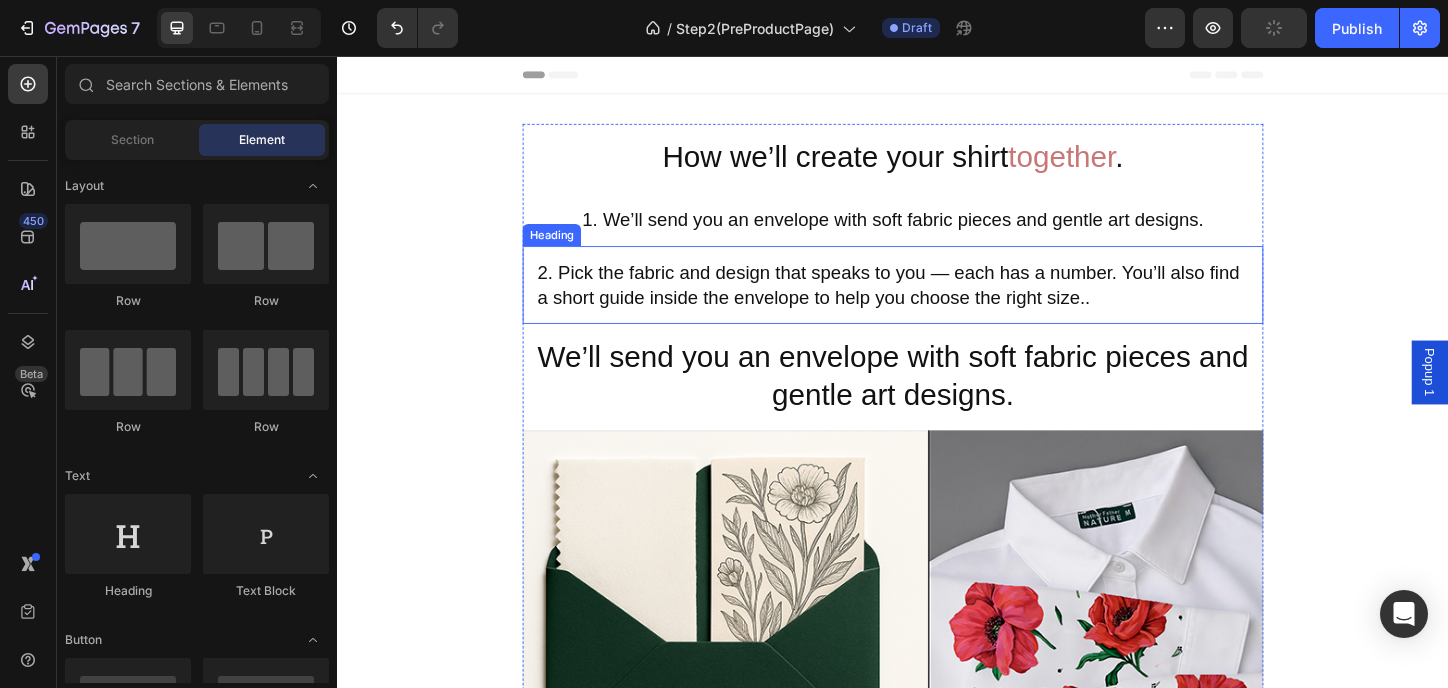 click on "2. Pick the fabric and design that speaks to you — each has a number. You’ll also find a short guide inside the envelope to help you choose the right size.." at bounding box center [937, 303] 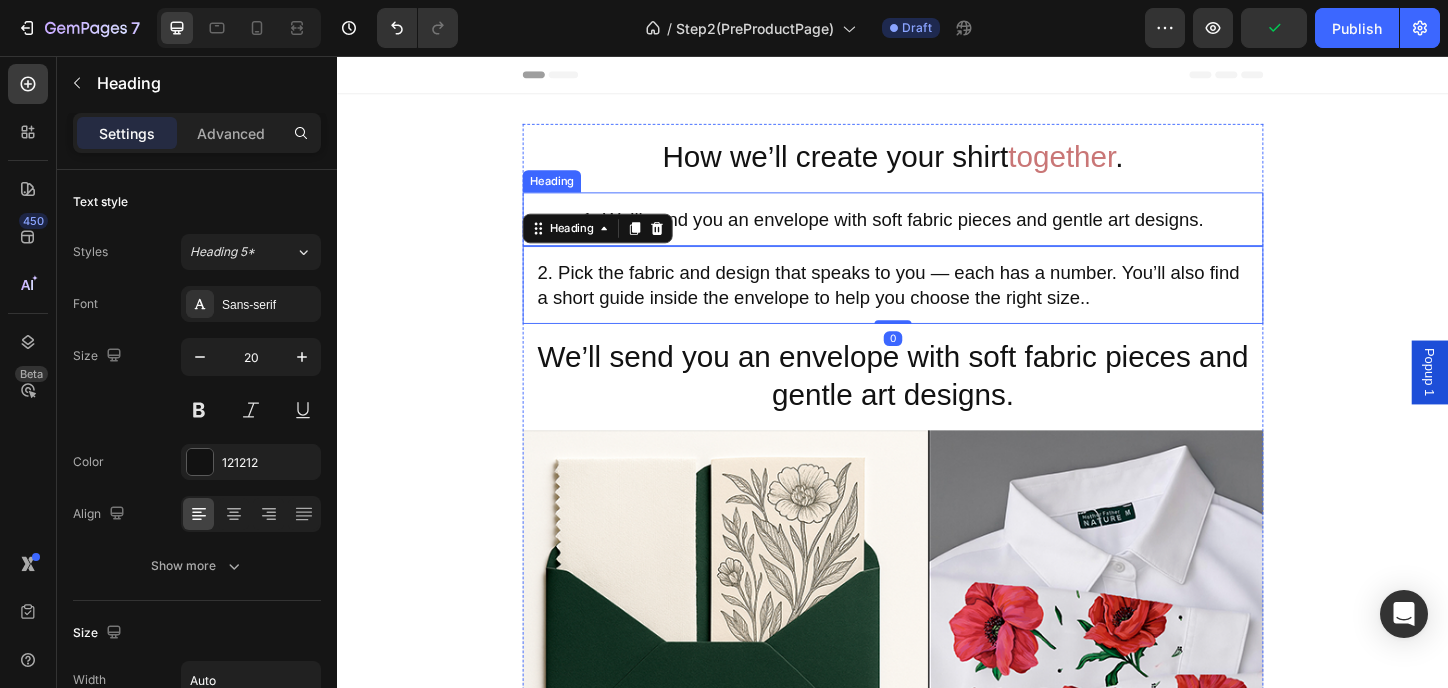 click on "1. We’ll send you an envelope with soft fabric pieces and gentle art designs." at bounding box center (936, 232) 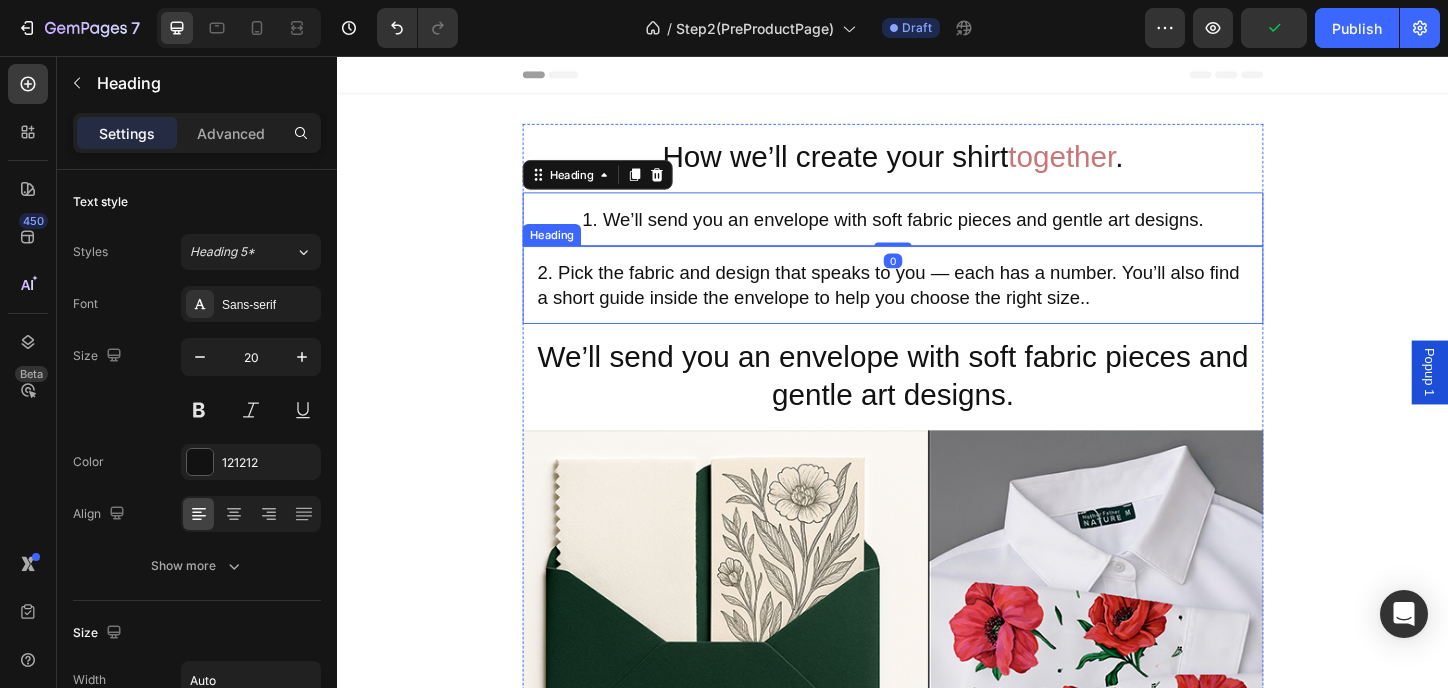 click on "2. Pick the fabric and design that speaks to you — each has a number. You’ll also find a short guide inside the envelope to help you choose the right size.." at bounding box center [937, 303] 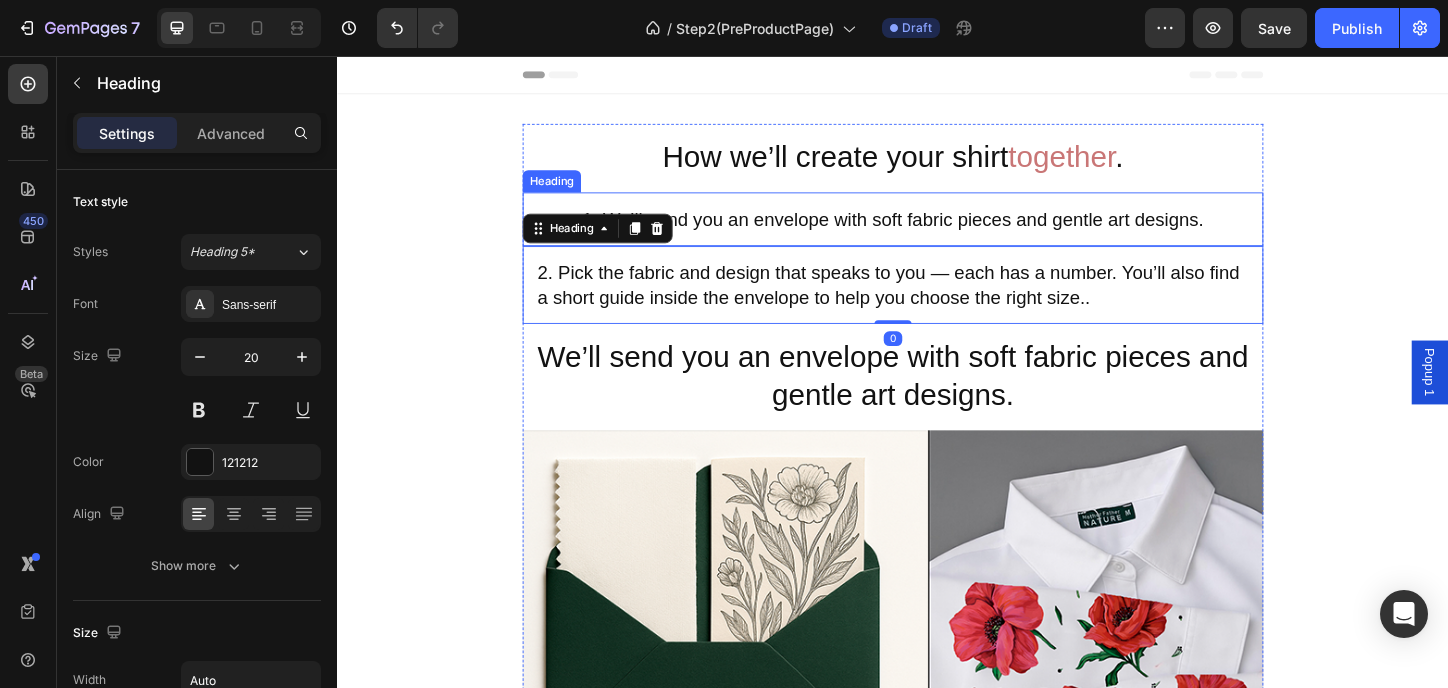 click on "1. We’ll send you an envelope with soft fabric pieces and gentle art designs." at bounding box center [936, 232] 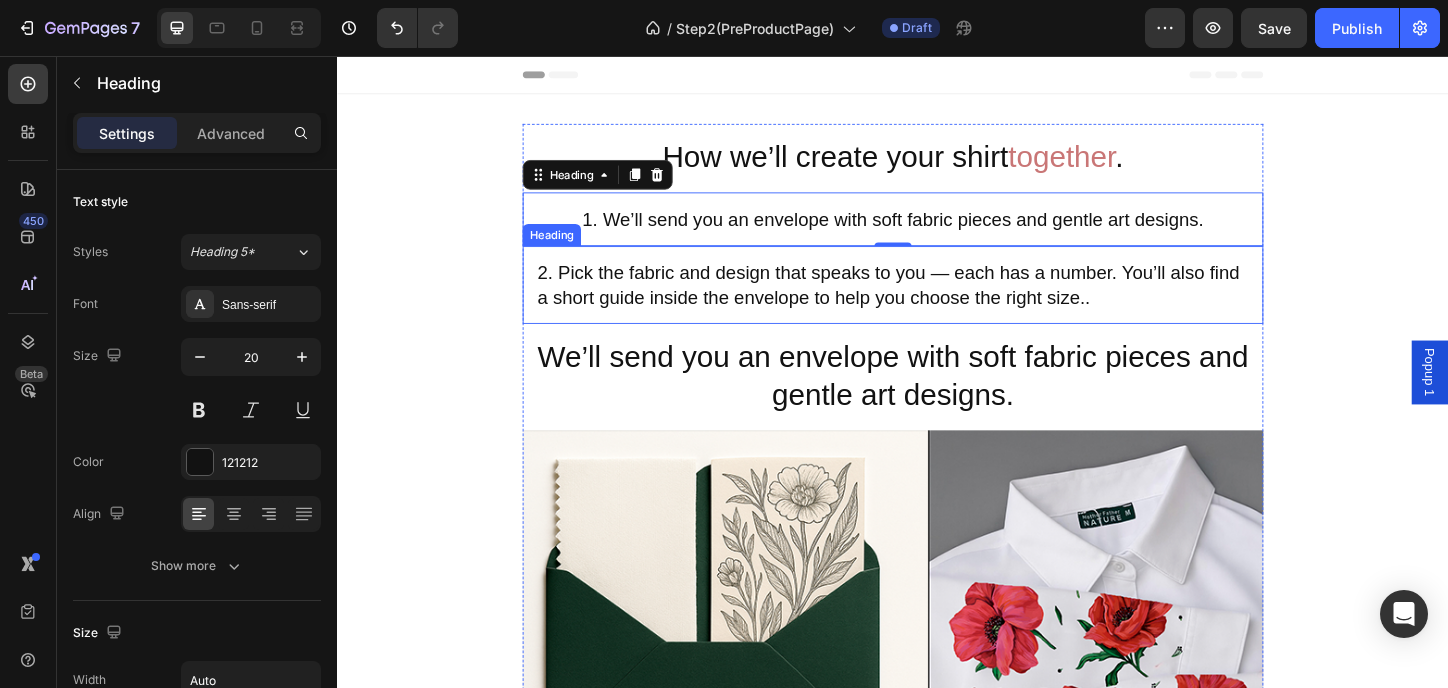 click on "2. Pick the fabric and design that speaks to you — each has a number. You’ll also find a short guide inside the envelope to help you choose the right size.." at bounding box center [937, 303] 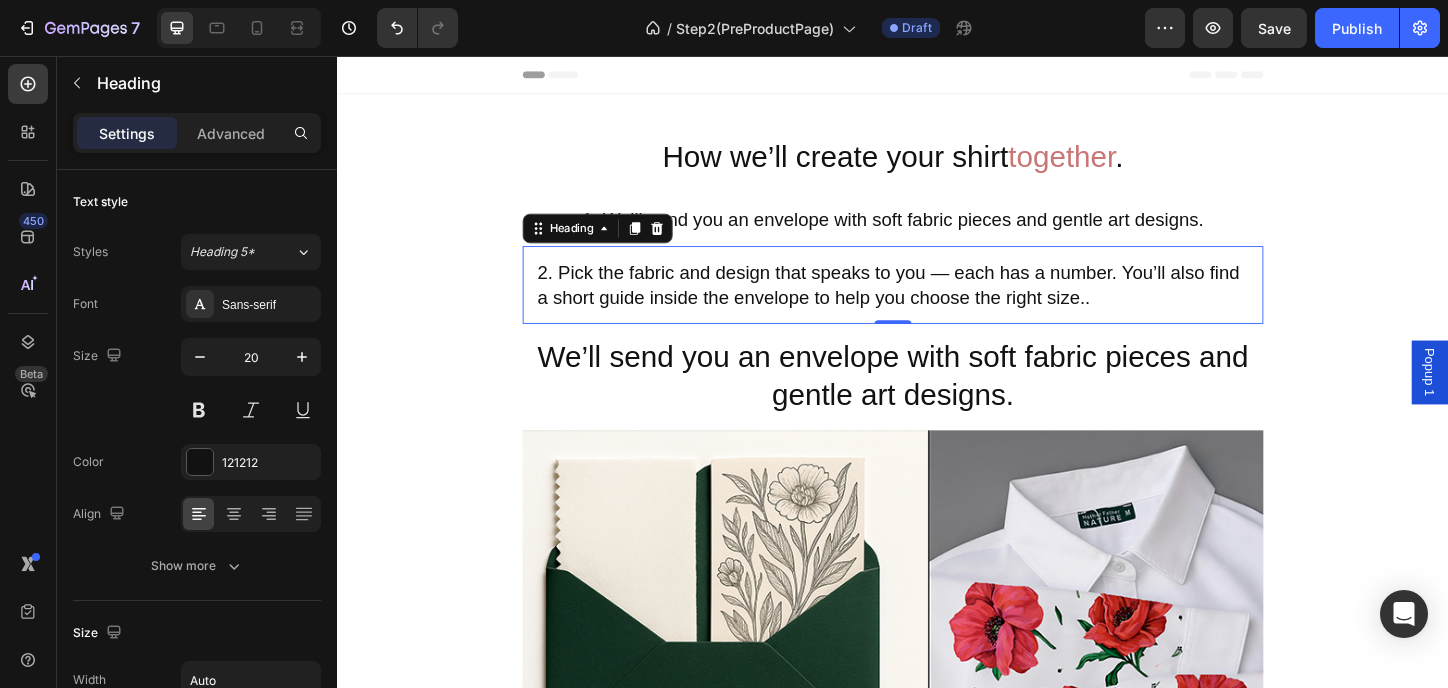 click on "How we’ll create your shirt  together . Heading 1. We’ll send you an envelope with soft fabric pieces and gentle art designs. Heading 2. Pick the fabric and design that speaks to you — each has a number. You’ll also find a short guide inside the envelope to help you choose the right size.. Heading   0 We’ll send you an envelope with soft fabric pieces and gentle art designs. Heading Image We’ll send you a magical envelope  before your purchase  — with fabric samples and hand-drawn illustrations inside. Feel the textures, explore the art, and choose the one that speaks to you.  Heading
Icon Row
Drop element here
Icon Row Row A basic oversized white shirt featuring sleeve art by artists  inspired by nature  and the  One  who created it. Heading
Image Image Image Image Image Image
Carousel - Wide size range — from  XS to 4XL. - A shirt design that fits  any style. - One shirt,  many looks Heading Heading" at bounding box center [937, 1195] 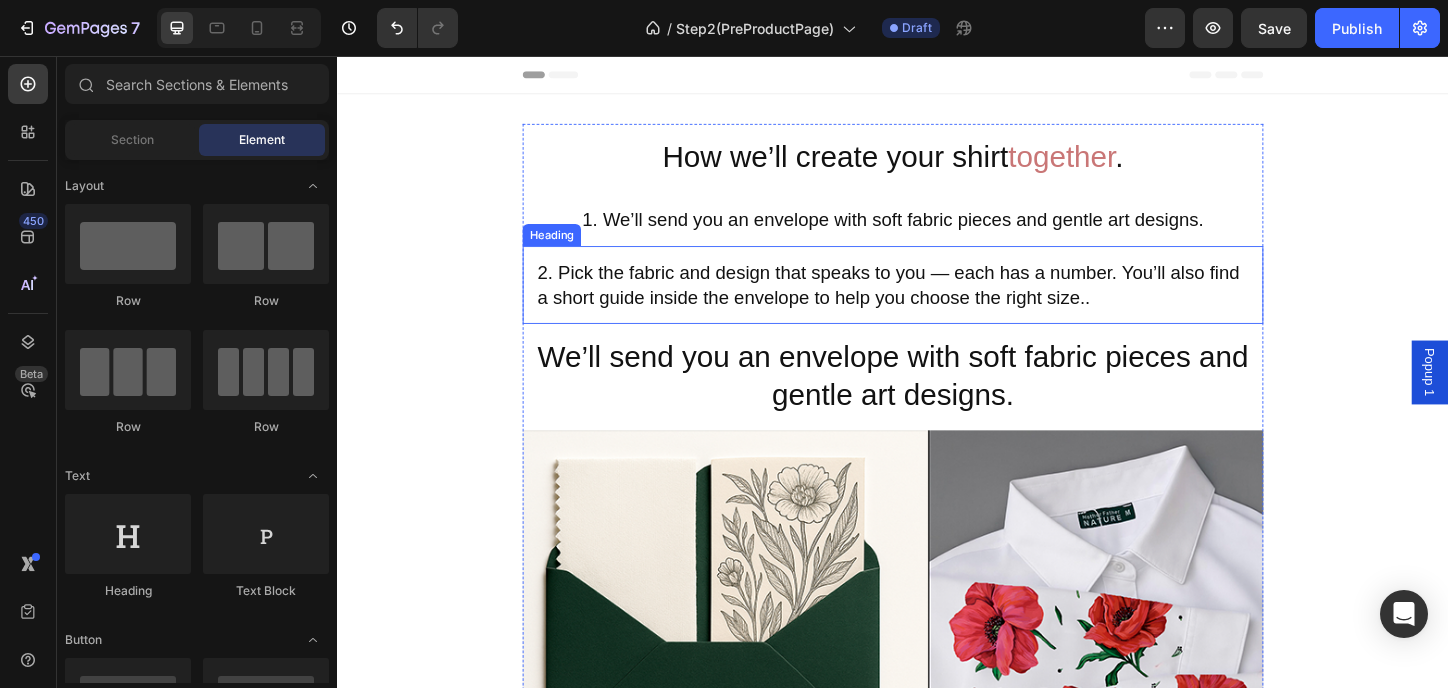 click on "2. Pick the fabric and design that speaks to you — each has a number. You’ll also find a short guide inside the envelope to help you choose the right size.." at bounding box center [937, 303] 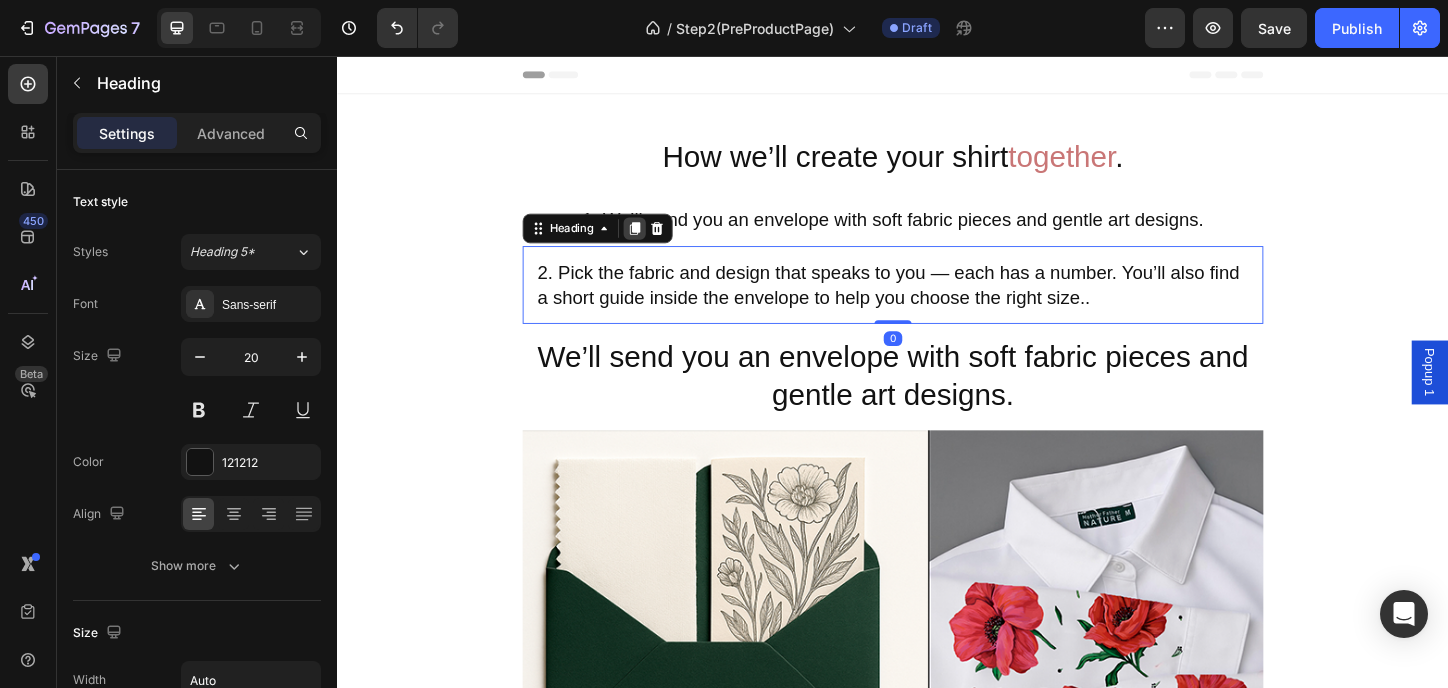click 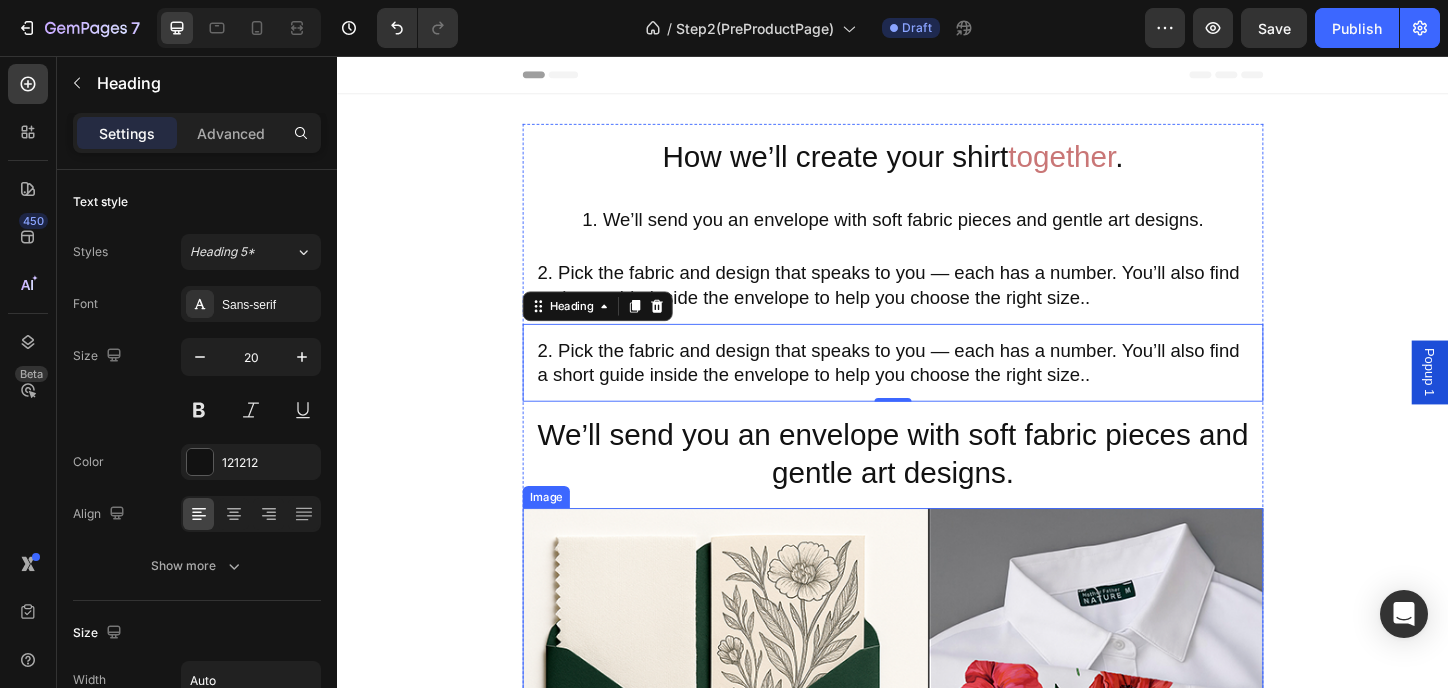 click at bounding box center [937, 744] 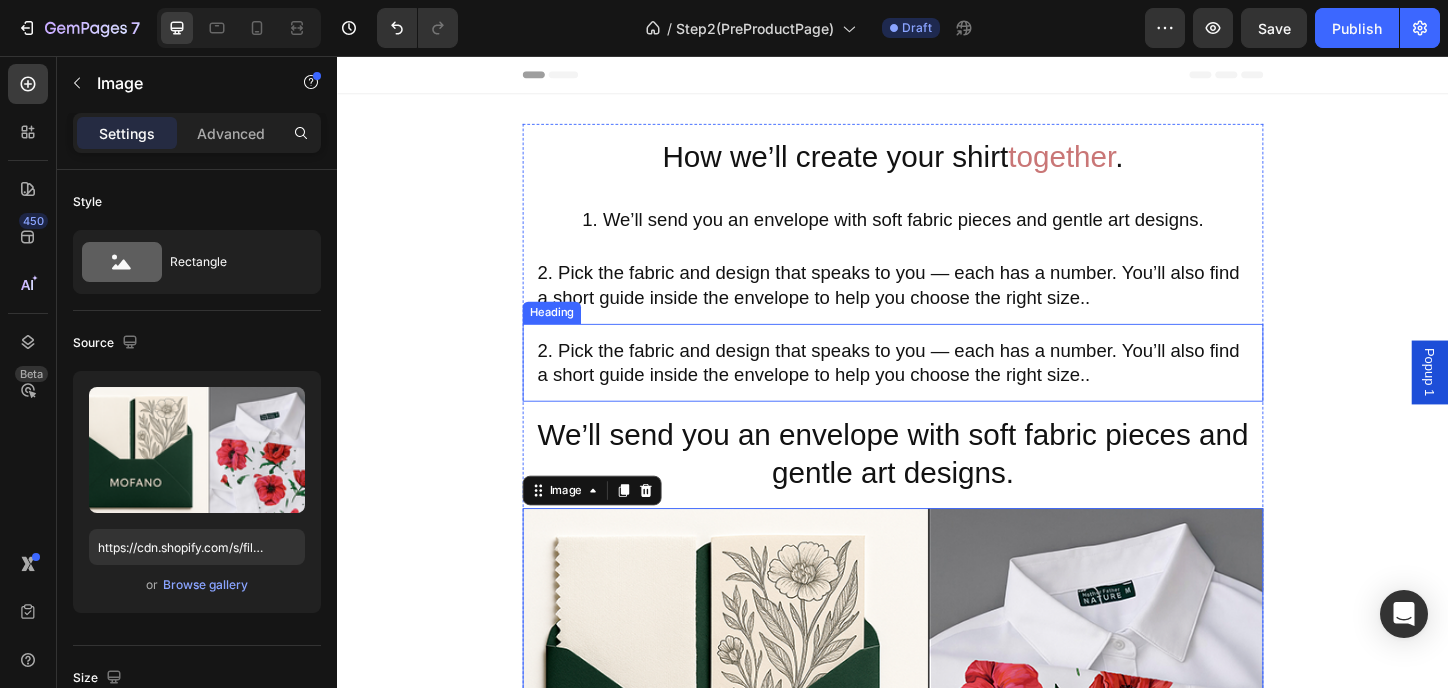 click on "2. Pick the fabric and design that speaks to you — each has a number. You’ll also find a short guide inside the envelope to help you choose the right size.." at bounding box center (937, 387) 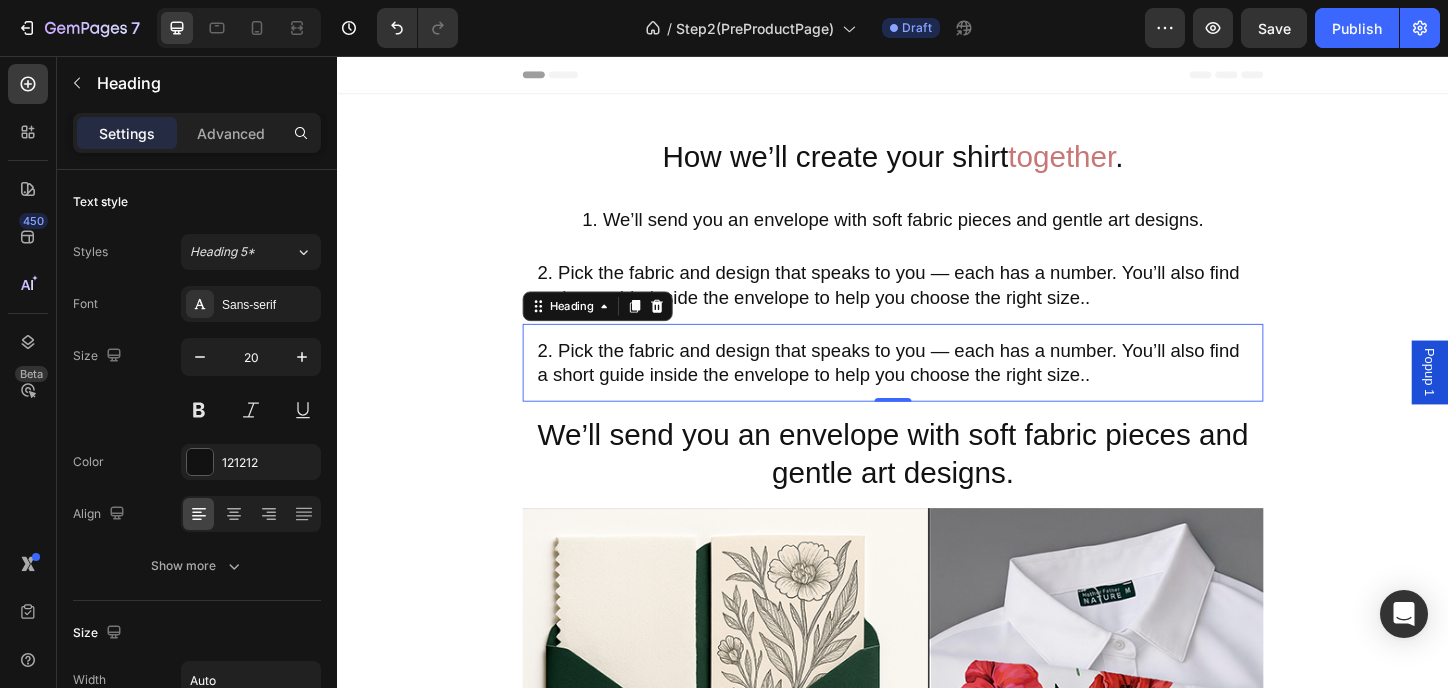 click on "2. Pick the fabric and design that speaks to you — each has a number. You’ll also find a short guide inside the envelope to help you choose the right size.." at bounding box center [937, 387] 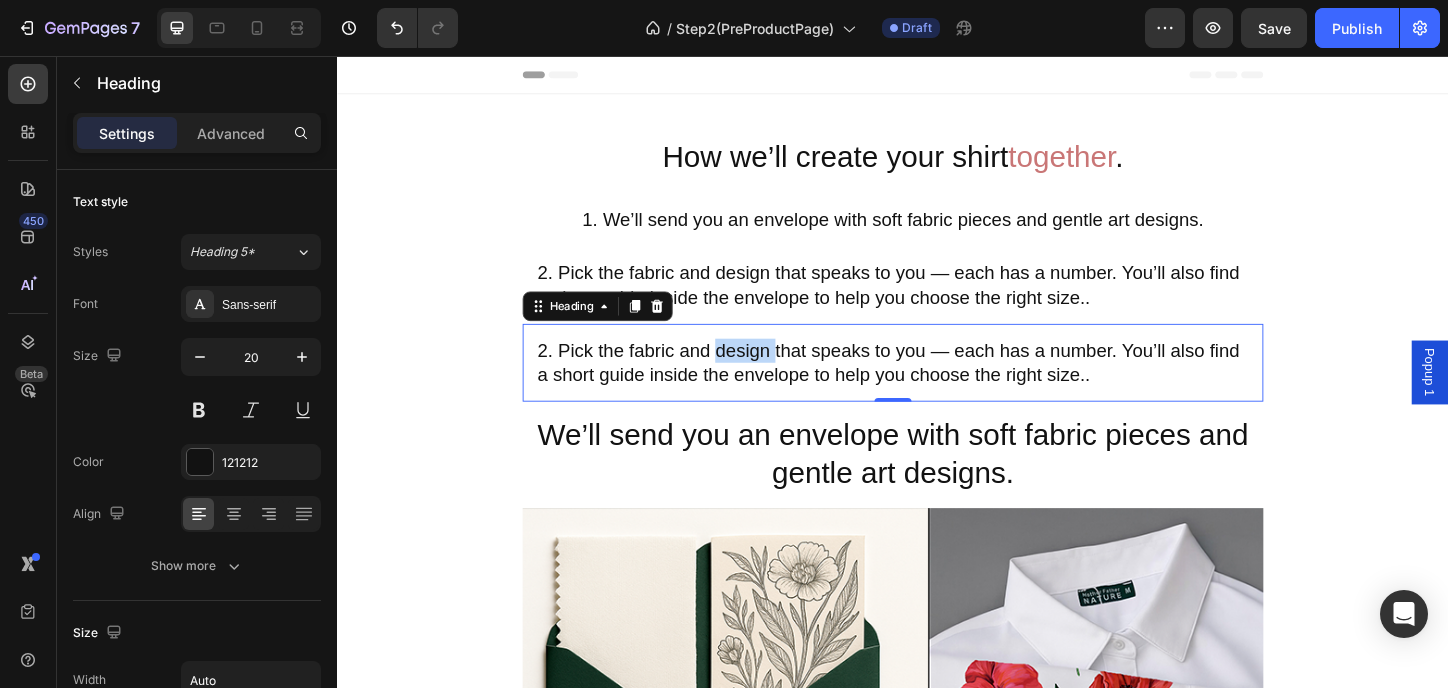 click on "2. Pick the fabric and design that speaks to you — each has a number. You’ll also find a short guide inside the envelope to help you choose the right size.." at bounding box center (937, 387) 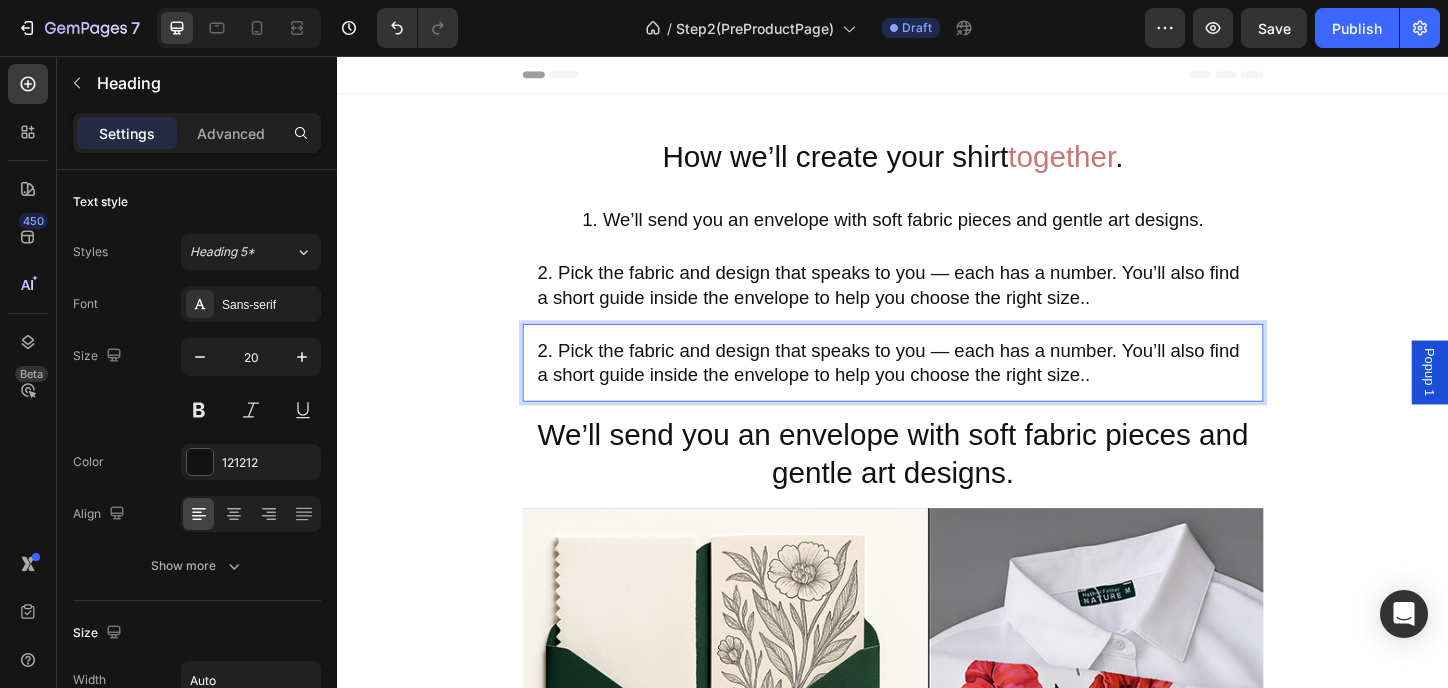 click on "2. Pick the fabric and design that speaks to you — each has a number. You’ll also find a short guide inside the envelope to help you choose the right size.." at bounding box center [937, 387] 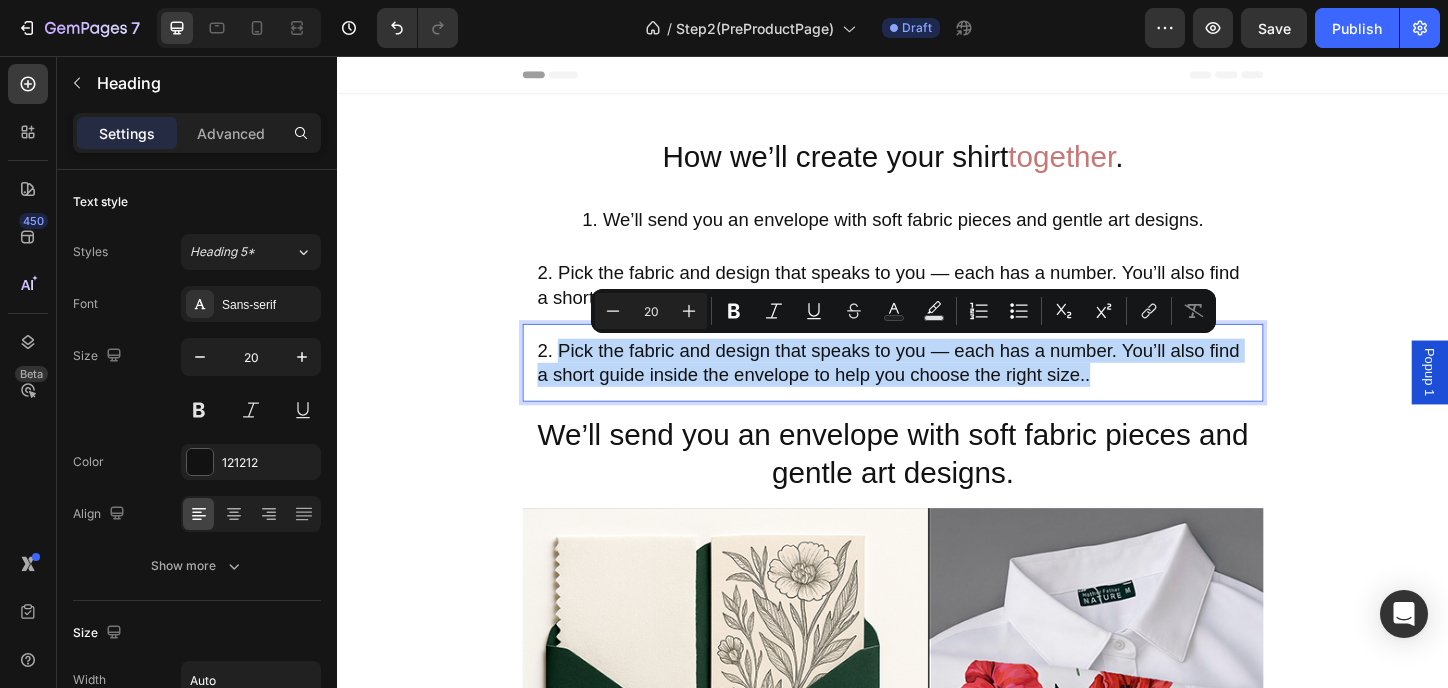 drag, startPoint x: 1022, startPoint y: 387, endPoint x: 571, endPoint y: 369, distance: 451.35907 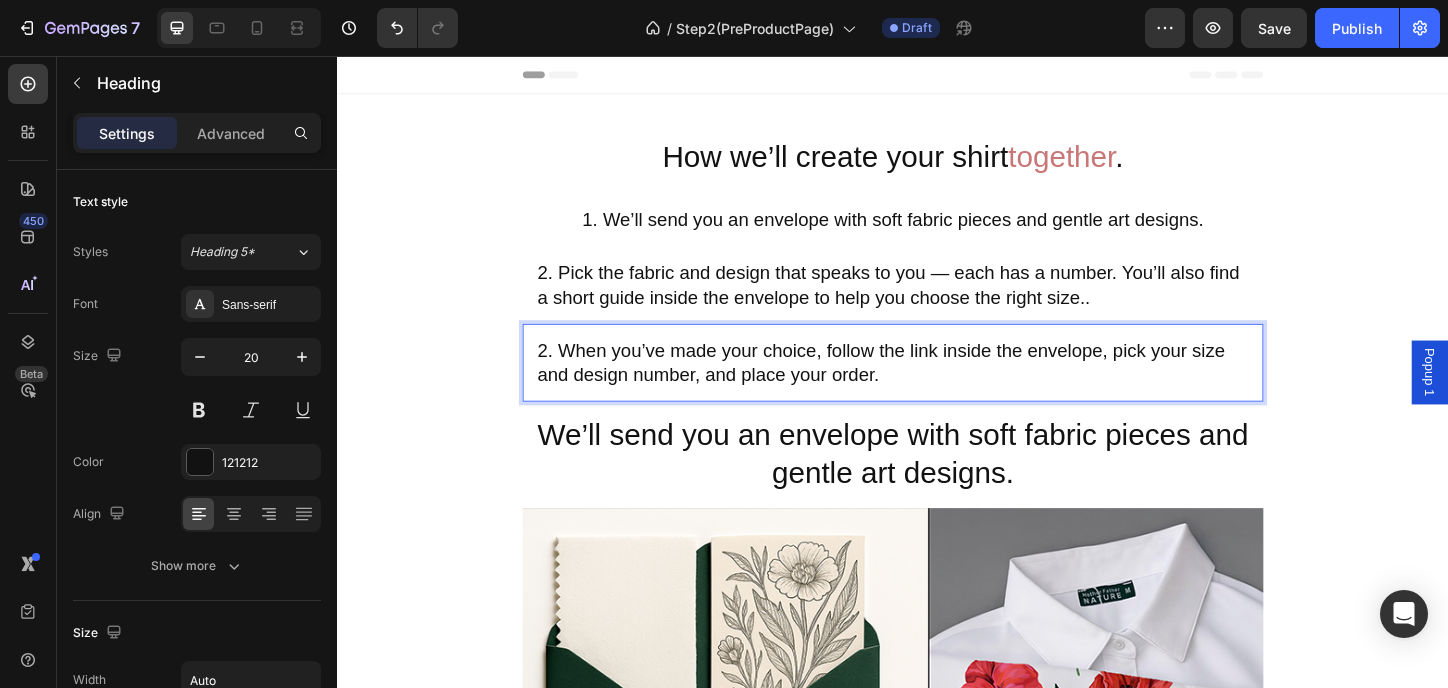 click on "How we’ll create your shirt  together . Heading 1. We’ll send you an envelope with soft fabric pieces and gentle art designs. Heading 2. Pick the fabric and design that speaks to you — each has a number. You’ll also find a short guide inside the envelope to help you choose the right size.. Heading 2. When you’ve made your choice, follow the link inside the envelope, pick your size and design number, and place your order. Heading   0 We’ll send you an envelope with soft fabric pieces and gentle art designs. Heading Image We’ll send you a magical envelope  before your purchase  — with fabric samples and hand-drawn illustrations inside. Feel the textures, explore the art, and choose the one that speaks to you.  Heading
Icon Row
Drop element here
Icon Row Row A basic oversized white shirt featuring sleeve art by artists  inspired by nature  and the  One  who created it. Heading
Image Image Image Image Image Image" at bounding box center [937, 1237] 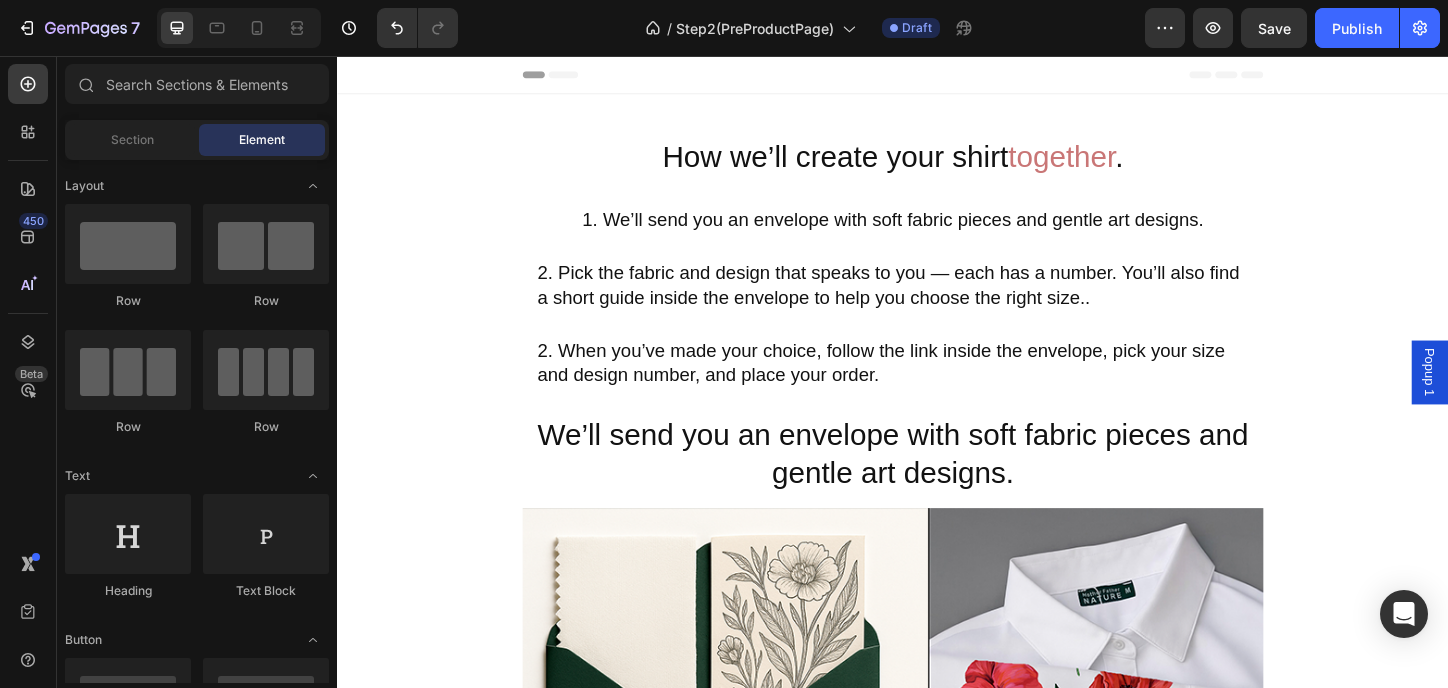 click on "How we’ll create your shirt  together . Heading 1. We’ll send you an envelope with soft fabric pieces and gentle art designs. Heading 2. Pick the fabric and design that speaks to you — each has a number. You’ll also find a short guide inside the envelope to help you choose the right size.. Heading 2. When you’ve made your choice, follow the link inside the envelope, pick your size and design number, and place your order. Heading We’ll send you an envelope with soft fabric pieces and gentle art designs. Heading Image We’ll send you a magical envelope  before your purchase  — with fabric samples and hand-drawn illustrations inside. Feel the textures, explore the art, and choose the one that speaks to you.  Heading
Icon Row
Drop element here
Icon Row Row A basic oversized white shirt featuring sleeve art by artists  inspired by nature  and the  One  who created it. Heading
Image Image Image Image Image Image
Carousel" at bounding box center (937, 1237) 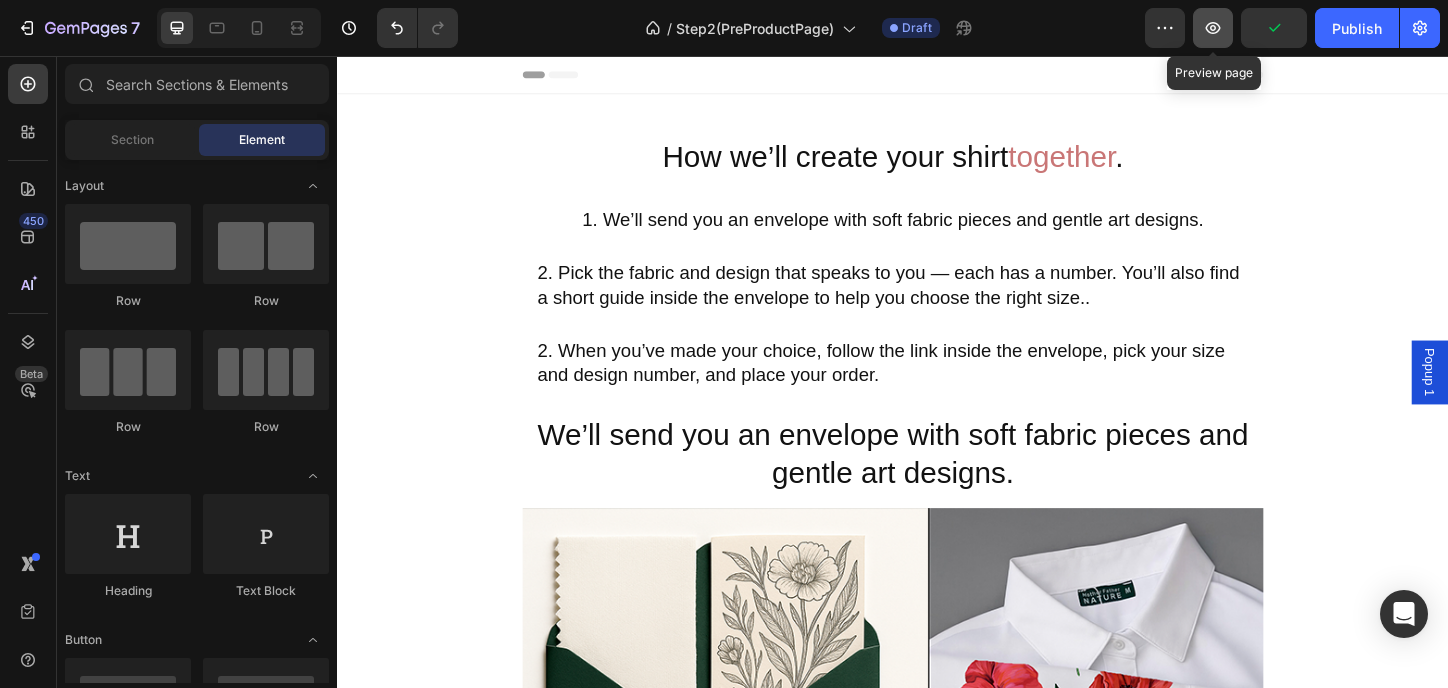 click 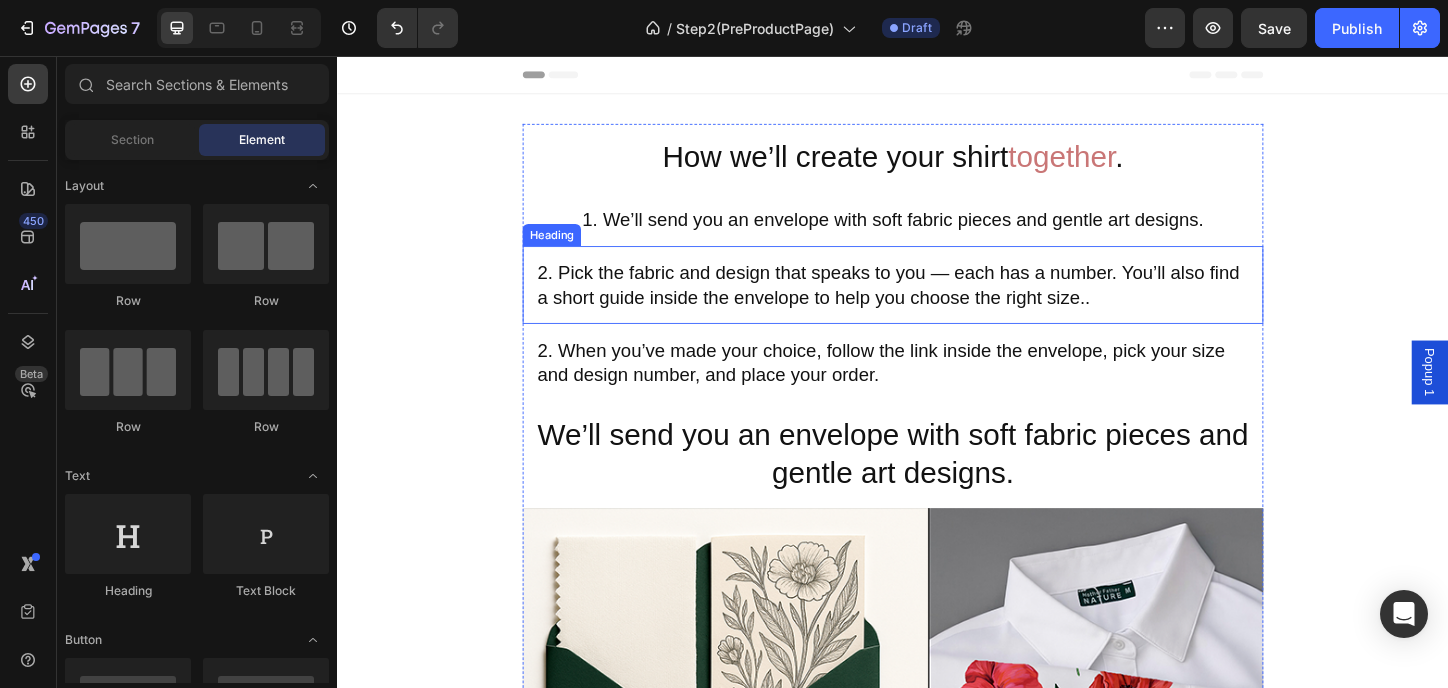 click on "2. Pick the fabric and design that speaks to you — each has a number. You’ll also find a short guide inside the envelope to help you choose the right size.." at bounding box center [937, 303] 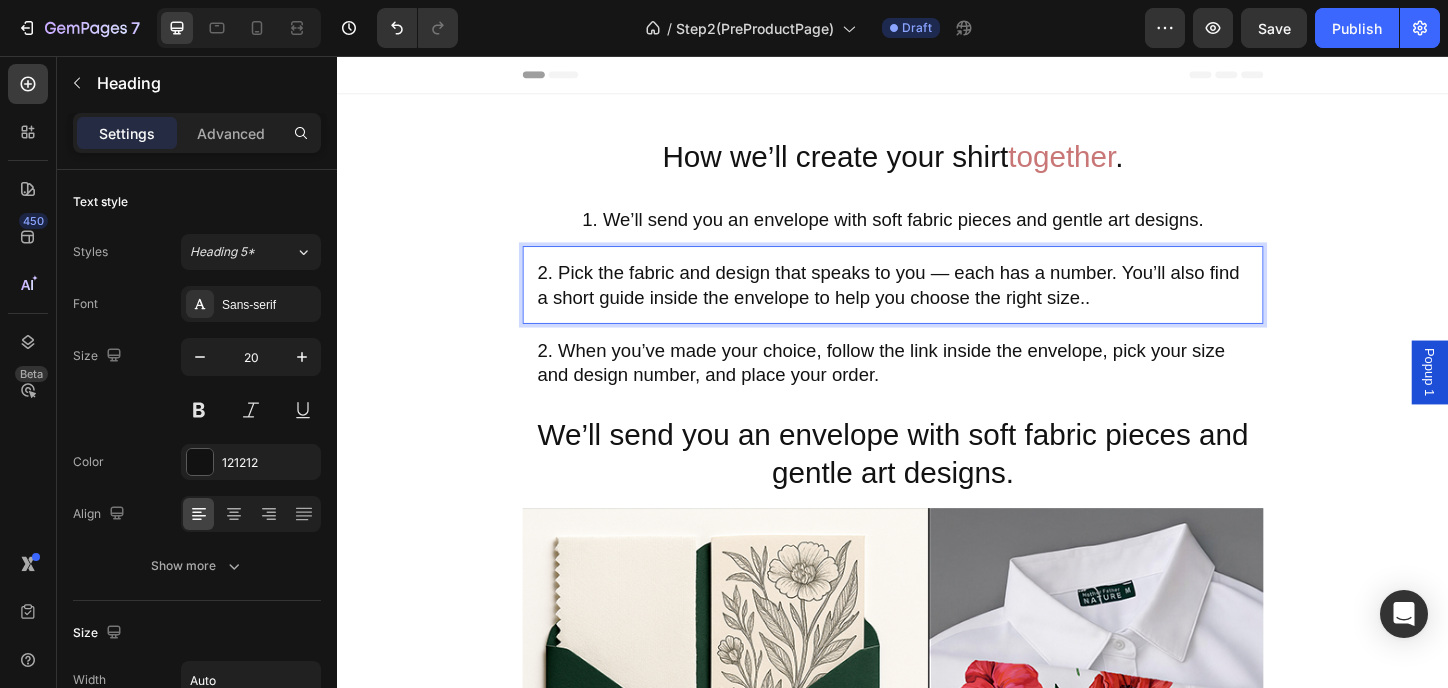 click on "2. Pick the fabric and design that speaks to you — each has a number. You’ll also find a short guide inside the envelope to help you choose the right size.." at bounding box center (937, 303) 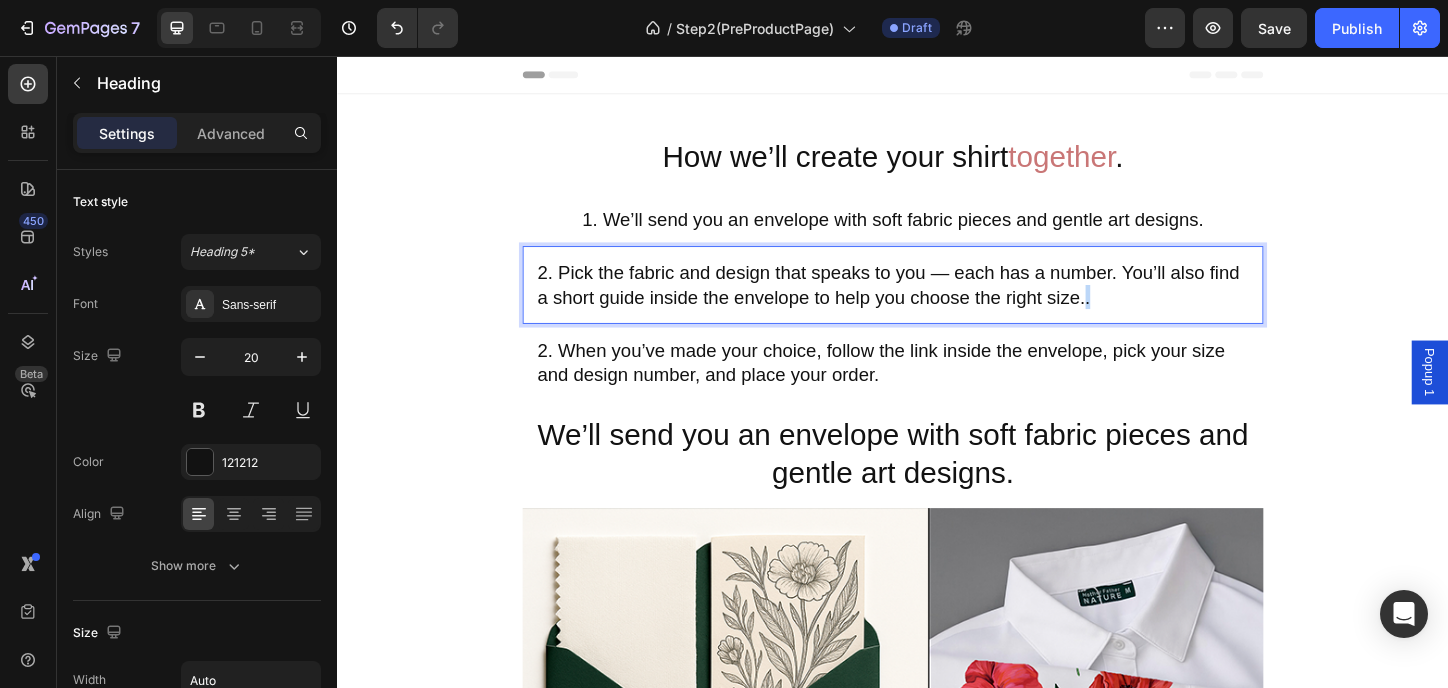 click on "2. Pick the fabric and design that speaks to you — each has a number. You’ll also find a short guide inside the envelope to help you choose the right size.." at bounding box center (937, 303) 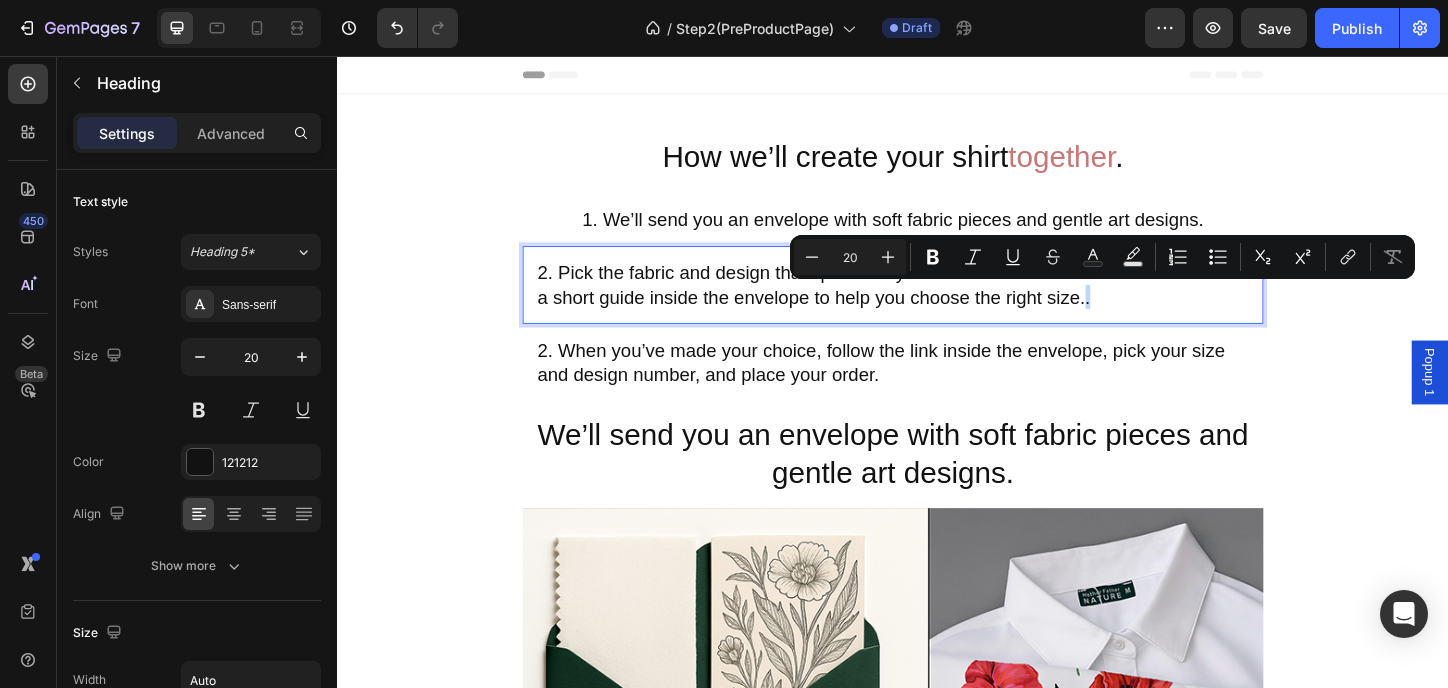 click on "2. Pick the fabric and design that speaks to you — each has a number. You’ll also find a short guide inside the envelope to help you choose the right size.." at bounding box center [937, 303] 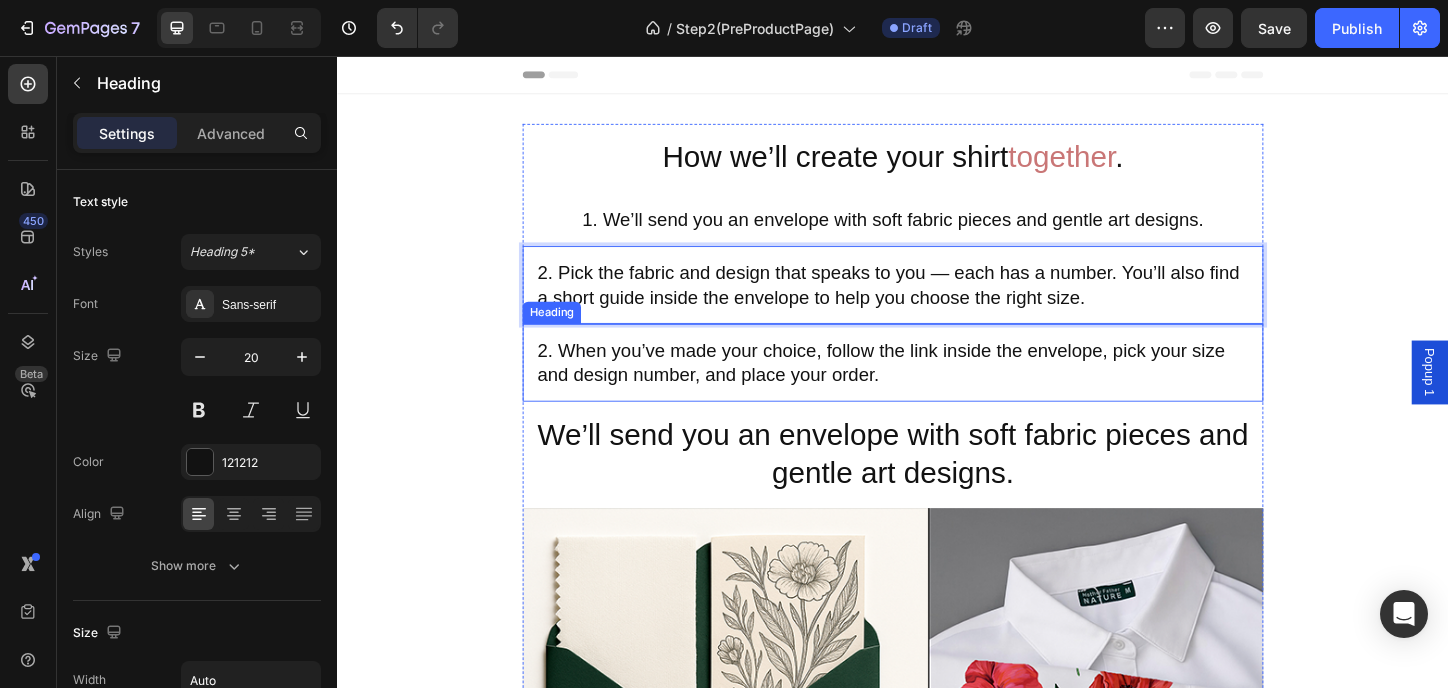 click on "2. When you’ve made your choice, follow the link inside the envelope, pick your size and design number, and place your order." at bounding box center [937, 387] 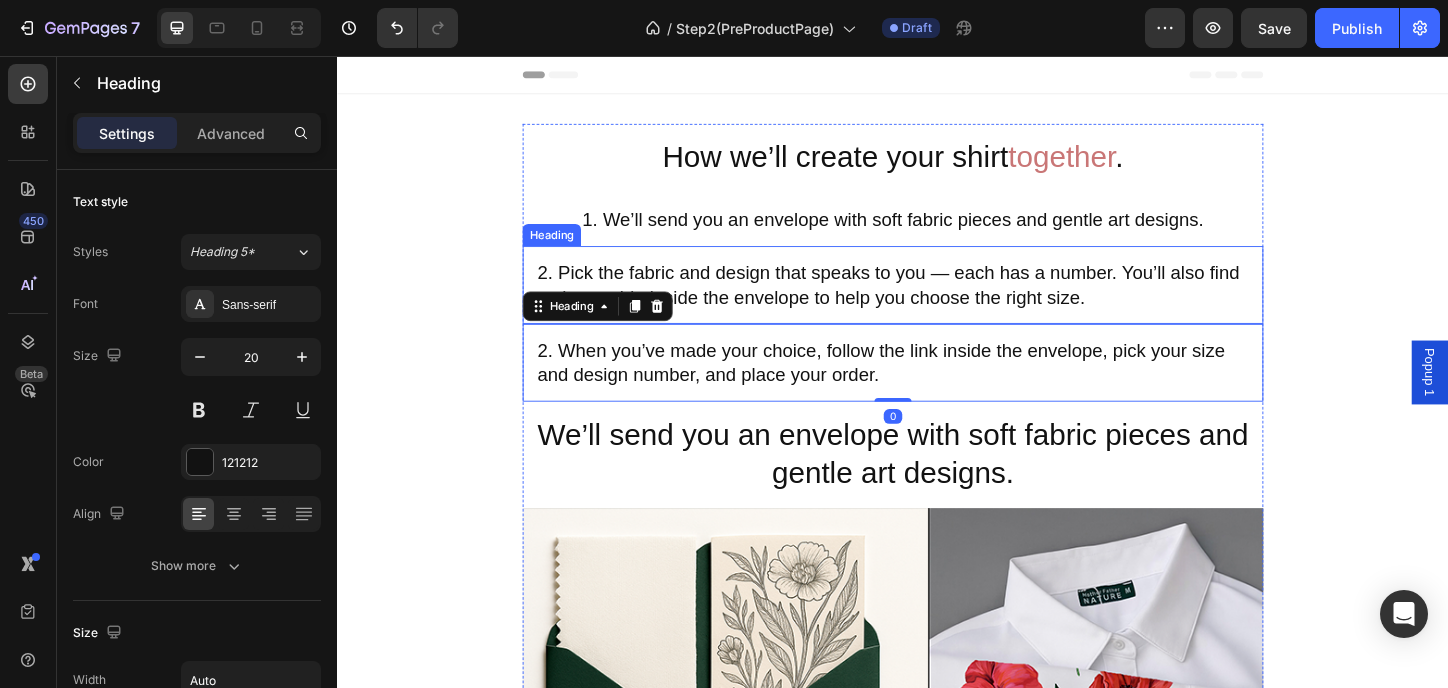click on "2. Pick the fabric and design that speaks to you — each has a number. You’ll also find a short guide inside the envelope to help you choose the right size." at bounding box center [937, 303] 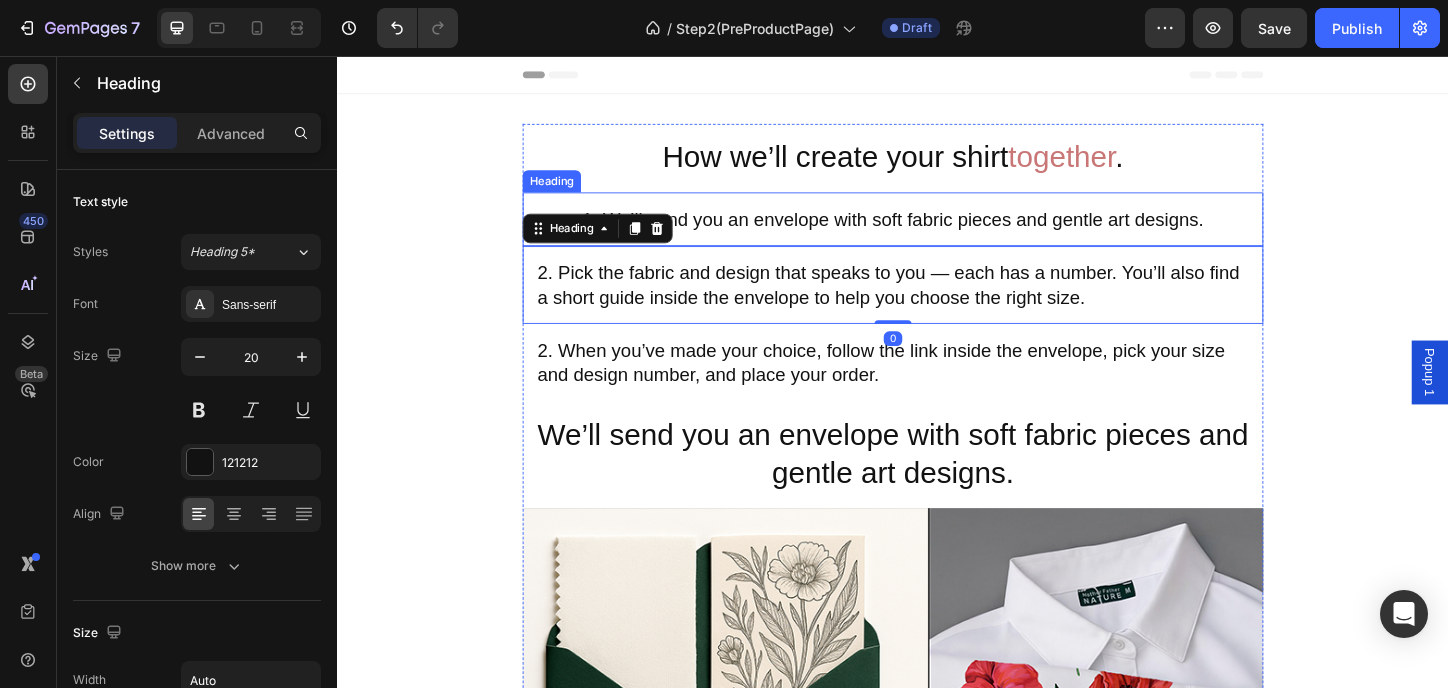 click on "1. We’ll send you an envelope with soft fabric pieces and gentle art designs." at bounding box center (936, 232) 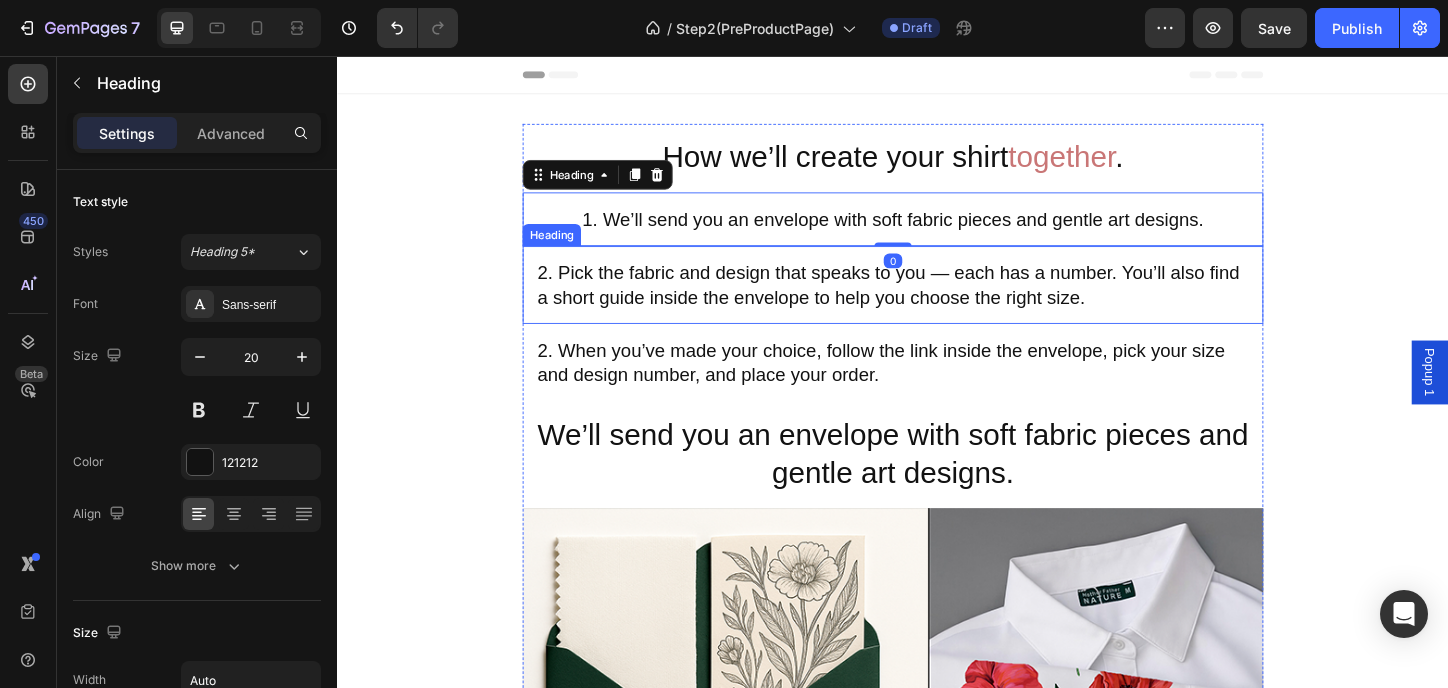 click on "2. Pick the fabric and design that speaks to you — each has a number. You’ll also find a short guide inside the envelope to help you choose the right size." at bounding box center (937, 303) 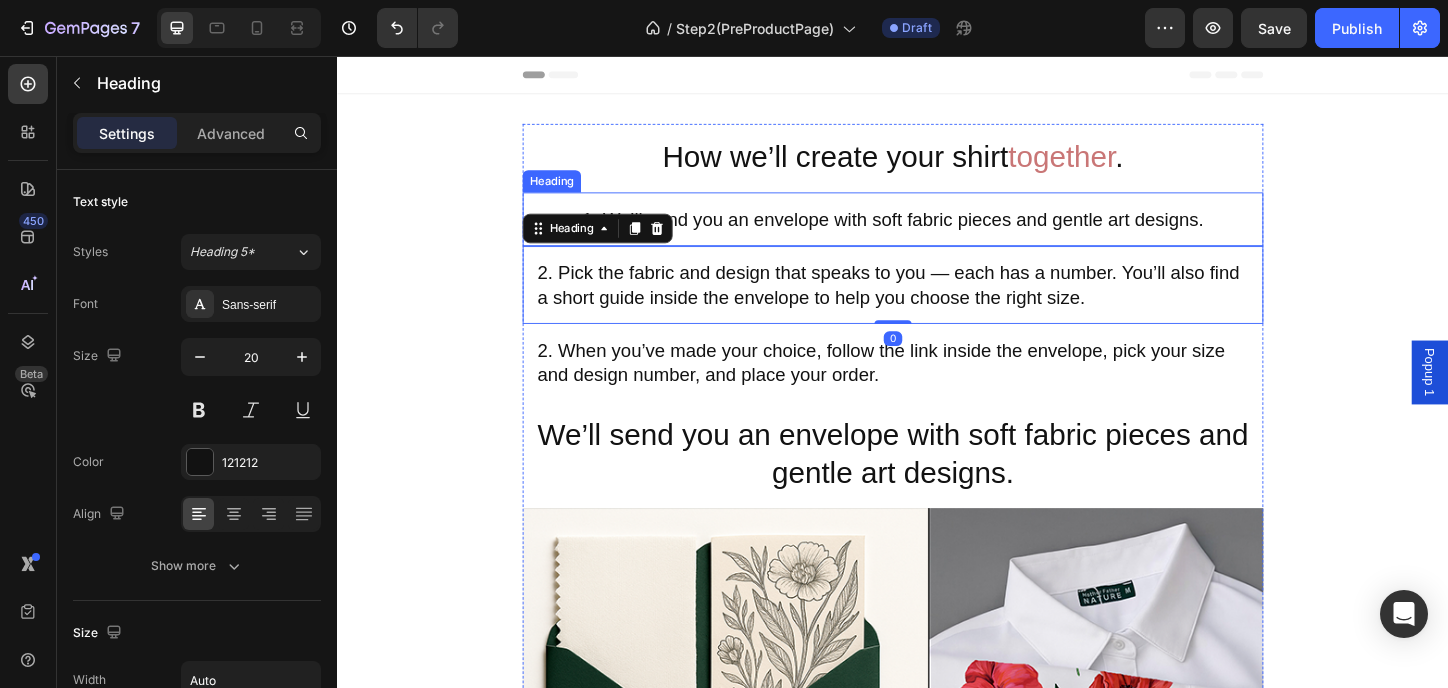click on "1. We’ll send you an envelope with soft fabric pieces and gentle art designs." at bounding box center [936, 232] 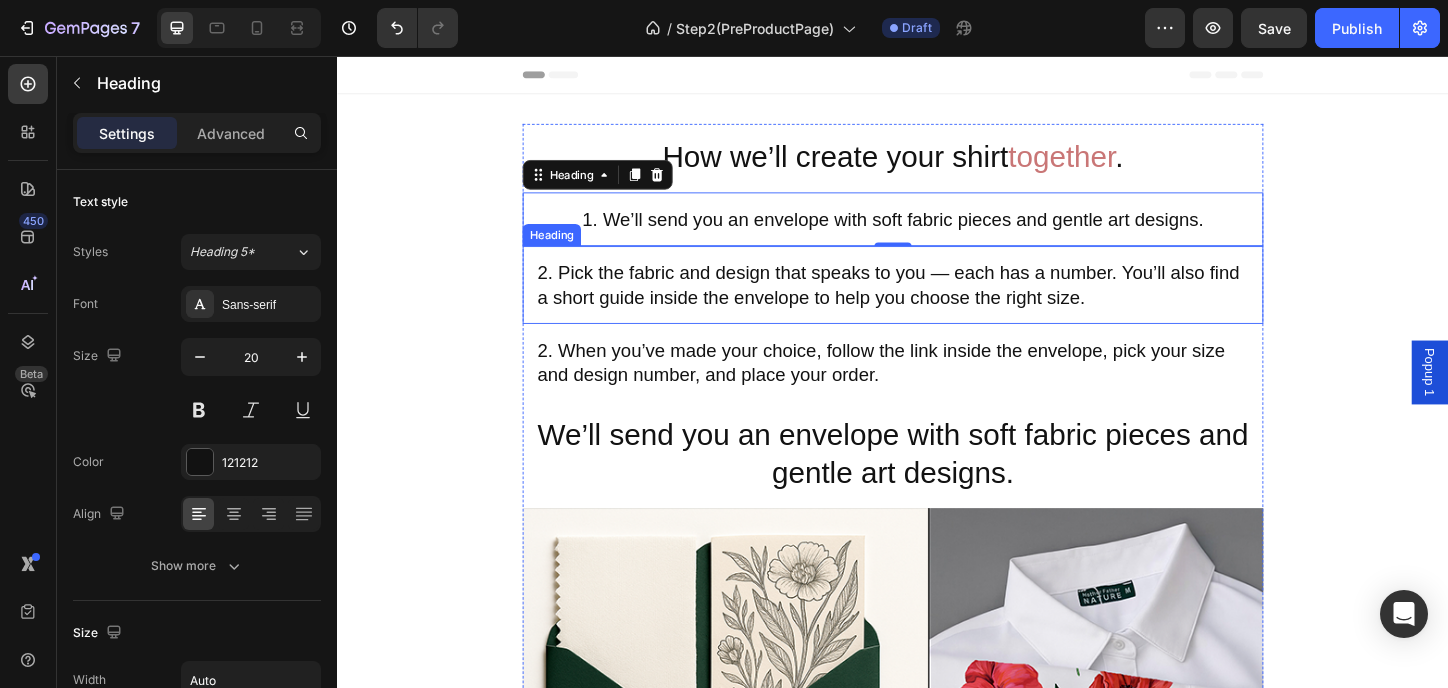 click on "2. Pick the fabric and design that speaks to you — each has a number. You’ll also find a short guide inside the envelope to help you choose the right size." at bounding box center [937, 303] 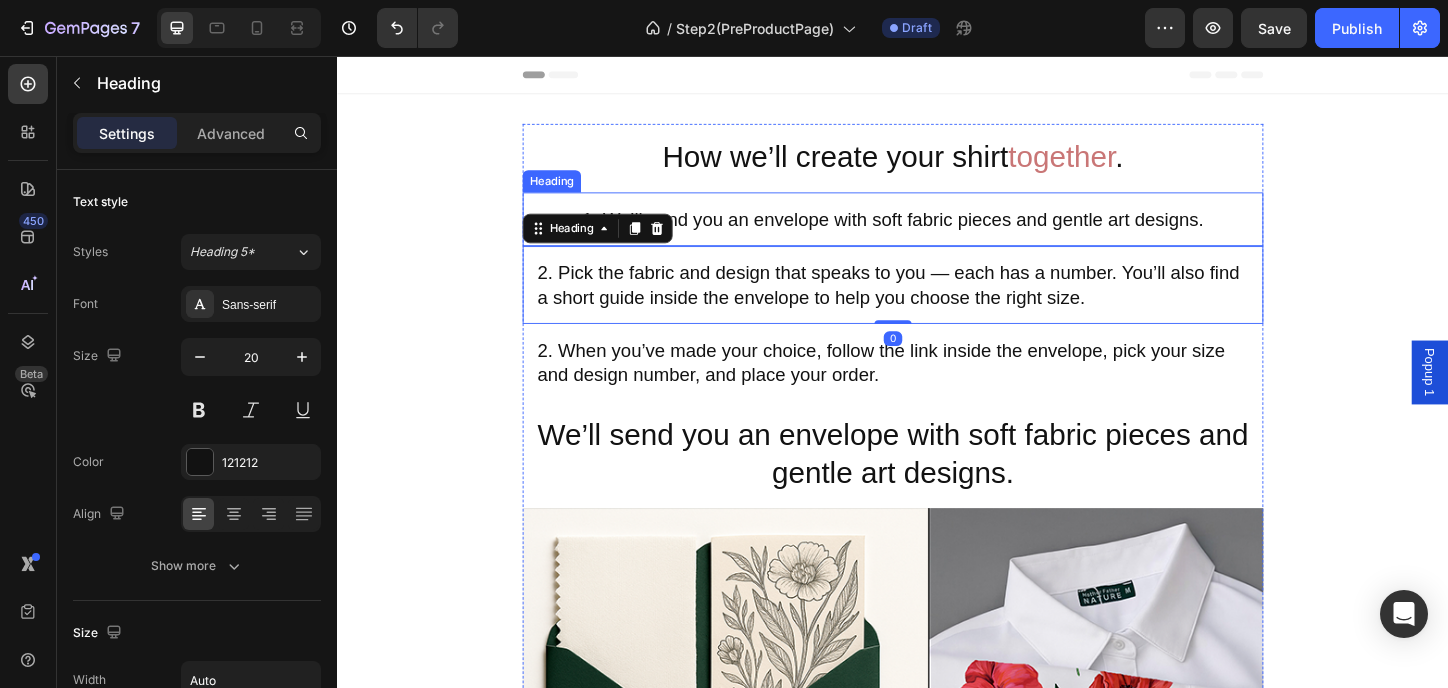 click on "1. We’ll send you an envelope with soft fabric pieces and gentle art designs." at bounding box center (936, 232) 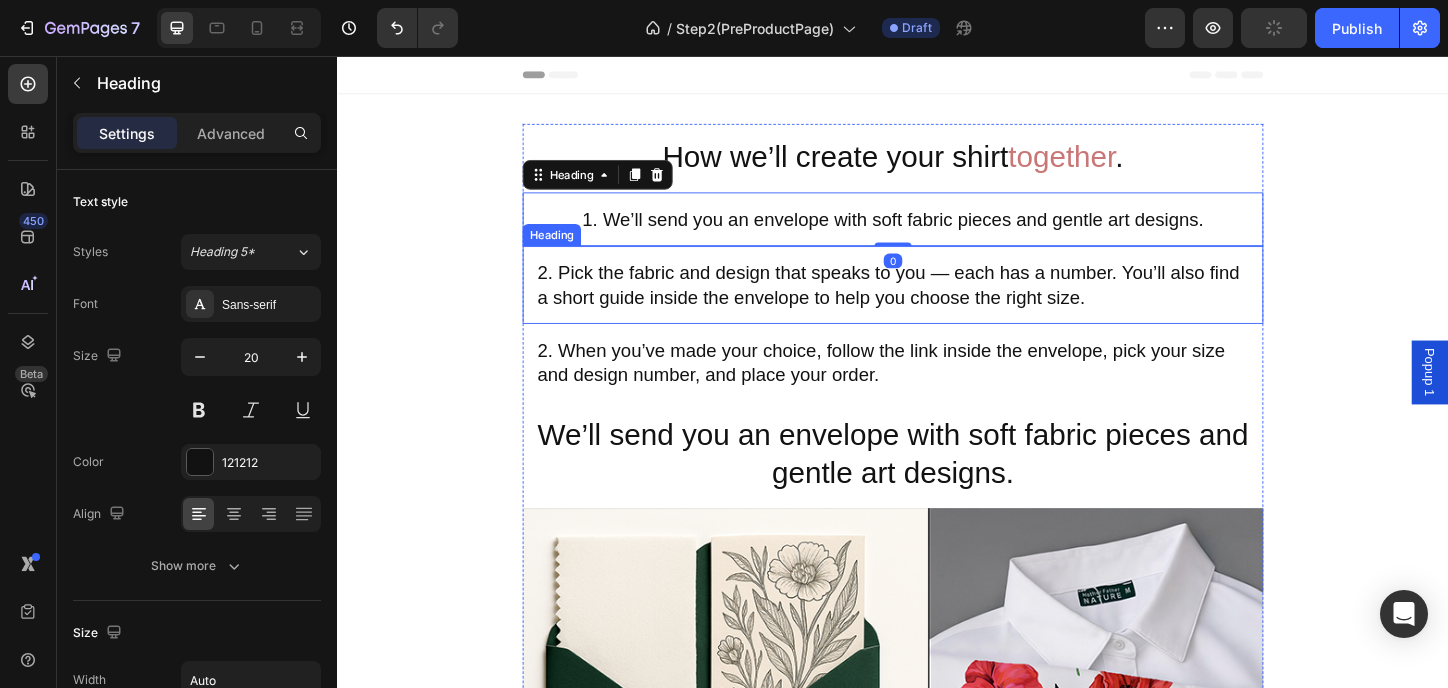click on "2. Pick the fabric and design that speaks to you — each has a number. You’ll also find a short guide inside the envelope to help you choose the right size." at bounding box center (937, 303) 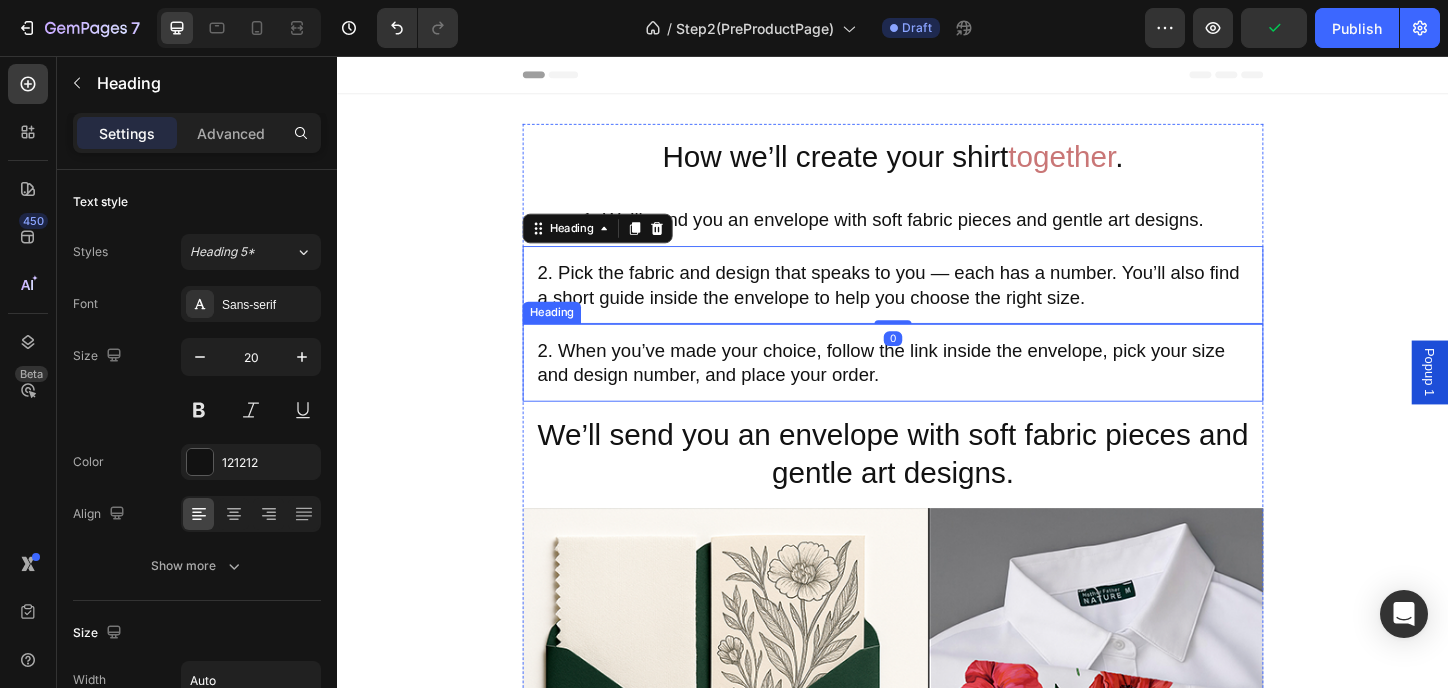 click on "2. When you’ve made your choice, follow the link inside the envelope, pick your size and design number, and place your order." at bounding box center [937, 387] 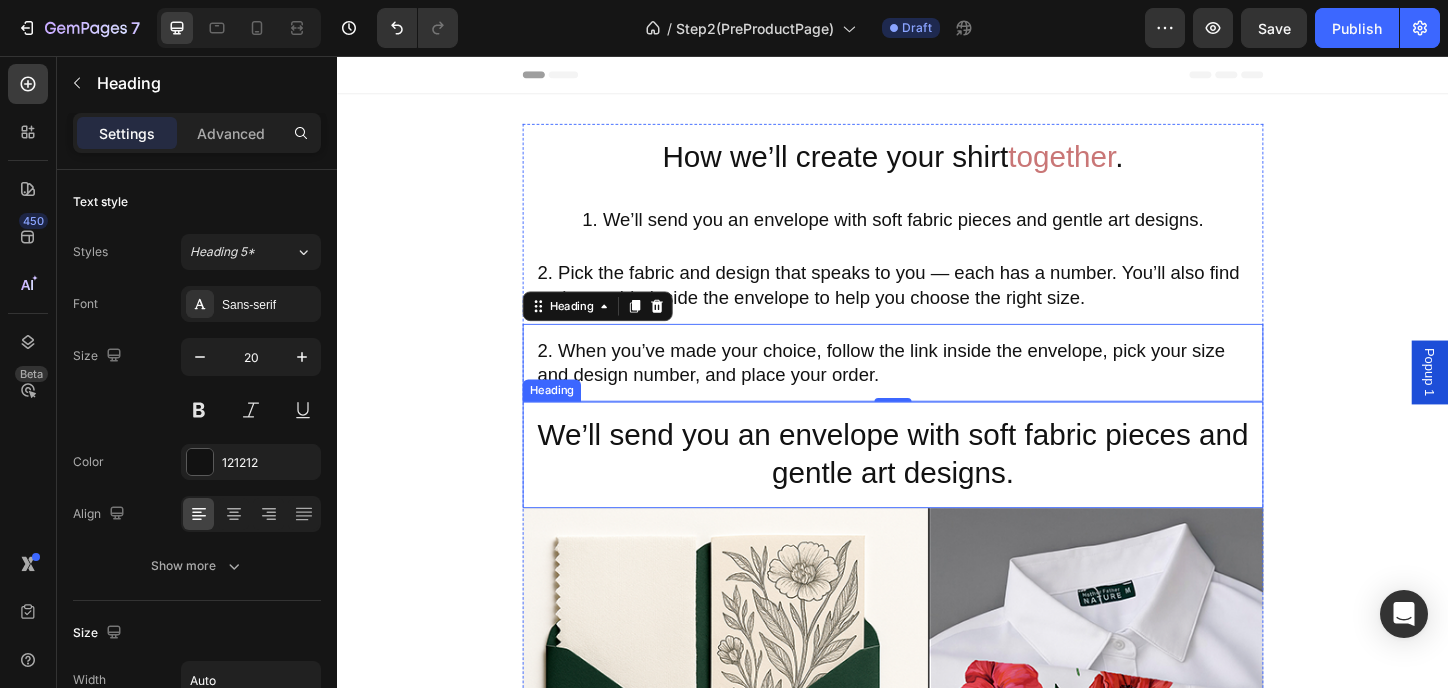 click on "We’ll send you an envelope with soft fabric pieces and gentle art designs." at bounding box center (937, 486) 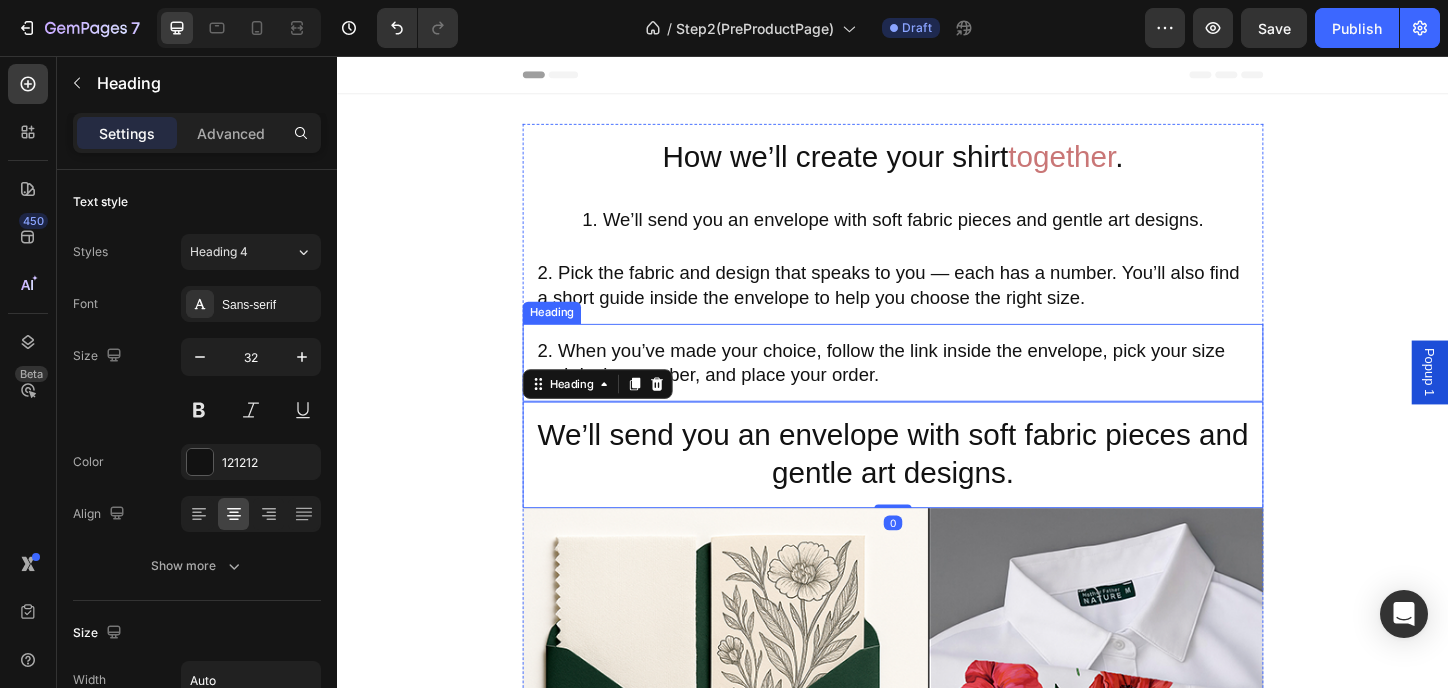 click on "2. When you’ve made your choice, follow the link inside the envelope, pick your size and design number, and place your order." at bounding box center [937, 387] 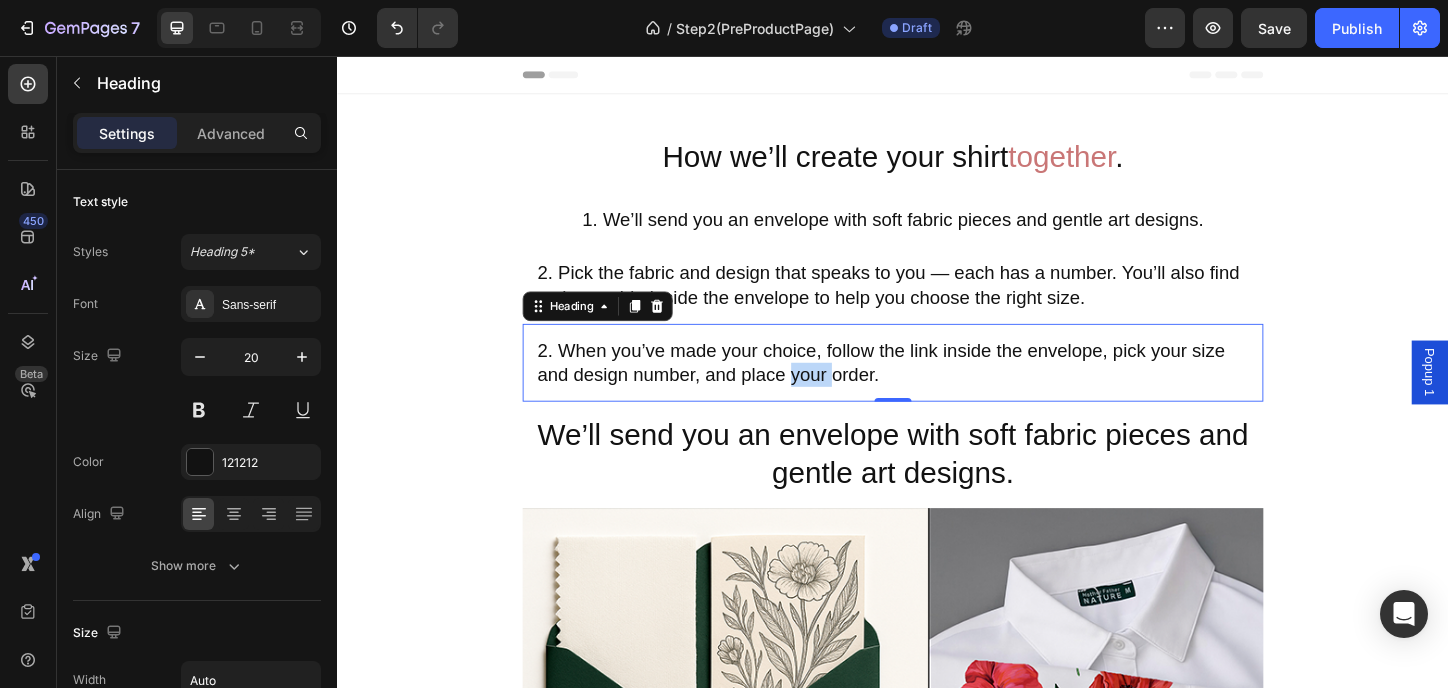 click on "2. When you’ve made your choice, follow the link inside the envelope, pick your size and design number, and place your order." at bounding box center [937, 387] 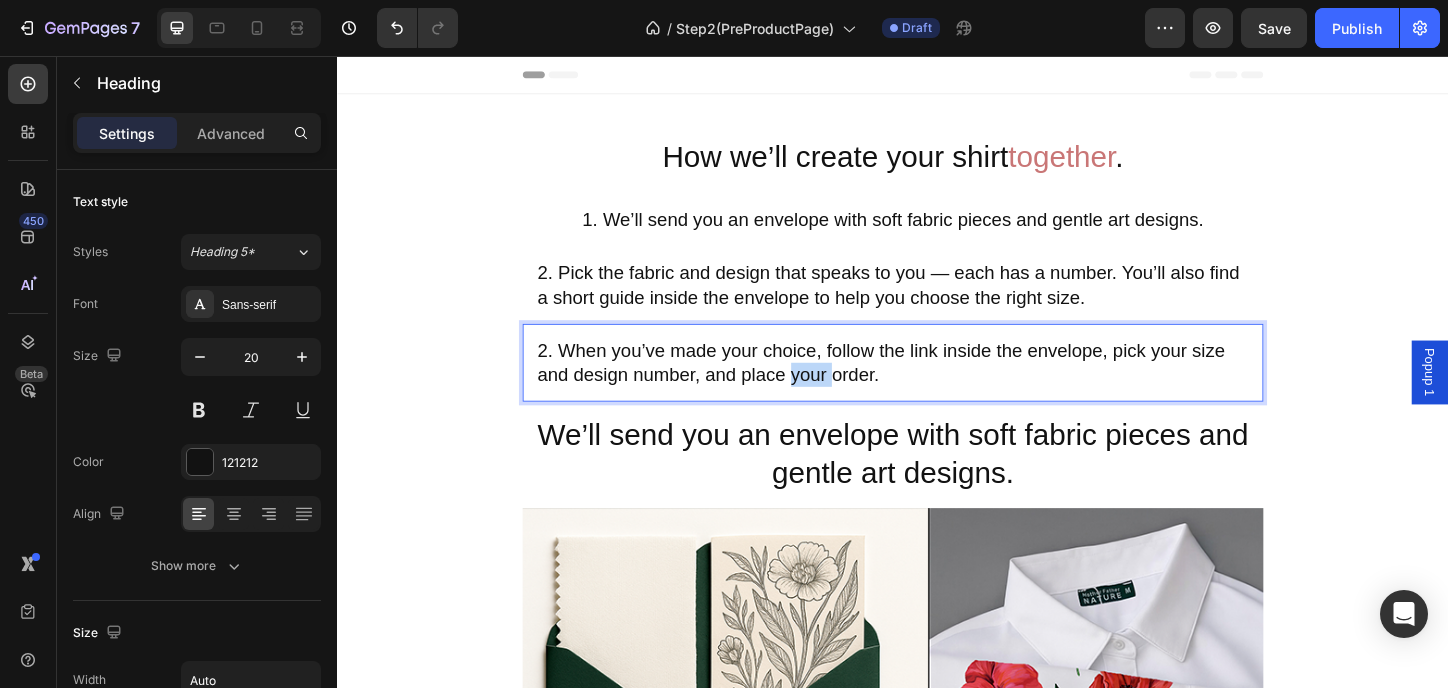 click on "2. When you’ve made your choice, follow the link inside the envelope, pick your size and design number, and place your order." at bounding box center (937, 387) 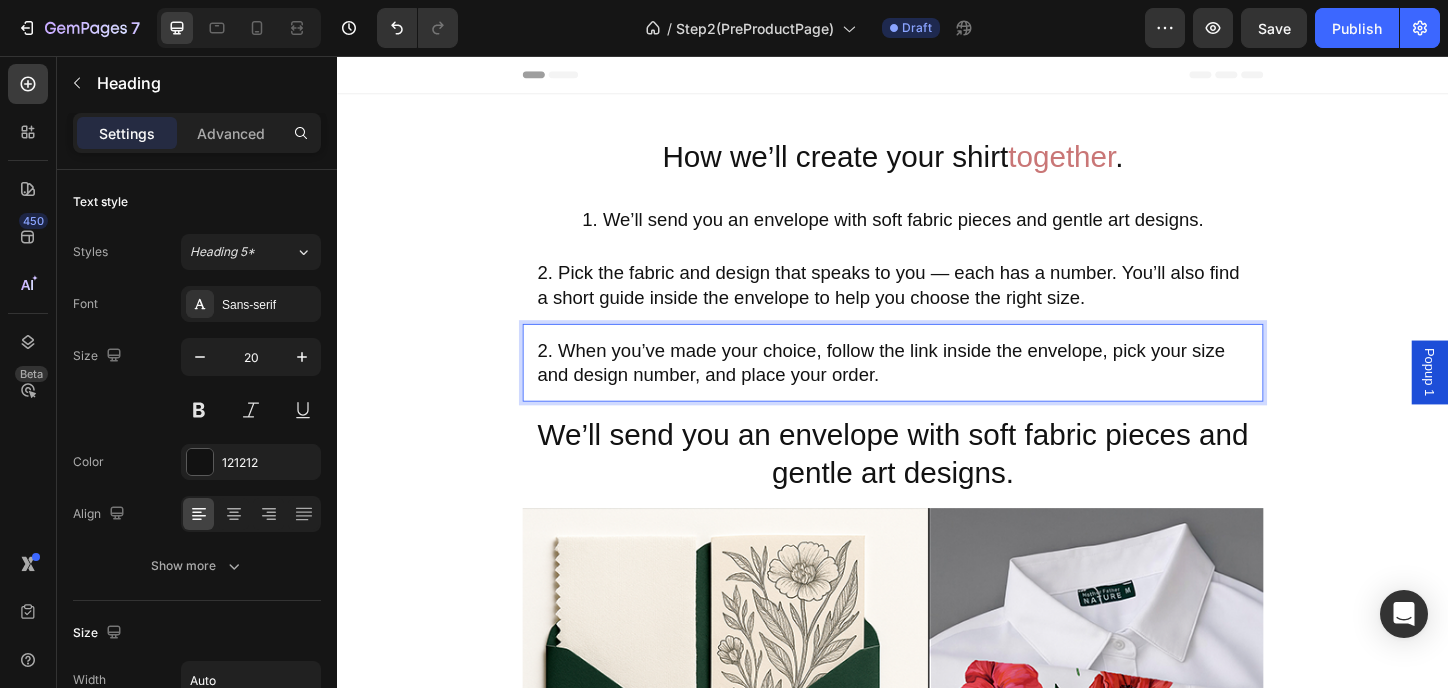 click on "2. When you’ve made your choice, follow the link inside the envelope, pick your size and design number, and place your order." at bounding box center [937, 387] 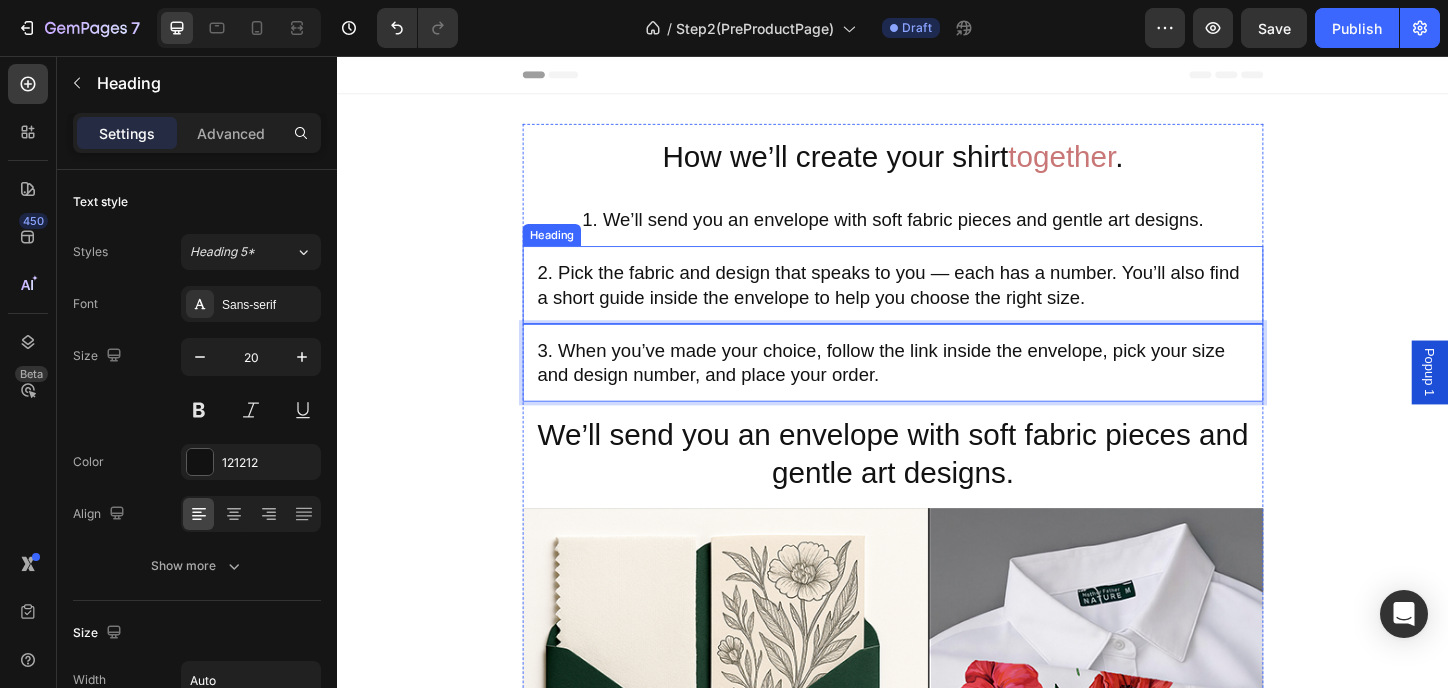 click on "2. Pick the fabric and design that speaks to you — each has a number. You’ll also find a short guide inside the envelope to help you choose the right size." at bounding box center [937, 303] 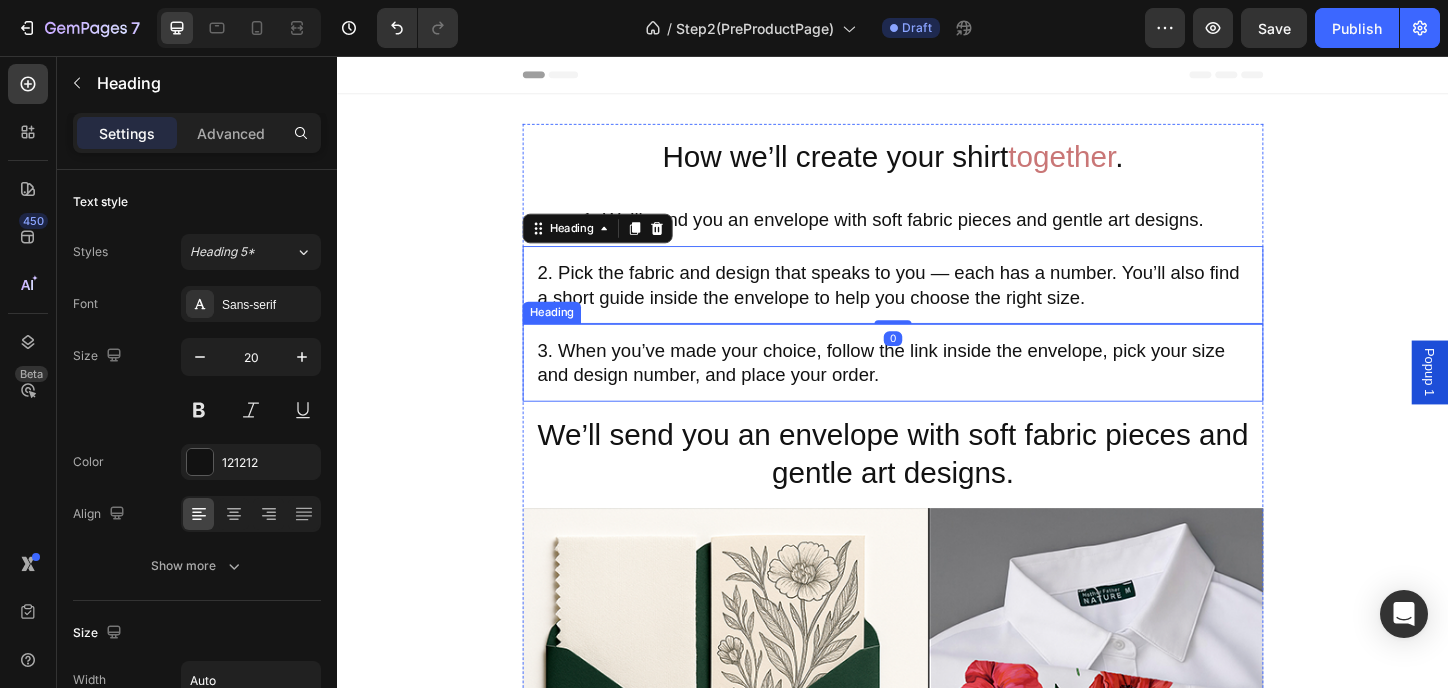 click on "3. When you’ve made your choice, follow the link inside the envelope, pick your size and design number, and place your order." at bounding box center (937, 387) 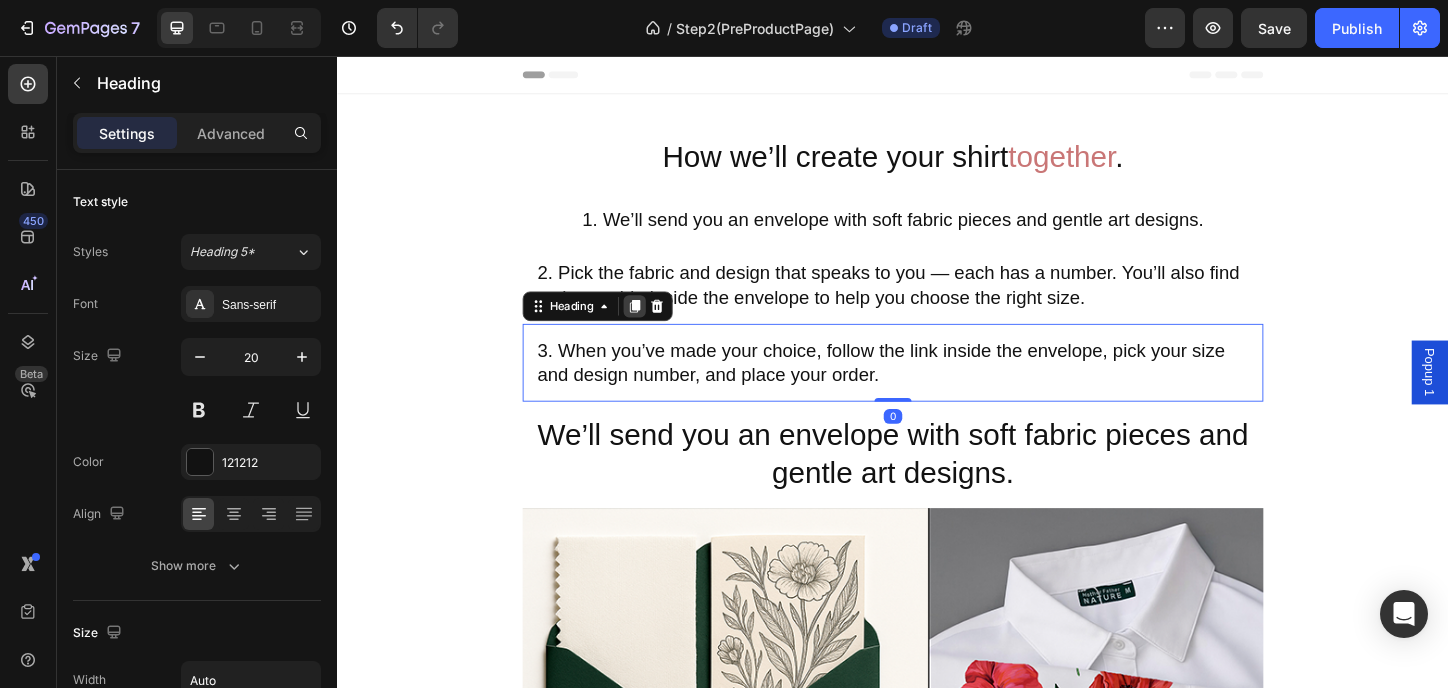 click 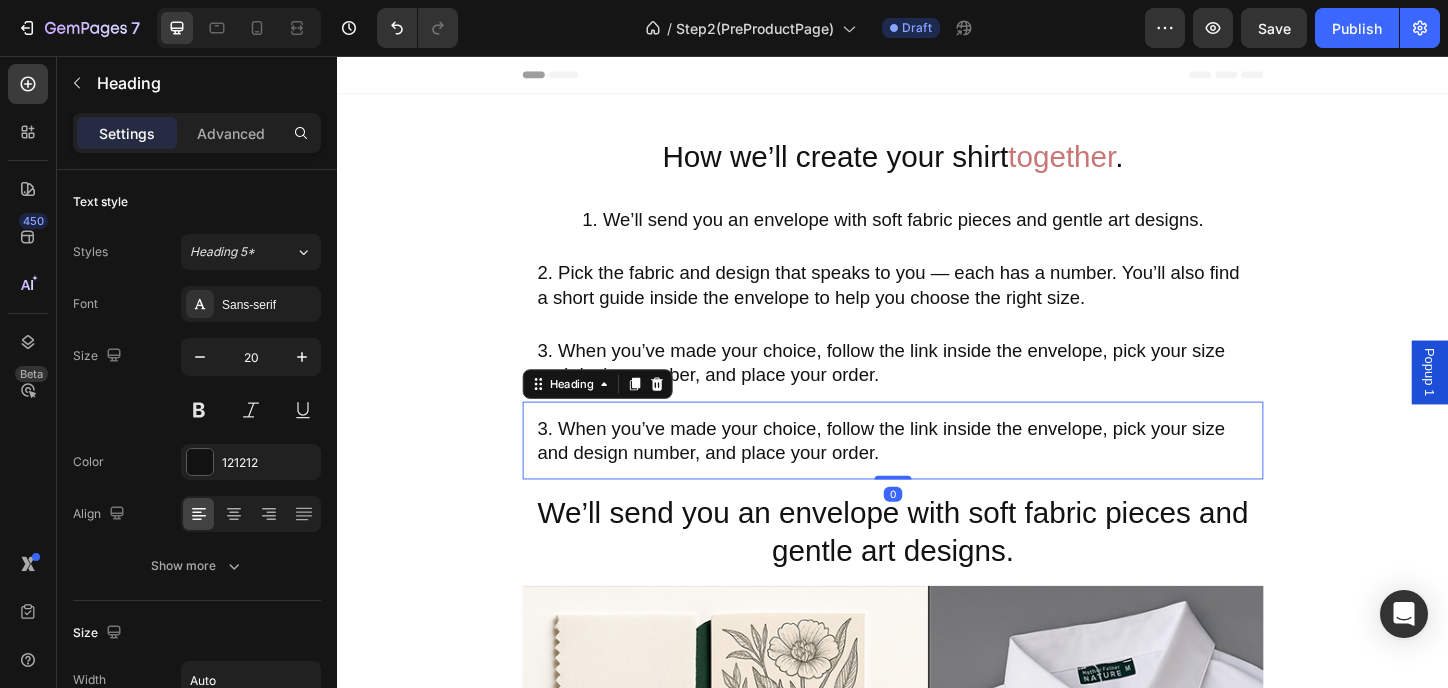click on "3. When you’ve made your choice, follow the link inside the envelope, pick your size and design number, and place your order." at bounding box center [937, 471] 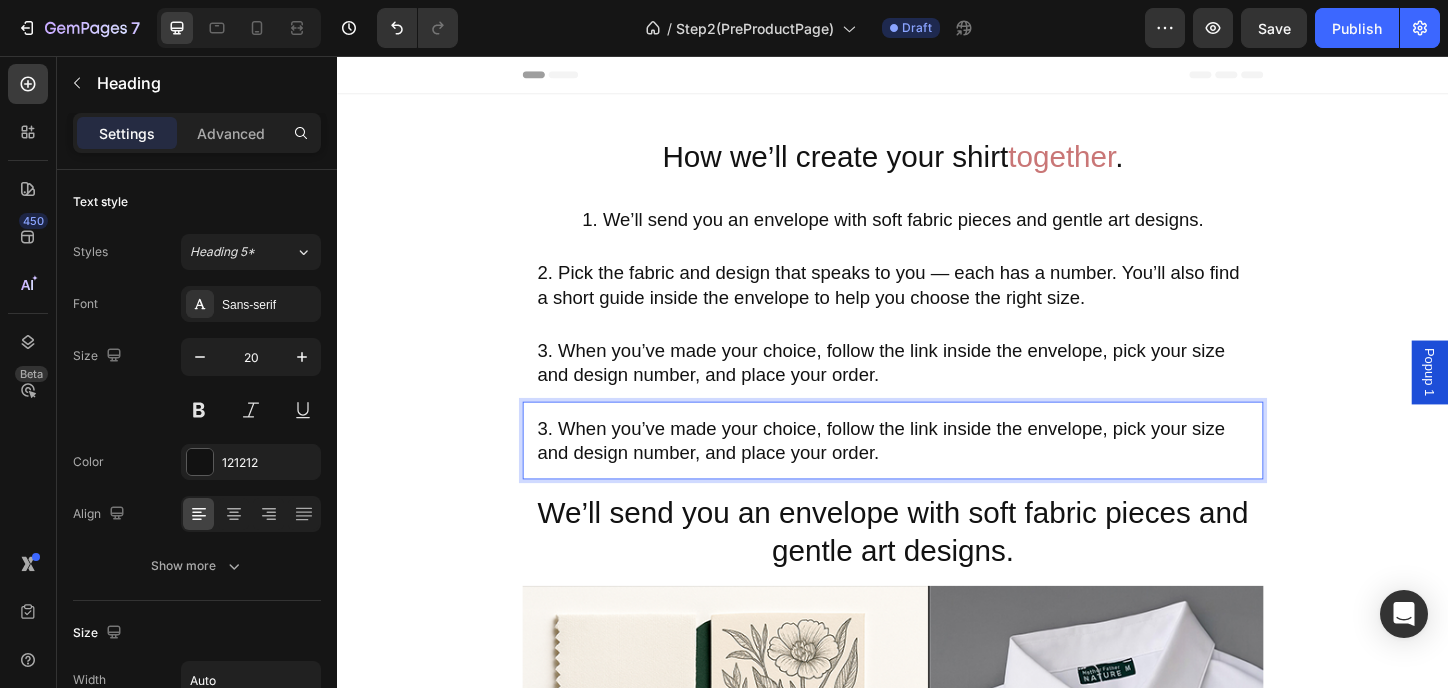click on "3. When you’ve made your choice, follow the link inside the envelope, pick your size and design number, and place your order." at bounding box center [937, 471] 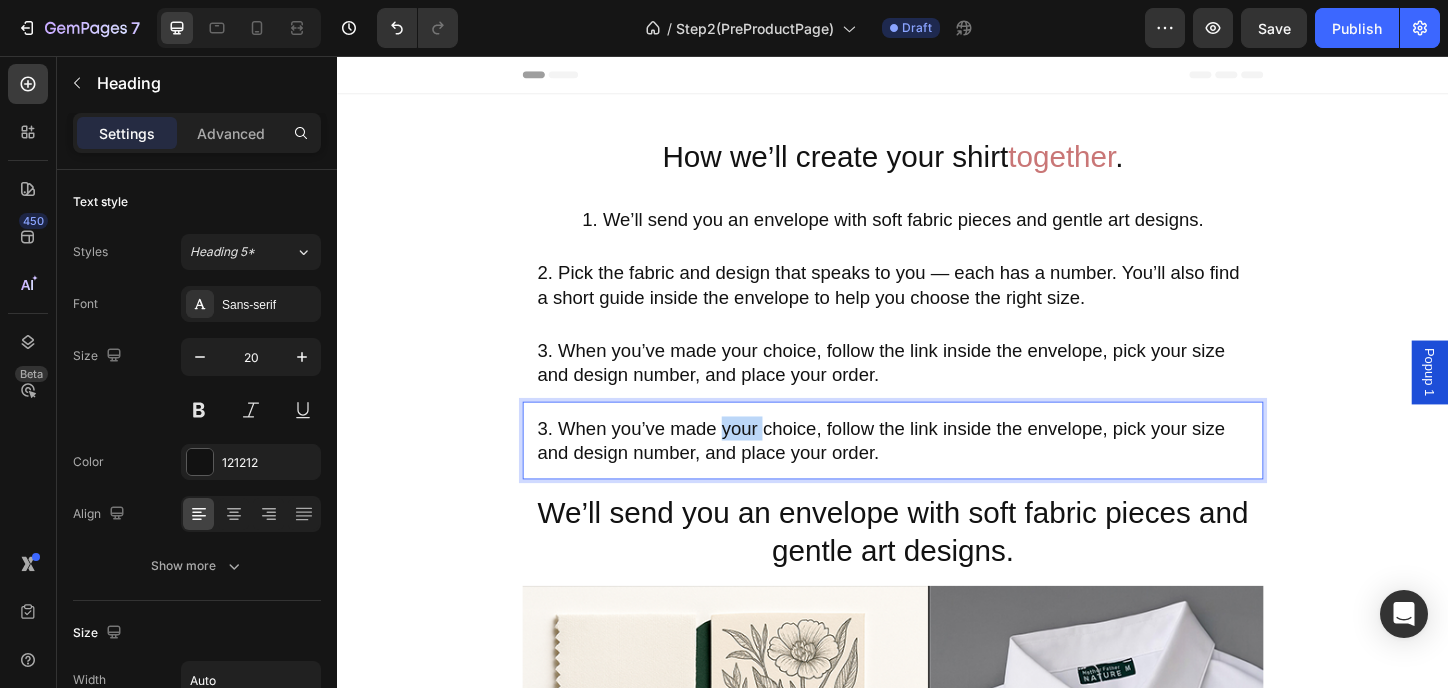 click on "3. When you’ve made your choice, follow the link inside the envelope, pick your size and design number, and place your order." at bounding box center [937, 471] 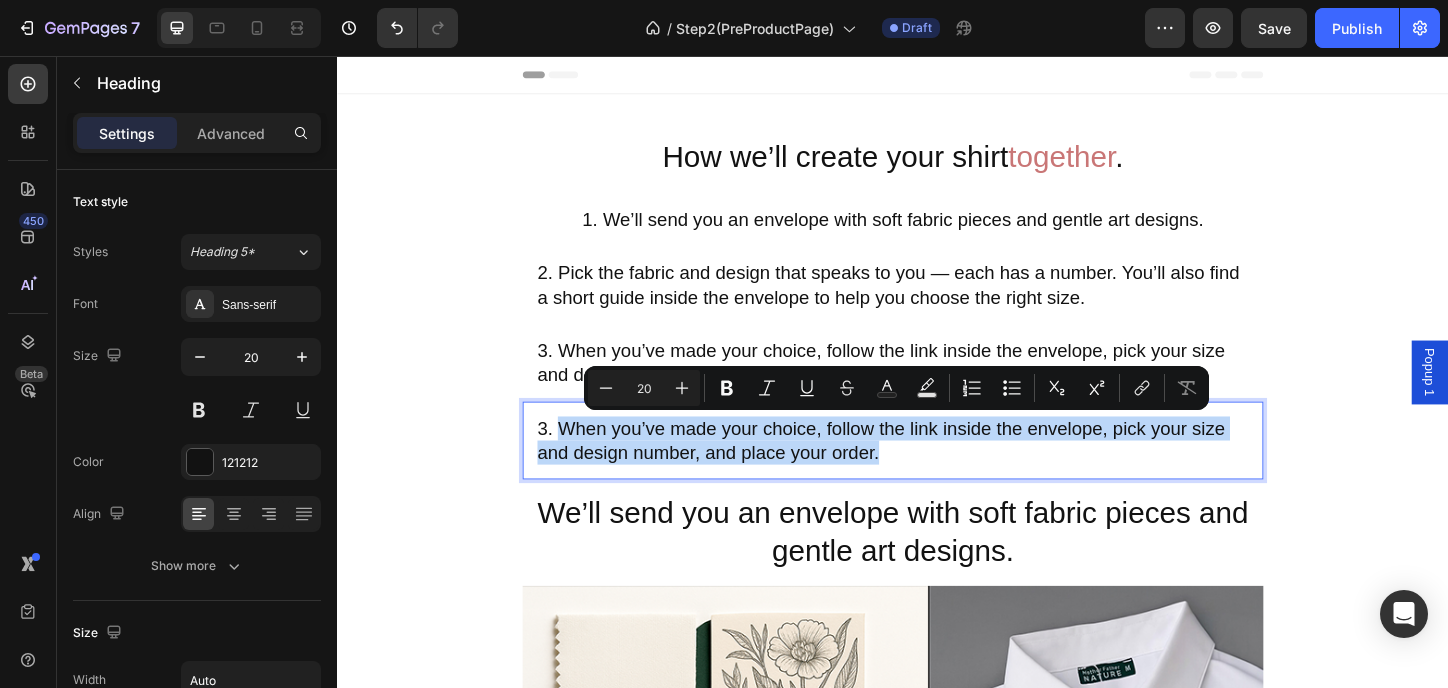 drag, startPoint x: 920, startPoint y: 486, endPoint x: 570, endPoint y: 453, distance: 351.55228 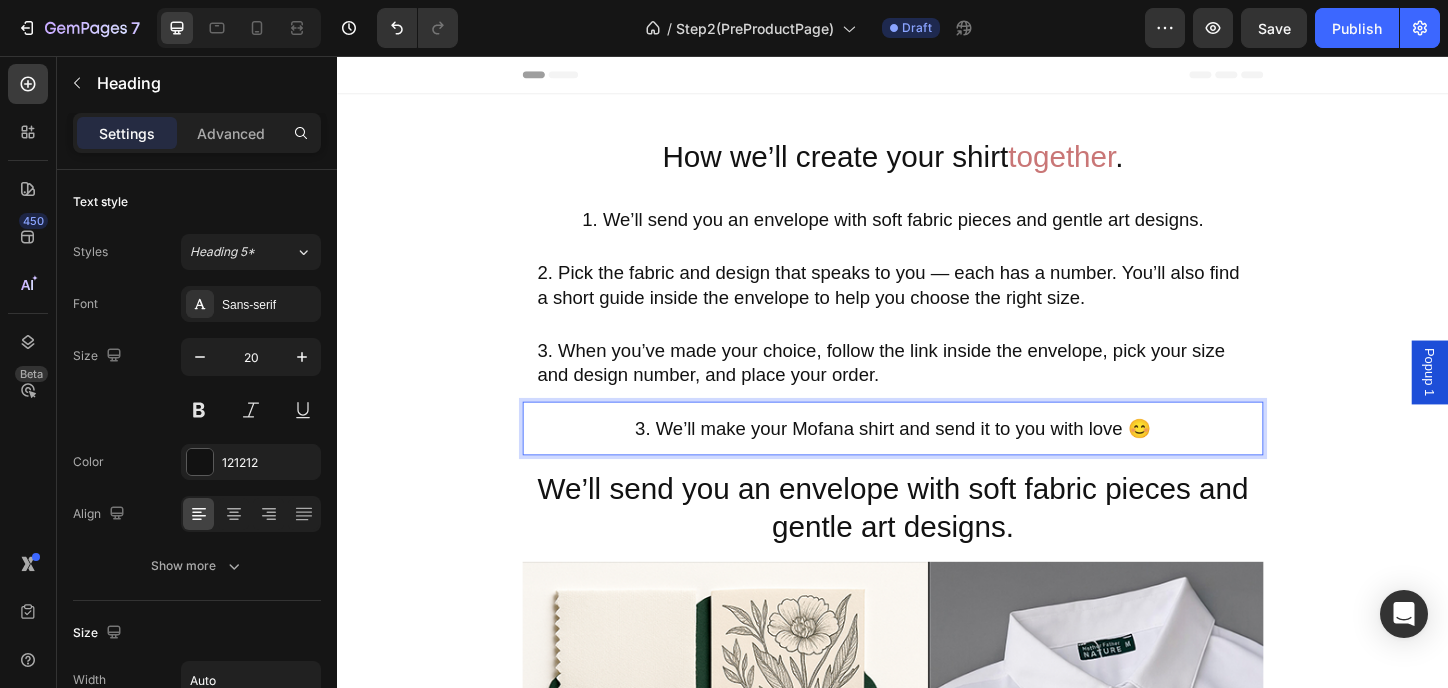 click on "3. We’ll make your Mofana shirt and send it to you with love 😊" at bounding box center [936, 458] 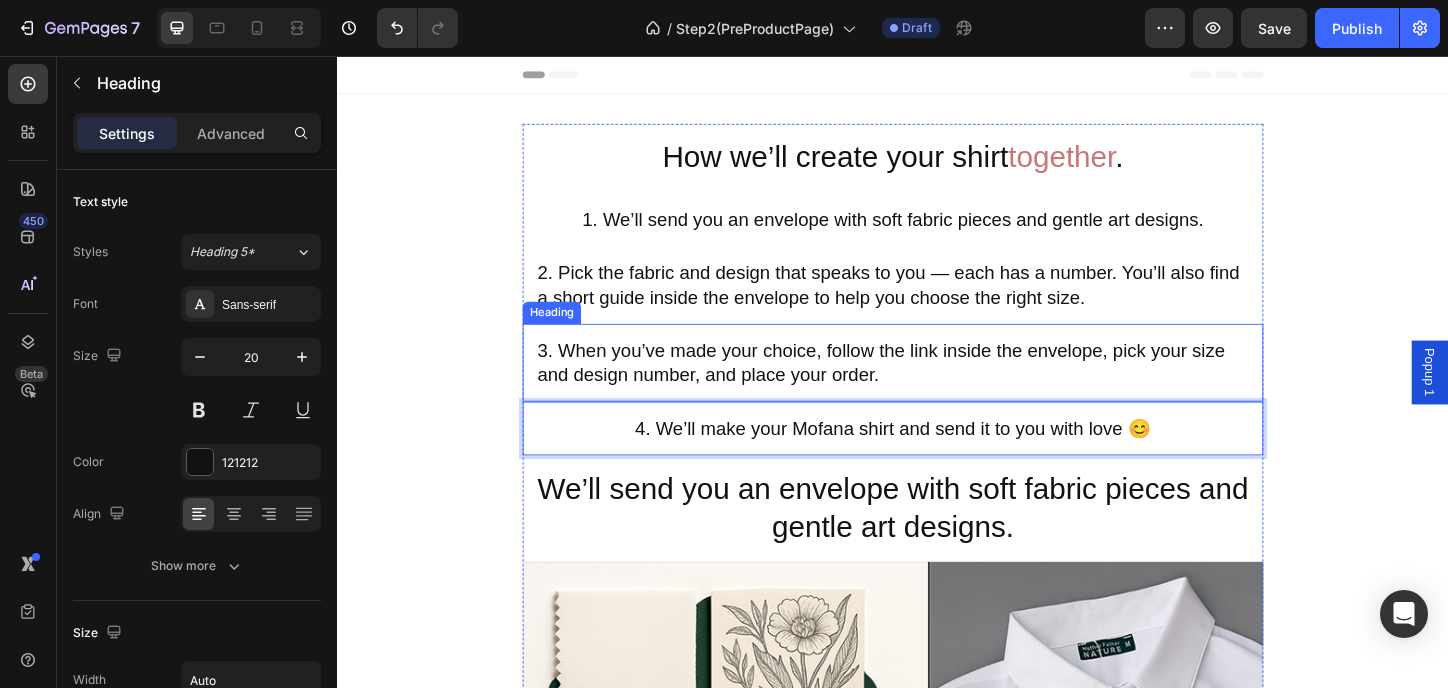 click on "3. When you’ve made your choice, follow the link inside the envelope, pick your size and design number, and place your order." at bounding box center [937, 387] 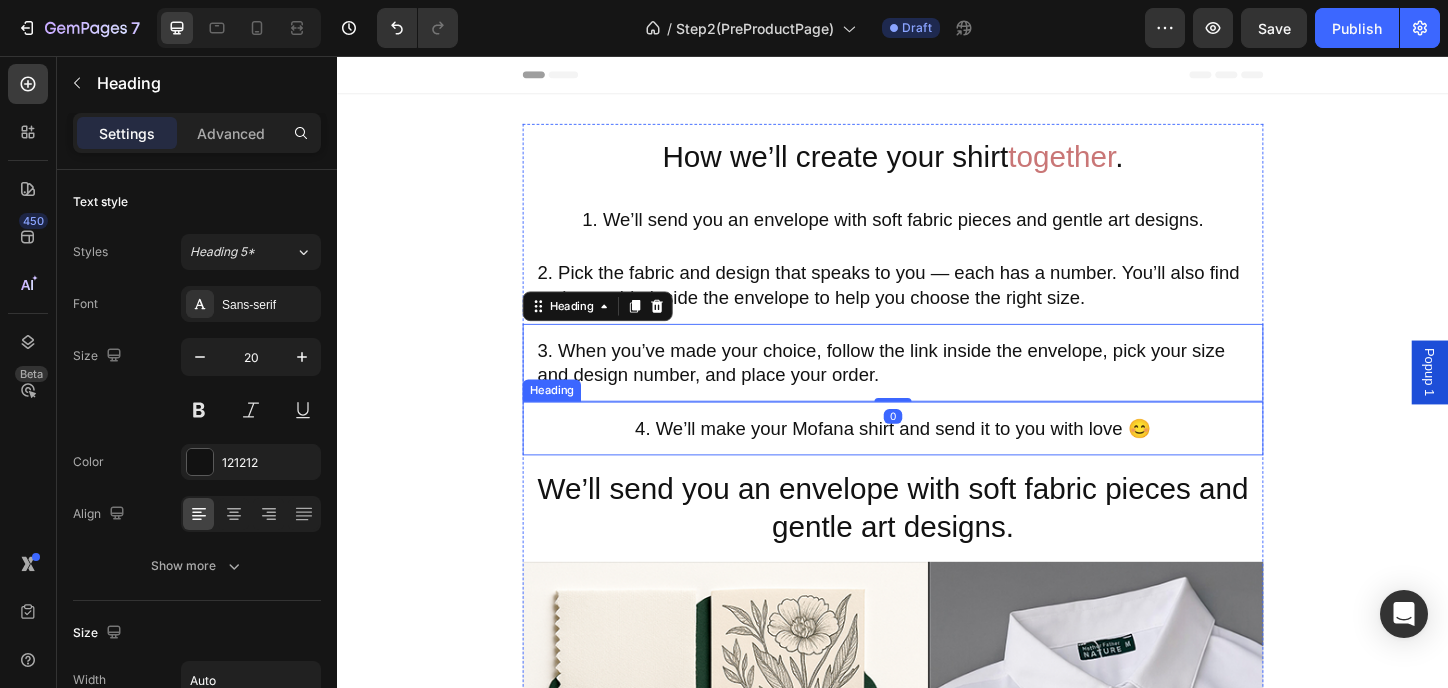 click on "4. We’ll make your Mofana shirt and send it to you with love 😊" at bounding box center [936, 458] 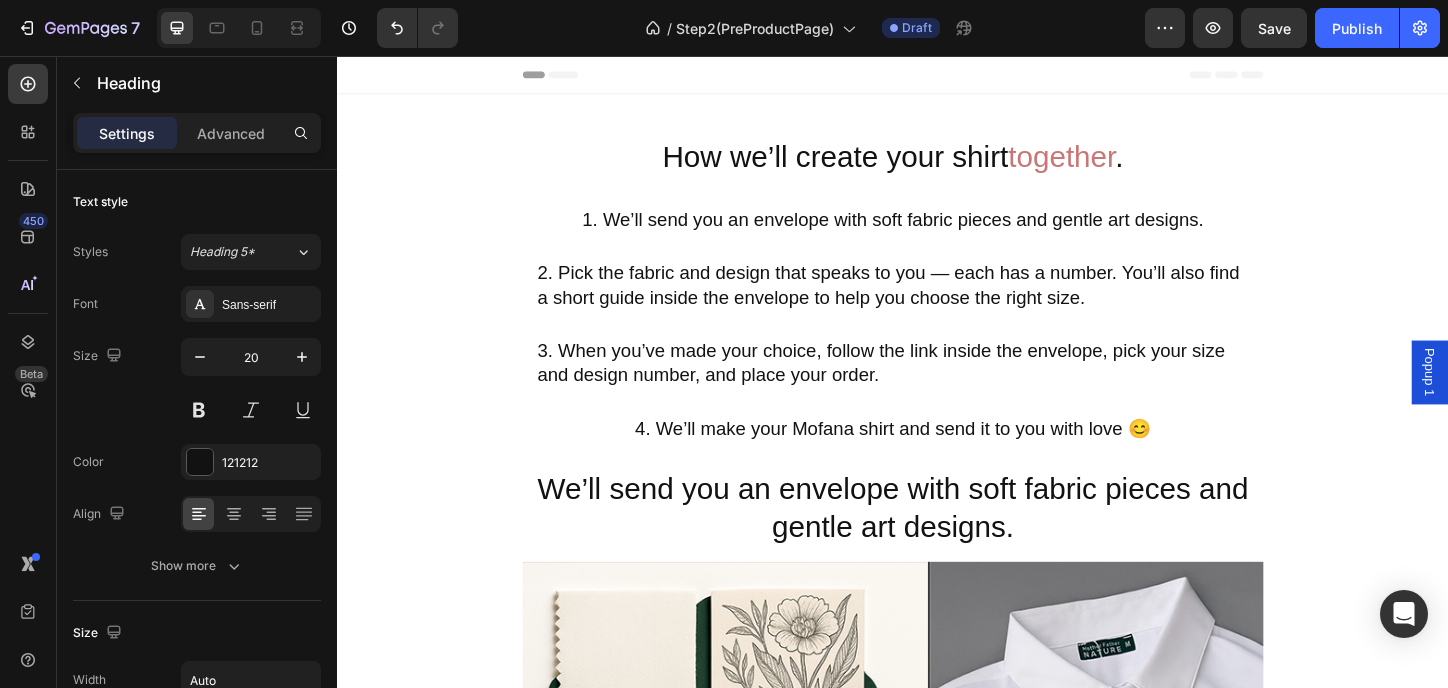 click on "How we’ll create your shirt  together . Heading 1. We’ll send you an envelope with soft fabric pieces and gentle art designs. Heading 2. Pick the fabric and design that speaks to you — each has a number. You’ll also find a short guide inside the envelope to help you choose the right size. Heading 3. When you’ve made your choice, follow the link inside the envelope, pick your size and design number, and place your order. Heading 4. We’ll make your Mofana shirt and send it to you with love 😊 Heading   0 We’ll send you an envelope with soft fabric pieces and gentle art designs. Heading Image We’ll send you a magical envelope  before your purchase  — with fabric samples and hand-drawn illustrations inside. Feel the textures, explore the art, and choose the one that speaks to you.  Heading
Icon Row
Drop element here
Icon Row Row A basic oversized white shirt featuring sleeve art by artists  inspired by nature  and the  One  who created it." at bounding box center [937, 1266] 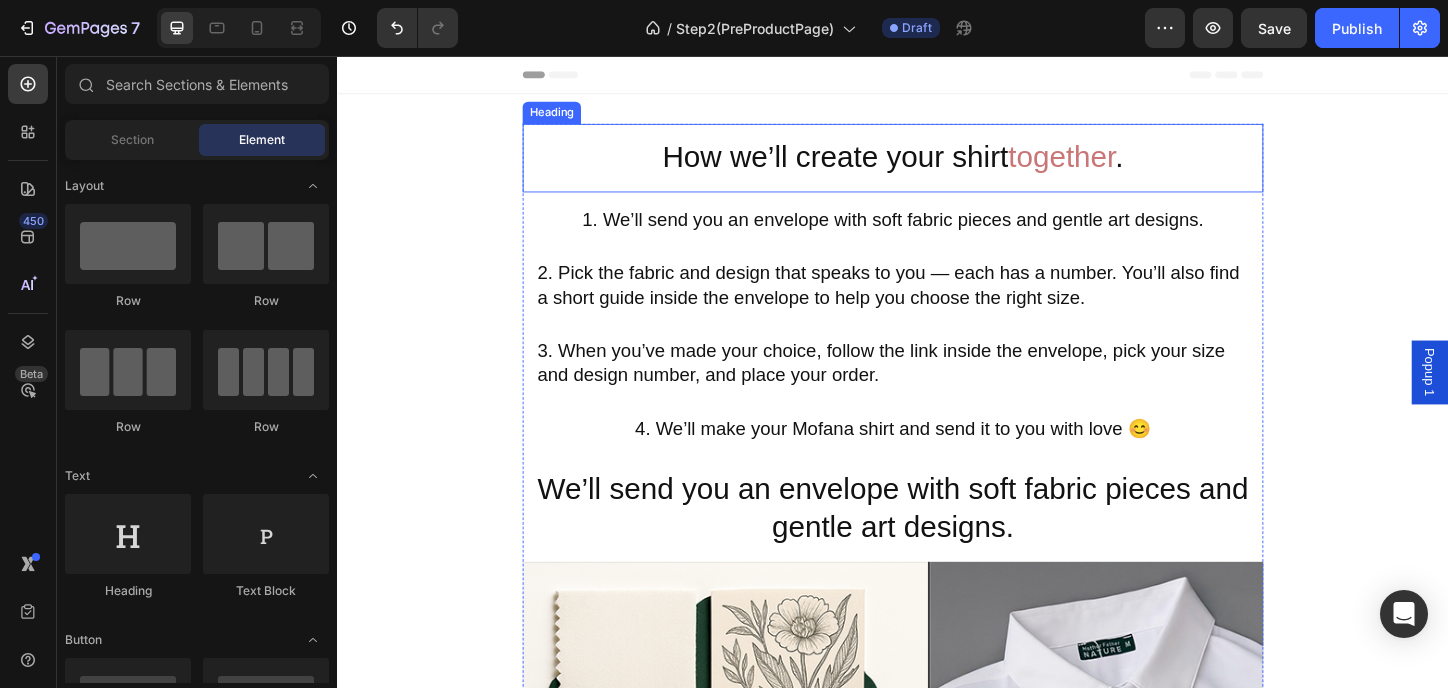 click on "How we’ll create your shirt  together ." at bounding box center (937, 166) 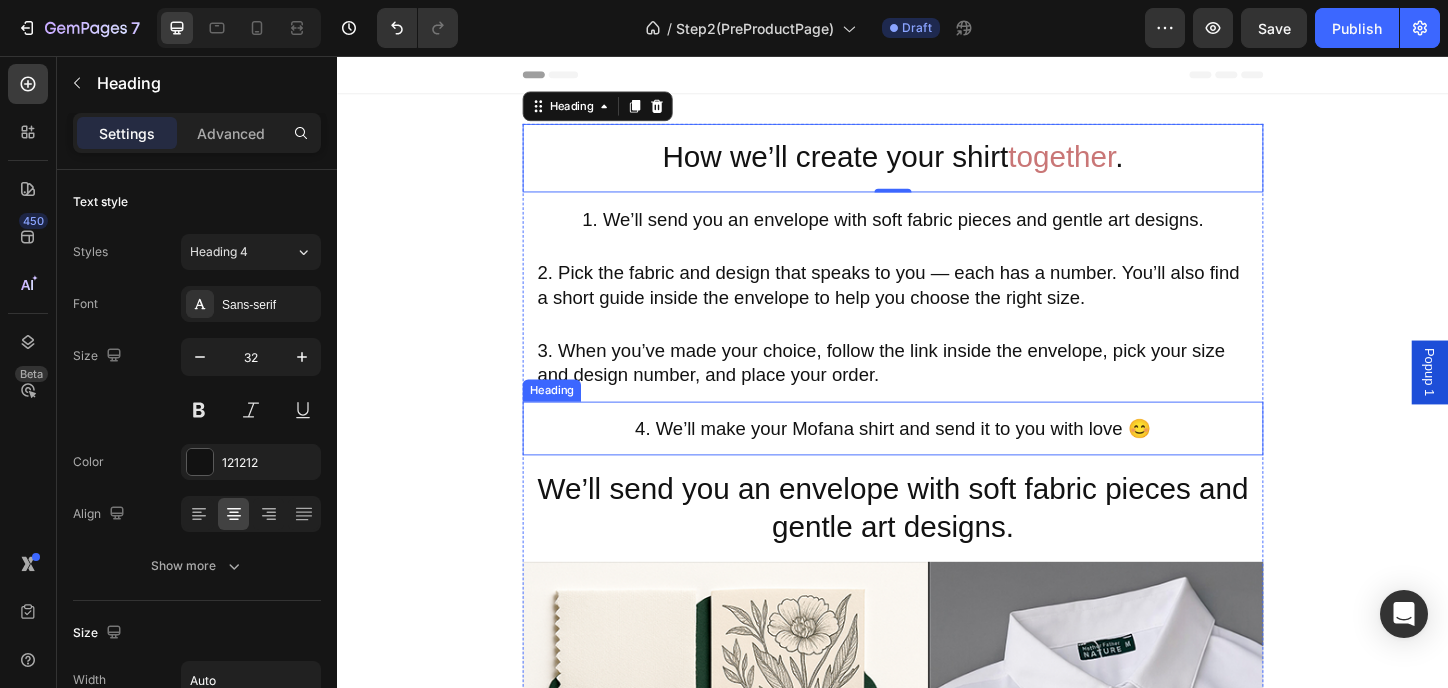 click on "4. We’ll make your Mofana shirt and send it to you with love 😊" at bounding box center [936, 458] 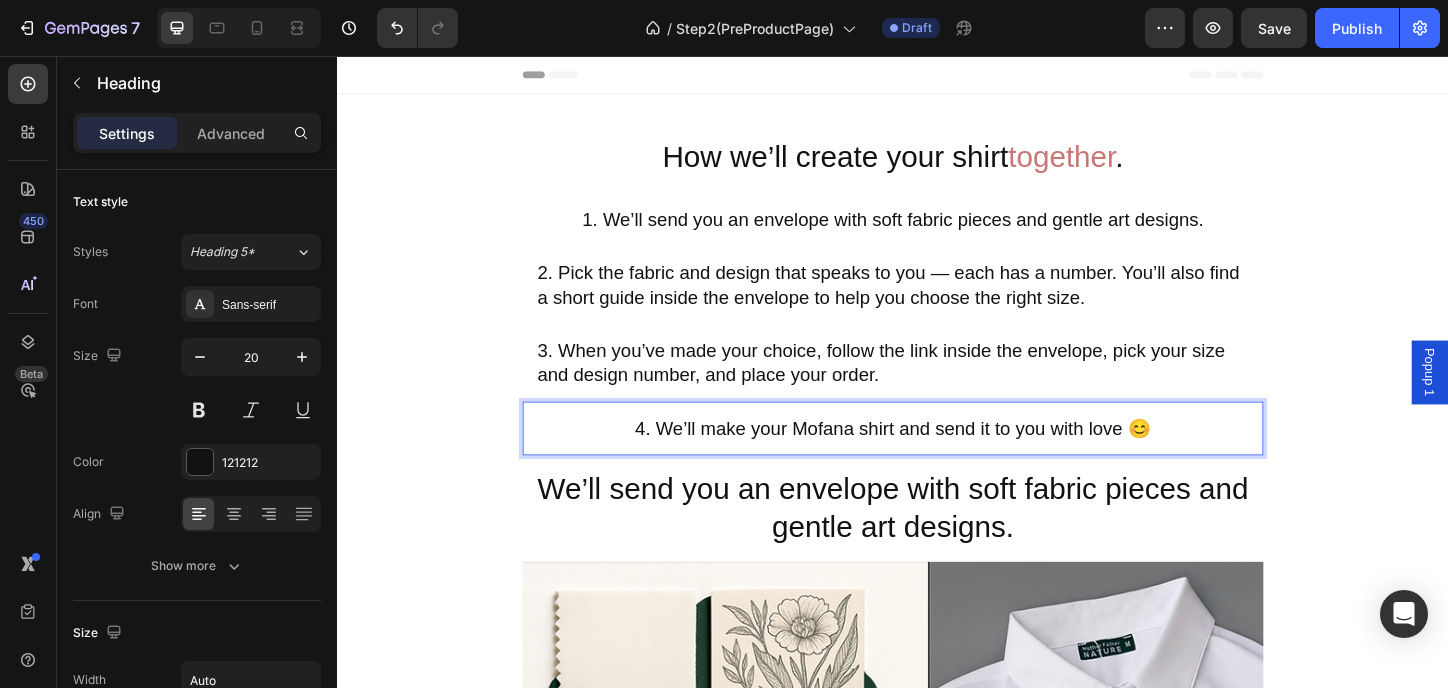 click on "4. We’ll make your Mofana shirt and send it to you with love 😊" at bounding box center [936, 458] 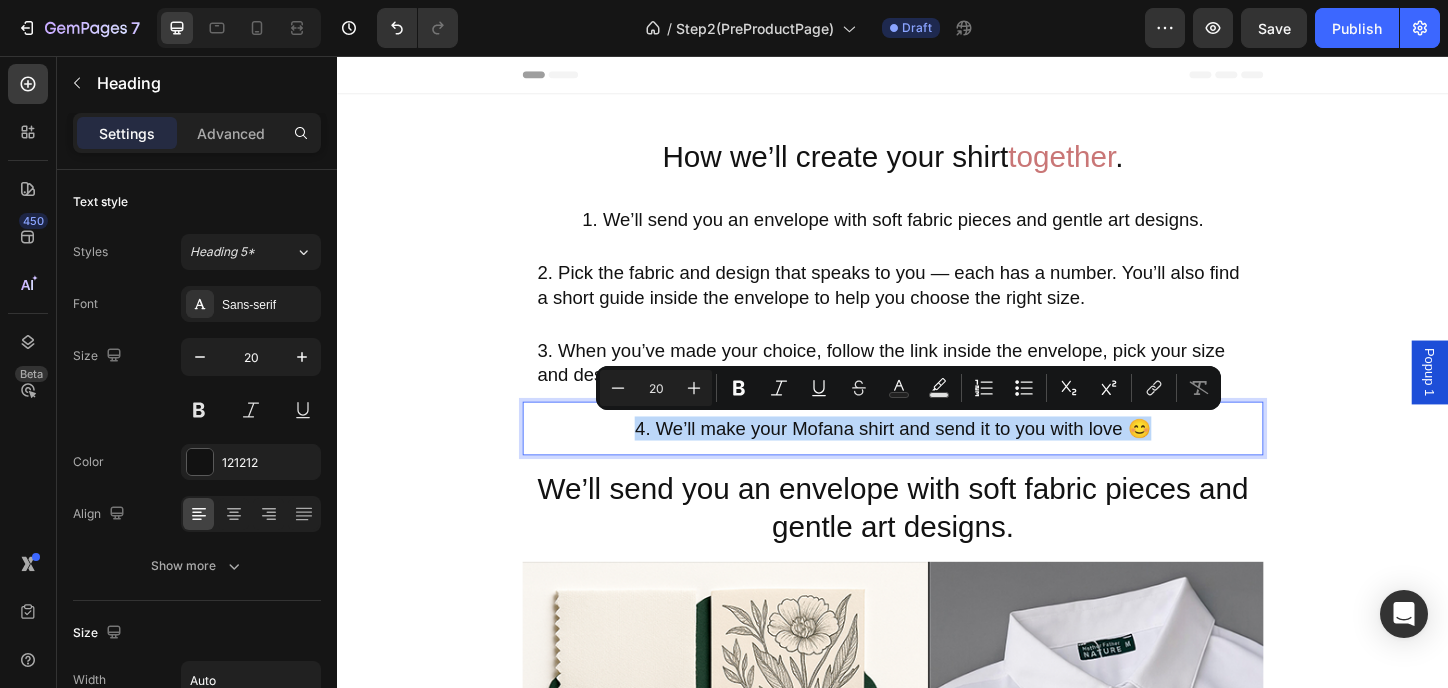 copy on "4. We’ll make your Mofana shirt and send it to you with love 😊" 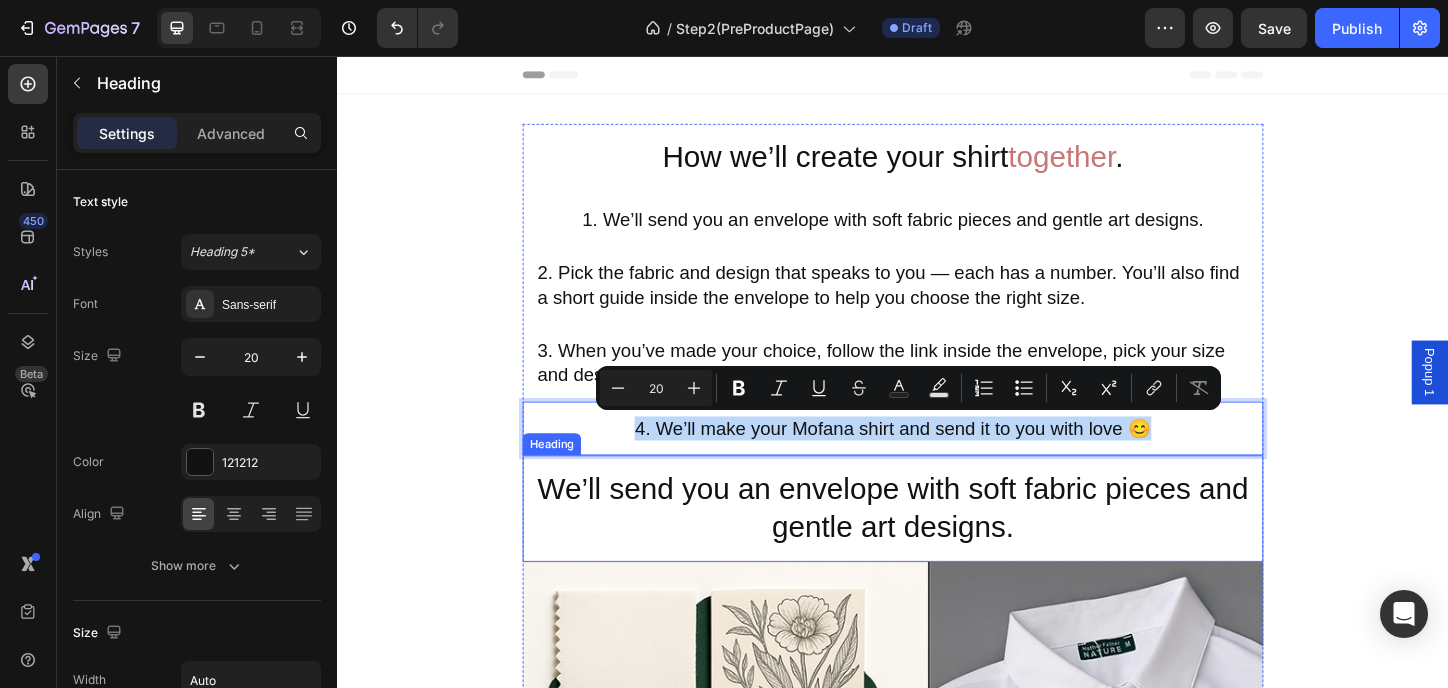 click on "We’ll send you an envelope with soft fabric pieces and gentle art designs." at bounding box center (937, 544) 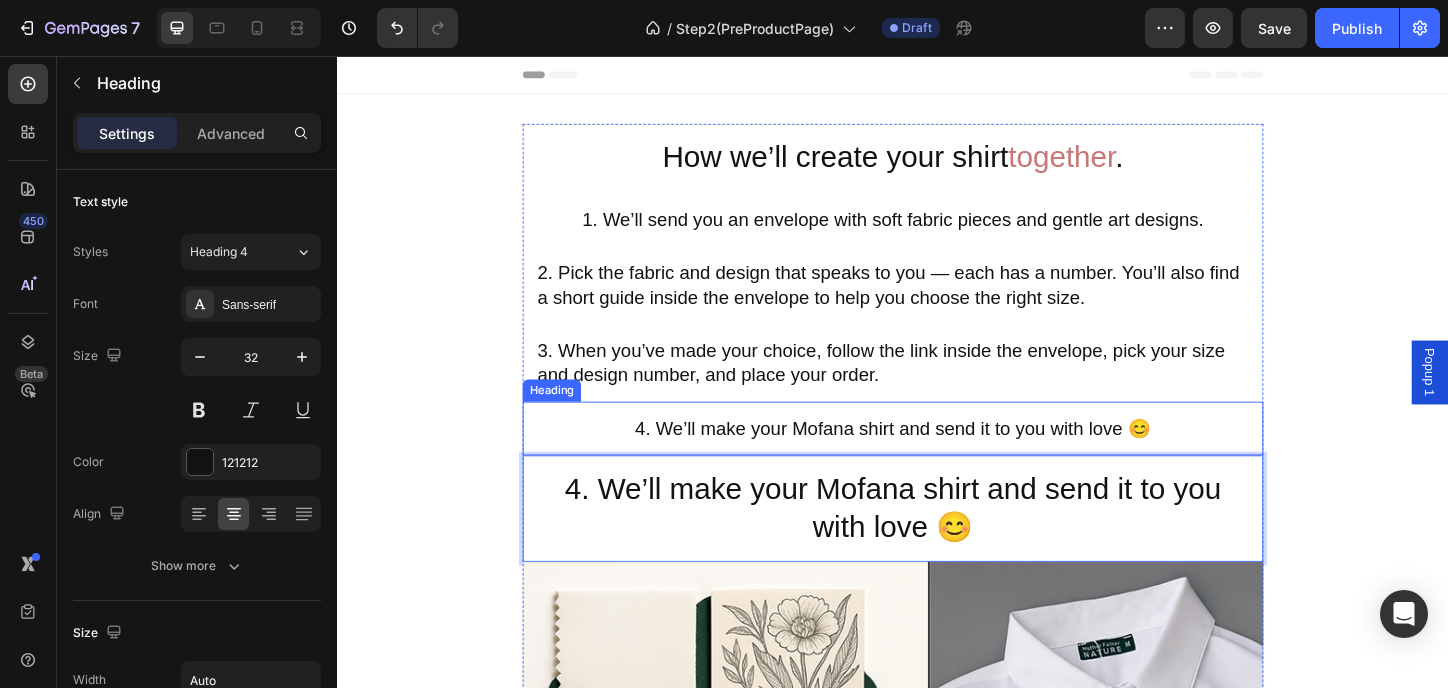 click on "4. We’ll make your Mofana shirt and send it to you with love 😊" at bounding box center (936, 458) 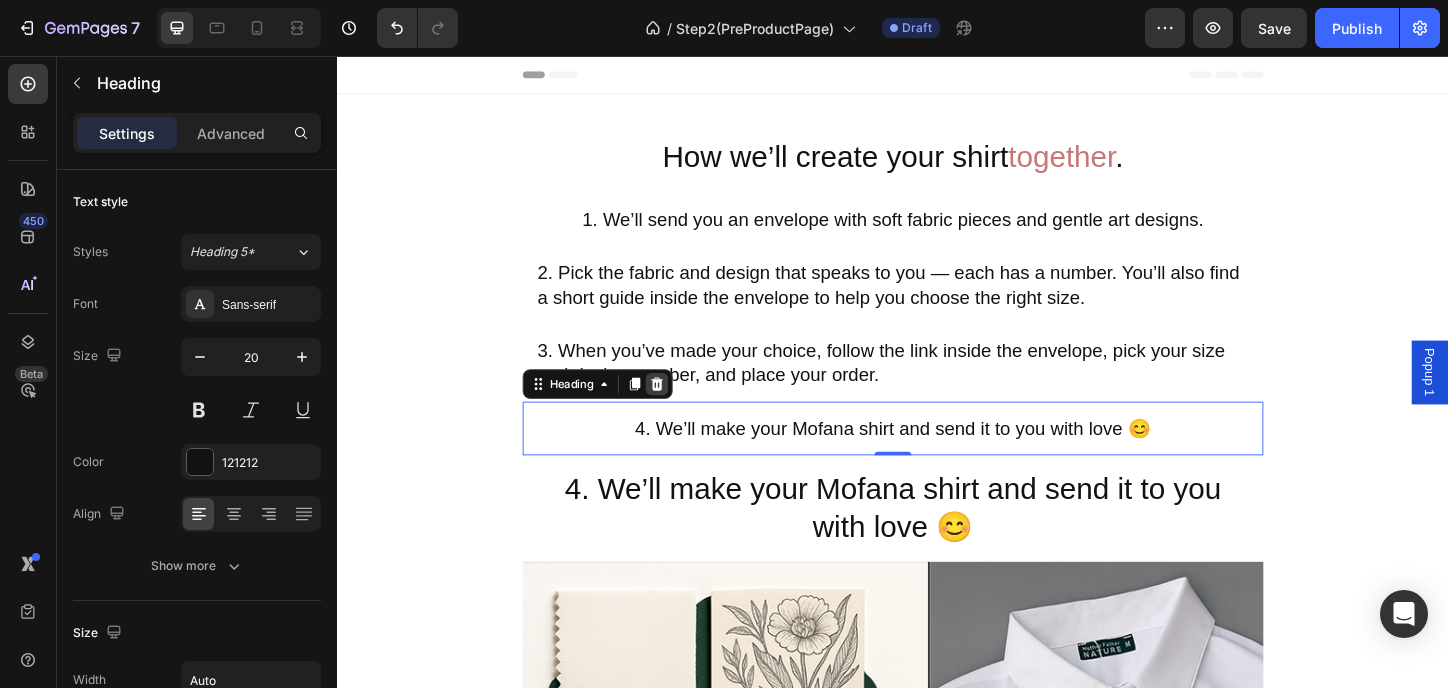 click 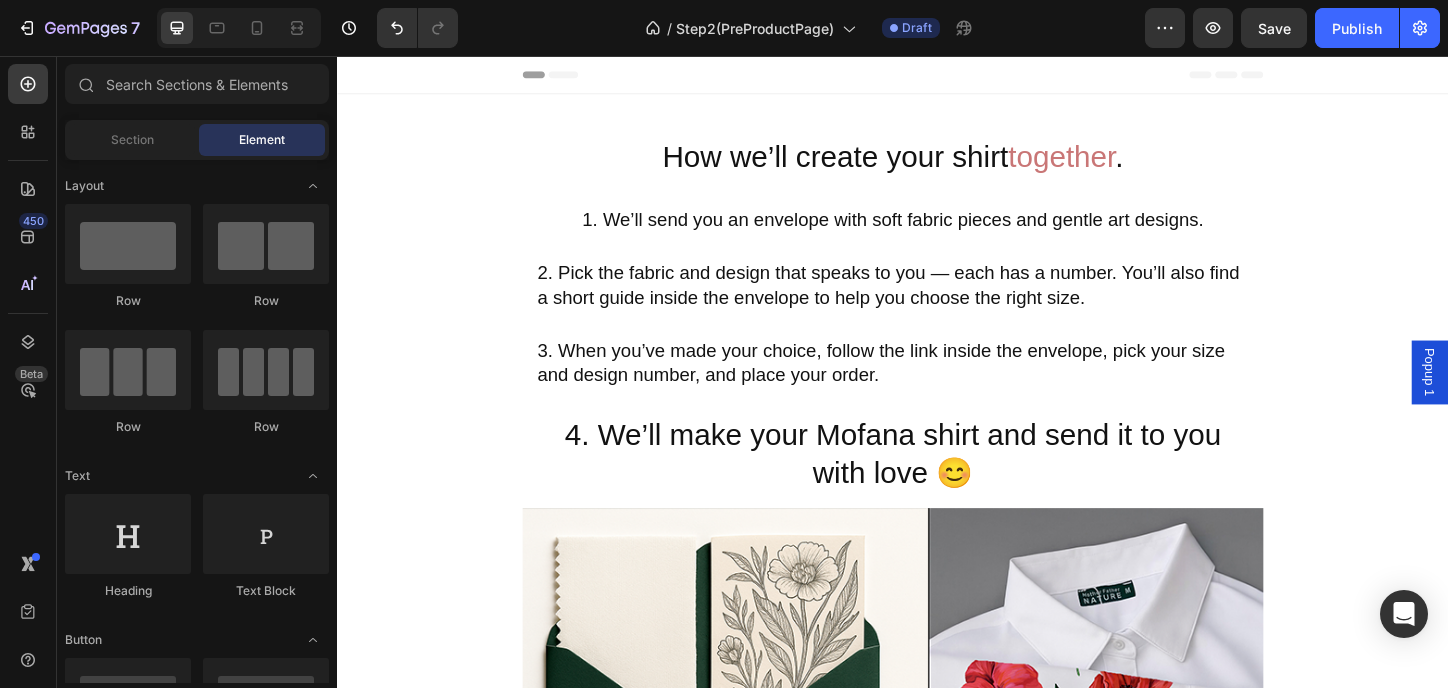 click on "How we’ll create your shirt  together . Heading 1. We’ll send you an envelope with soft fabric pieces and gentle art designs. Heading 2. Pick the fabric and design that speaks to you — each has a number. You’ll also find a short guide inside the envelope to help you choose the right size. Heading 3. When you’ve made your choice, follow the link inside the envelope, pick your size and design number, and place your order. Heading 4. We’ll make your Mofana shirt and send it to you with love 😊 Heading Image We’ll send you a magical envelope  before your purchase  — with fabric samples and hand-drawn illustrations inside. Feel the textures, explore the art, and choose the one that speaks to you.  Heading
Icon Row
Drop element here
Icon Row Row A basic oversized white shirt featuring sleeve art by artists  inspired by nature  and the  One  who created it. Heading
Image Image Image Image Image Image
Carousel XS to 4XL." at bounding box center (937, 1237) 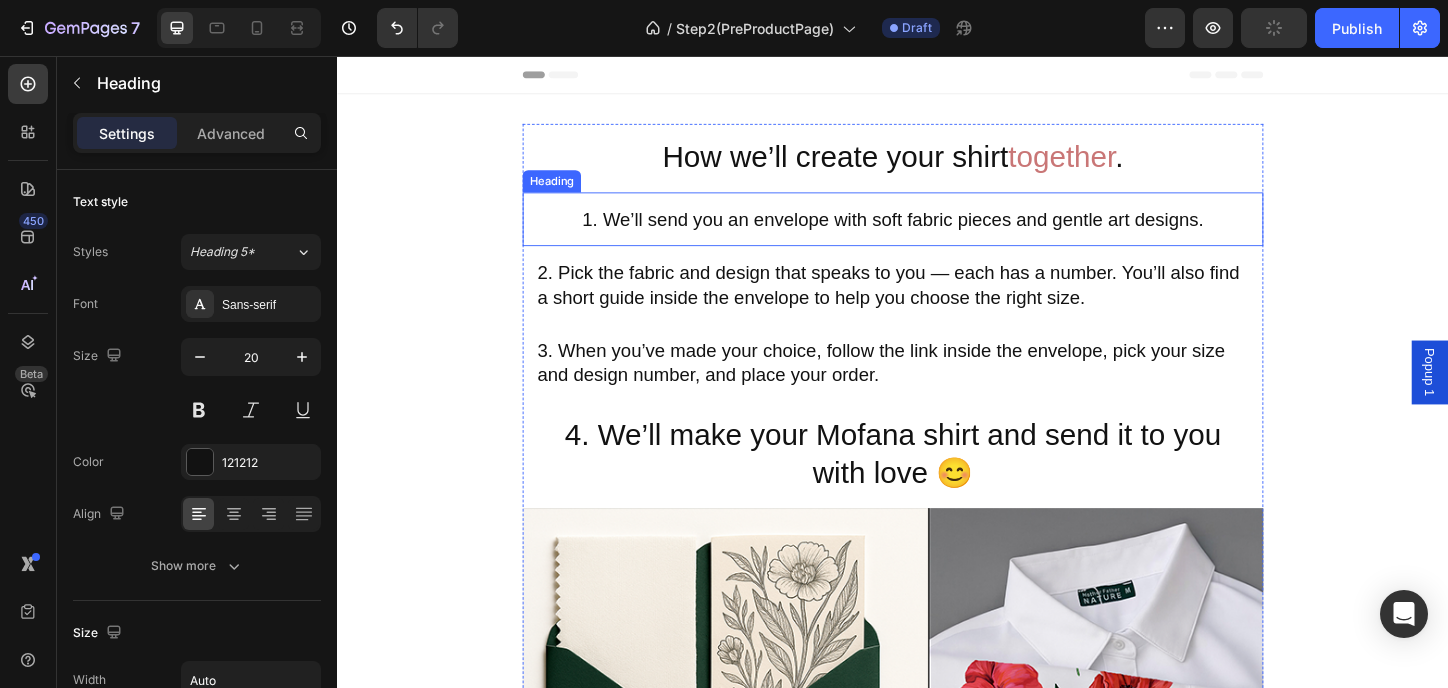 click on "1. We’ll send you an envelope with soft fabric pieces and gentle art designs." at bounding box center [936, 232] 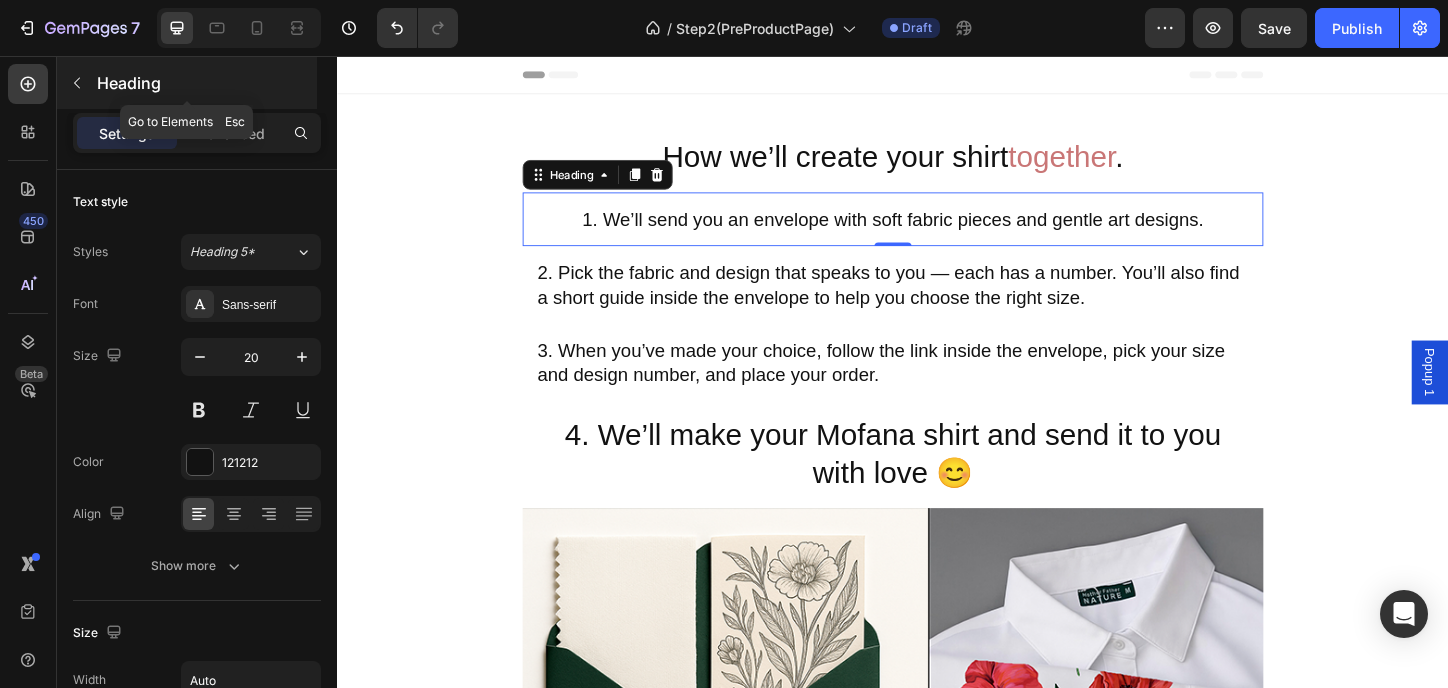 click 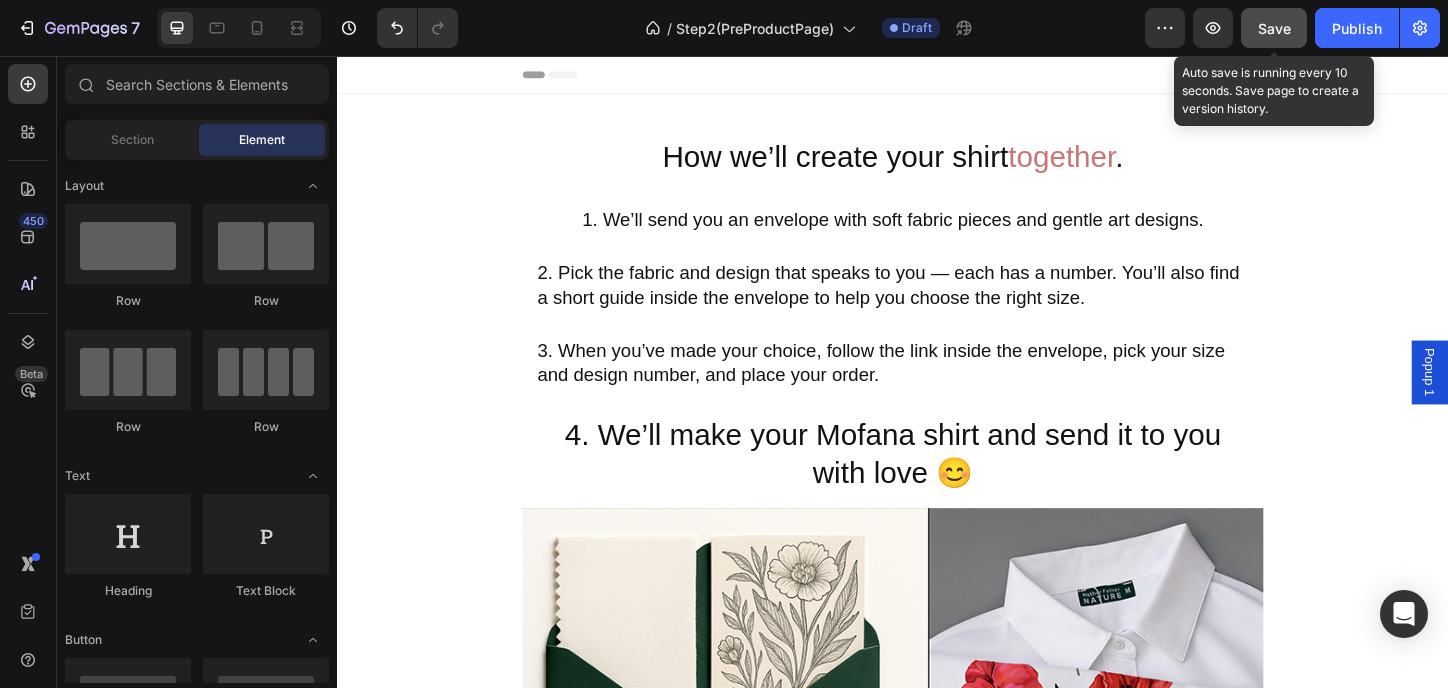 click on "Save" 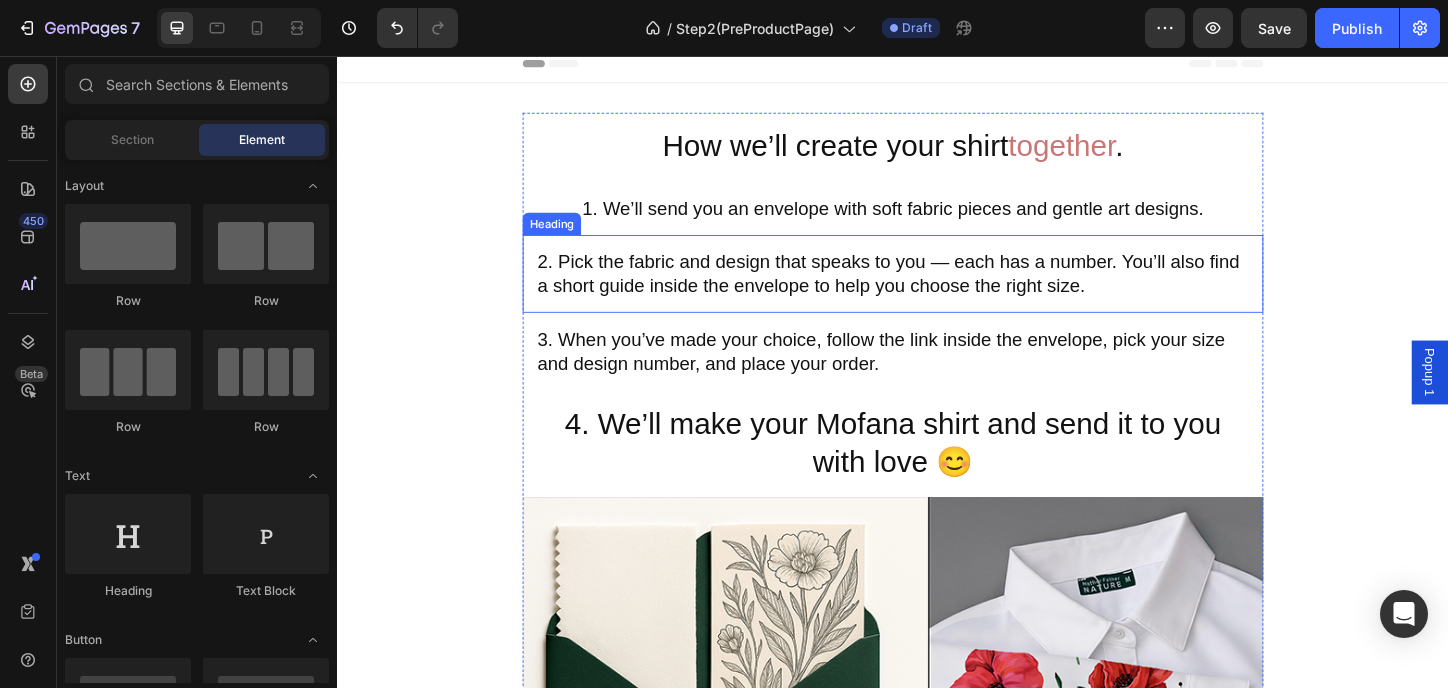 scroll, scrollTop: 133, scrollLeft: 0, axis: vertical 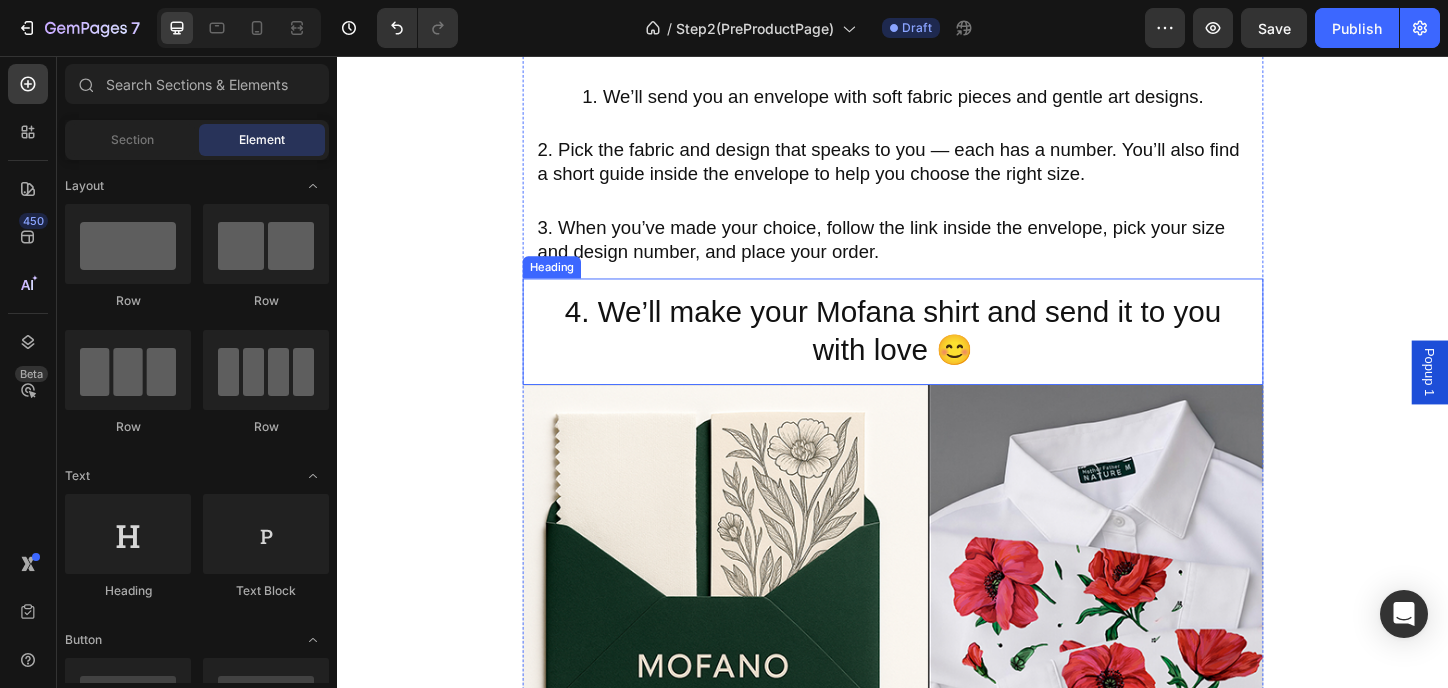 click on "4. We’ll make your Mofana shirt and send it to you with love 😊" at bounding box center (937, 353) 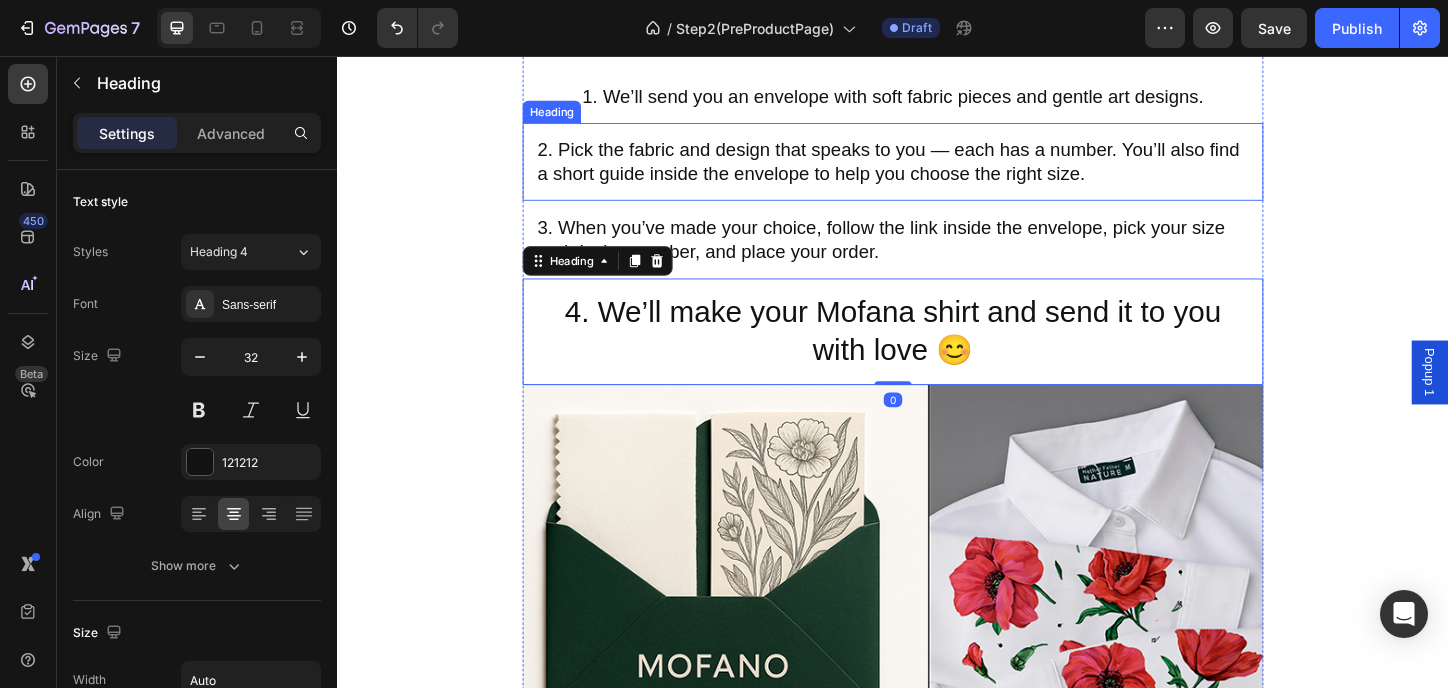 click on "2. Pick the fabric and design that speaks to you — each has a number. You’ll also find a short guide inside the envelope to help you choose the right size." at bounding box center (937, 170) 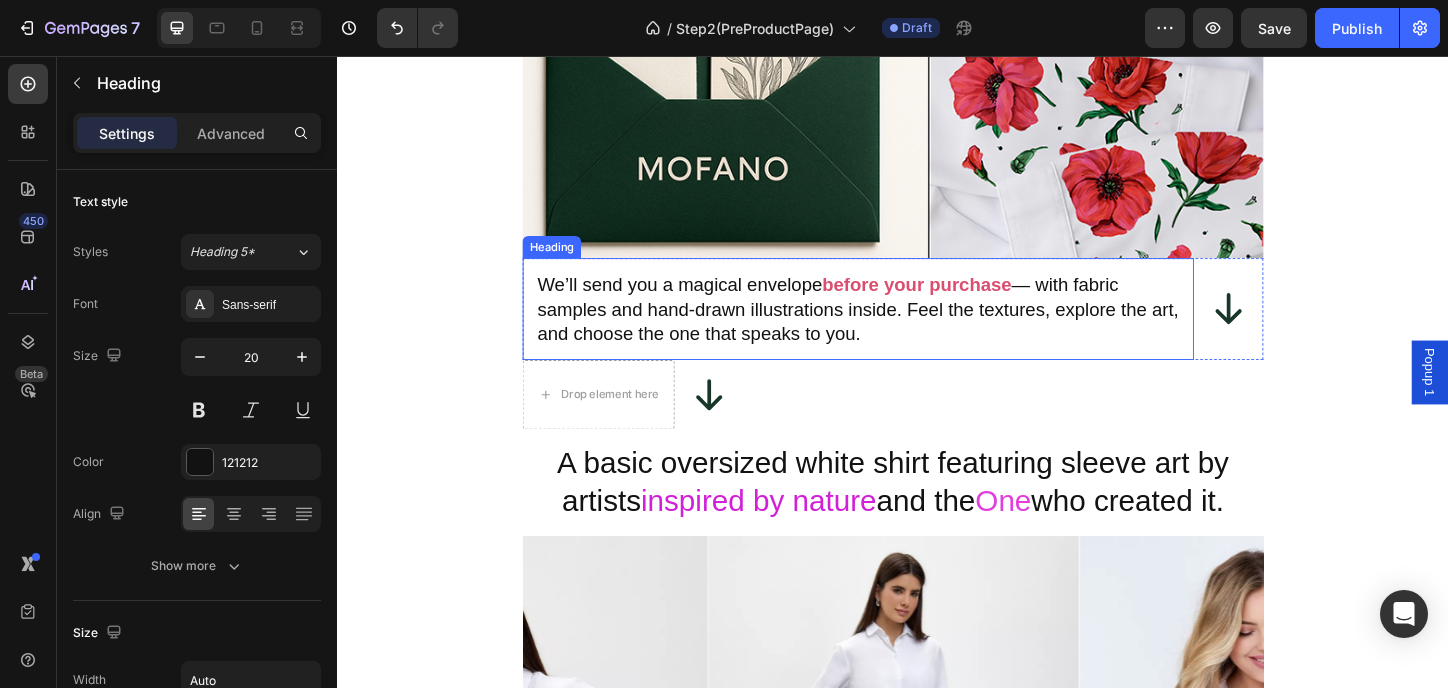 scroll, scrollTop: 666, scrollLeft: 0, axis: vertical 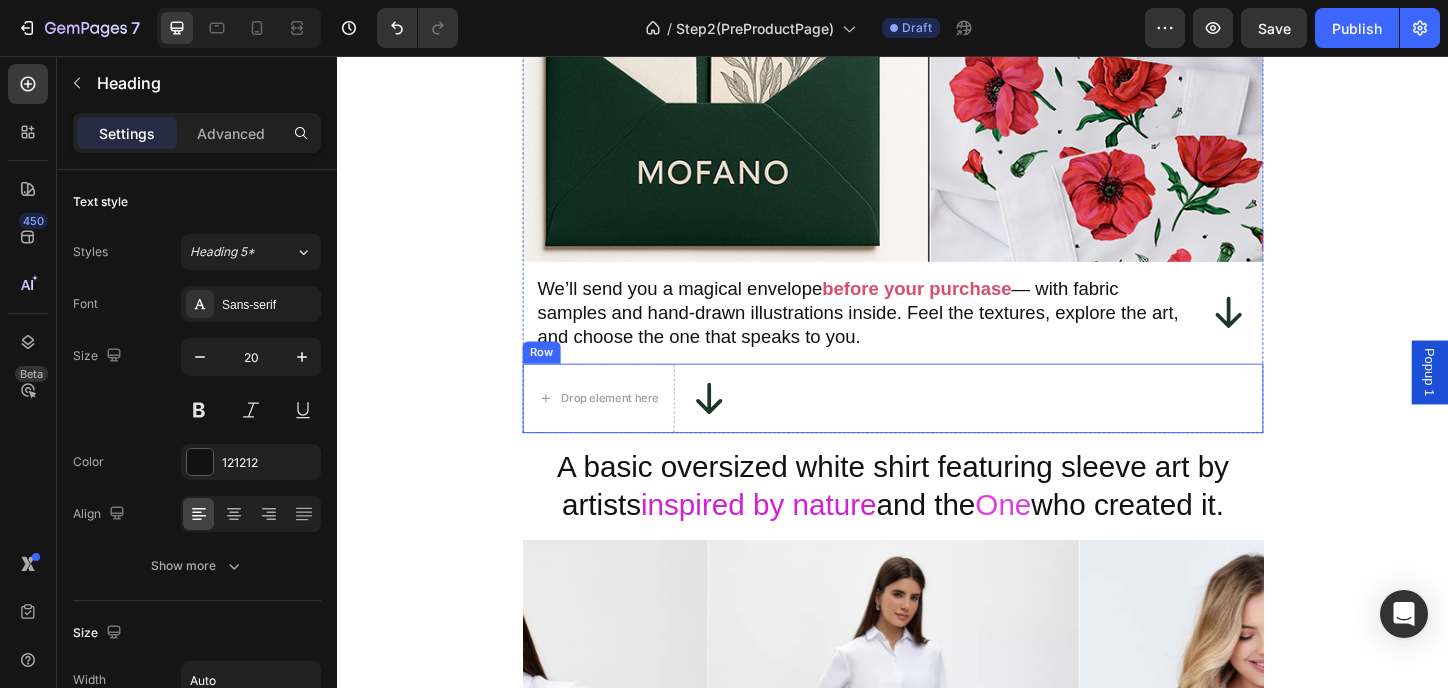 click on "Drop element here
Icon Row" at bounding box center [937, 425] 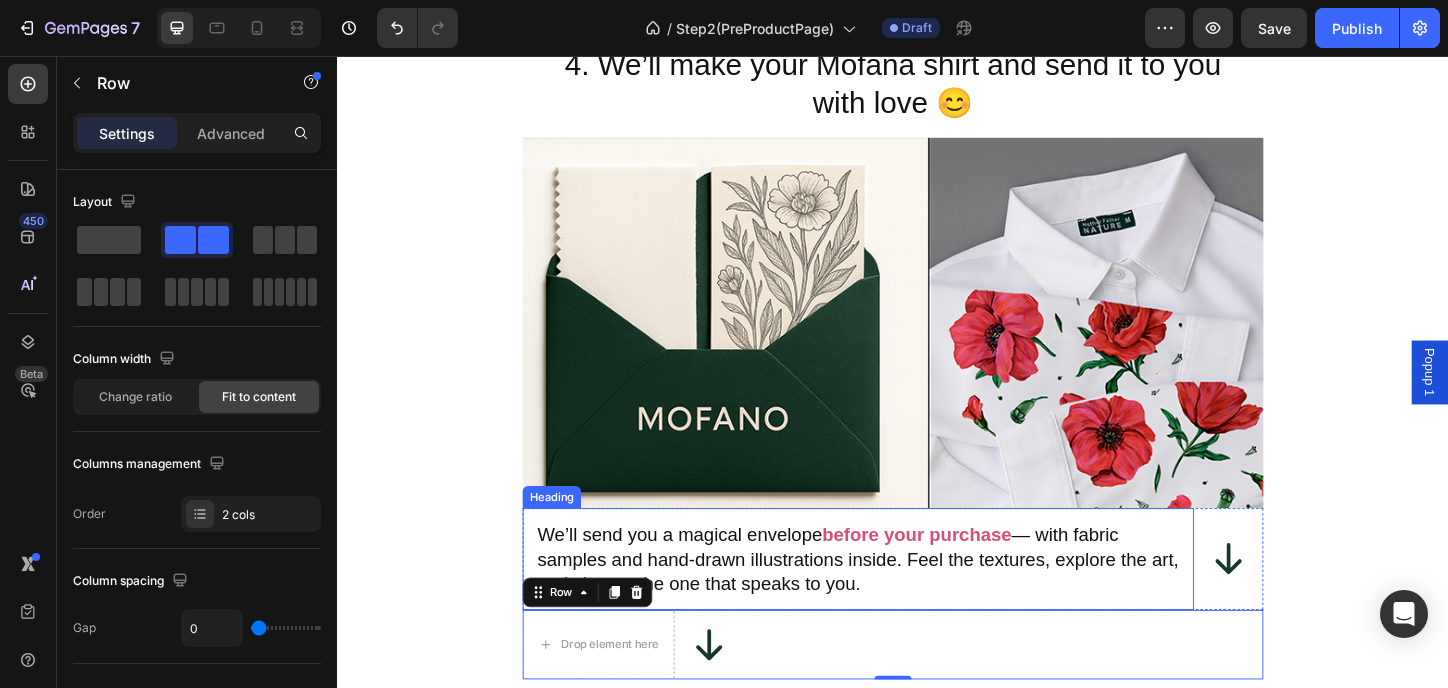 scroll, scrollTop: 533, scrollLeft: 0, axis: vertical 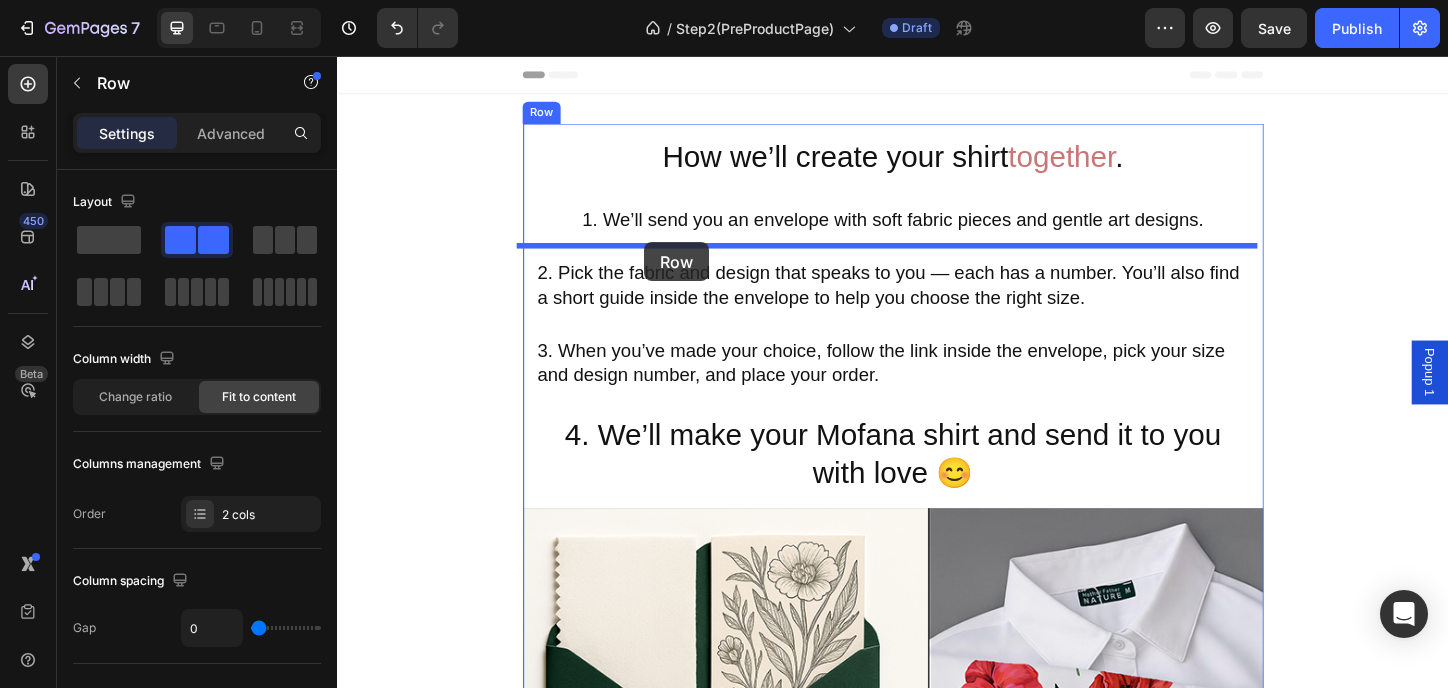 drag, startPoint x: 609, startPoint y: 443, endPoint x: 669, endPoint y: 257, distance: 195.43797 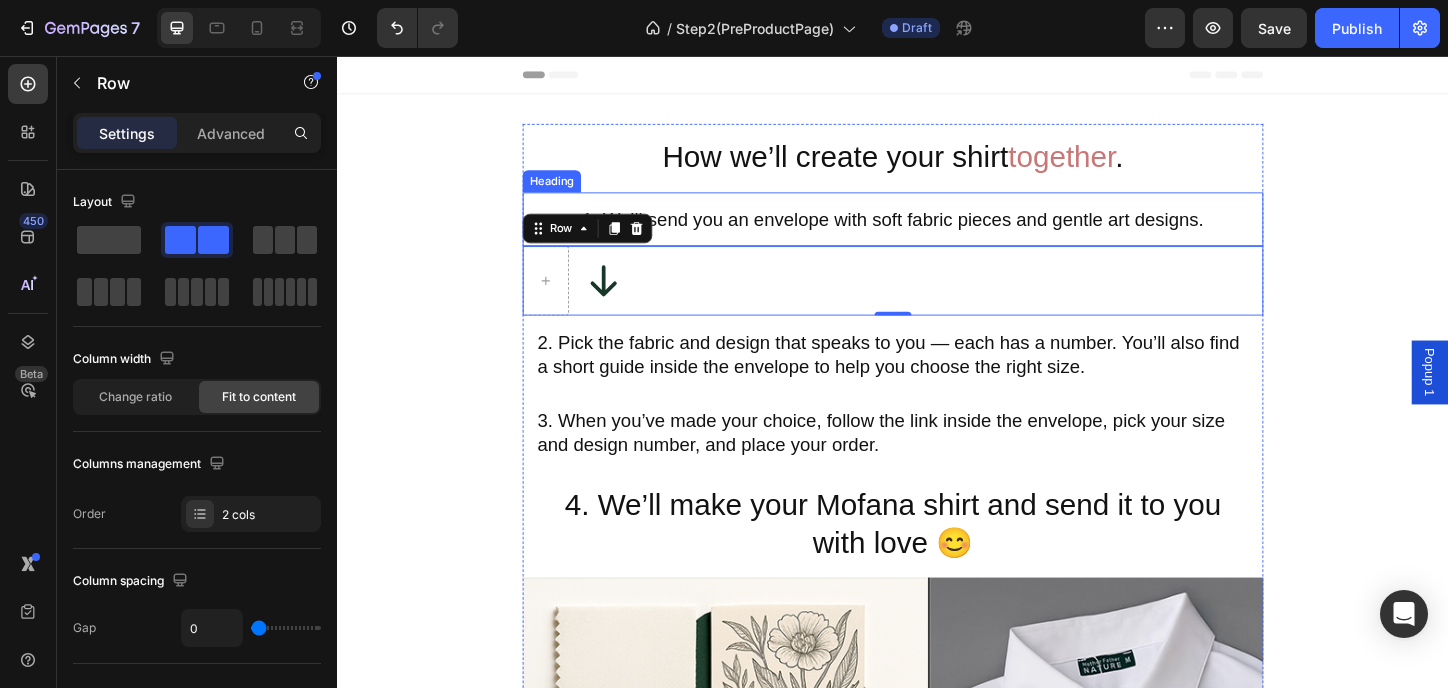 click on "1. We’ll send you an envelope with soft fabric pieces and gentle art designs." at bounding box center (936, 232) 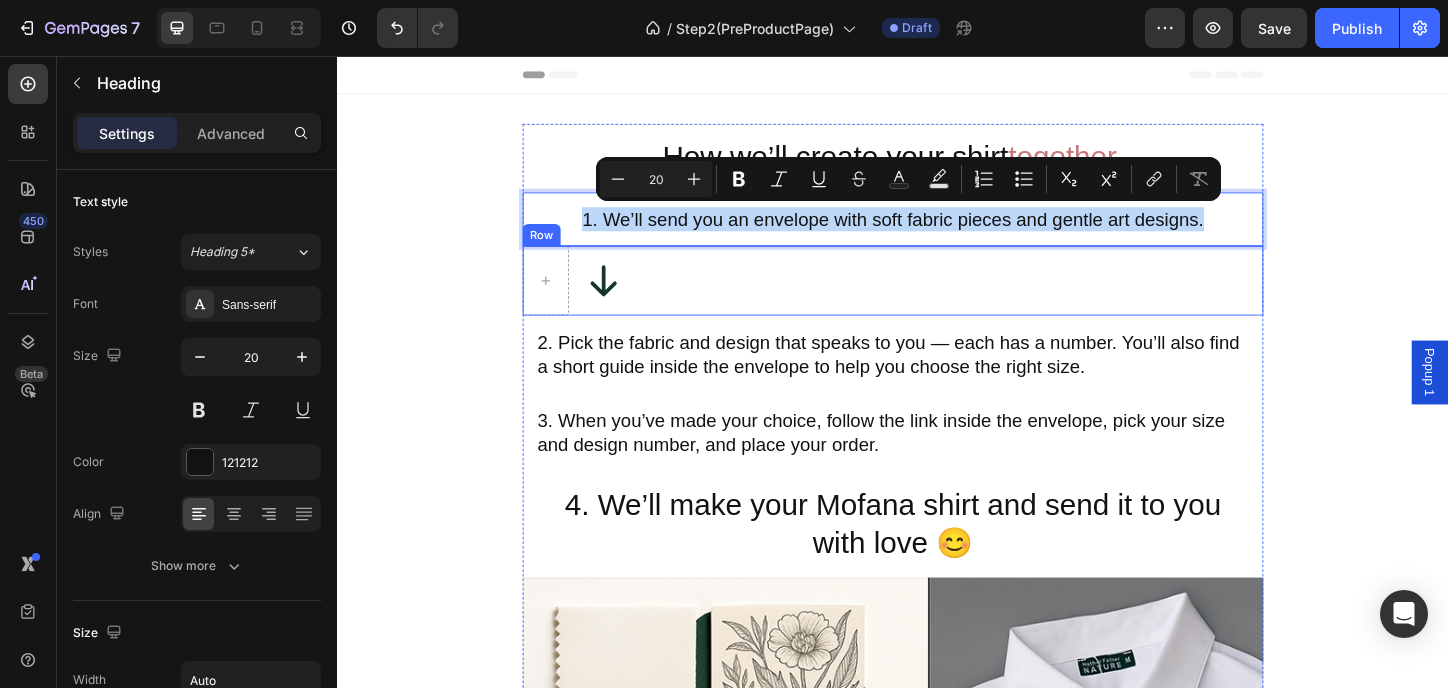 click on "Icon Row" at bounding box center [937, 298] 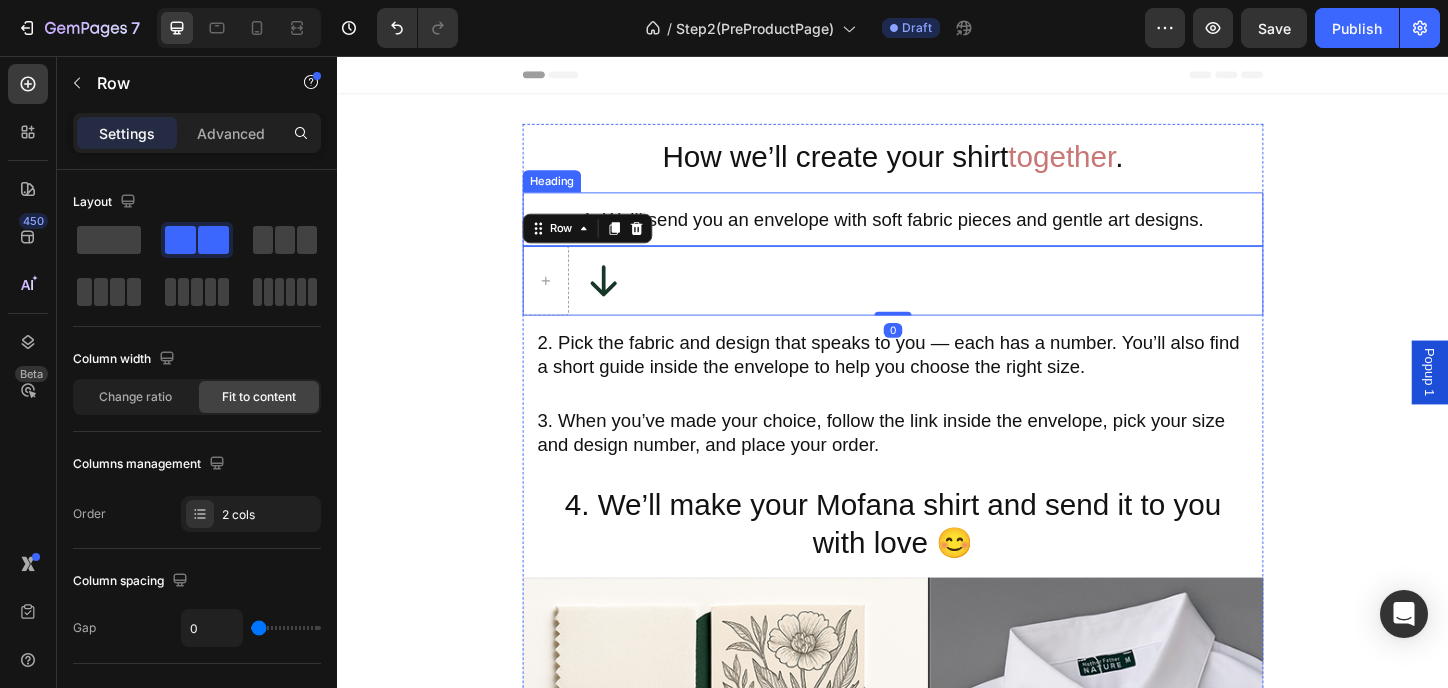 click on "1. We’ll send you an envelope with soft fabric pieces and gentle art designs." at bounding box center (936, 232) 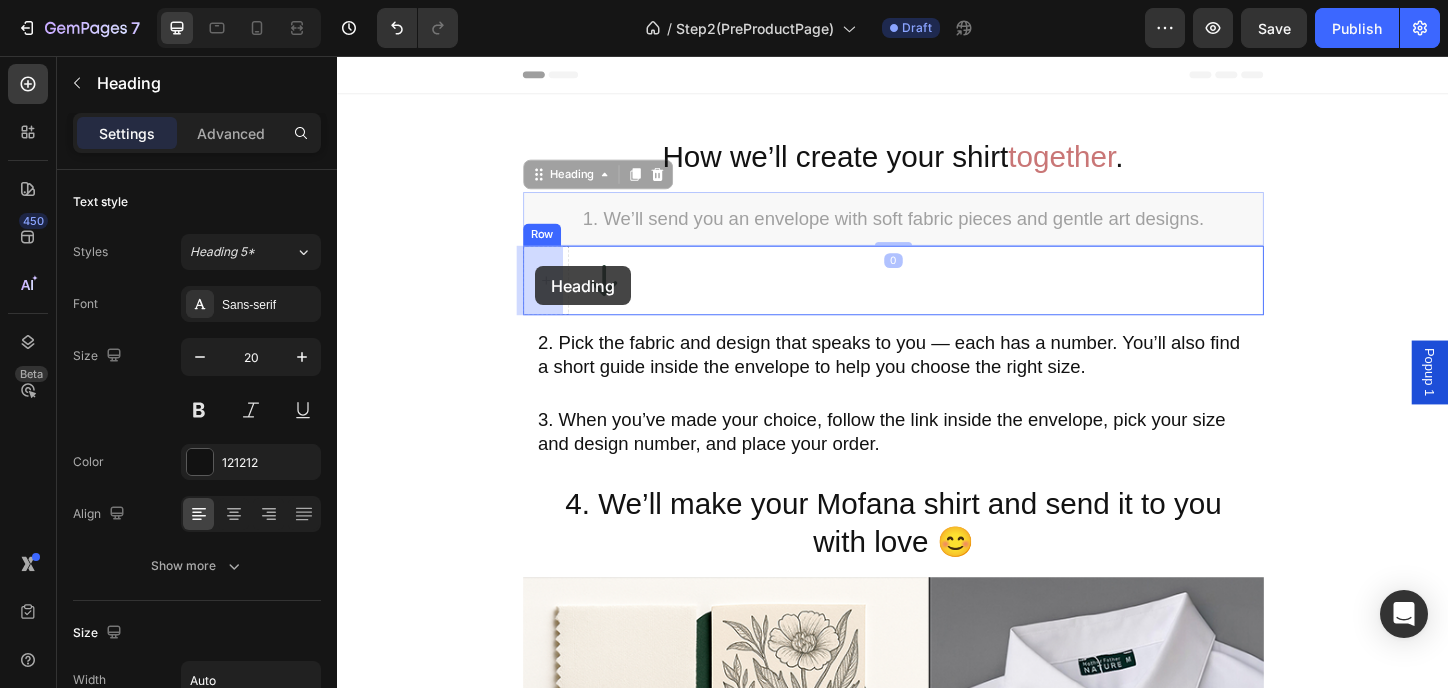 drag, startPoint x: 571, startPoint y: 181, endPoint x: 551, endPoint y: 283, distance: 103.94229 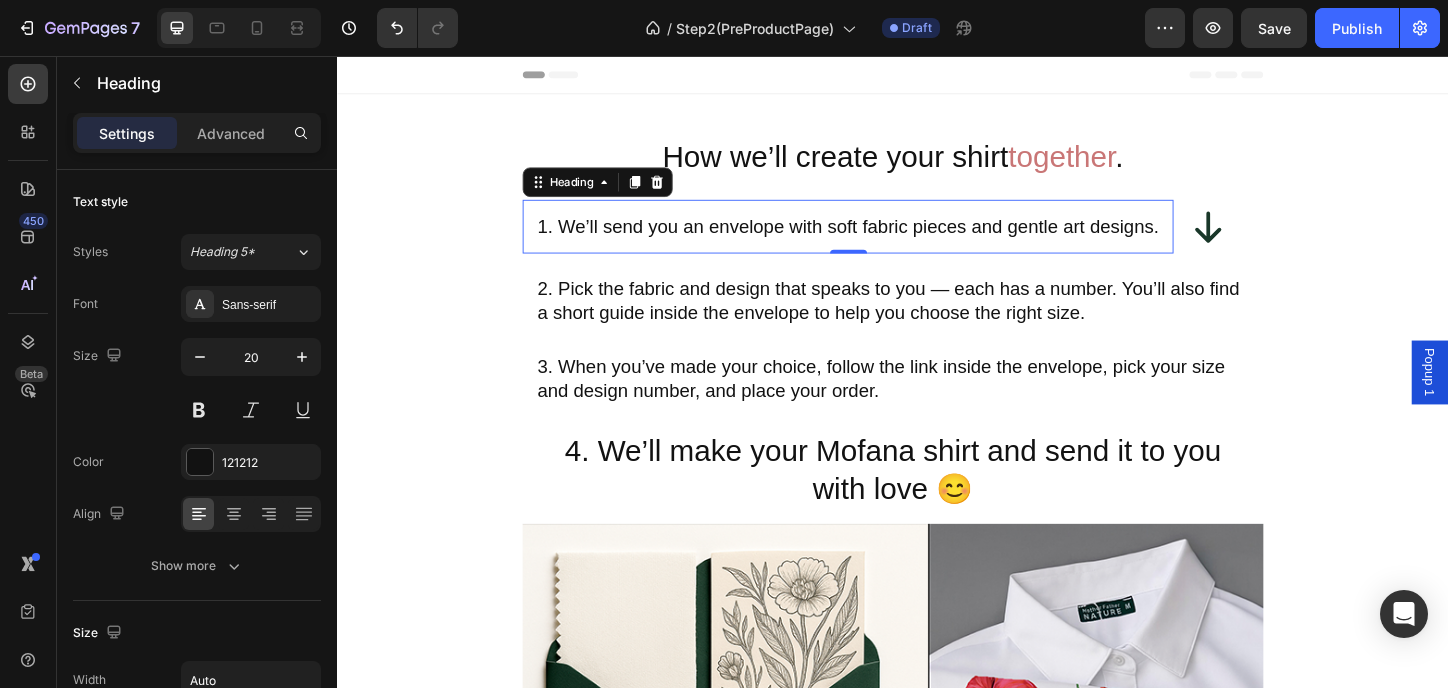 click on "How we’ll create your shirt  together . Heading 1. We’ll send you an envelope with soft fabric pieces and gentle art designs. Heading   0
Icon Row 2. Pick the fabric and design that speaks to you — each has a number. You’ll also find a short guide inside the envelope to help you choose the right size. Heading 3. When you’ve made your choice, follow the link inside the envelope, pick your size and design number, and place your order. Heading 4. We’ll make your Mofana shirt and send it to you with love 😊 Heading Image We’ll send you a magical envelope  before your purchase  — with fabric samples and hand-drawn illustrations inside. Feel the textures, explore the art, and choose the one that speaks to you.  Heading
Icon Row Row A basic oversized white shirt featuring sleeve art by artists  inspired by nature  and the  One  who created it. Heading
Image Image Image Image Image Image
Carousel - Wide size range — from  XS to 4XL. Root" at bounding box center [937, 1208] 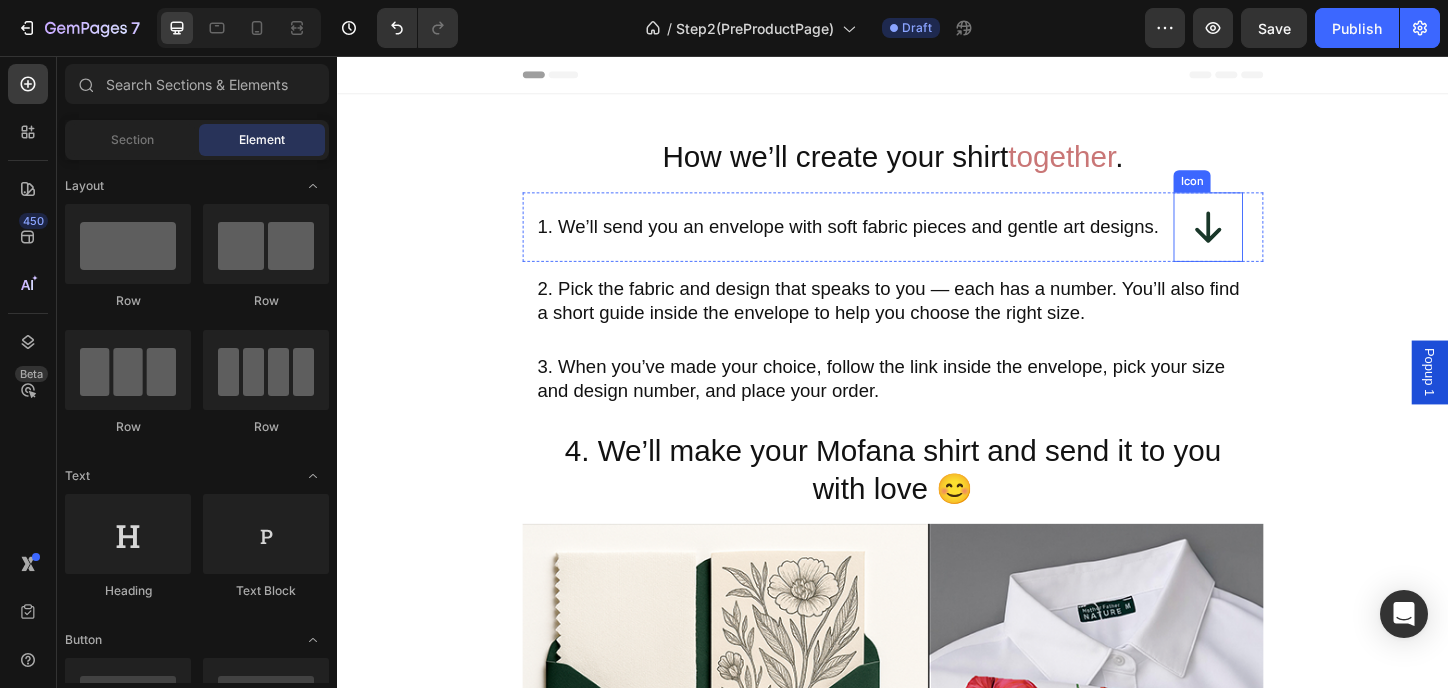 click 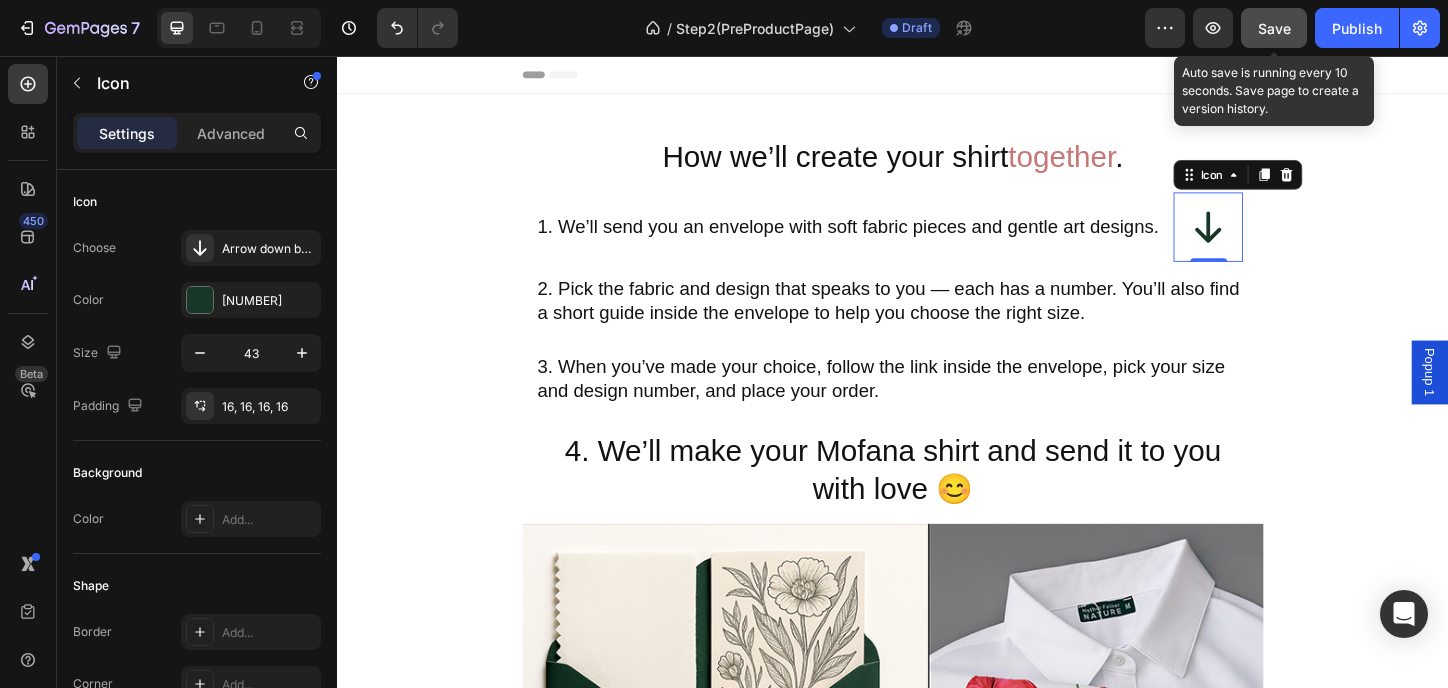 click on "Save" 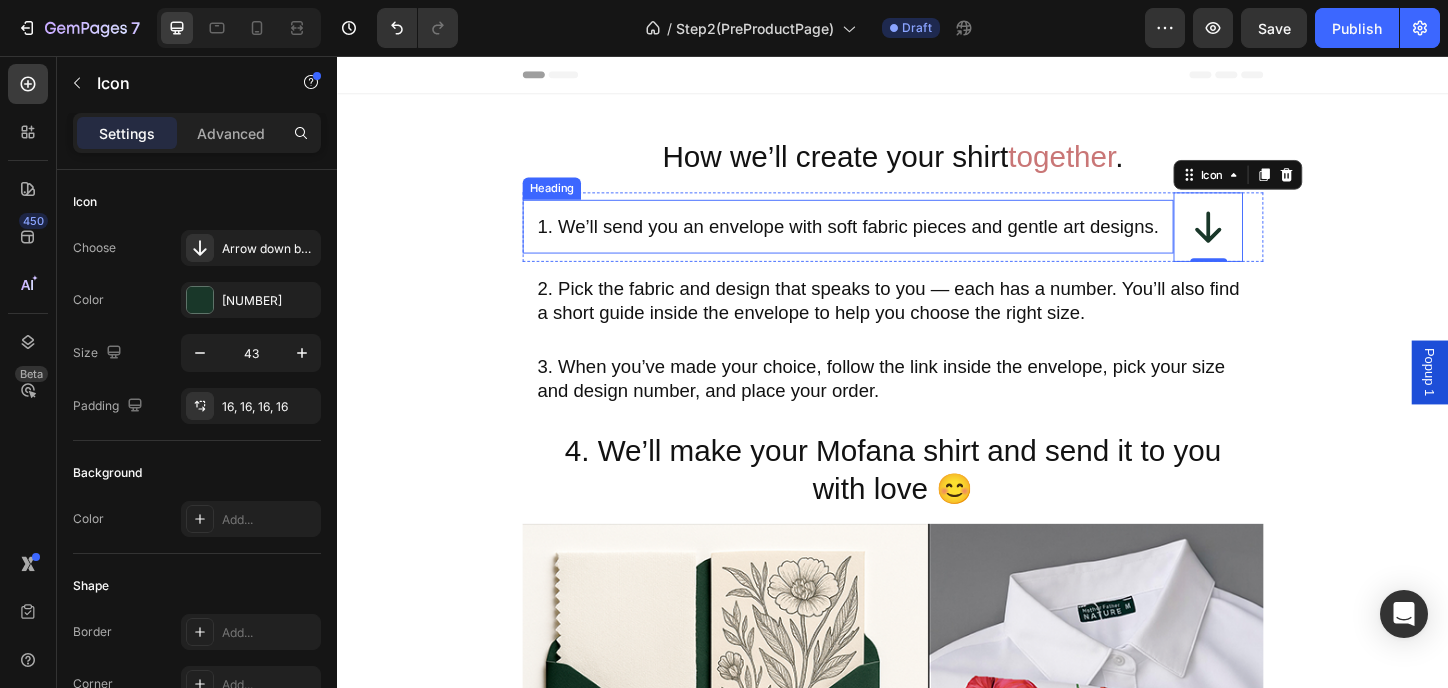 click on "1. We’ll send you an envelope with soft fabric pieces and gentle art designs." at bounding box center [888, 240] 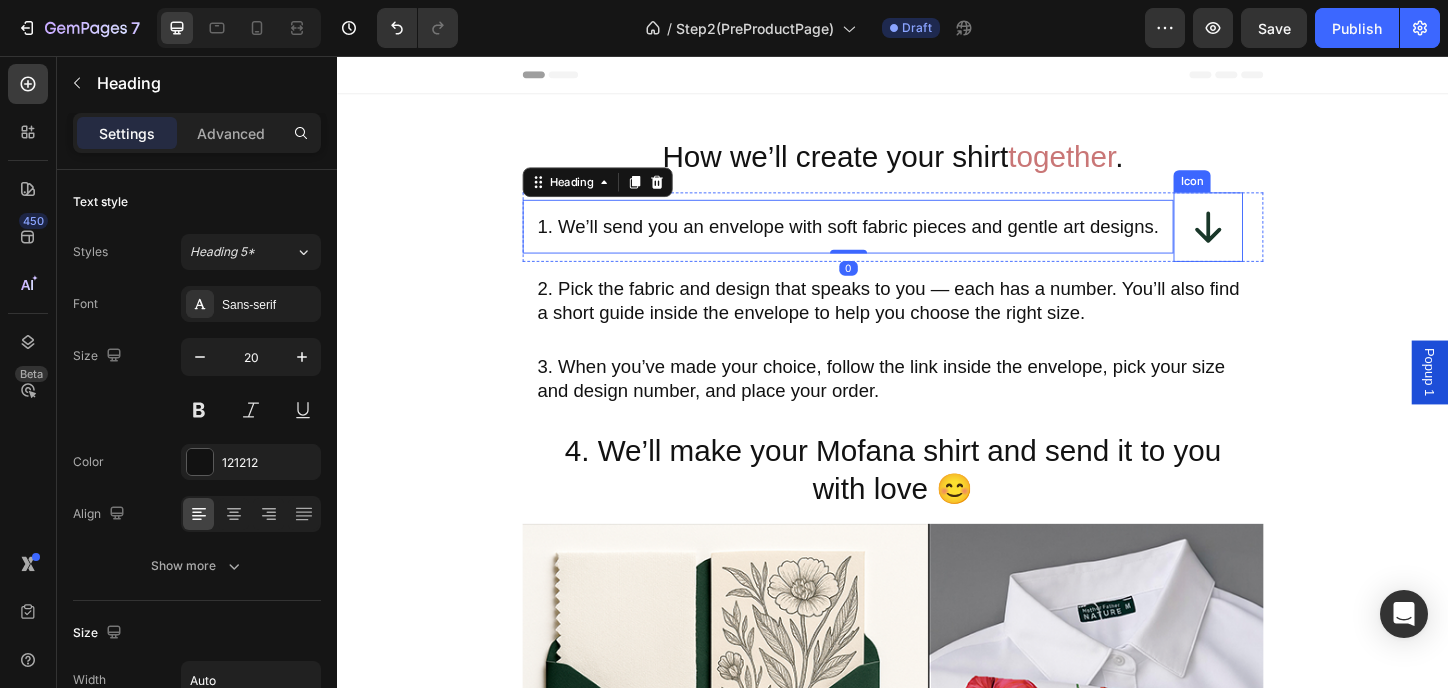 click 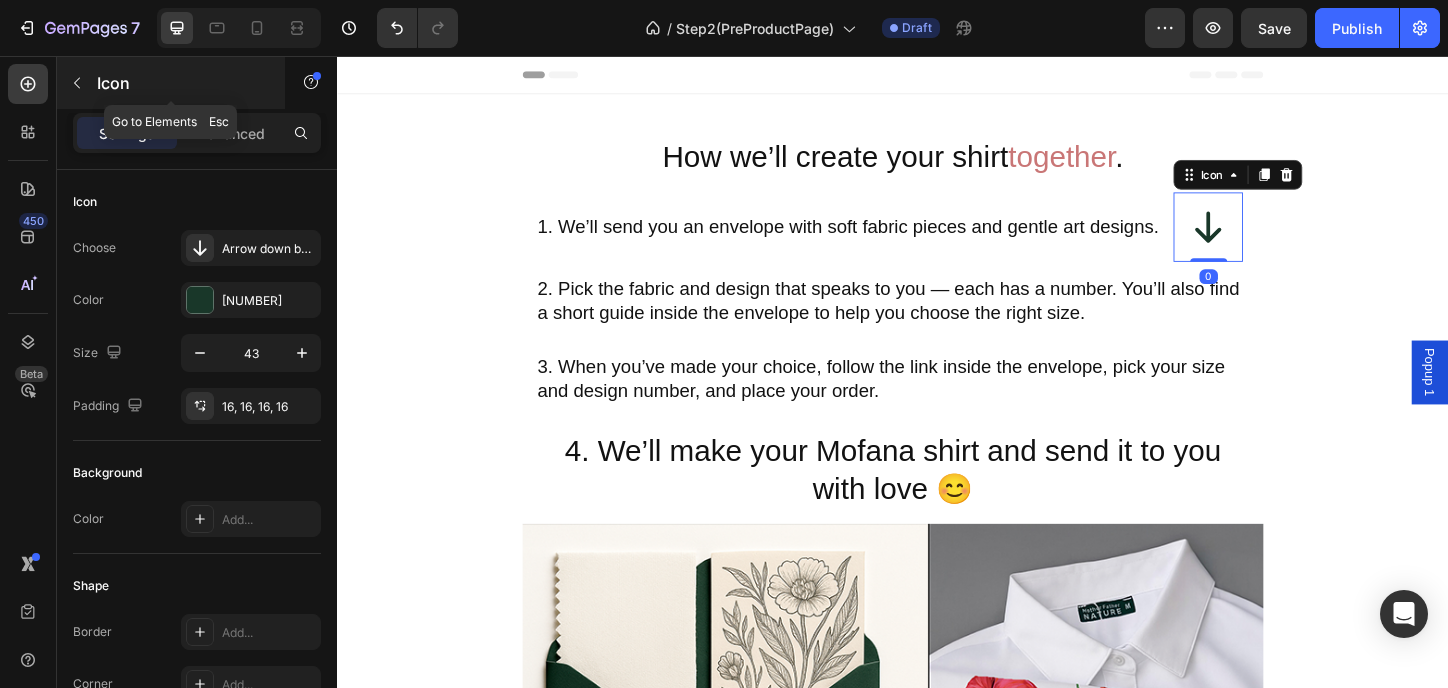 click 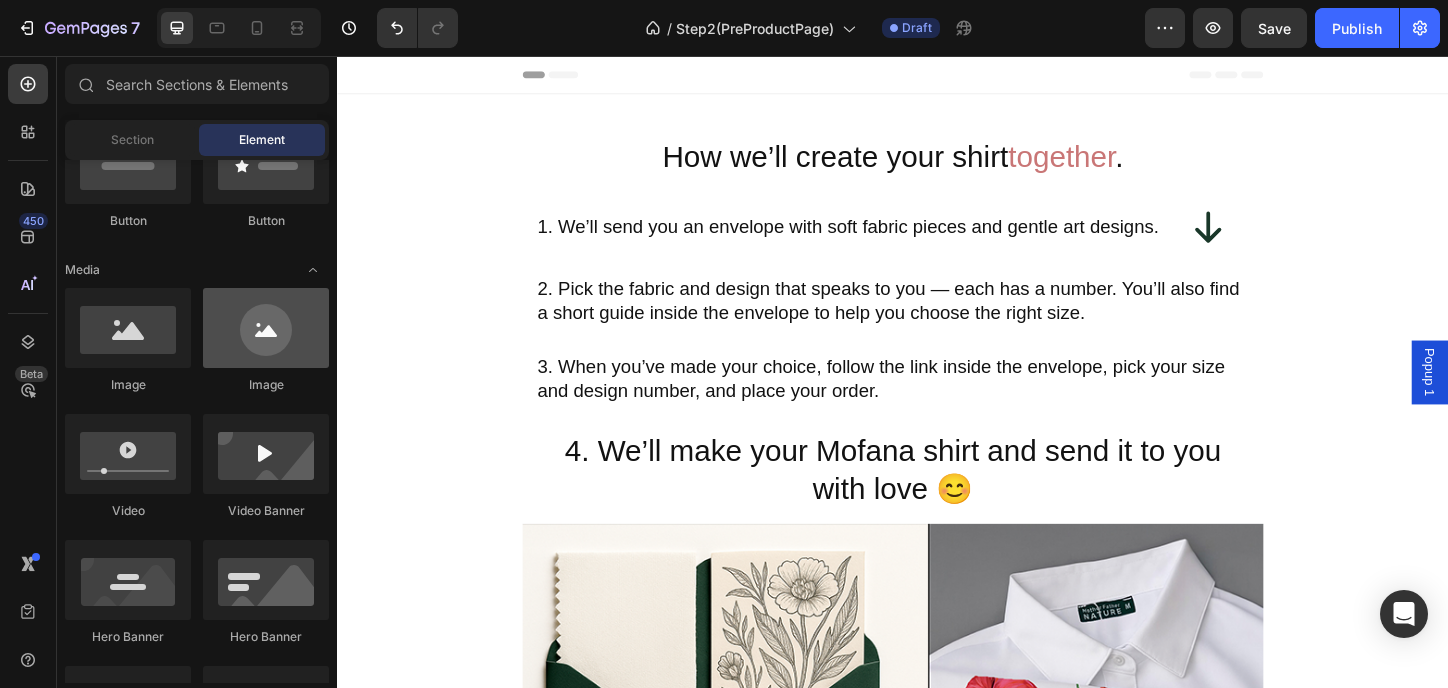 scroll, scrollTop: 400, scrollLeft: 0, axis: vertical 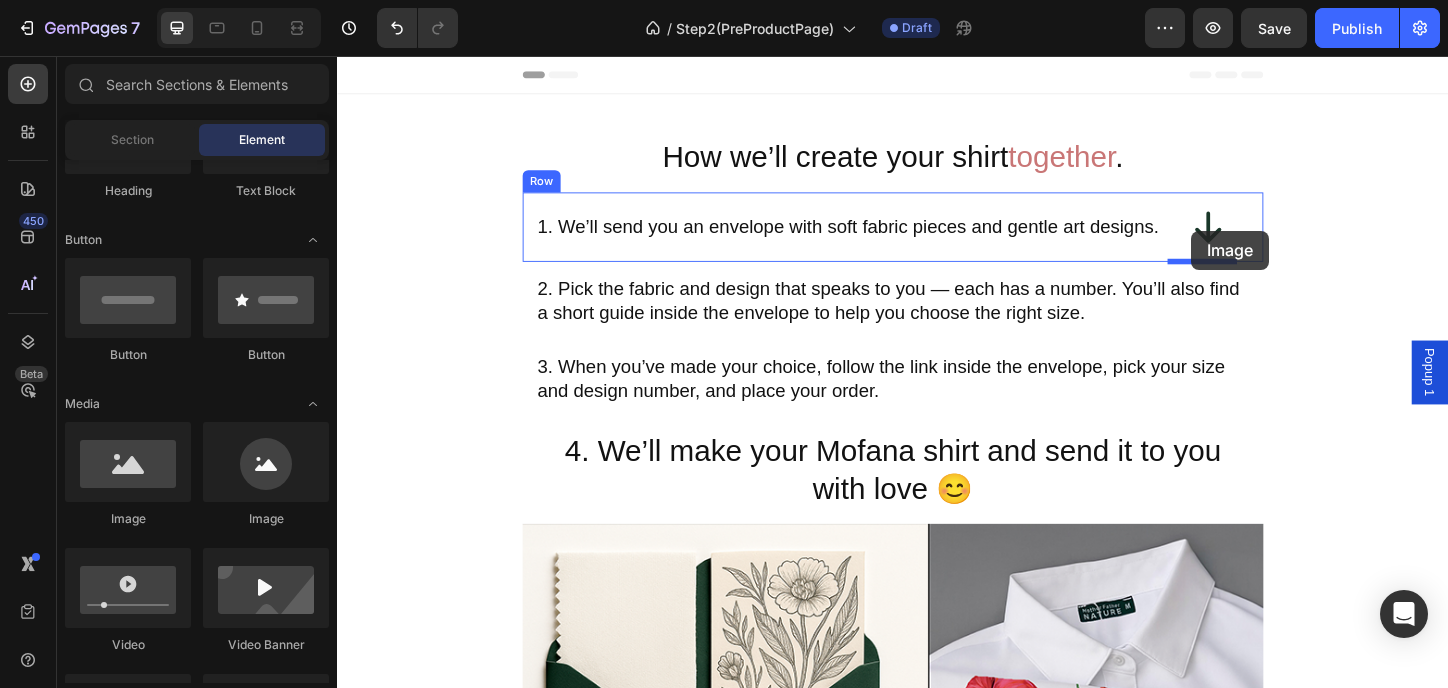 drag, startPoint x: 483, startPoint y: 539, endPoint x: 1258, endPoint y: 245, distance: 828.8914 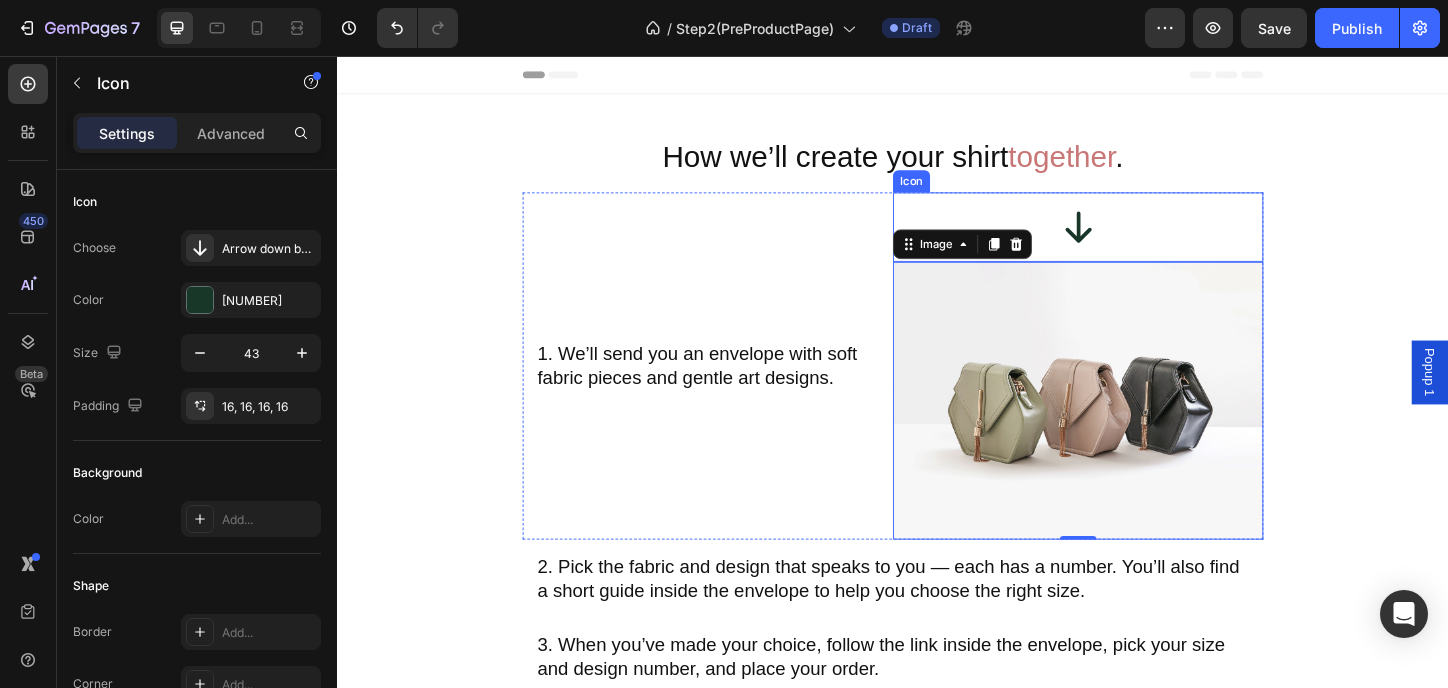 click 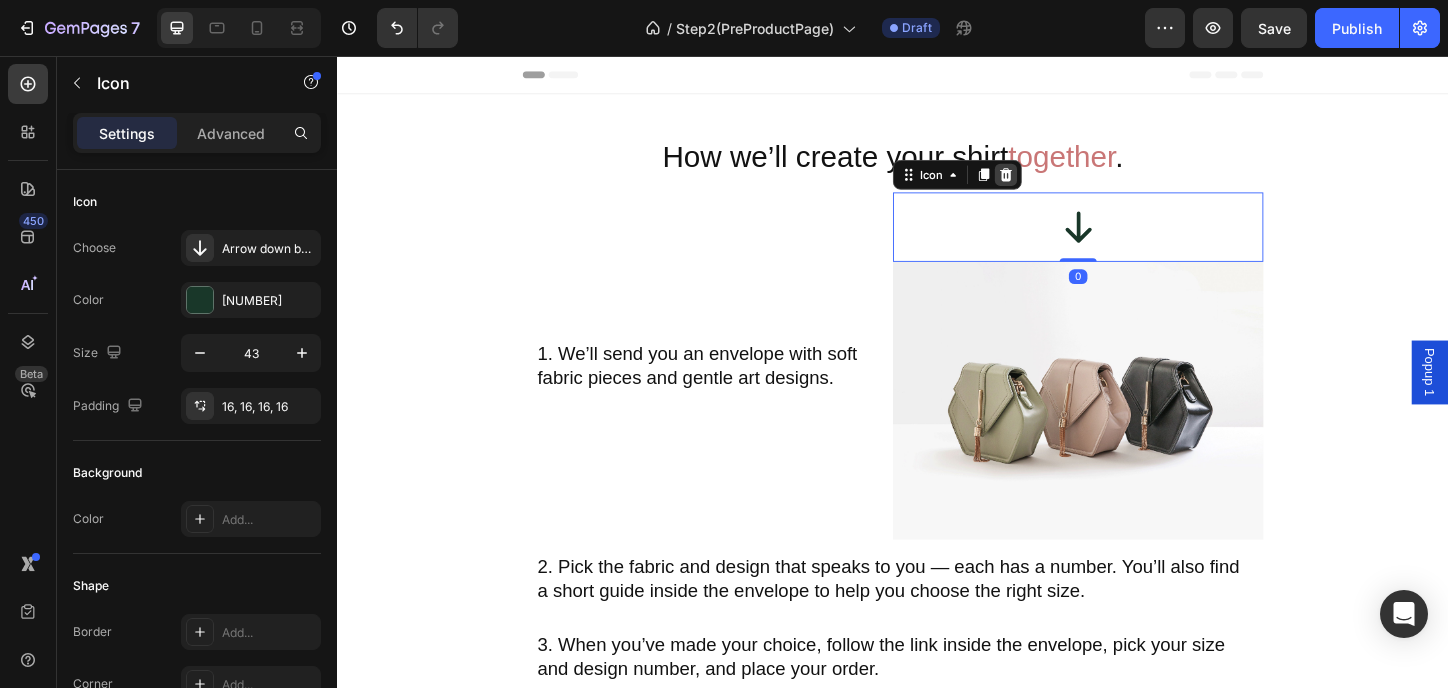 click 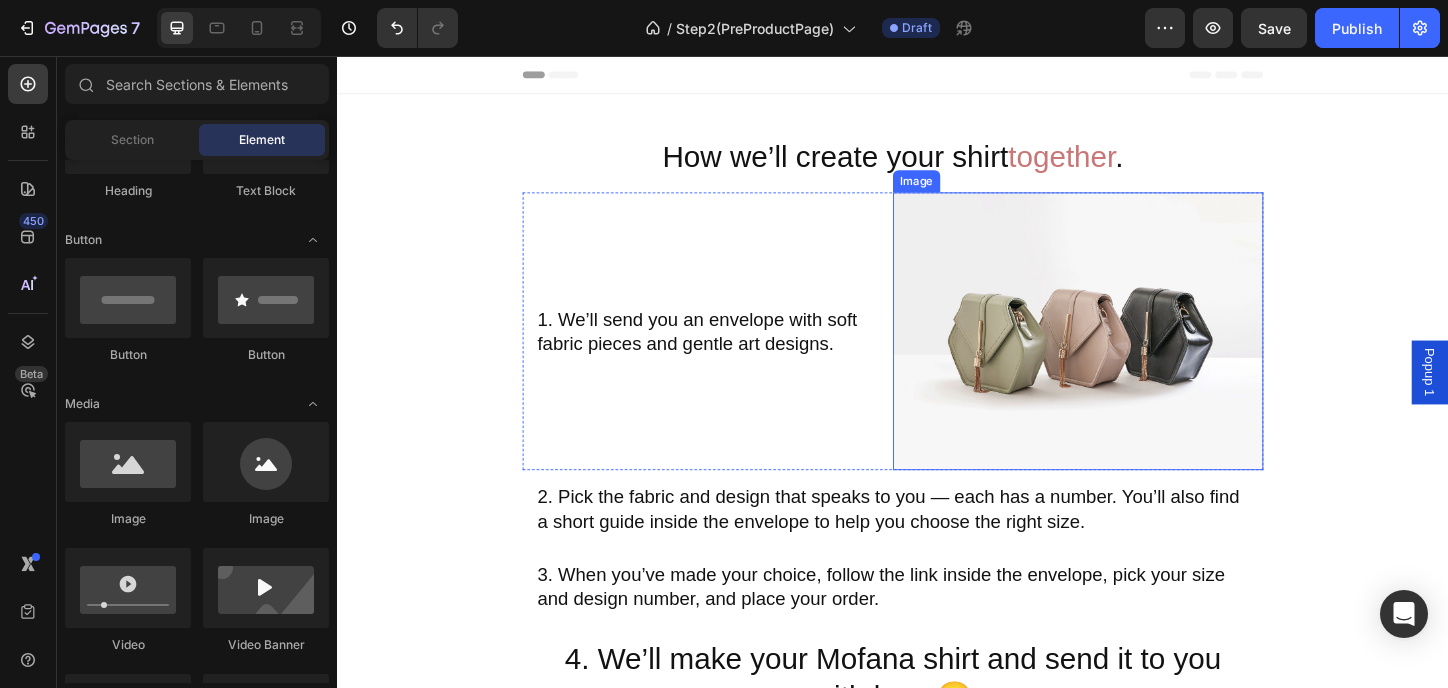 click at bounding box center (1137, 353) 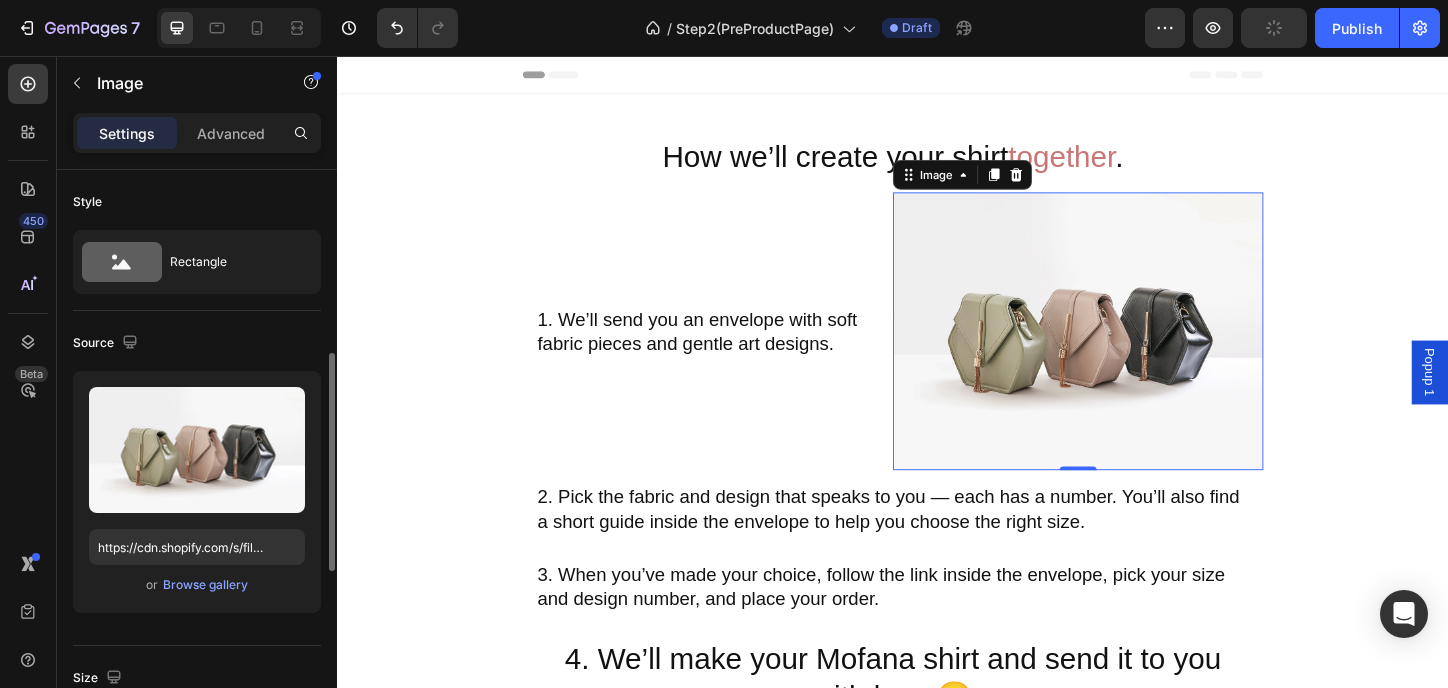 scroll, scrollTop: 267, scrollLeft: 0, axis: vertical 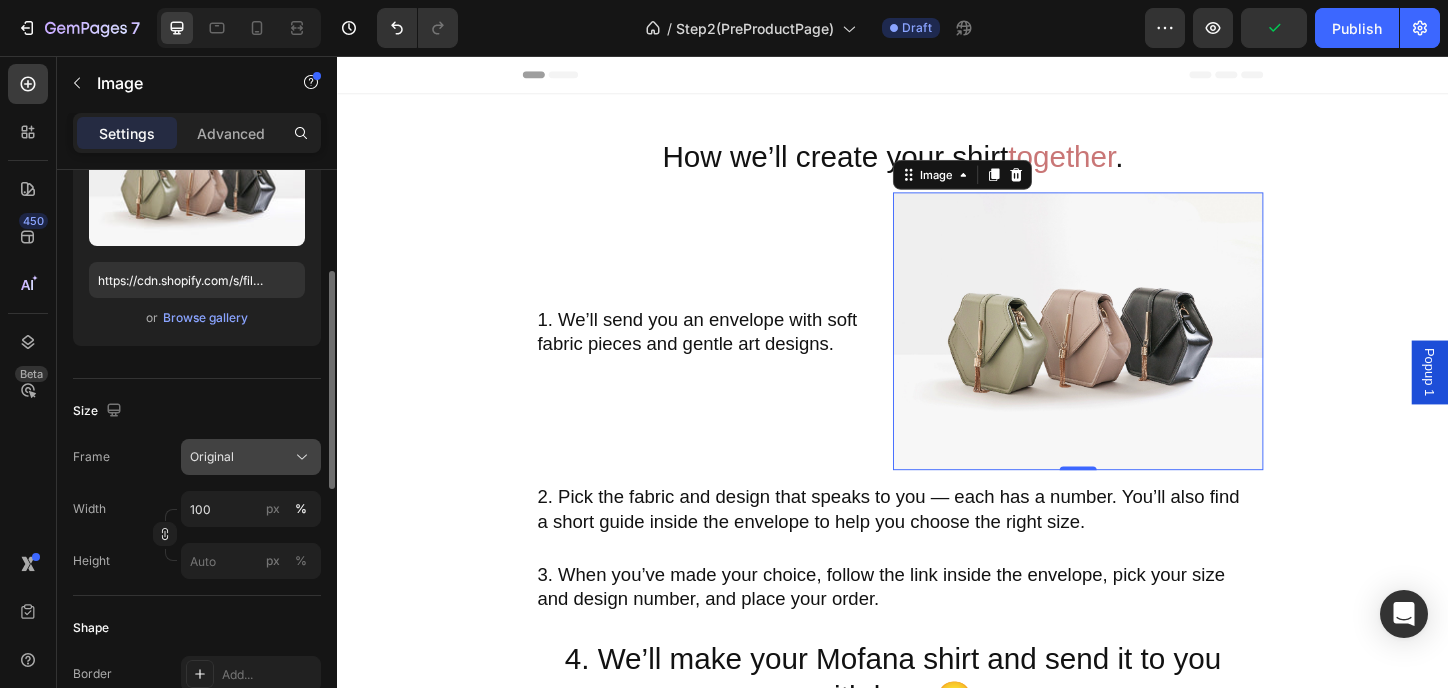 click on "Original" 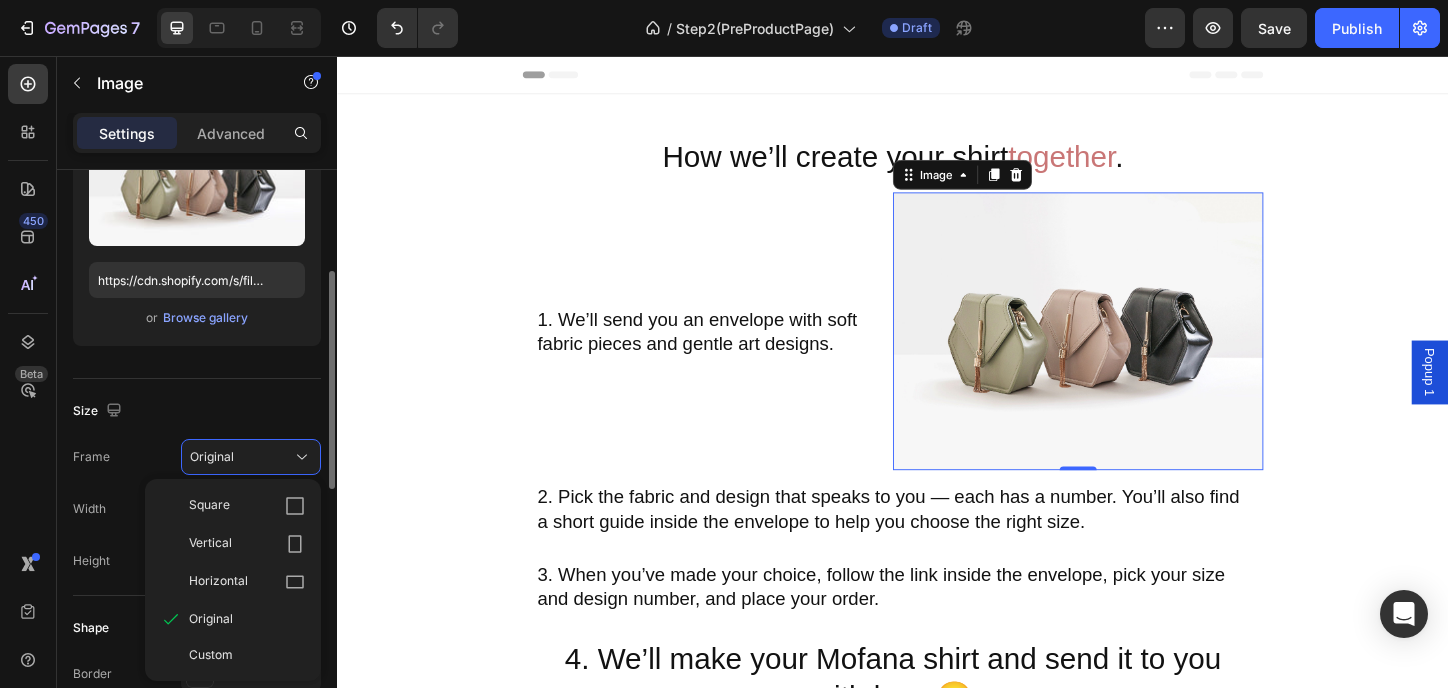click on "Size Frame Original Square Vertical Horizontal Original Custom Width 100 px % Height px %" 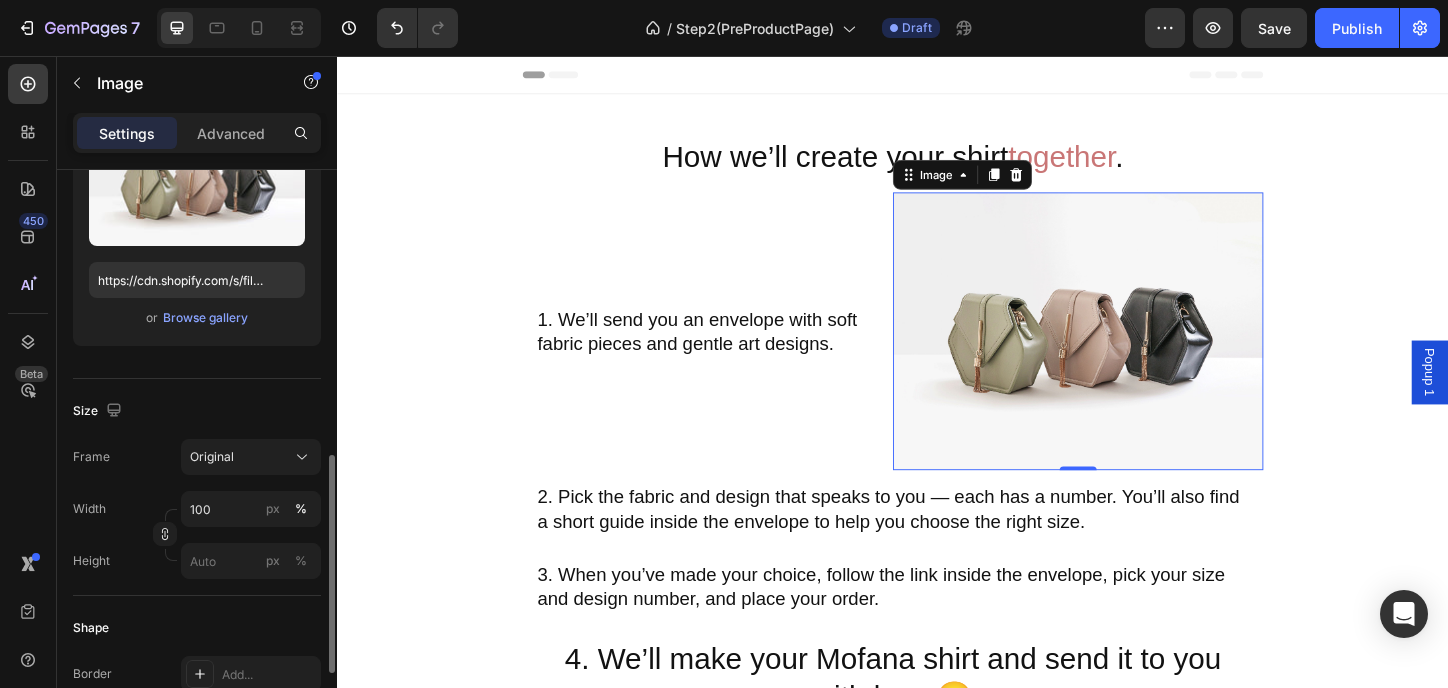 scroll, scrollTop: 400, scrollLeft: 0, axis: vertical 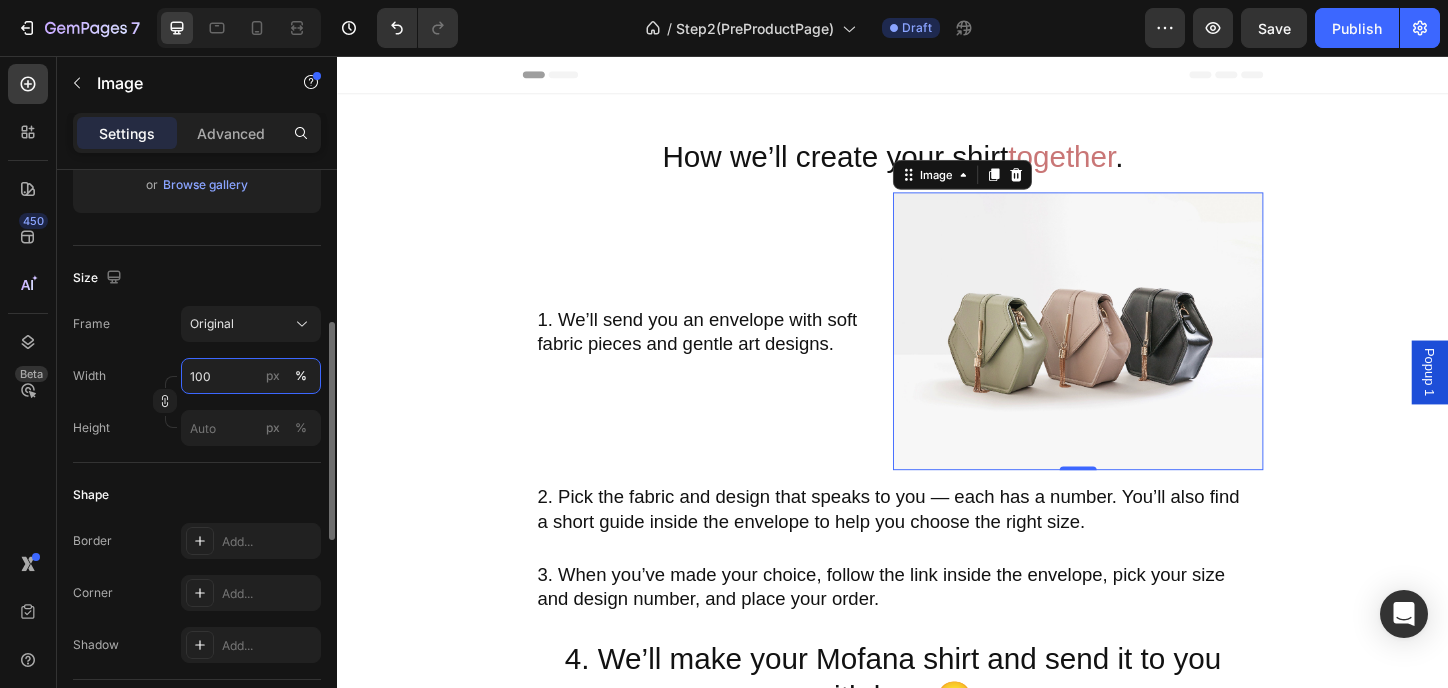 click on "100" at bounding box center (251, 376) 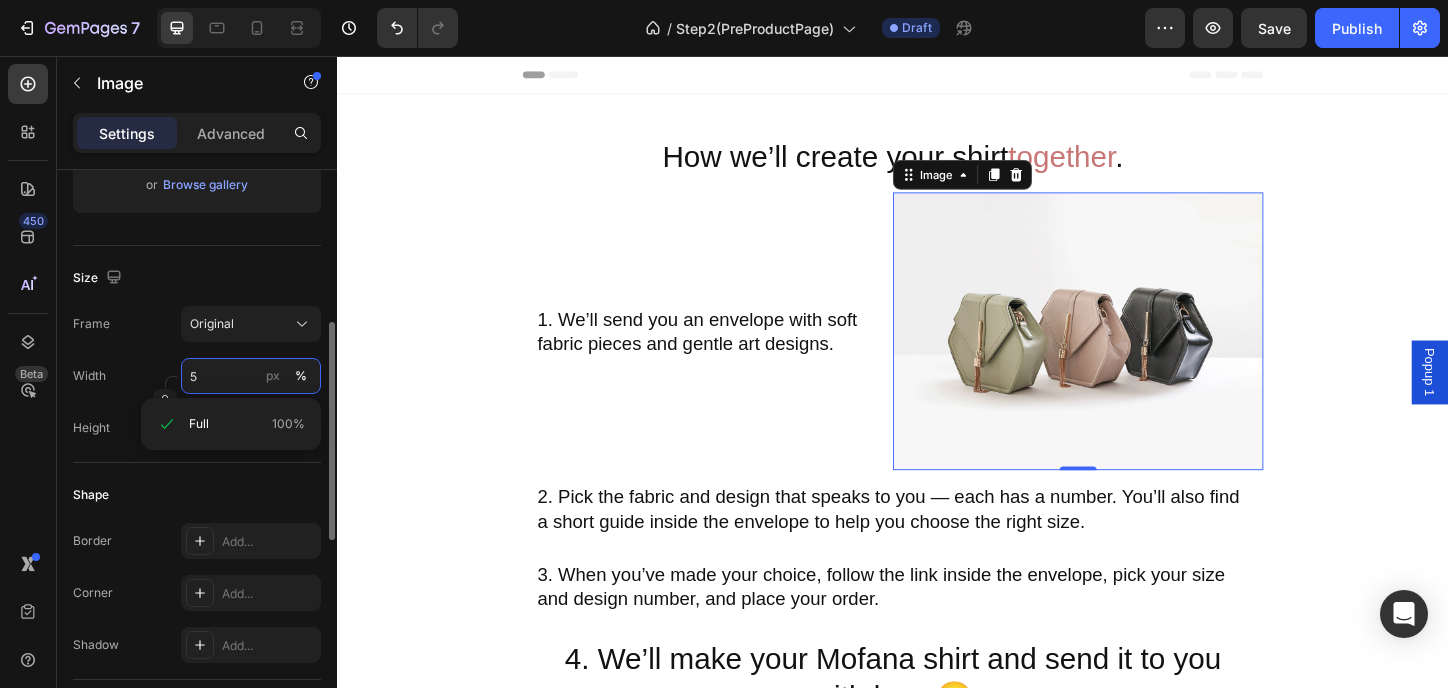 type on "50" 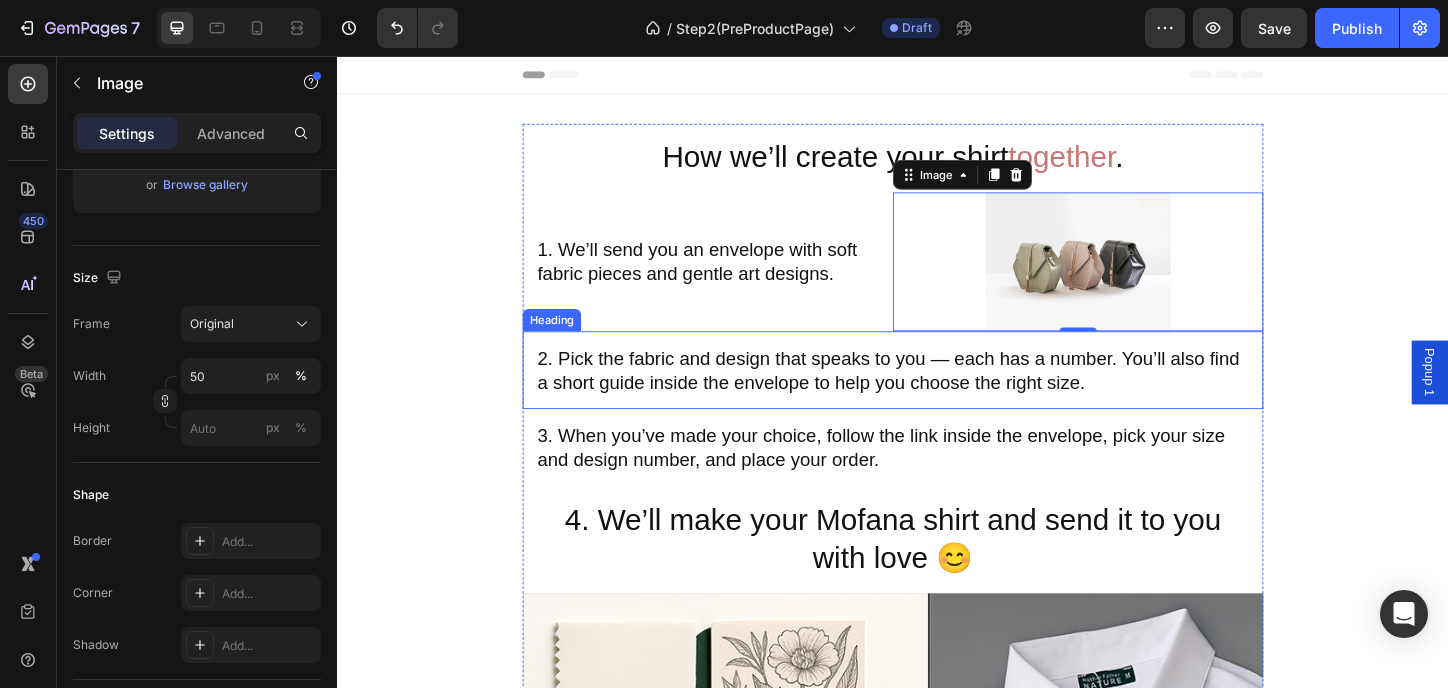 click on "2. Pick the fabric and design that speaks to you — each has a number. You’ll also find a short guide inside the envelope to help you choose the right size." at bounding box center (937, 395) 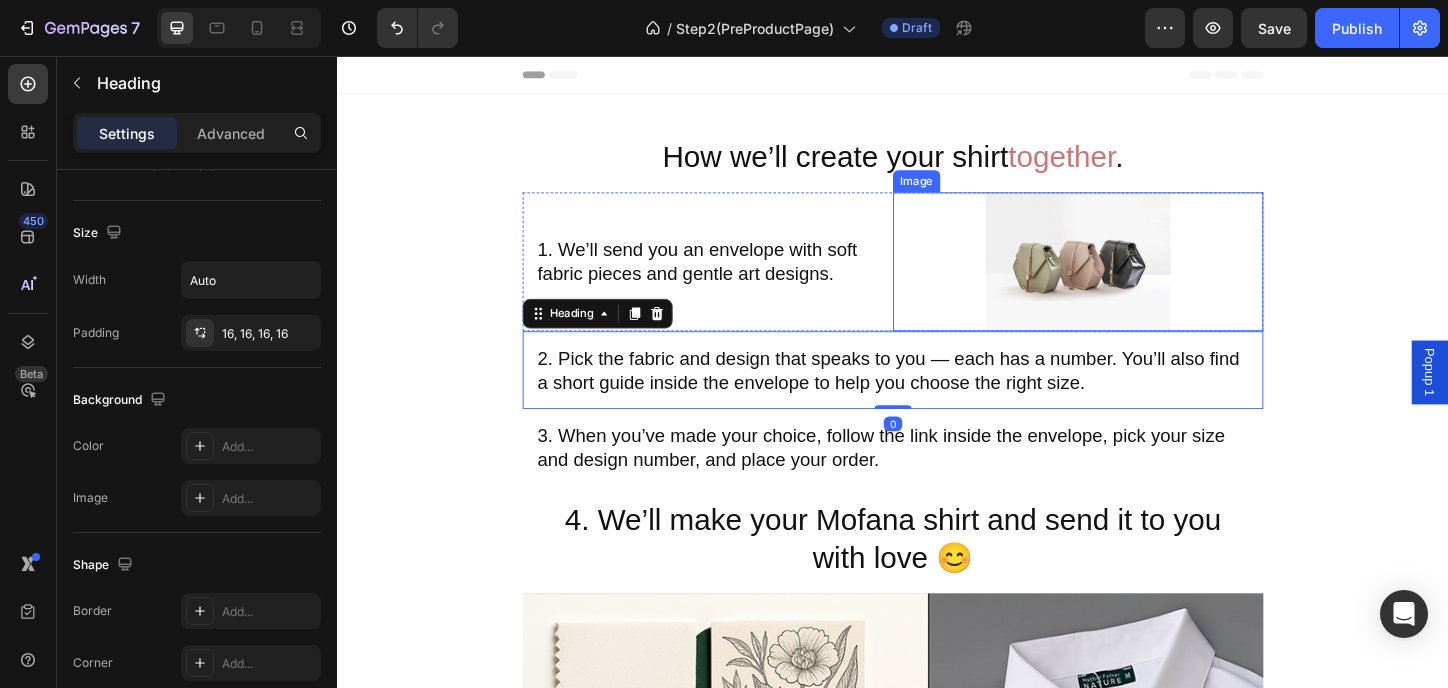 scroll, scrollTop: 0, scrollLeft: 0, axis: both 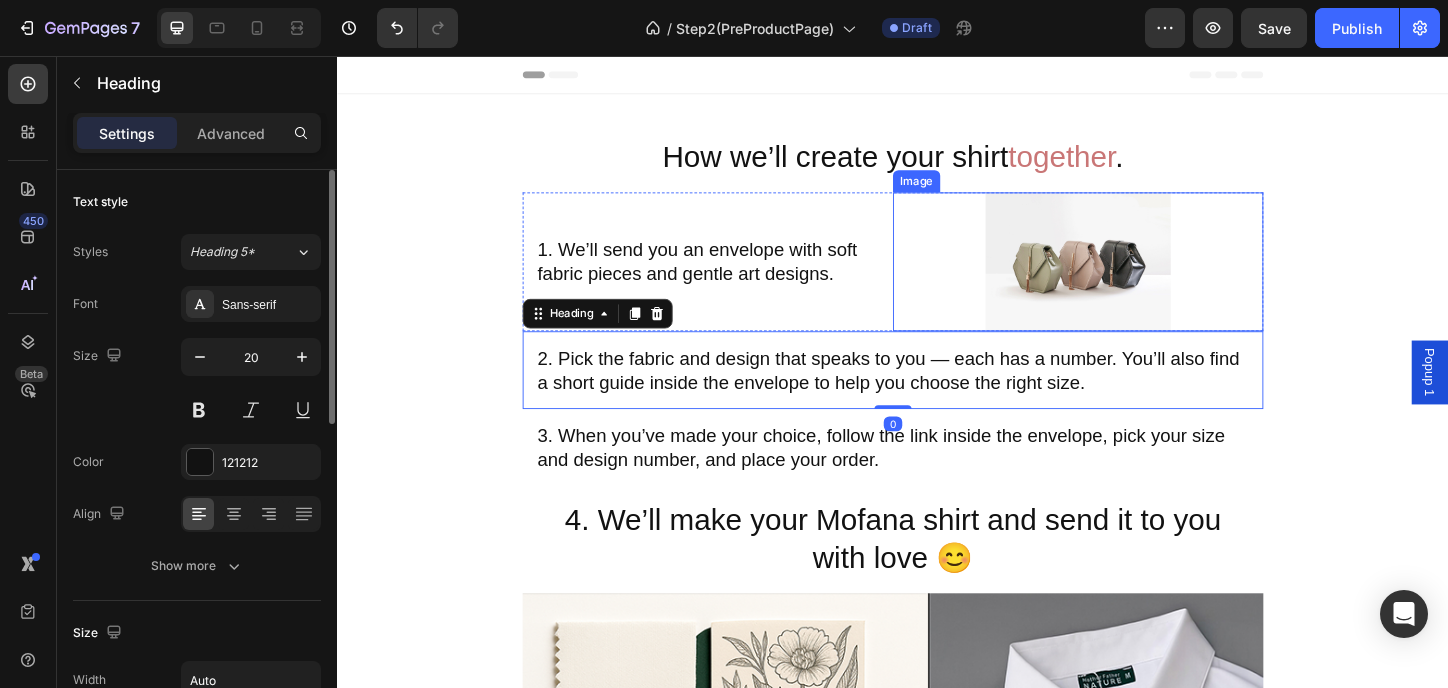 click at bounding box center (1137, 278) 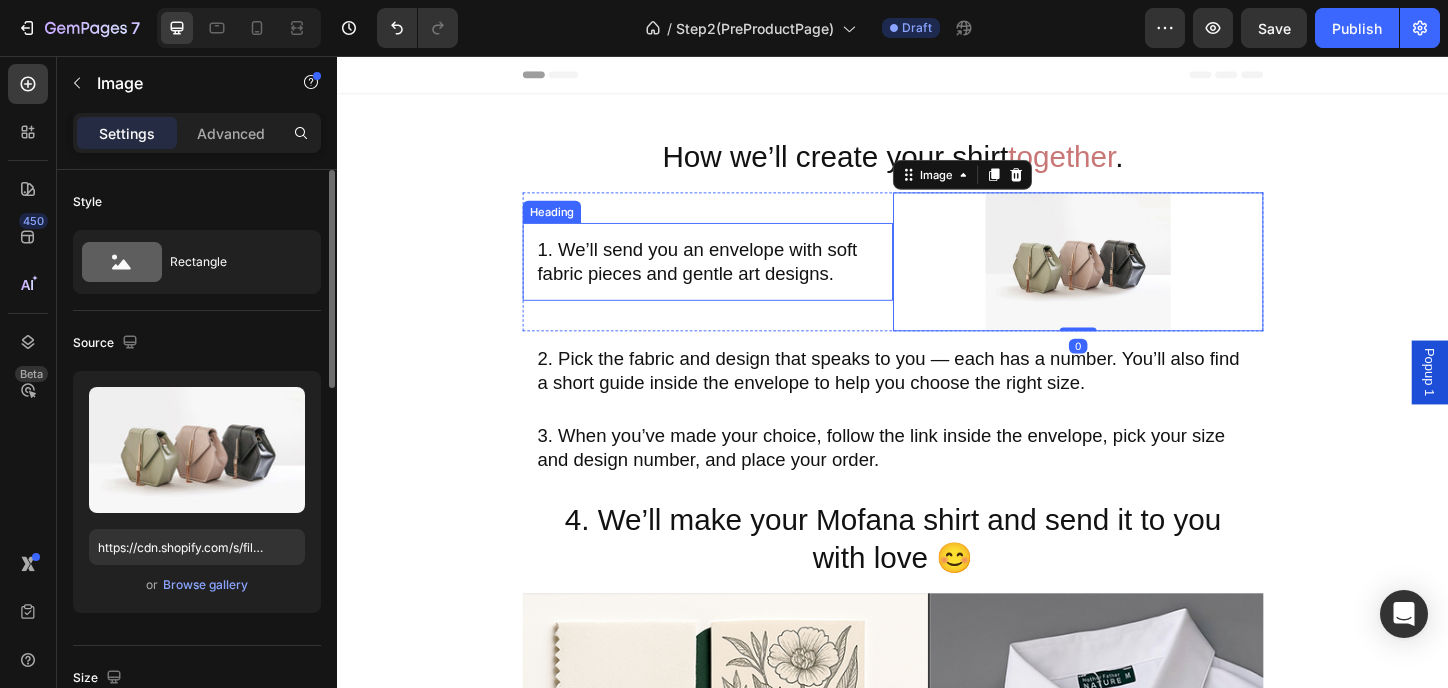 click on "1. We’ll send you an envelope with soft fabric pieces and gentle art designs." at bounding box center (737, 278) 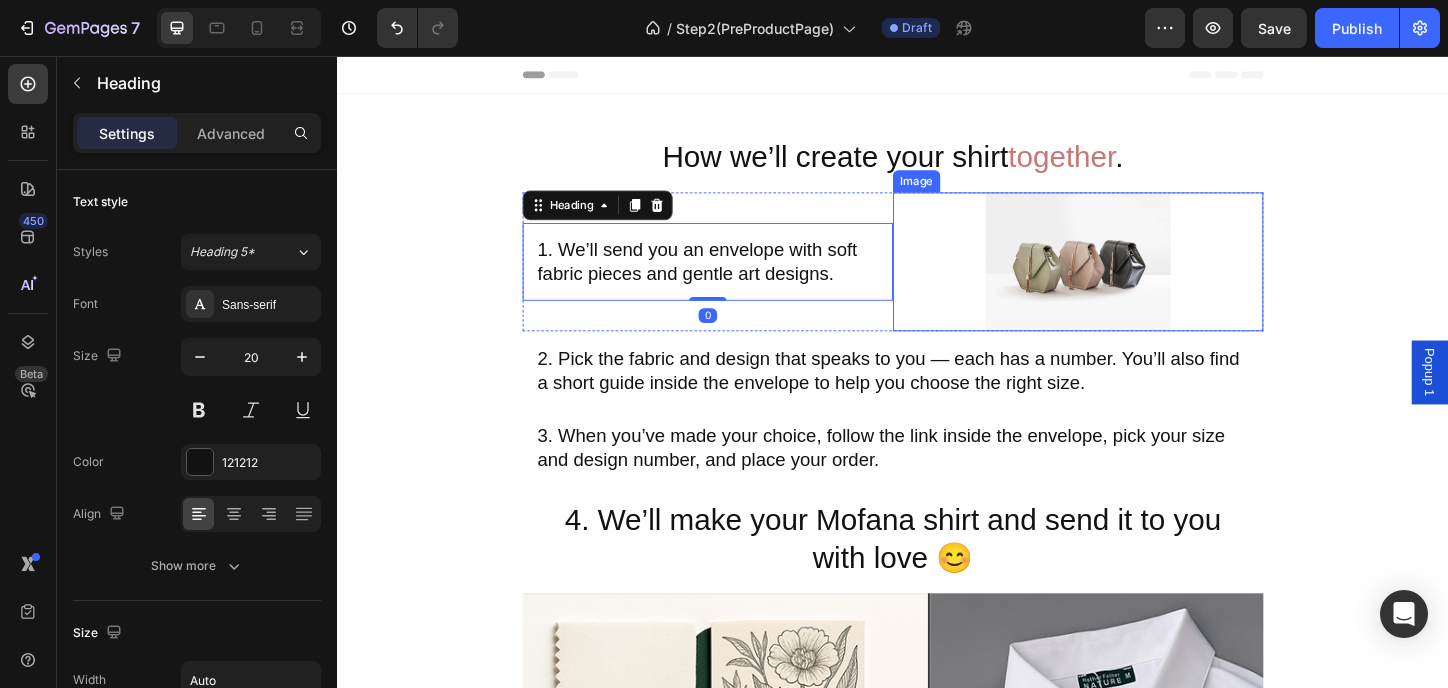 click at bounding box center [1137, 278] 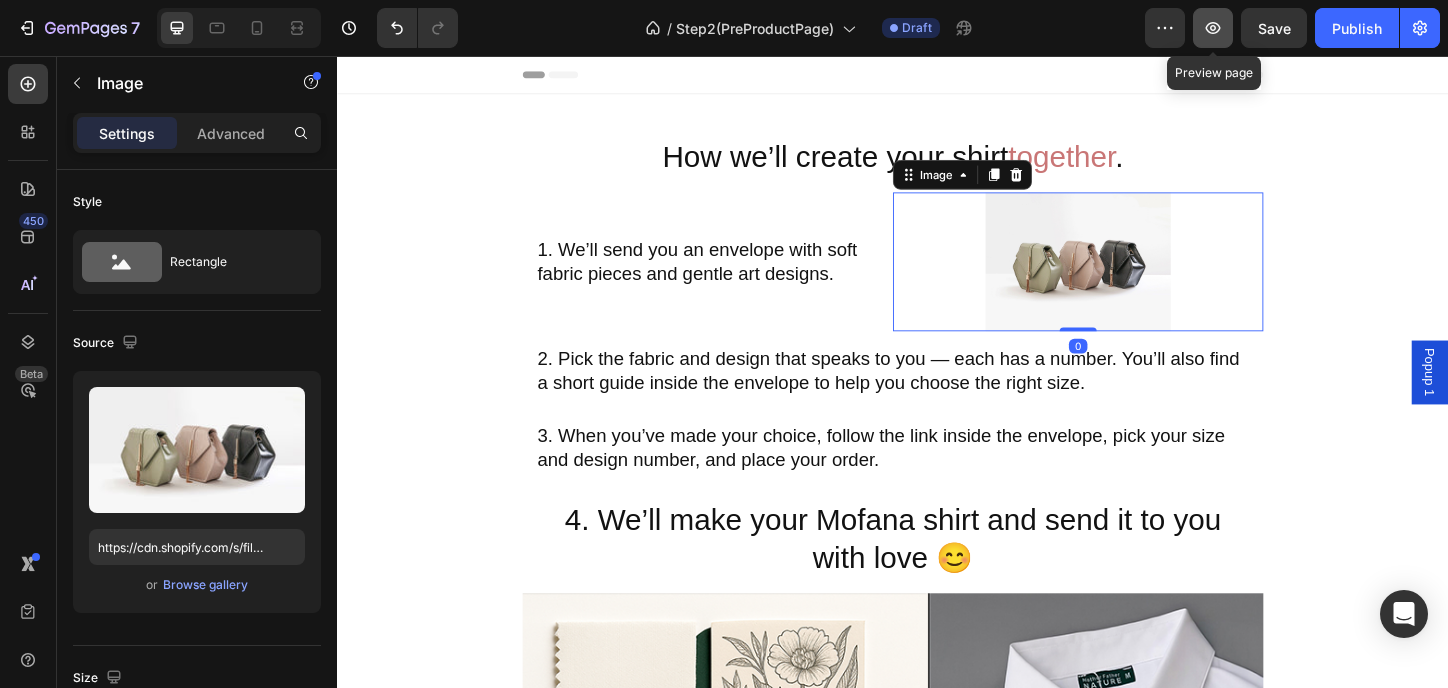 click 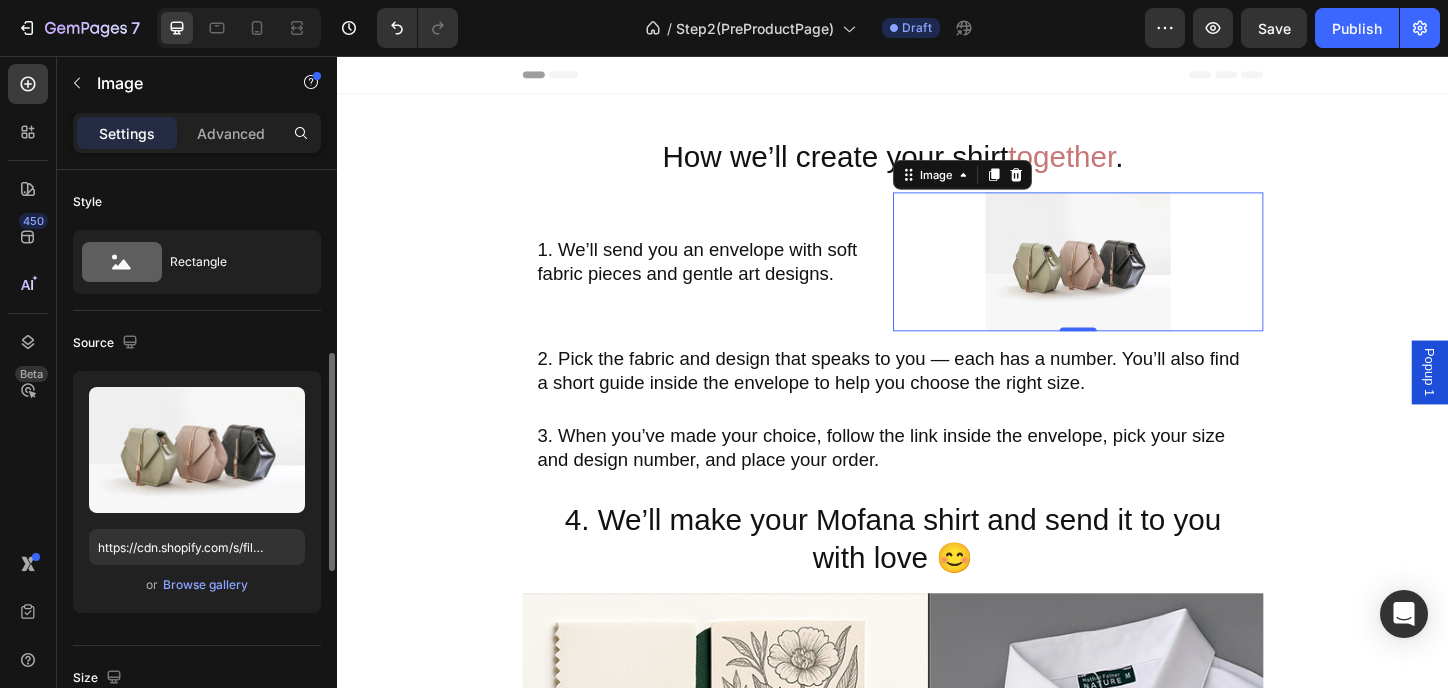 scroll, scrollTop: 133, scrollLeft: 0, axis: vertical 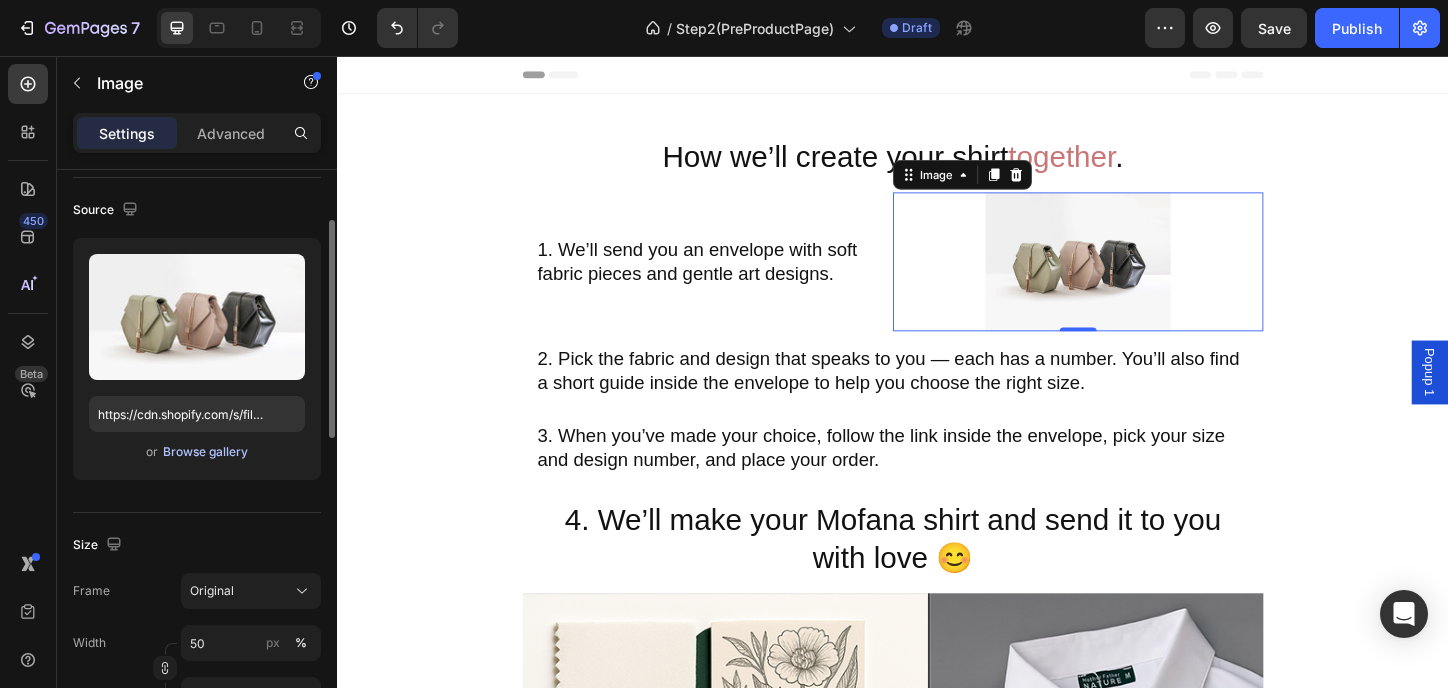click on "Browse gallery" at bounding box center [205, 452] 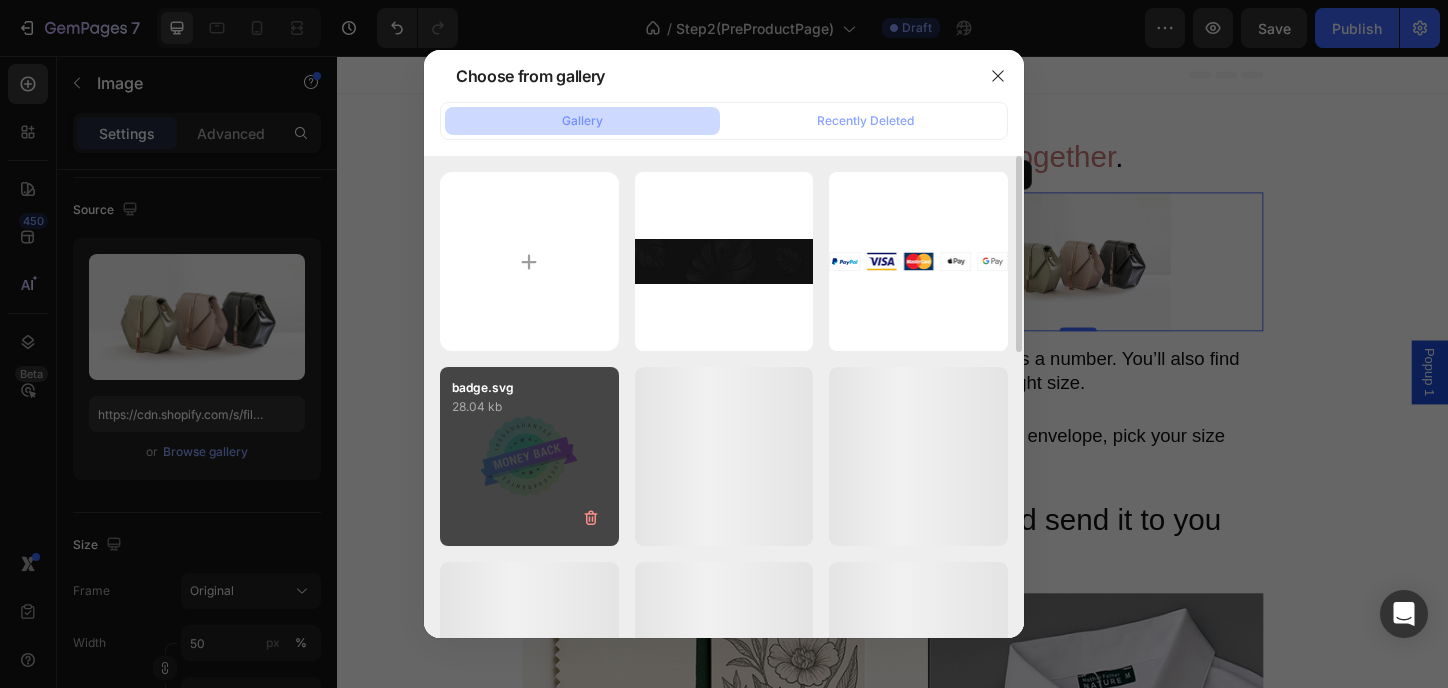 click on "badge.svg 28.04 kb" at bounding box center (529, 456) 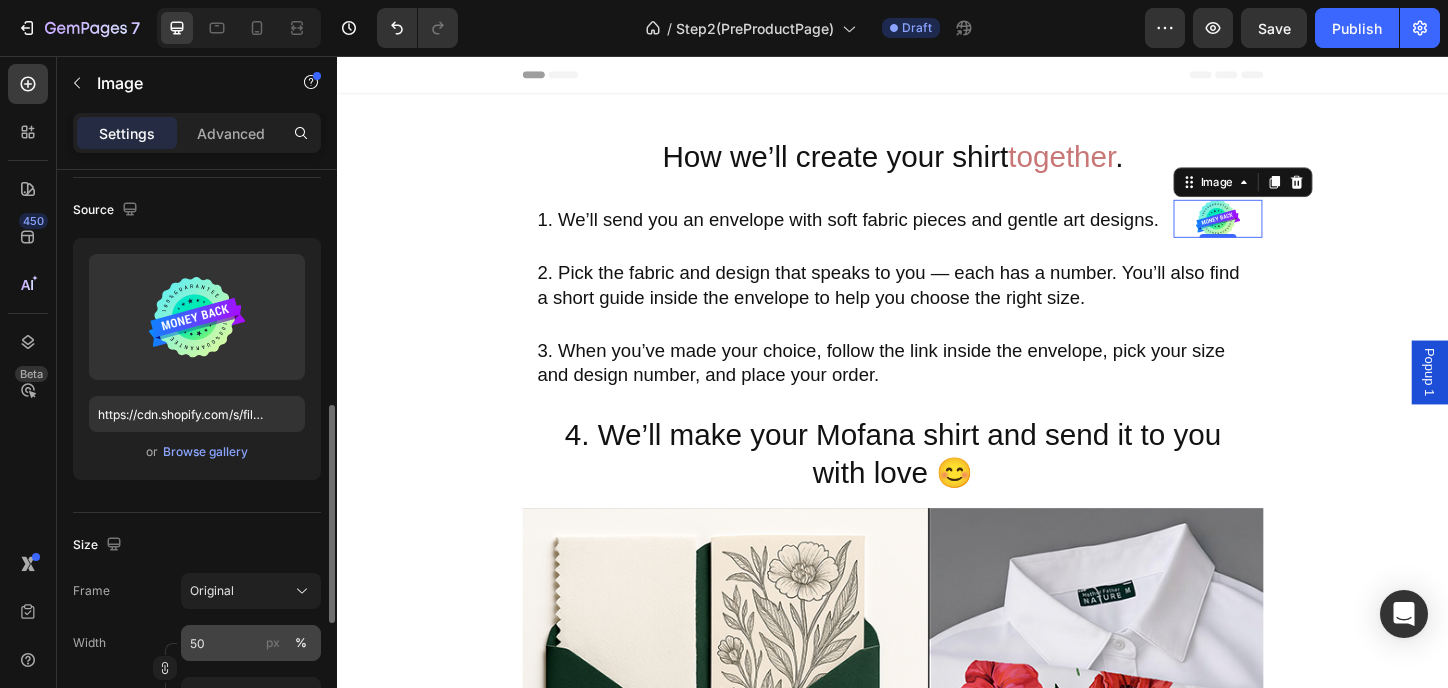 scroll, scrollTop: 267, scrollLeft: 0, axis: vertical 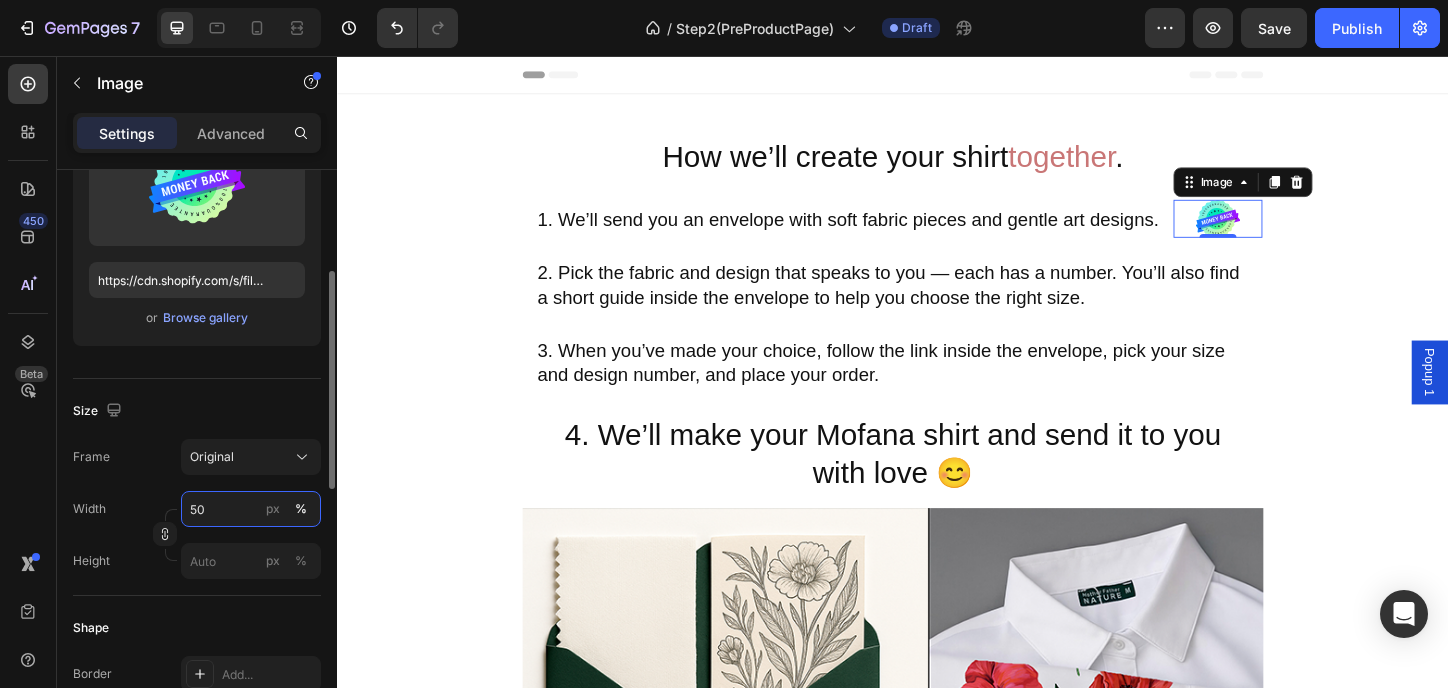 click on "50" at bounding box center [251, 509] 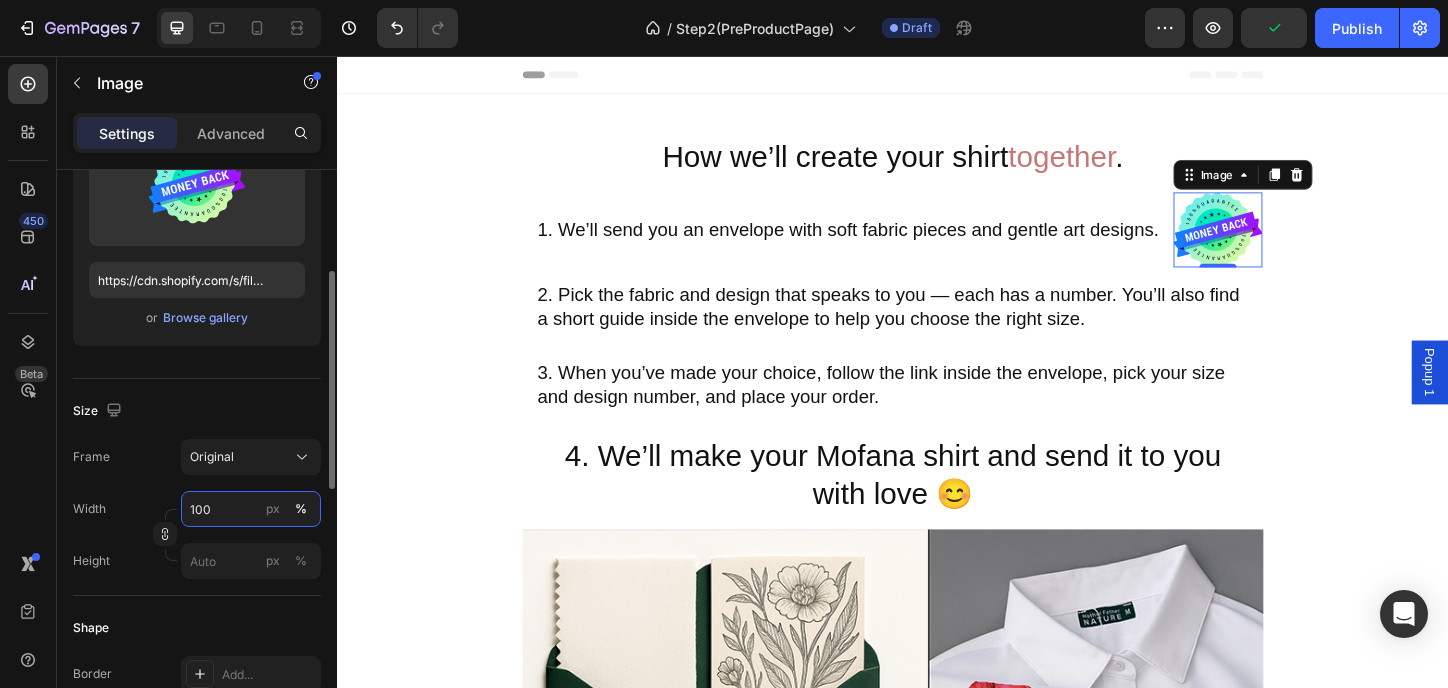 drag, startPoint x: 222, startPoint y: 511, endPoint x: 187, endPoint y: 511, distance: 35 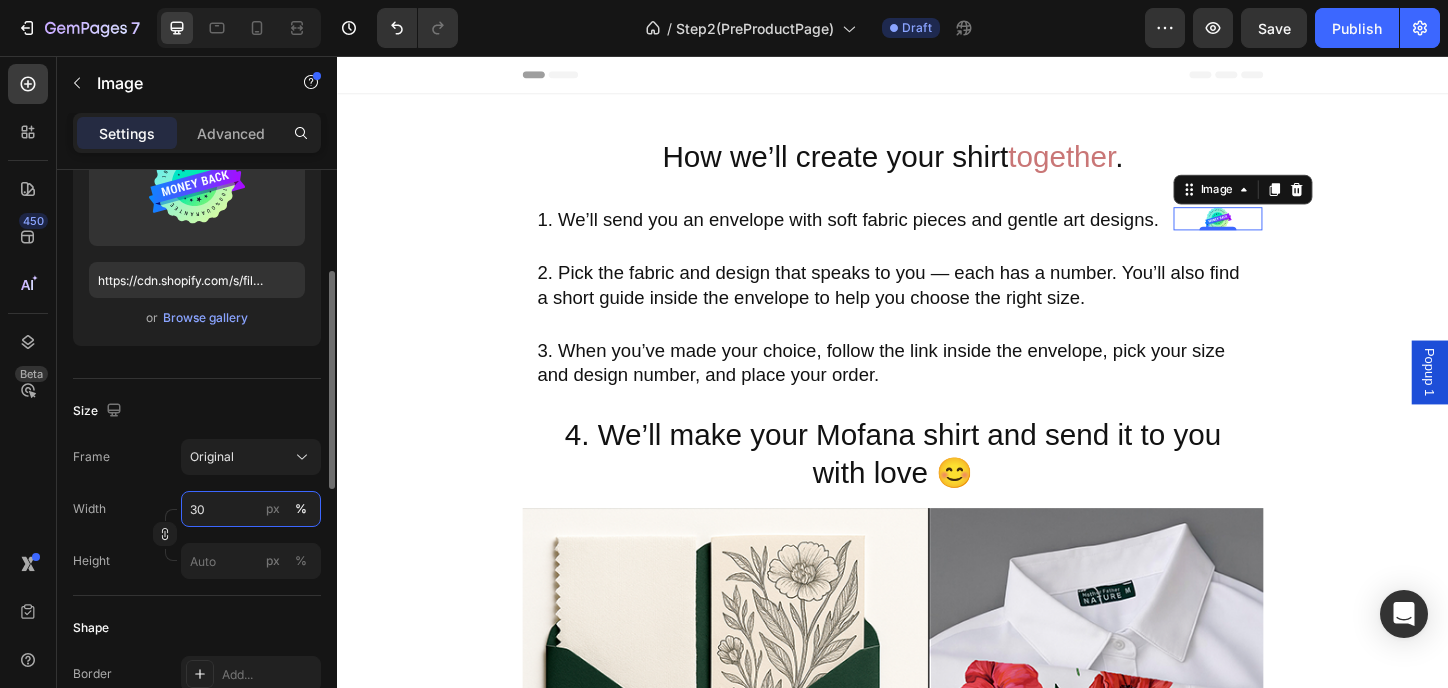 type on "3" 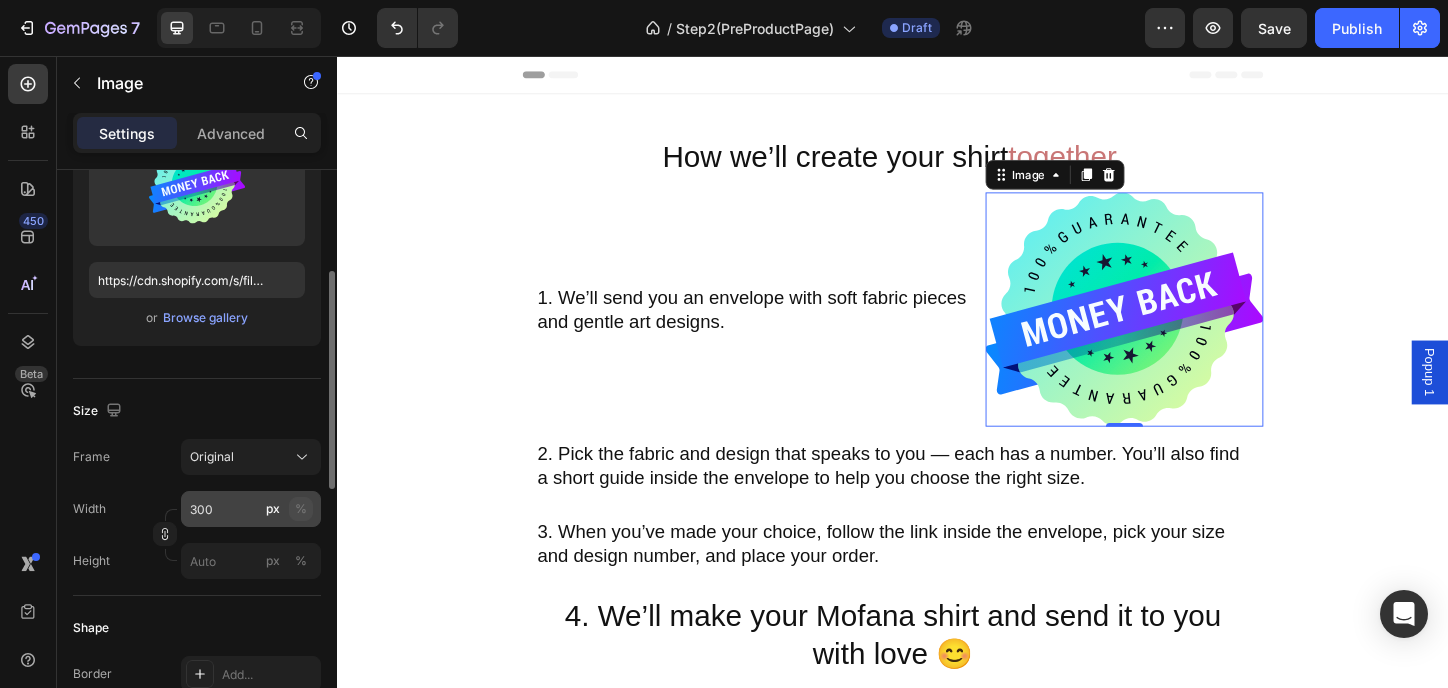 click on "%" 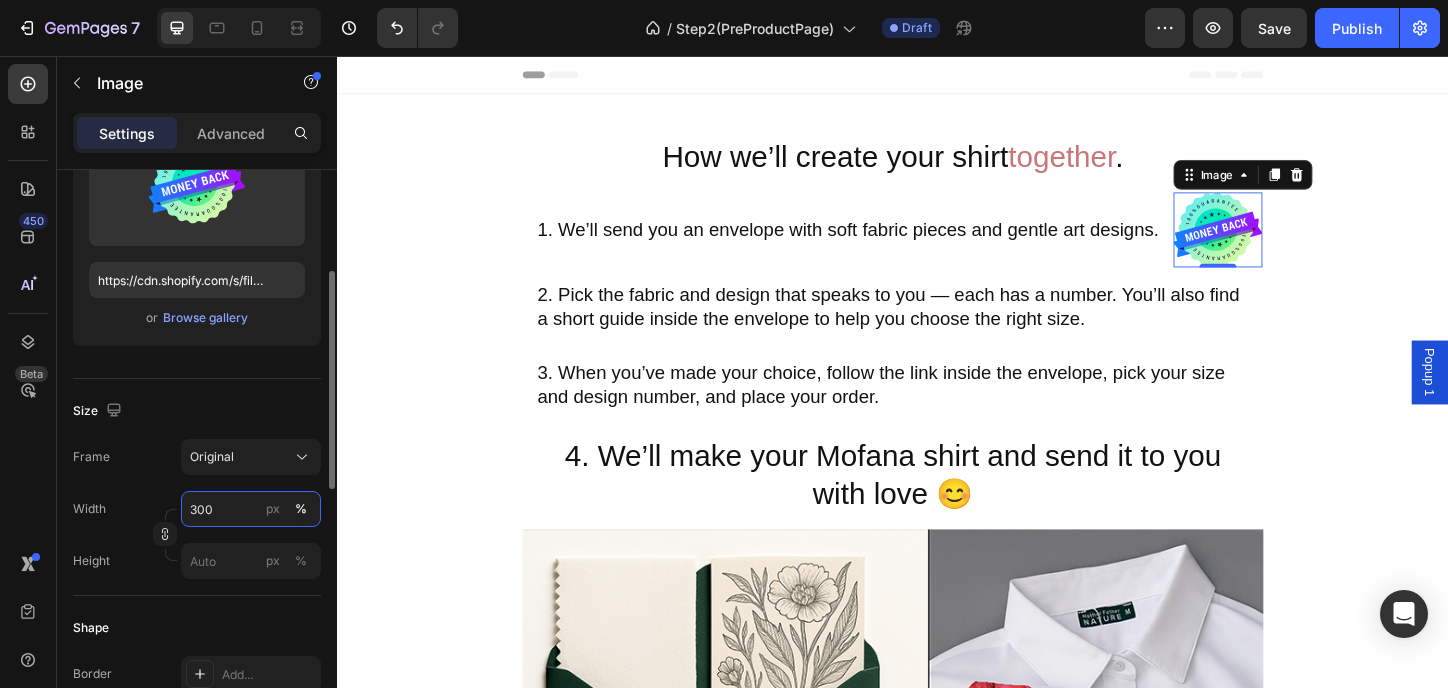 click on "300" at bounding box center [251, 509] 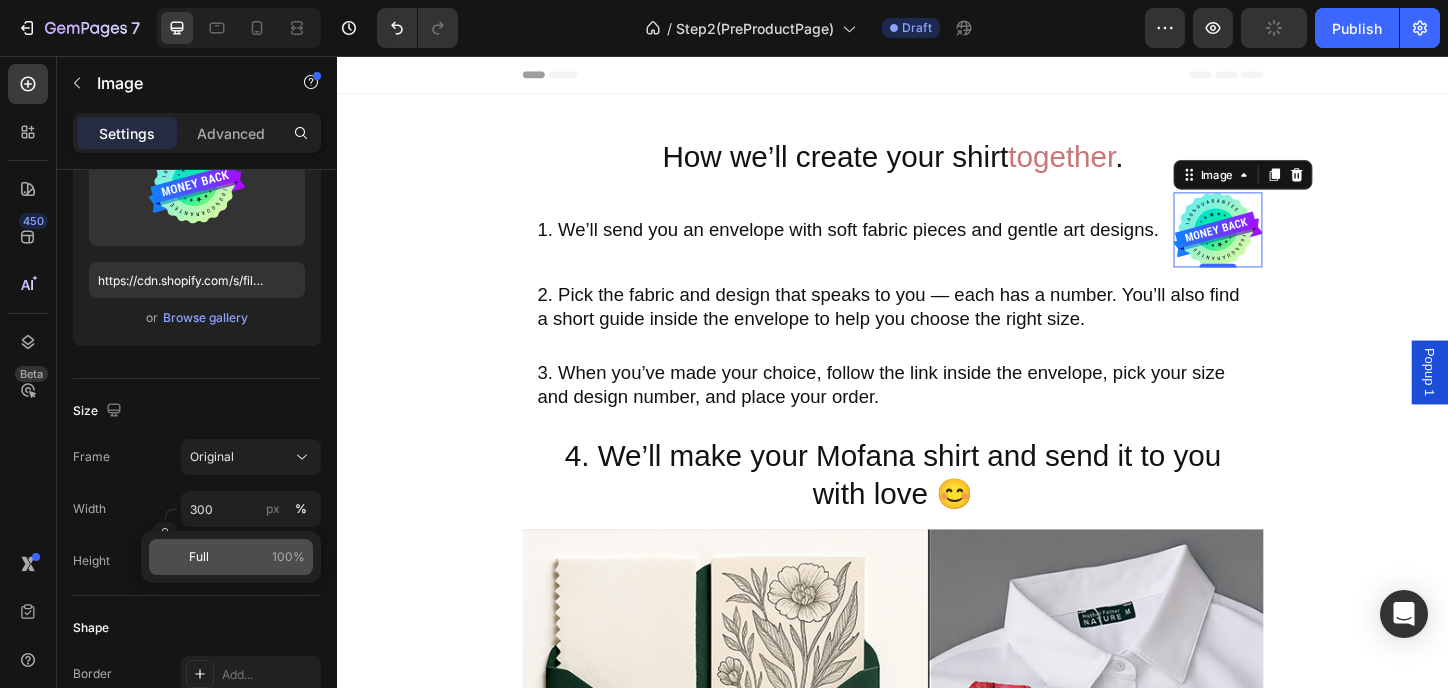 click on "Full" at bounding box center [199, 557] 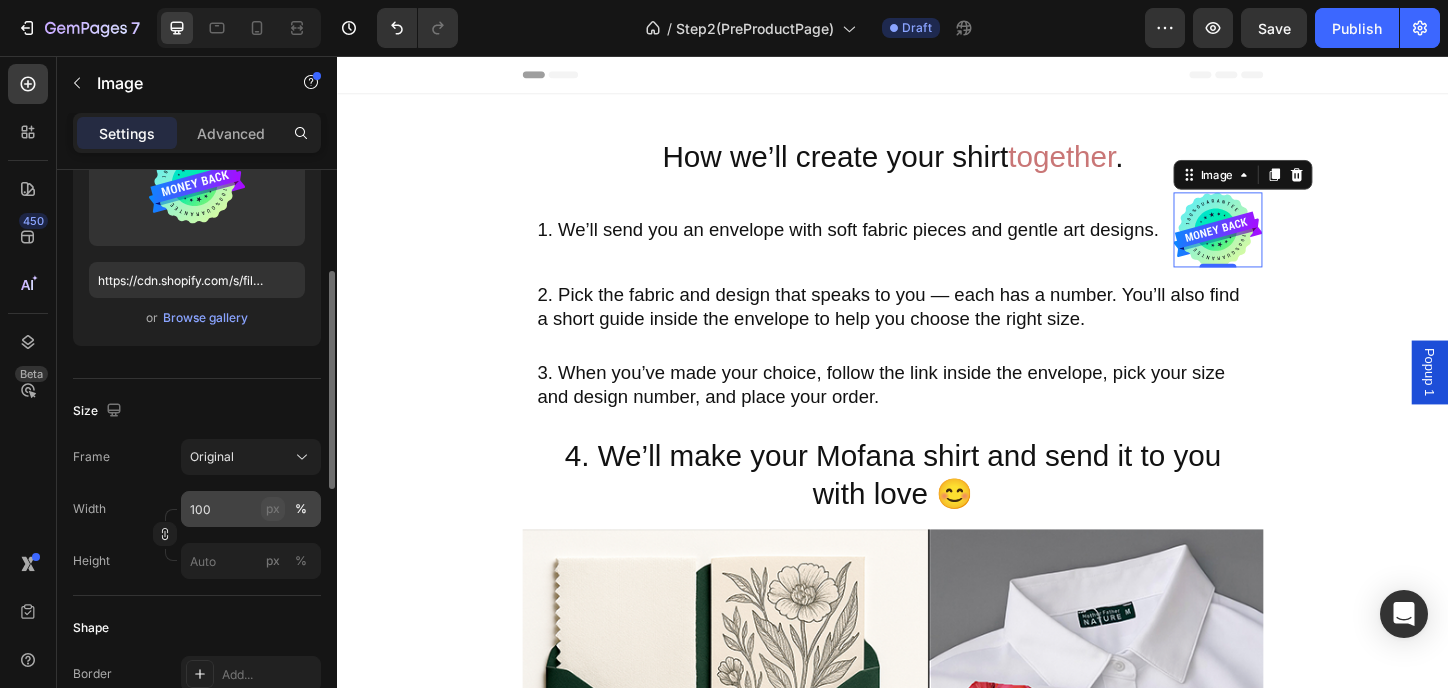 click on "px" at bounding box center [273, 509] 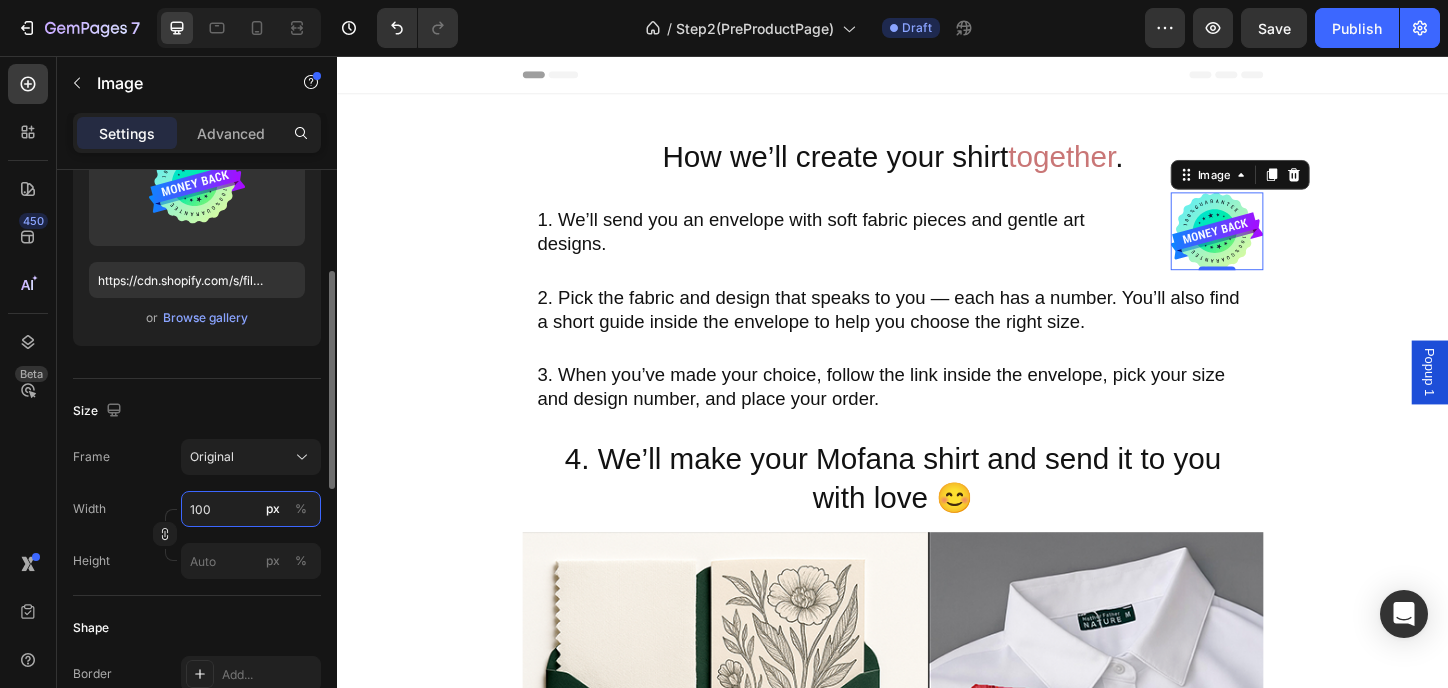 click on "100" at bounding box center [251, 509] 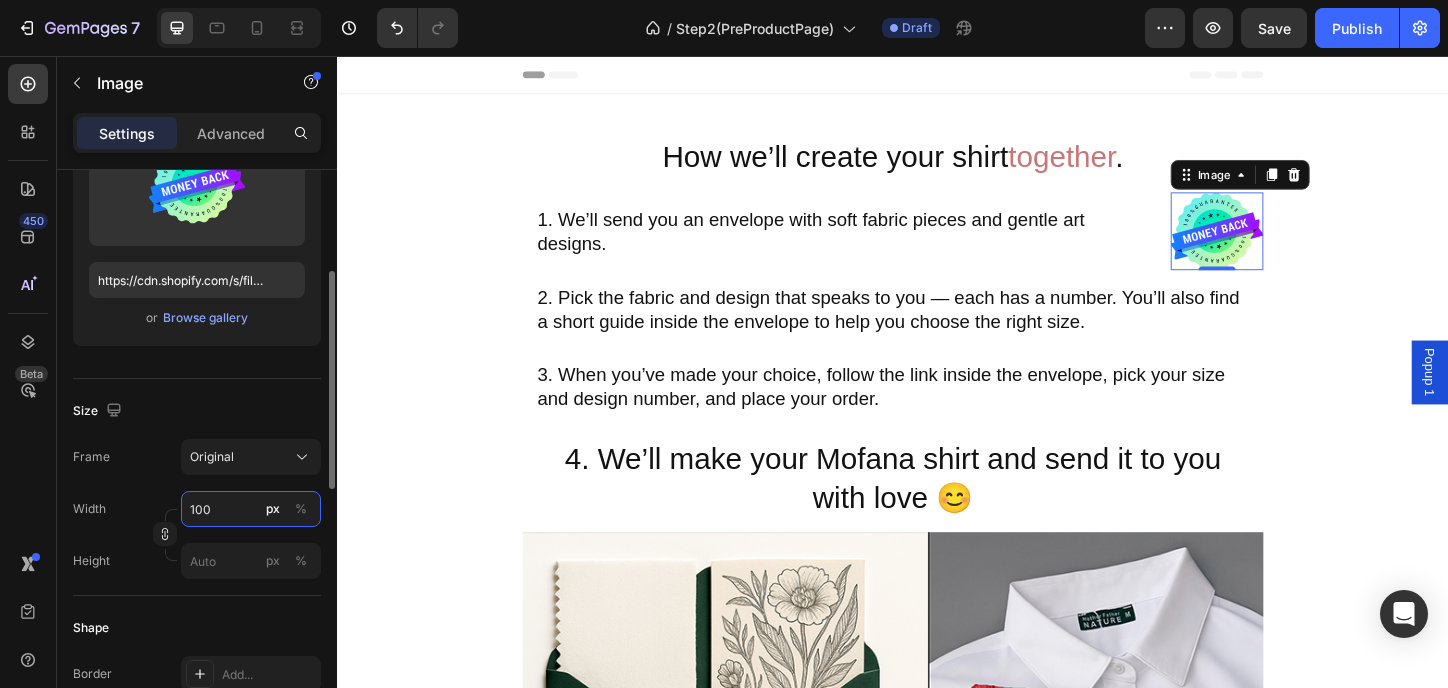 drag, startPoint x: 219, startPoint y: 504, endPoint x: 186, endPoint y: 504, distance: 33 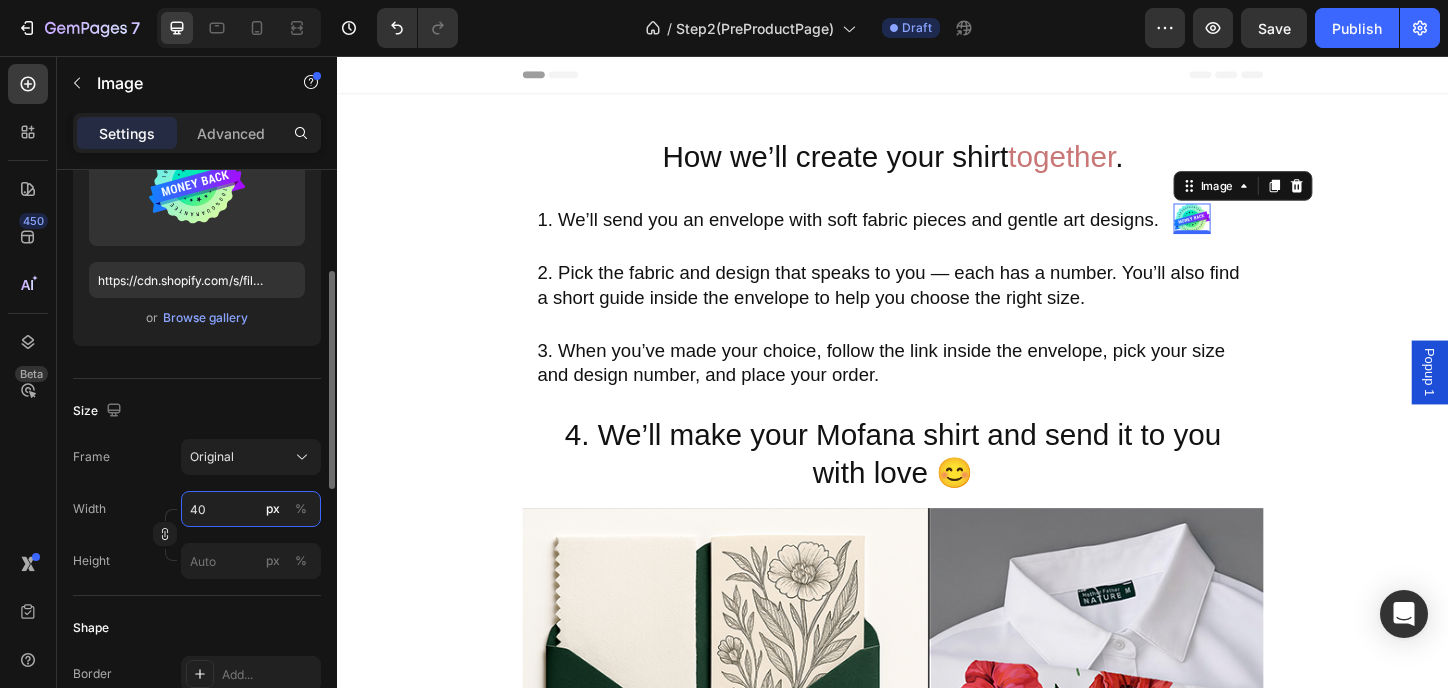 type on "4" 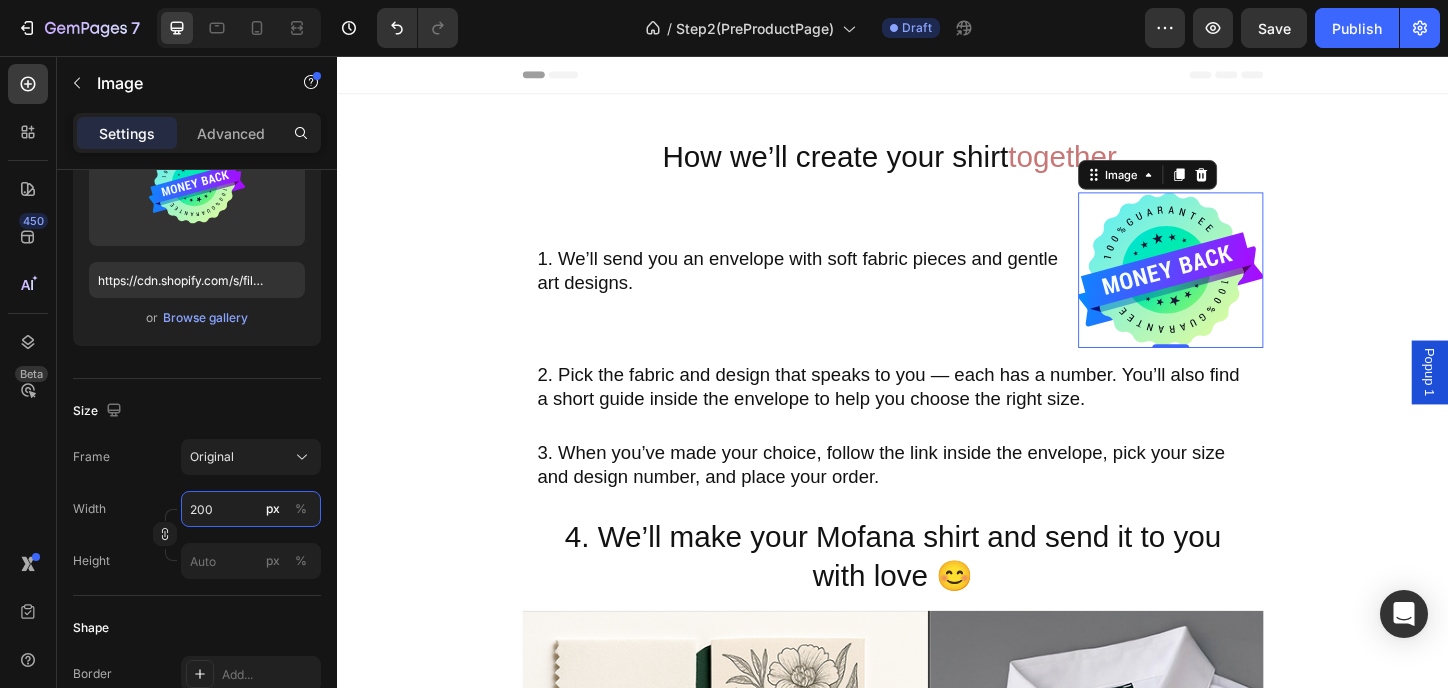 type on "200" 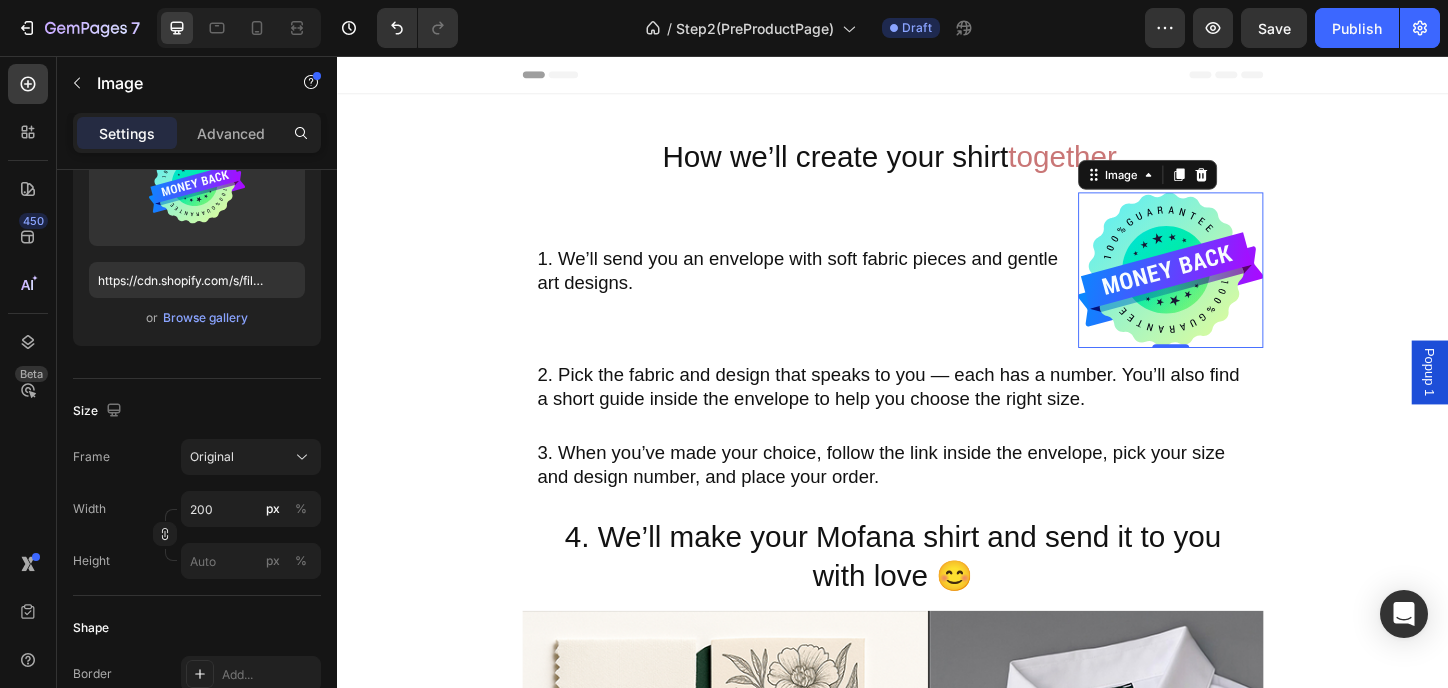 click at bounding box center [1237, 287] 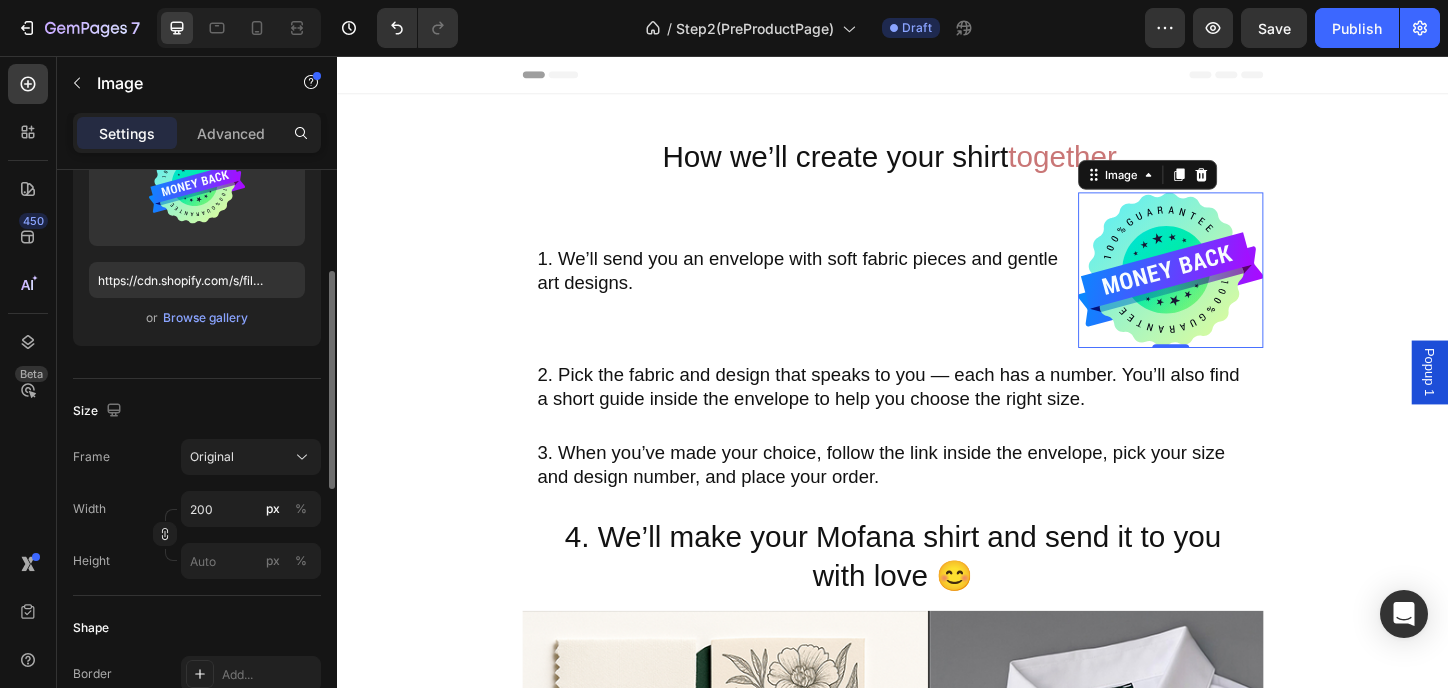 scroll, scrollTop: 0, scrollLeft: 0, axis: both 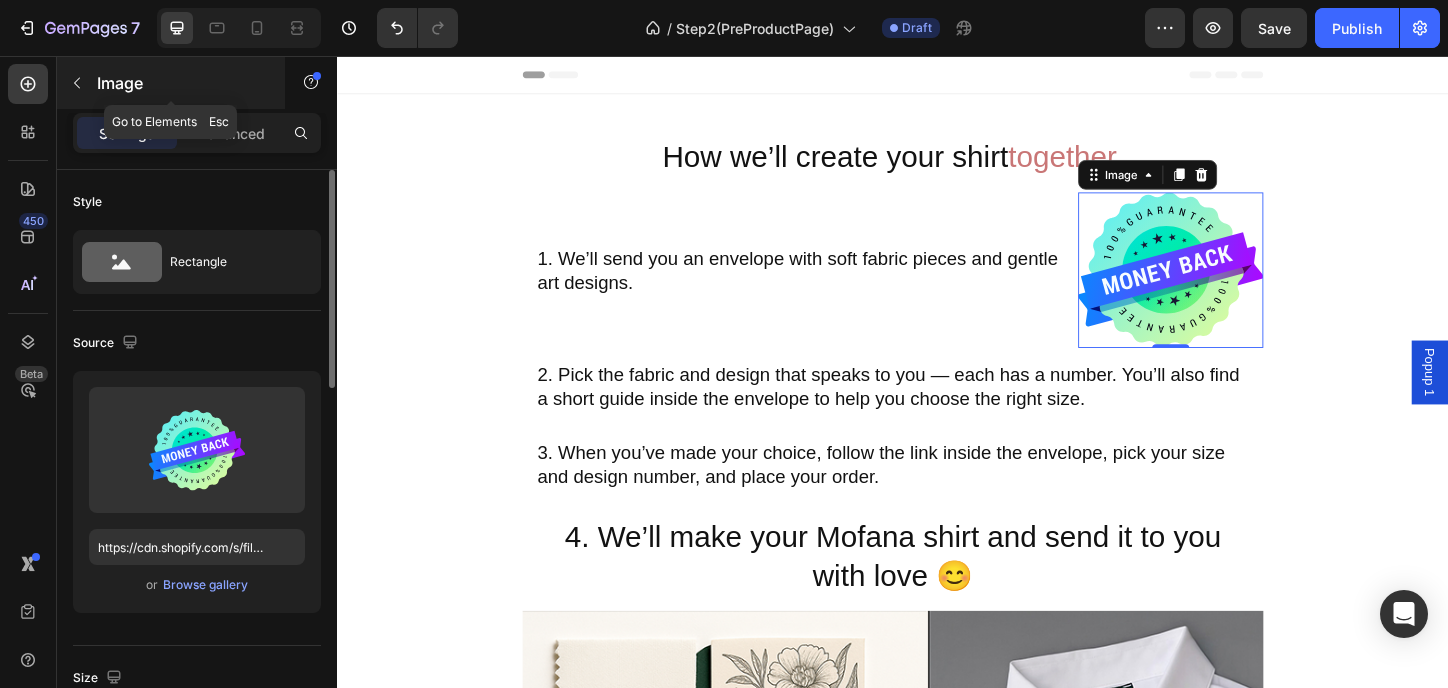 click 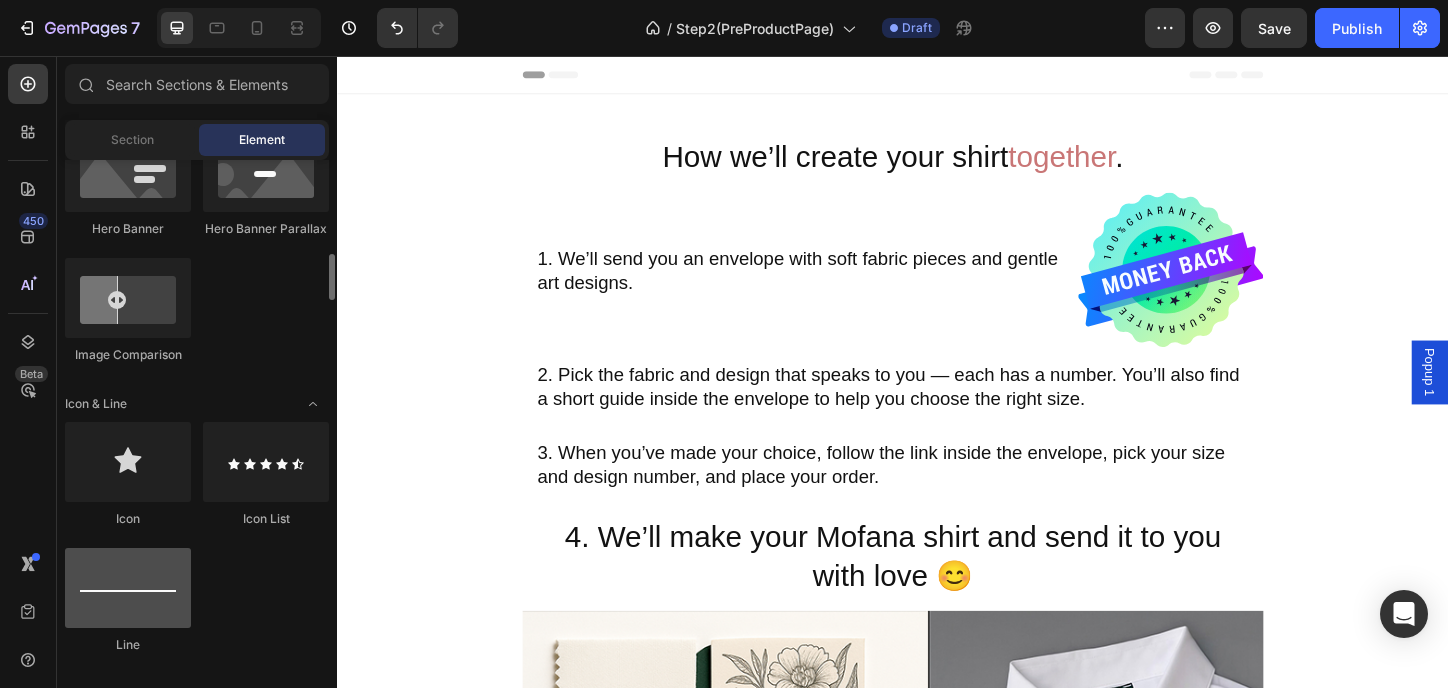 scroll, scrollTop: 1201, scrollLeft: 0, axis: vertical 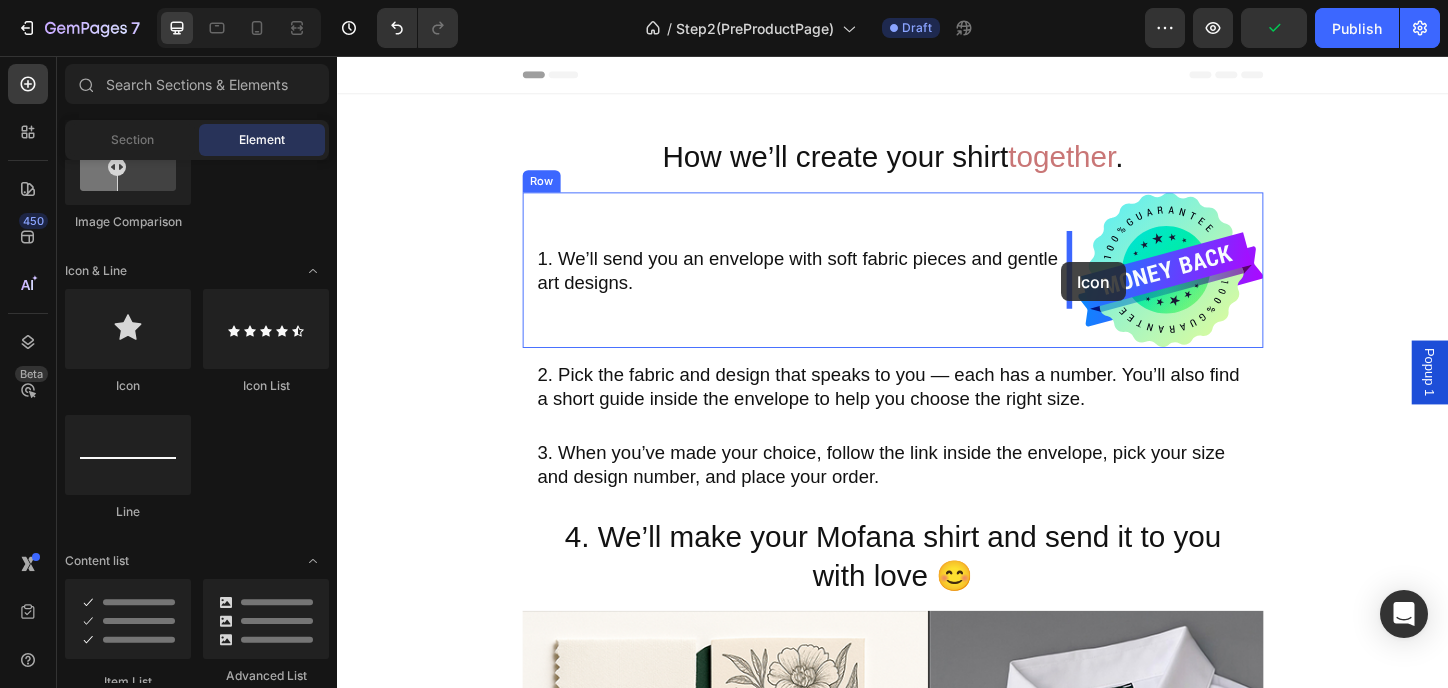 drag, startPoint x: 481, startPoint y: 394, endPoint x: 1119, endPoint y: 279, distance: 648.28156 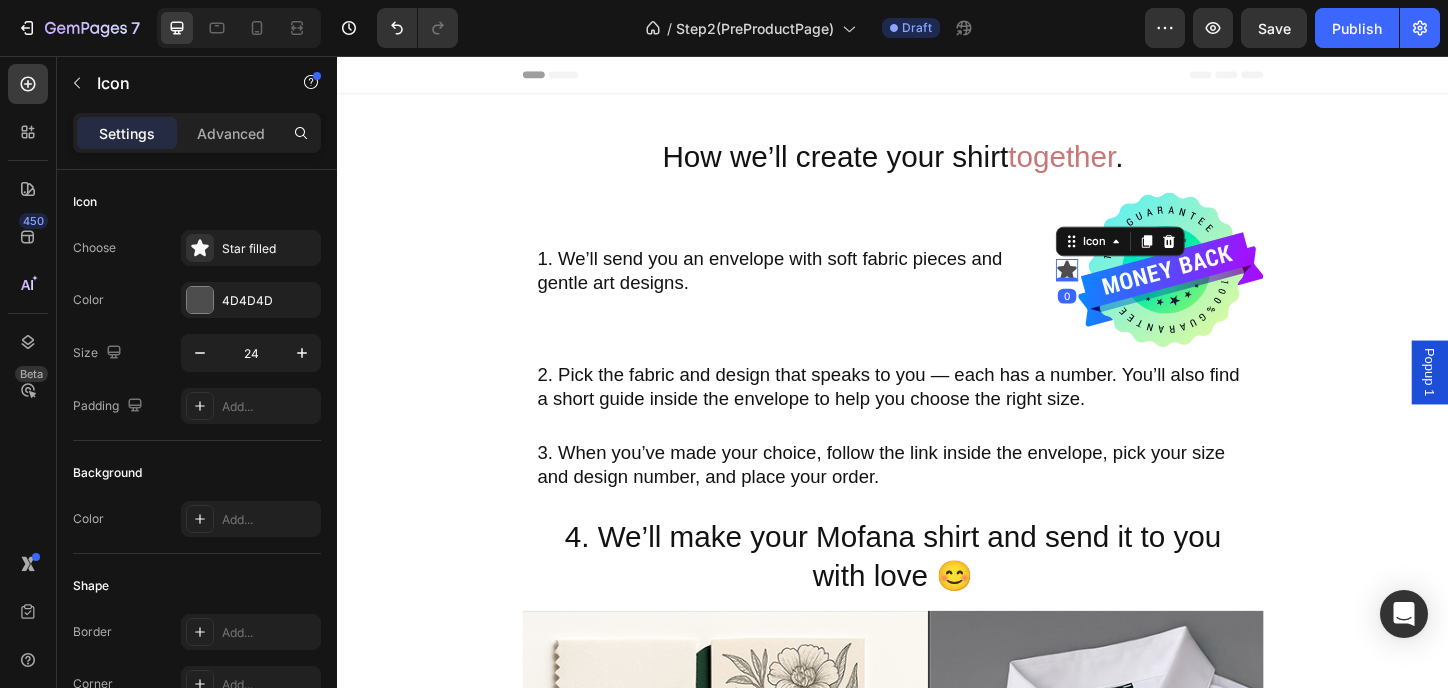 click 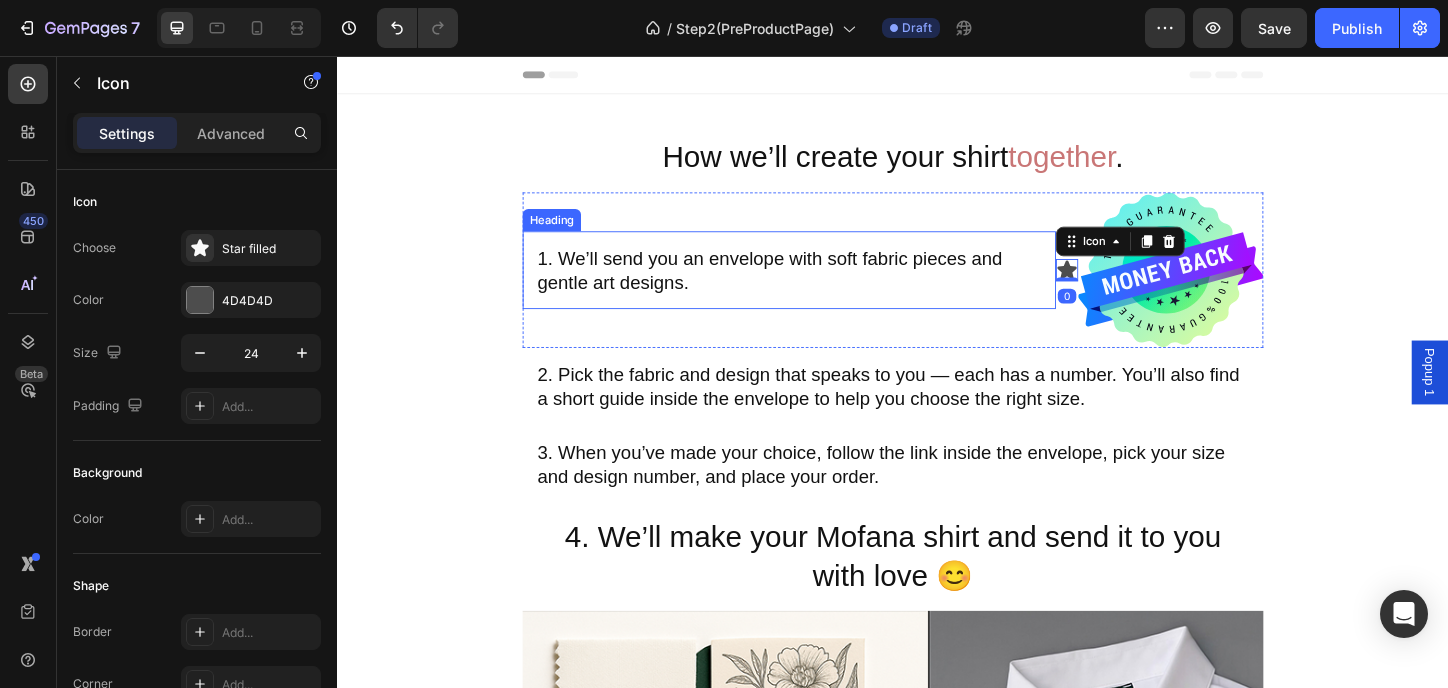 click on "1. We’ll send you an envelope with soft fabric pieces and gentle art designs." at bounding box center [825, 287] 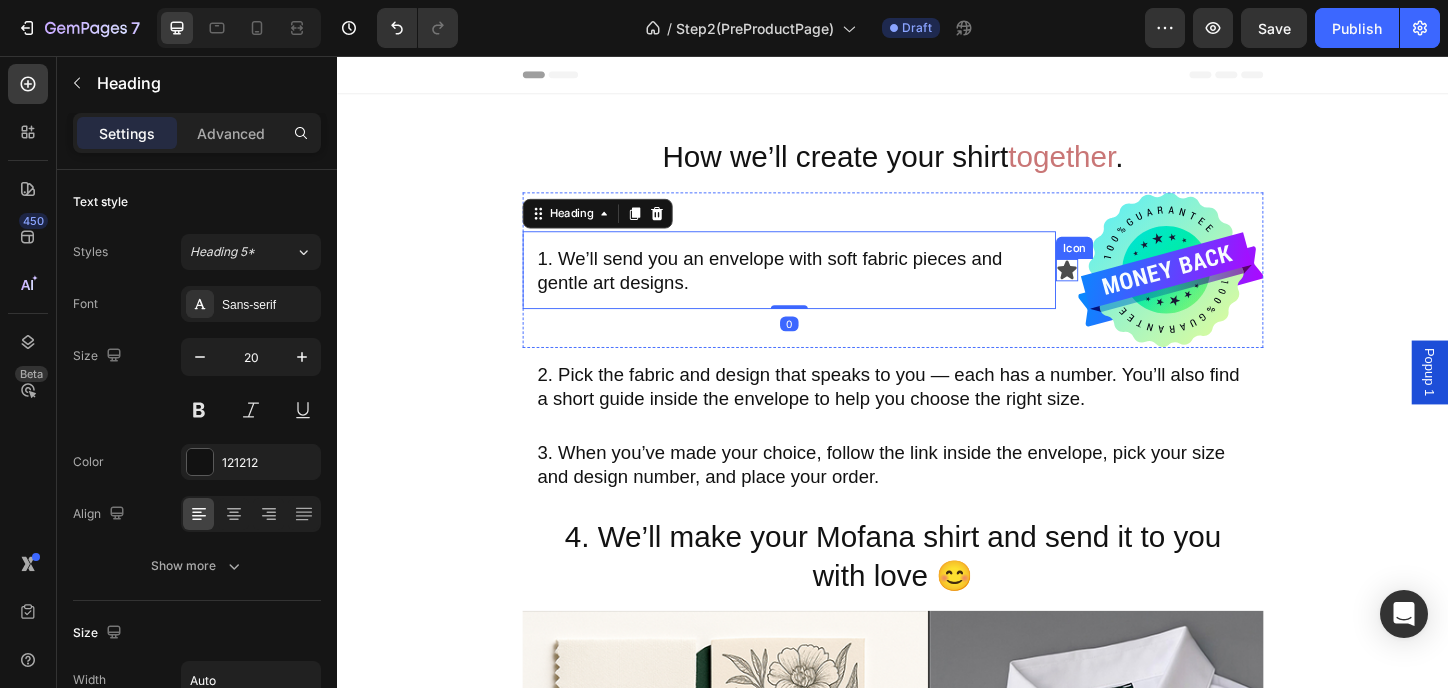 click 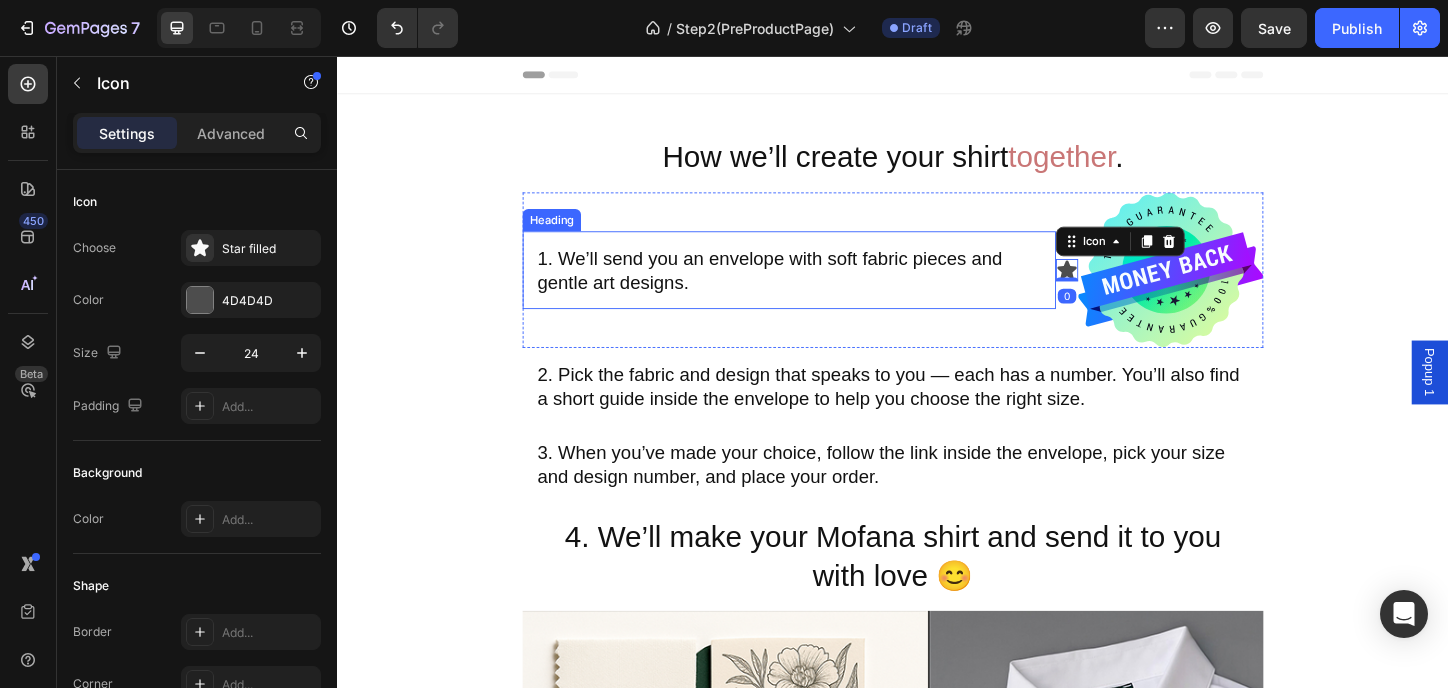 click on "1. We’ll send you an envelope with soft fabric pieces and gentle art designs." at bounding box center (825, 287) 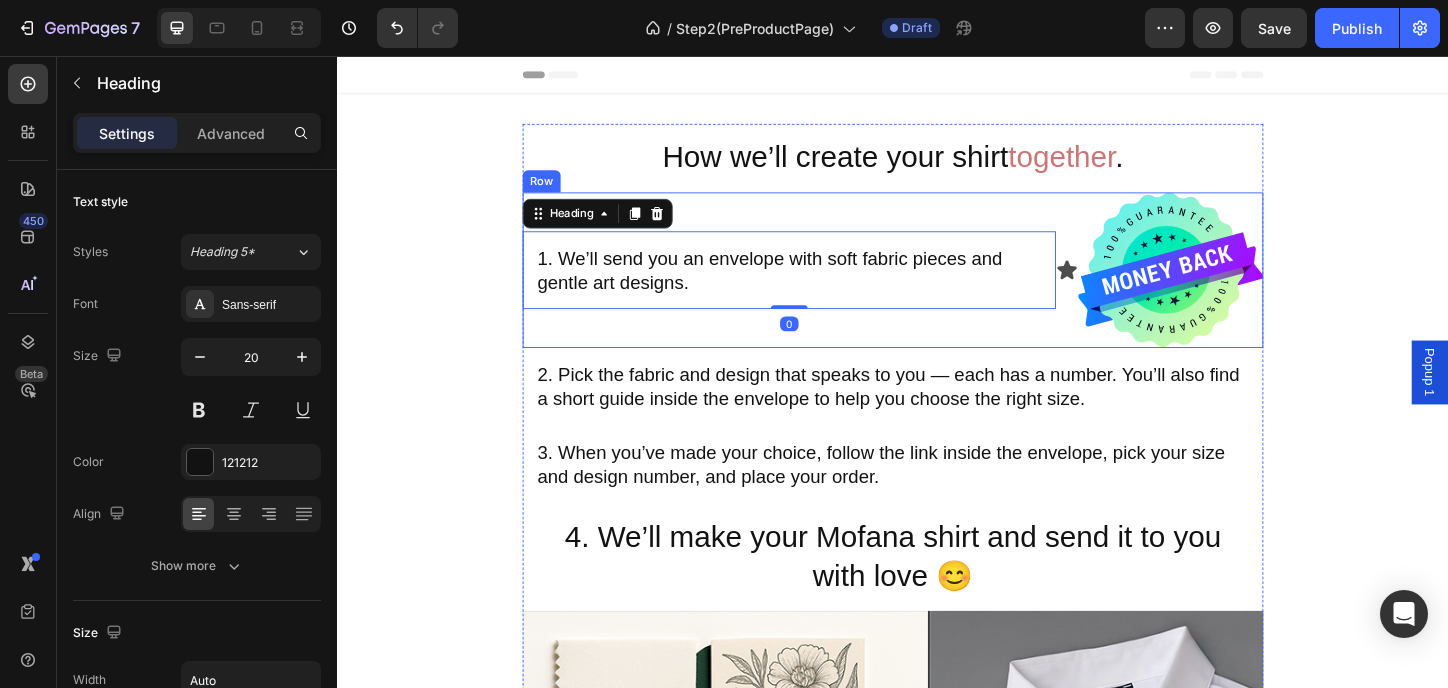 click on "1. We’ll send you an envelope with soft fabric pieces and gentle art designs. Heading   0" at bounding box center (825, 287) 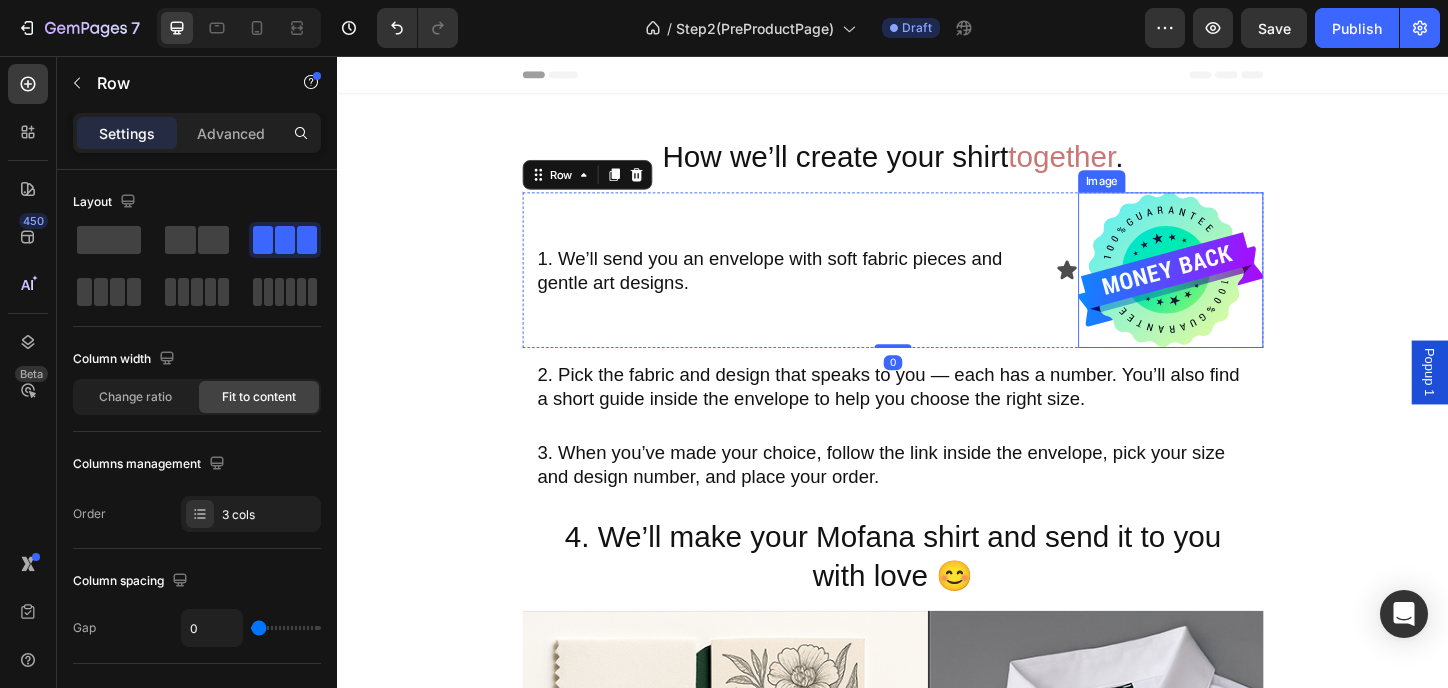 click at bounding box center [1237, 287] 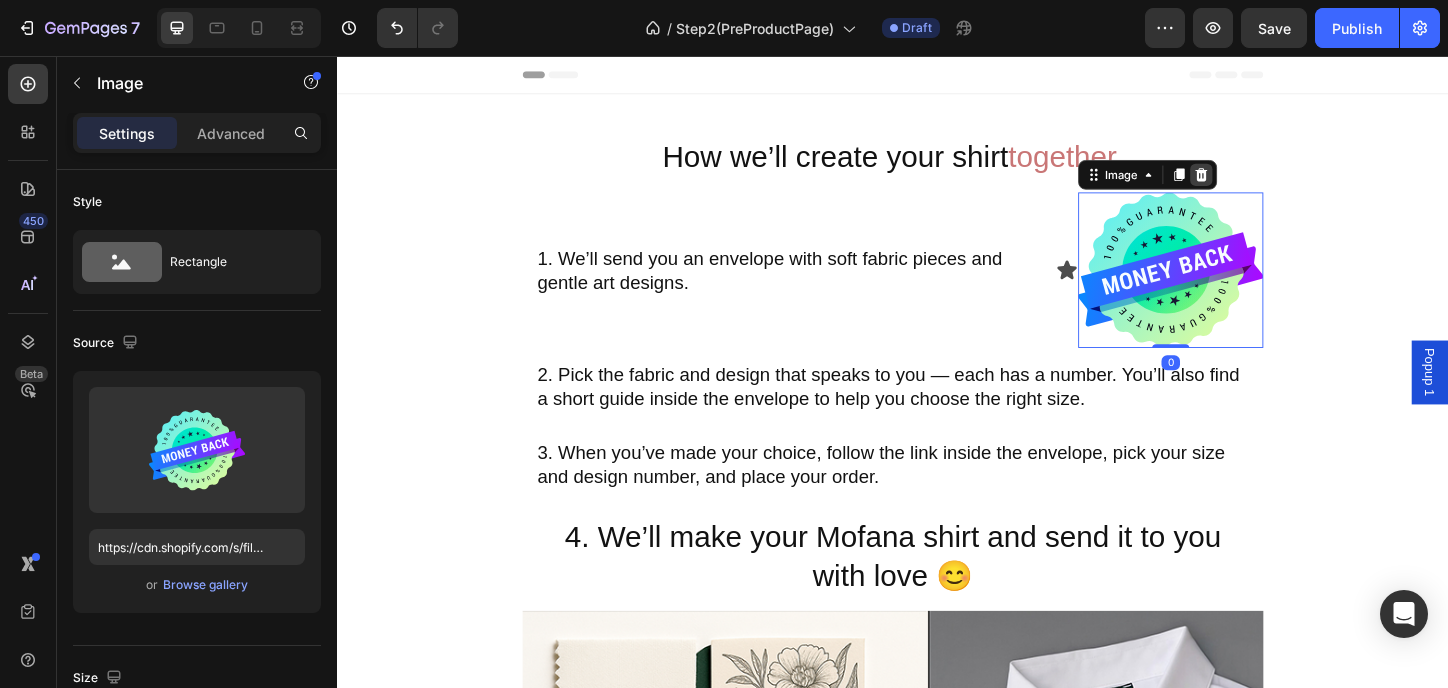 click 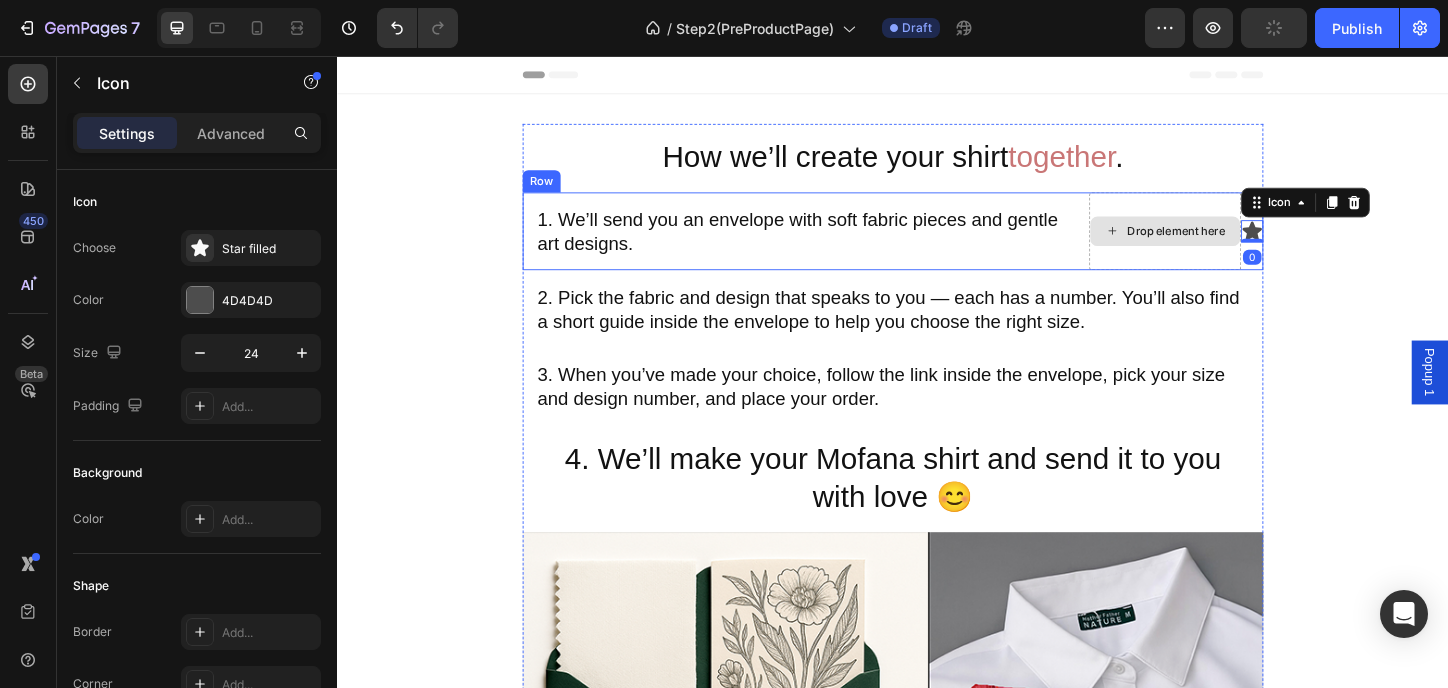 scroll, scrollTop: 0, scrollLeft: 0, axis: both 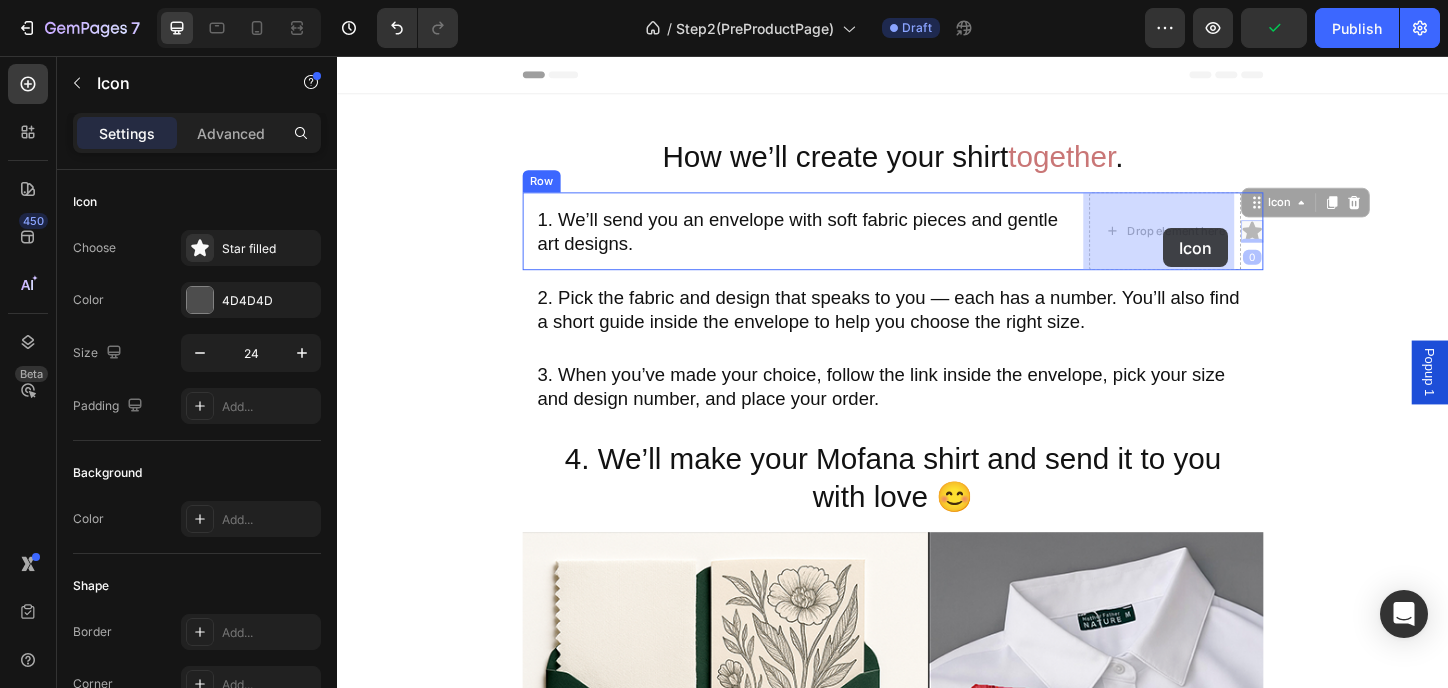 drag, startPoint x: 1316, startPoint y: 241, endPoint x: 1234, endPoint y: 242, distance: 82.006096 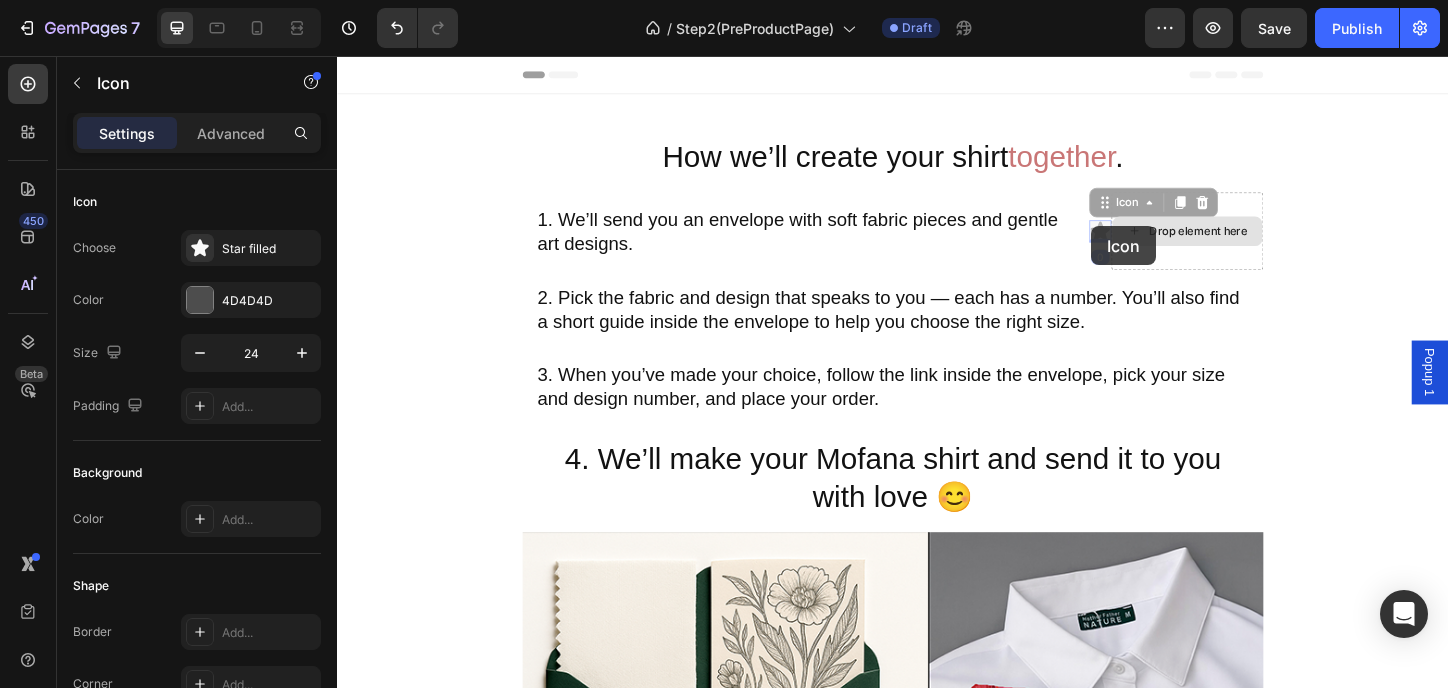 drag, startPoint x: 1151, startPoint y: 240, endPoint x: 1204, endPoint y: 242, distance: 53.037724 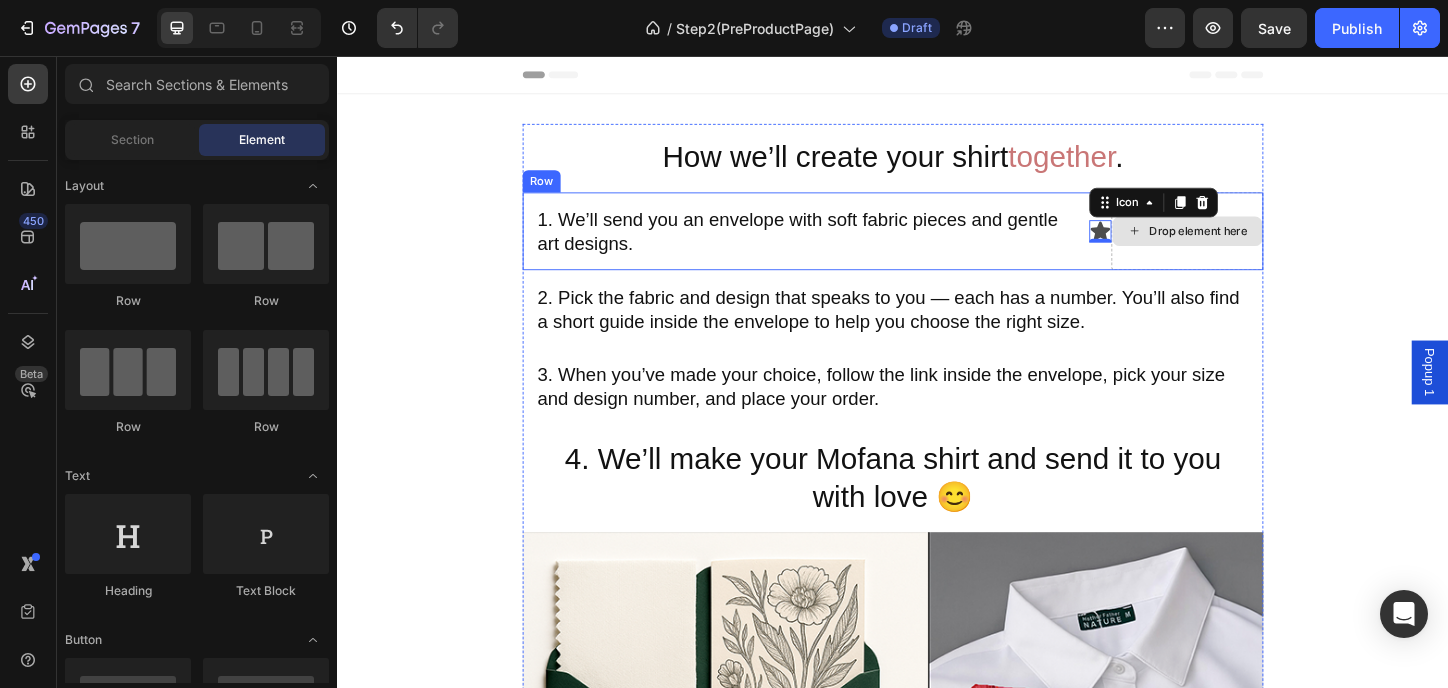 click on "Drop element here" at bounding box center [1255, 245] 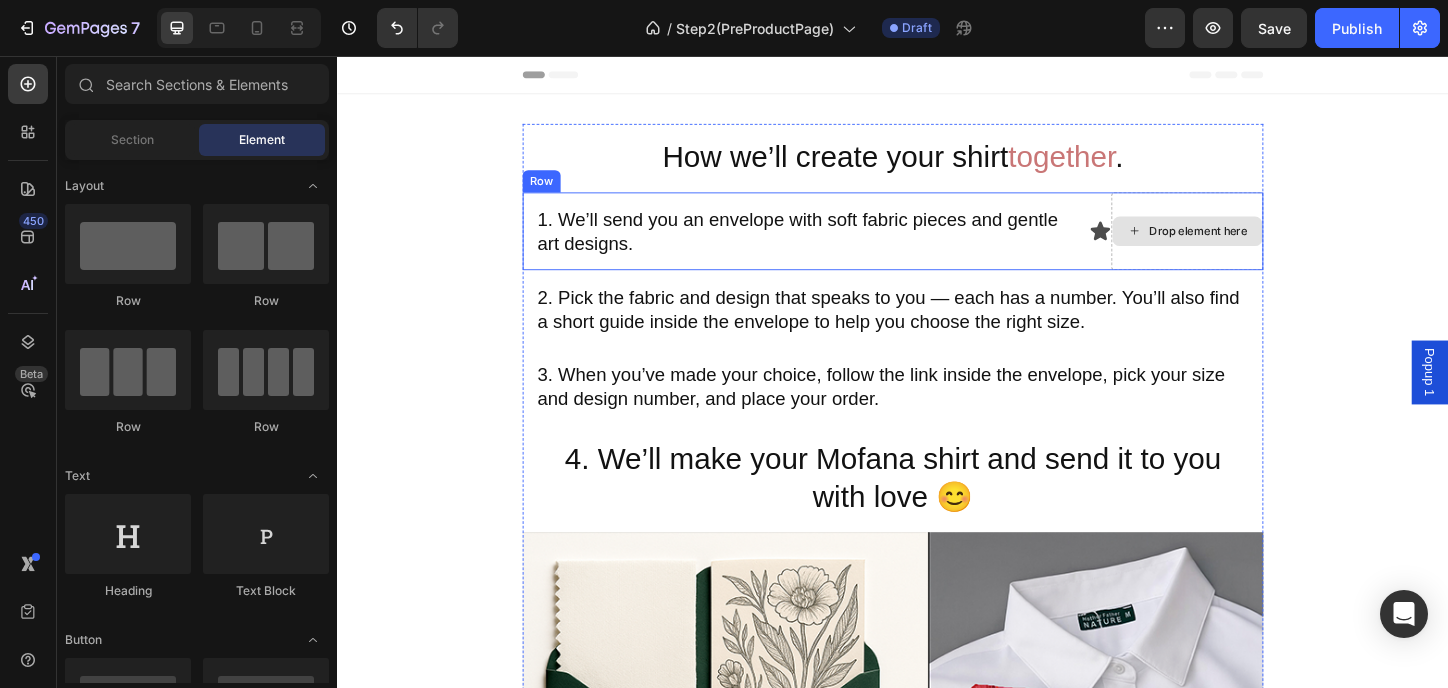 click on "Drop element here" at bounding box center (1255, 245) 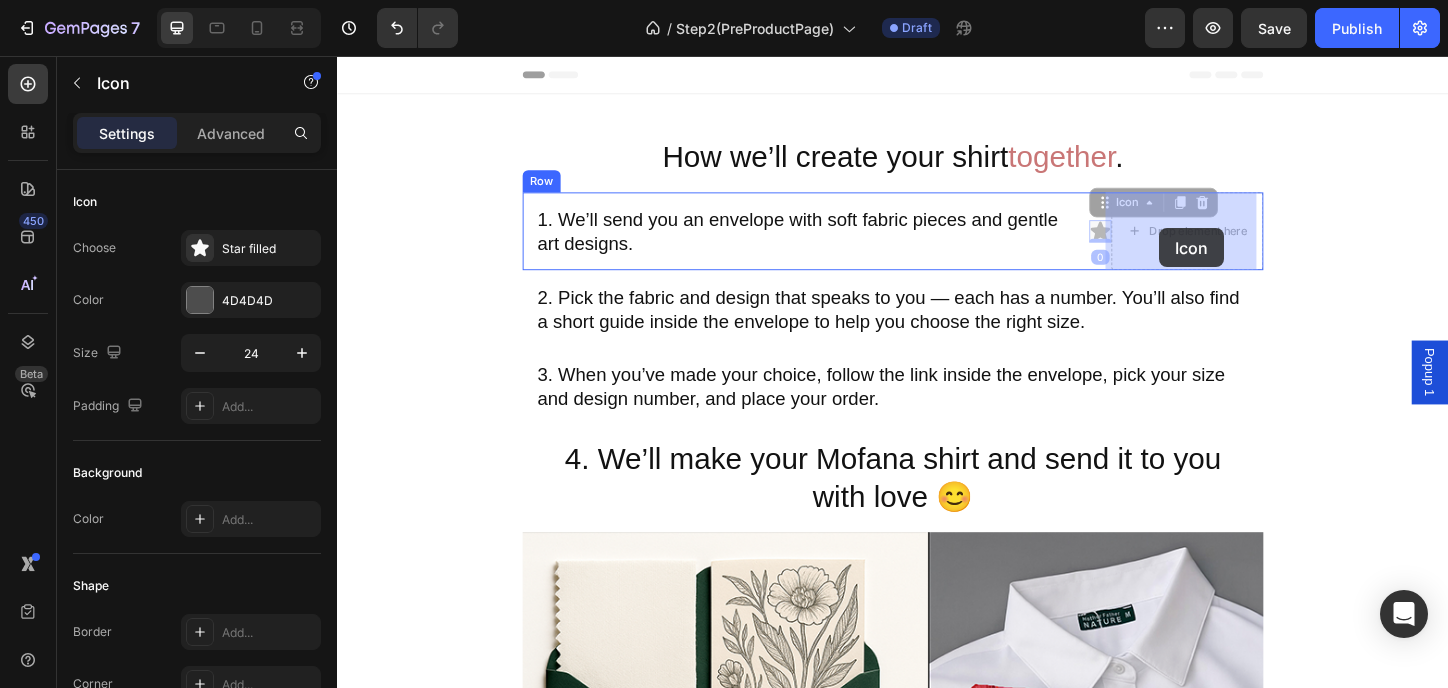 drag, startPoint x: 1154, startPoint y: 237, endPoint x: 1225, endPoint y: 242, distance: 71.17584 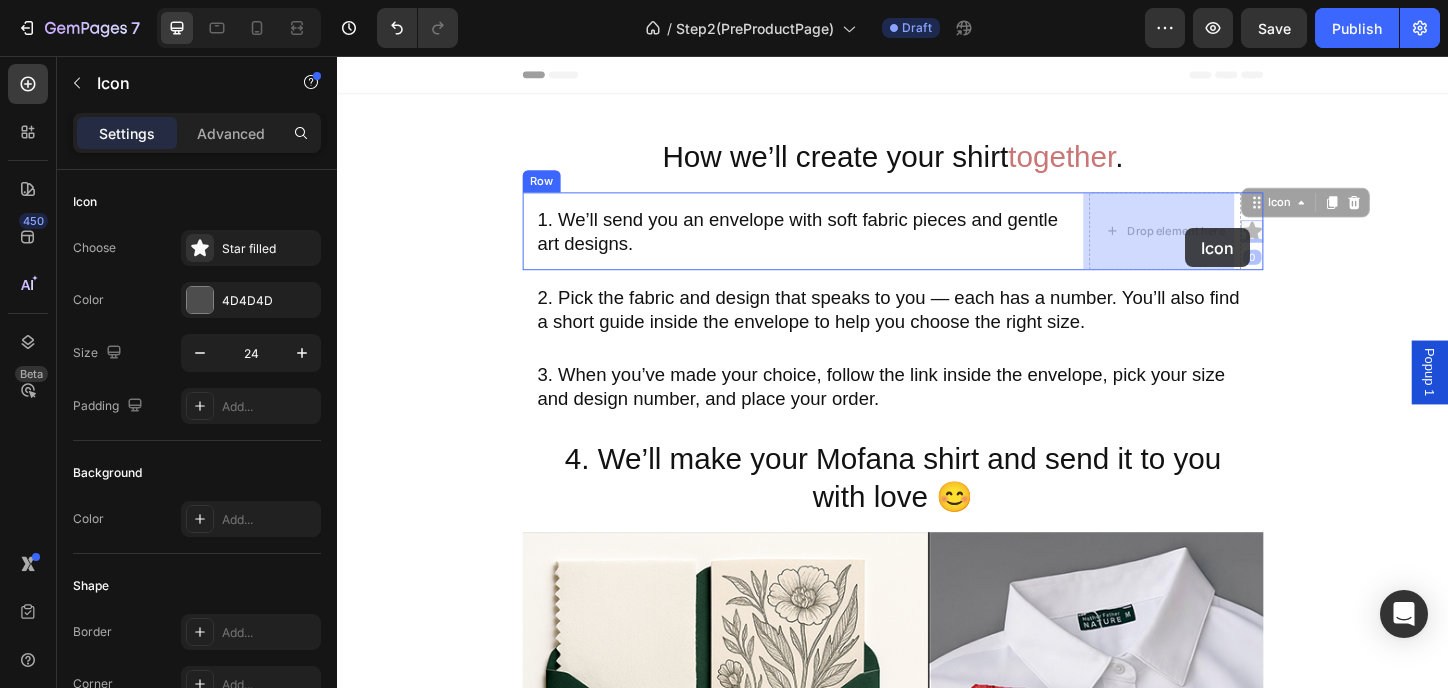 drag, startPoint x: 1317, startPoint y: 235, endPoint x: 1253, endPoint y: 242, distance: 64.381676 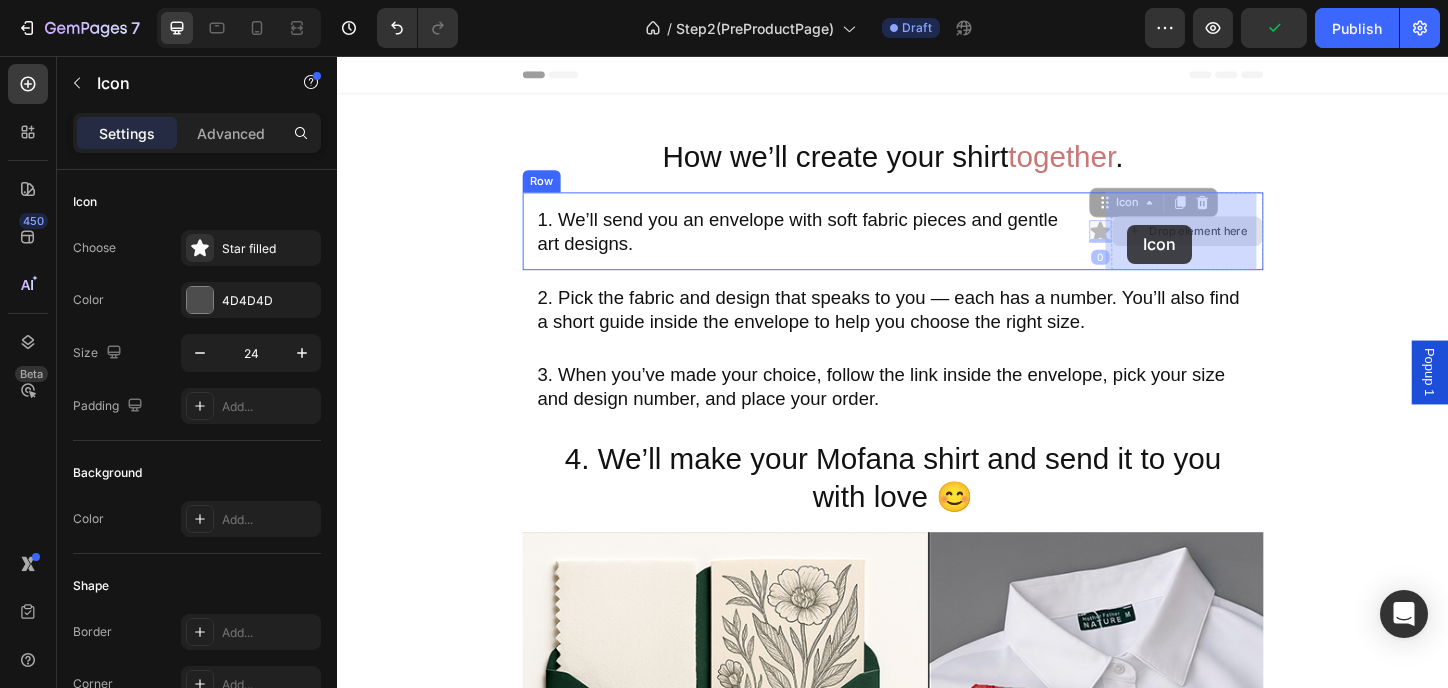 drag, startPoint x: 1147, startPoint y: 236, endPoint x: 1190, endPoint y: 238, distance: 43.046486 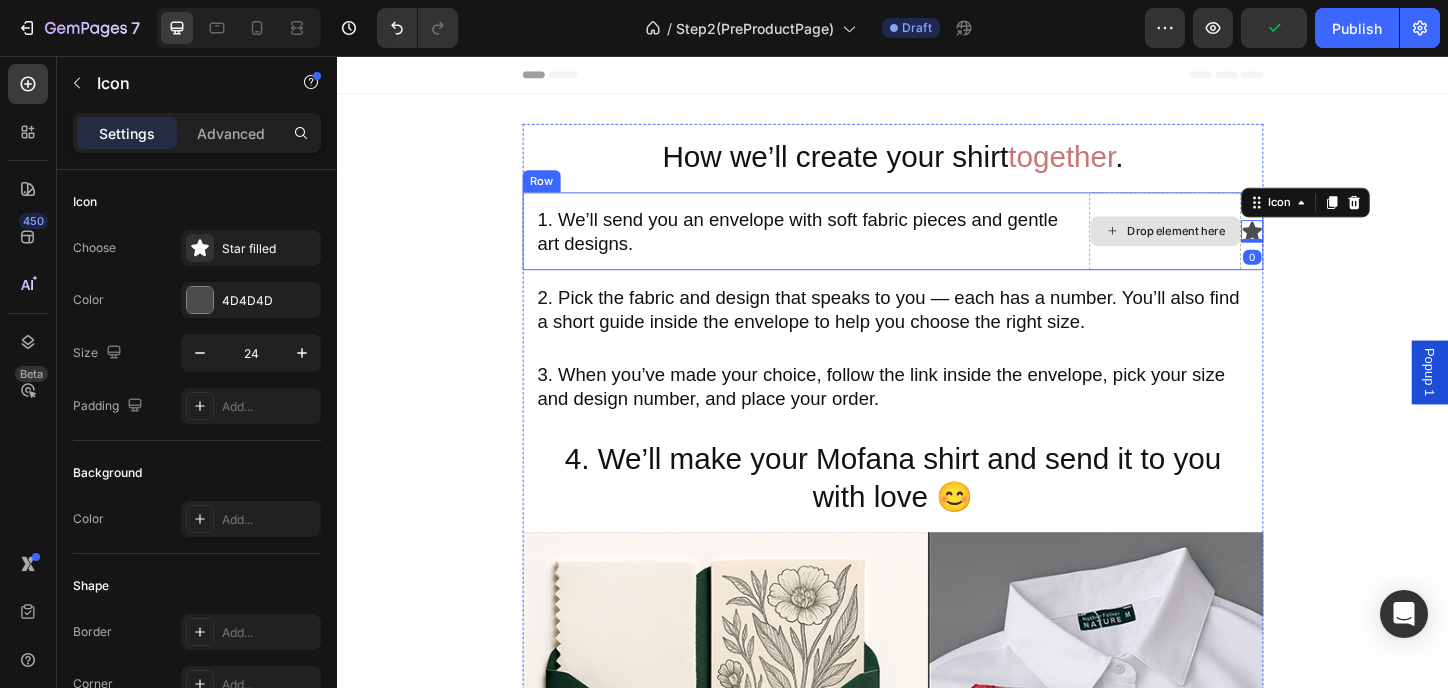 click on "Drop element here" at bounding box center (1231, 245) 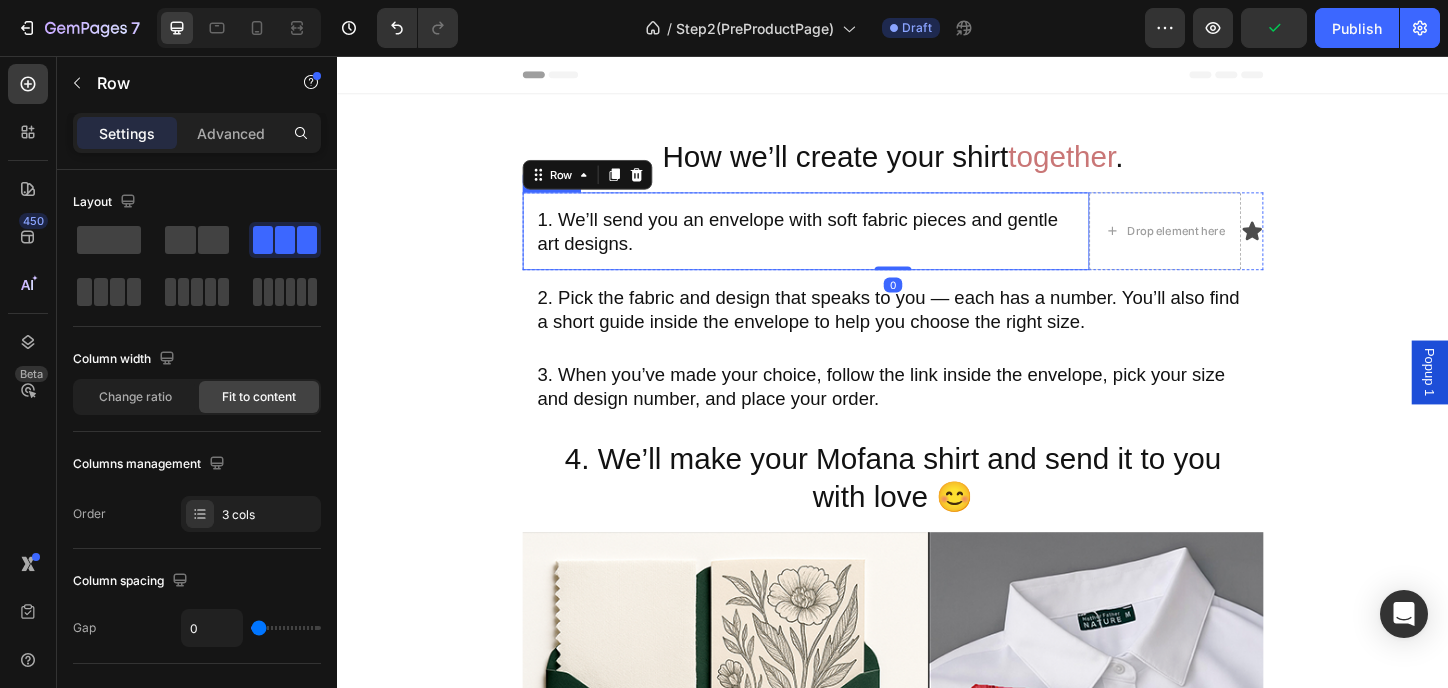 click on "1. We’ll send you an envelope with soft fabric pieces and gentle art designs." at bounding box center (843, 245) 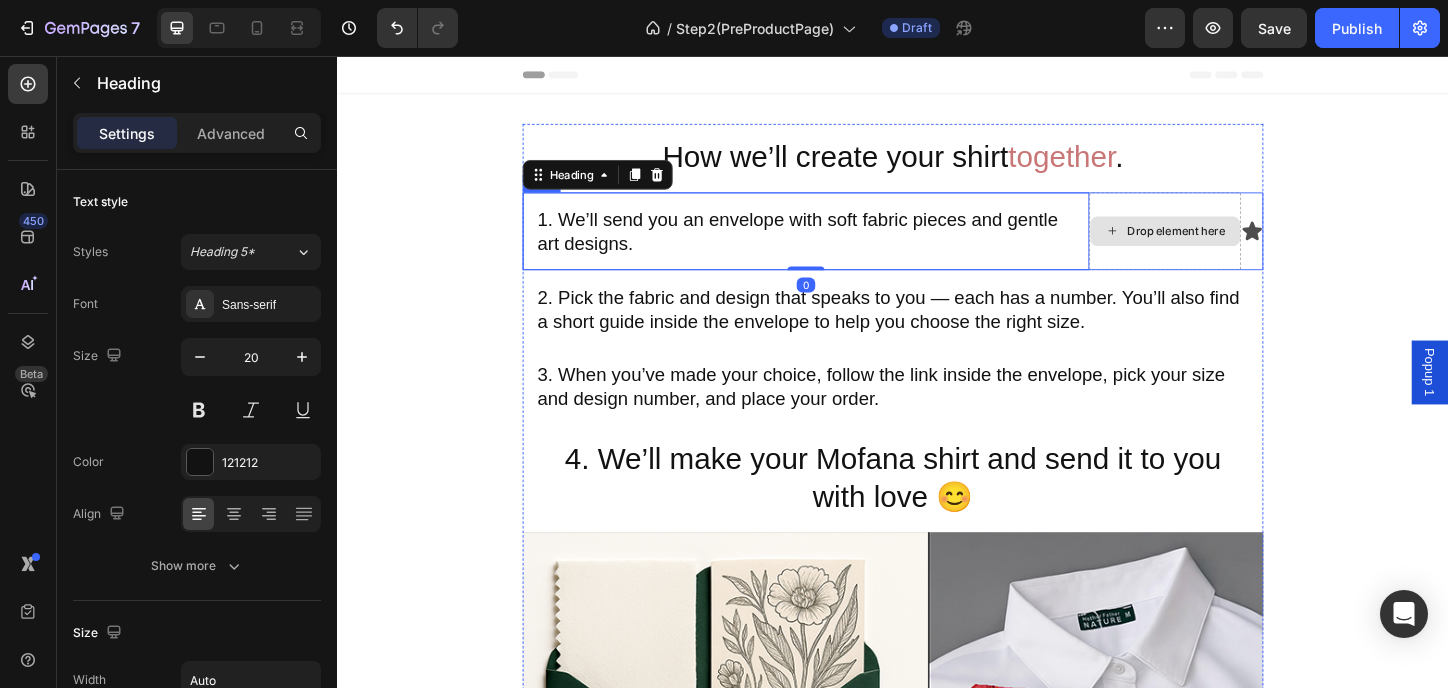 click on "Drop element here" at bounding box center [1231, 245] 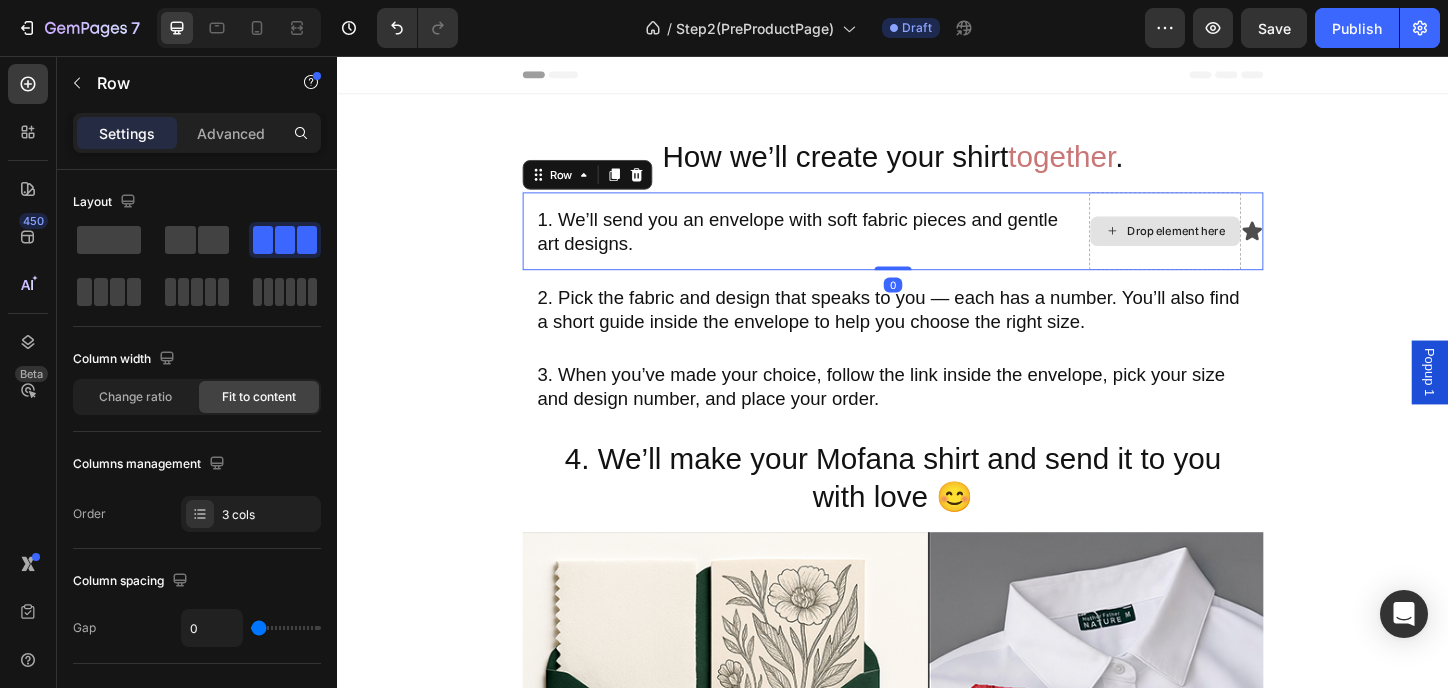 click on "Drop element here" at bounding box center [1231, 245] 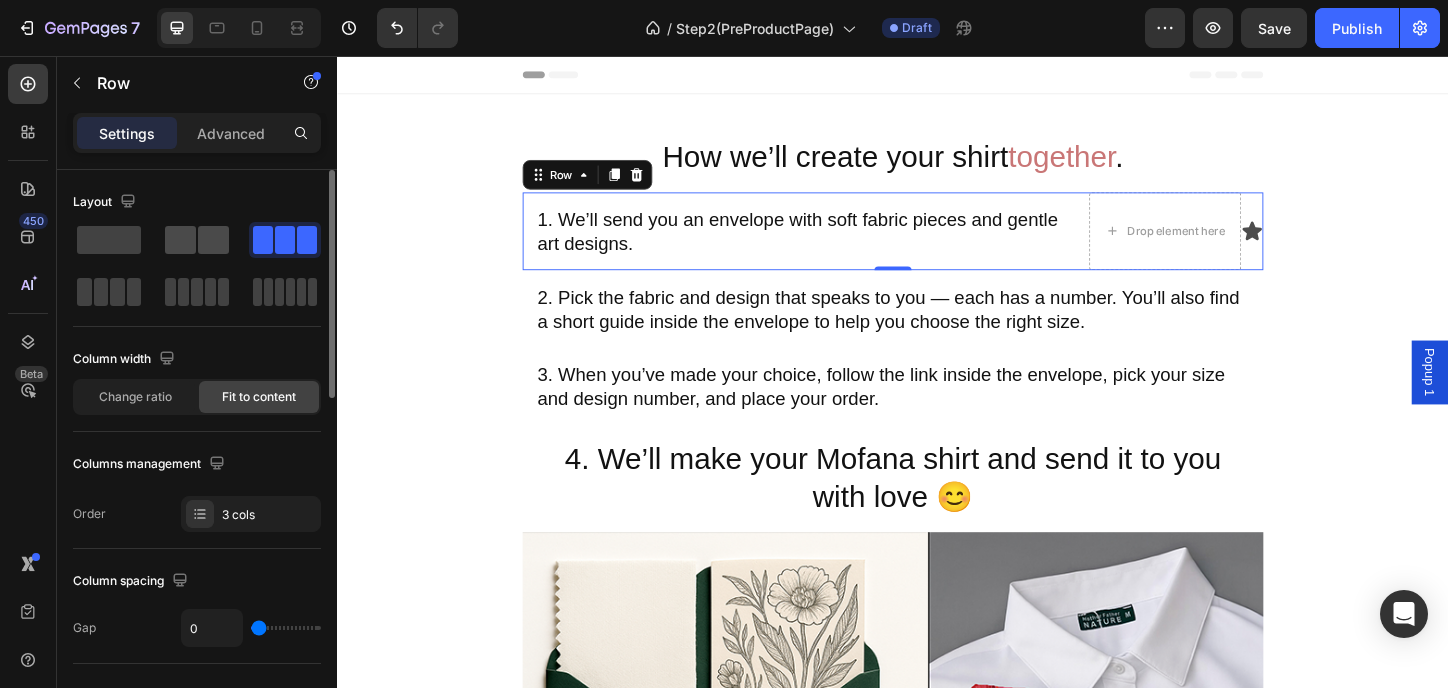 click 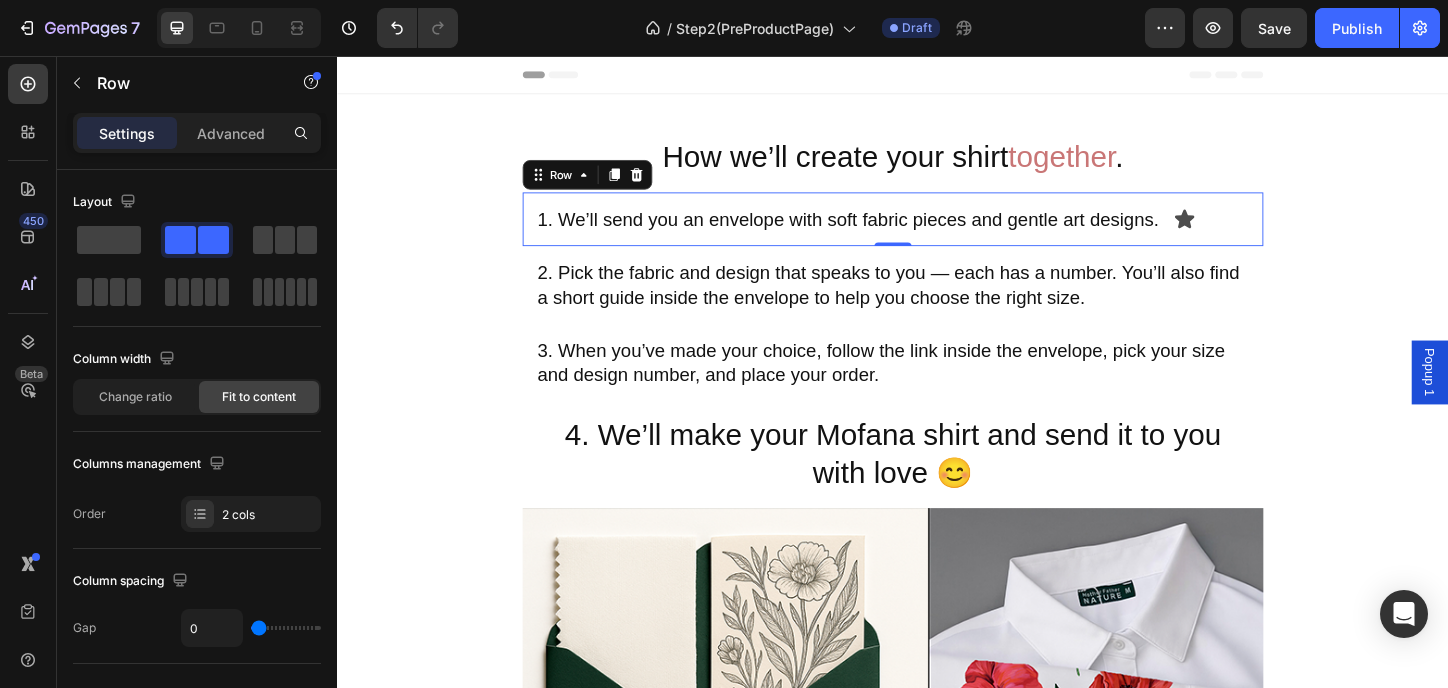 click on "1. We’ll send you an envelope with soft fabric pieces and gentle art designs. Heading
Icon Row   0" at bounding box center [937, 232] 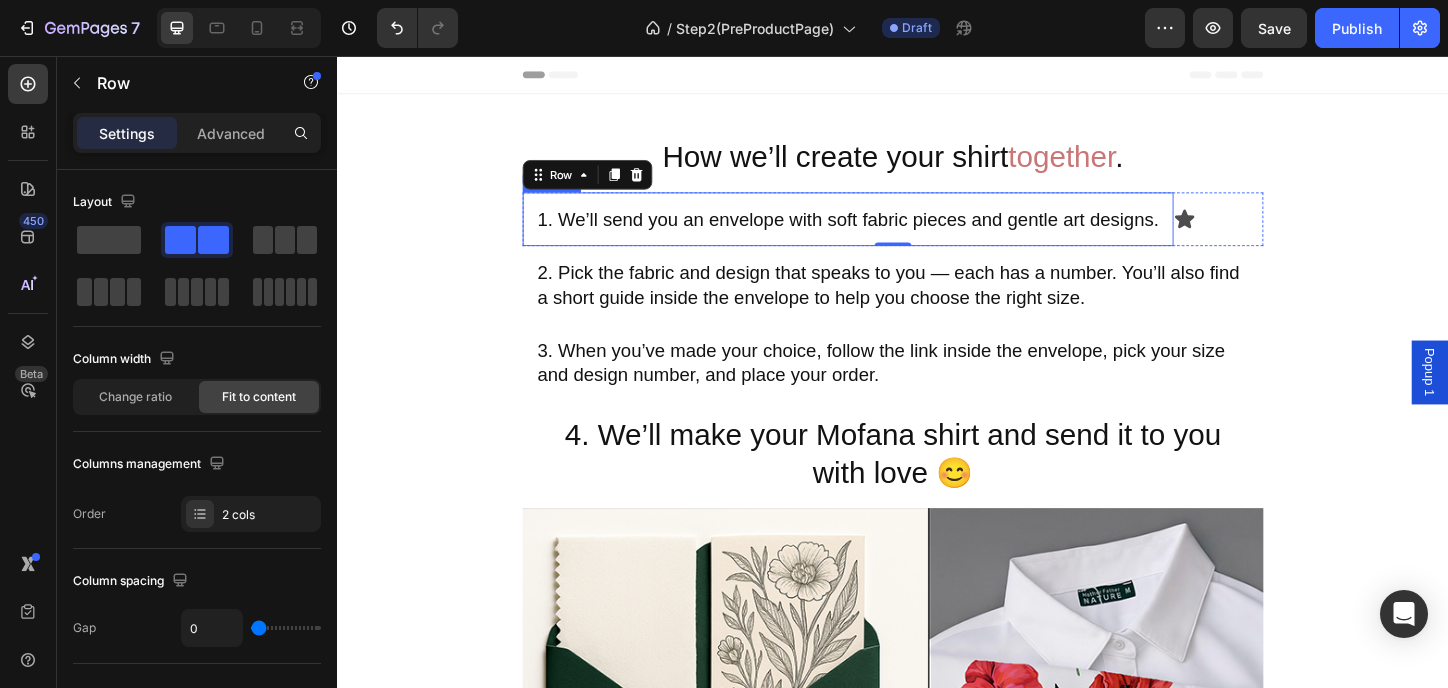 click on "1. We’ll send you an envelope with soft fabric pieces and gentle art designs." at bounding box center (888, 232) 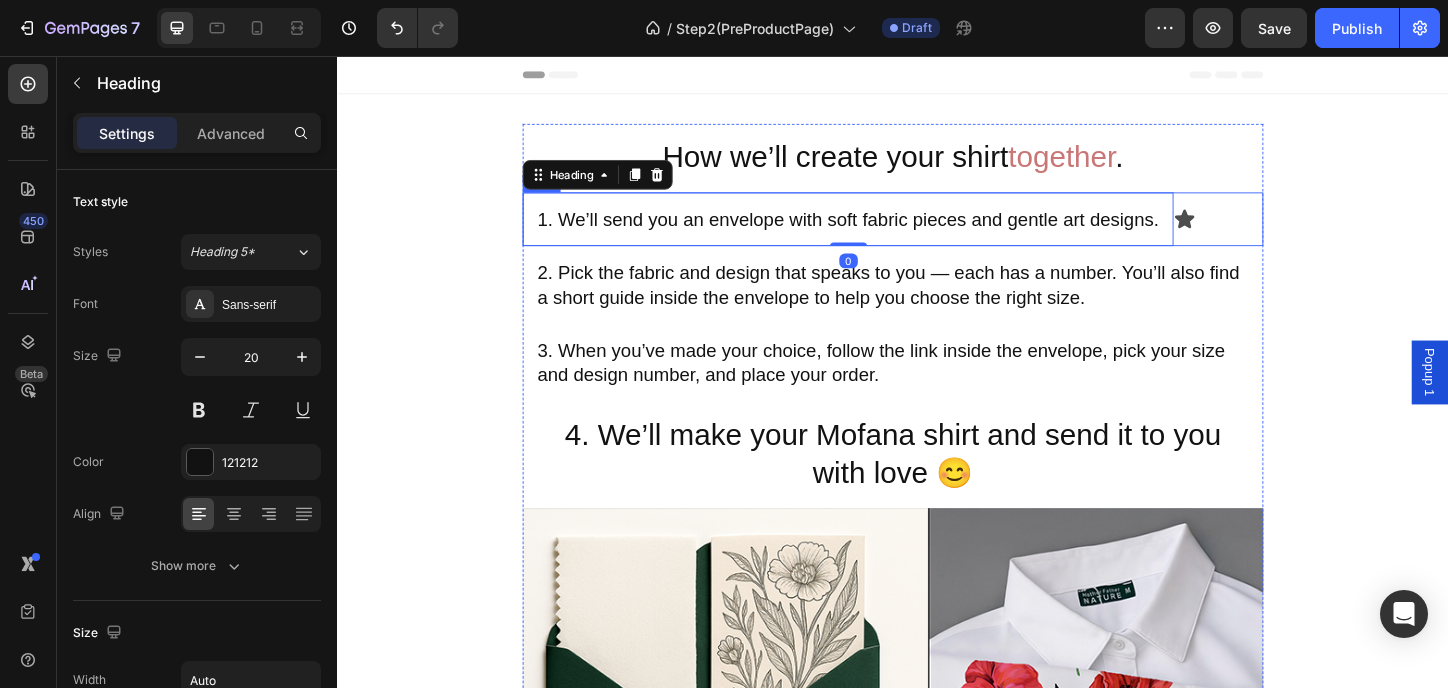 click on "1. We’ll send you an envelope with soft fabric pieces and gentle art designs. Heading   0
Icon Row" at bounding box center [937, 232] 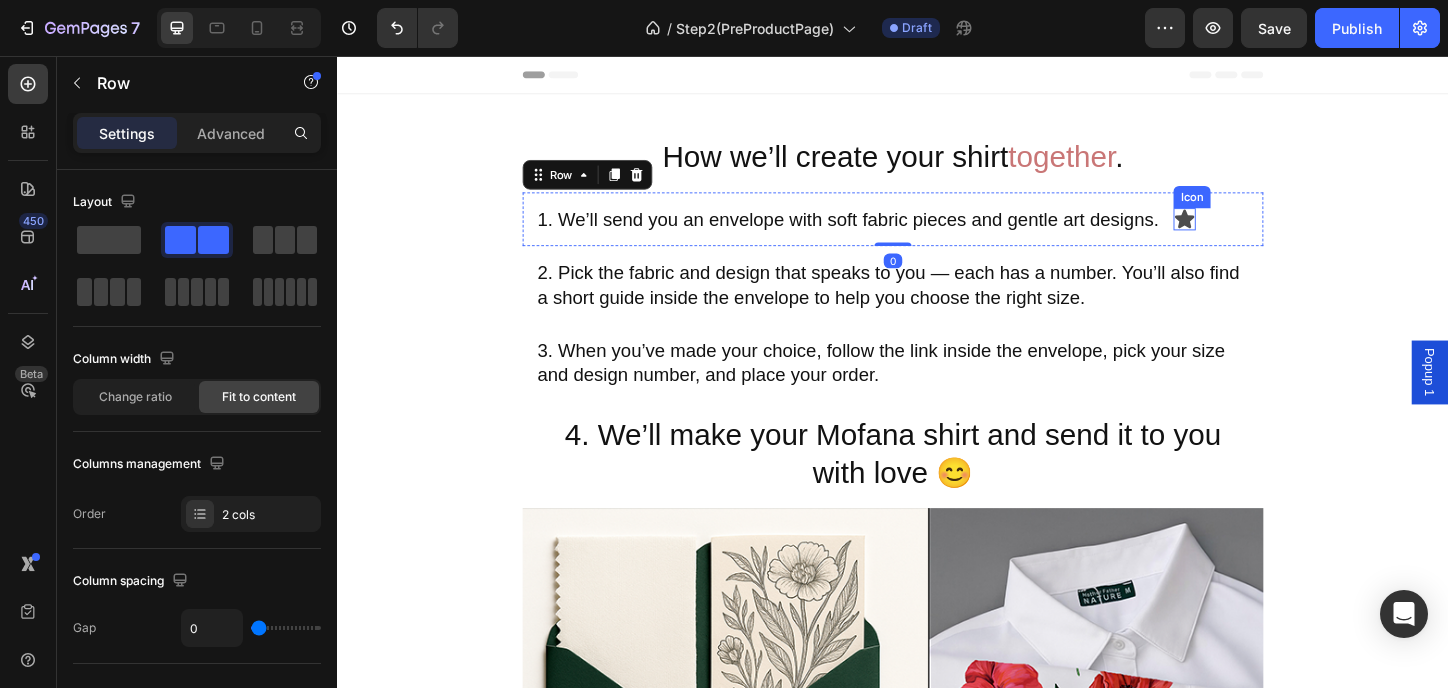click 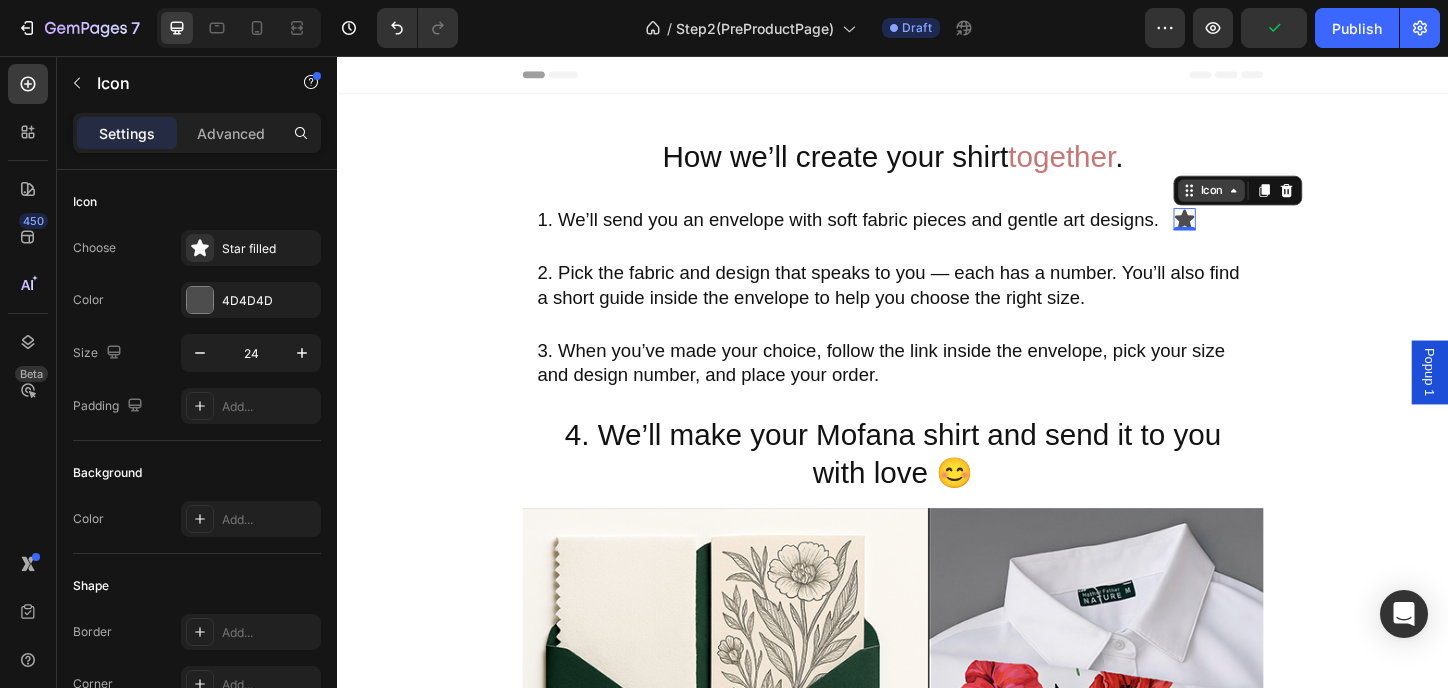 click 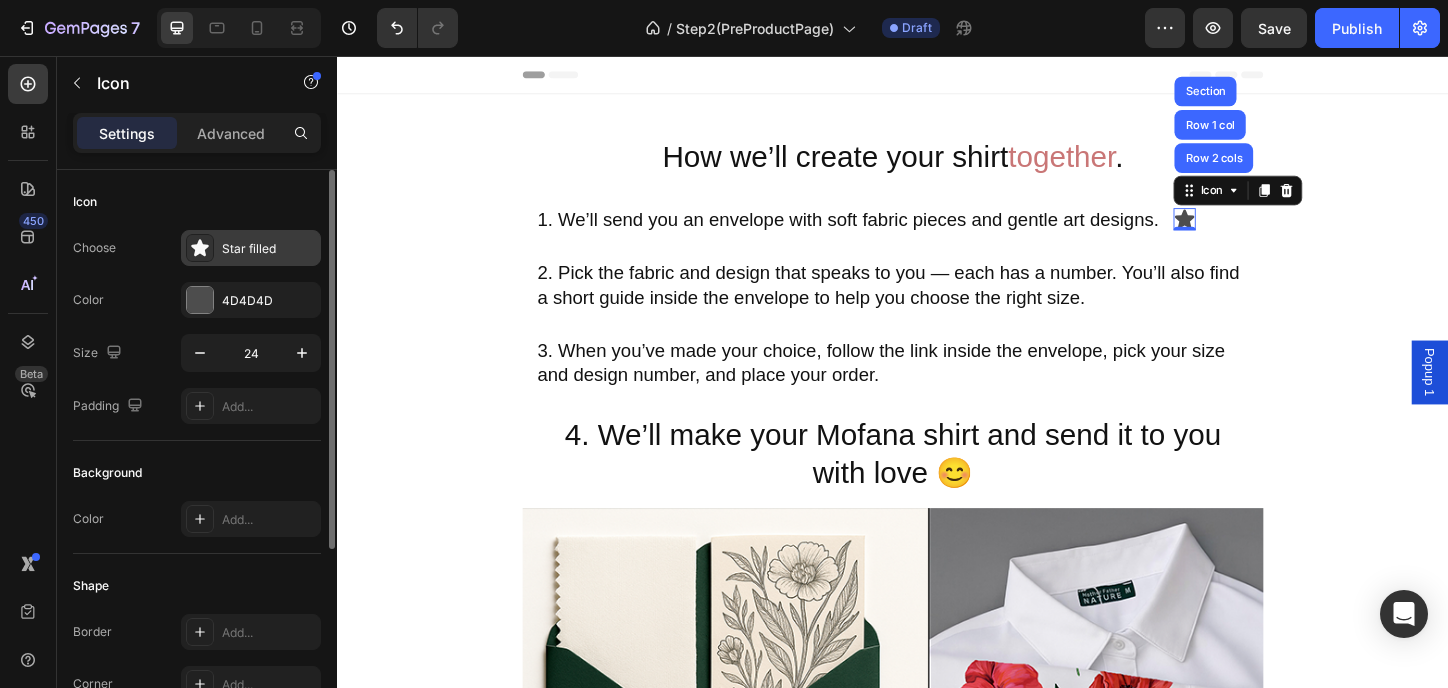 click on "Star filled" at bounding box center [269, 249] 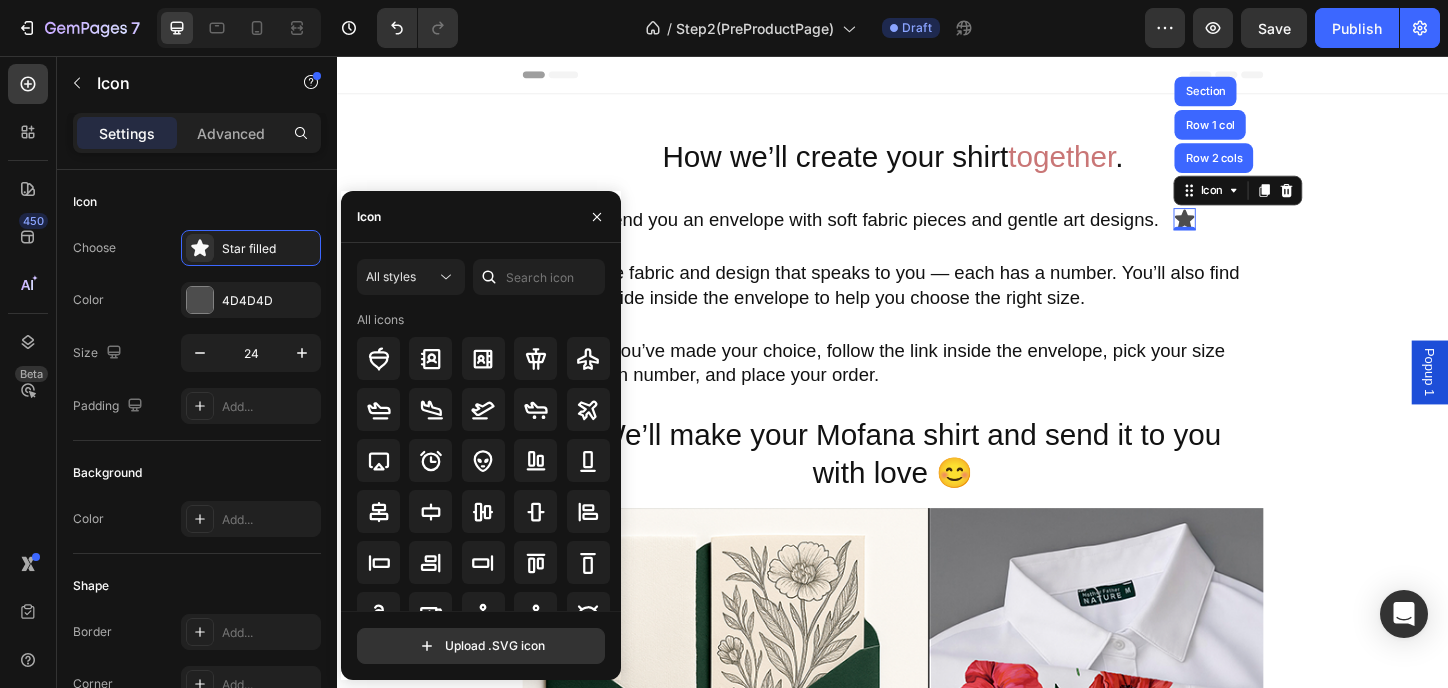 click on "Icon" at bounding box center [481, 217] 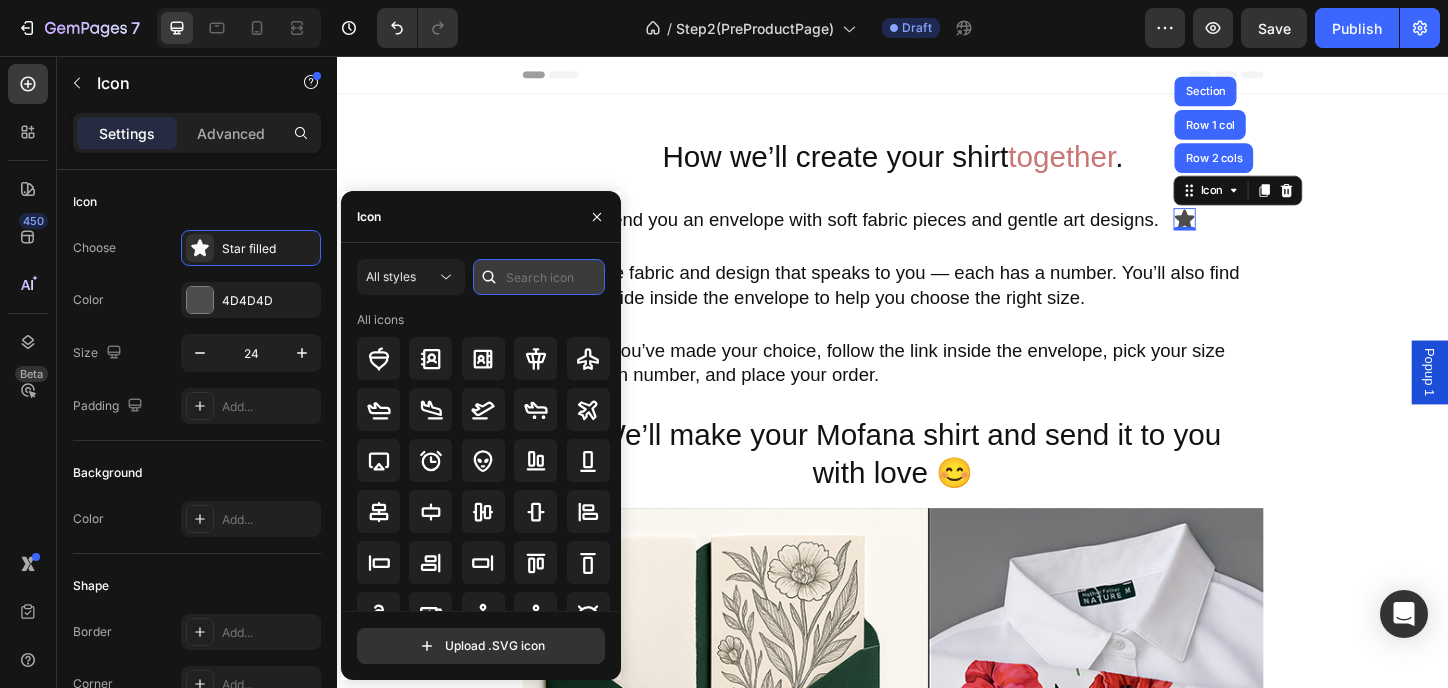 click at bounding box center (539, 277) 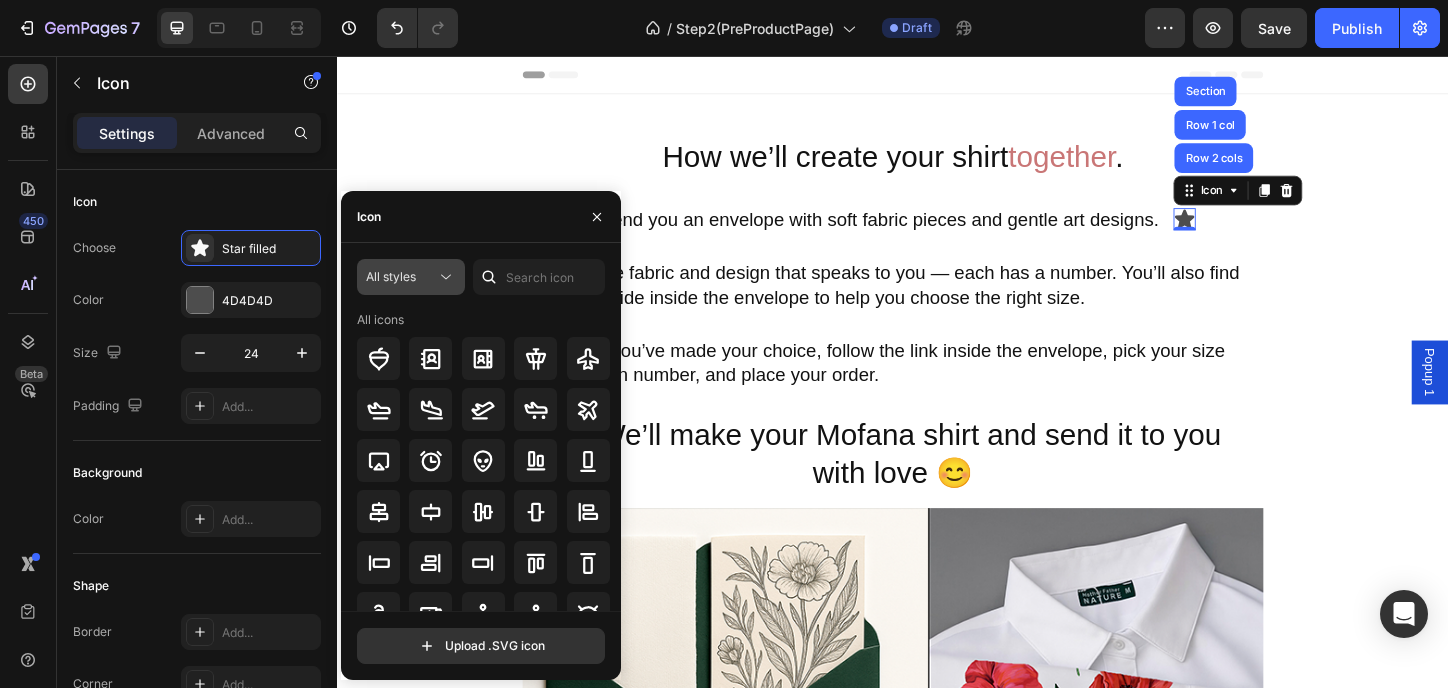 click on "All styles" at bounding box center (401, 277) 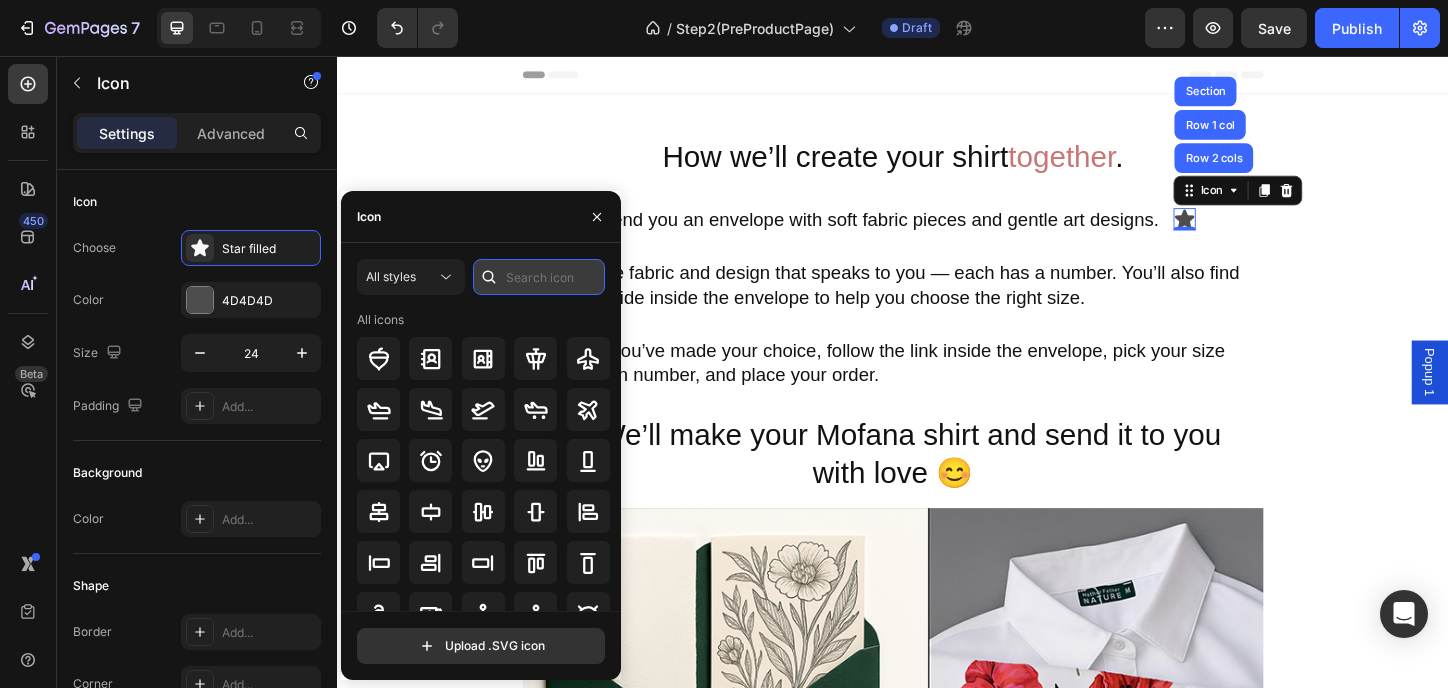 click at bounding box center (539, 277) 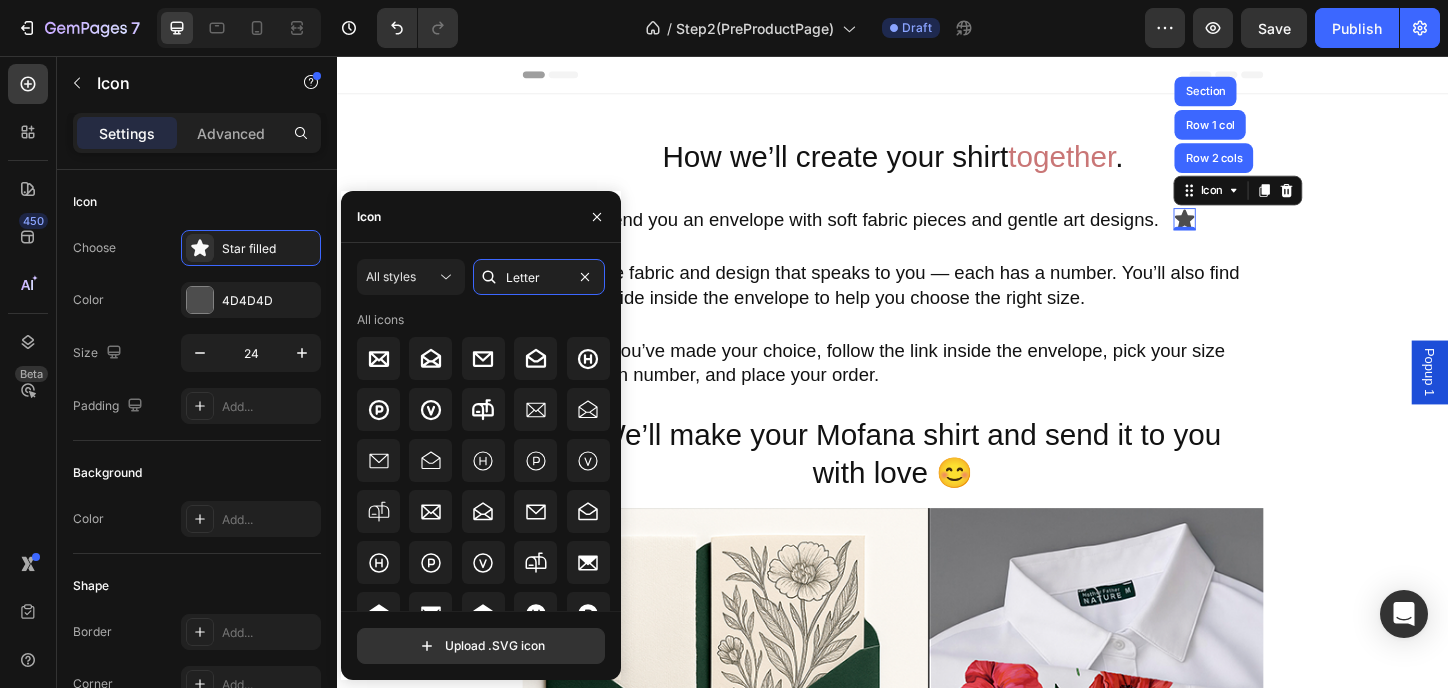 drag, startPoint x: 543, startPoint y: 278, endPoint x: 496, endPoint y: 275, distance: 47.095646 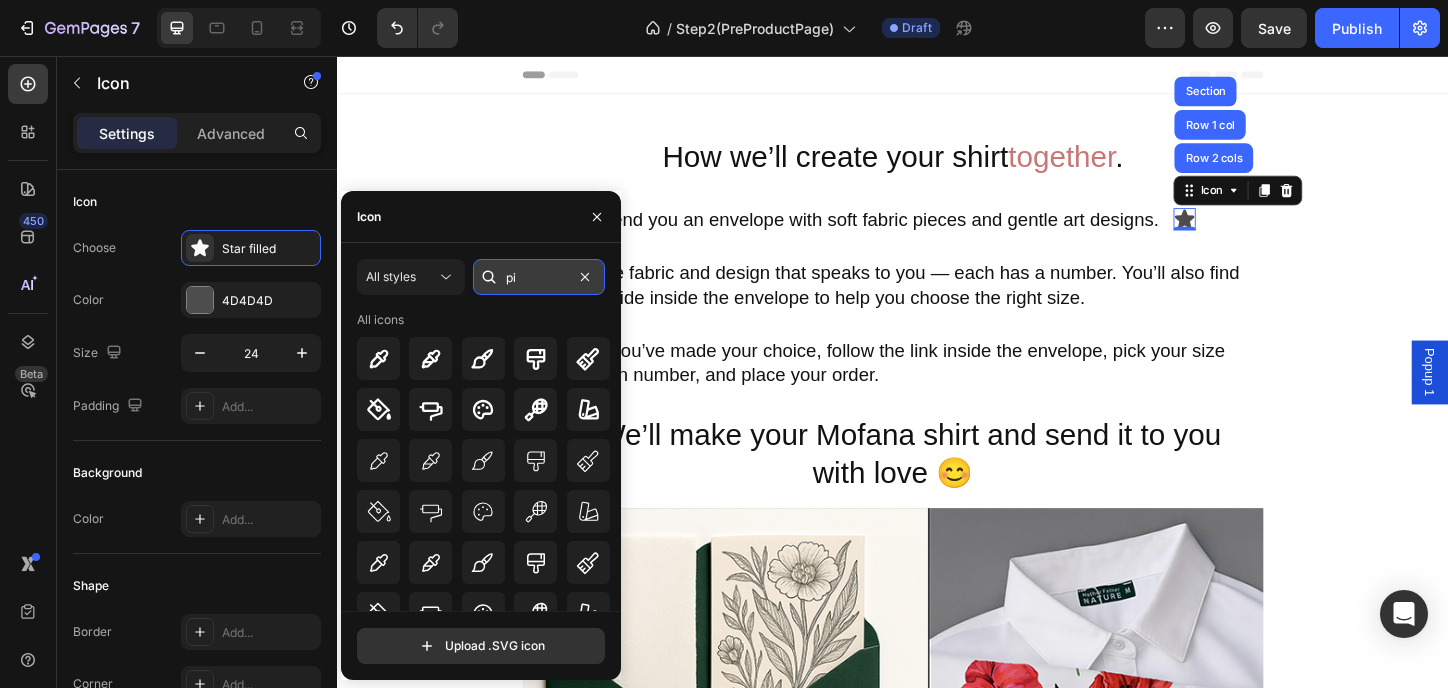type on "p" 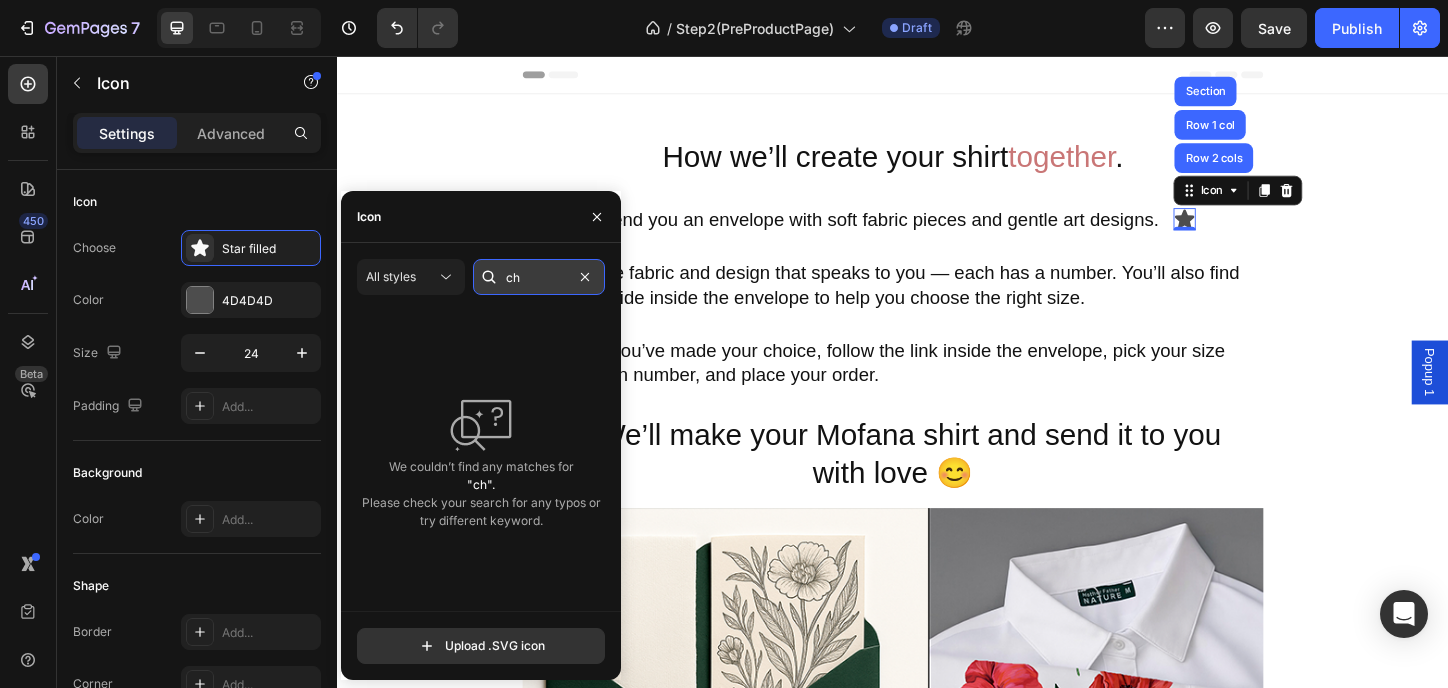 type on "c" 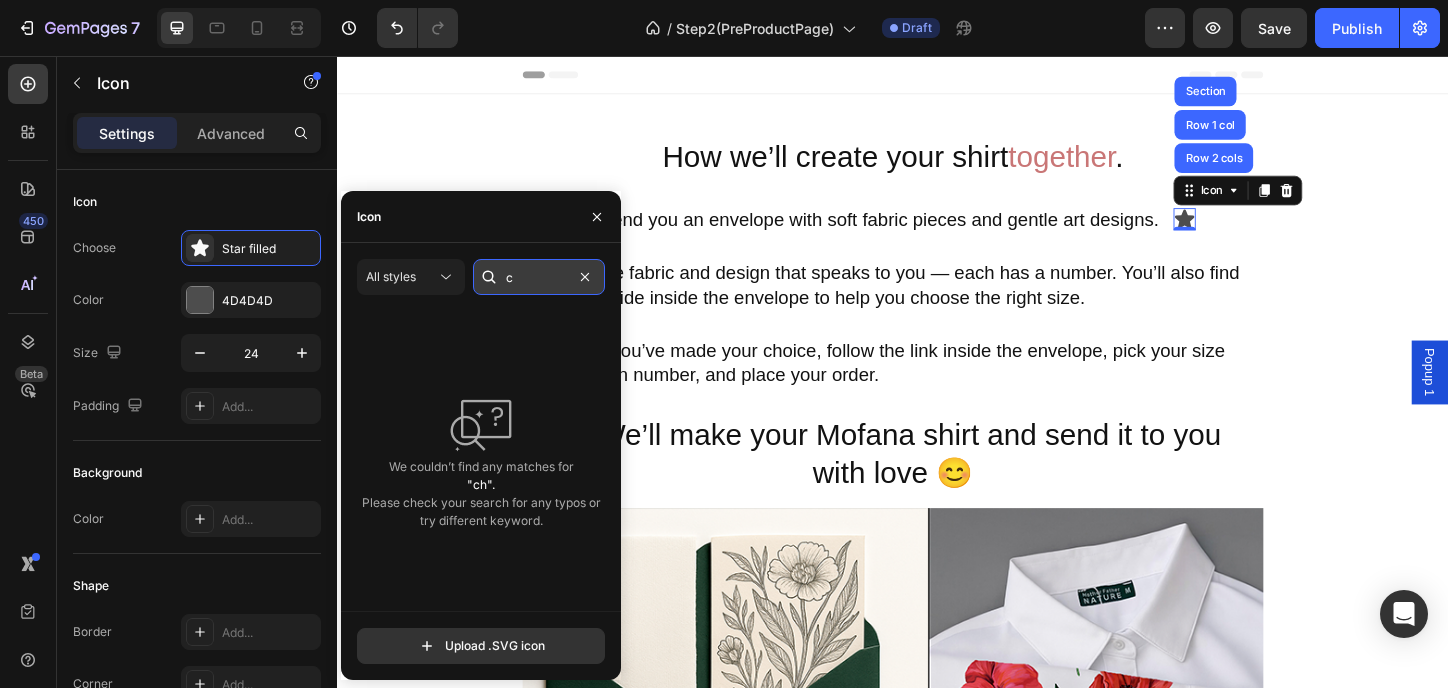 type 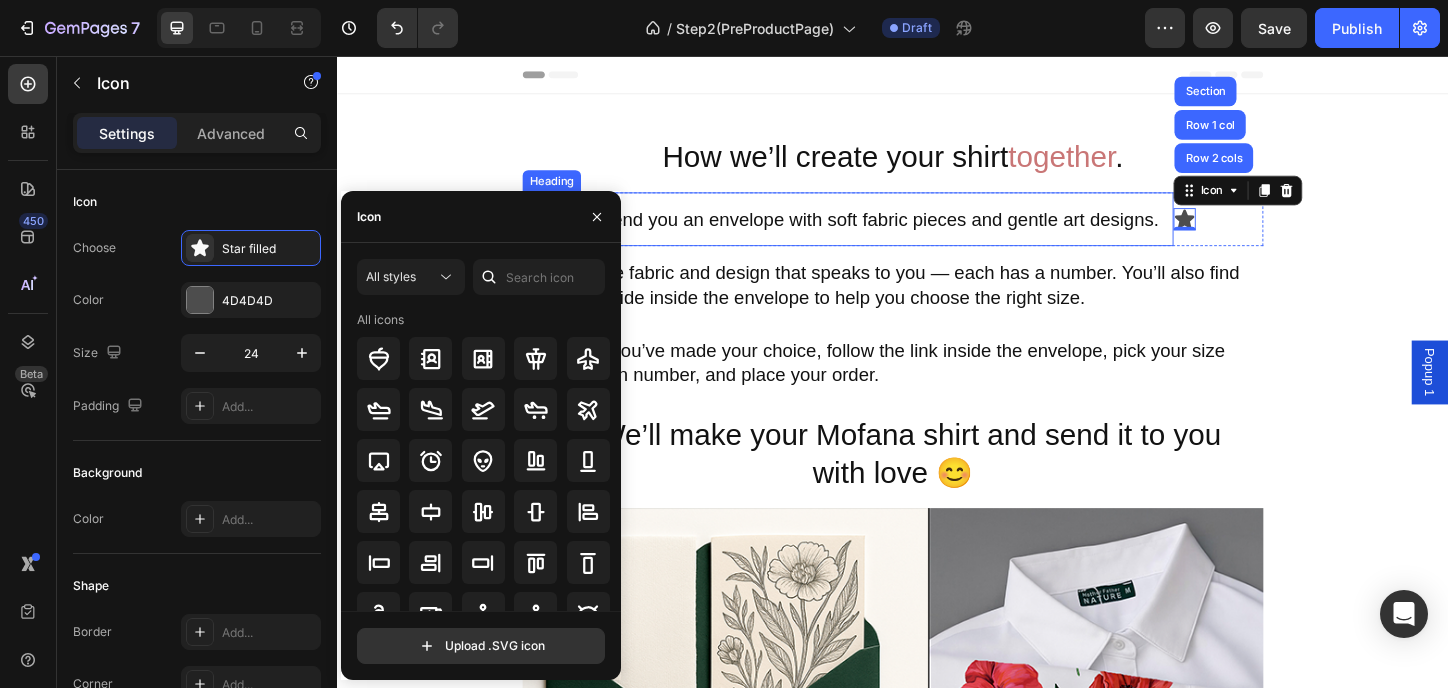 click on "1. We’ll send you an envelope with soft fabric pieces and gentle art designs." at bounding box center [888, 232] 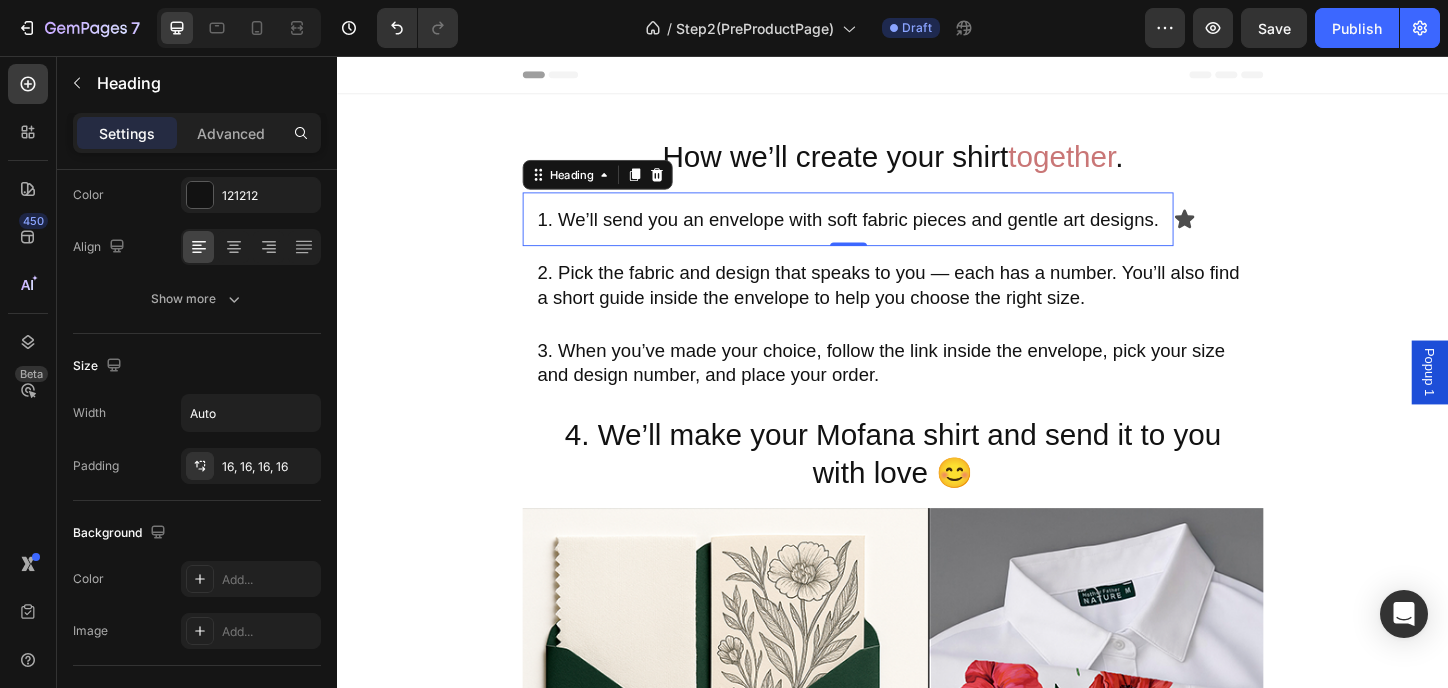 scroll, scrollTop: 0, scrollLeft: 0, axis: both 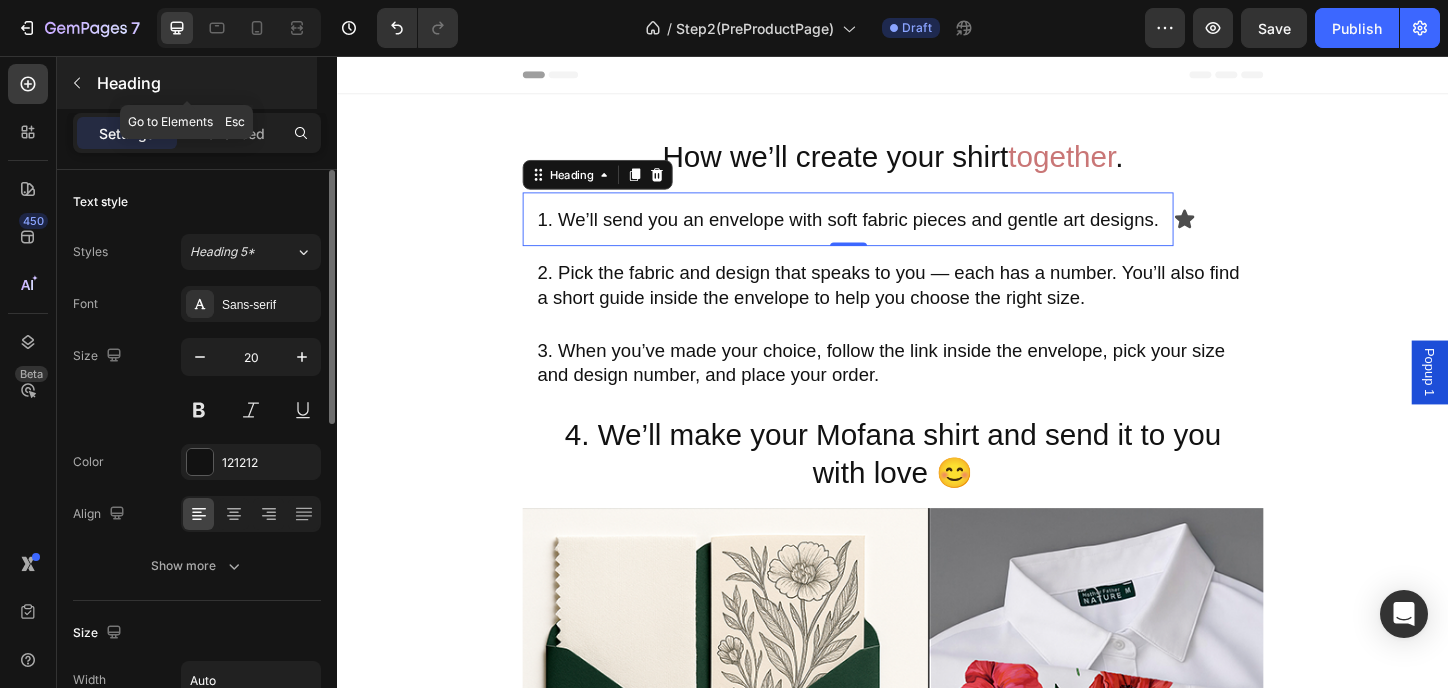 click 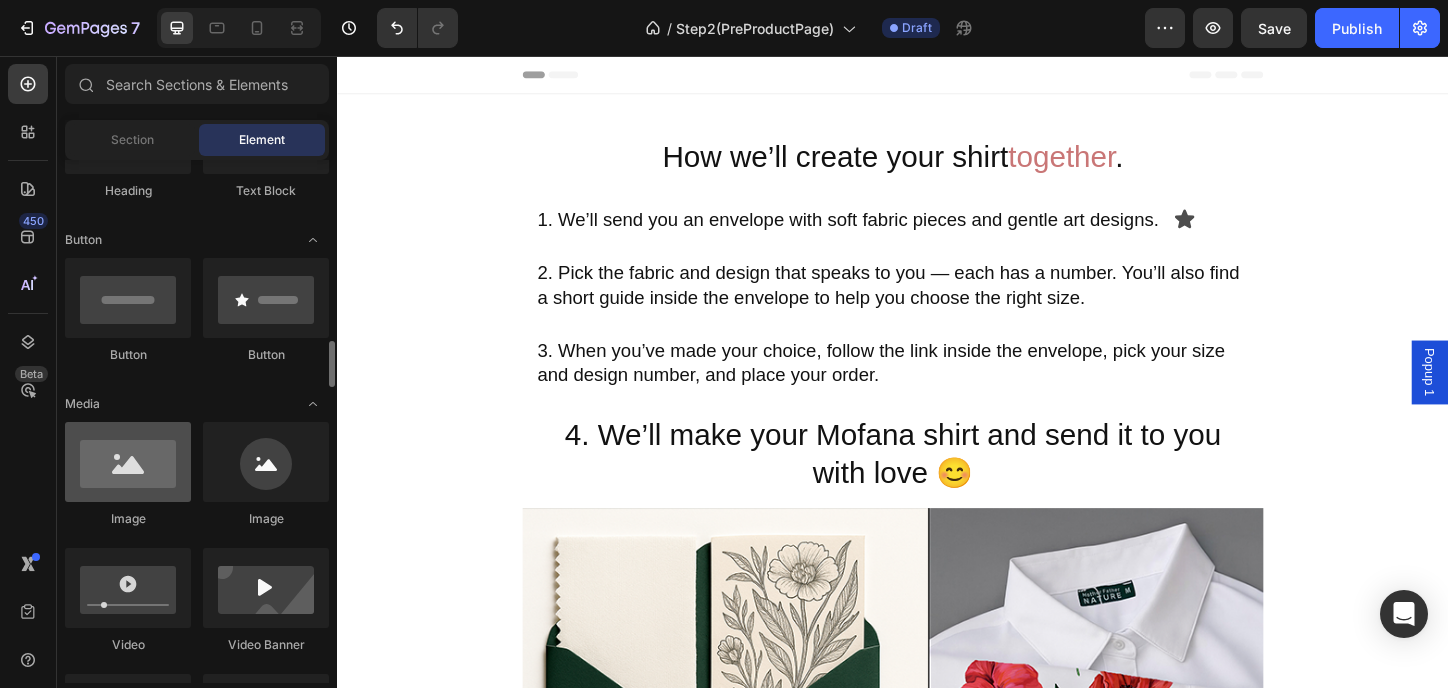 scroll, scrollTop: 534, scrollLeft: 0, axis: vertical 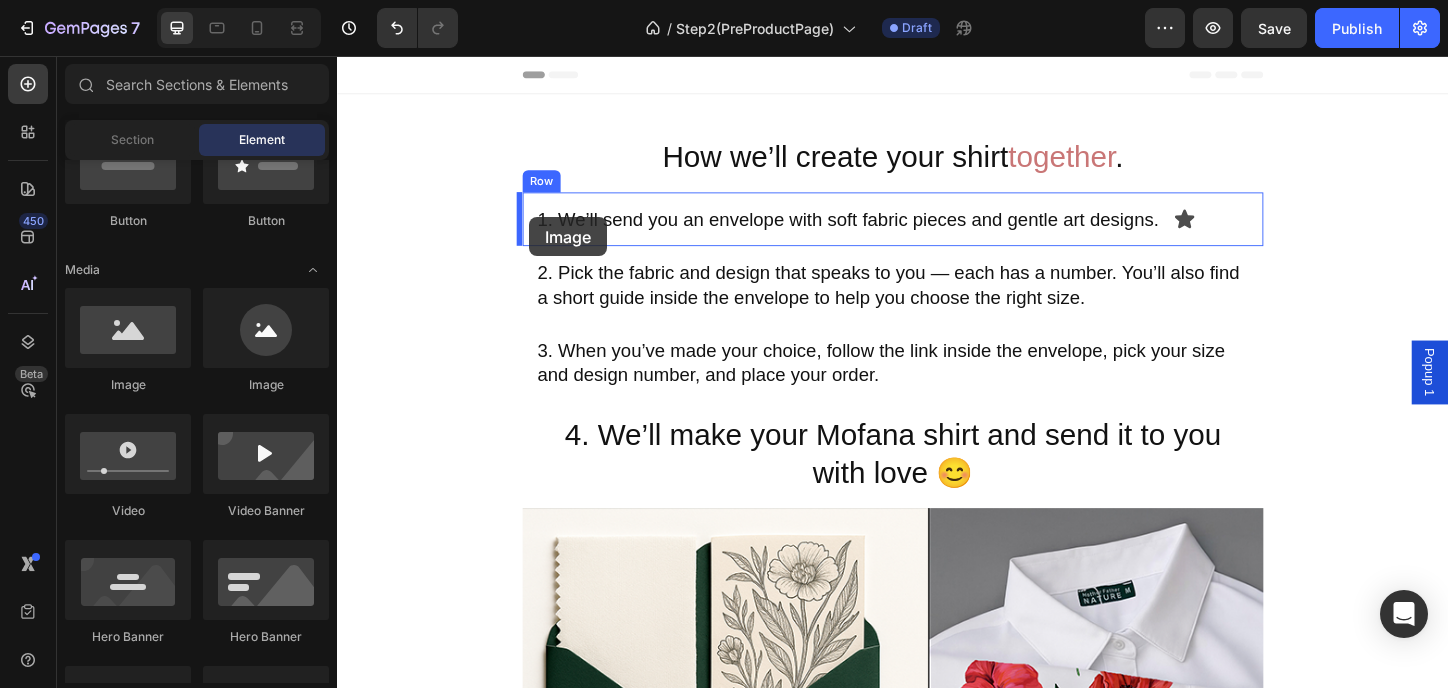 drag, startPoint x: 465, startPoint y: 384, endPoint x: 544, endPoint y: 230, distance: 173.0809 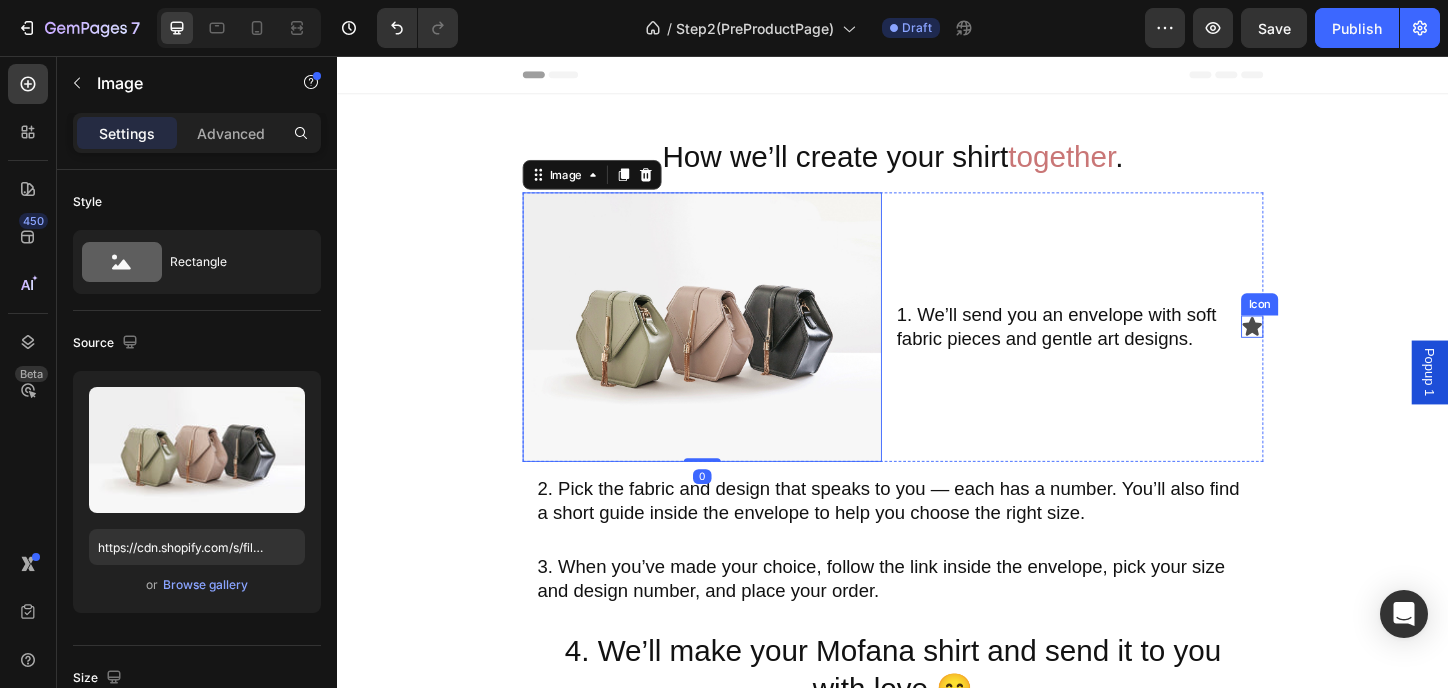 click 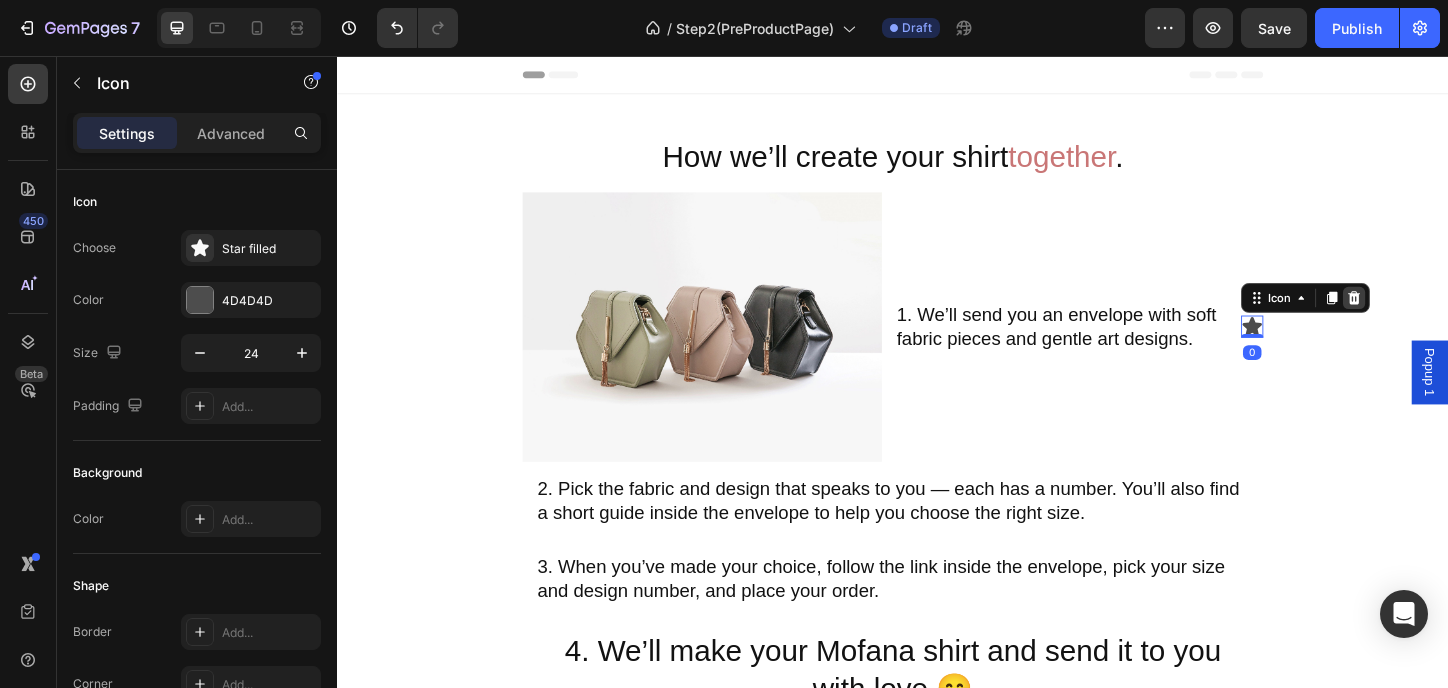 click 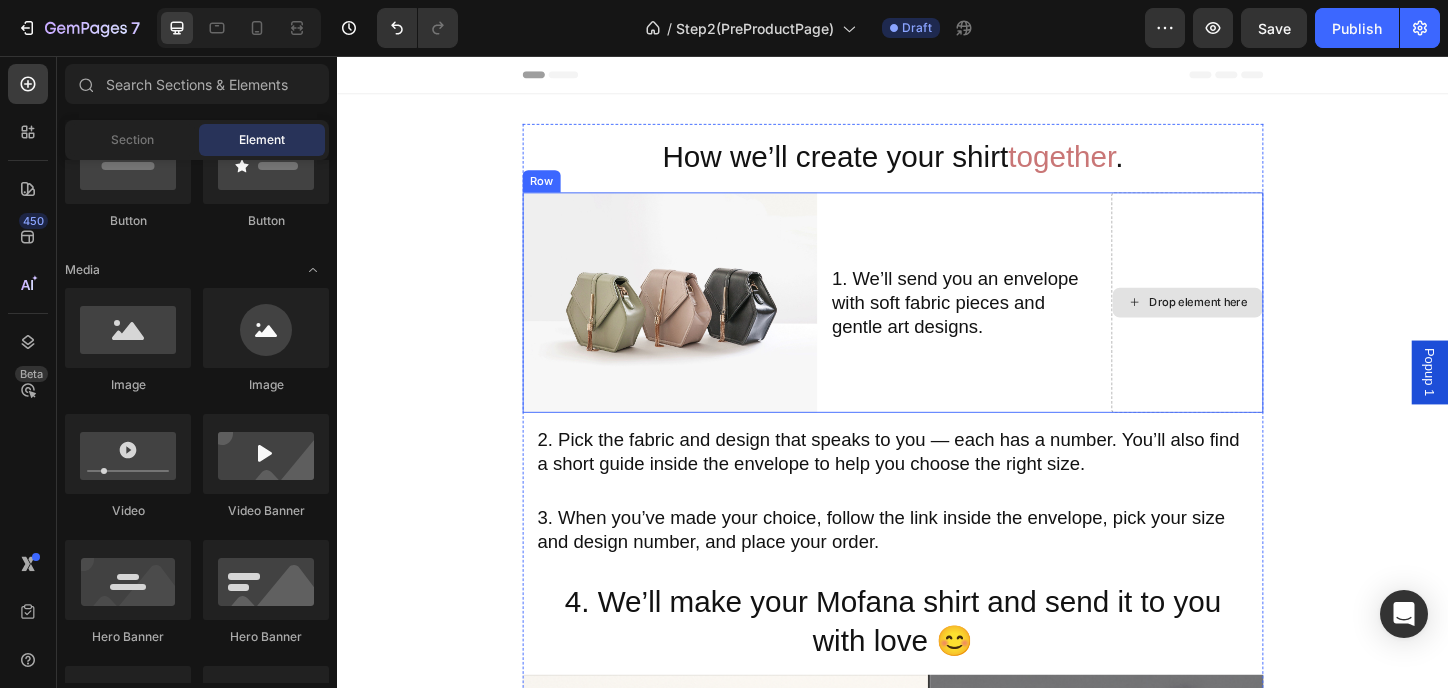 drag, startPoint x: 1261, startPoint y: 361, endPoint x: 1039, endPoint y: 348, distance: 222.38031 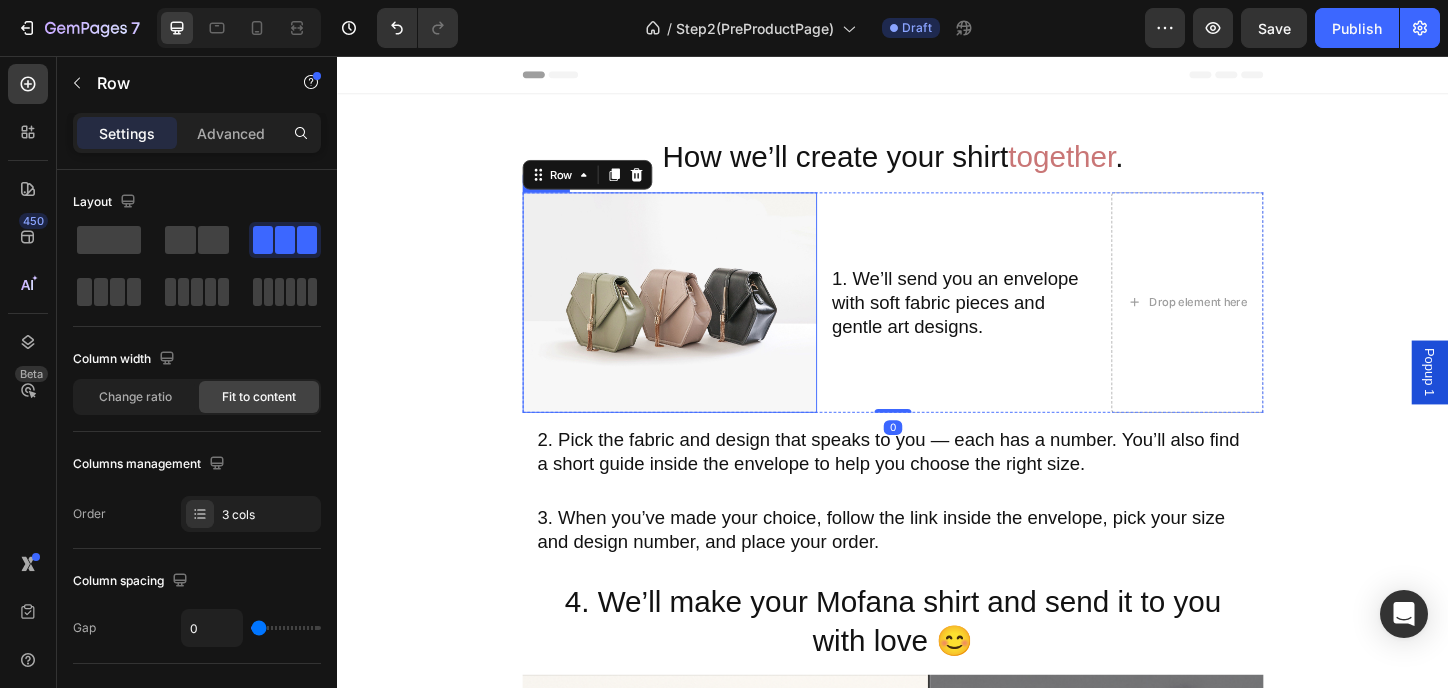 click at bounding box center [696, 322] 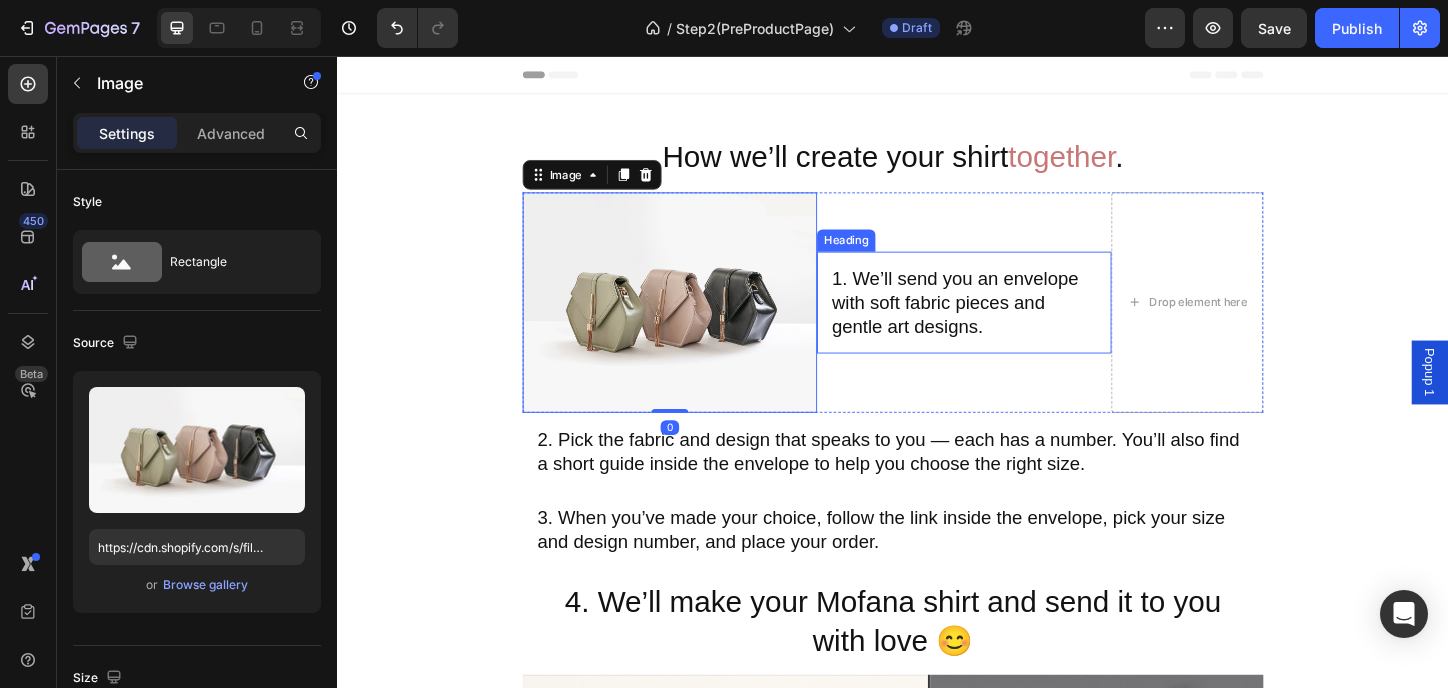 click on "1. We’ll send you an envelope with soft fabric pieces and gentle art designs." at bounding box center (1014, 322) 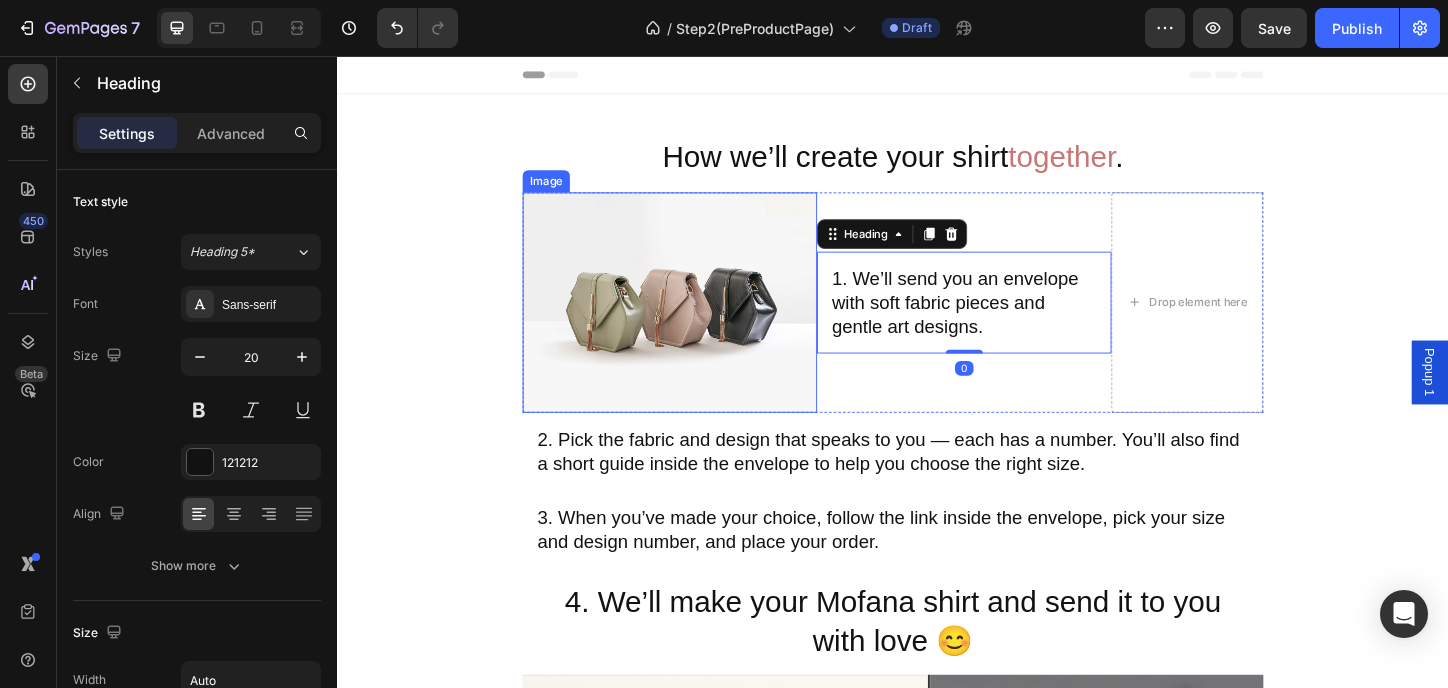 click at bounding box center (696, 322) 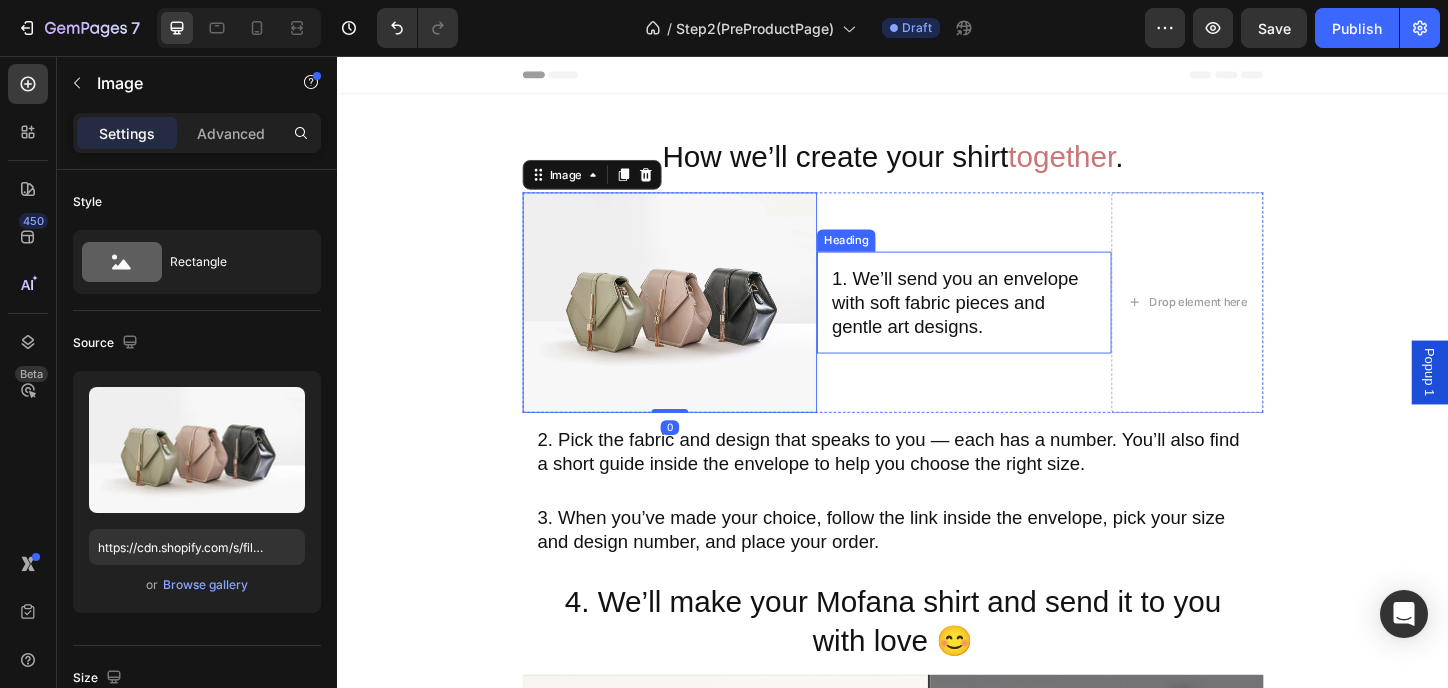 click on "1. We’ll send you an envelope with soft fabric pieces and gentle art designs. Heading" at bounding box center [1014, 322] 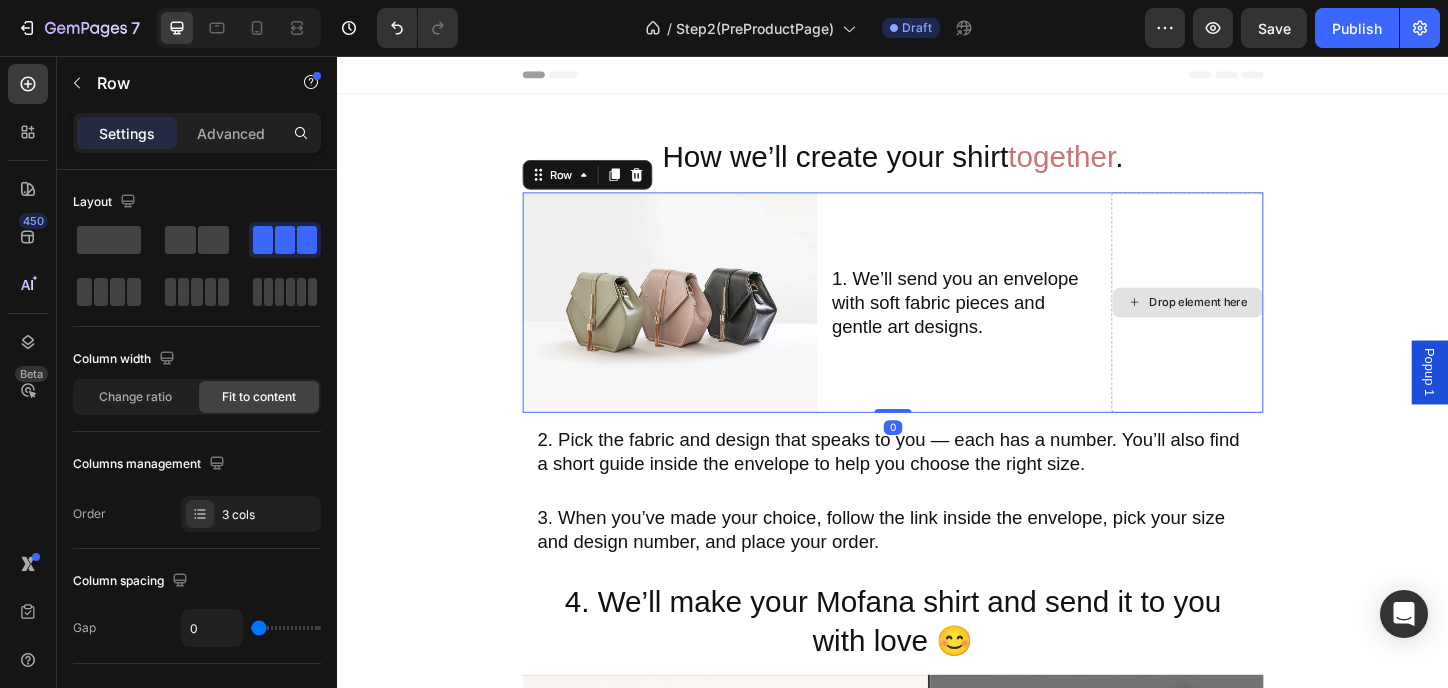 click on "Drop element here" at bounding box center (1255, 322) 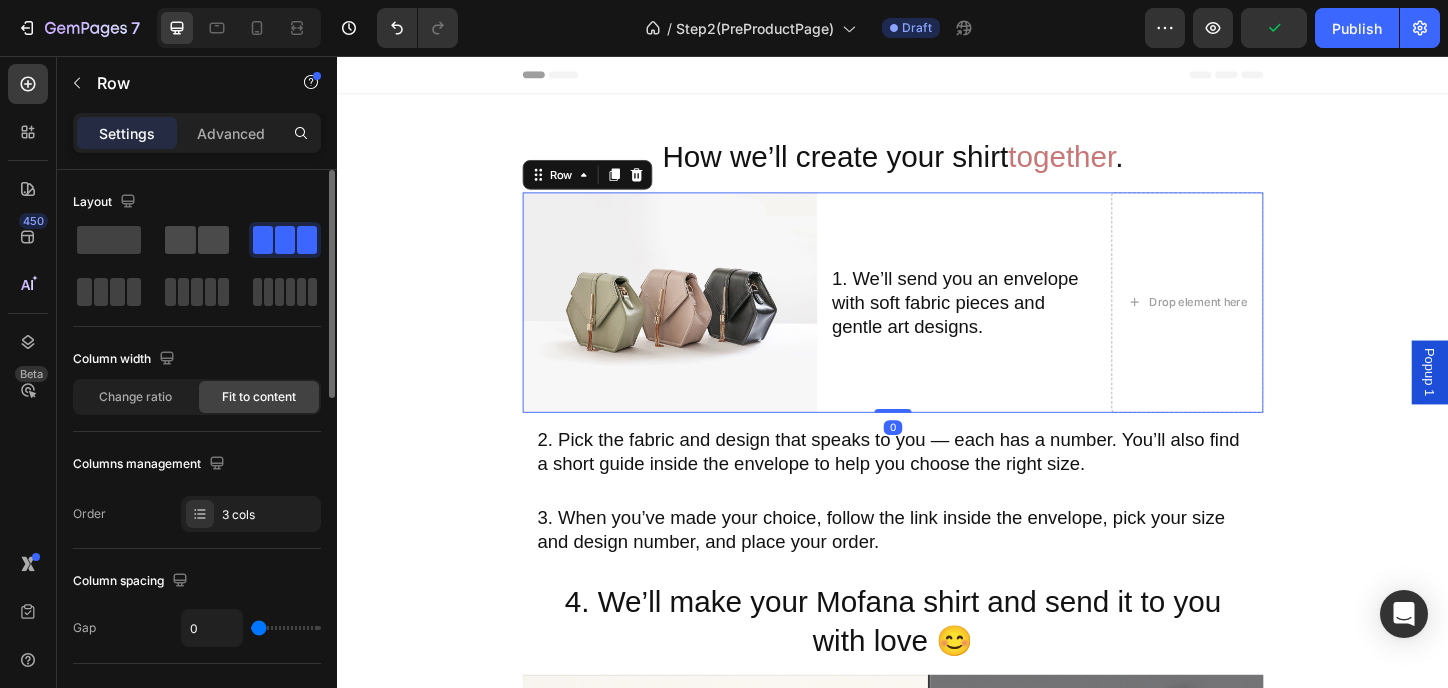 click 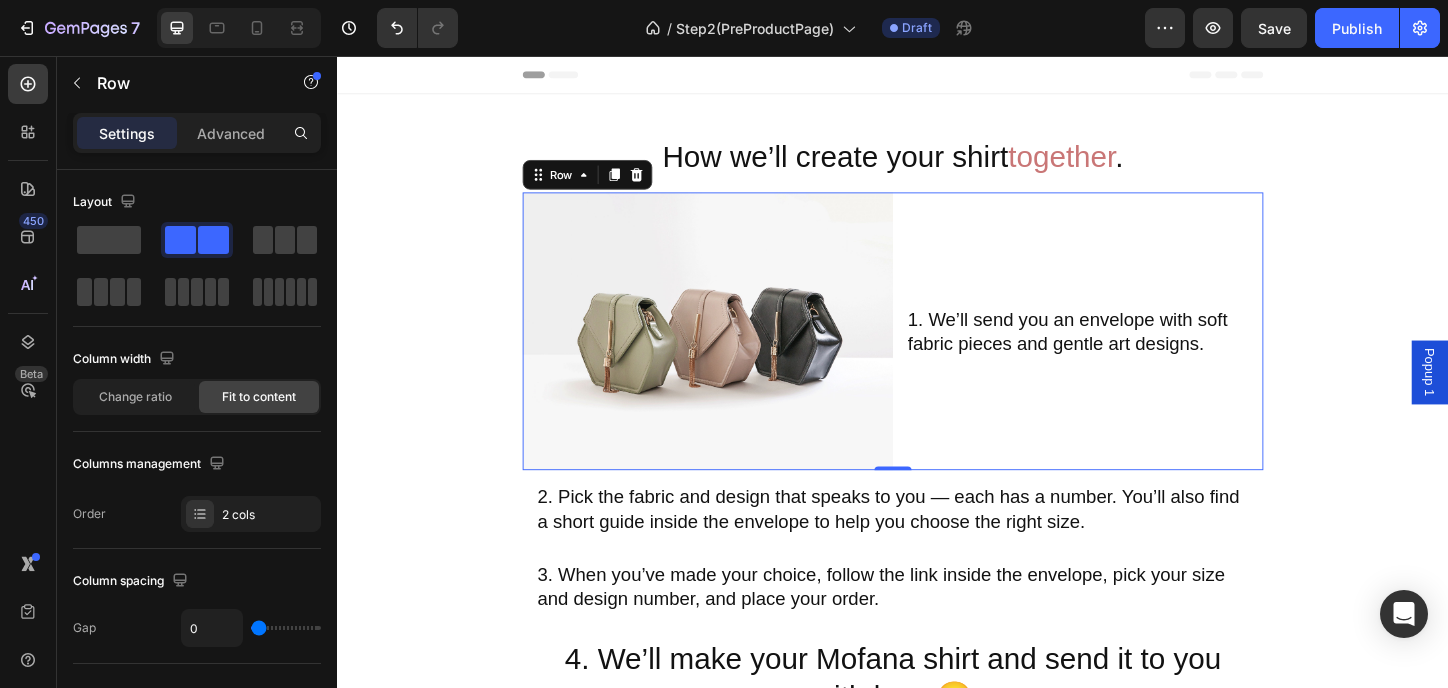 click on "1. We’ll send you an envelope with soft fabric pieces and gentle art designs. Heading" at bounding box center [1137, 353] 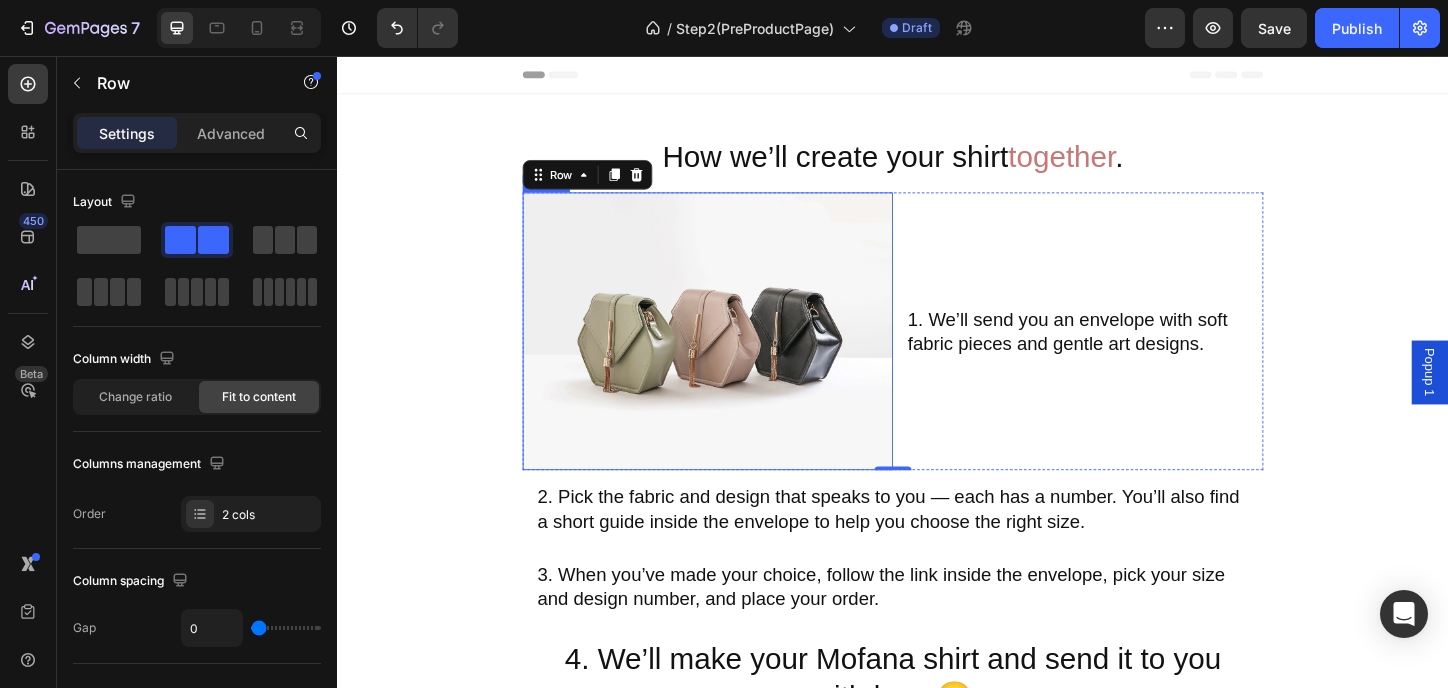 click at bounding box center [737, 353] 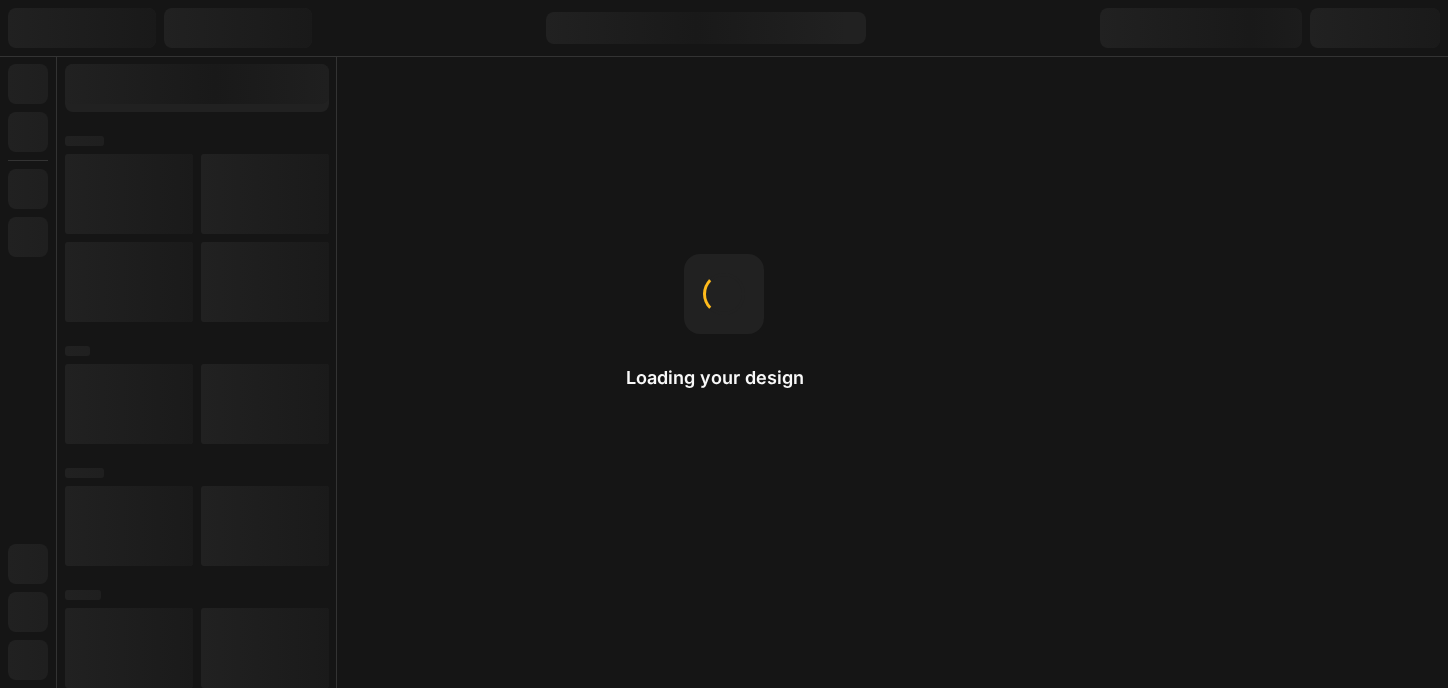 scroll, scrollTop: 0, scrollLeft: 0, axis: both 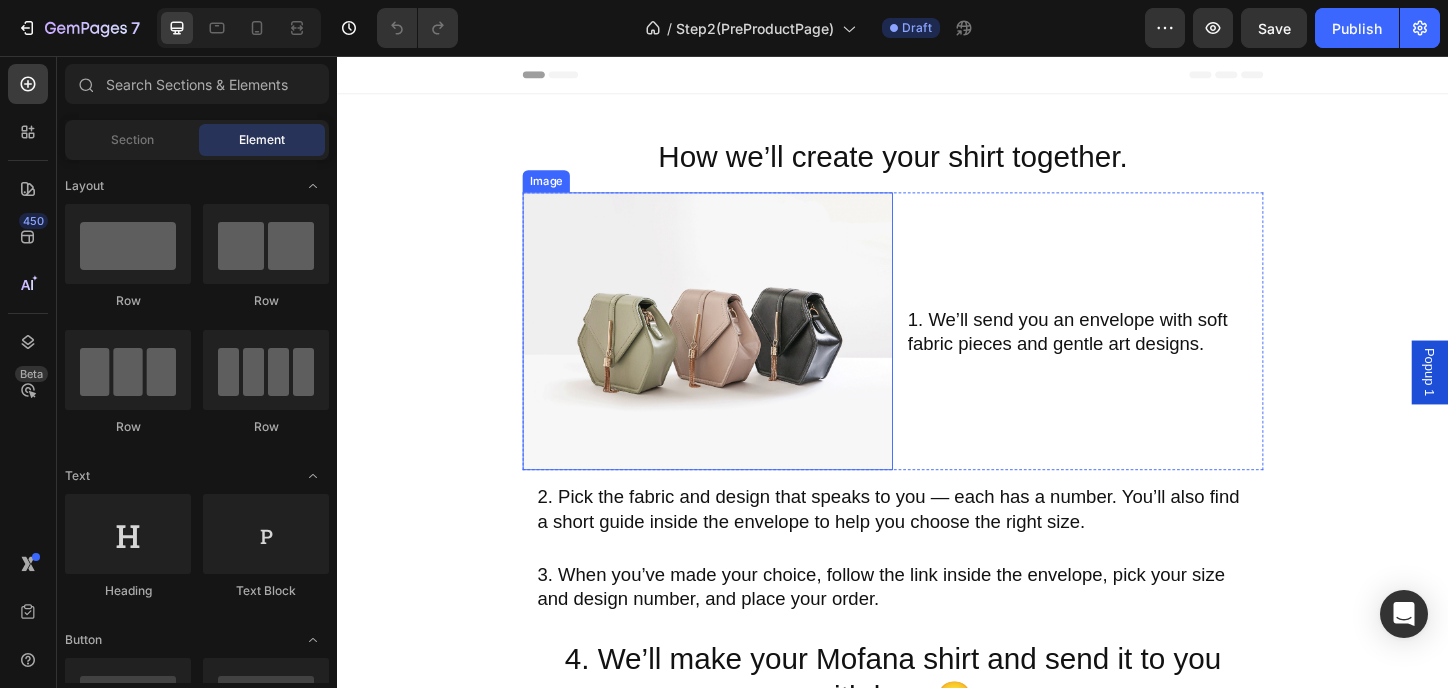 click at bounding box center [737, 353] 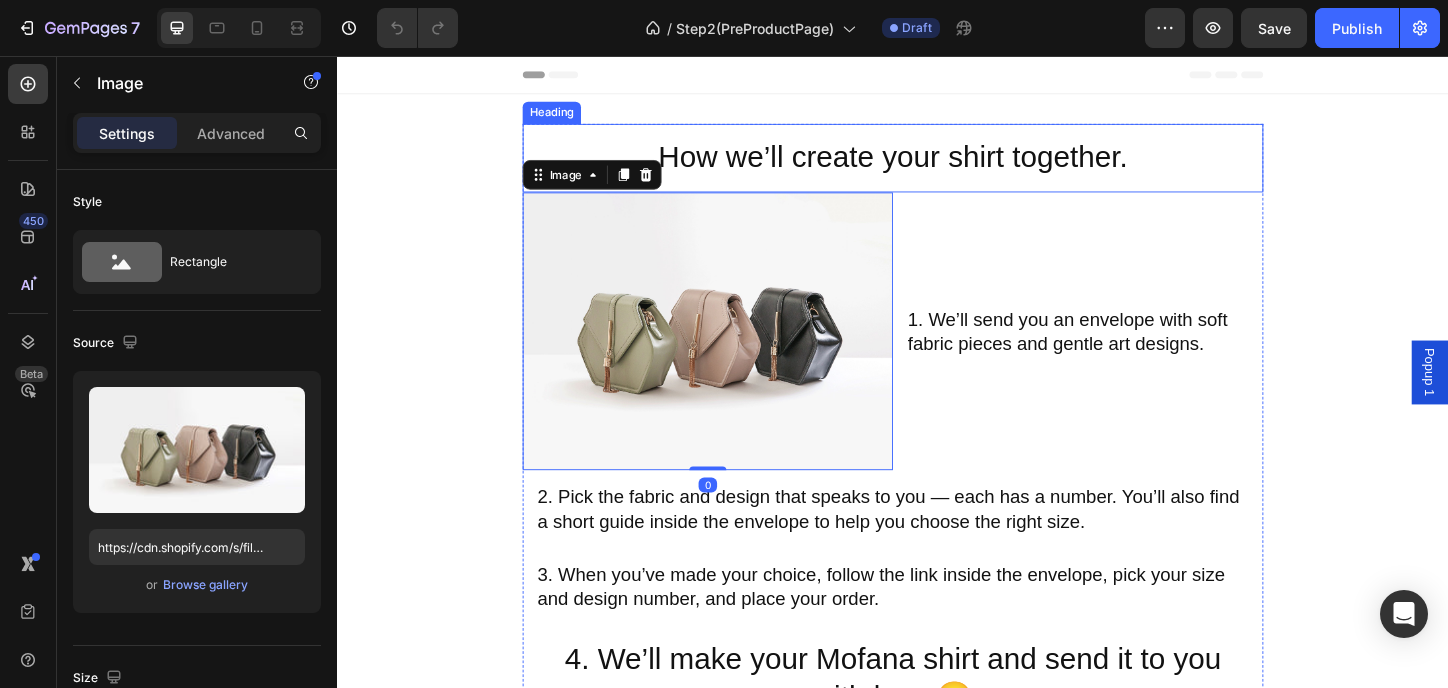 click on "How we’ll create your shirt together." at bounding box center (937, 166) 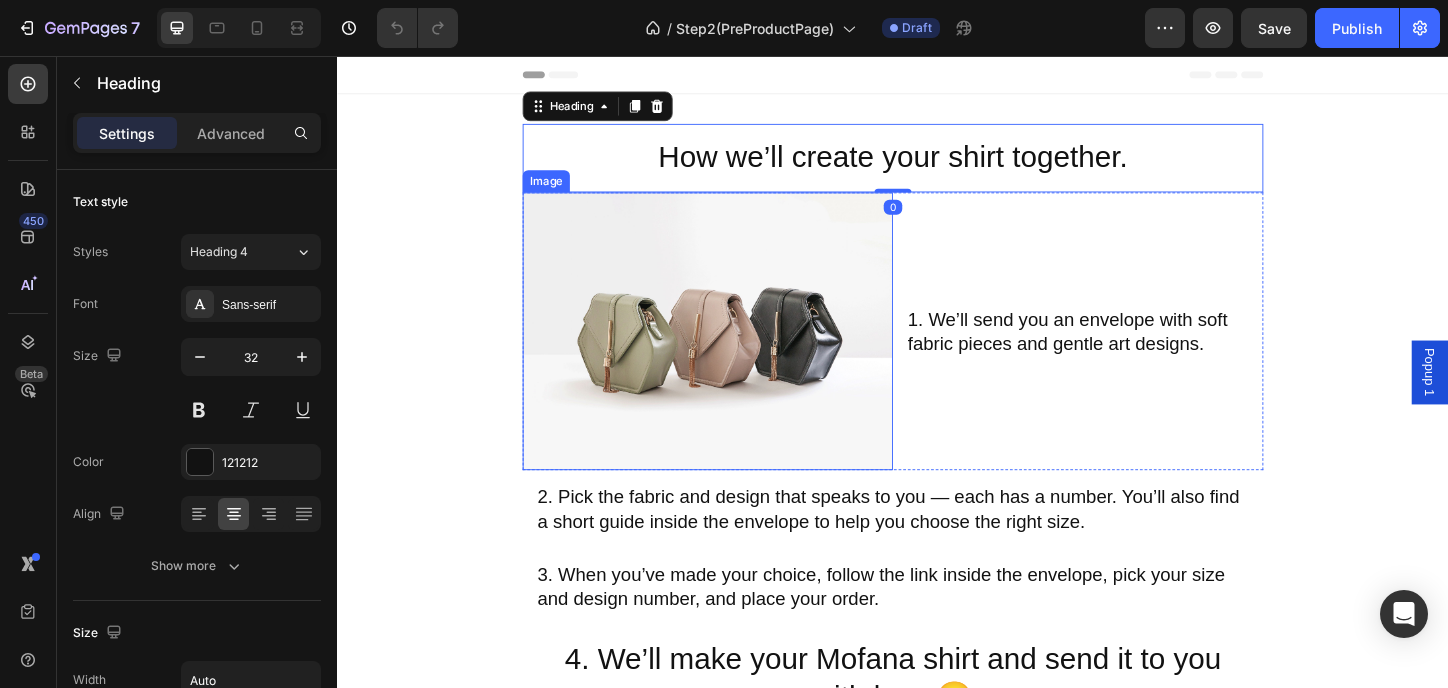 click at bounding box center [737, 353] 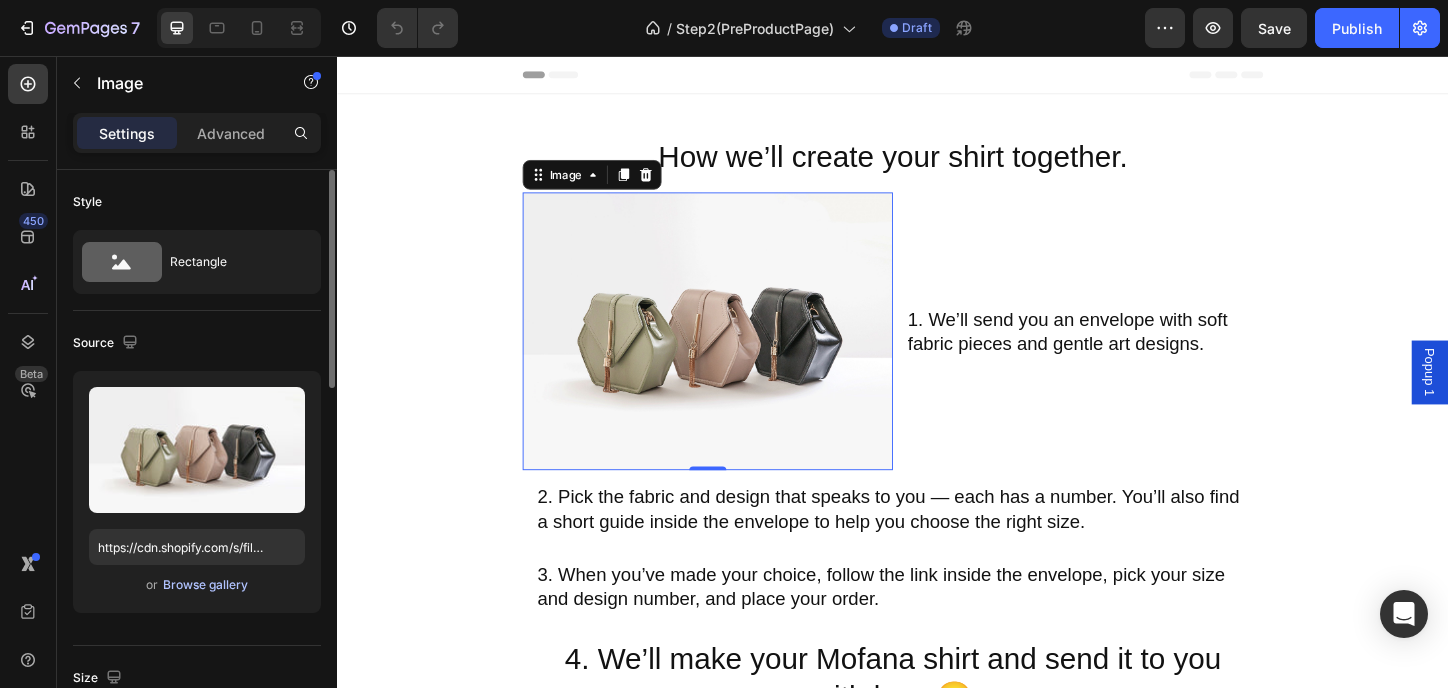 click on "Browse gallery" at bounding box center (205, 585) 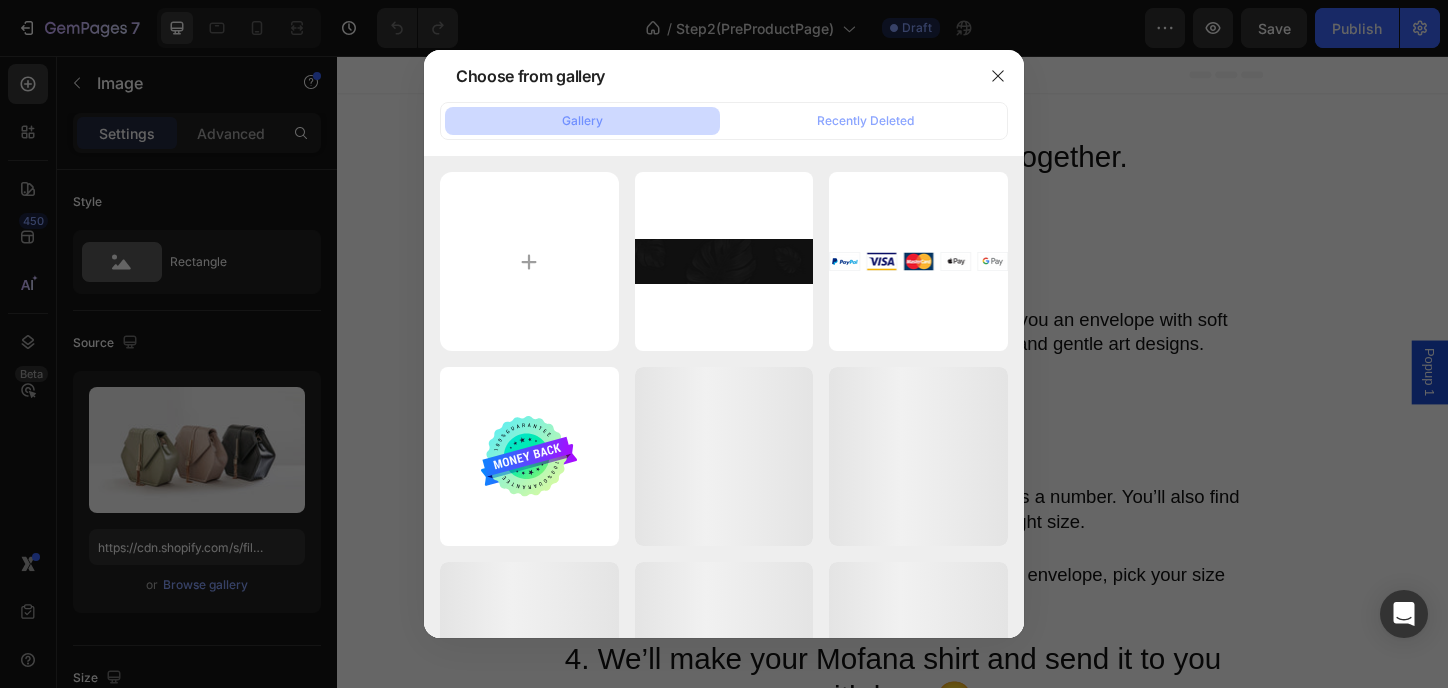 drag, startPoint x: 996, startPoint y: 77, endPoint x: 977, endPoint y: 81, distance: 19.416489 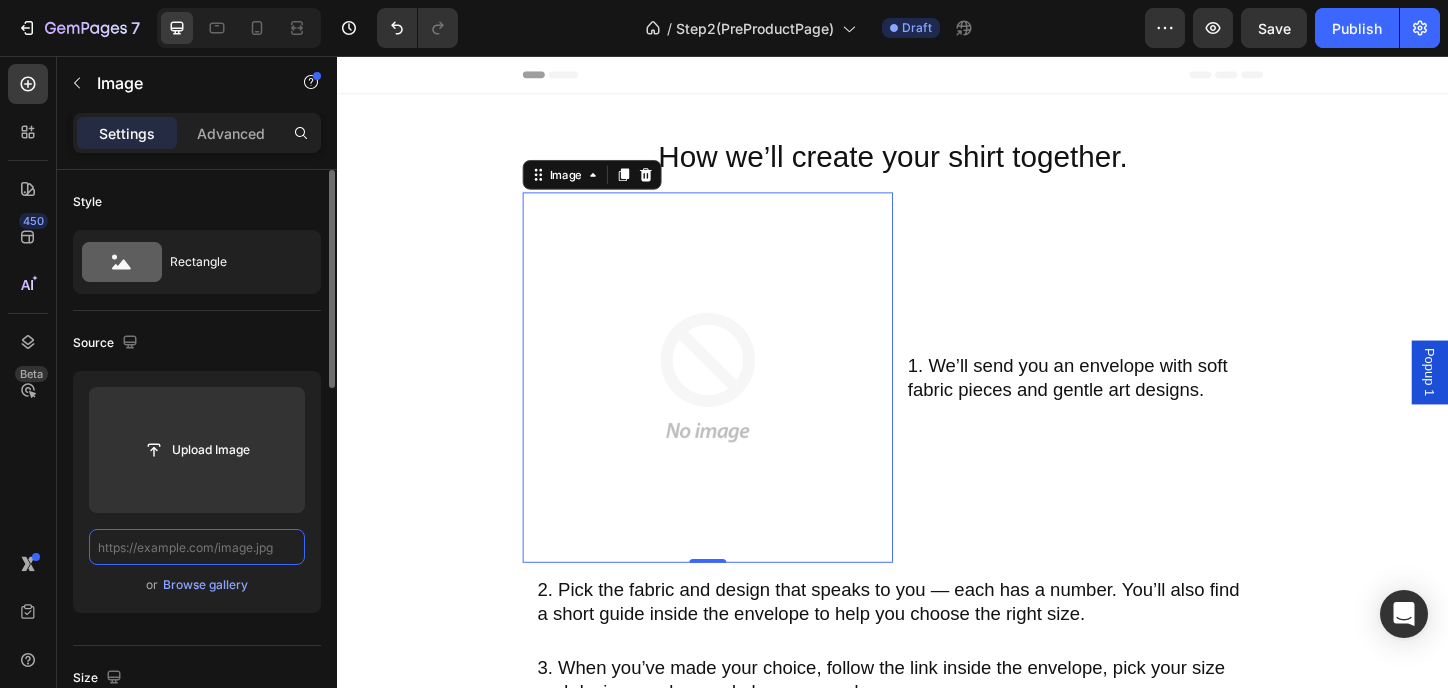 scroll, scrollTop: 0, scrollLeft: 0, axis: both 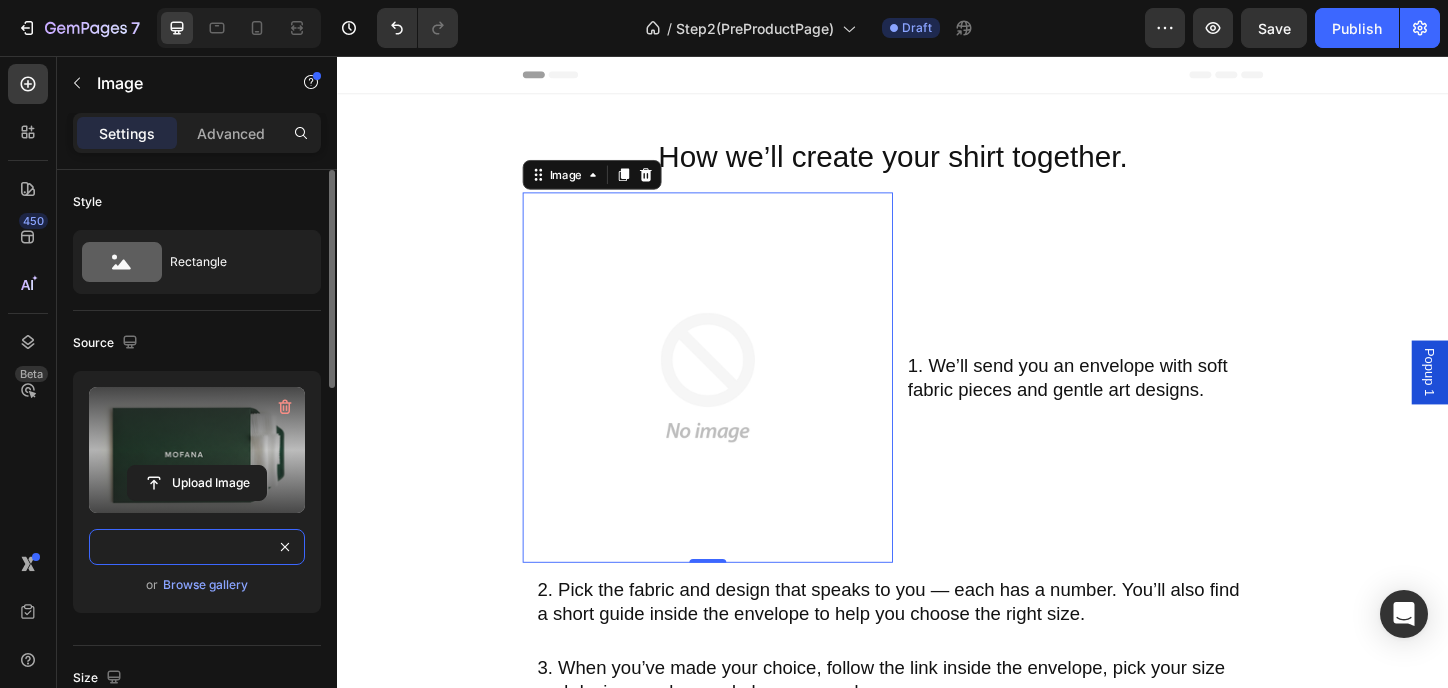 type on "https://cdn.shopify.com/s/files/1/0949/3862/8418/files/Gemini_Generated_Image_vbcw4qvbcw4qvbcw.png?v=1754308872" 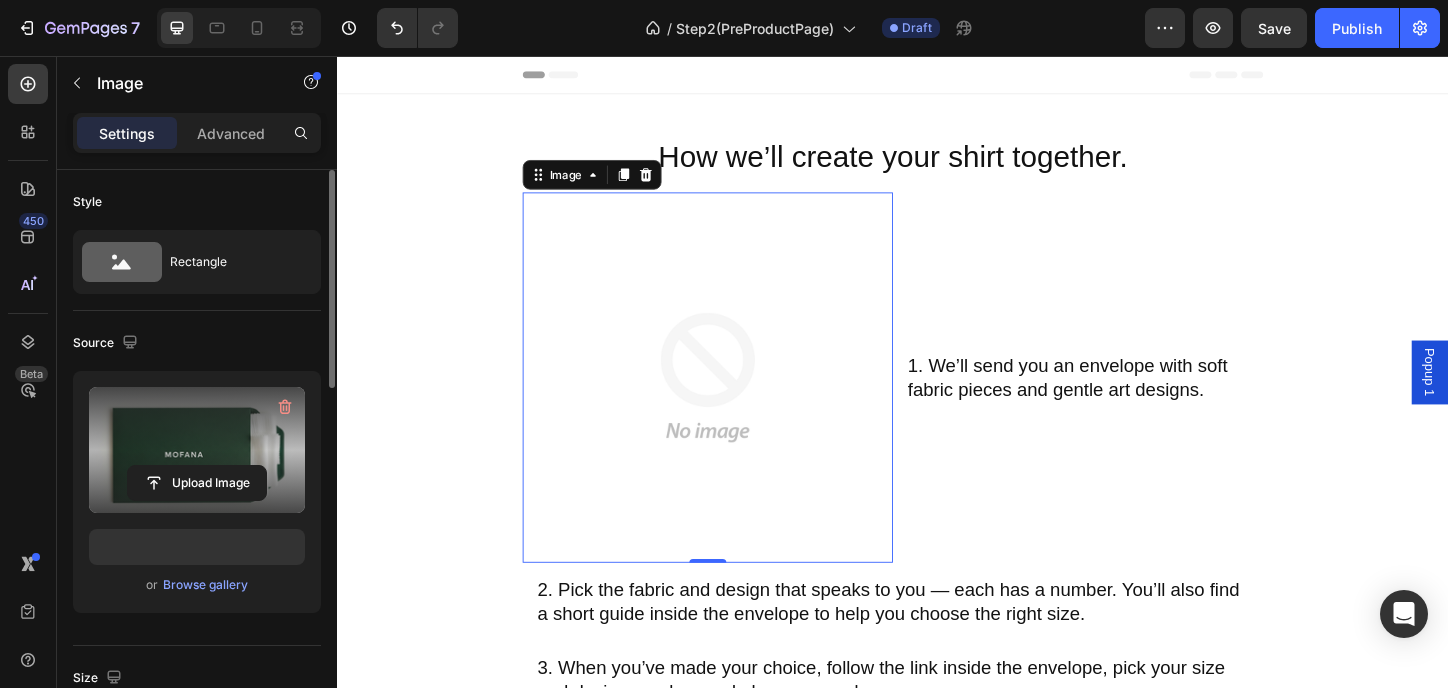 scroll, scrollTop: 0, scrollLeft: 0, axis: both 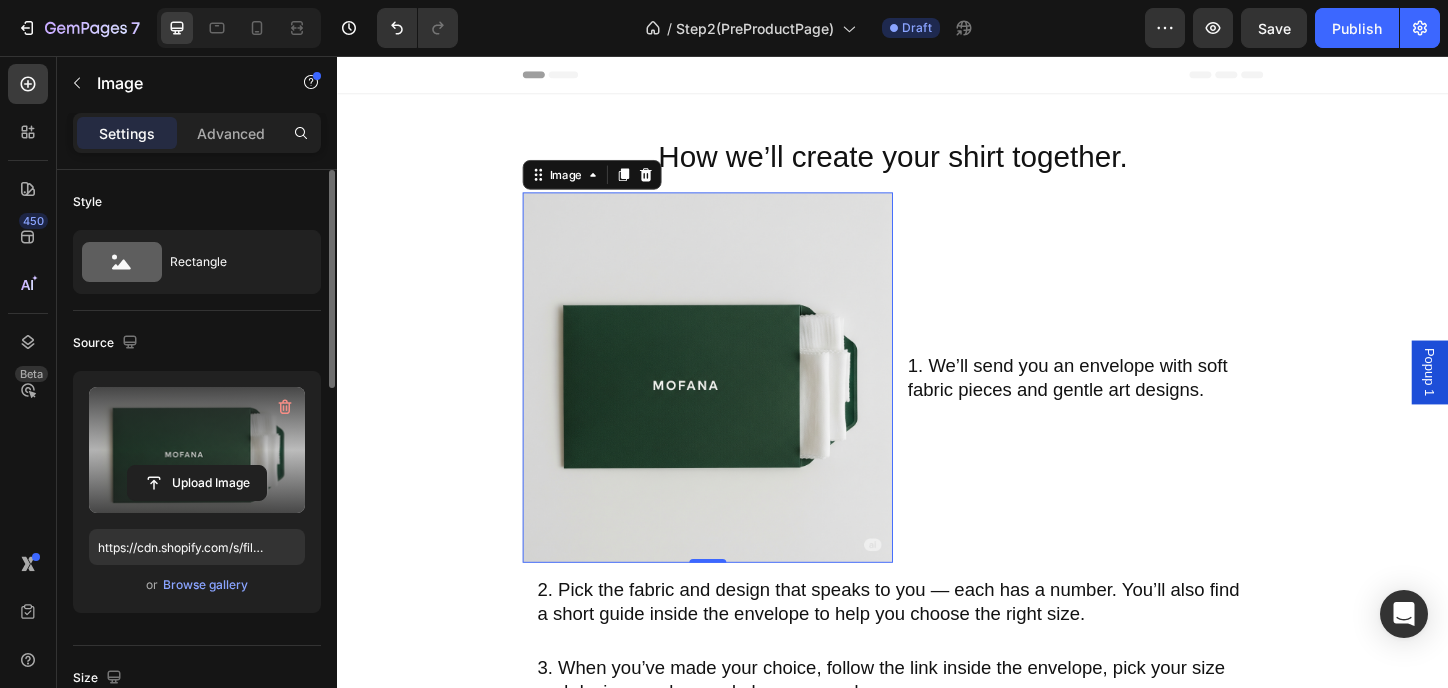 click at bounding box center [197, 450] 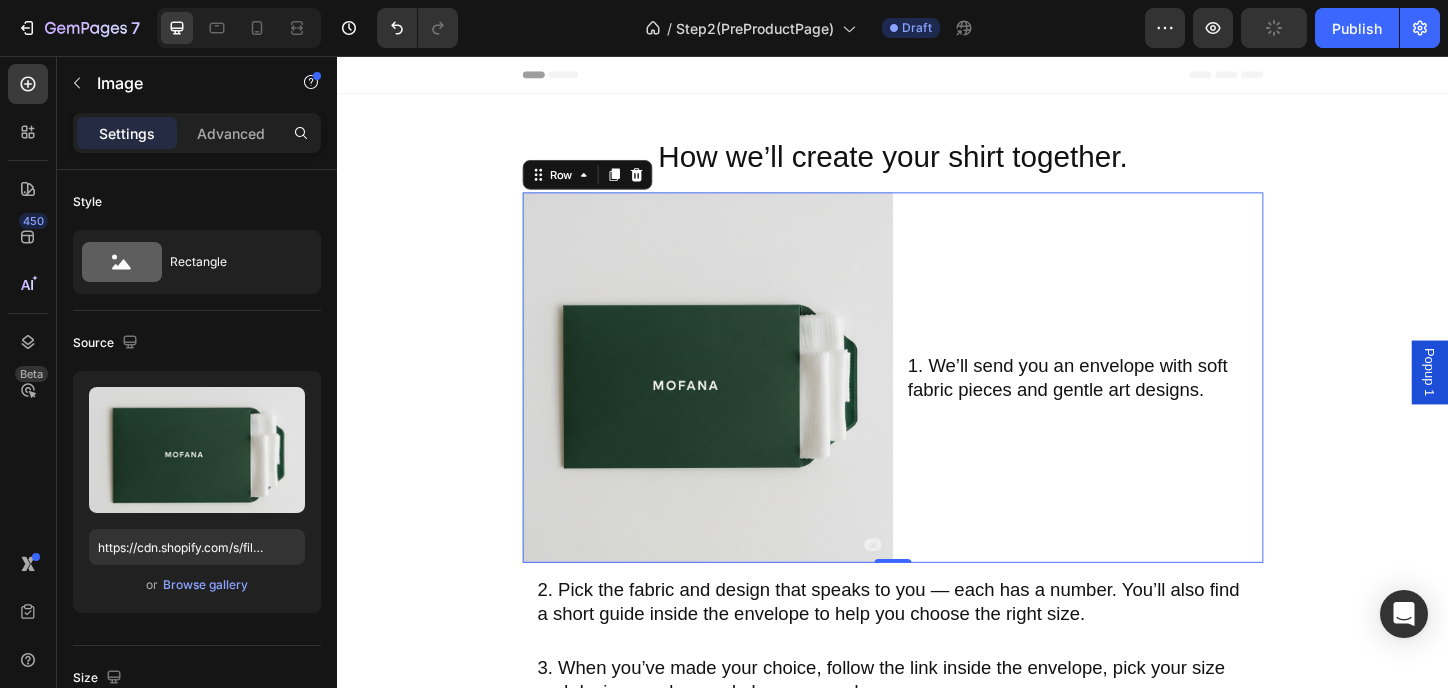 click on "1. We’ll send you an envelope with soft fabric pieces and gentle art designs. Heading" at bounding box center [1137, 403] 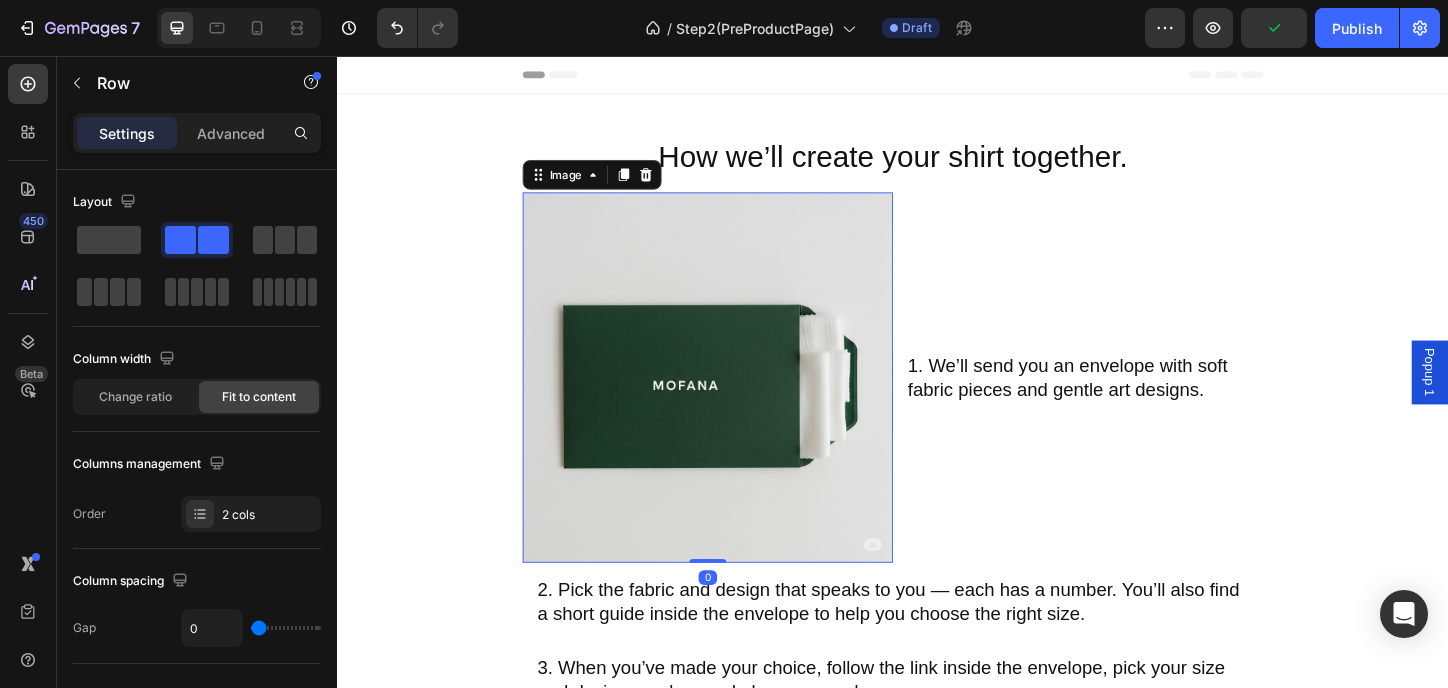 click at bounding box center [737, 403] 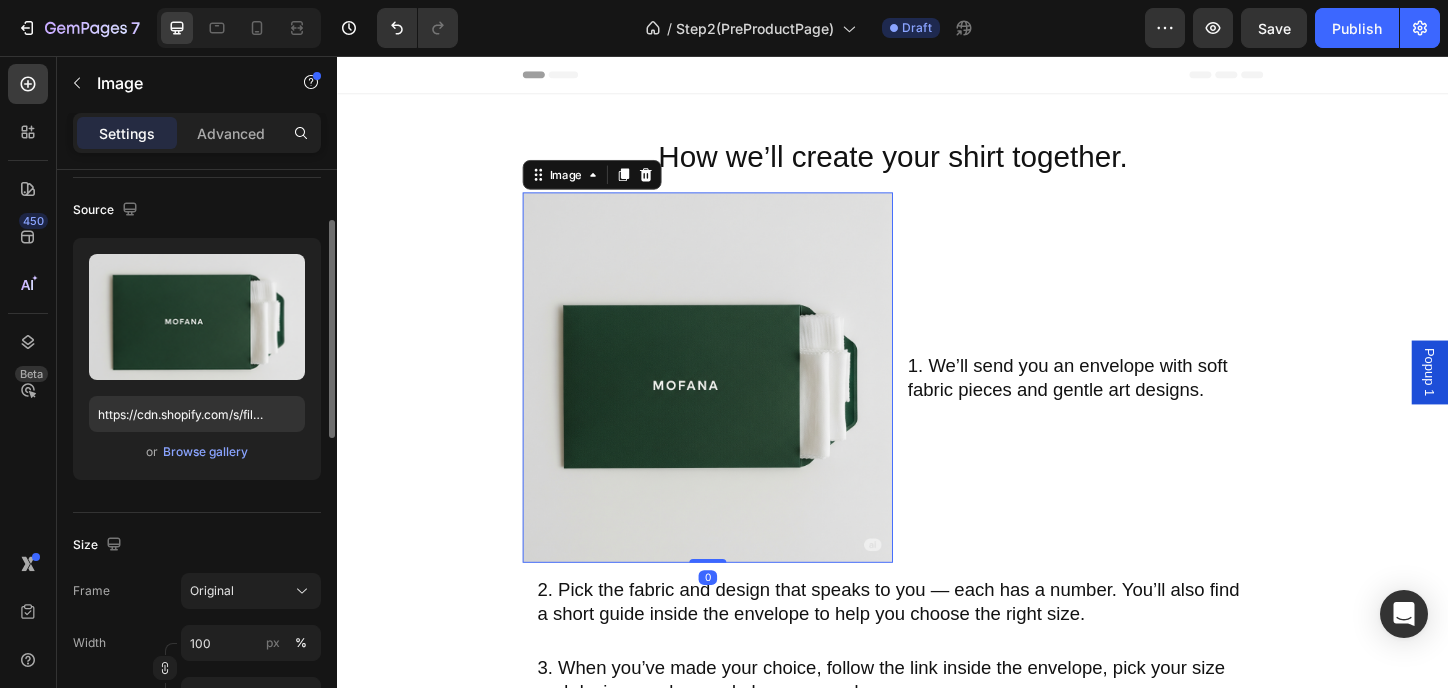 scroll, scrollTop: 267, scrollLeft: 0, axis: vertical 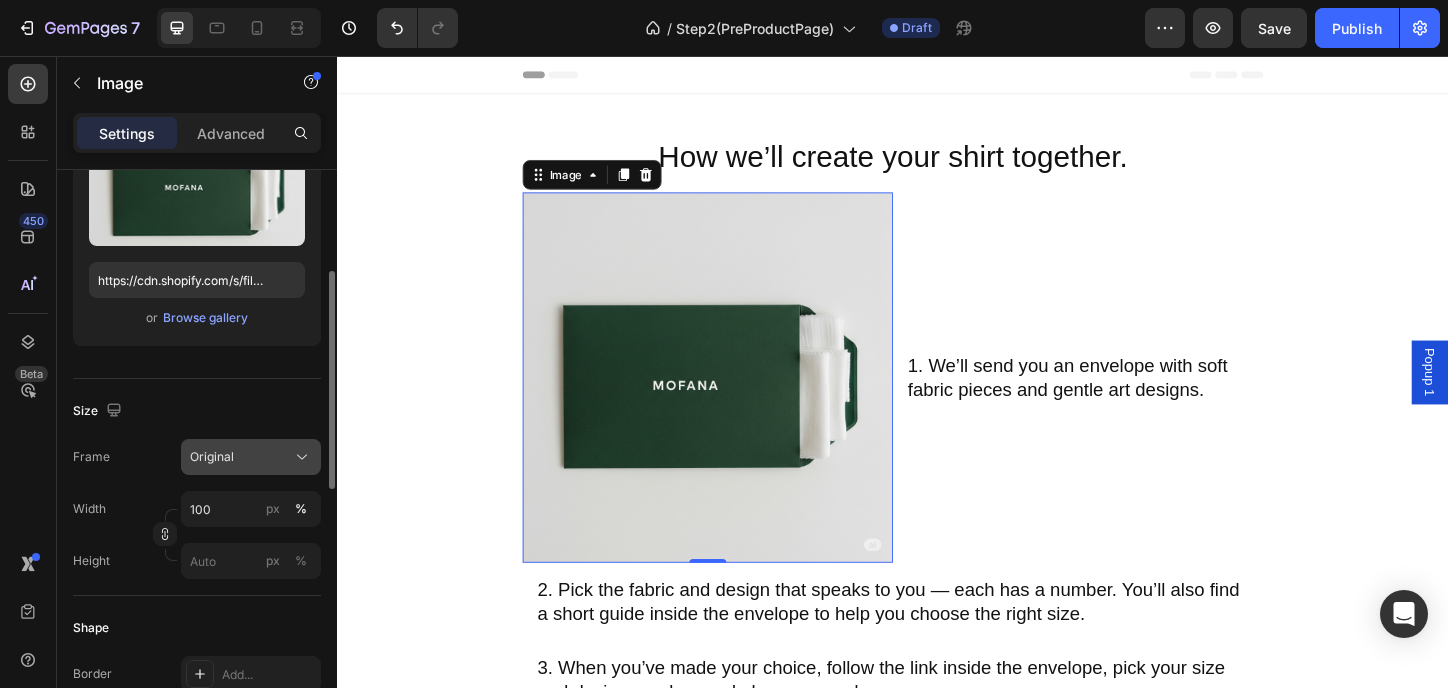 click 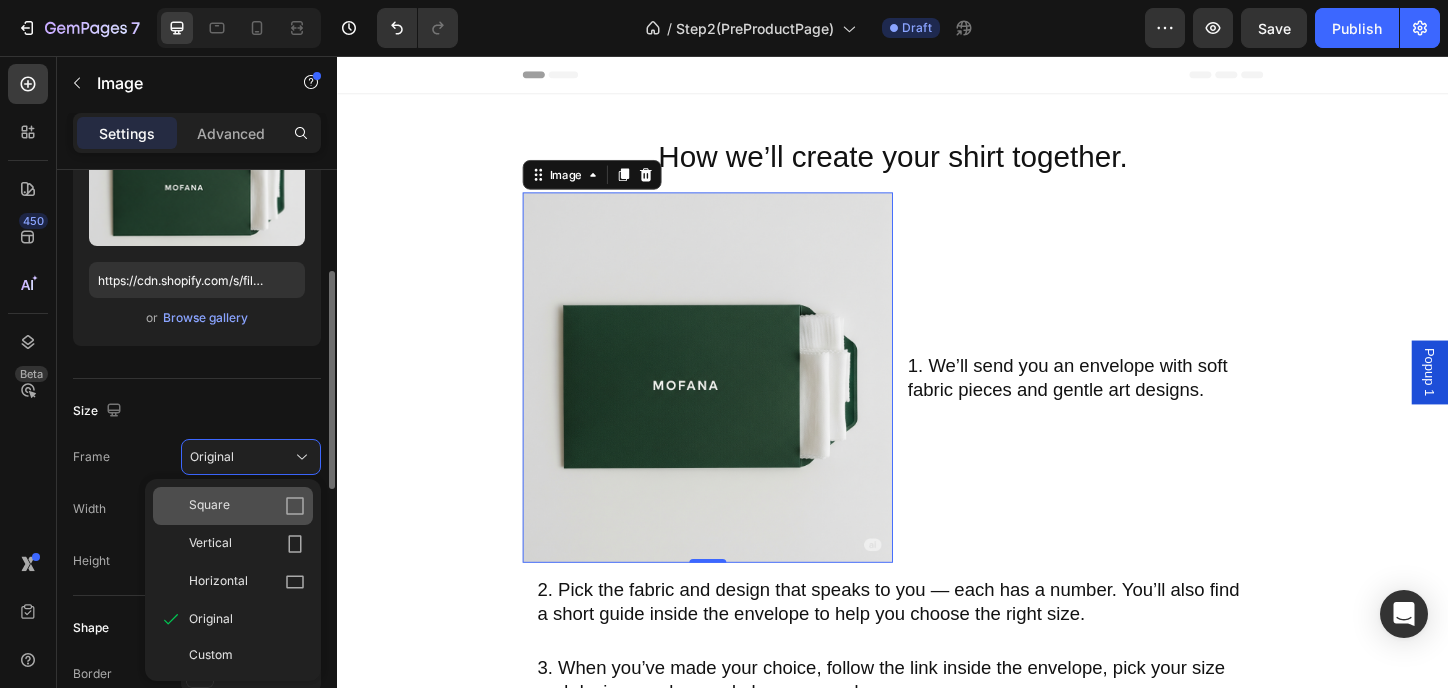 click 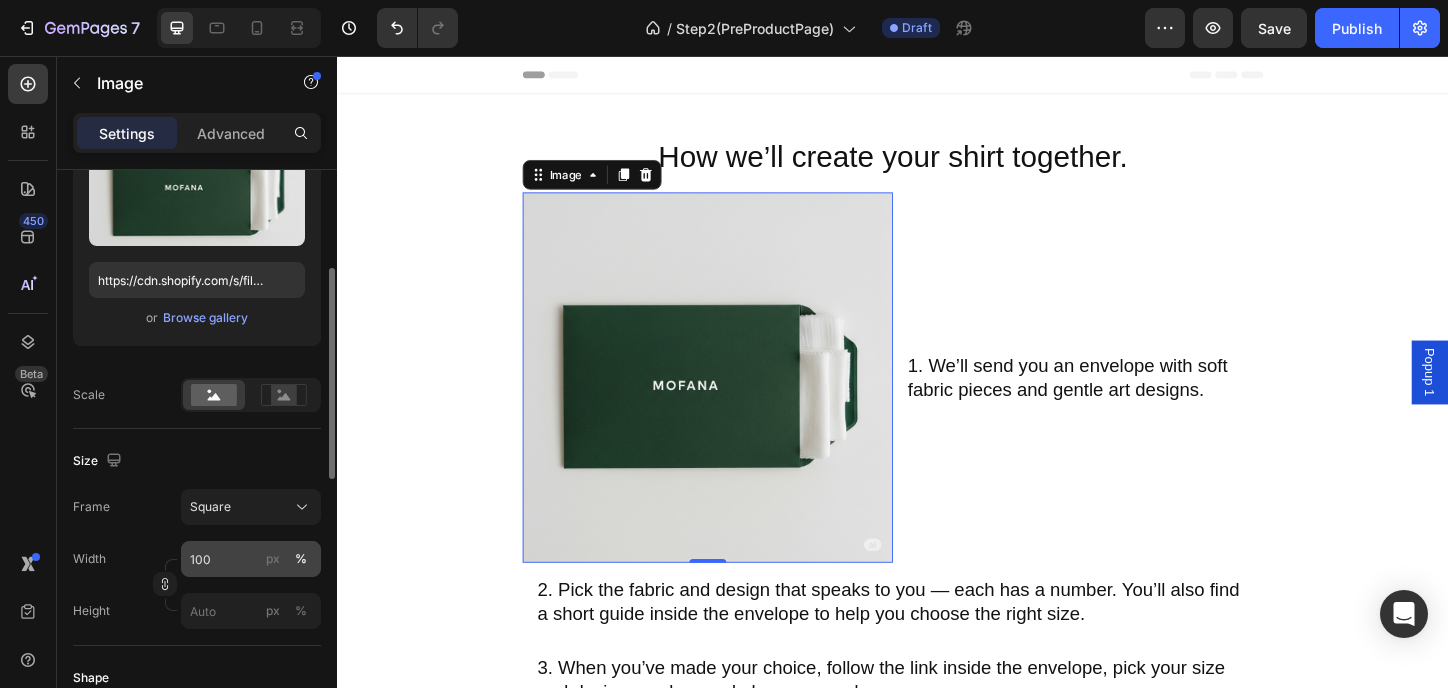 click on "%" 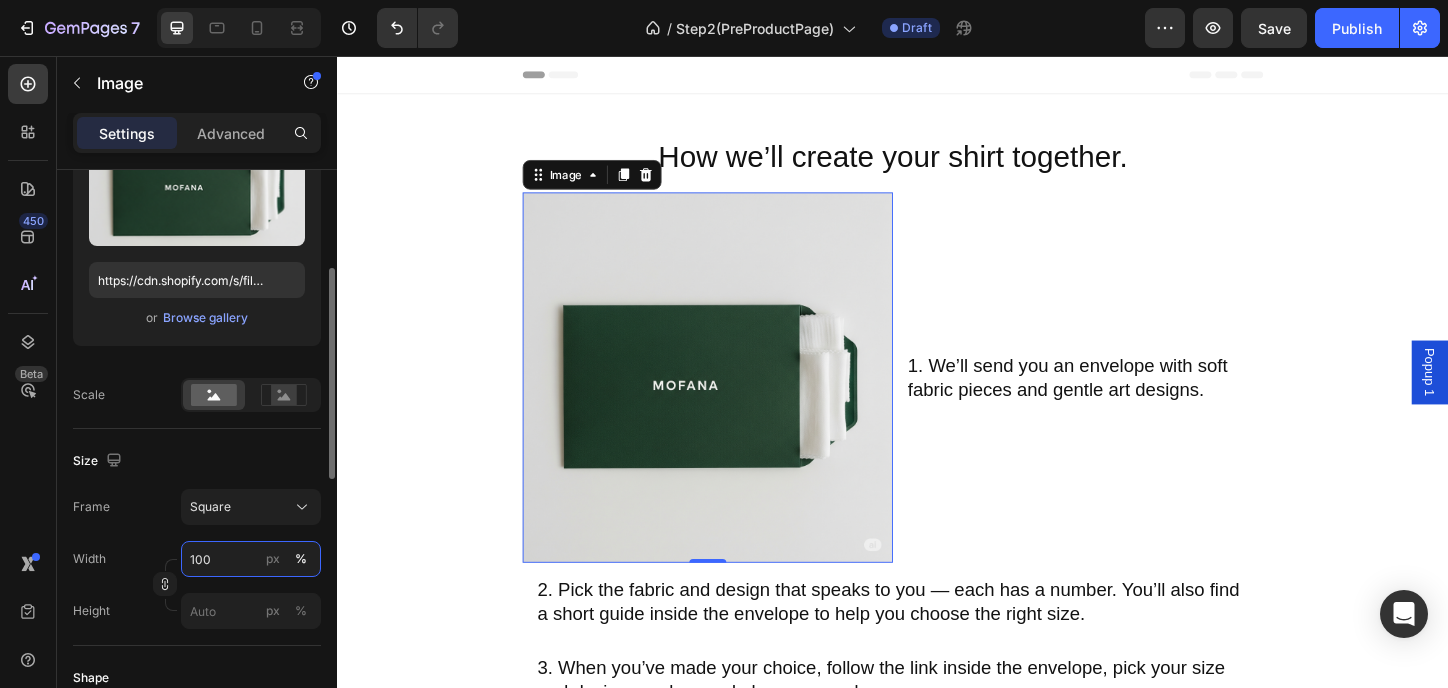 click on "100" at bounding box center [251, 559] 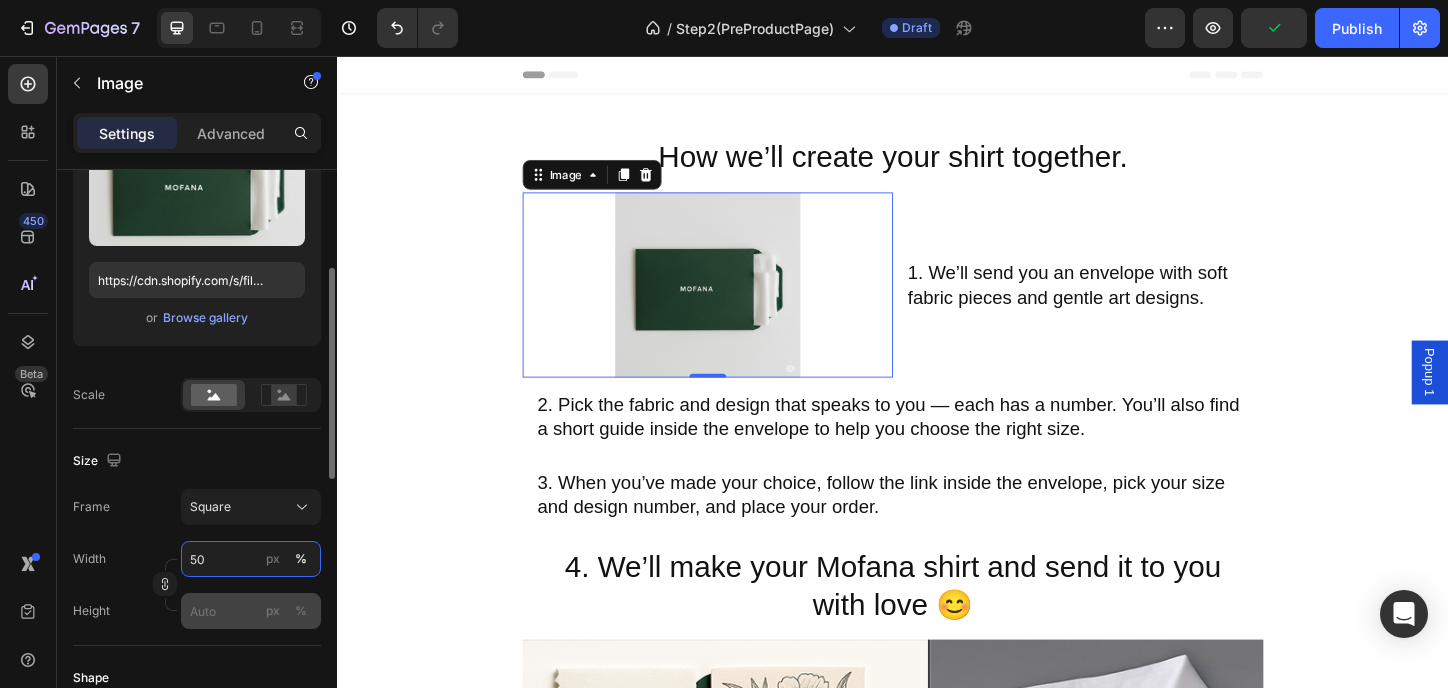 type on "50" 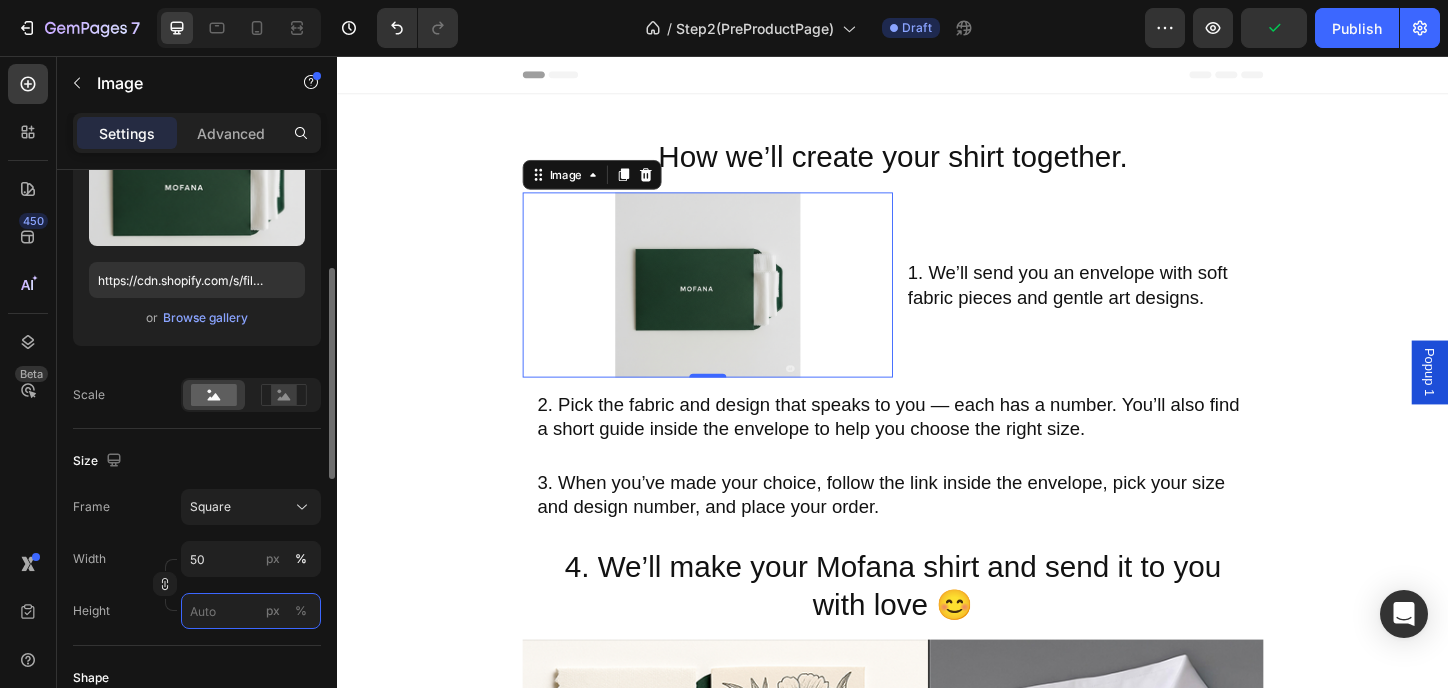 click on "px %" at bounding box center (251, 611) 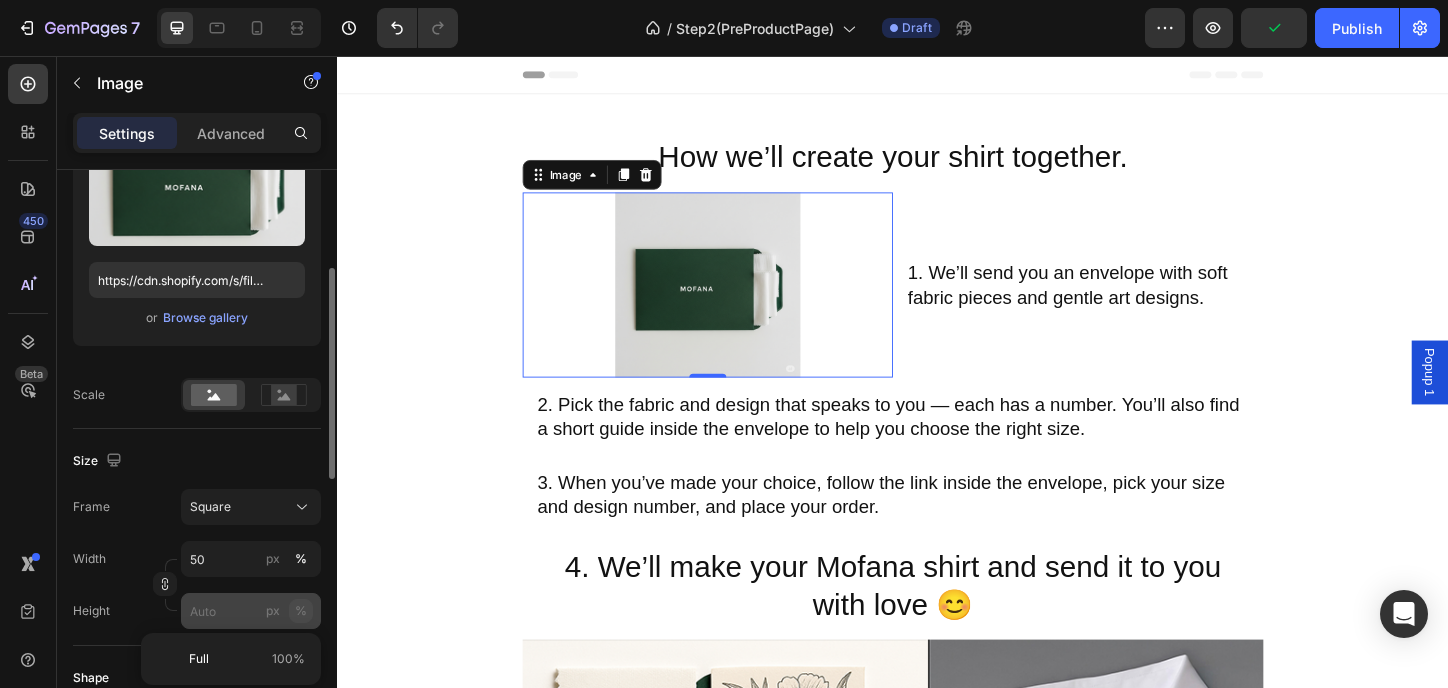 click on "%" 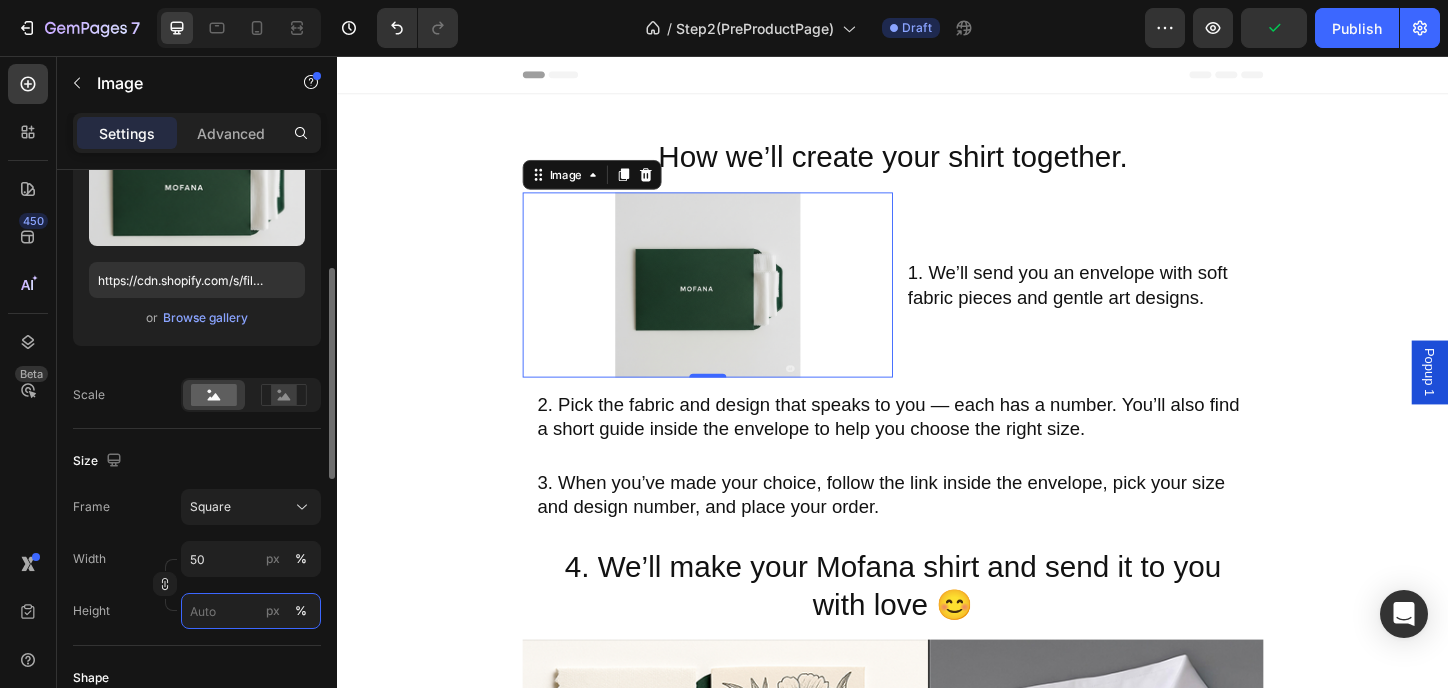 click on "px %" at bounding box center [251, 611] 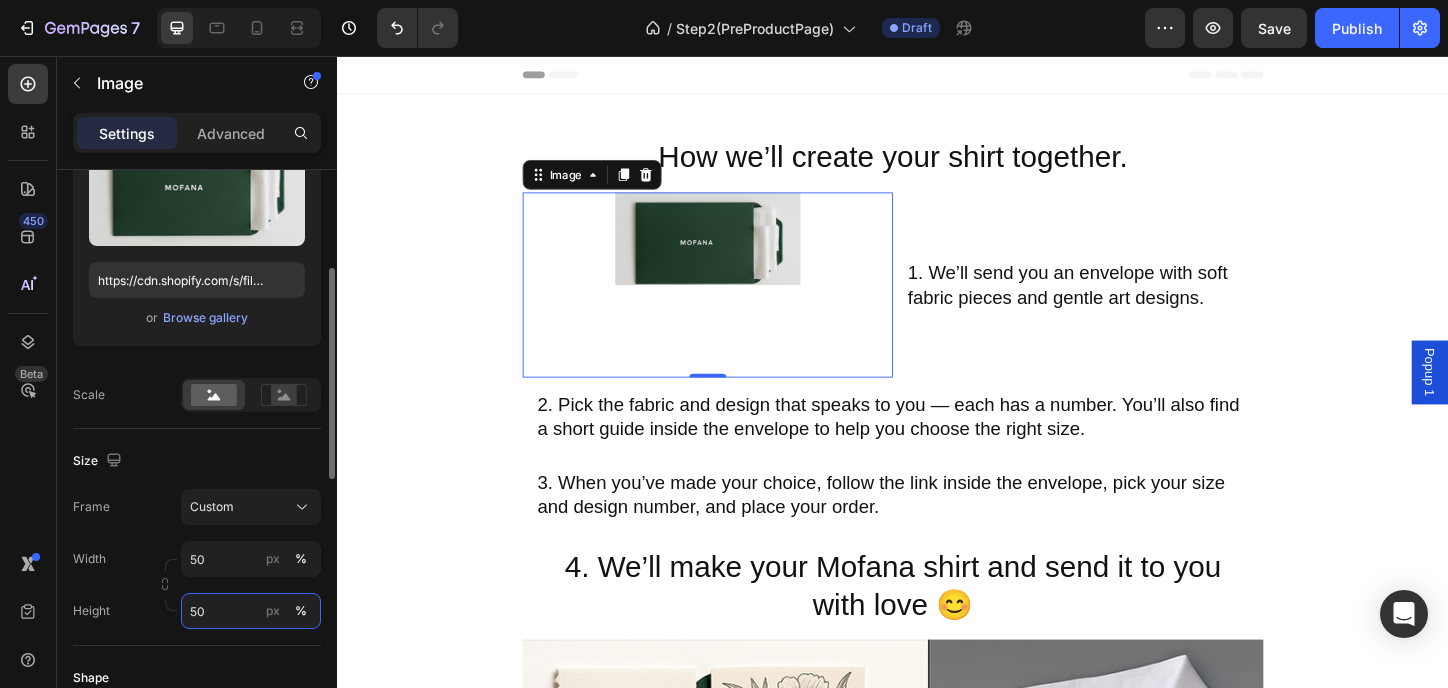type on "5" 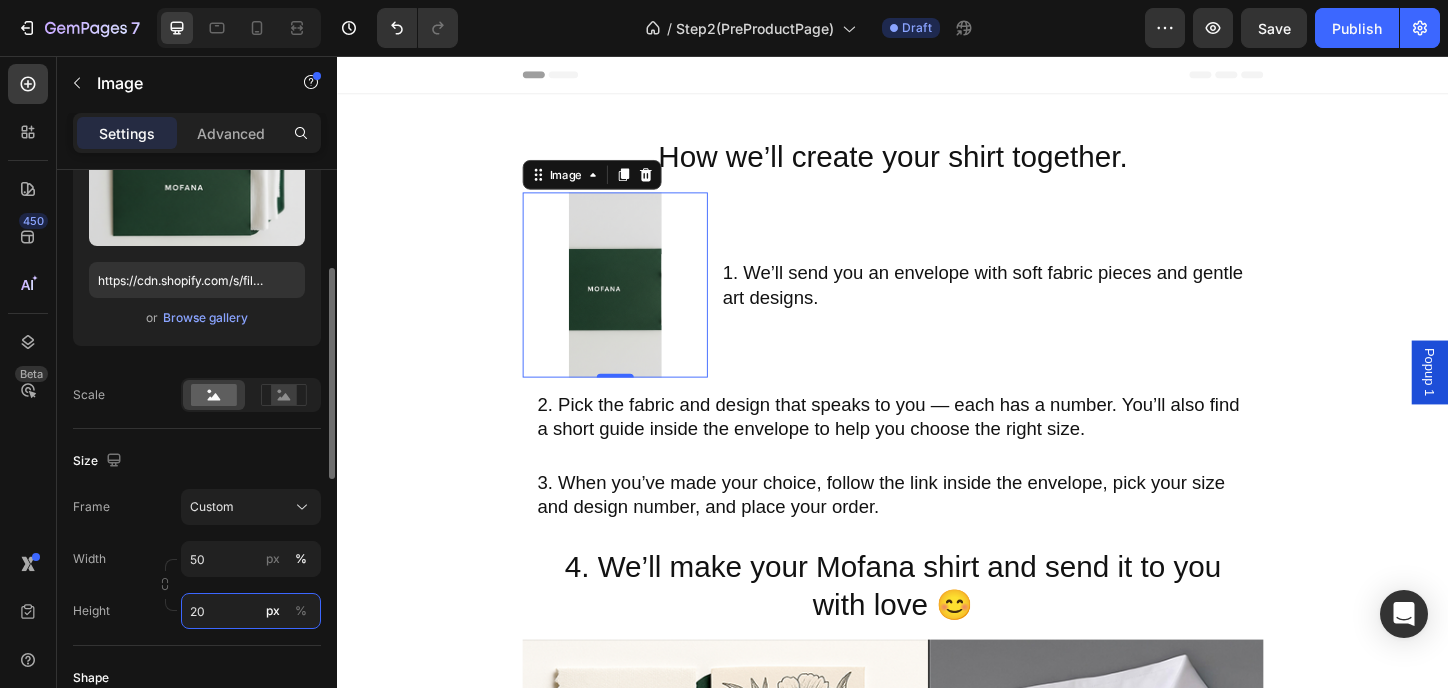 type on "2" 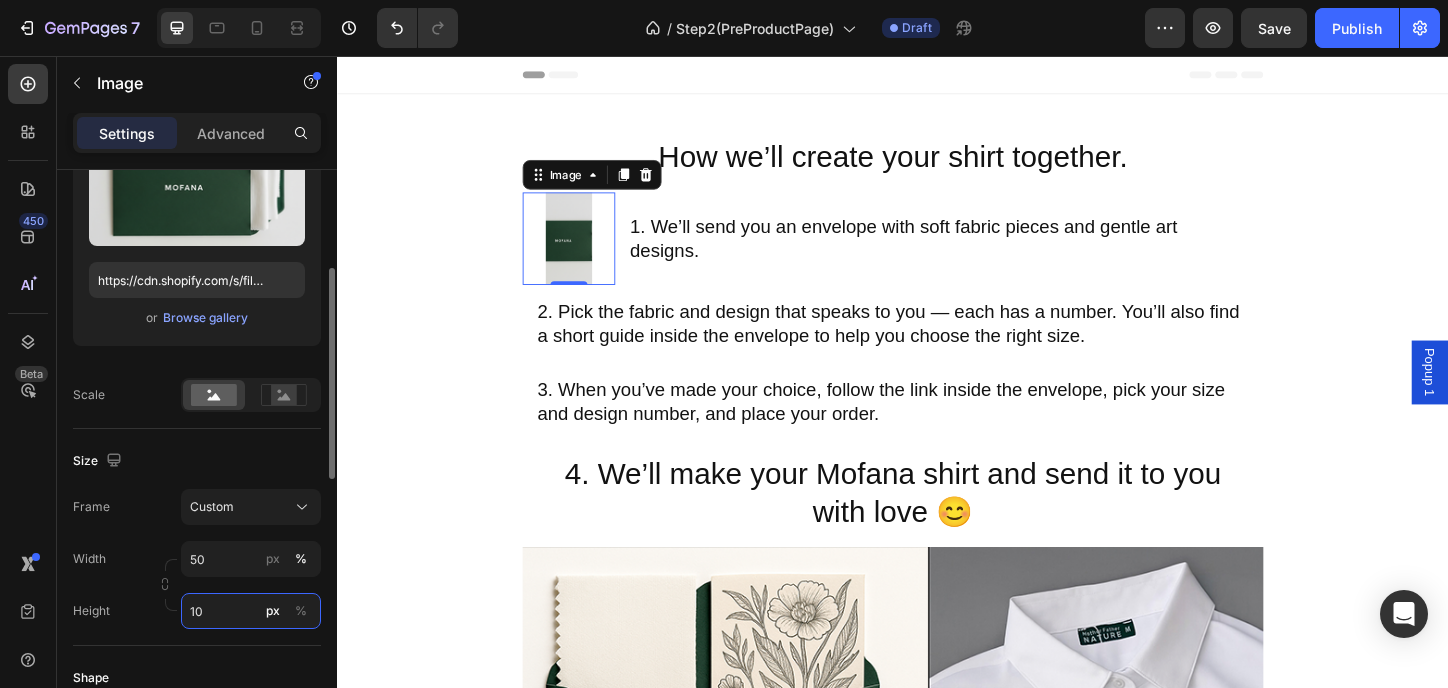 type on "1" 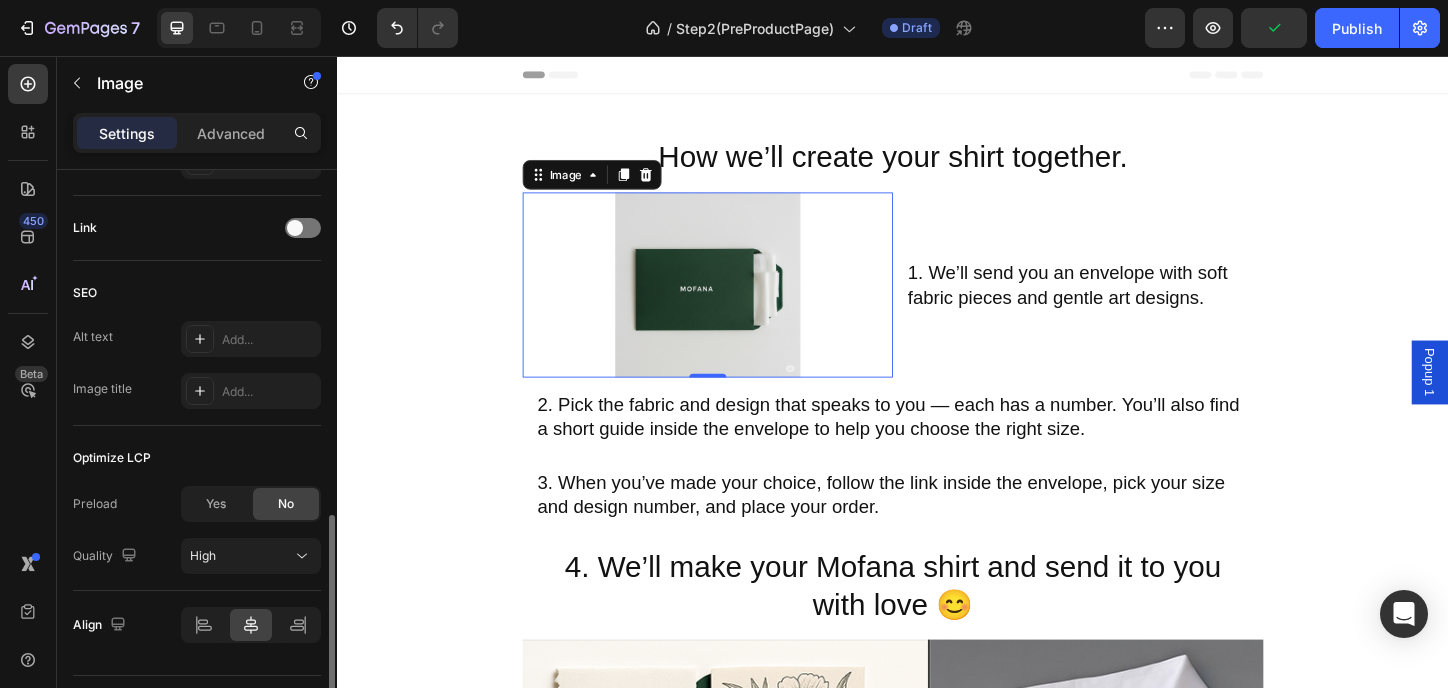 scroll, scrollTop: 985, scrollLeft: 0, axis: vertical 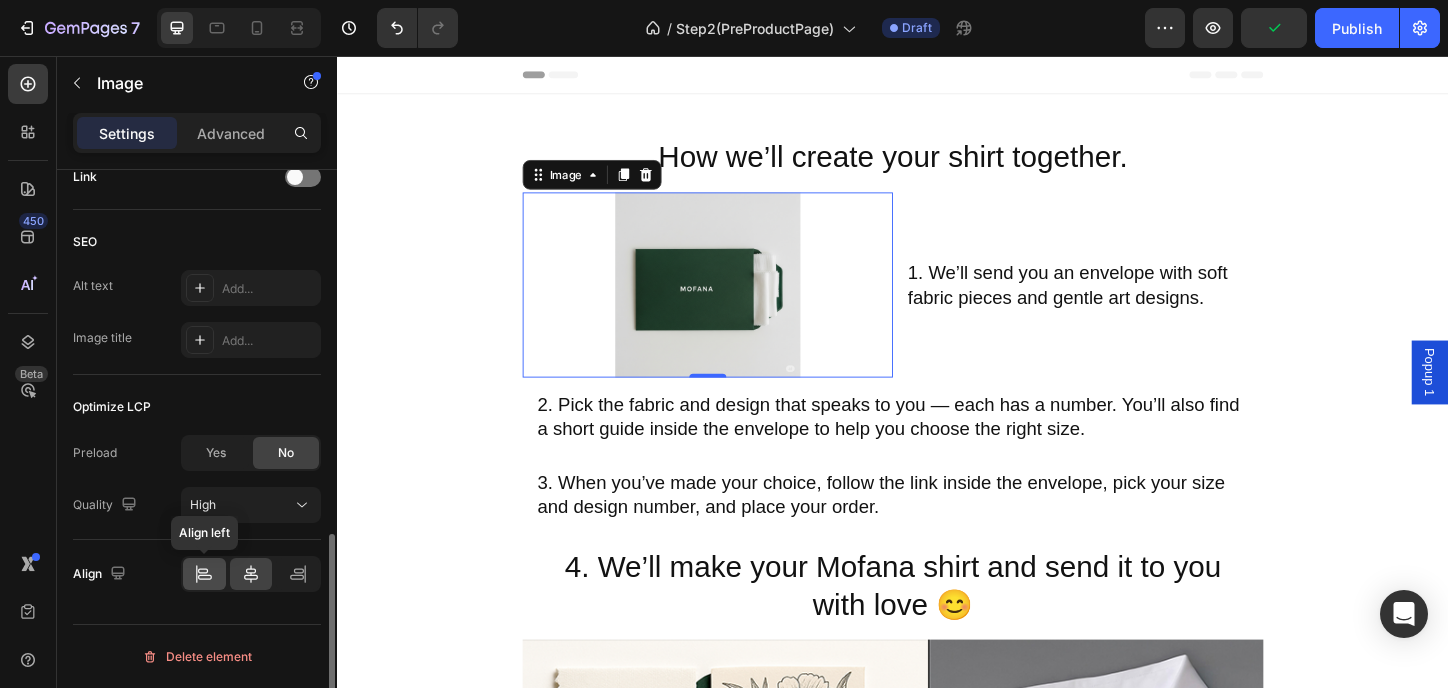 click 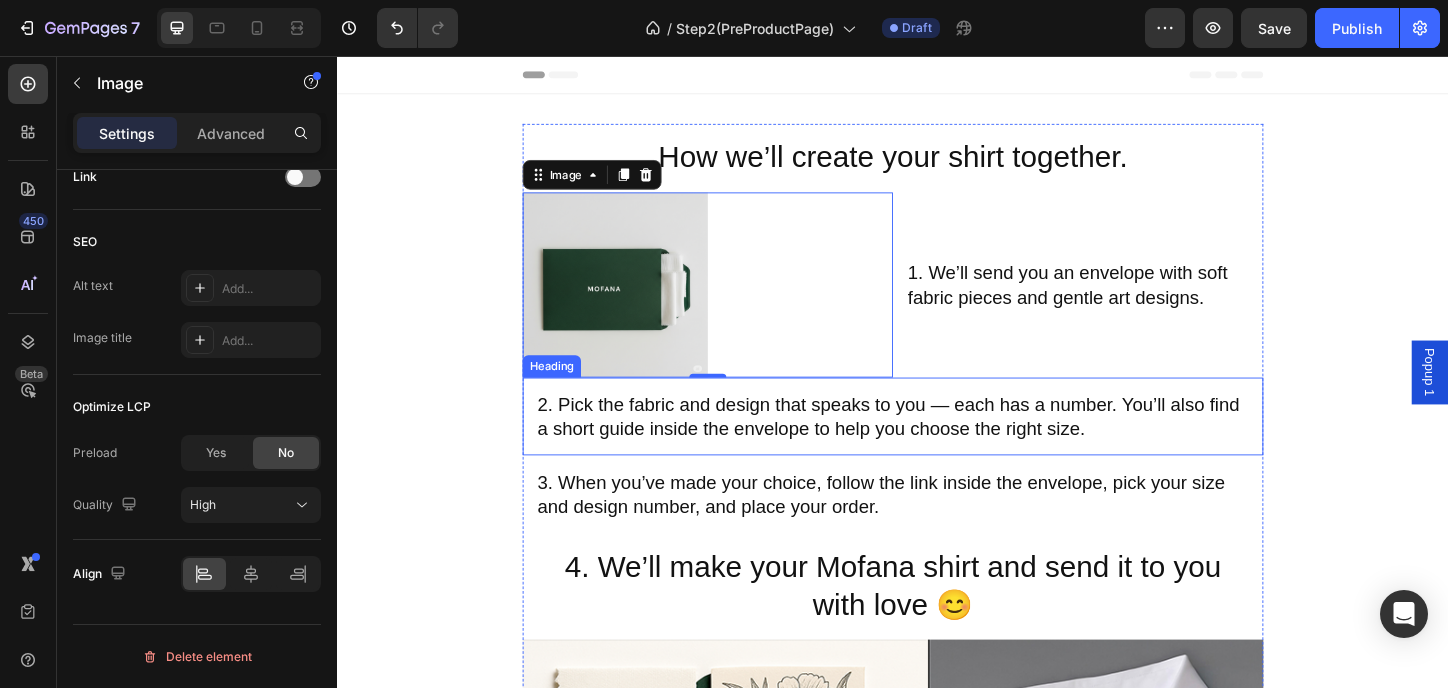 click on "2. Pick the fabric and design that speaks to you — each has a number. You’ll also find a short guide inside the envelope to help you choose the right size." at bounding box center (937, 445) 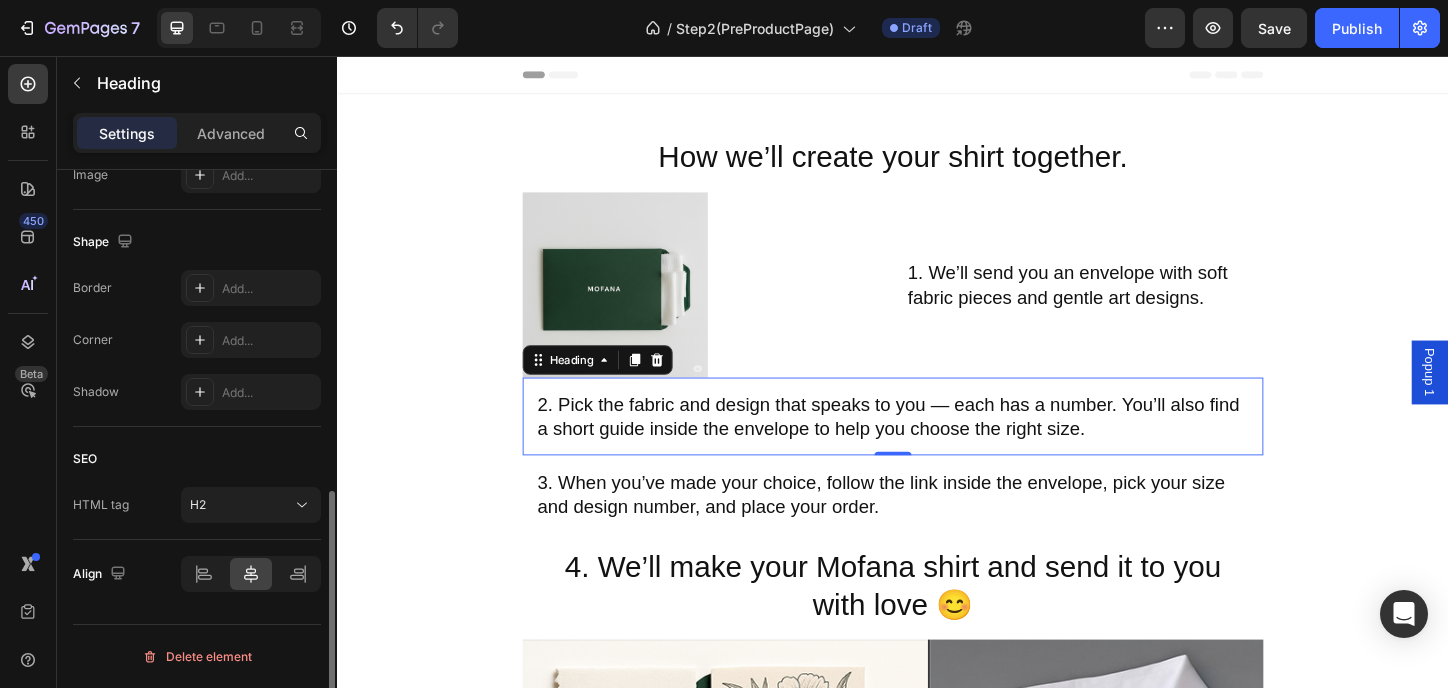 scroll, scrollTop: 0, scrollLeft: 0, axis: both 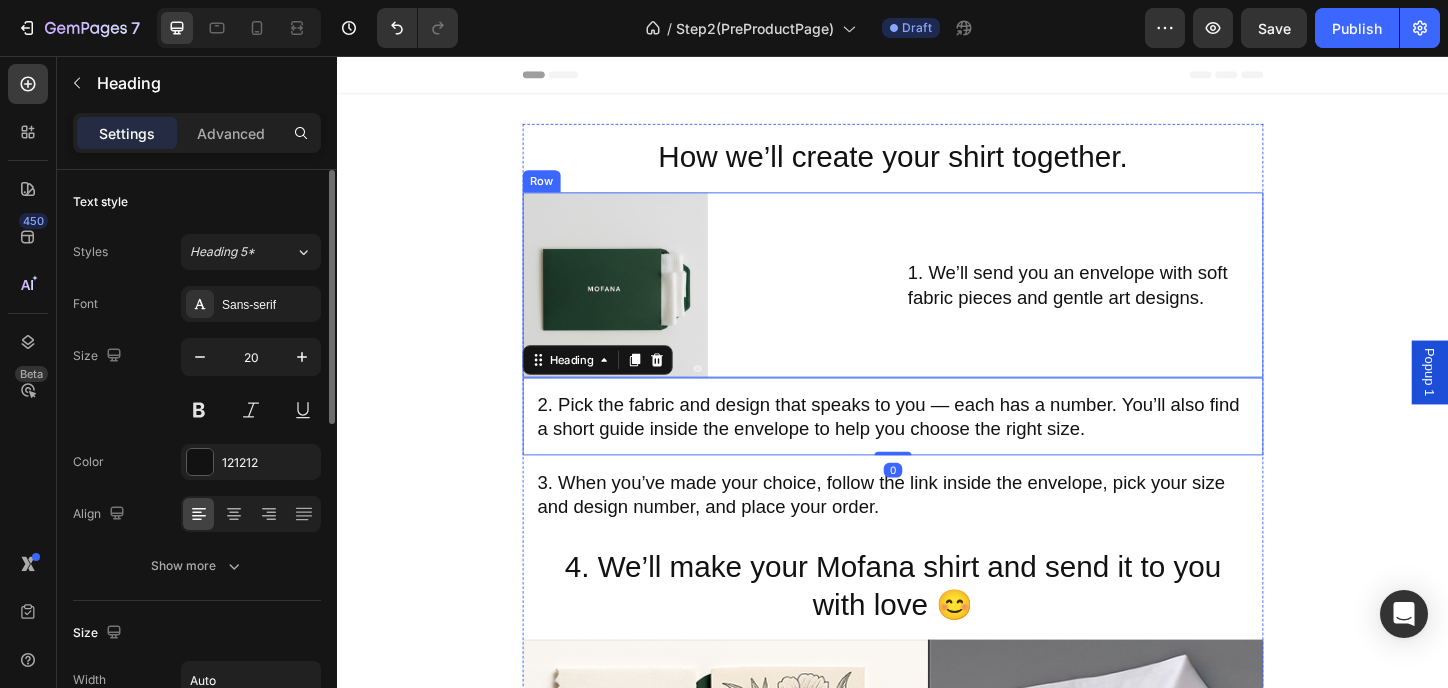 click on "1. We’ll send you an envelope with soft fabric pieces and gentle art designs. Heading" at bounding box center [1137, 303] 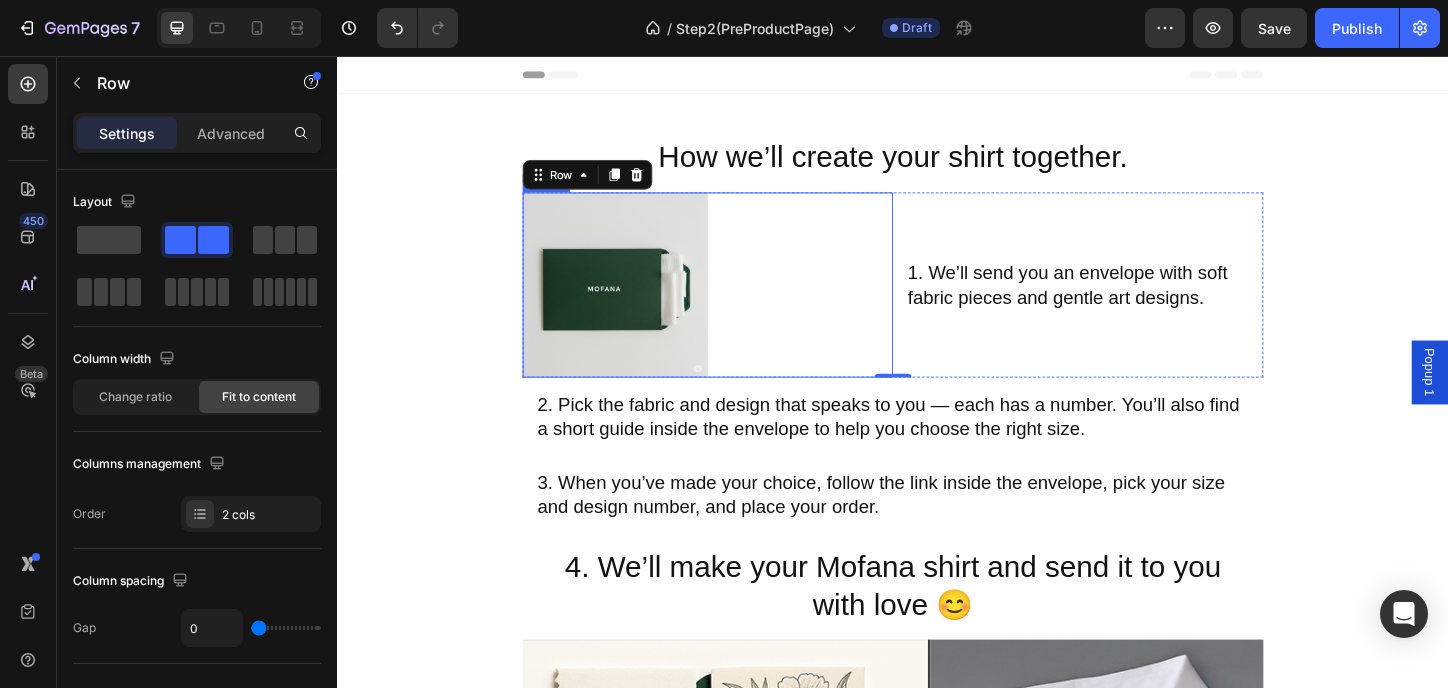 click at bounding box center (737, 303) 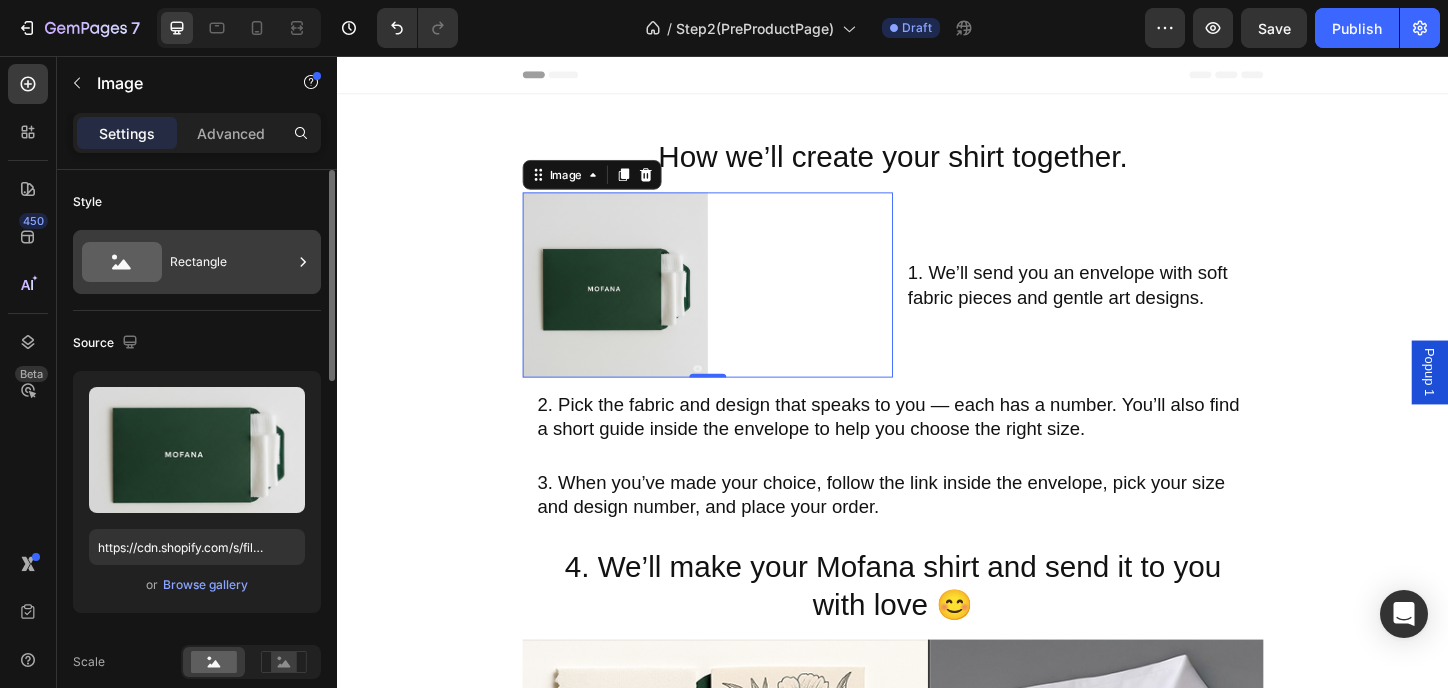 click on "Rectangle" at bounding box center [231, 262] 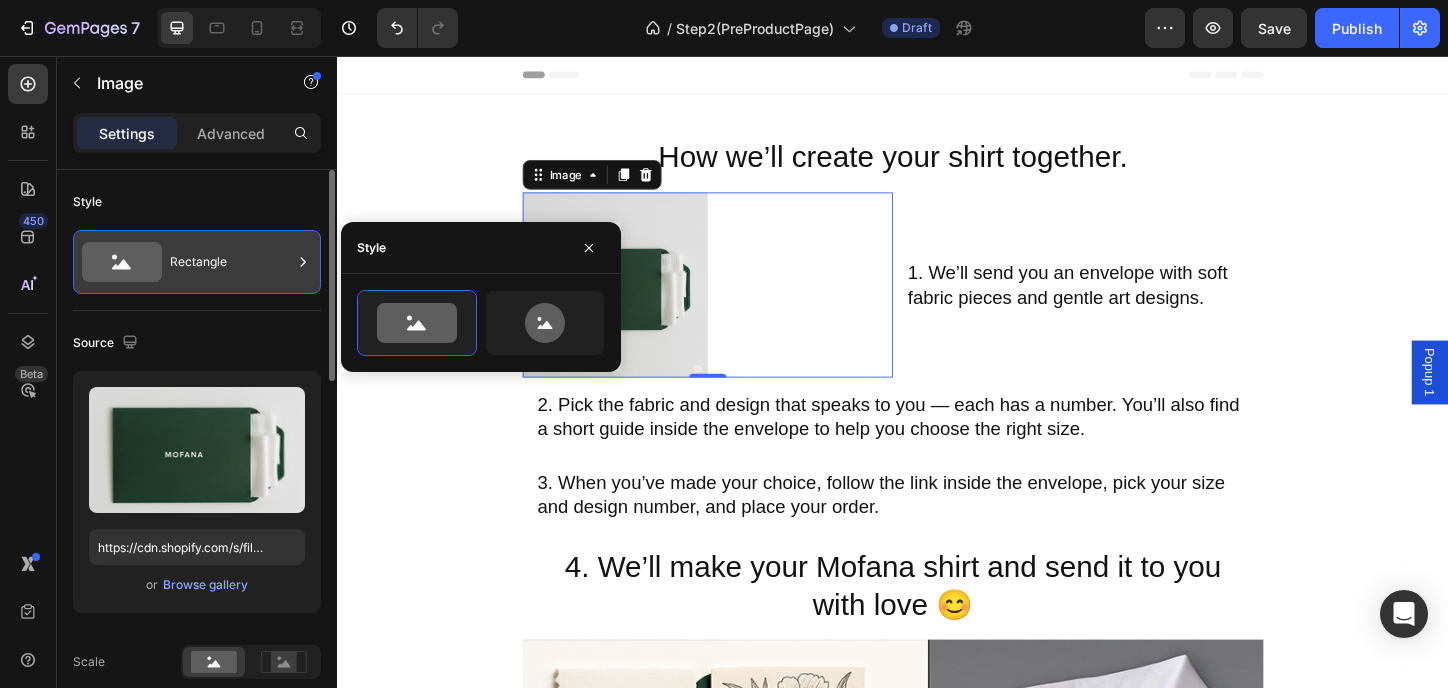 click 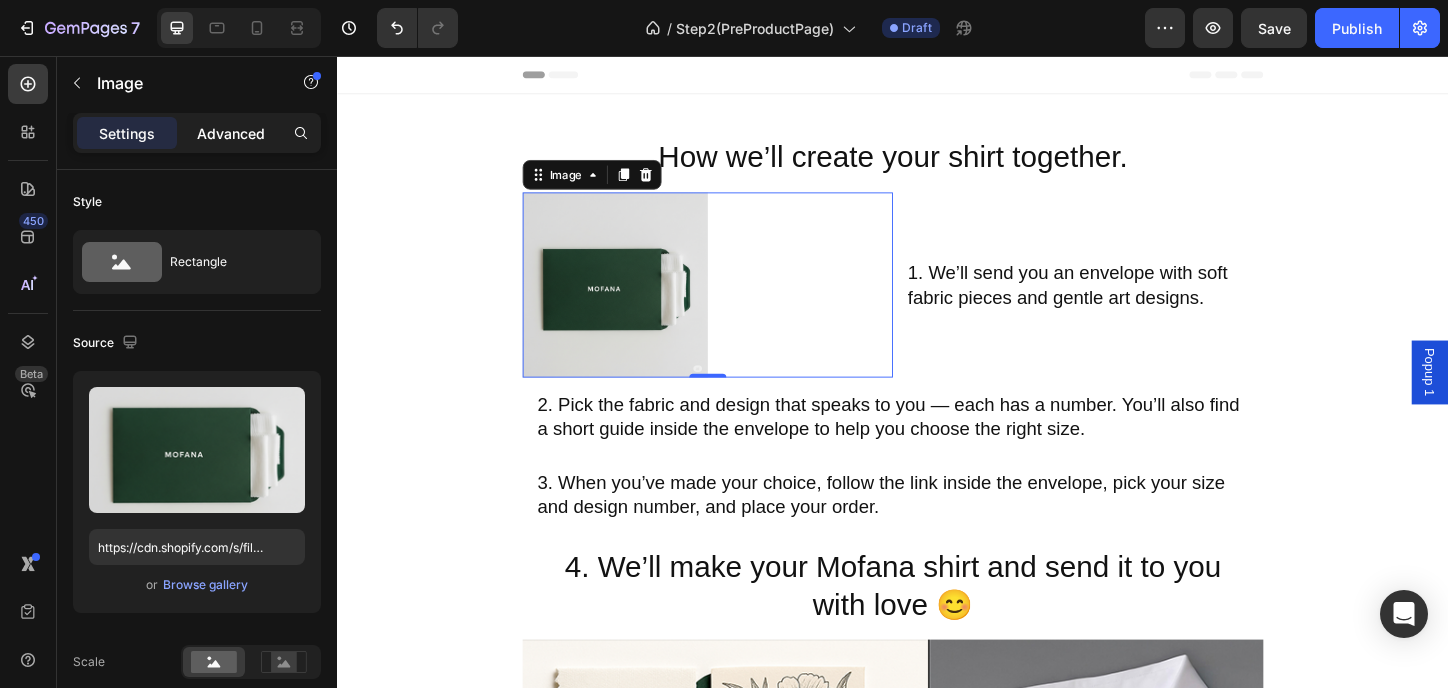 click on "Advanced" at bounding box center (231, 133) 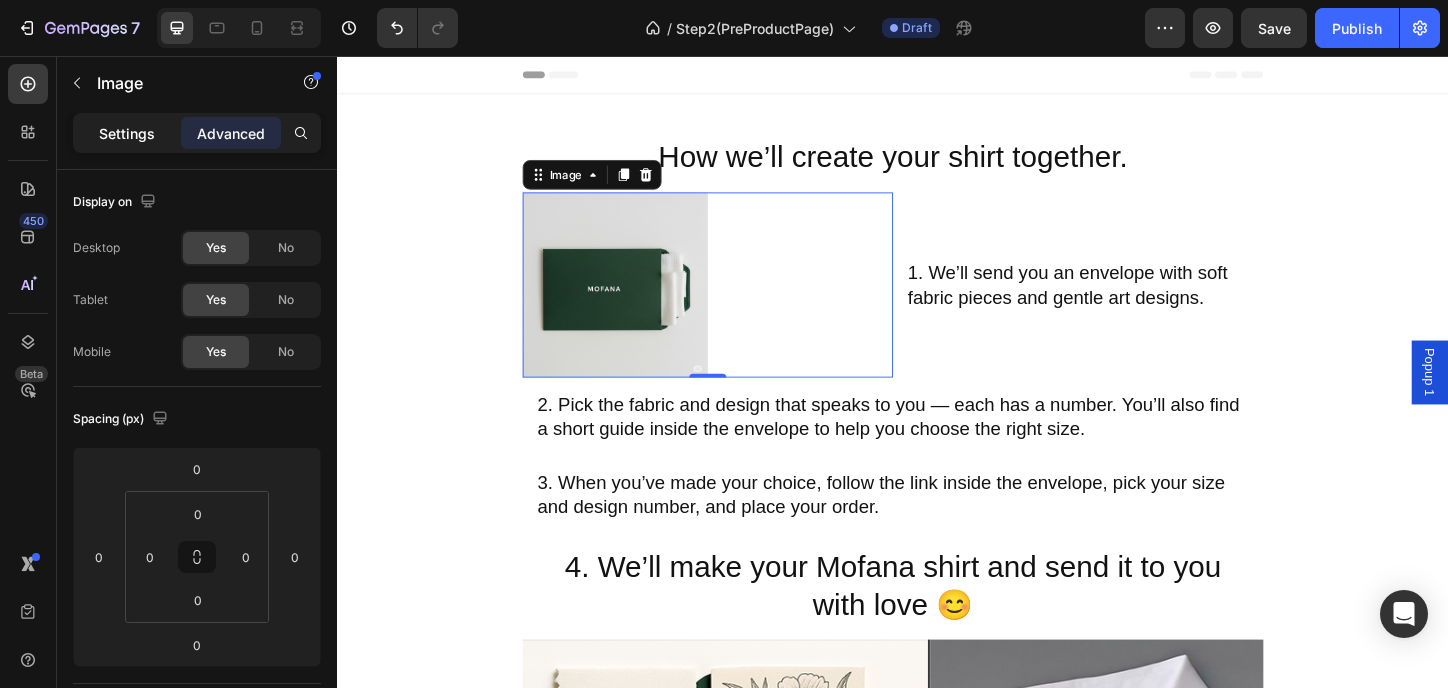 click on "Settings" at bounding box center [127, 133] 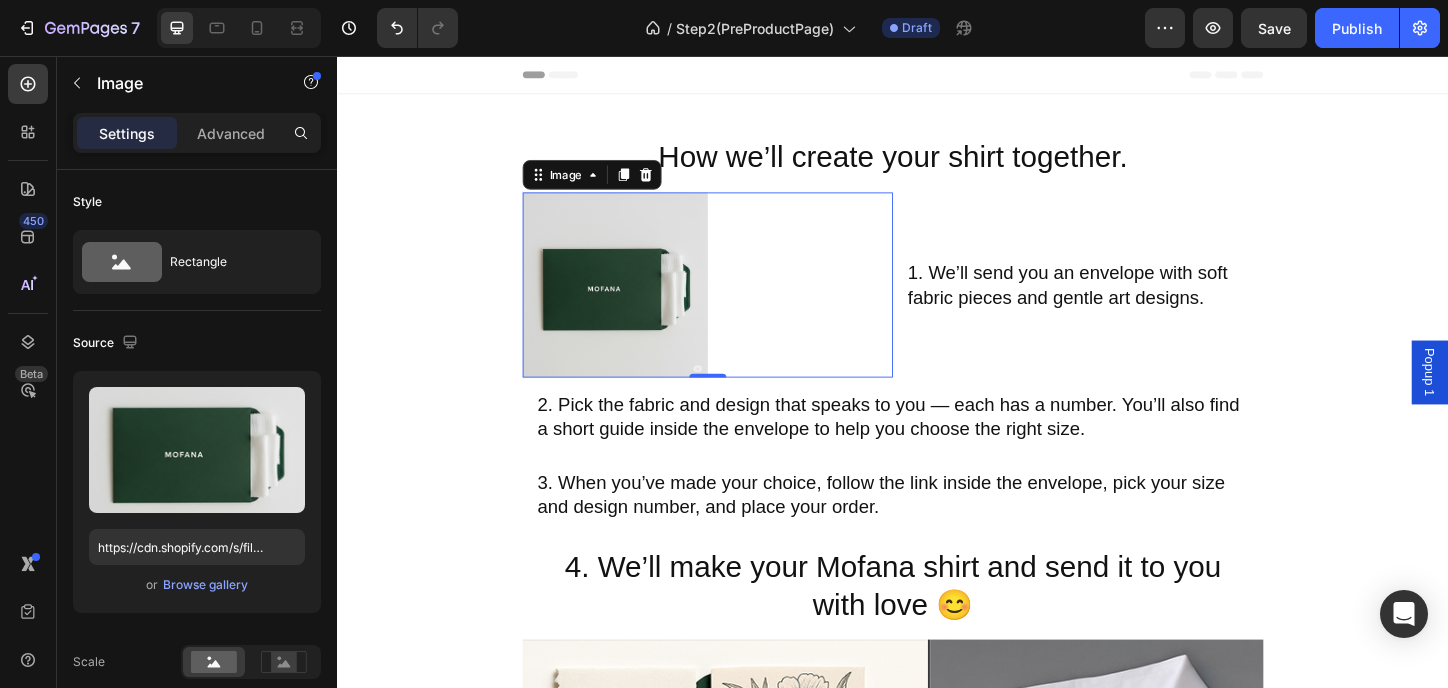 click at bounding box center [737, 303] 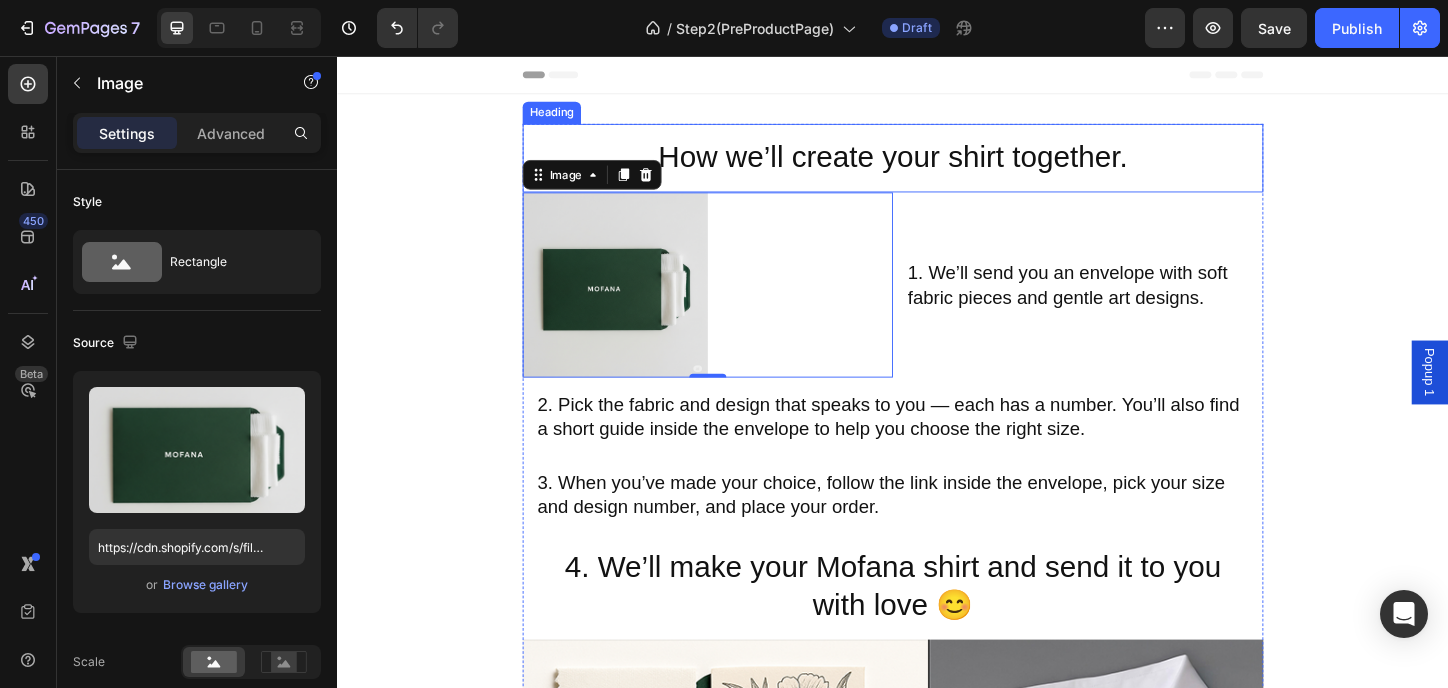 click on "How we’ll create your shirt together." at bounding box center [937, 166] 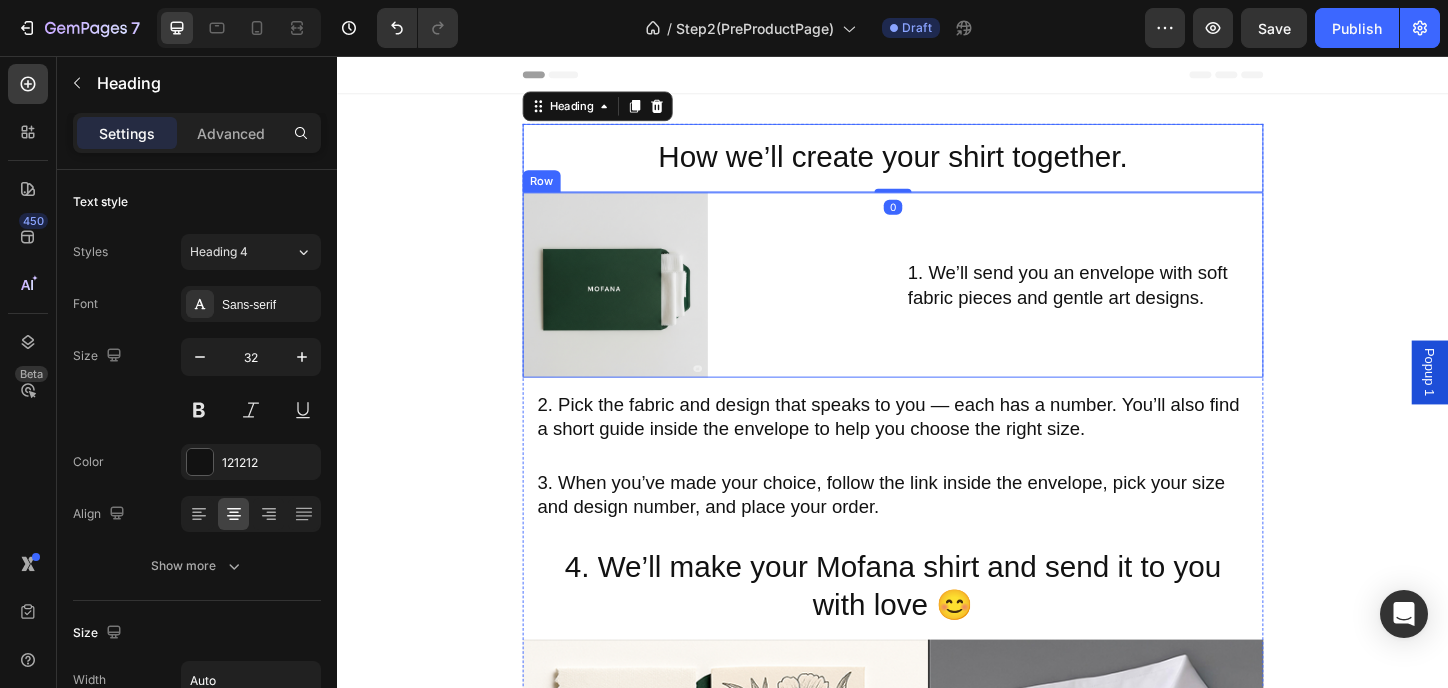 click on "1. We’ll send you an envelope with soft fabric pieces and gentle art designs. Heading" at bounding box center [1137, 303] 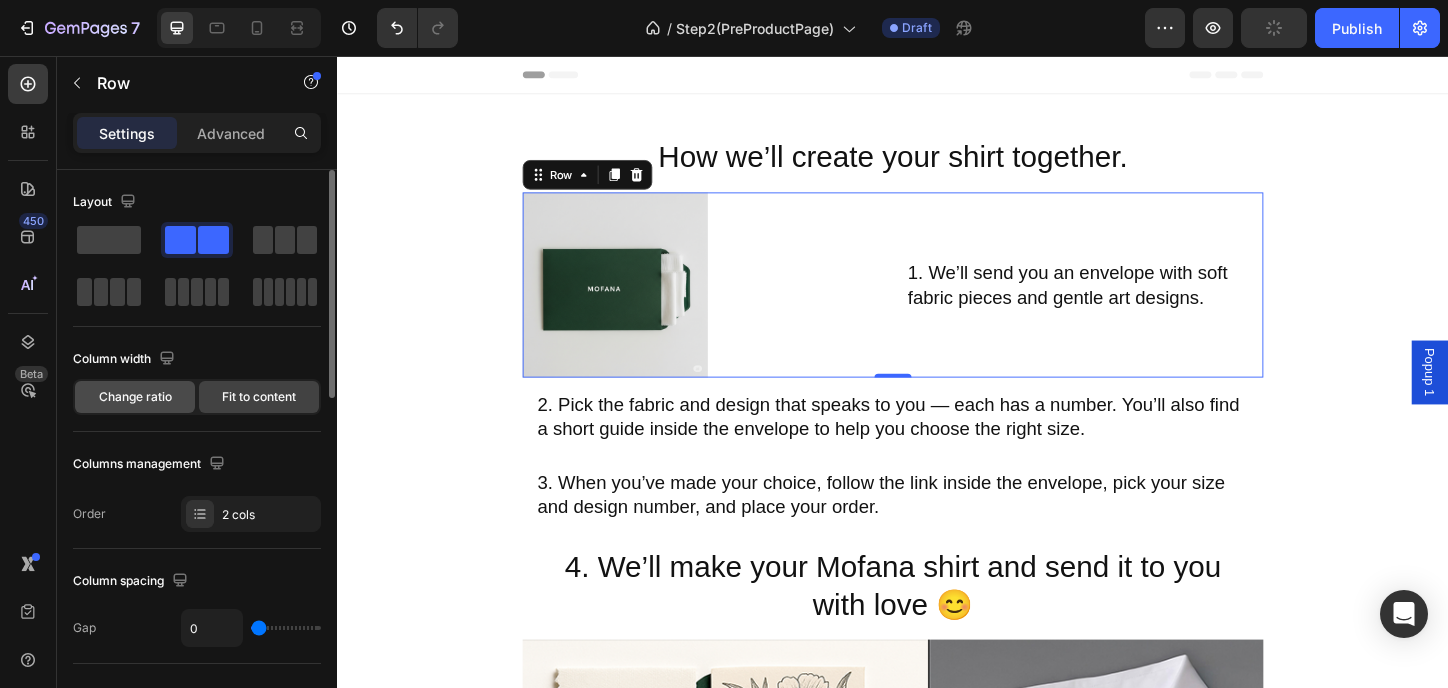 click on "Change ratio" 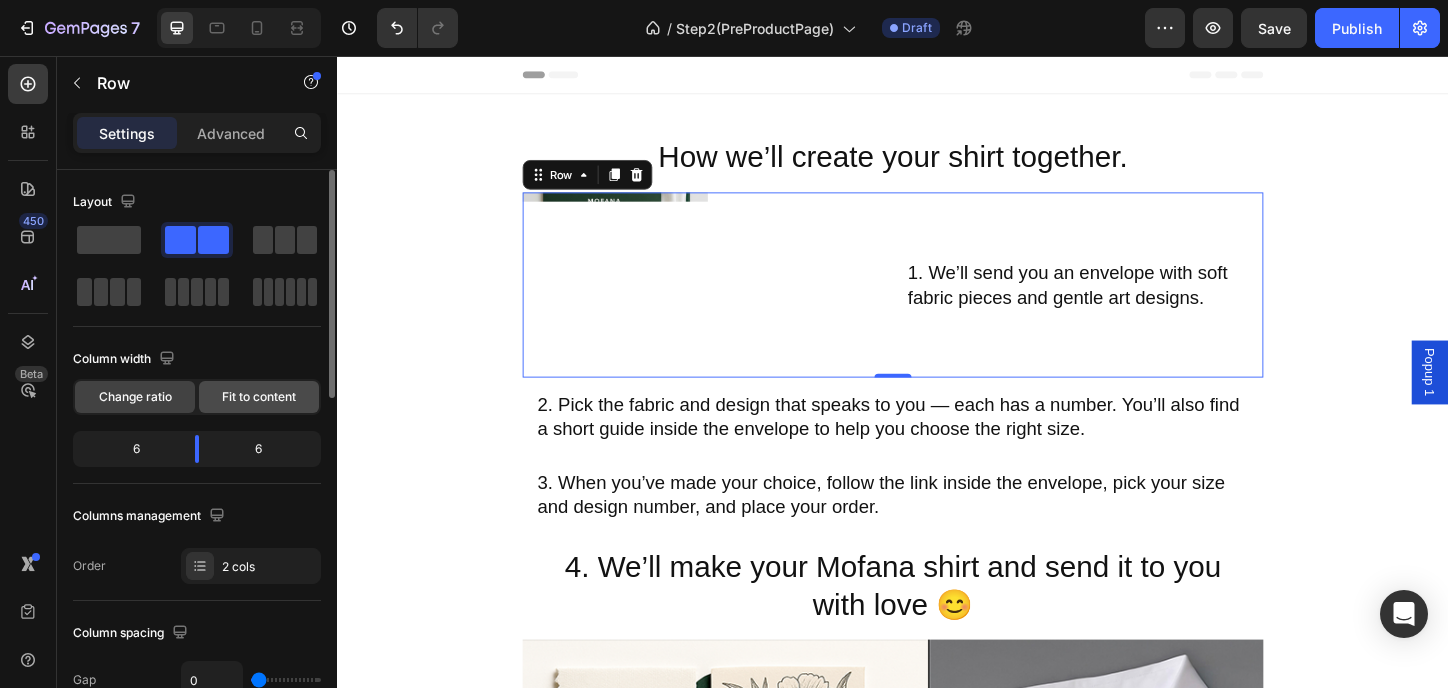 click on "Fit to content" 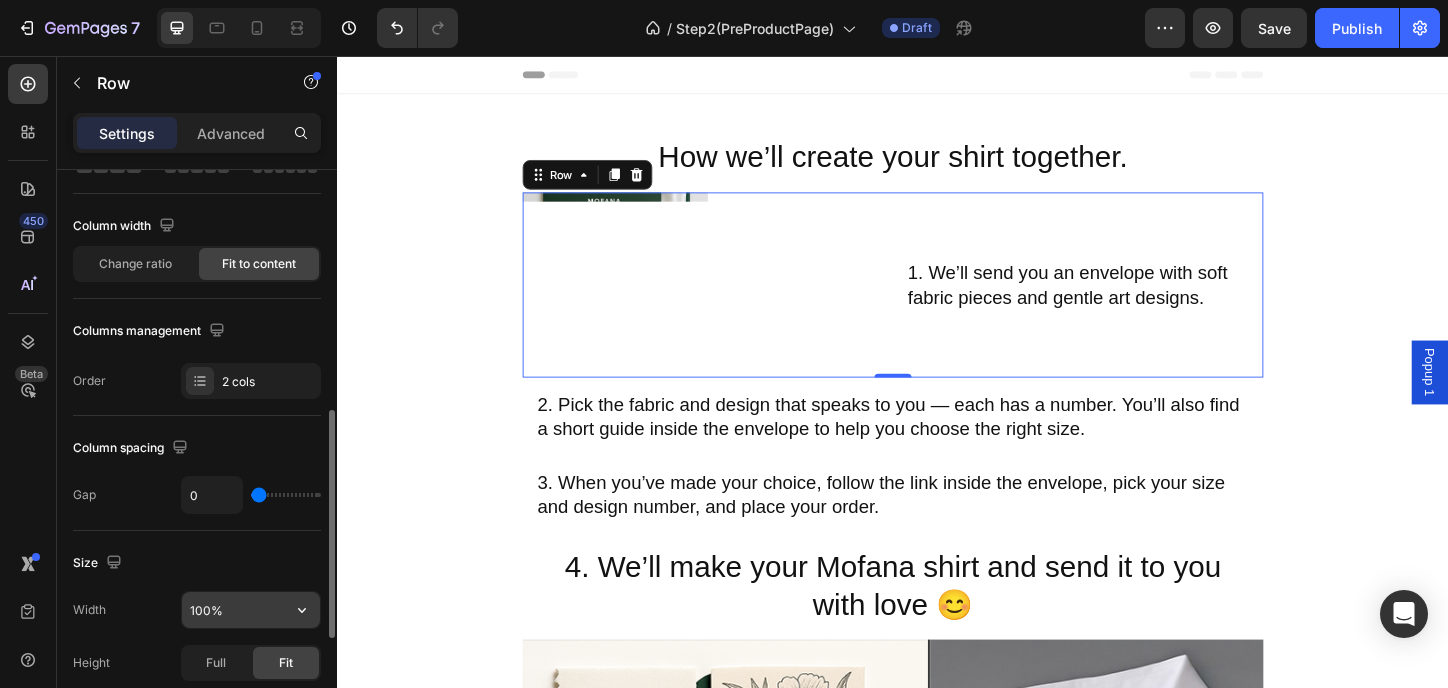scroll, scrollTop: 267, scrollLeft: 0, axis: vertical 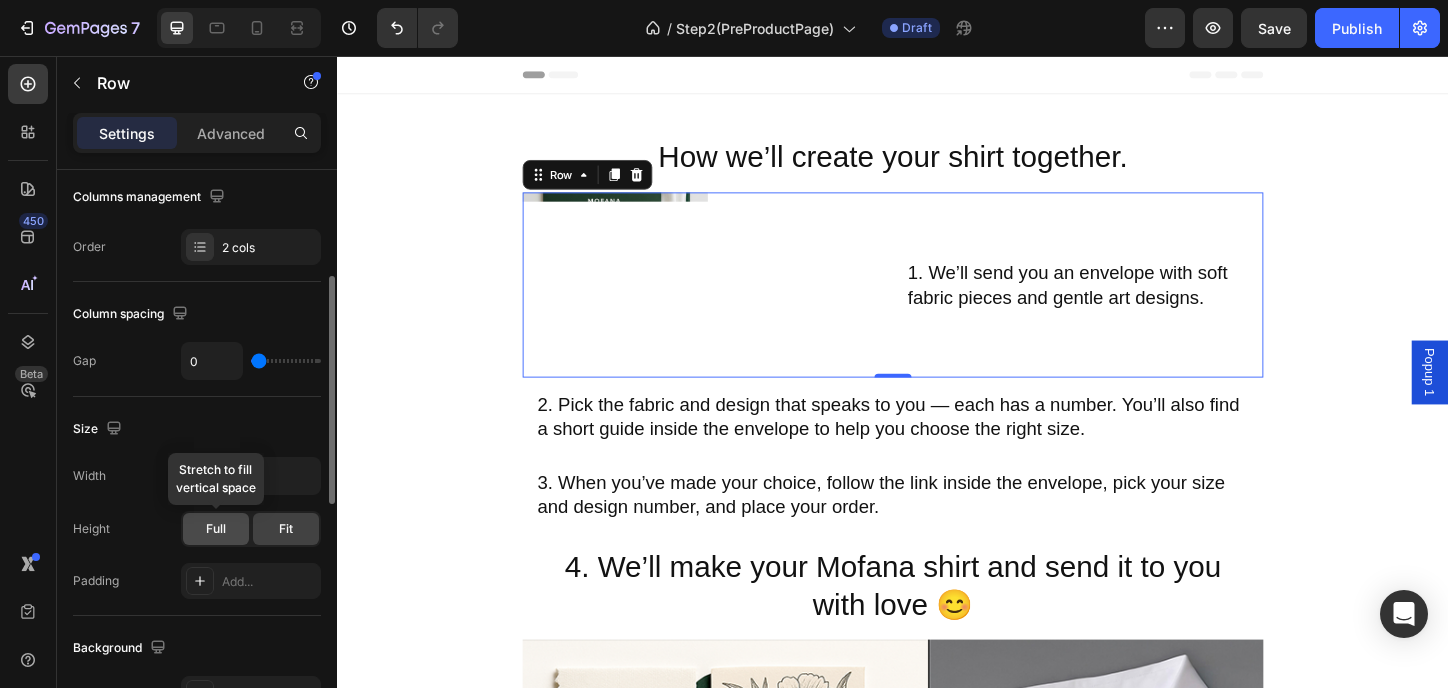 click on "Full" 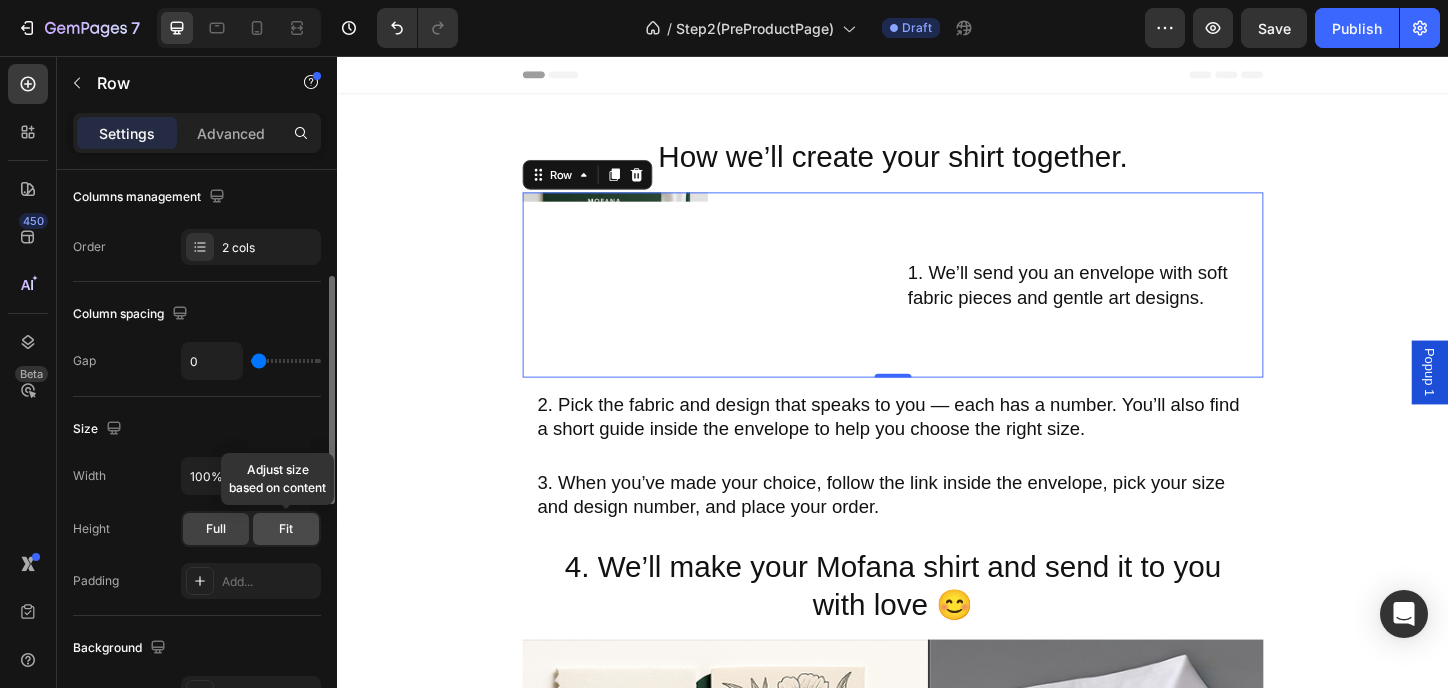 click on "Fit" 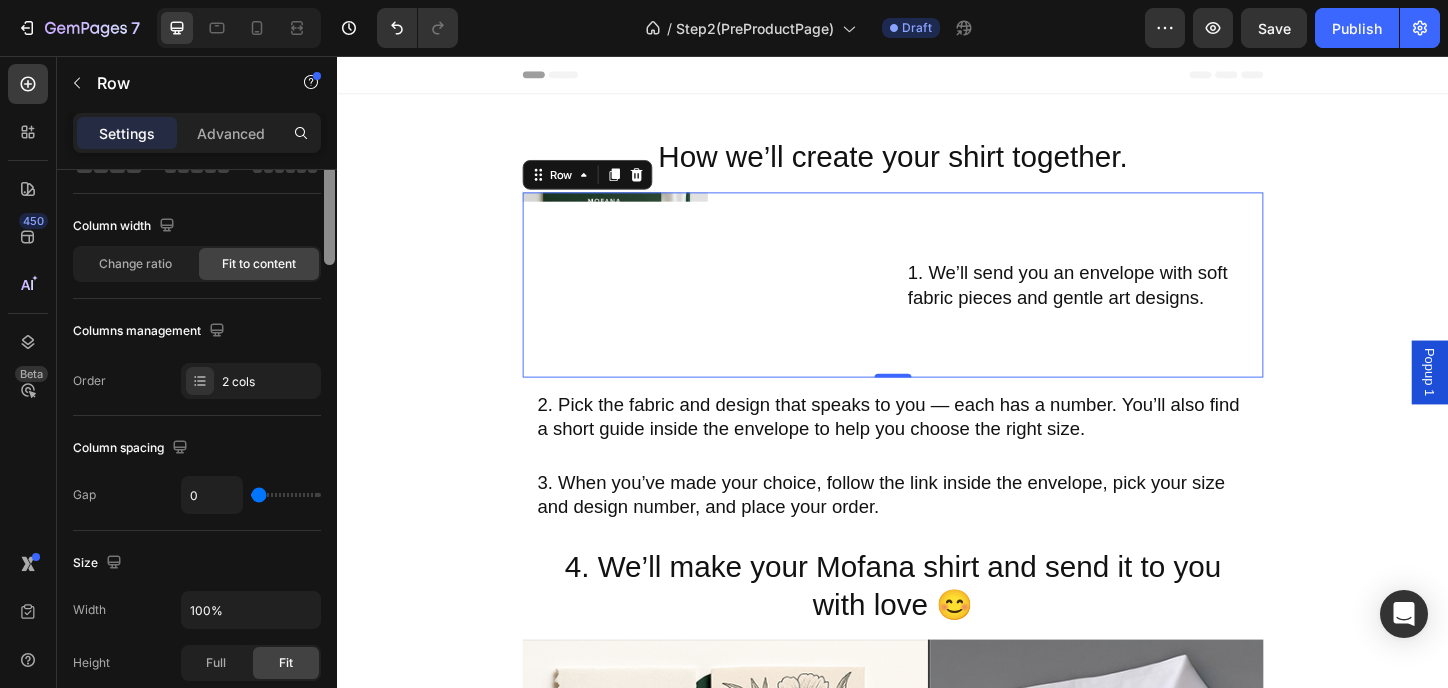 scroll, scrollTop: 0, scrollLeft: 0, axis: both 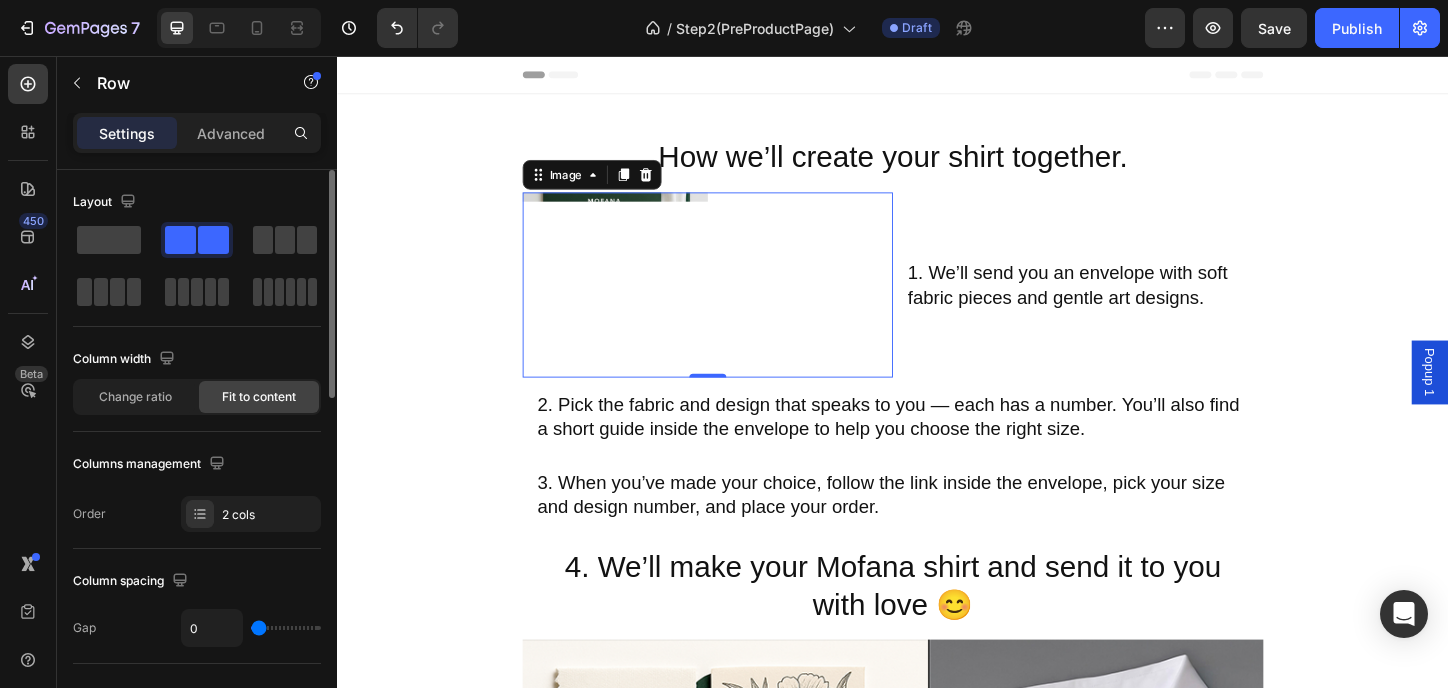 click at bounding box center [737, 303] 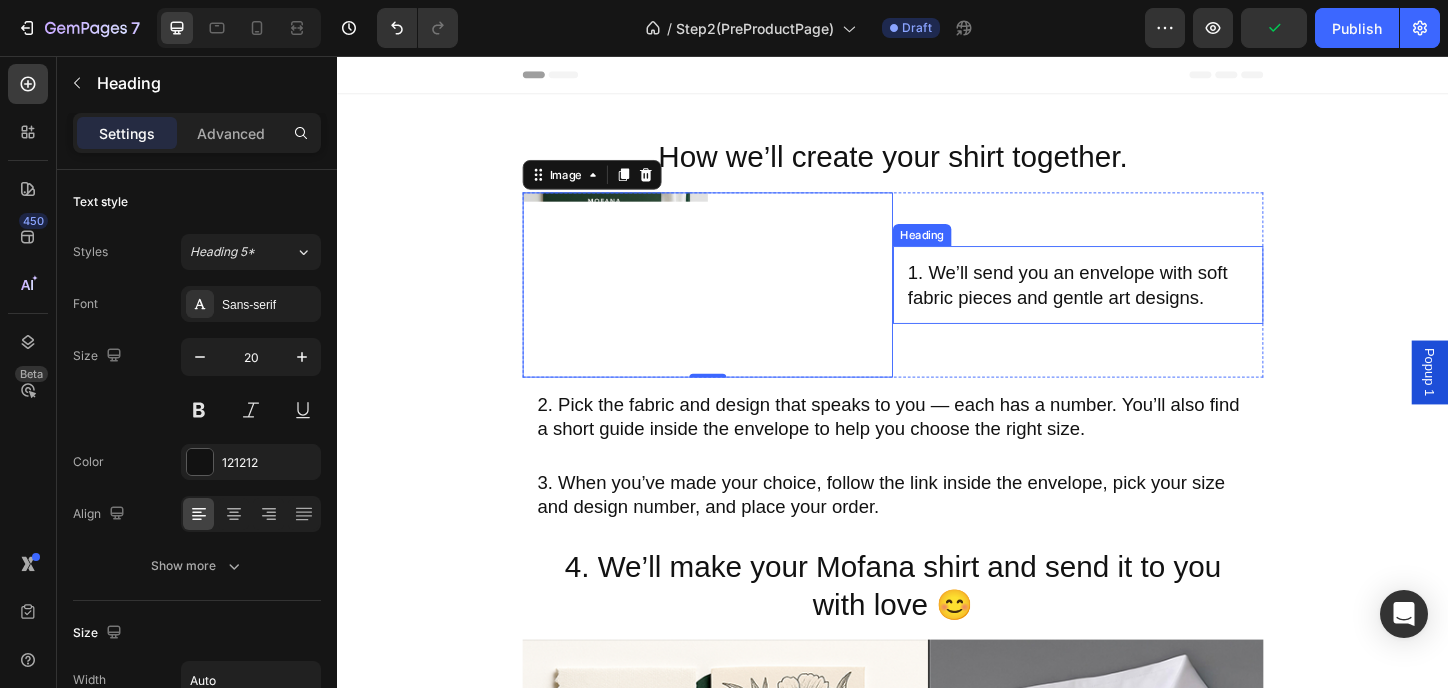 click on "1. We’ll send you an envelope with soft fabric pieces and gentle art designs." at bounding box center (1137, 303) 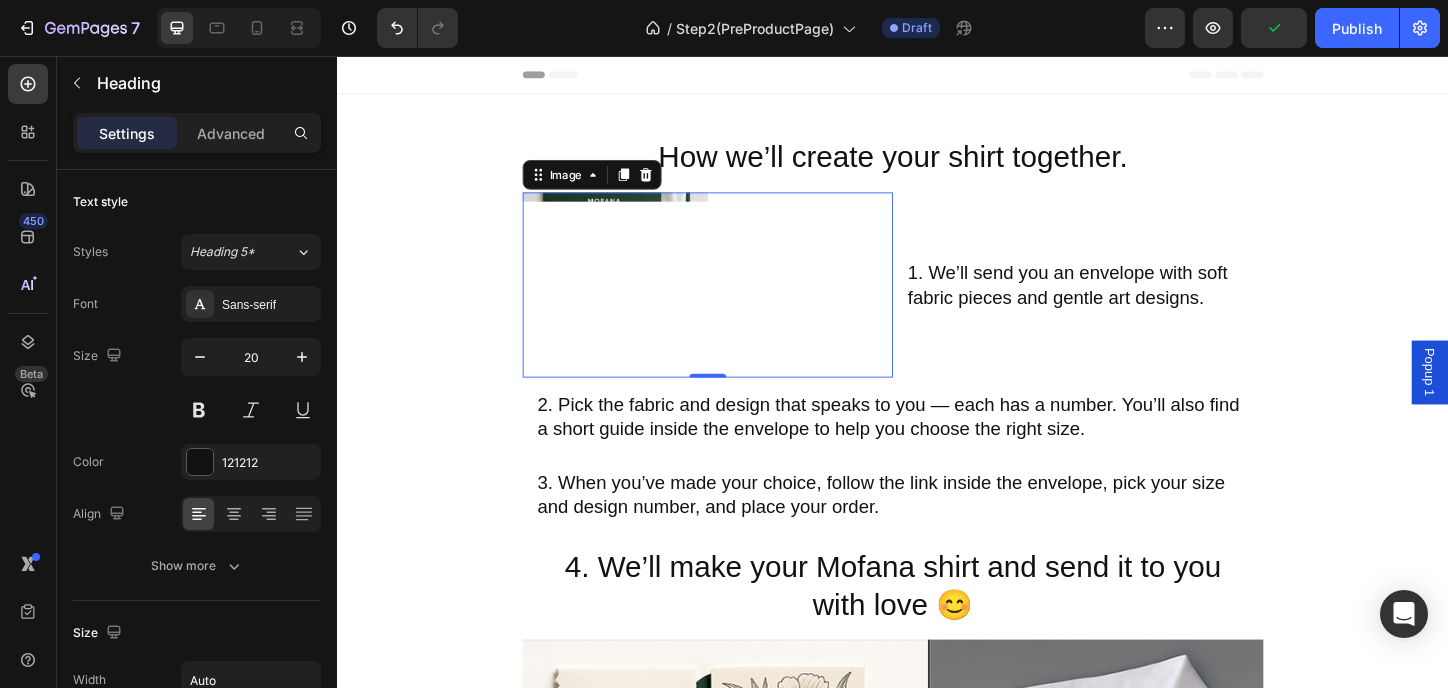 click at bounding box center (737, 303) 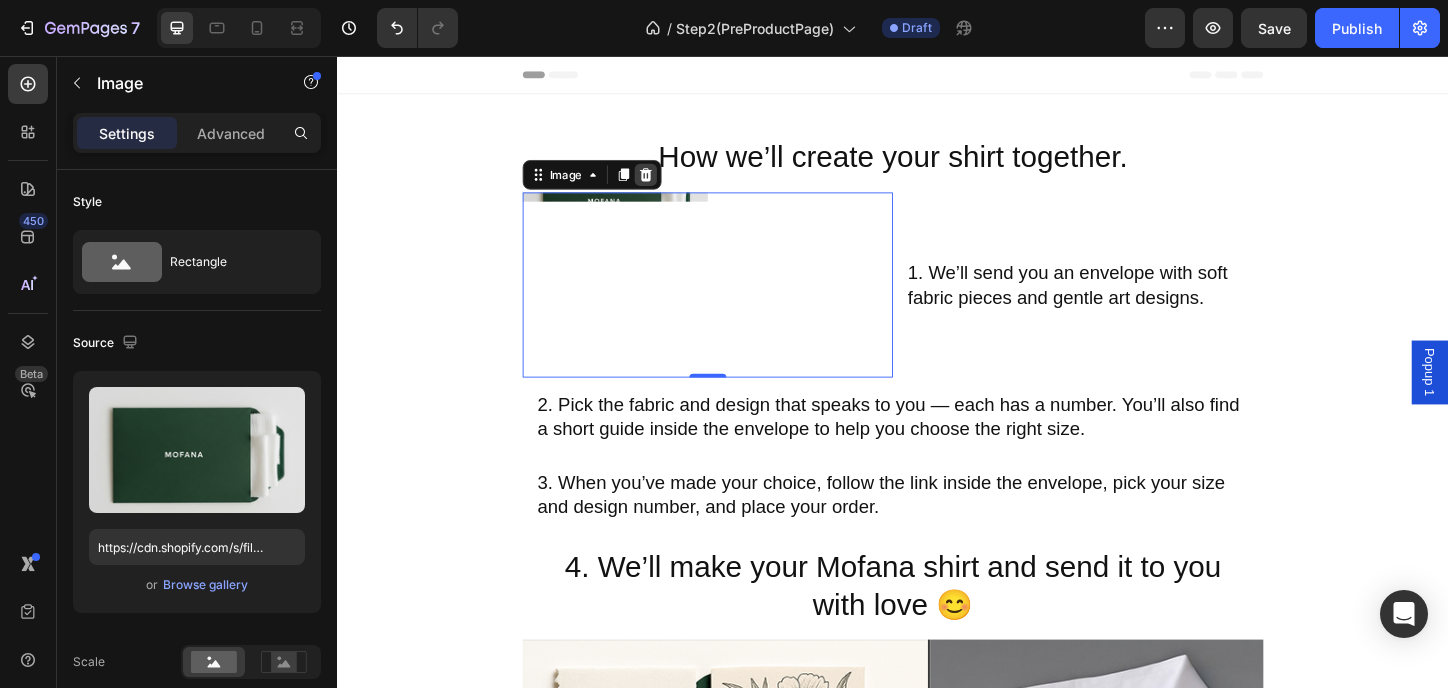 click 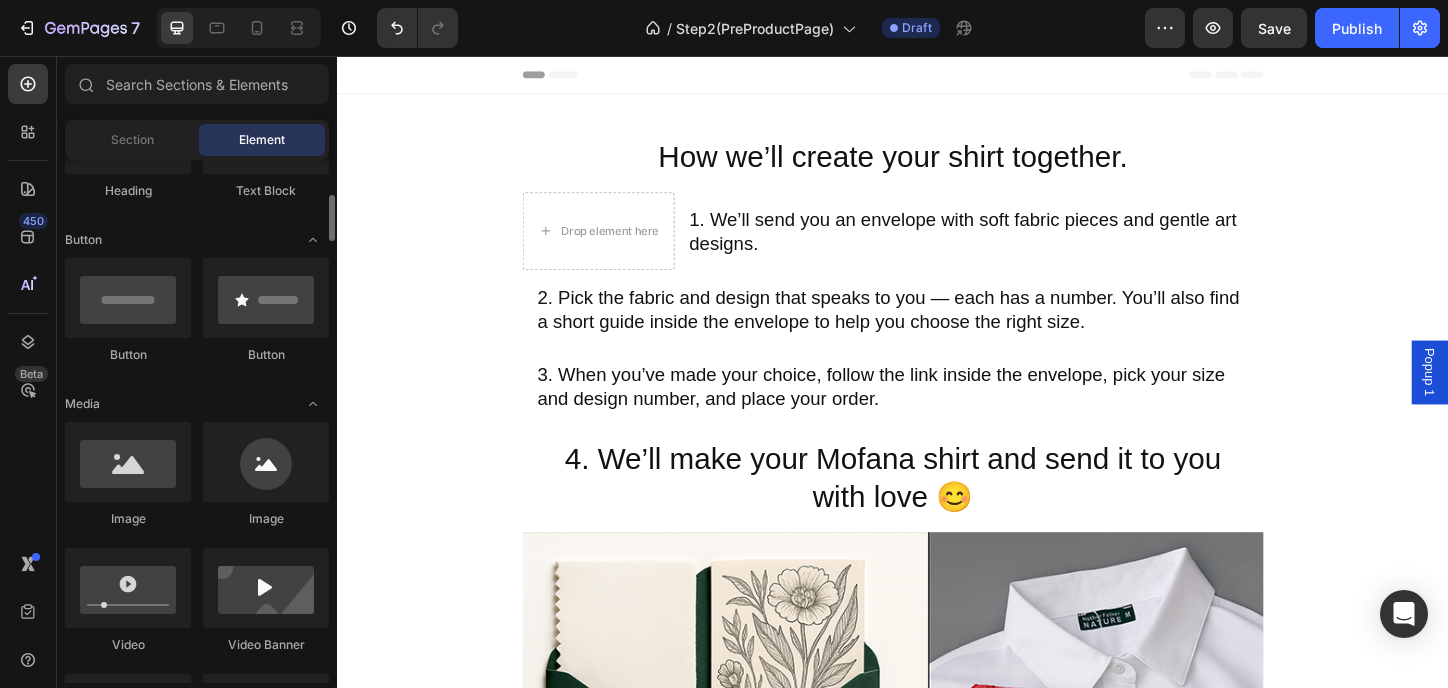 scroll, scrollTop: 534, scrollLeft: 0, axis: vertical 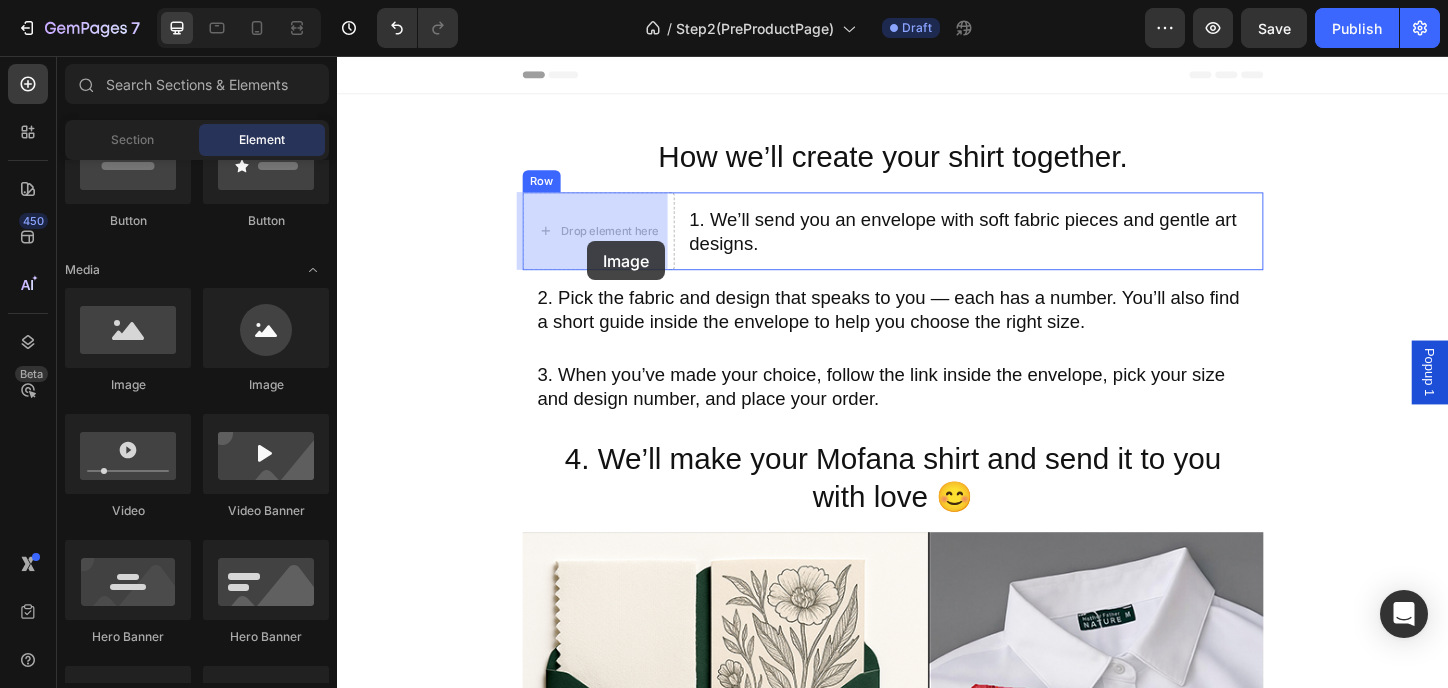 drag, startPoint x: 474, startPoint y: 411, endPoint x: 607, endPoint y: 256, distance: 204.24005 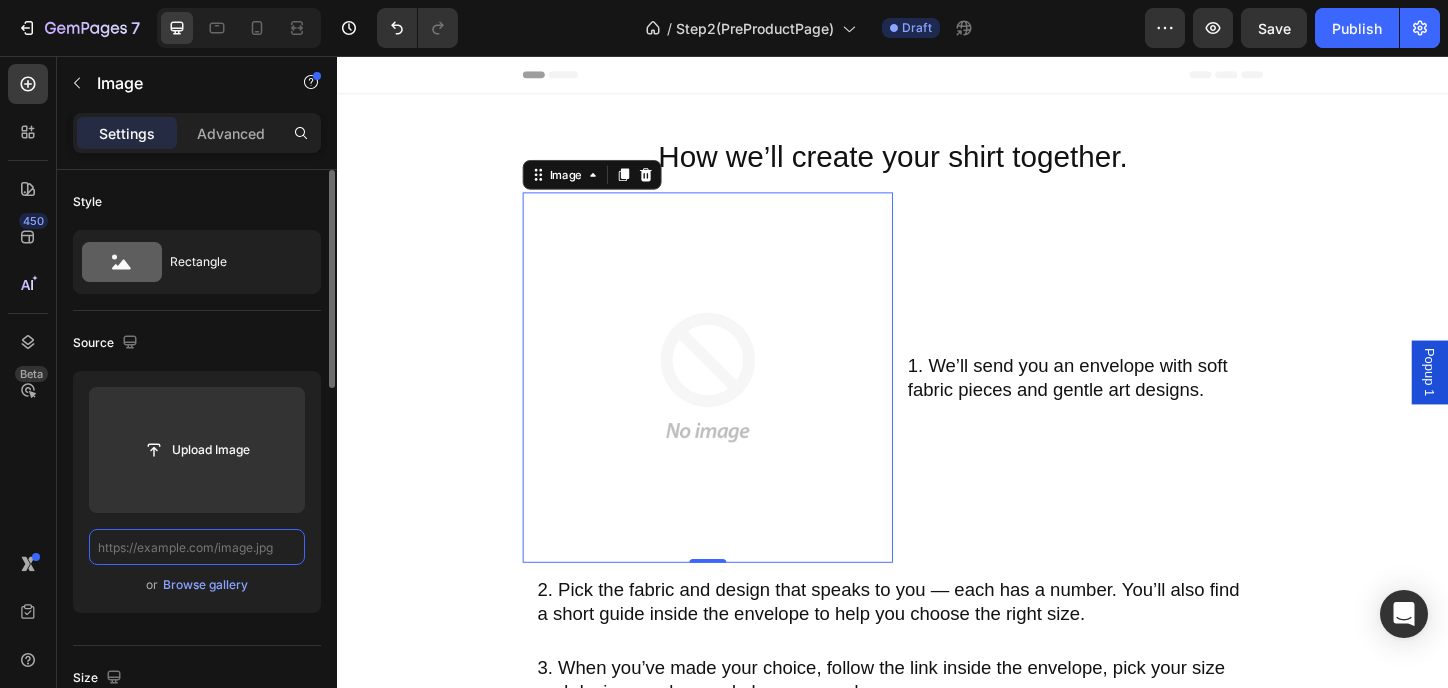 scroll, scrollTop: 0, scrollLeft: 0, axis: both 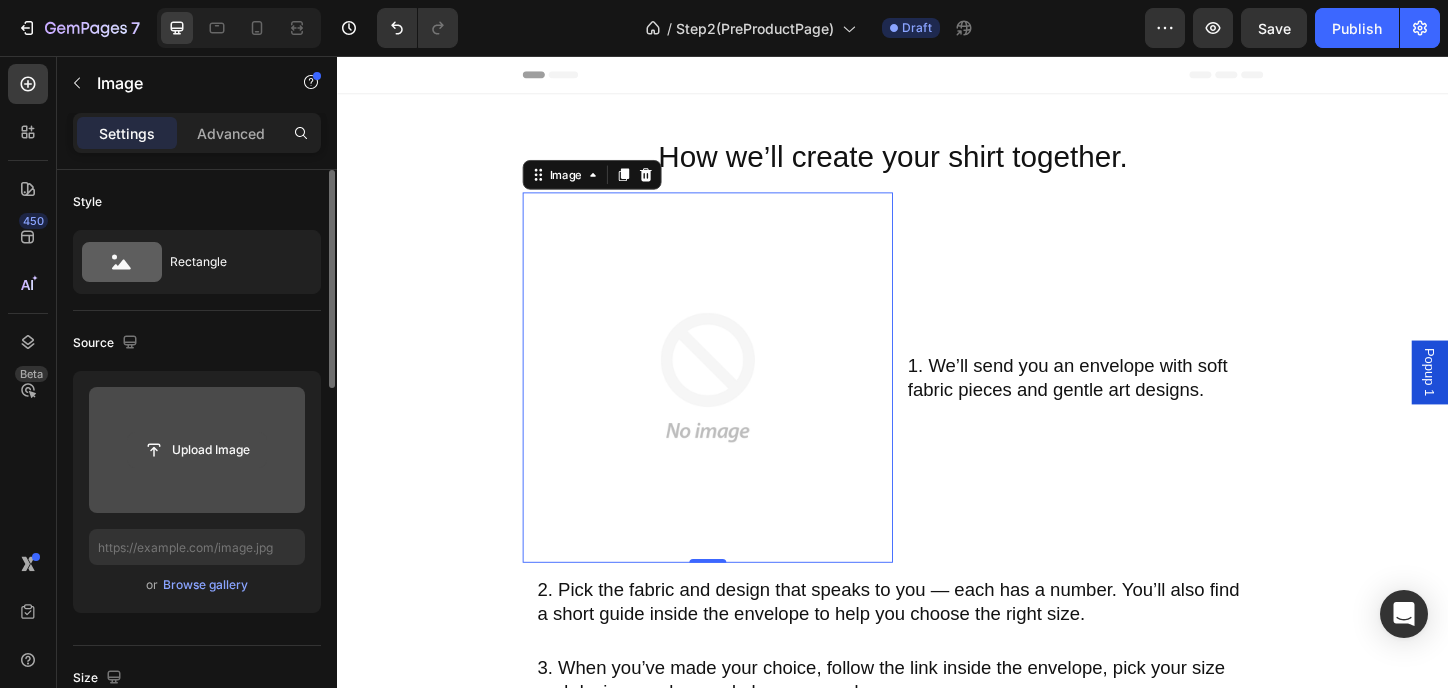 click 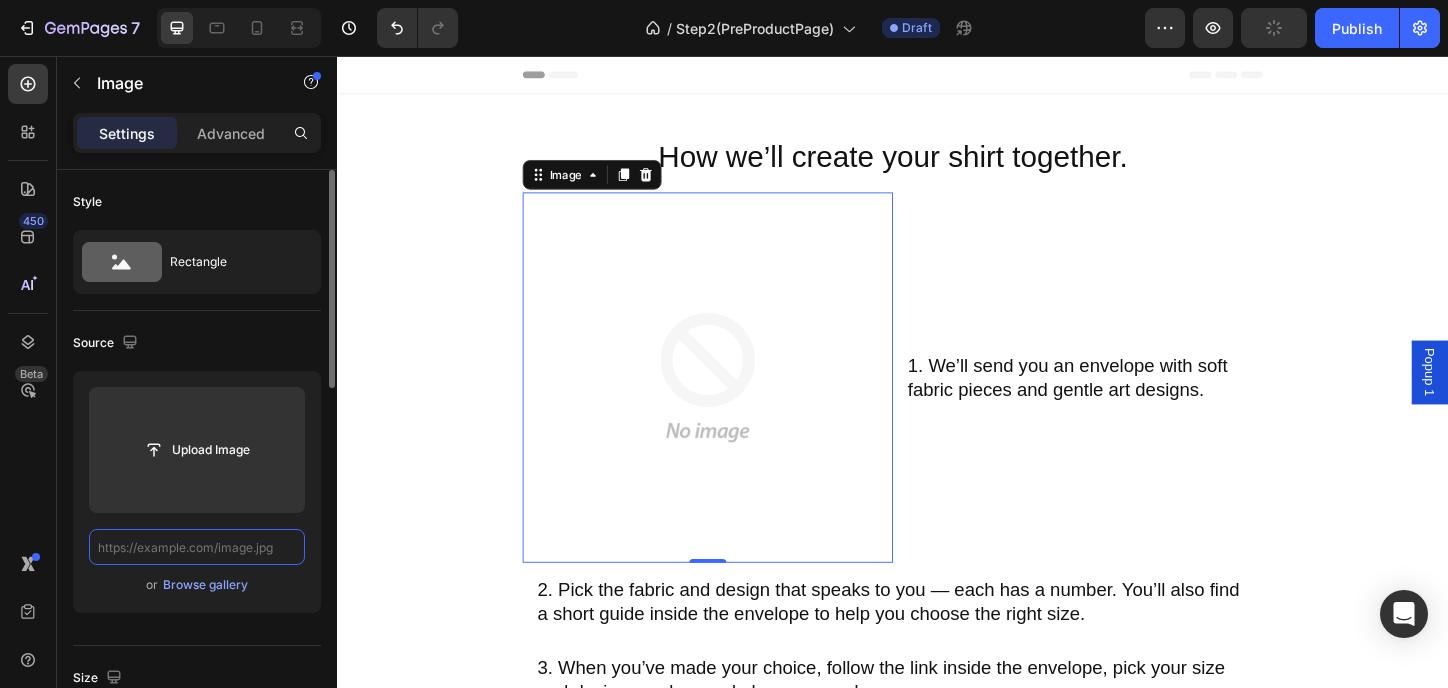 click at bounding box center [197, 547] 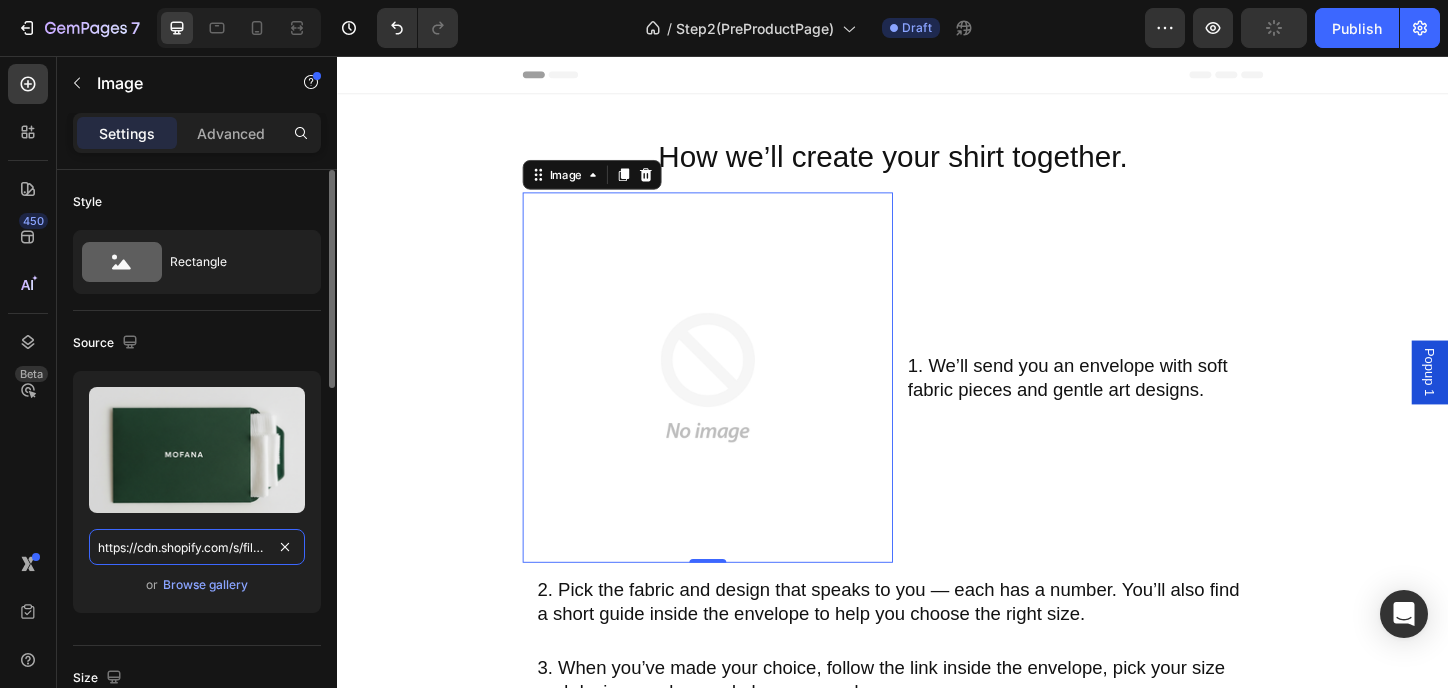 scroll, scrollTop: 0, scrollLeft: 535, axis: horizontal 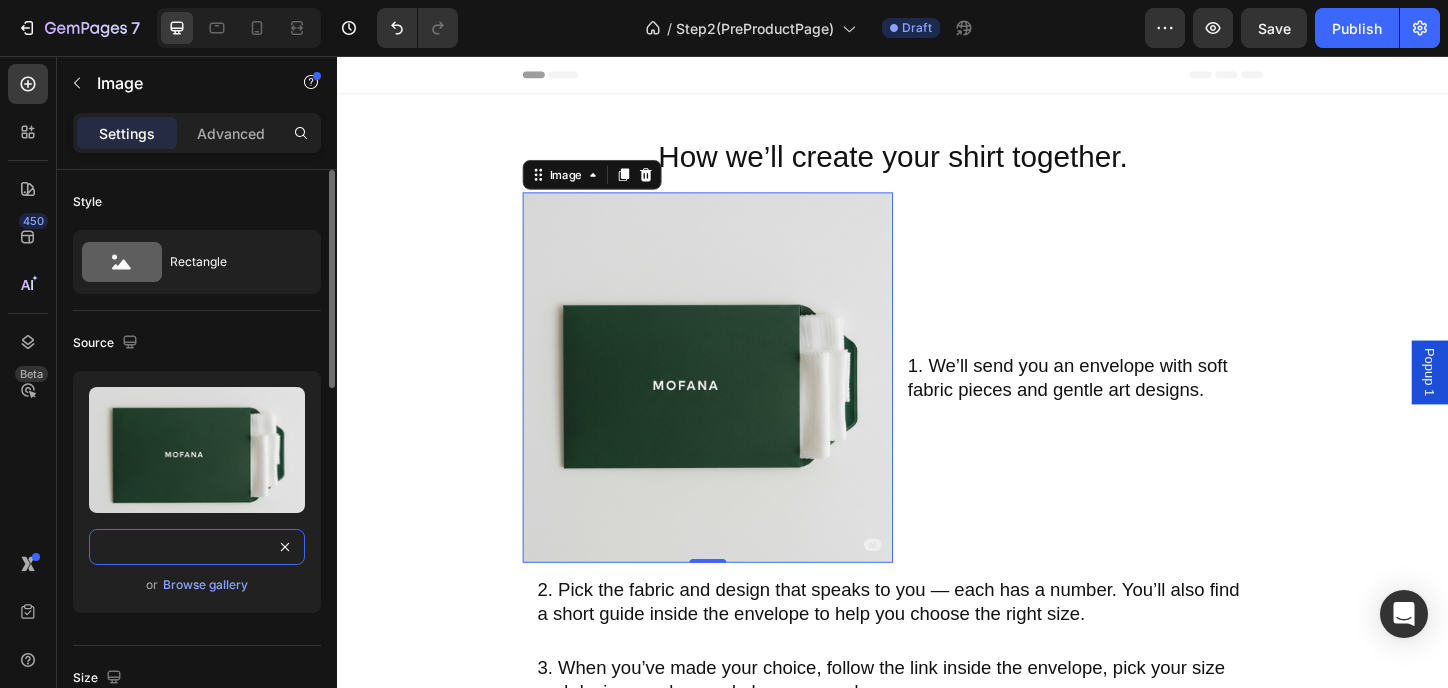 type on "https://cdn.shopify.com/s/files/1/0949/3862/8418/files/Gemini_Generated_Image_vbcw4qvbcw4qvbcw.png?v=1754308872" 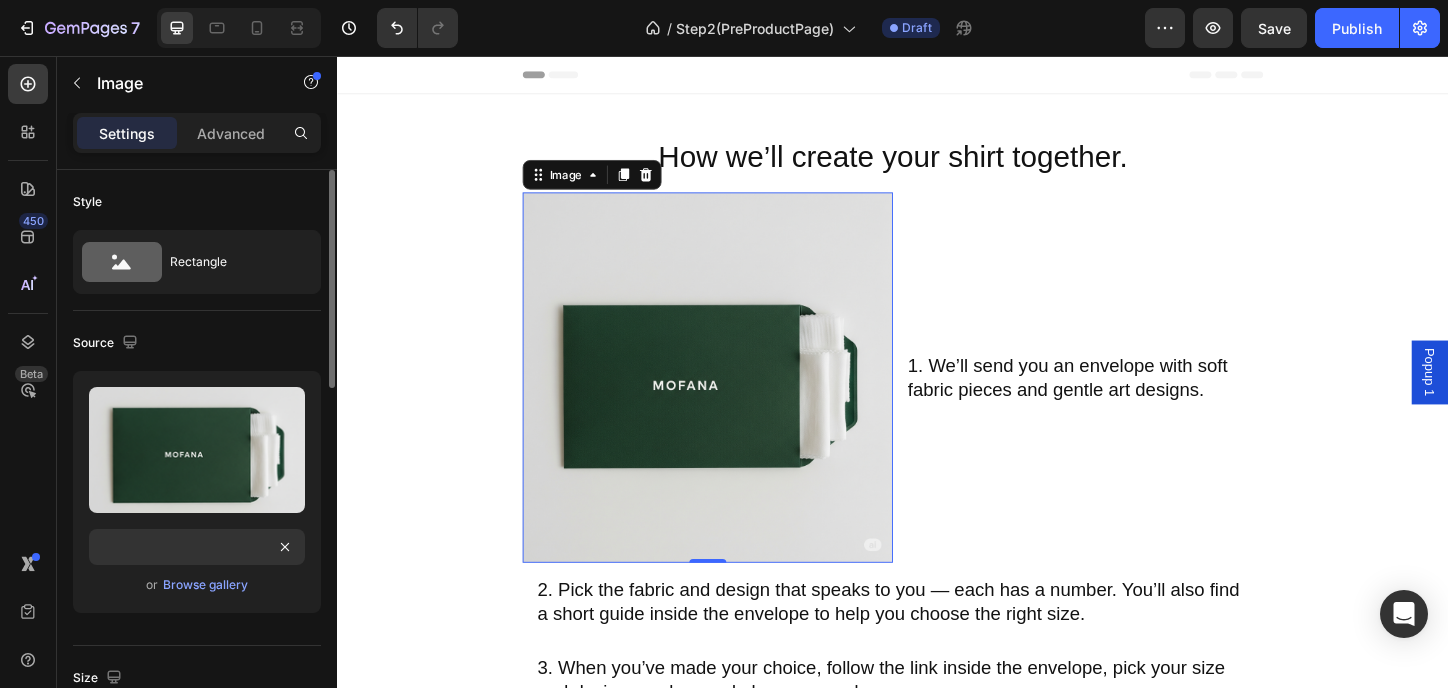 click on "Upload Image https://cdn.shopify.com/s/files/1/0949/3862/8418/files/Gemini_Generated_Image_vbcw4qvbcw4qvbcw.png?v=1754308872 or  Browse gallery" at bounding box center [197, 492] 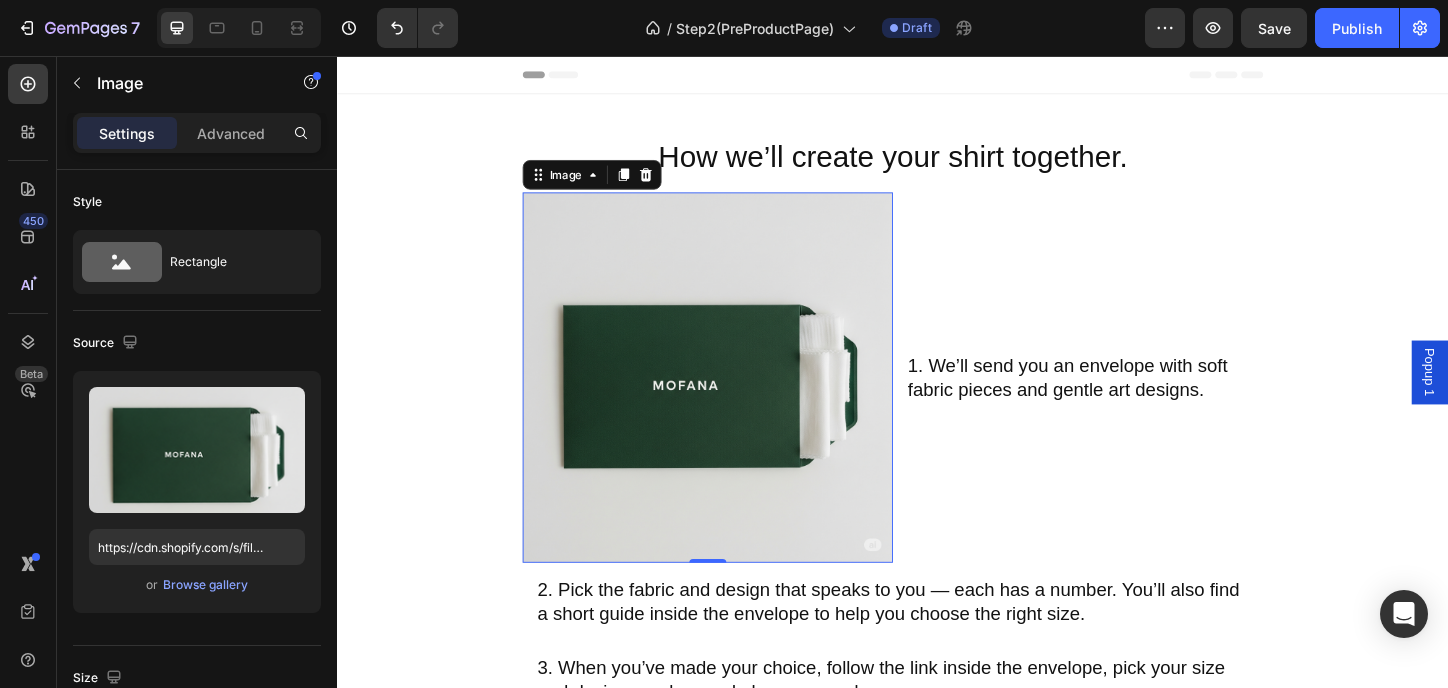 click at bounding box center [737, 403] 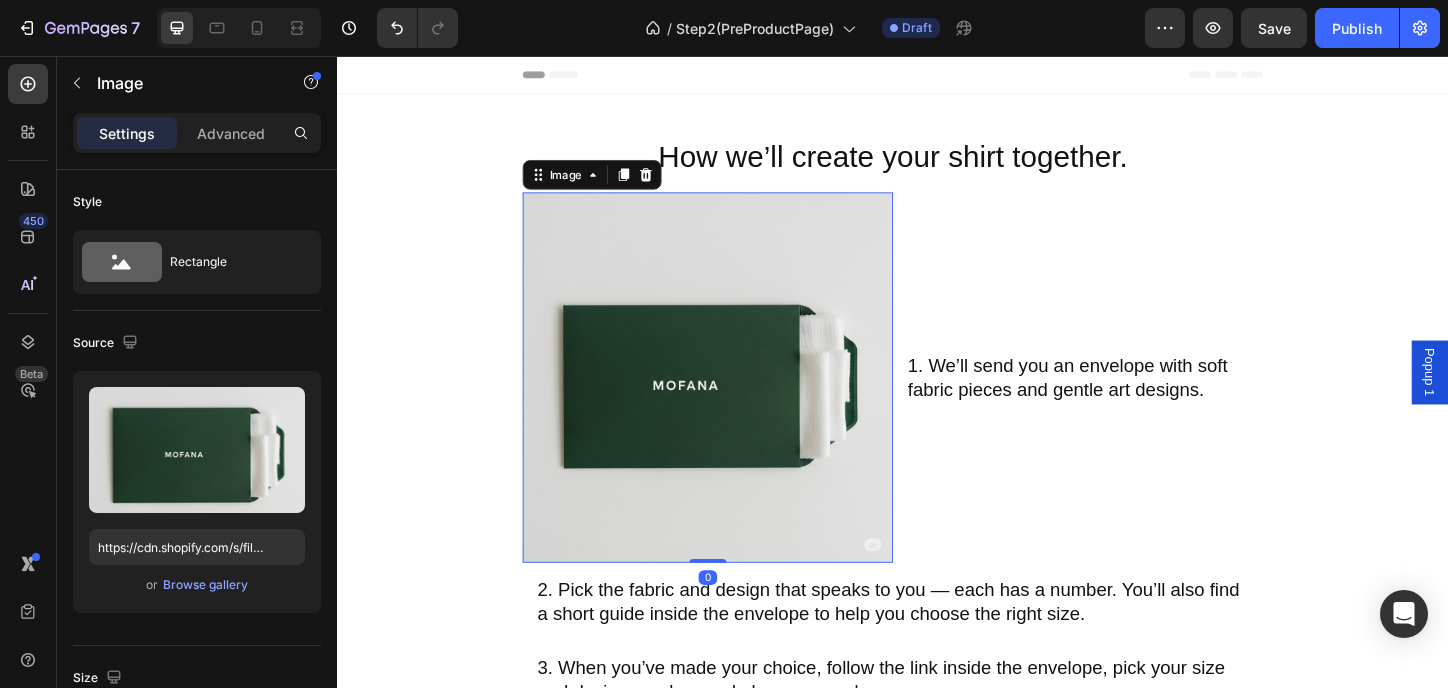 drag, startPoint x: 725, startPoint y: 601, endPoint x: 738, endPoint y: 536, distance: 66.287254 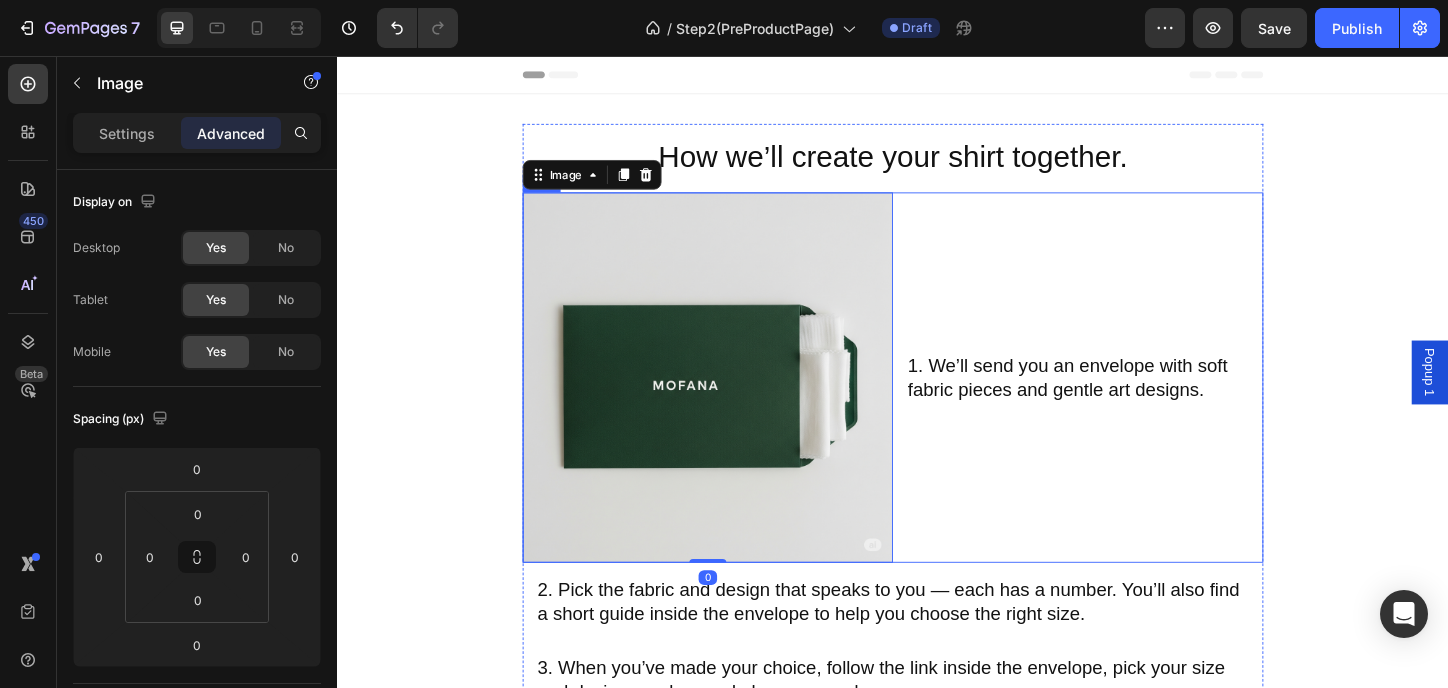 click on "1. We’ll send you an envelope with soft fabric pieces and gentle art designs. Heading" at bounding box center (1137, 403) 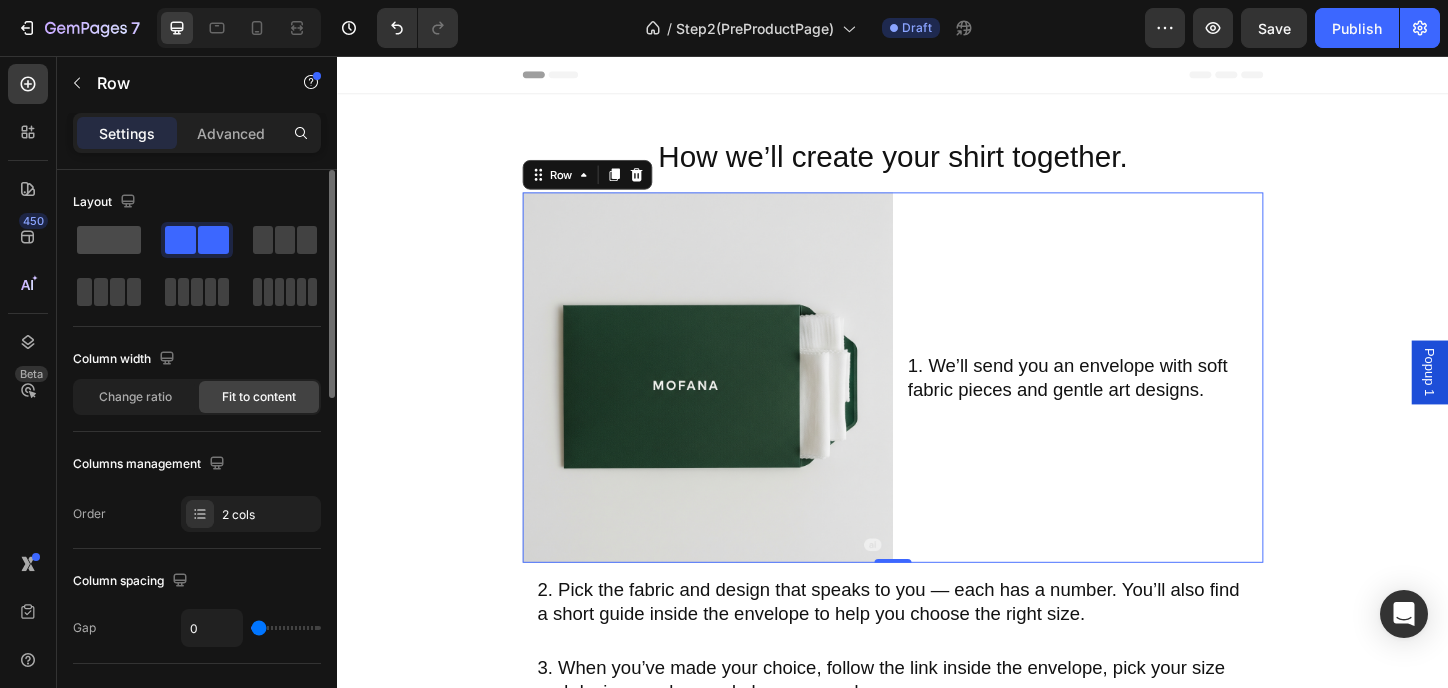 click 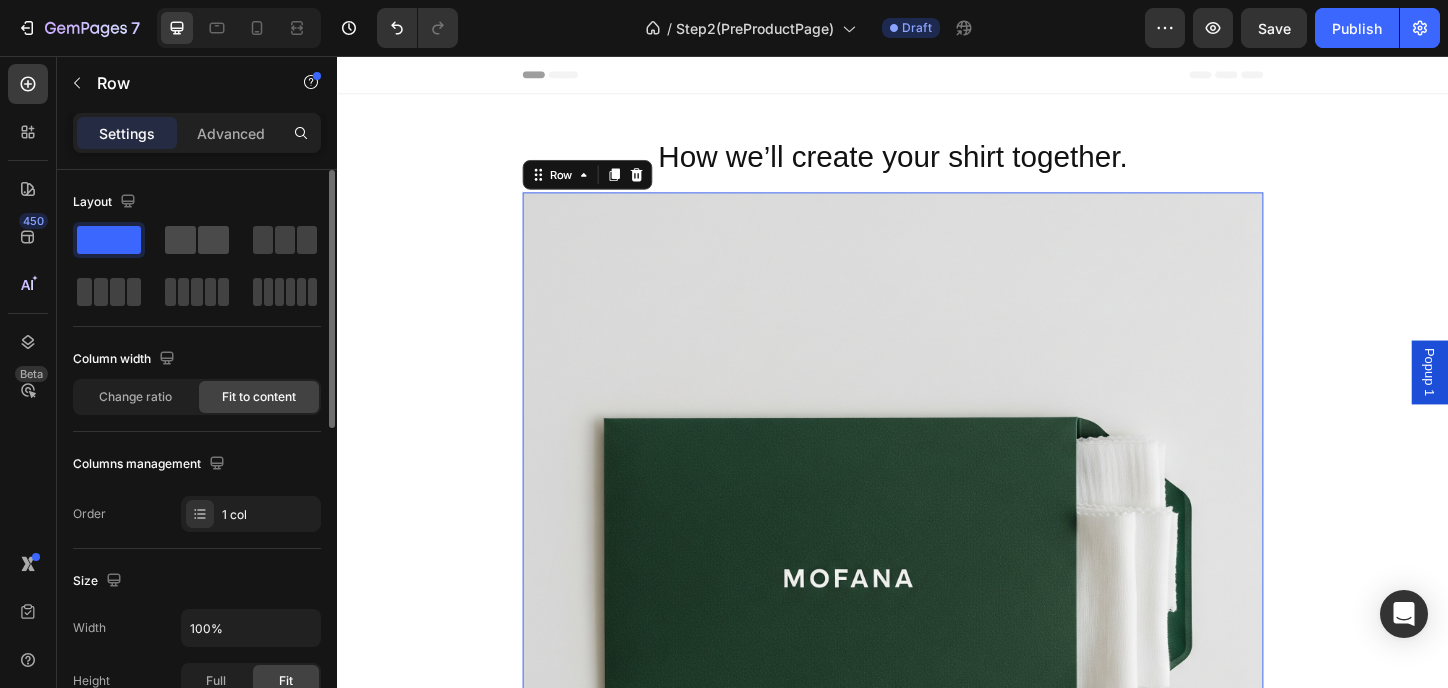 click 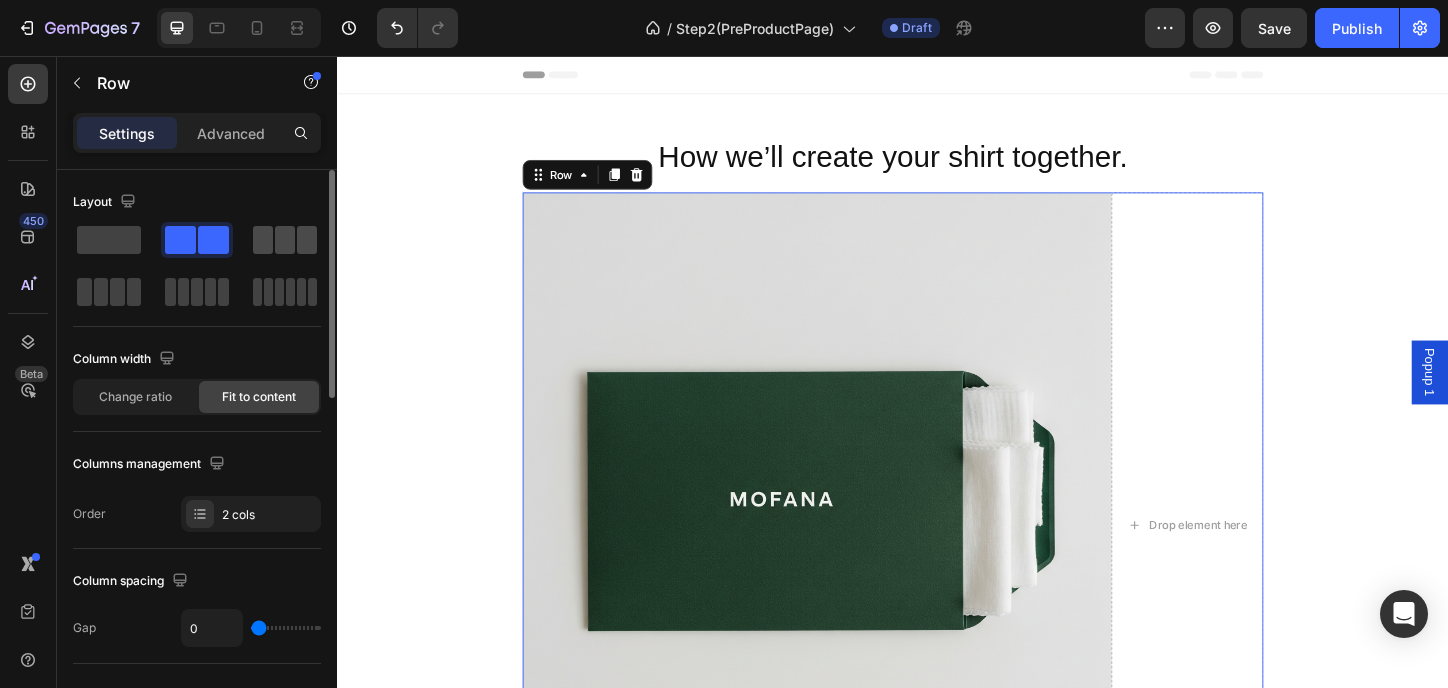 click 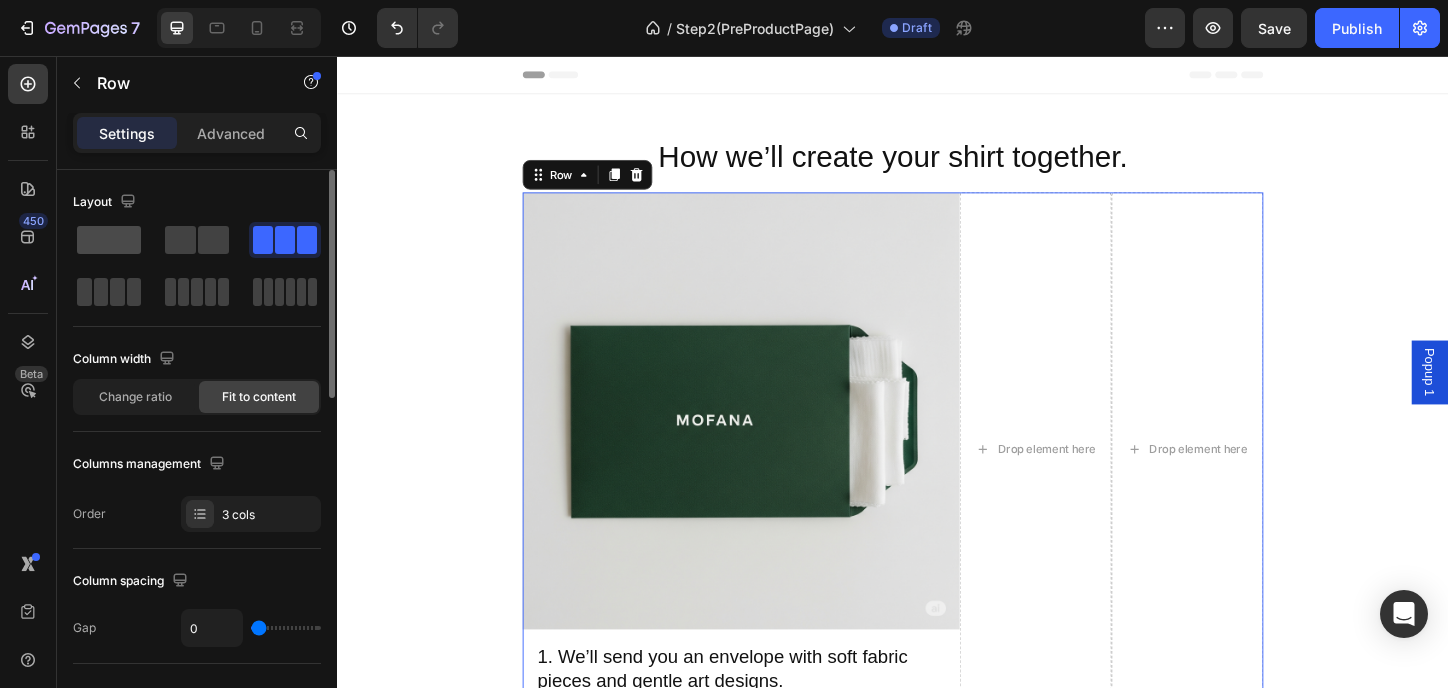 click 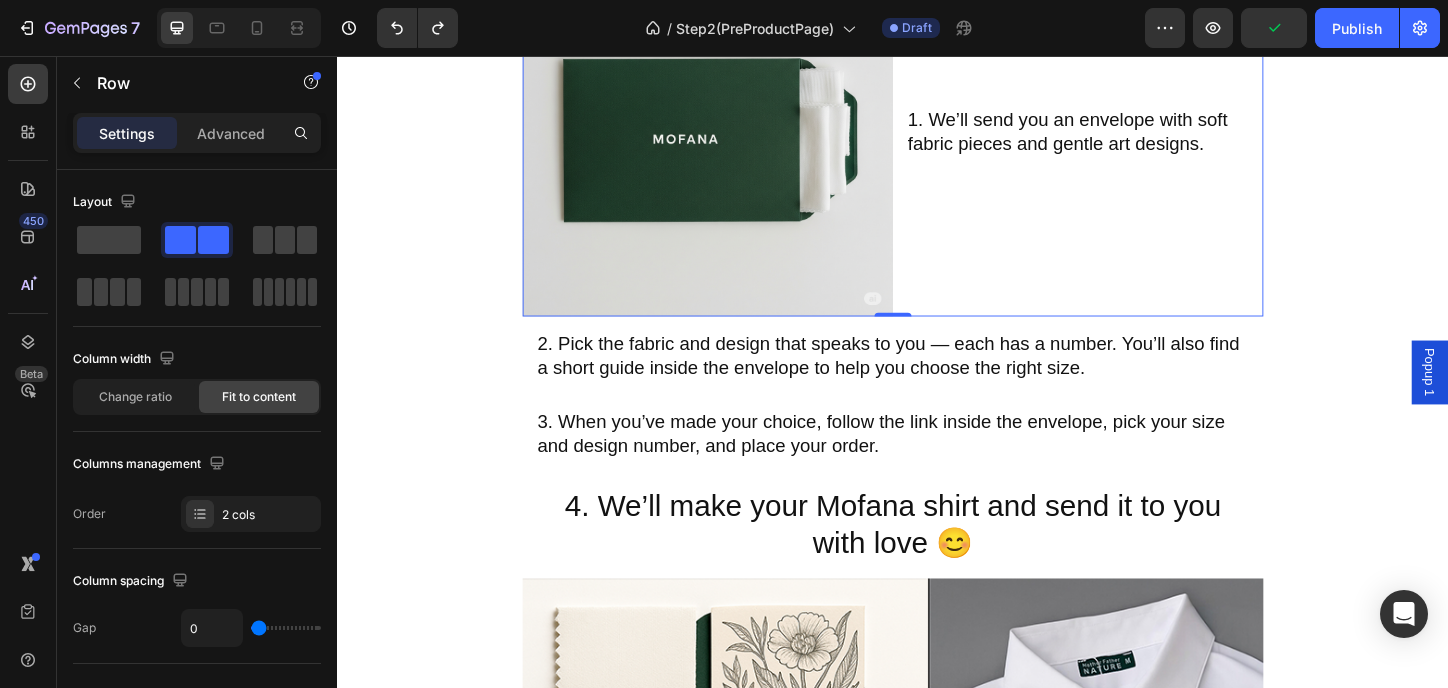 scroll, scrollTop: 0, scrollLeft: 0, axis: both 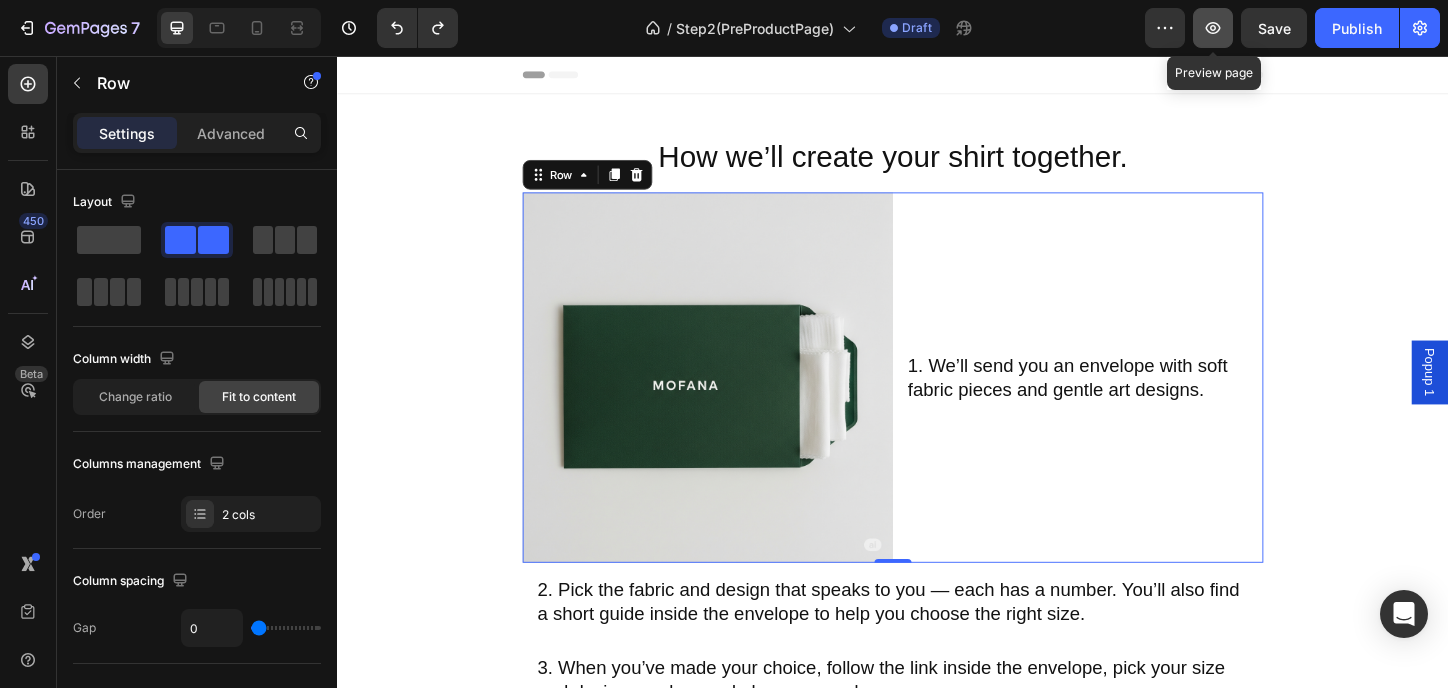 click 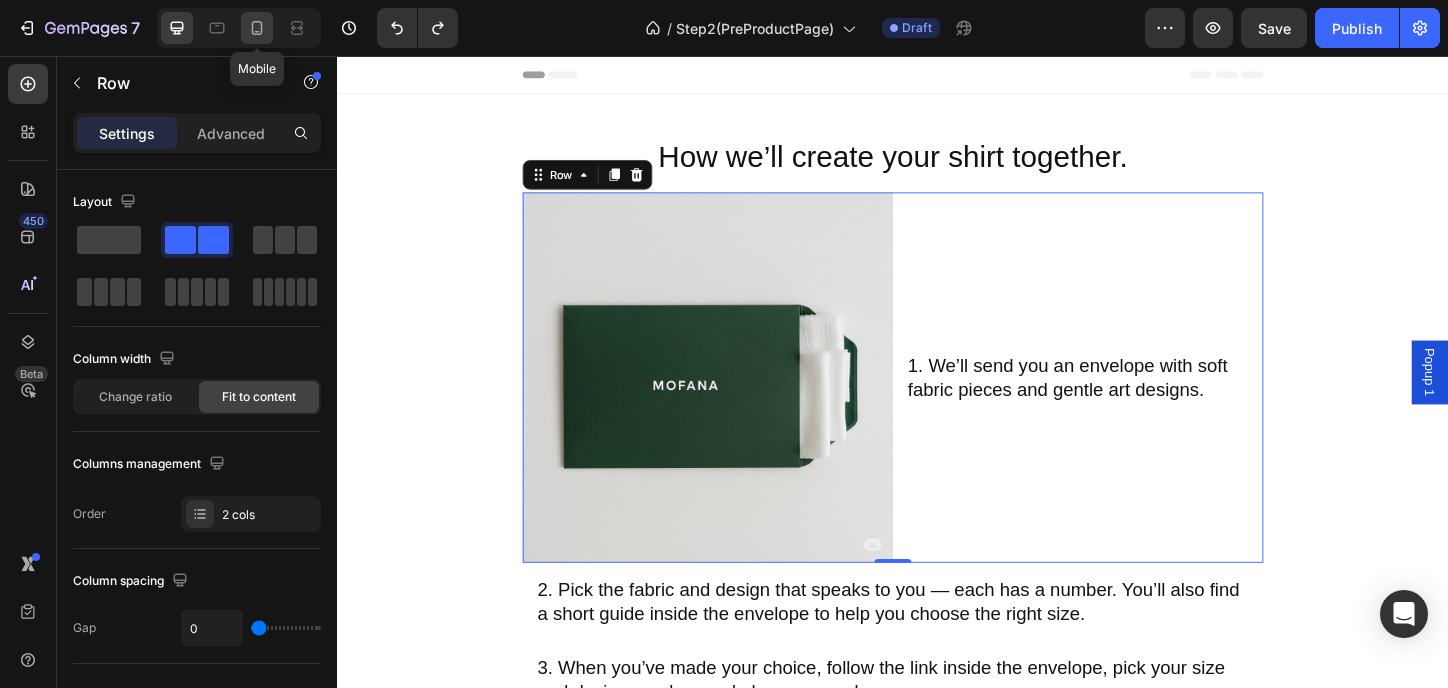 click 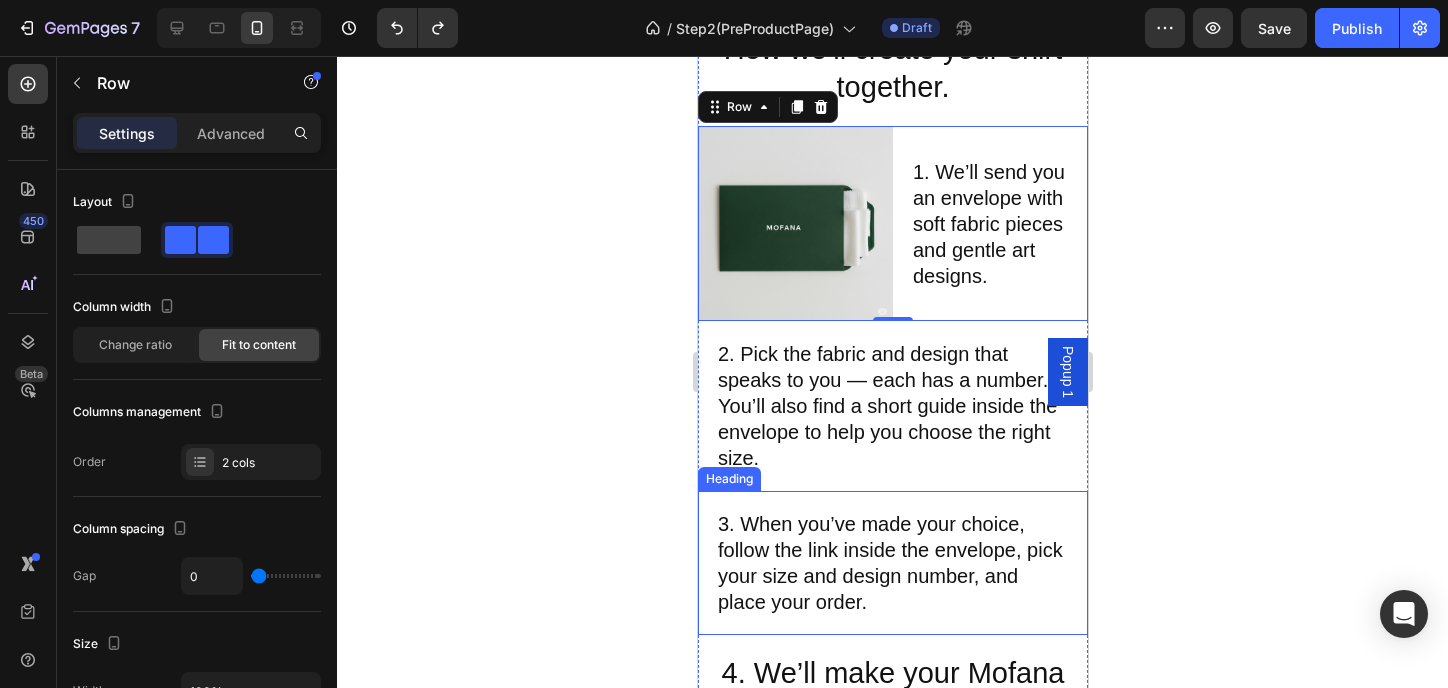 scroll, scrollTop: 0, scrollLeft: 0, axis: both 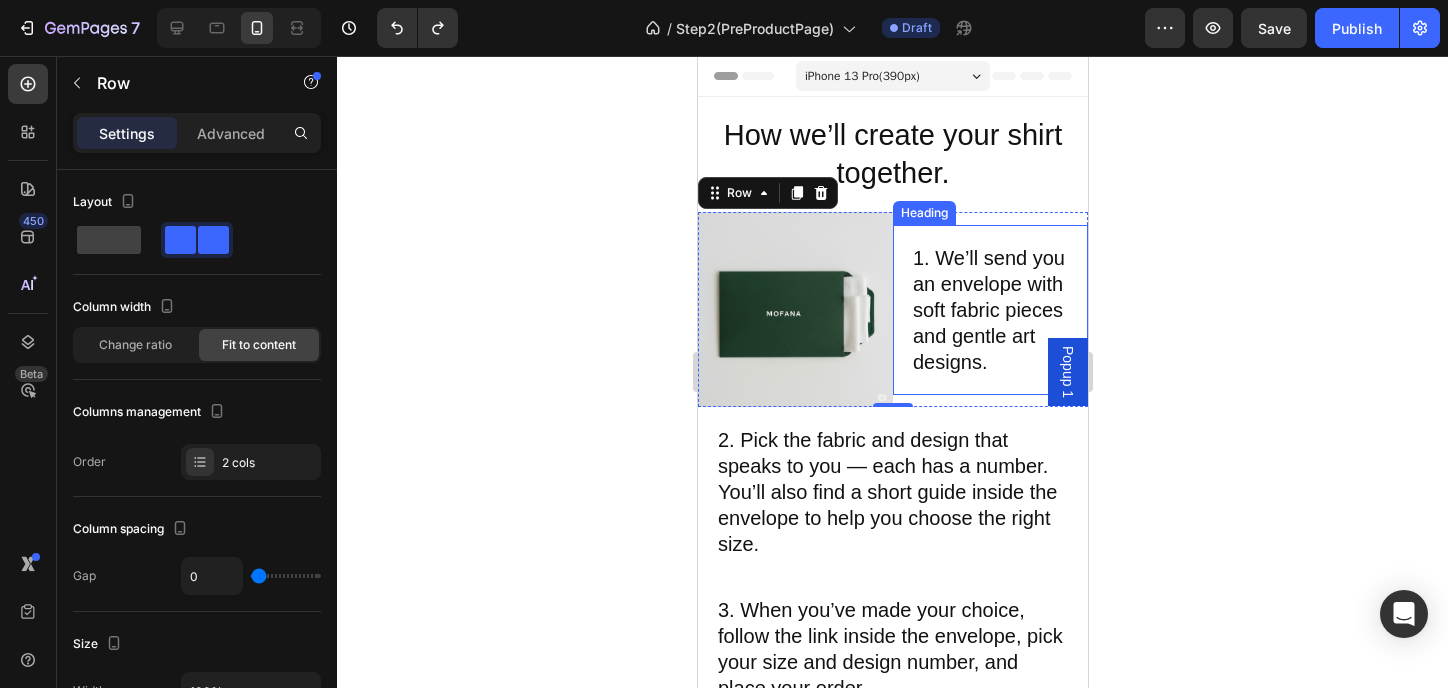 click on "1. We’ll send you an envelope with soft fabric pieces and gentle art designs." at bounding box center [989, 310] 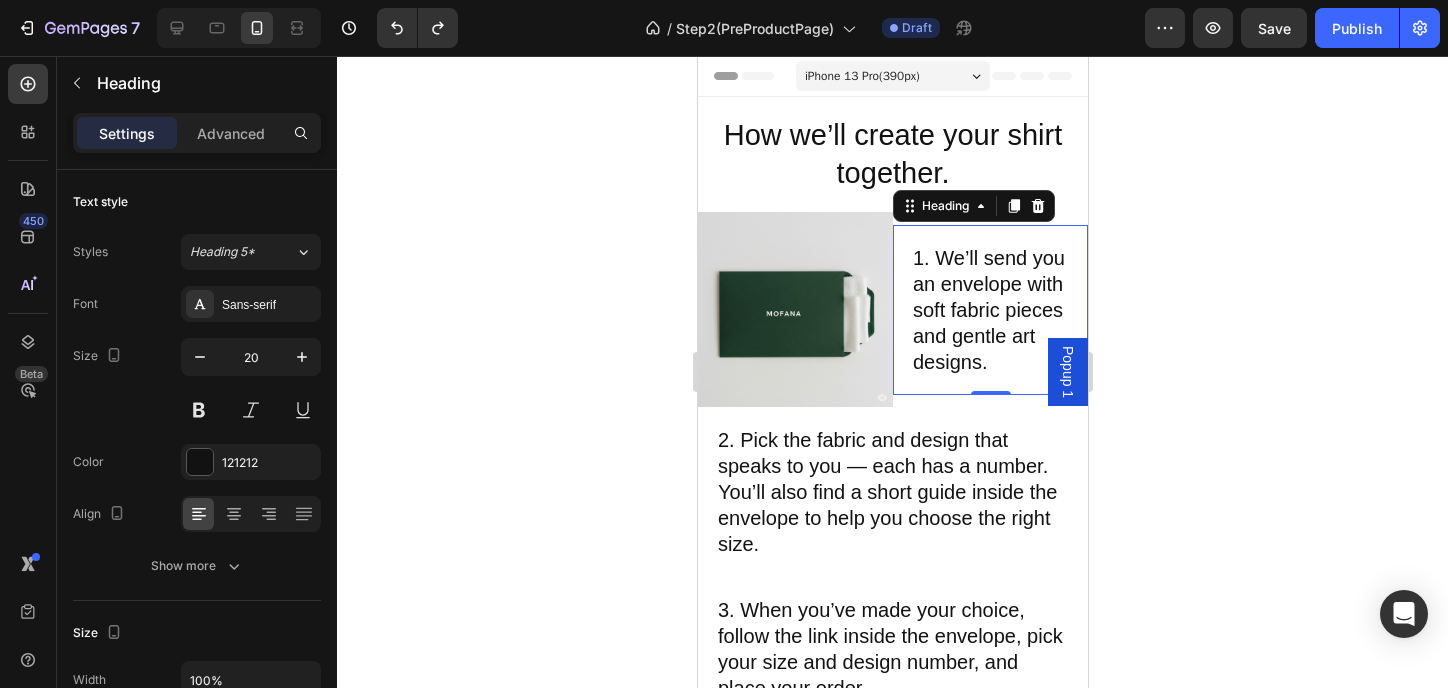 click on "1. We’ll send you an envelope with soft fabric pieces and gentle art designs." at bounding box center [989, 310] 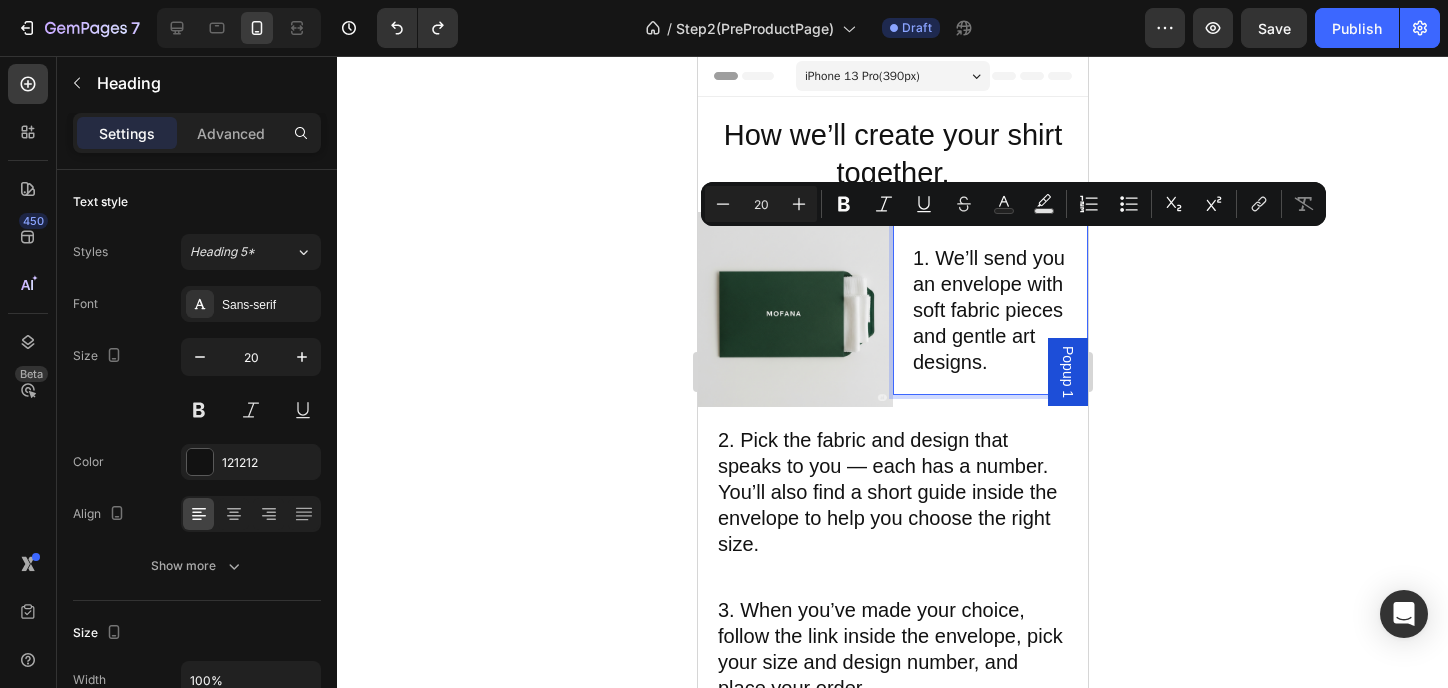 click on "1. We’ll send you an envelope with soft fabric pieces and gentle art designs." at bounding box center [989, 310] 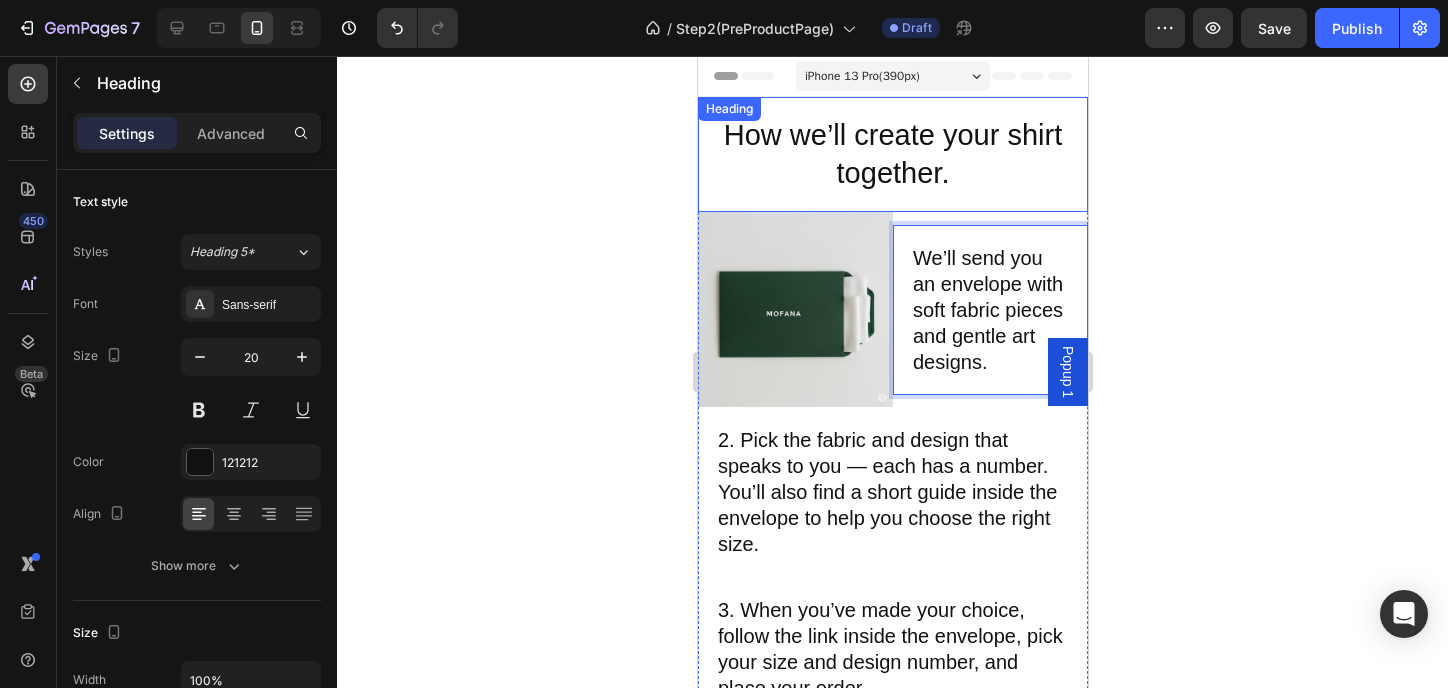 click on "How we’ll create your shirt together." at bounding box center (892, 154) 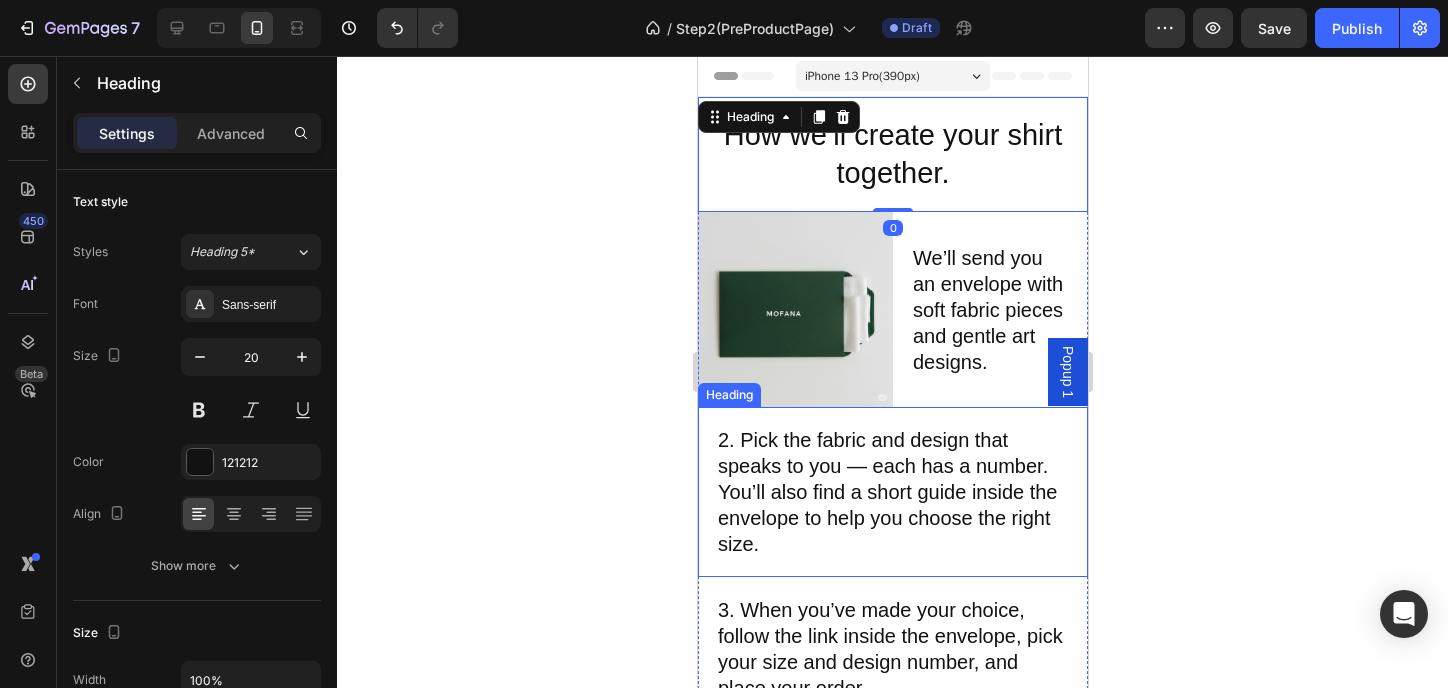 click on "2. Pick the fabric and design that speaks to you — each has a number. You’ll also find a short guide inside the envelope to help you choose the right size." at bounding box center [892, 492] 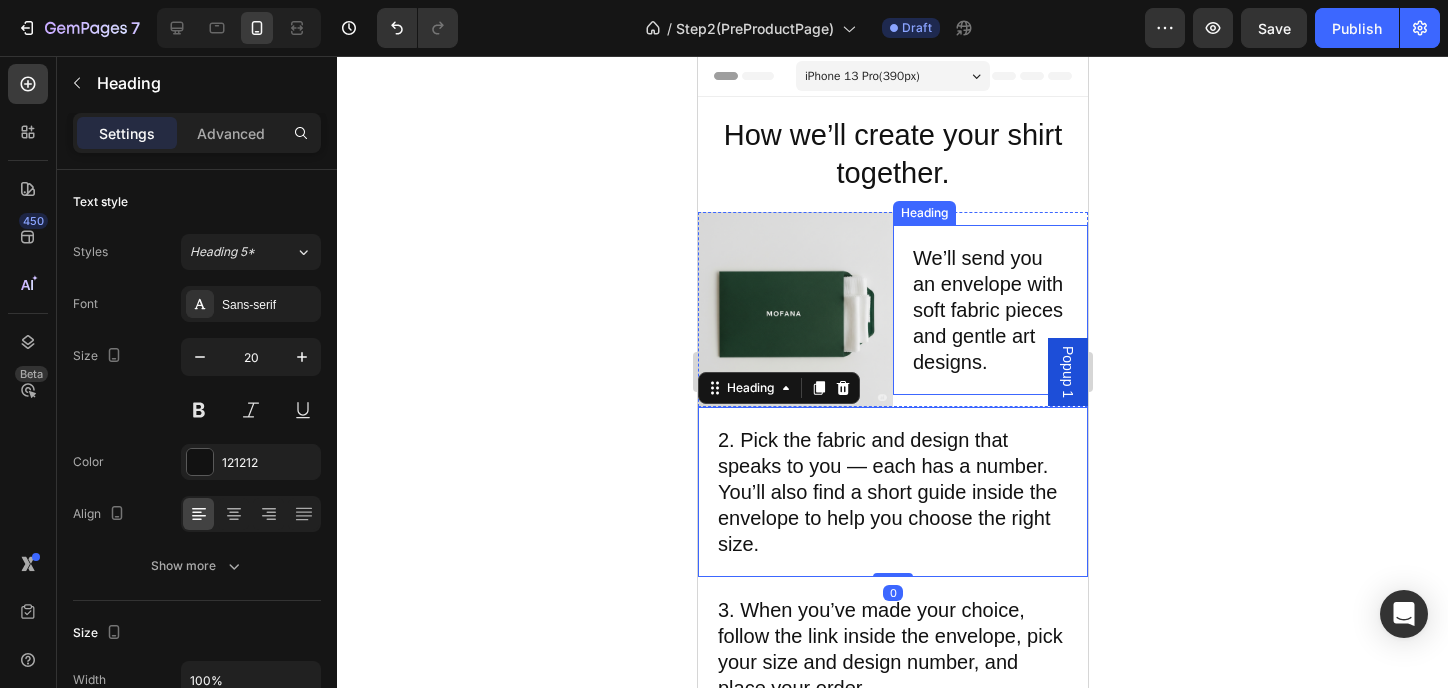 click on "We’ll send you an envelope with soft fabric pieces and gentle art designs." at bounding box center (989, 310) 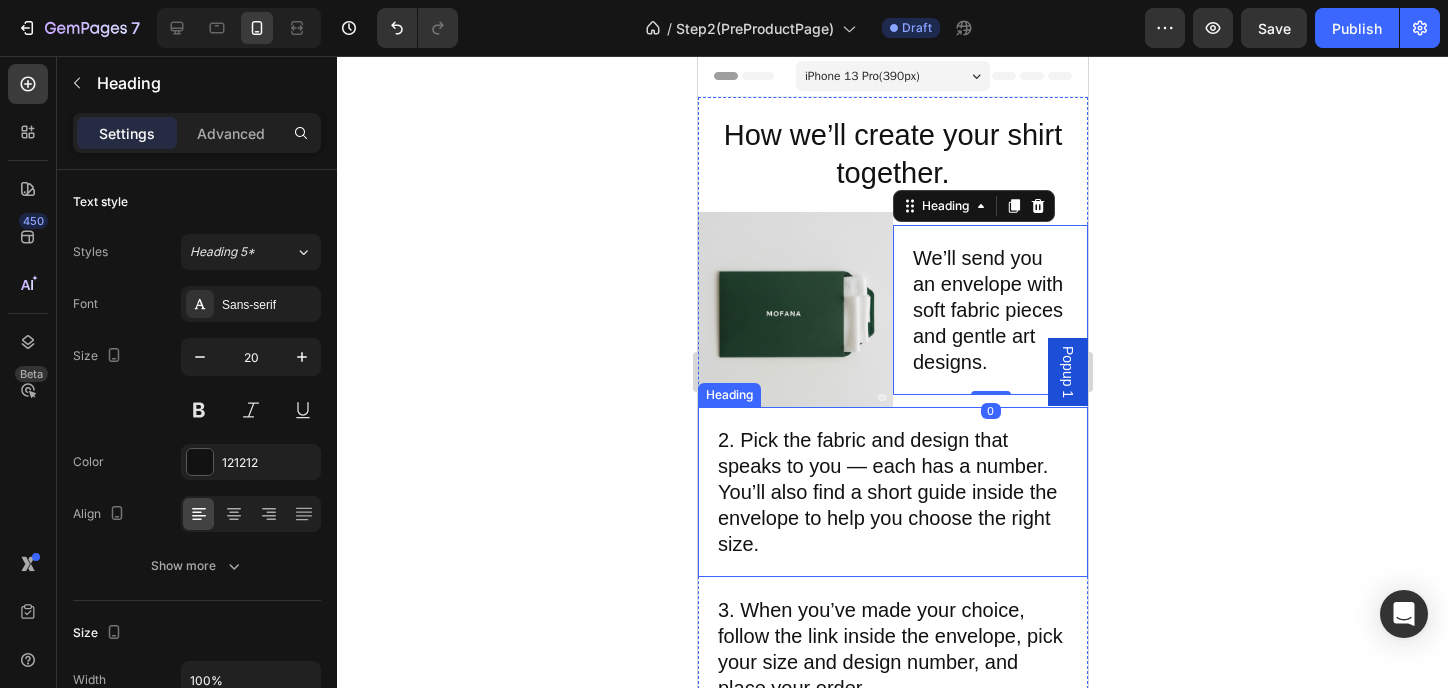 click on "2. Pick the fabric and design that speaks to you — each has a number. You’ll also find a short guide inside the envelope to help you choose the right size." at bounding box center [892, 492] 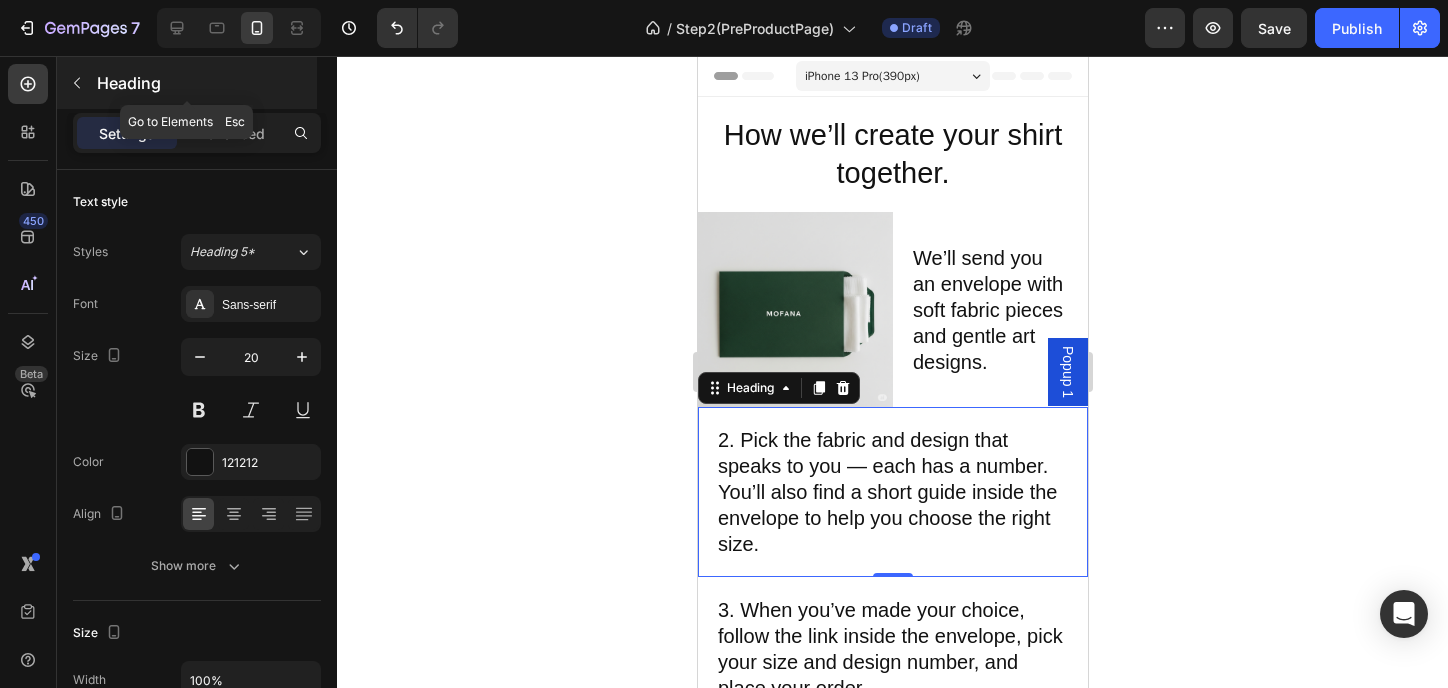 click 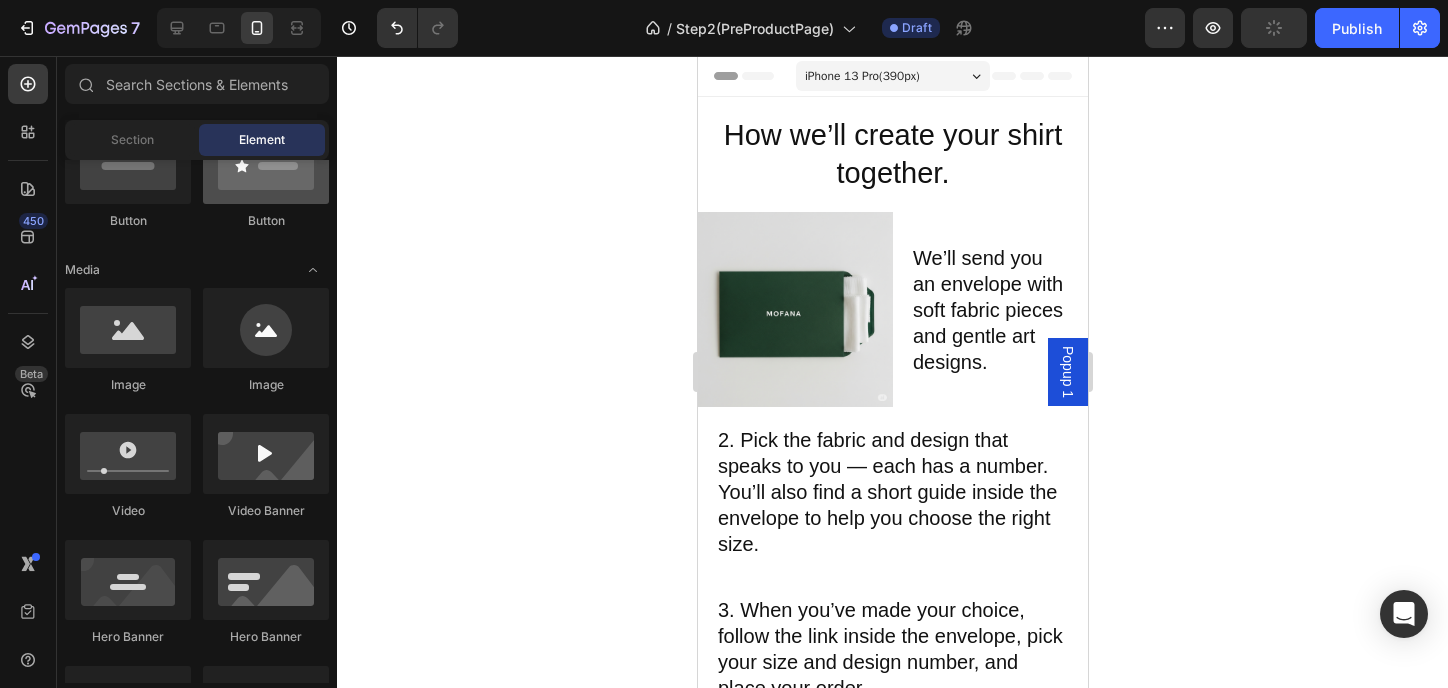 scroll, scrollTop: 400, scrollLeft: 0, axis: vertical 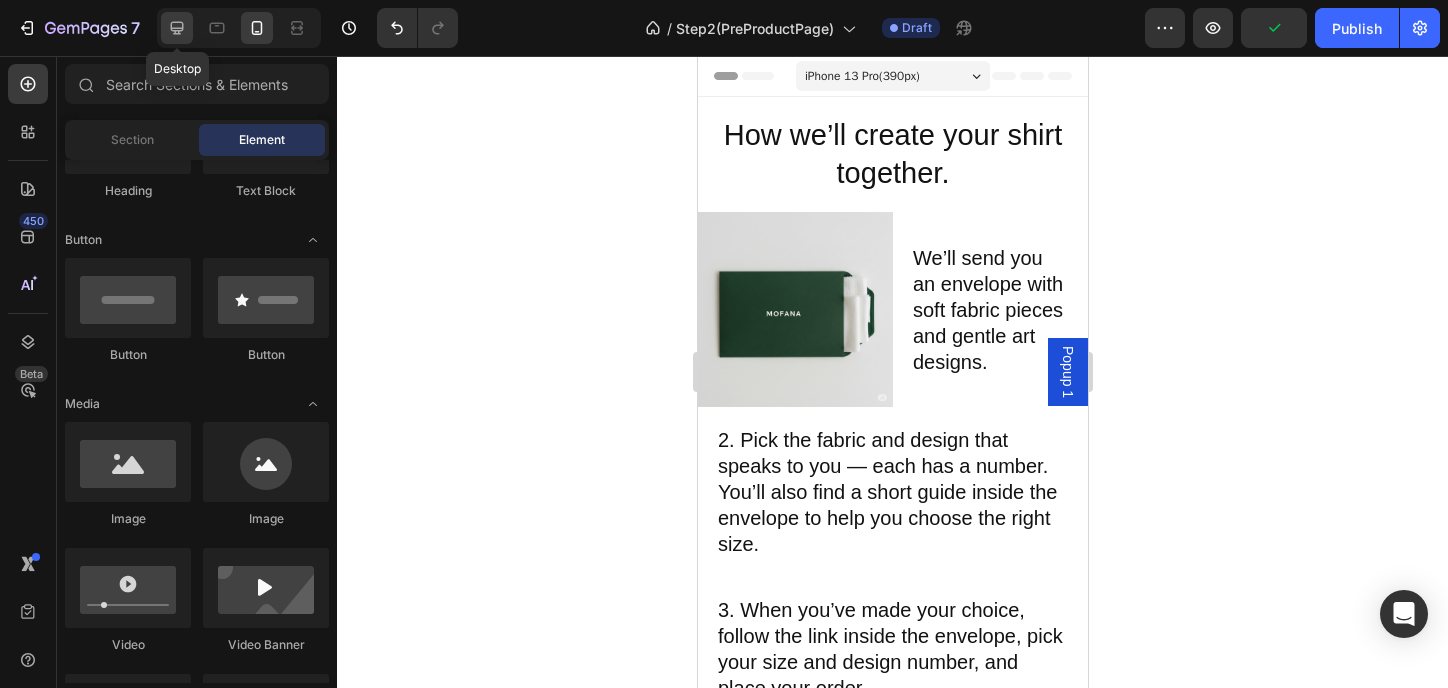 click 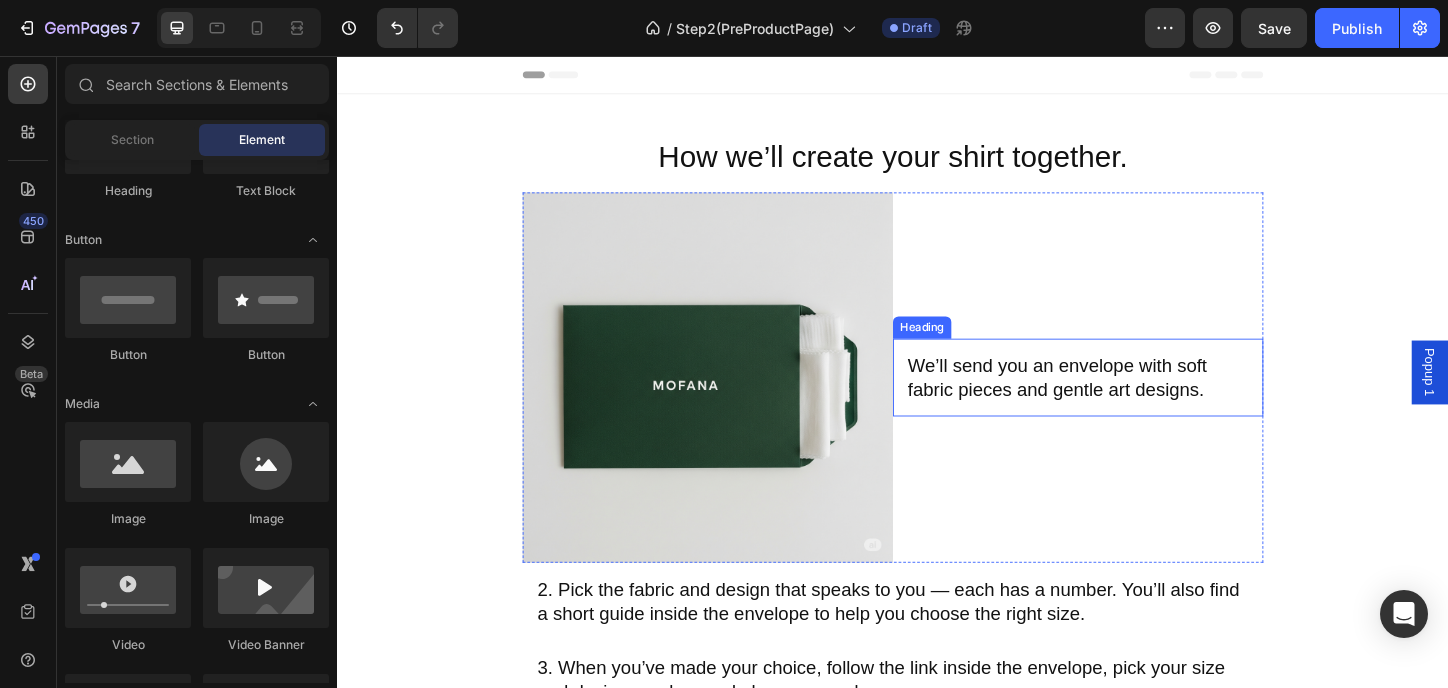 click on "We’ll send you an envelope with soft fabric pieces and gentle art designs." at bounding box center (1137, 403) 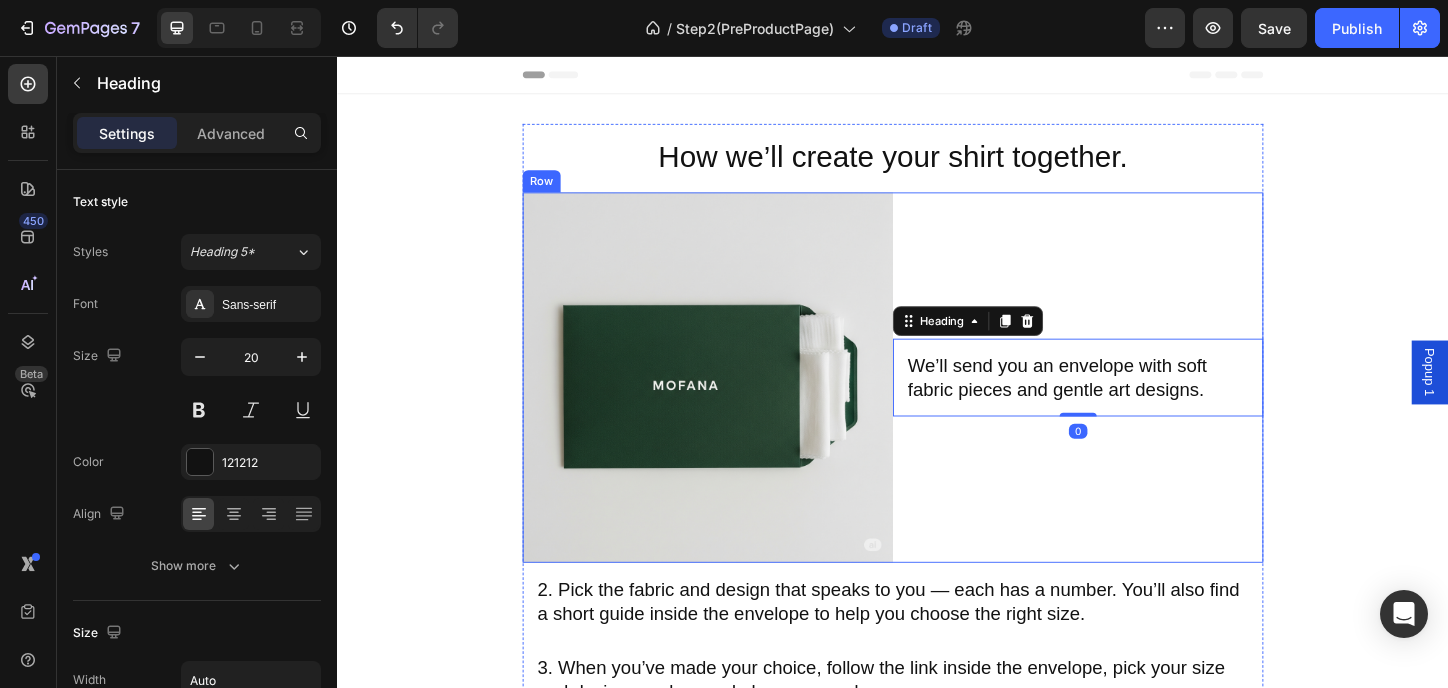 click on "We’ll send you an envelope with soft fabric pieces and gentle art designs. Heading   0" at bounding box center [1137, 403] 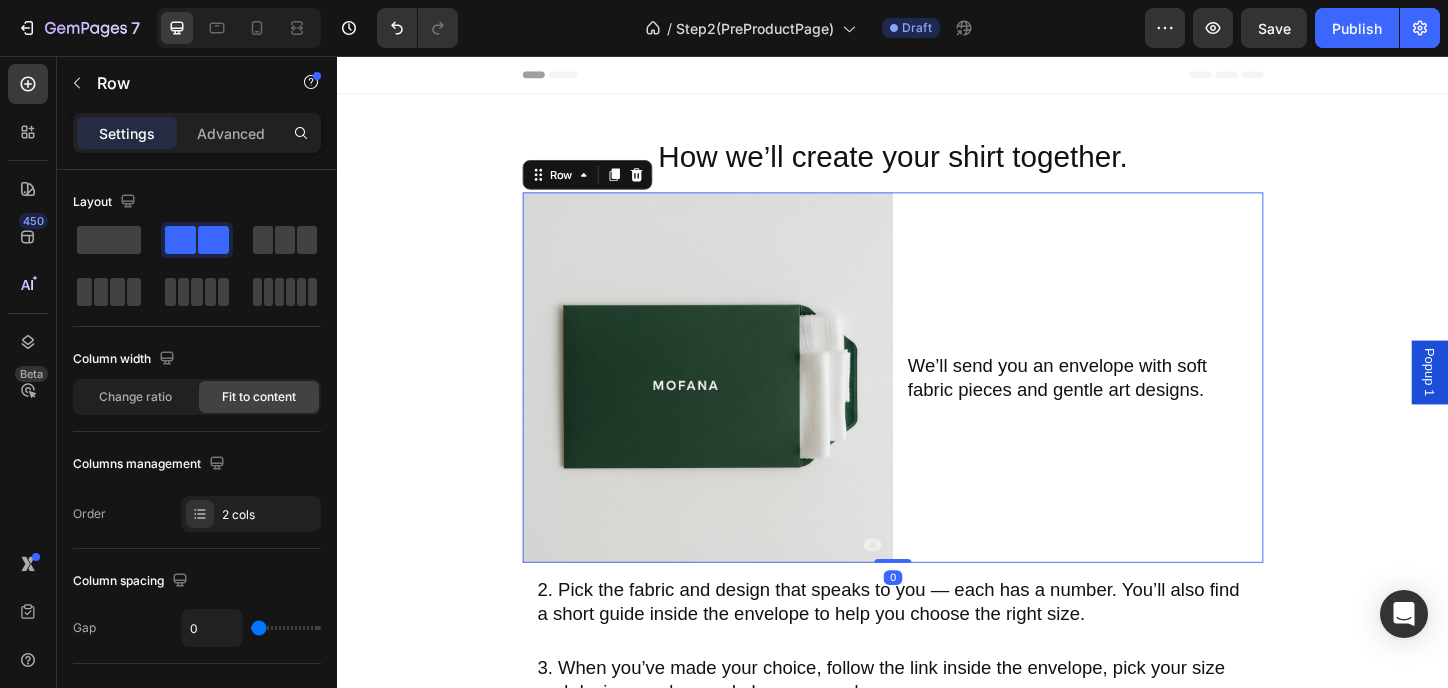 click on "We’ll send you an envelope with soft fabric pieces and gentle art designs." at bounding box center (1137, 403) 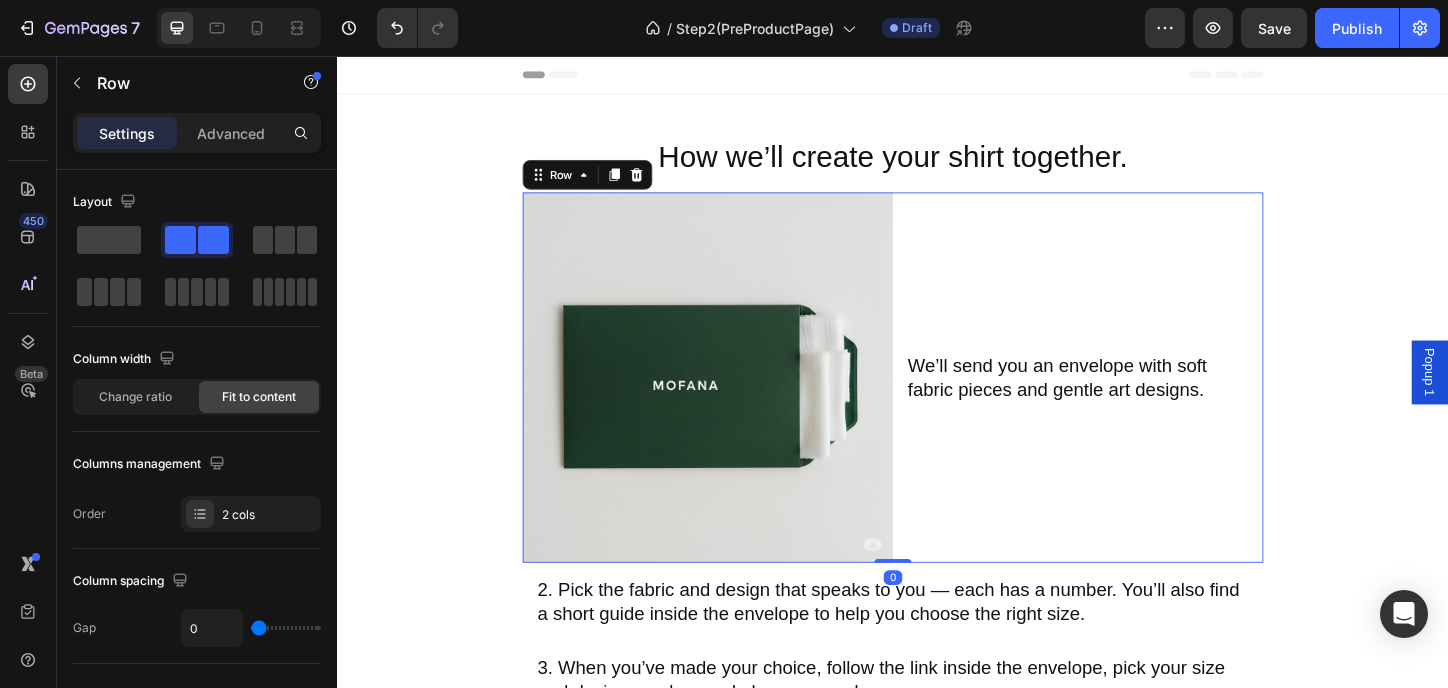 click on "We’ll send you an envelope with soft fabric pieces and gentle art designs. Heading" at bounding box center [1137, 403] 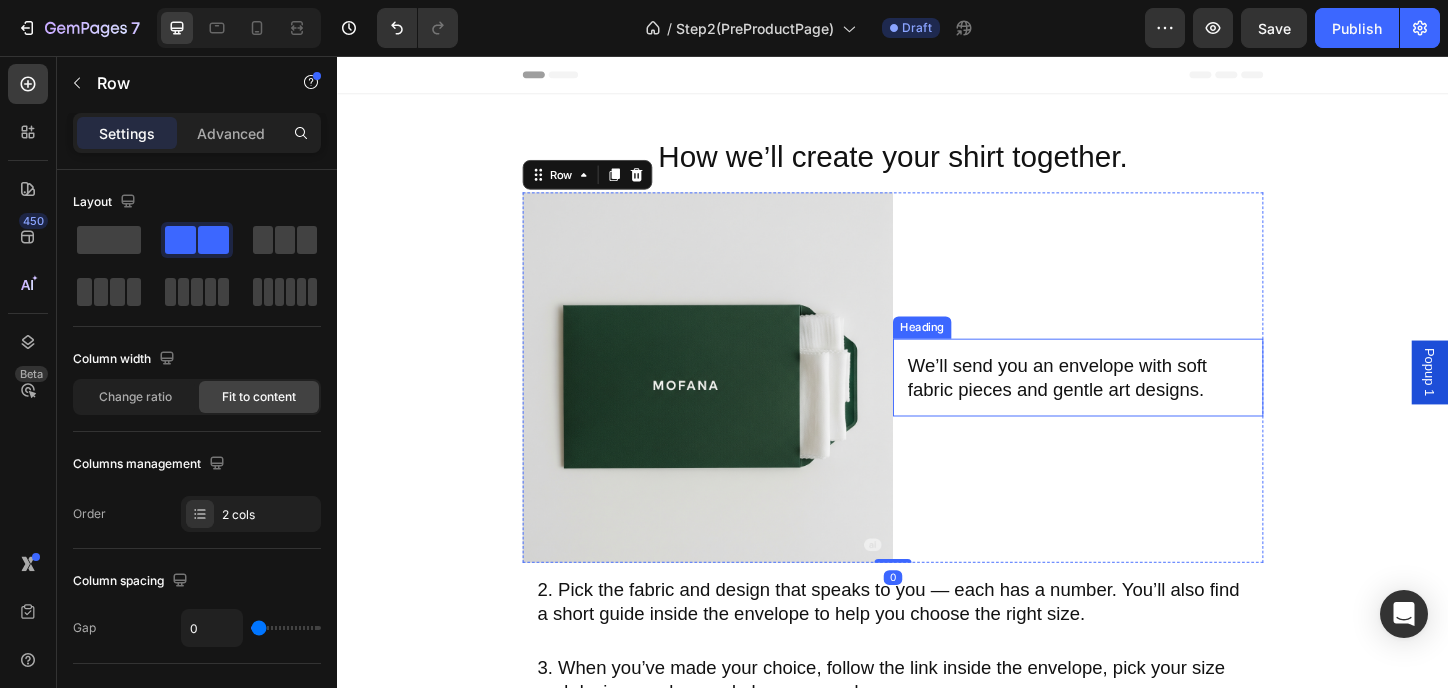 click on "We’ll send you an envelope with soft fabric pieces and gentle art designs." at bounding box center (1137, 403) 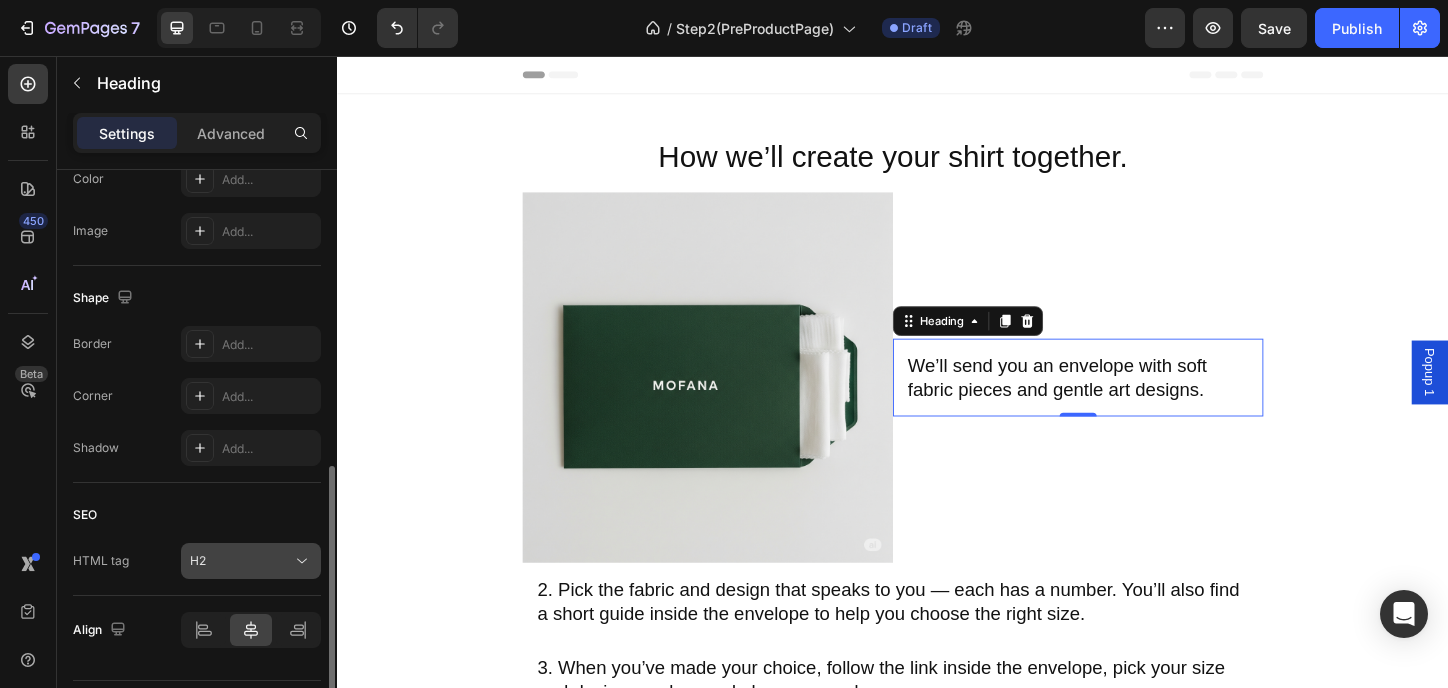 scroll, scrollTop: 723, scrollLeft: 0, axis: vertical 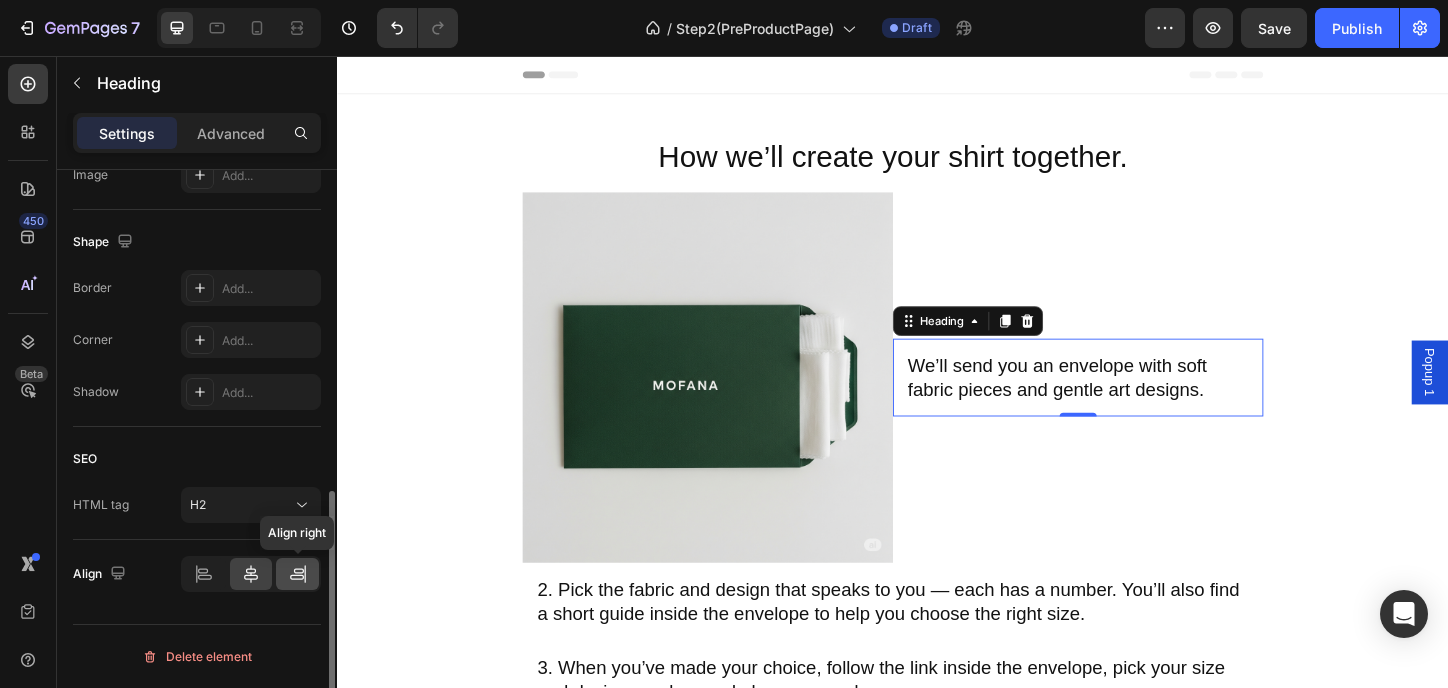 click 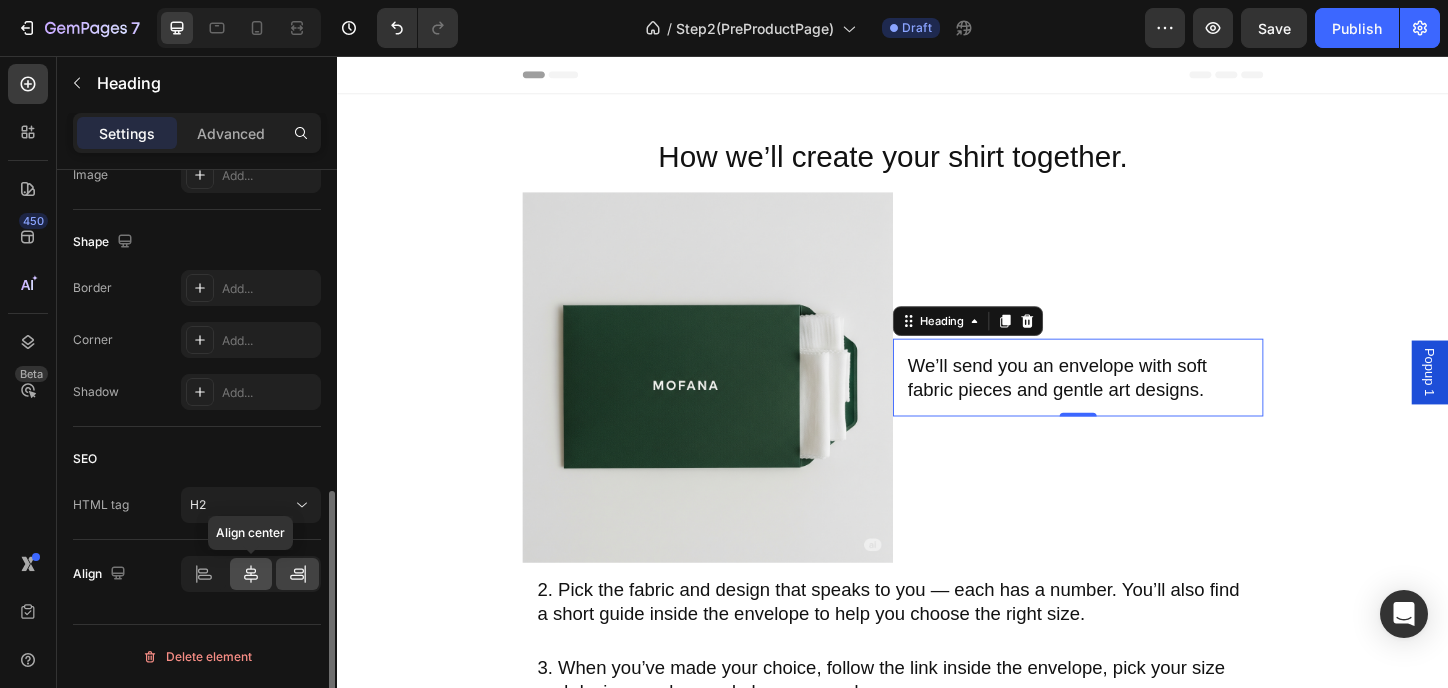 click 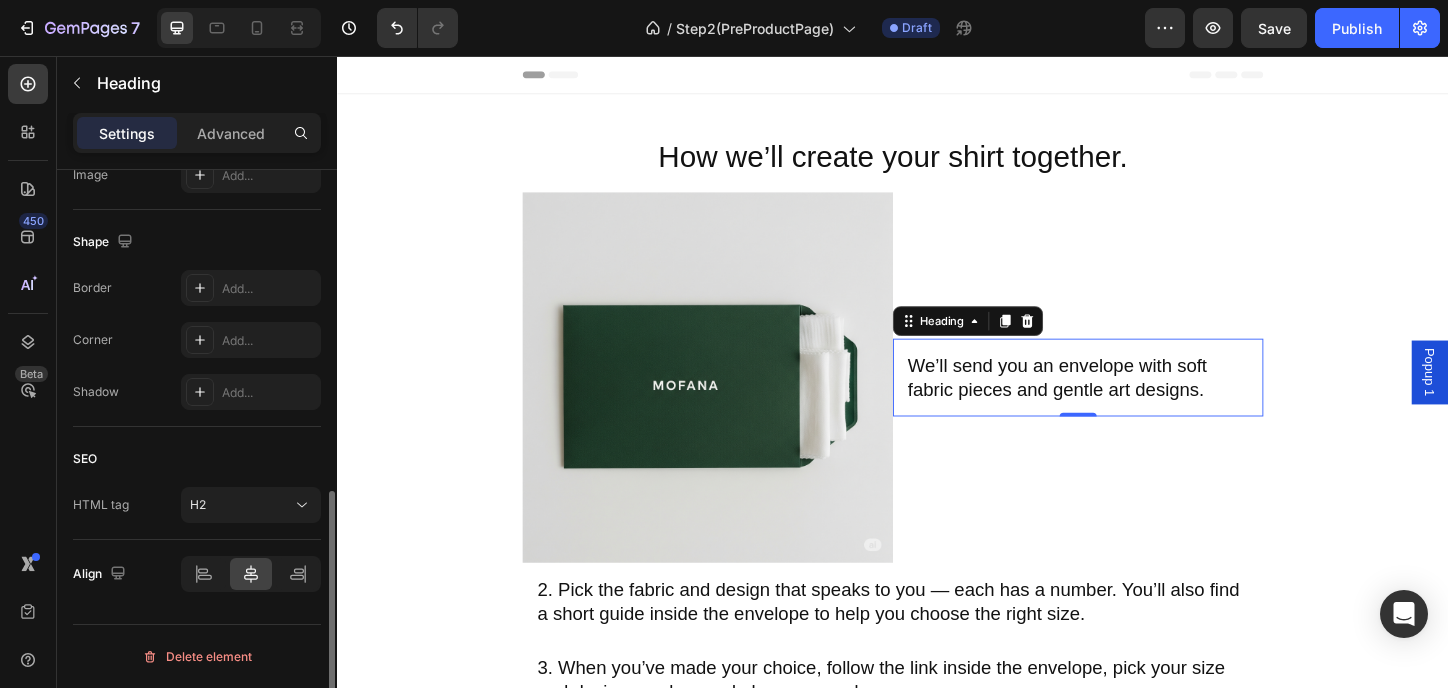 scroll, scrollTop: 322, scrollLeft: 0, axis: vertical 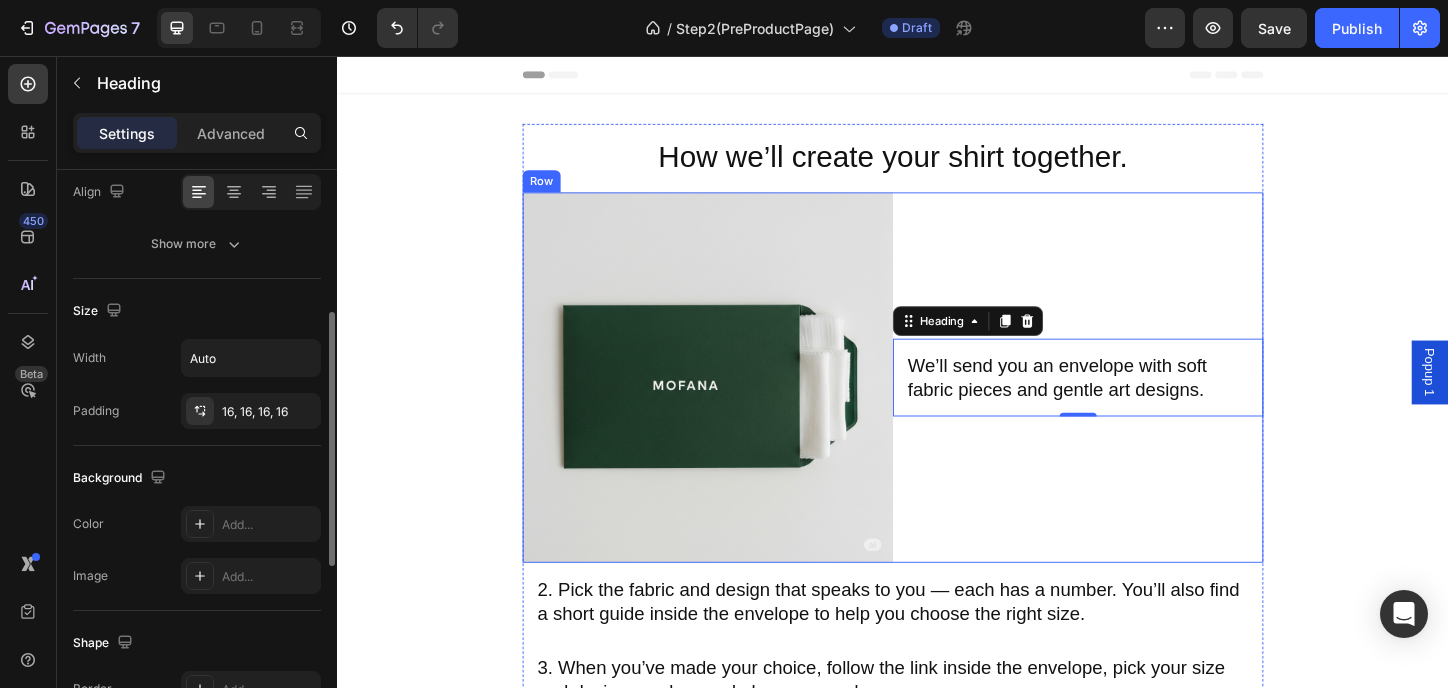 click on "We’ll send you an envelope with soft fabric pieces and gentle art designs. Heading   0" at bounding box center (1137, 403) 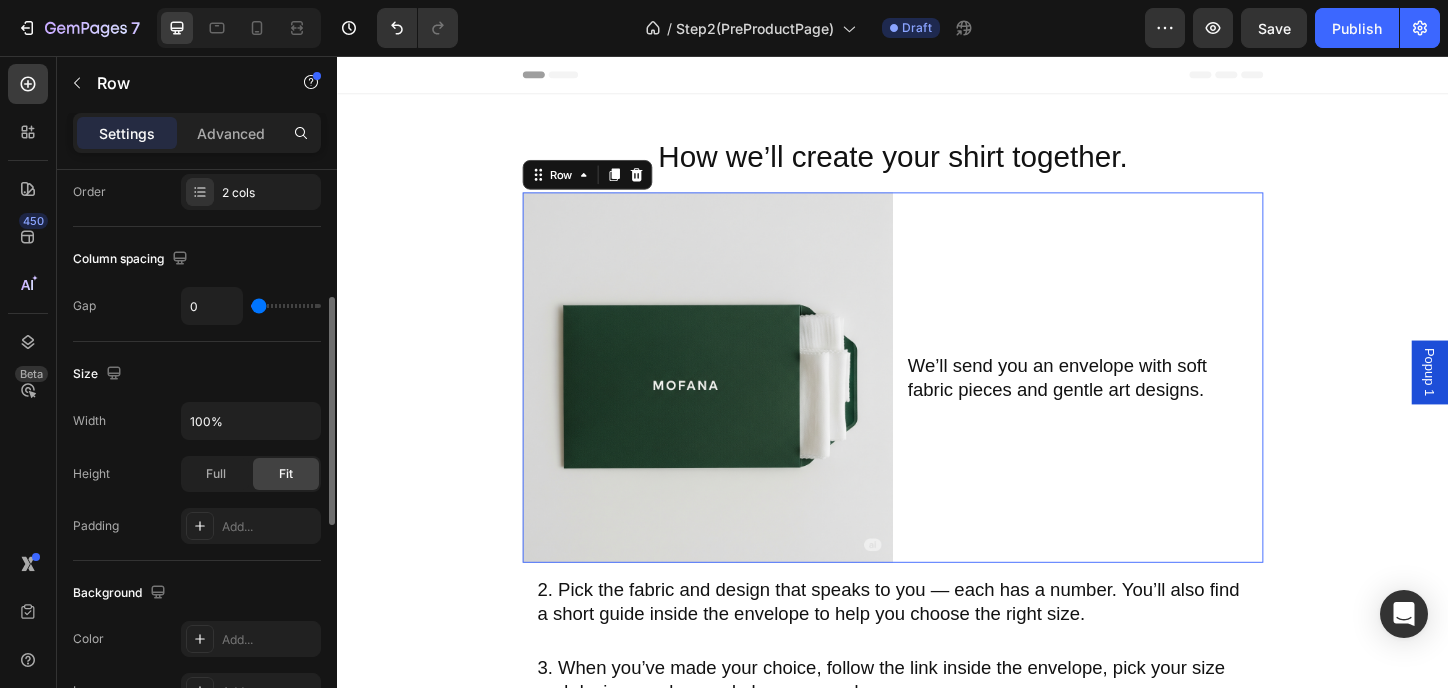 scroll, scrollTop: 0, scrollLeft: 0, axis: both 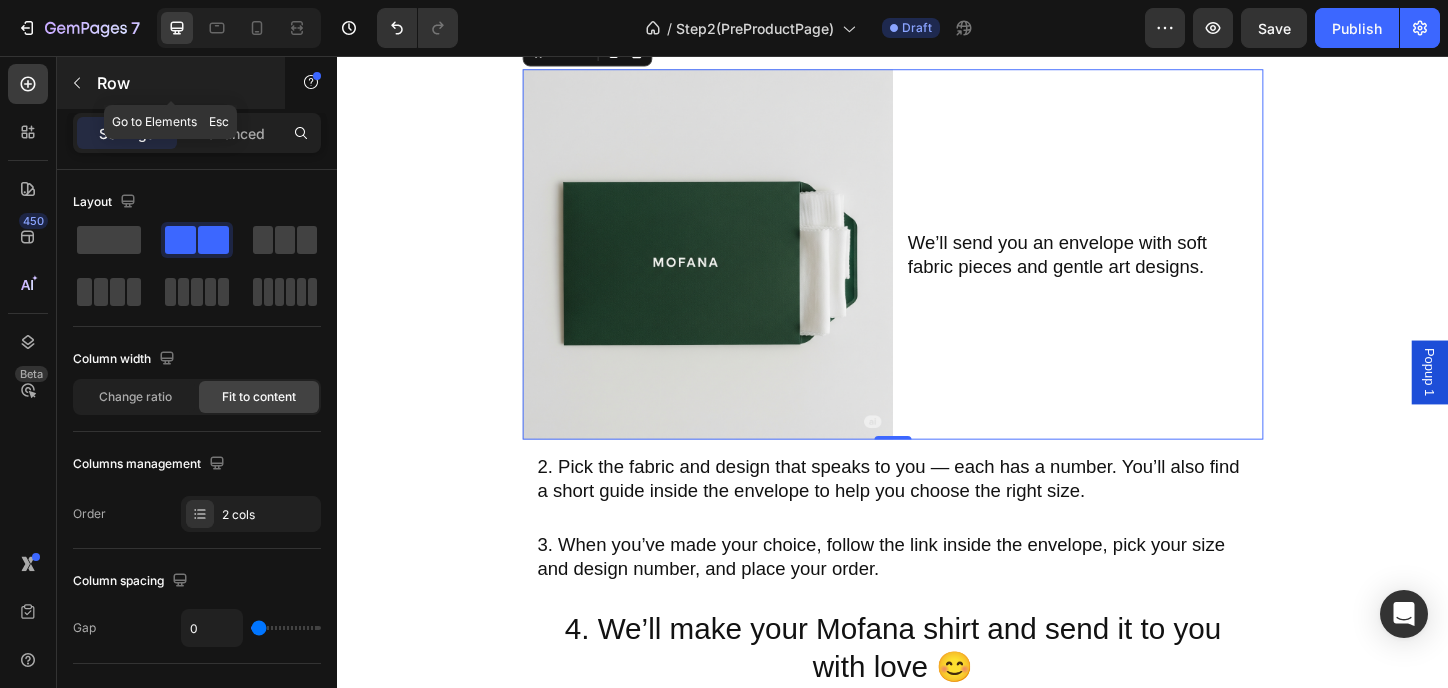 click 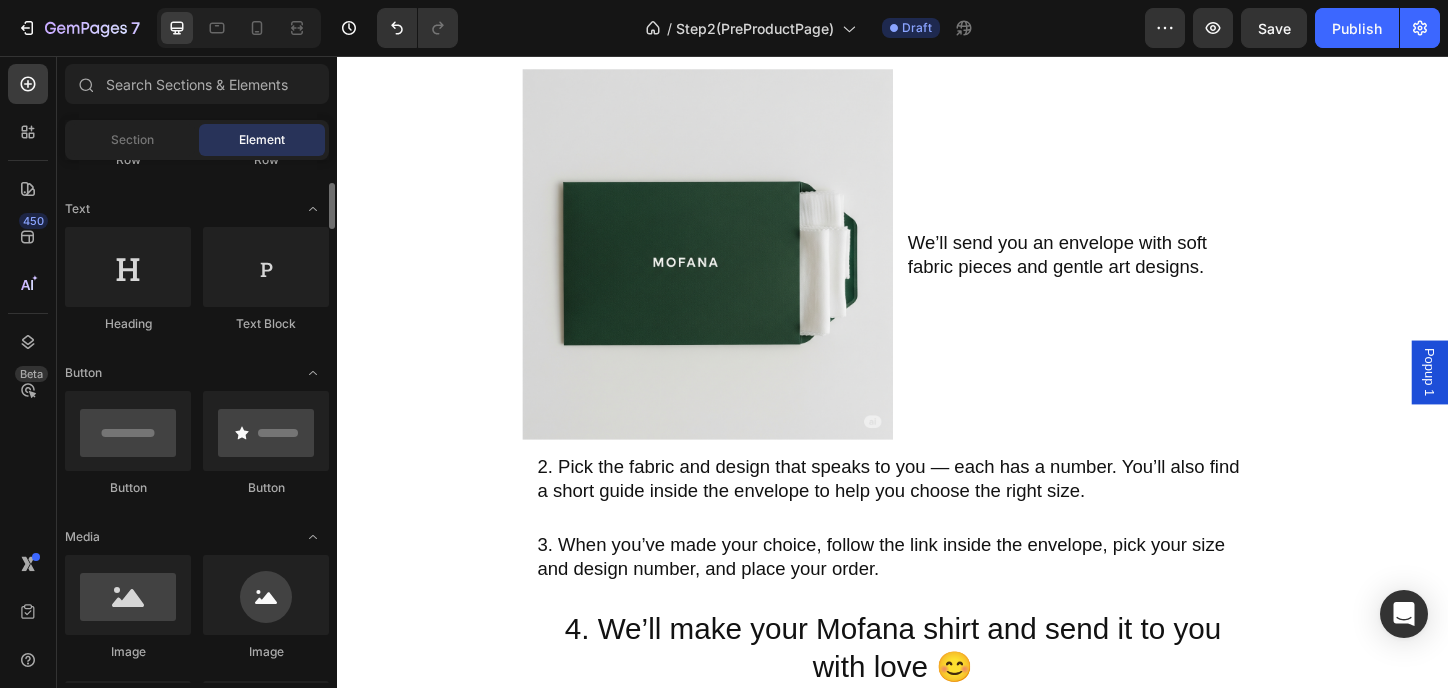 scroll, scrollTop: 400, scrollLeft: 0, axis: vertical 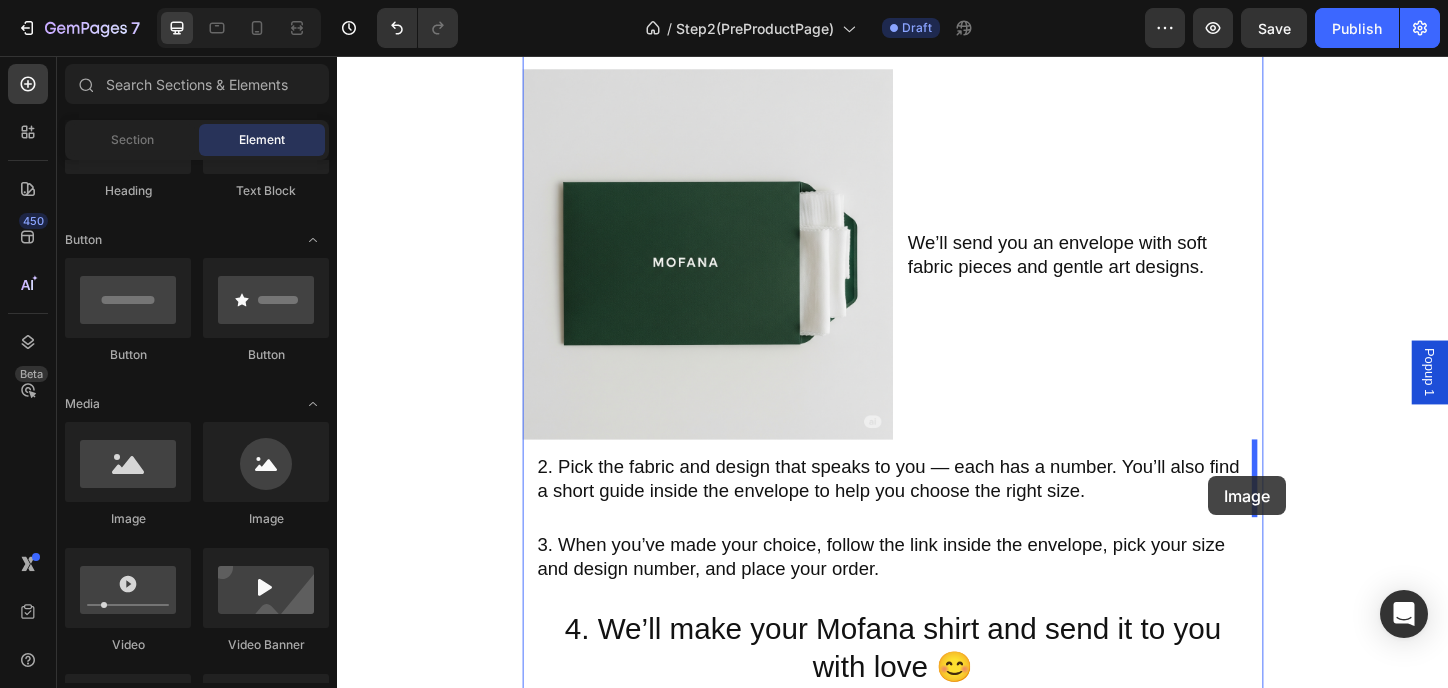 drag, startPoint x: 471, startPoint y: 534, endPoint x: 1278, endPoint y: 510, distance: 807.3568 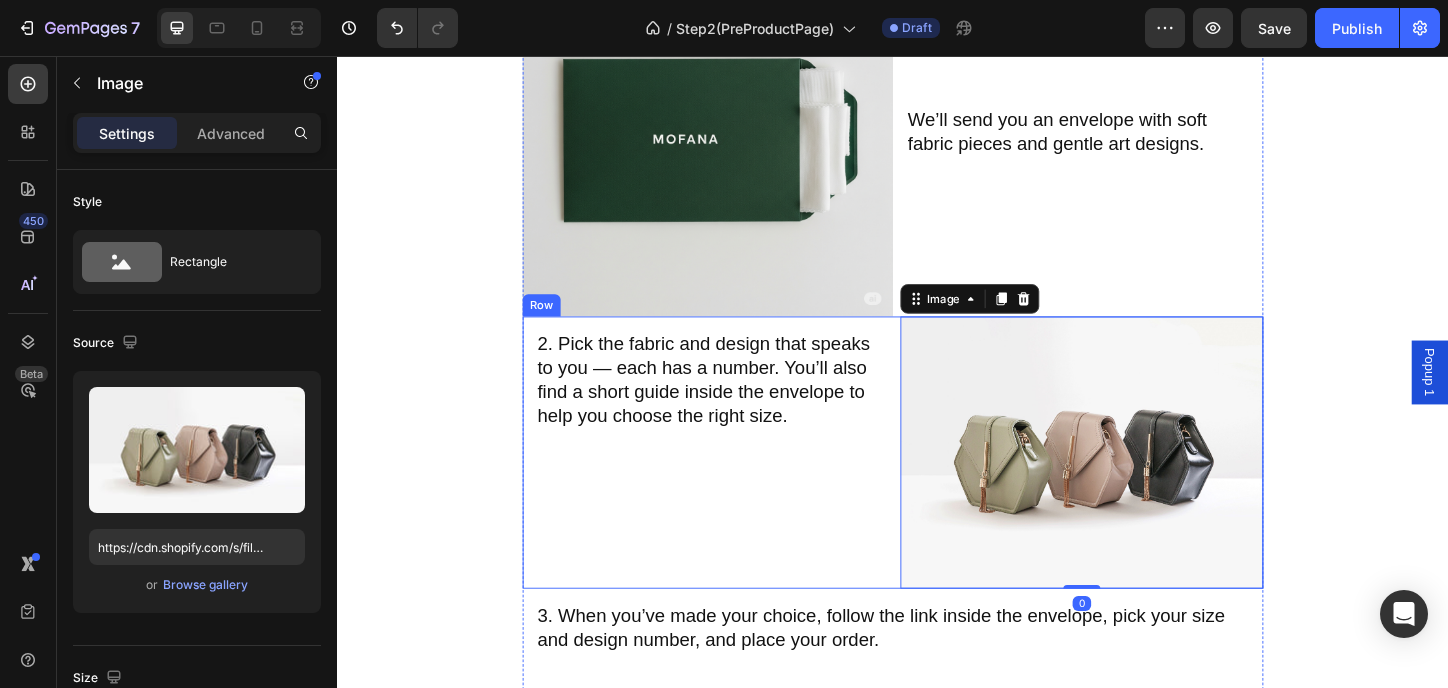 scroll, scrollTop: 400, scrollLeft: 0, axis: vertical 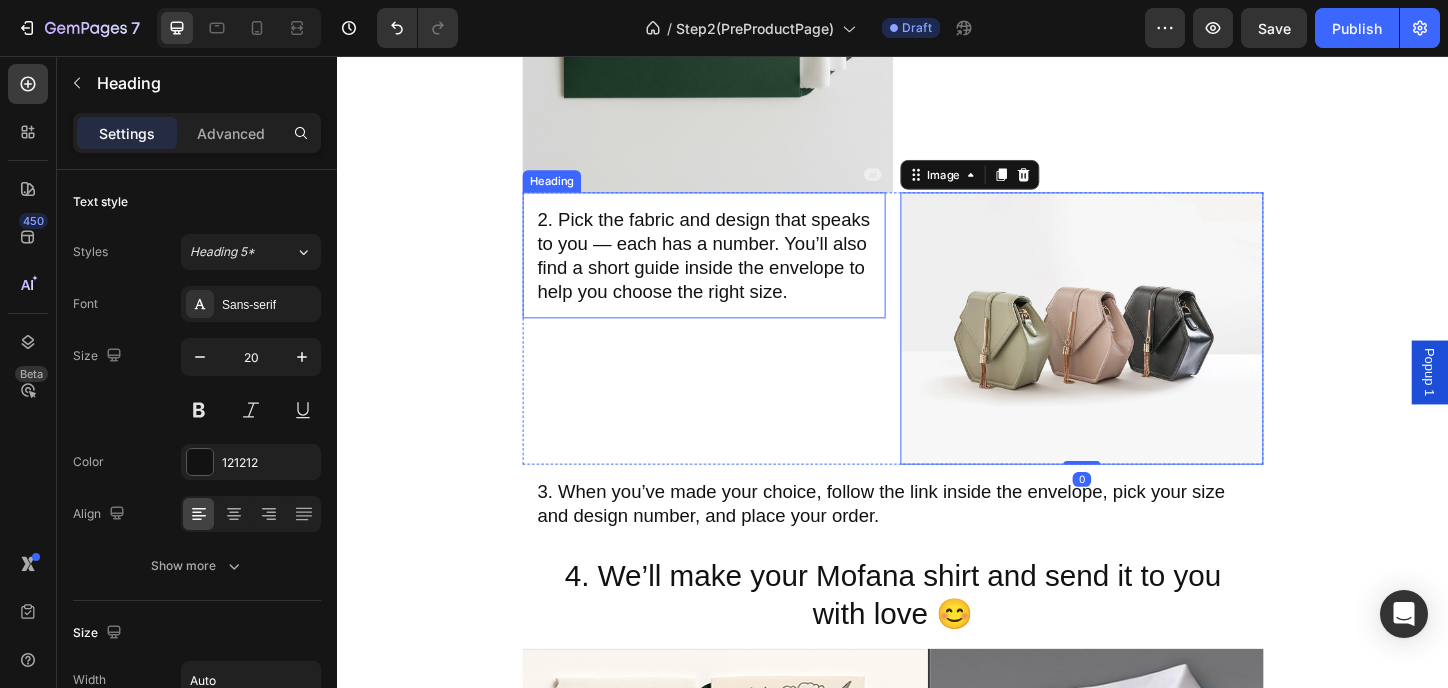 click on "2. Pick the fabric and design that speaks to you — each has a number. You’ll also find a short guide inside the envelope to help you choose the right size." at bounding box center (733, 271) 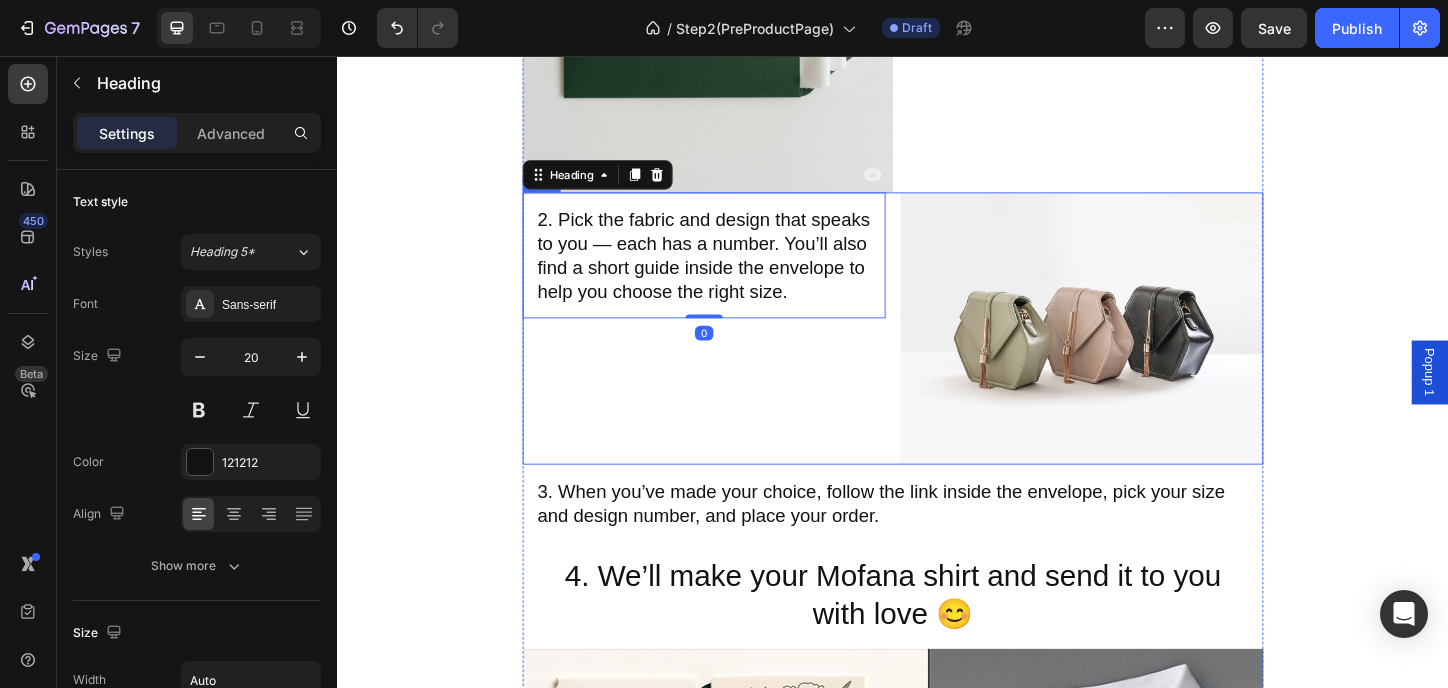 click on "2. Pick the fabric and design that speaks to you — each has a number. You’ll also find a short guide inside the envelope to help you choose the right size. Heading   0" at bounding box center (733, 350) 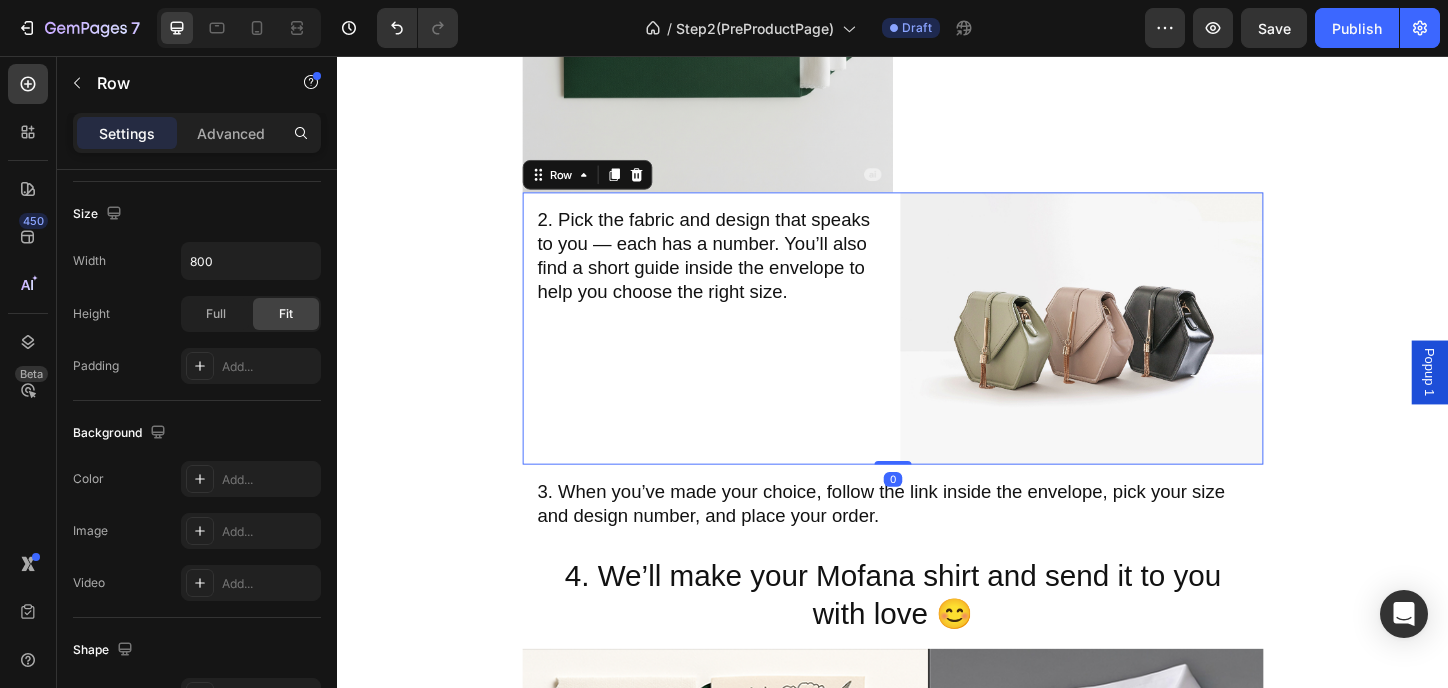 scroll, scrollTop: 873, scrollLeft: 0, axis: vertical 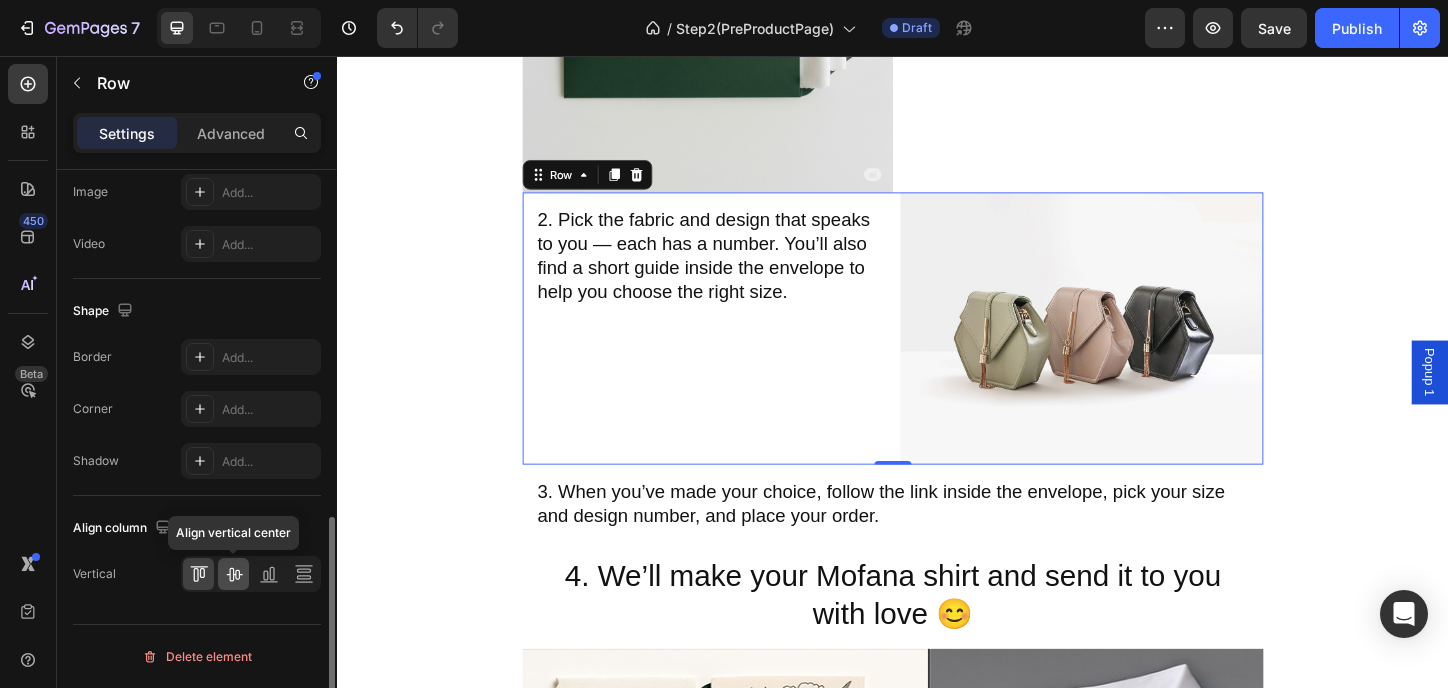 click 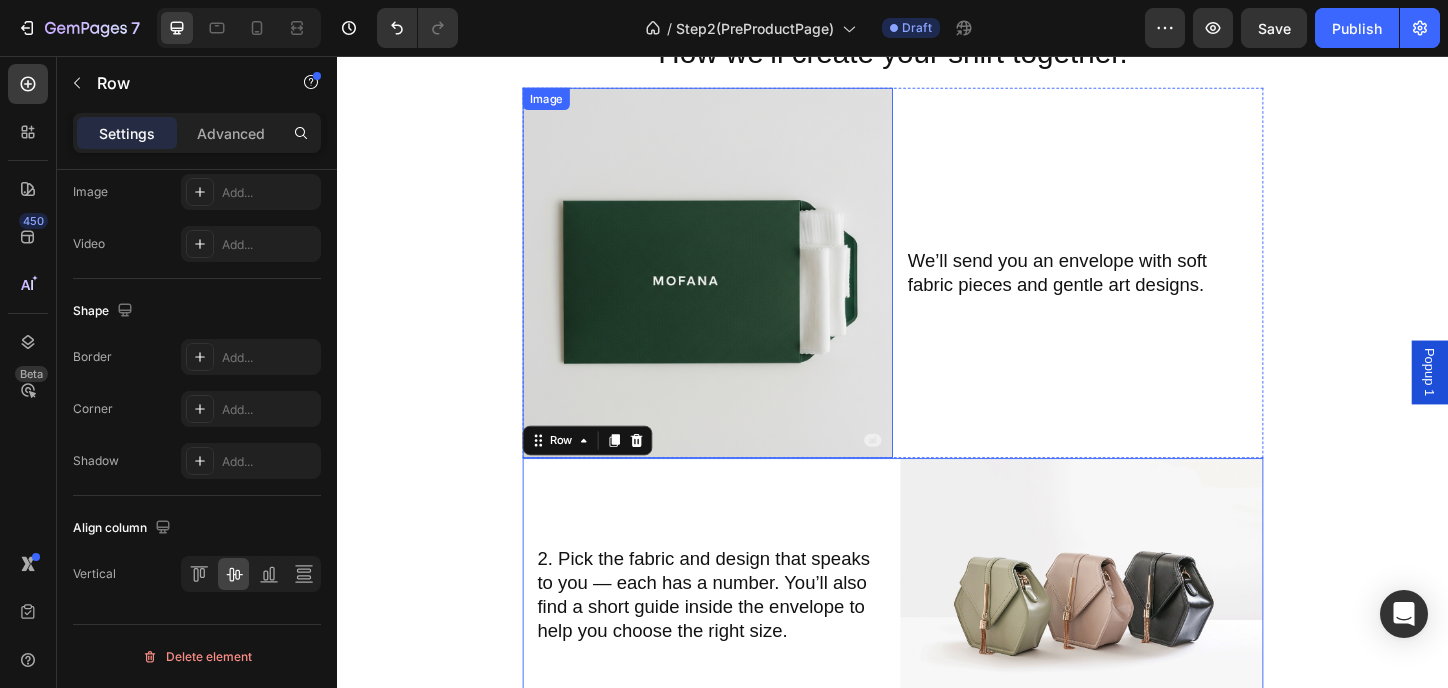 scroll, scrollTop: 0, scrollLeft: 0, axis: both 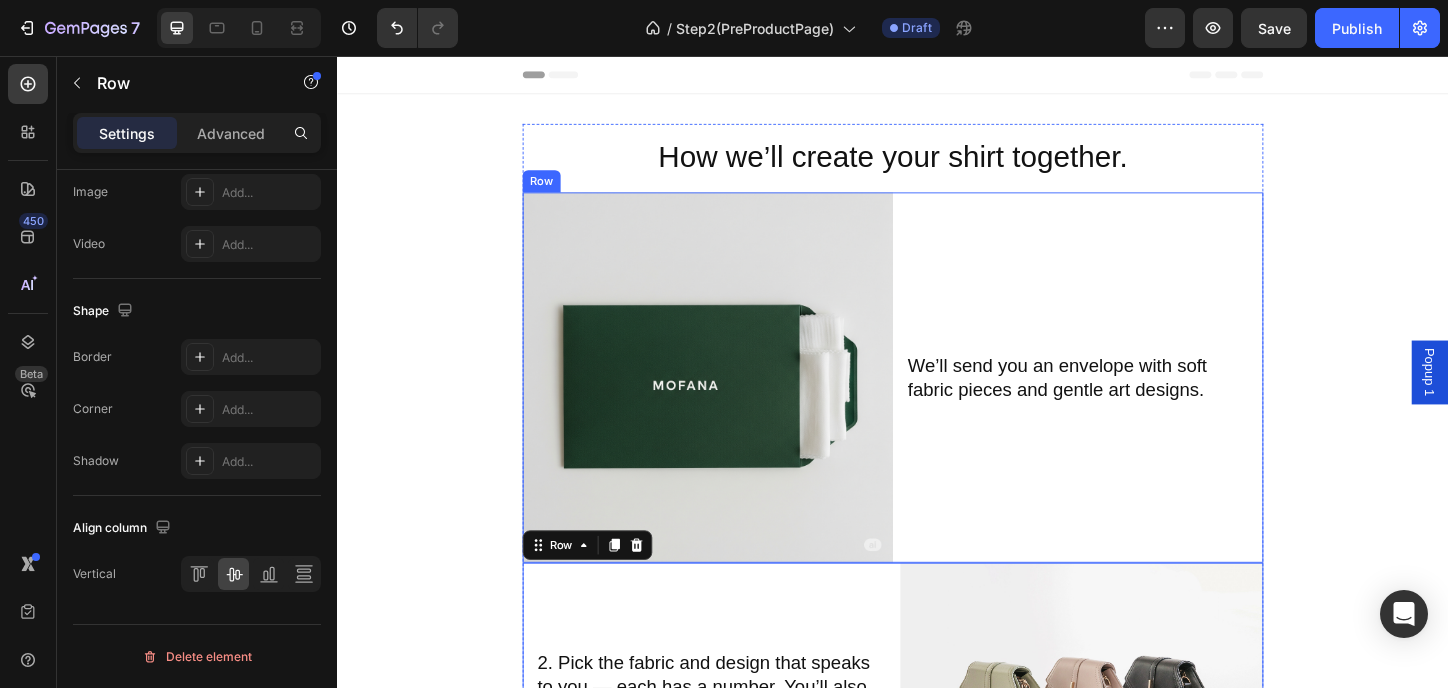 click on "We’ll send you an envelope with soft fabric pieces and gentle art designs. Heading" at bounding box center (1137, 403) 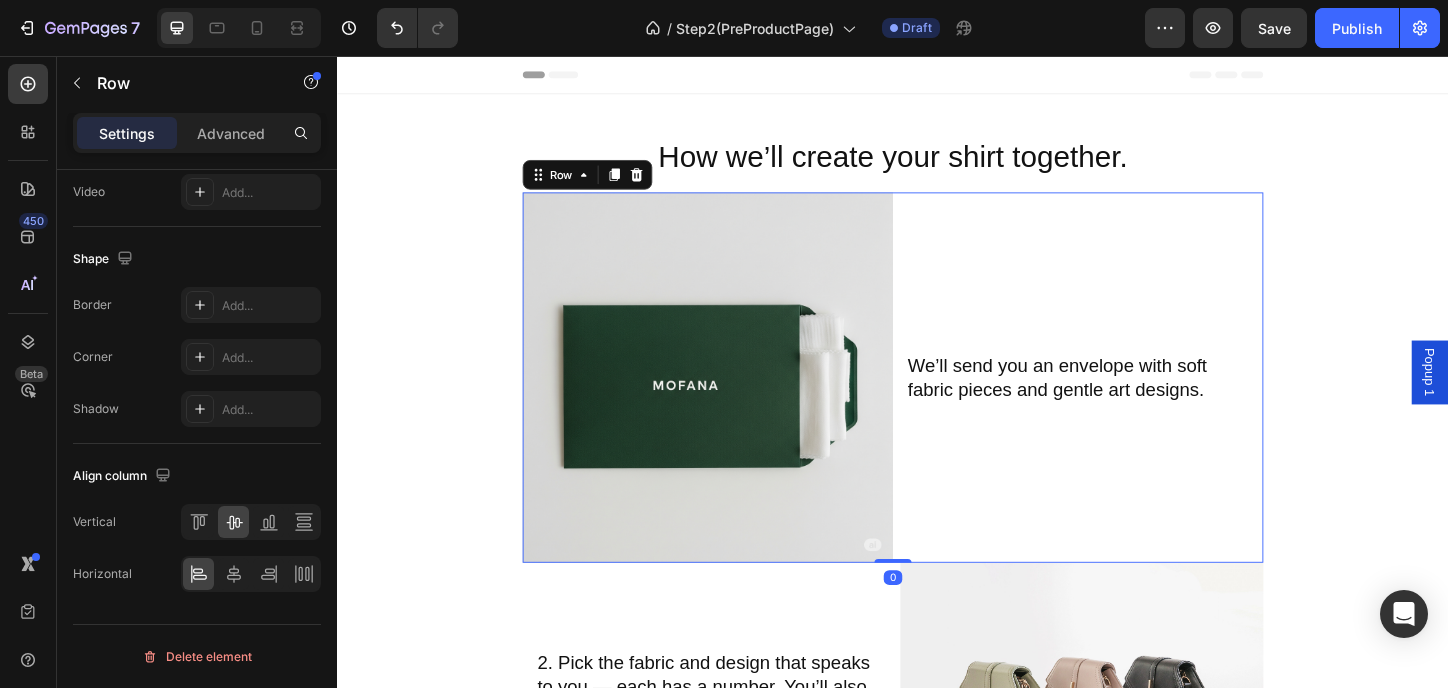 click on "We’ll send you an envelope with soft fabric pieces and gentle art designs. Heading" at bounding box center (1137, 403) 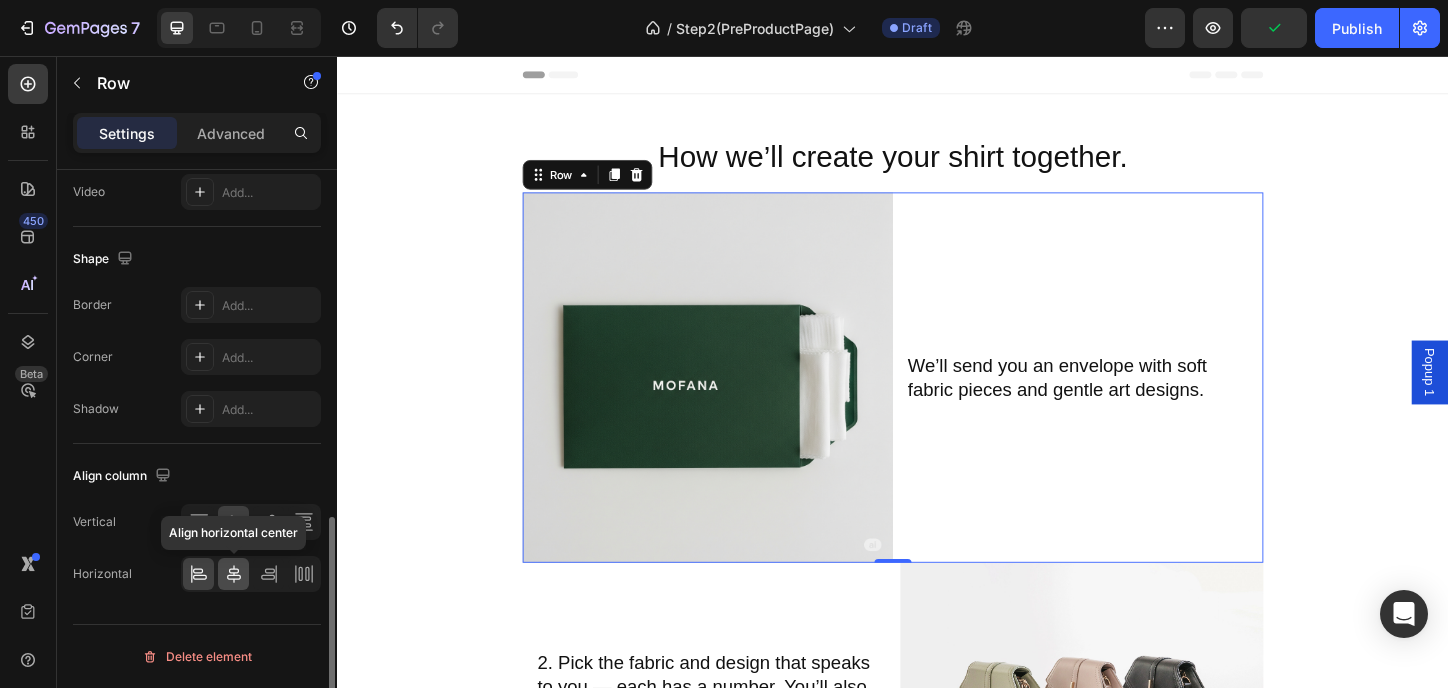 click 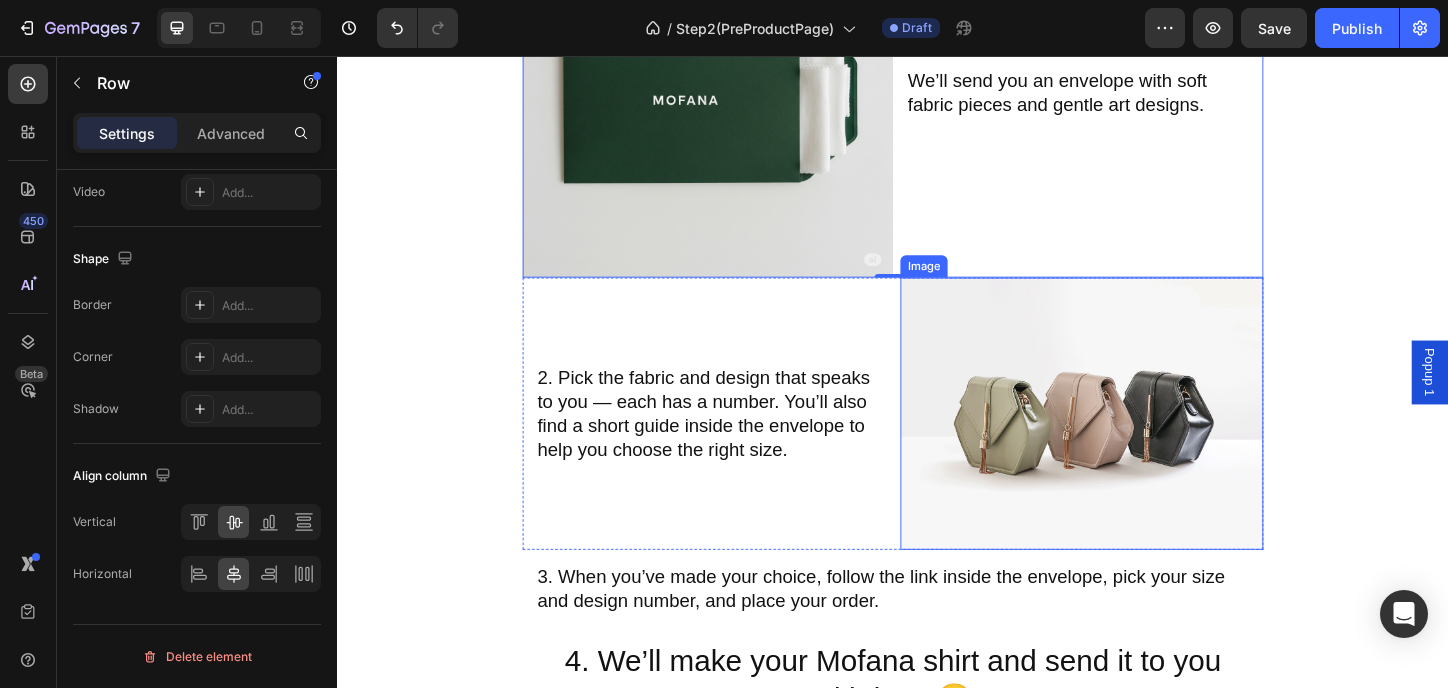 scroll, scrollTop: 400, scrollLeft: 0, axis: vertical 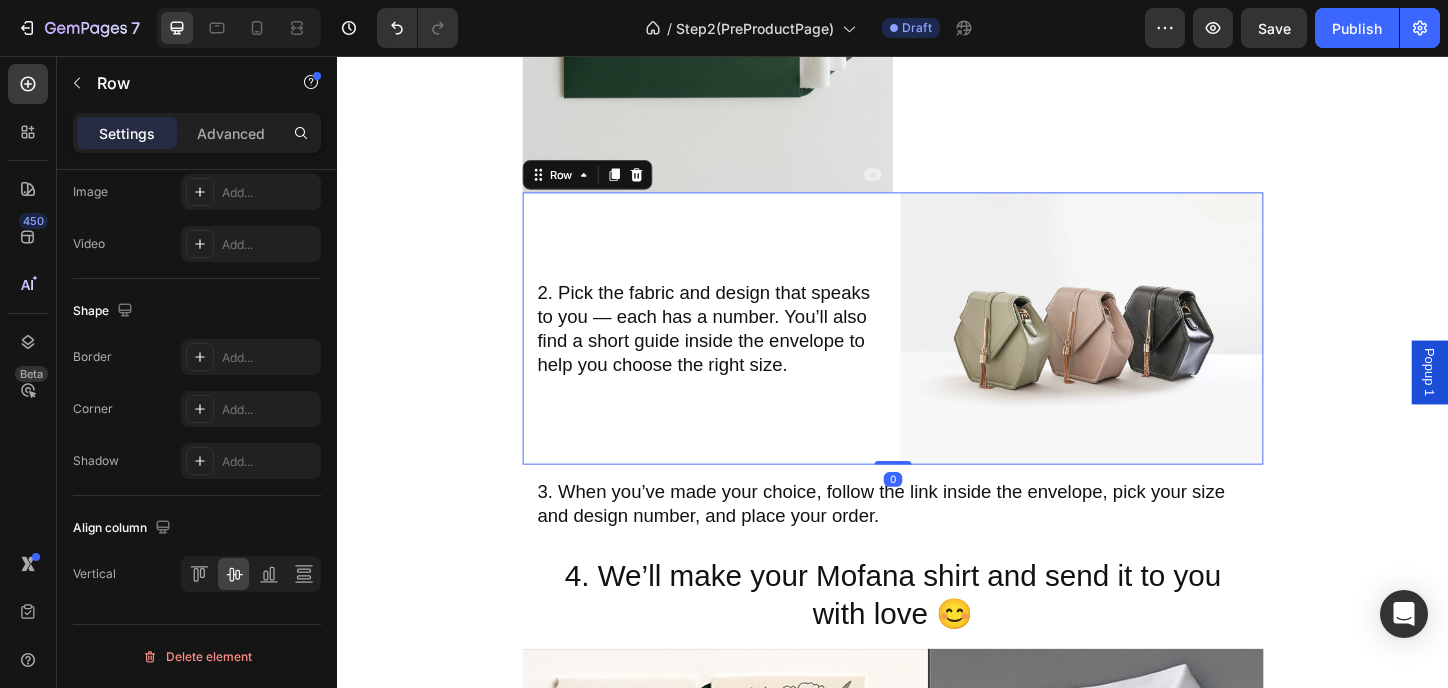 click on "2. Pick the fabric and design that speaks to you — each has a number. You’ll also find a short guide inside the envelope to help you choose the right size. Heading" at bounding box center [733, 350] 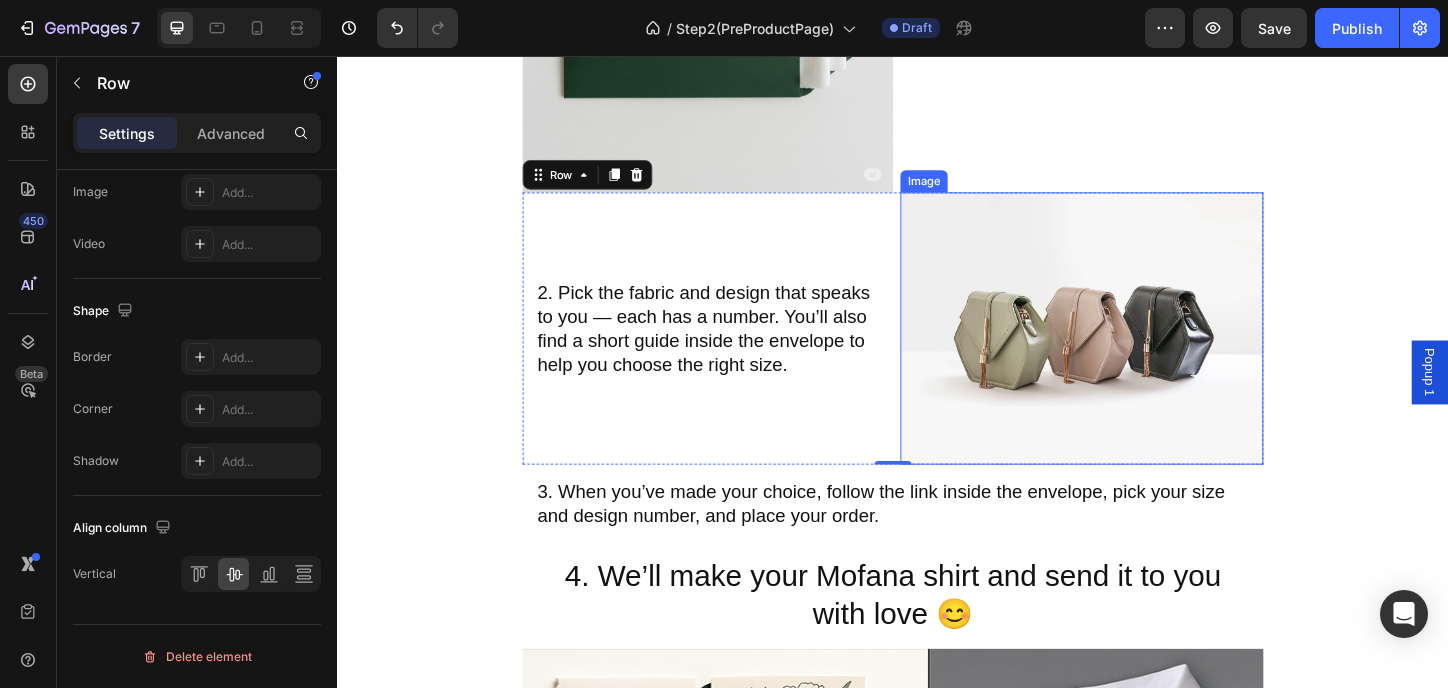 scroll, scrollTop: 266, scrollLeft: 0, axis: vertical 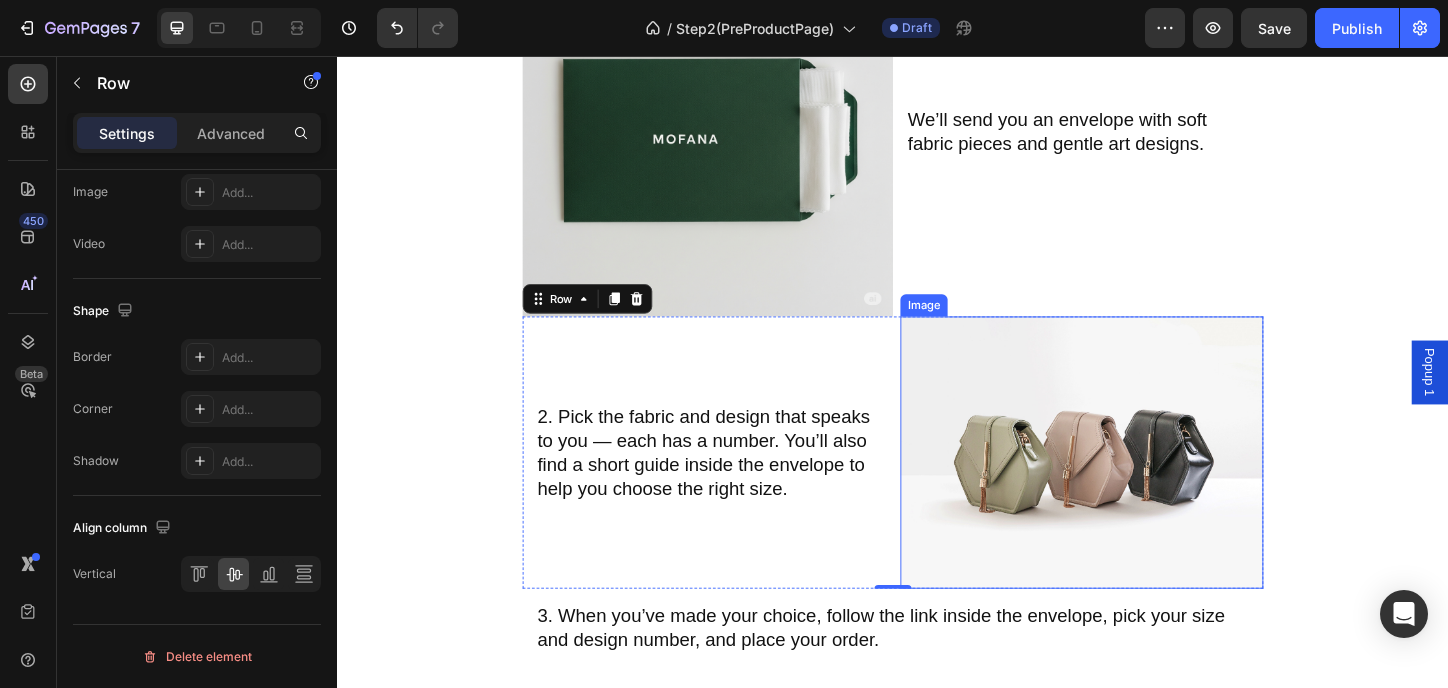 click at bounding box center (1141, 484) 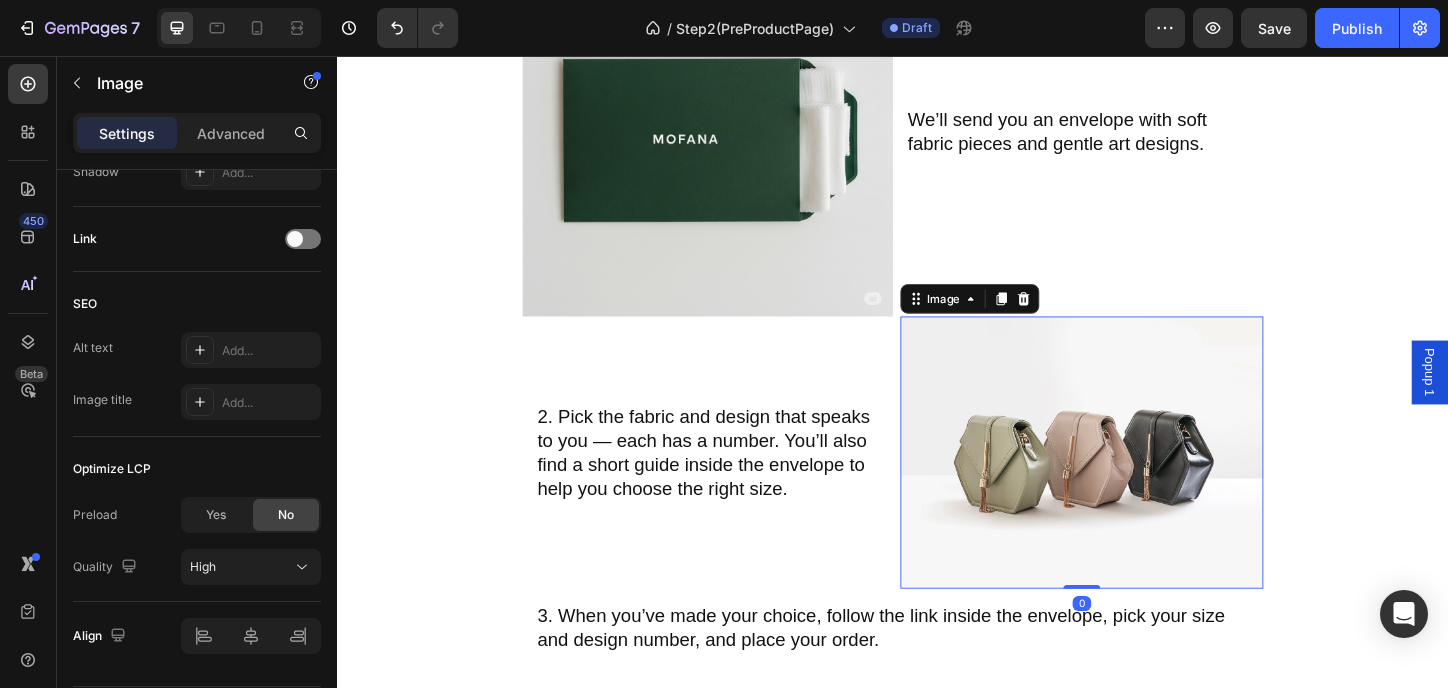 scroll, scrollTop: 0, scrollLeft: 0, axis: both 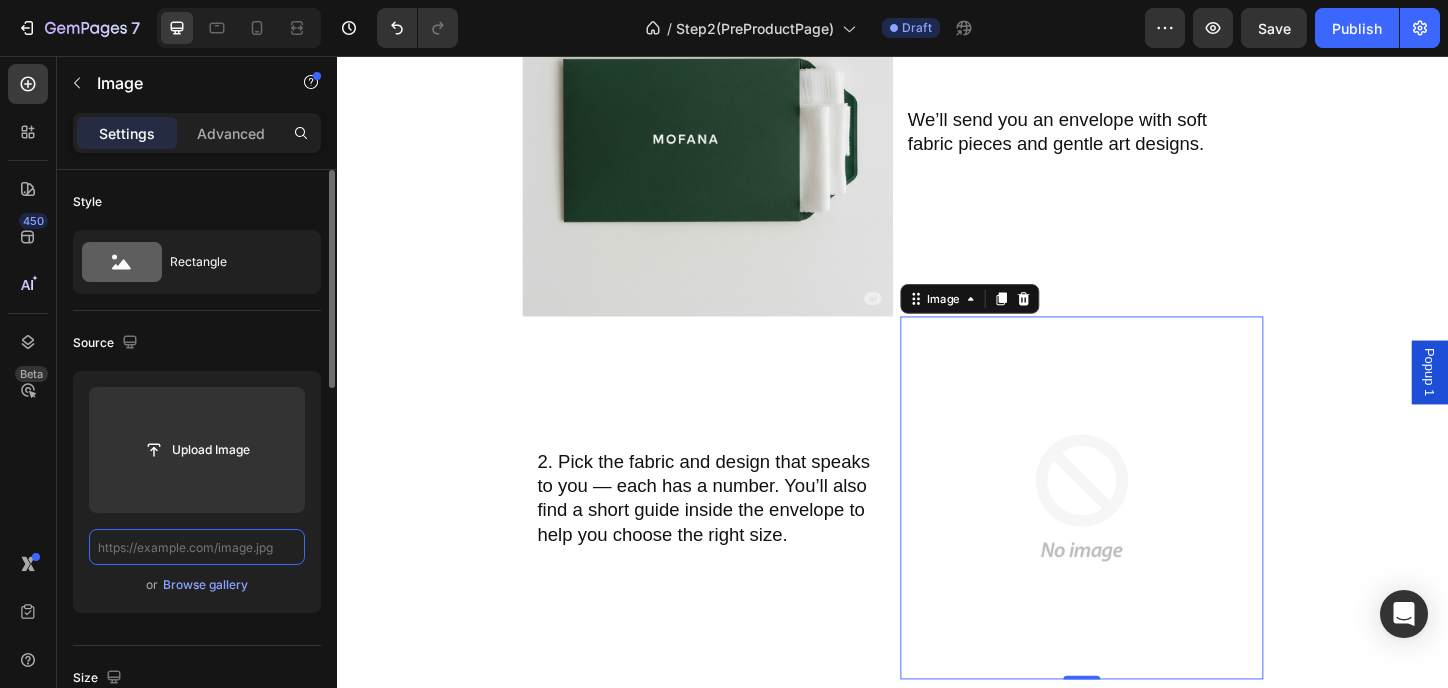 click at bounding box center (197, 547) 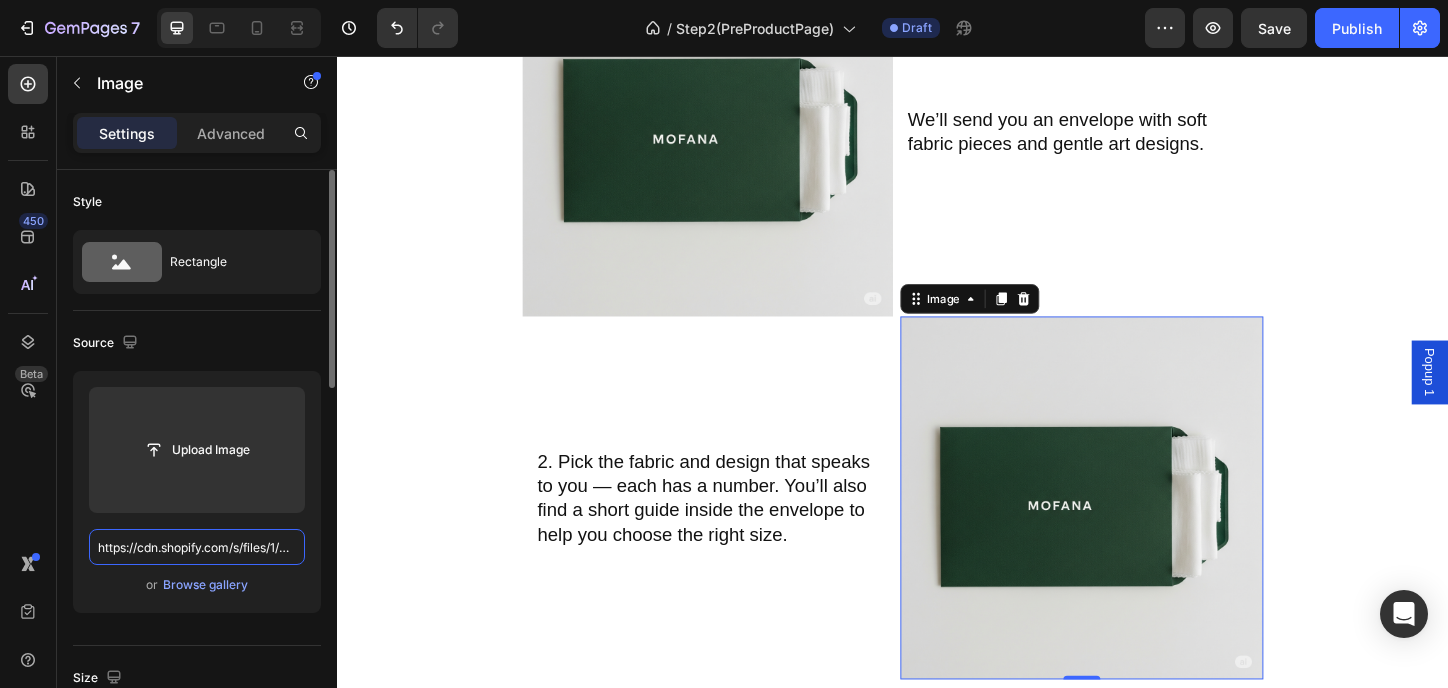 scroll, scrollTop: 0, scrollLeft: 535, axis: horizontal 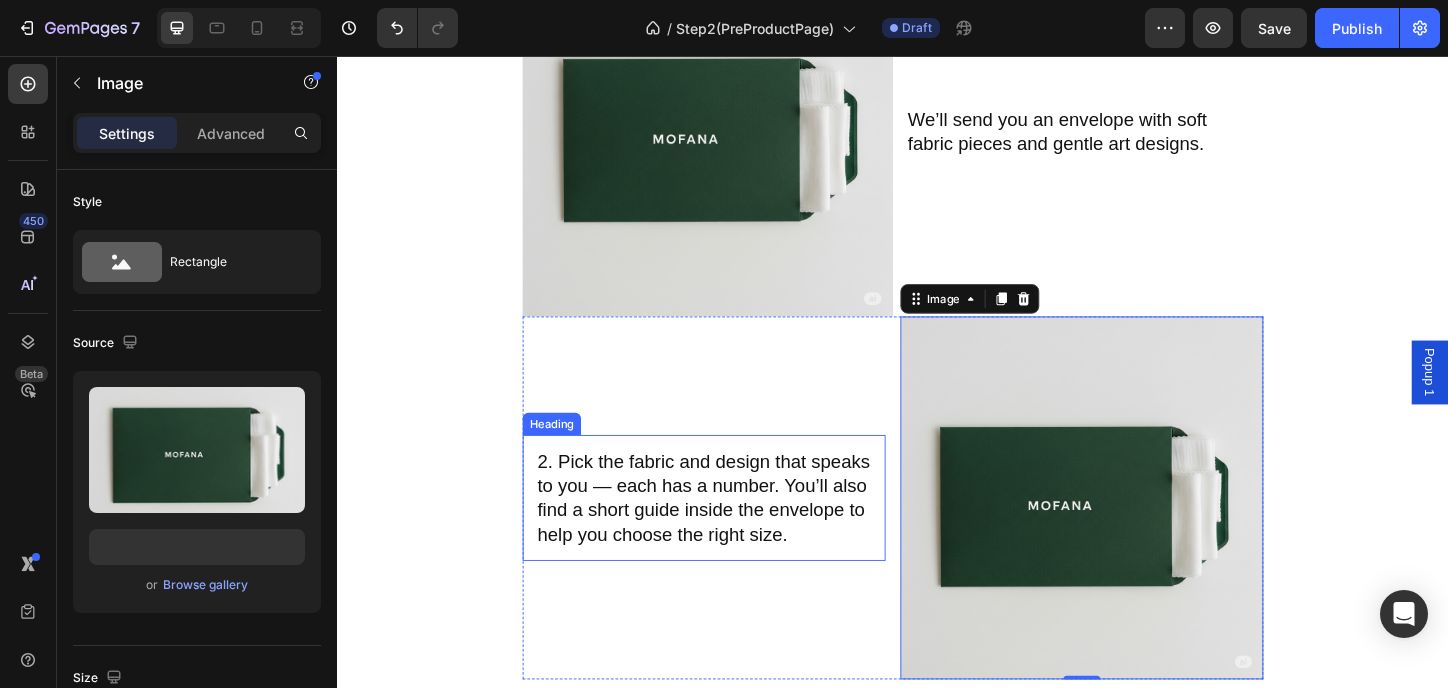 click on "2. Pick the fabric and design that speaks to you — each has a number. You’ll also find a short guide inside the envelope to help you choose the right size." at bounding box center [733, 533] 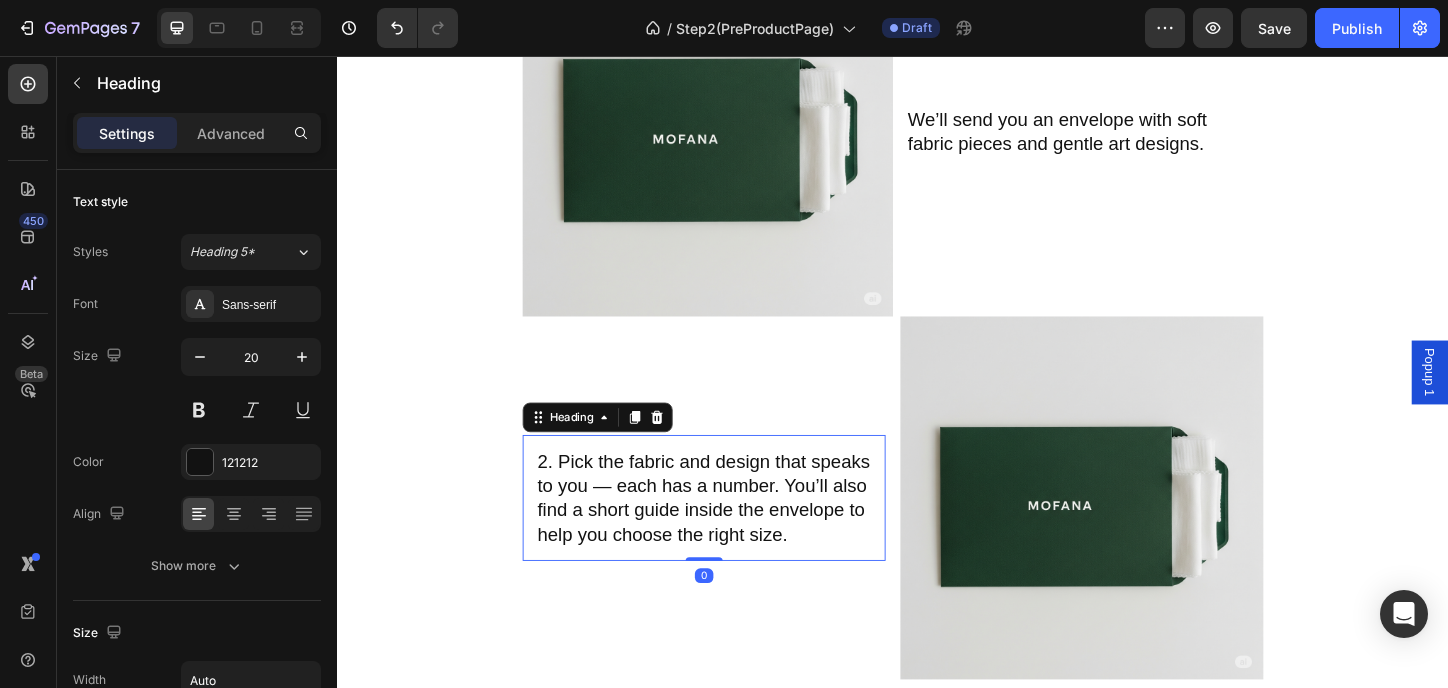 click on "How we’ll create your shirt together. Heading Image We’ll send you an envelope with soft fabric pieces and gentle art designs. Heading Row 2. Pick the fabric and design that speaks to you — each has a number. You’ll also find a short guide inside the envelope to help you choose the right size. Heading   0 Image Row 3. When you’ve made your choice, follow the link inside the envelope, pick your size and design number, and place your order. Heading 4. We’ll make your Mofana shirt and send it to you with love 😊 Heading Image We’ll send you a magical envelope  before your purchase  — with fabric samples and hand-drawn illustrations inside. Feel the textures, explore the art, and choose the one that speaks to you.  Heading
Icon Row Row A basic oversized white shirt featuring sleeve art by artists  inspired by nature  and the  One  who created it. Heading
Image Image Image Image Image Image
Carousel - Wide size range — from  XS to 4XL. any style." at bounding box center [937, 992] 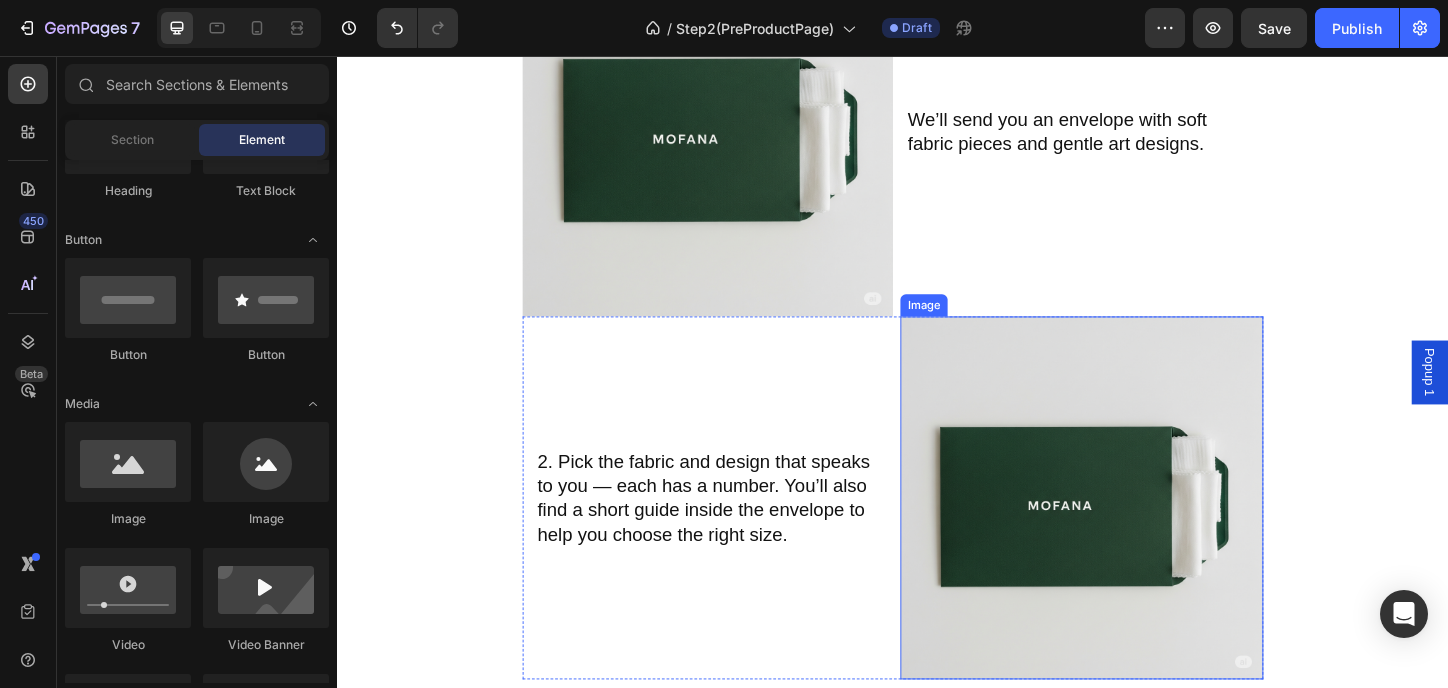 scroll, scrollTop: 133, scrollLeft: 0, axis: vertical 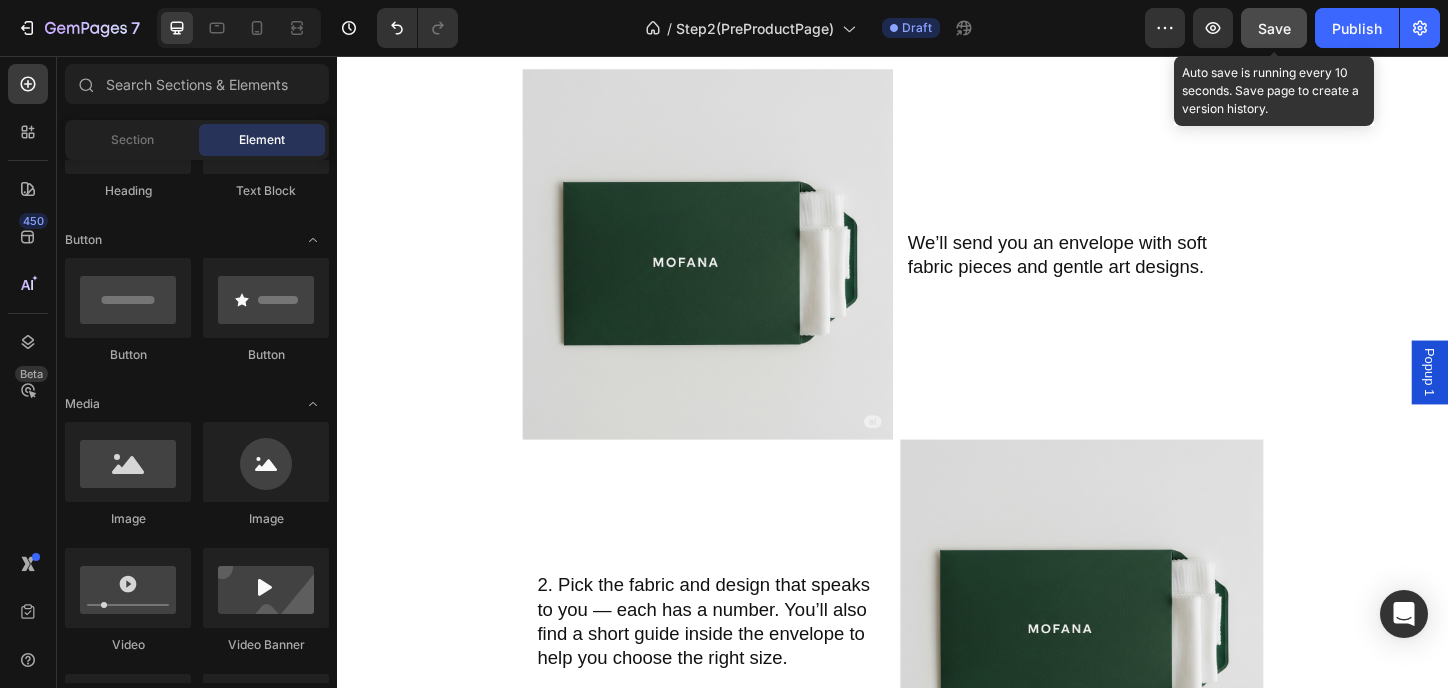 click on "Save" 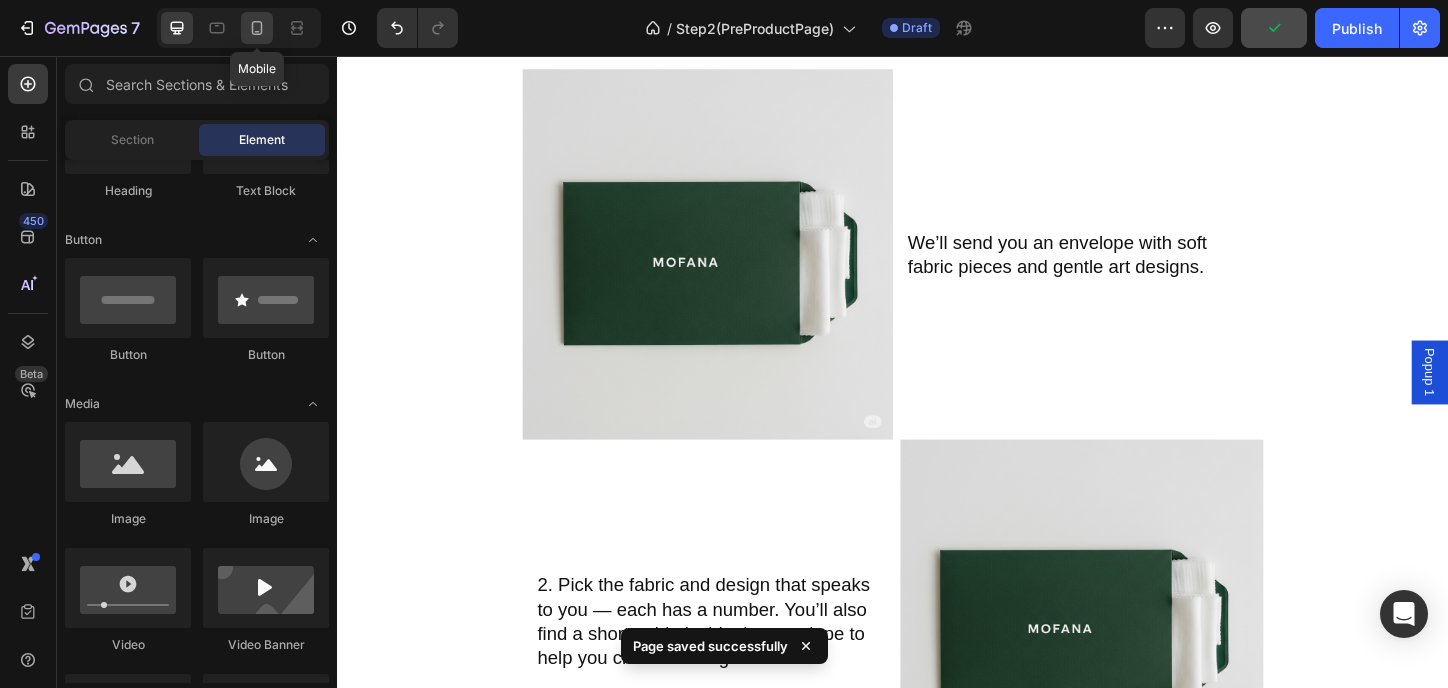 click 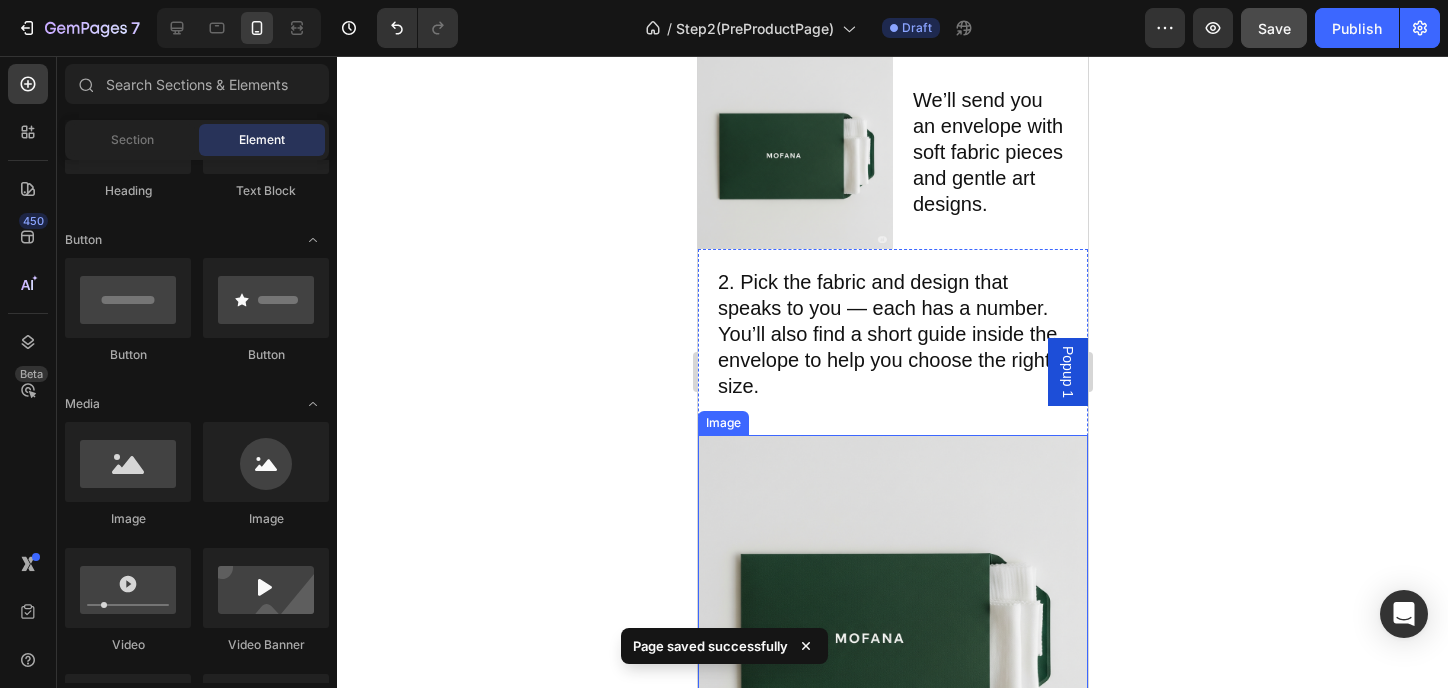 scroll, scrollTop: 0, scrollLeft: 0, axis: both 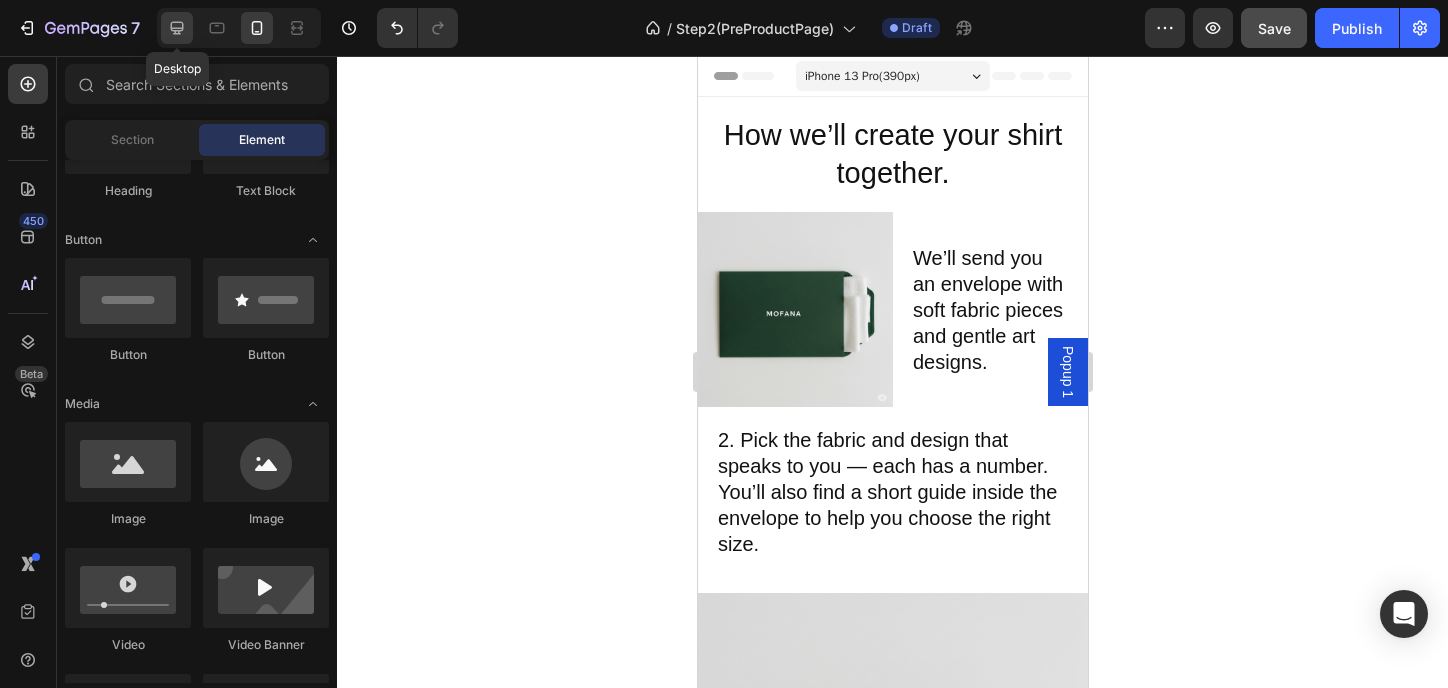 click 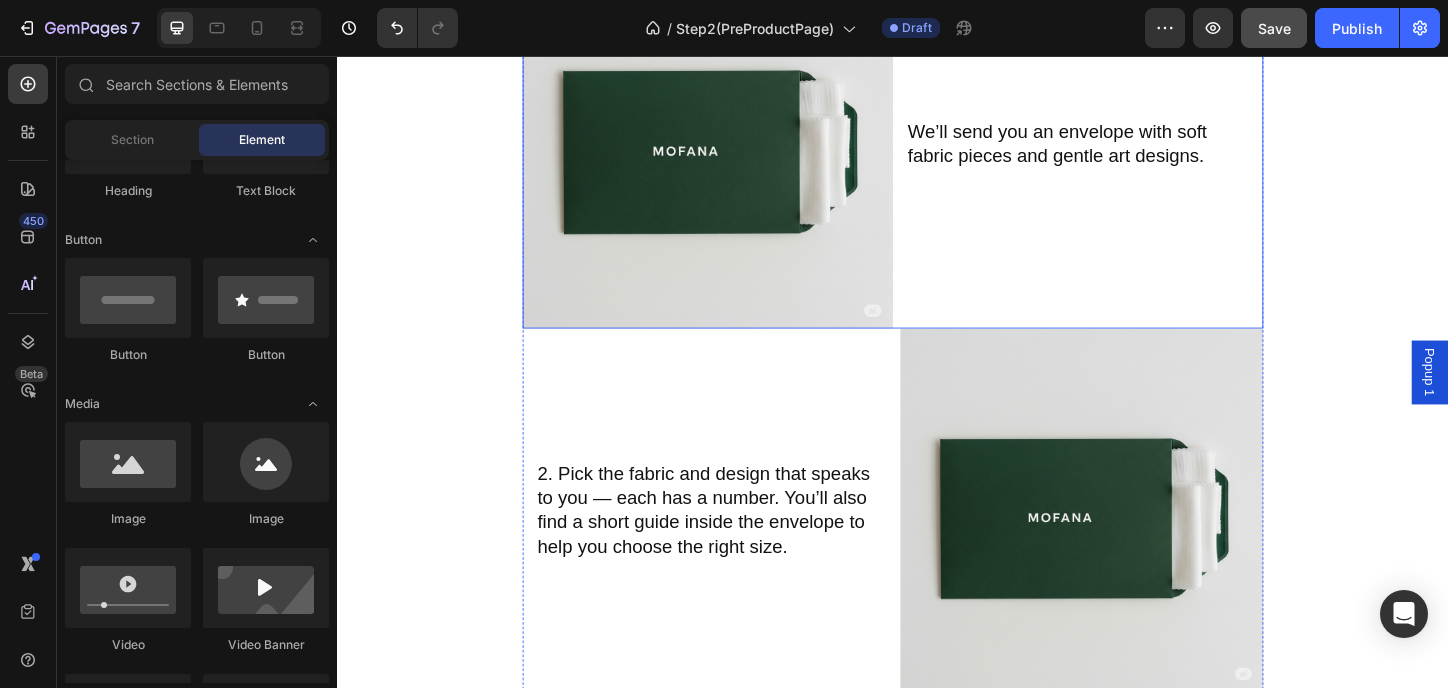 scroll, scrollTop: 133, scrollLeft: 0, axis: vertical 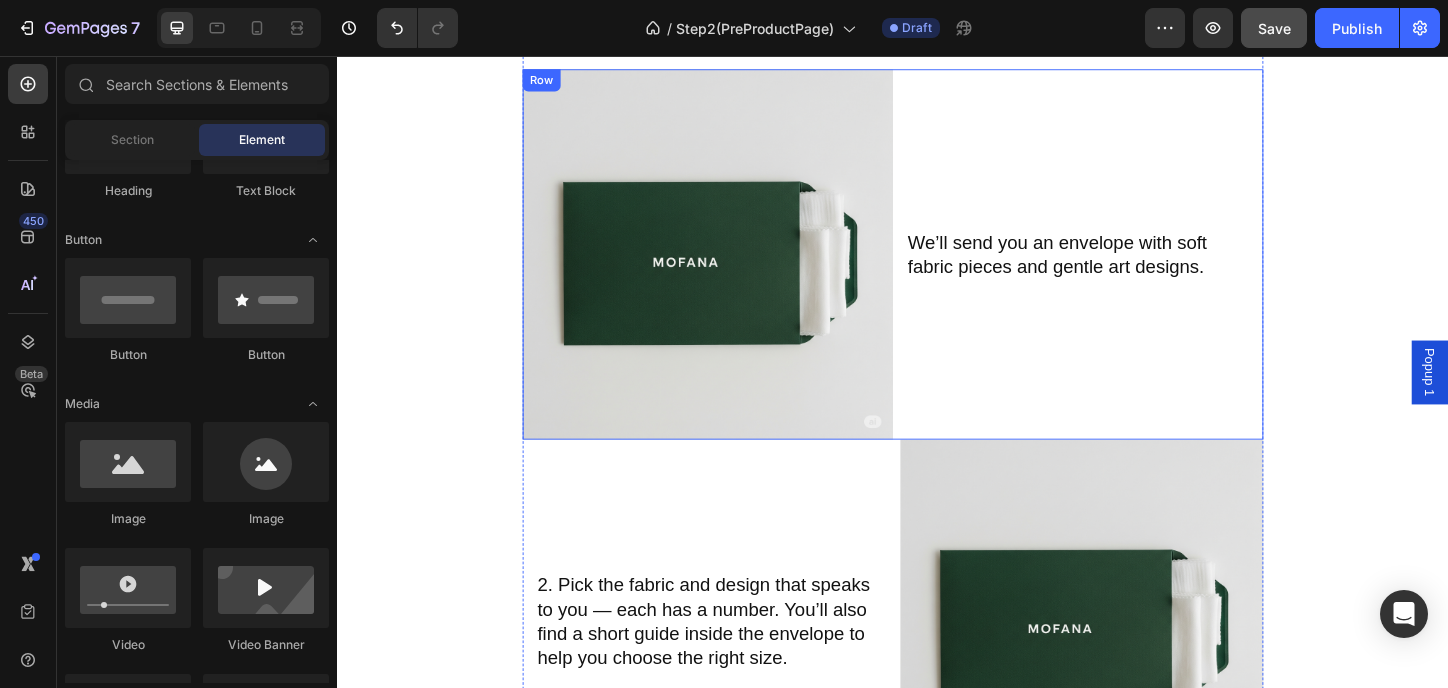 click on "We’ll send you an envelope with soft fabric pieces and gentle art designs. Heading" at bounding box center (1137, 270) 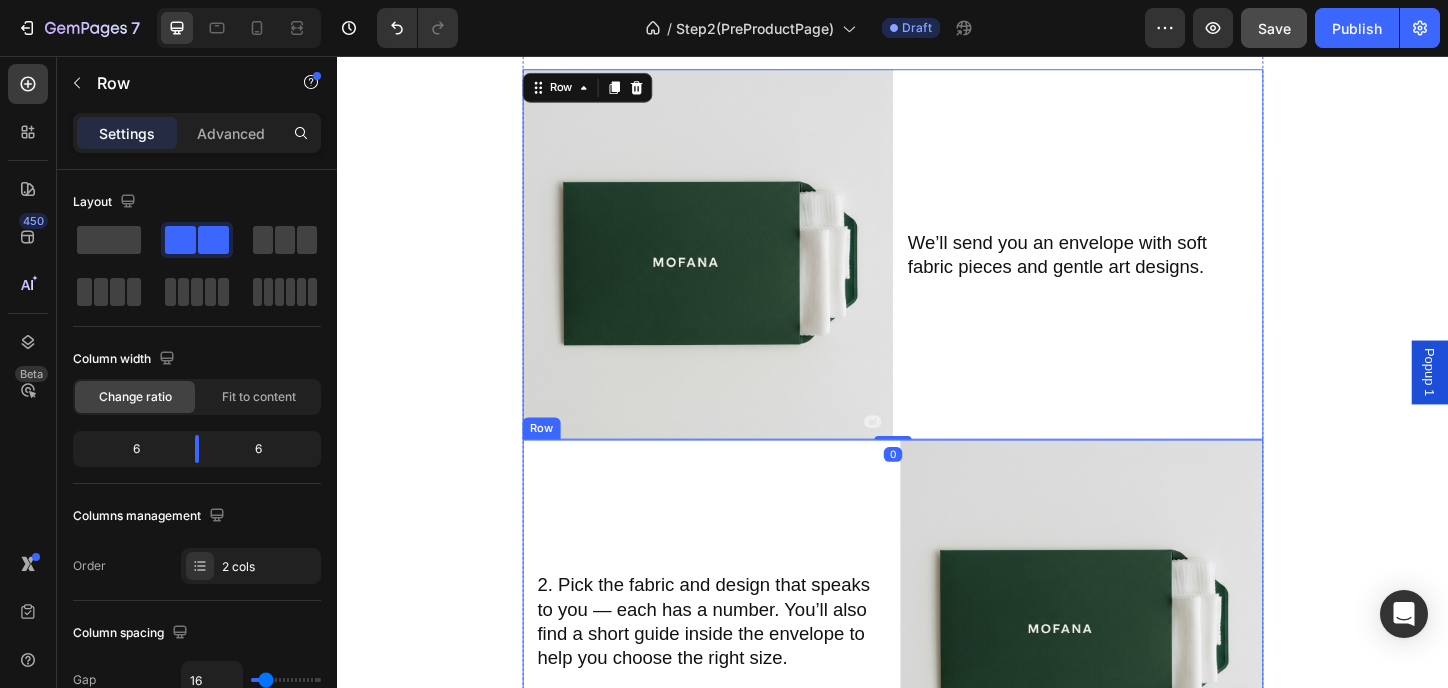 click on "2. Pick the fabric and design that speaks to you — each has a number. You’ll also find a short guide inside the envelope to help you choose the right size. Heading" at bounding box center [733, 666] 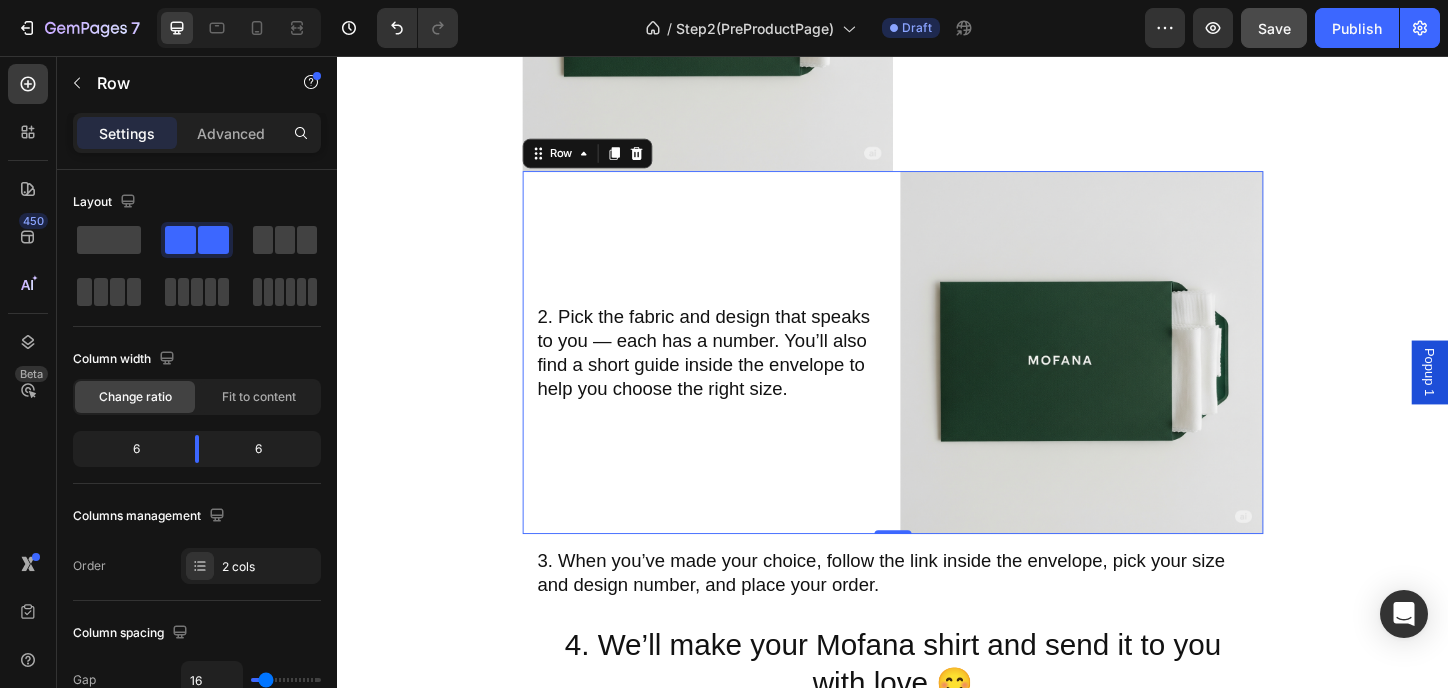 scroll, scrollTop: 400, scrollLeft: 0, axis: vertical 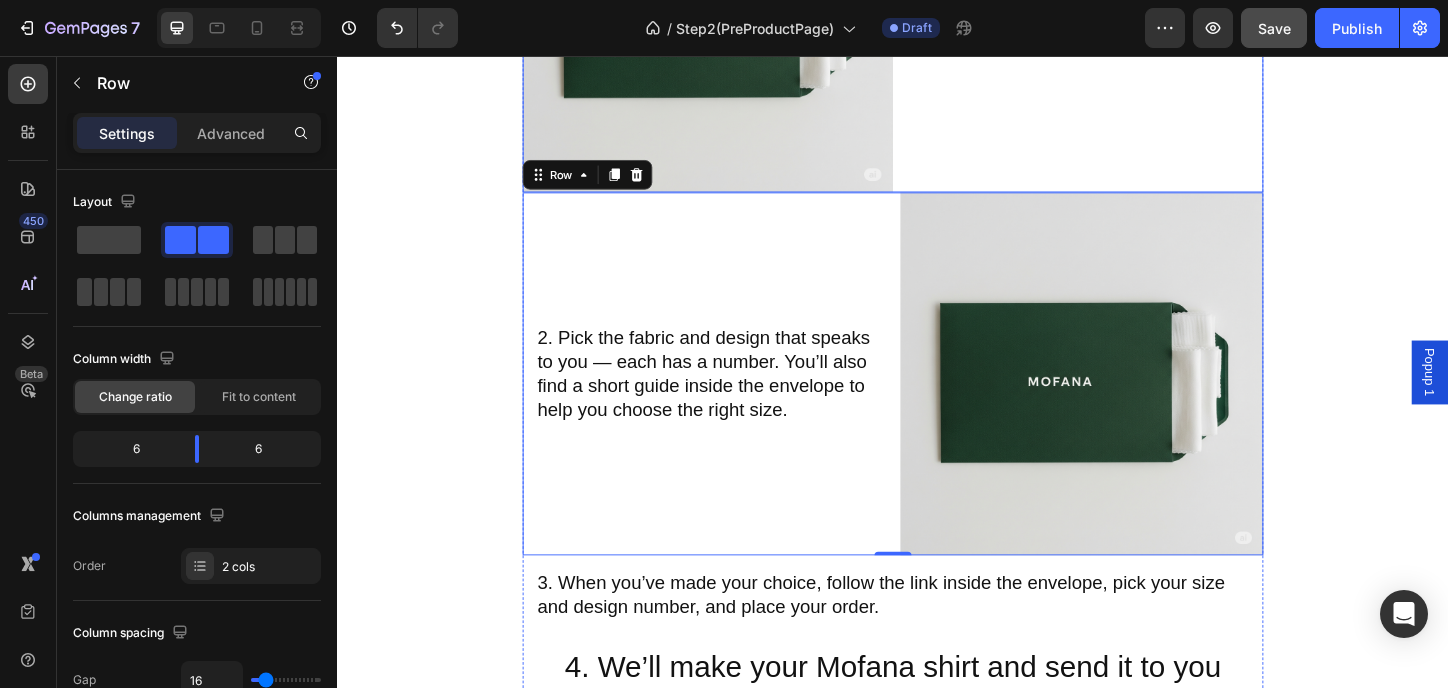 click on "We’ll send you an envelope with soft fabric pieces and gentle art designs. Heading" at bounding box center (1137, 3) 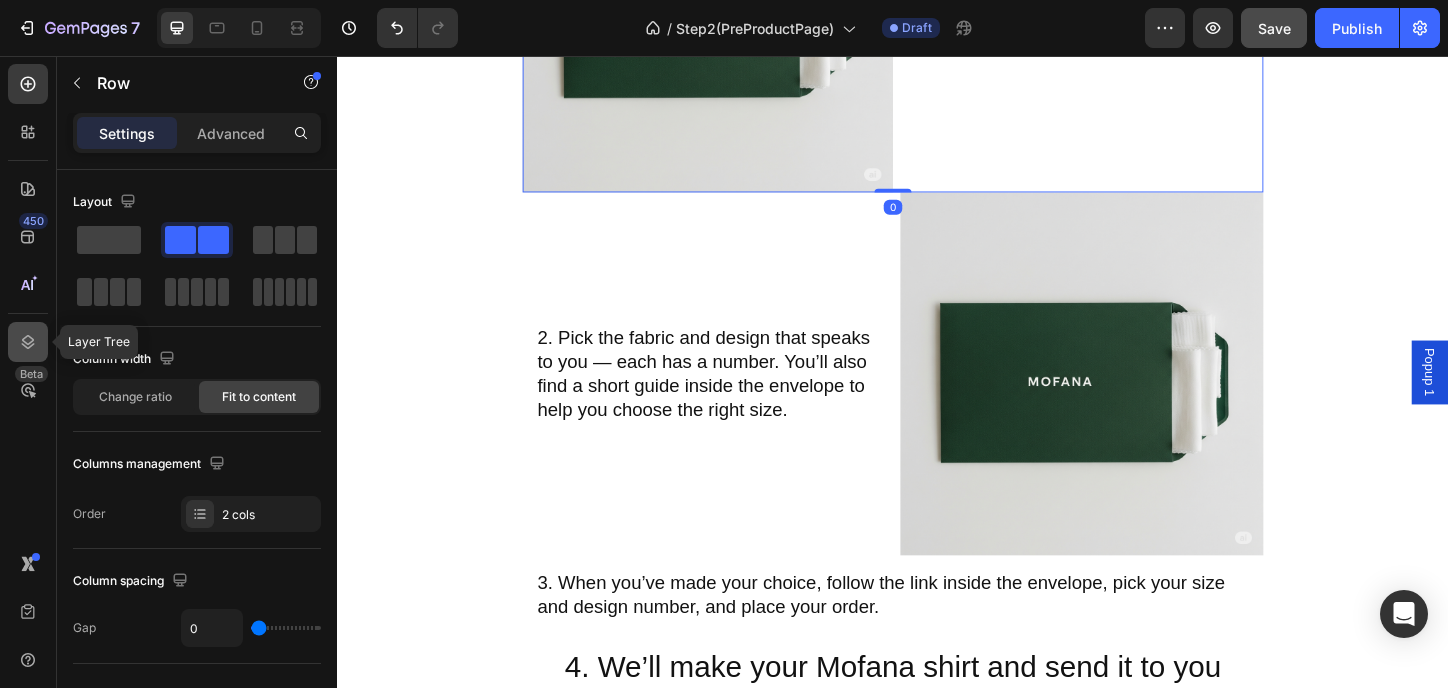 click 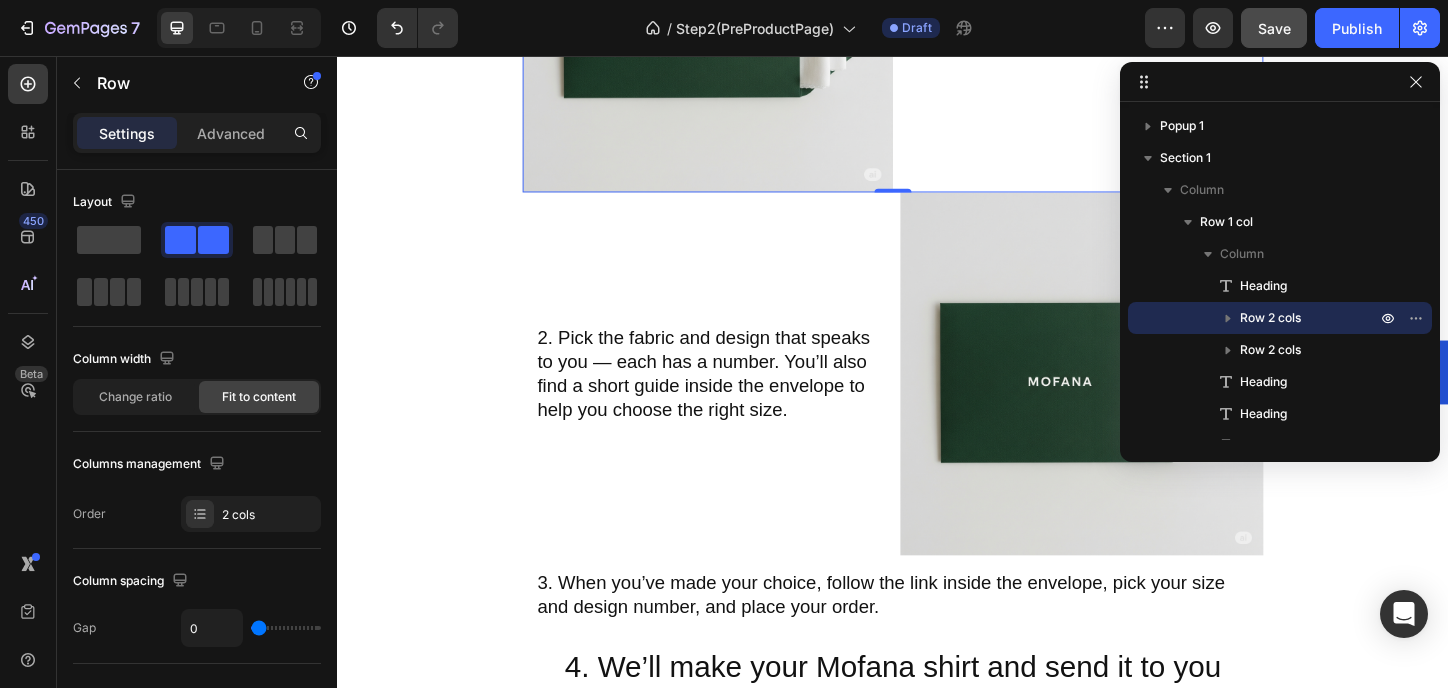 click 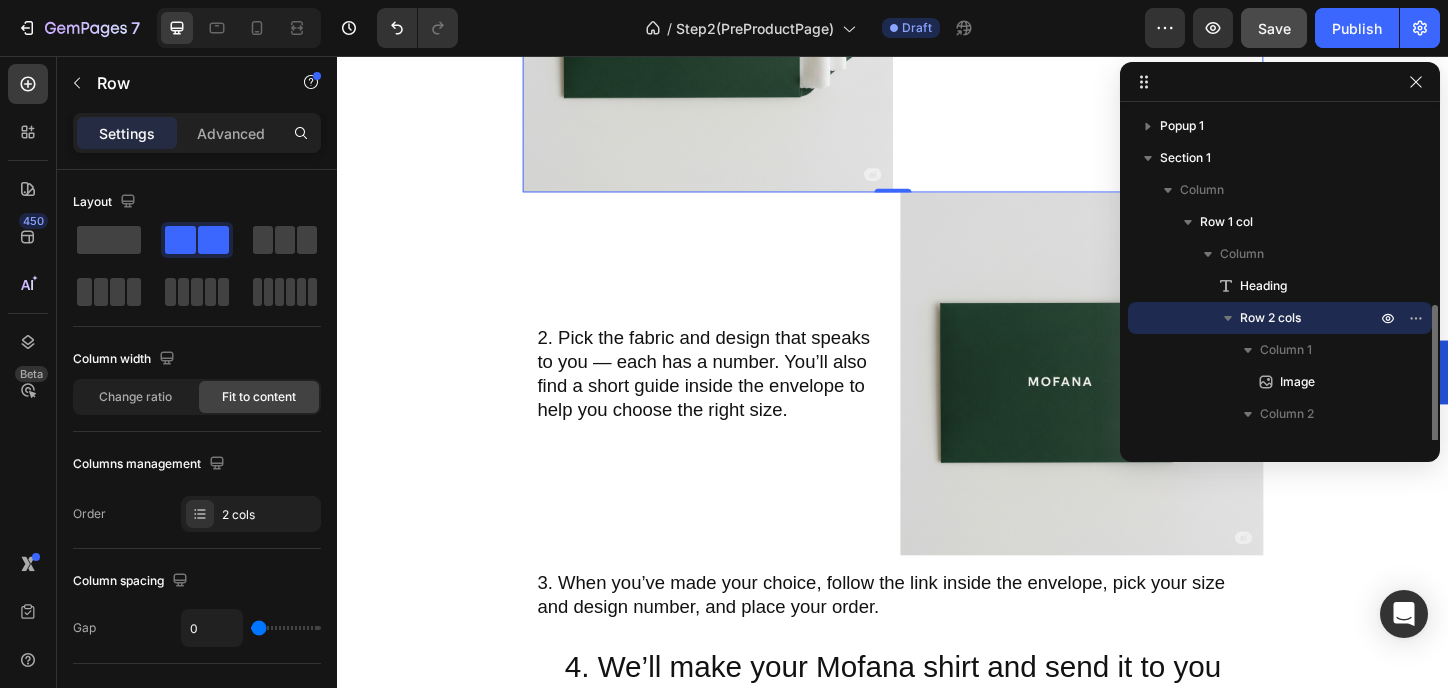 scroll, scrollTop: 133, scrollLeft: 0, axis: vertical 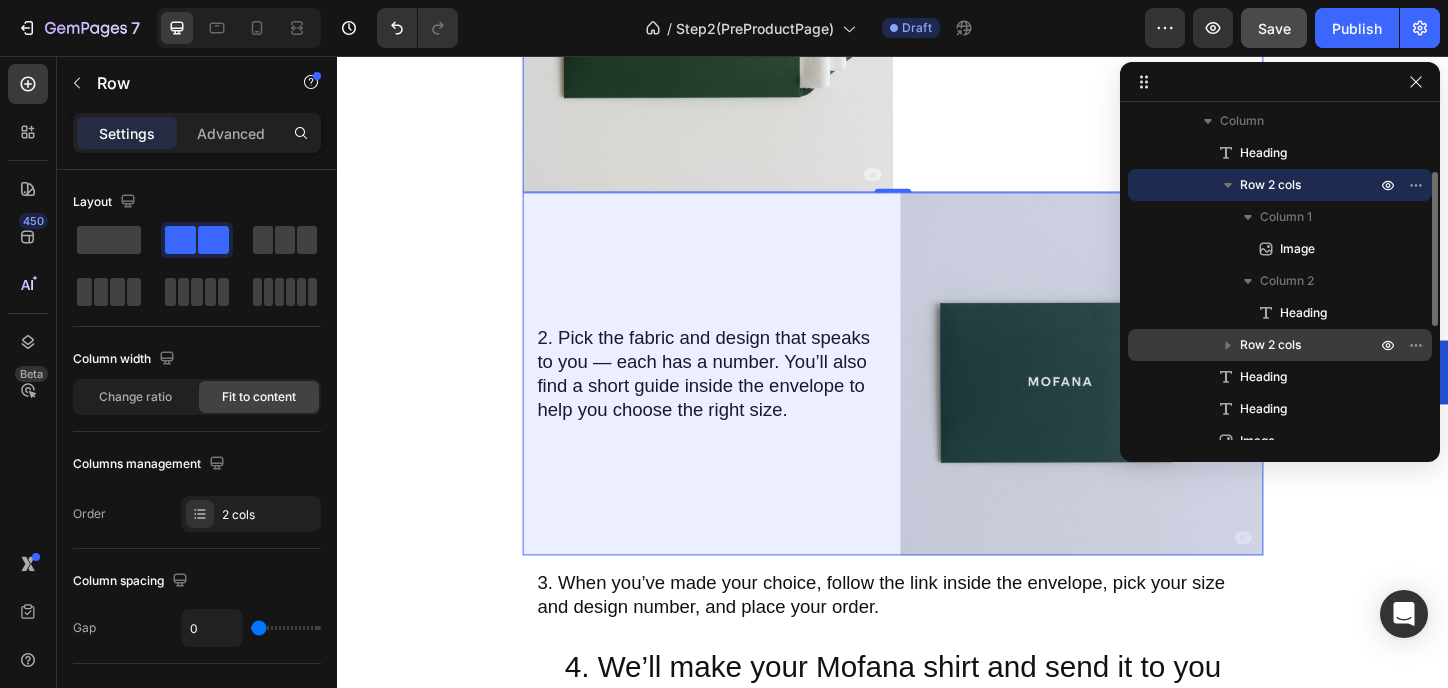 click 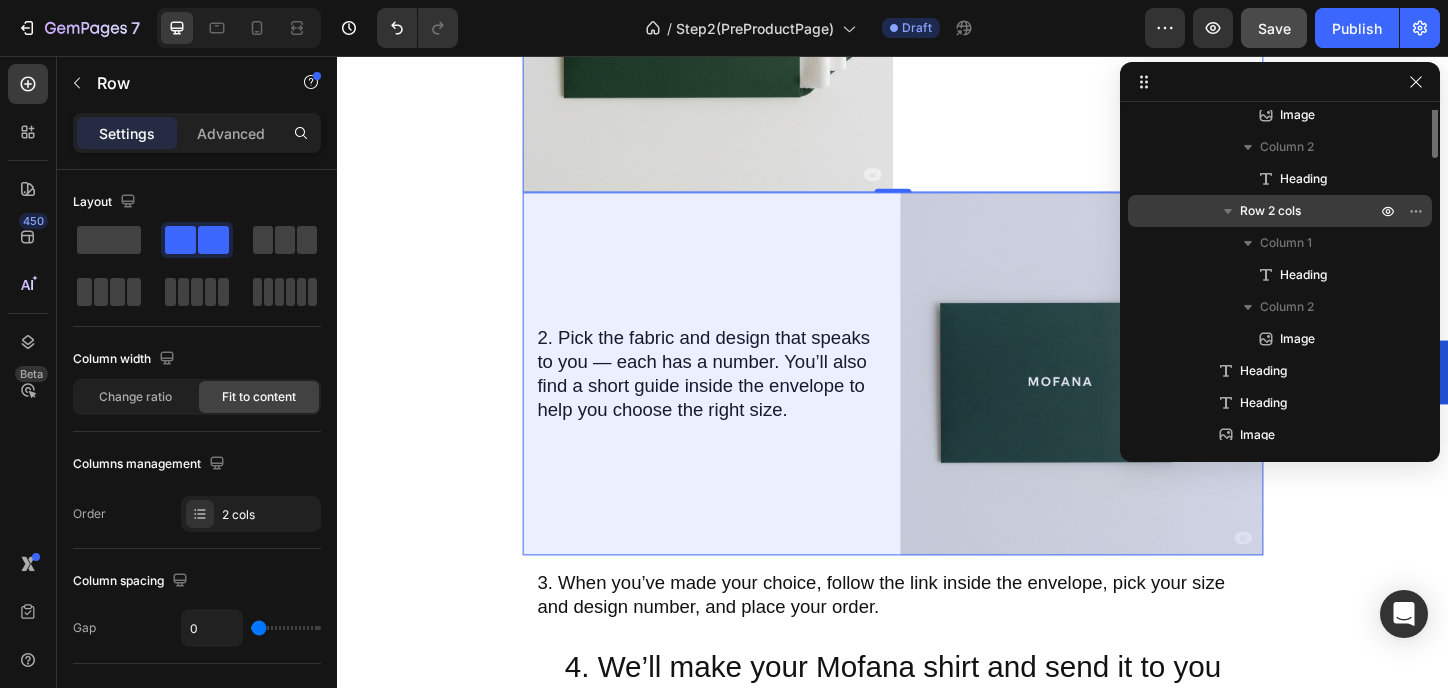 scroll, scrollTop: 133, scrollLeft: 0, axis: vertical 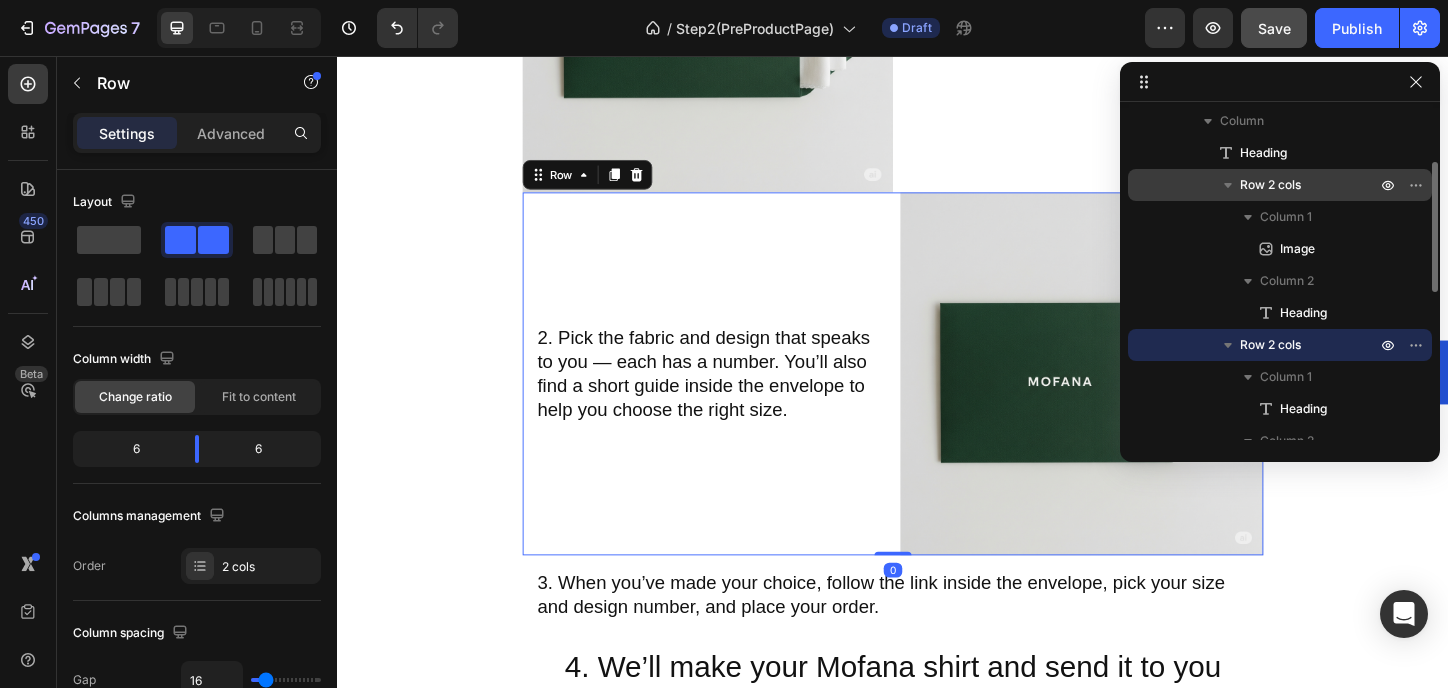click on "2. Pick the fabric and design that speaks to you — each has a number. You’ll also find a short guide inside the envelope to help you choose the right size. Heading" at bounding box center [733, 399] 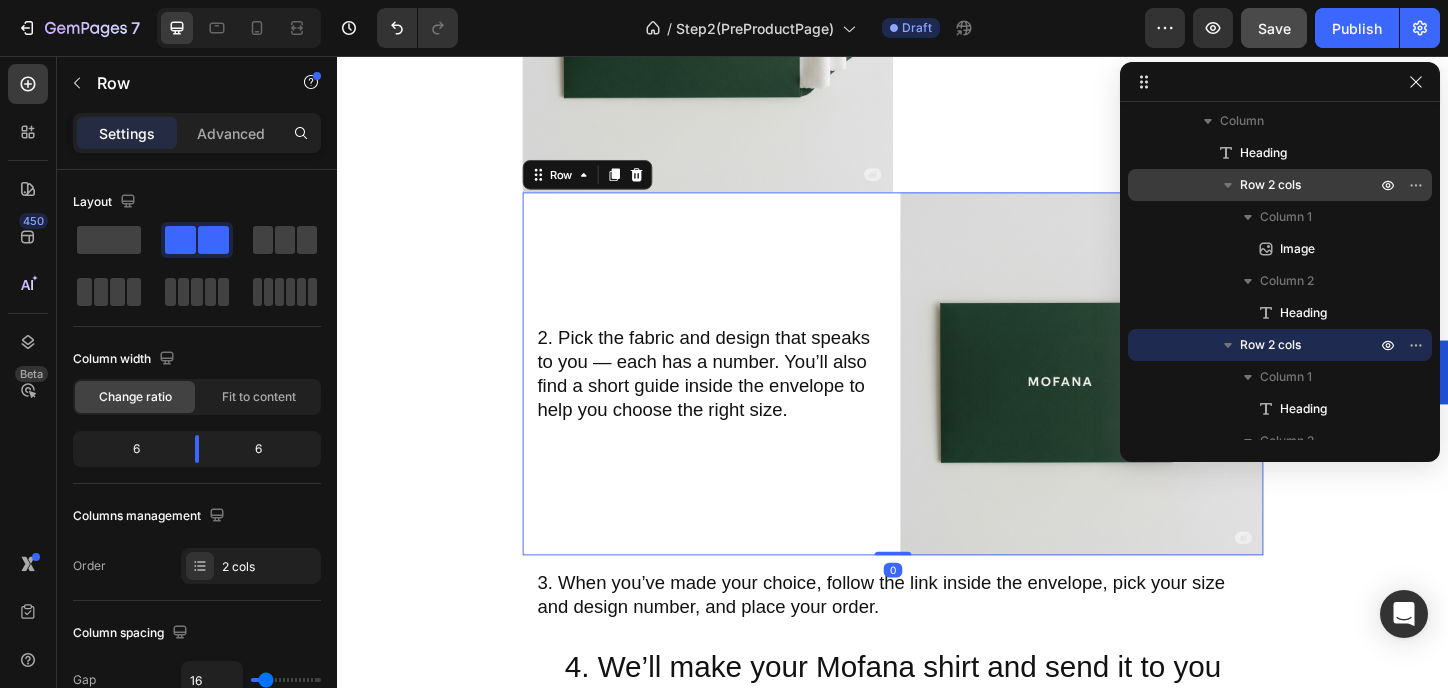 click on "2. Pick the fabric and design that speaks to you — each has a number. You’ll also find a short guide inside the envelope to help you choose the right size. Heading" at bounding box center (733, 399) 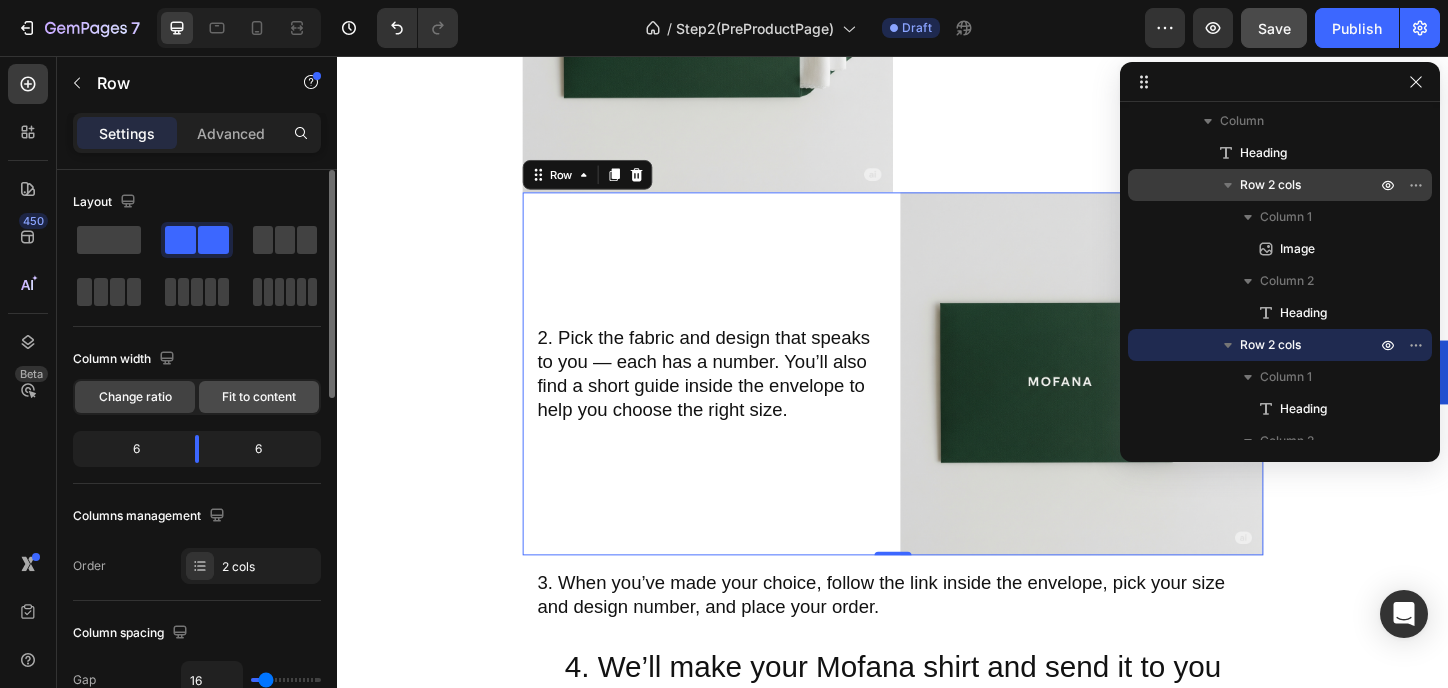 click on "Fit to content" 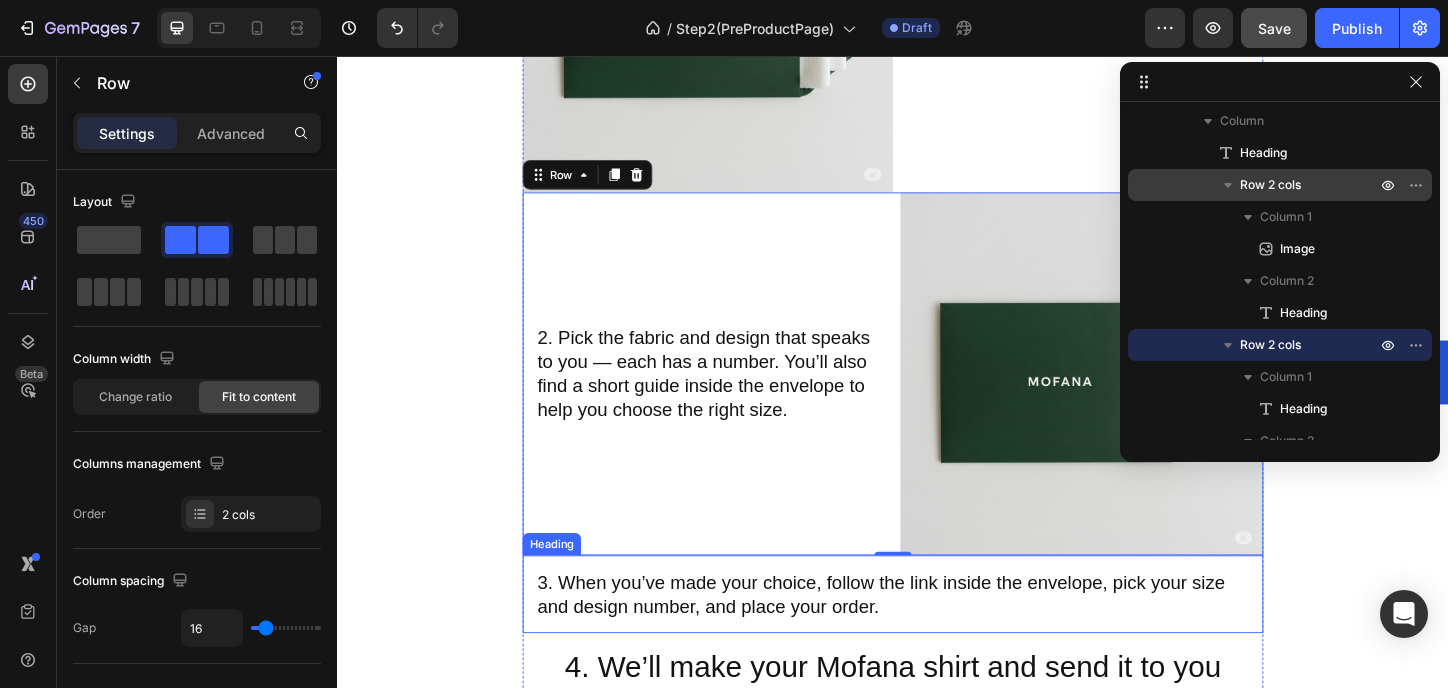click on "3. When you’ve made your choice, follow the link inside the envelope, pick your size and design number, and place your order." at bounding box center (937, 637) 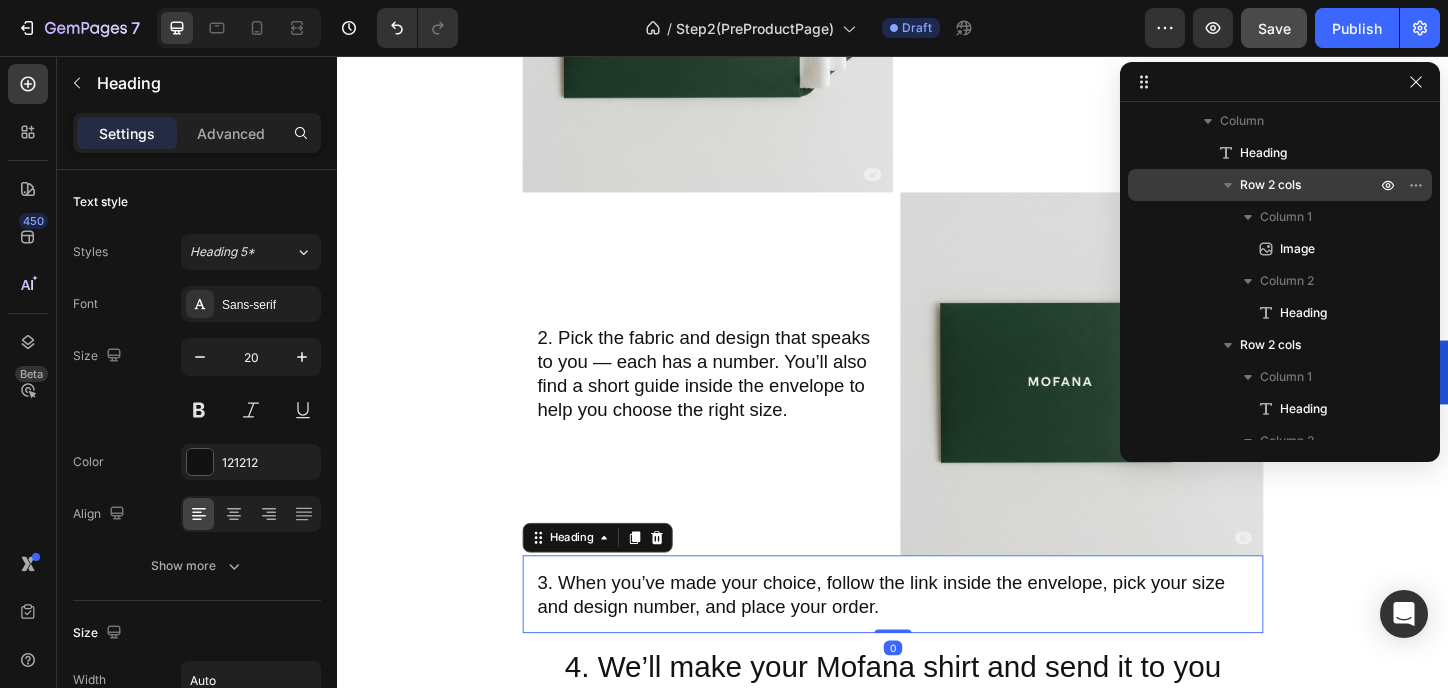 scroll, scrollTop: 378, scrollLeft: 0, axis: vertical 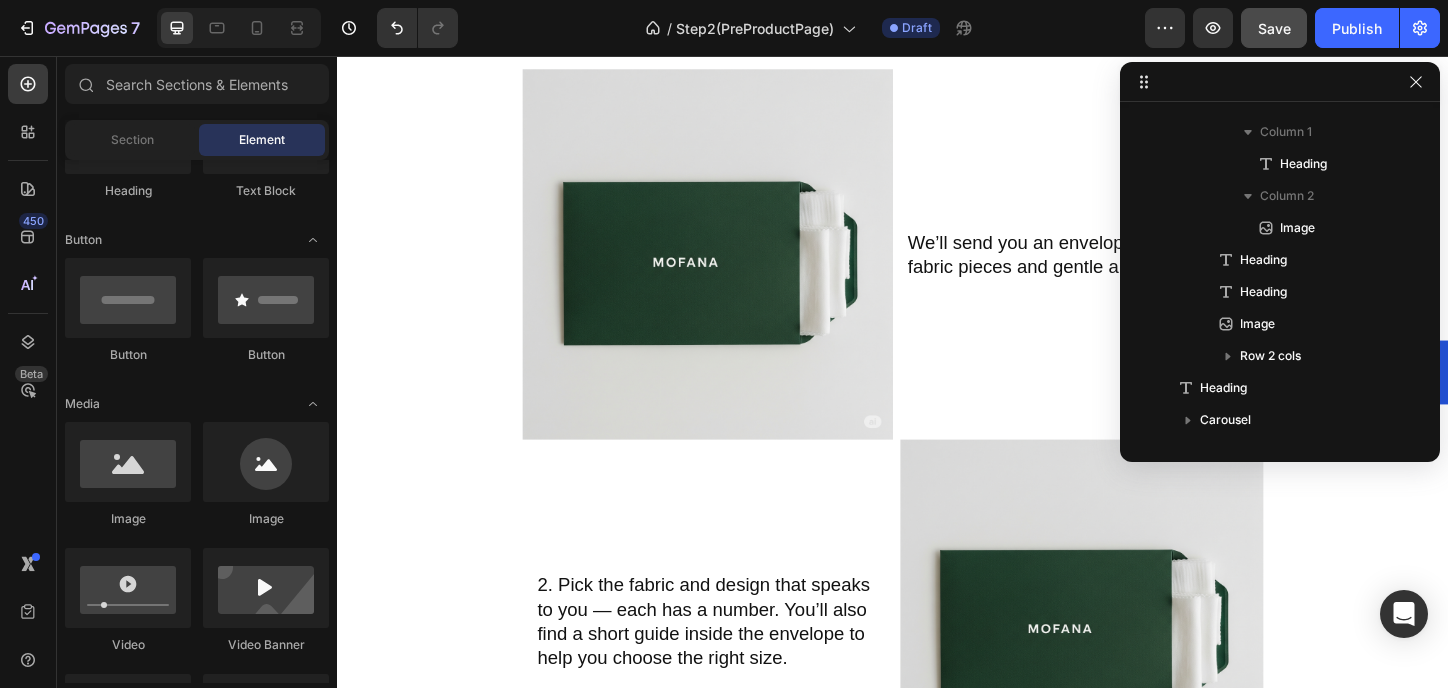 click on "How we’ll create your shirt together. Heading Image We’ll send you an envelope with soft fabric pieces and gentle art designs. Heading Row 2. Pick the fabric and design that speaks to you — each has a number. You’ll also find a short guide inside the envelope to help you choose the right size. Heading Image Row 3. When you’ve made your choice, follow the link inside the envelope, pick your size and design number, and place your order. Heading   0 4. We’ll make your Mofana shirt and send it to you with love 😊 Heading Image We’ll send you a magical envelope  before your purchase  — with fabric samples and hand-drawn illustrations inside. Feel the textures, explore the art, and choose the one that speaks to you.  Heading
Icon Row Row A basic oversized white shirt featuring sleeve art by artists  inspired by nature  and the  One  who created it. Heading
Image Image Image Image Image Image
Carousel - Wide size range — from  XS to 4XL. any style." at bounding box center [937, 1125] 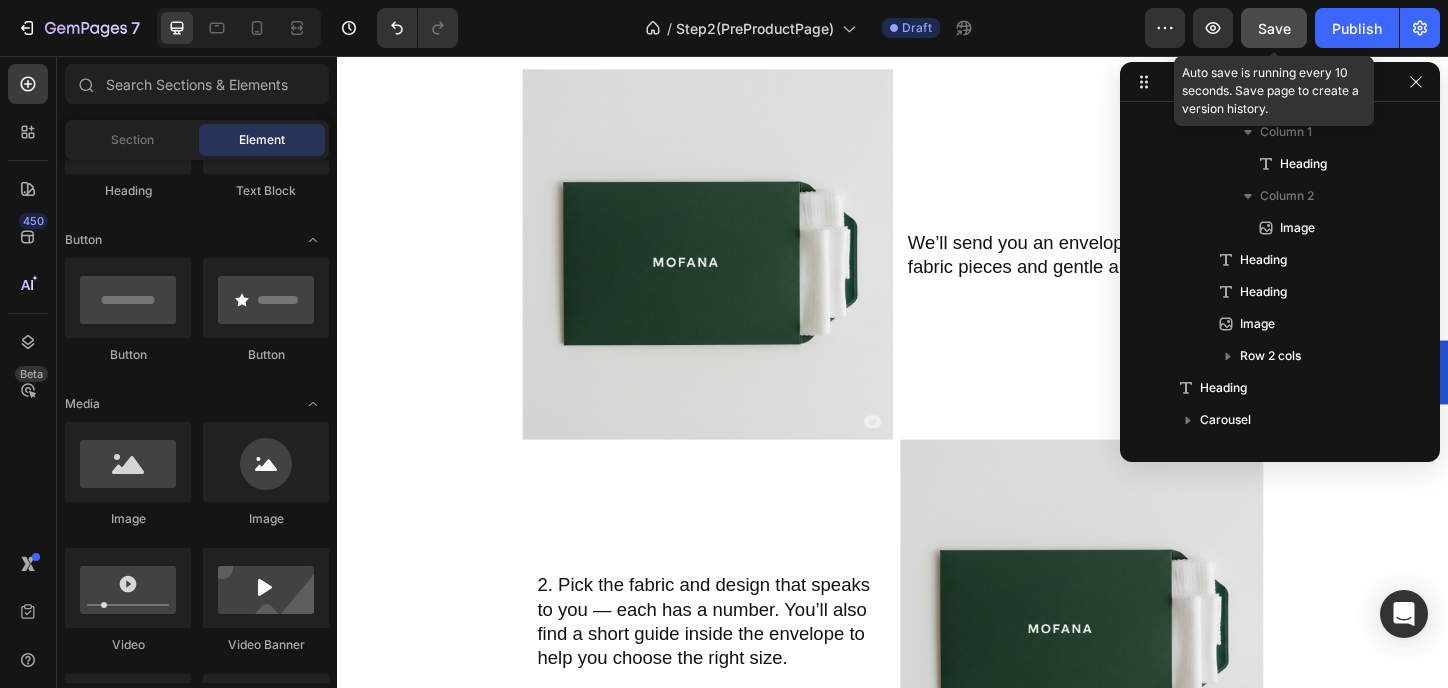 click on "Save" at bounding box center [1274, 28] 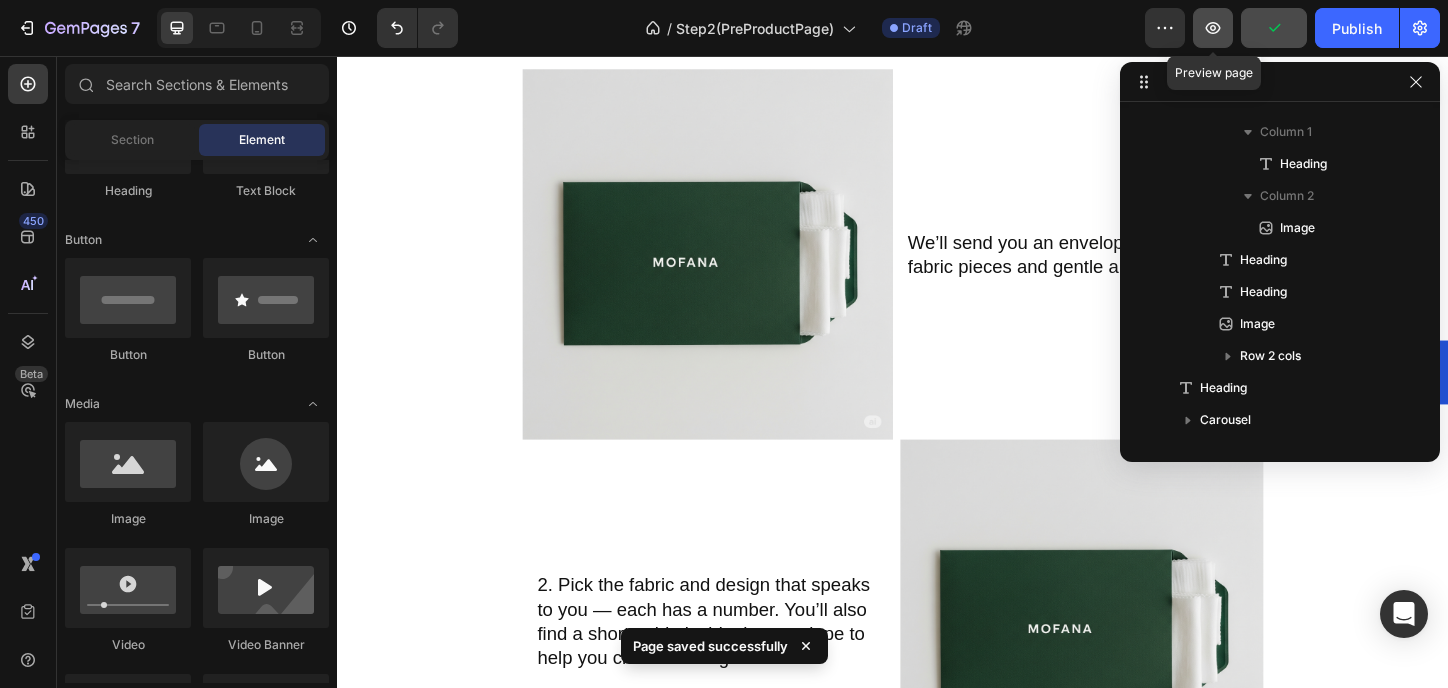 click 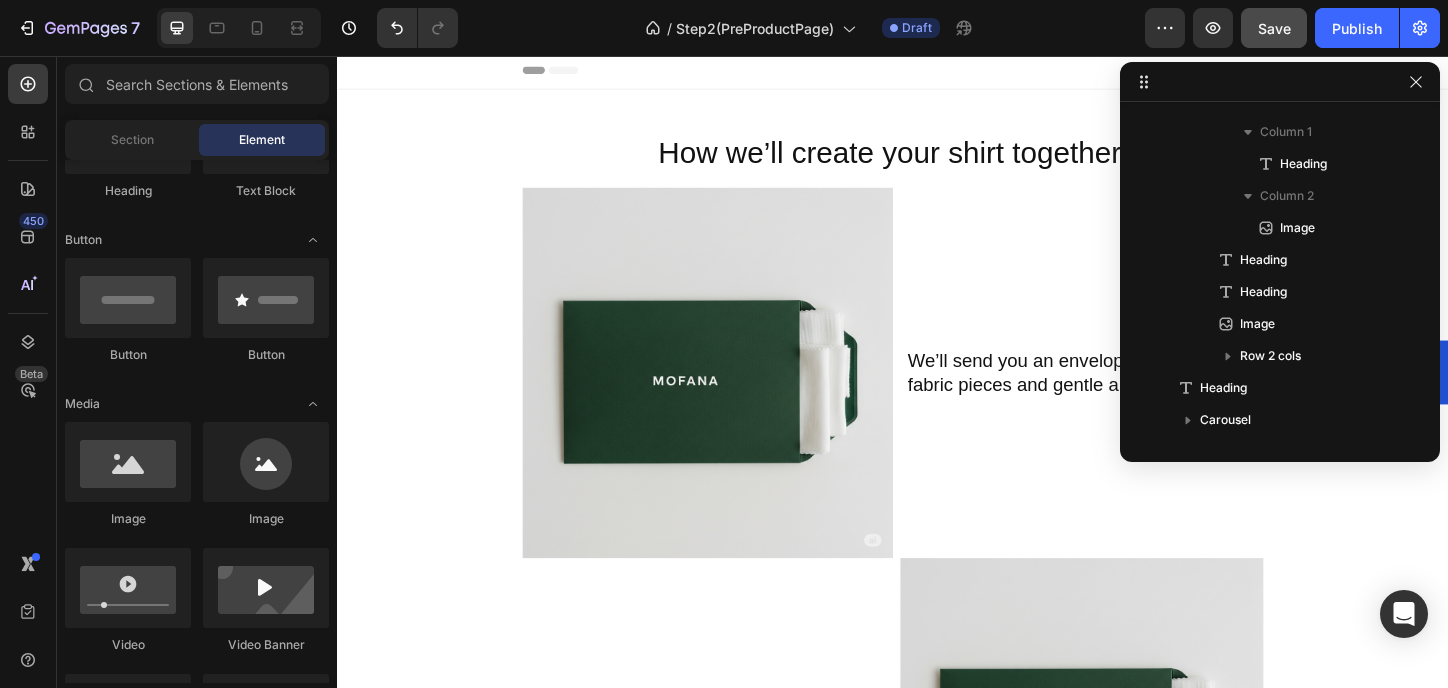 scroll, scrollTop: 0, scrollLeft: 0, axis: both 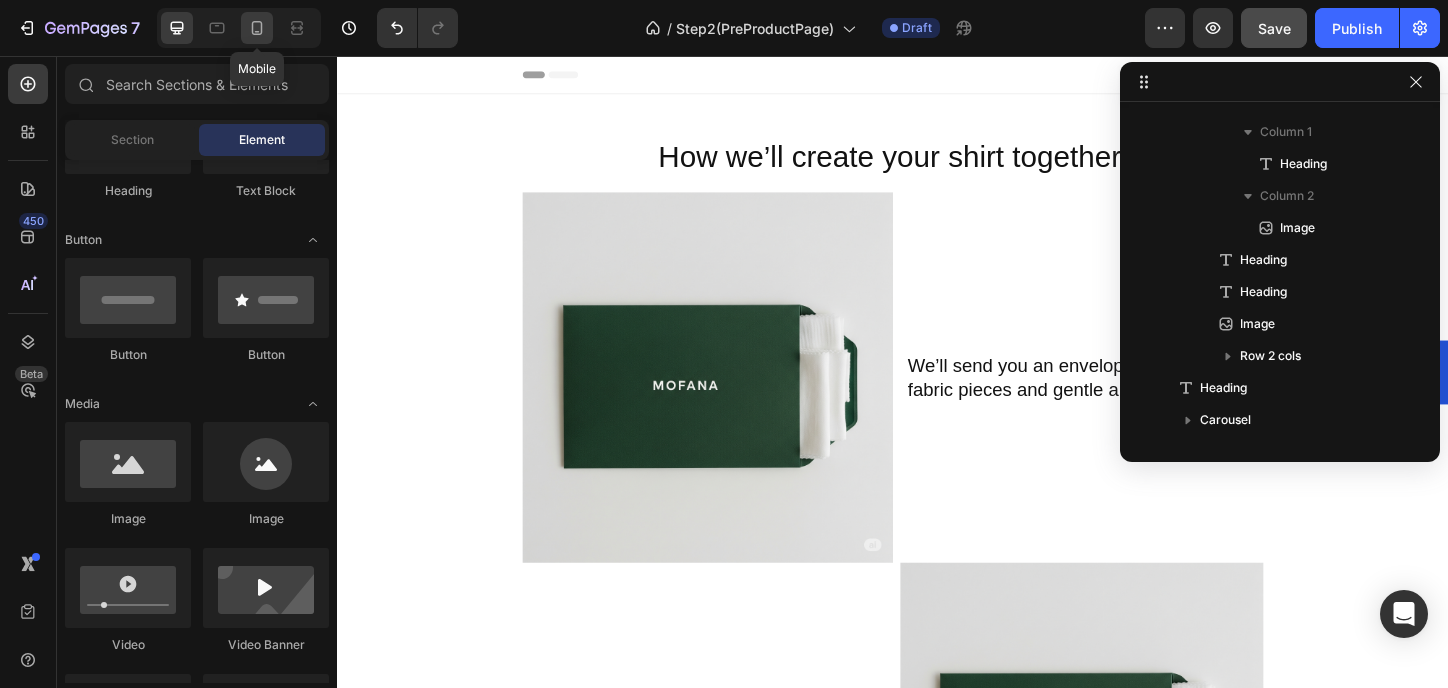 click 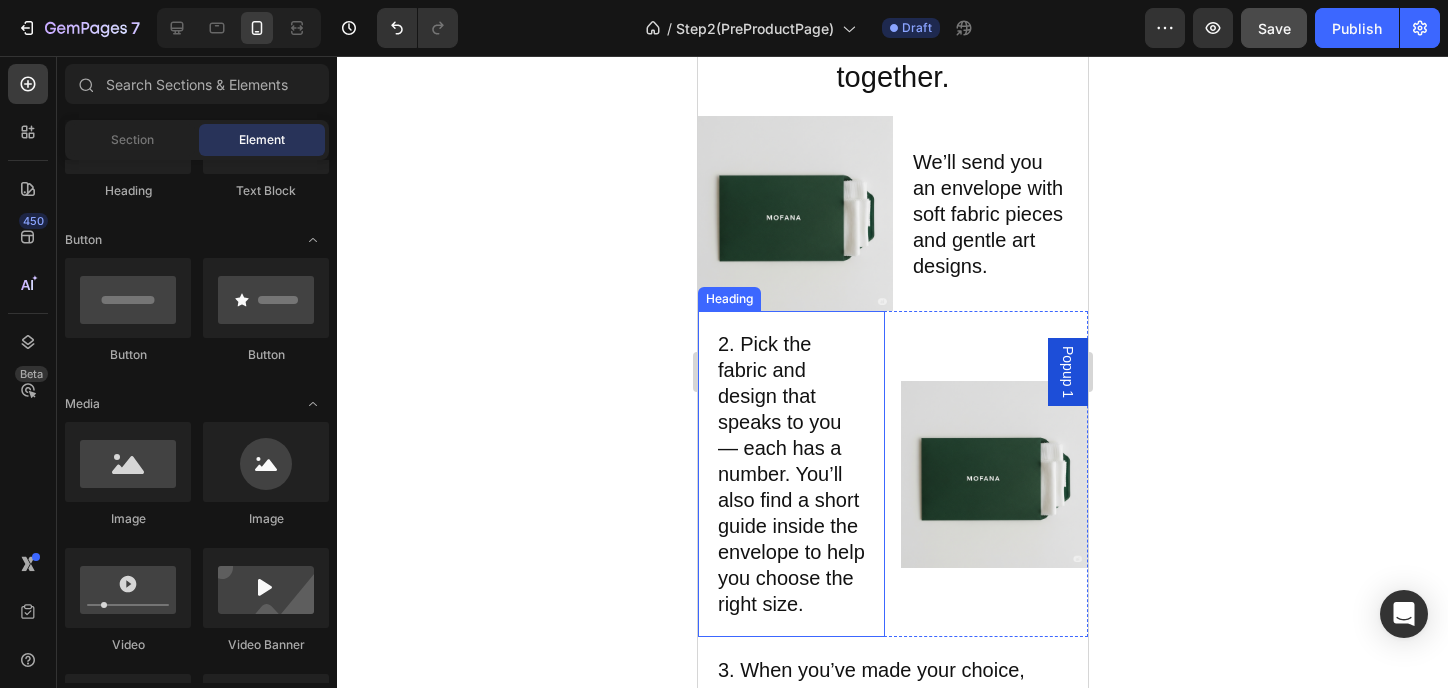 scroll, scrollTop: 133, scrollLeft: 0, axis: vertical 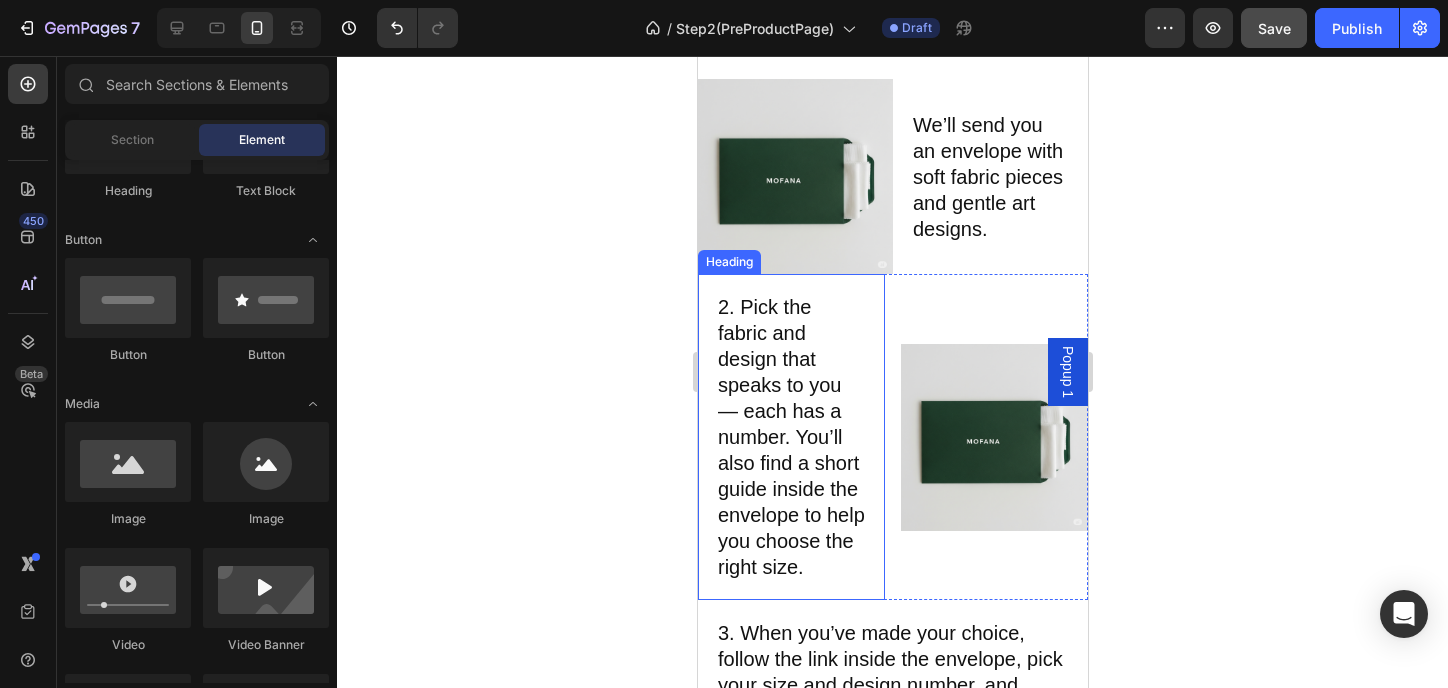 click on "2. Pick the fabric and design that speaks to you — each has a number. You’ll also find a short guide inside the envelope to help you choose the right size." at bounding box center (790, 437) 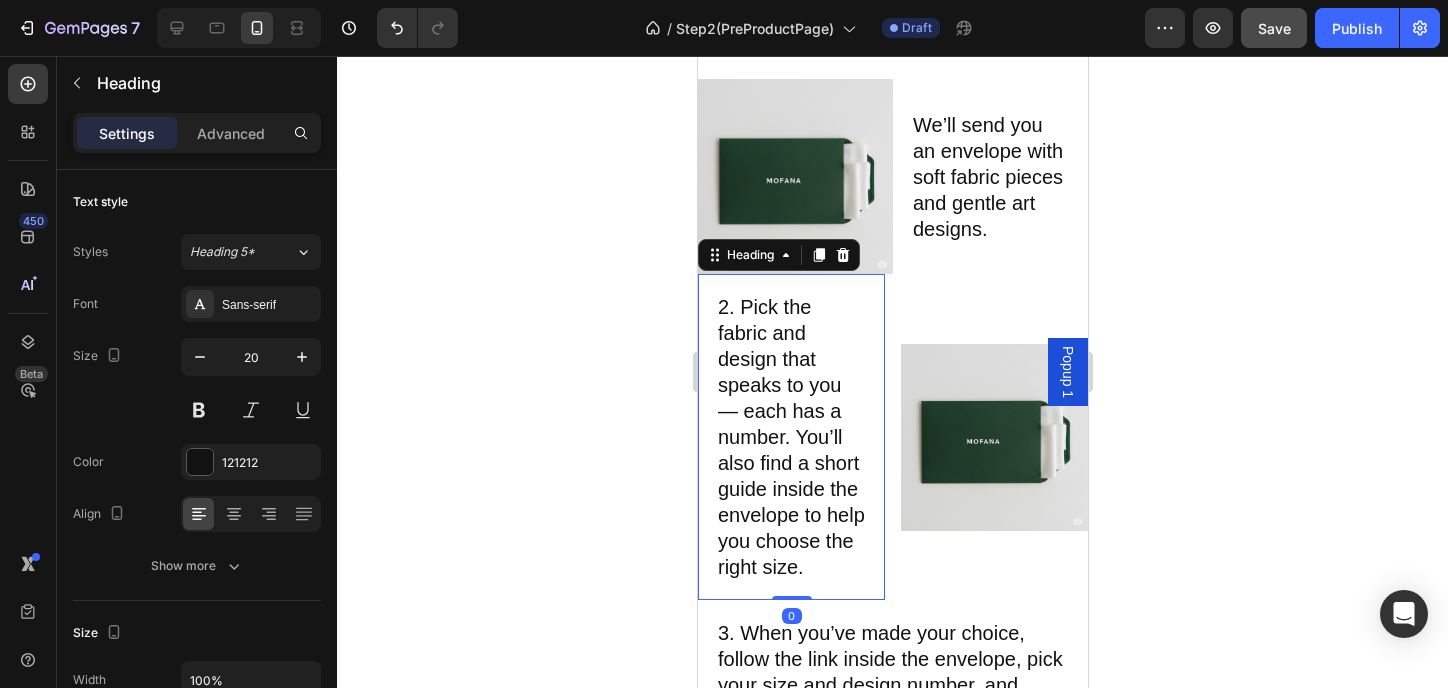 click on "2. Pick the fabric and design that speaks to you — each has a number. You’ll also find a short guide inside the envelope to help you choose the right size." at bounding box center (790, 437) 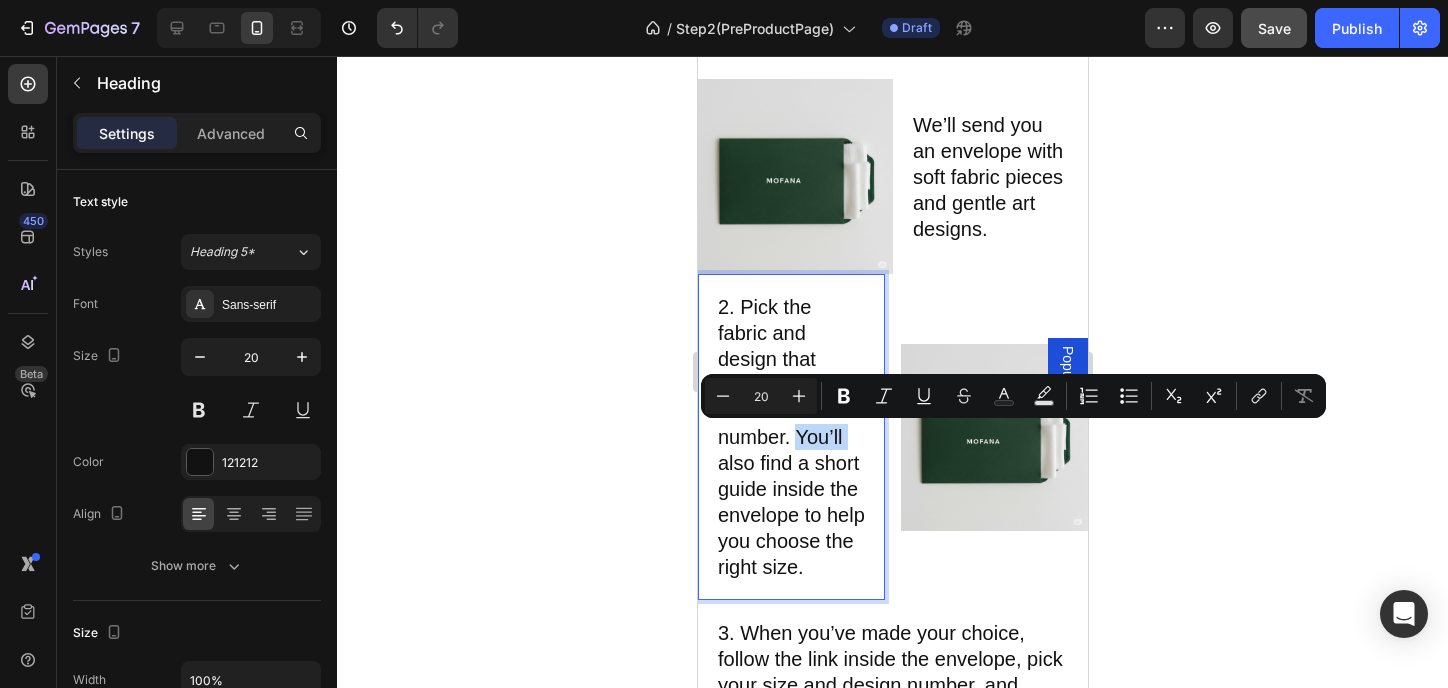 click on "2. Pick the fabric and design that speaks to you — each has a number. You’ll also find a short guide inside the envelope to help you choose the right size." at bounding box center [790, 437] 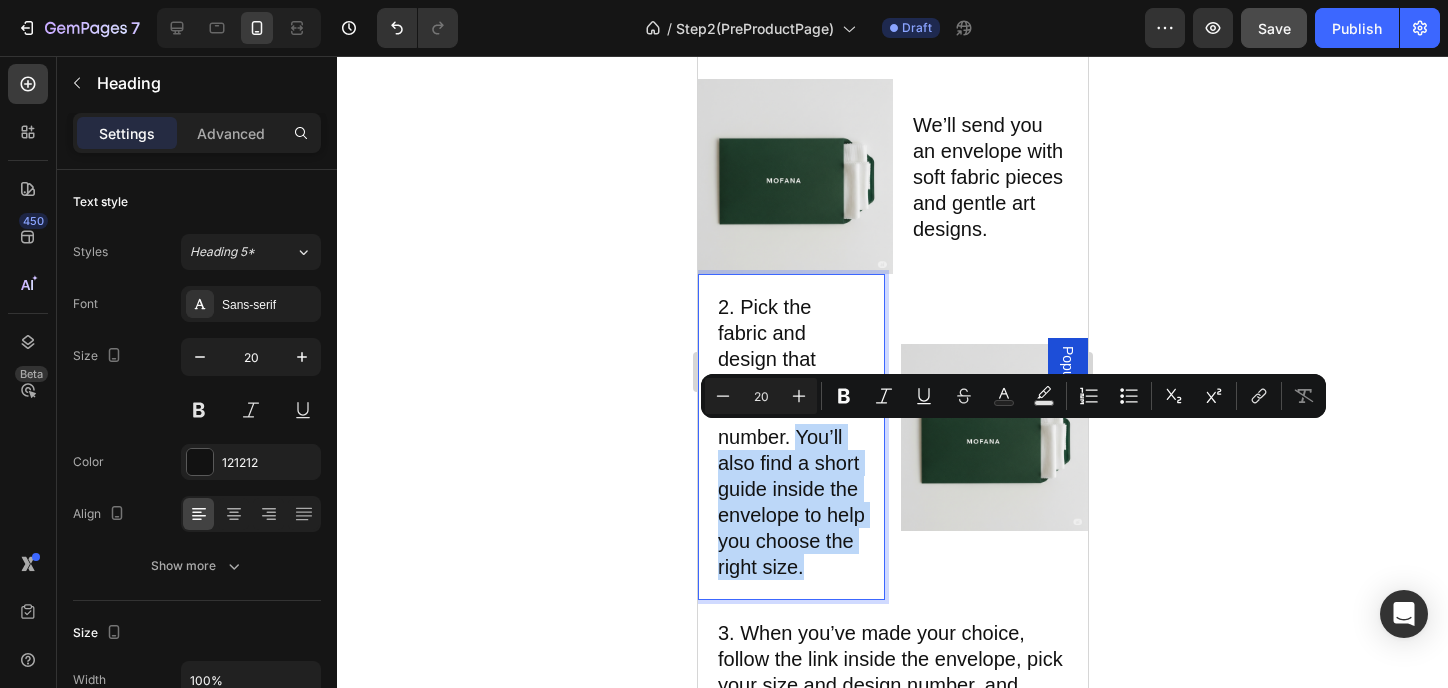 drag, startPoint x: 793, startPoint y: 435, endPoint x: 850, endPoint y: 634, distance: 207.00241 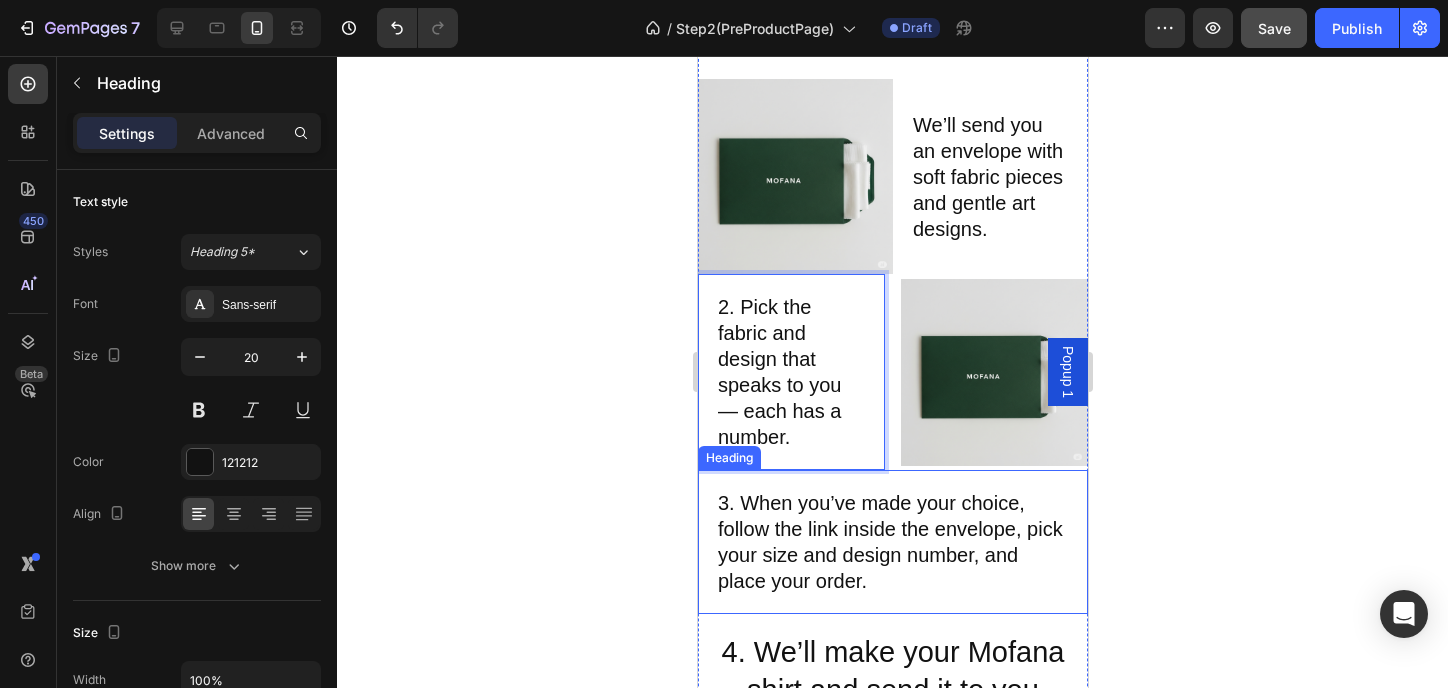 click on "3. When you’ve made your choice, follow the link inside the envelope, pick your size and design number, and place your order." at bounding box center (892, 542) 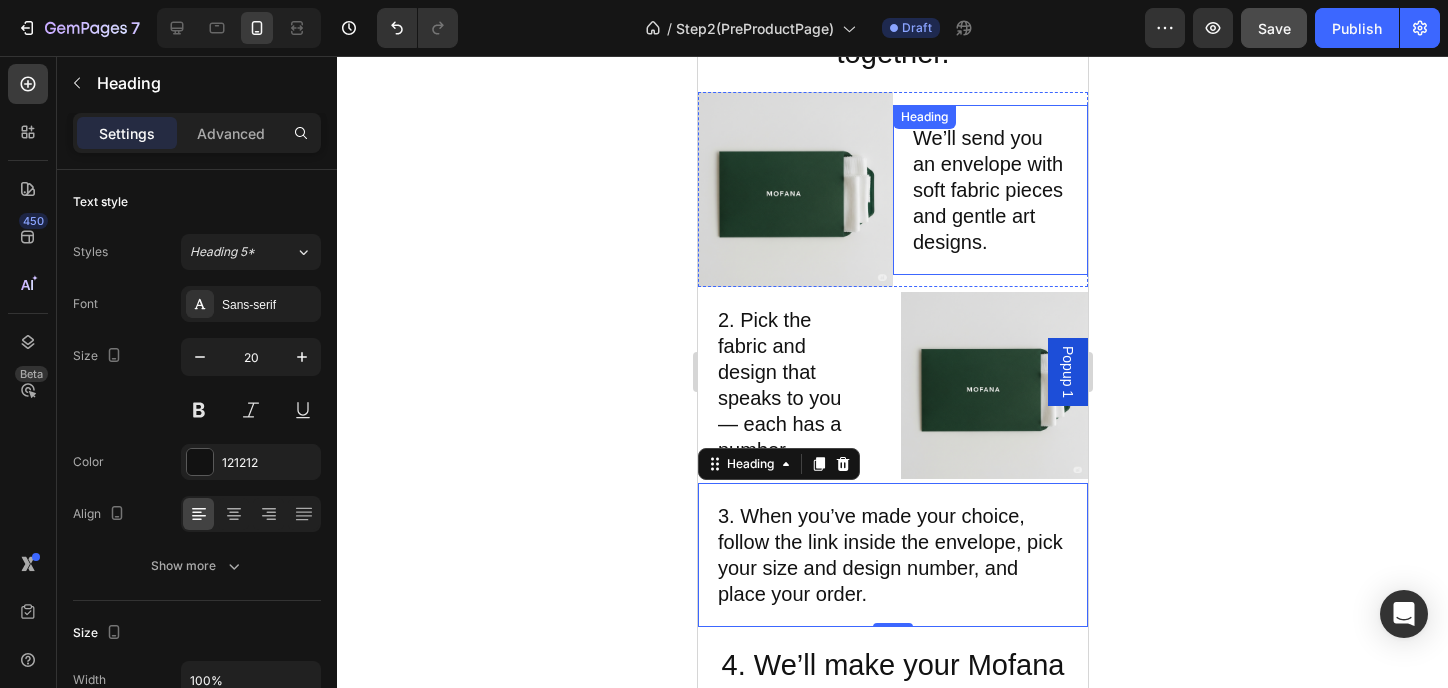 scroll, scrollTop: 0, scrollLeft: 0, axis: both 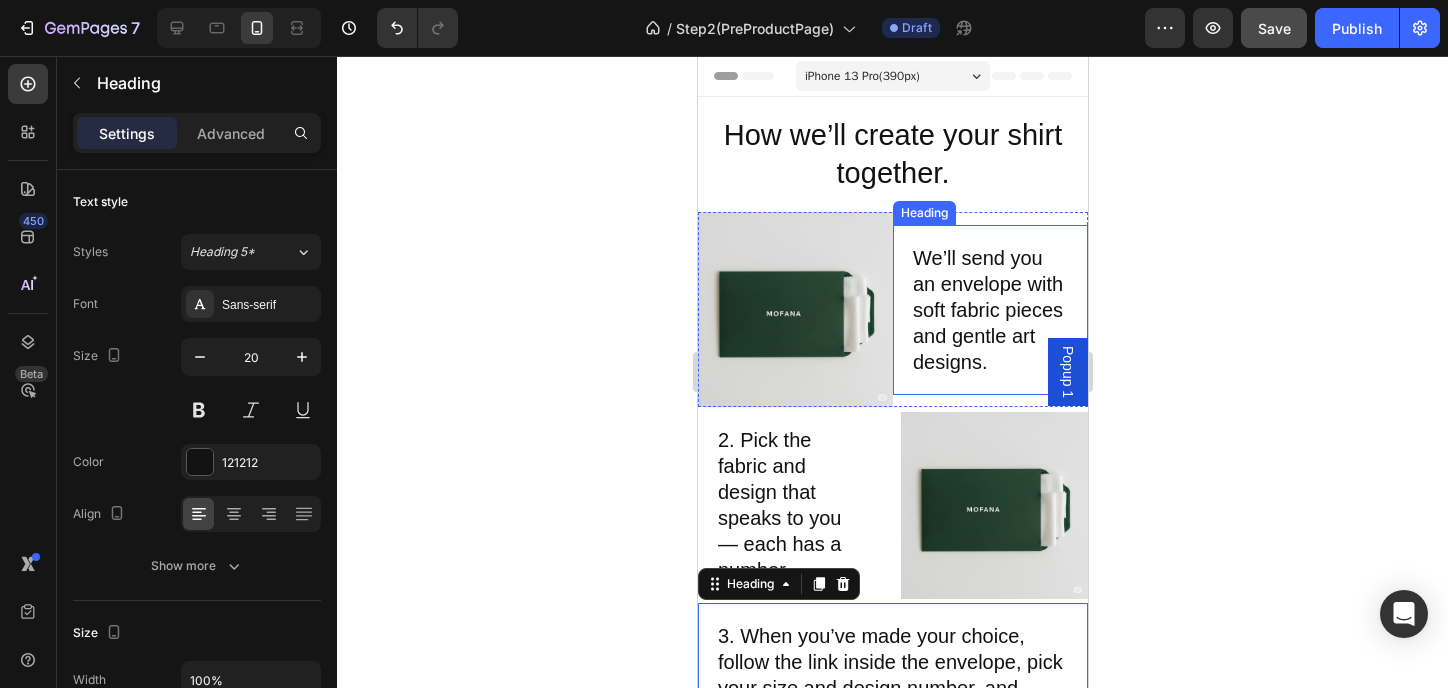 click on "We’ll send you an envelope with soft fabric pieces and gentle art designs." at bounding box center [989, 310] 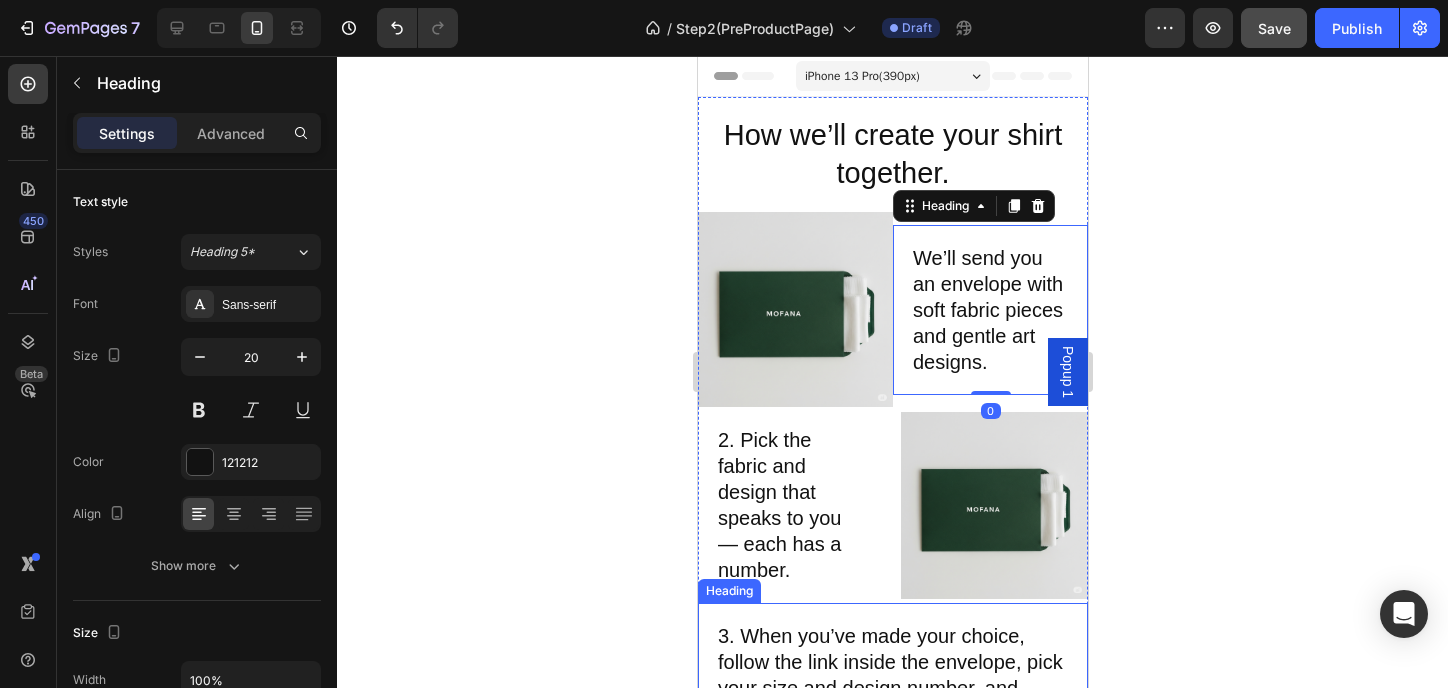 click on "3. When you’ve made your choice, follow the link inside the envelope, pick your size and design number, and place your order." at bounding box center (892, 675) 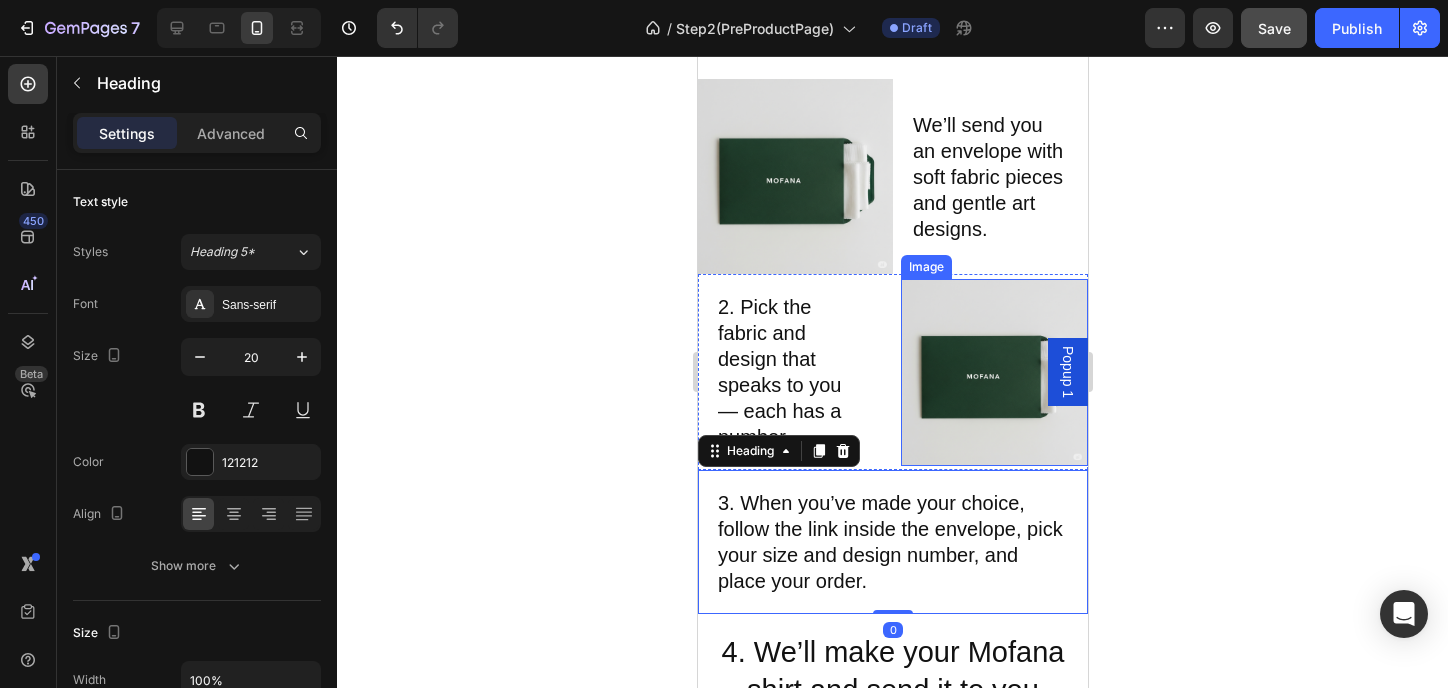 scroll, scrollTop: 0, scrollLeft: 0, axis: both 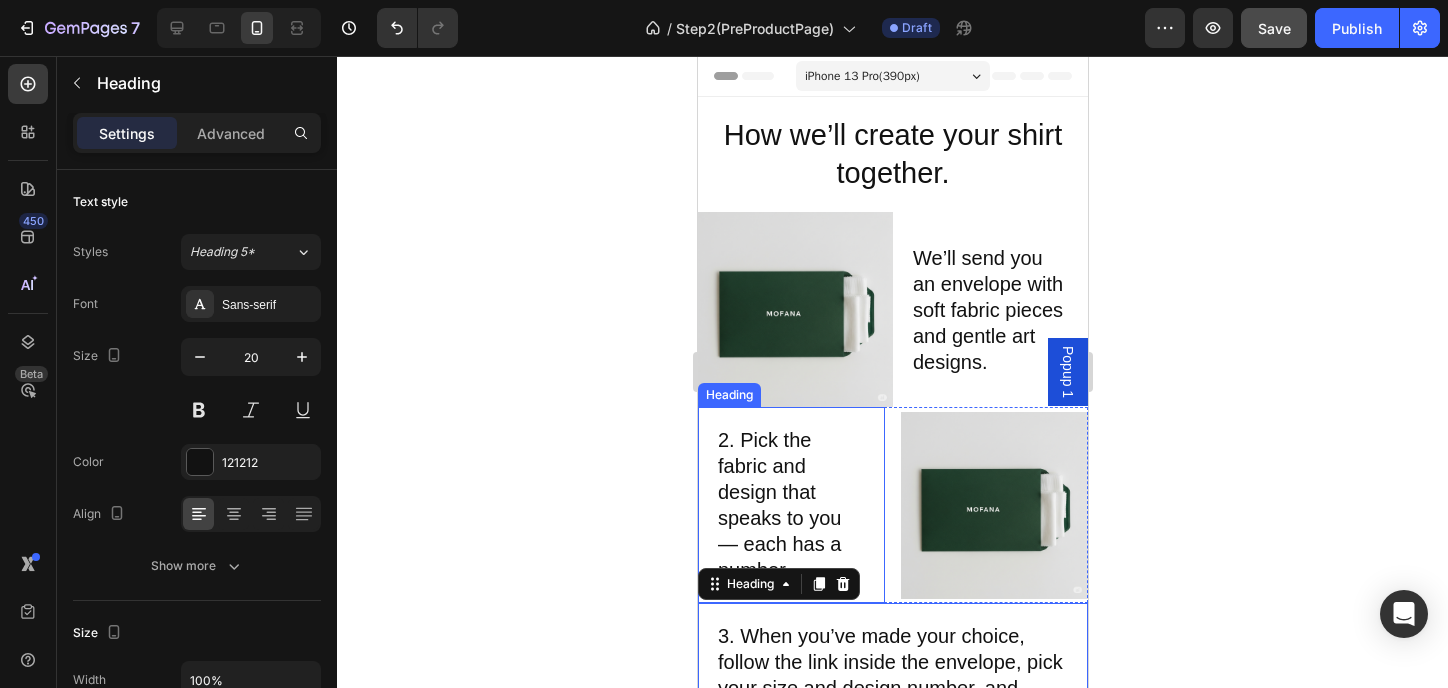 click on "2. Pick the fabric and design that speaks to you — each has a number." at bounding box center [790, 505] 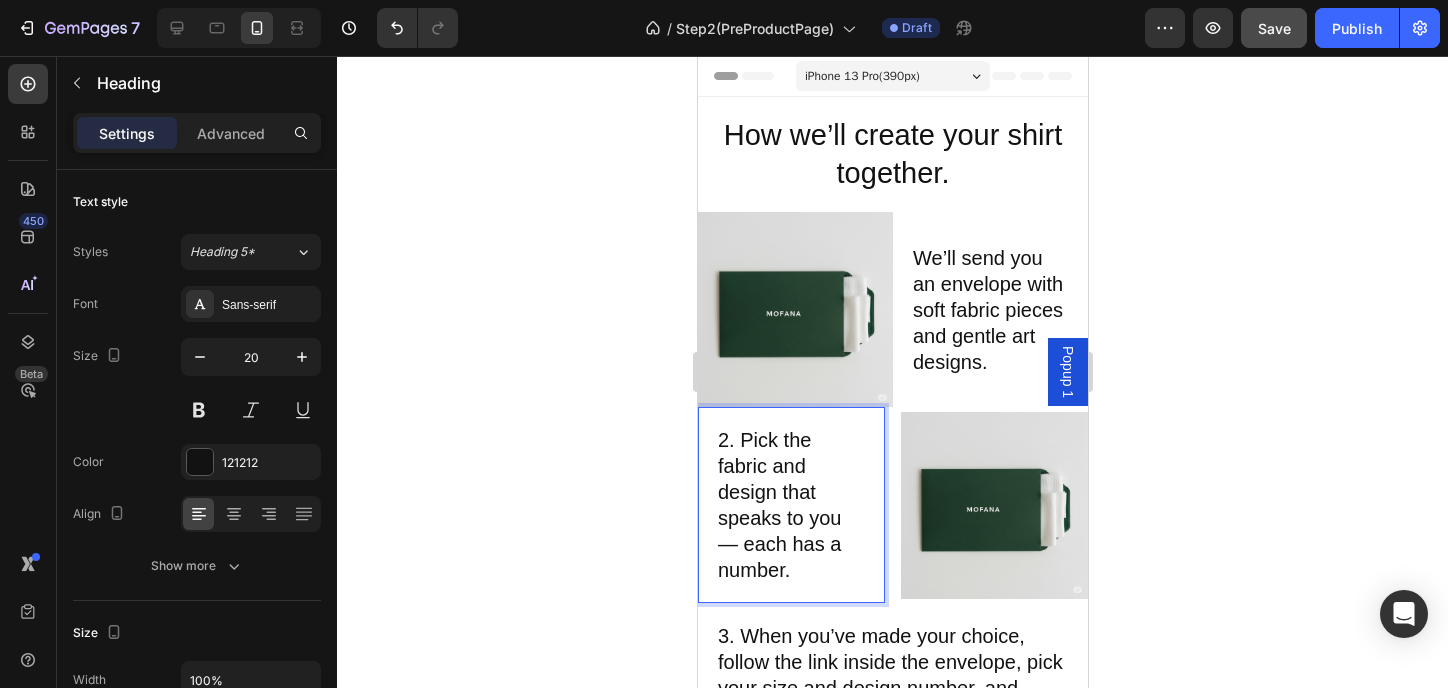 click on "2. Pick the fabric and design that speaks to you — each has a number." at bounding box center (790, 505) 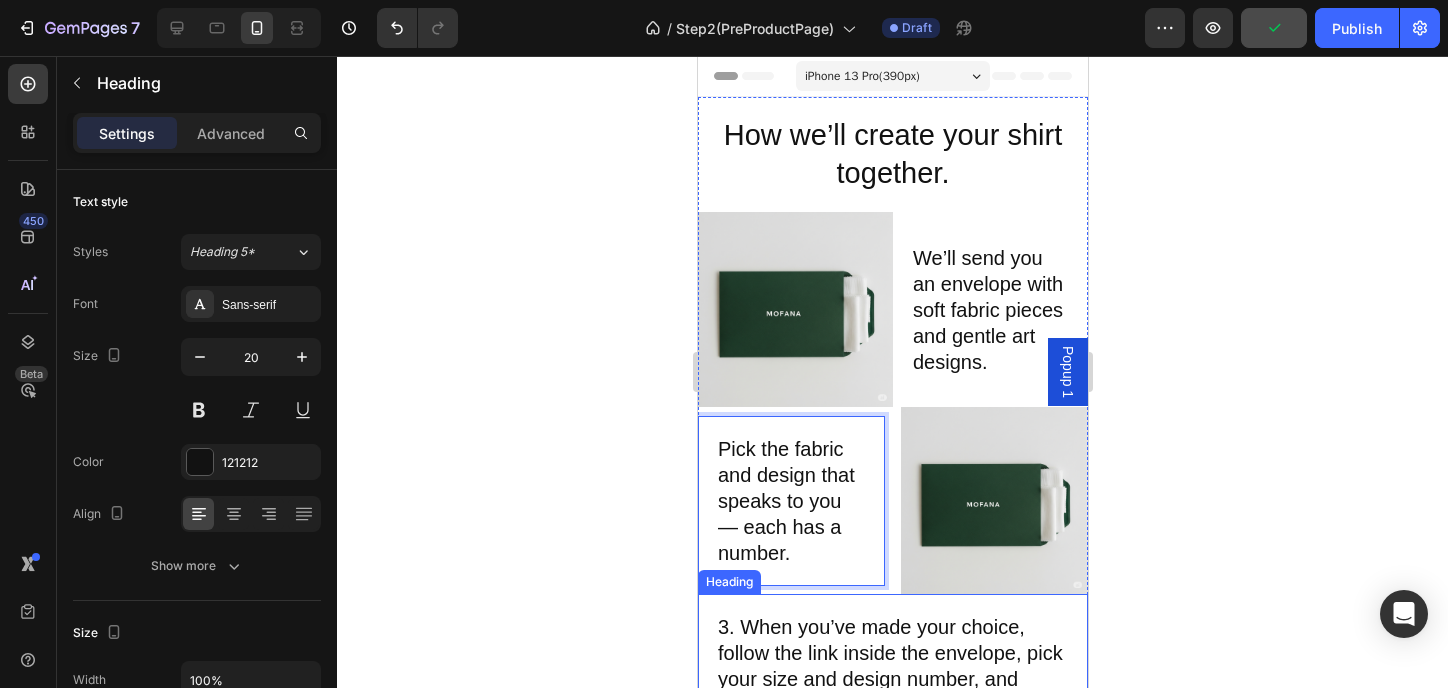 click on "3. When you’ve made your choice, follow the link inside the envelope, pick your size and design number, and place your order." at bounding box center [892, 666] 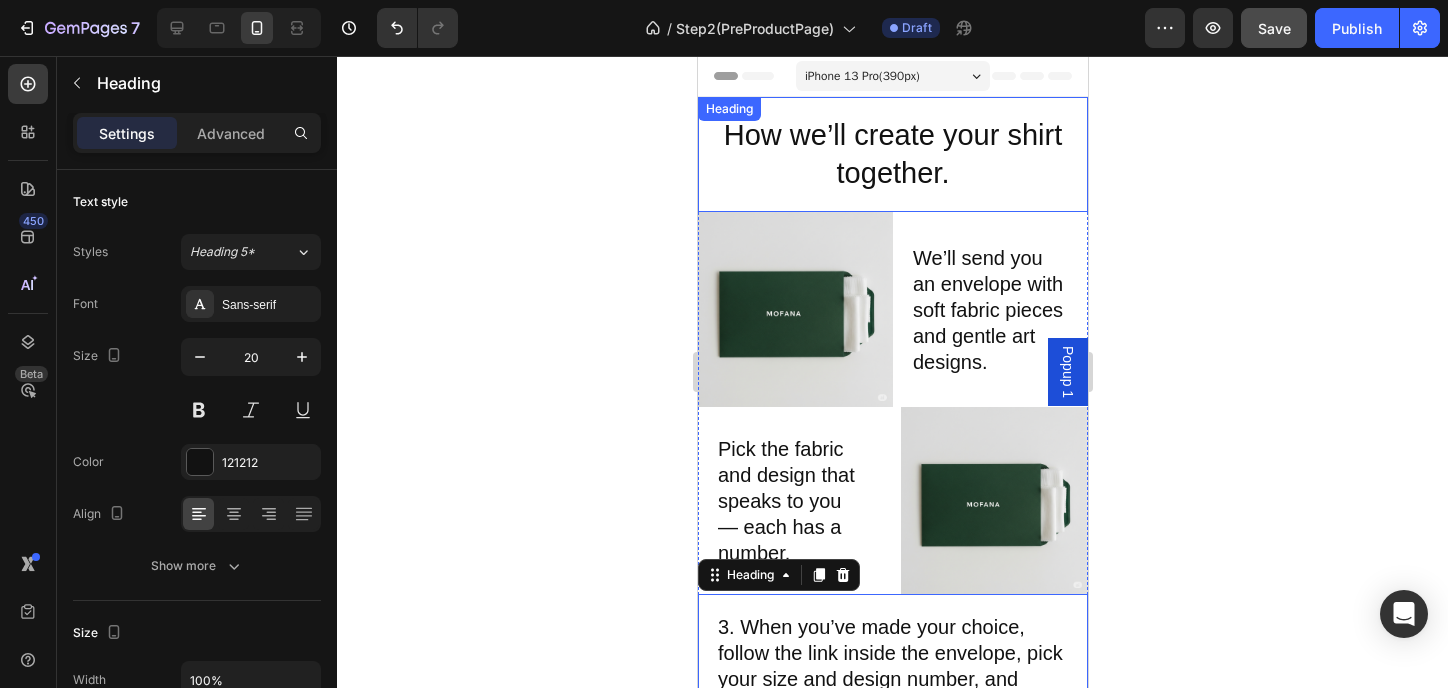 click on "How we’ll create your shirt together." at bounding box center [892, 154] 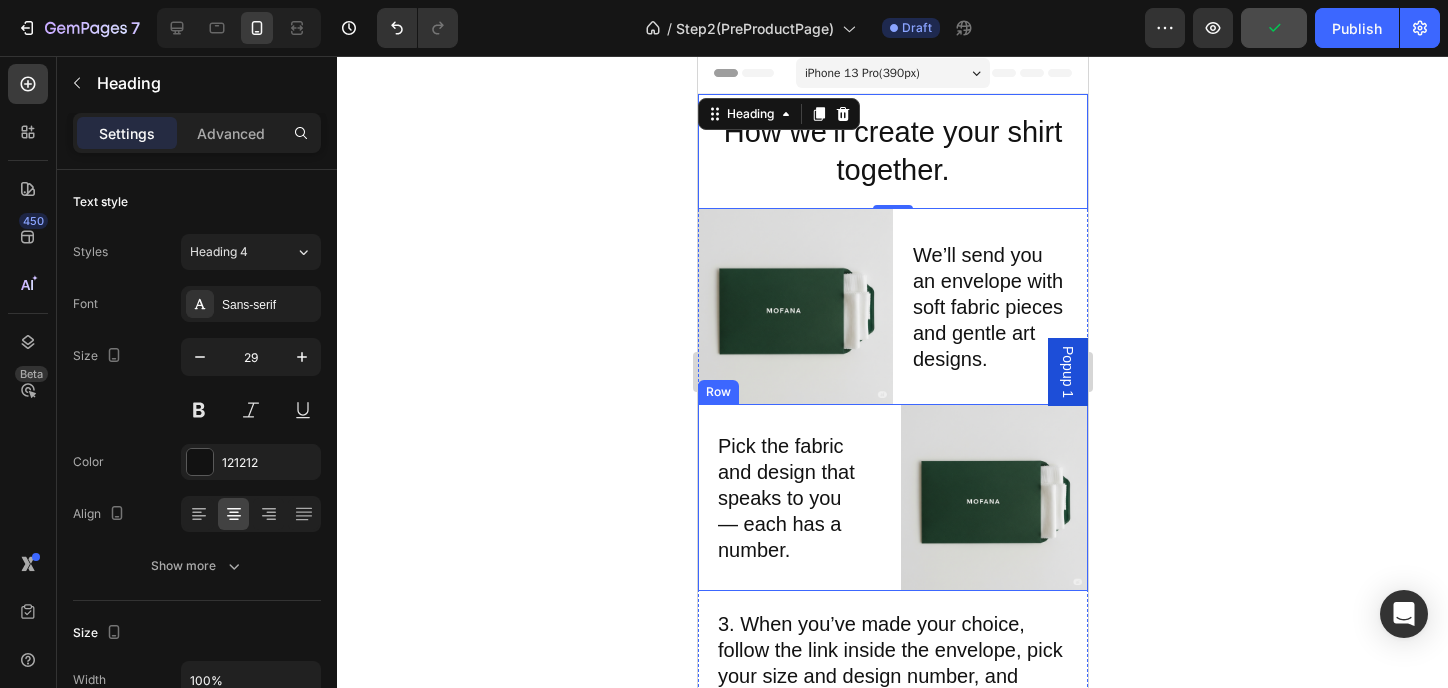 scroll, scrollTop: 0, scrollLeft: 0, axis: both 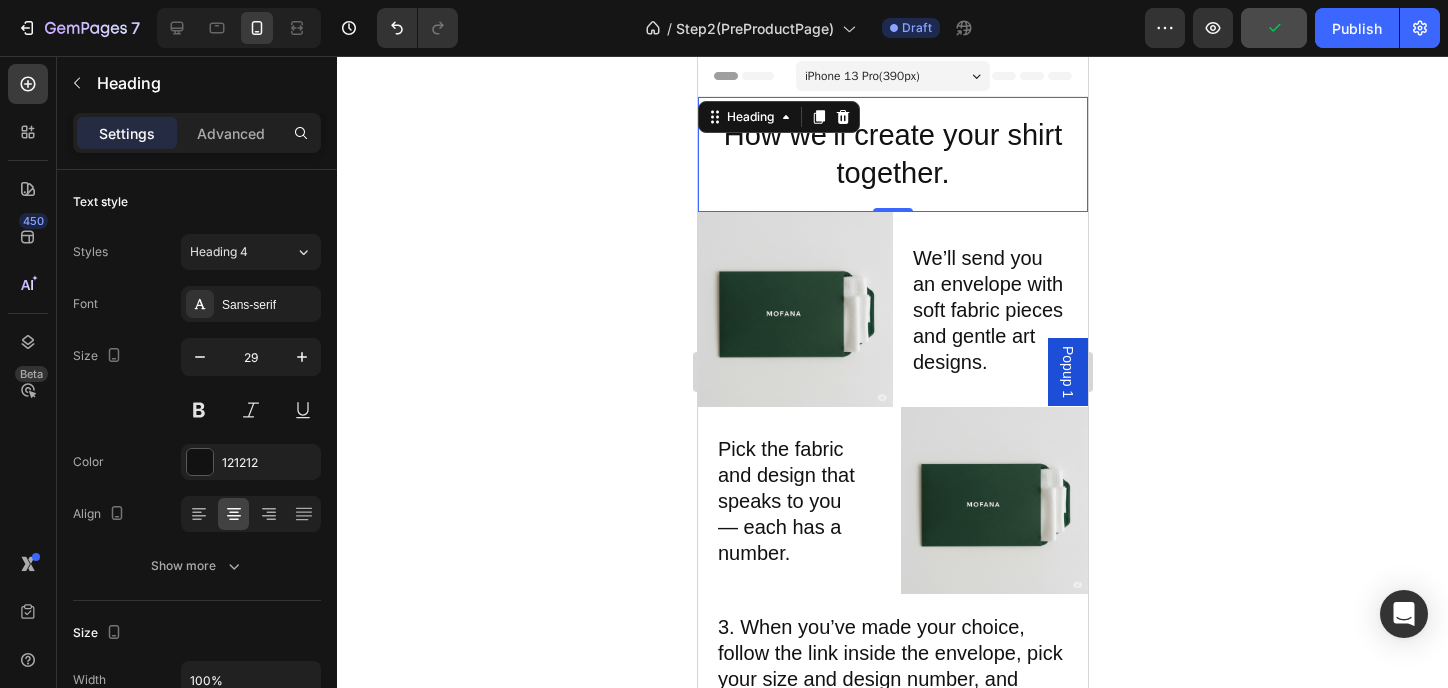 click on "How we’ll create your shirt together." at bounding box center (892, 154) 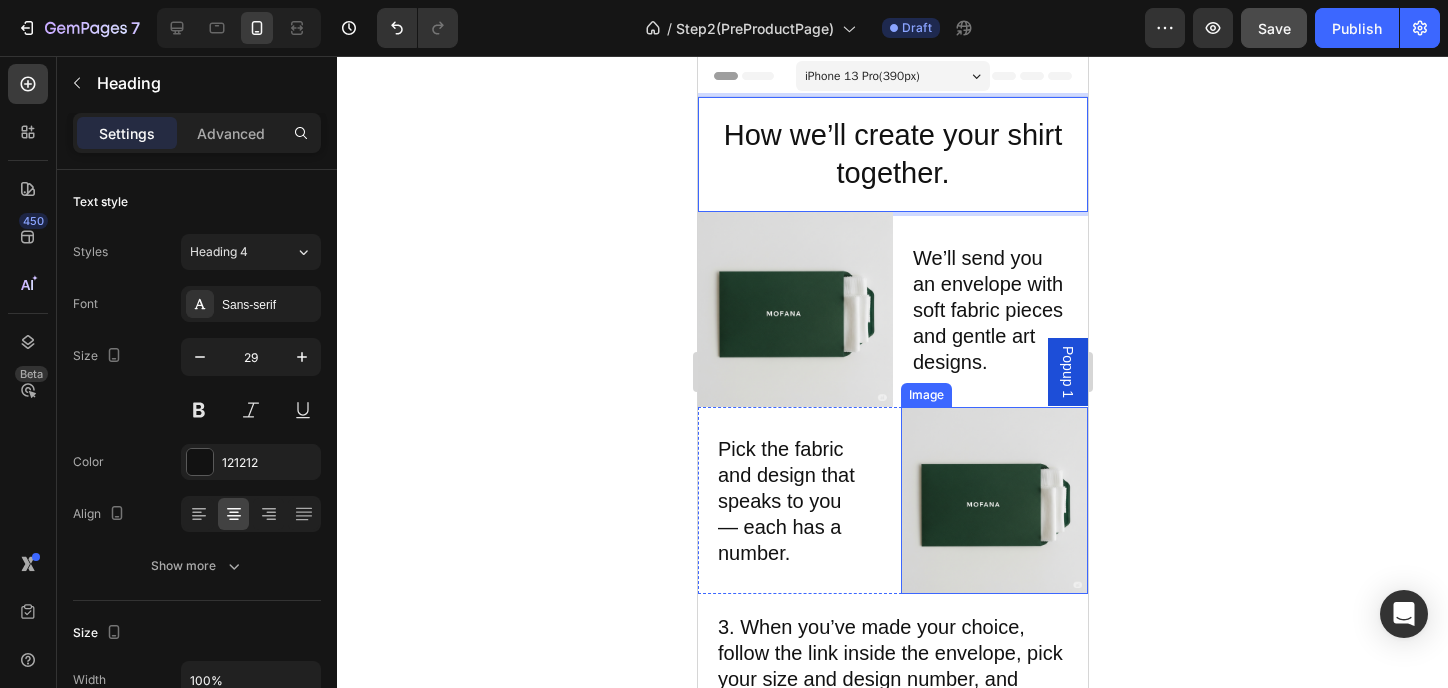 scroll, scrollTop: 133, scrollLeft: 0, axis: vertical 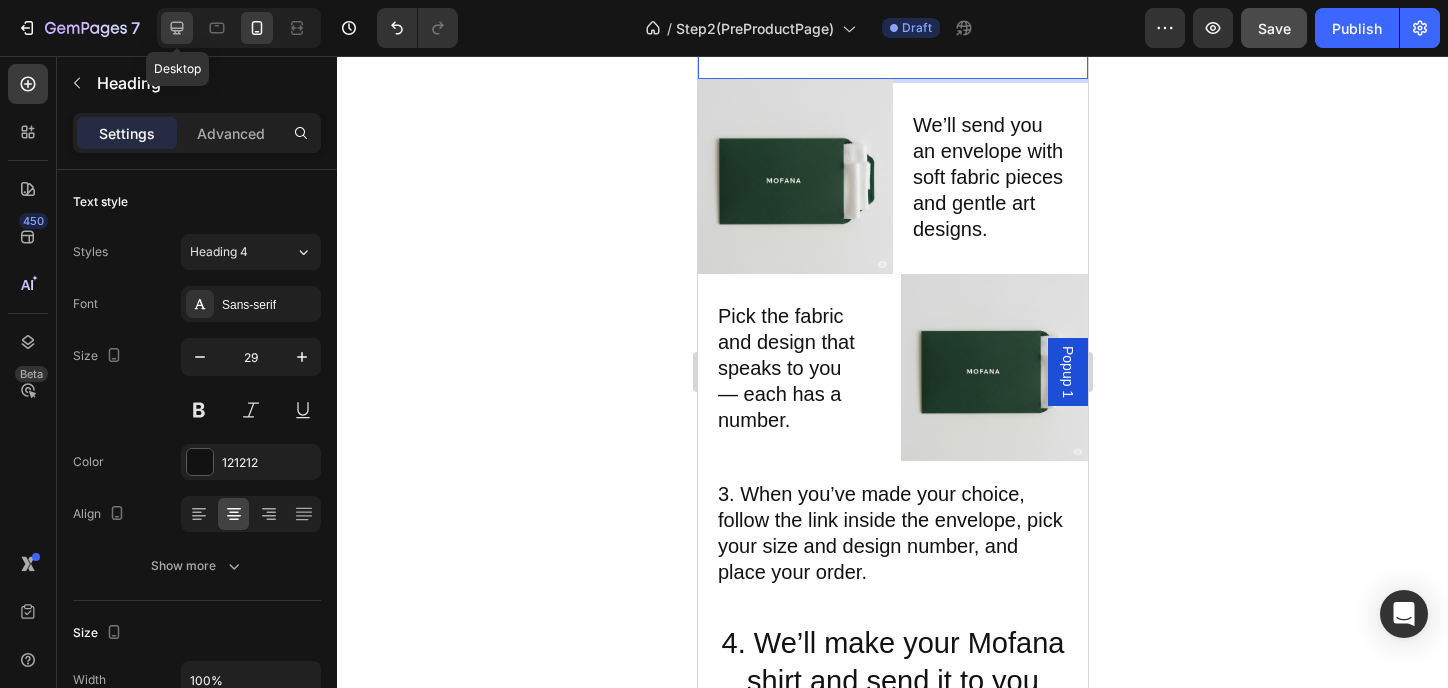 click 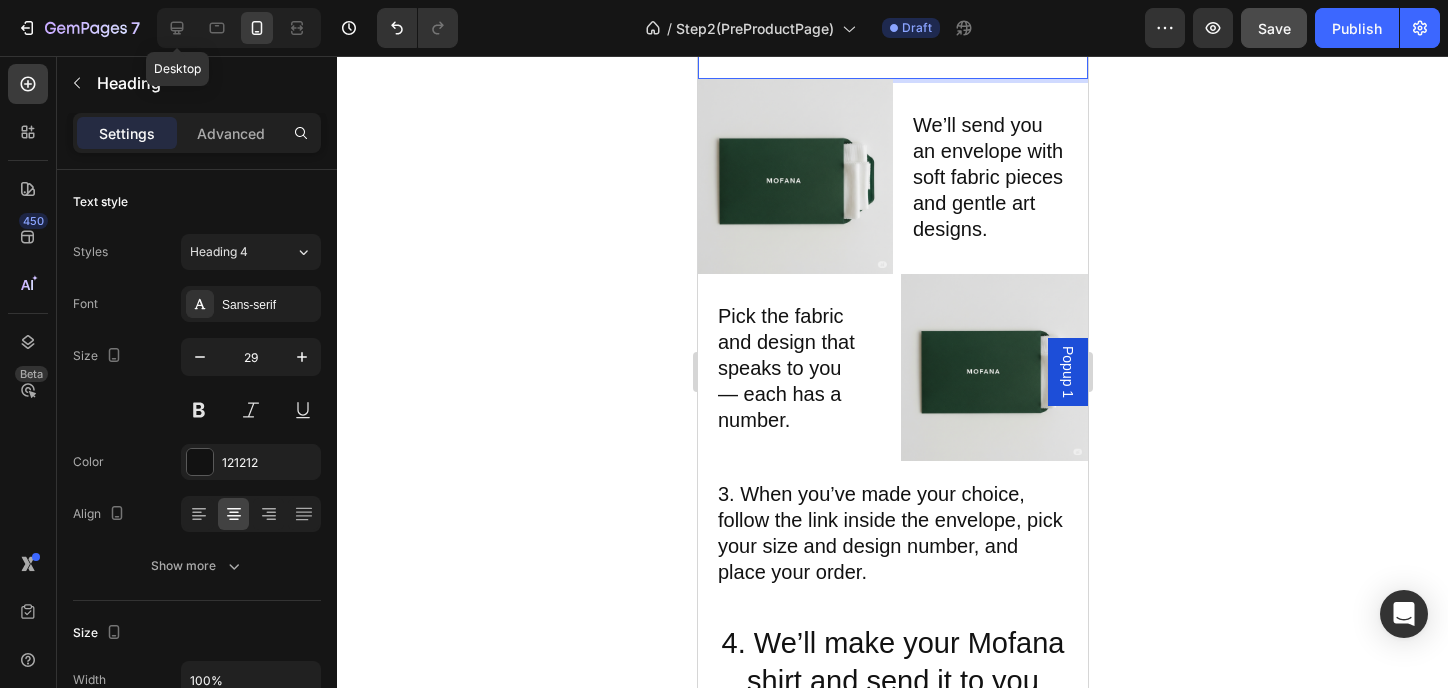 type on "32" 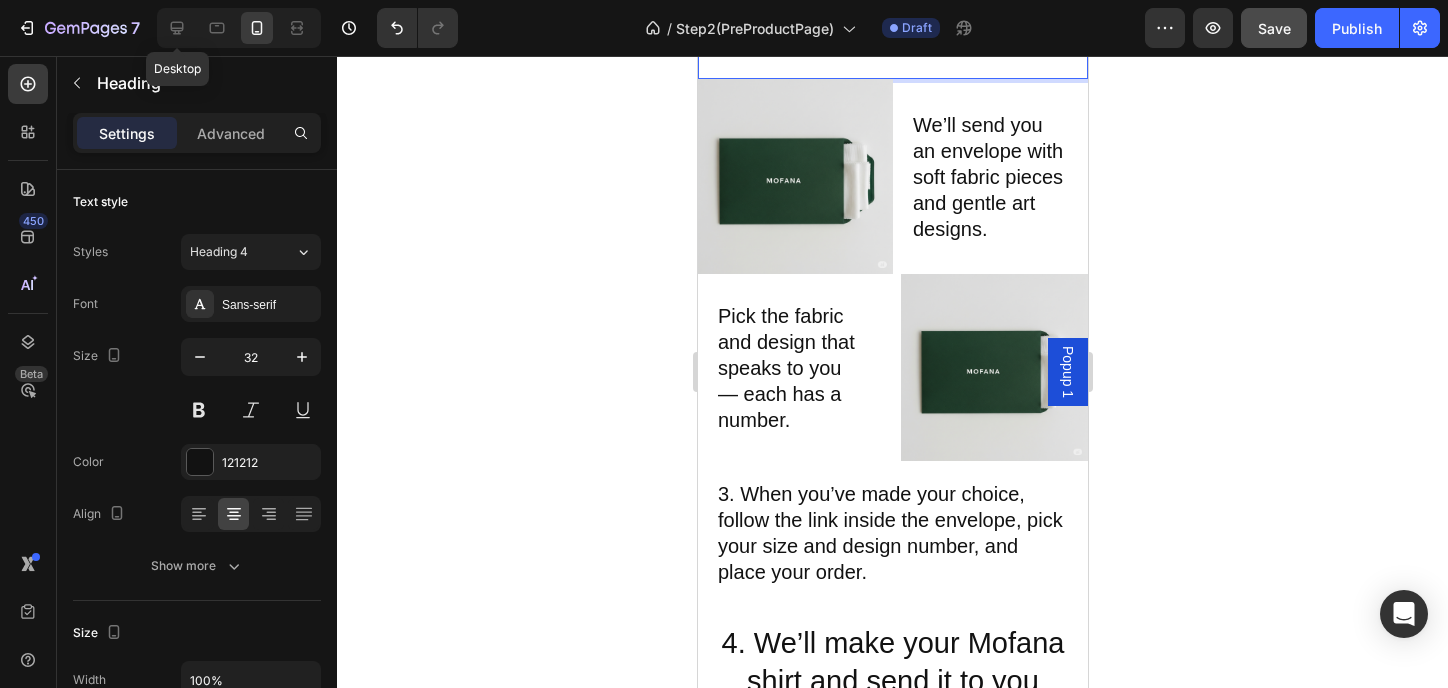 type on "Auto" 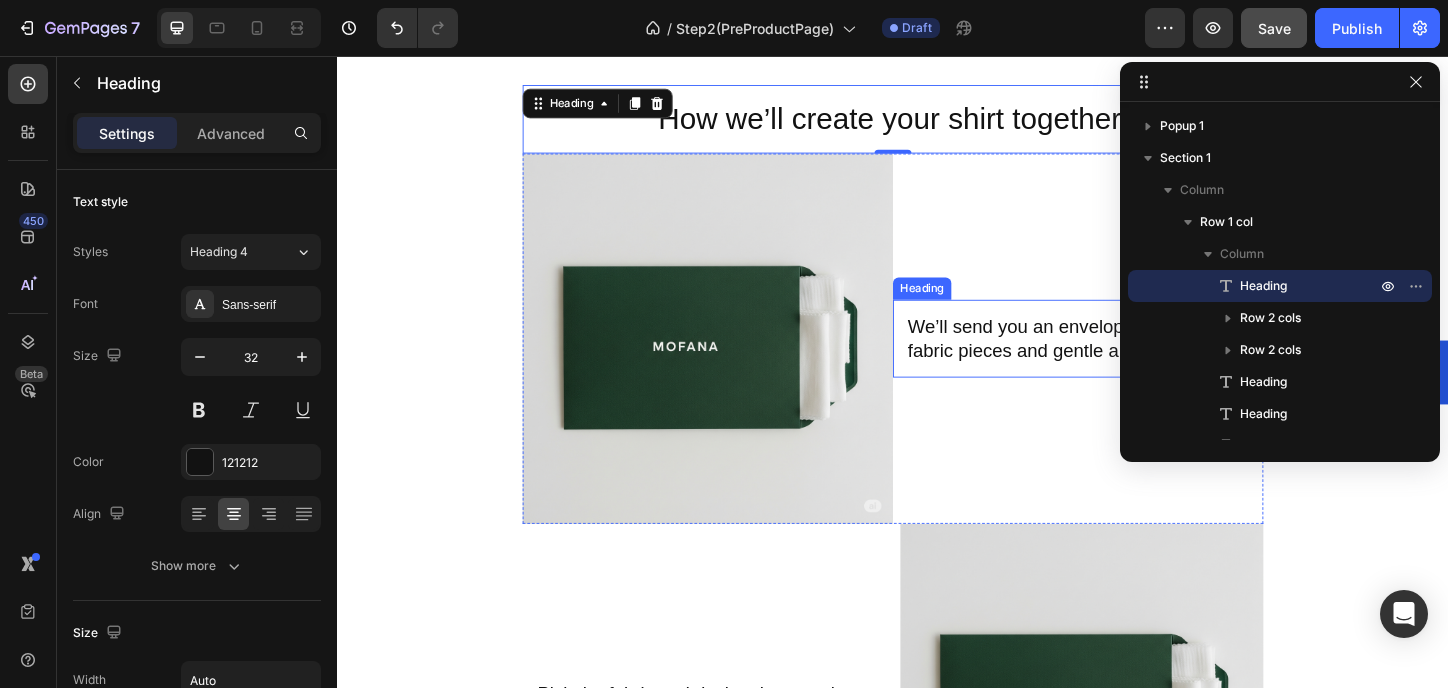 scroll, scrollTop: 3, scrollLeft: 0, axis: vertical 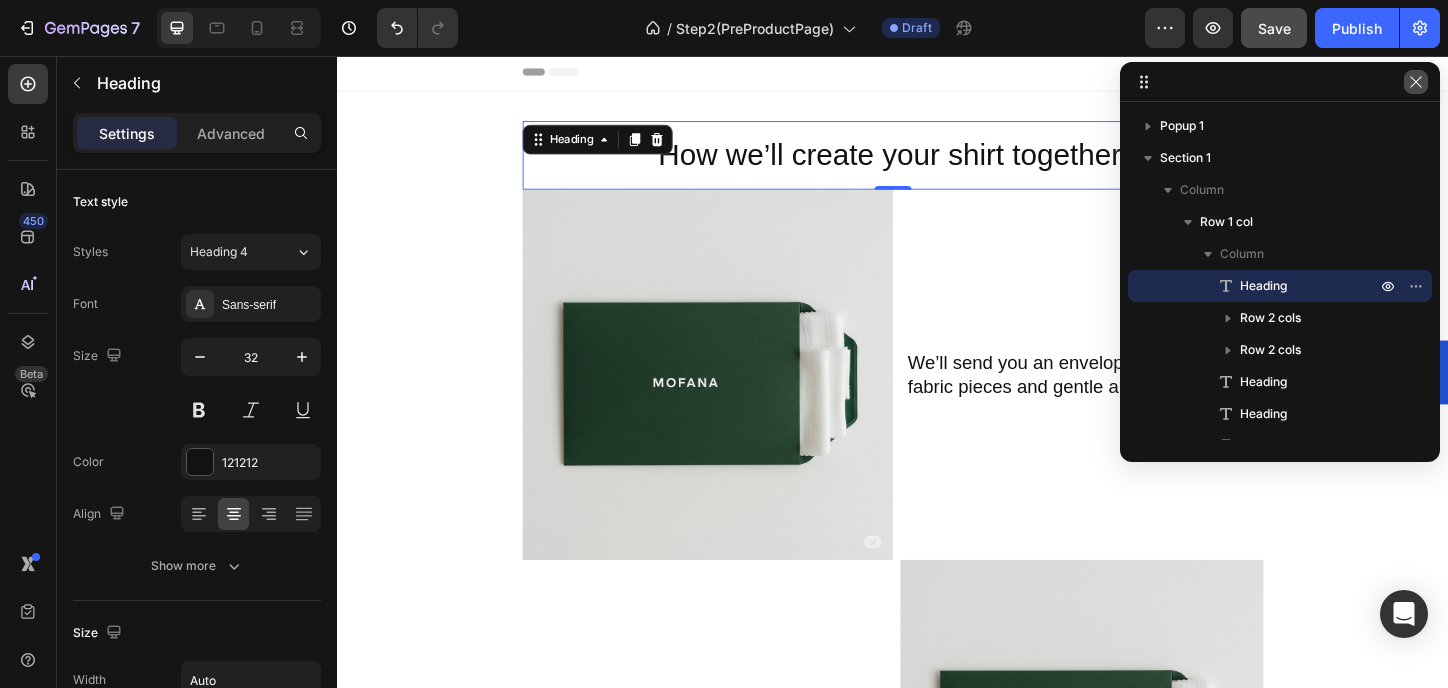 click 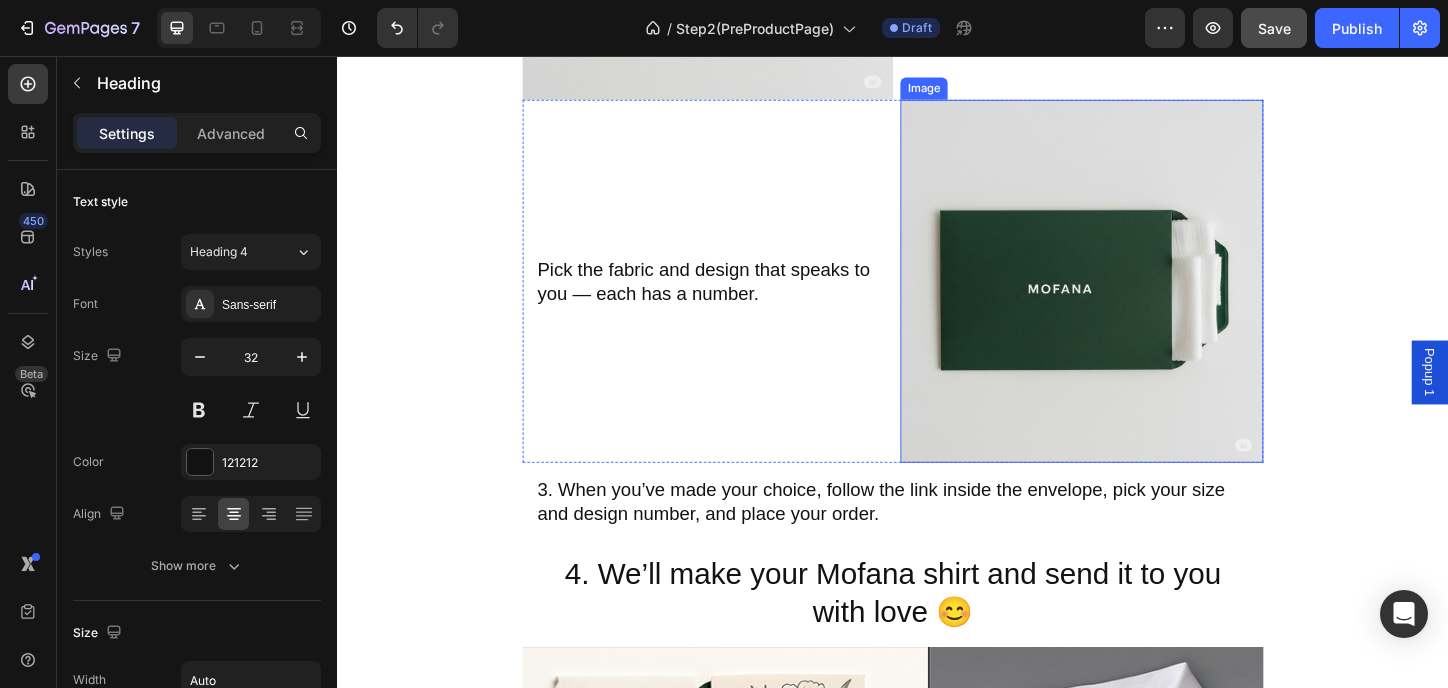 scroll, scrollTop: 536, scrollLeft: 0, axis: vertical 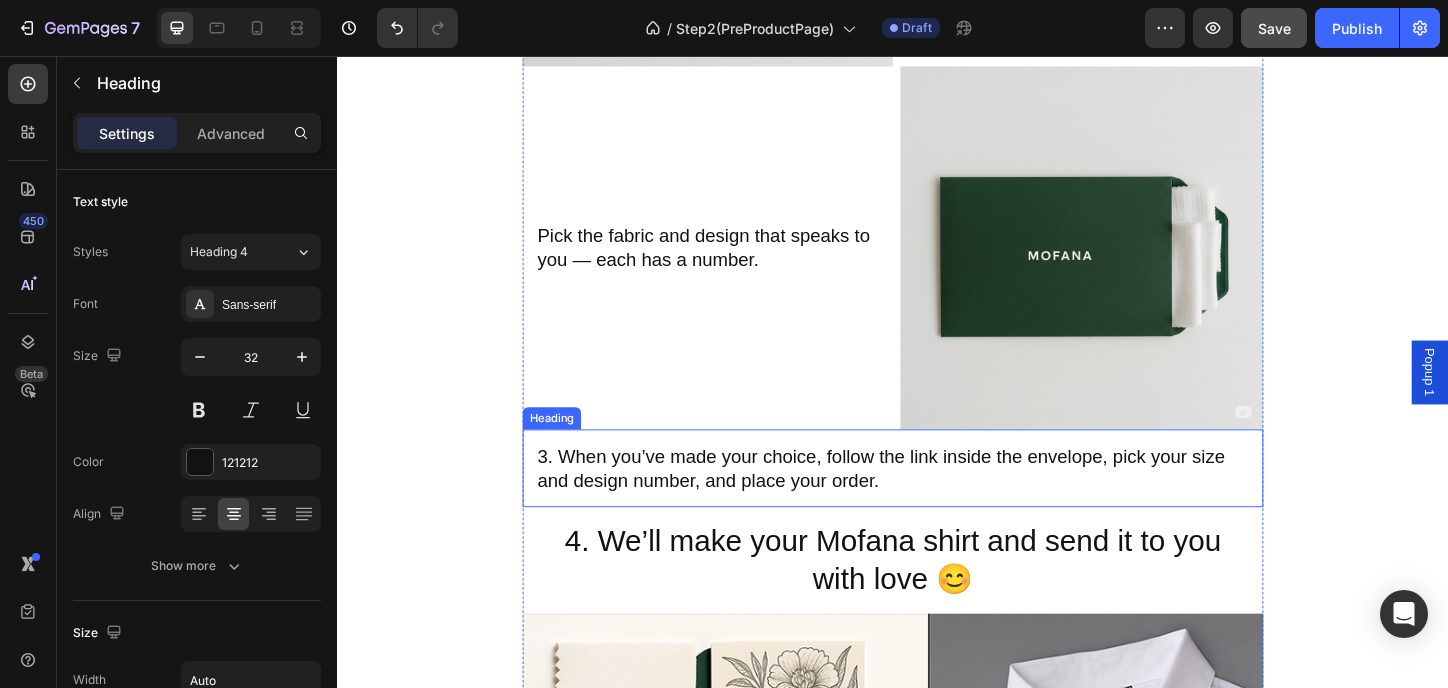 click on "3. When you’ve made your choice, follow the link inside the envelope, pick your size and design number, and place your order." at bounding box center [937, 501] 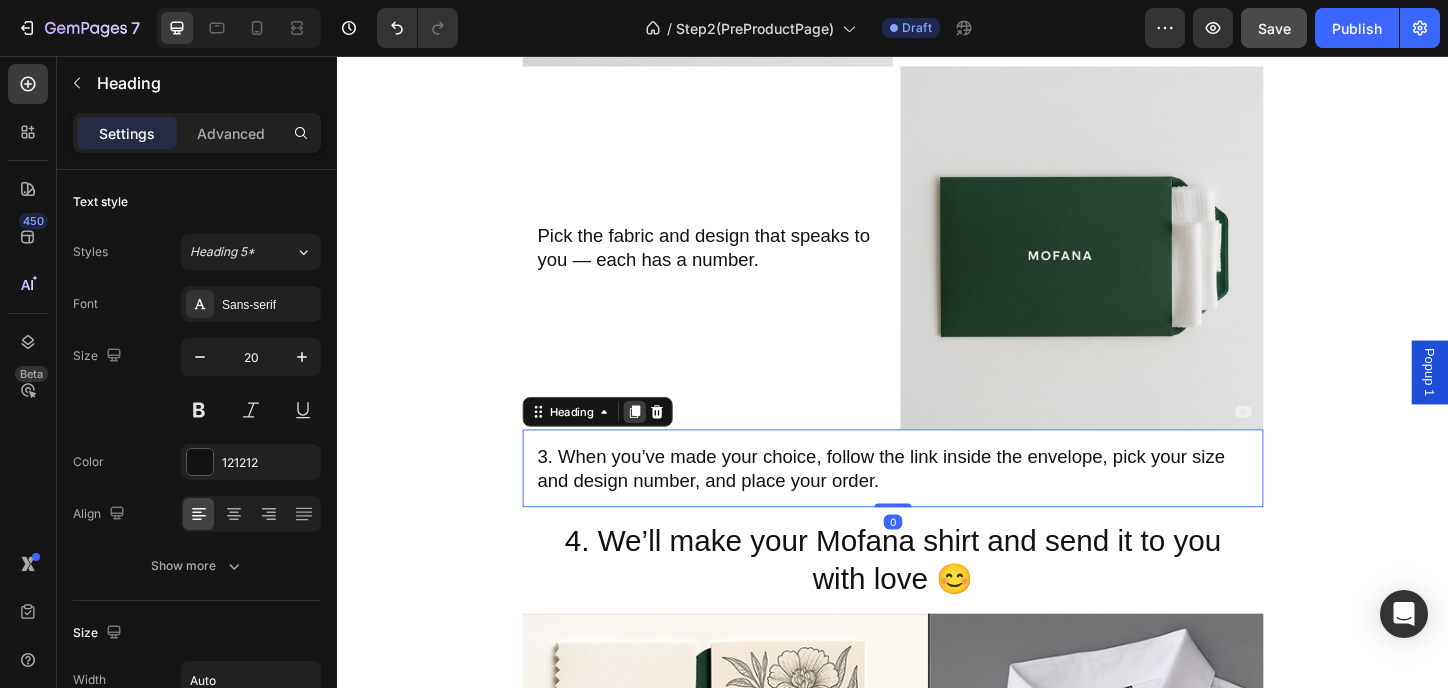 click 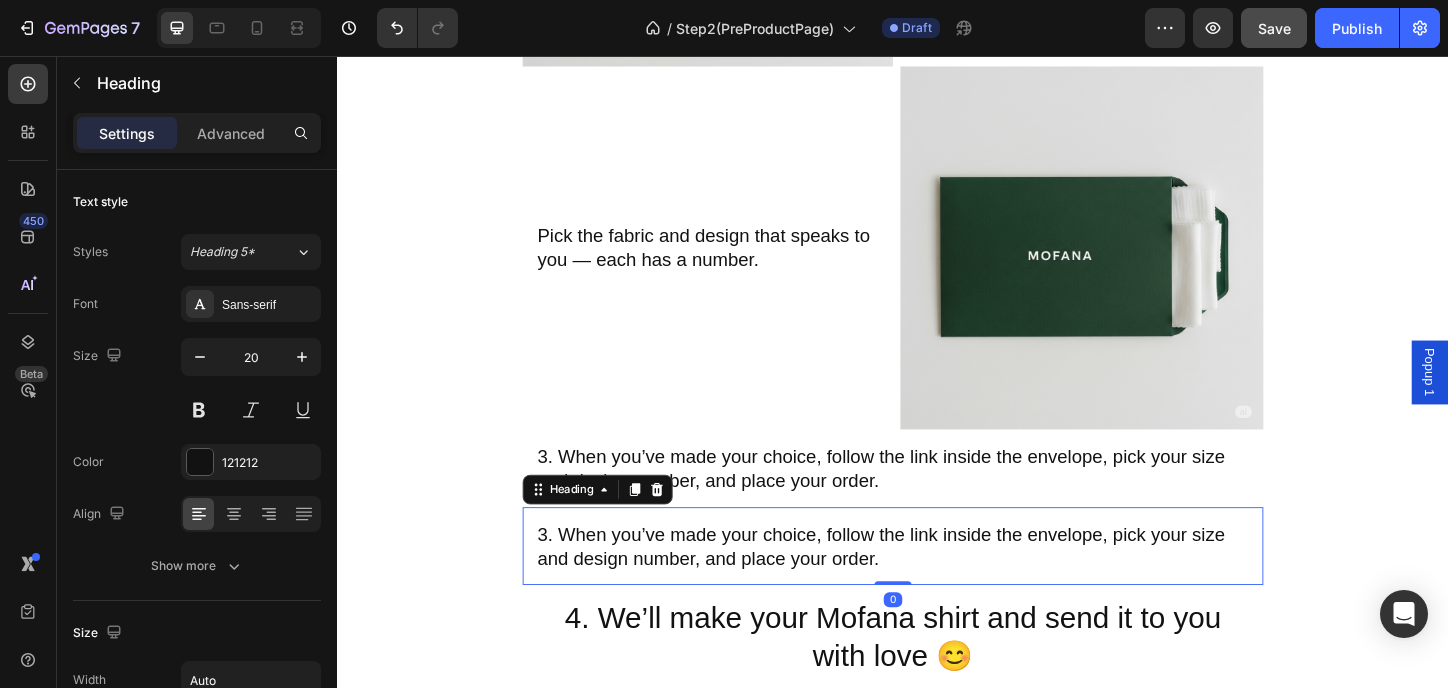 click on "3. When you’ve made your choice, follow the link inside the envelope, pick your size and design number, and place your order." at bounding box center [937, 585] 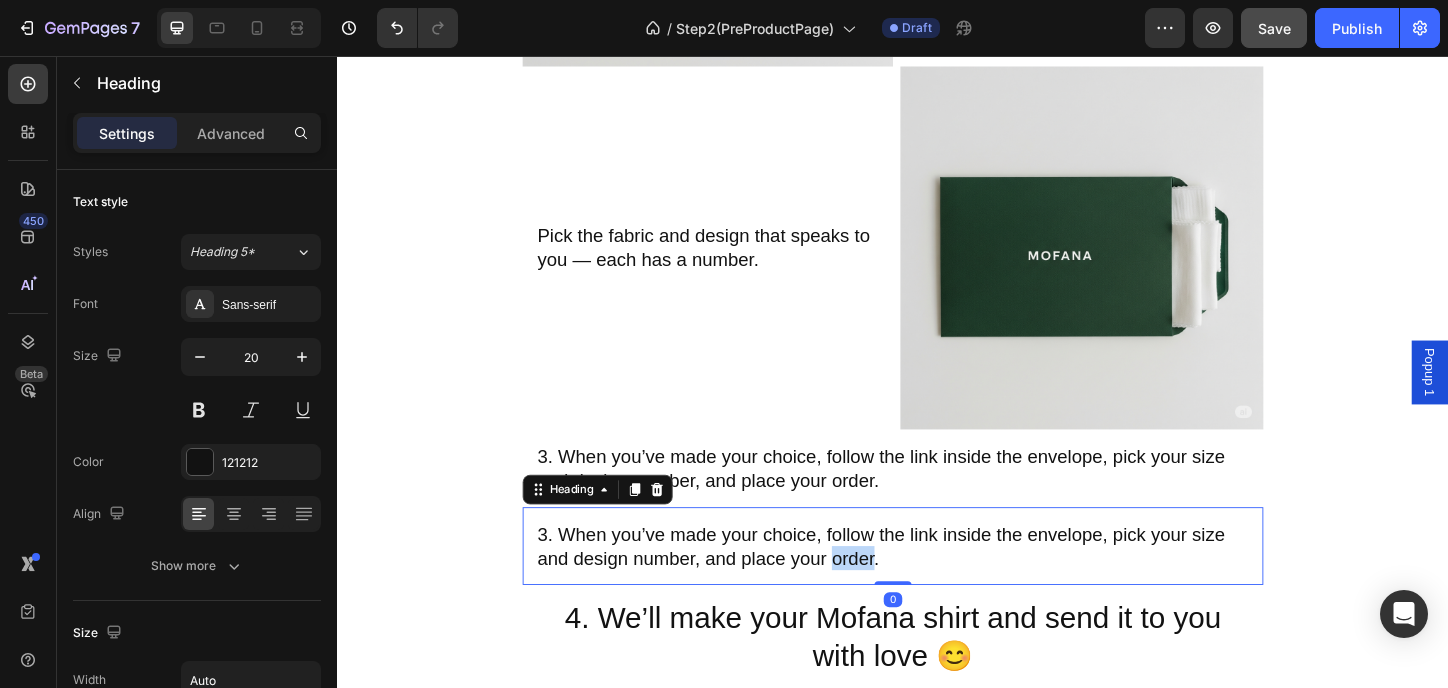 click on "3. When you’ve made your choice, follow the link inside the envelope, pick your size and design number, and place your order." at bounding box center [937, 585] 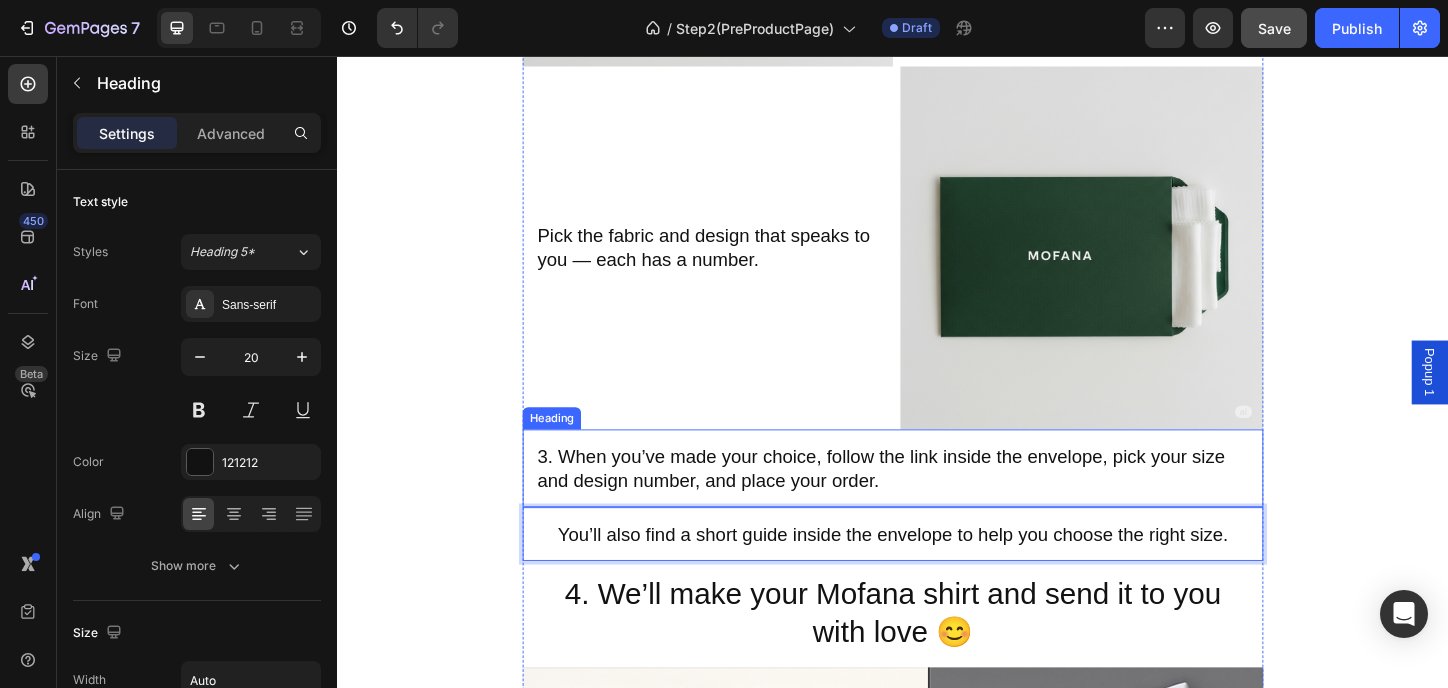 click on "3. When you’ve made your choice, follow the link inside the envelope, pick your size and design number, and place your order." at bounding box center [937, 501] 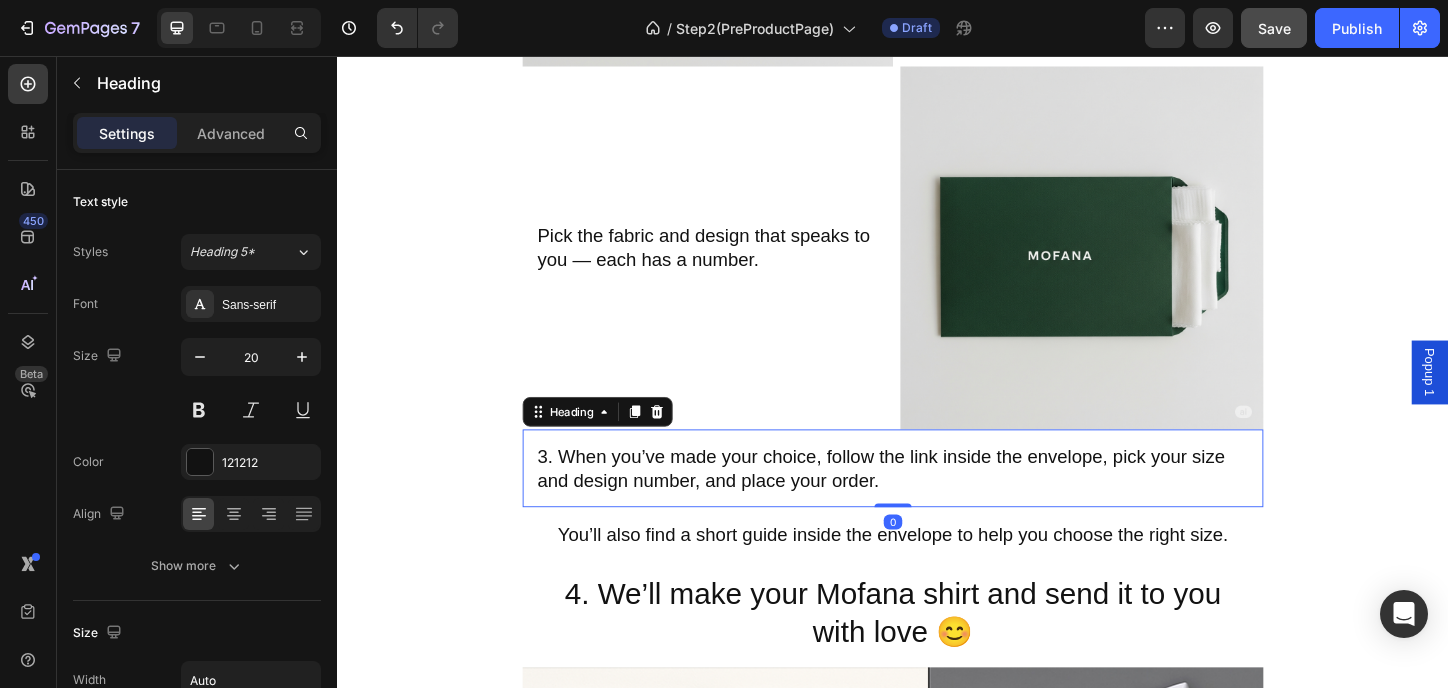 click on "3. When you’ve made your choice, follow the link inside the envelope, pick your size and design number, and place your order." at bounding box center (937, 501) 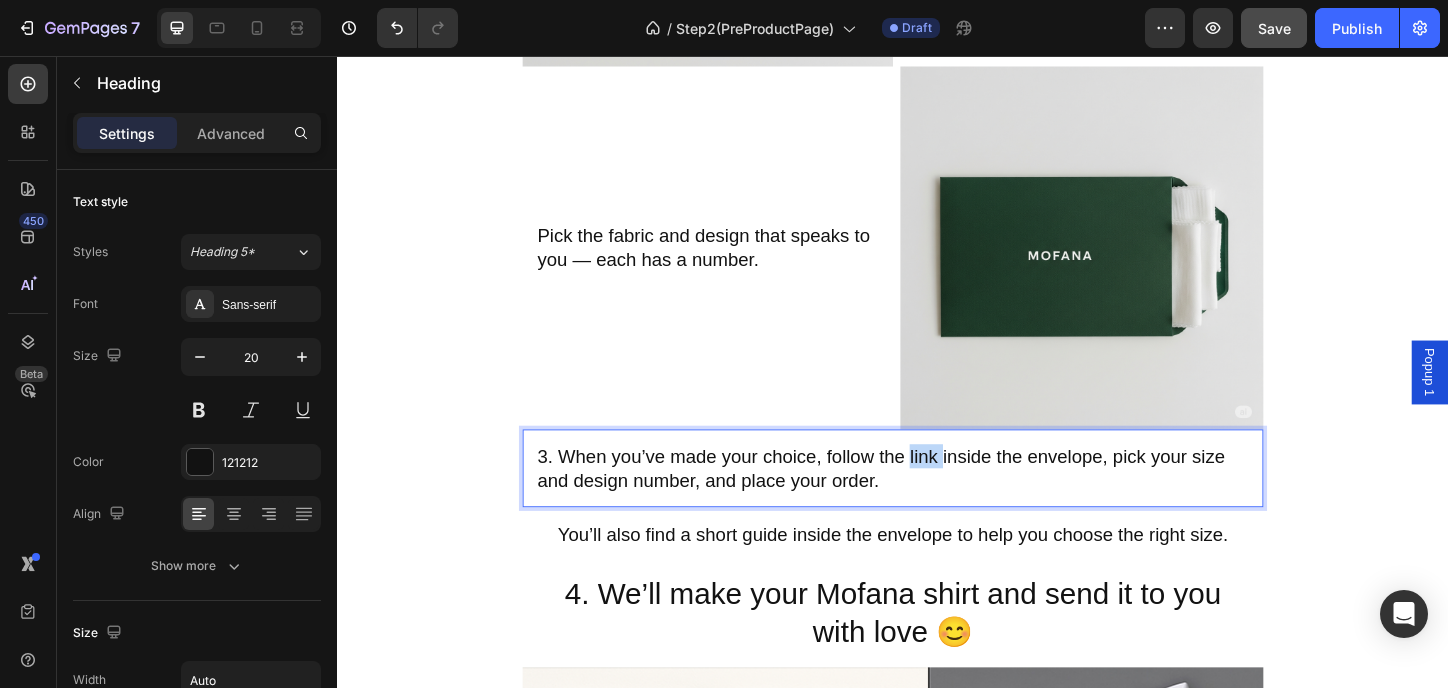 click on "3. When you’ve made your choice, follow the link inside the envelope, pick your size and design number, and place your order." at bounding box center [937, 501] 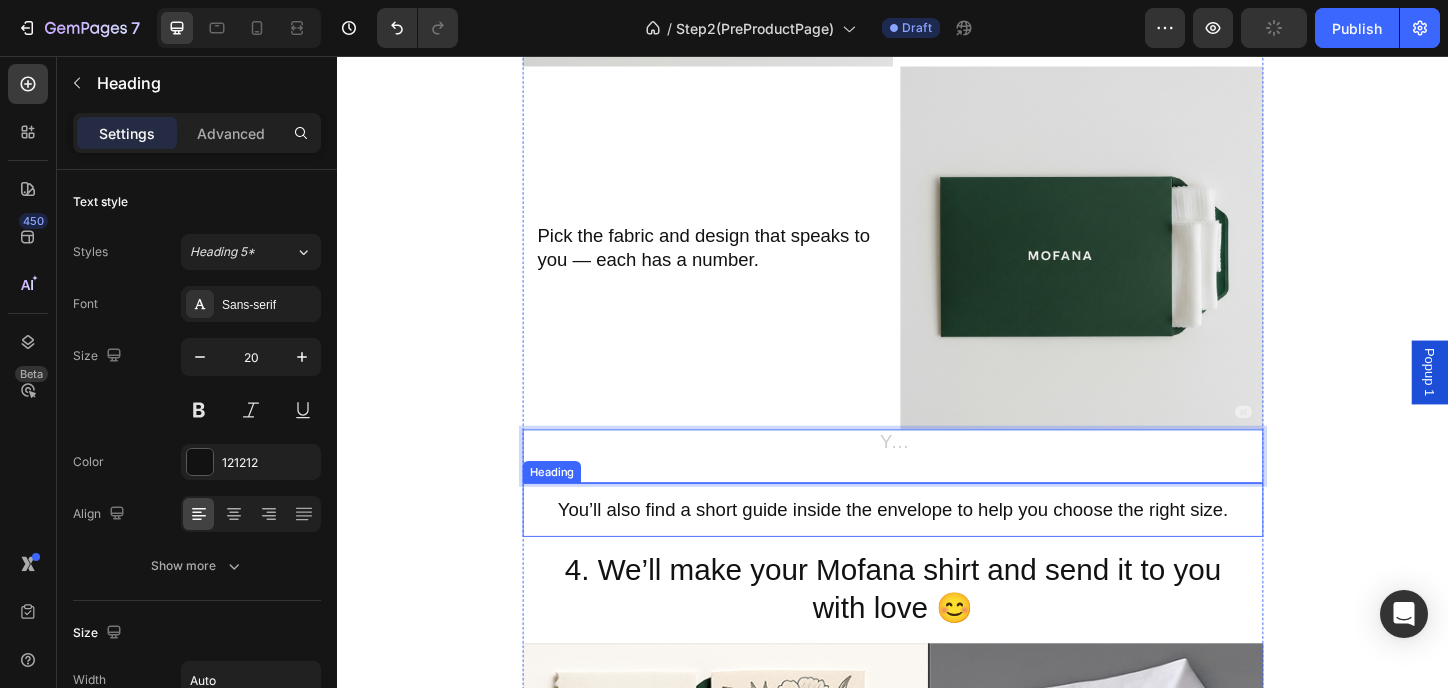 click on "You’ll also find a short guide inside the envelope to help you choose the right size." at bounding box center (937, 546) 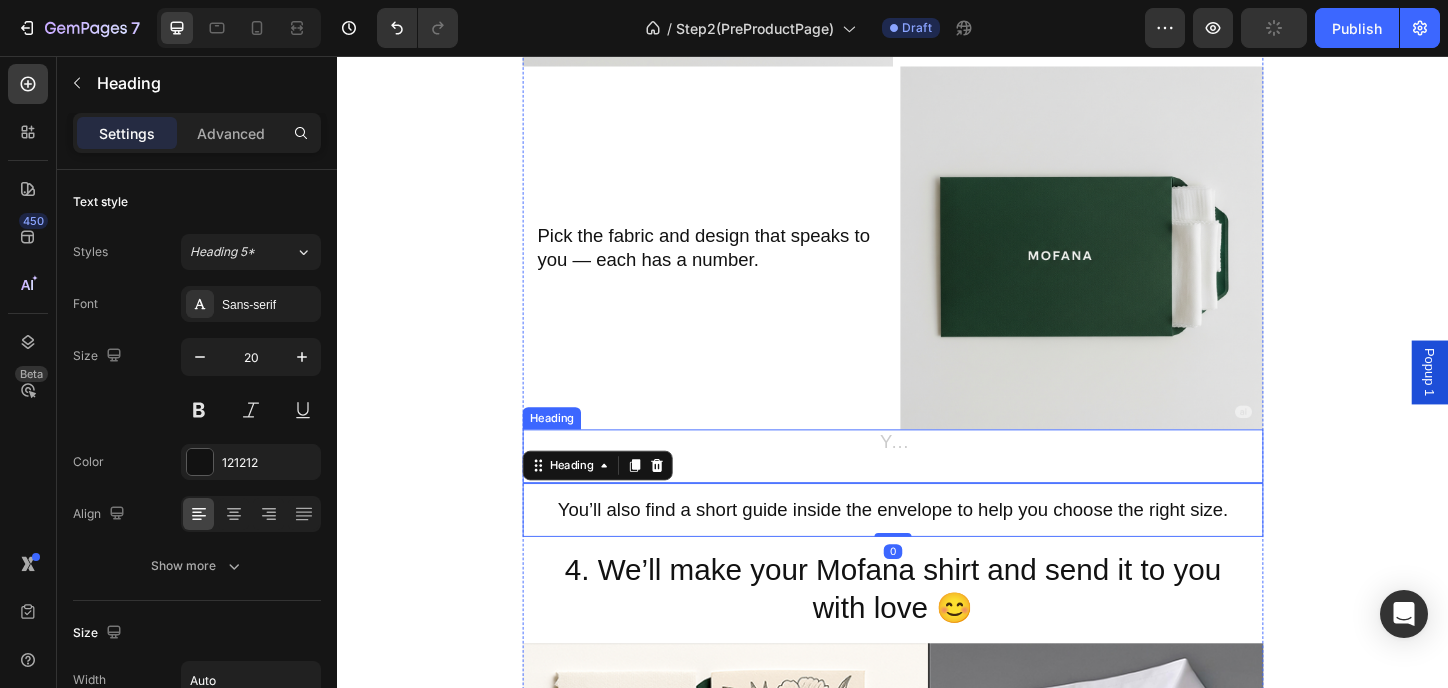 click at bounding box center (937, 488) 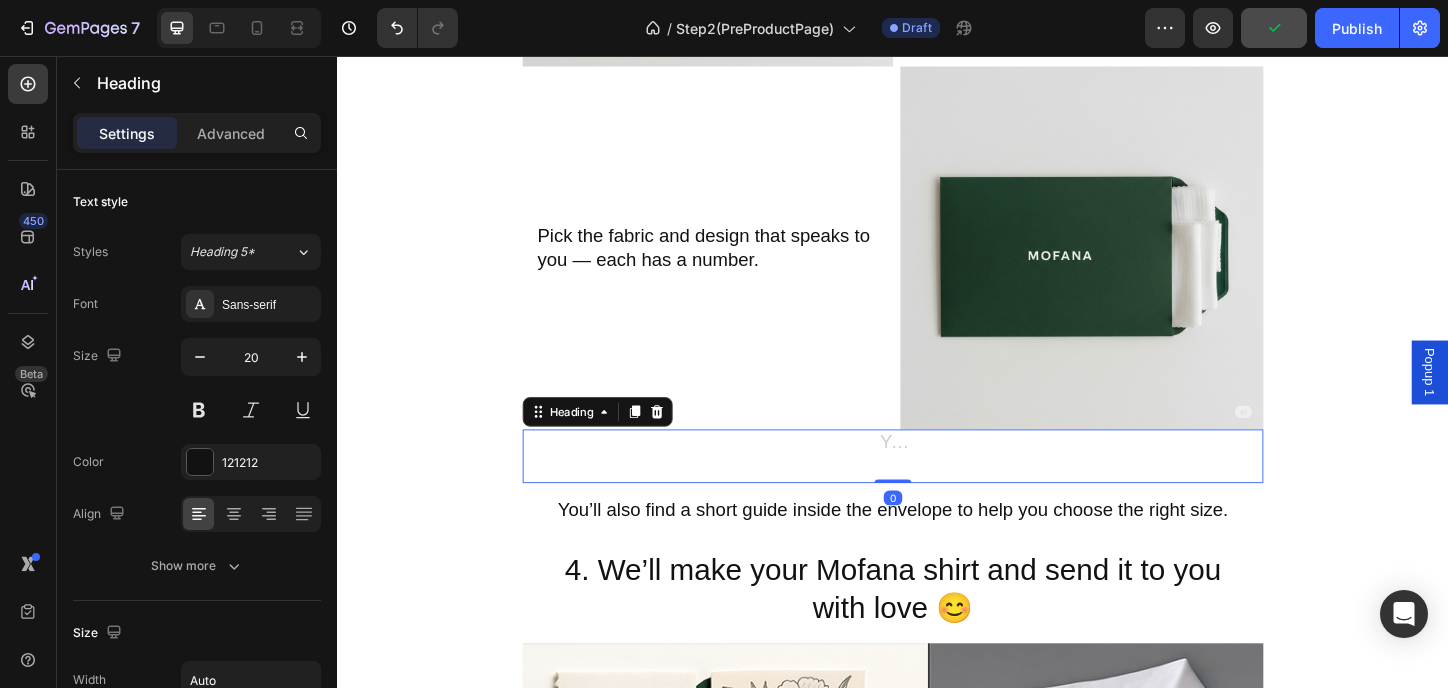 click at bounding box center [682, 440] 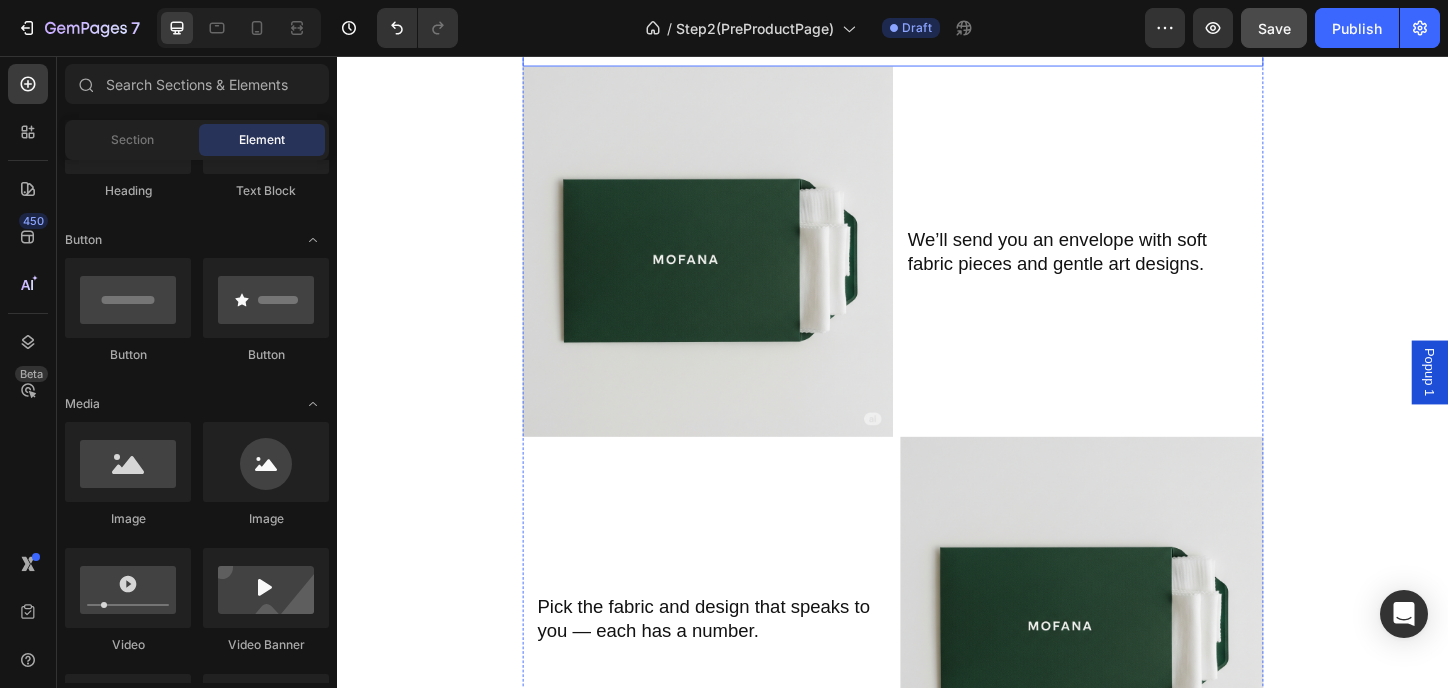 scroll, scrollTop: 0, scrollLeft: 0, axis: both 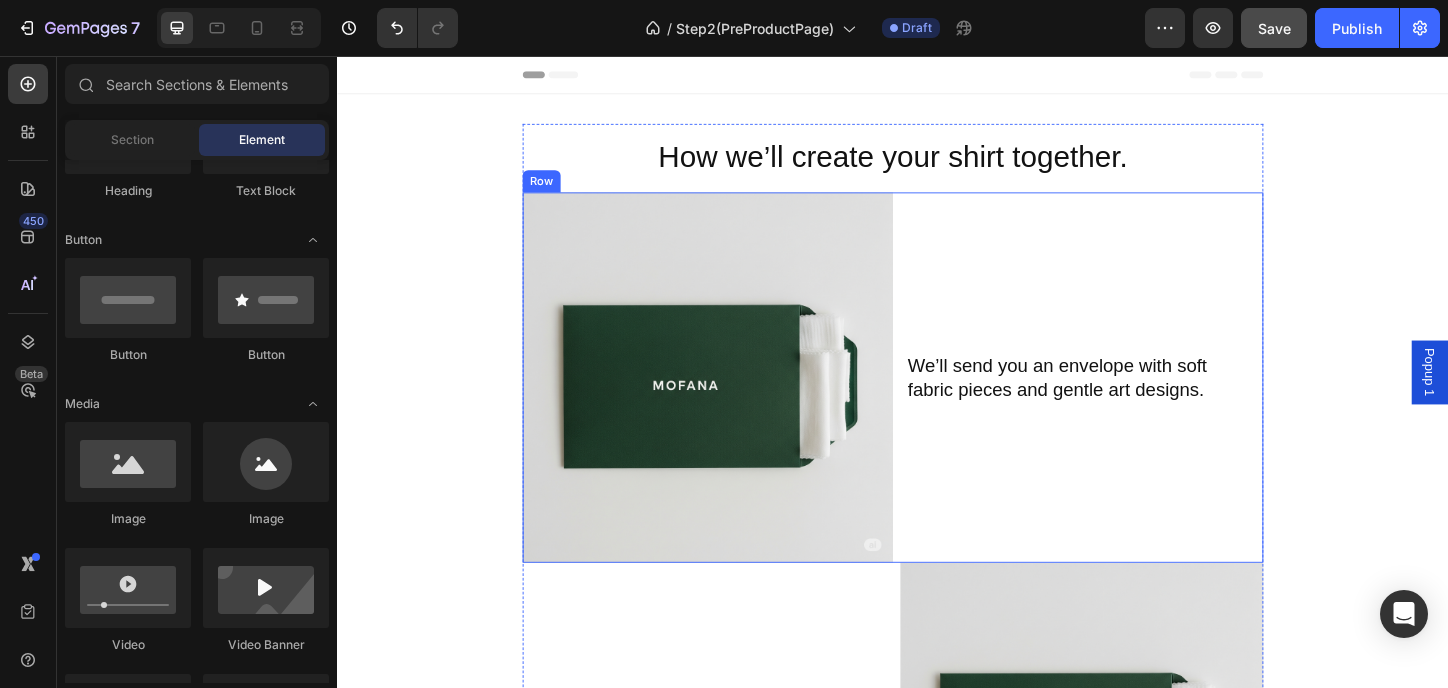 click on "We’ll send you an envelope with soft fabric pieces and gentle art designs. Heading" at bounding box center [1137, 403] 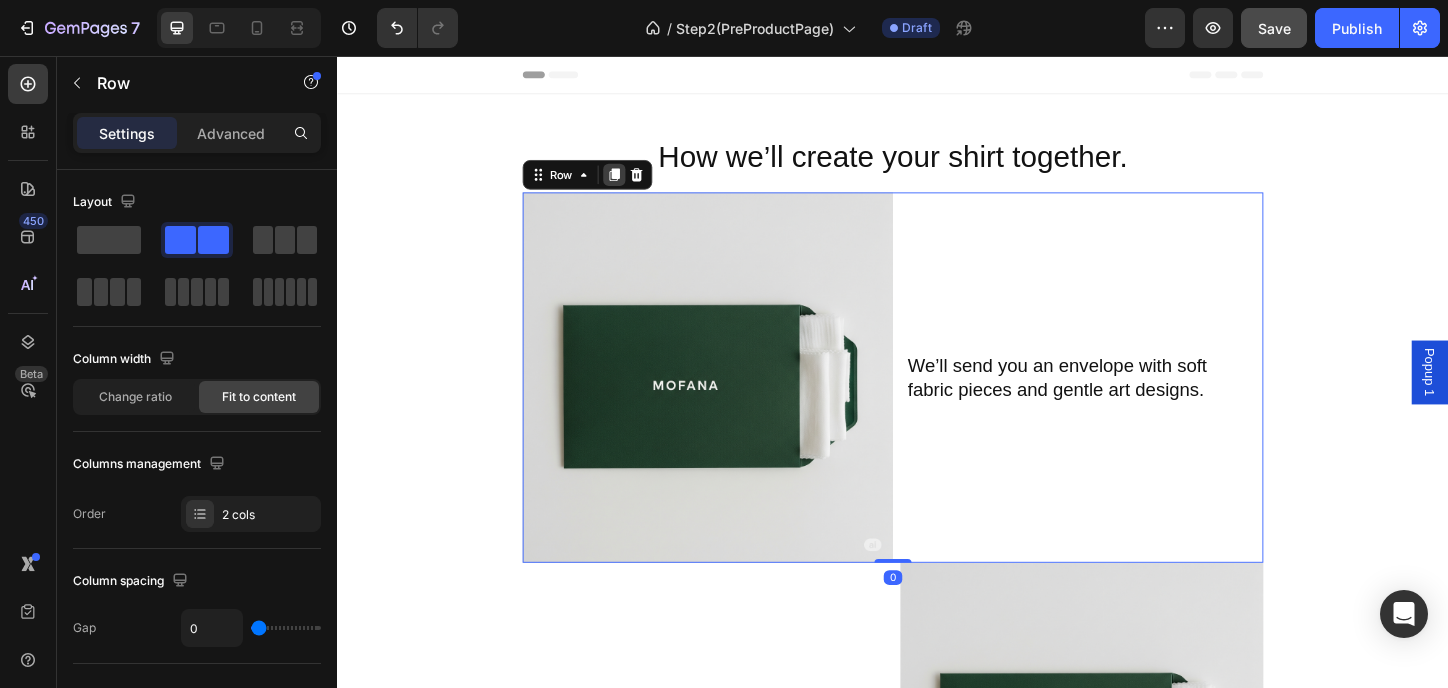 click 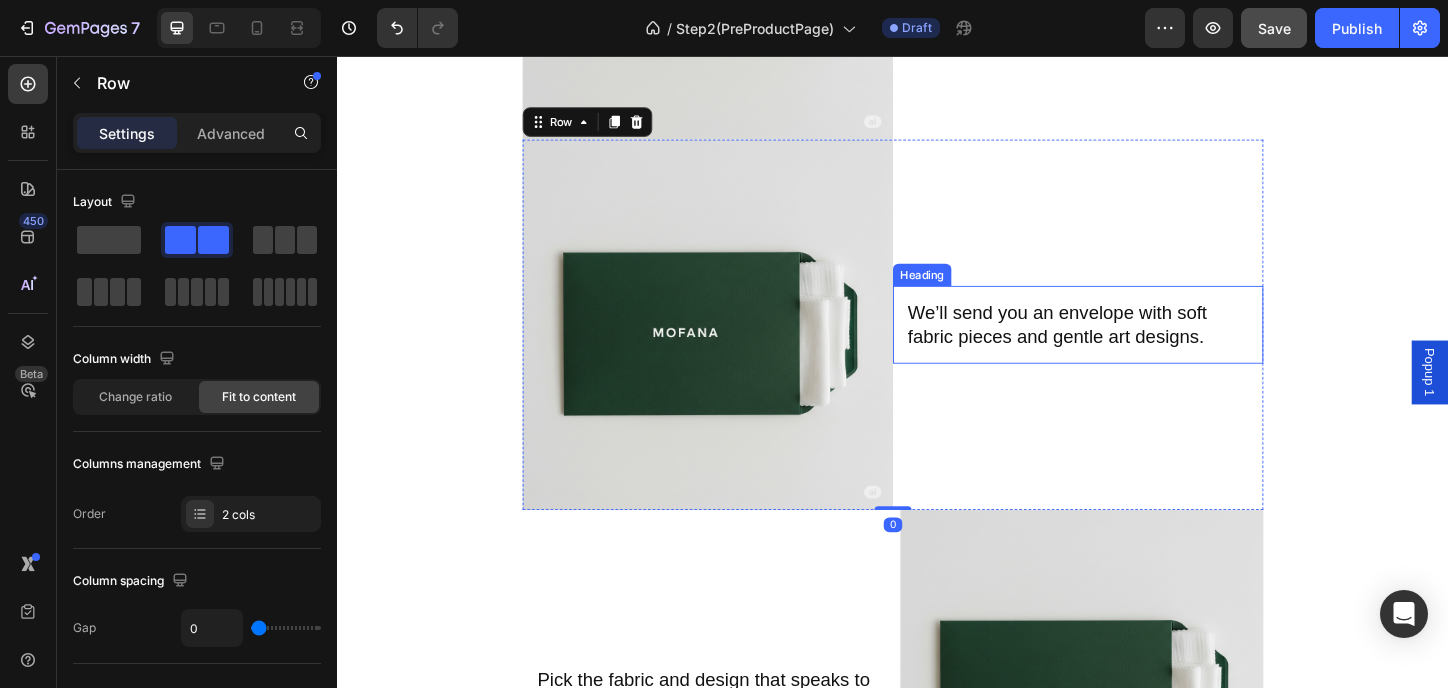 scroll, scrollTop: 453, scrollLeft: 0, axis: vertical 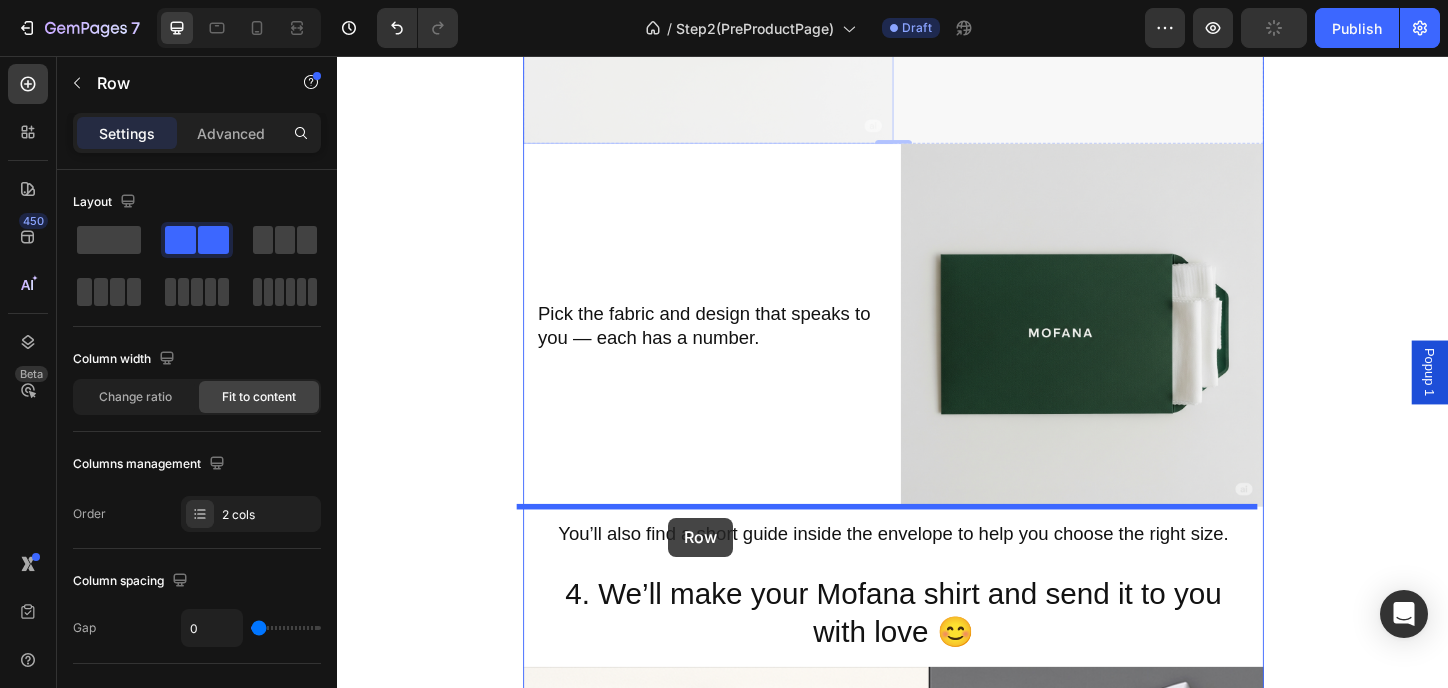 drag, startPoint x: 557, startPoint y: 132, endPoint x: 695, endPoint y: 555, distance: 444.94156 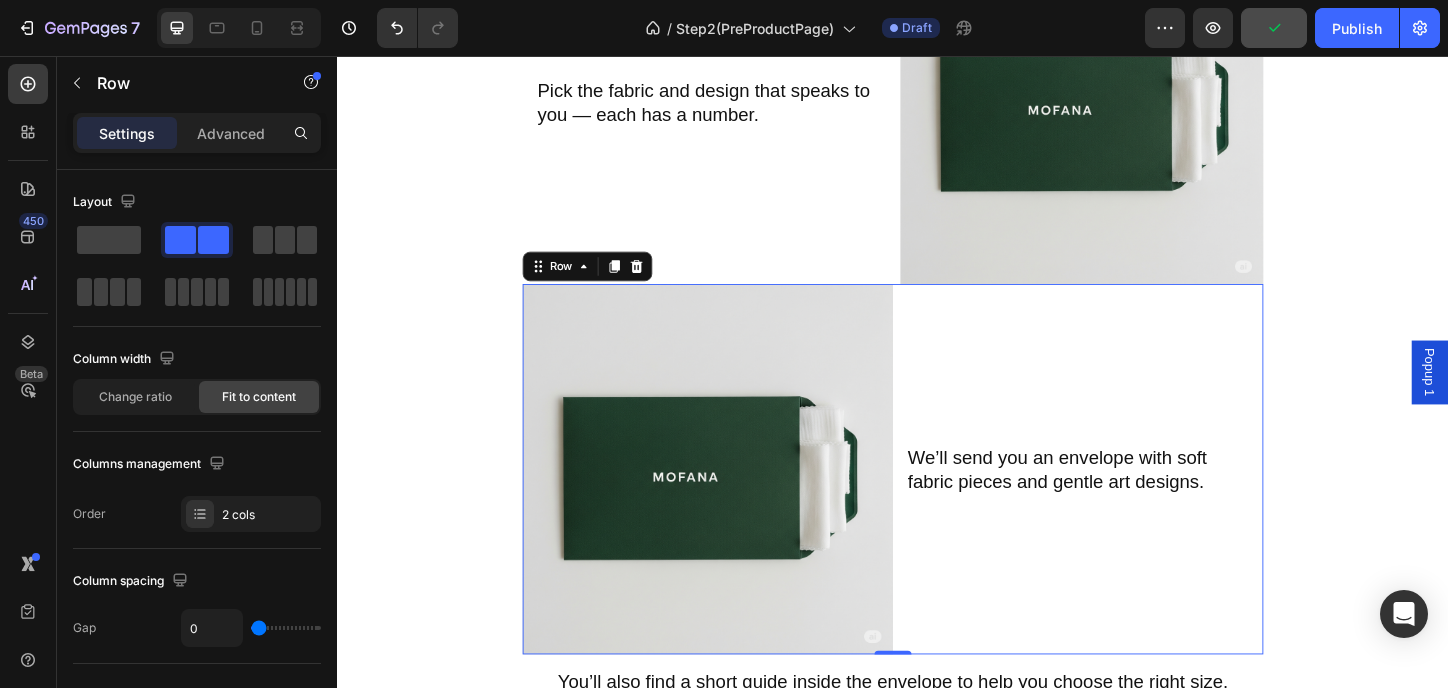 scroll, scrollTop: 719, scrollLeft: 0, axis: vertical 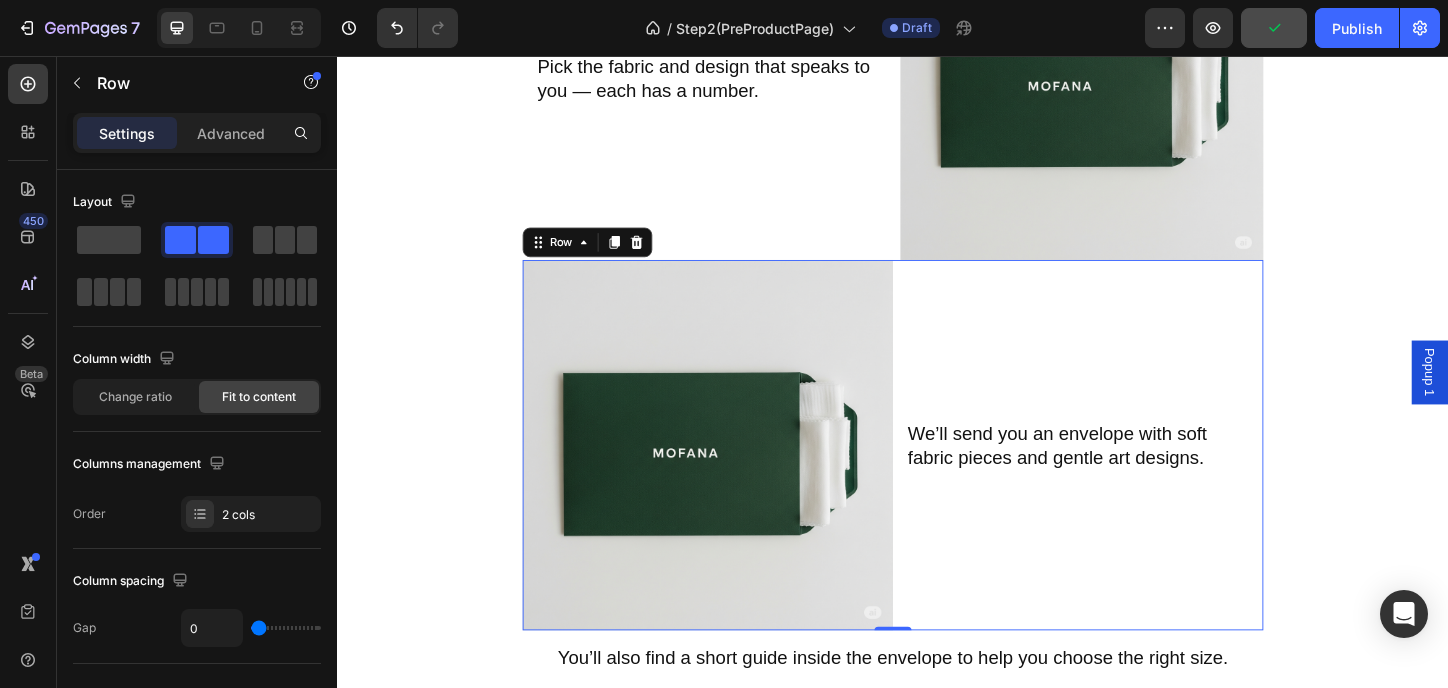click on "We’ll send you an envelope with soft fabric pieces and gentle art designs. Heading" at bounding box center [1137, 476] 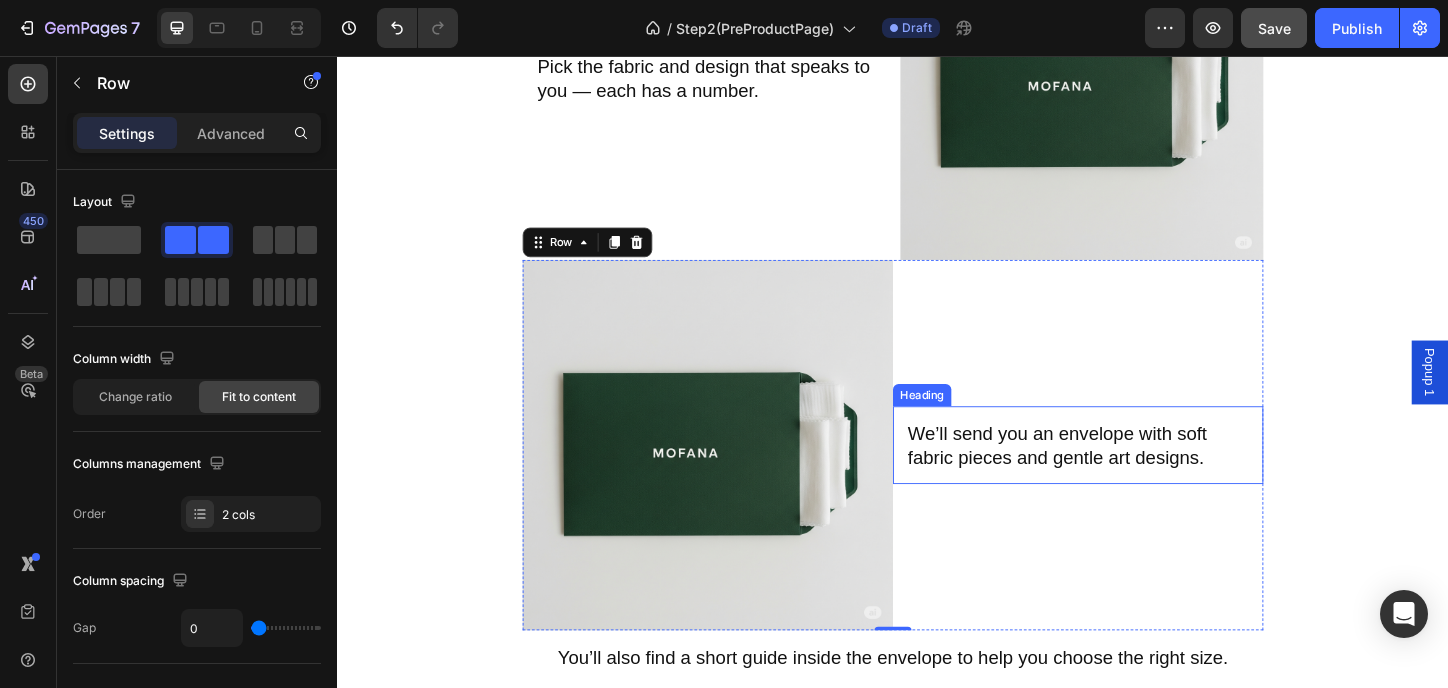 click on "We’ll send you an envelope with soft fabric pieces and gentle art designs." at bounding box center (1137, 476) 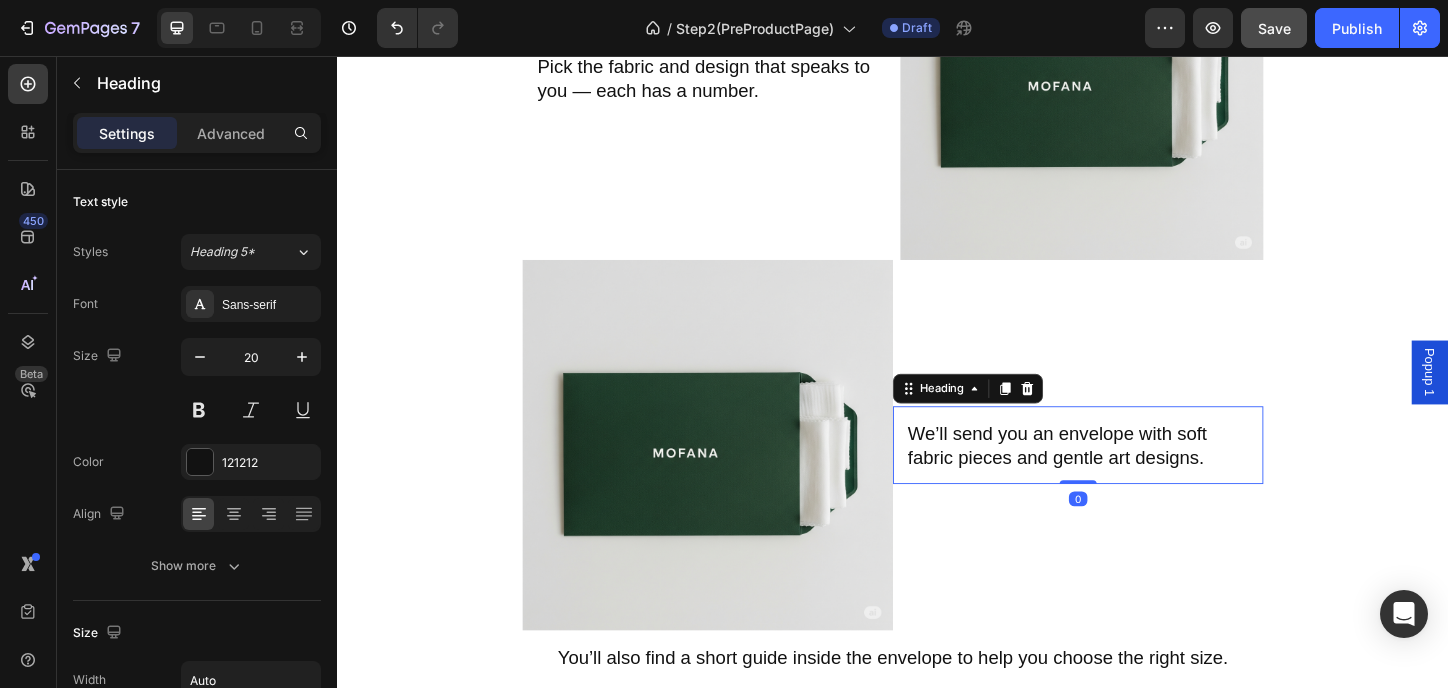 click on "We’ll send you an envelope with soft fabric pieces and gentle art designs." at bounding box center (1137, 476) 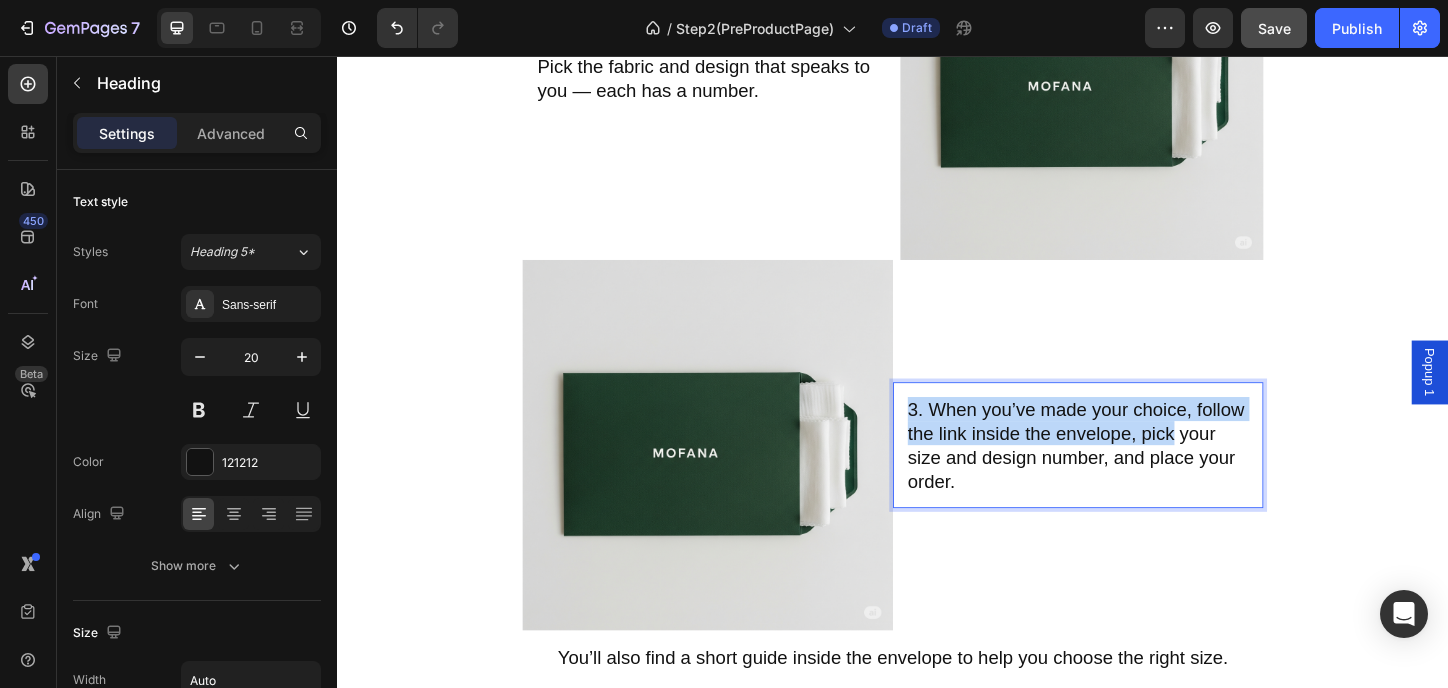 scroll, scrollTop: 693, scrollLeft: 0, axis: vertical 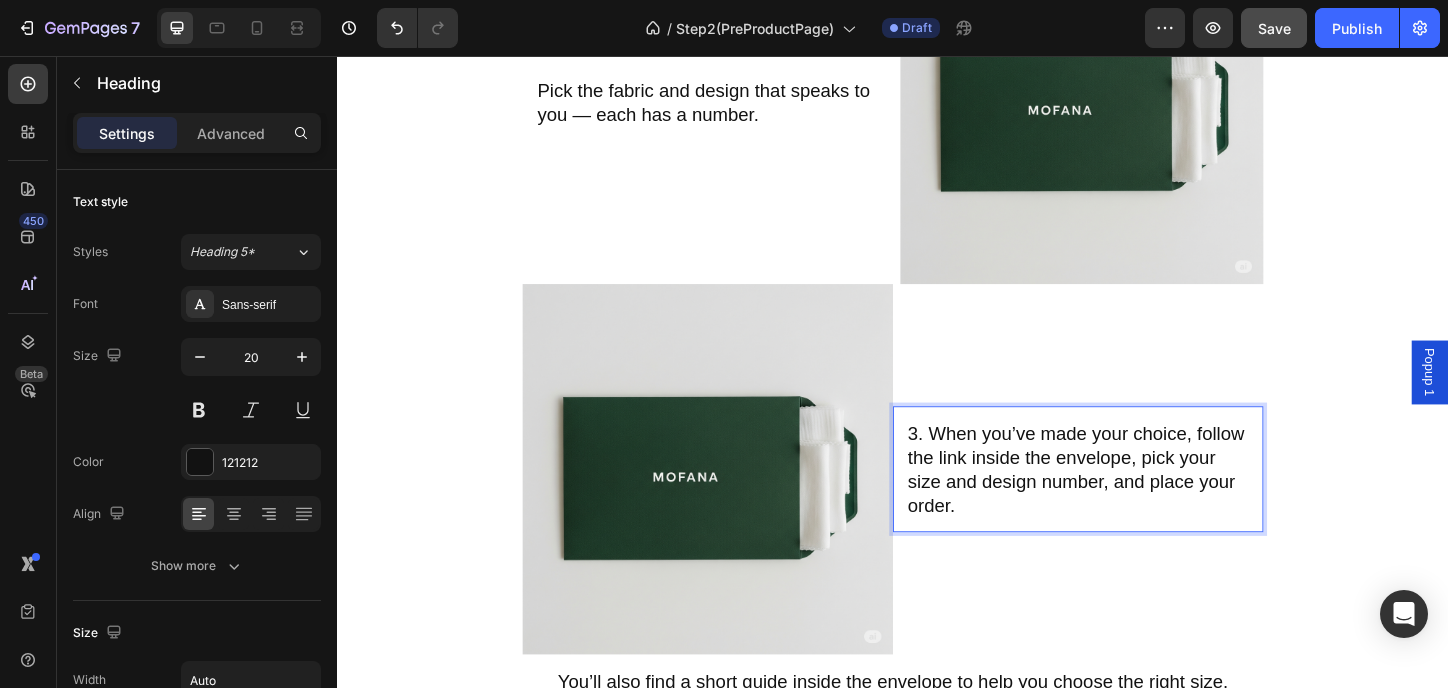 click on "3. When you’ve made your choice, follow the link inside the envelope, pick your size and design number, and place your order." at bounding box center (1137, 502) 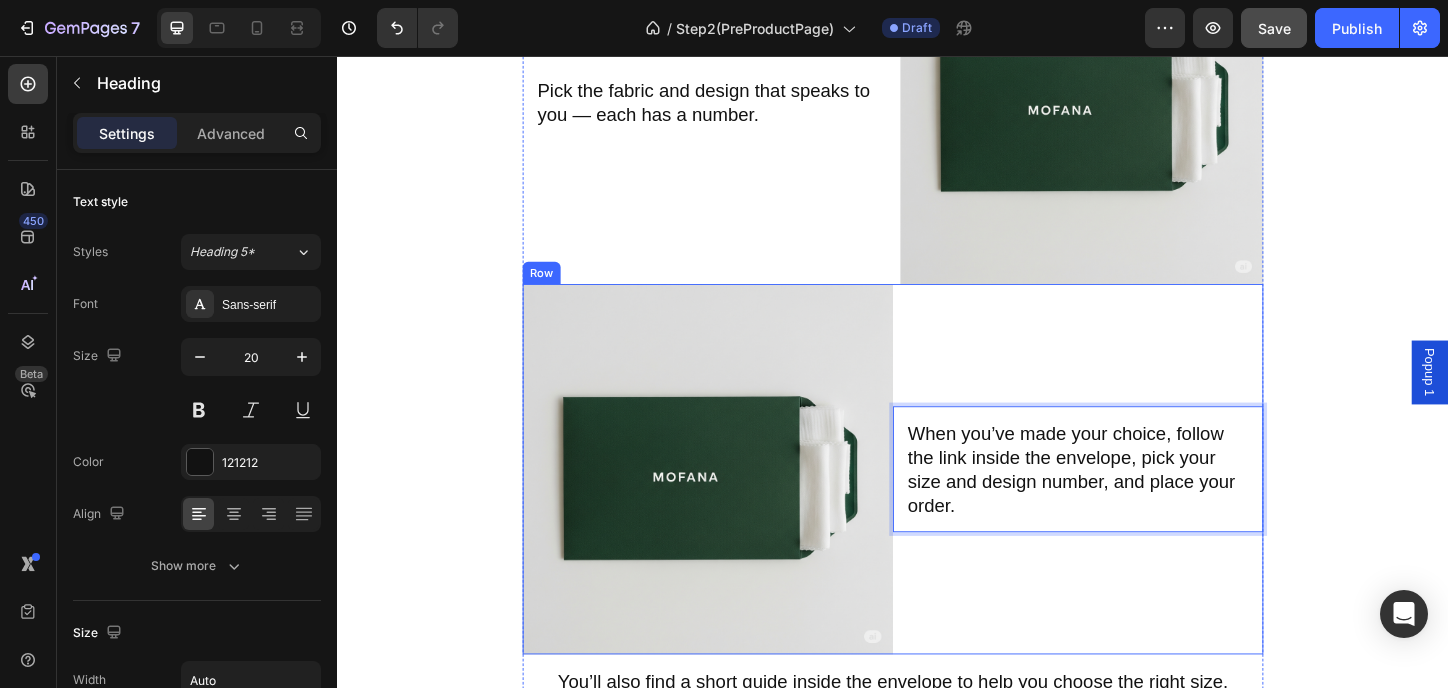 click on "When you’ve made your choice, follow the link inside the envelope, pick your size and design number, and place your order. Heading   0" at bounding box center (1137, 502) 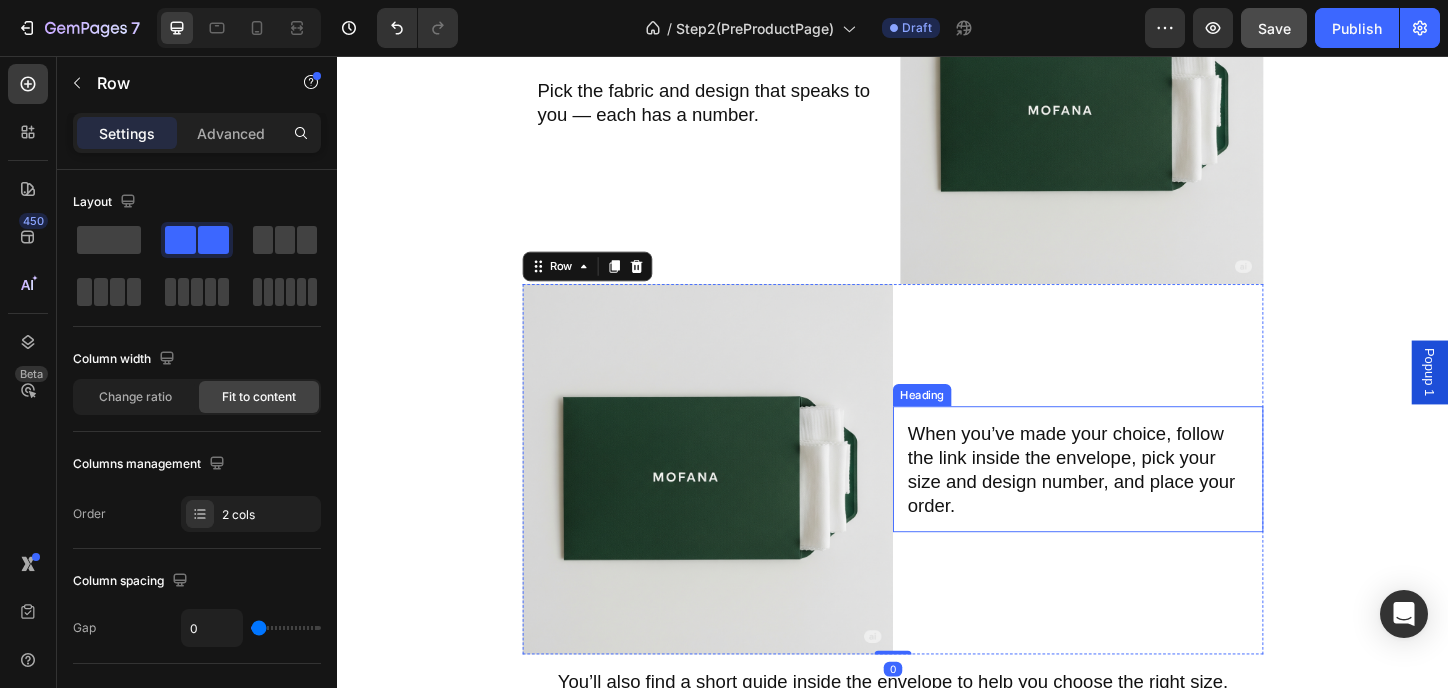 scroll, scrollTop: 827, scrollLeft: 0, axis: vertical 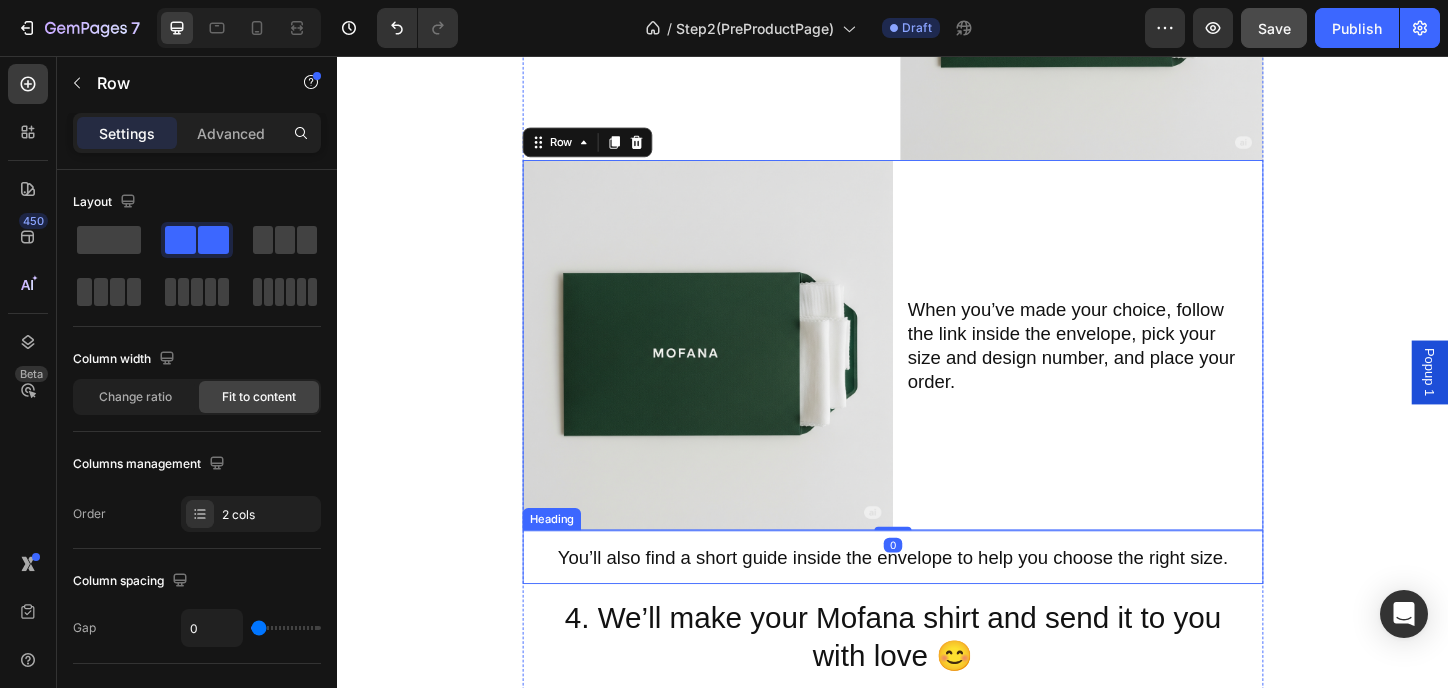 click on "You’ll also find a short guide inside the envelope to help you choose the right size." at bounding box center [937, 597] 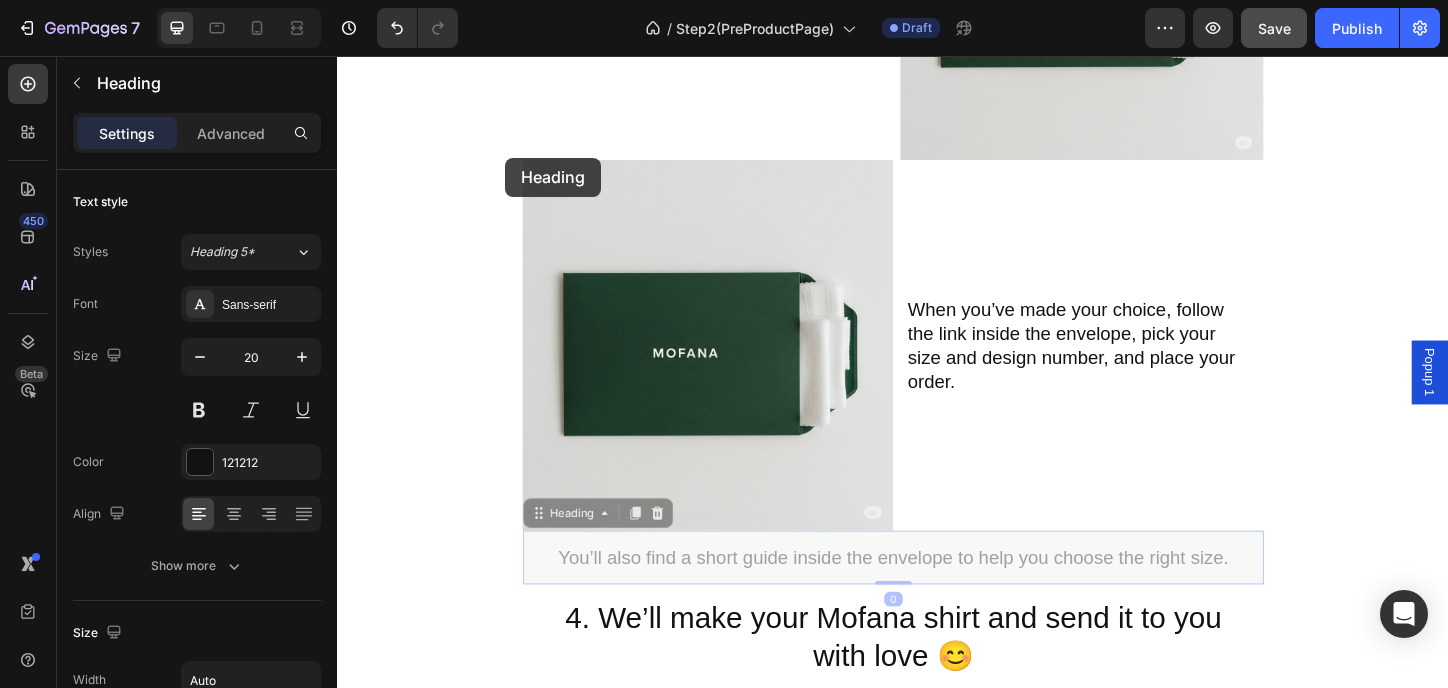 drag, startPoint x: 549, startPoint y: 546, endPoint x: 518, endPoint y: 166, distance: 381.2624 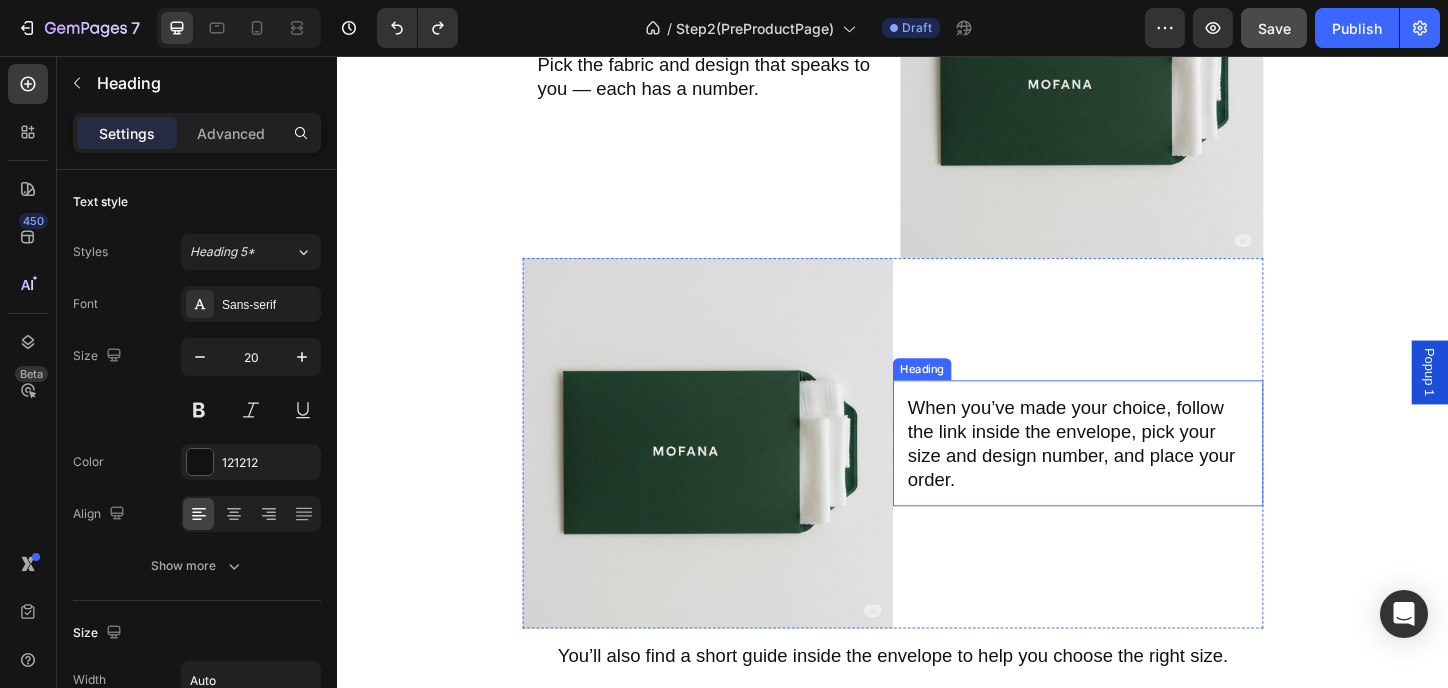 scroll, scrollTop: 827, scrollLeft: 0, axis: vertical 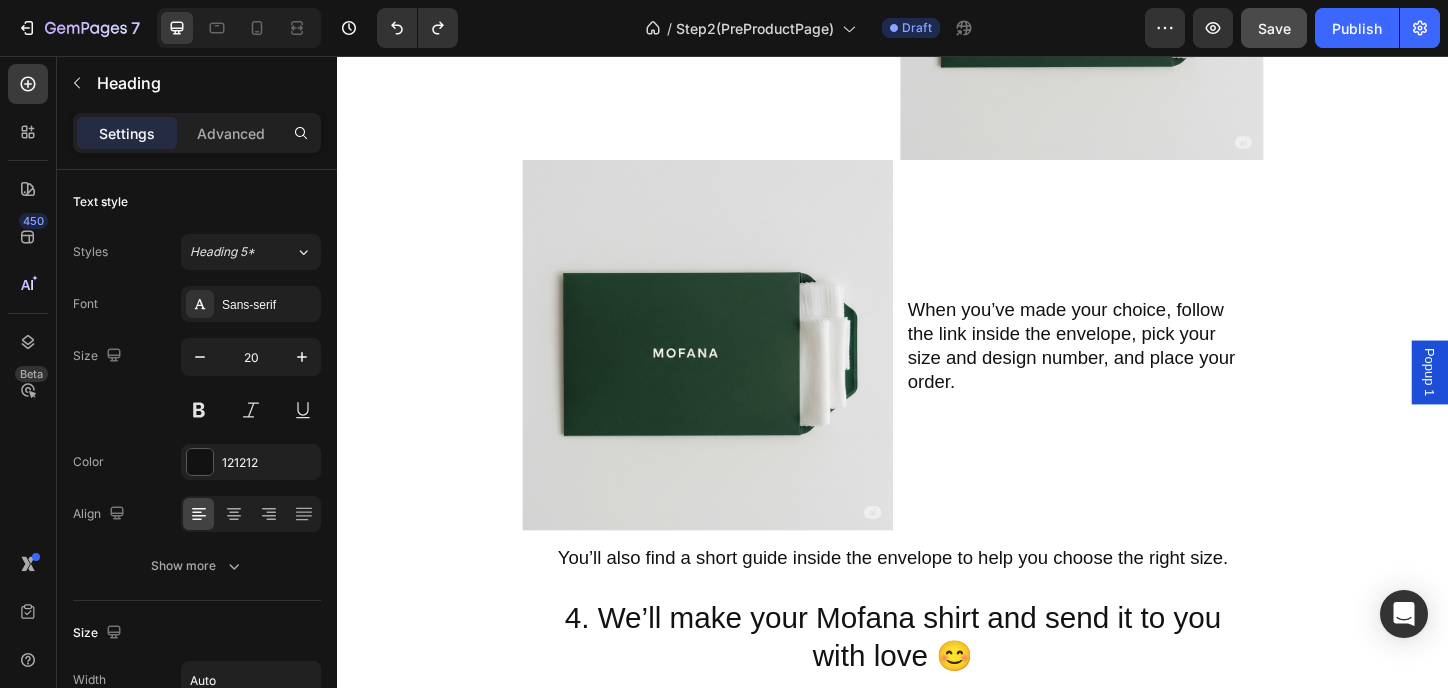 click on "You’ll also find a short guide inside the envelope to help you choose the right size." at bounding box center (937, 597) 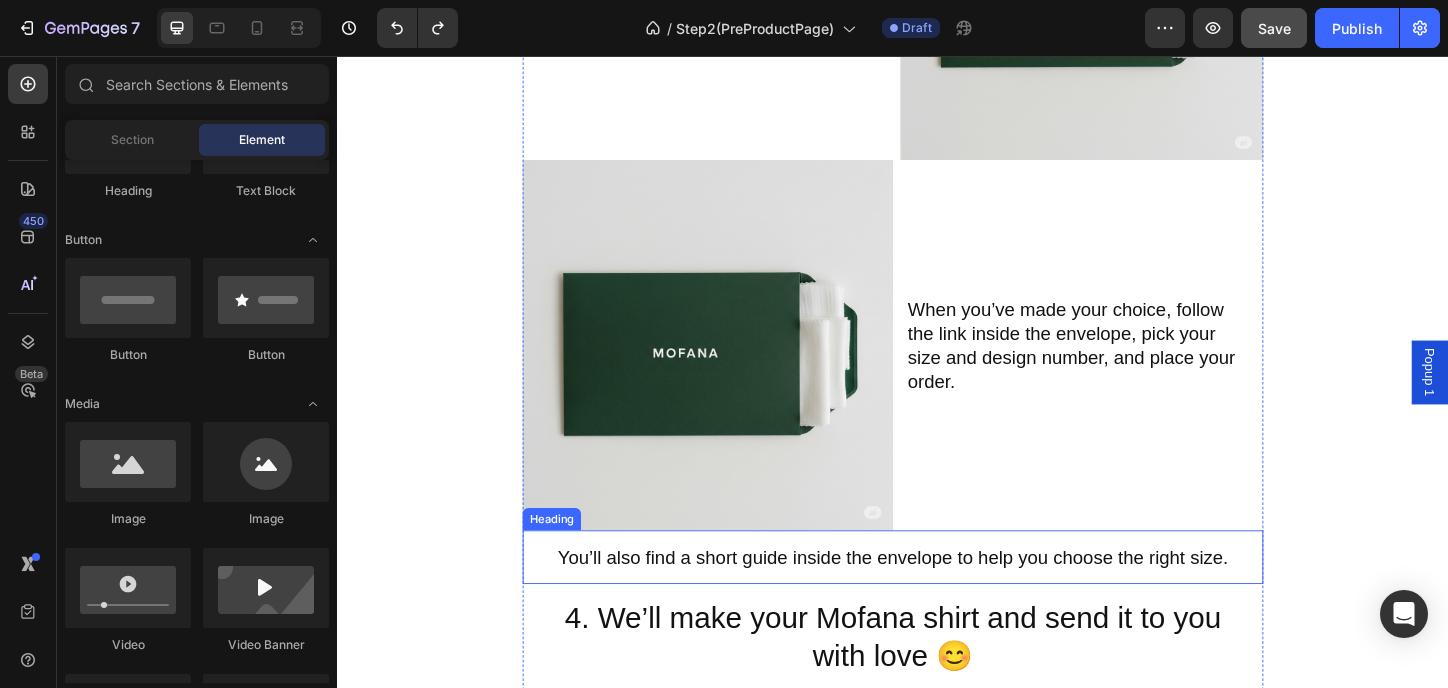 click on "You’ll also find a short guide inside the envelope to help you choose the right size." at bounding box center [937, 597] 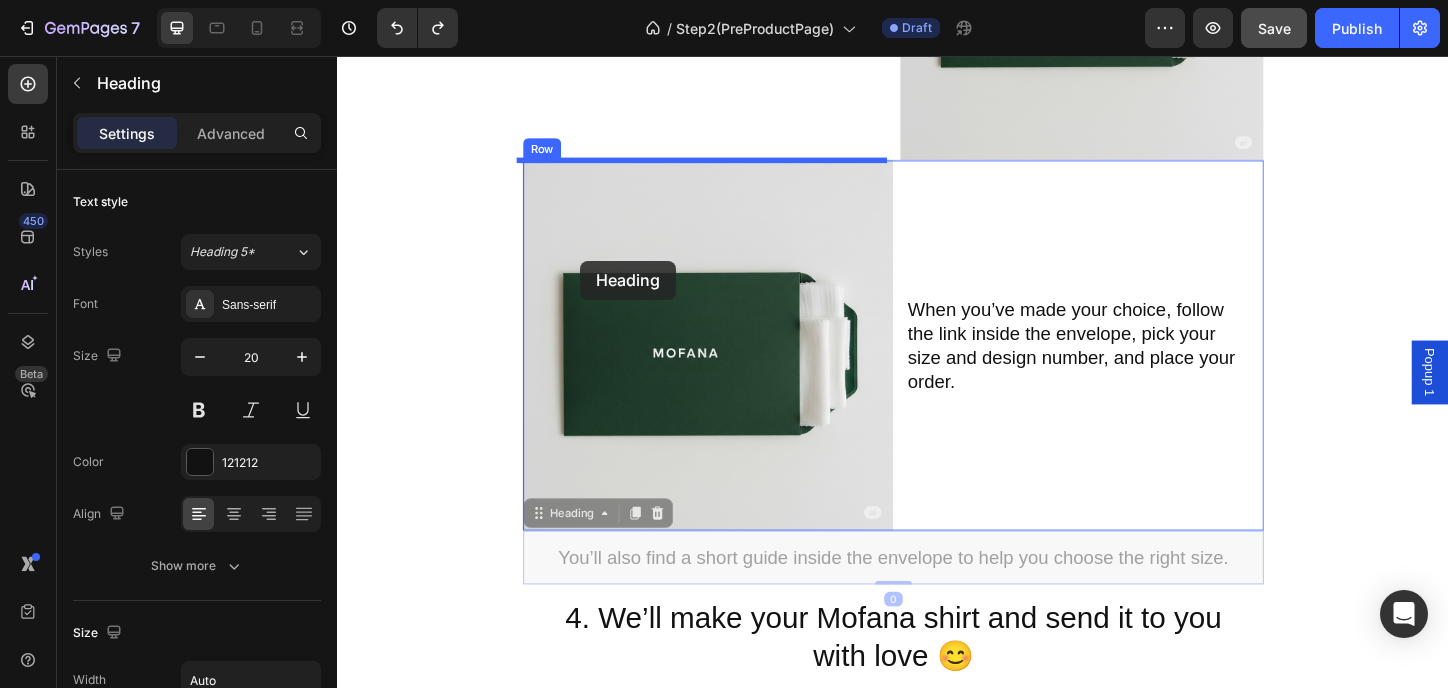 drag, startPoint x: 550, startPoint y: 545, endPoint x: 599, endPoint y: 277, distance: 272.44266 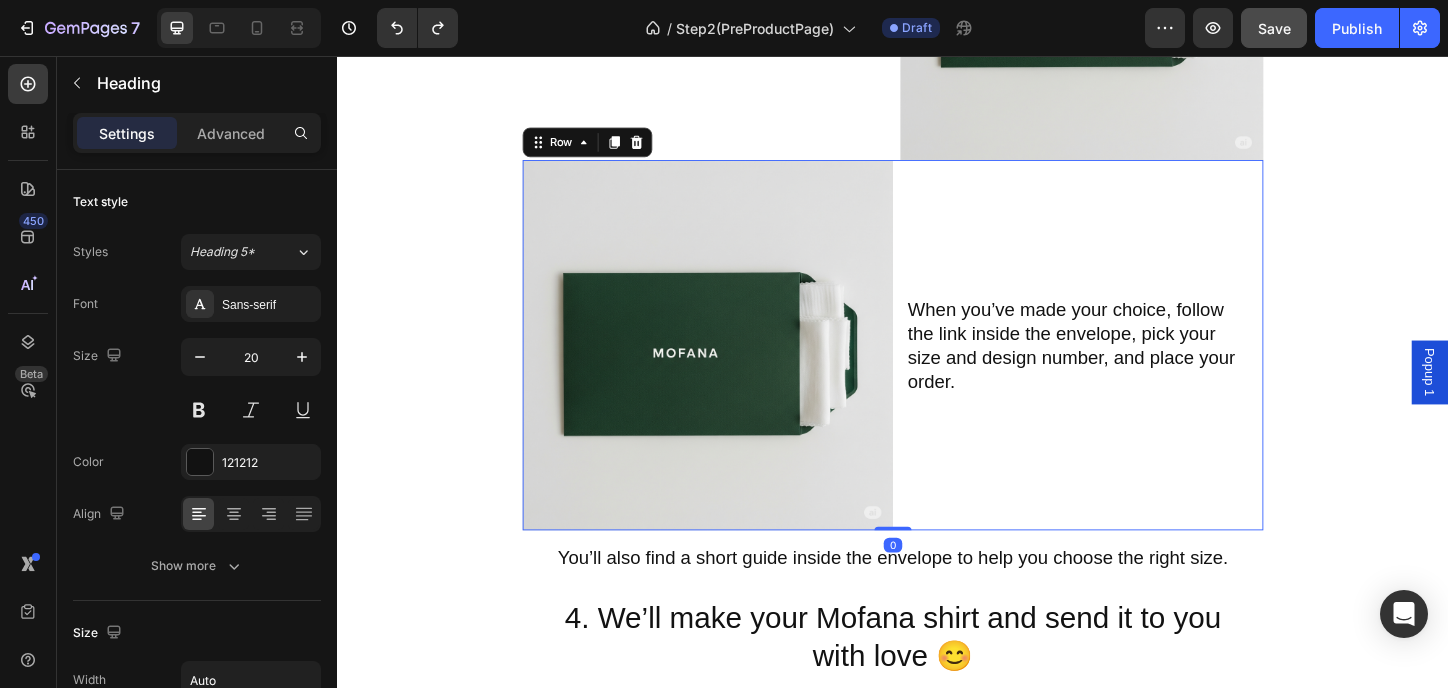 click on "When you’ve made your choice, follow the link inside the envelope, pick your size and design number, and place your order. Heading" at bounding box center (1137, 368) 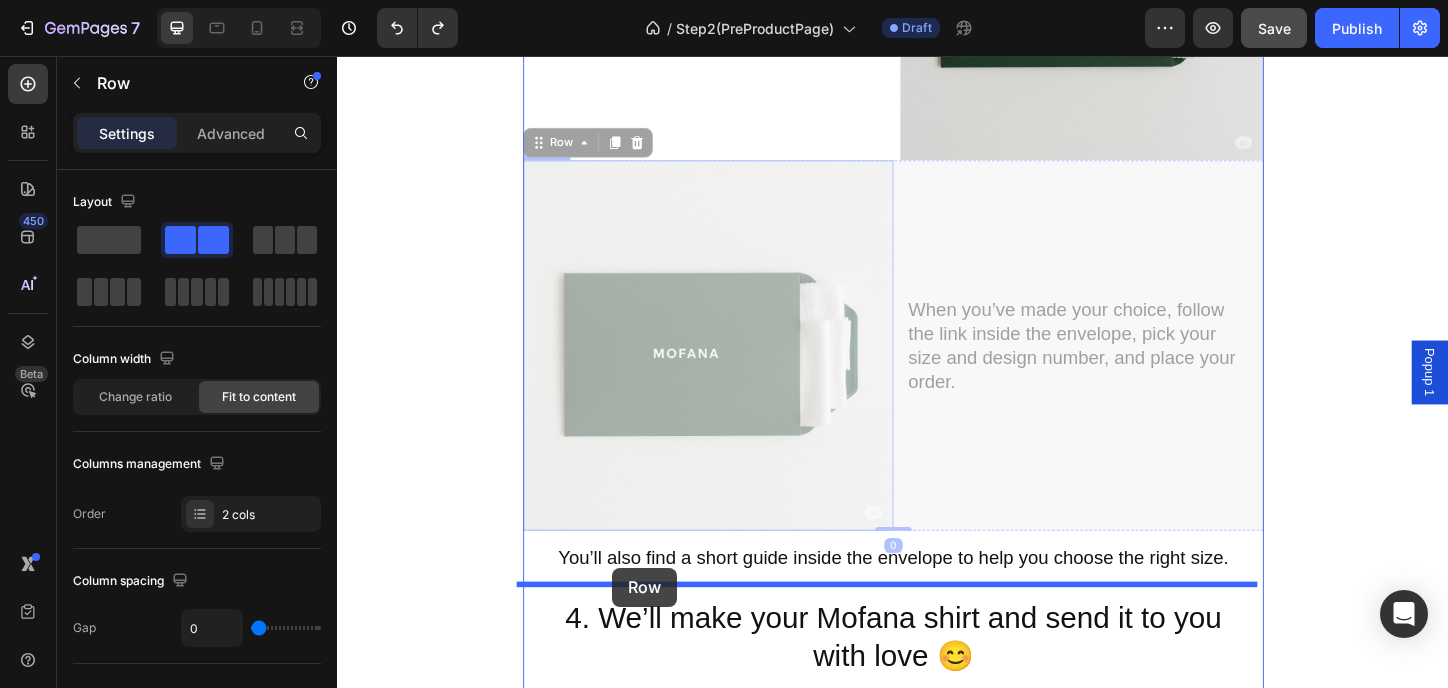 drag, startPoint x: 546, startPoint y: 144, endPoint x: 634, endPoint y: 609, distance: 473.25363 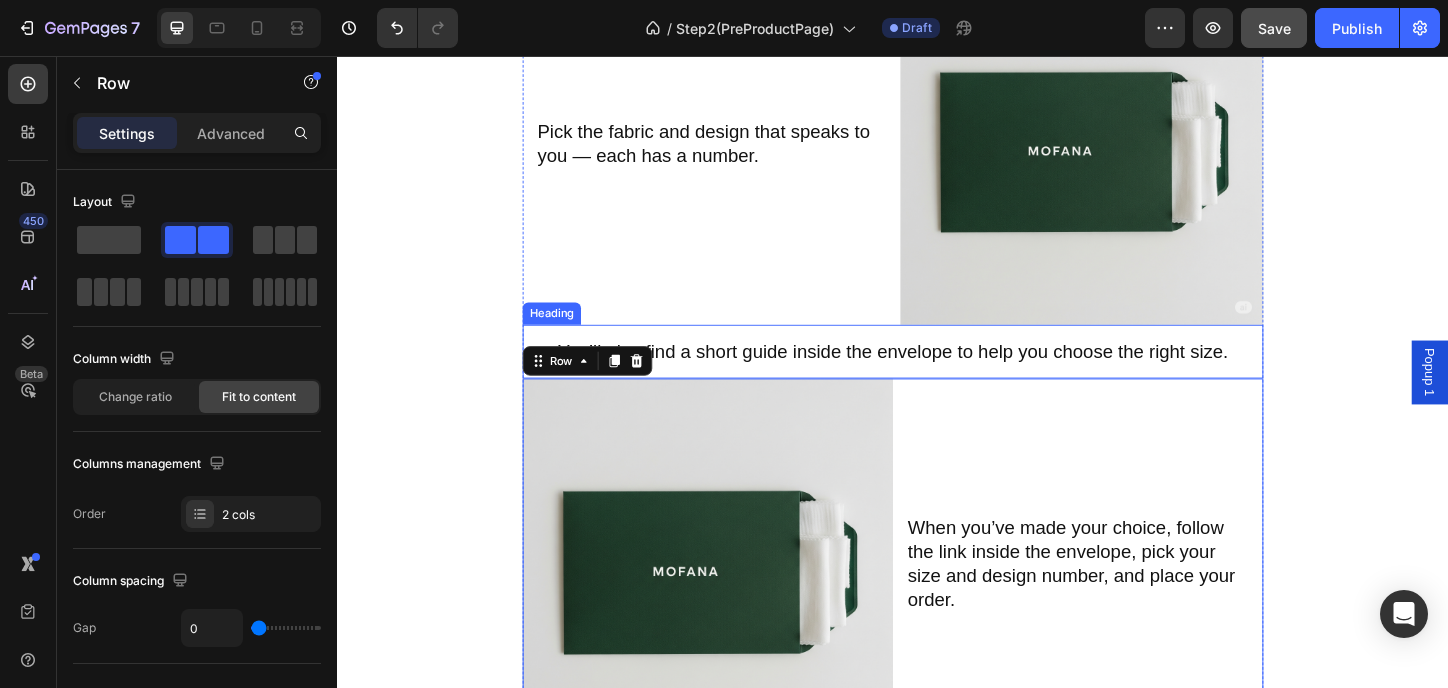 scroll, scrollTop: 560, scrollLeft: 0, axis: vertical 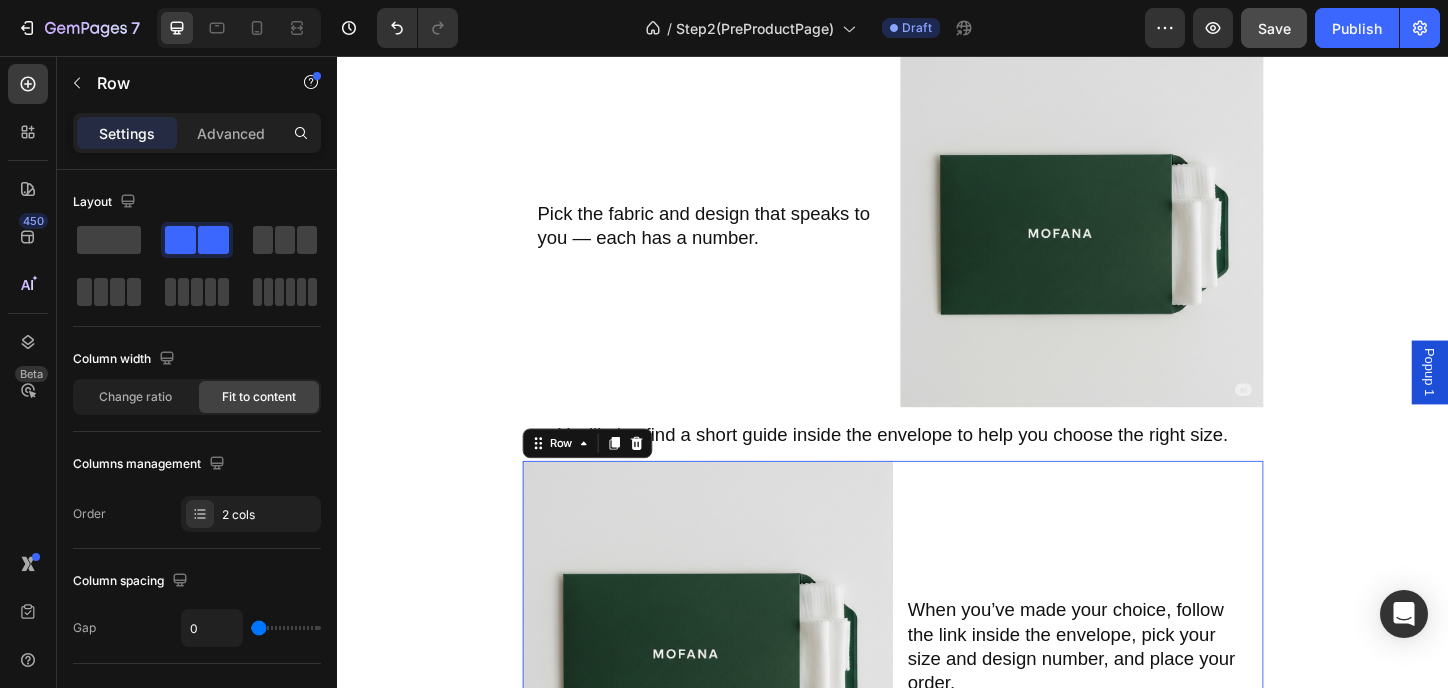 click on "How we’ll create your shirt together. Heading Image We’ll send you an envelope with soft fabric pieces and gentle art designs. Heading Row Pick the fabric and design that speaks to you — each has a number. Heading Image Row You’ll also find a short guide inside the envelope to help you choose the right size. Heading Image When you’ve made your choice, follow the link inside the envelope, pick your size and design number, and place your order. Heading Row   0 4. We’ll make your Mofana shirt and send it to you with love 😊 Heading Image We’ll send you a magical envelope  before your purchase  — with fabric samples and hand-drawn illustrations inside. Feel the textures, explore the art, and choose the one that speaks to you.  Heading
Icon Row Row A basic oversized white shirt featuring sleeve art by artists  inspired by nature  and the  One  who created it. Heading
Image Image Image Image Image Image
Carousel - Wide size range — from  XS to 4XL." at bounding box center (937, 885) 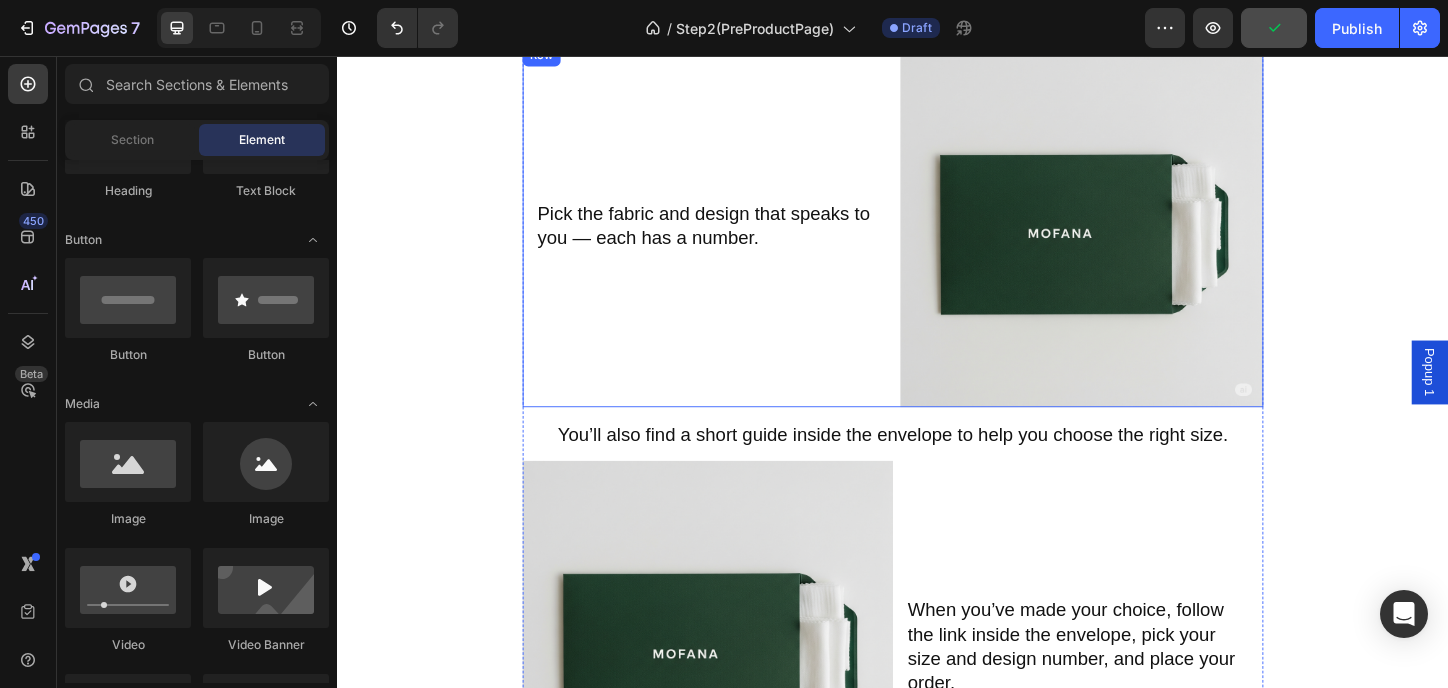 scroll, scrollTop: 427, scrollLeft: 0, axis: vertical 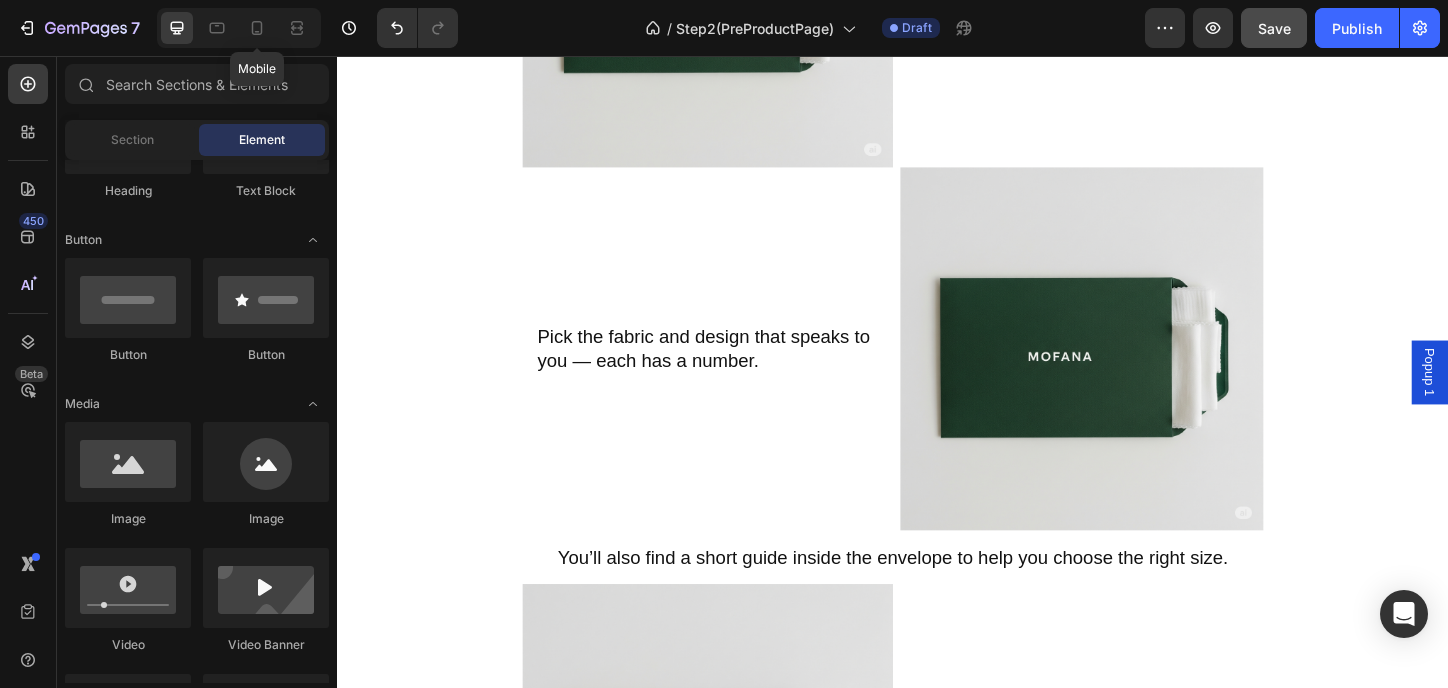 drag, startPoint x: 255, startPoint y: 28, endPoint x: 462, endPoint y: 97, distance: 218.19716 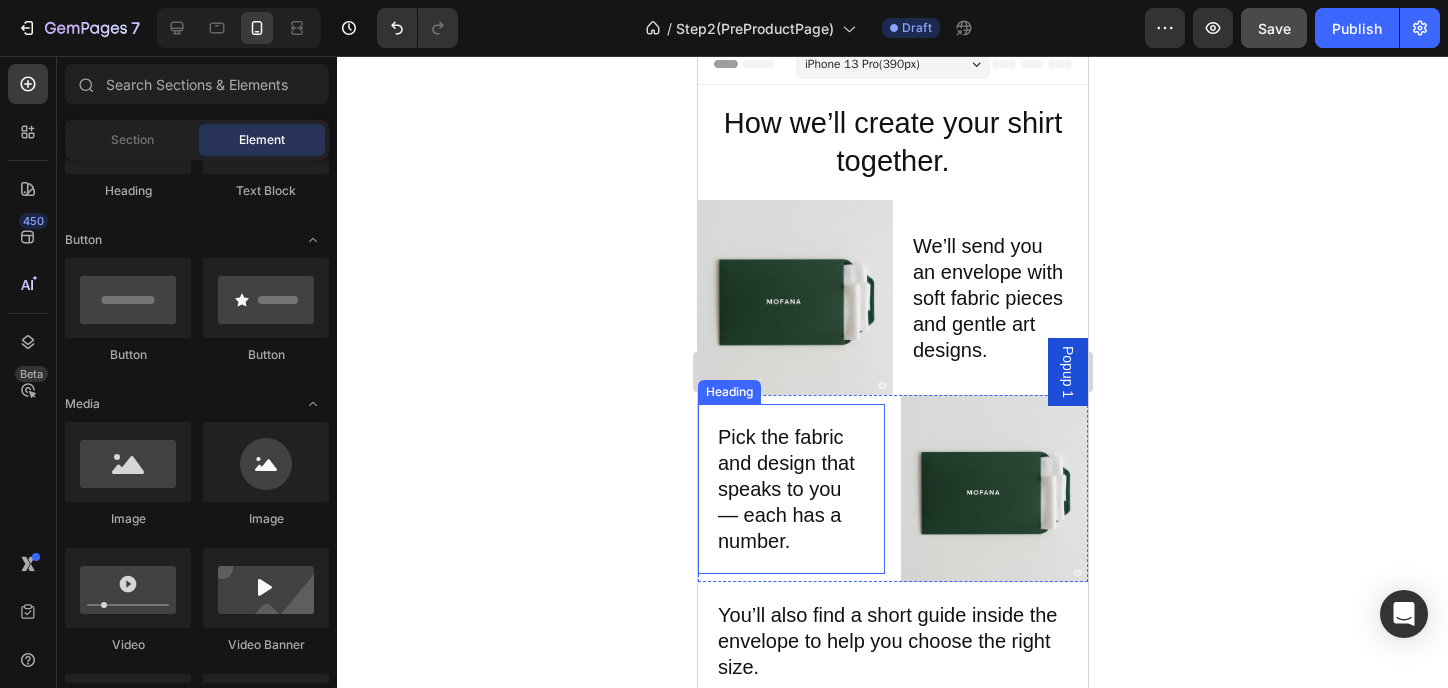 scroll, scrollTop: 133, scrollLeft: 0, axis: vertical 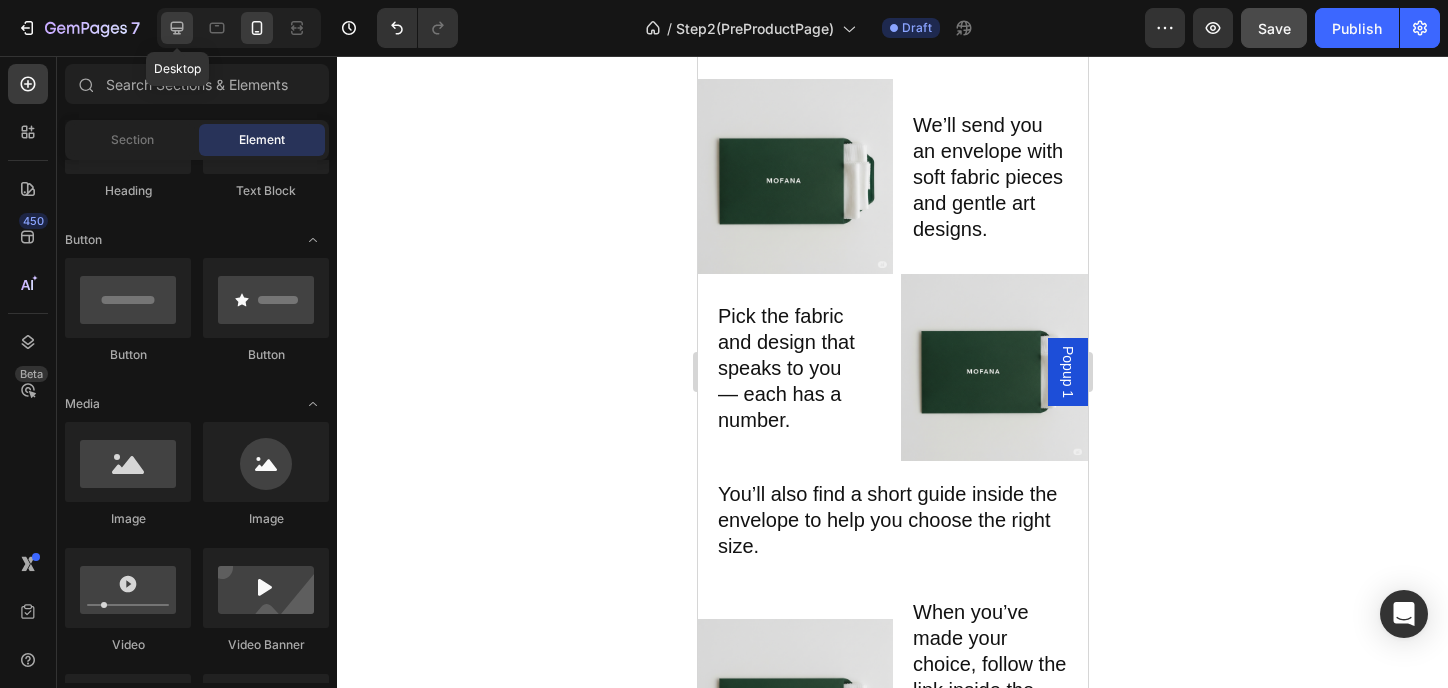 click 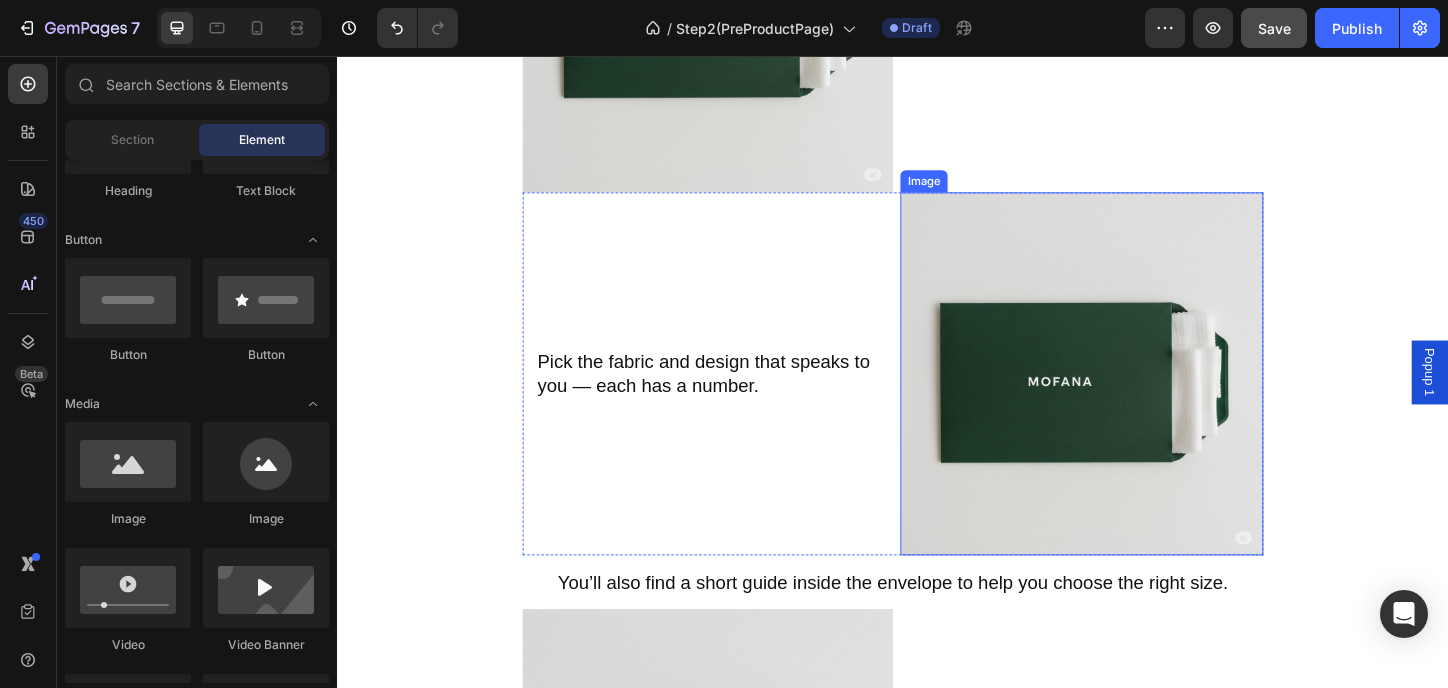 scroll, scrollTop: 533, scrollLeft: 0, axis: vertical 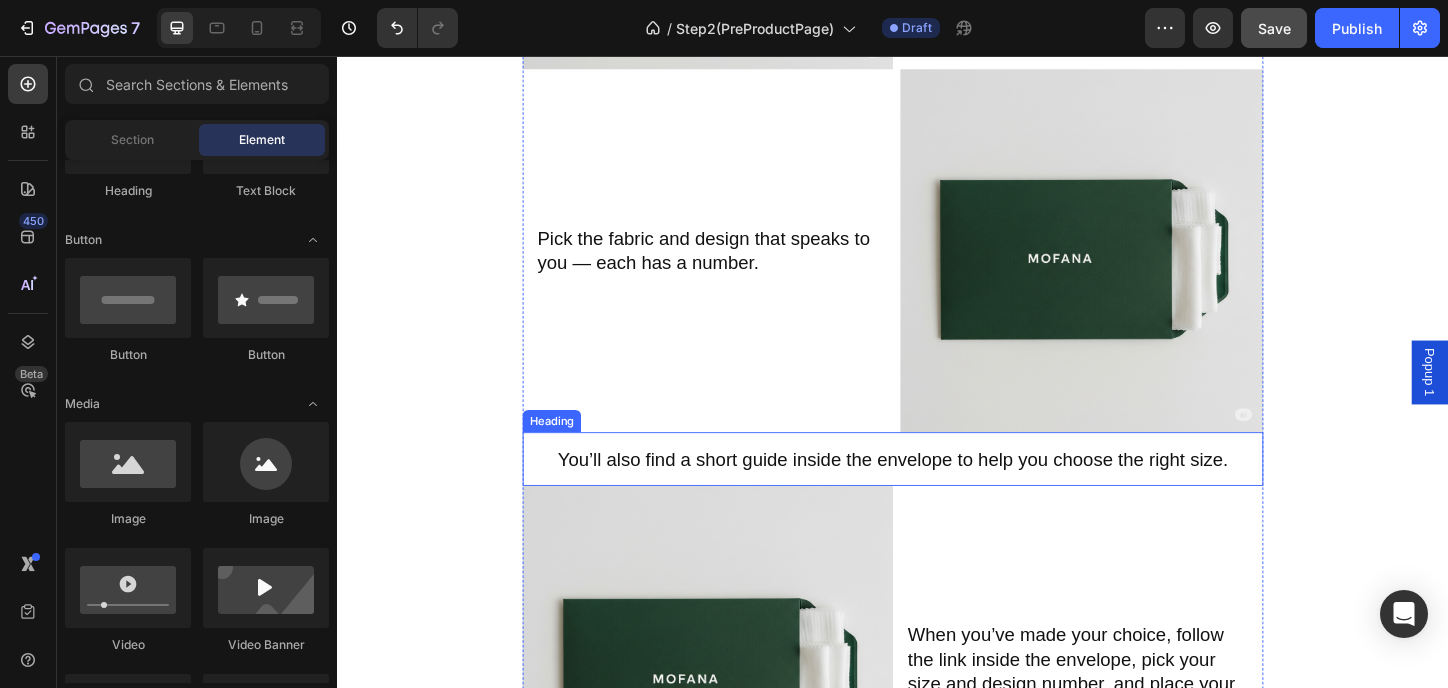 click on "You’ll also find a short guide inside the envelope to help you choose the right size." at bounding box center (937, 491) 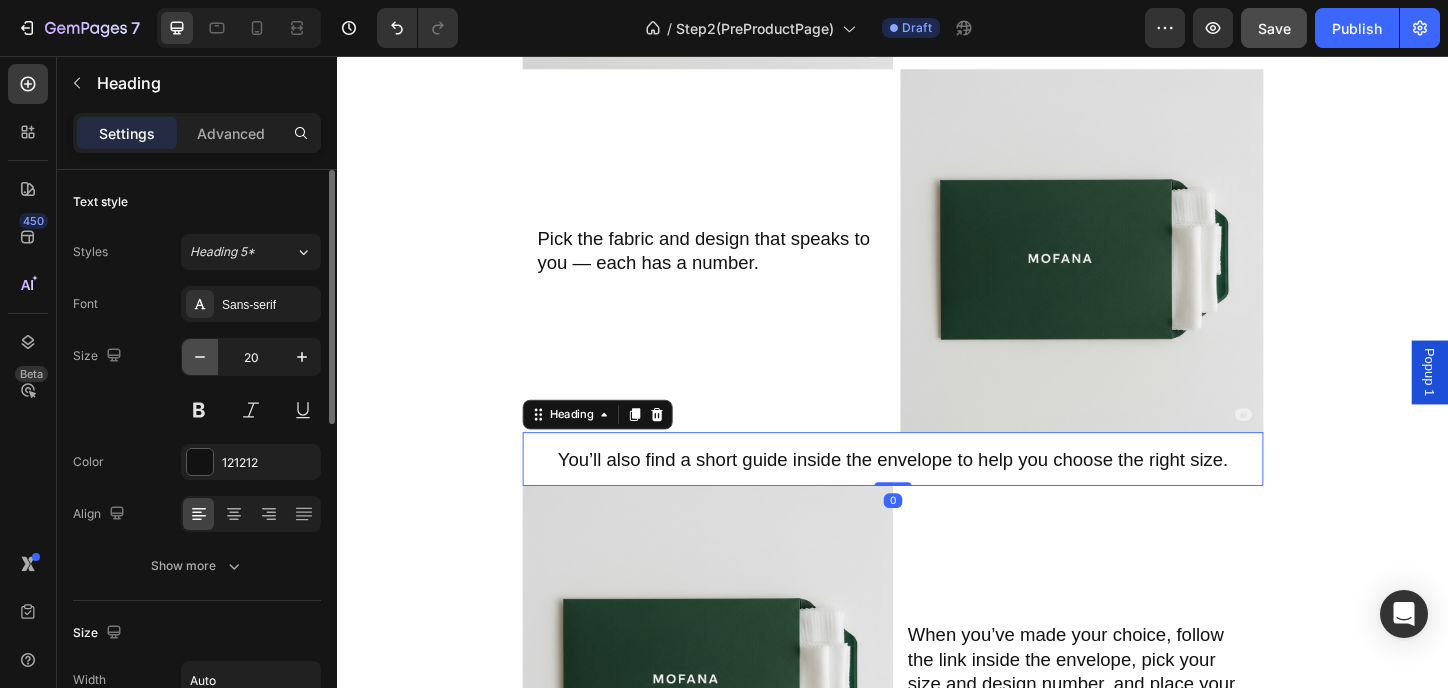 click 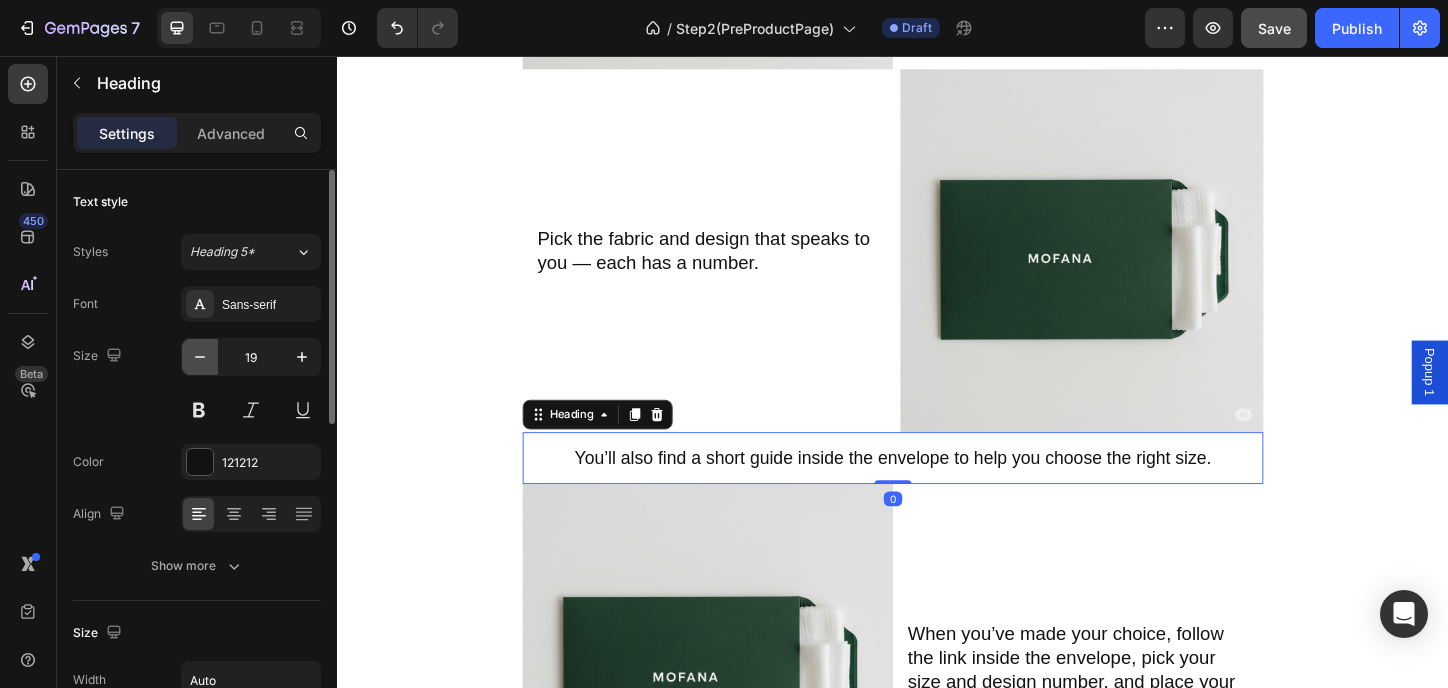 click 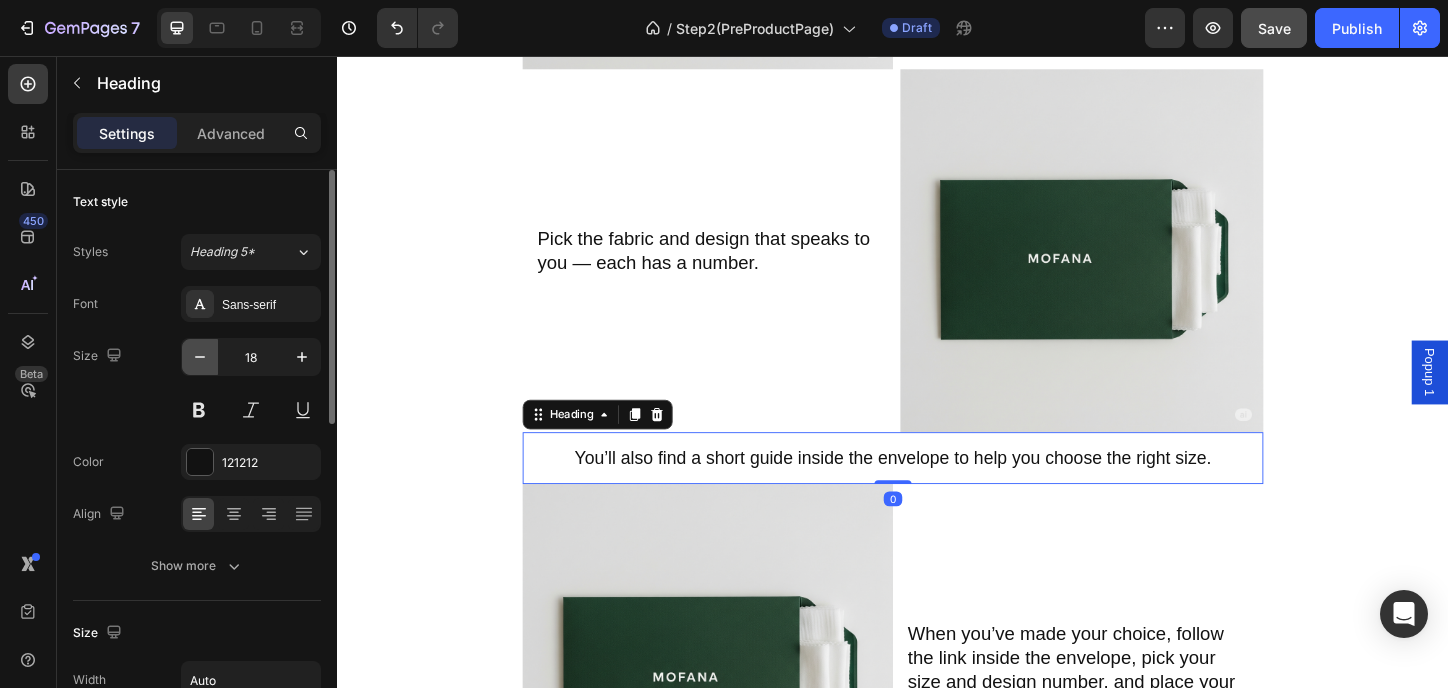 click 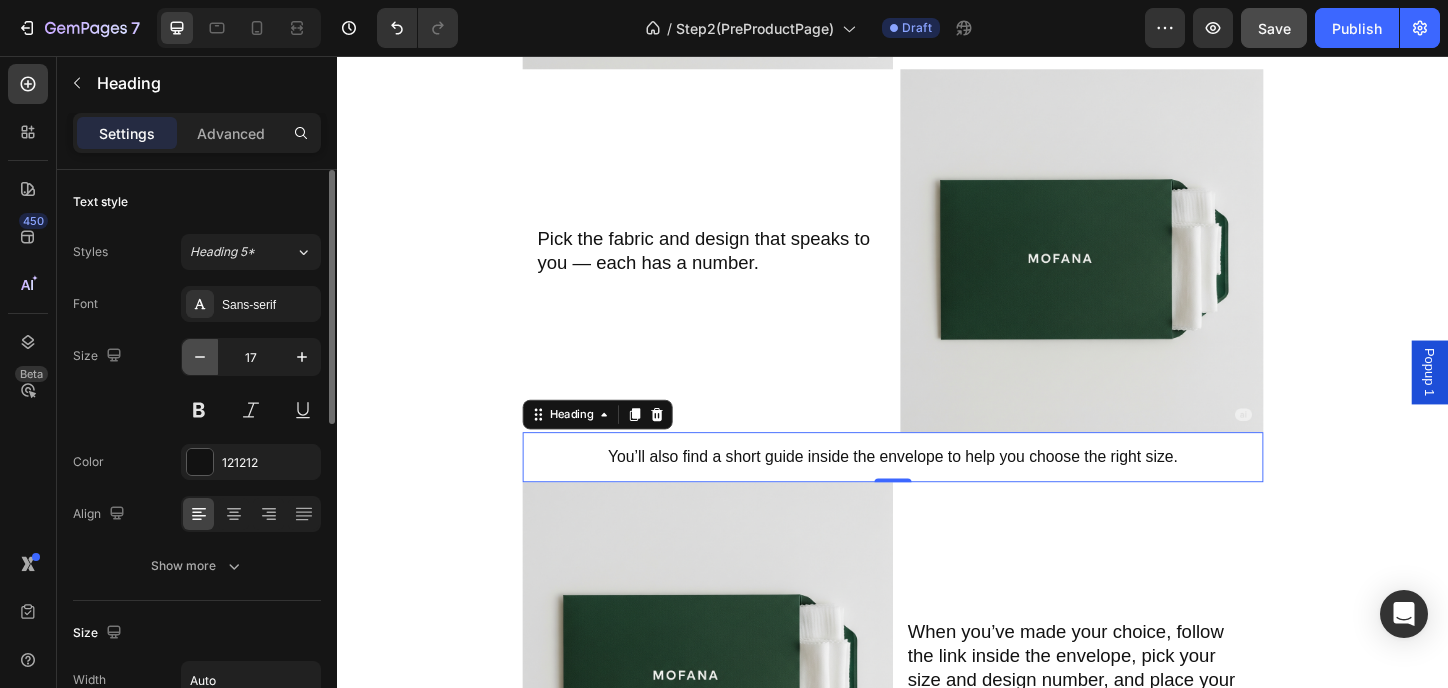 click 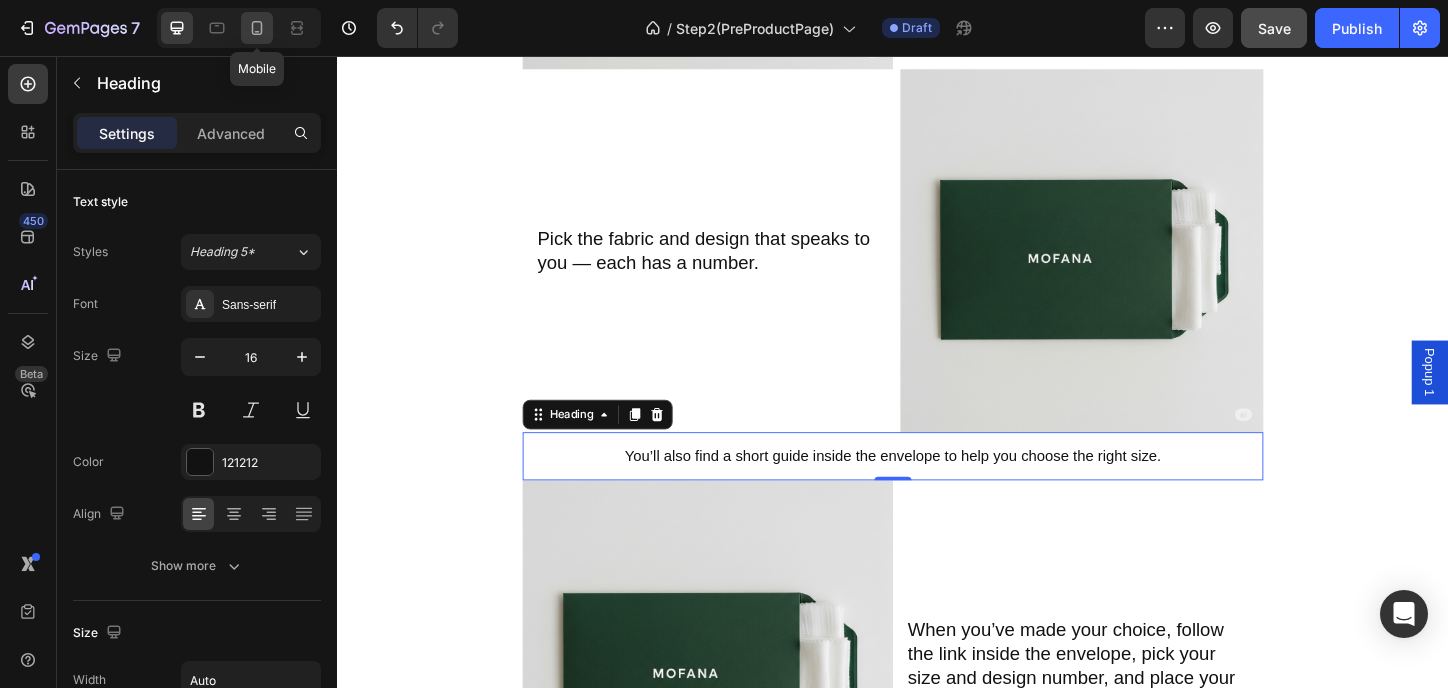 click 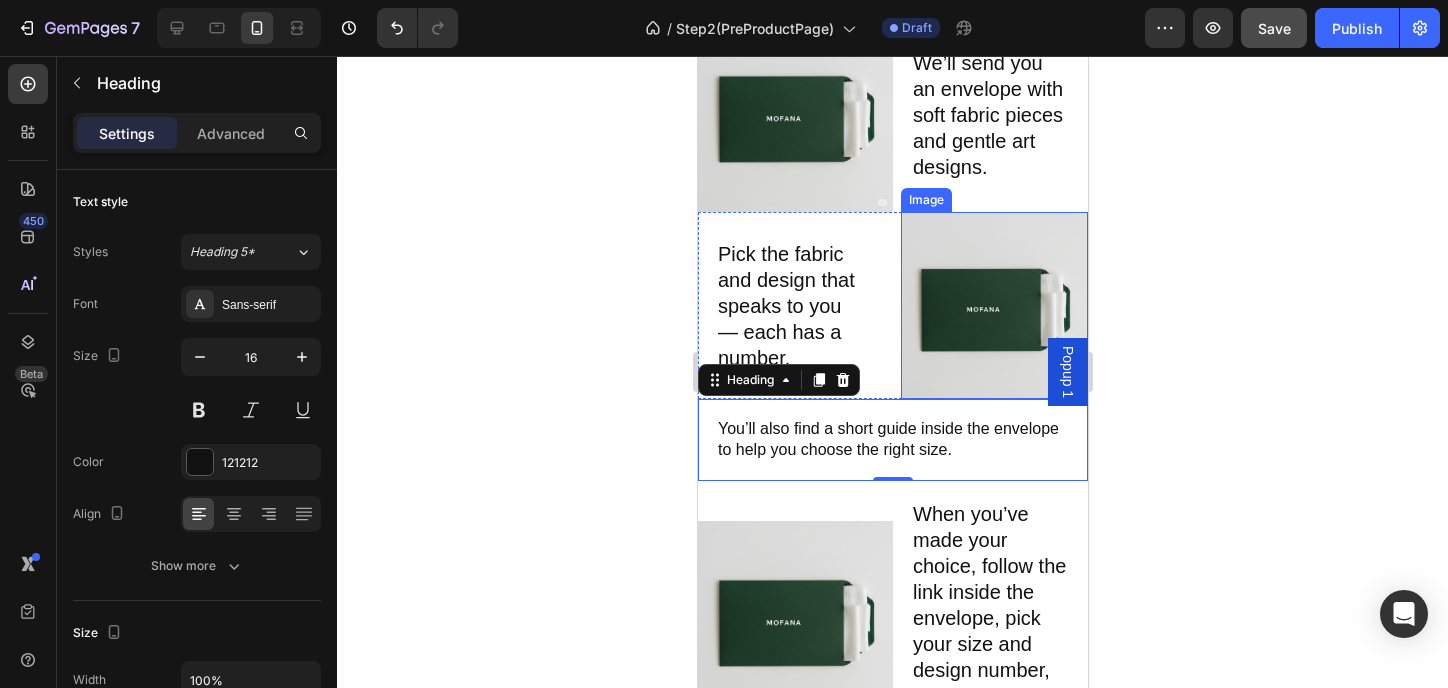 scroll, scrollTop: 62, scrollLeft: 0, axis: vertical 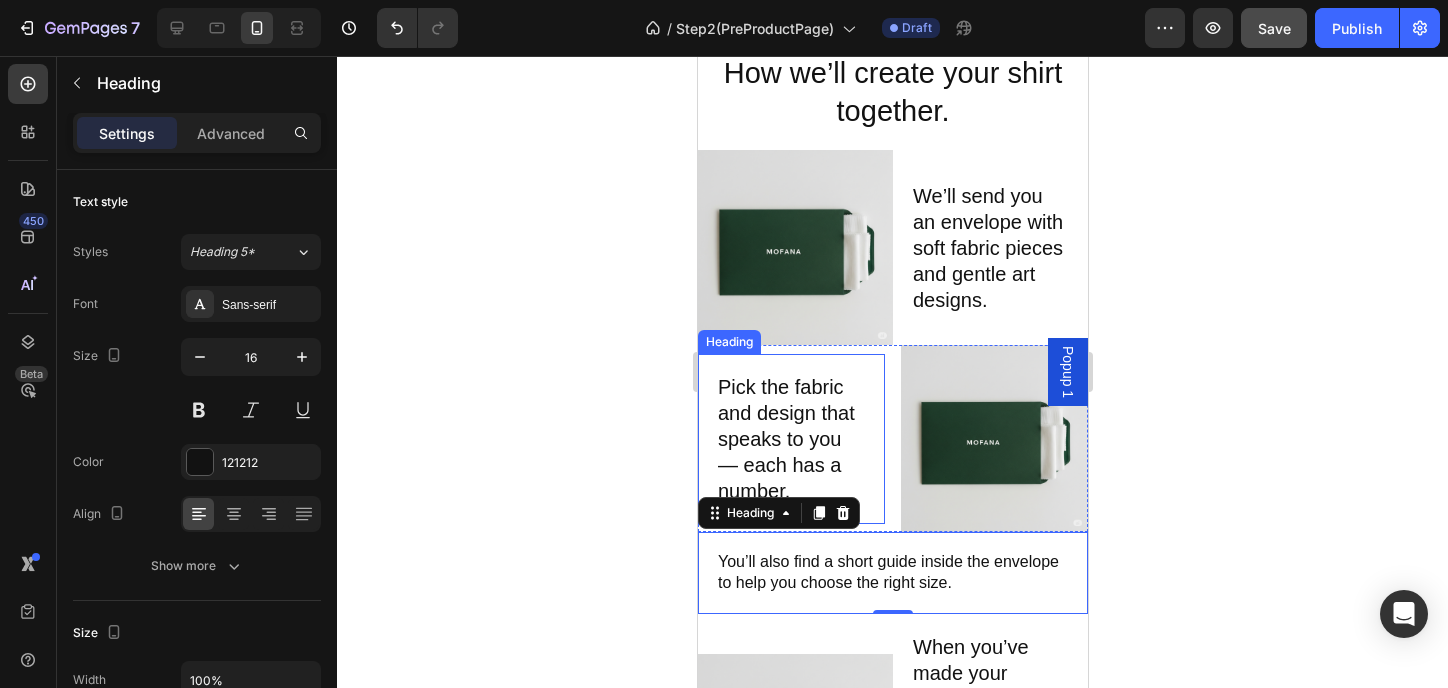 drag, startPoint x: 830, startPoint y: 391, endPoint x: 840, endPoint y: 389, distance: 10.198039 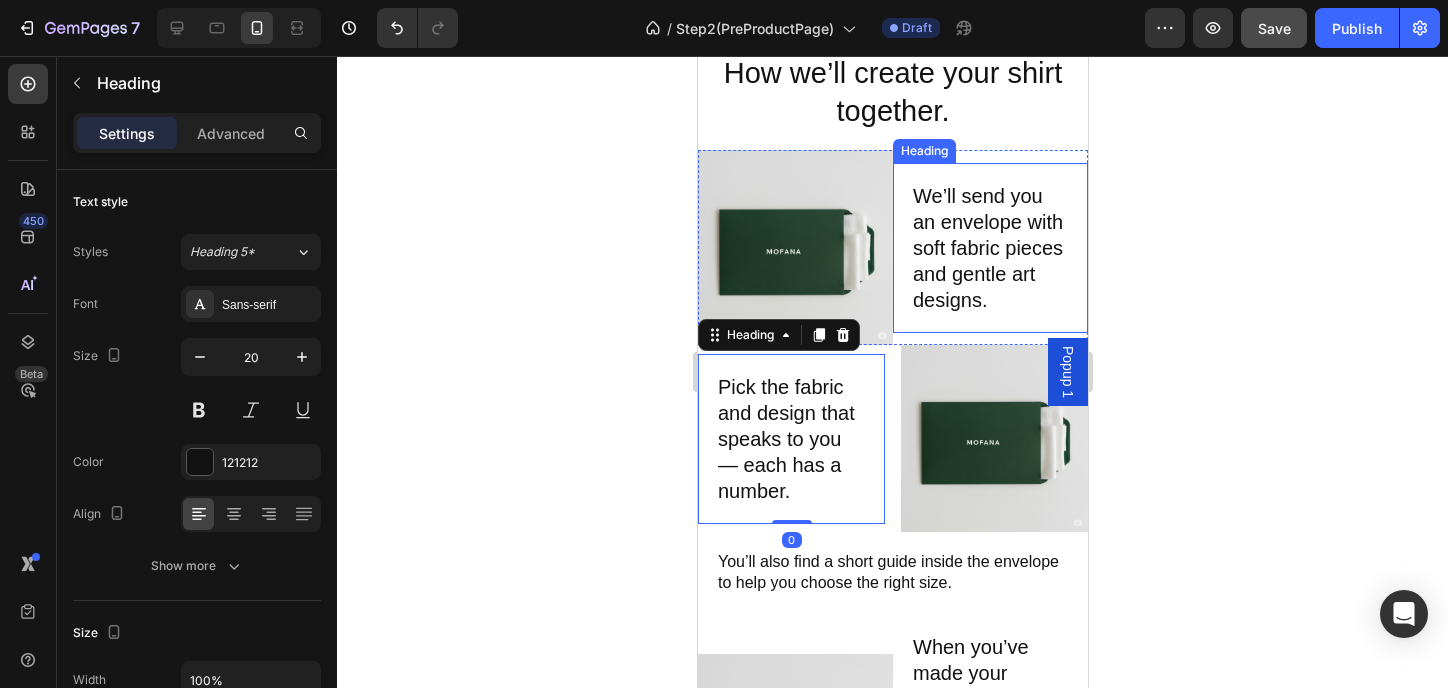 click on "We’ll send you an envelope with soft fabric pieces and gentle art designs." at bounding box center (989, 248) 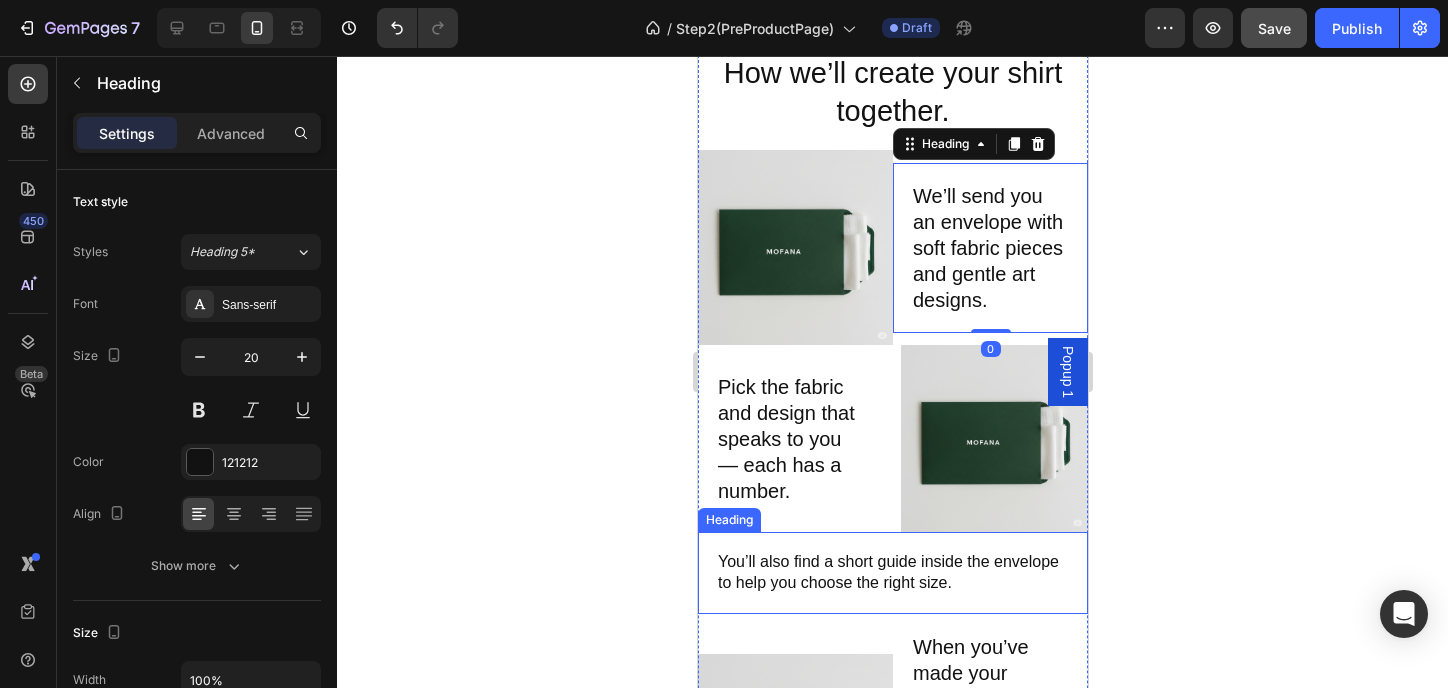 click on "You’ll also find a short guide inside the envelope to help you choose the right size." at bounding box center [892, 573] 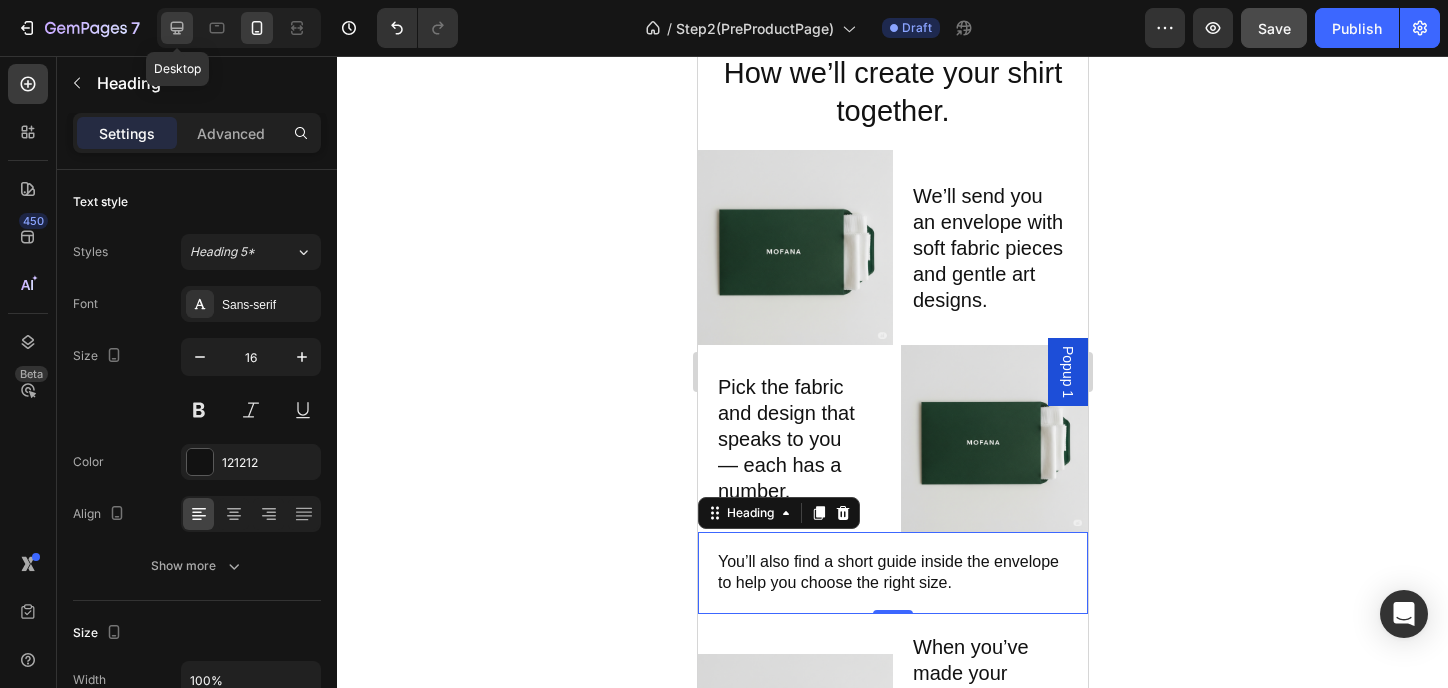 click 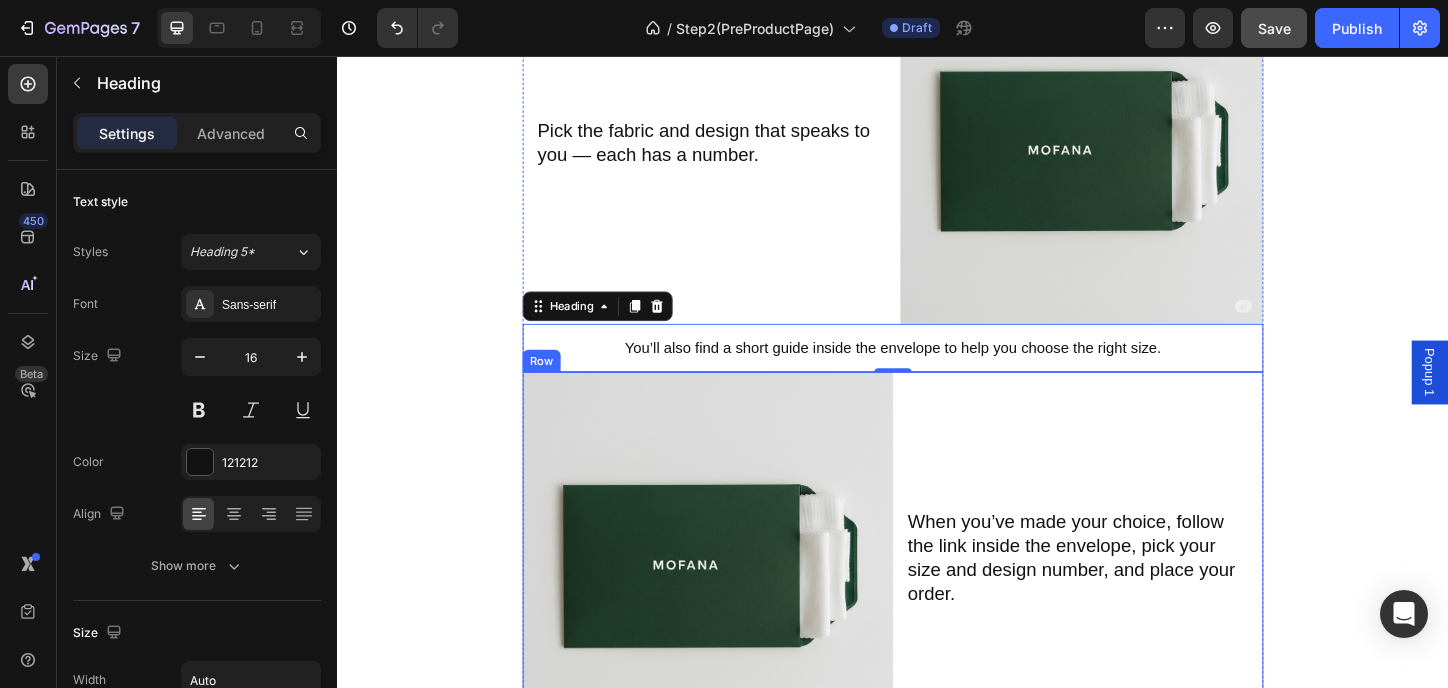 scroll, scrollTop: 602, scrollLeft: 0, axis: vertical 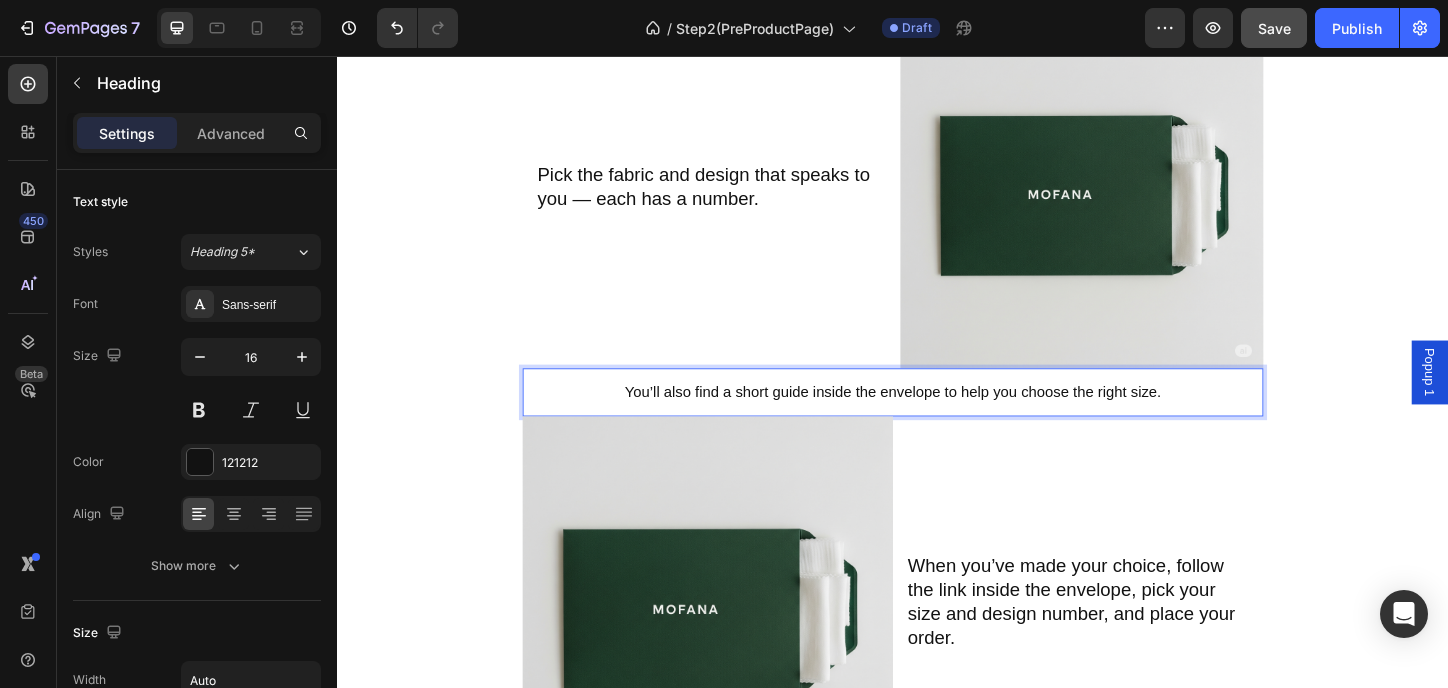 click on "You’ll also find a short guide inside the envelope to help you choose the right size." at bounding box center [936, 419] 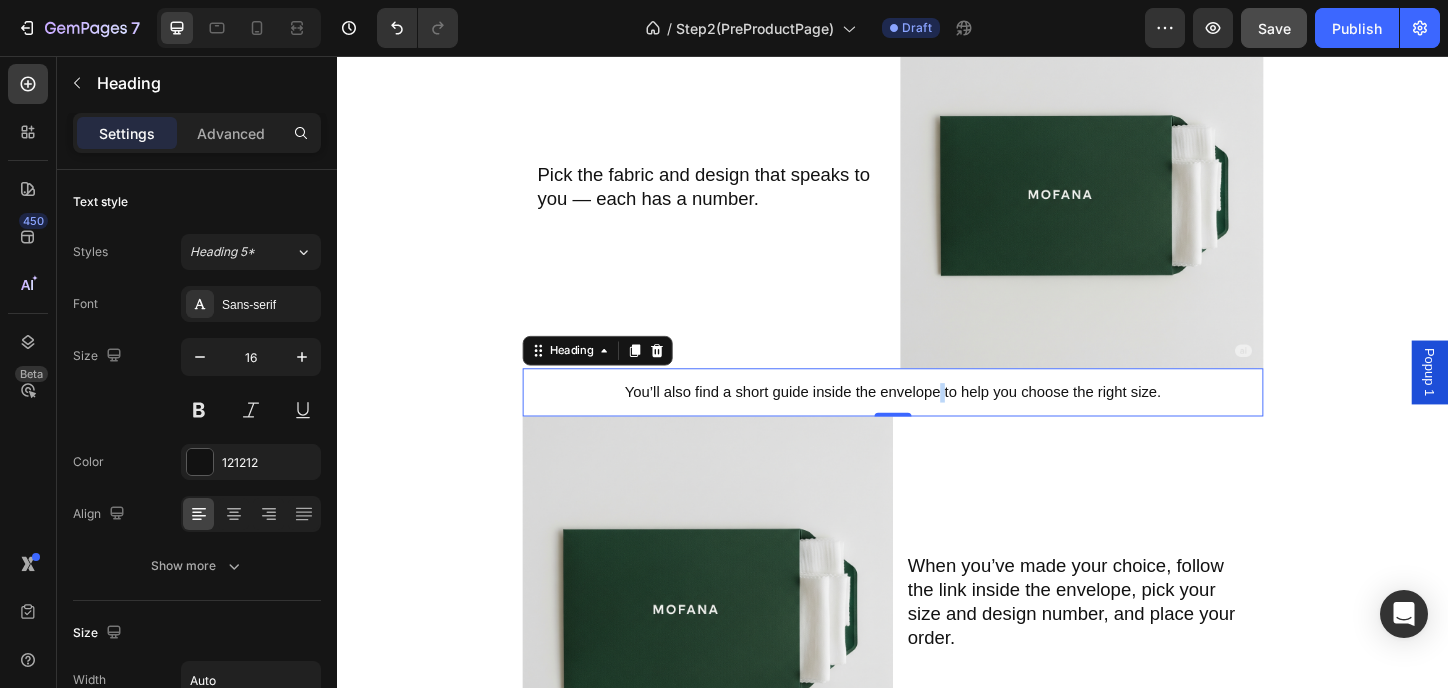 drag, startPoint x: 1258, startPoint y: 412, endPoint x: 629, endPoint y: 415, distance: 629.00714 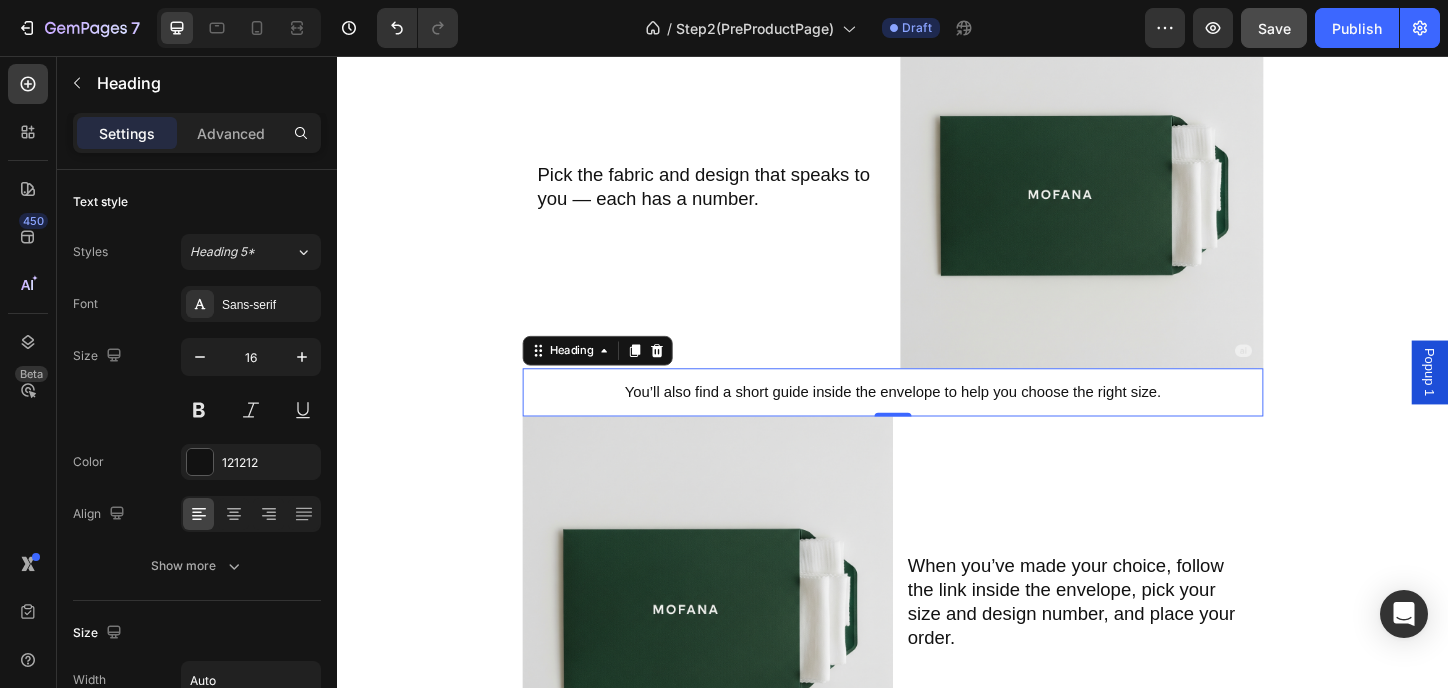 click on "You’ll also find a short guide inside the envelope to help you choose the right size." at bounding box center (936, 419) 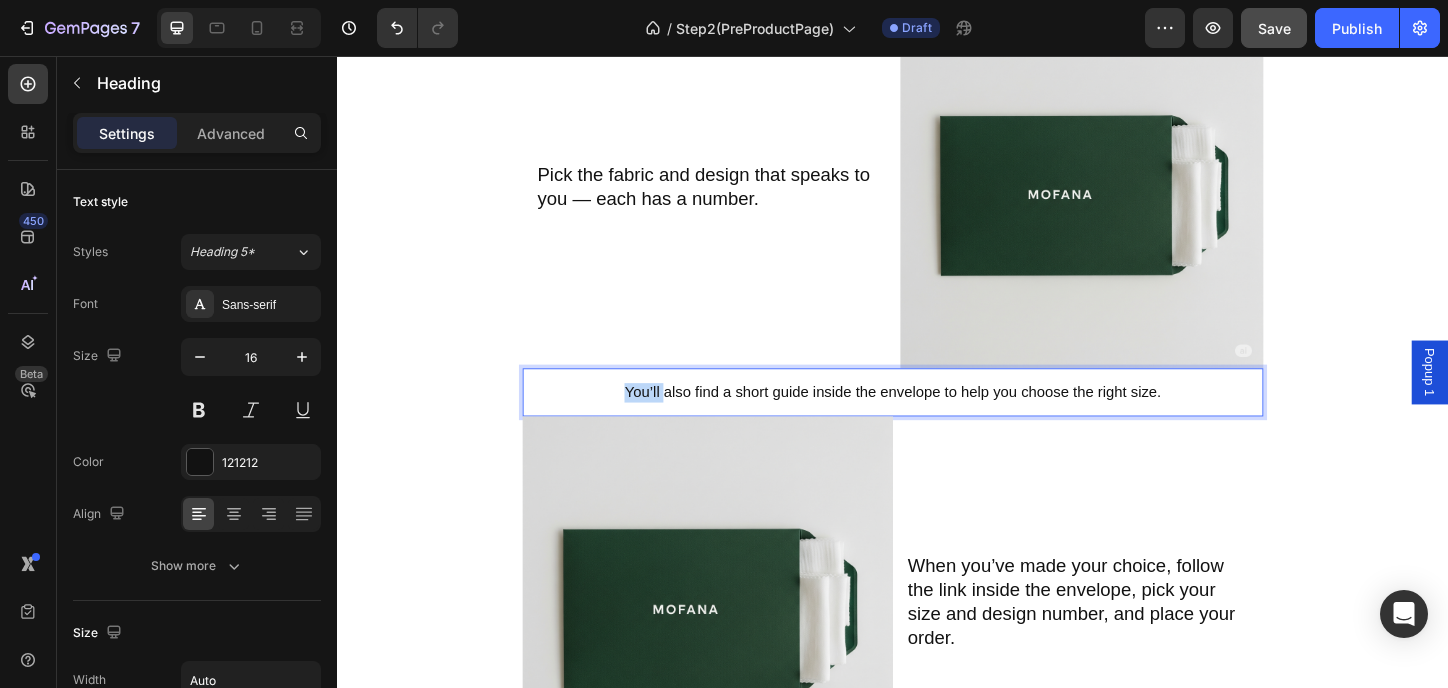 click on "You’ll also find a short guide inside the envelope to help you choose the right size." at bounding box center (936, 419) 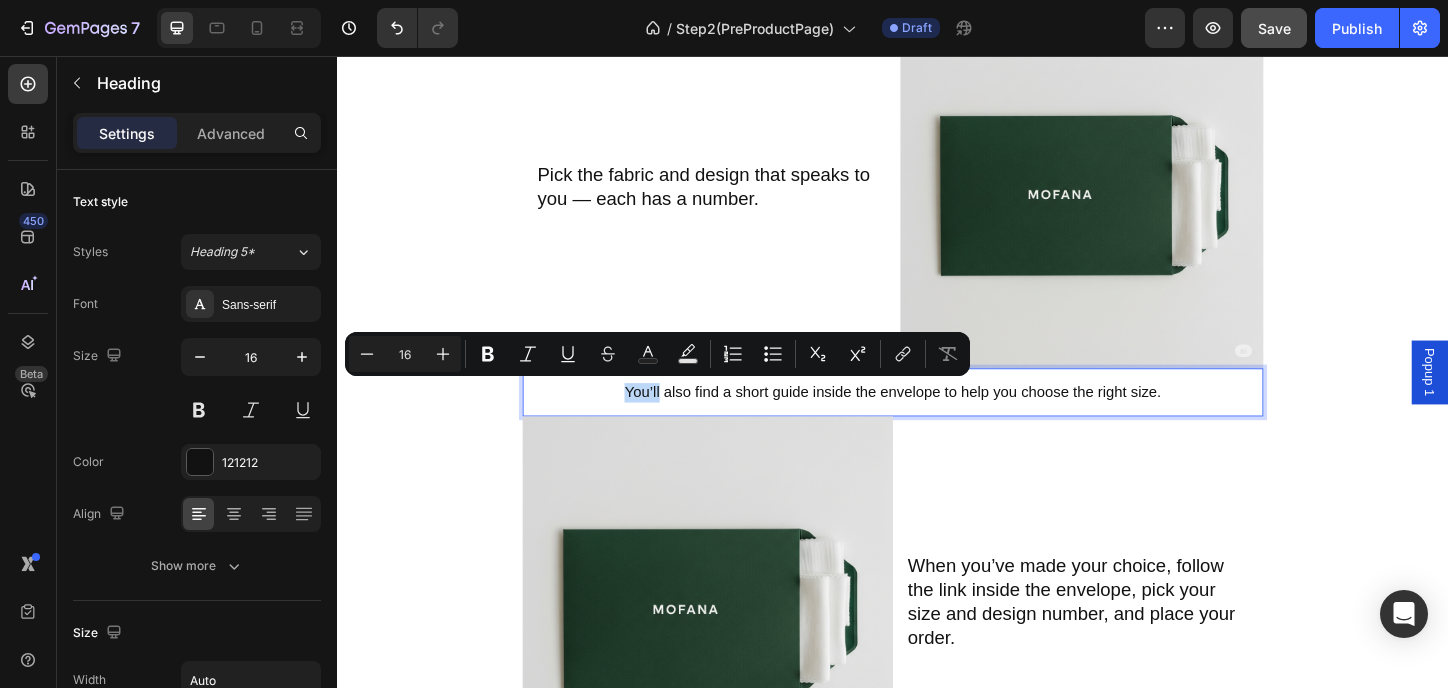 click on "You’ll also find a short guide inside the envelope to help you choose the right size." at bounding box center [936, 419] 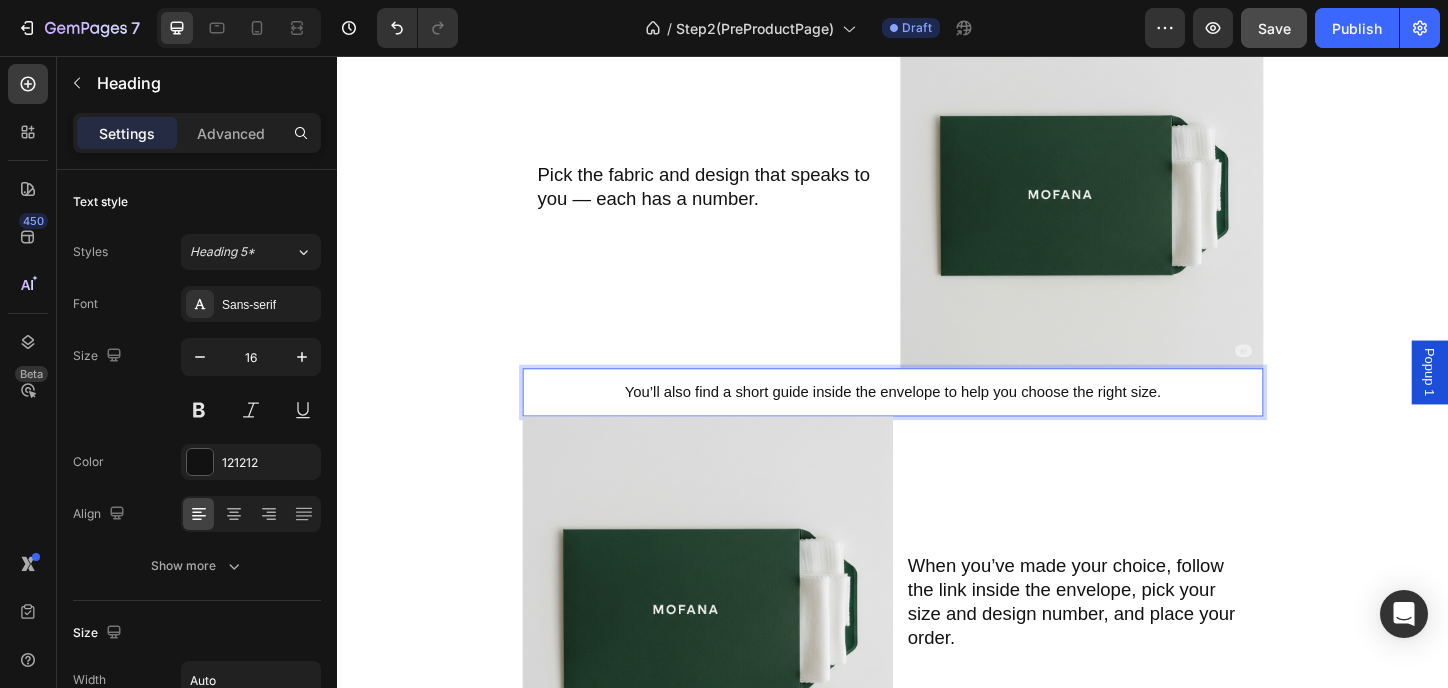 click on "You’ll also find a short guide inside the envelope to help you choose the right size." at bounding box center (936, 419) 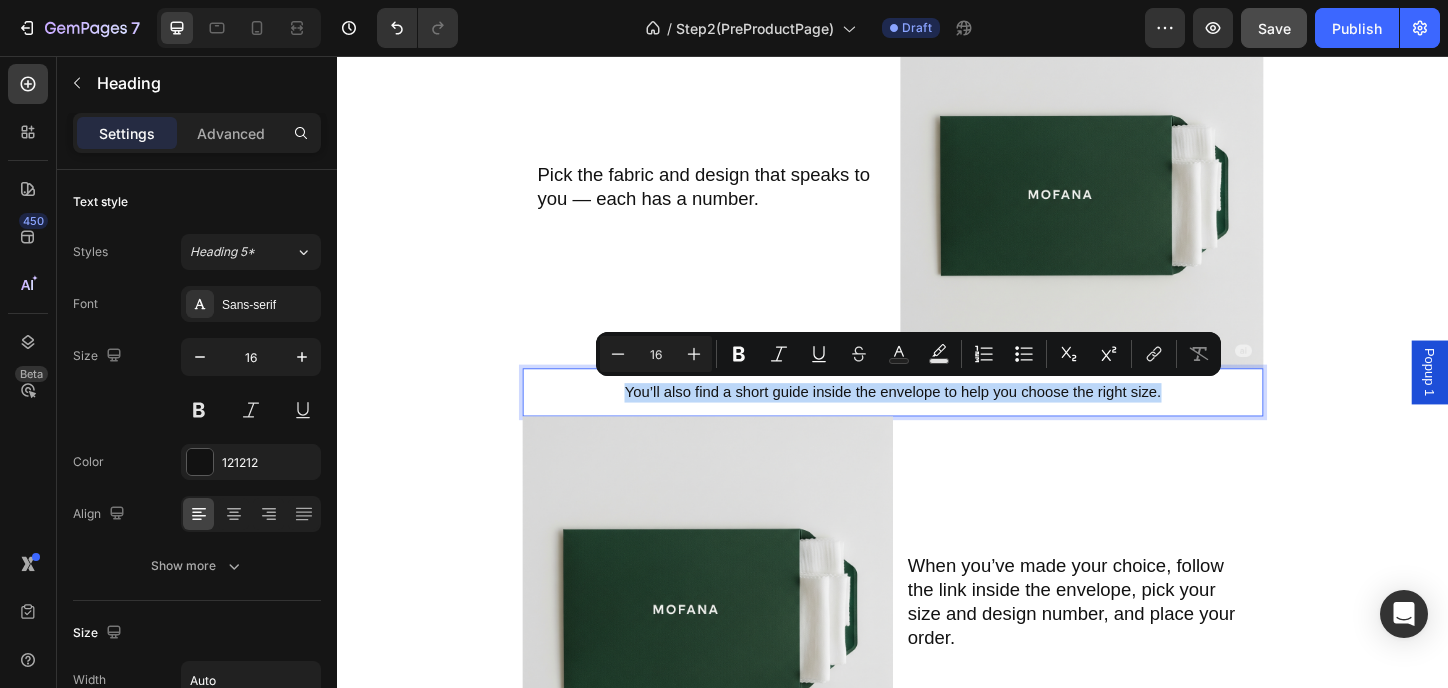 drag, startPoint x: 642, startPoint y: 420, endPoint x: 1221, endPoint y: 420, distance: 579 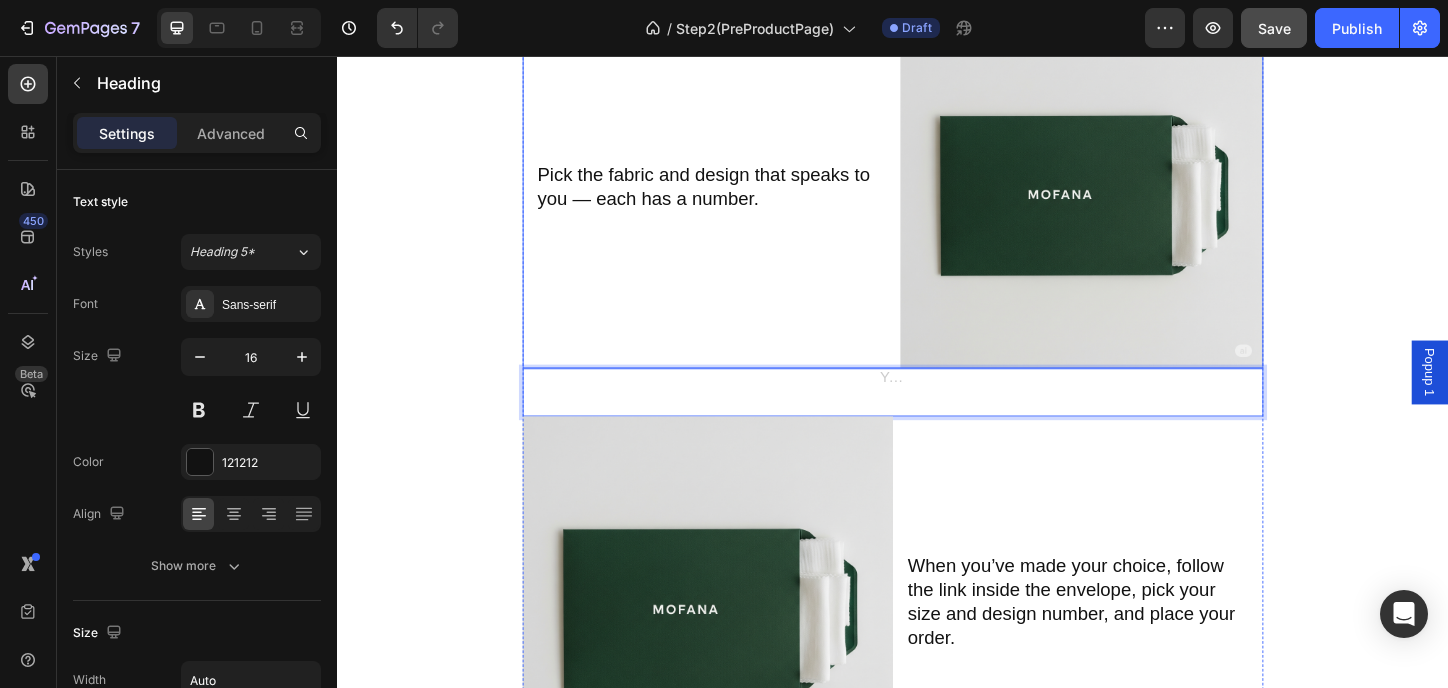 click on "Pick the fabric and design that speaks to you — each has a number. Heading" at bounding box center (733, 197) 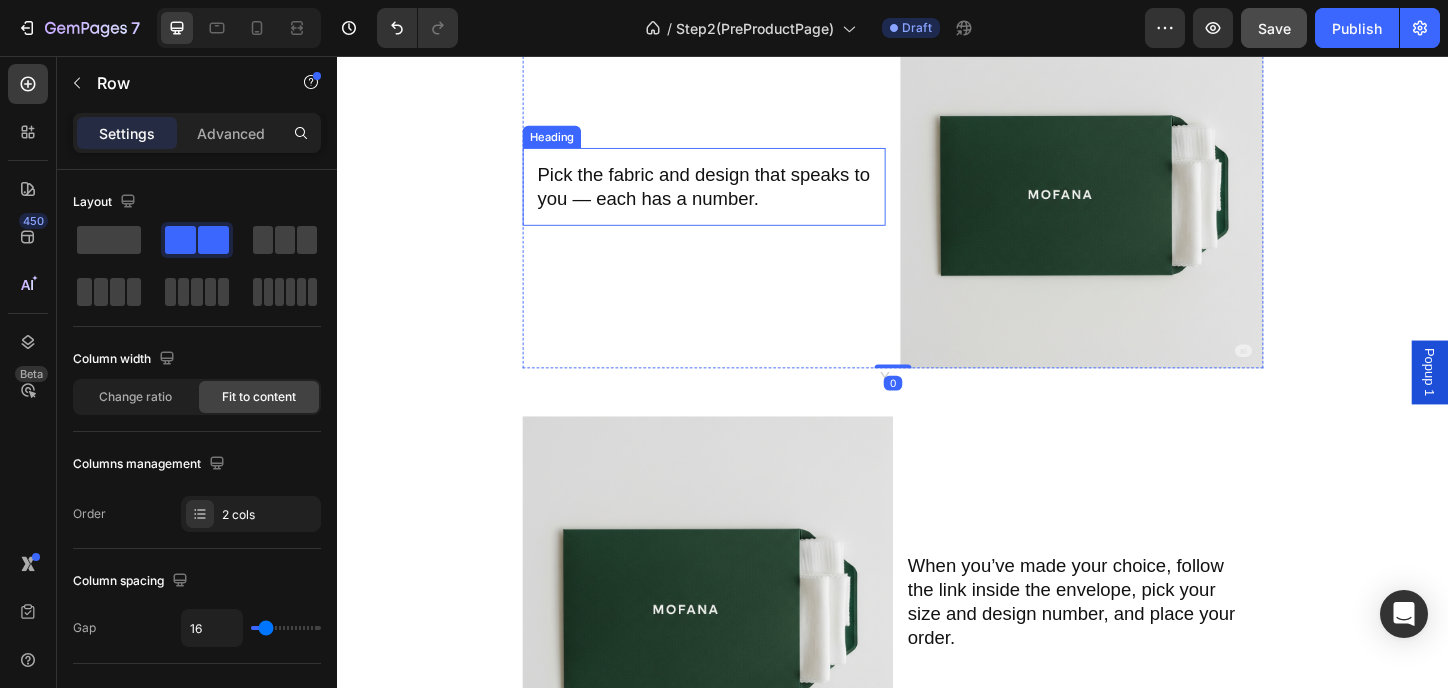 click on "Pick the fabric and design that speaks to you — each has a number." at bounding box center [733, 197] 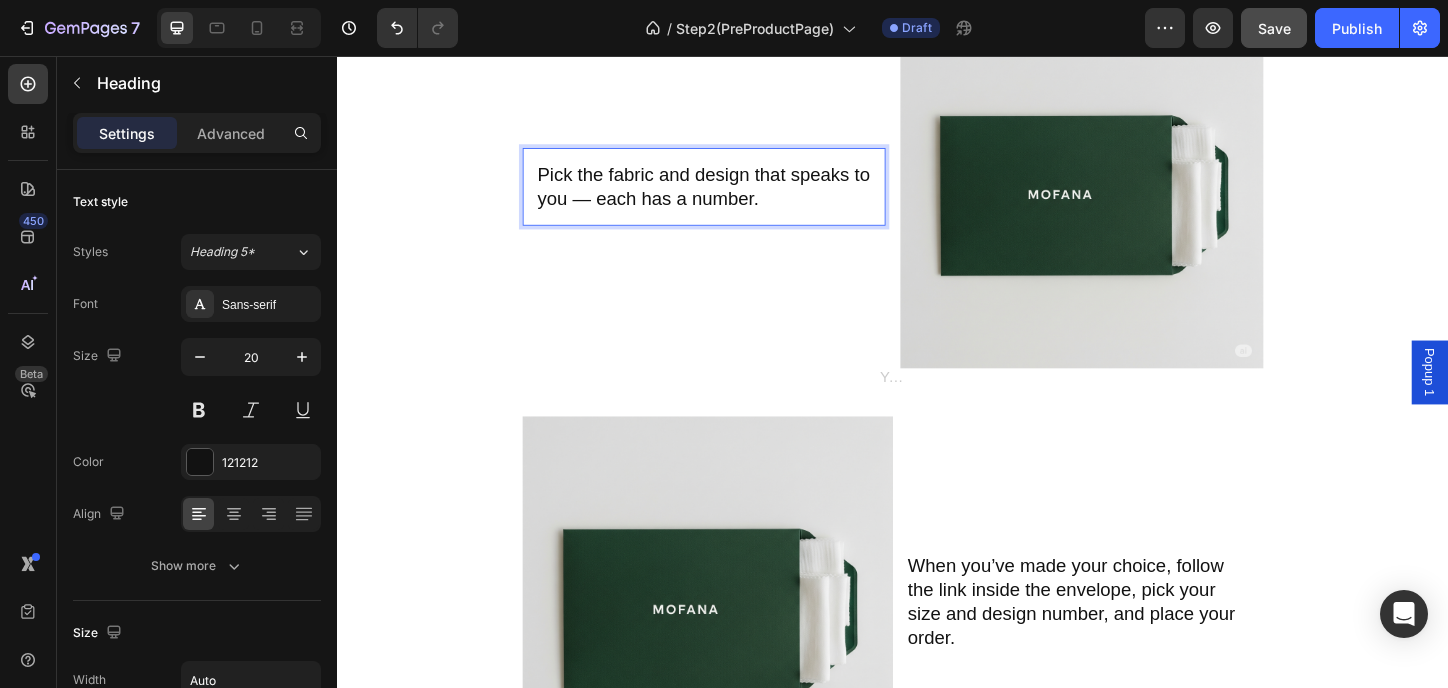 scroll, scrollTop: 576, scrollLeft: 0, axis: vertical 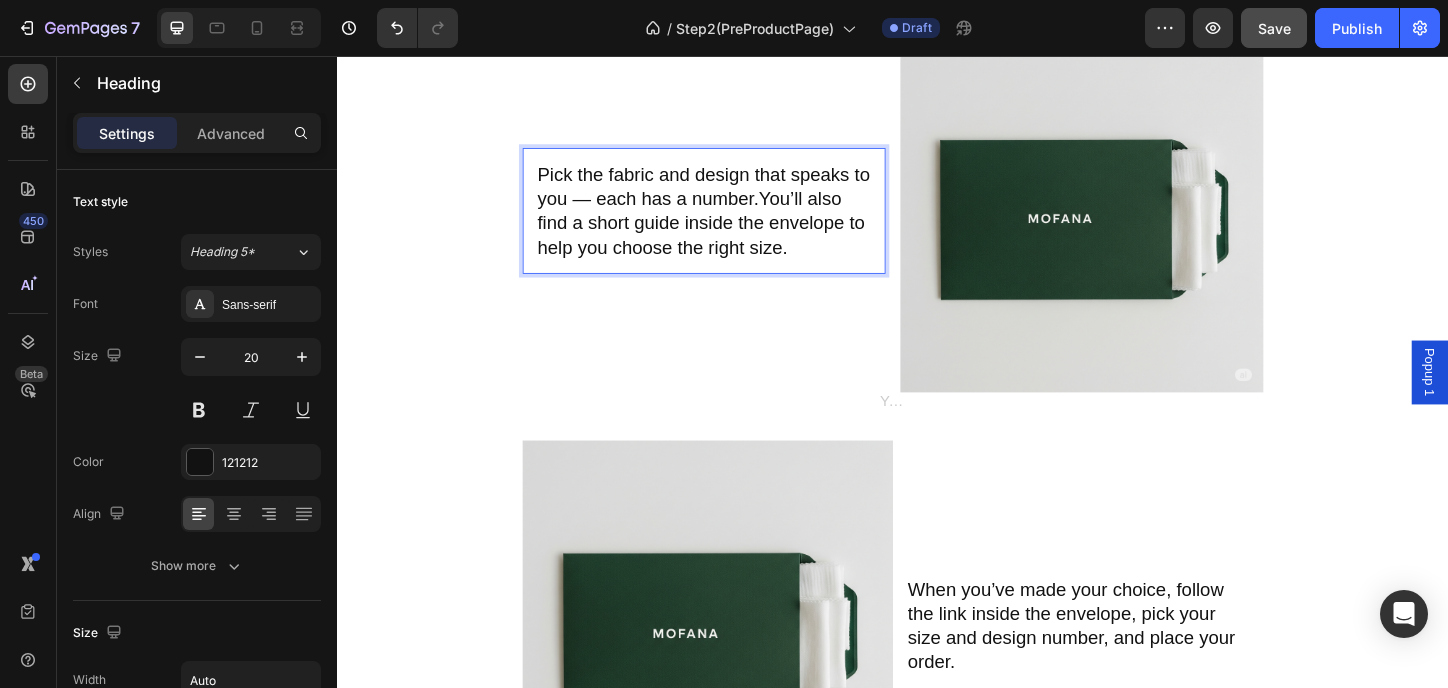 click on "Pick the fabric and design that speaks to you — each has a number.You’ll also find a short guide inside the envelope to help you choose the right size." at bounding box center (733, 223) 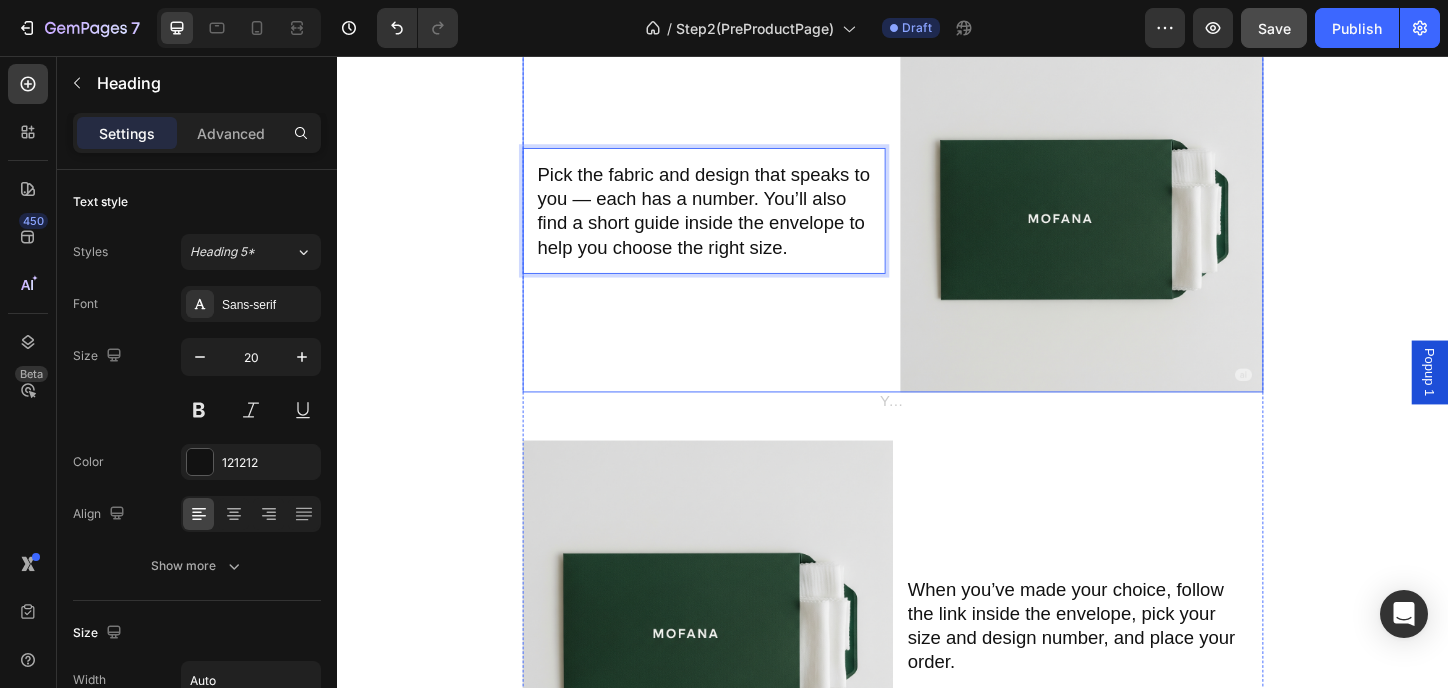click on "Pick the fabric and design that speaks to you — each has a number. You’ll also find a short guide inside the envelope to help you choose the right size. Heading   0" at bounding box center [733, 223] 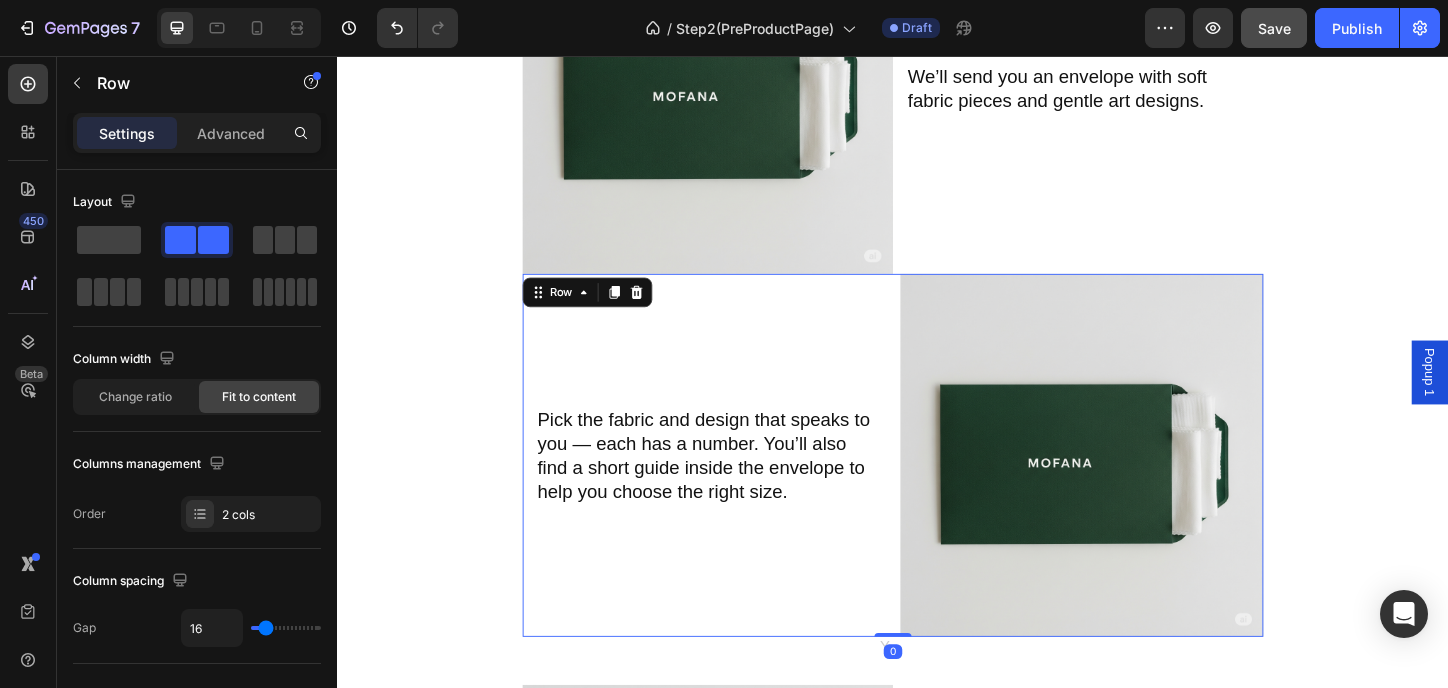 scroll, scrollTop: 309, scrollLeft: 0, axis: vertical 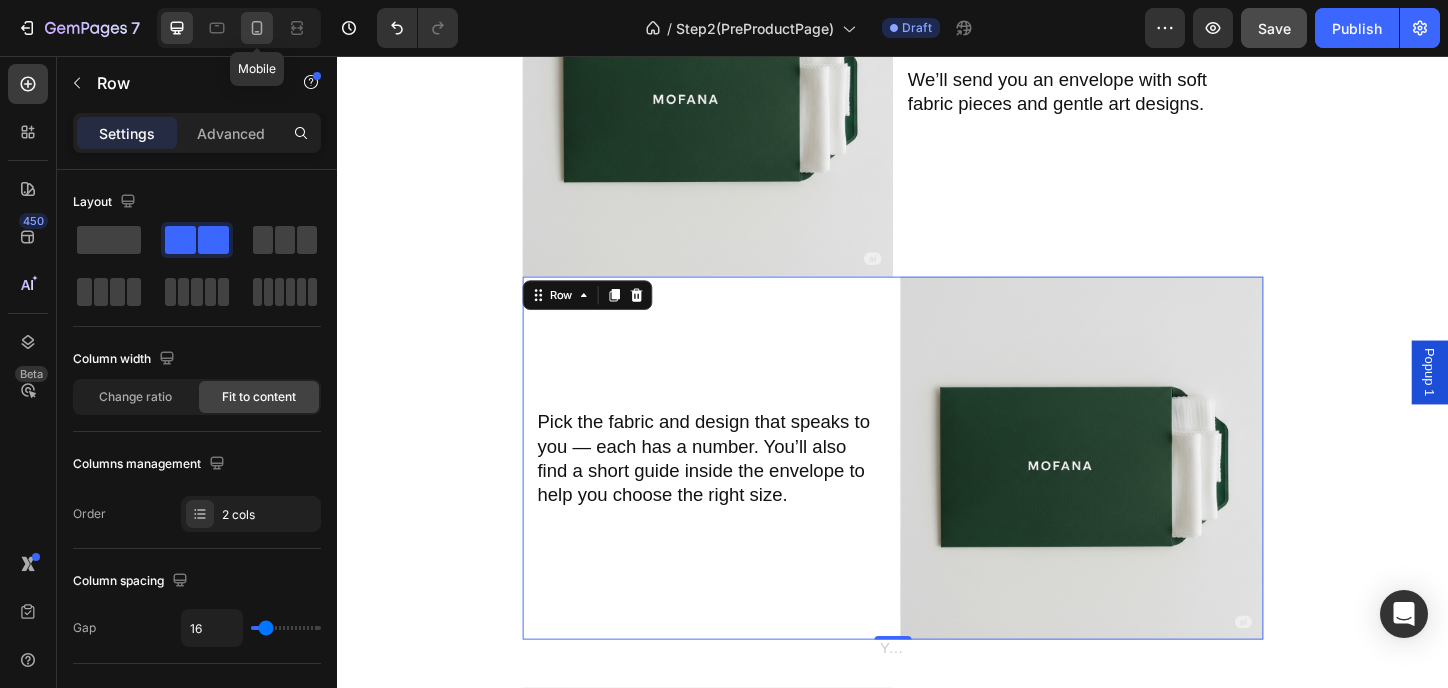 drag, startPoint x: 253, startPoint y: 30, endPoint x: 183, endPoint y: 103, distance: 101.13852 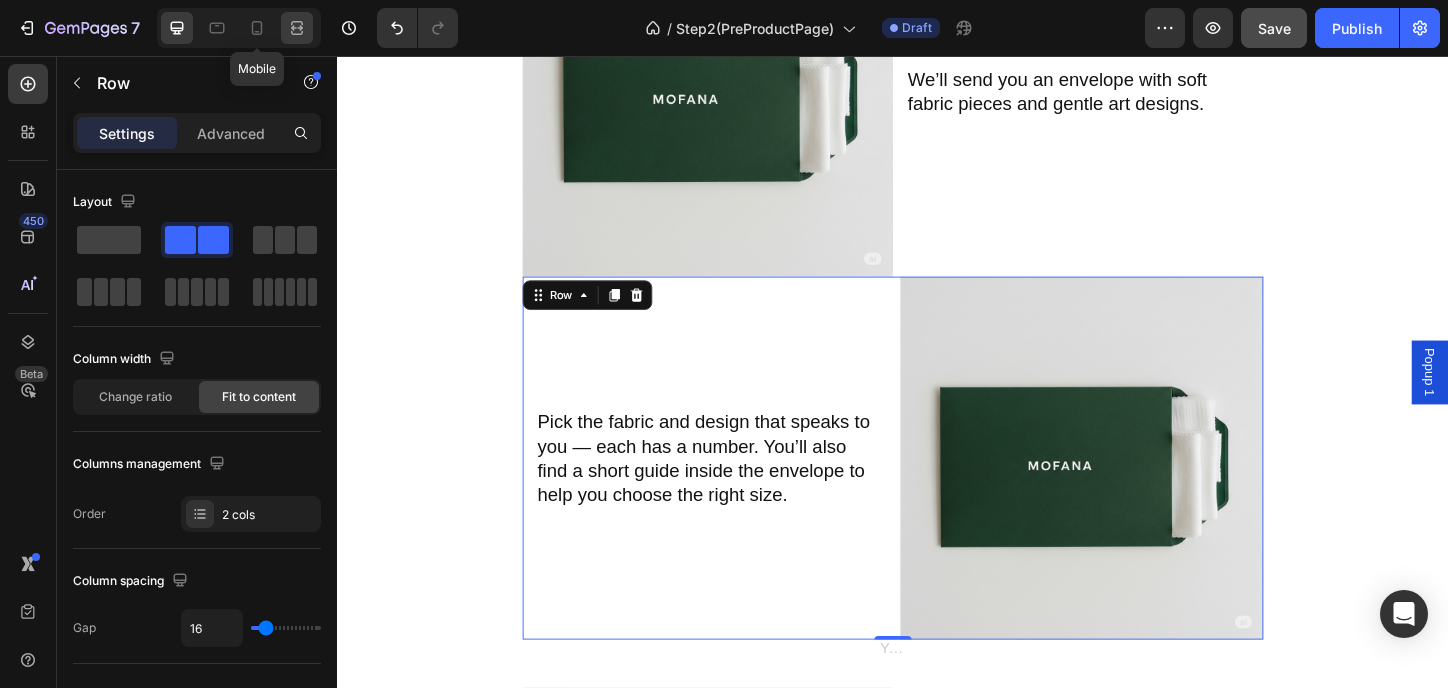 type on "100%" 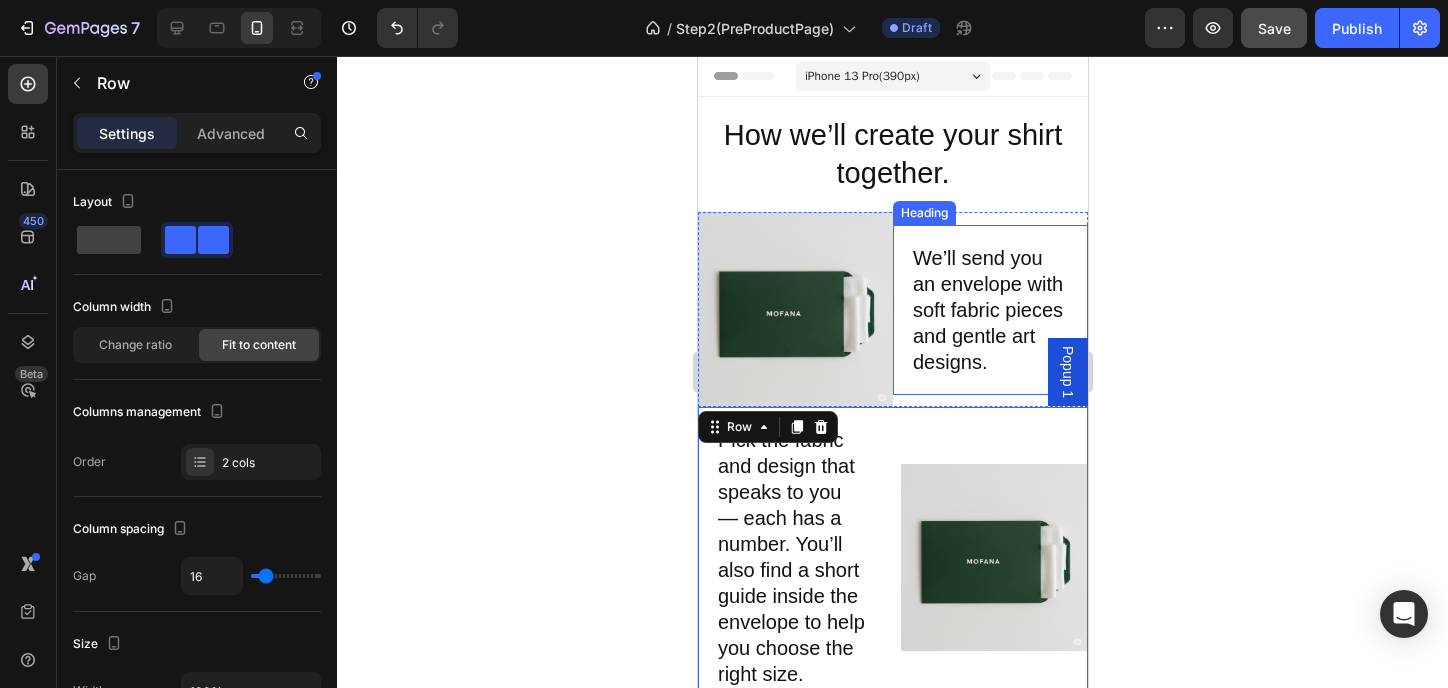 scroll, scrollTop: 133, scrollLeft: 0, axis: vertical 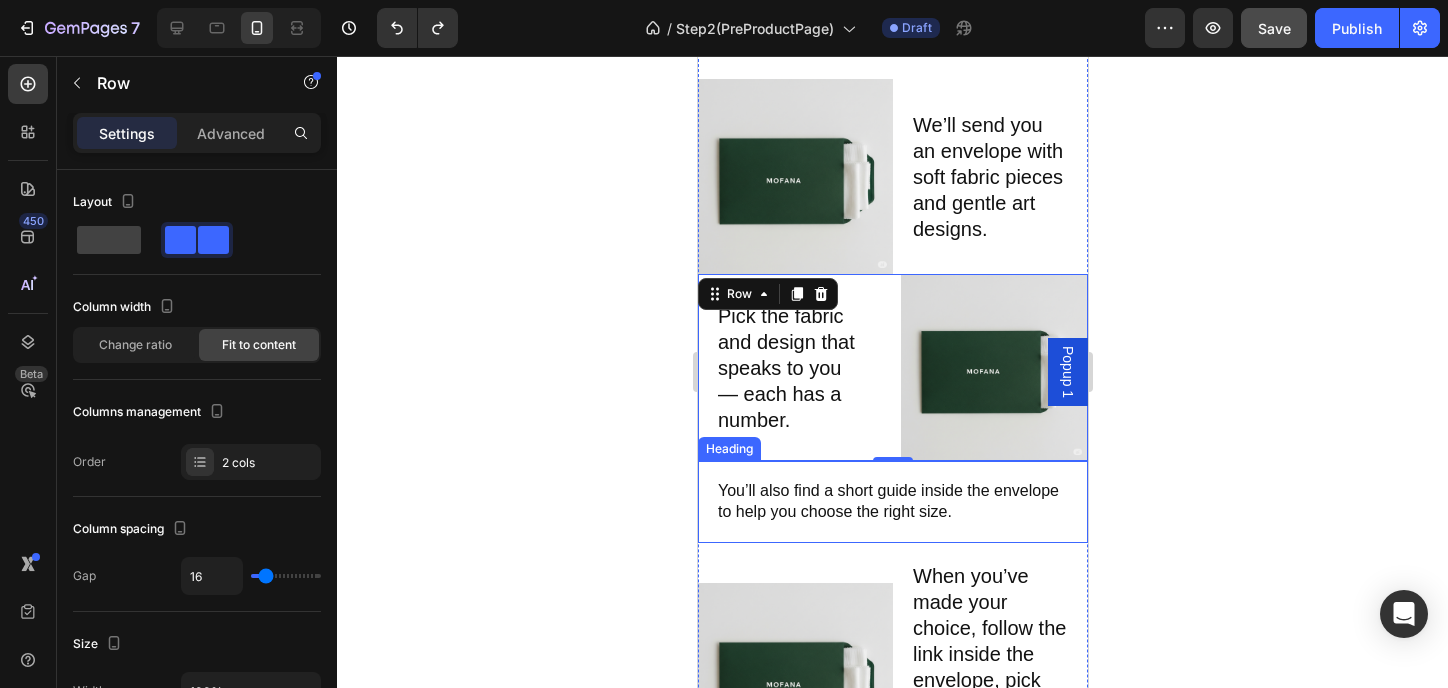 click on "You’ll also find a short guide inside the envelope to help you choose the right size." at bounding box center (892, 502) 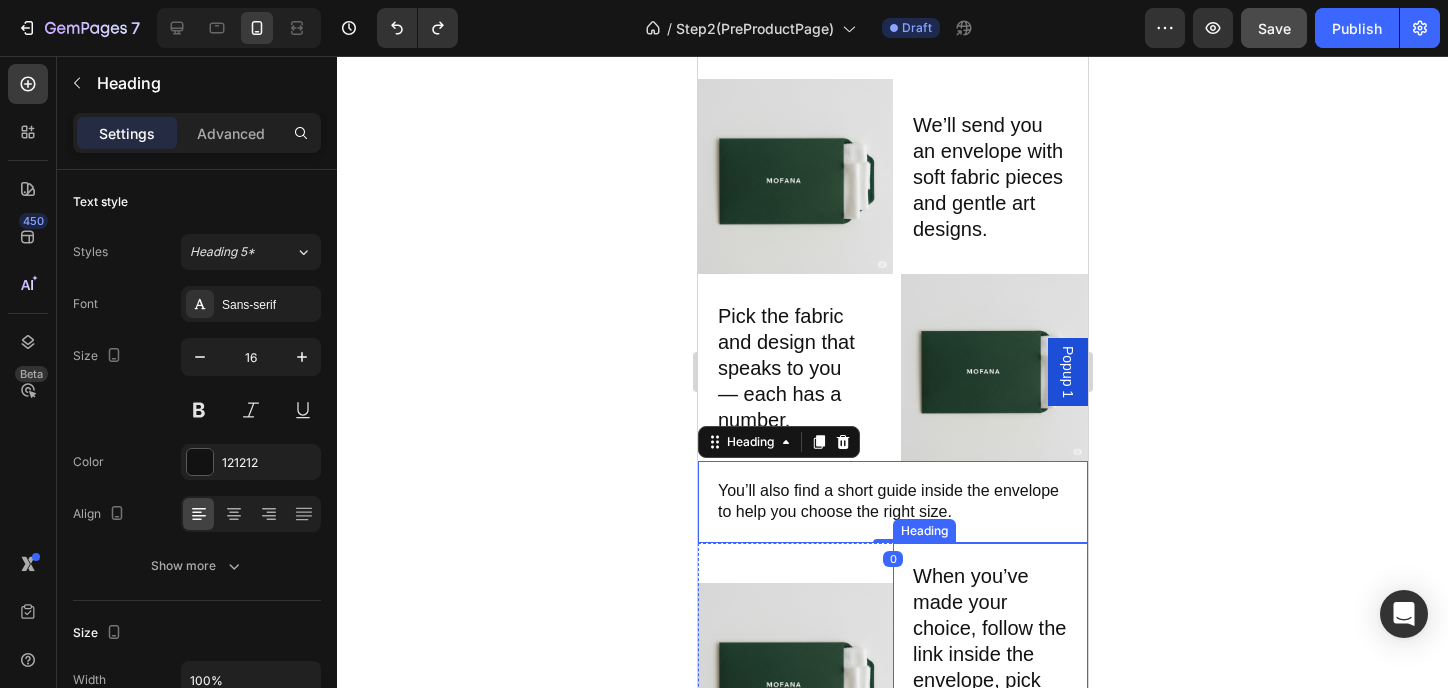scroll, scrollTop: 266, scrollLeft: 0, axis: vertical 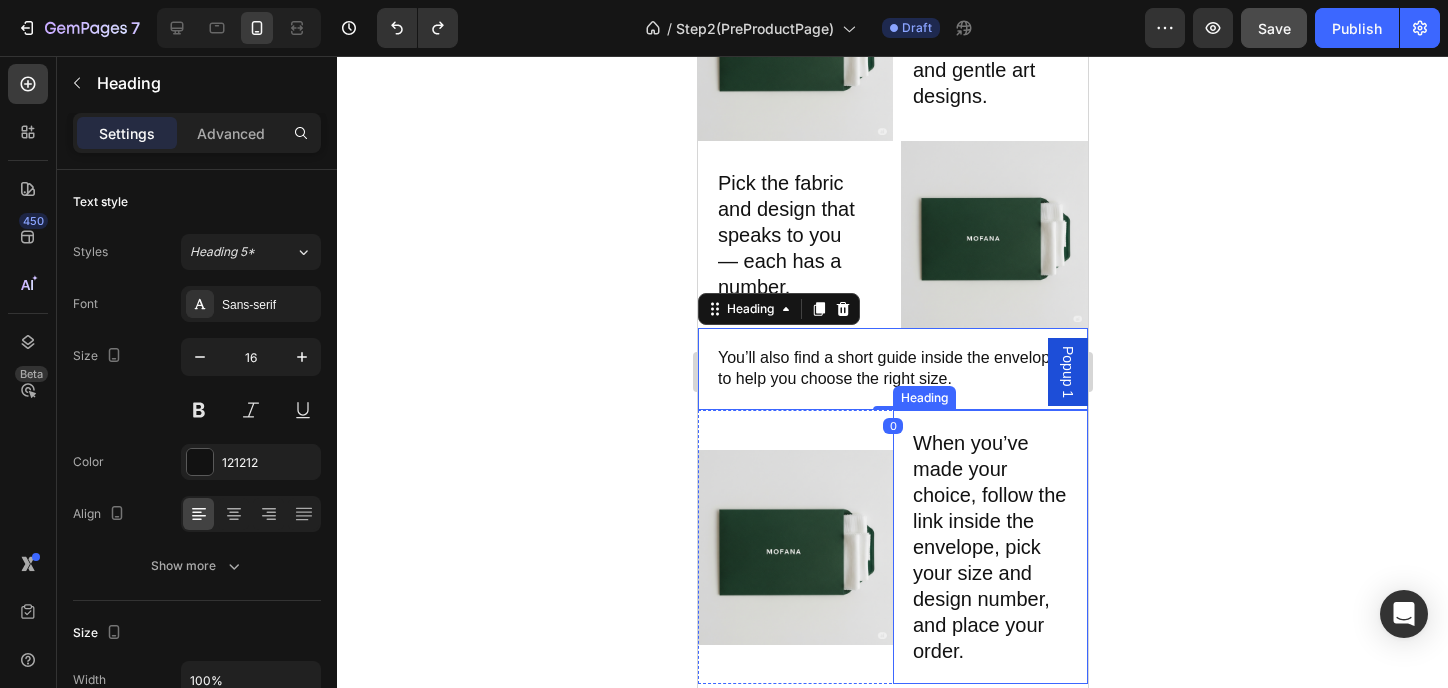 click on "When you’ve made your choice, follow the link inside the envelope, pick your size and design number, and place your order." at bounding box center [989, 547] 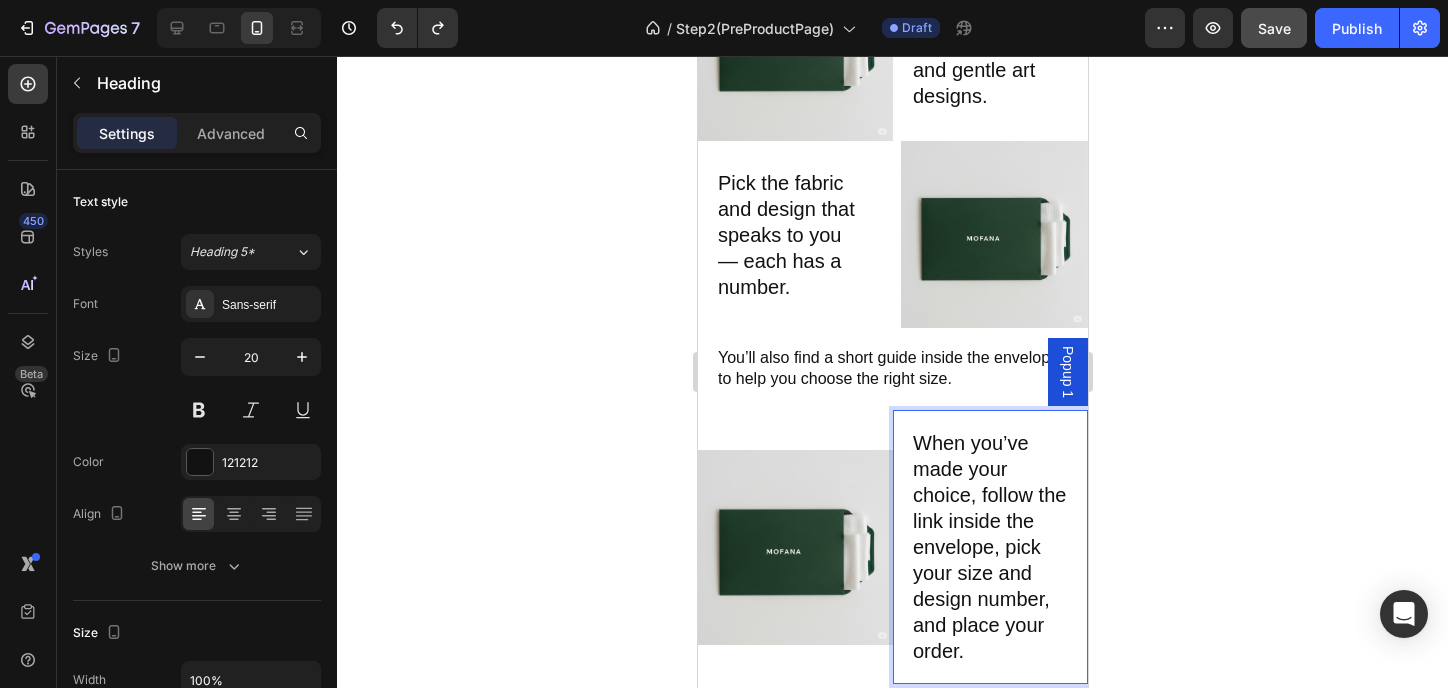 click on "When you’ve made your choice, follow the link inside the envelope, pick your size and design number, and place your order." at bounding box center (989, 547) 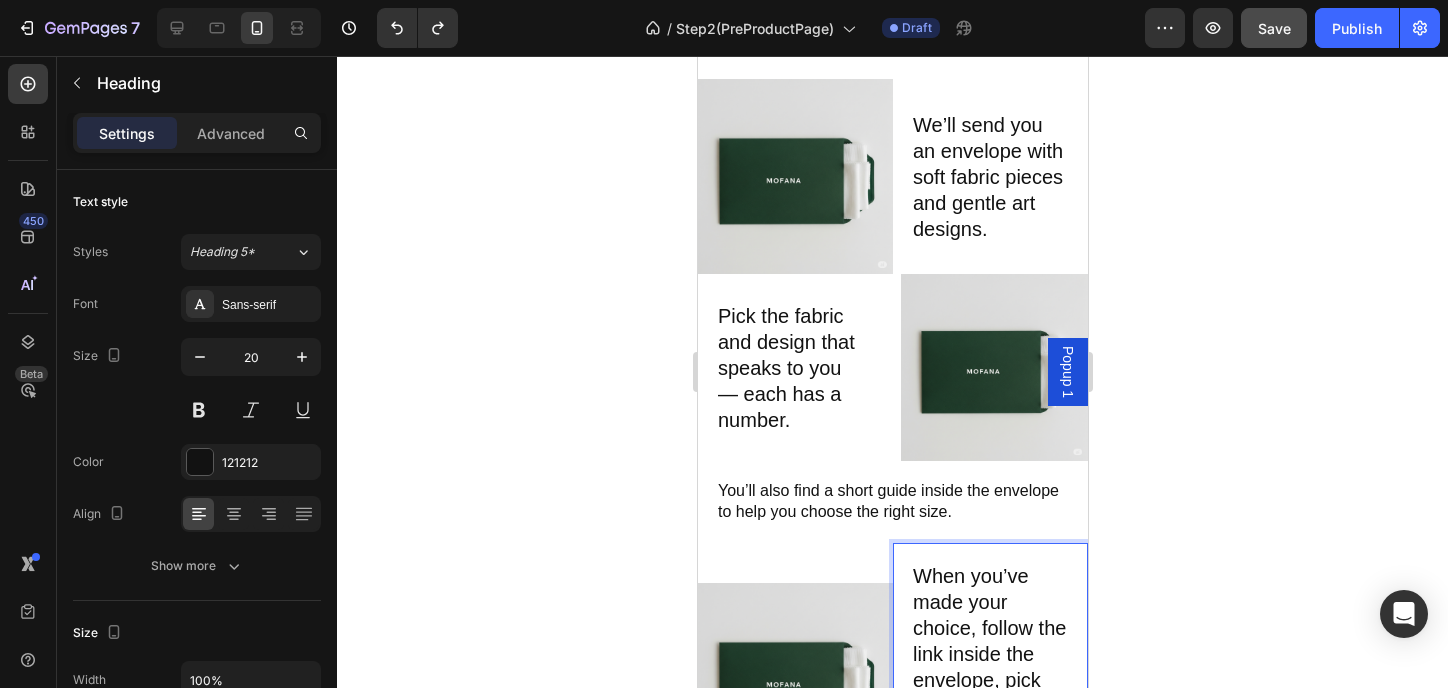 click on "When you’ve made your choice, follow the link inside the envelope, pick your size and design number, and place your order." at bounding box center (989, 680) 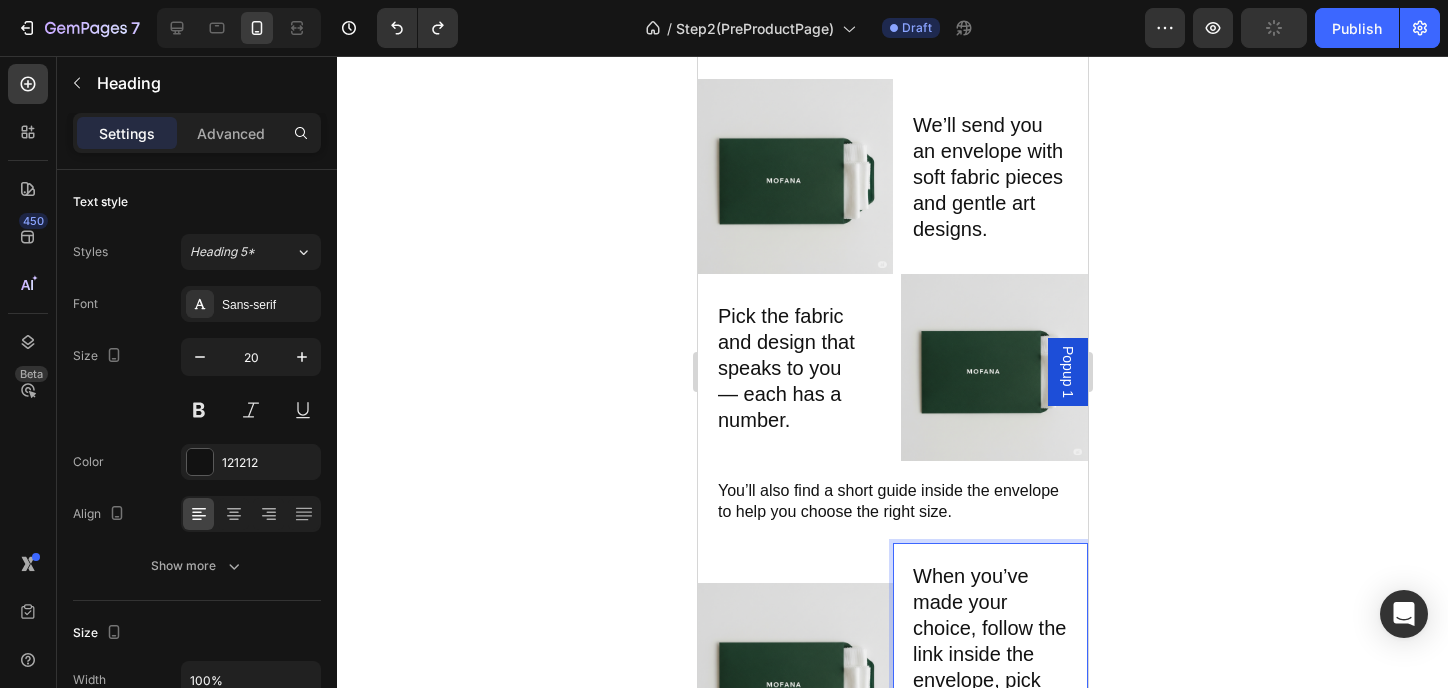 click on "When you’ve made your choice, follow the link inside the envelope, pick your size and design number, and place your order." at bounding box center (989, 680) 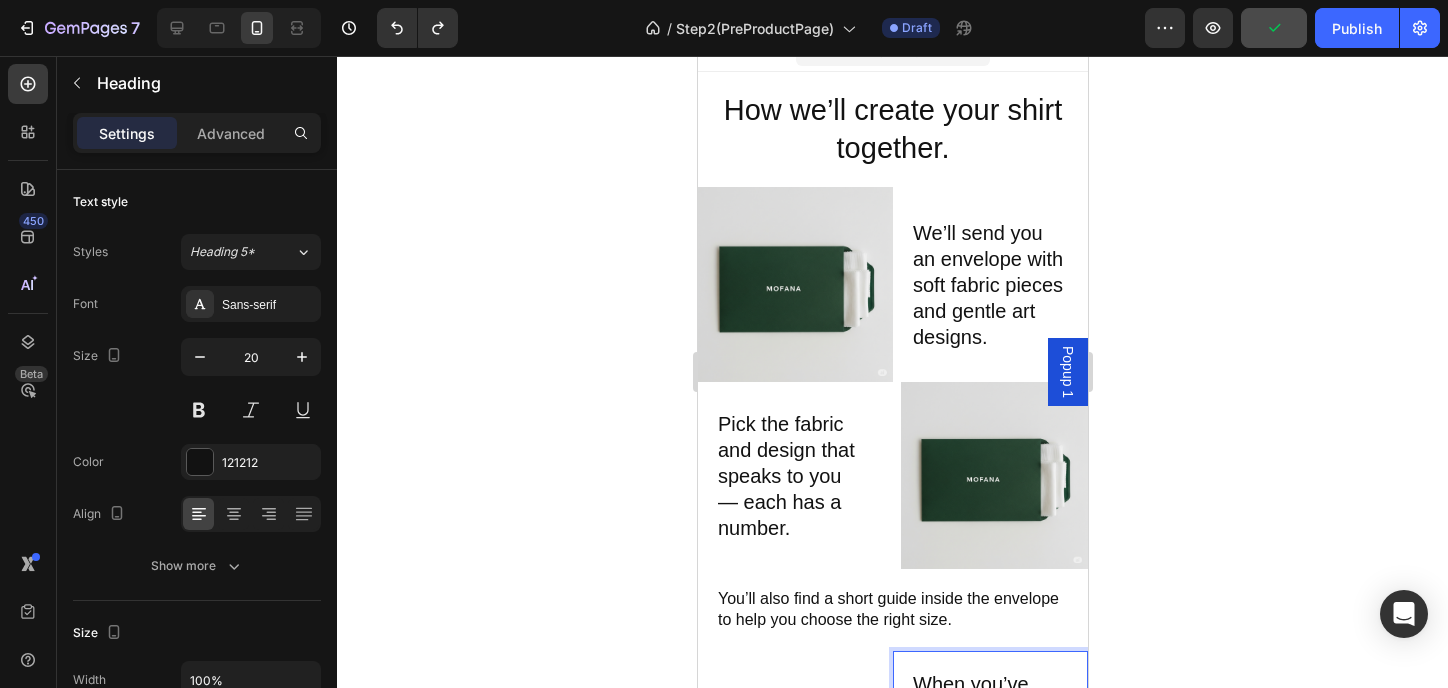 scroll, scrollTop: 0, scrollLeft: 0, axis: both 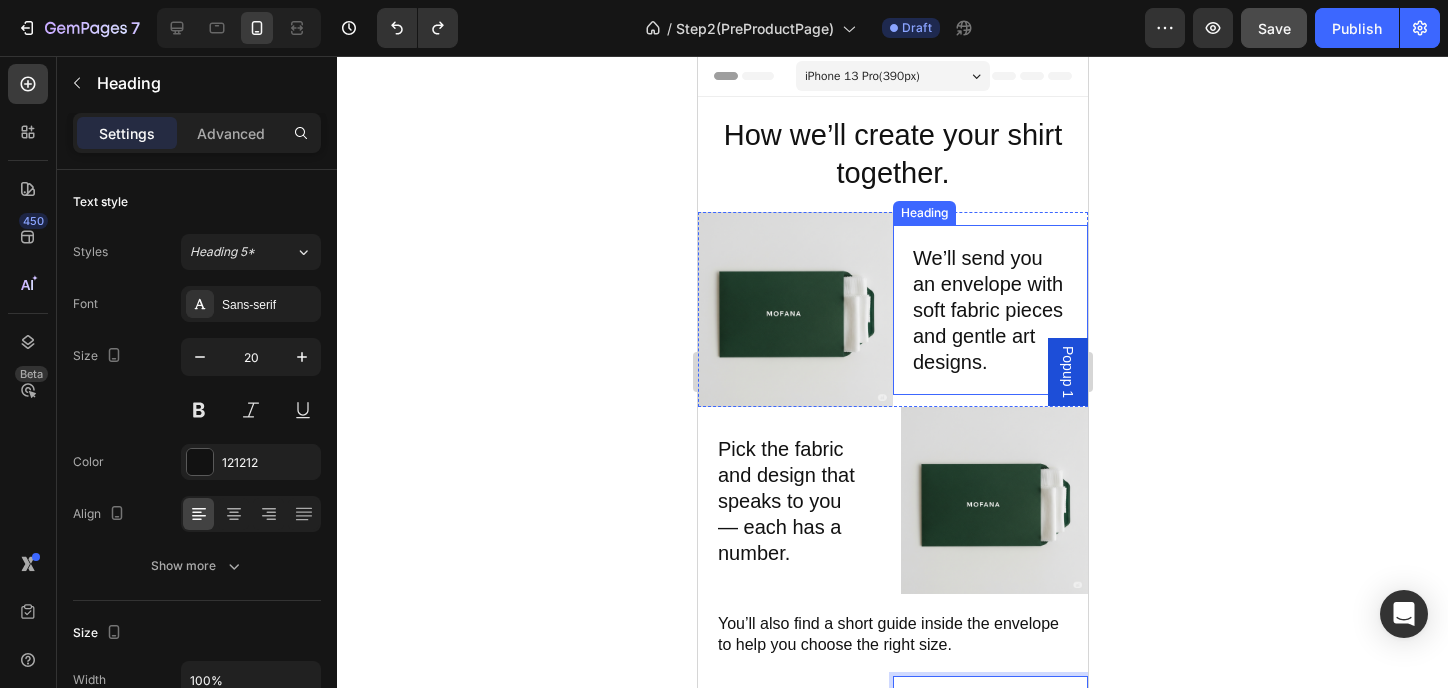 click on "We’ll send you an envelope with soft fabric pieces and gentle art designs." at bounding box center [989, 310] 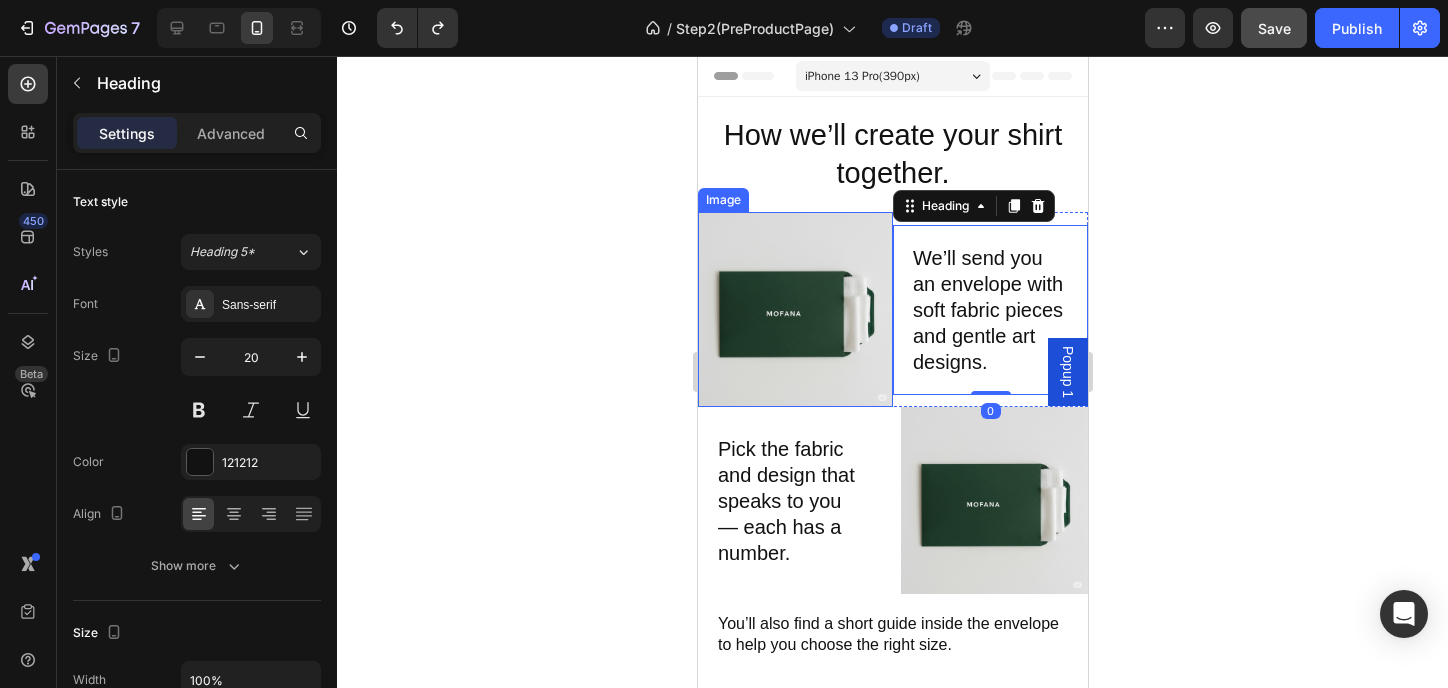 click at bounding box center [794, 309] 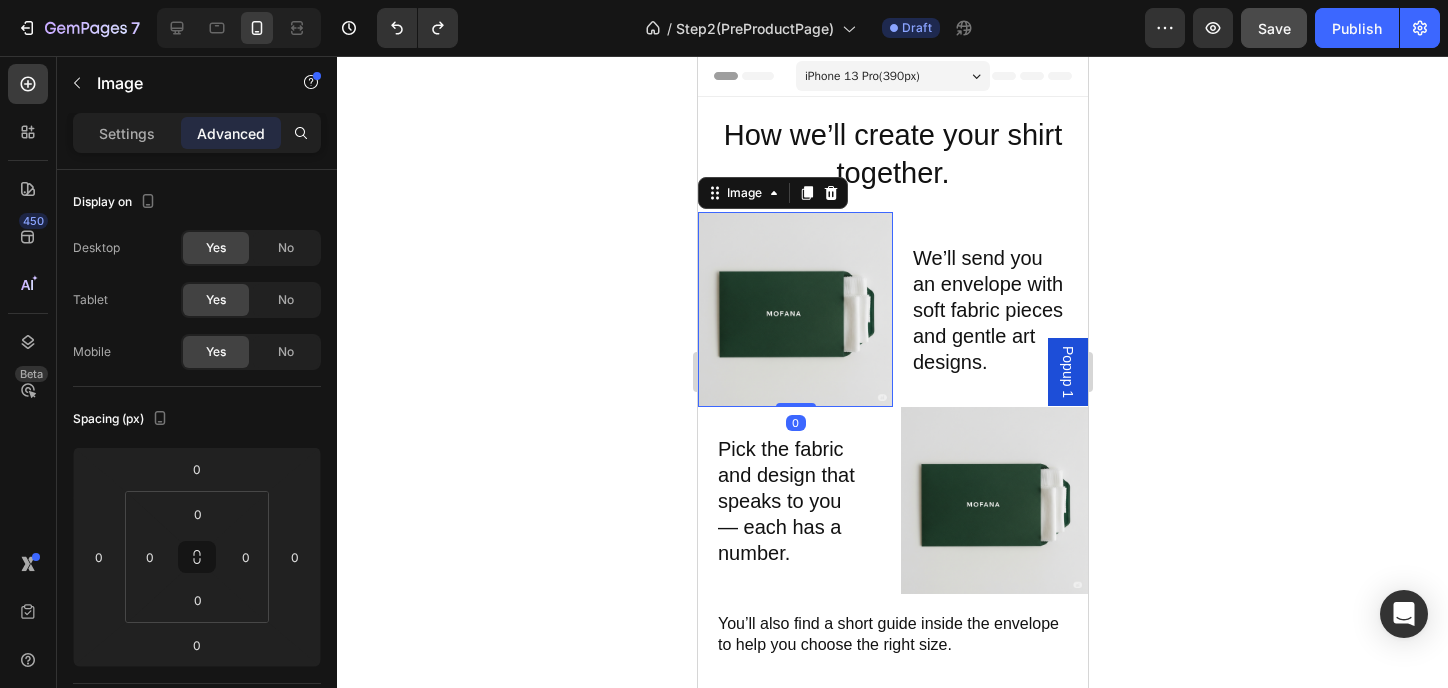 click on "We’ll send you an envelope with soft fabric pieces and gentle art designs." at bounding box center [989, 310] 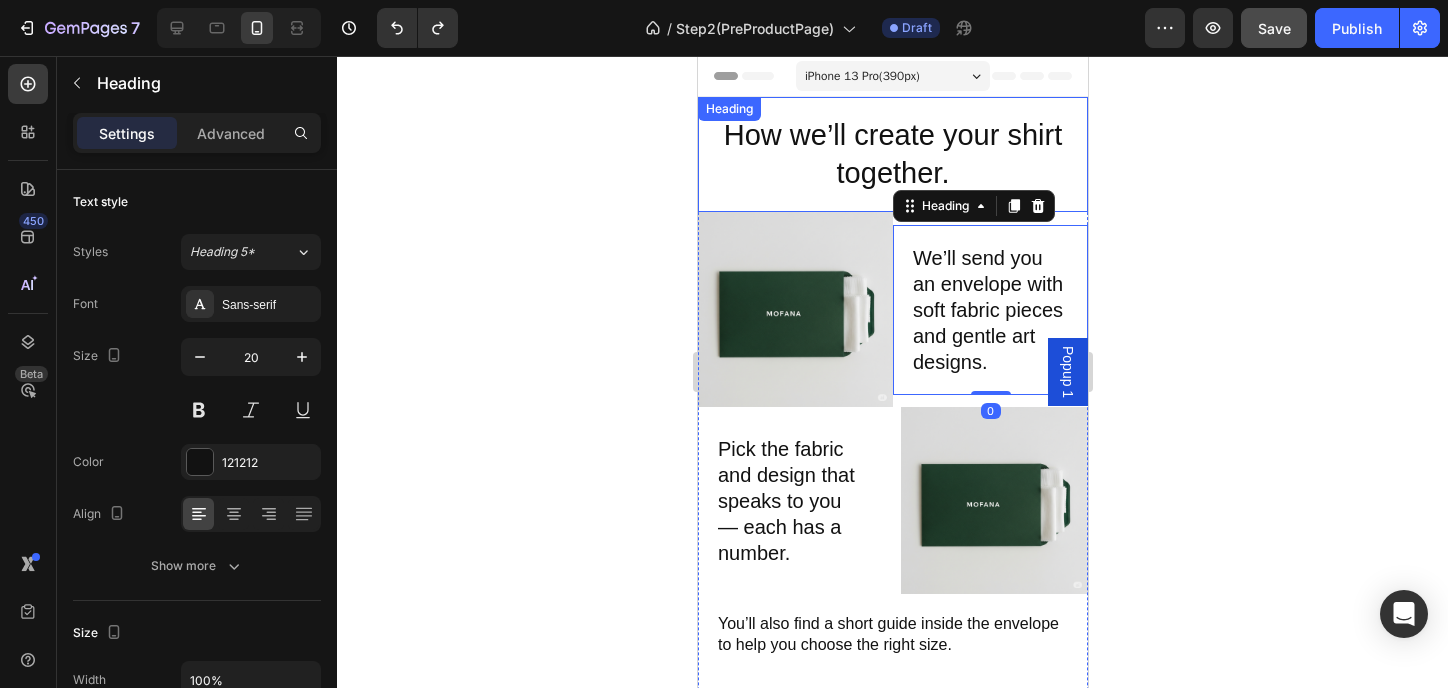 click on "How we’ll create your shirt together." at bounding box center [892, 154] 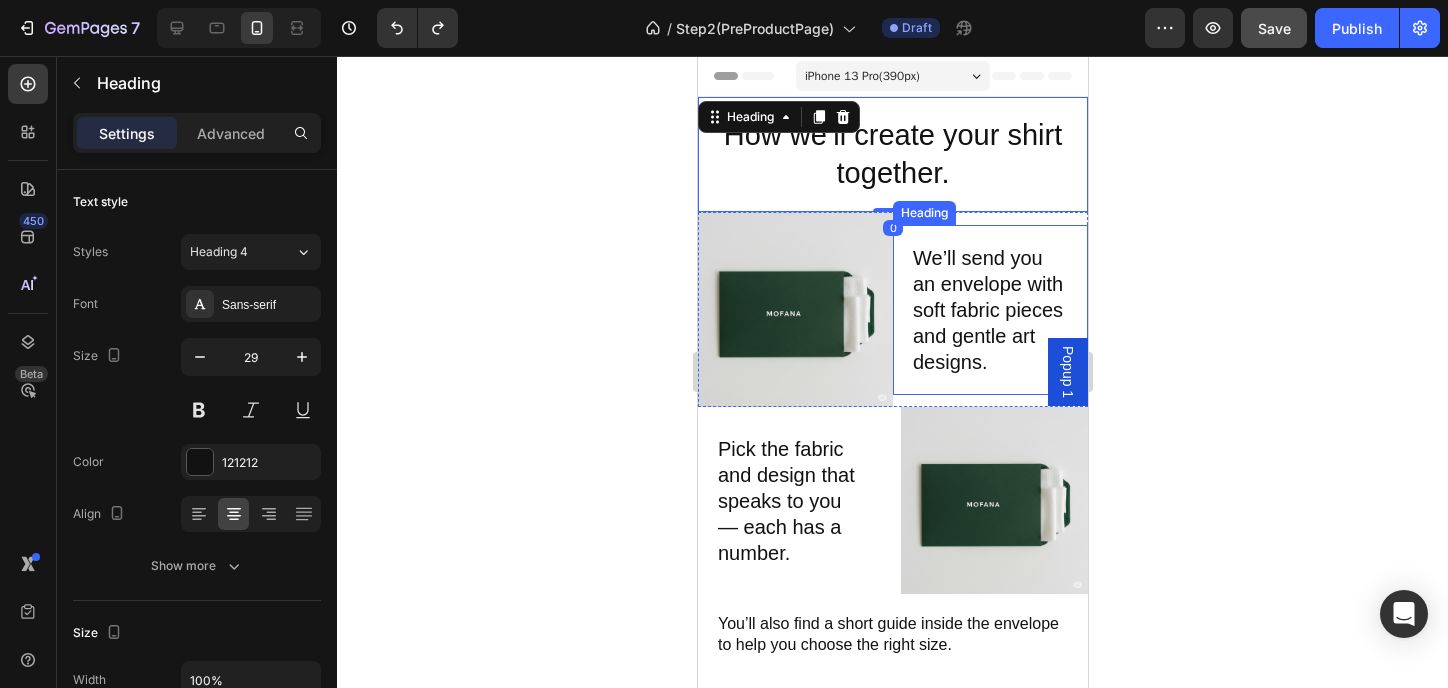 click on "We’ll send you an envelope with soft fabric pieces and gentle art designs." at bounding box center [989, 310] 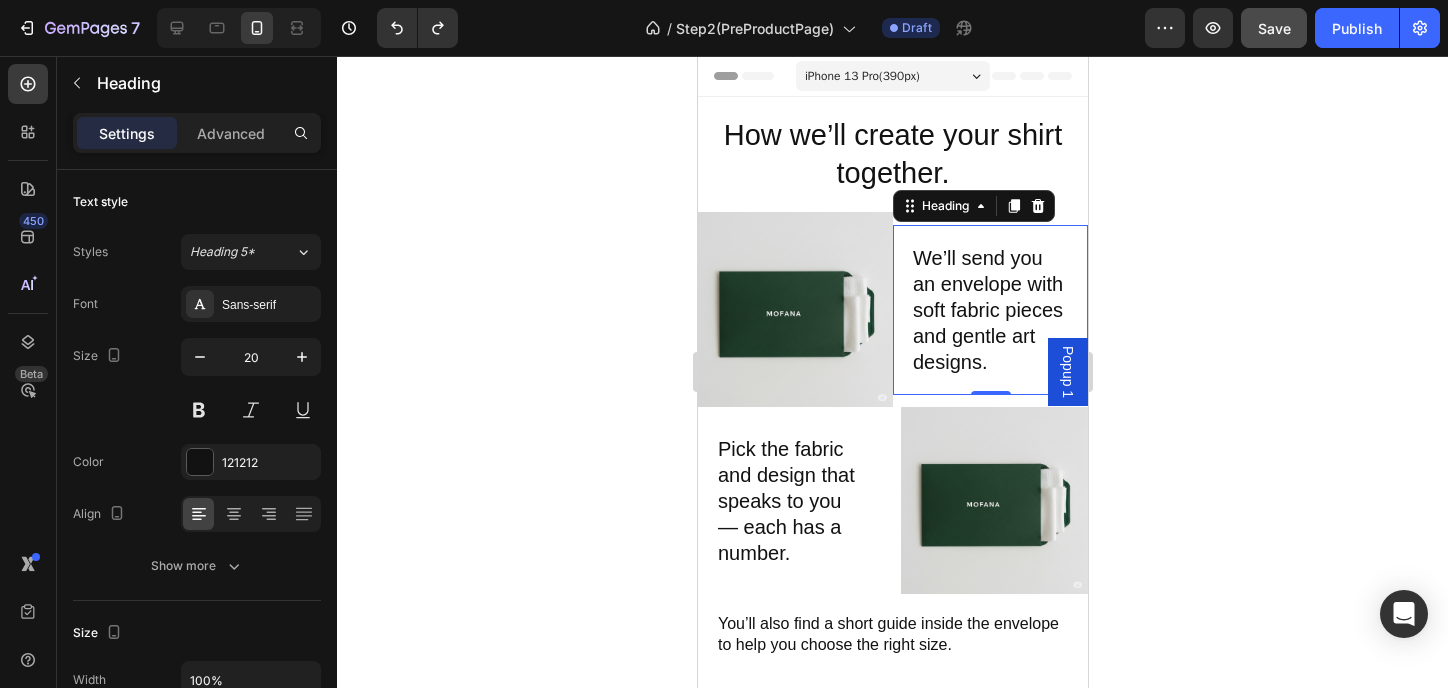 click 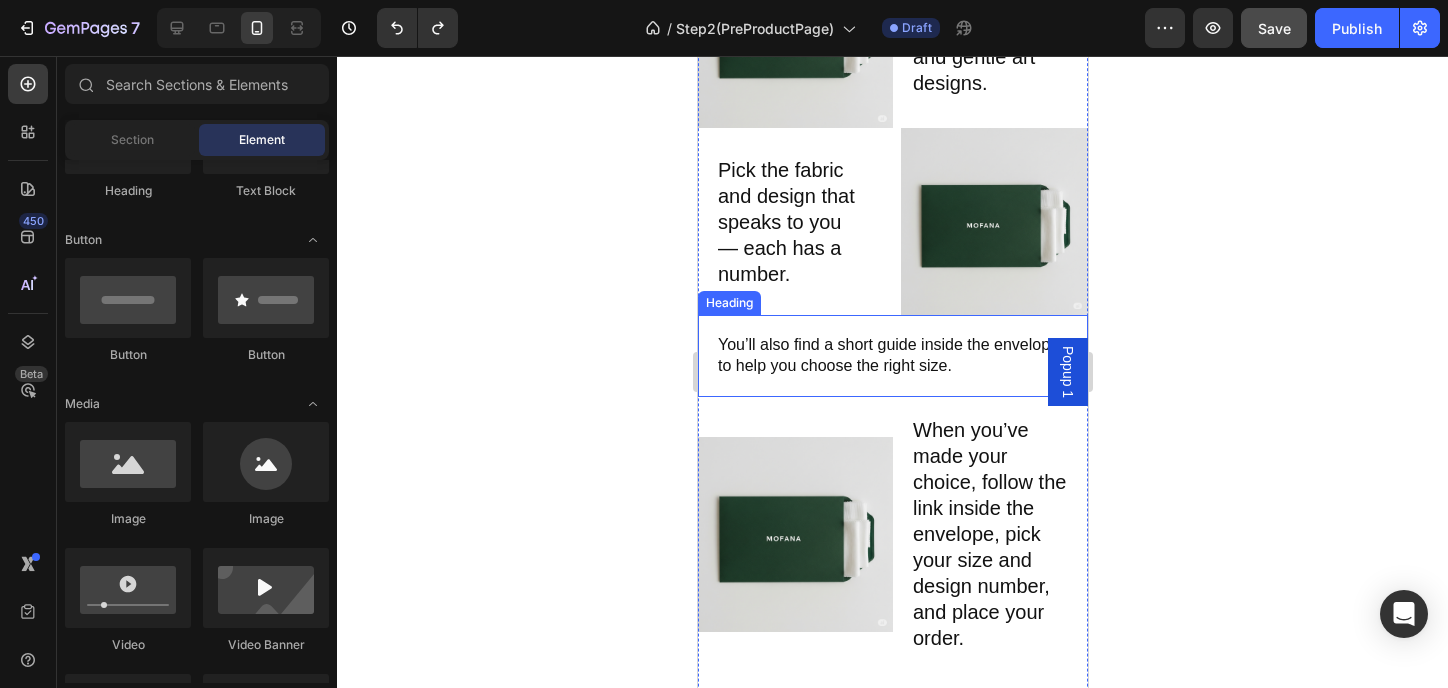 scroll, scrollTop: 400, scrollLeft: 0, axis: vertical 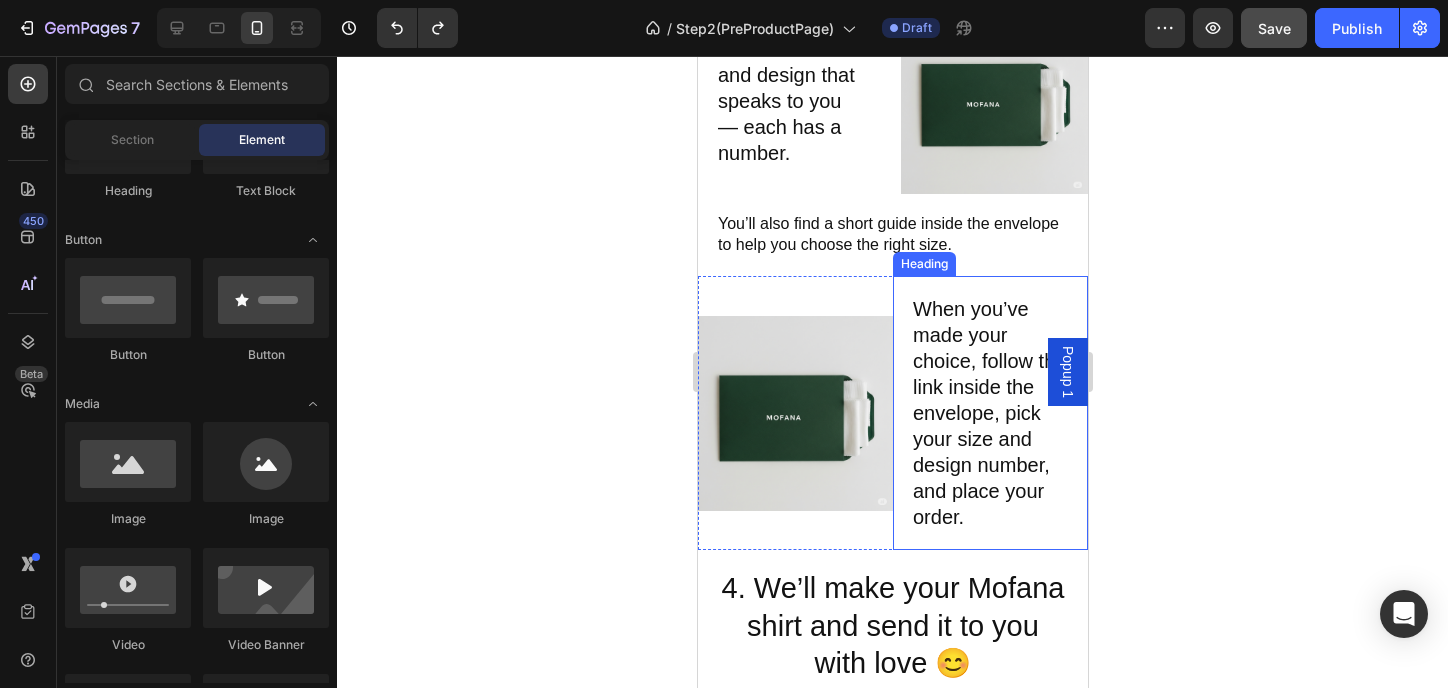 click on "When you’ve made your choice, follow the link inside the envelope, pick your size and design number, and place your order." at bounding box center [989, 413] 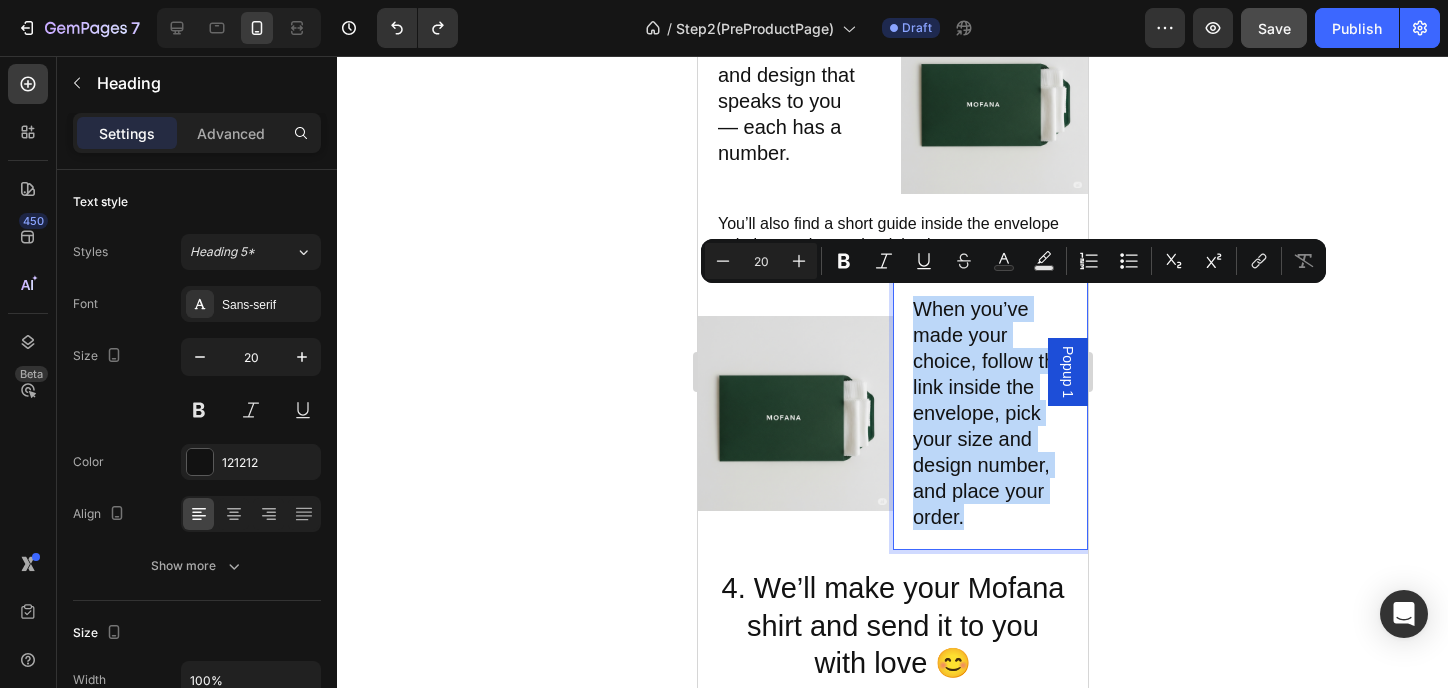 copy on "When you’ve made your choice, follow the link inside the envelope, pick your size and design number, and place your order." 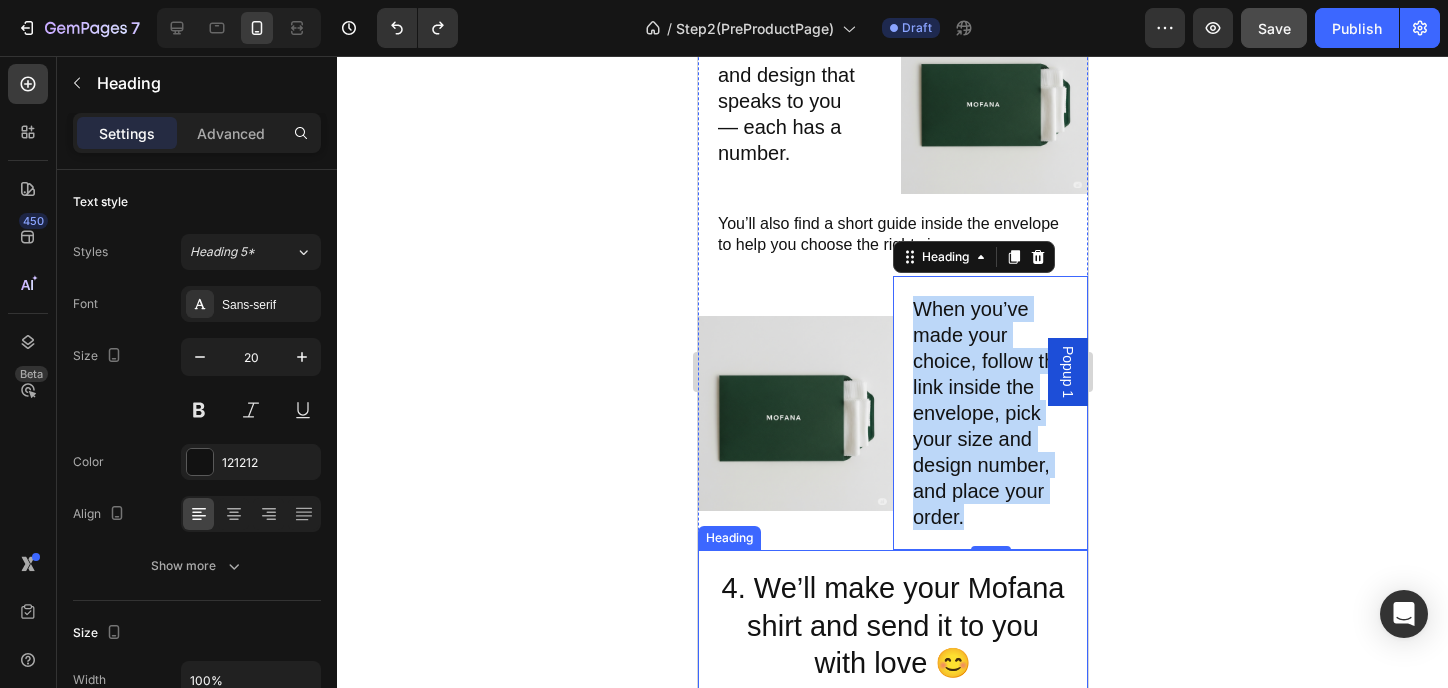 drag, startPoint x: 855, startPoint y: 585, endPoint x: 874, endPoint y: 501, distance: 86.12201 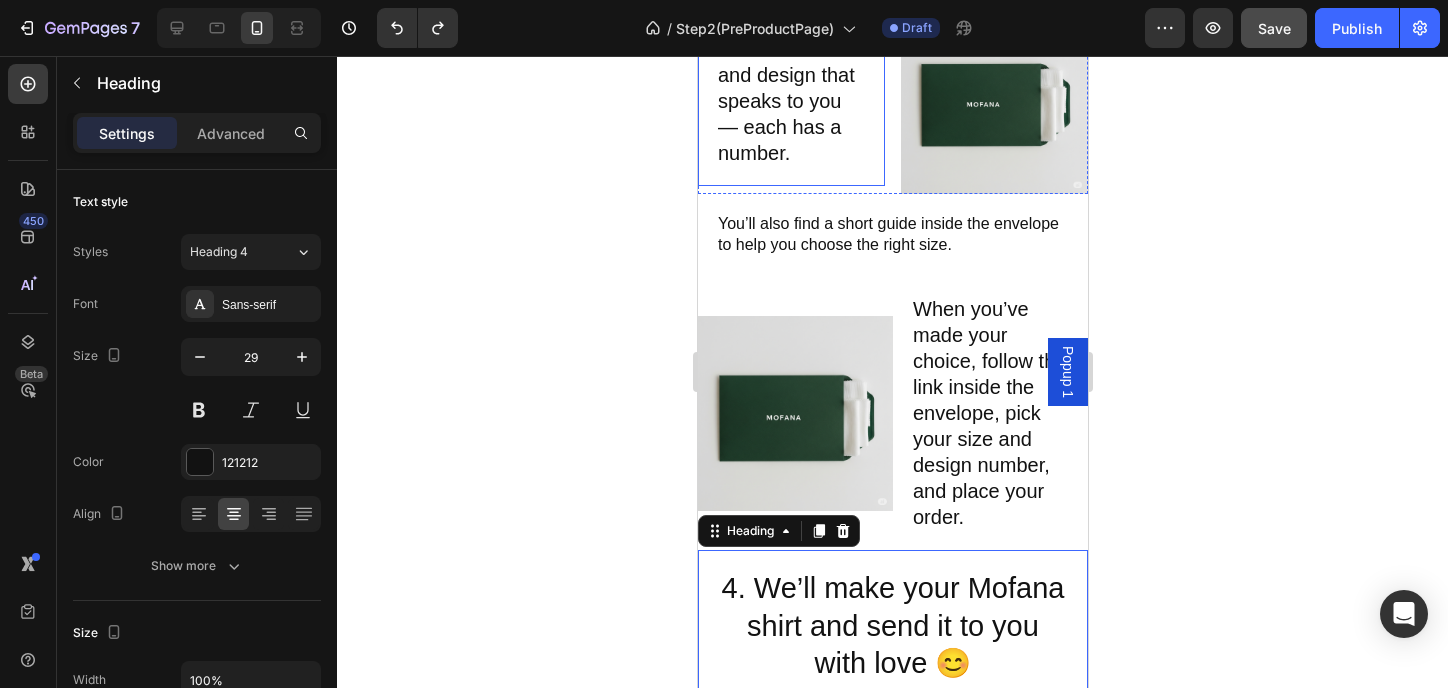 click on "Pick the fabric and design that speaks to you — each has a number." at bounding box center [790, 101] 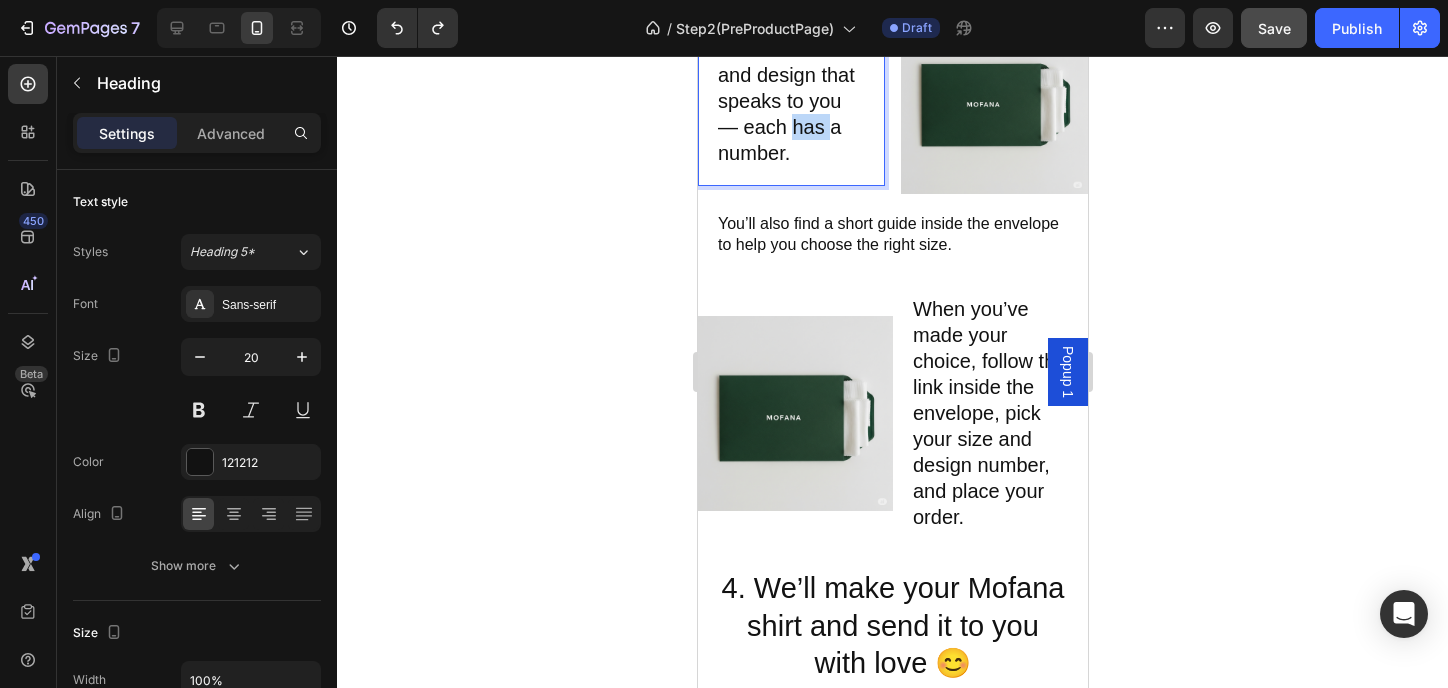 click on "Pick the fabric and design that speaks to you — each has a number." at bounding box center [790, 101] 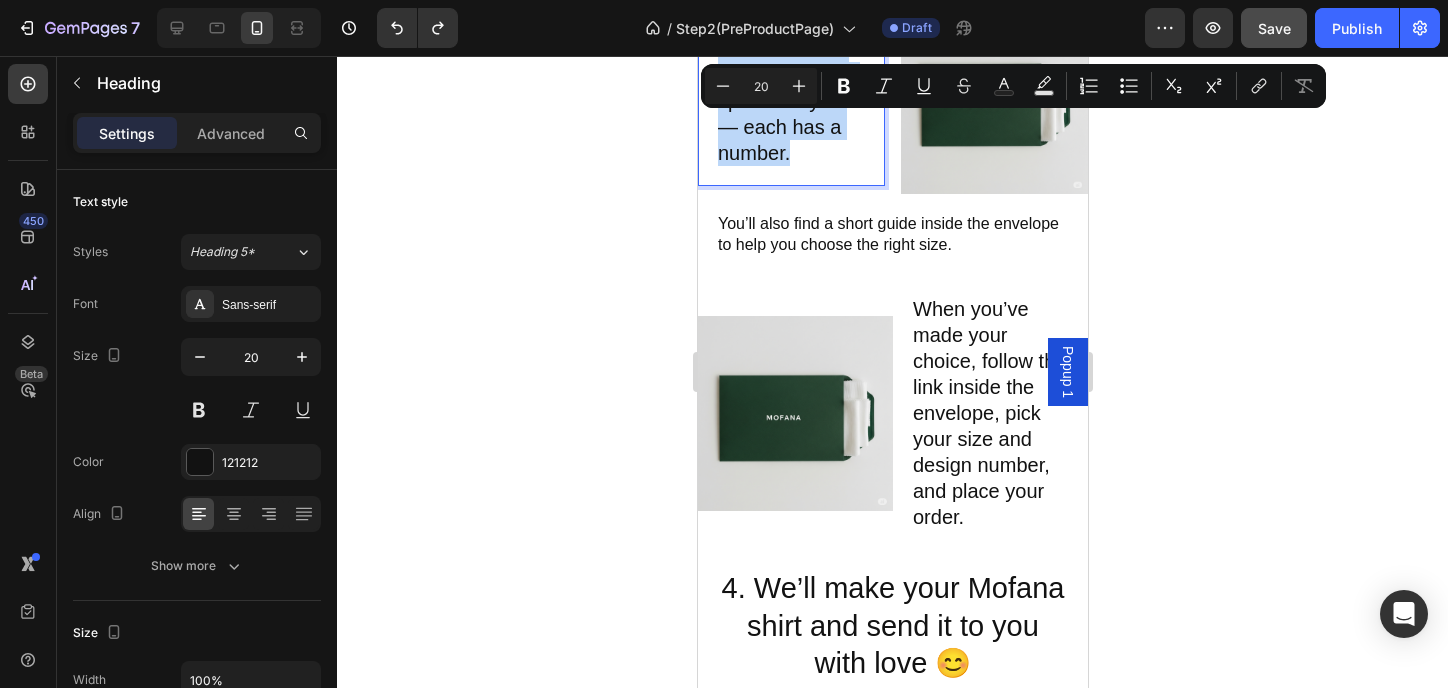copy on "Pick the fabric and design that speaks to you — each has a number." 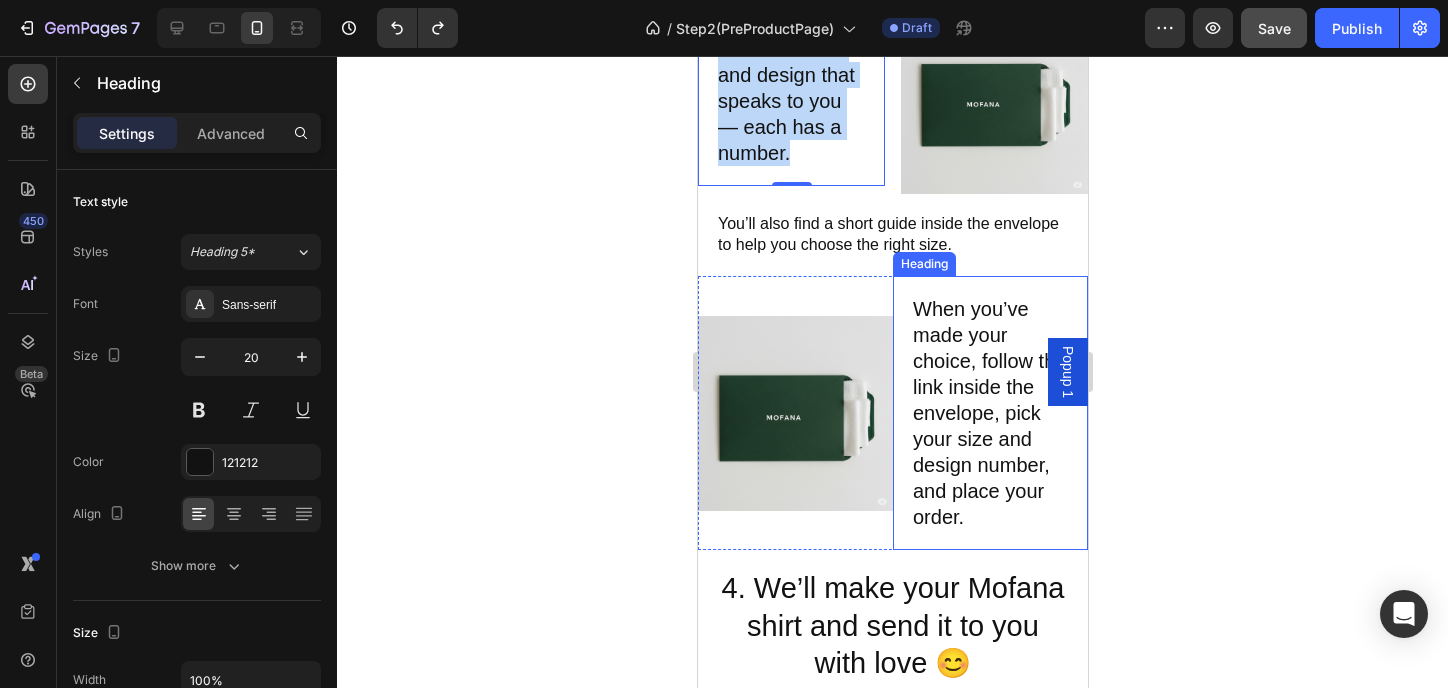click on "When you’ve made your choice, follow the link inside the envelope, pick your size and design number, and place your order." at bounding box center (989, 413) 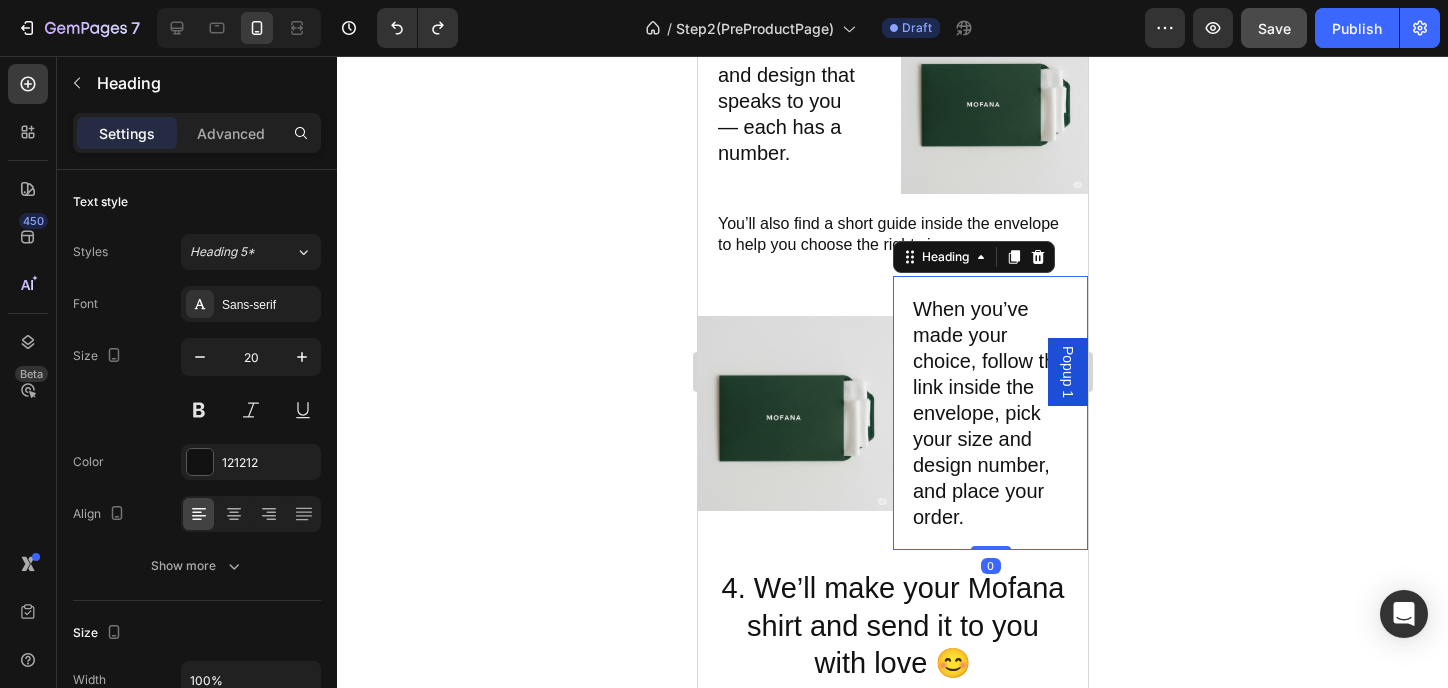 click on "When you’ve made your choice, follow the link inside the envelope, pick your size and design number, and place your order." at bounding box center [989, 413] 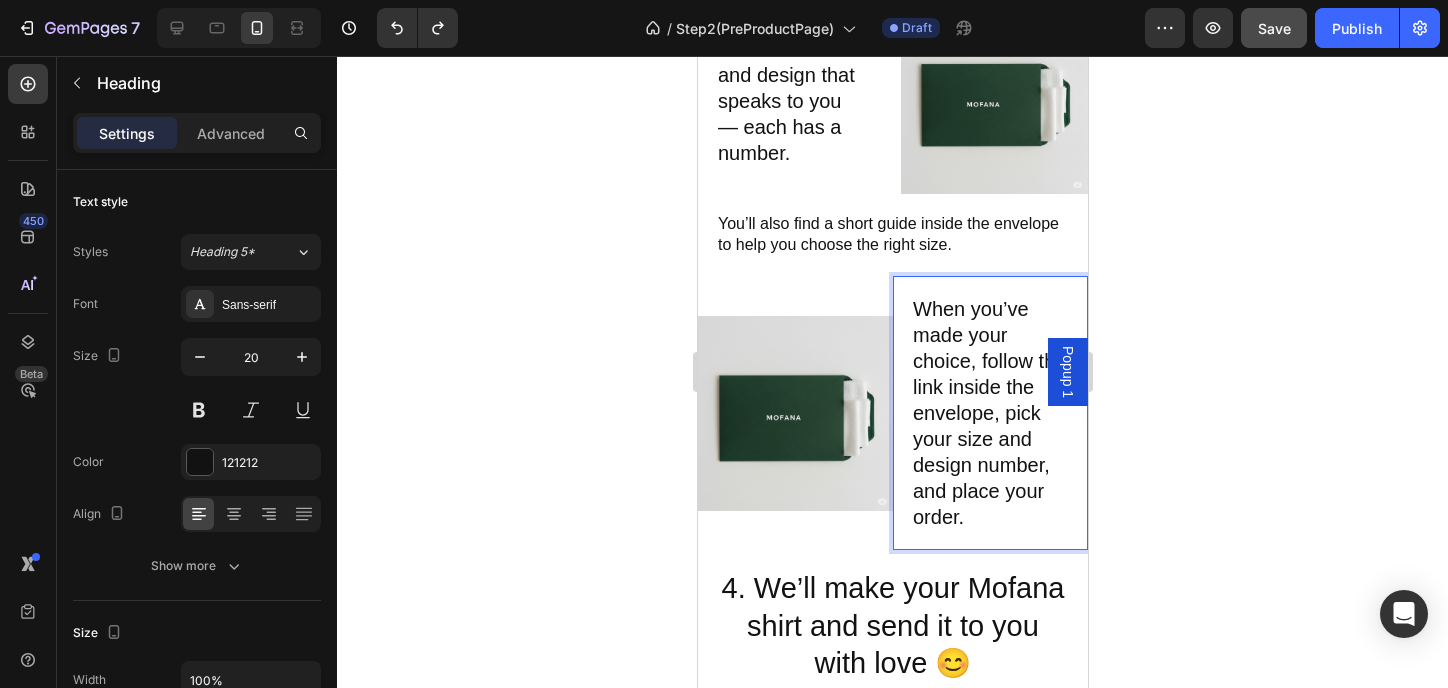 click on "When you’ve made your choice, follow the link inside the envelope, pick your size and design number, and place your order." at bounding box center (989, 413) 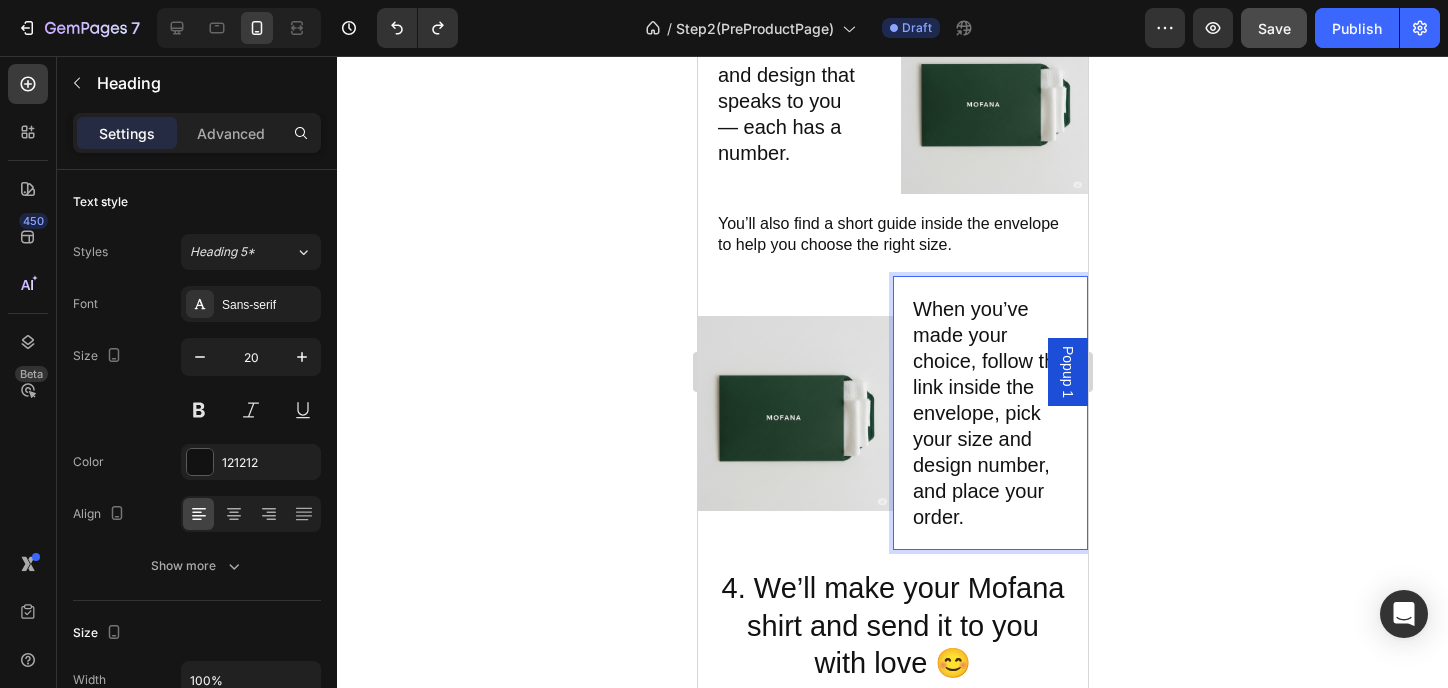 click on "When you’ve made your choice, follow the link inside the envelope, pick your size and design number, and place your order." at bounding box center (989, 413) 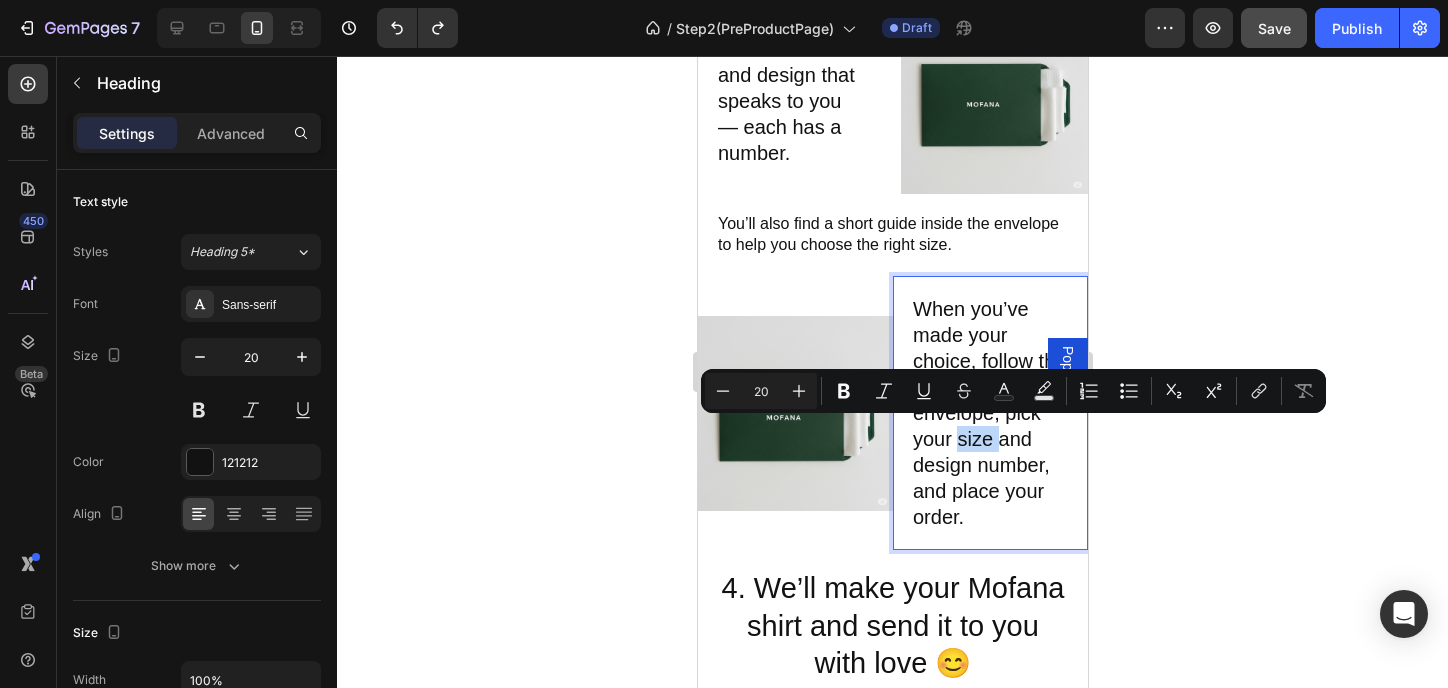 click on "When you’ve made your choice, follow the link inside the envelope, pick your size and design number, and place your order." at bounding box center (989, 413) 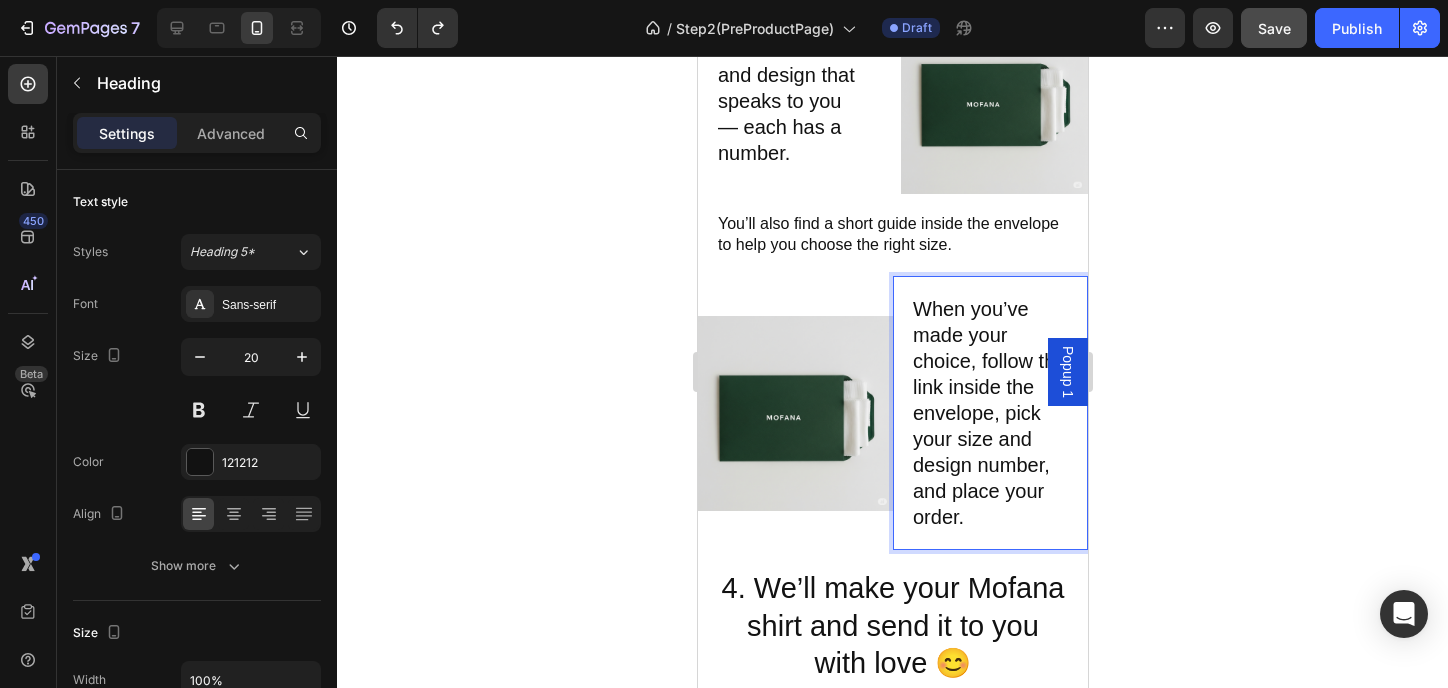 click on "When you’ve made your choice, follow the link inside the envelope, pick your size and design number, and place your order." at bounding box center (989, 413) 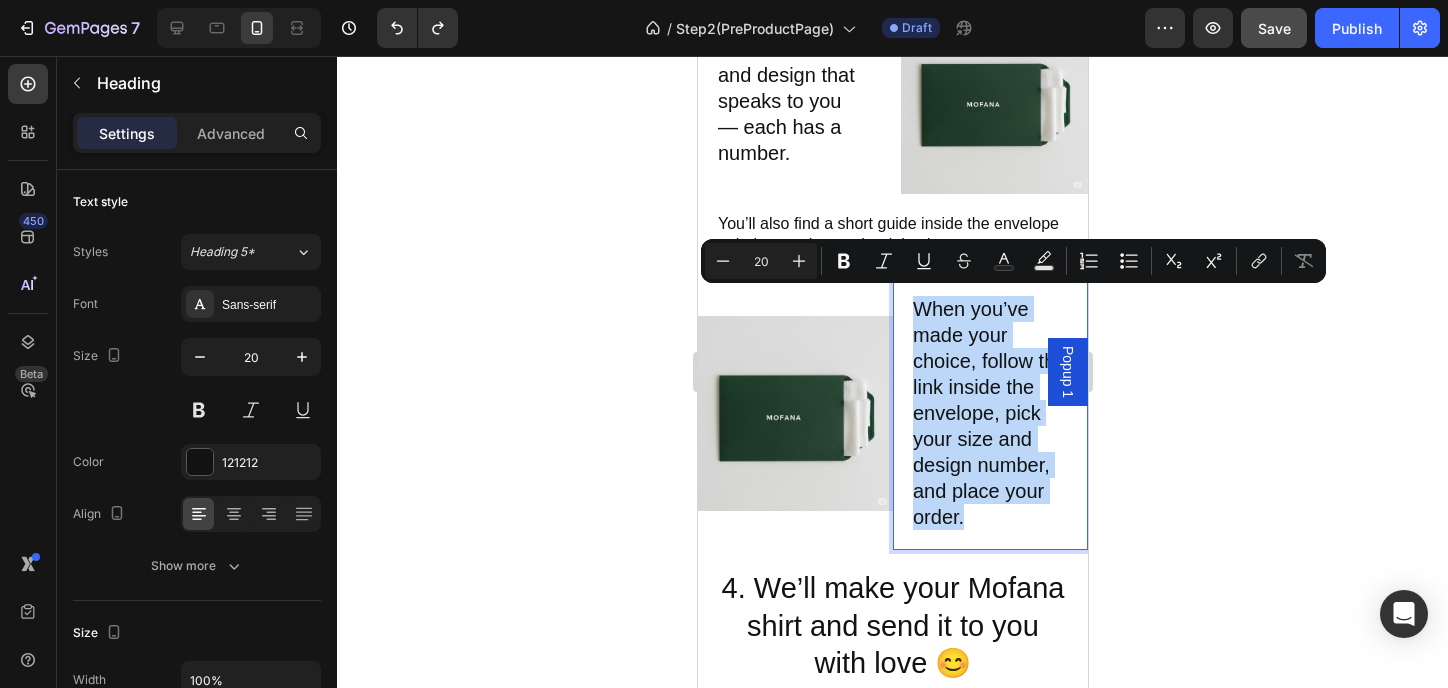 copy on "When you’ve made your choice, follow the link inside the envelope, pick your size and design number, and place your order." 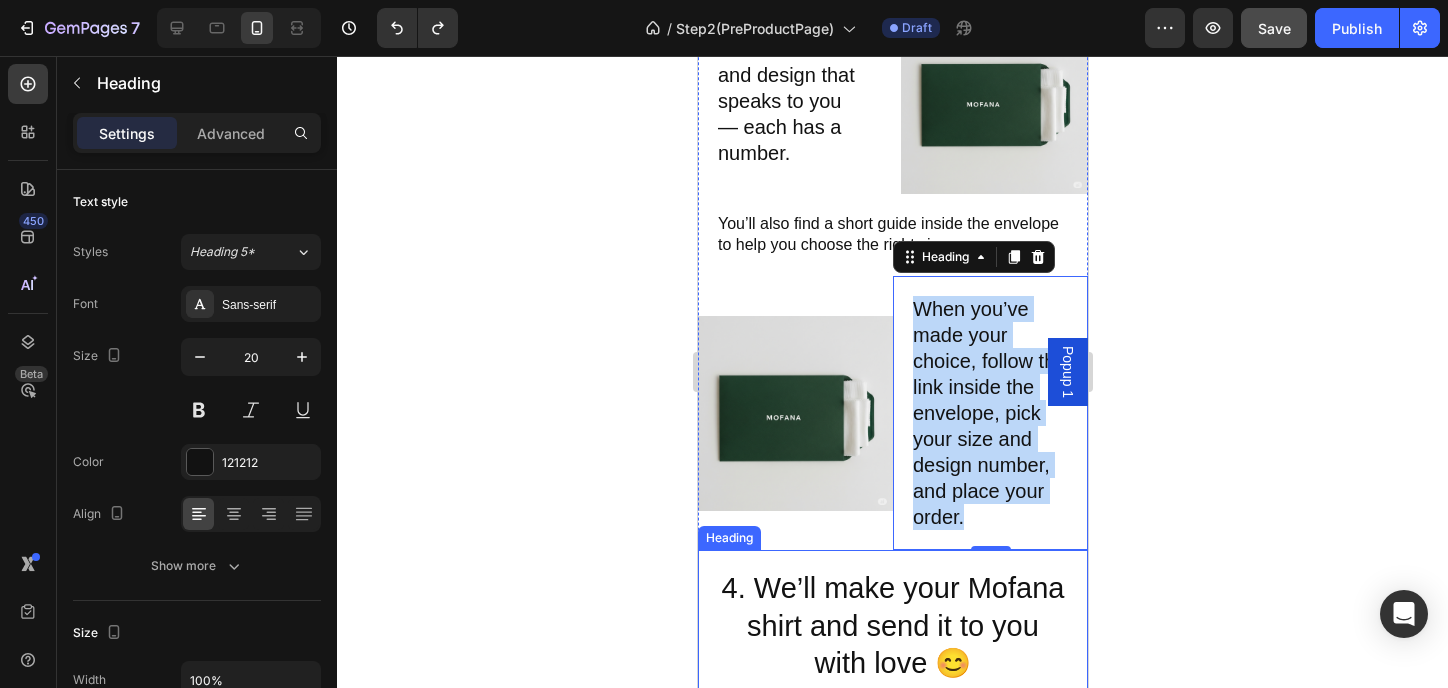 drag, startPoint x: 706, startPoint y: 644, endPoint x: 738, endPoint y: 623, distance: 38.27532 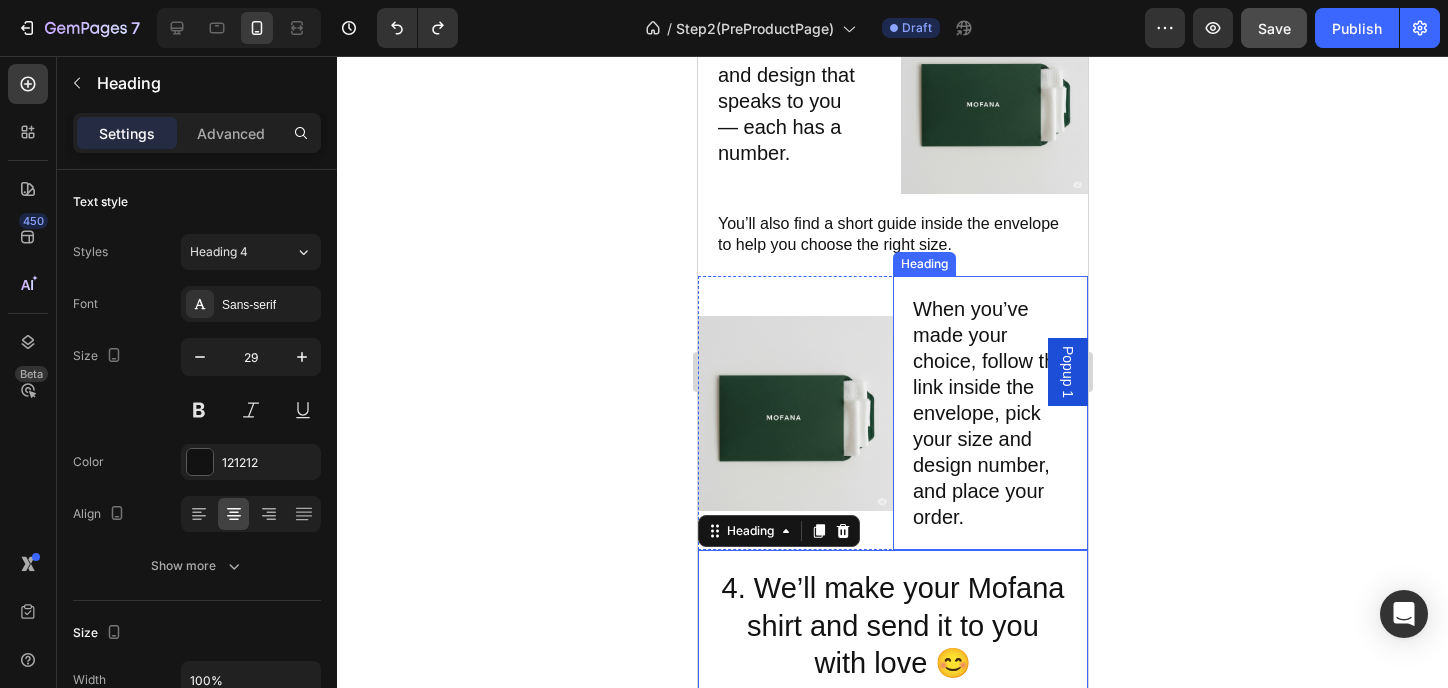 click on "When you’ve made your choice, follow the link inside the envelope, pick your size and design number, and place your order." at bounding box center [989, 413] 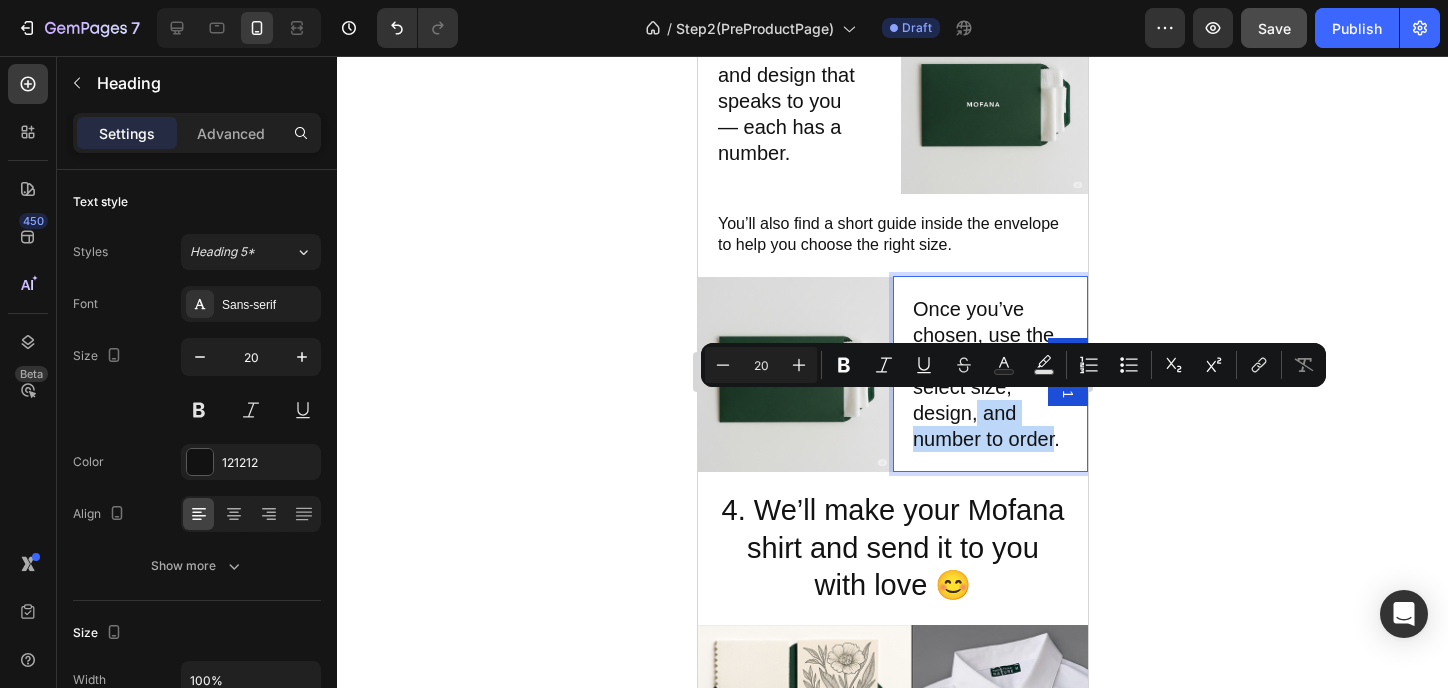 drag, startPoint x: 980, startPoint y: 406, endPoint x: 1047, endPoint y: 439, distance: 74.68601 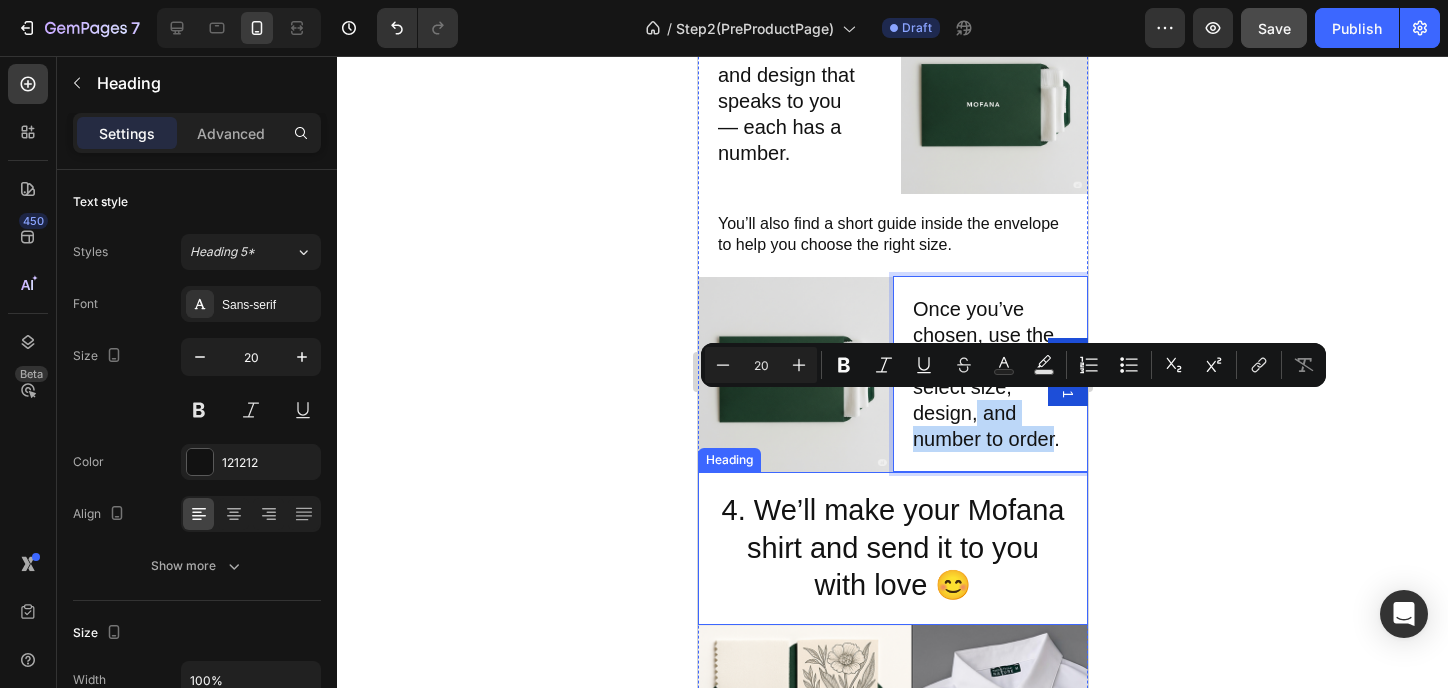 click on "4. We’ll make your Mofana shirt and send it to you with love 😊" at bounding box center (892, 548) 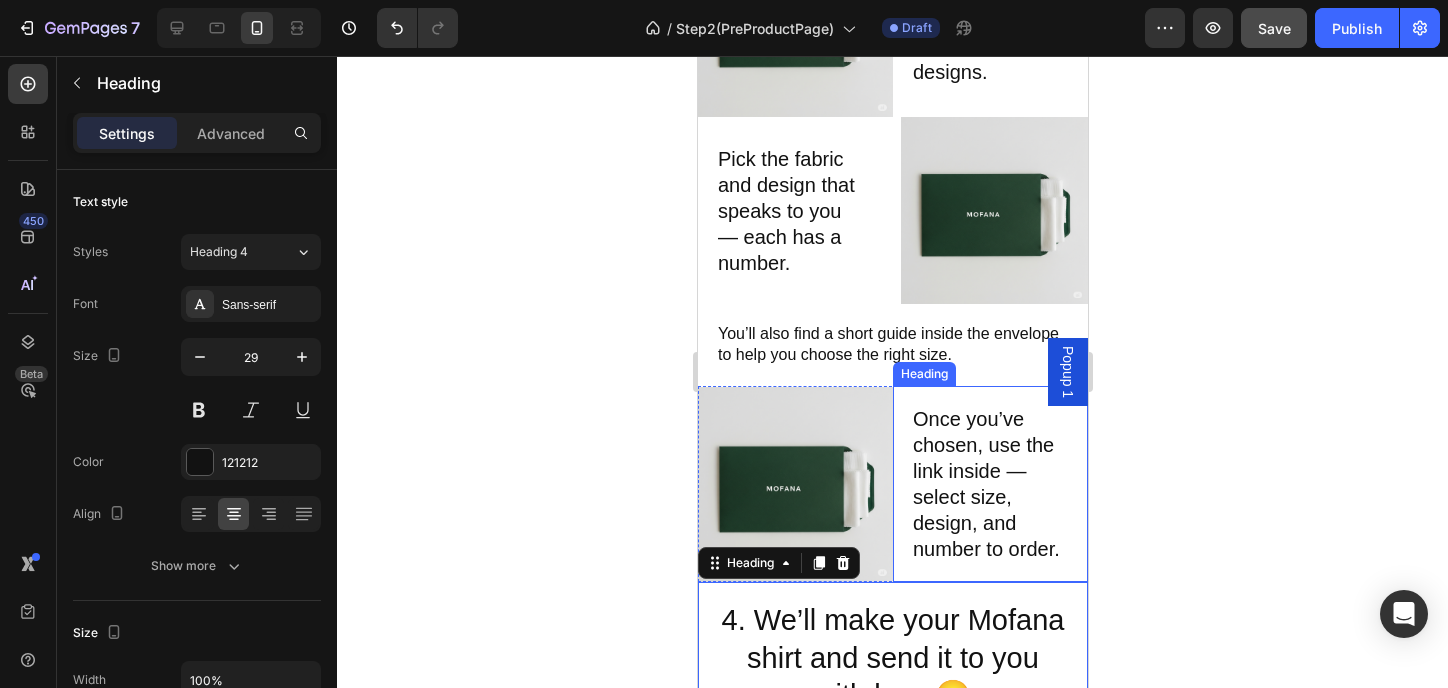 scroll, scrollTop: 266, scrollLeft: 0, axis: vertical 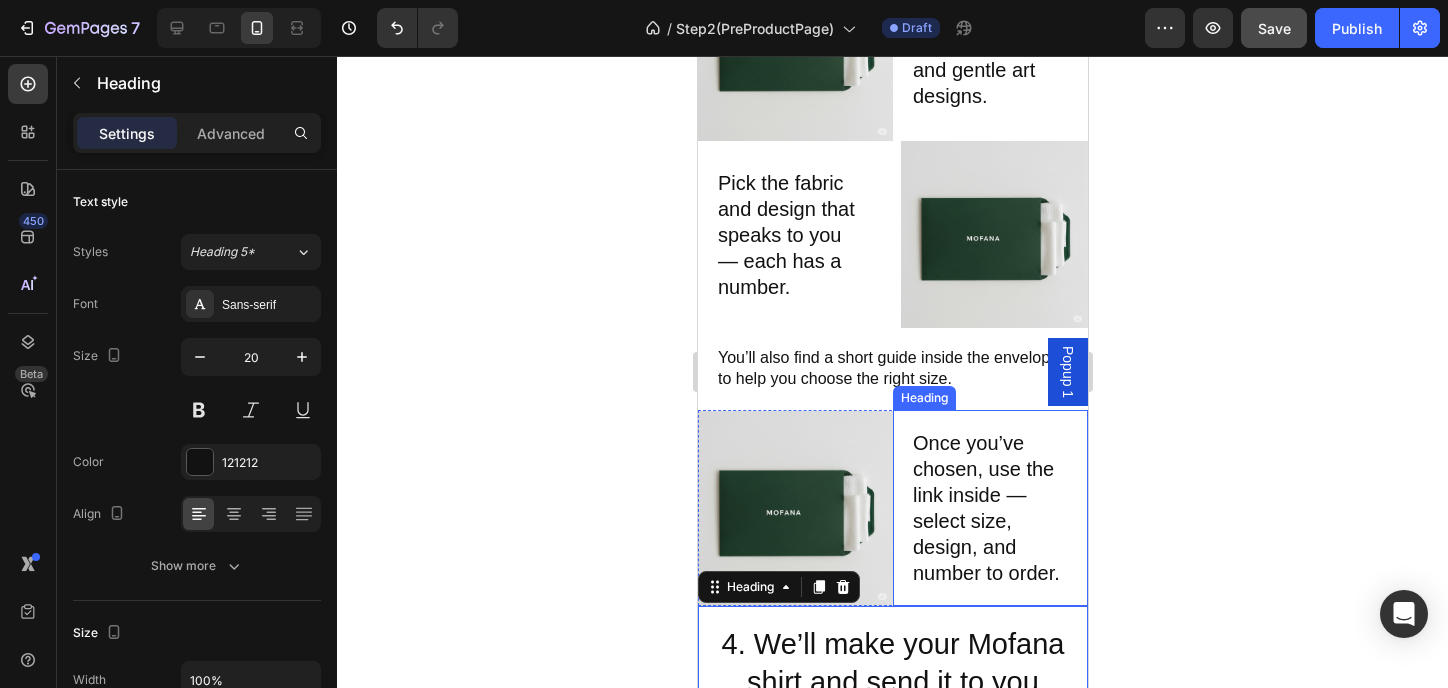 click on "Once you’ve chosen, use the link inside — select size, design, and number to order." at bounding box center (989, 508) 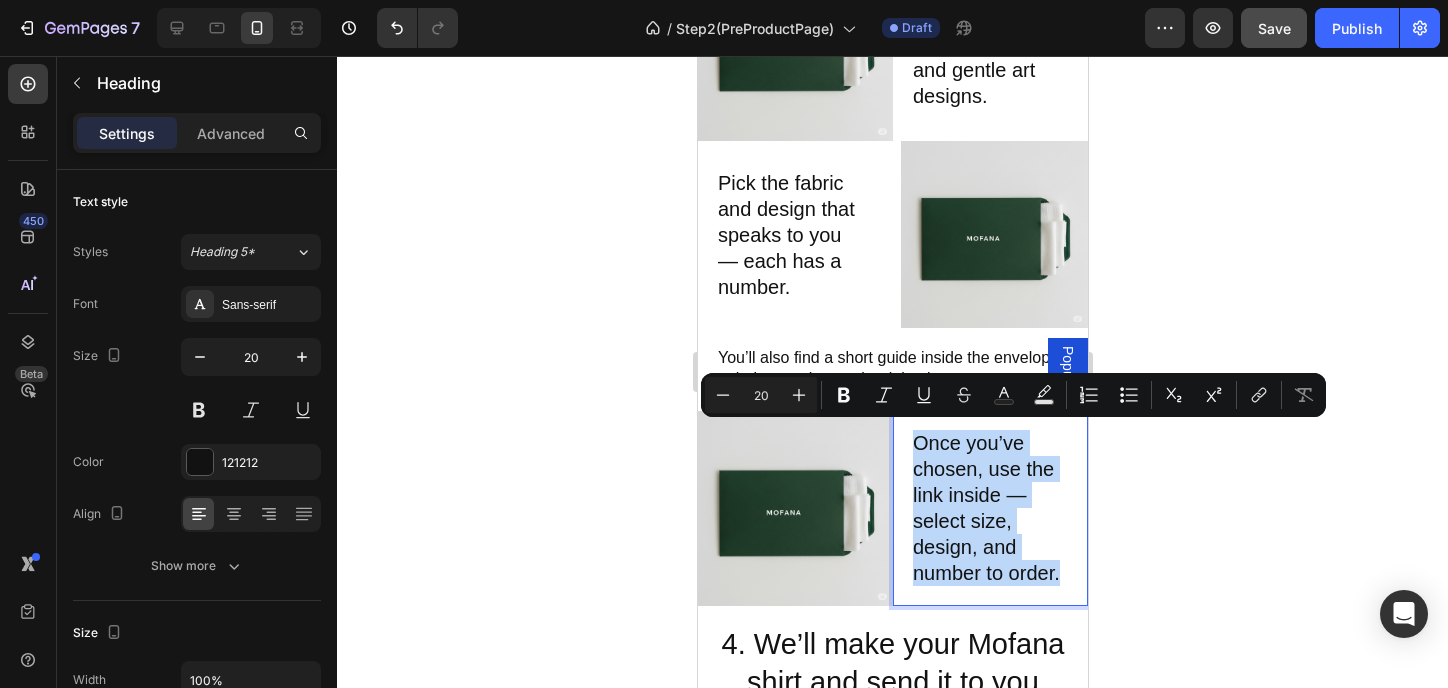 copy on "Once you’ve chosen, use the link inside — select size, design, and number to order." 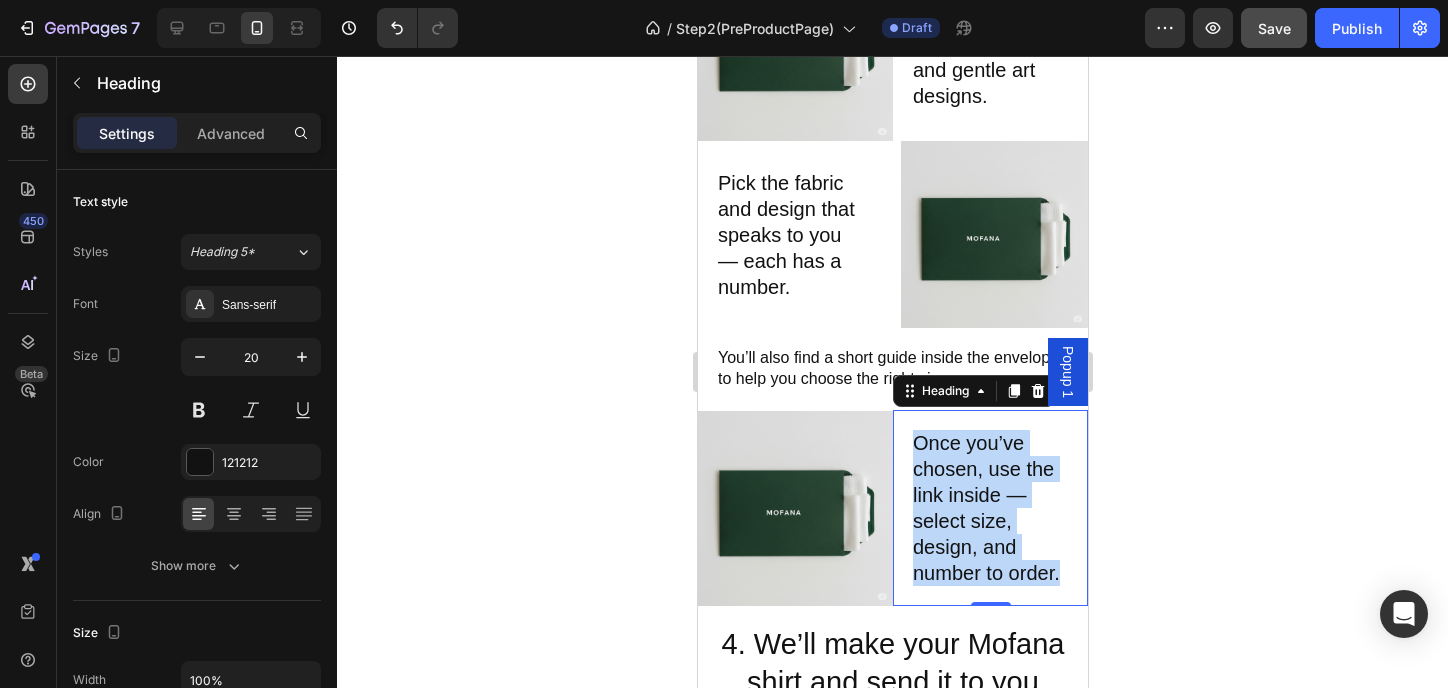 click on "Once you’ve chosen, use the link inside — select size, design, and number to order." at bounding box center (989, 508) 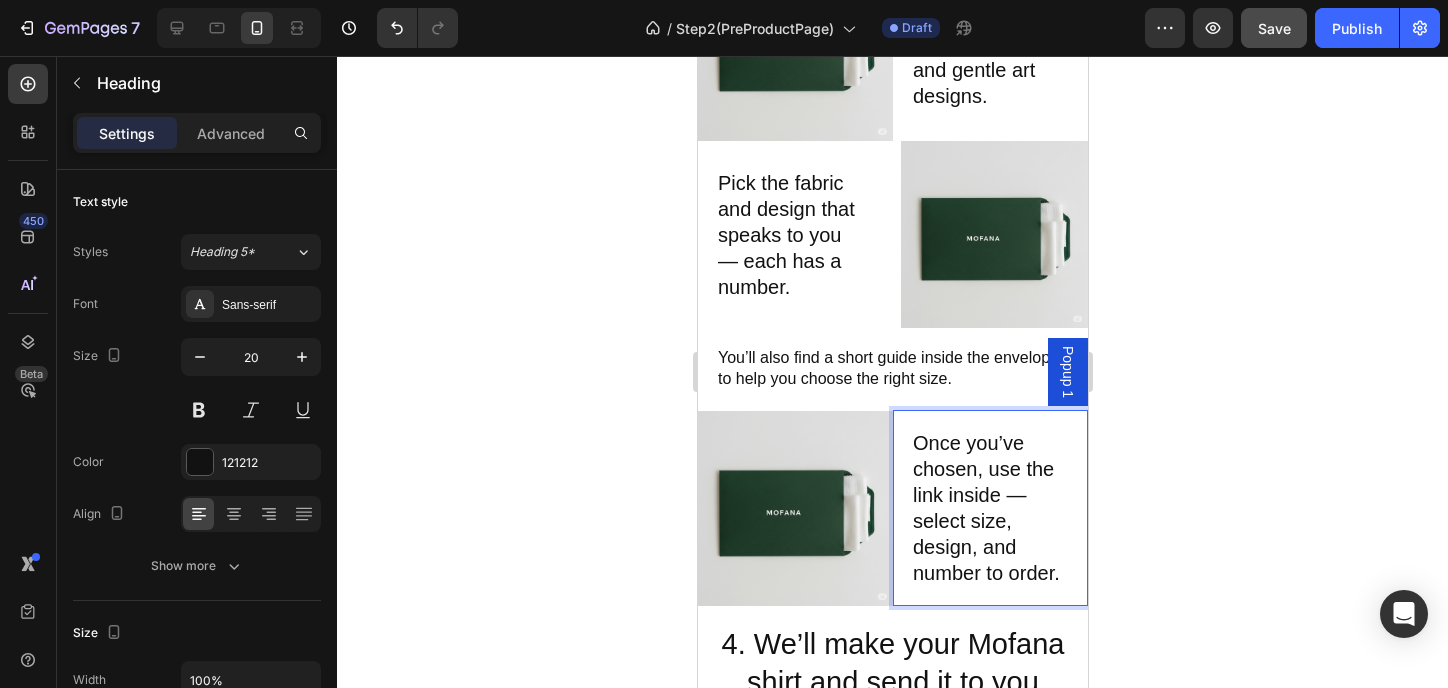 click on "Once you’ve chosen, use the link inside — select size, design, and number to order." at bounding box center [989, 508] 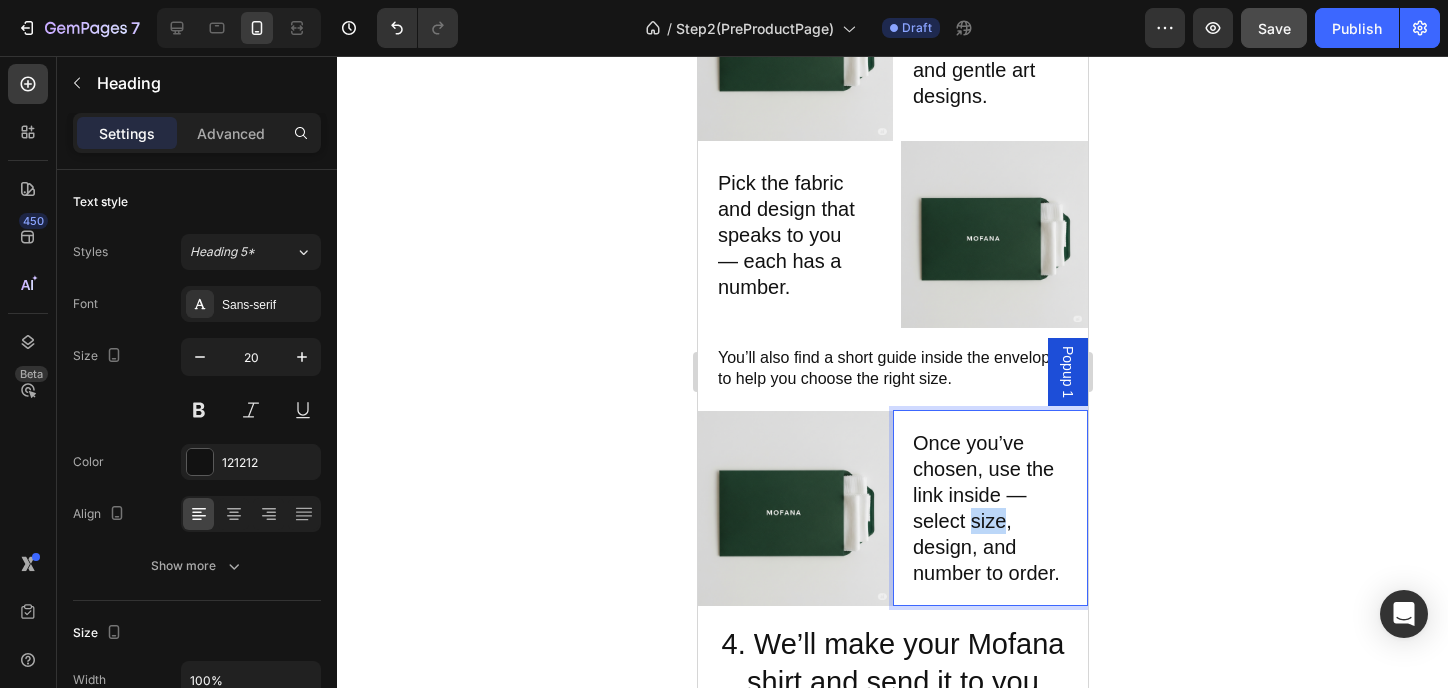click on "Once you’ve chosen, use the link inside — select size, design, and number to order." at bounding box center [989, 508] 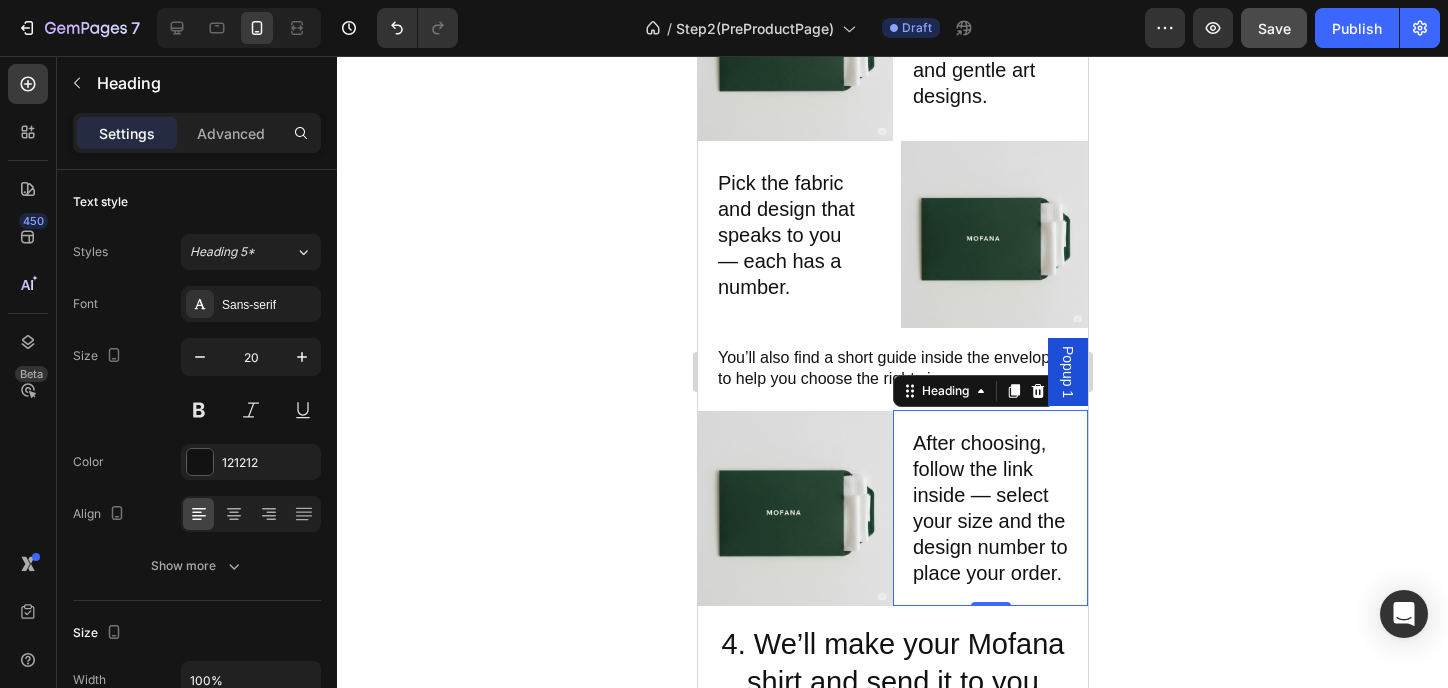 click on "After choosing, follow the link inside — select your size and the design number to place your order." at bounding box center (989, 508) 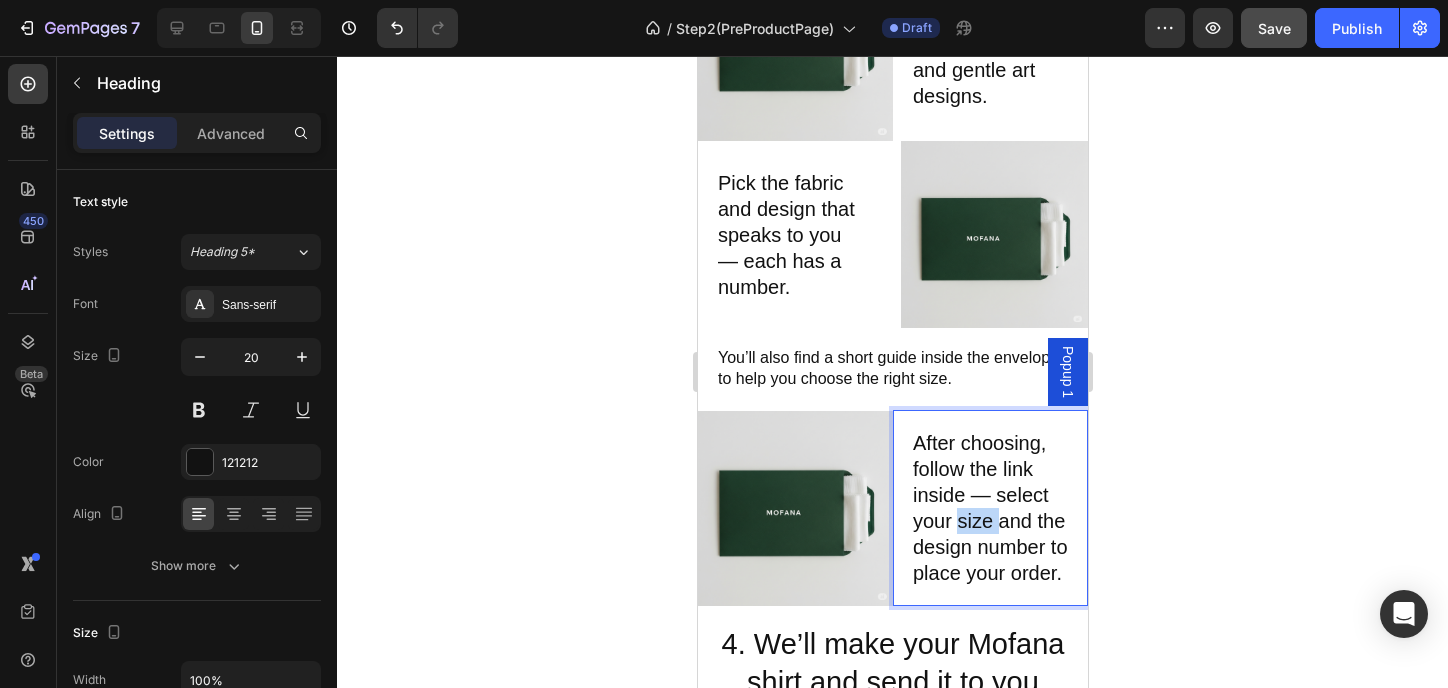 click on "After choosing, follow the link inside — select your size and the design number to place your order." at bounding box center [989, 508] 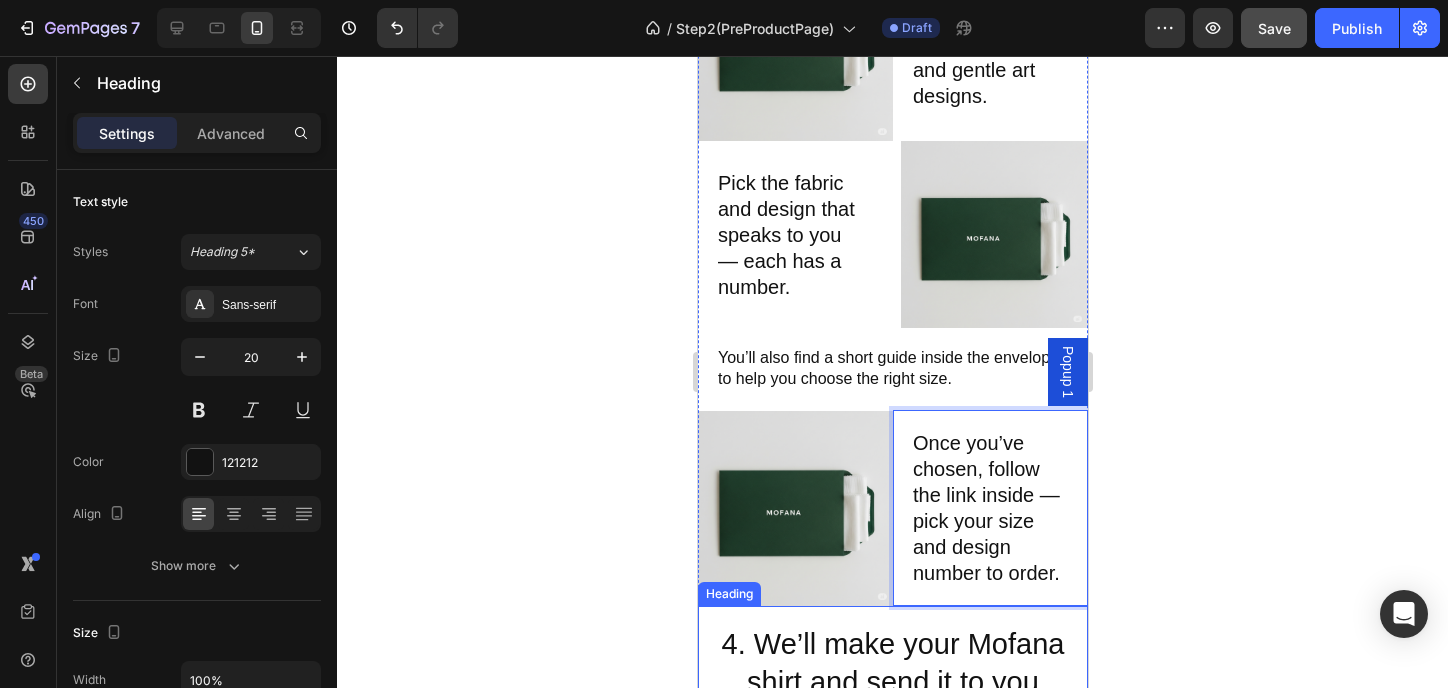 click on "4. We’ll make your Mofana shirt and send it to you with love 😊" at bounding box center (892, 682) 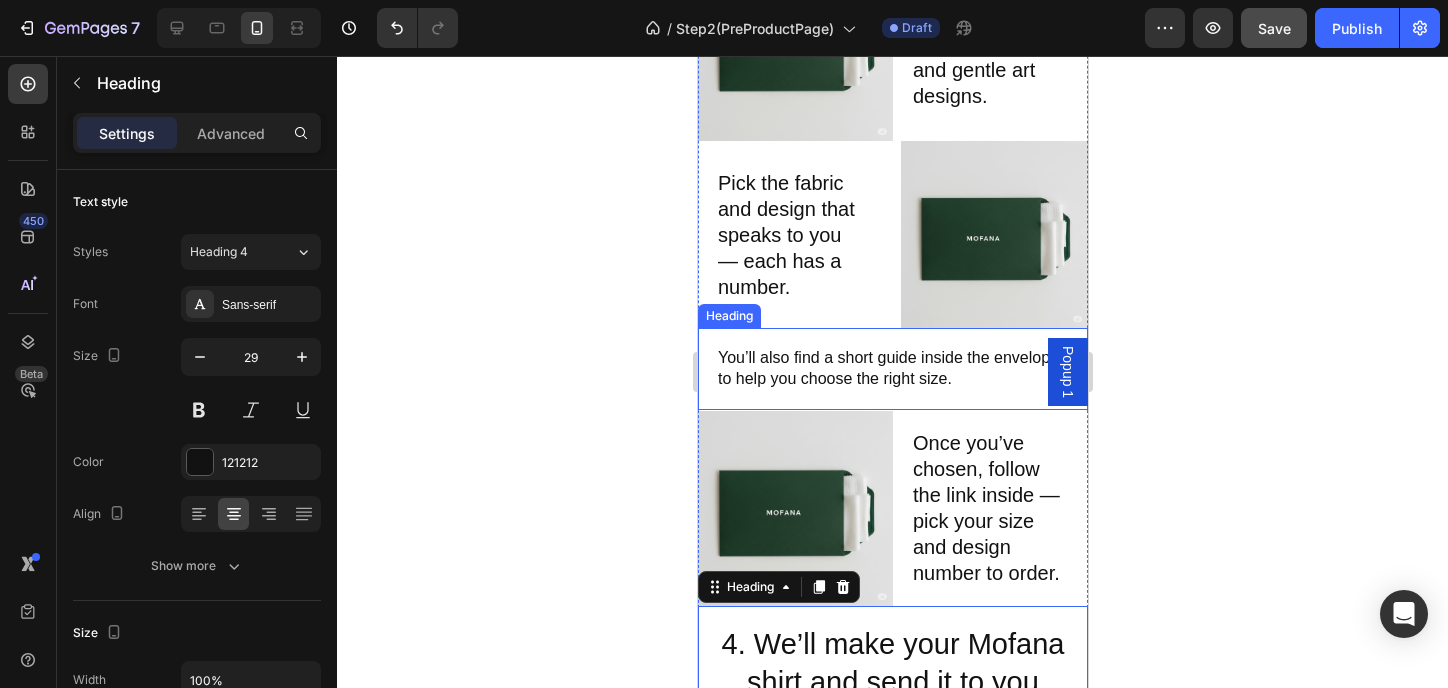 scroll, scrollTop: 400, scrollLeft: 0, axis: vertical 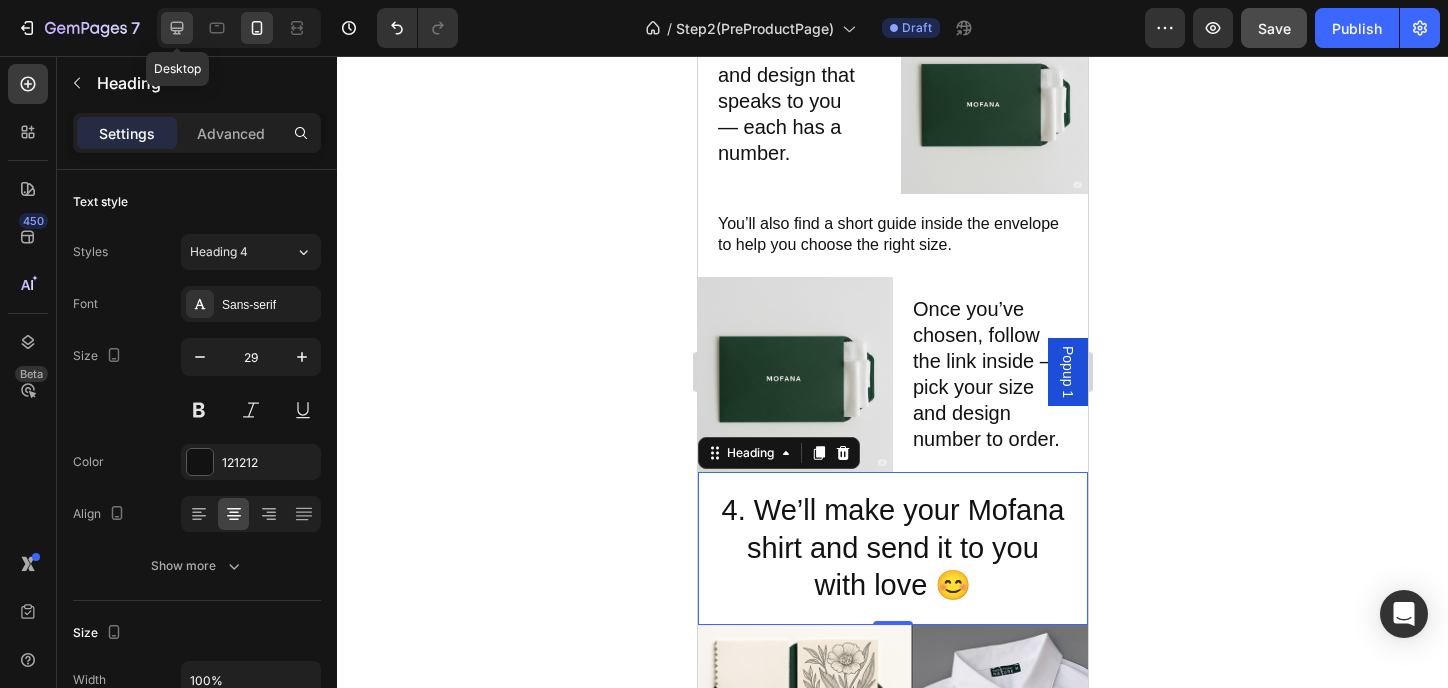 click 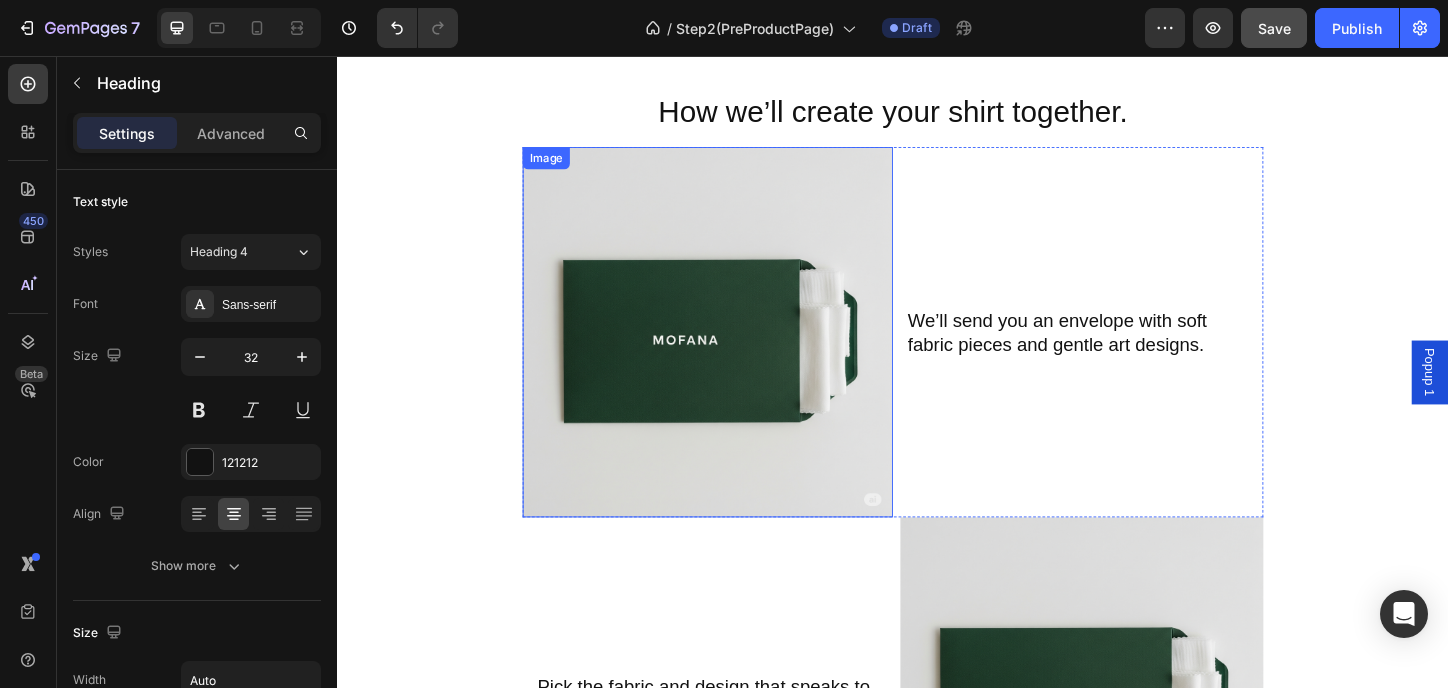 scroll, scrollTop: 0, scrollLeft: 0, axis: both 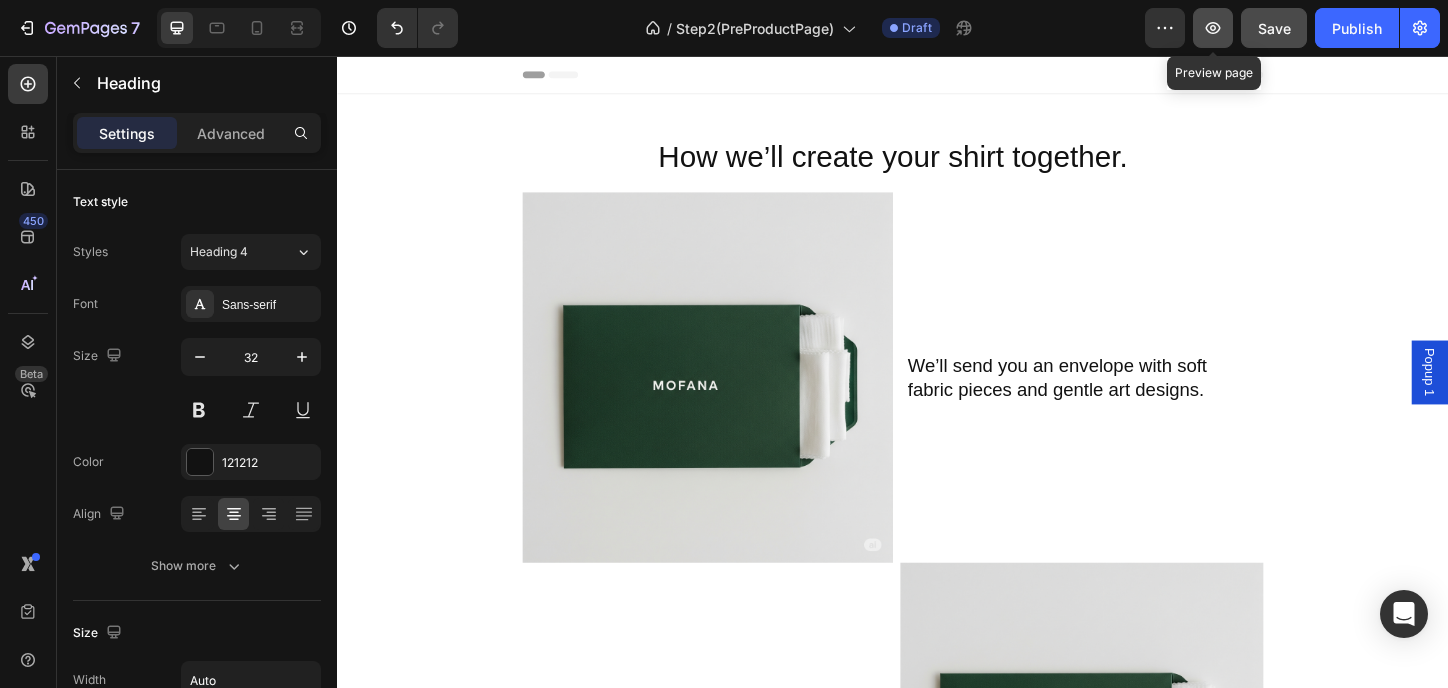 click 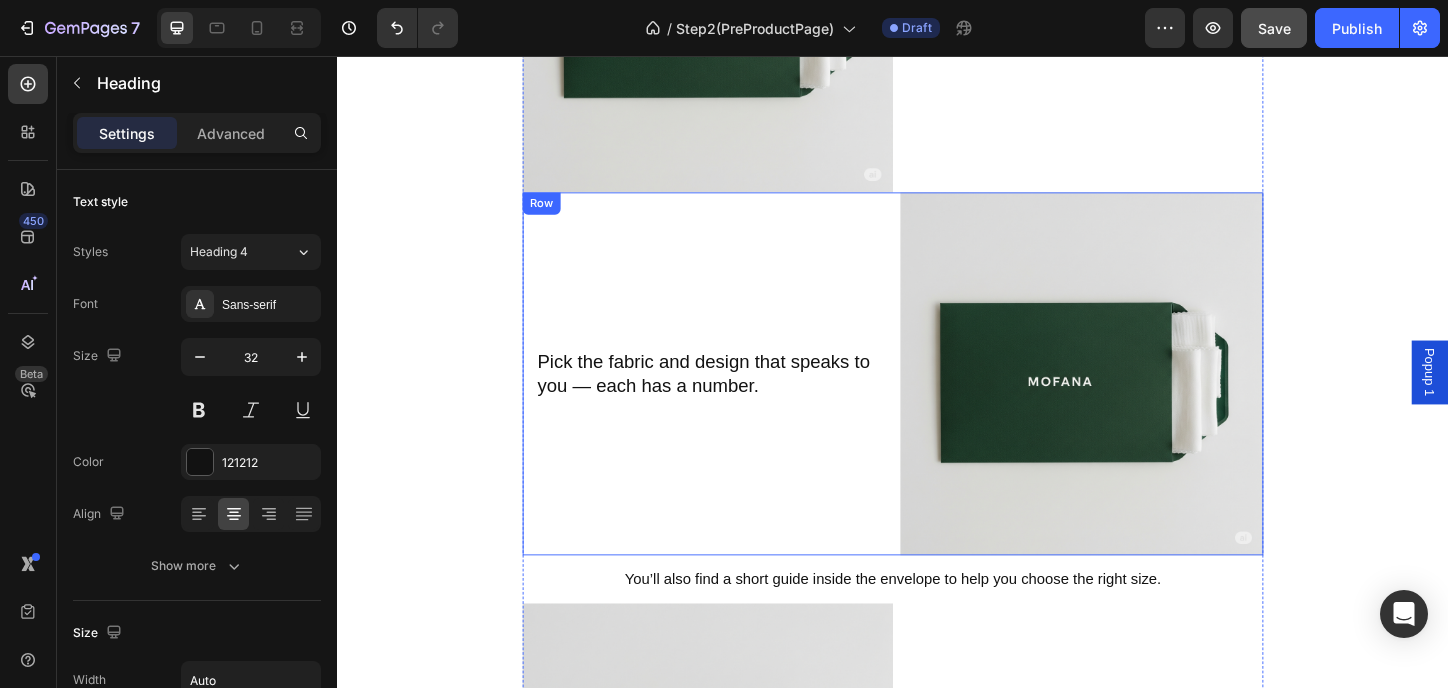 scroll, scrollTop: 533, scrollLeft: 0, axis: vertical 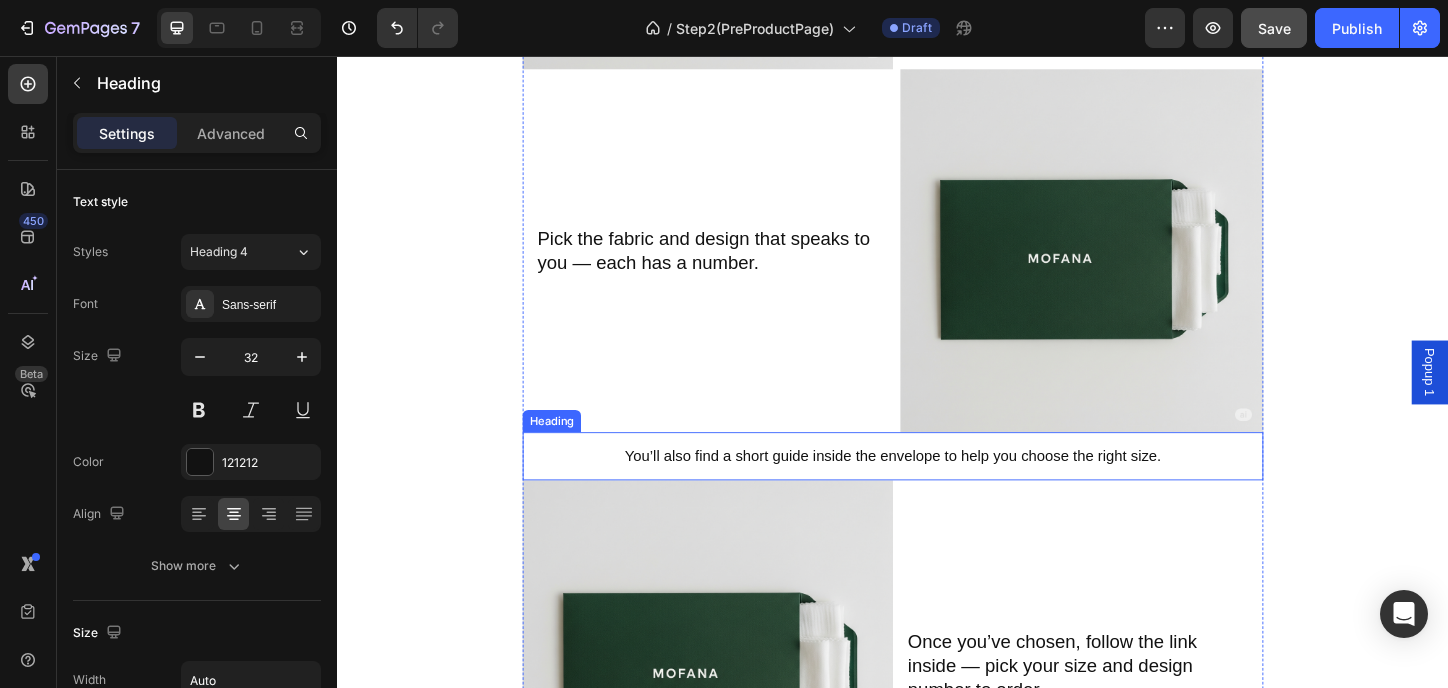 click on "You’ll also find a short guide inside the envelope to help you choose the right size." at bounding box center [936, 488] 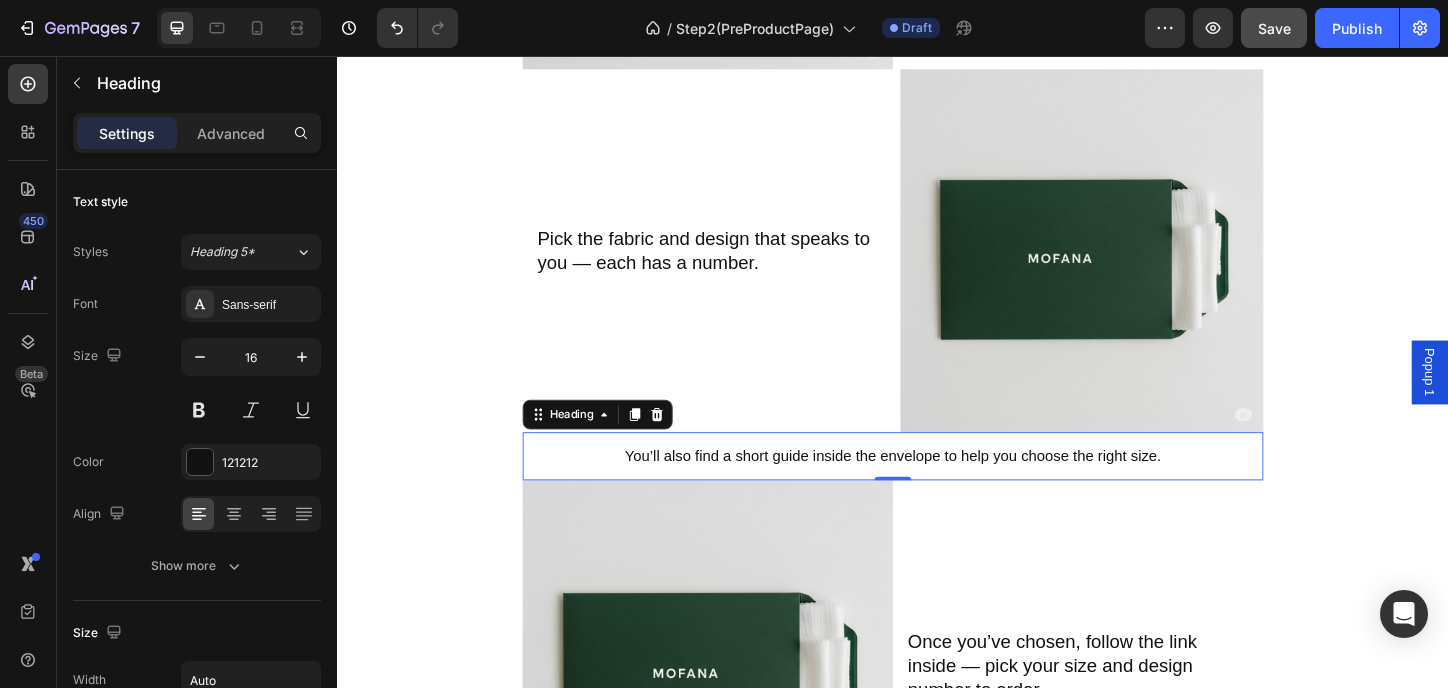 click on "You’ll also find a short guide inside the envelope to help you choose the right size." at bounding box center (936, 488) 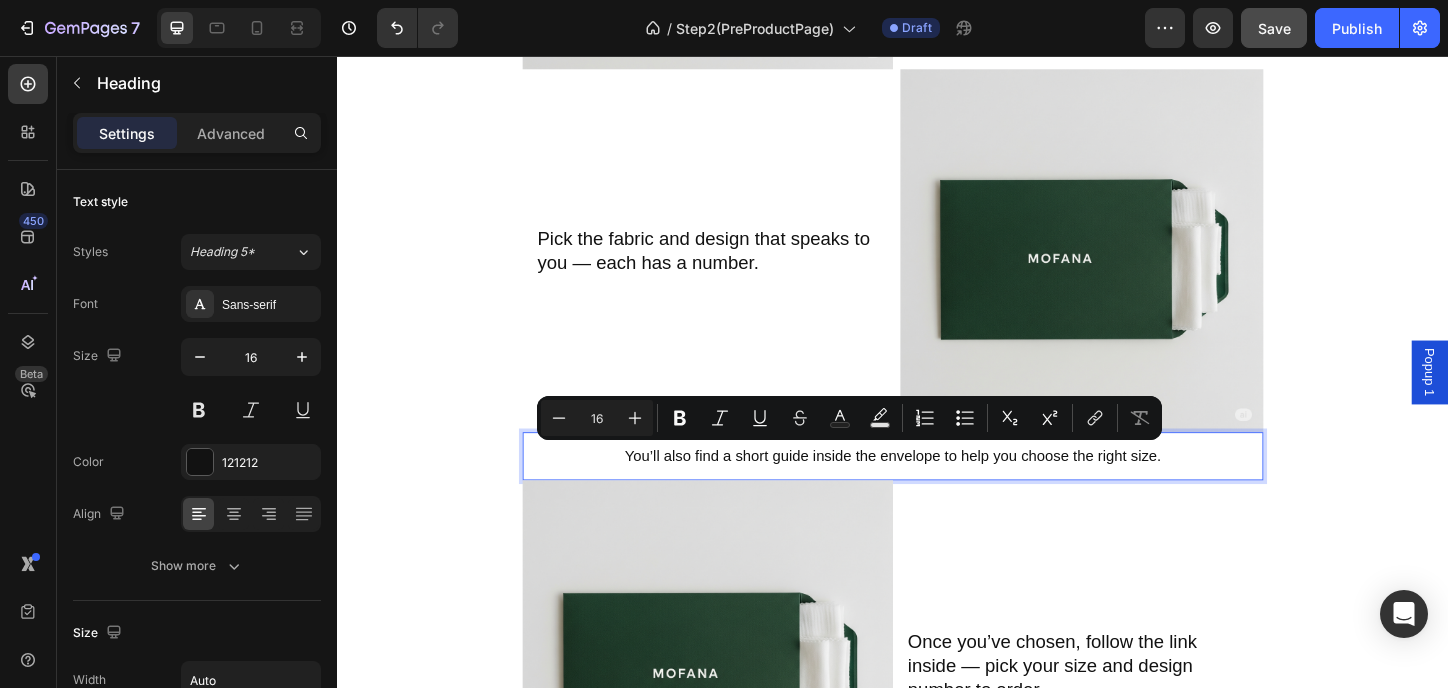 click on "You’ll also find a short guide inside the envelope to help you choose the right size." at bounding box center (936, 488) 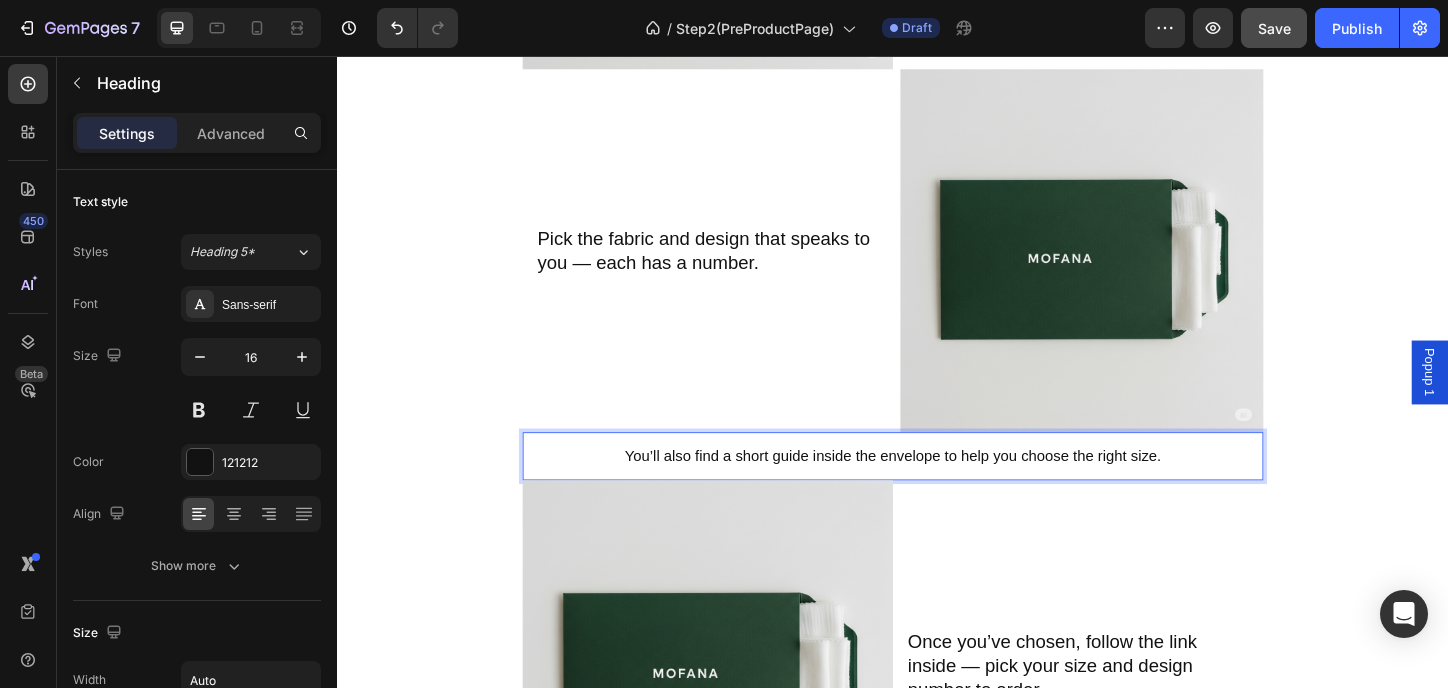 click on "You’ll also find a short guide inside the envelope to help you choose the right size." at bounding box center [936, 488] 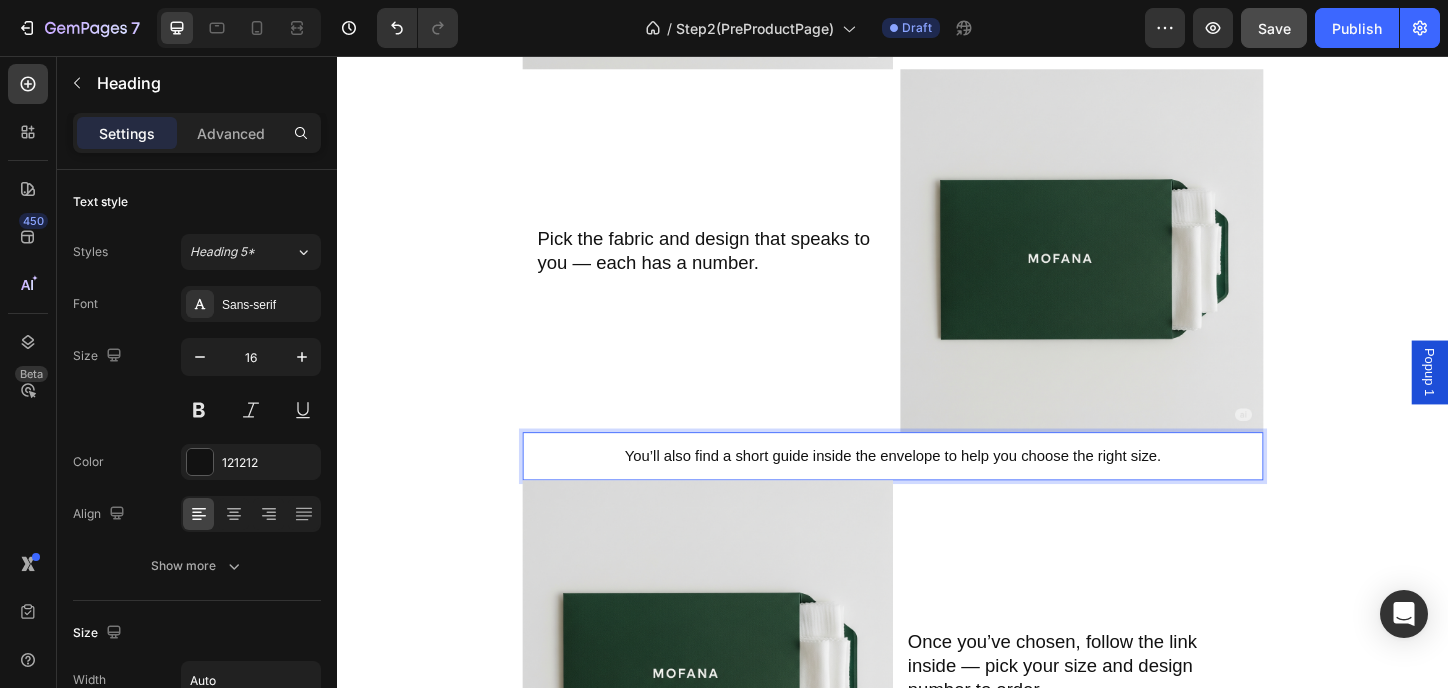 click on "You’ll also find a short guide inside the envelope to help you choose the right size." at bounding box center (936, 488) 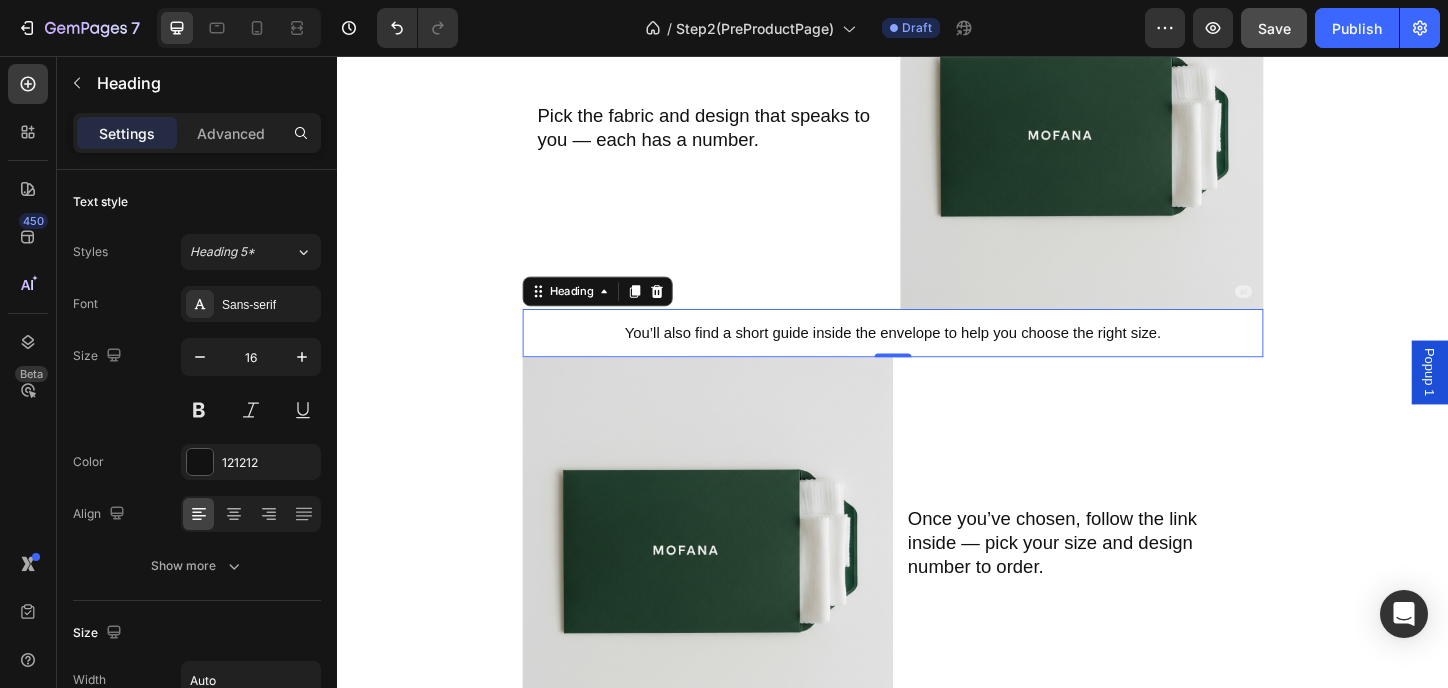 drag, startPoint x: 619, startPoint y: 346, endPoint x: 996, endPoint y: 355, distance: 377.10742 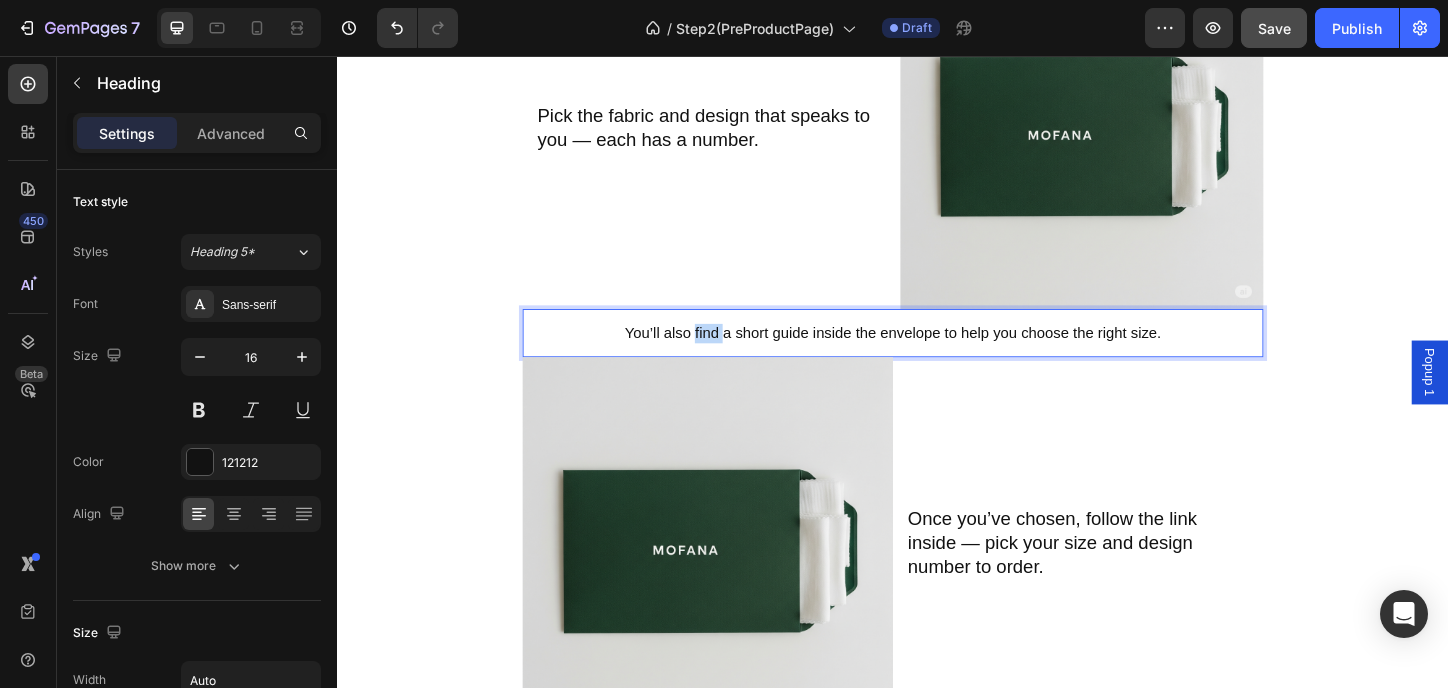 click on "You’ll also find a short guide inside the envelope to help you choose the right size." at bounding box center (936, 355) 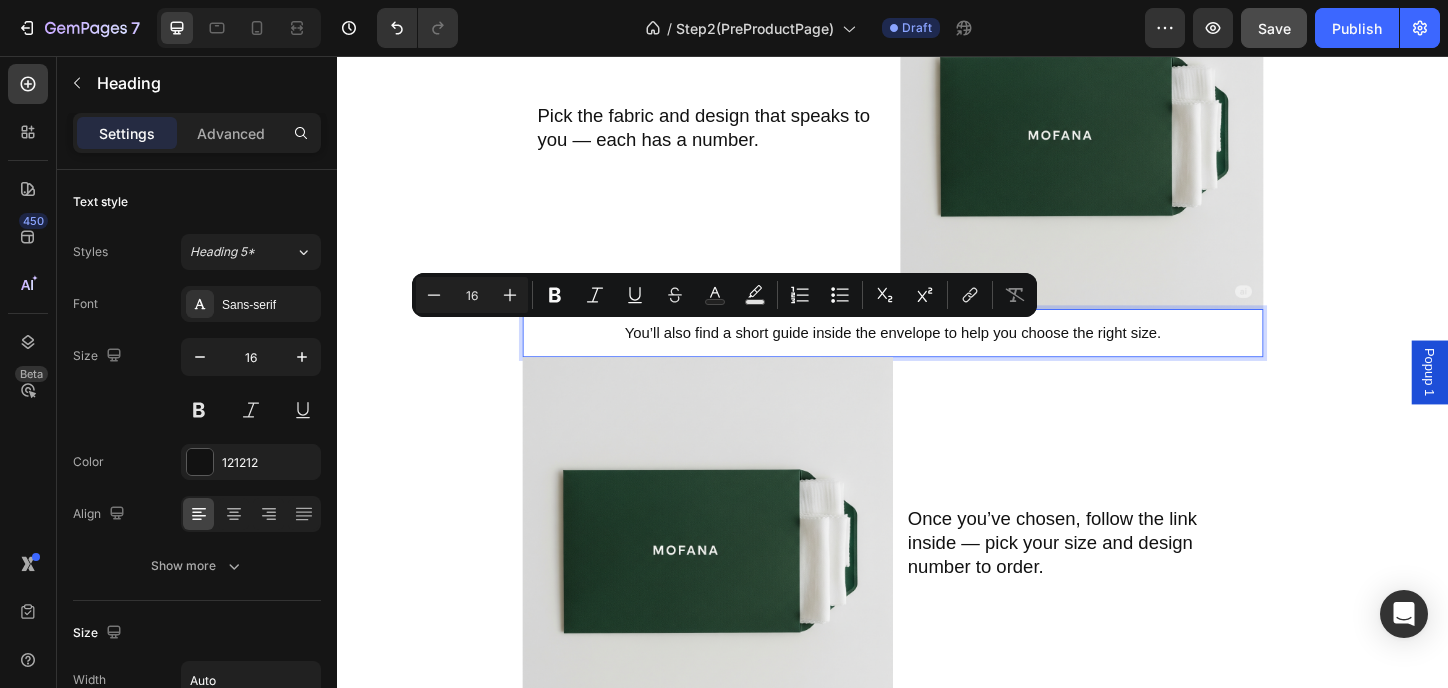 click on "You’ll also find a short guide inside the envelope to help you choose the right size." at bounding box center [936, 355] 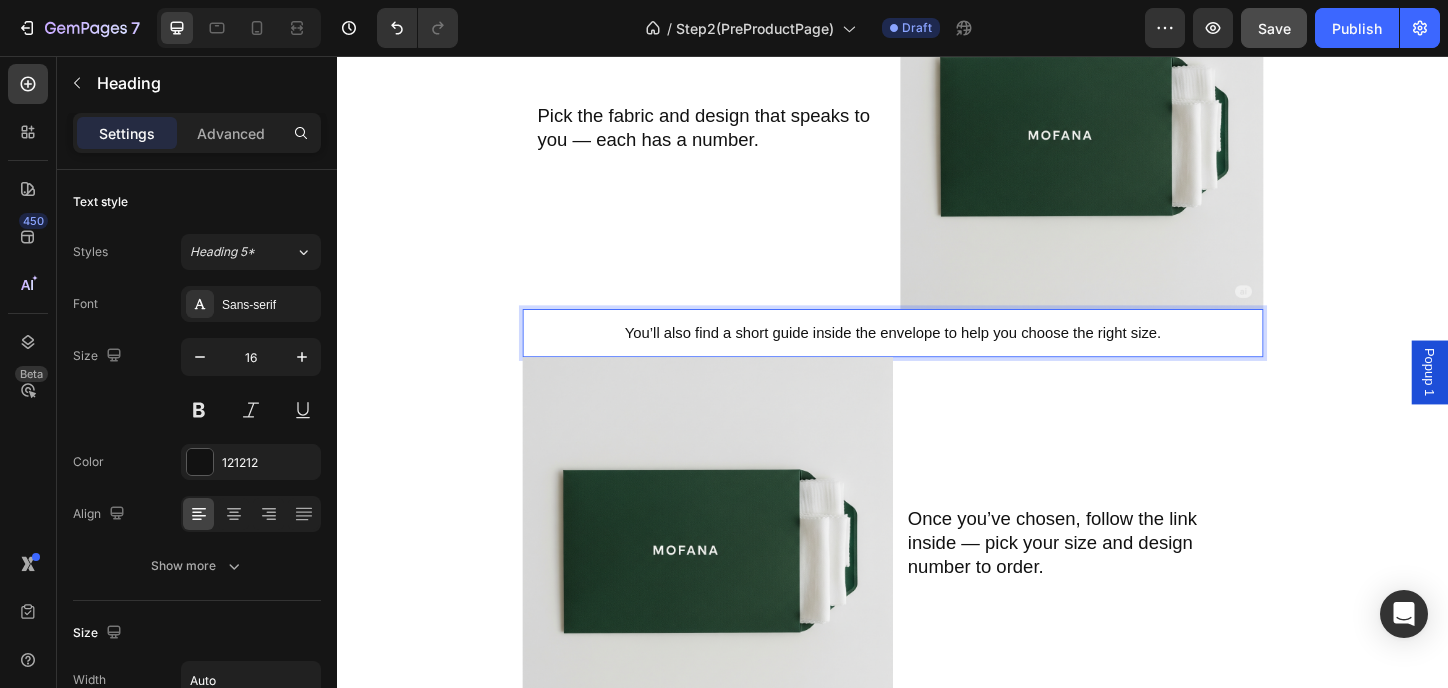 click on "You’ll also find a short guide inside the envelope to help you choose the right size." at bounding box center (936, 355) 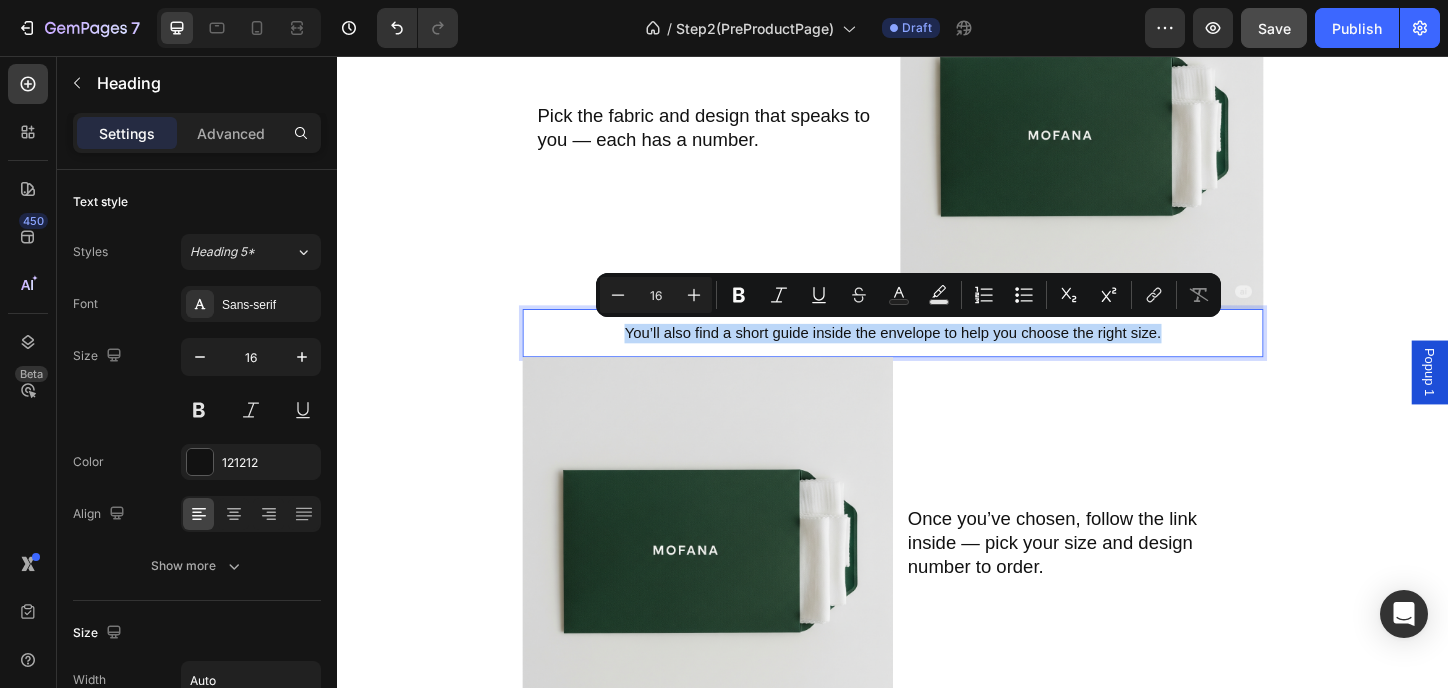 drag, startPoint x: 639, startPoint y: 348, endPoint x: 1271, endPoint y: 358, distance: 632.0791 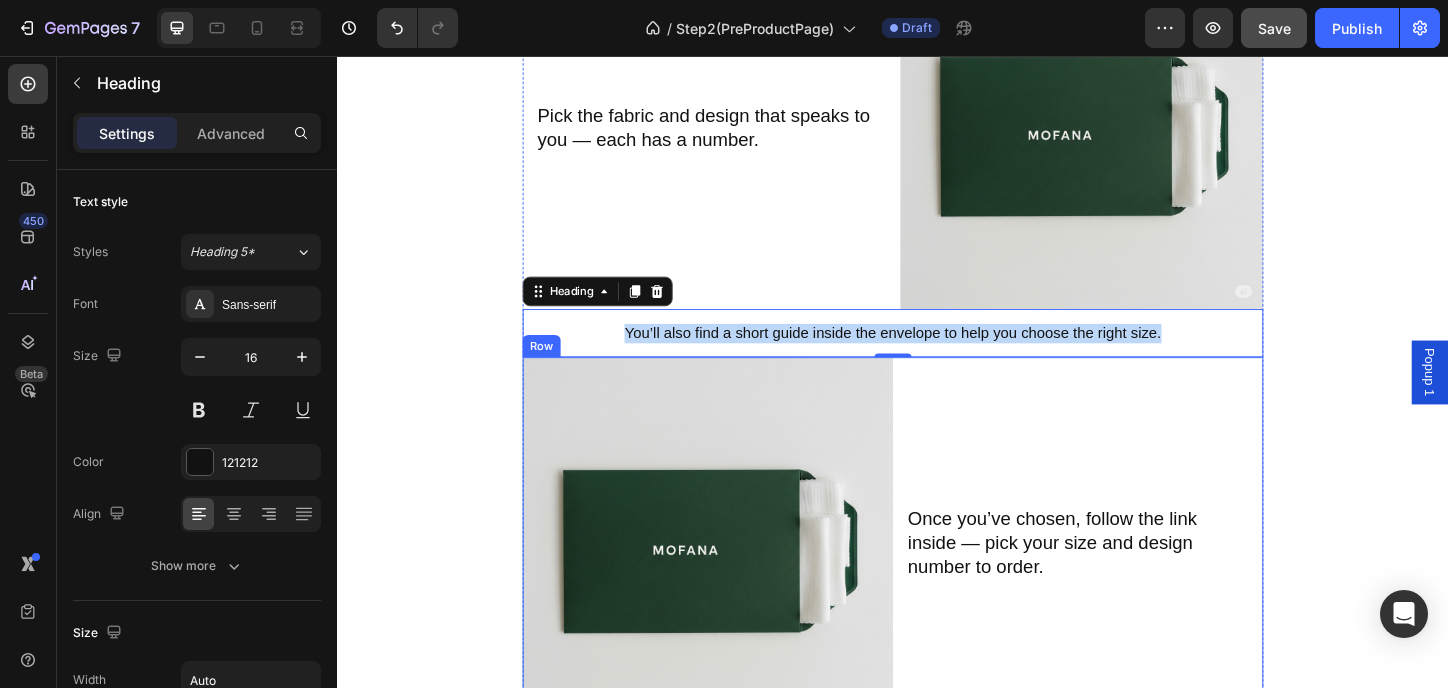 click on "Once you’ve chosen, follow the link inside — pick your size and design number to order. Heading" at bounding box center [1137, 581] 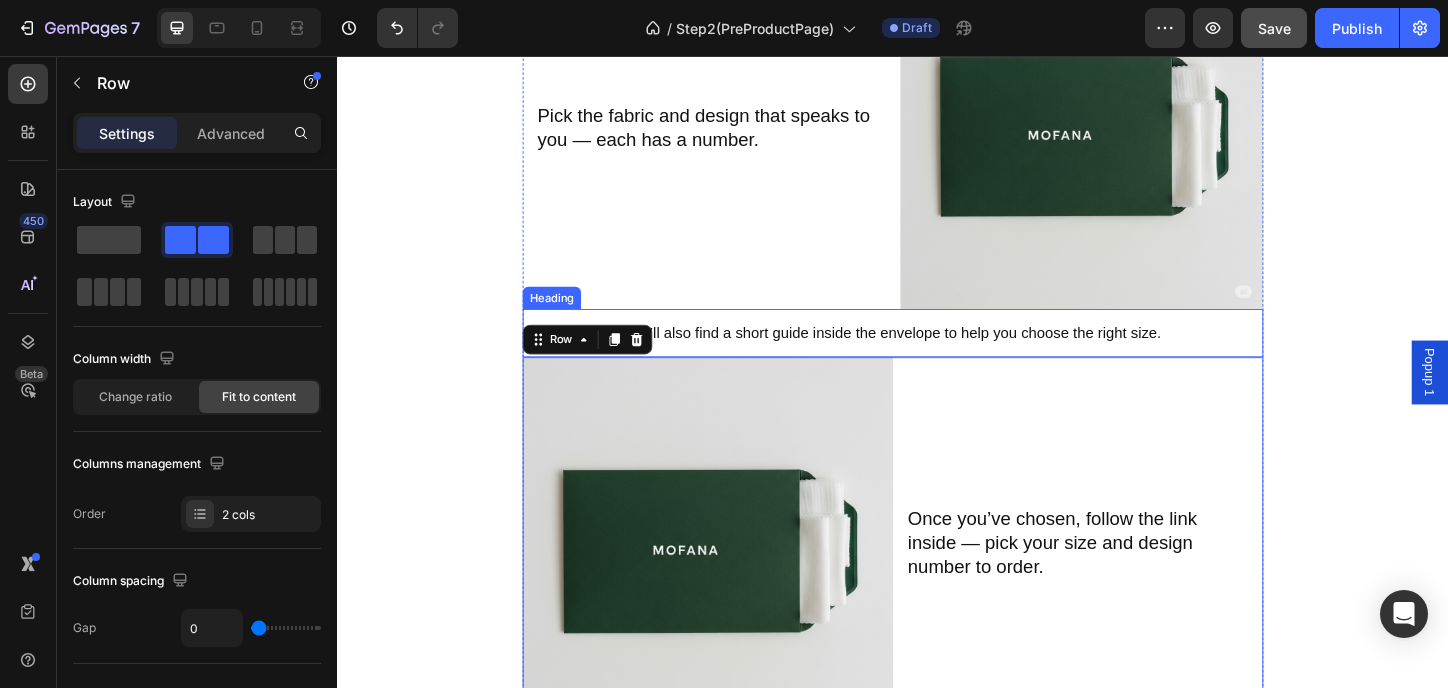 click on "You’ll also find a short guide inside the envelope to help you choose the right size." at bounding box center [936, 355] 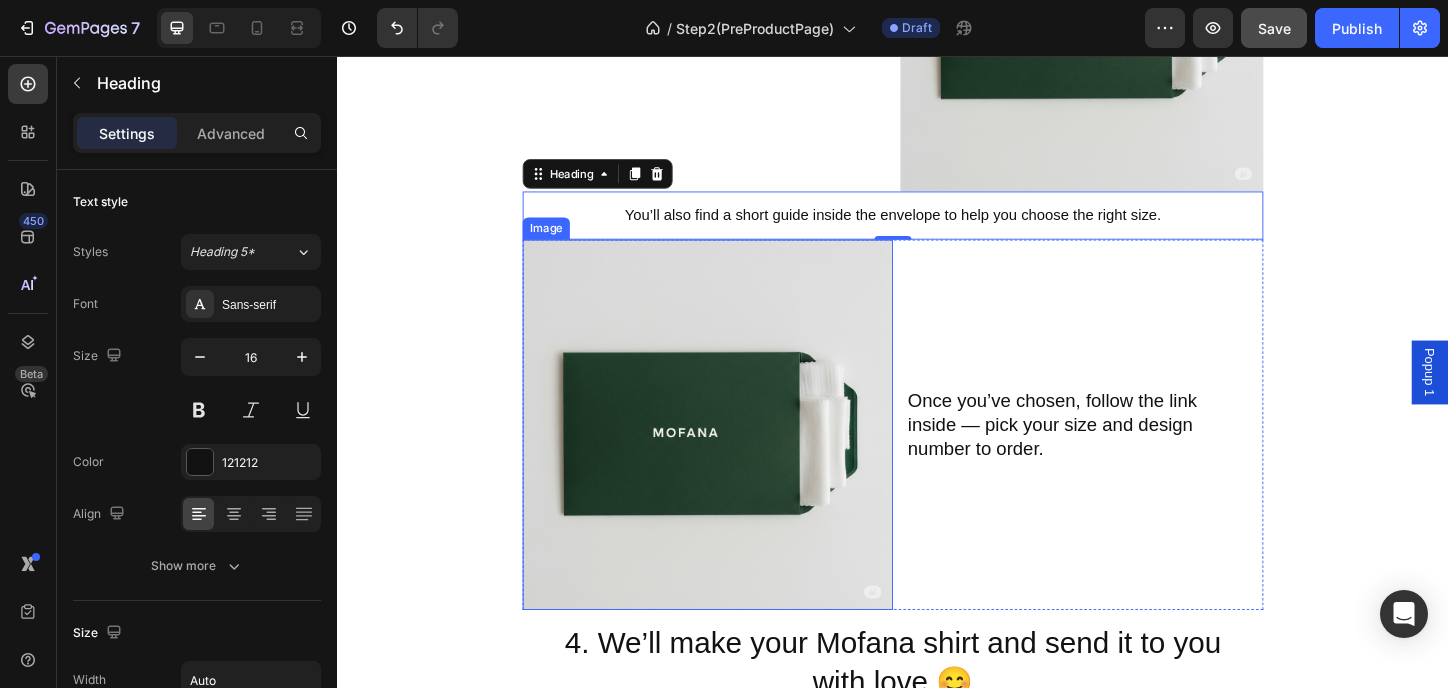 scroll, scrollTop: 800, scrollLeft: 0, axis: vertical 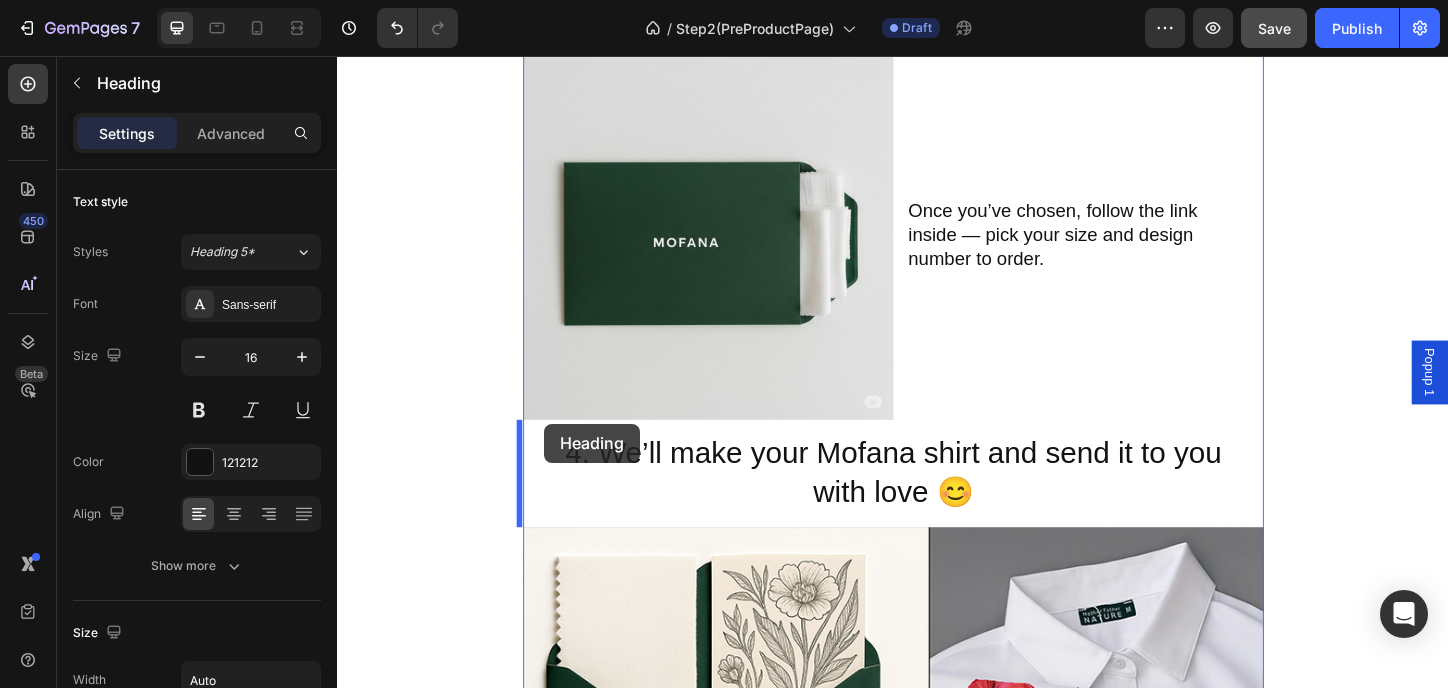 drag, startPoint x: 545, startPoint y: 173, endPoint x: 561, endPoint y: 453, distance: 280.45676 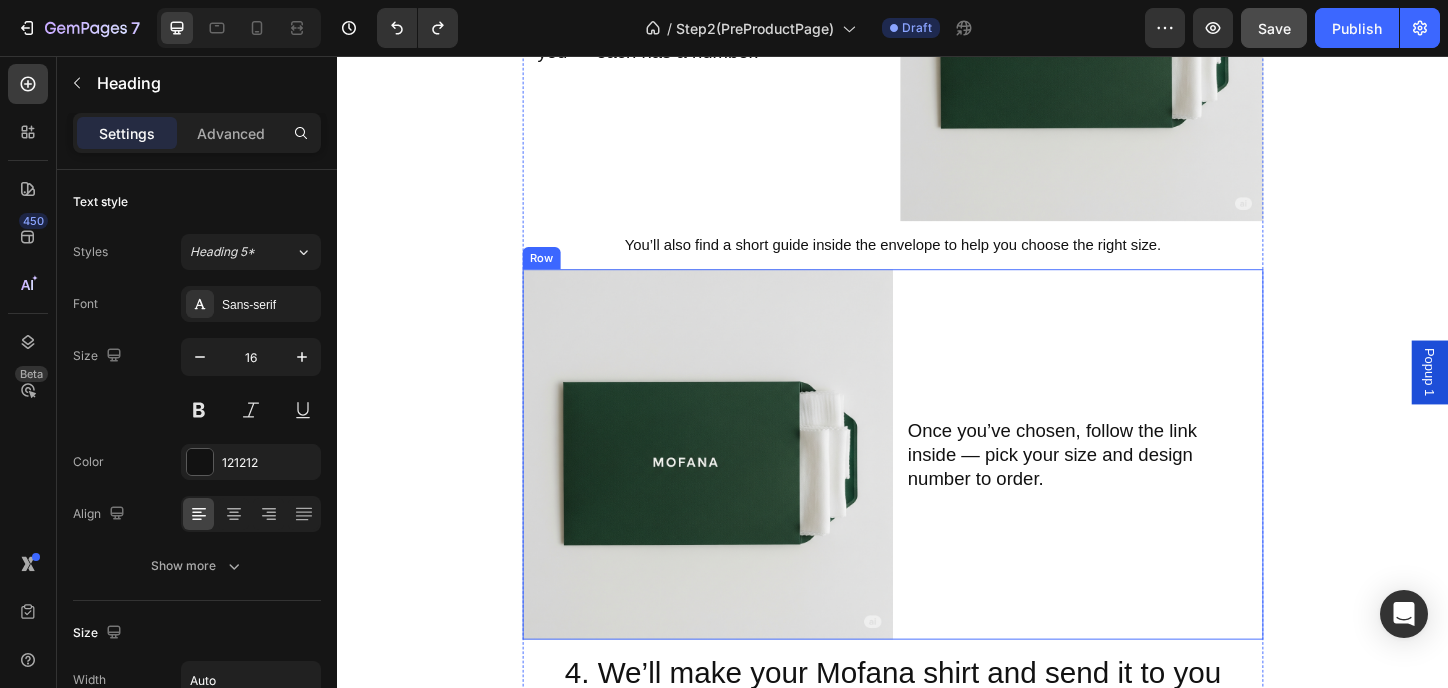 scroll, scrollTop: 731, scrollLeft: 0, axis: vertical 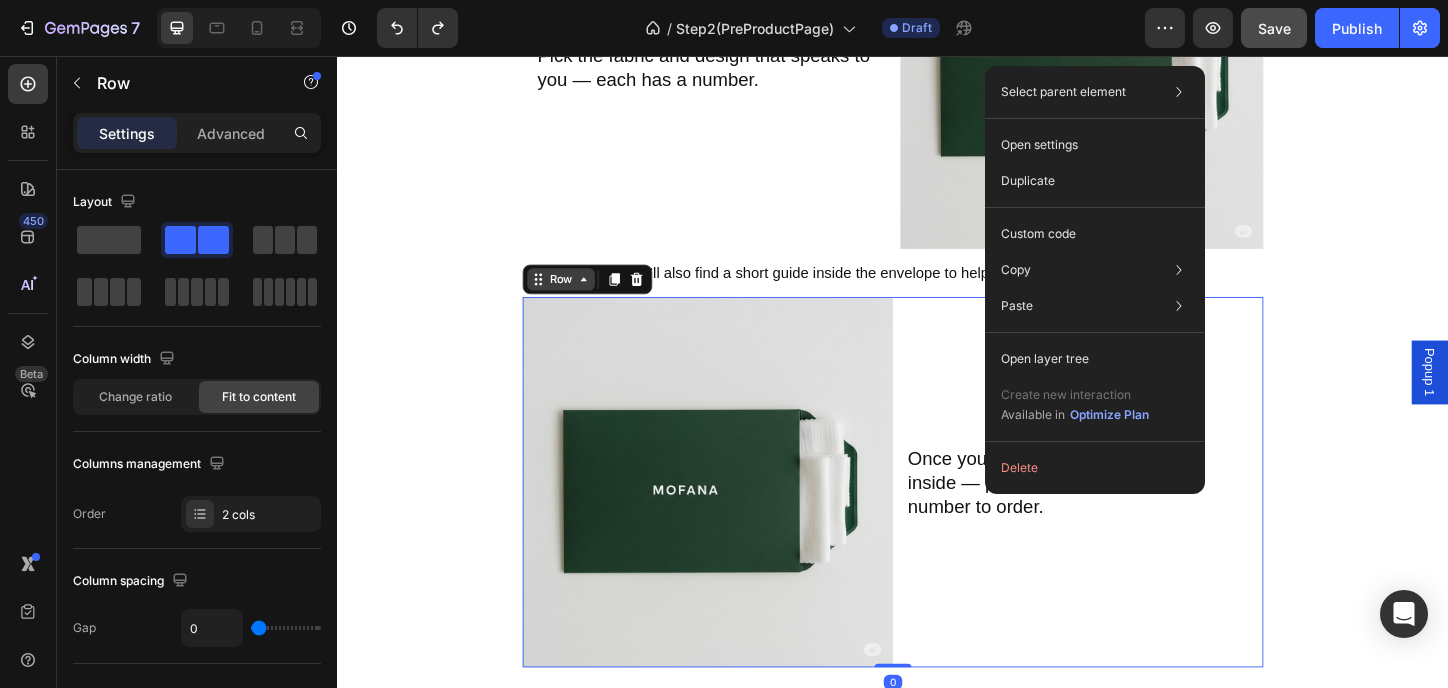 click 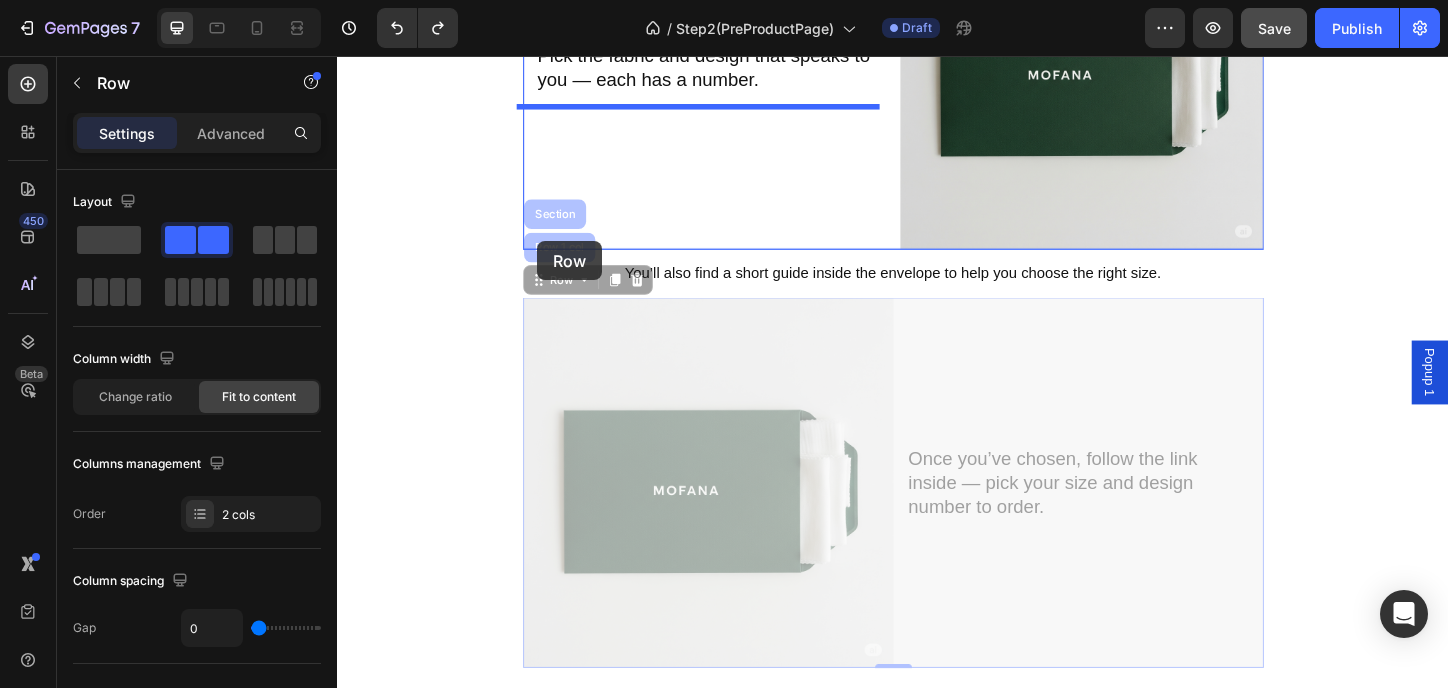 drag, startPoint x: 547, startPoint y: 293, endPoint x: 553, endPoint y: 256, distance: 37.48333 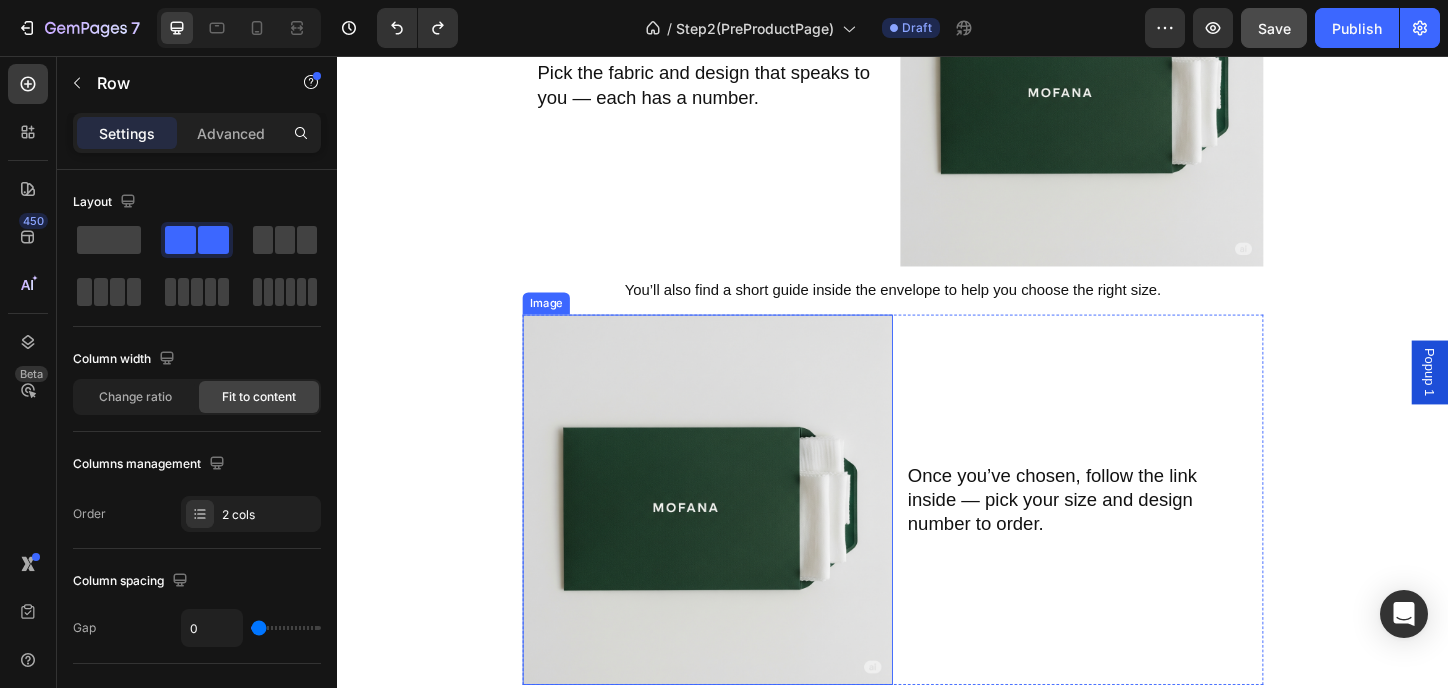 scroll, scrollTop: 766, scrollLeft: 0, axis: vertical 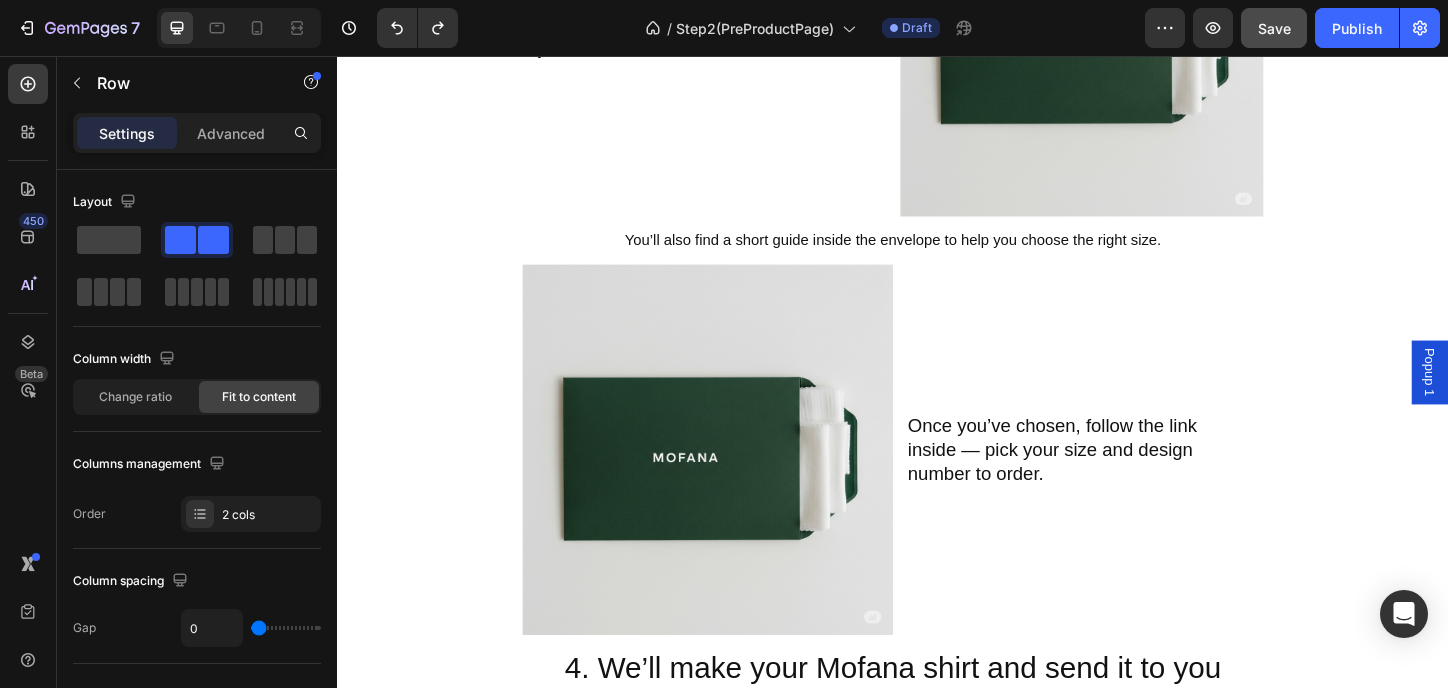 click on "Once you’ve chosen, follow the link inside — pick your size and design number to order. Heading" at bounding box center [1137, 481] 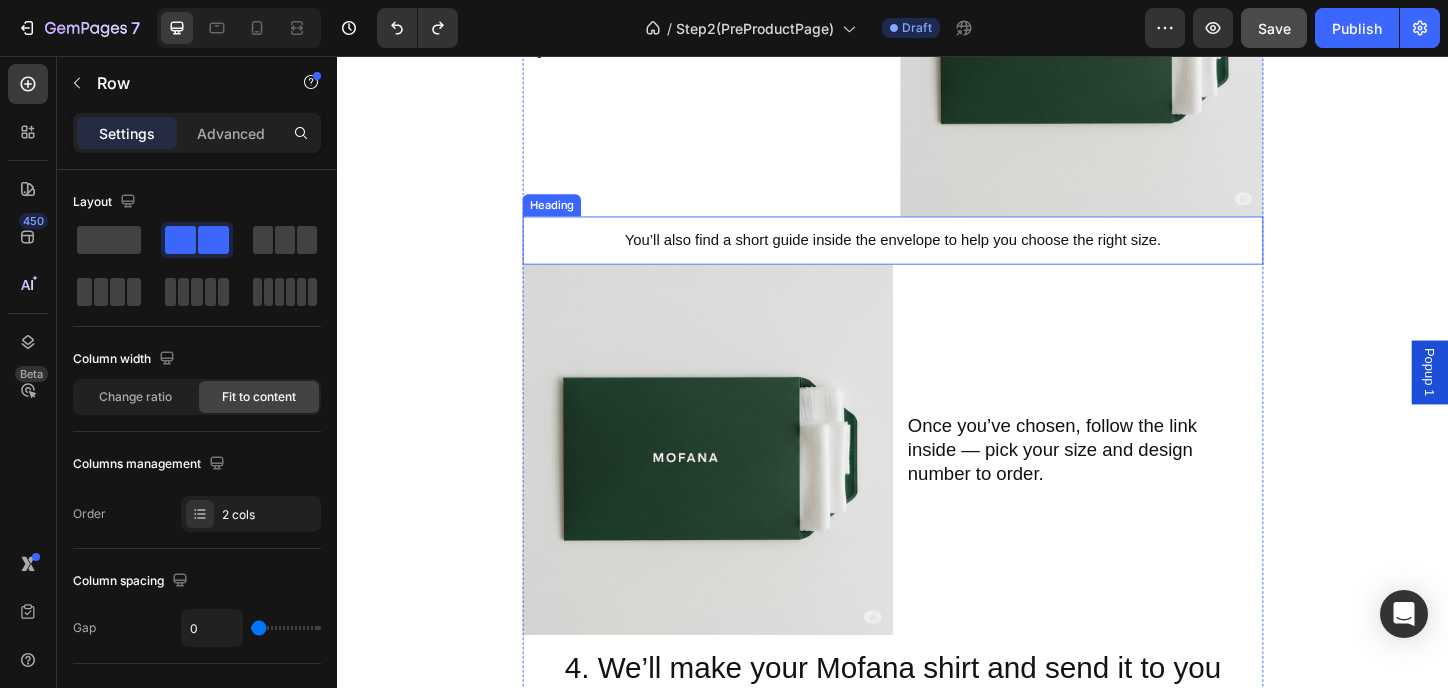 click on "You’ll also find a short guide inside the envelope to help you choose the right size." at bounding box center (937, 255) 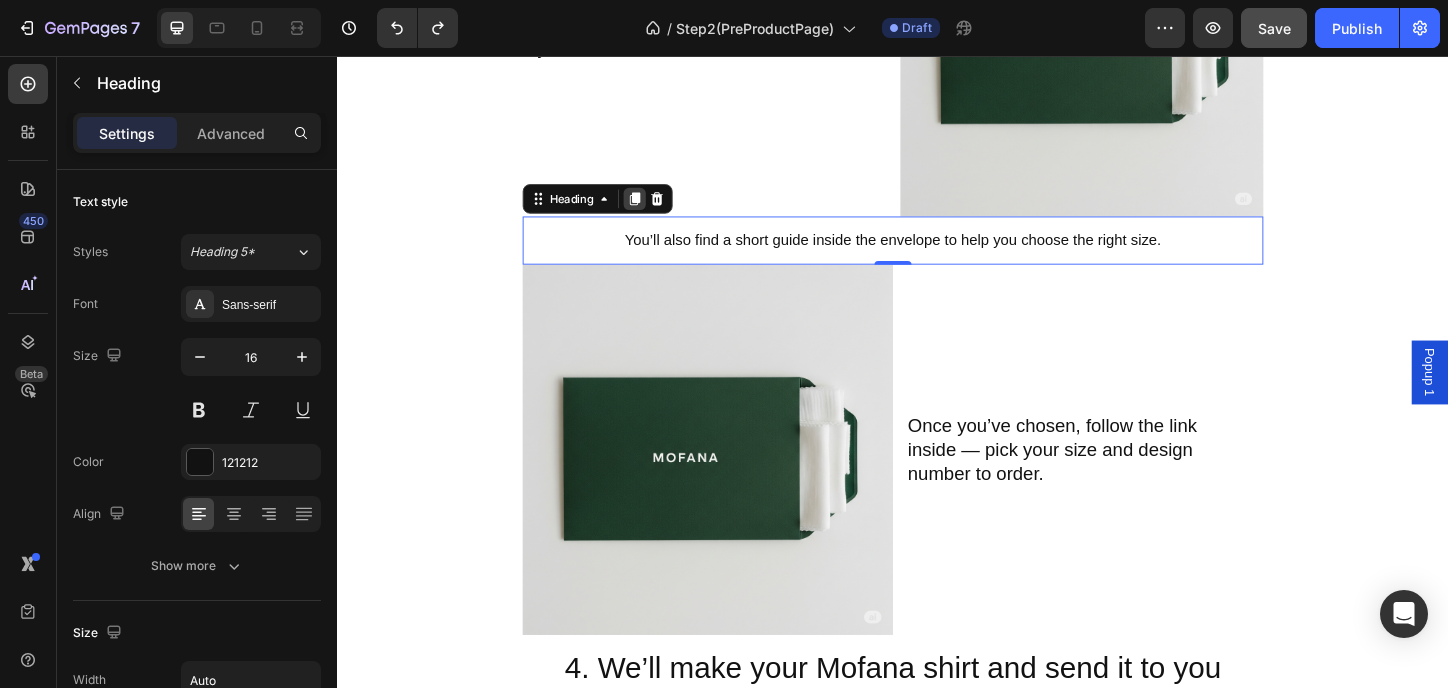 click 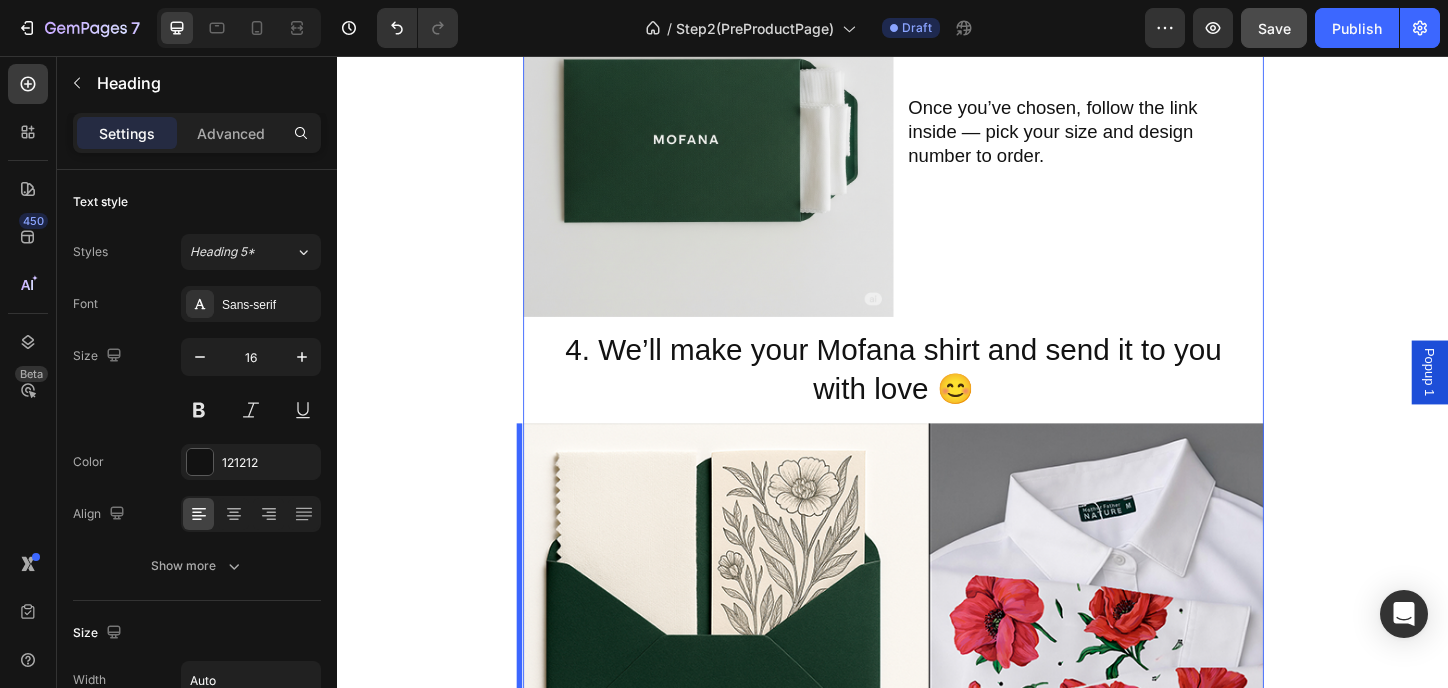 scroll, scrollTop: 1265, scrollLeft: 0, axis: vertical 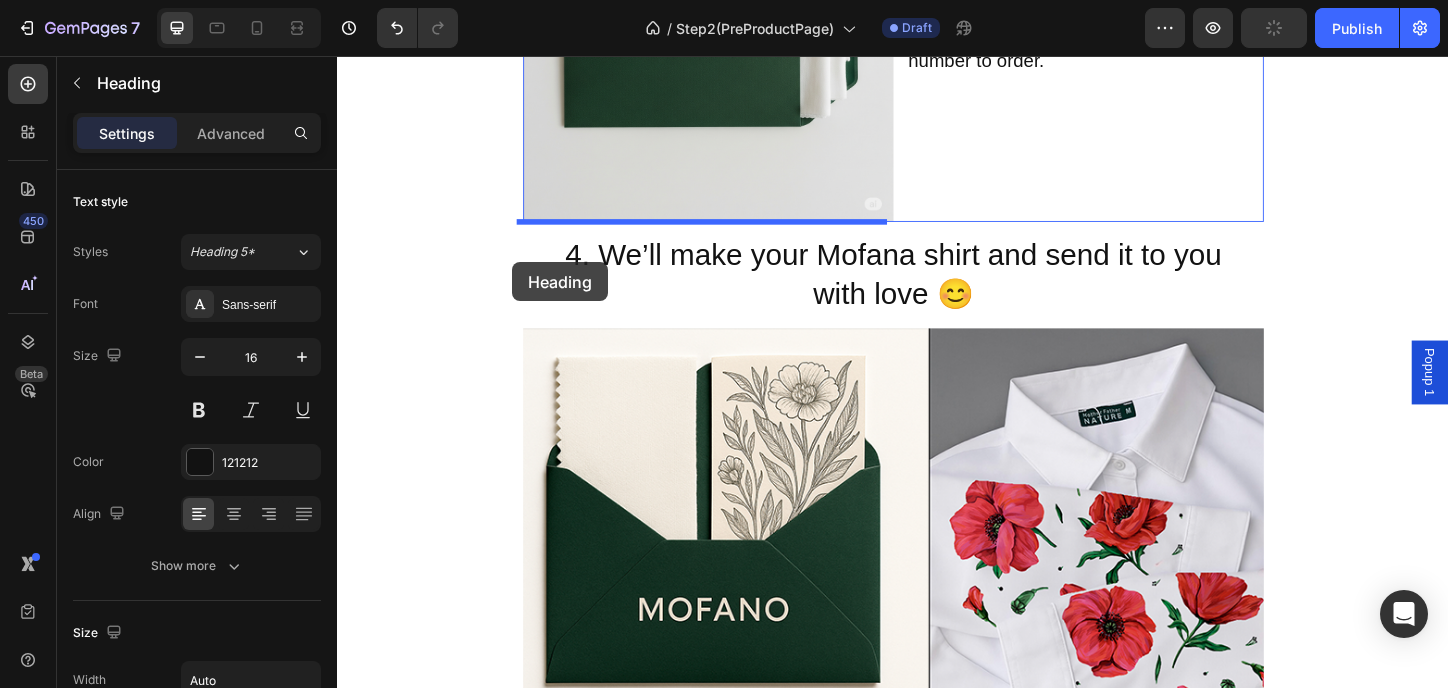 drag, startPoint x: 541, startPoint y: 261, endPoint x: 526, endPoint y: 279, distance: 23.43075 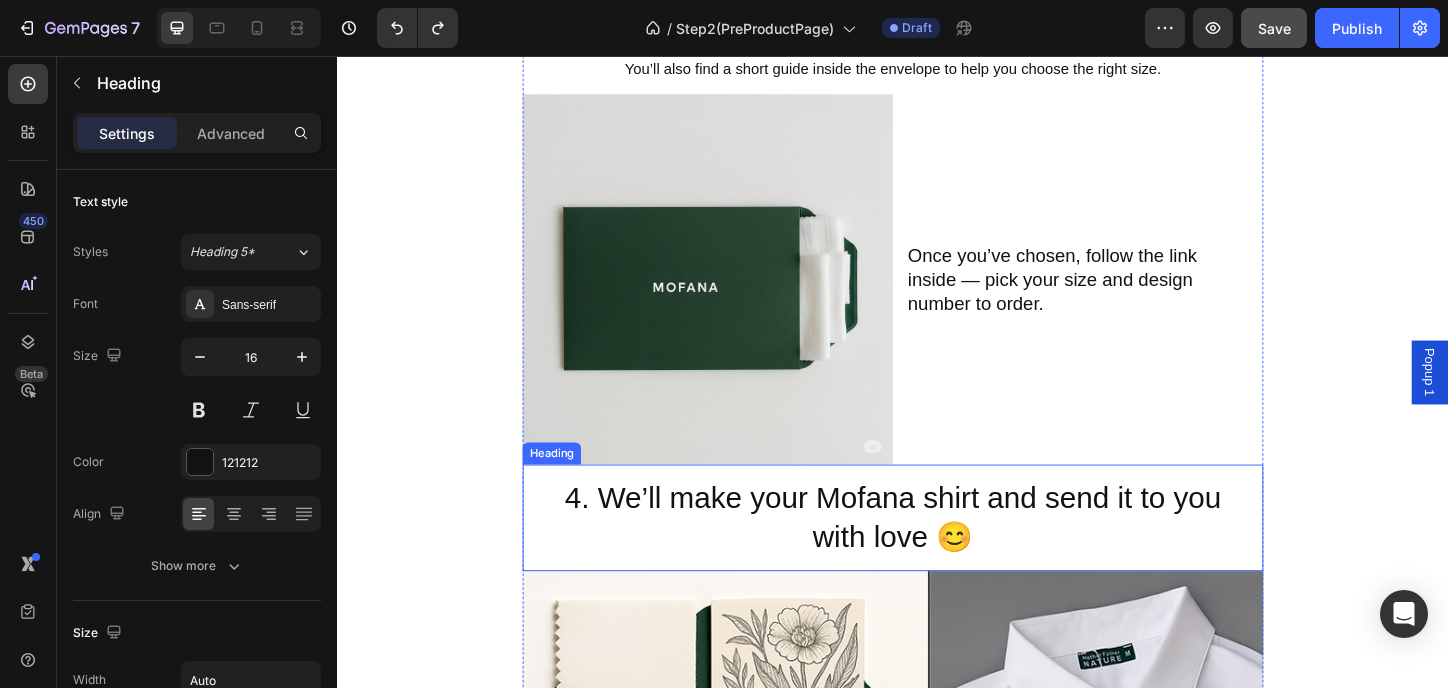 scroll, scrollTop: 865, scrollLeft: 0, axis: vertical 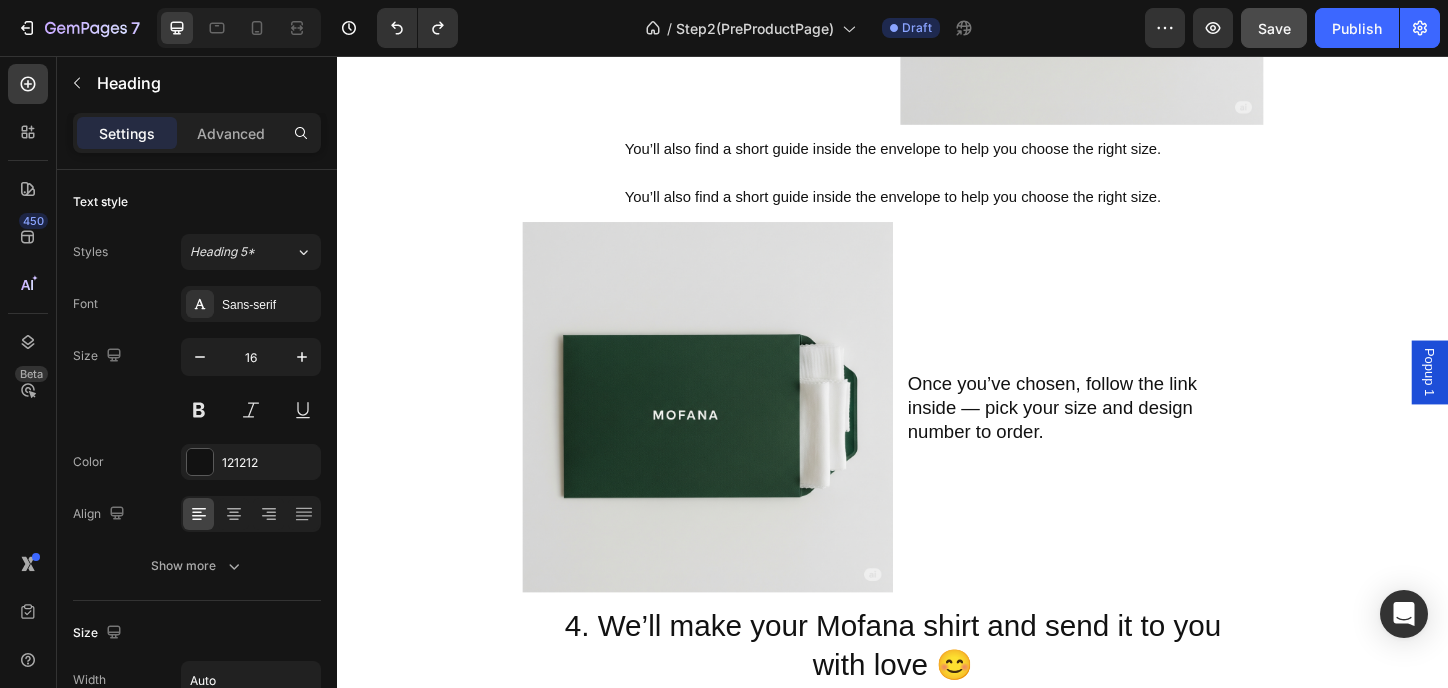 click on "You’ll also find a short guide inside the envelope to help you choose the right size." at bounding box center (936, 208) 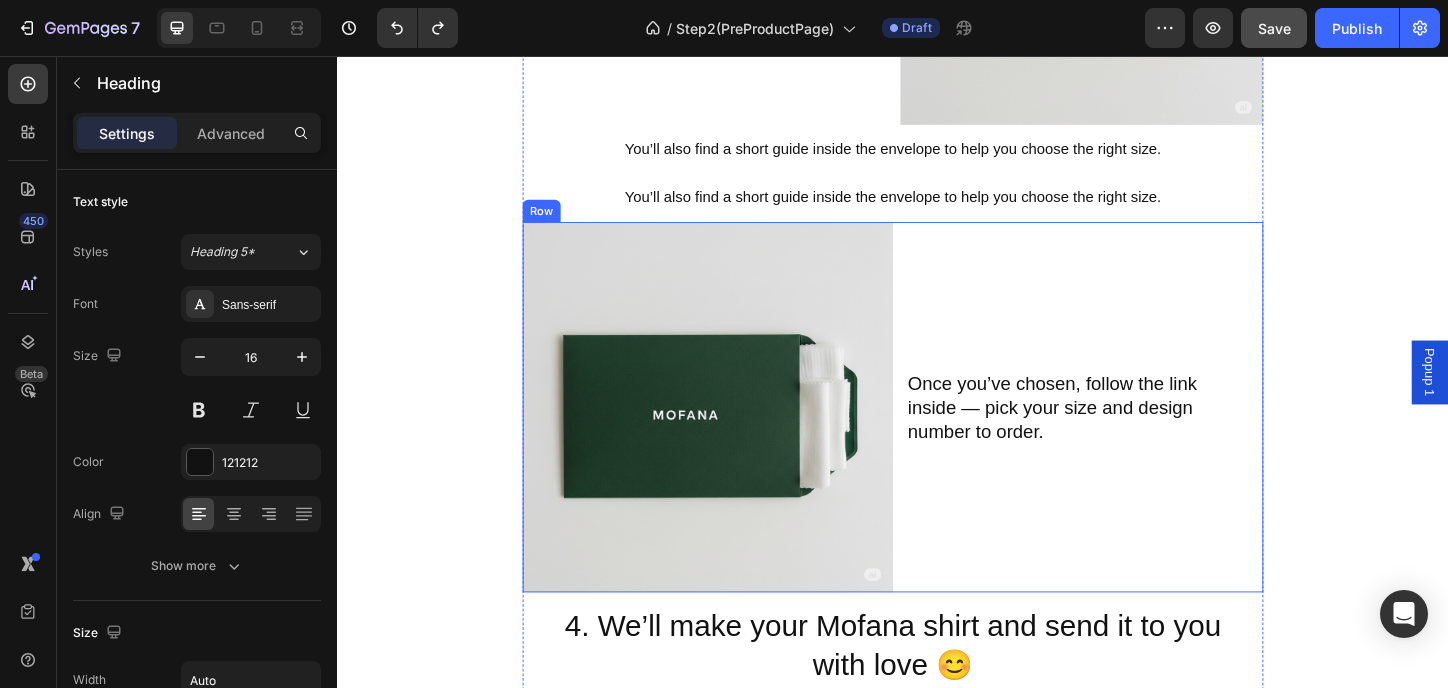 drag, startPoint x: 1107, startPoint y: 266, endPoint x: 1069, endPoint y: 233, distance: 50.32892 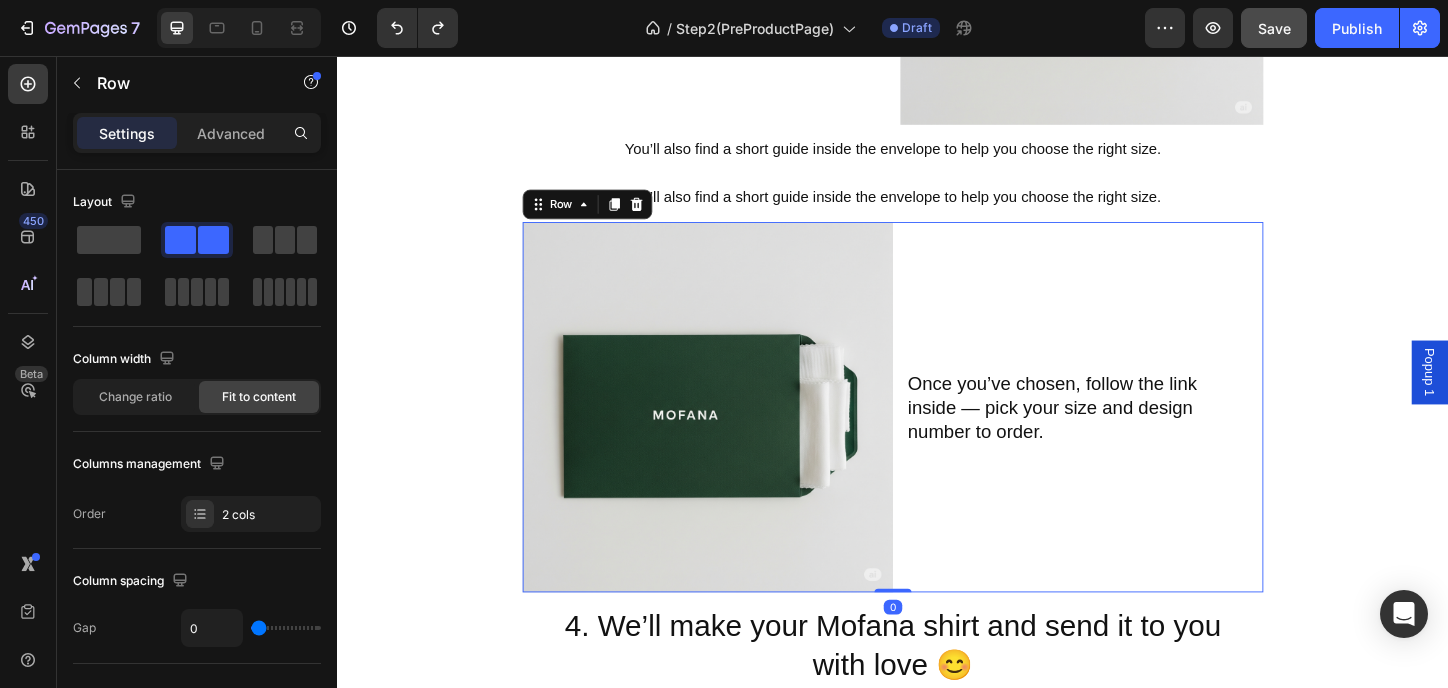 click on "You’ll also find a short guide inside the envelope to help you choose the right size." at bounding box center [936, 208] 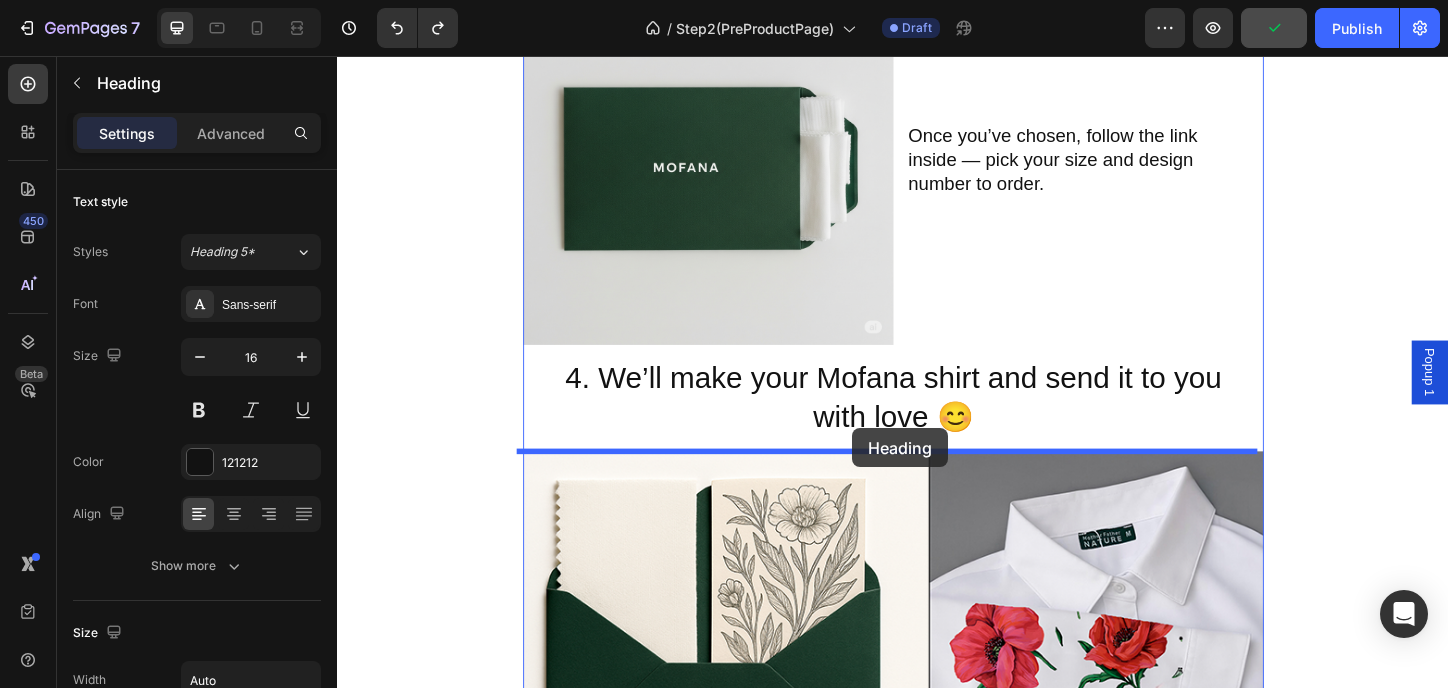 drag, startPoint x: 540, startPoint y: 161, endPoint x: 893, endPoint y: 458, distance: 461.32202 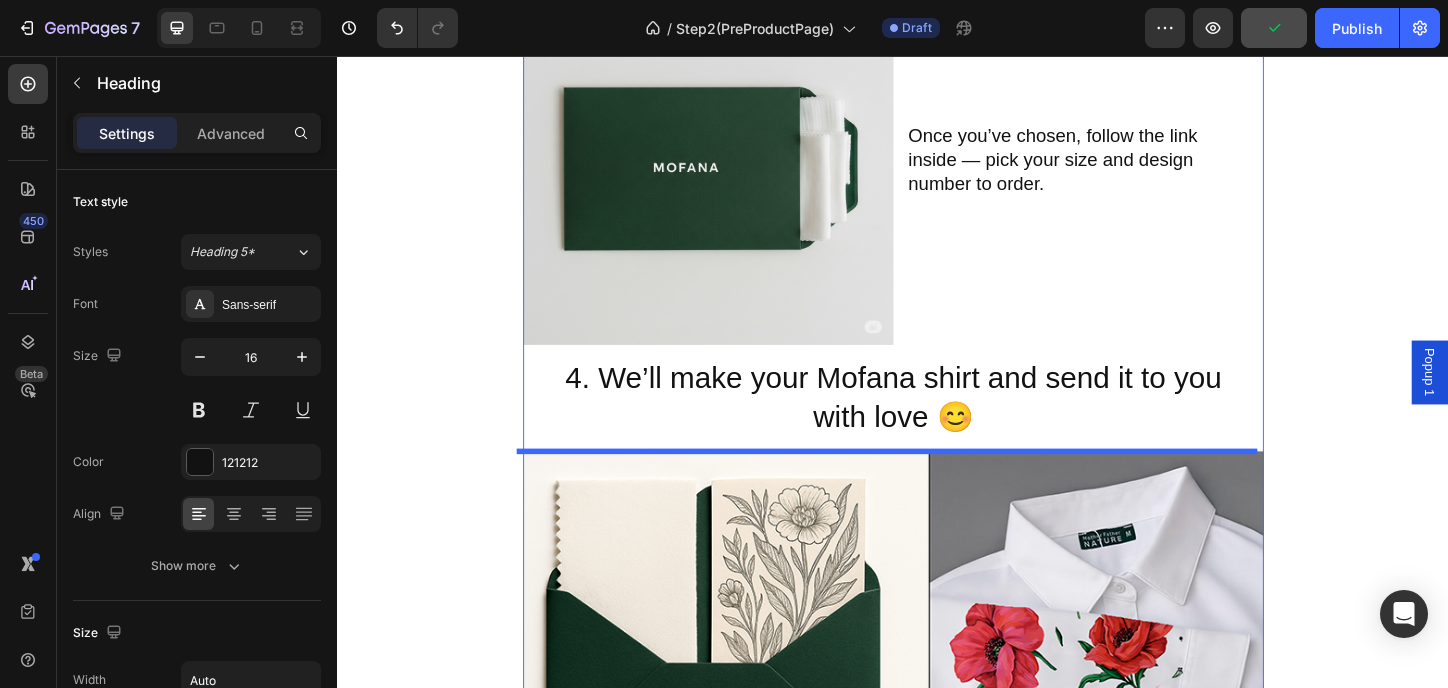 scroll, scrollTop: 1080, scrollLeft: 0, axis: vertical 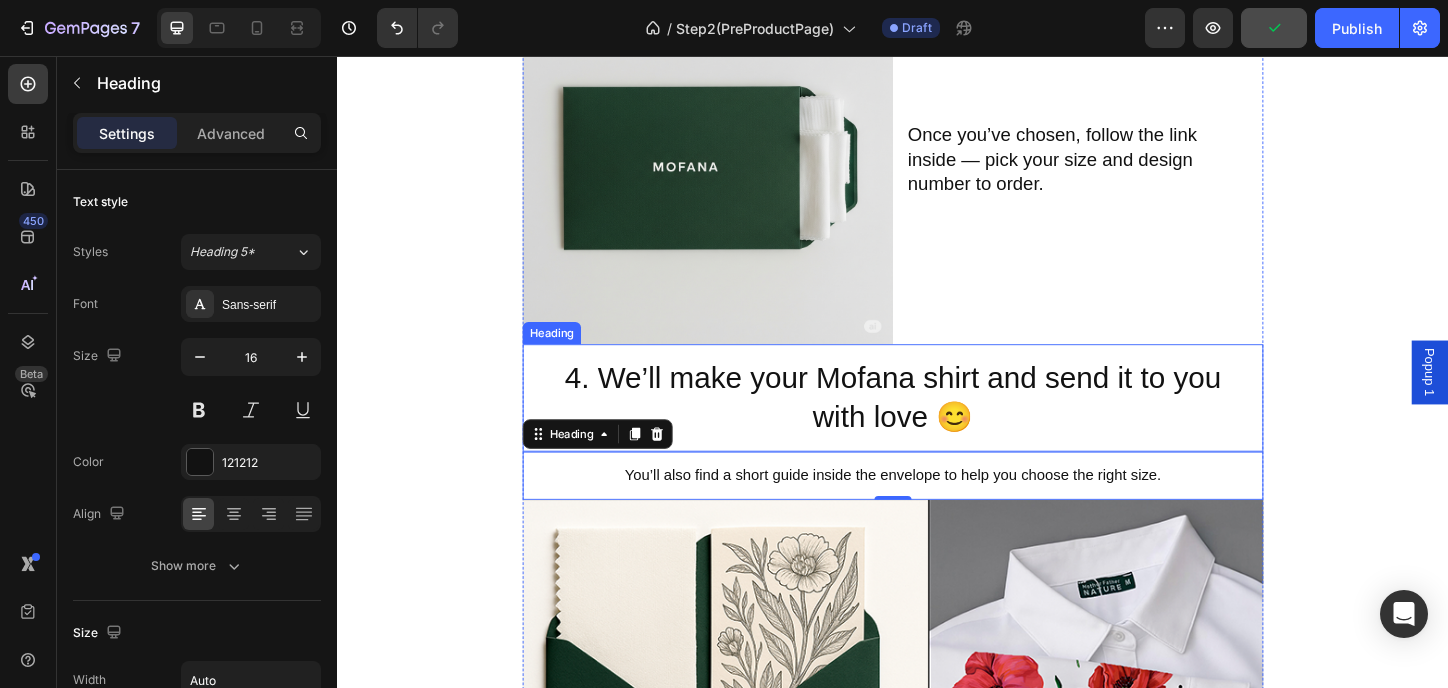click on "4. We’ll make your Mofana shirt and send it to you with love 😊" at bounding box center [937, 424] 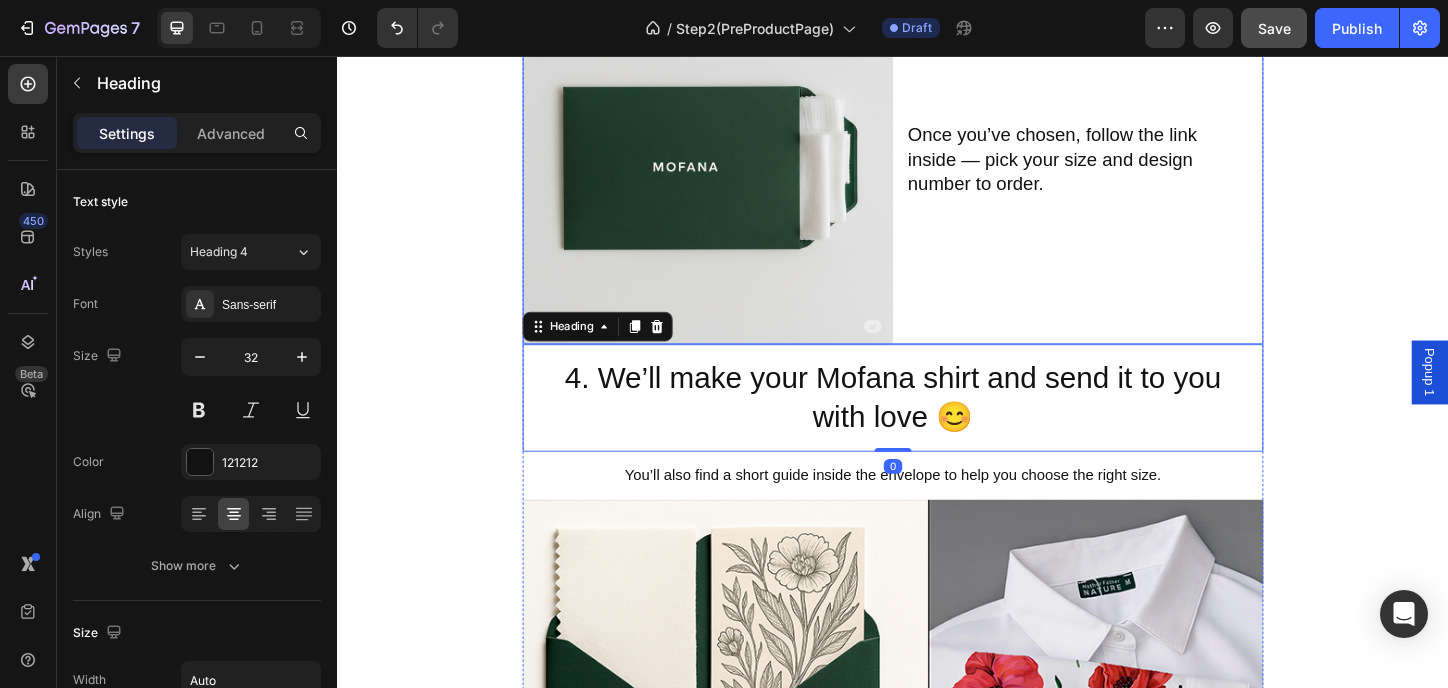 click on "Once you’ve chosen, follow the link inside — pick your size and design number to order. Heading" at bounding box center (1137, 167) 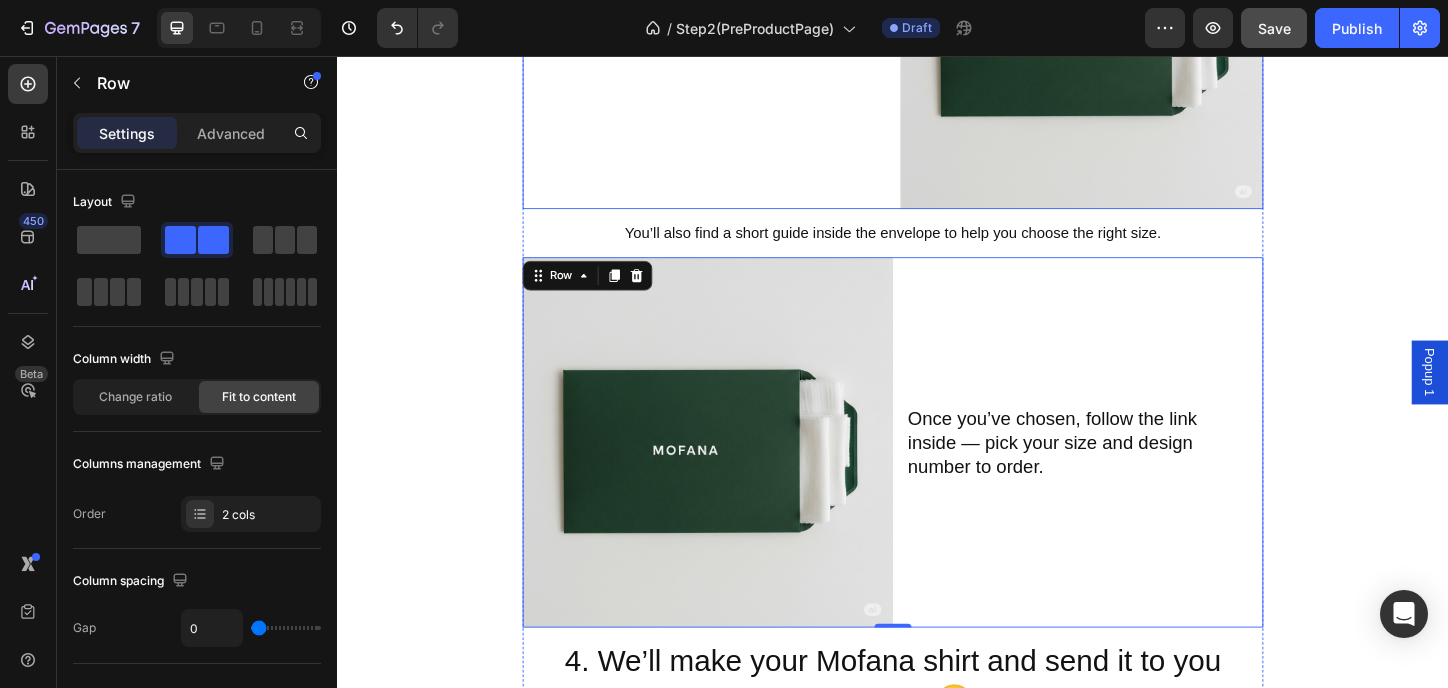 scroll, scrollTop: 680, scrollLeft: 0, axis: vertical 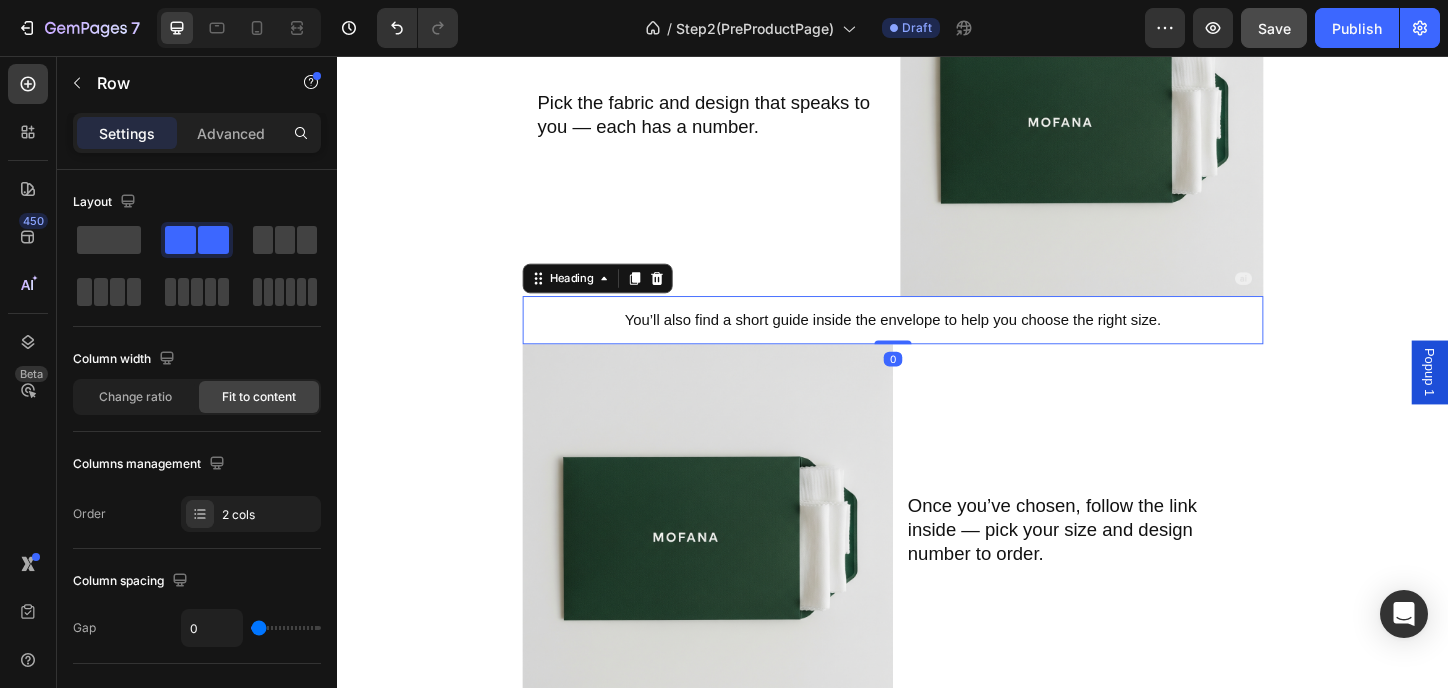 click on "You’ll also find a short guide inside the envelope to help you choose the right size." at bounding box center (937, 341) 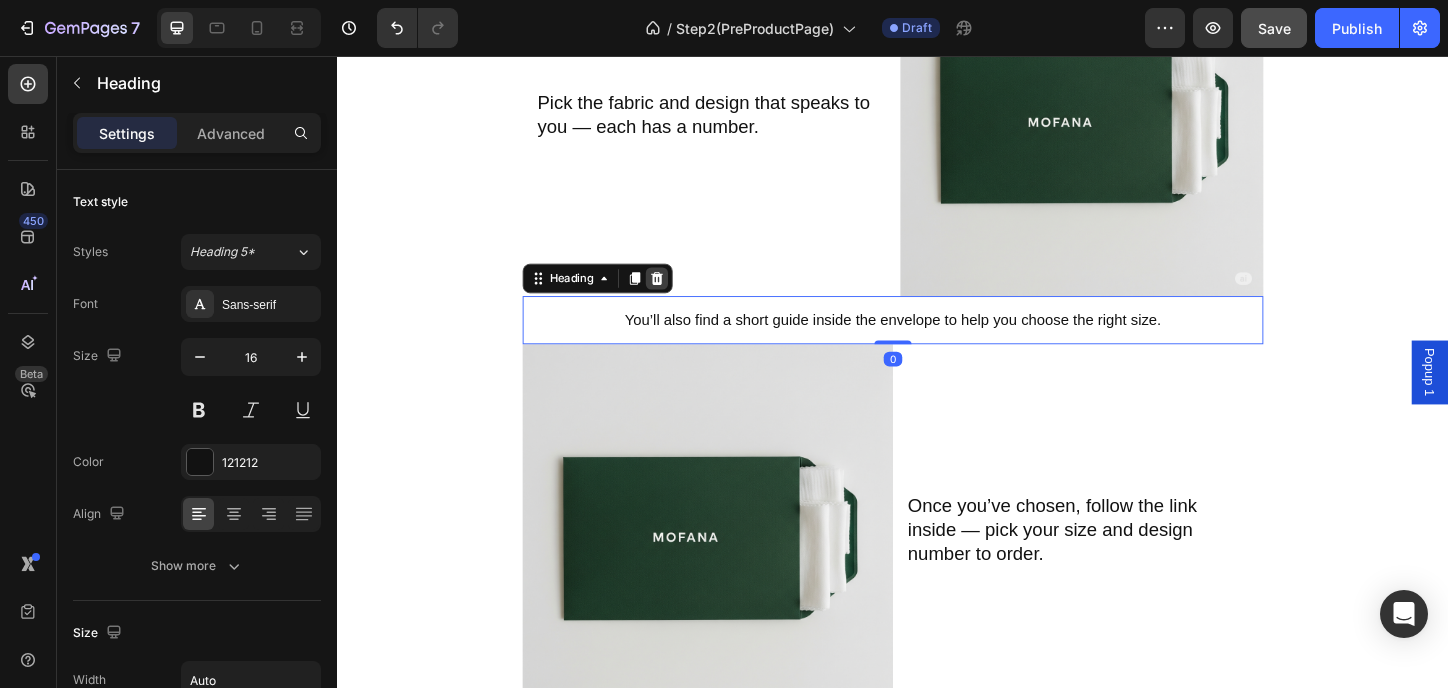 click 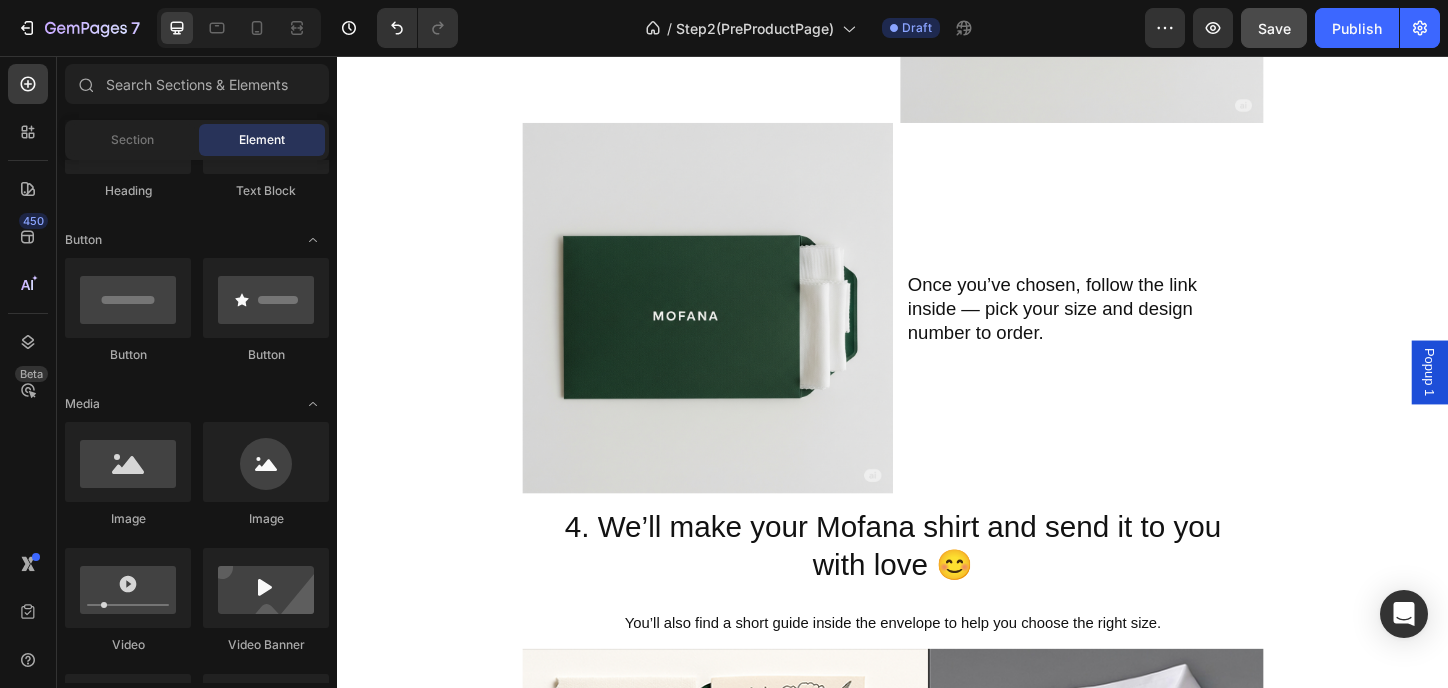 scroll, scrollTop: 946, scrollLeft: 0, axis: vertical 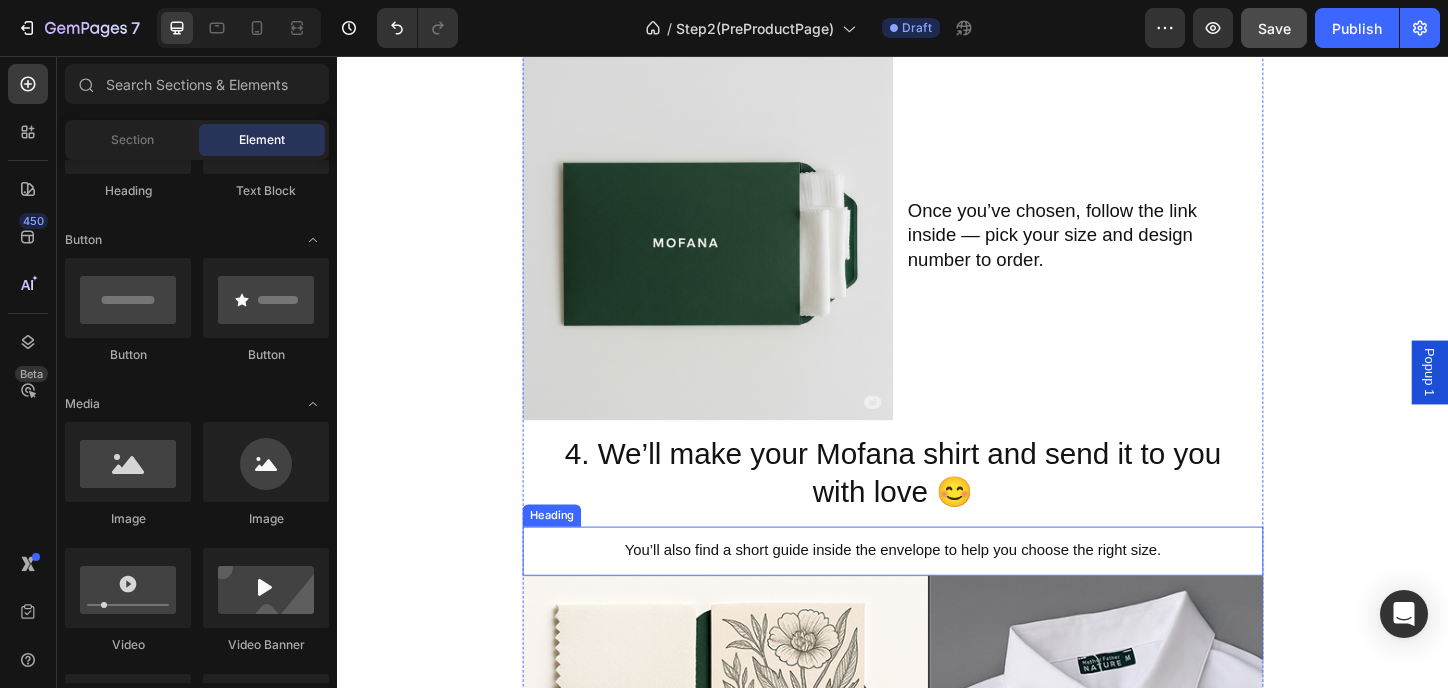 click on "You’ll also find a short guide inside the envelope to help you choose the right size." at bounding box center (936, 590) 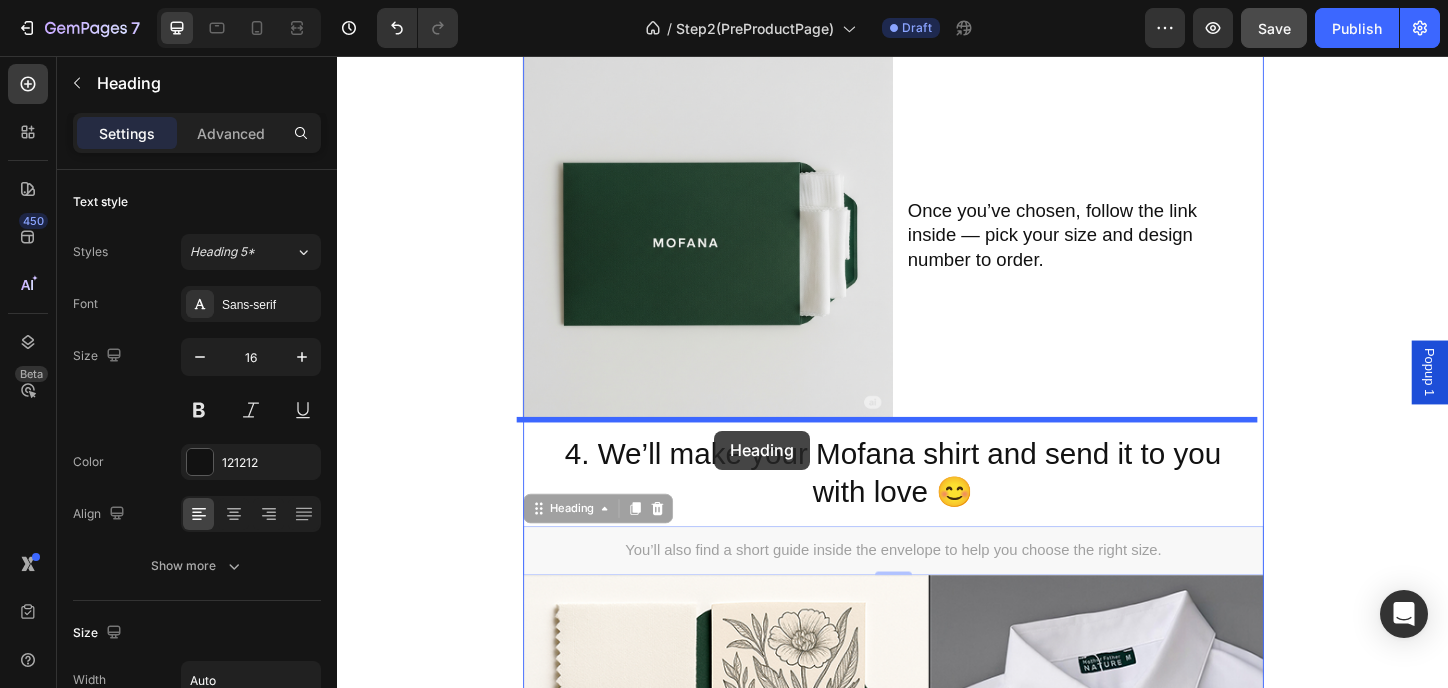 drag, startPoint x: 540, startPoint y: 544, endPoint x: 744, endPoint y: 461, distance: 220.23851 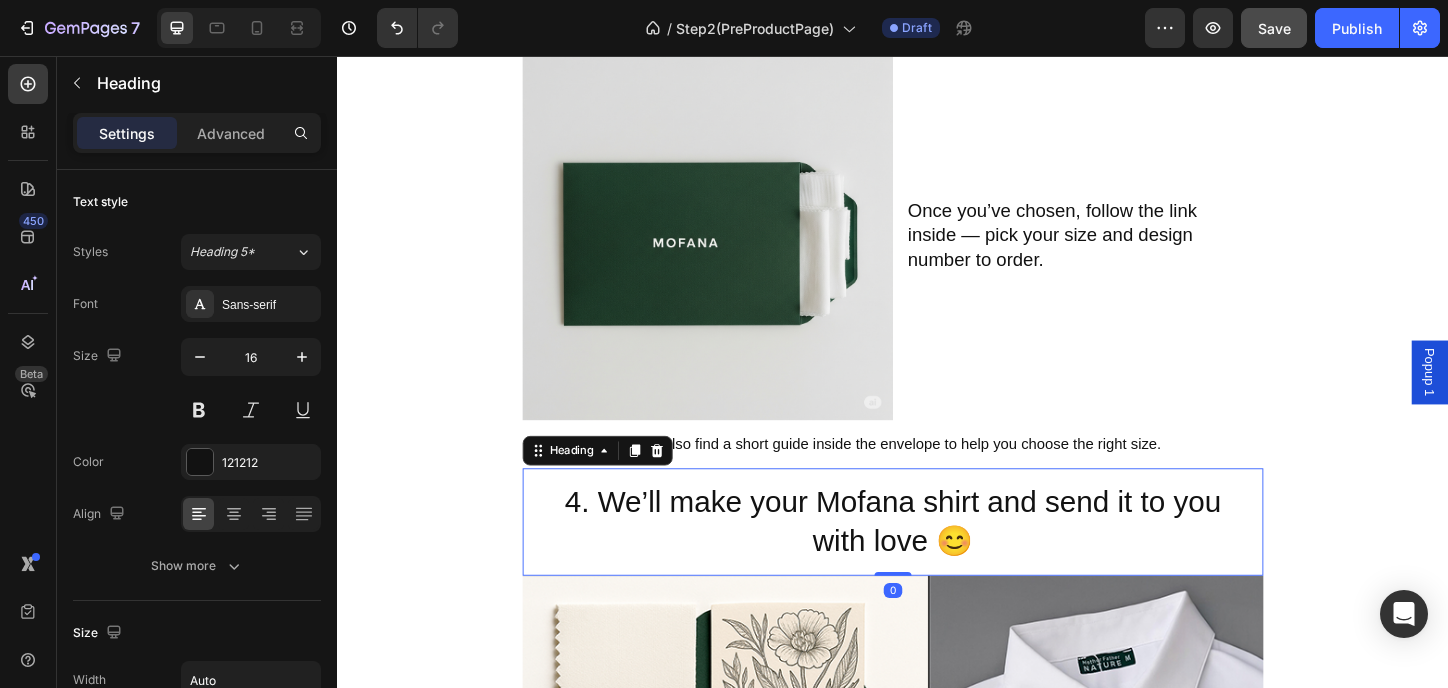 click on "4. We’ll make your Mofana shirt and send it to you with love 😊" at bounding box center [937, 558] 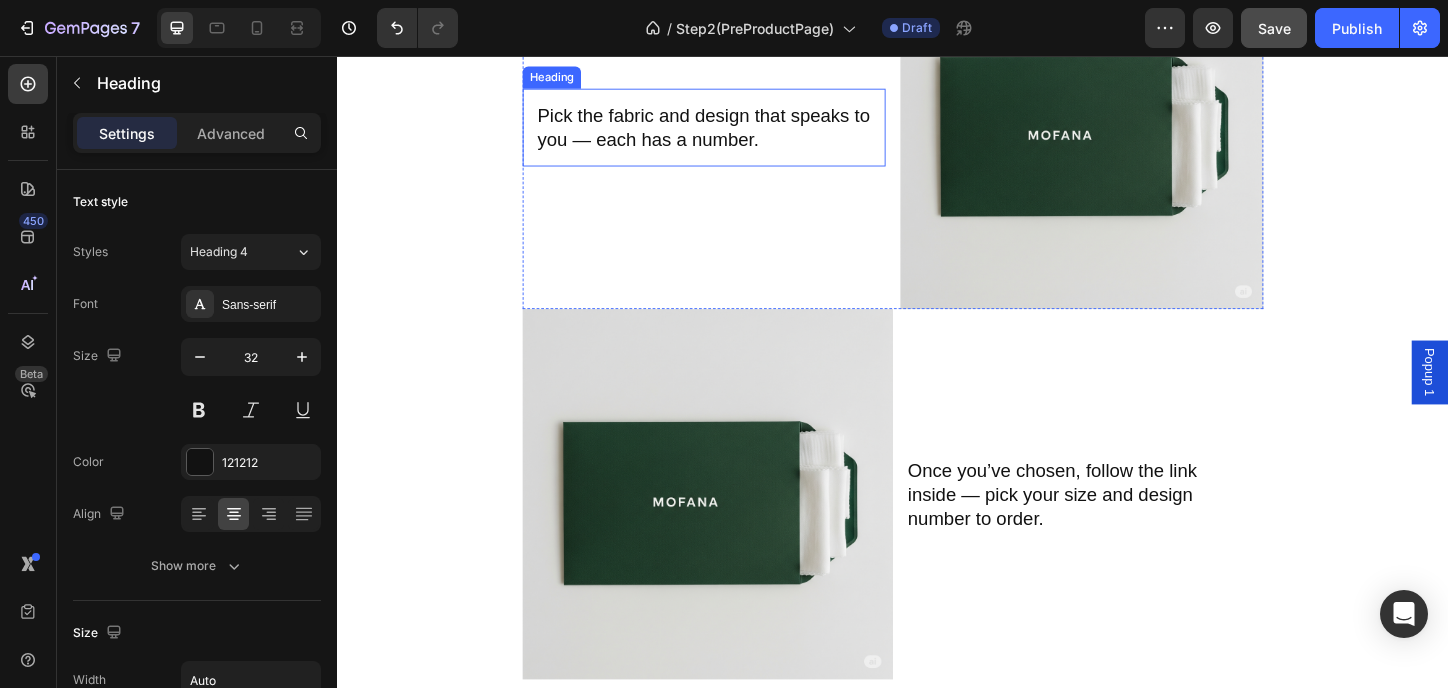 scroll, scrollTop: 800, scrollLeft: 0, axis: vertical 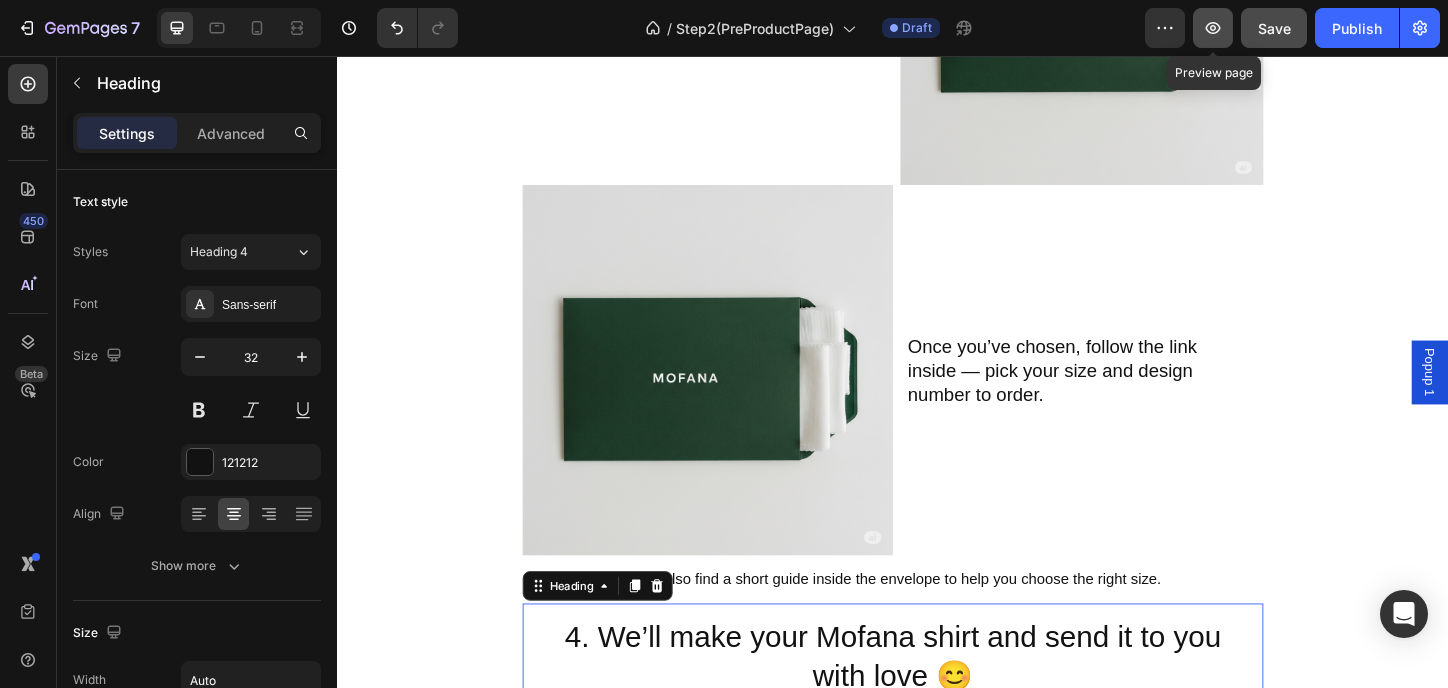 click 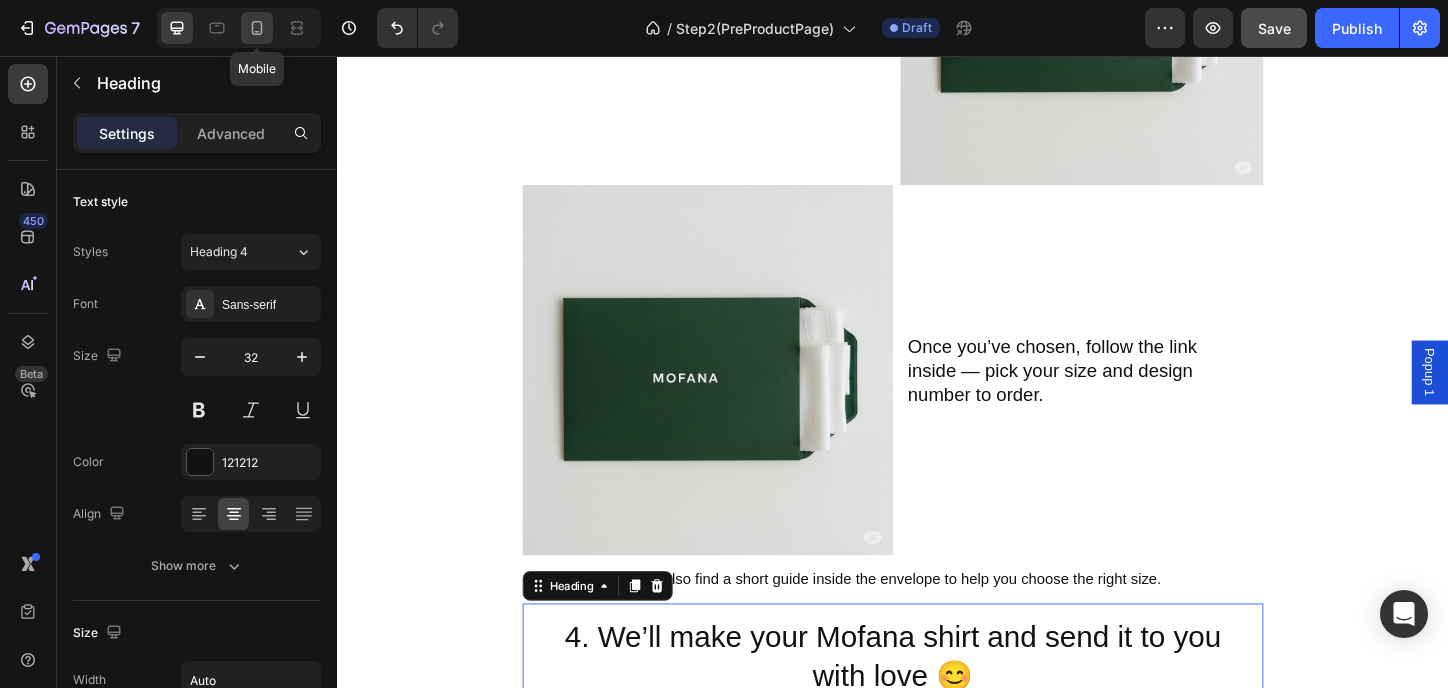 click 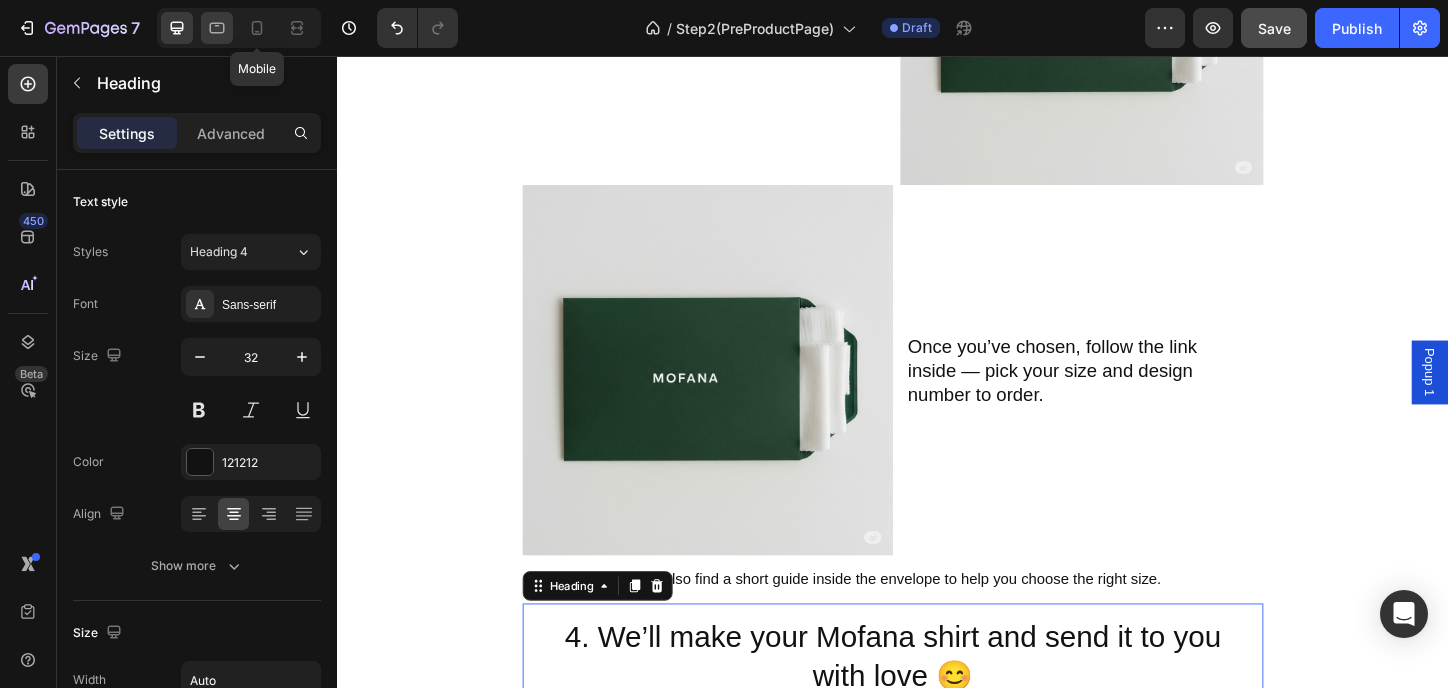 type on "29" 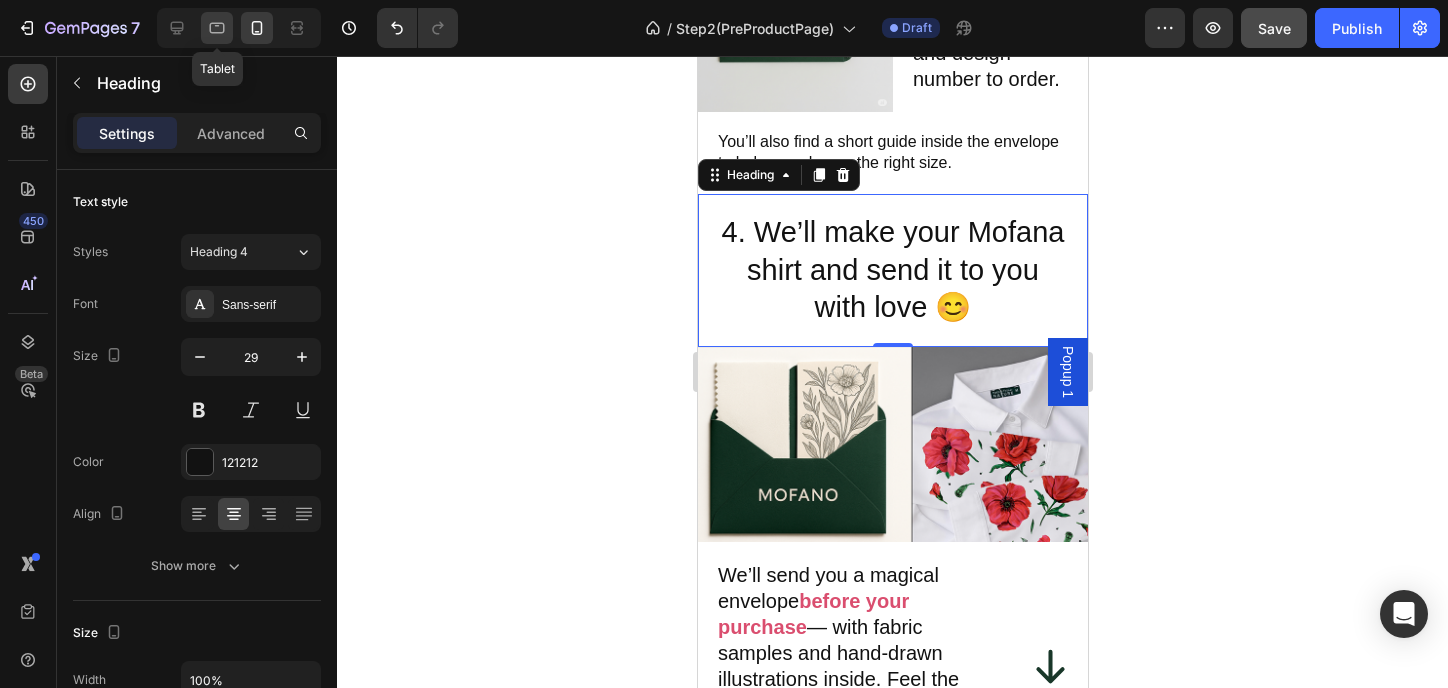 click 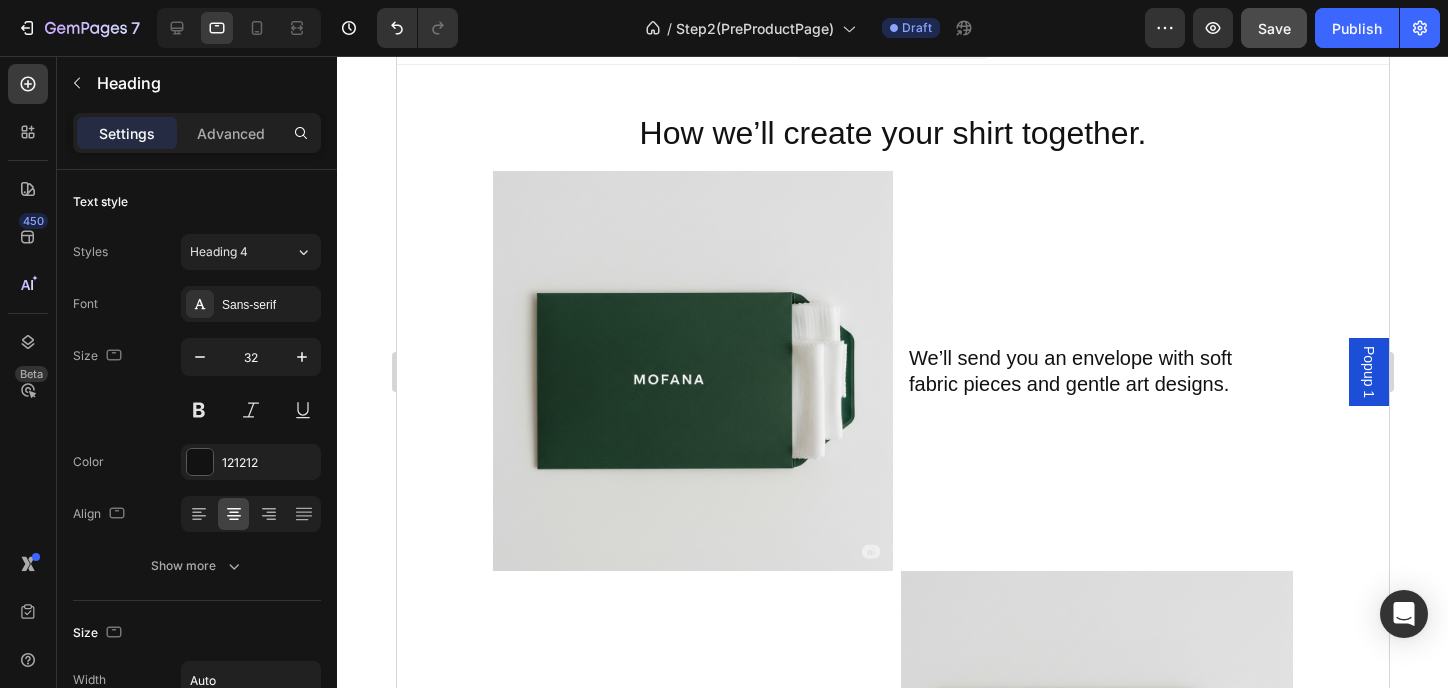 scroll, scrollTop: 0, scrollLeft: 0, axis: both 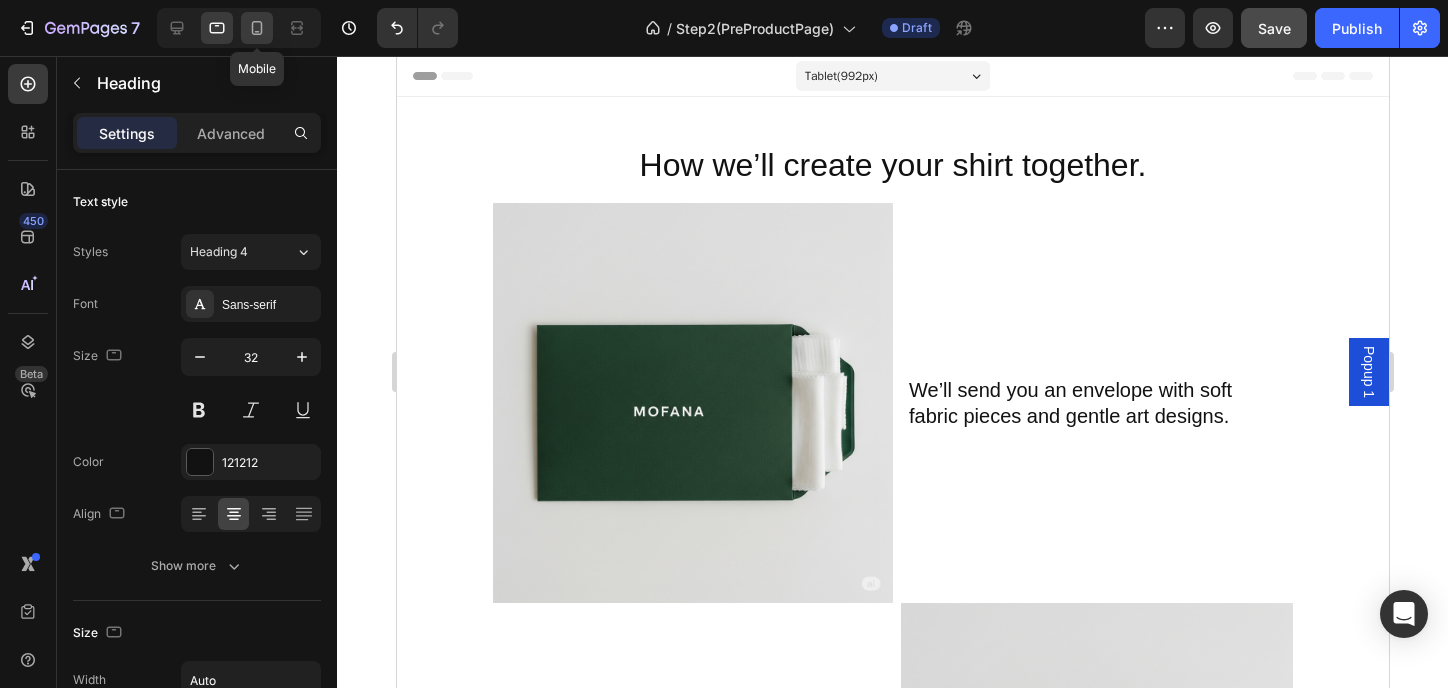 drag, startPoint x: 250, startPoint y: 29, endPoint x: 267, endPoint y: 31, distance: 17.117243 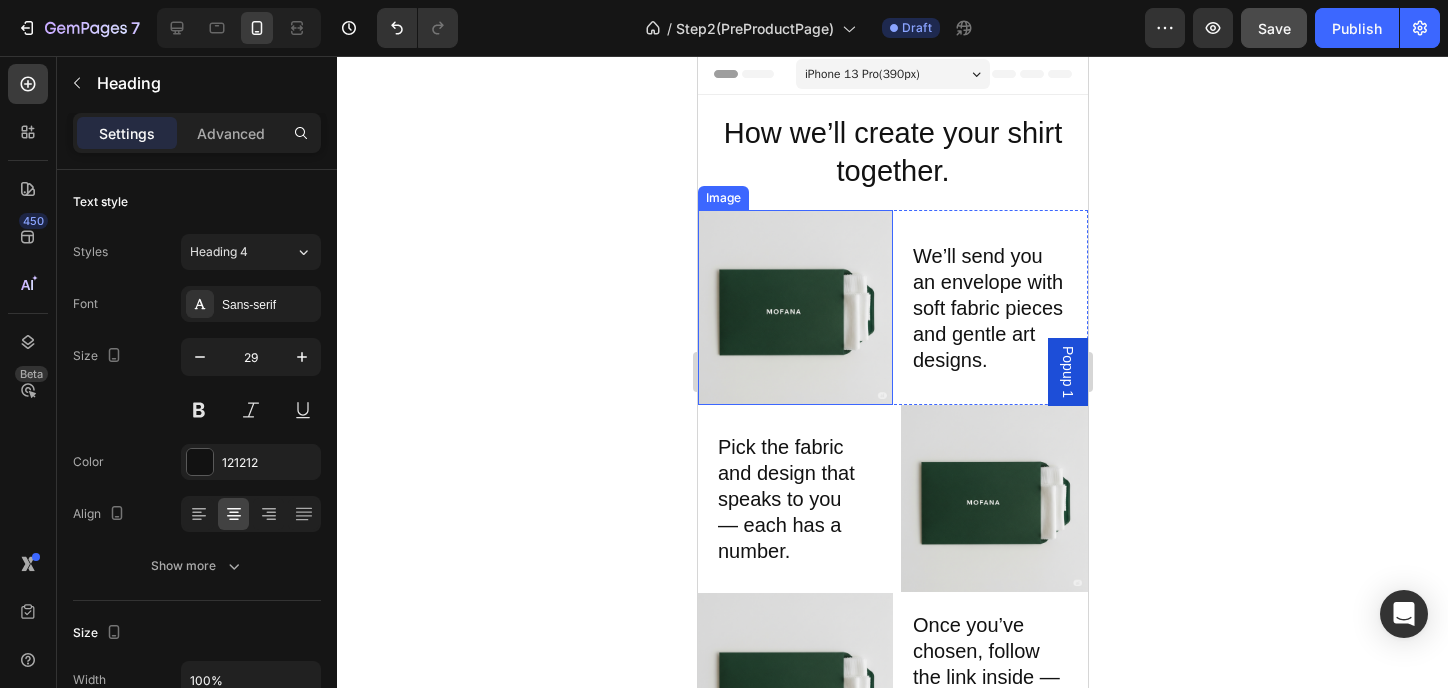 scroll, scrollTop: 0, scrollLeft: 0, axis: both 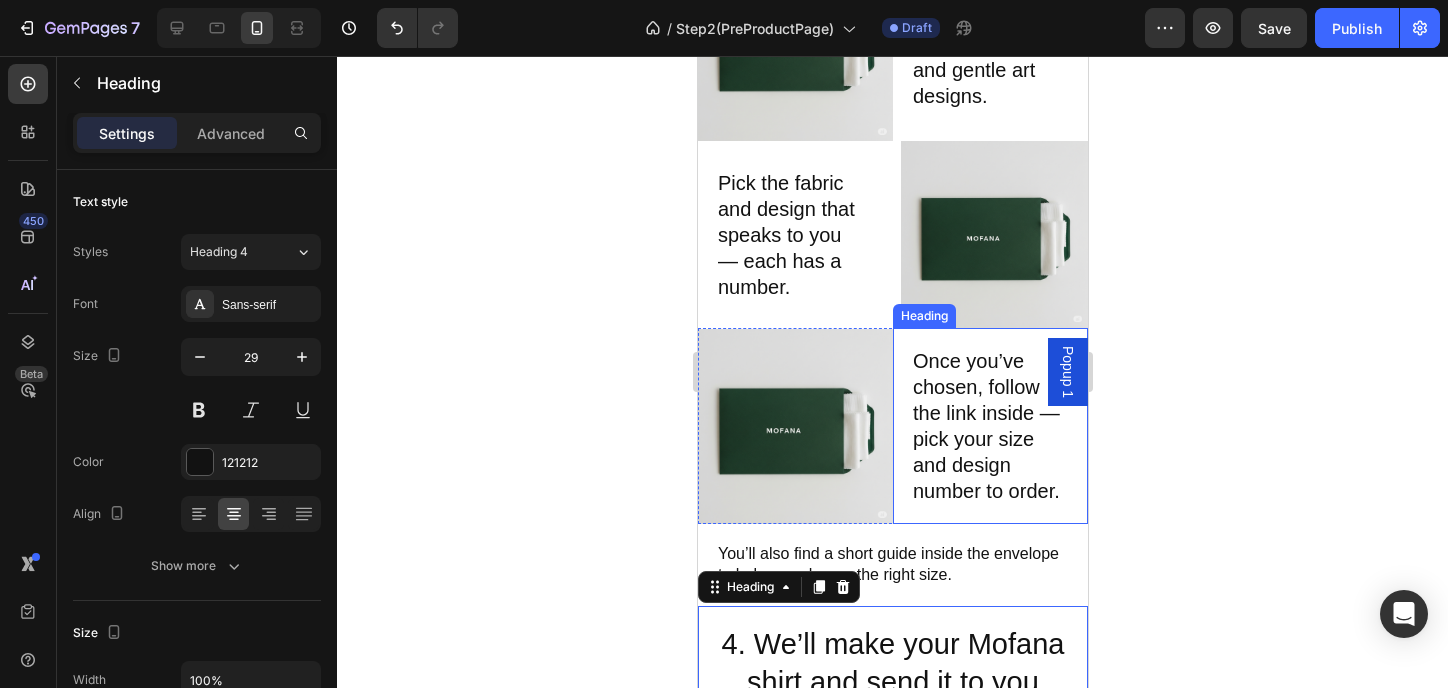 click on "Once you’ve chosen, follow the link inside — pick your size and design number to order." at bounding box center (989, 426) 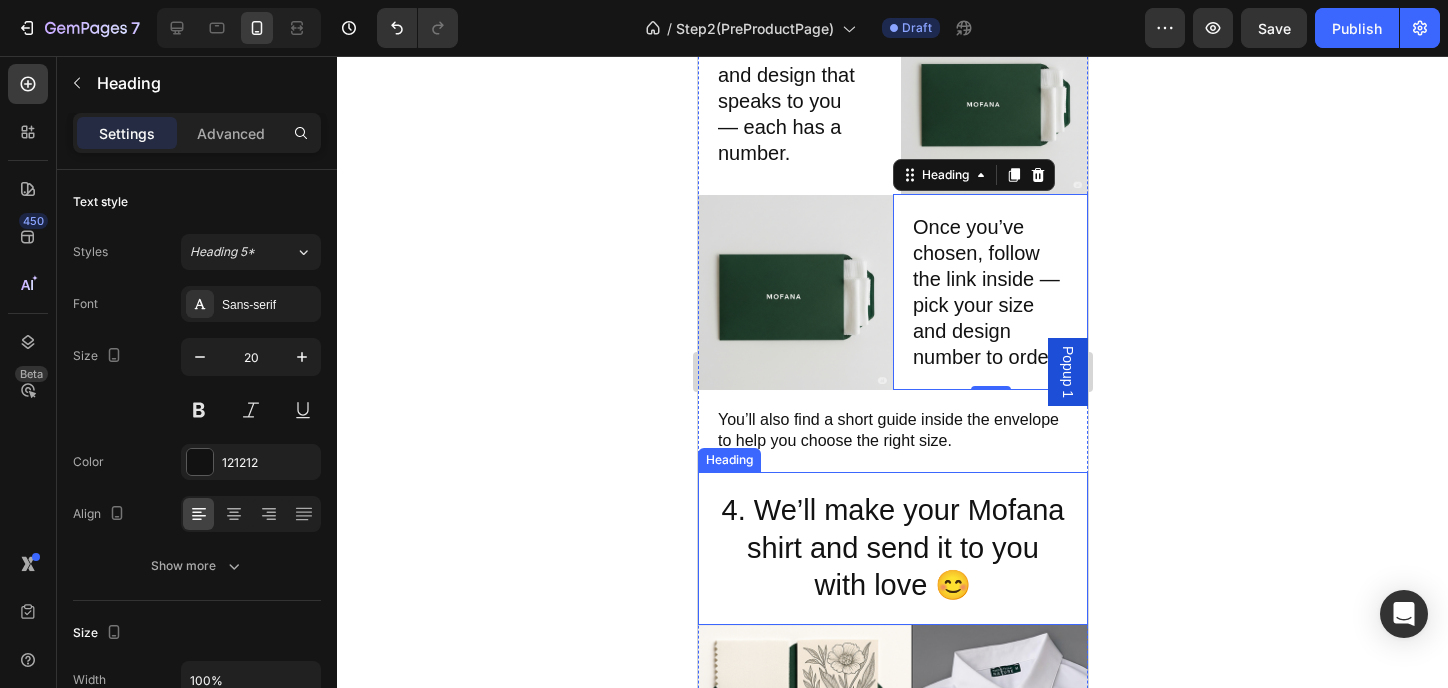 scroll, scrollTop: 533, scrollLeft: 0, axis: vertical 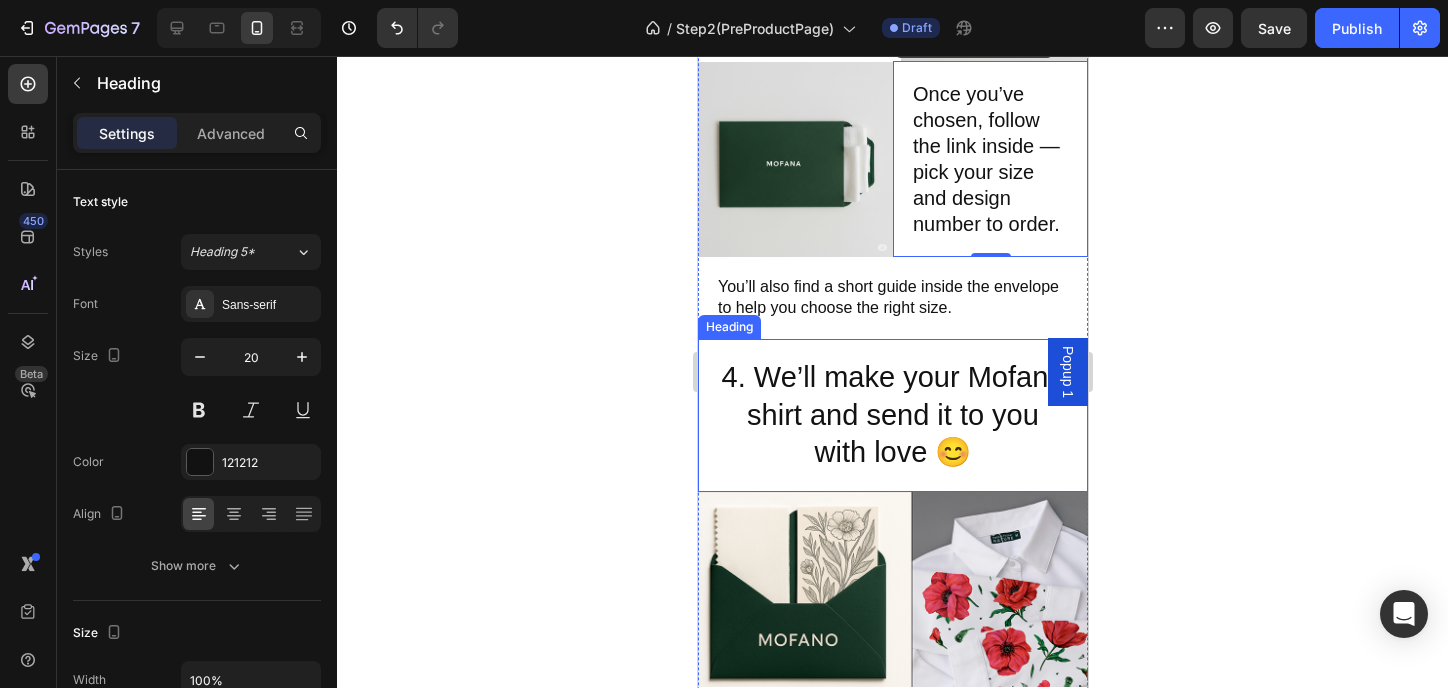 click on "4. We’ll make your Mofana shirt and send it to you with love 😊" at bounding box center [892, 415] 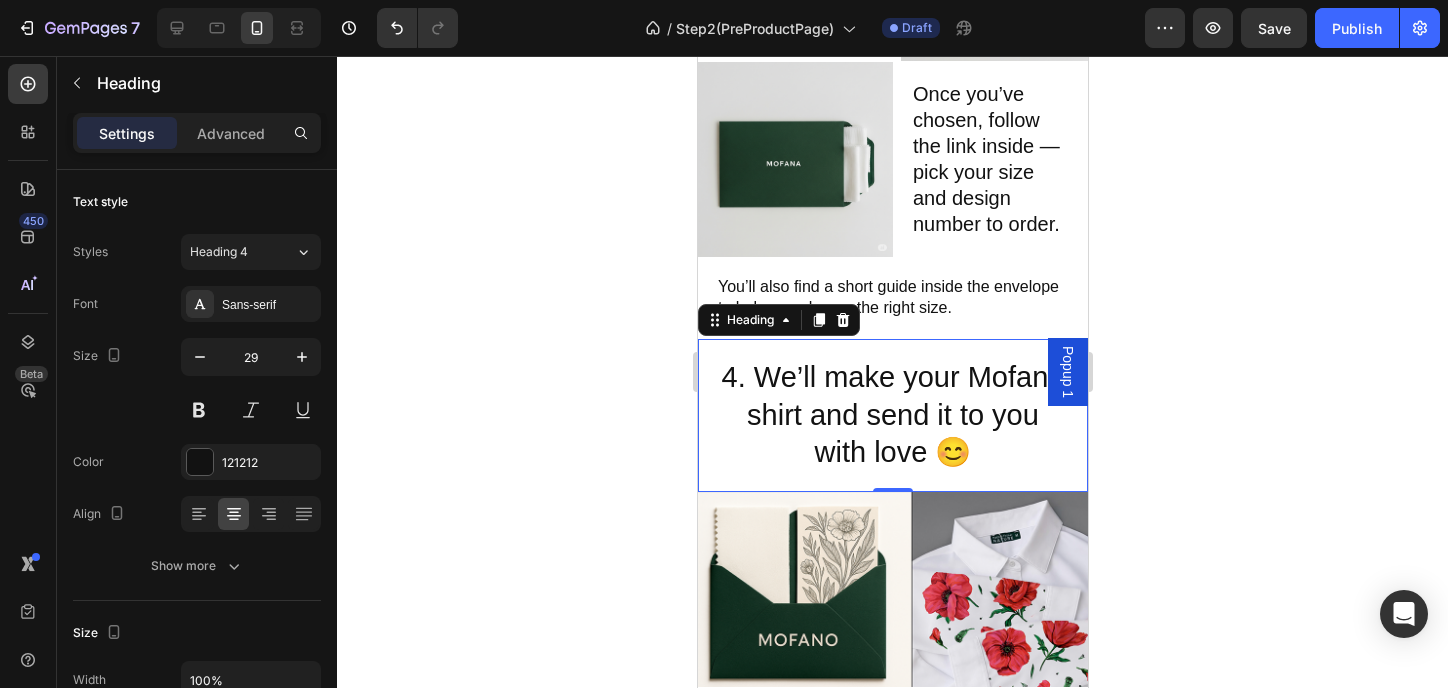 click on "4. We’ll make your Mofana shirt and send it to you with love 😊" at bounding box center [892, 415] 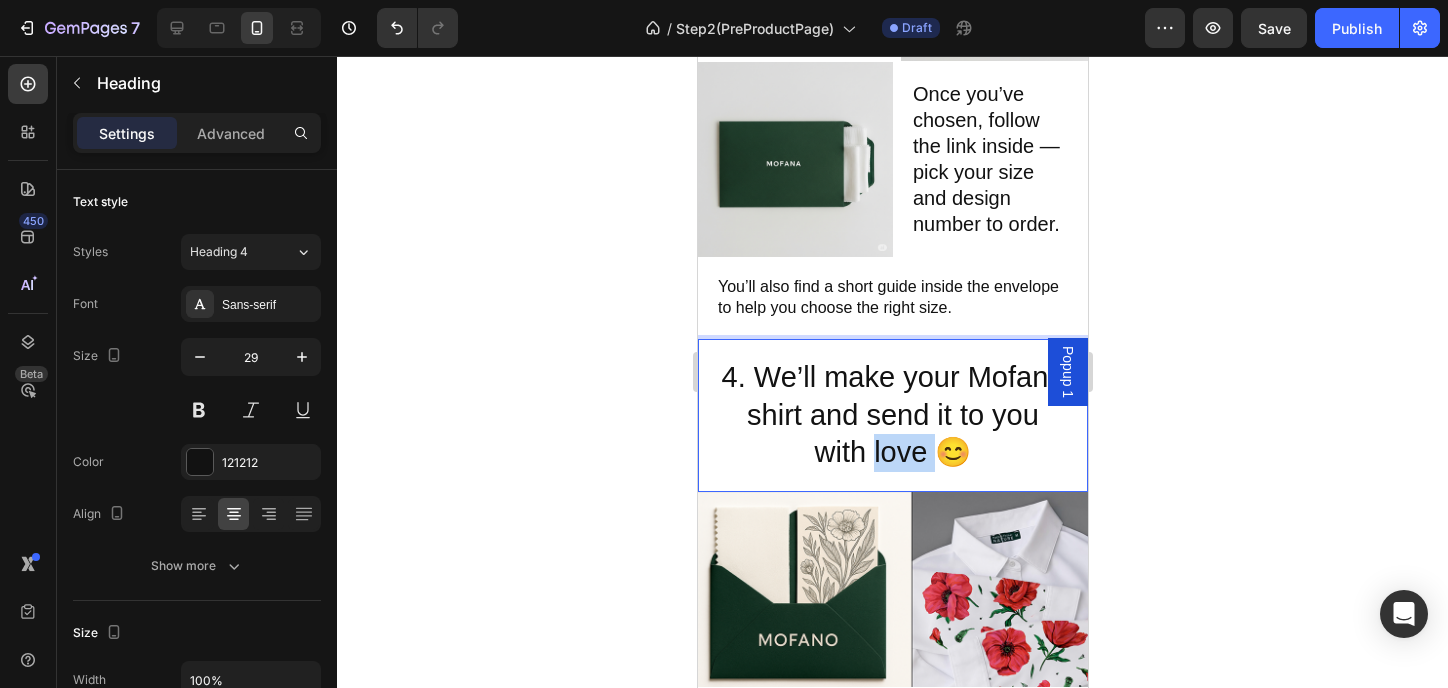 click on "4. We’ll make your Mofana shirt and send it to you with love 😊" at bounding box center [892, 415] 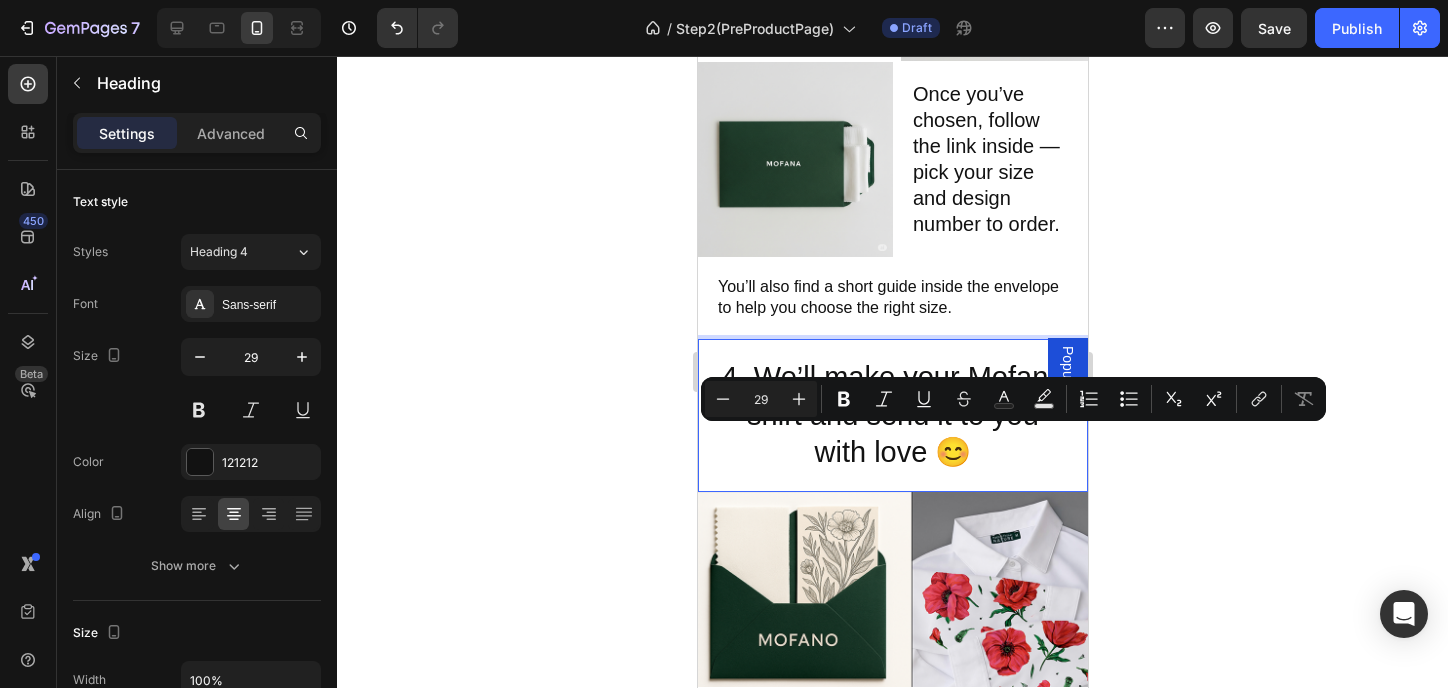 click on "4. We’ll make your Mofana shirt and send it to you with love 😊" at bounding box center (892, 415) 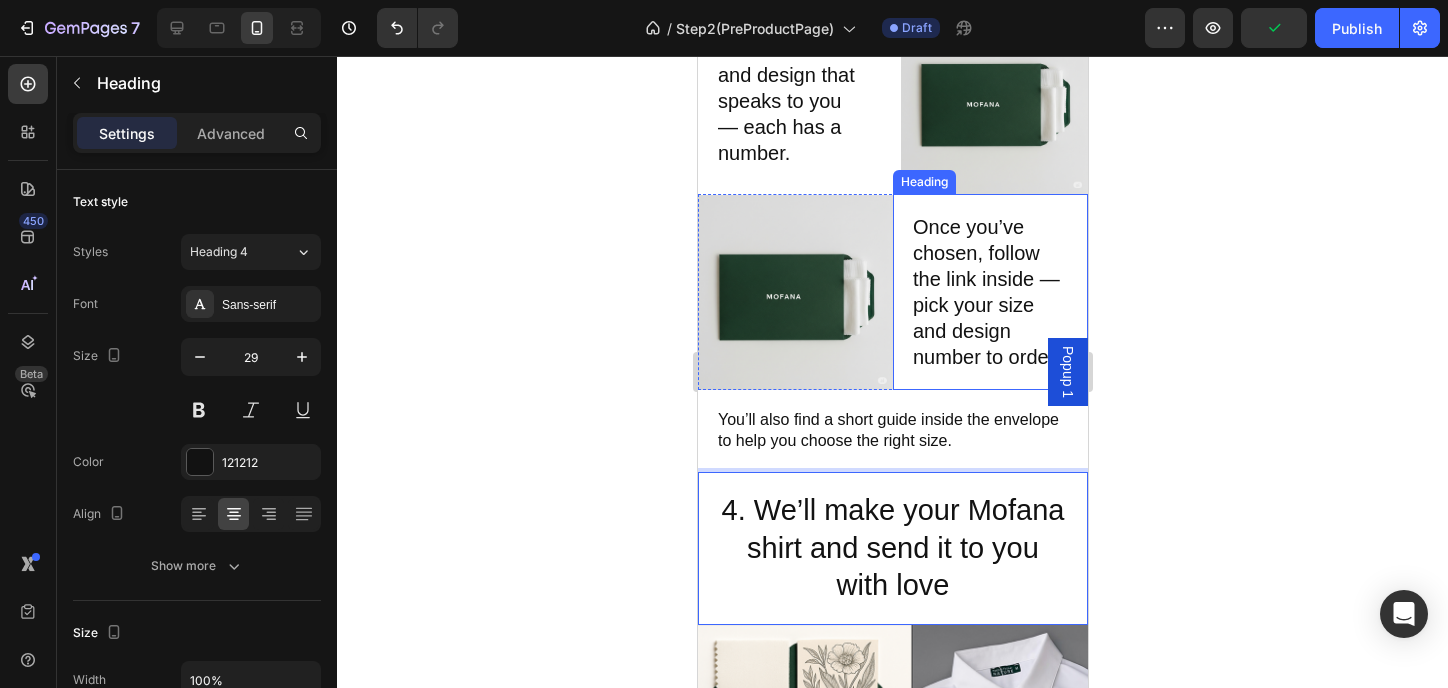 scroll, scrollTop: 266, scrollLeft: 0, axis: vertical 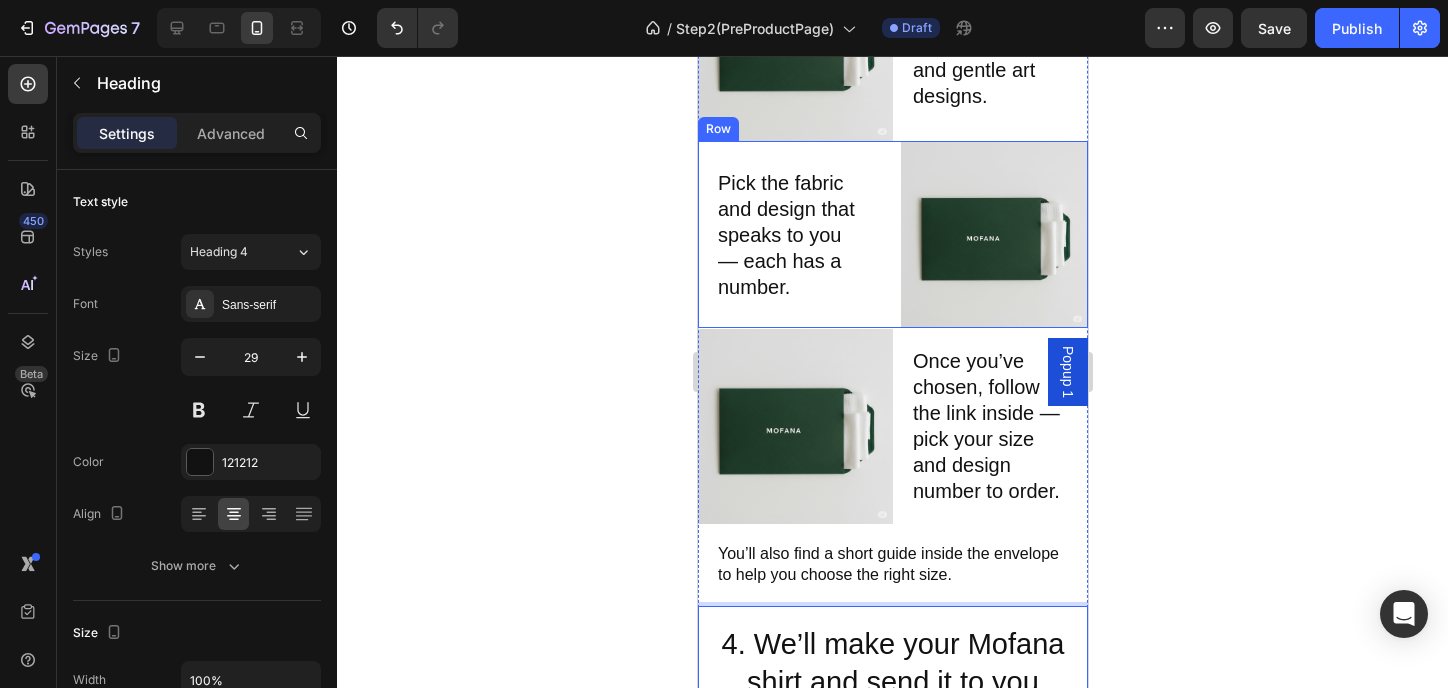 click on "Pick the fabric and design that speaks to you — each has a number. Heading Image Row" at bounding box center [892, 234] 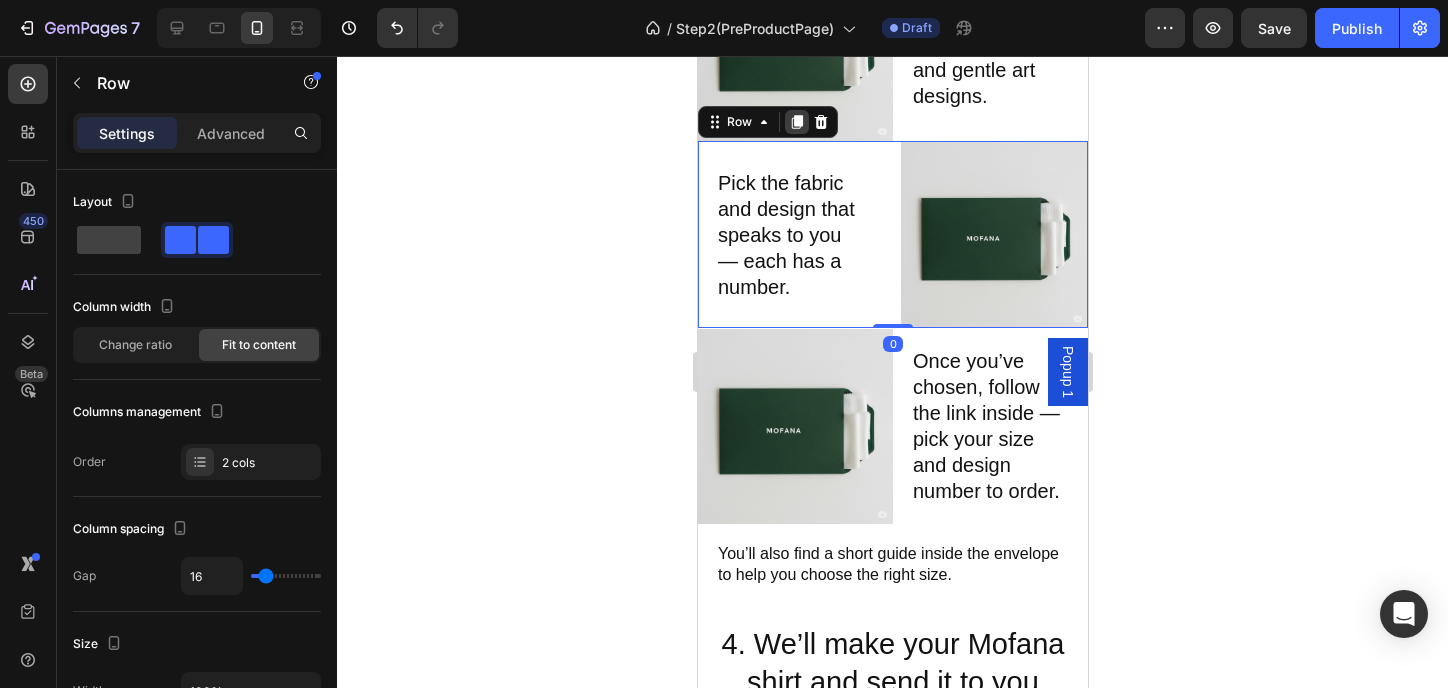 click 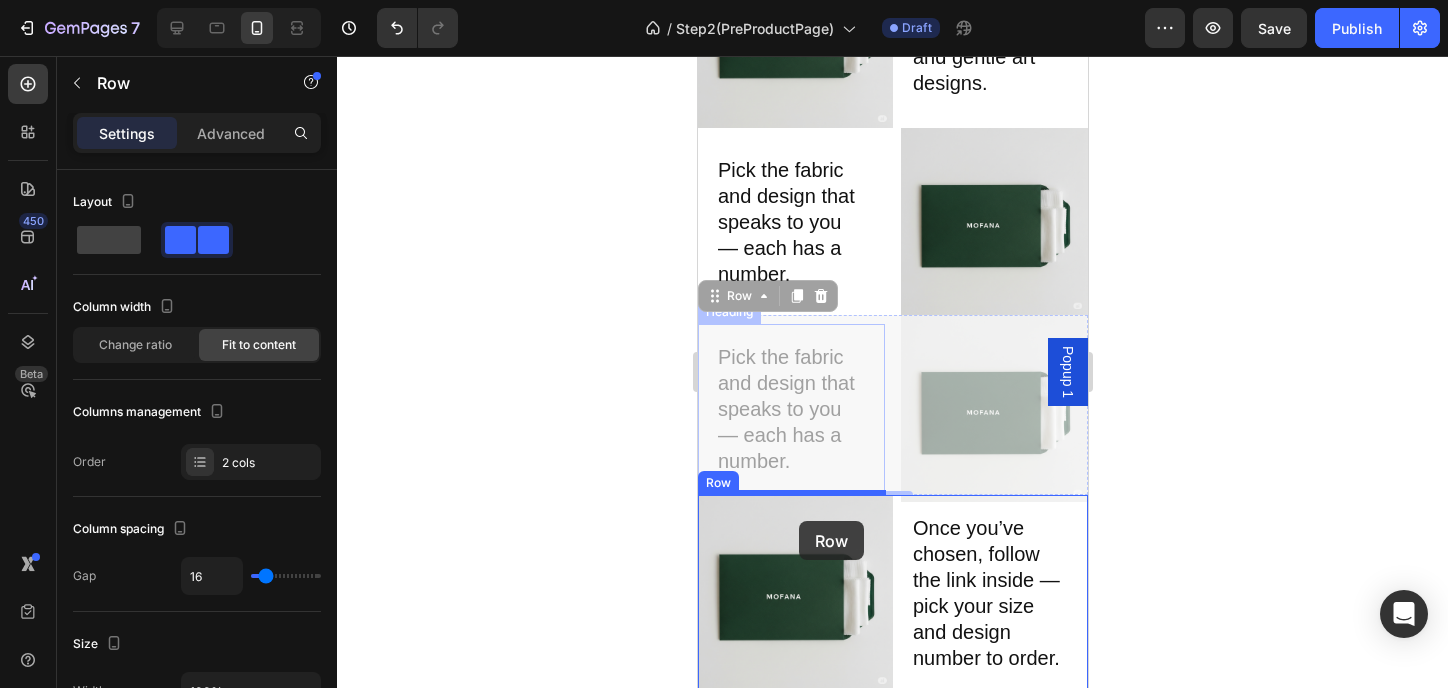scroll, scrollTop: 400, scrollLeft: 0, axis: vertical 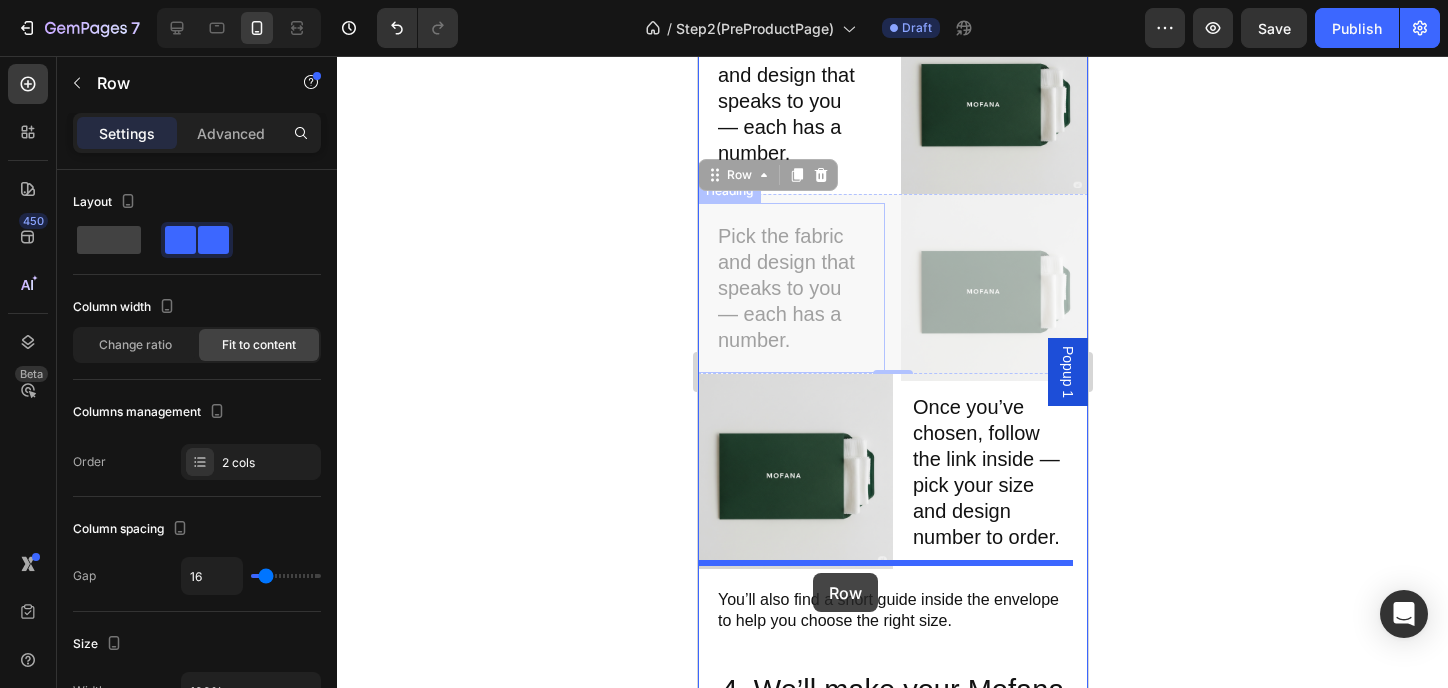 drag, startPoint x: 719, startPoint y: 304, endPoint x: 811, endPoint y: 573, distance: 284.2974 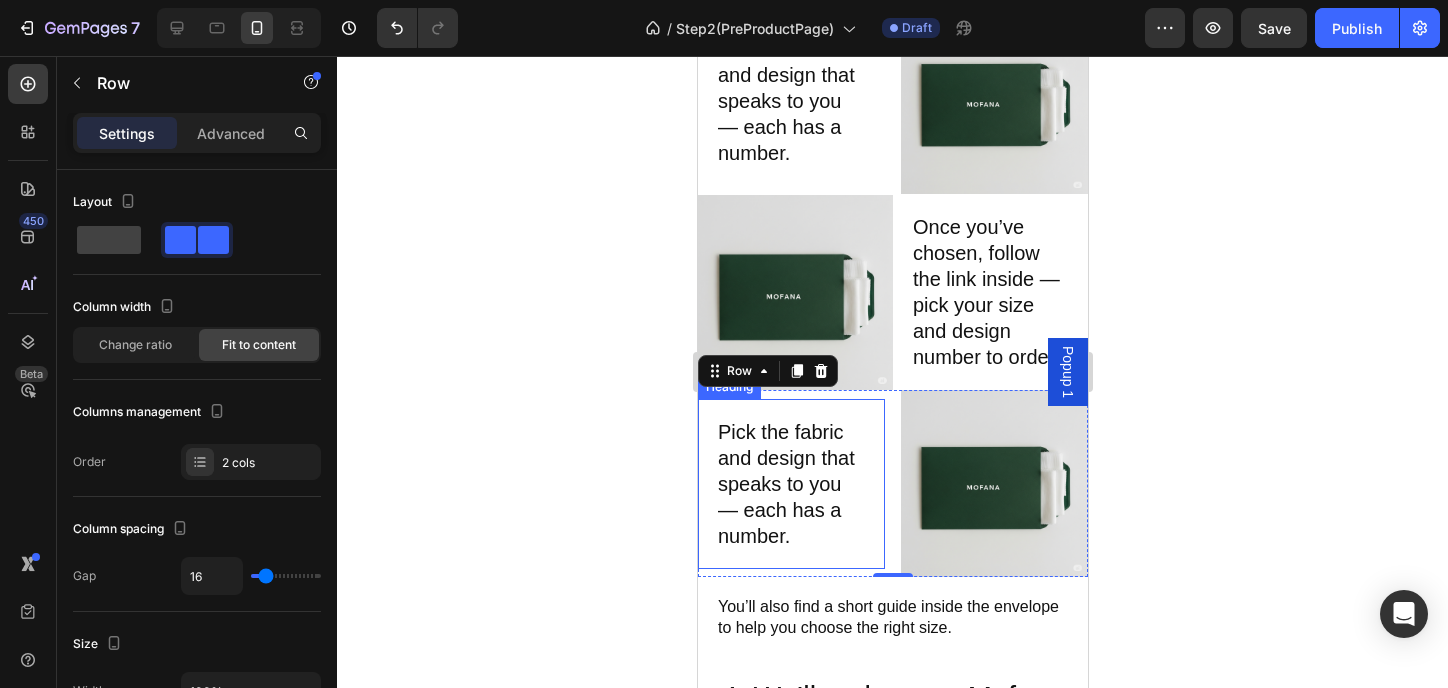 scroll, scrollTop: 533, scrollLeft: 0, axis: vertical 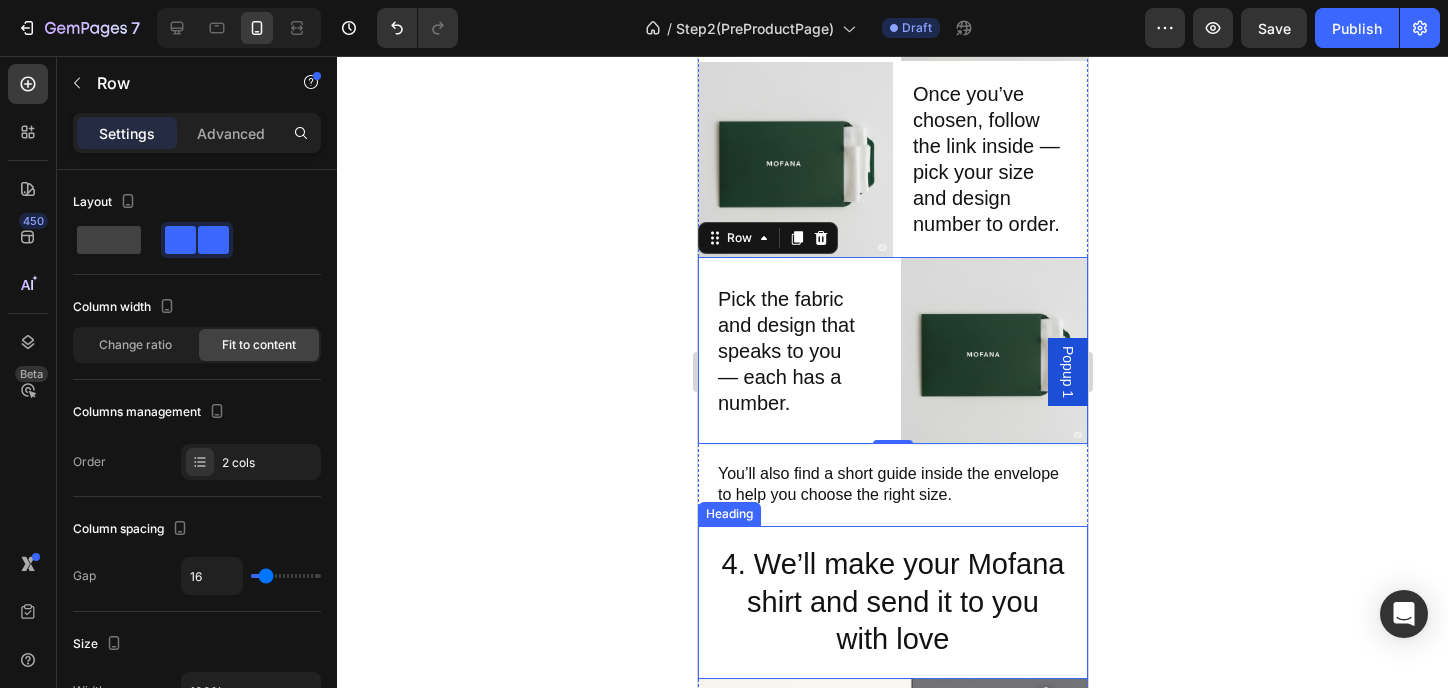click on "4. We’ll make your Mofana shirt and send it to you with love" at bounding box center [892, 602] 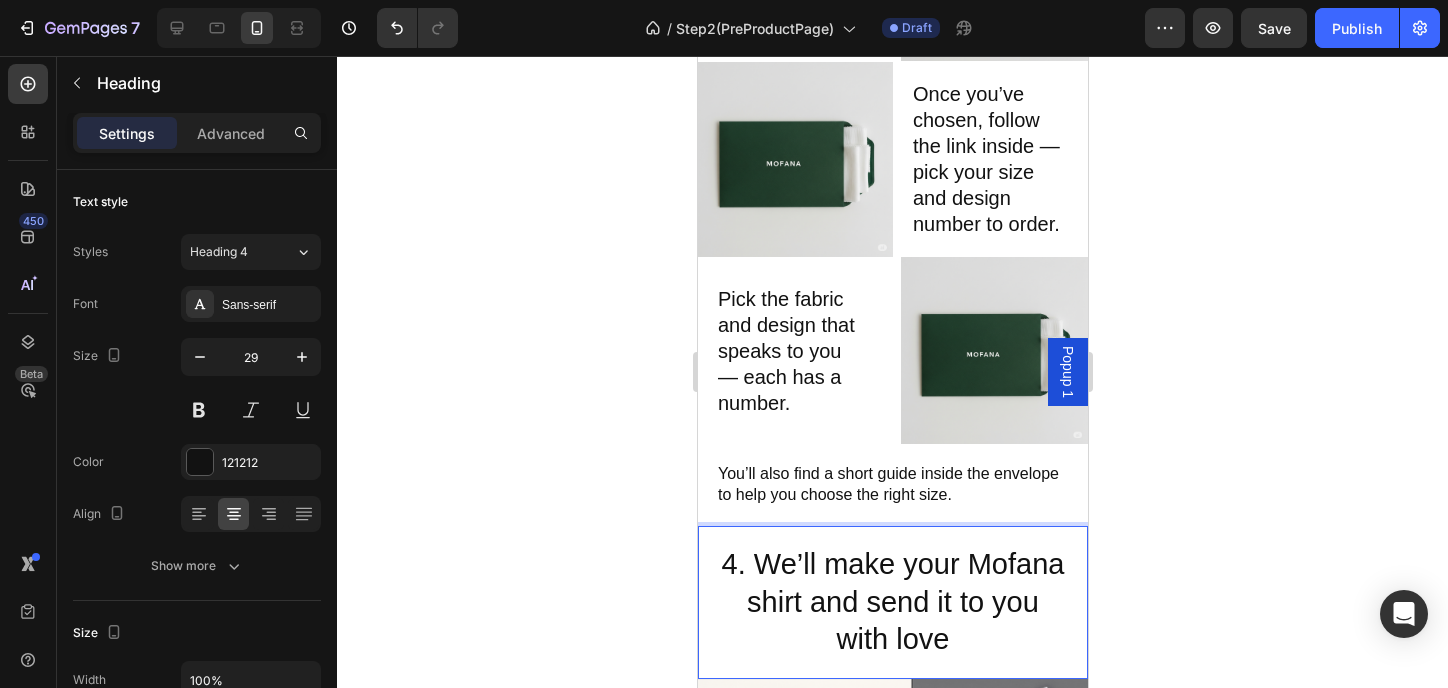 click on "4. We’ll make your Mofana shirt and send it to you with love" at bounding box center [892, 602] 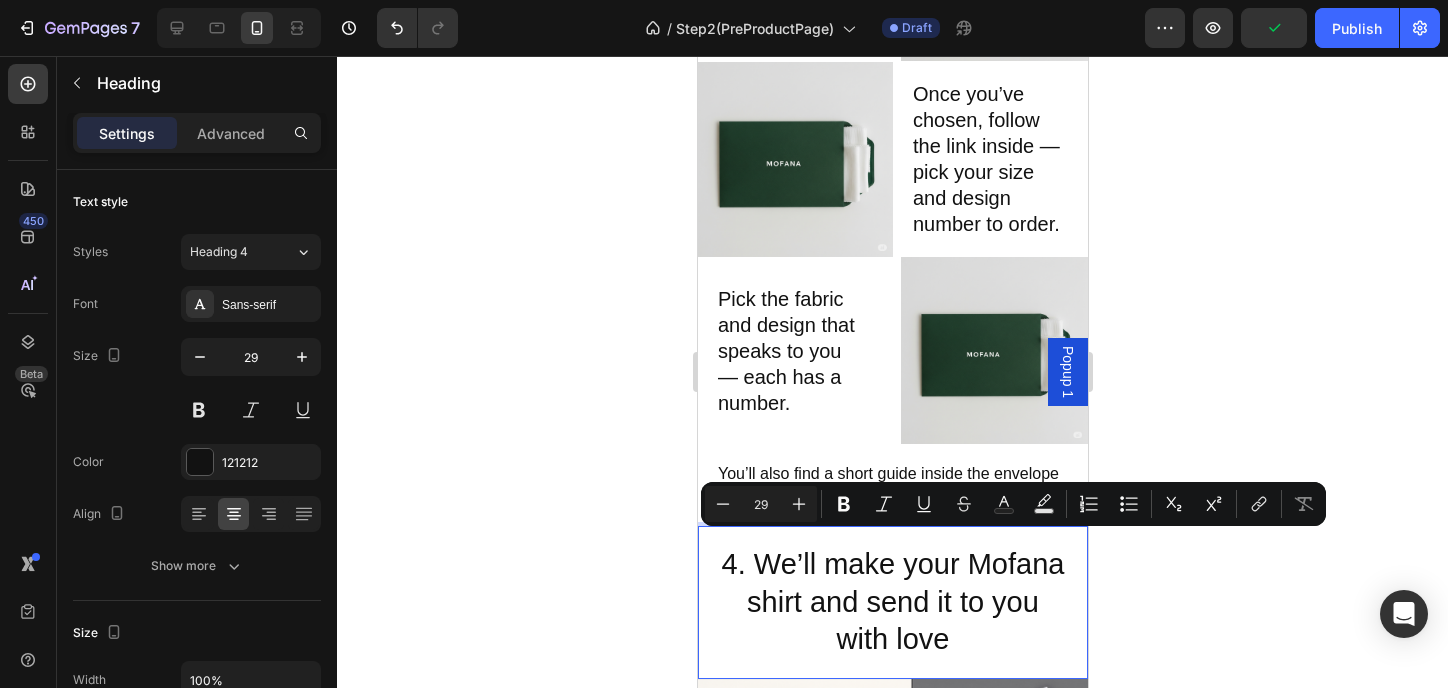 drag, startPoint x: 986, startPoint y: 628, endPoint x: 805, endPoint y: 552, distance: 196.30843 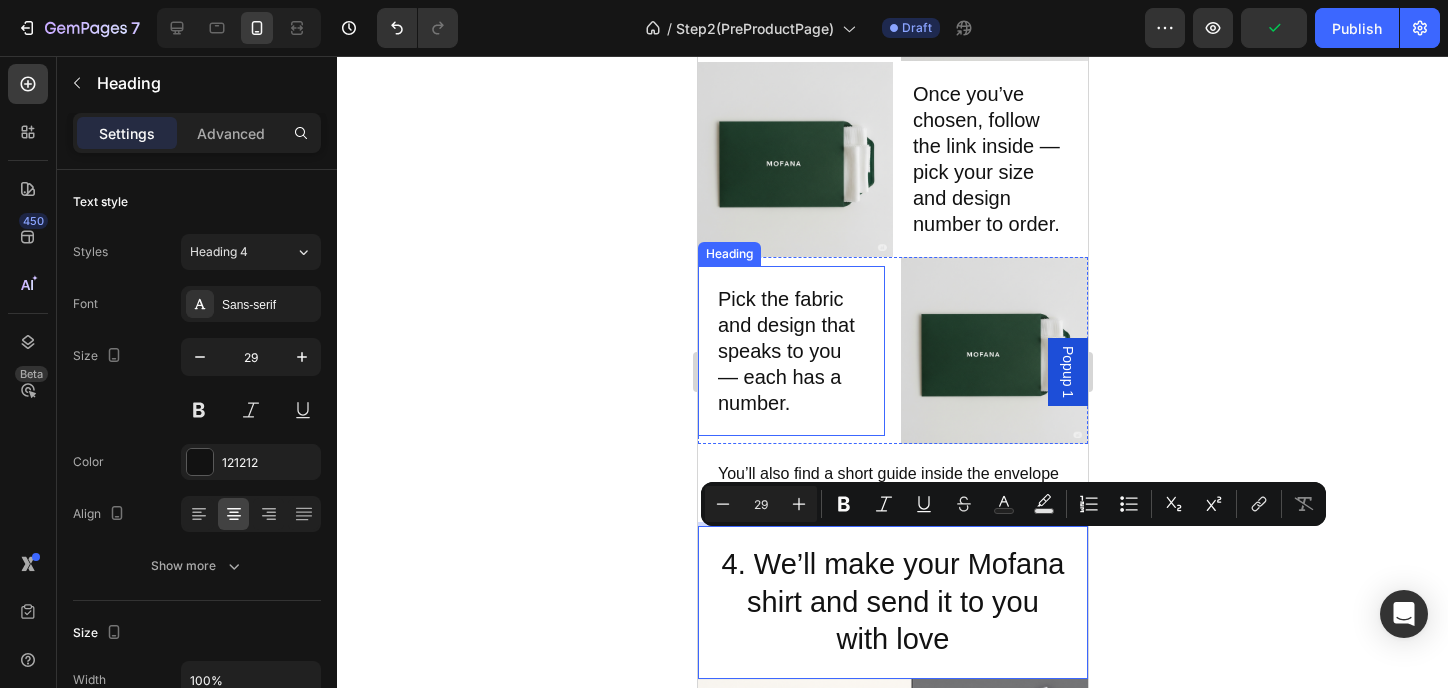 click on "Pick the fabric and design that speaks to you — each has a number." at bounding box center (790, 351) 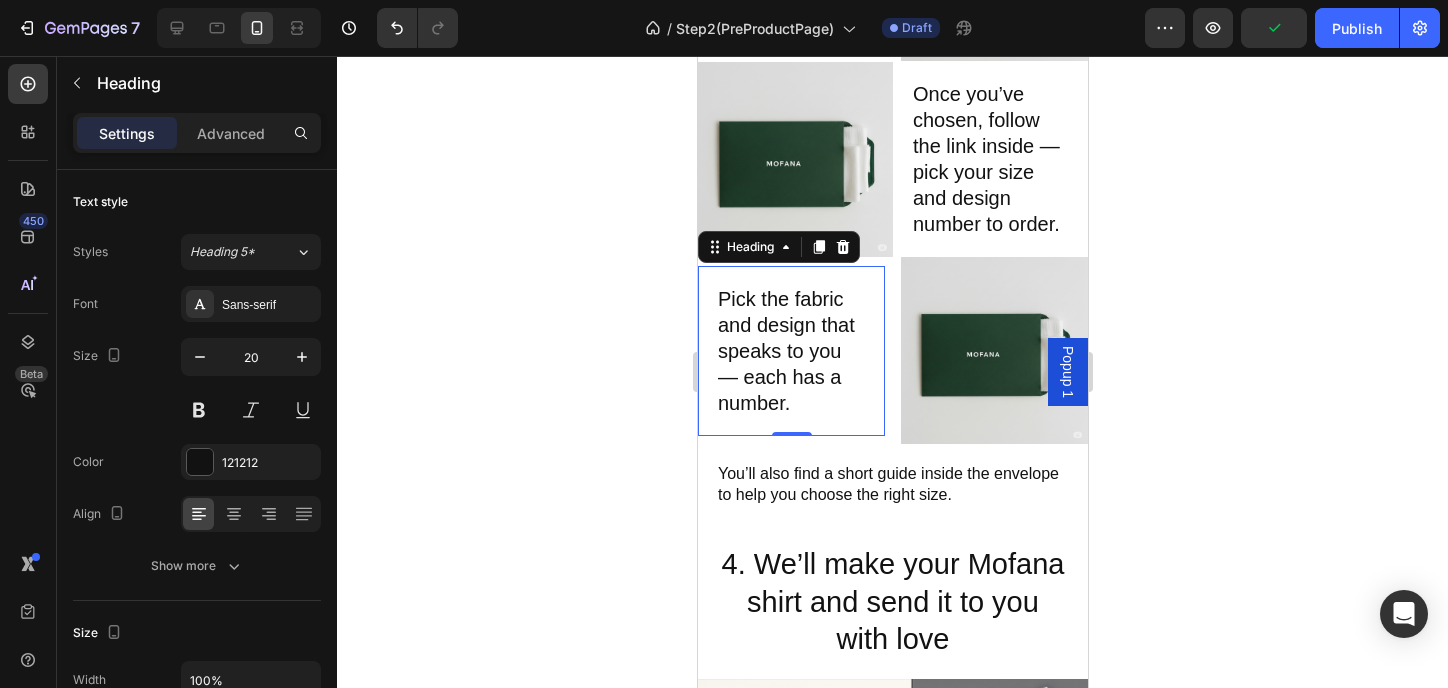 click on "Pick the fabric and design that speaks to you — each has a number." at bounding box center [790, 351] 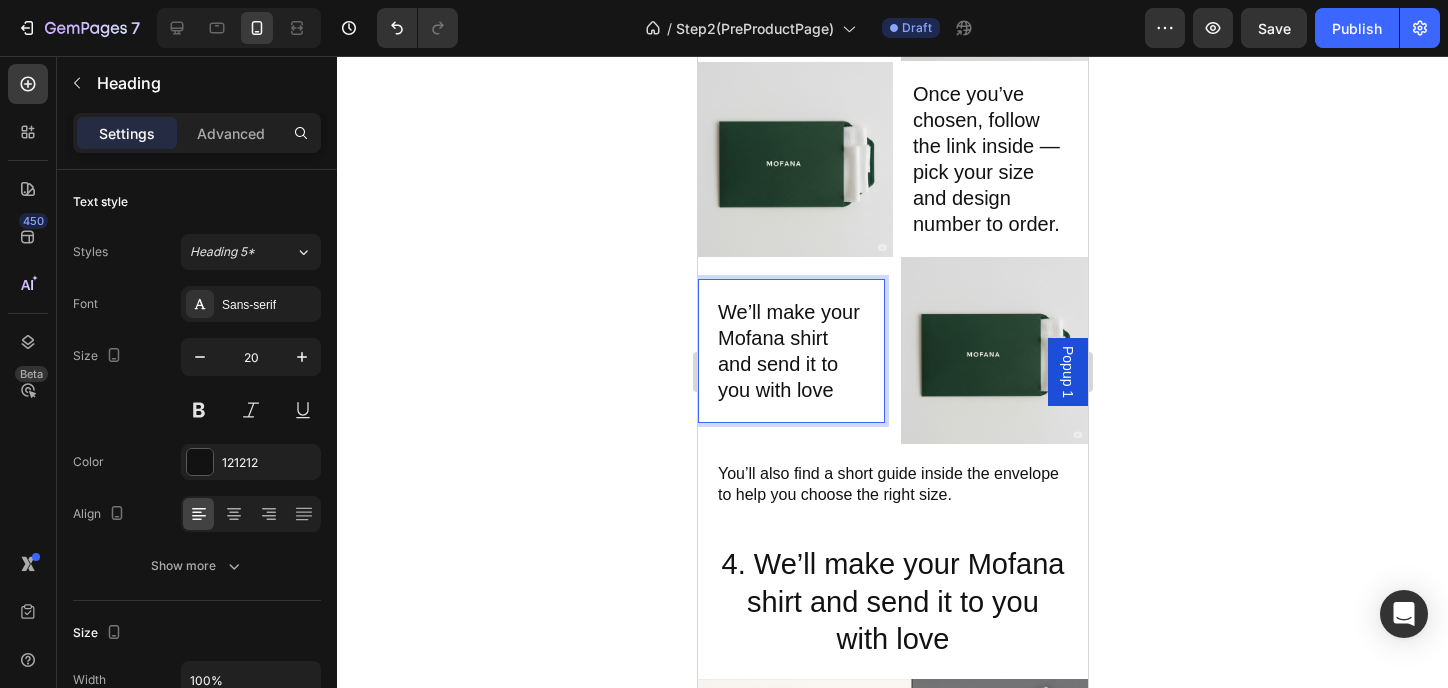 click 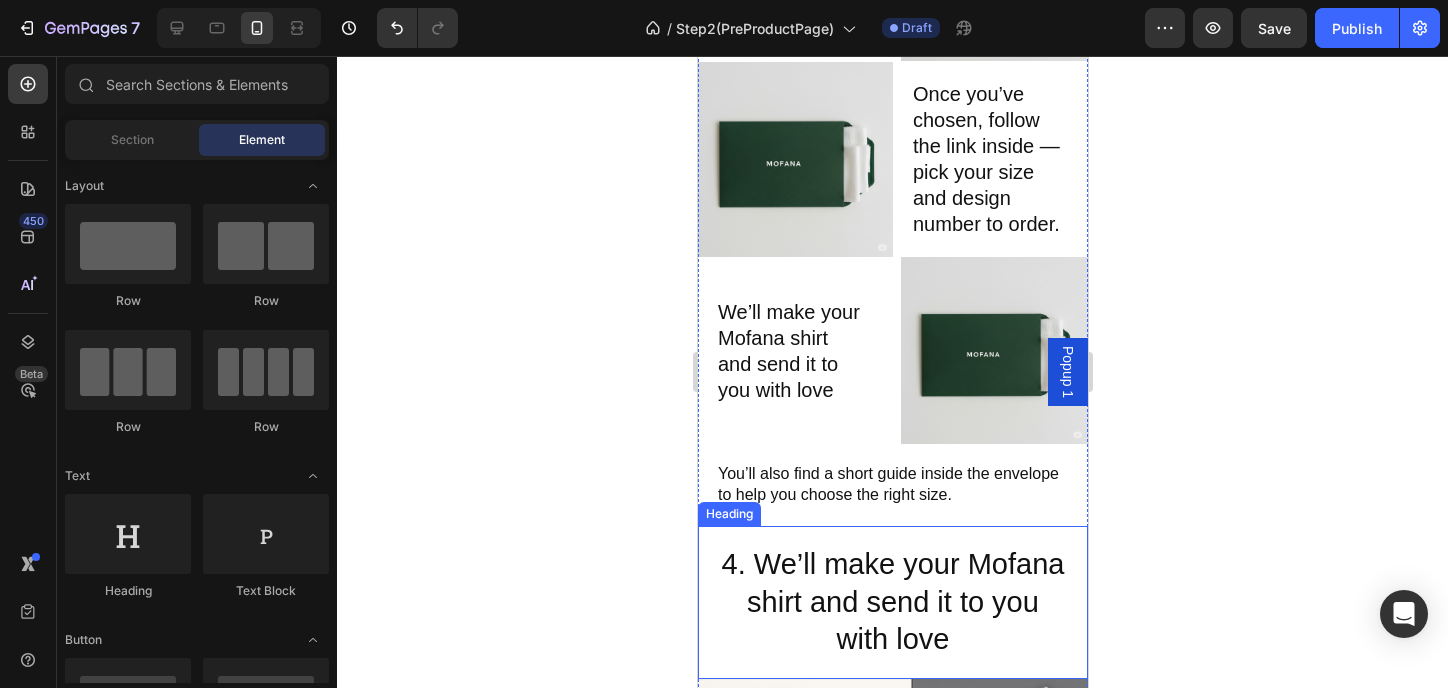 click on "4. We’ll make your Mofana shirt and send it to you with love" at bounding box center [892, 602] 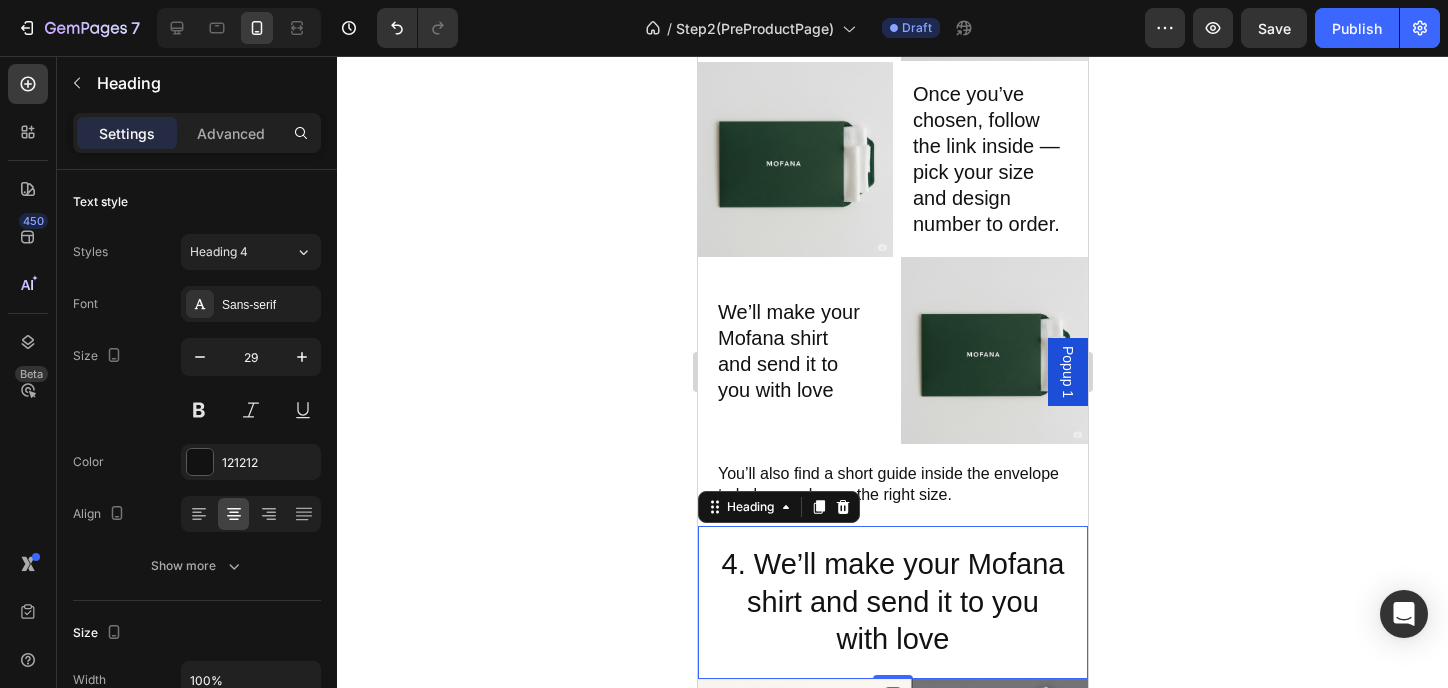 scroll, scrollTop: 400, scrollLeft: 0, axis: vertical 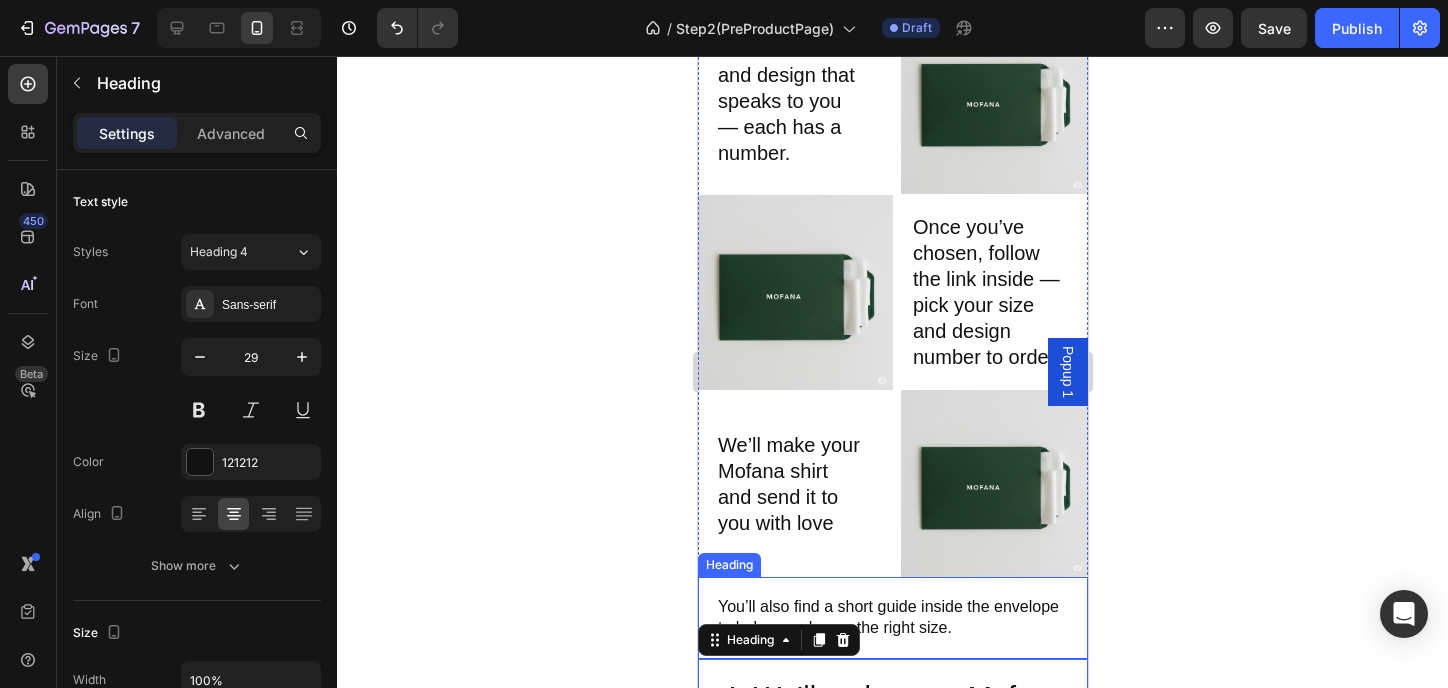 click on "You’ll also find a short guide inside the envelope to help you choose the right size." at bounding box center [892, 618] 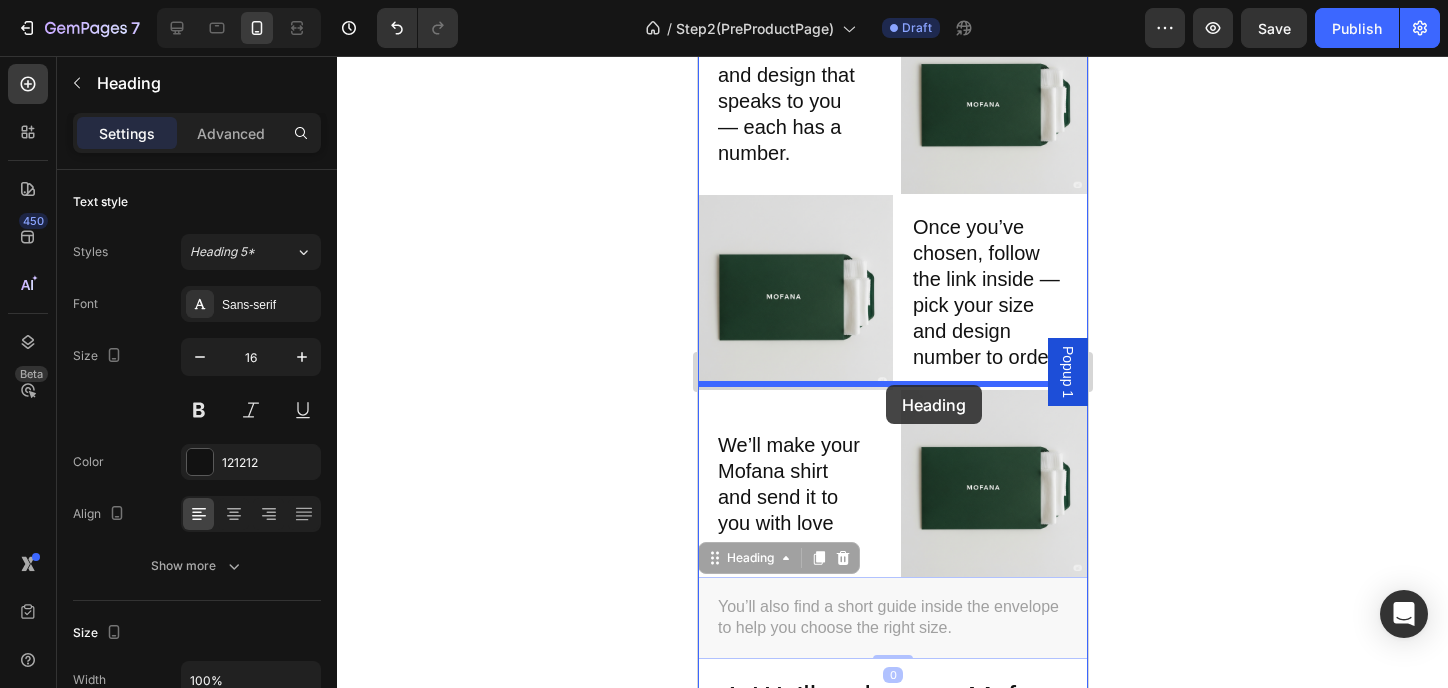 drag, startPoint x: 713, startPoint y: 548, endPoint x: 885, endPoint y: 385, distance: 236.96625 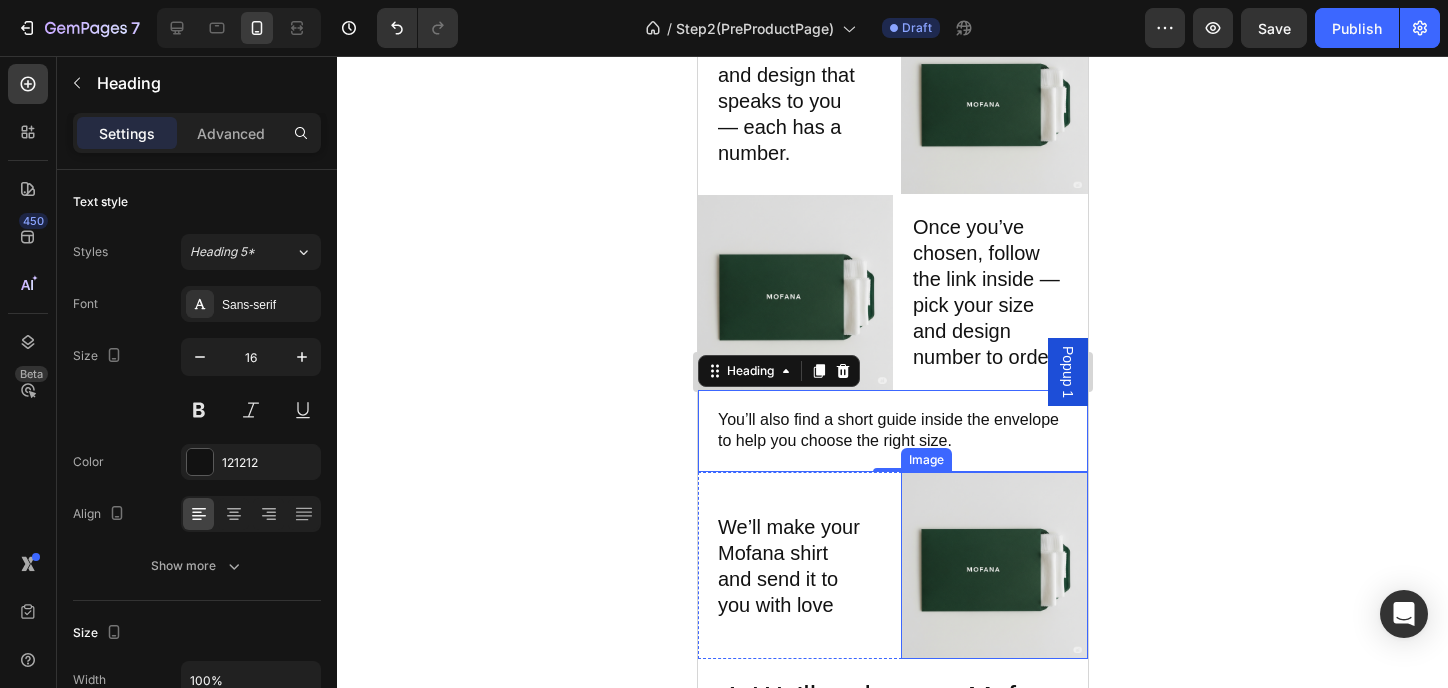 scroll, scrollTop: 533, scrollLeft: 0, axis: vertical 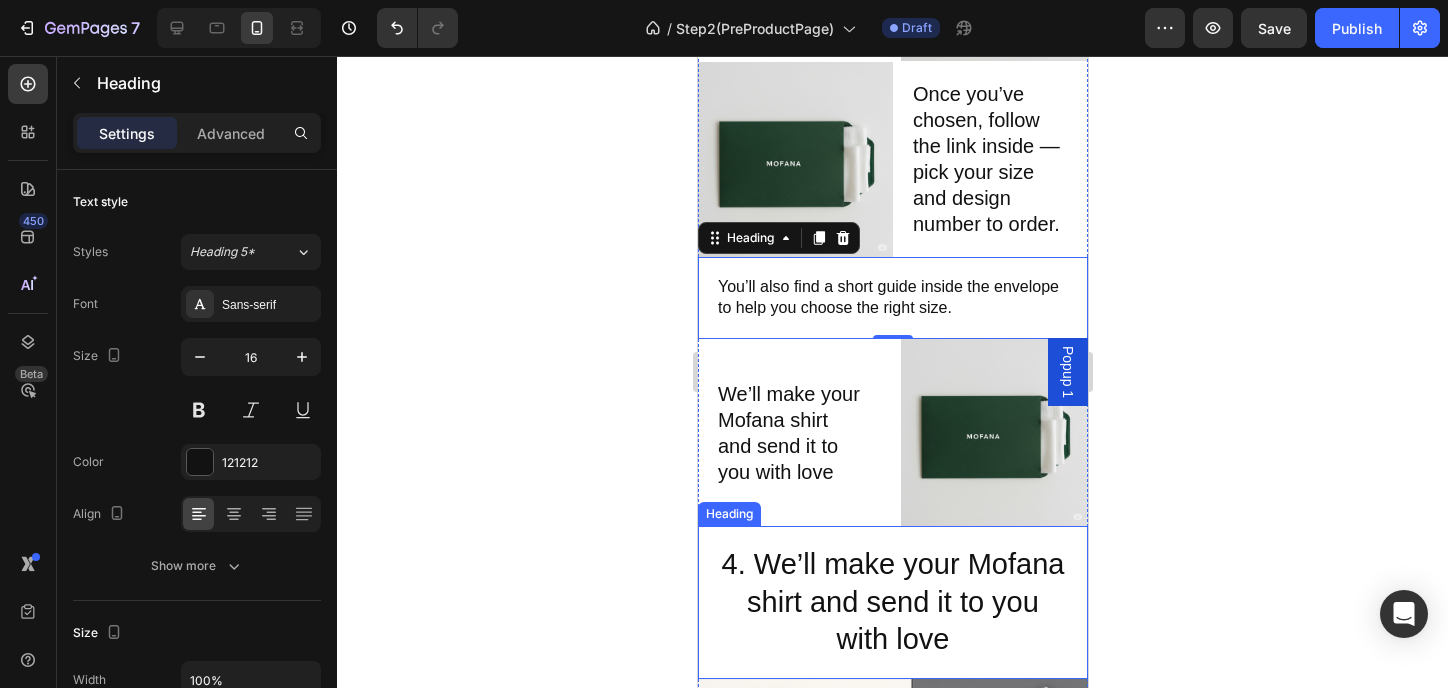 click on "4. We’ll make your Mofana shirt and send it to you with love" at bounding box center [892, 602] 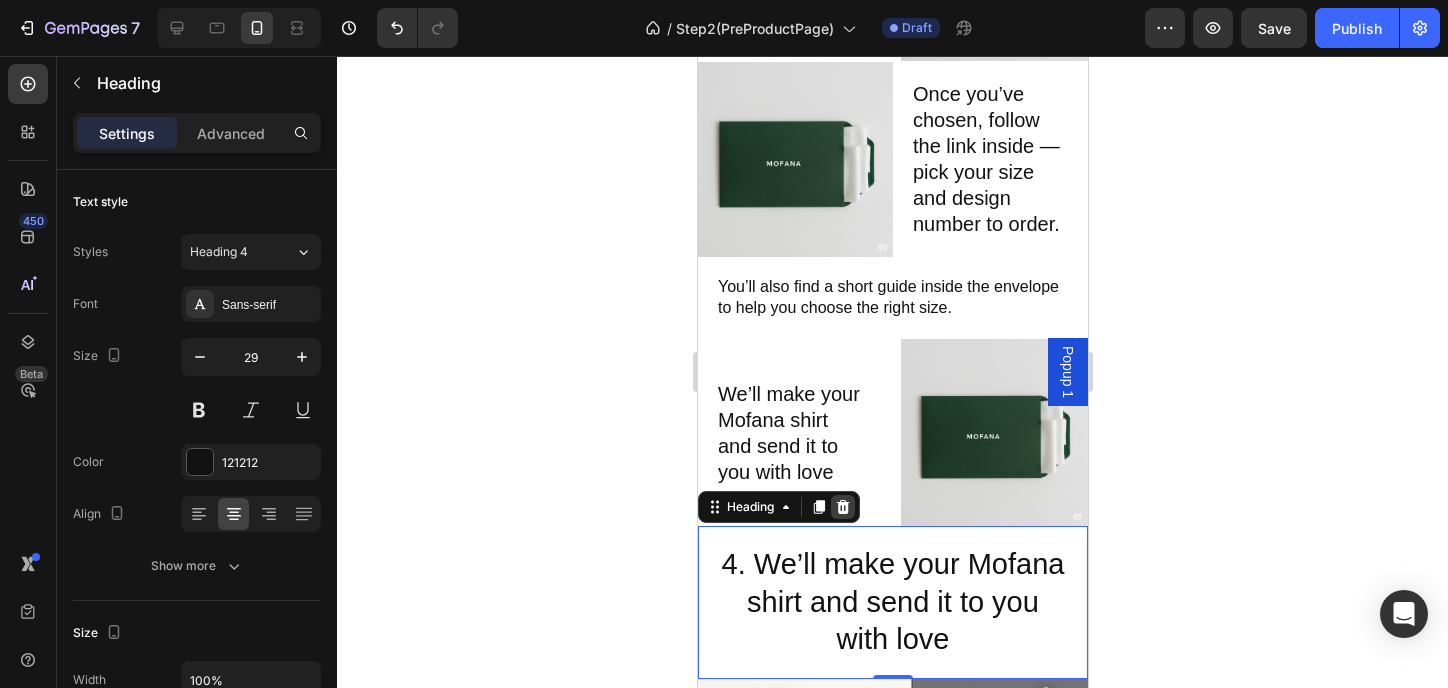 click 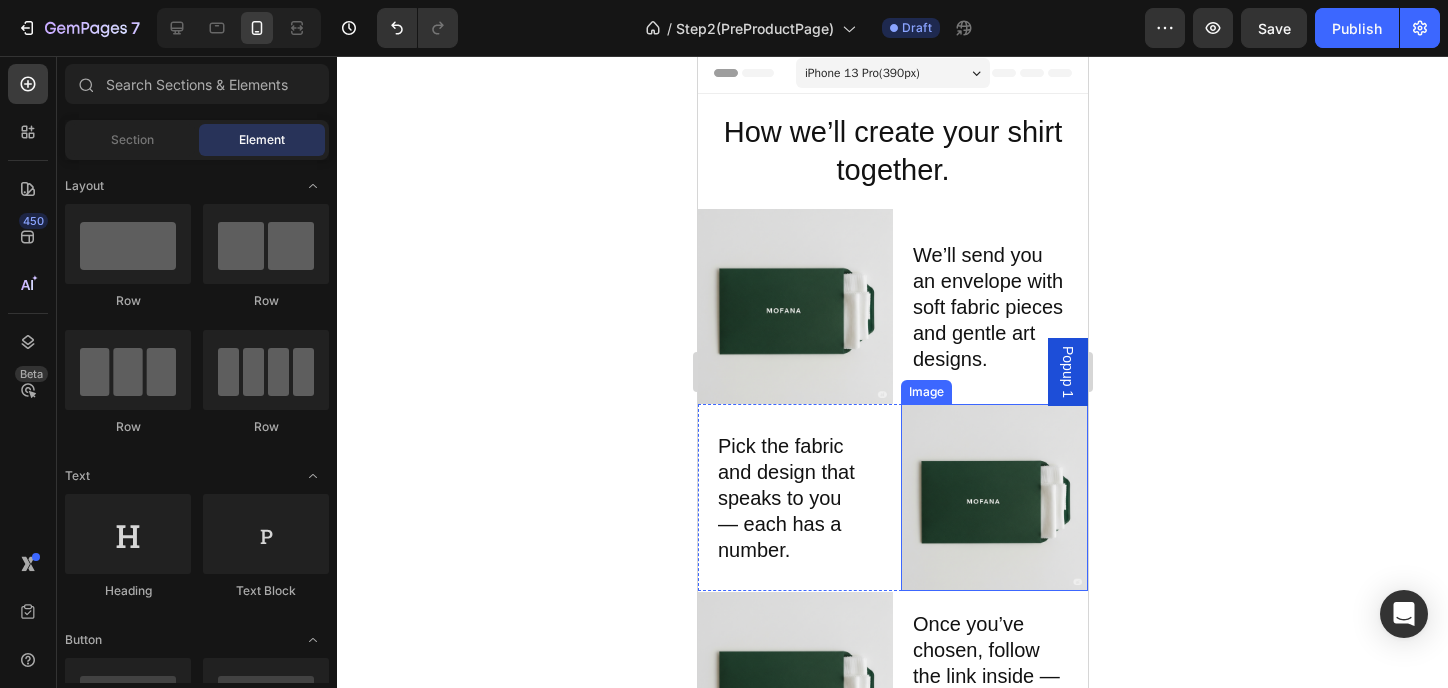 scroll, scrollTop: 0, scrollLeft: 0, axis: both 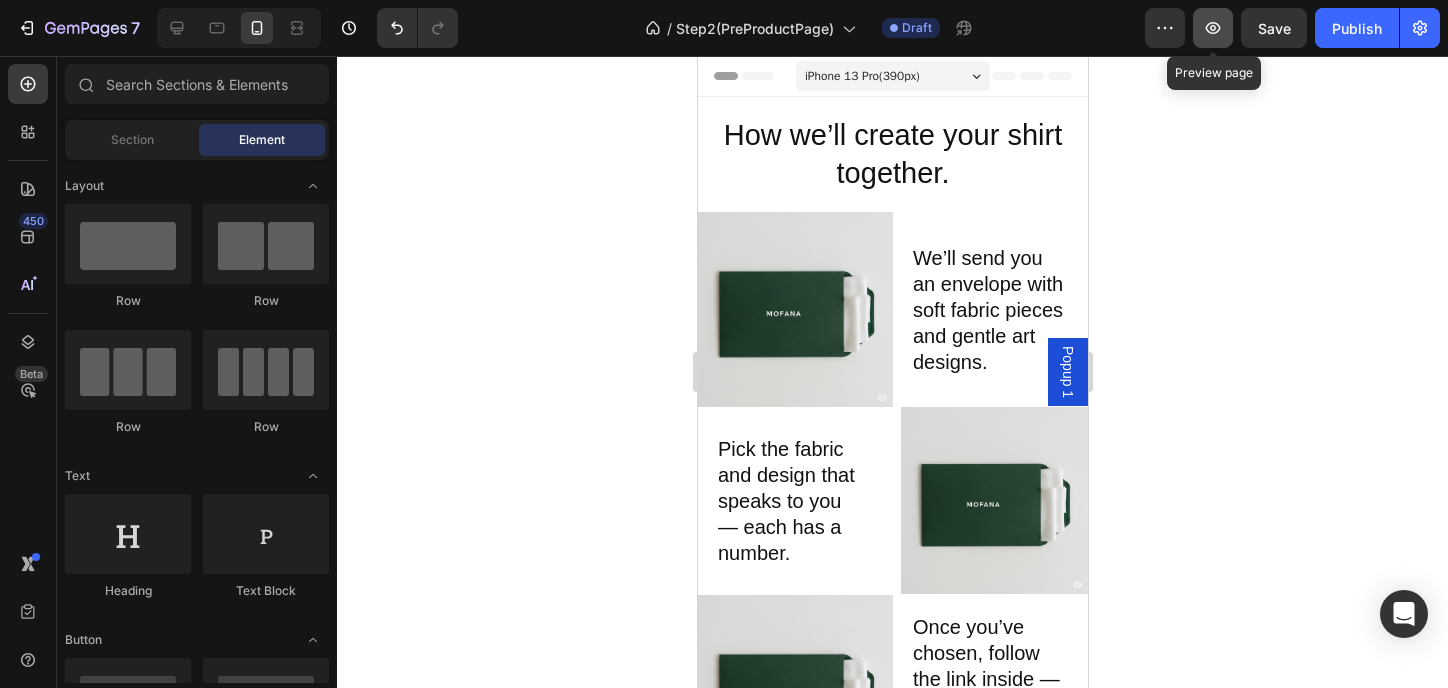 click 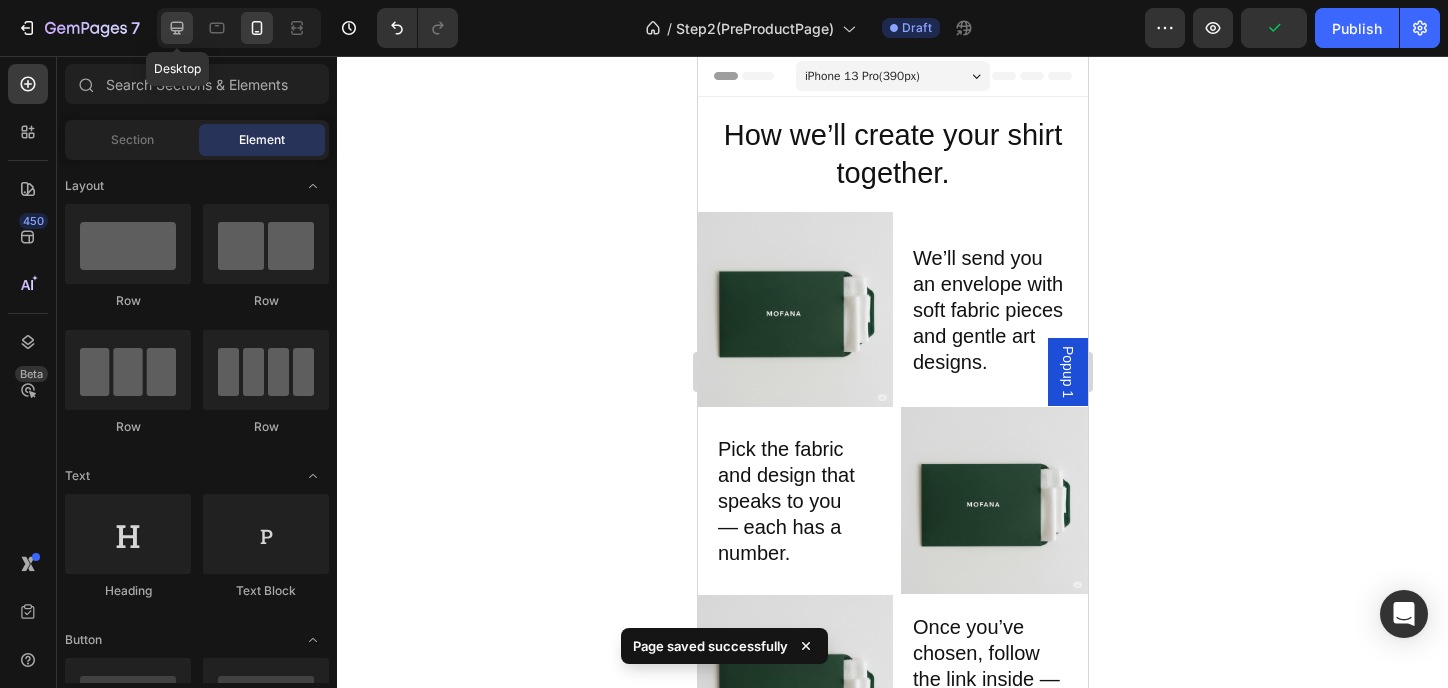click 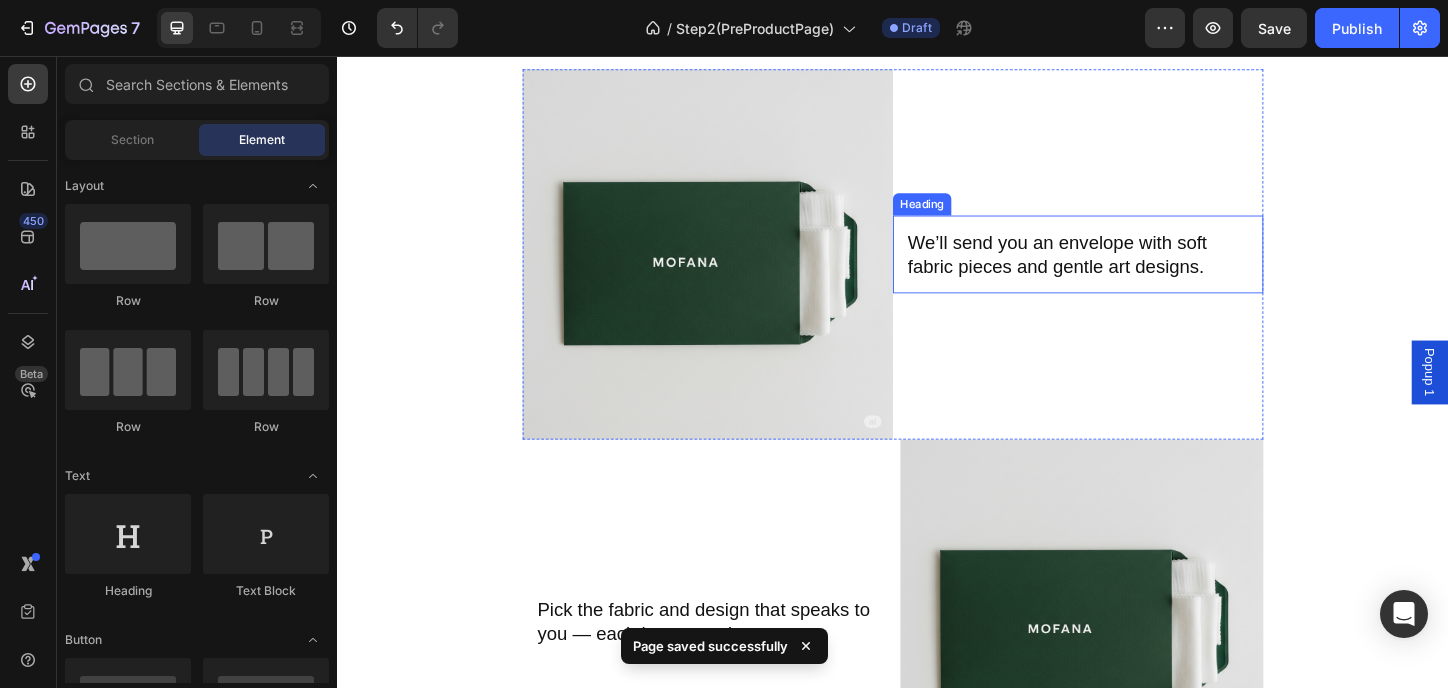 scroll, scrollTop: 0, scrollLeft: 0, axis: both 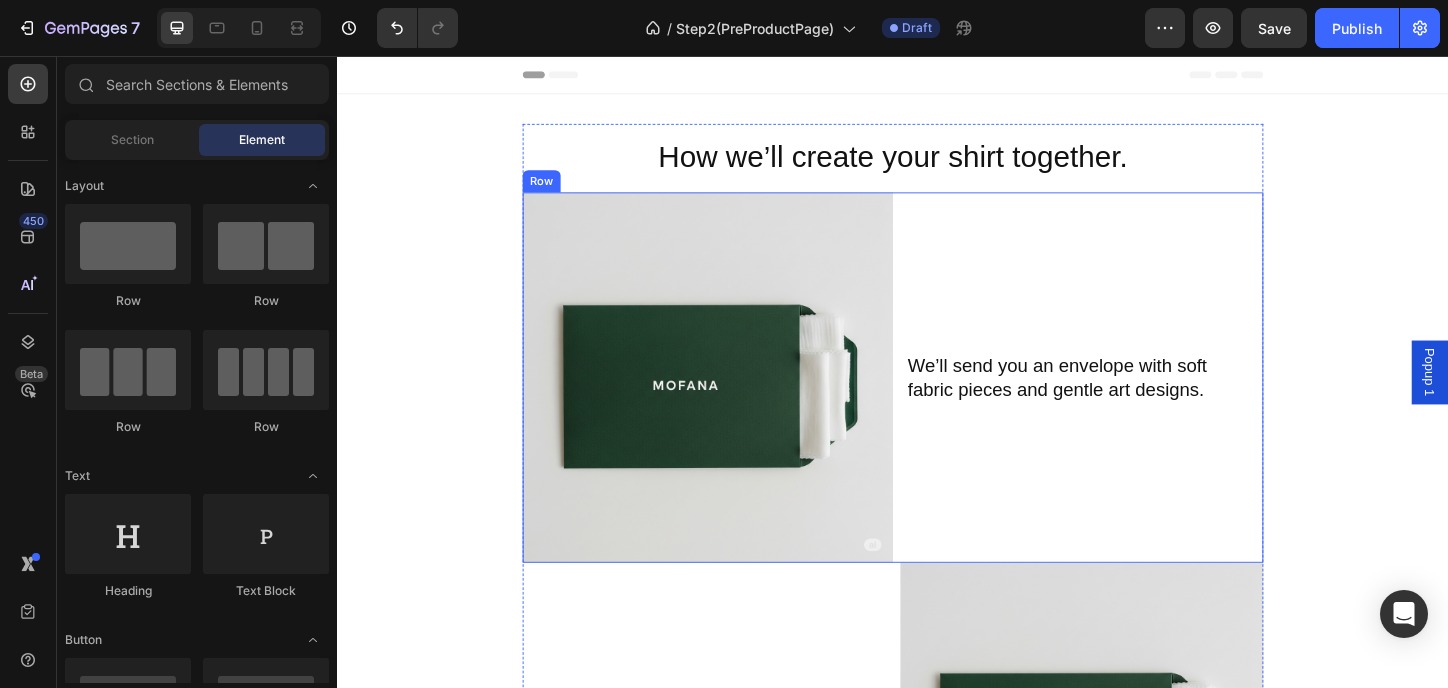 click on "We’ll send you an envelope with soft fabric pieces and gentle art designs. Heading" at bounding box center (1137, 403) 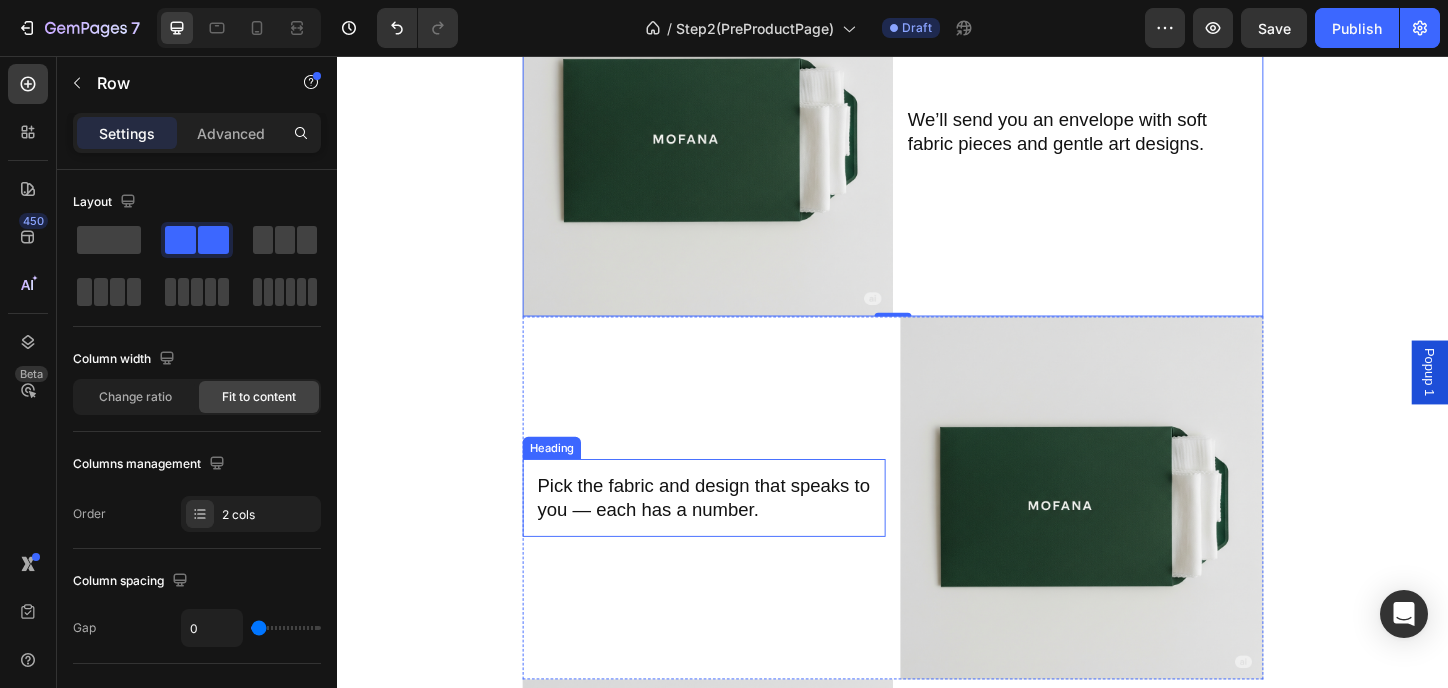 scroll, scrollTop: 400, scrollLeft: 0, axis: vertical 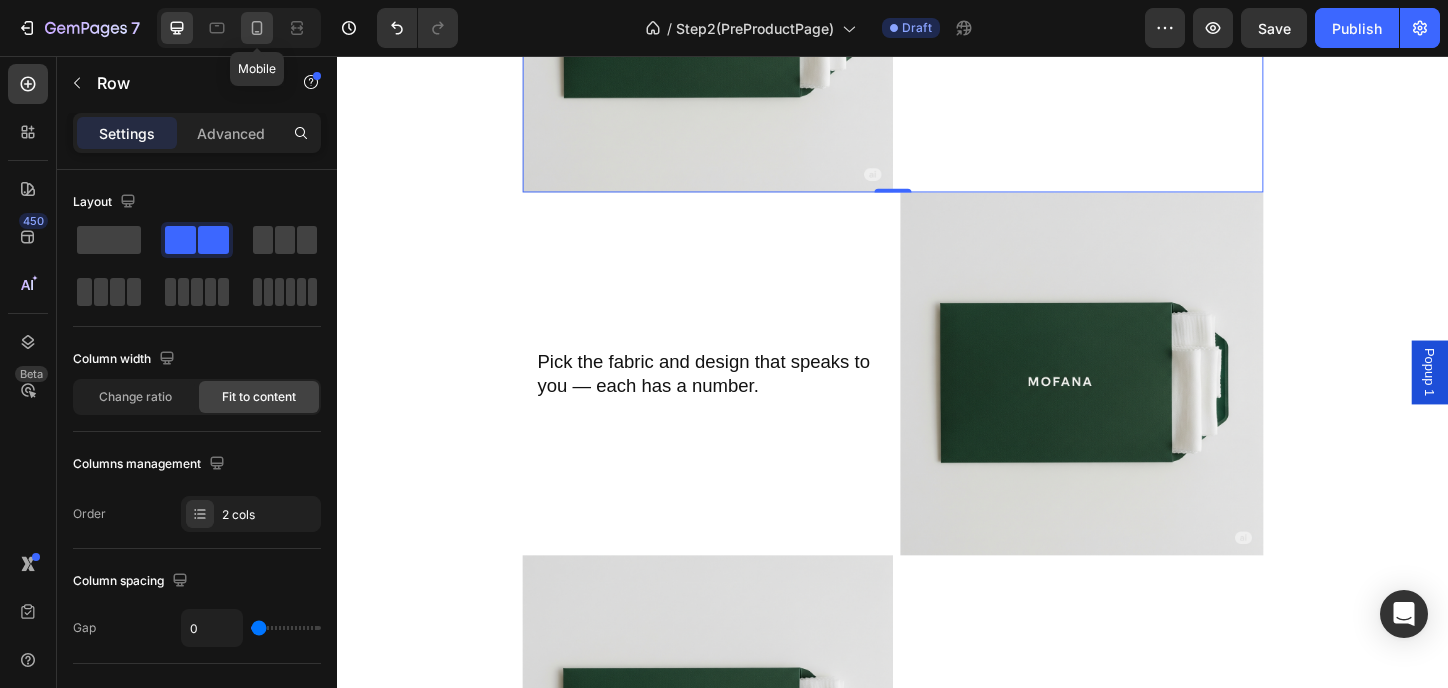 click 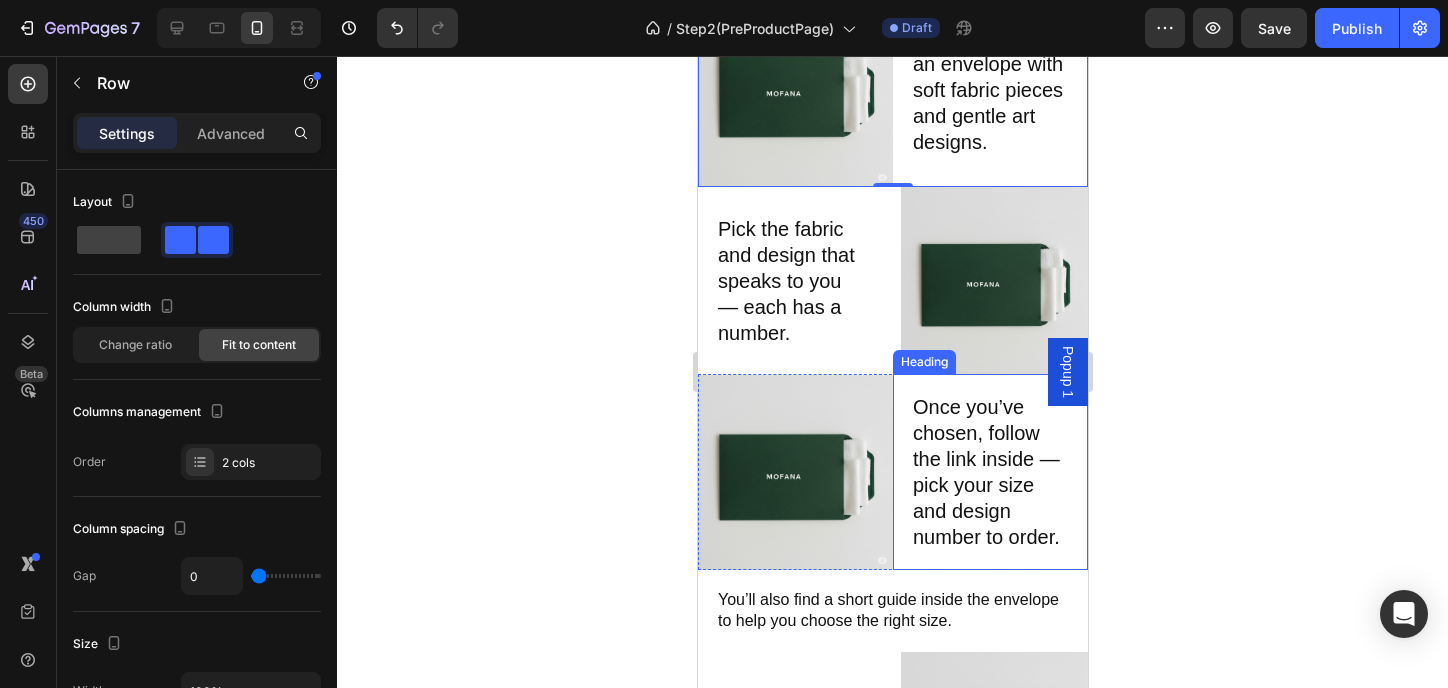 scroll, scrollTop: 353, scrollLeft: 0, axis: vertical 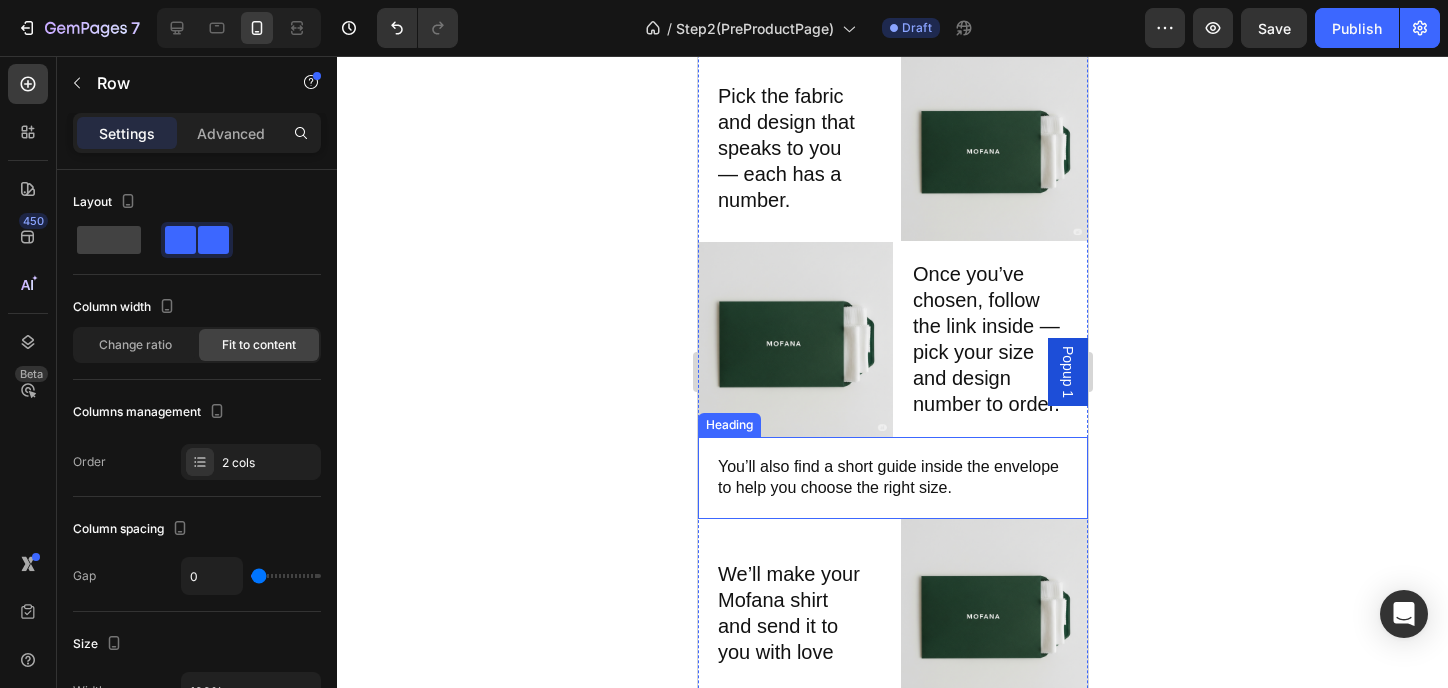 click on "You’ll also find a short guide inside the envelope to help you choose the right size." at bounding box center [892, 478] 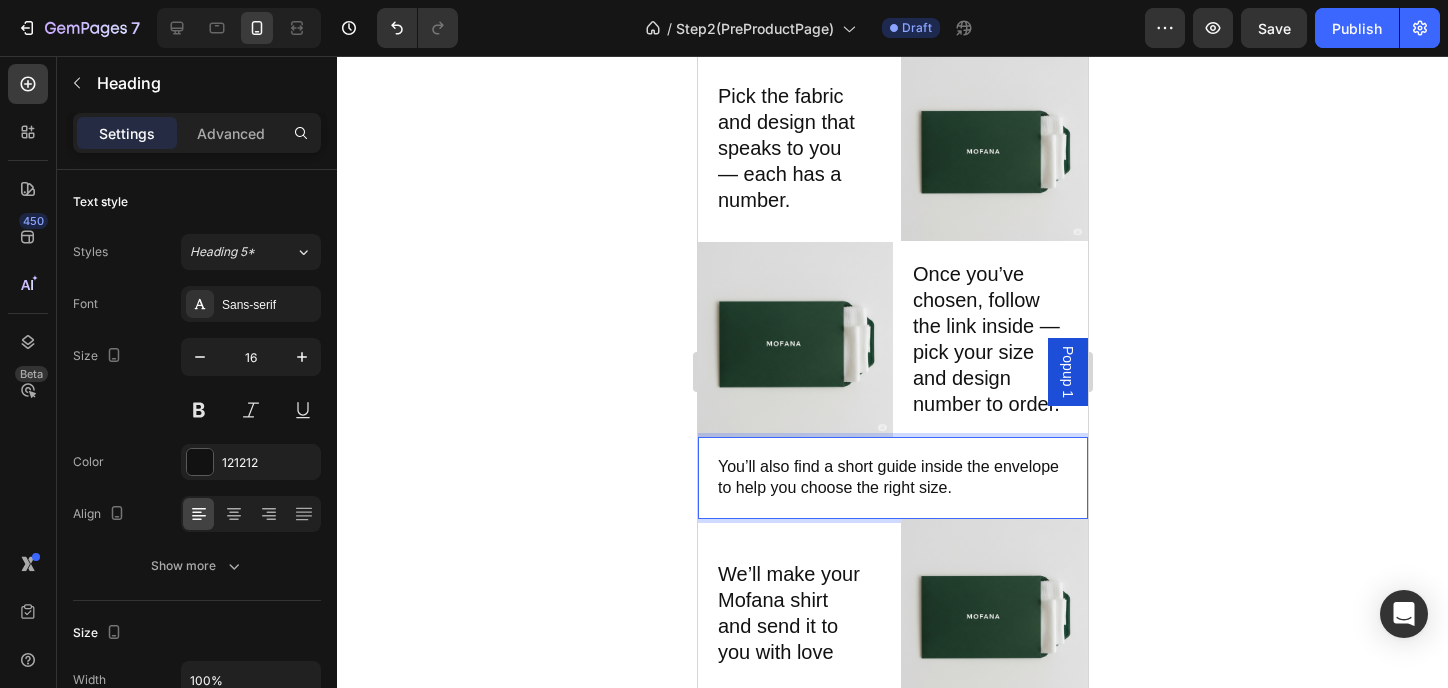 click on "You’ll also find a short guide inside the envelope to help you choose the right size." at bounding box center (892, 478) 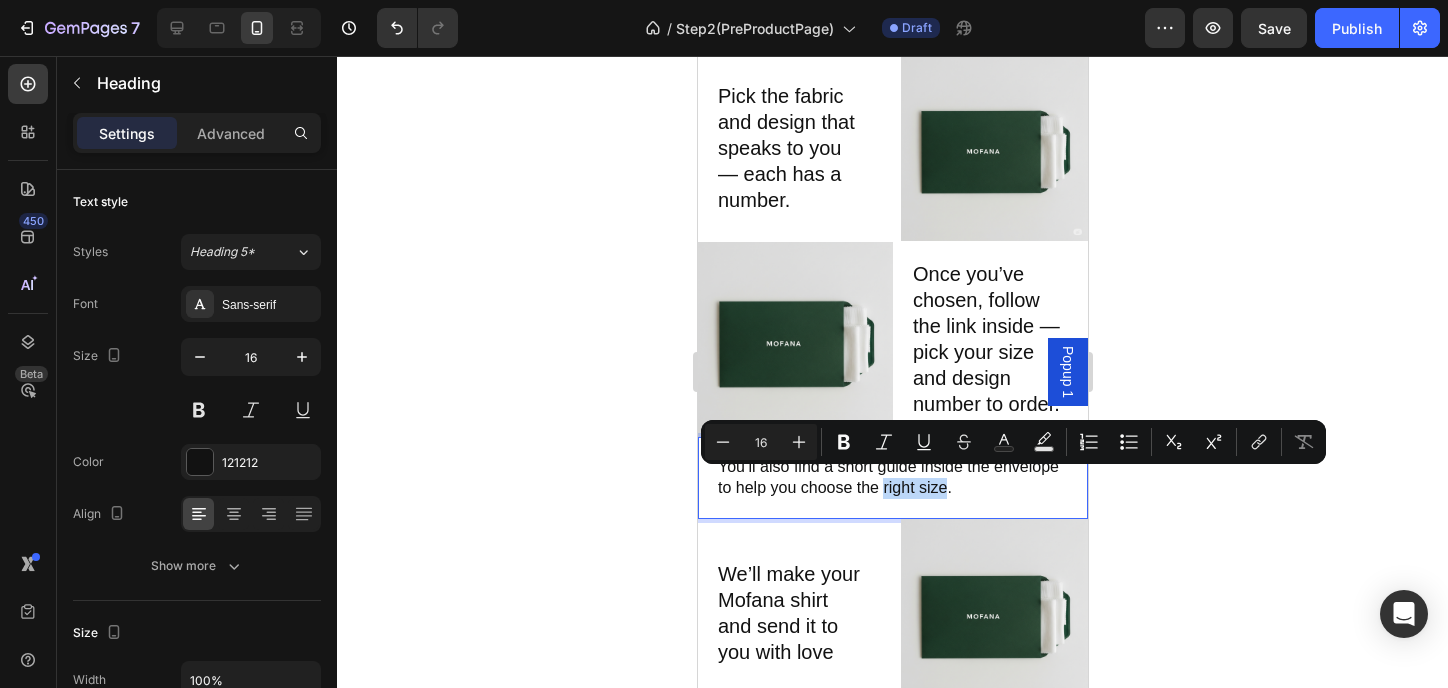 drag, startPoint x: 953, startPoint y: 484, endPoint x: 1012, endPoint y: 479, distance: 59.211487 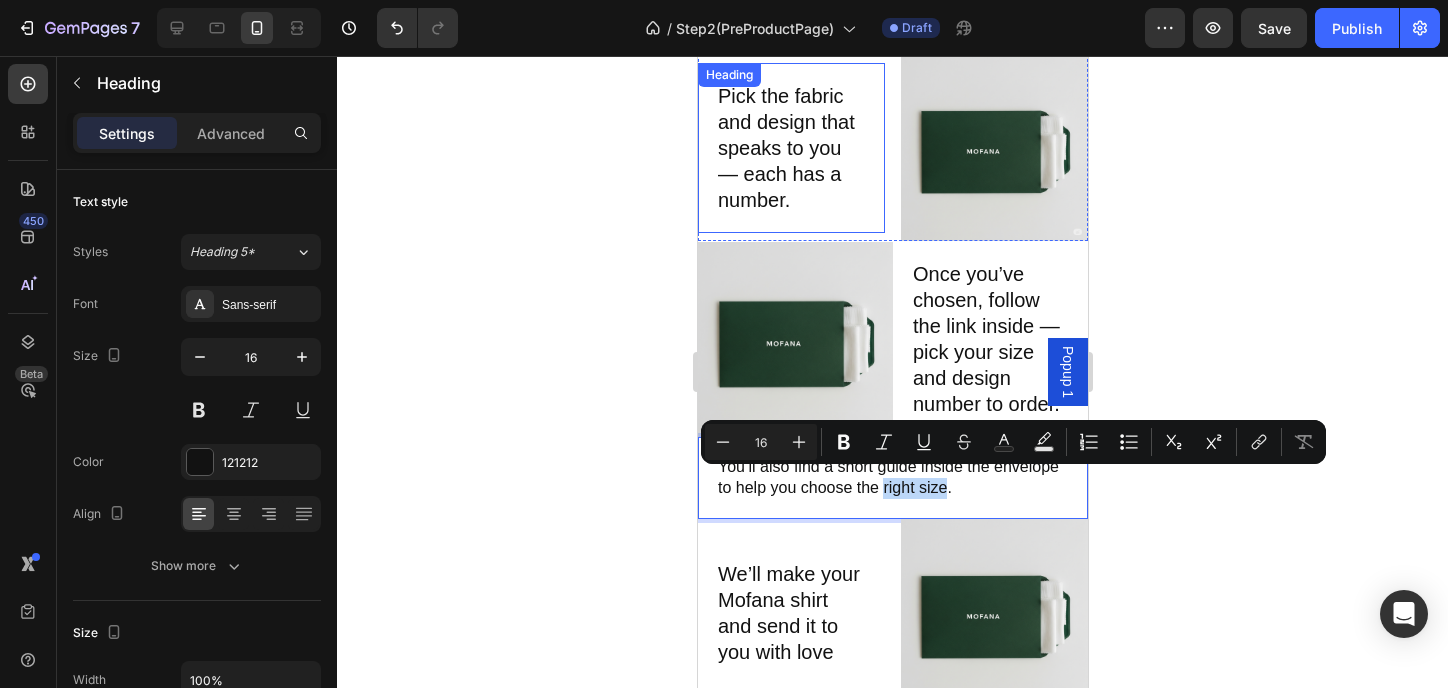 click on "Pick the fabric and design that speaks to you — each has a number." at bounding box center (790, 148) 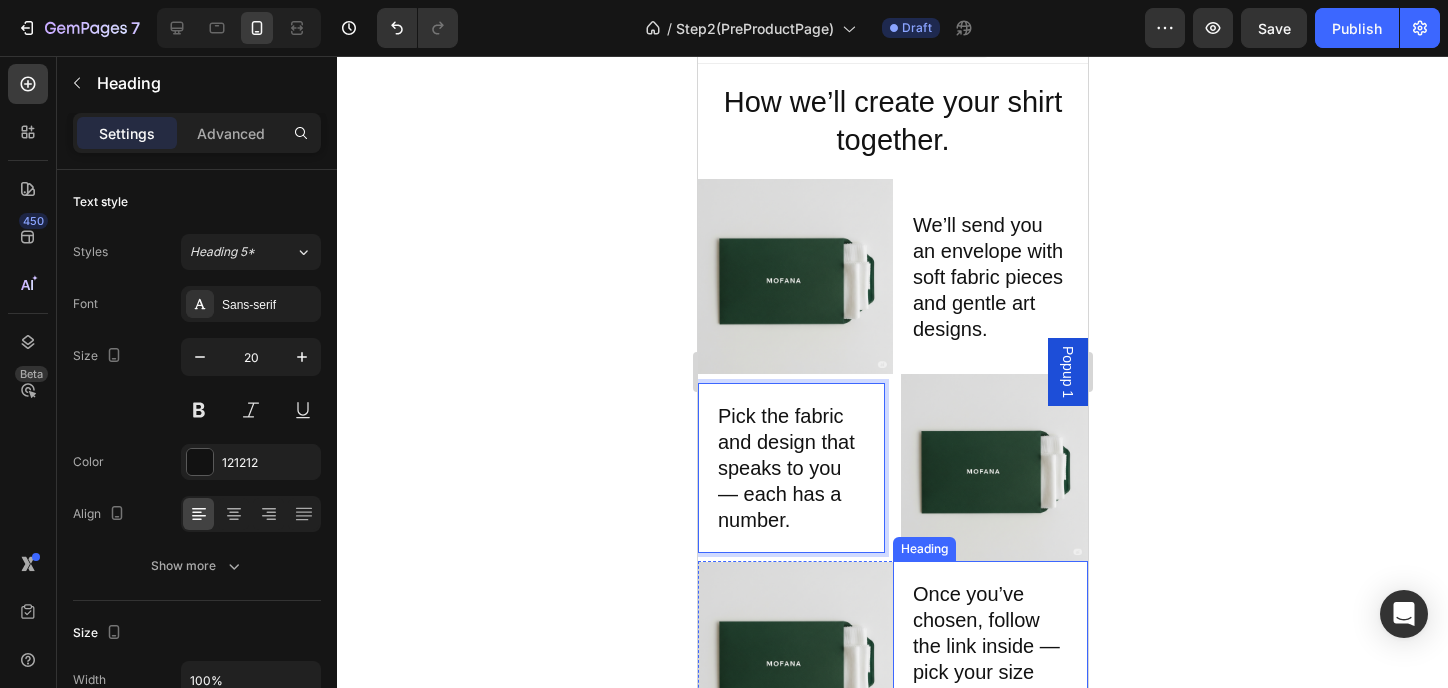 scroll, scrollTop: 0, scrollLeft: 0, axis: both 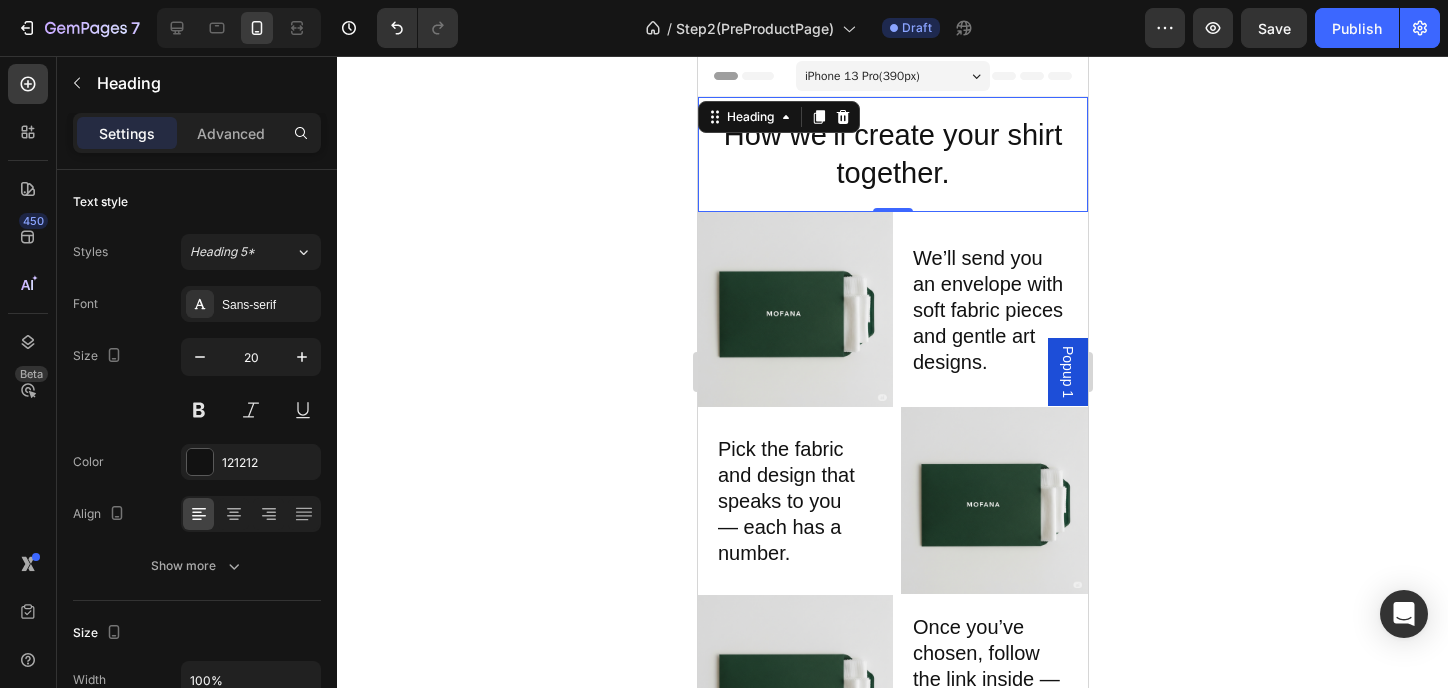 click on "How we’ll create your shirt together." at bounding box center (892, 154) 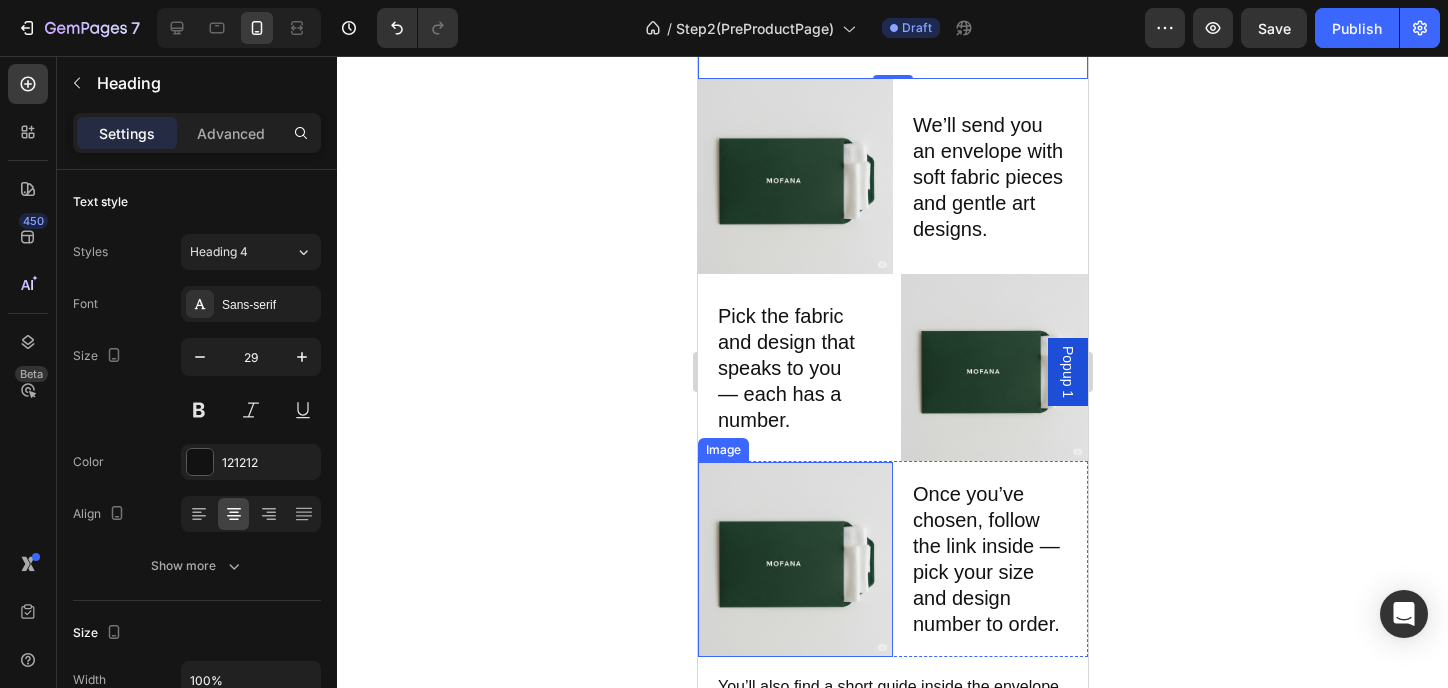 scroll, scrollTop: 266, scrollLeft: 0, axis: vertical 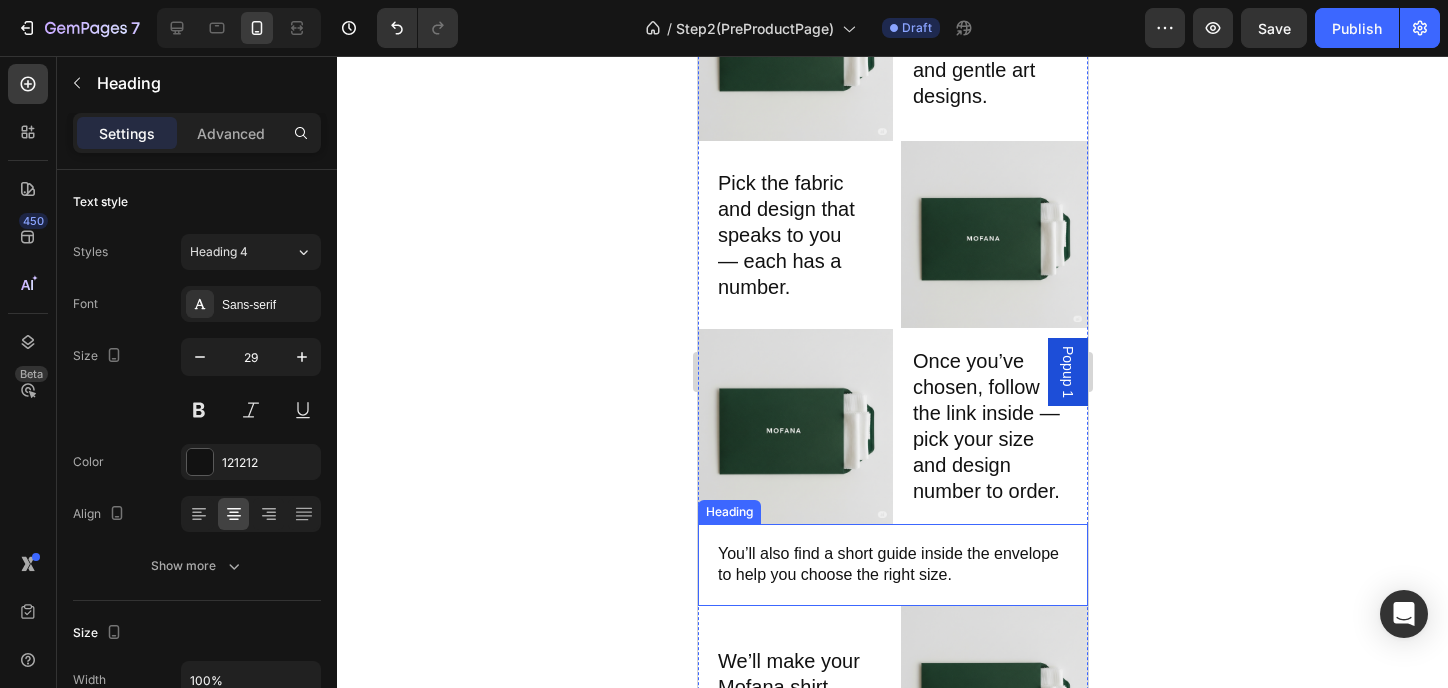 click on "You’ll also find a short guide inside the envelope to help you choose the right size." at bounding box center (892, 565) 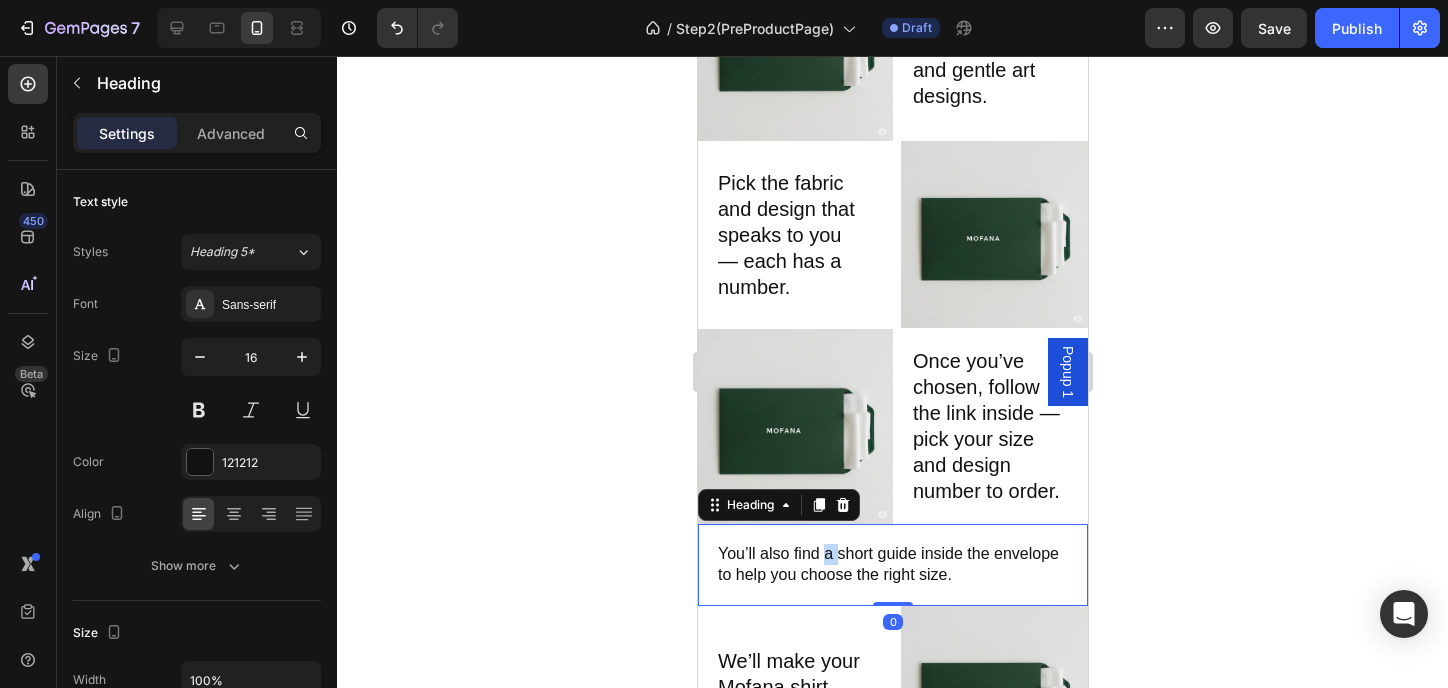 click on "You’ll also find a short guide inside the envelope to help you choose the right size." at bounding box center [892, 565] 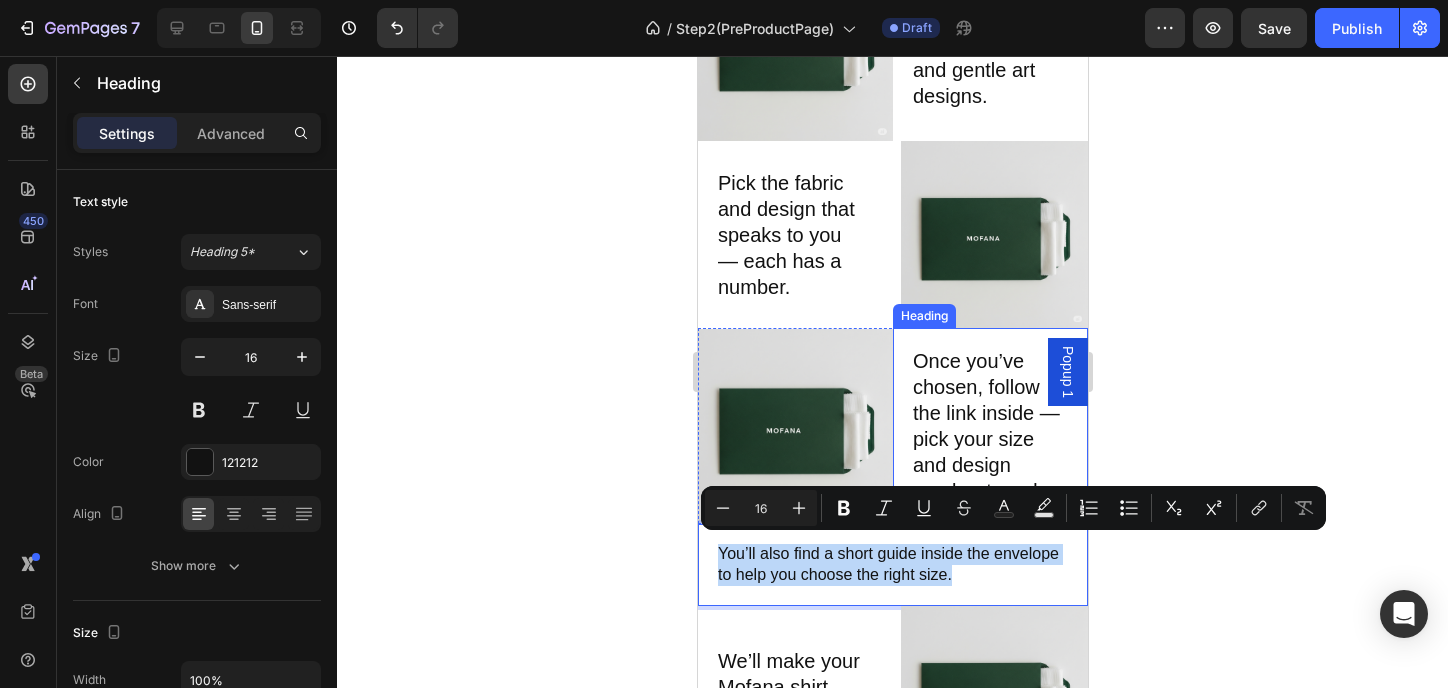 click on "Once you’ve chosen, follow the link inside — pick your size and design number to order." at bounding box center (989, 426) 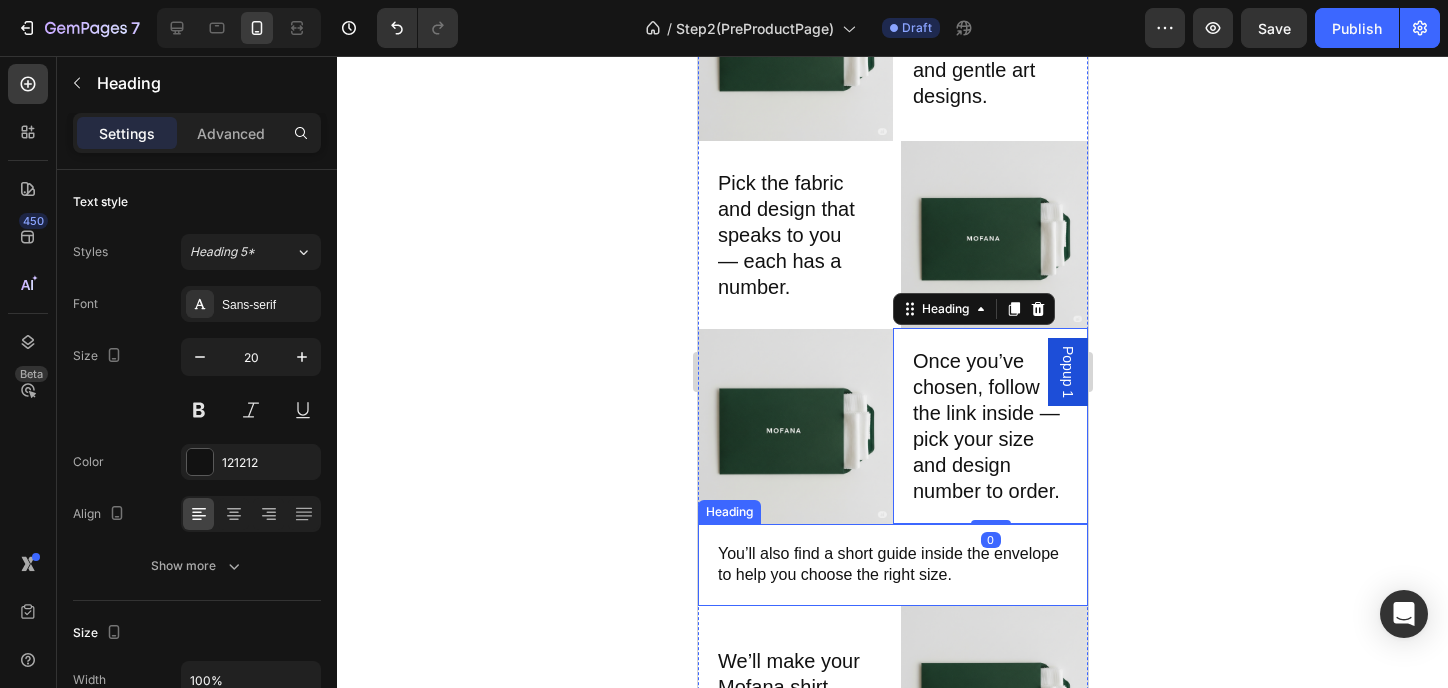 click on "You’ll also find a short guide inside the envelope to help you choose the right size." at bounding box center [892, 565] 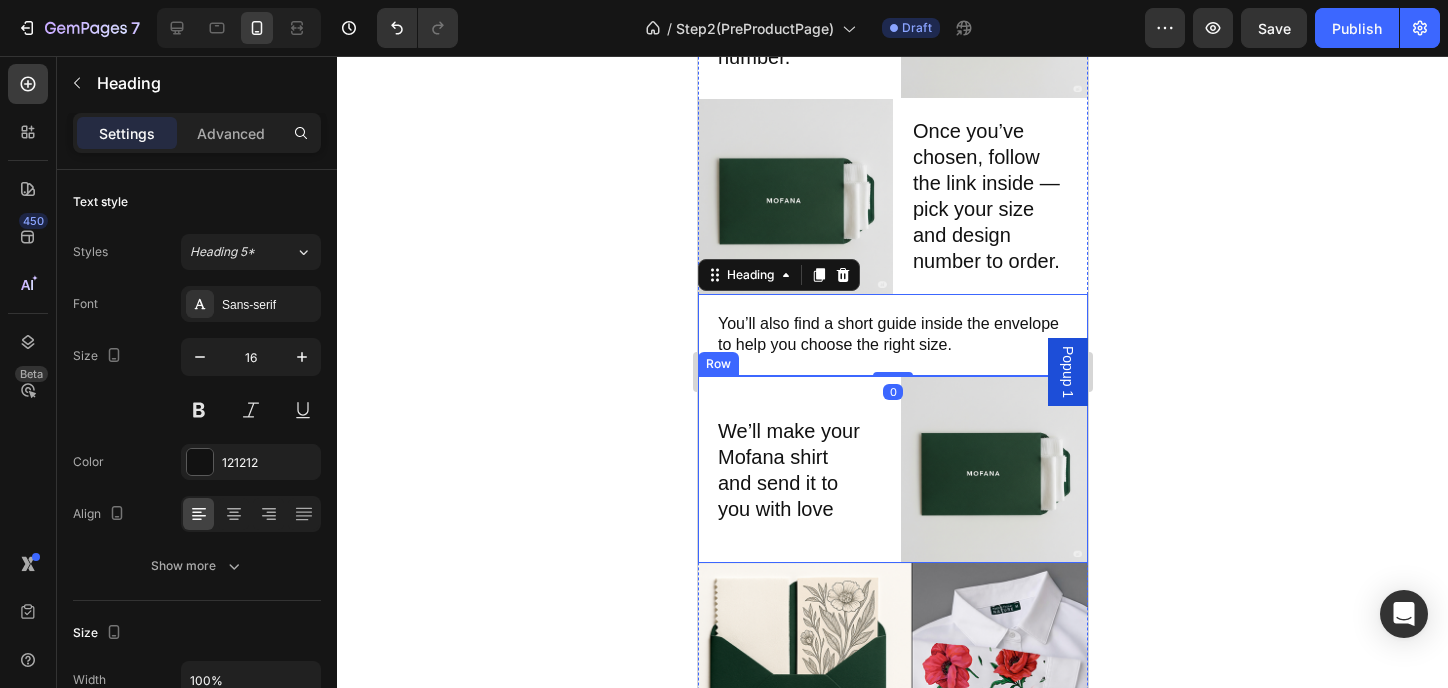 scroll, scrollTop: 533, scrollLeft: 0, axis: vertical 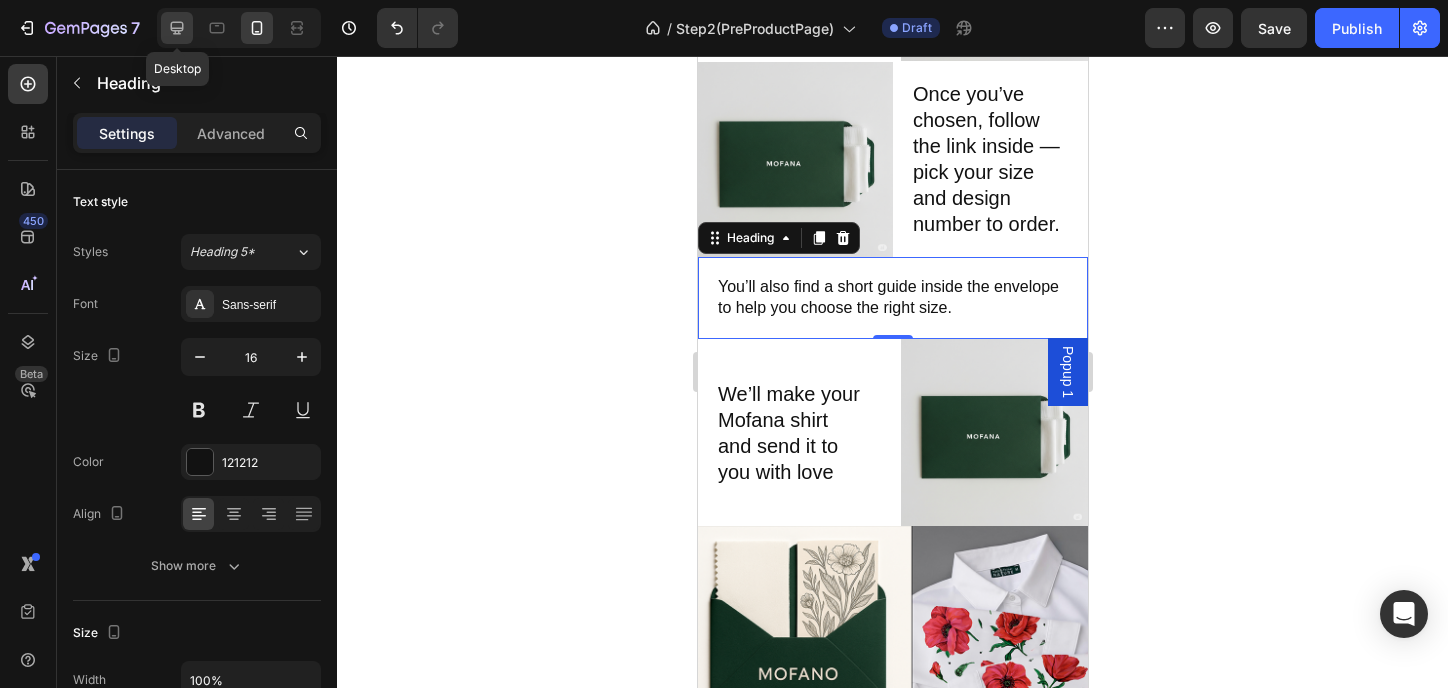 click 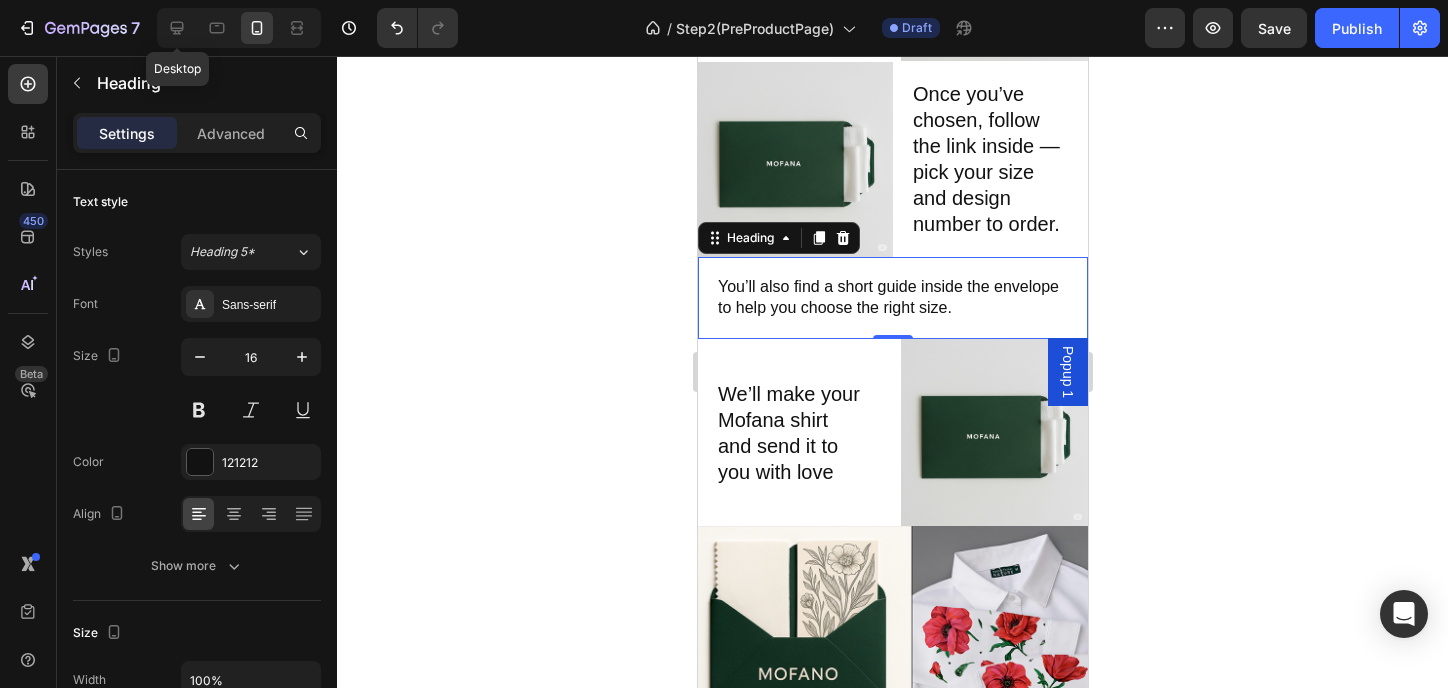 type on "Auto" 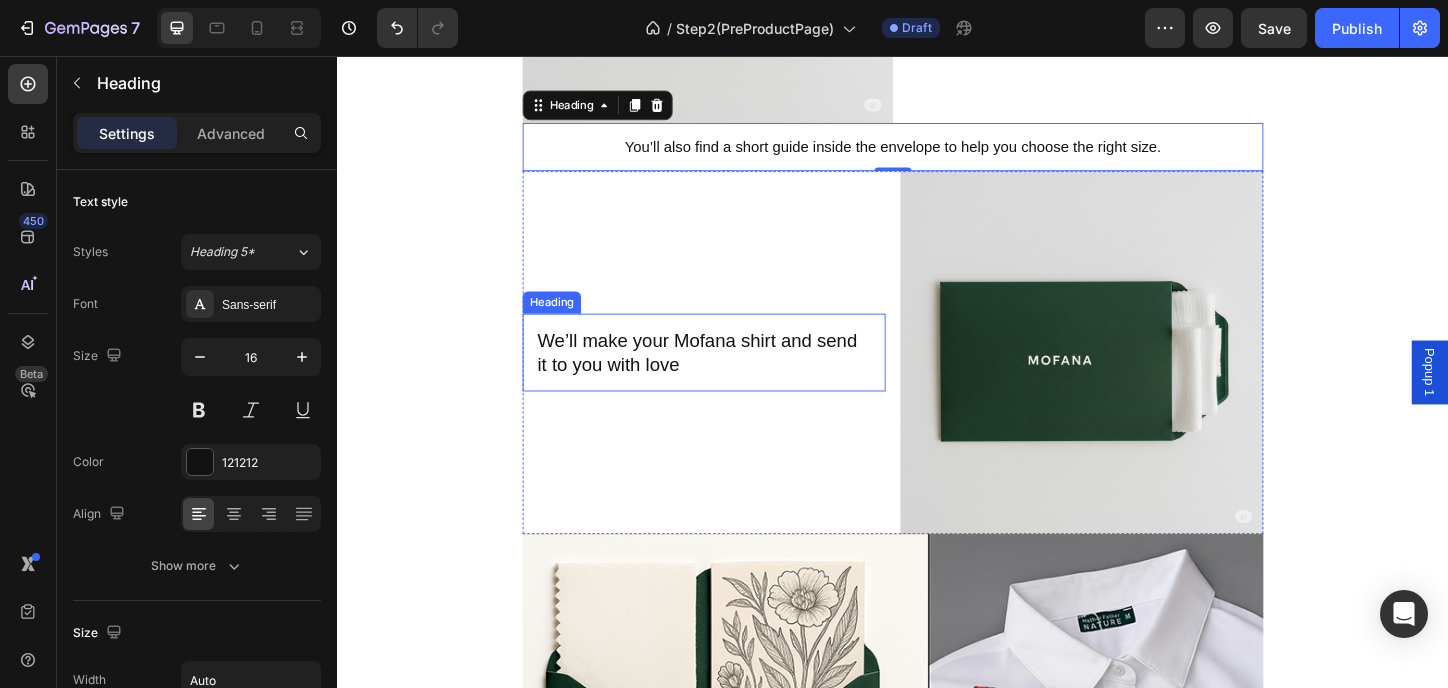 scroll, scrollTop: 1268, scrollLeft: 0, axis: vertical 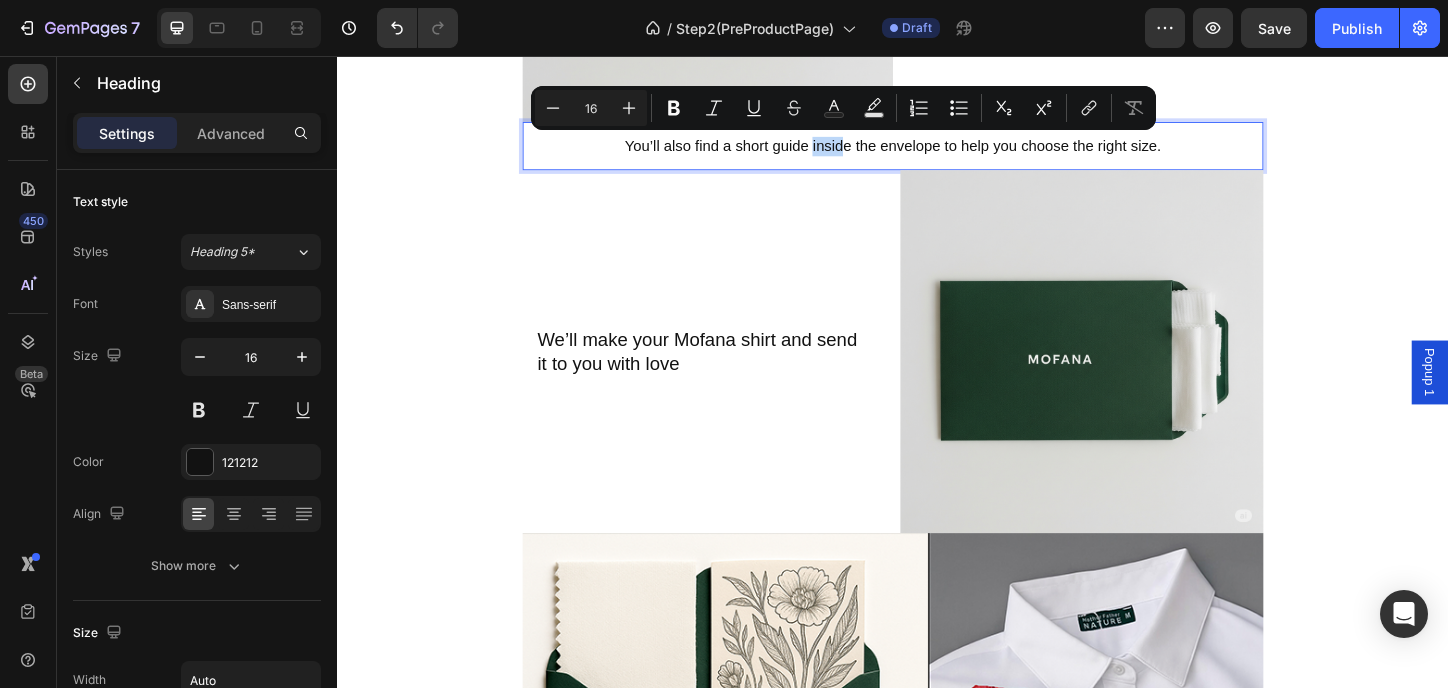 drag, startPoint x: 873, startPoint y: 141, endPoint x: 844, endPoint y: 152, distance: 31.016125 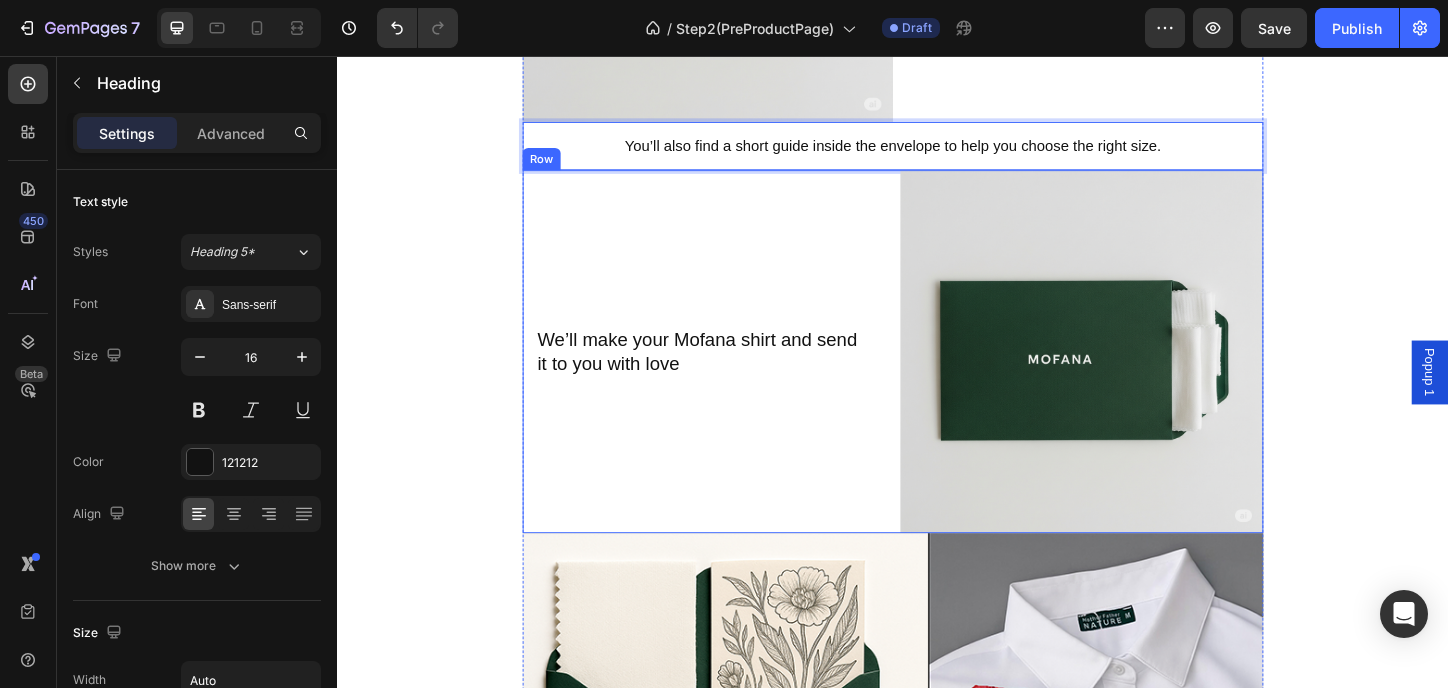scroll, scrollTop: 1135, scrollLeft: 0, axis: vertical 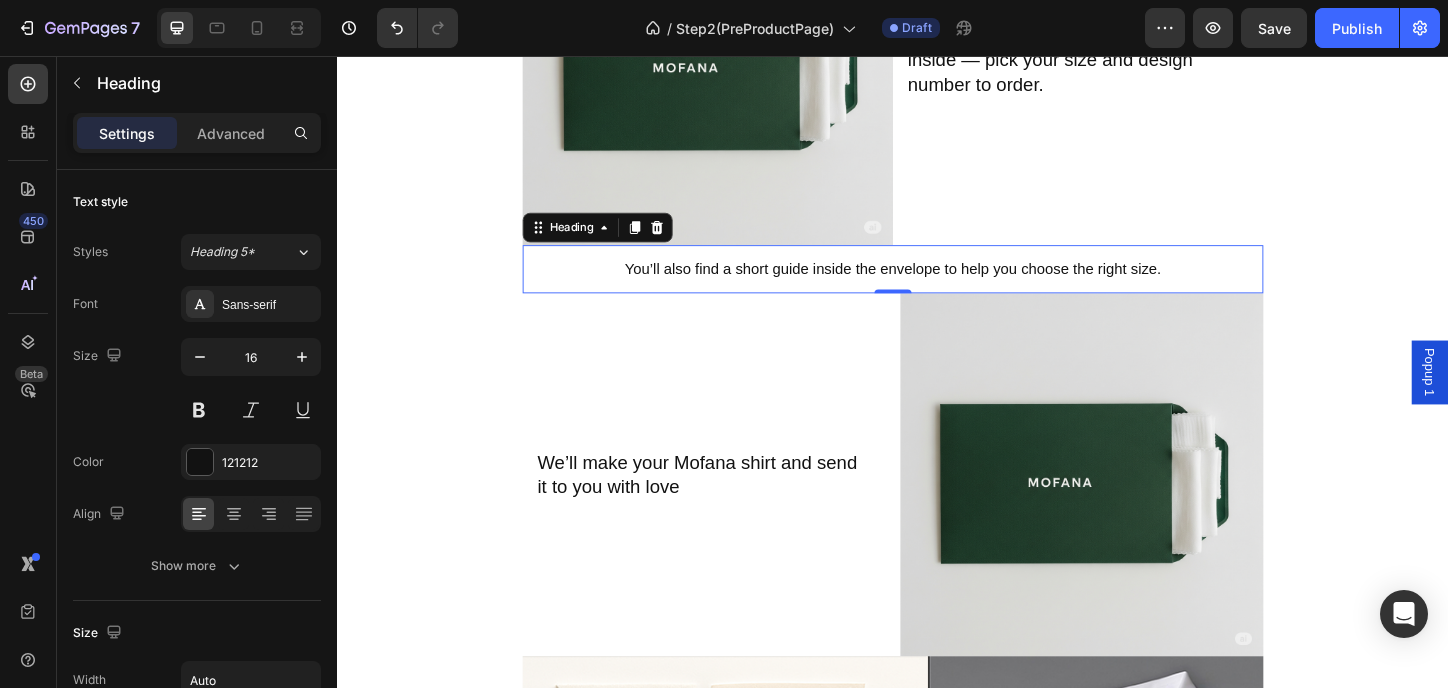 click on "You’ll also find a short guide inside the envelope to help you choose the right size." at bounding box center (937, 286) 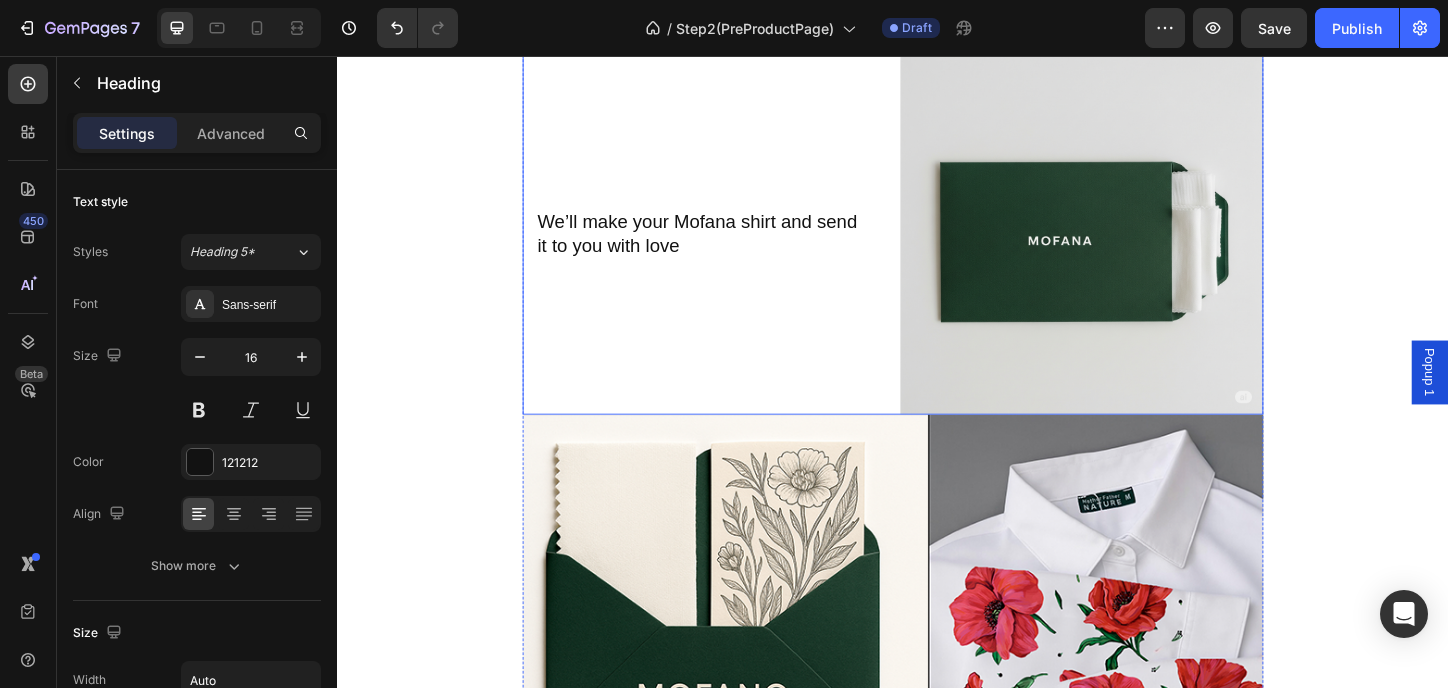 scroll, scrollTop: 1402, scrollLeft: 0, axis: vertical 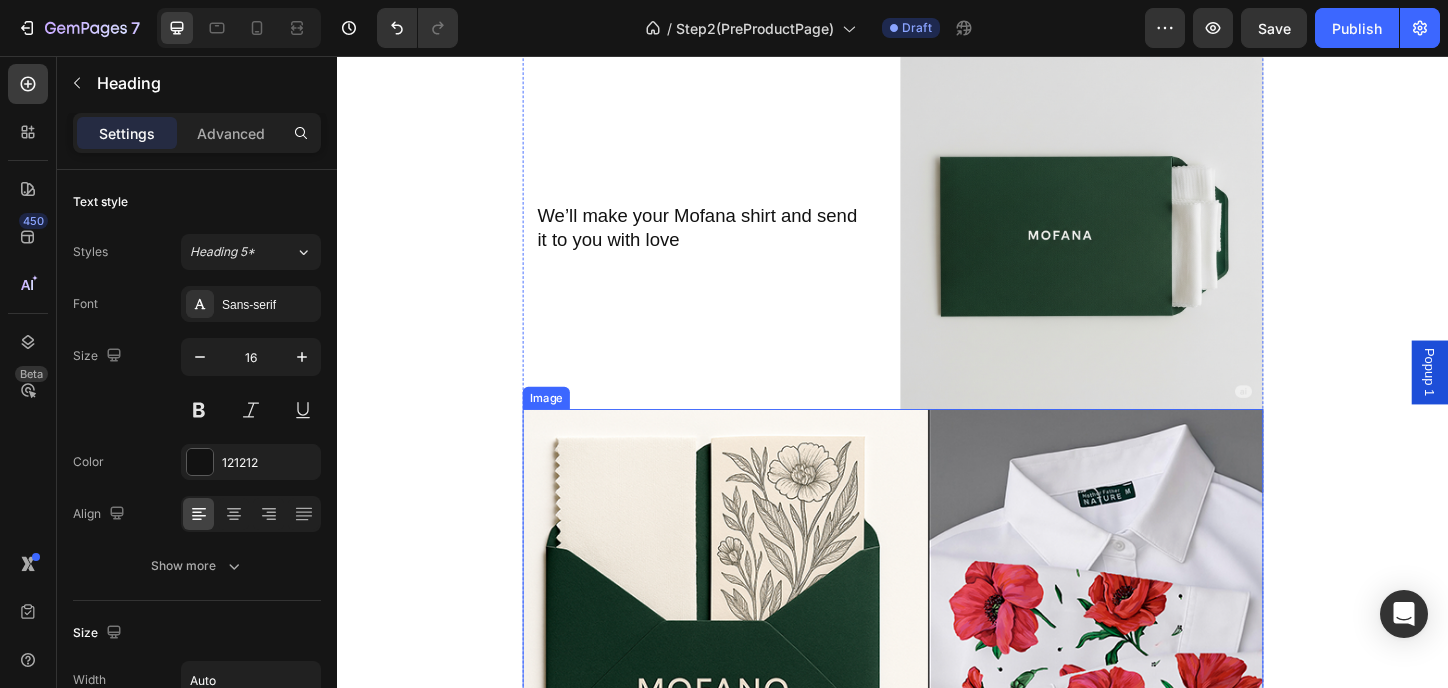 drag, startPoint x: 557, startPoint y: 244, endPoint x: 623, endPoint y: 418, distance: 186.09676 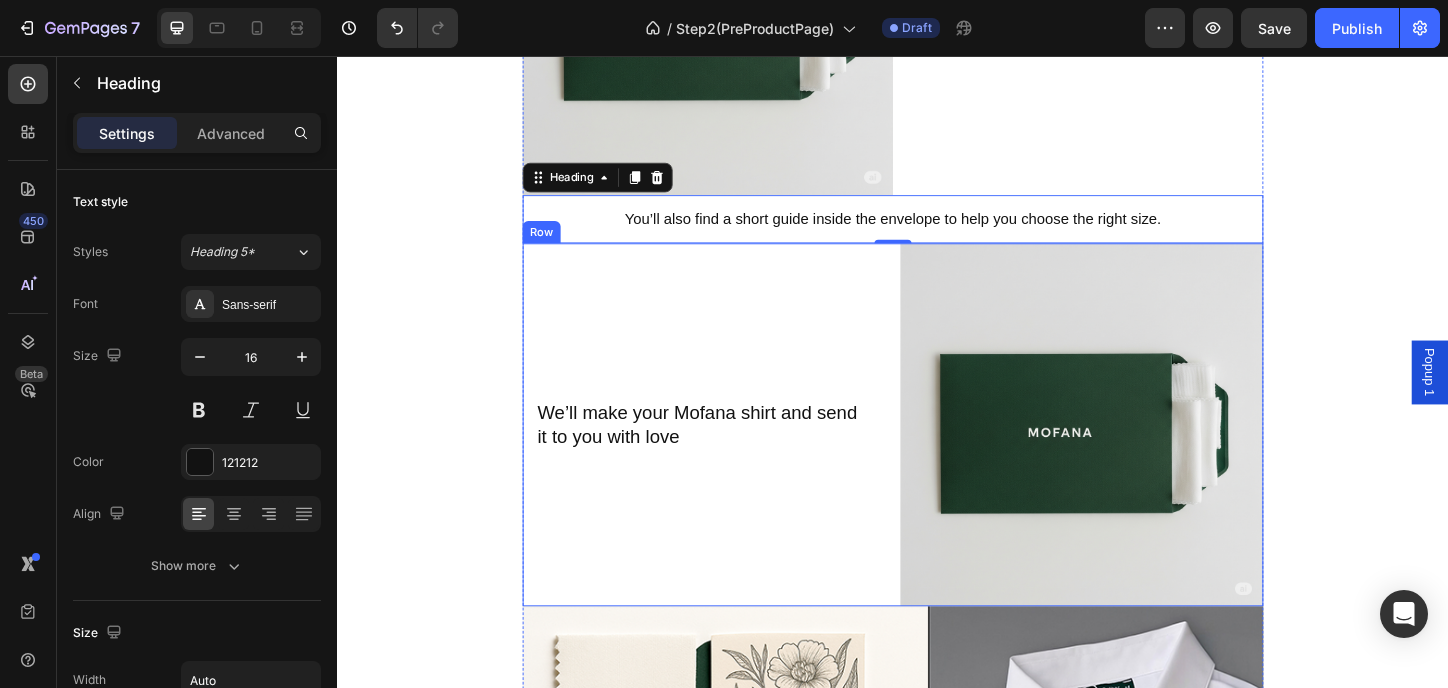 scroll, scrollTop: 1135, scrollLeft: 0, axis: vertical 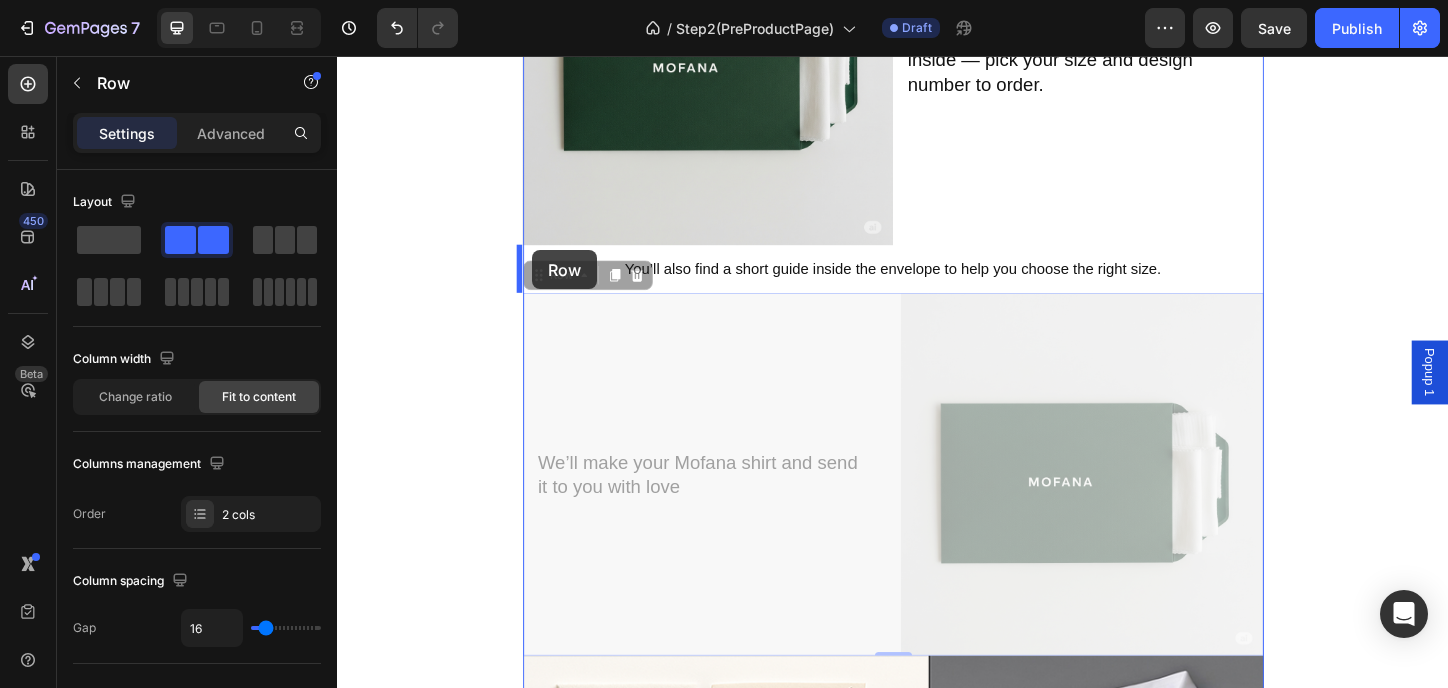 drag, startPoint x: 544, startPoint y: 306, endPoint x: 548, endPoint y: 266, distance: 40.1995 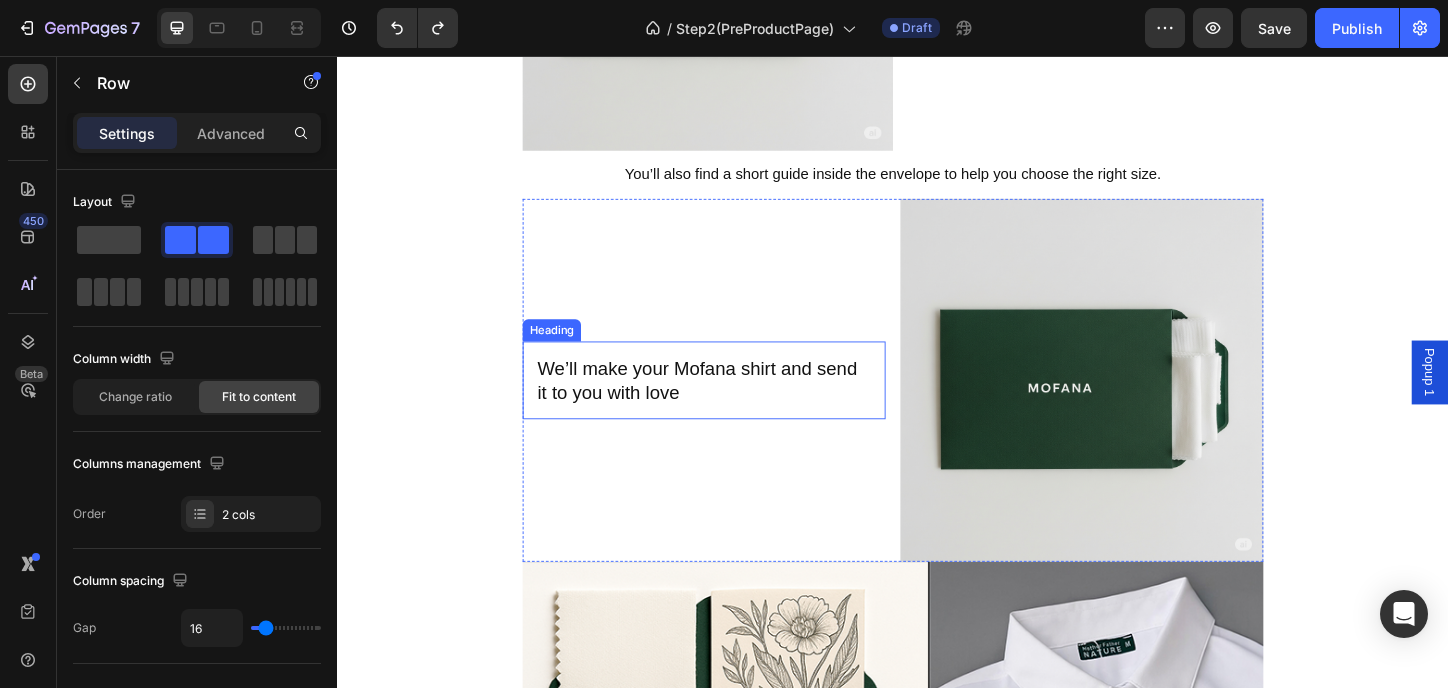 scroll, scrollTop: 1268, scrollLeft: 0, axis: vertical 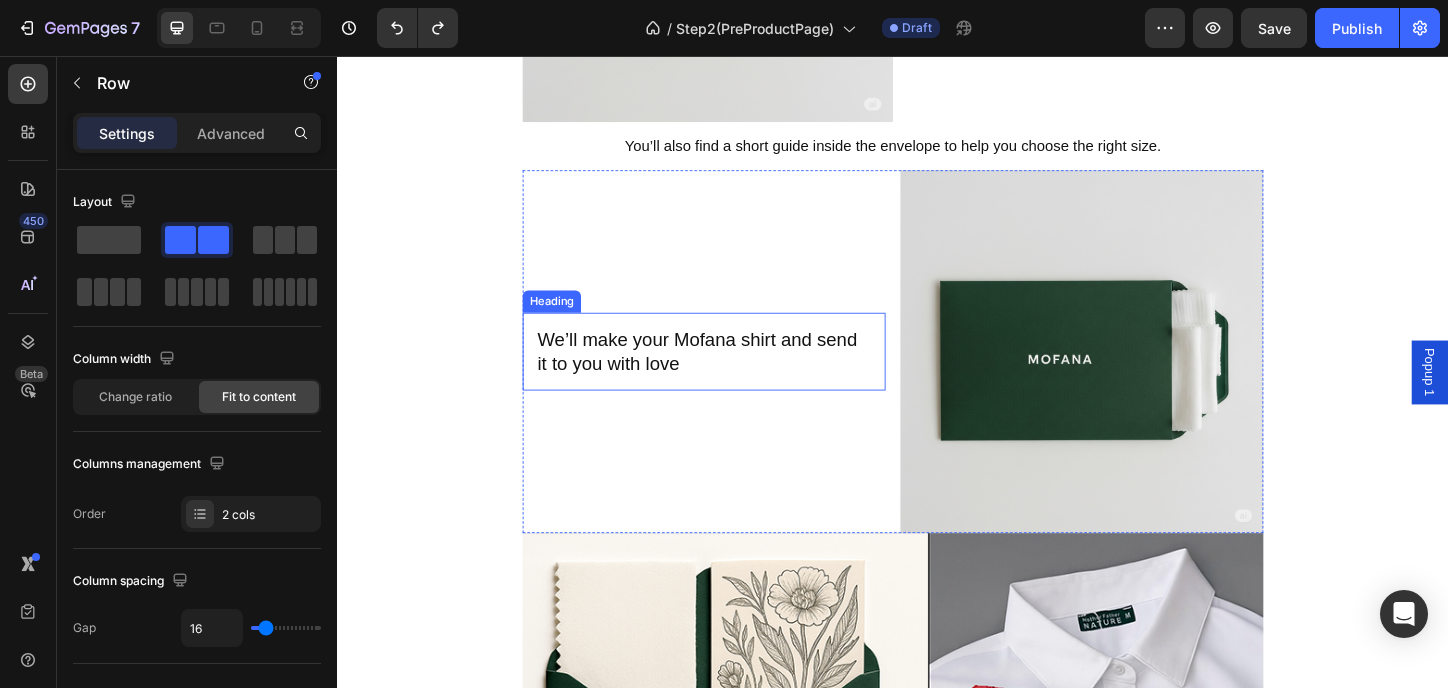 click on "We’ll make your Mofana shirt and send it to you with love" at bounding box center [733, 375] 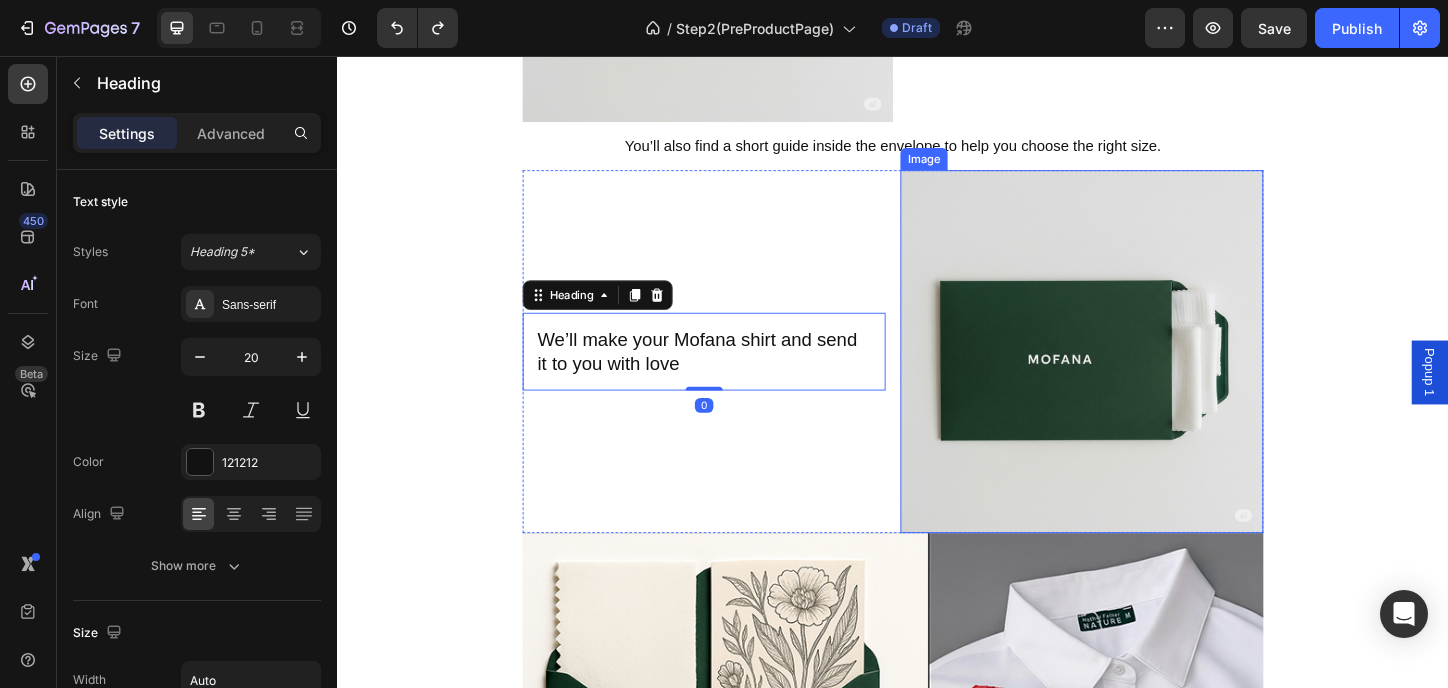 click at bounding box center [1141, 375] 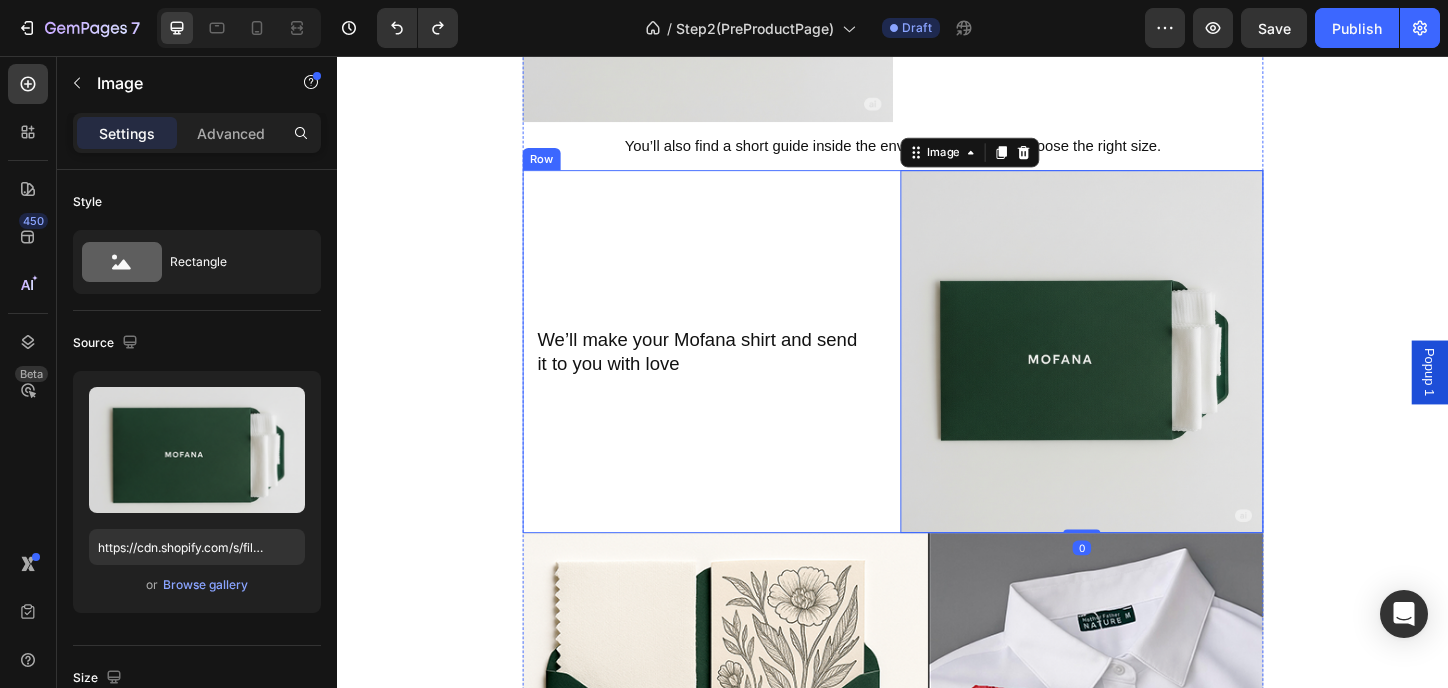click on "We’ll make your Mofana shirt and send it to you with love  Heading" at bounding box center (733, 375) 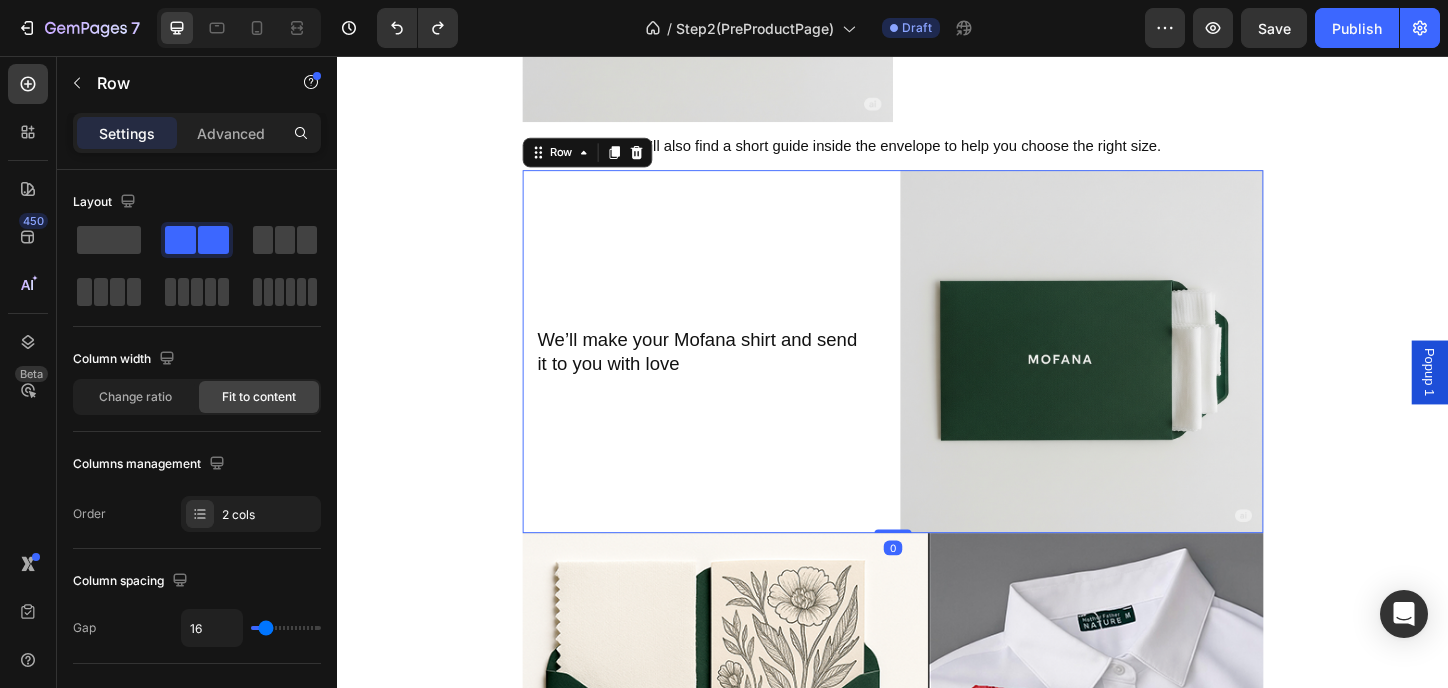 scroll, scrollTop: 1135, scrollLeft: 0, axis: vertical 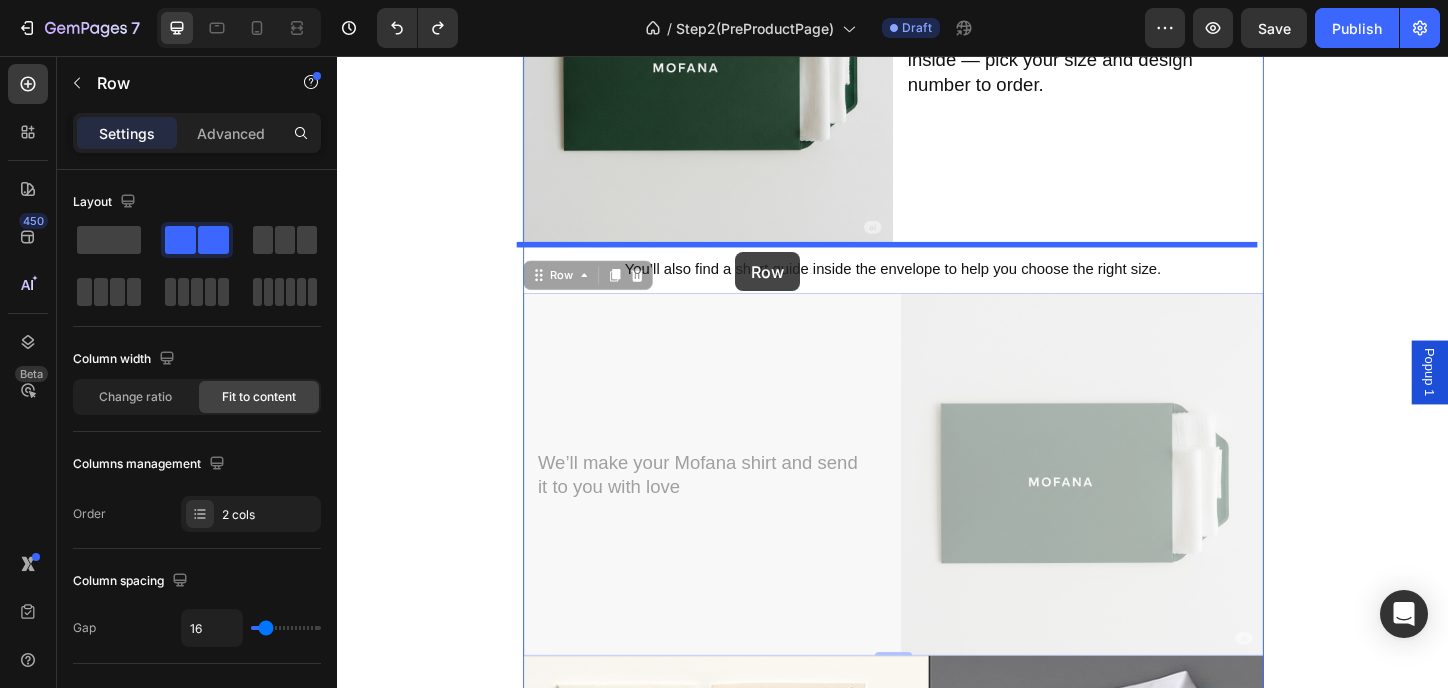 drag, startPoint x: 561, startPoint y: 294, endPoint x: 767, endPoint y: 268, distance: 207.6343 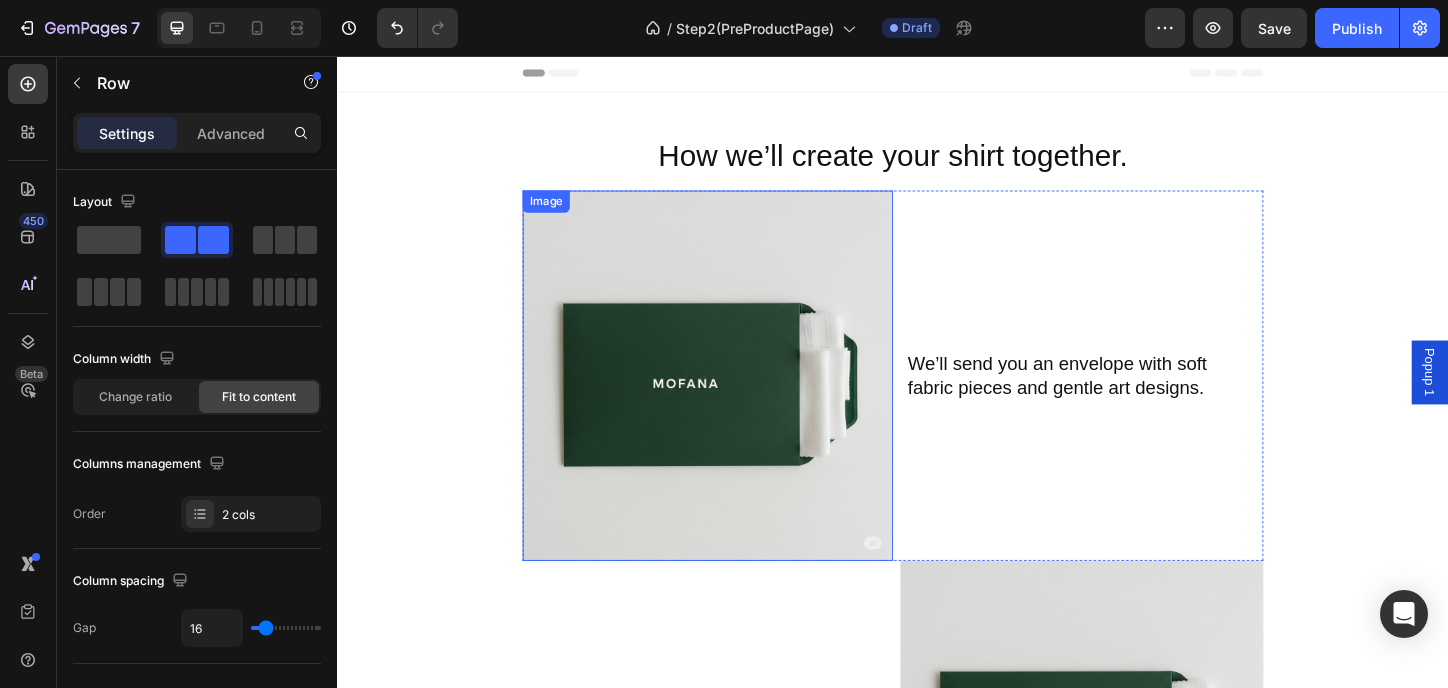 scroll, scrollTop: 0, scrollLeft: 0, axis: both 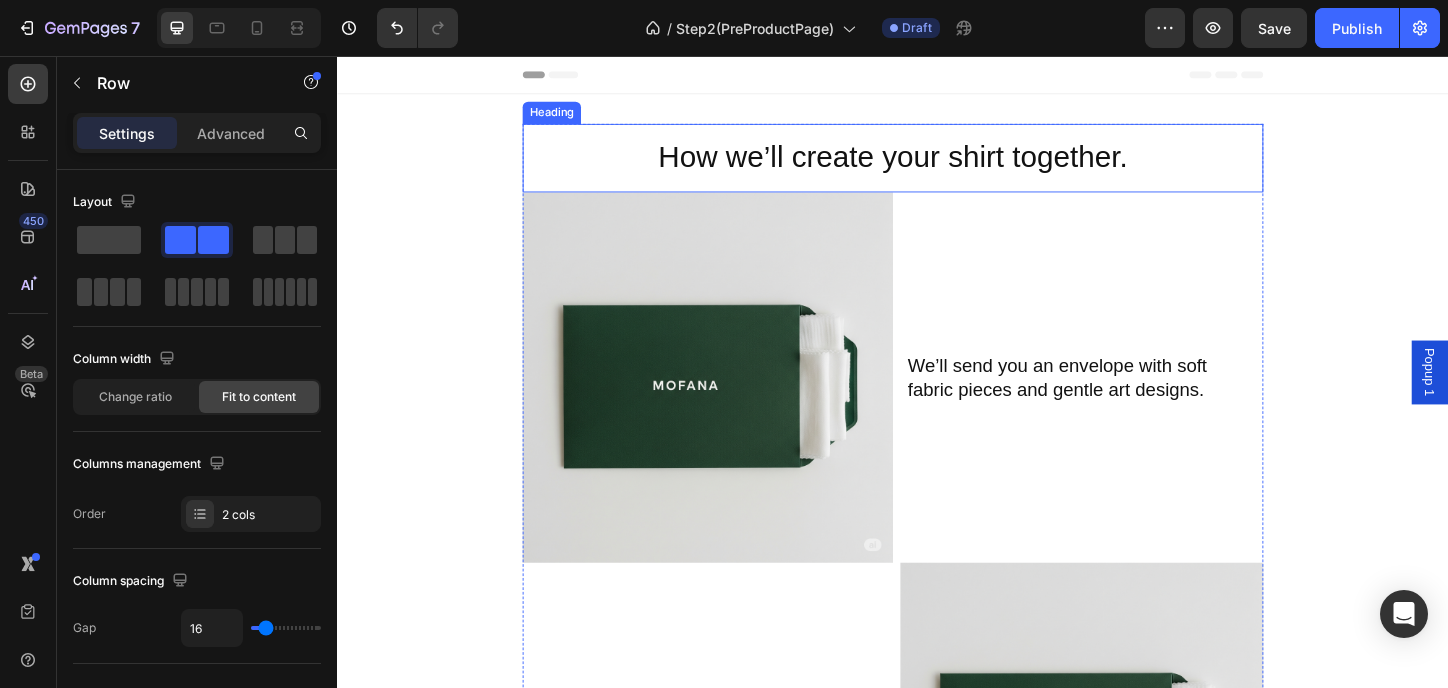 click on "How we’ll create your shirt together." at bounding box center (937, 166) 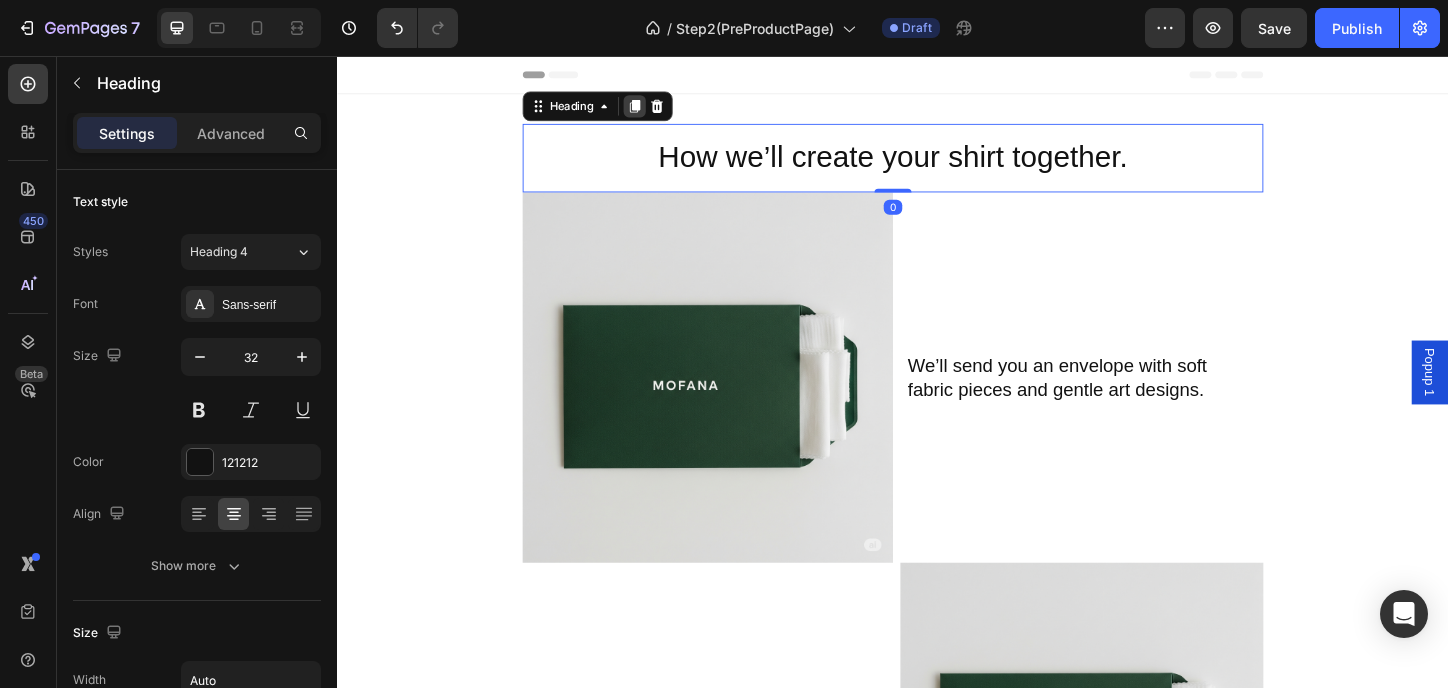 click 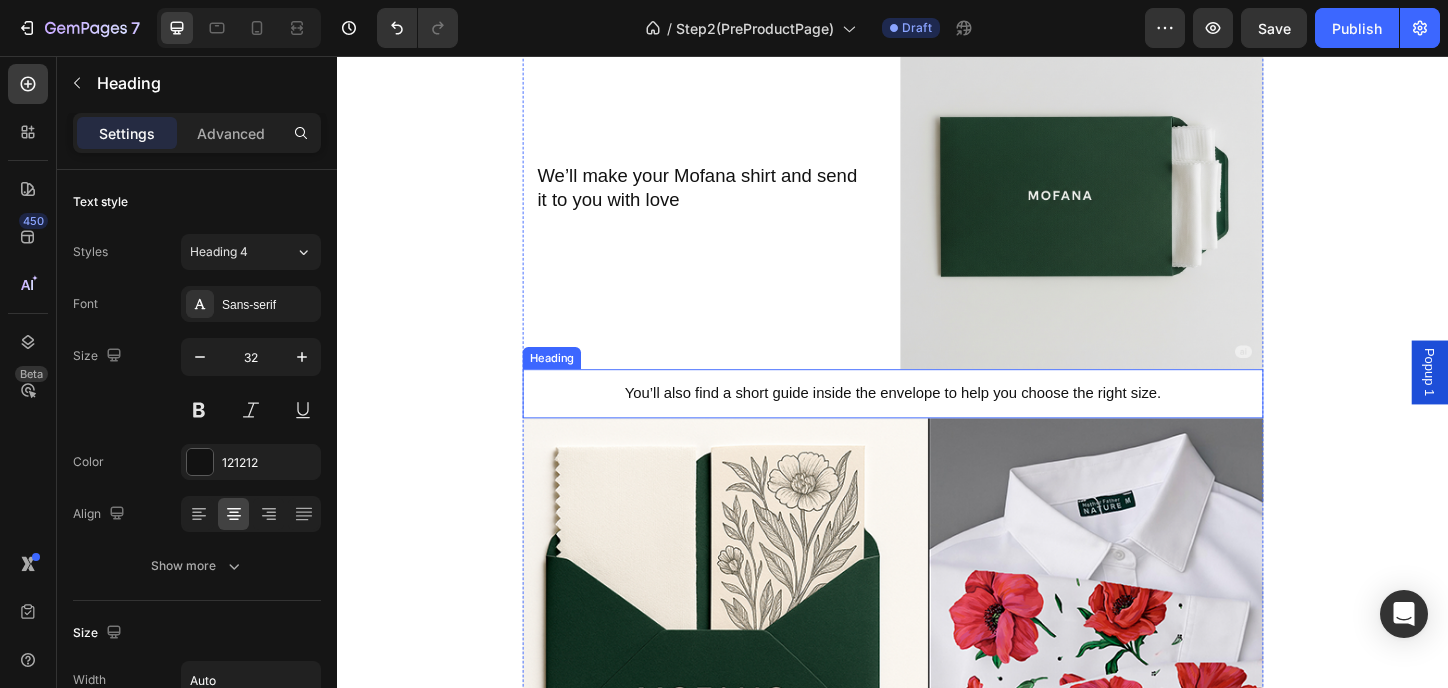 scroll, scrollTop: 1733, scrollLeft: 0, axis: vertical 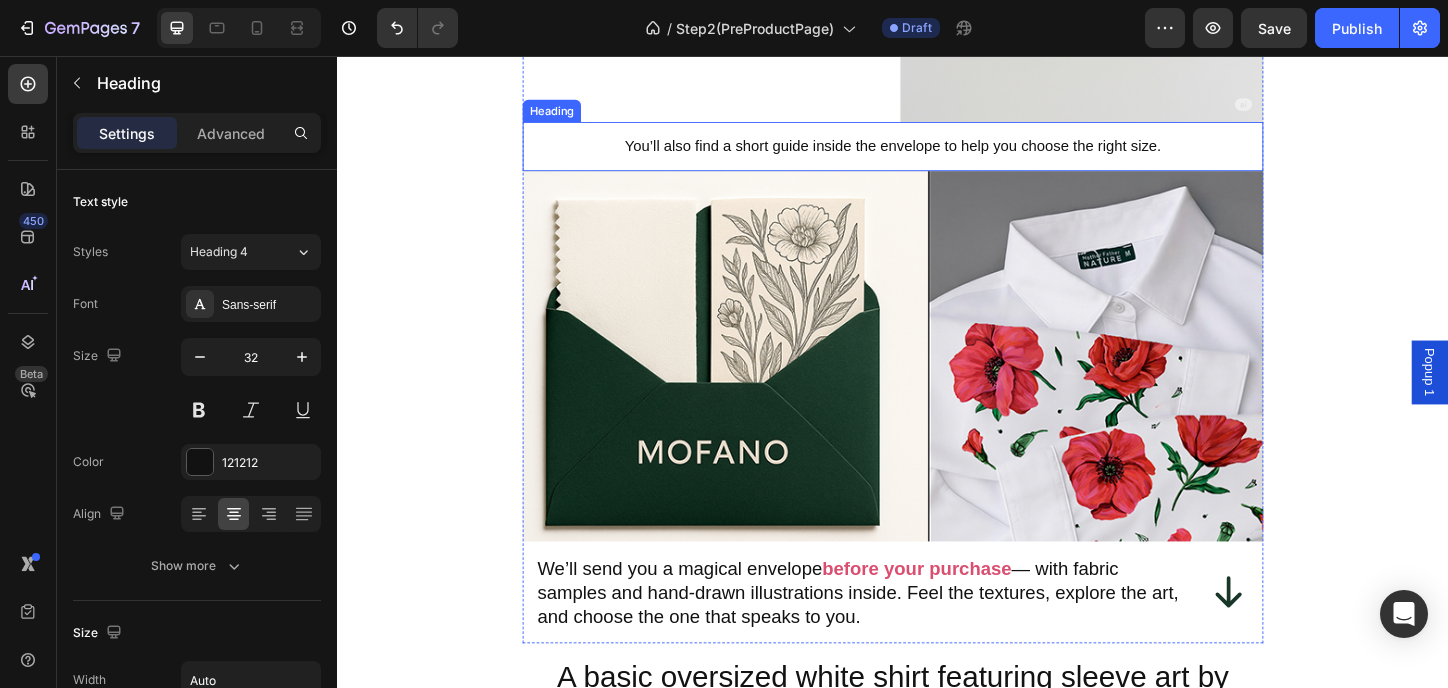 drag, startPoint x: 648, startPoint y: 182, endPoint x: 844, endPoint y: 170, distance: 196.367 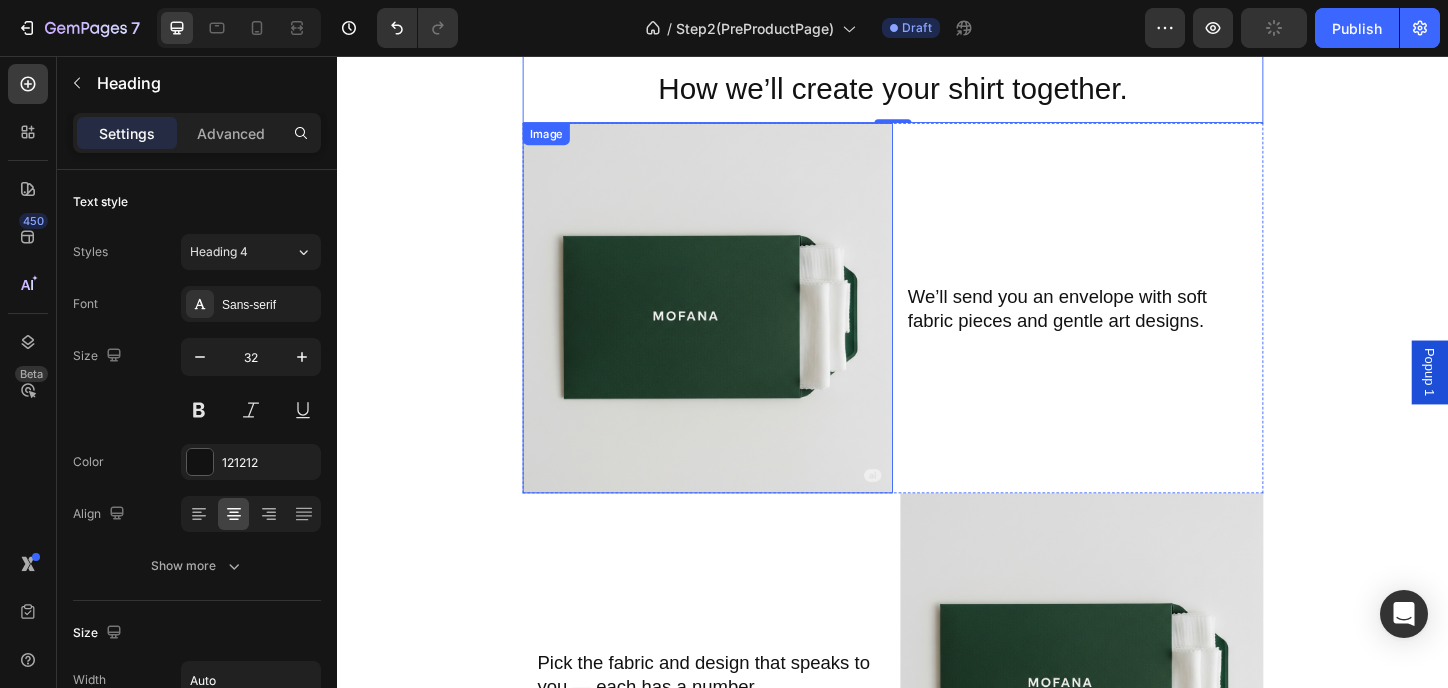 scroll, scrollTop: 0, scrollLeft: 0, axis: both 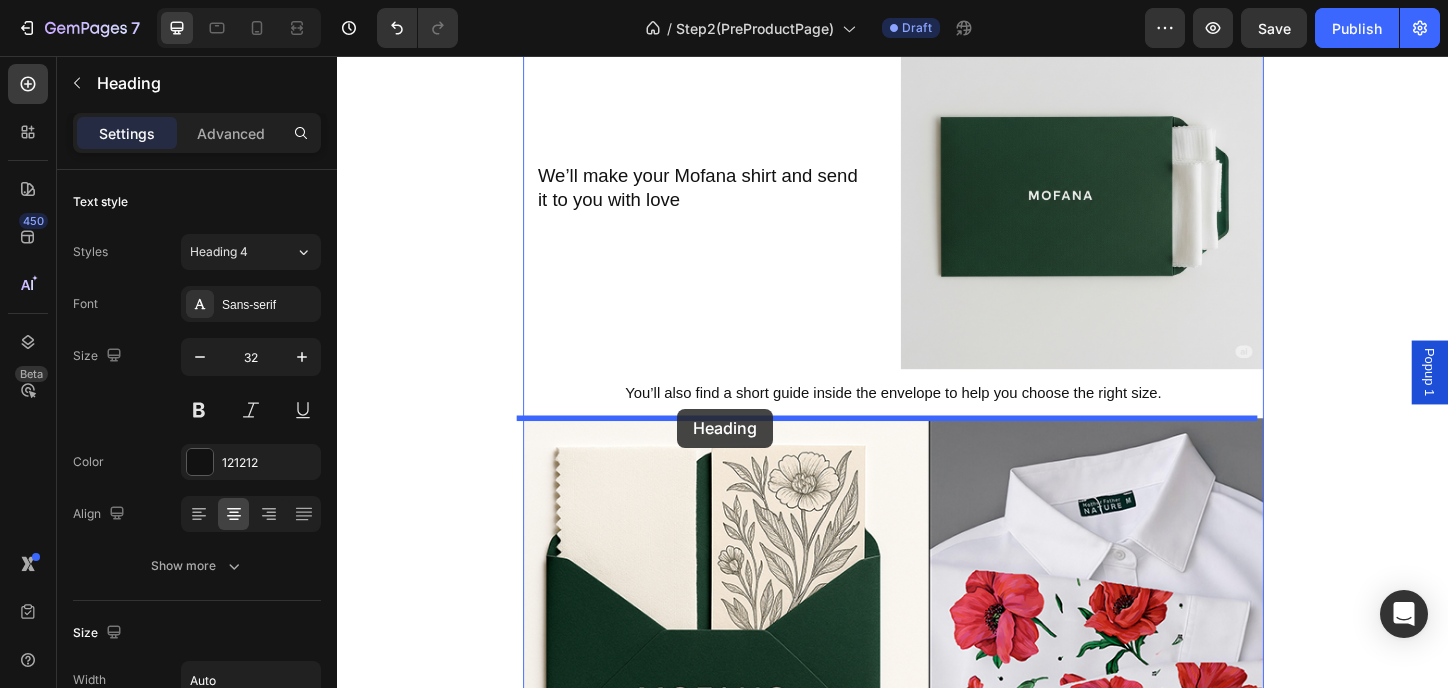 drag, startPoint x: 552, startPoint y: 180, endPoint x: 704, endPoint y: 437, distance: 298.585 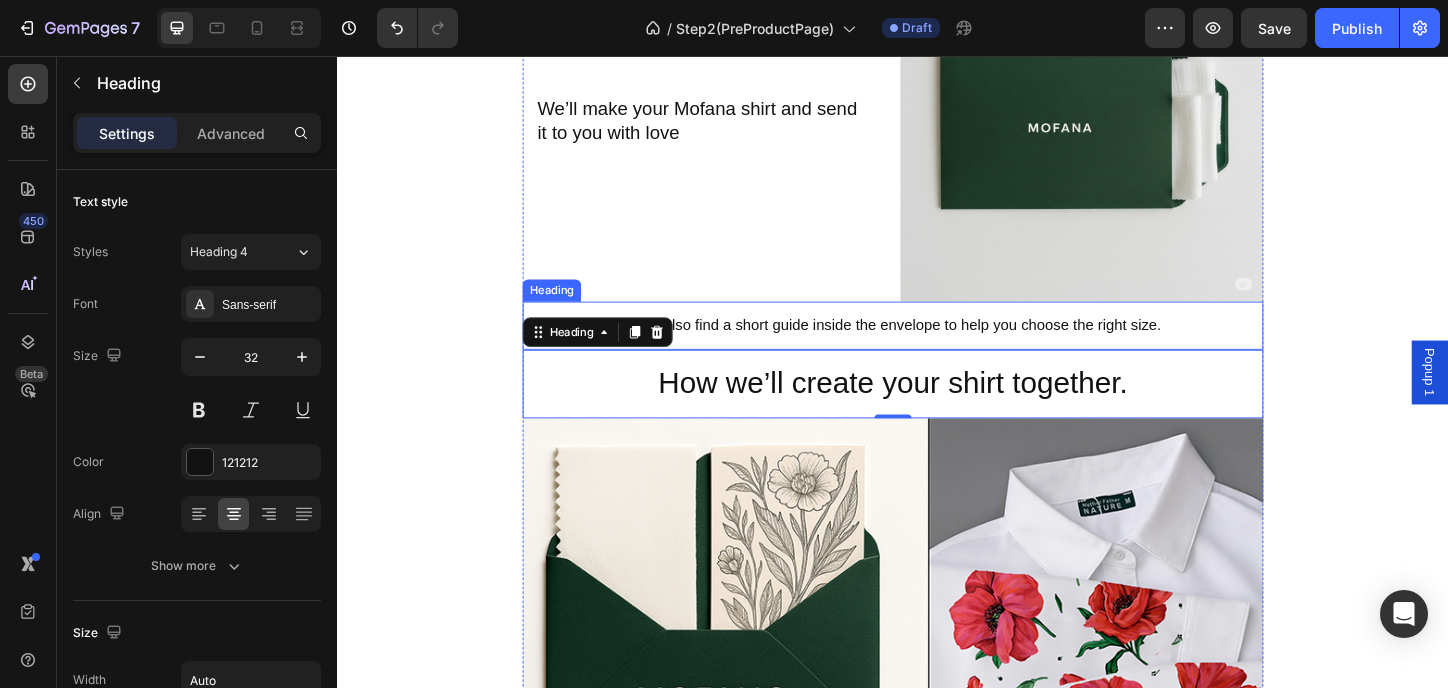 scroll, scrollTop: 1393, scrollLeft: 0, axis: vertical 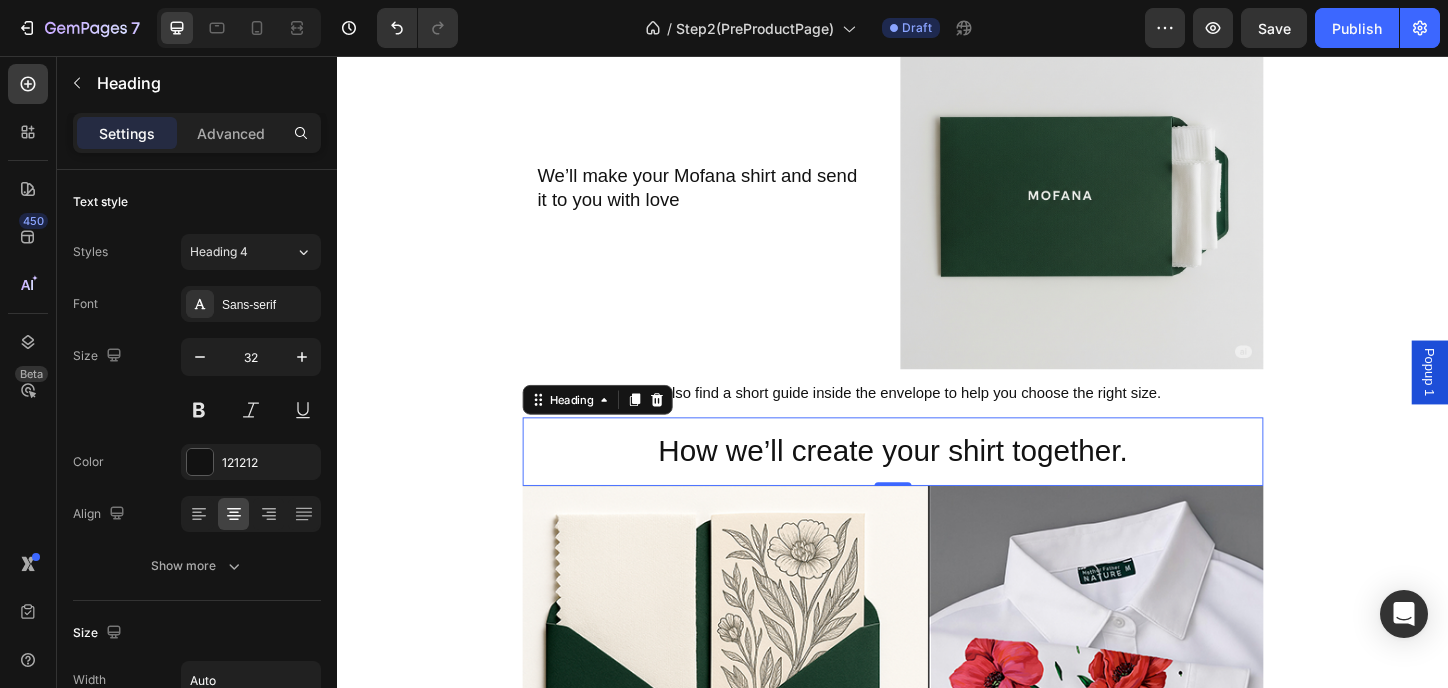 click on "How we’ll create your shirt together. Heading Image We’ll send you an envelope with soft fabric pieces and gentle art designs. Heading Row Pick the fabric and design that speaks to you — each has a number. Heading Image Row Image Once you’ve chosen, follow the link inside — pick your size and design number to order. Heading Row We’ll make your Mofana shirt and send it to you with love Heading Image Row 0 Image We’ll send you a magical envelope before your purchase — with fabric samples and hand-drawn illustrations inside. Feel the textures, explore the art, and choose the one that speaks to you. Heading Icon Row Row A basic oversized white shirt featuring sleeve art by artists inspired by nature and the One who created it. Heading Image Image Image Image Image Image Carousel XS to 4XL. any style." at bounding box center (937, 225) 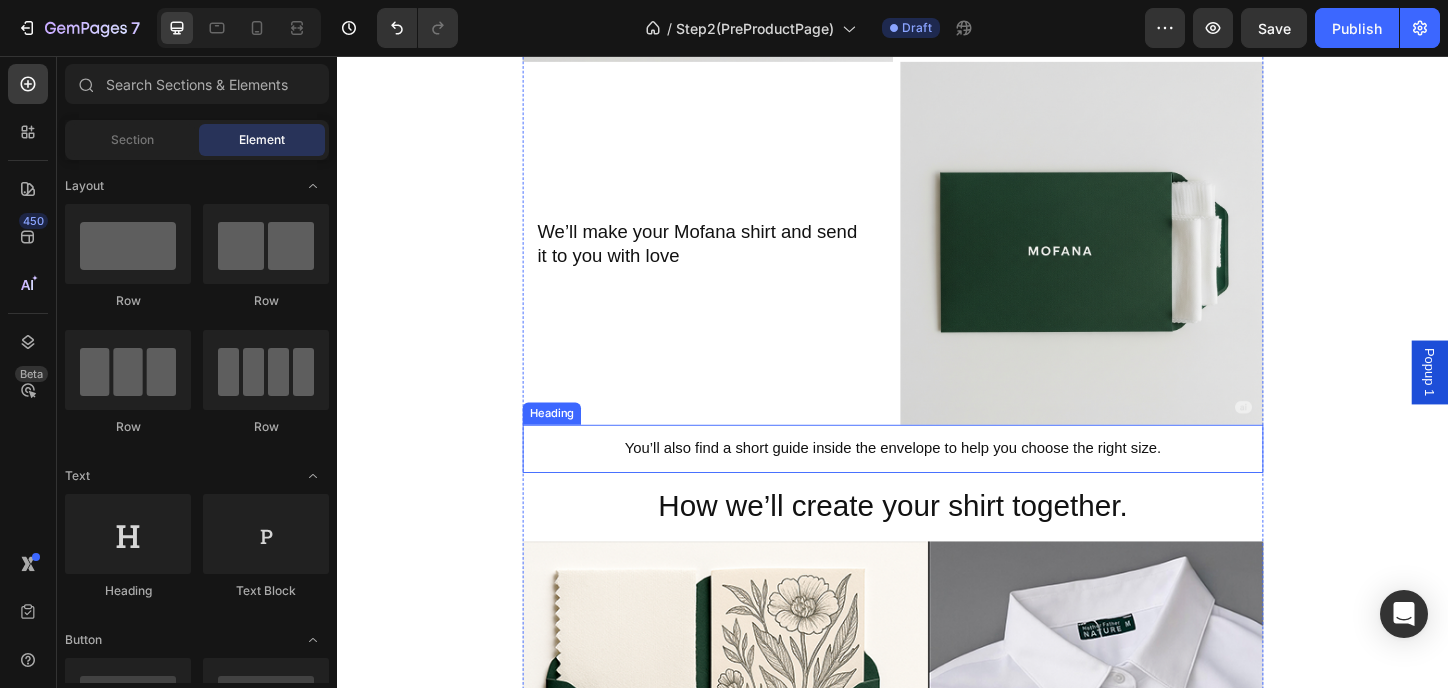 scroll, scrollTop: 1466, scrollLeft: 0, axis: vertical 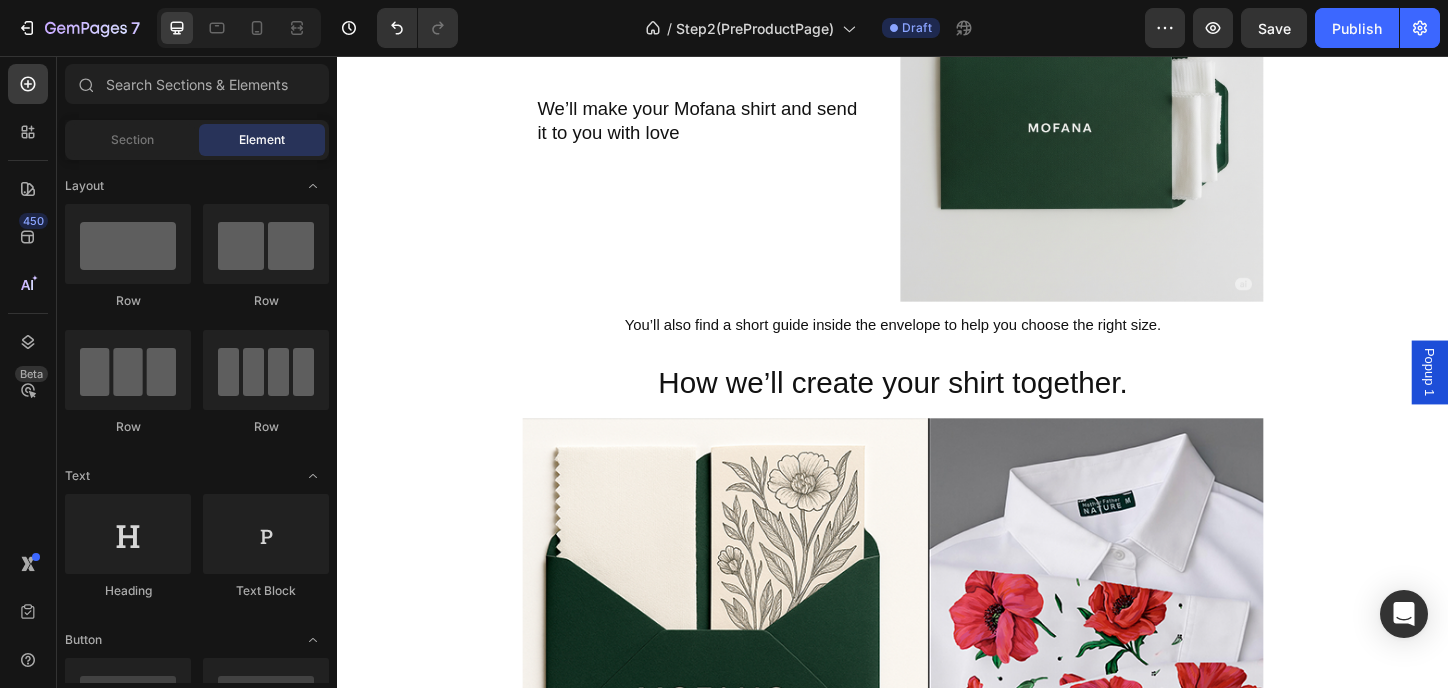 drag, startPoint x: 1427, startPoint y: 691, endPoint x: 1243, endPoint y: 639, distance: 191.2067 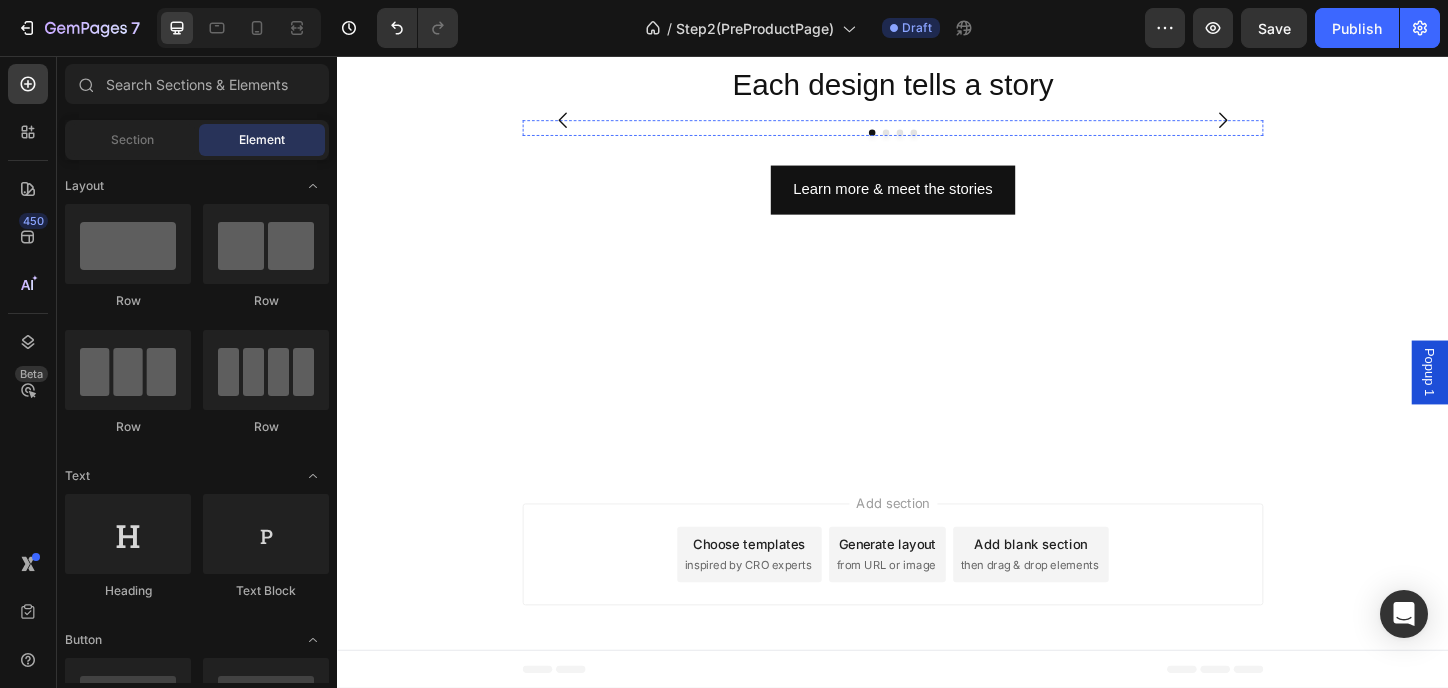 scroll, scrollTop: 2800, scrollLeft: 0, axis: vertical 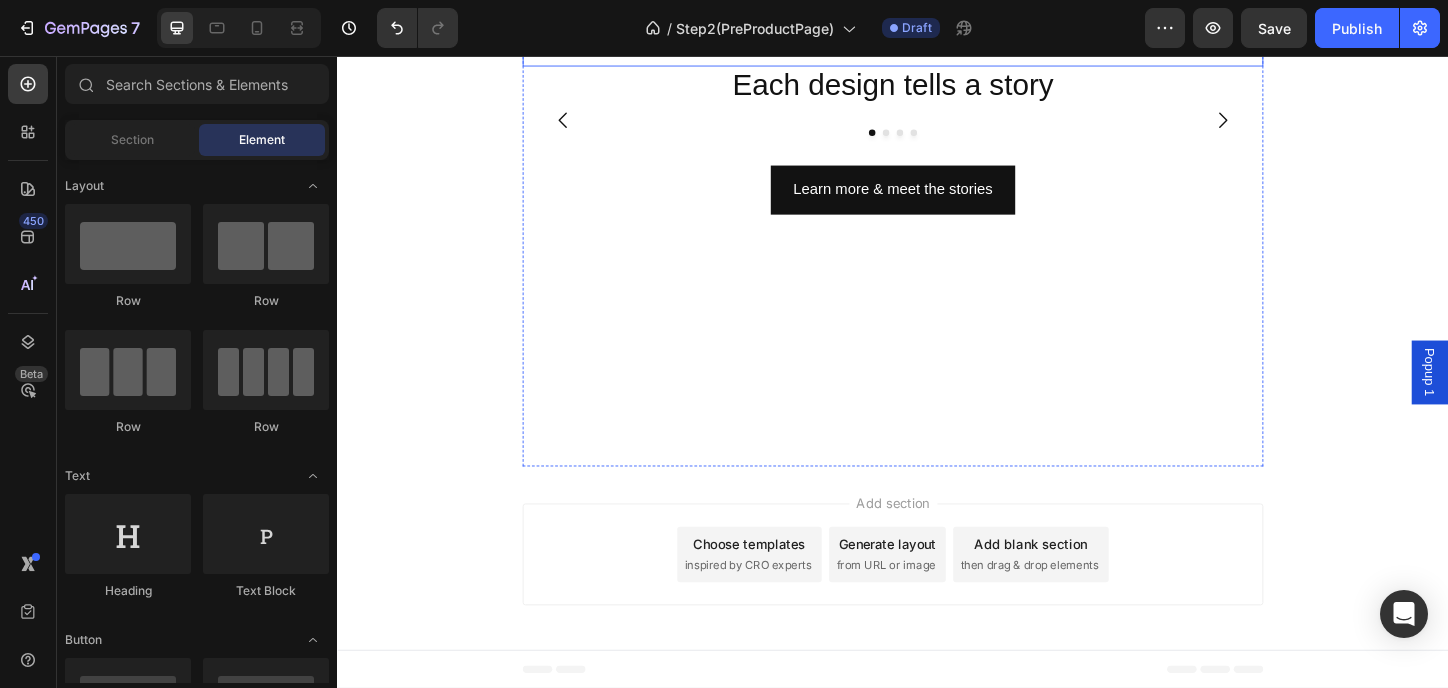 click on "- Wide size range — from  XS to 4XL. - A shirt design that fits  any style. - One shirt,  many looks  — for a walk, the office, or a date, or ... - Wear it untucked or tucked in — your choice." at bounding box center [937, -9] 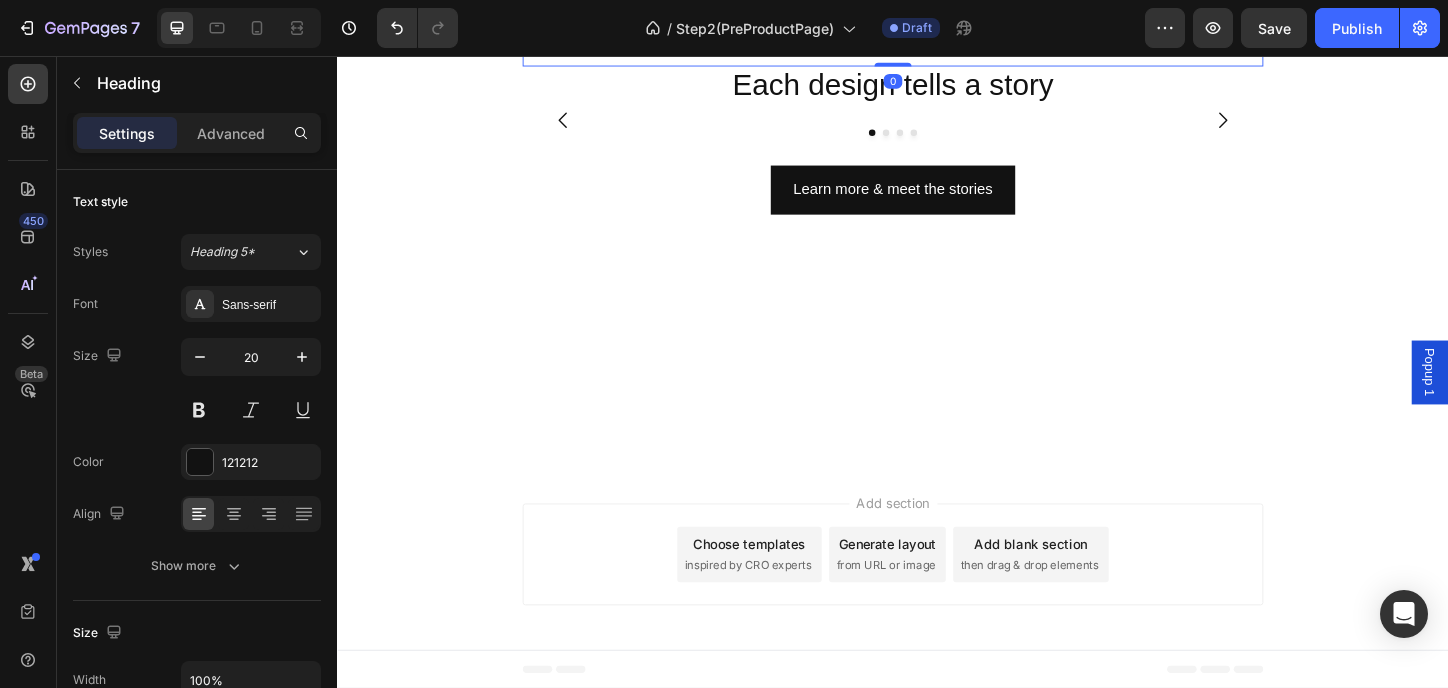 click on "- Wide size range — from  XS to 4XL. - A shirt design that fits  any style. - One shirt,  many looks  — for a walk, the office, or a date, or ... - Wear it untucked or tucked in — your choice." at bounding box center (937, -9) 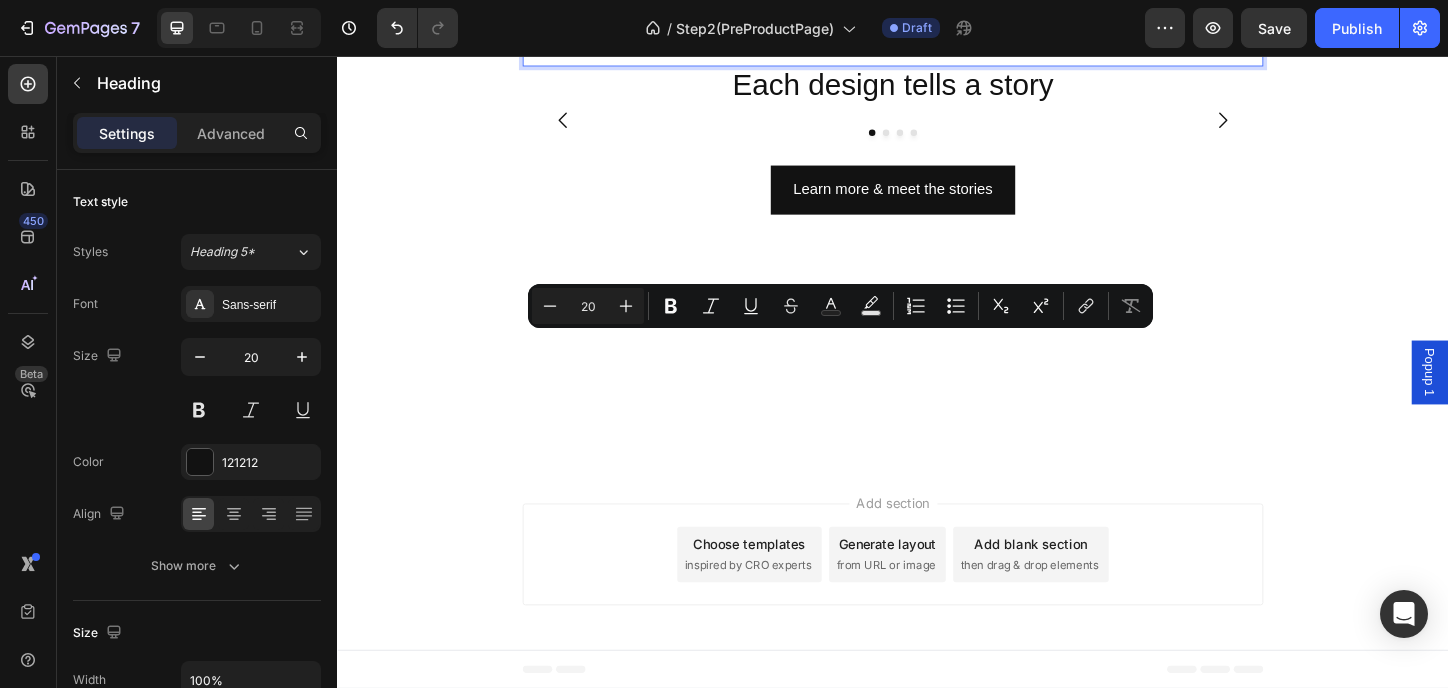 click on "- Wide size range — from  XS to 4XL. - A shirt design that fits  any style. - One shirt,  many looks  — for a walk, the office, or a date, or ... - Wear it untucked or tucked in — your choice." at bounding box center (937, -17) 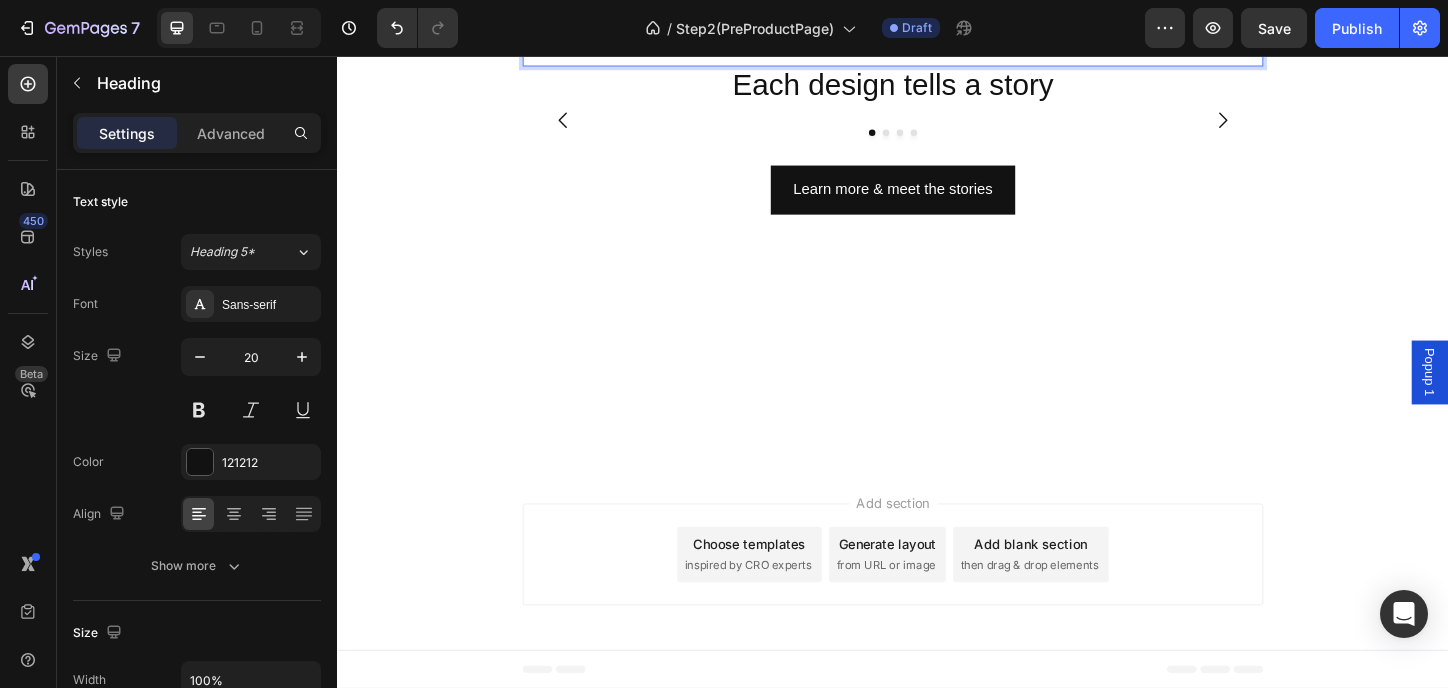 click on "- Wide size range — from  XS to 4XL. - A shirt design that fits  any style. - One shirt,  many looks  — for a walk, the office, or a date, or ... - Wear it untucked or tucked in — your choice." at bounding box center (937, -17) 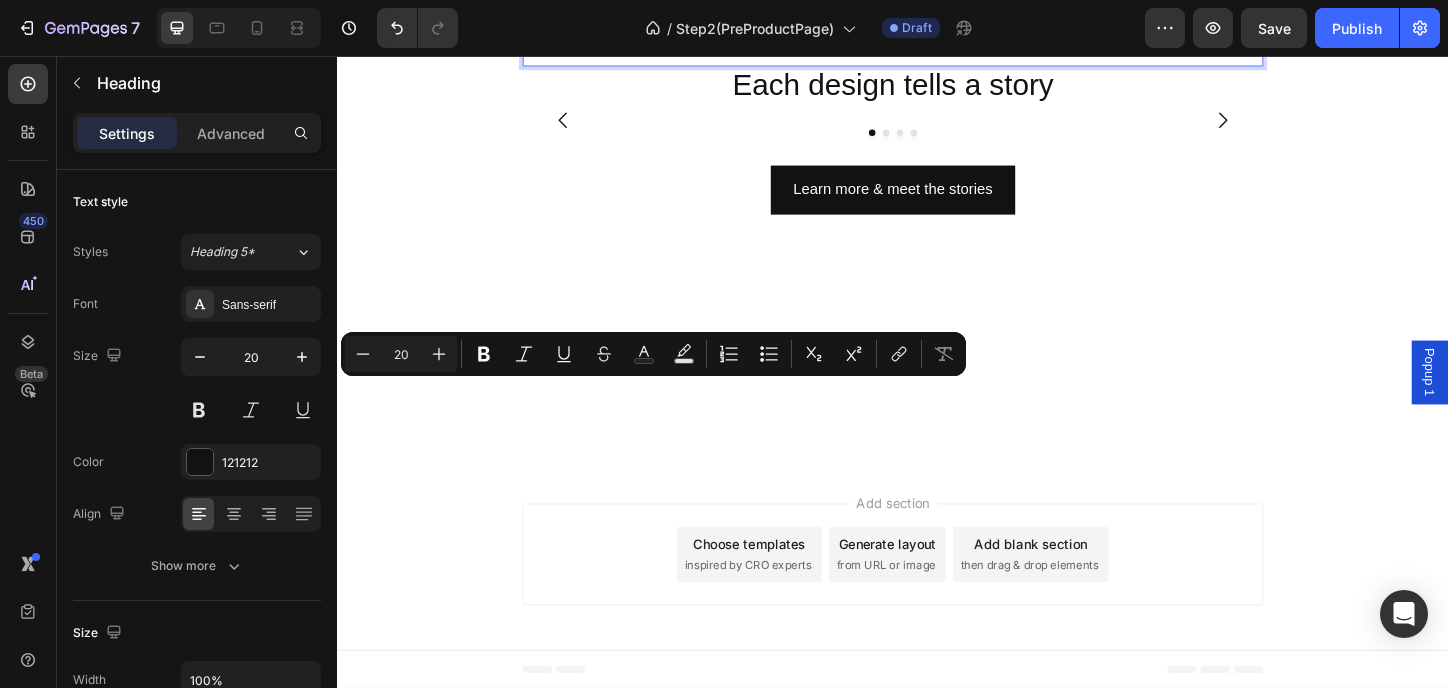drag, startPoint x: 628, startPoint y: 407, endPoint x: 538, endPoint y: 415, distance: 90.35486 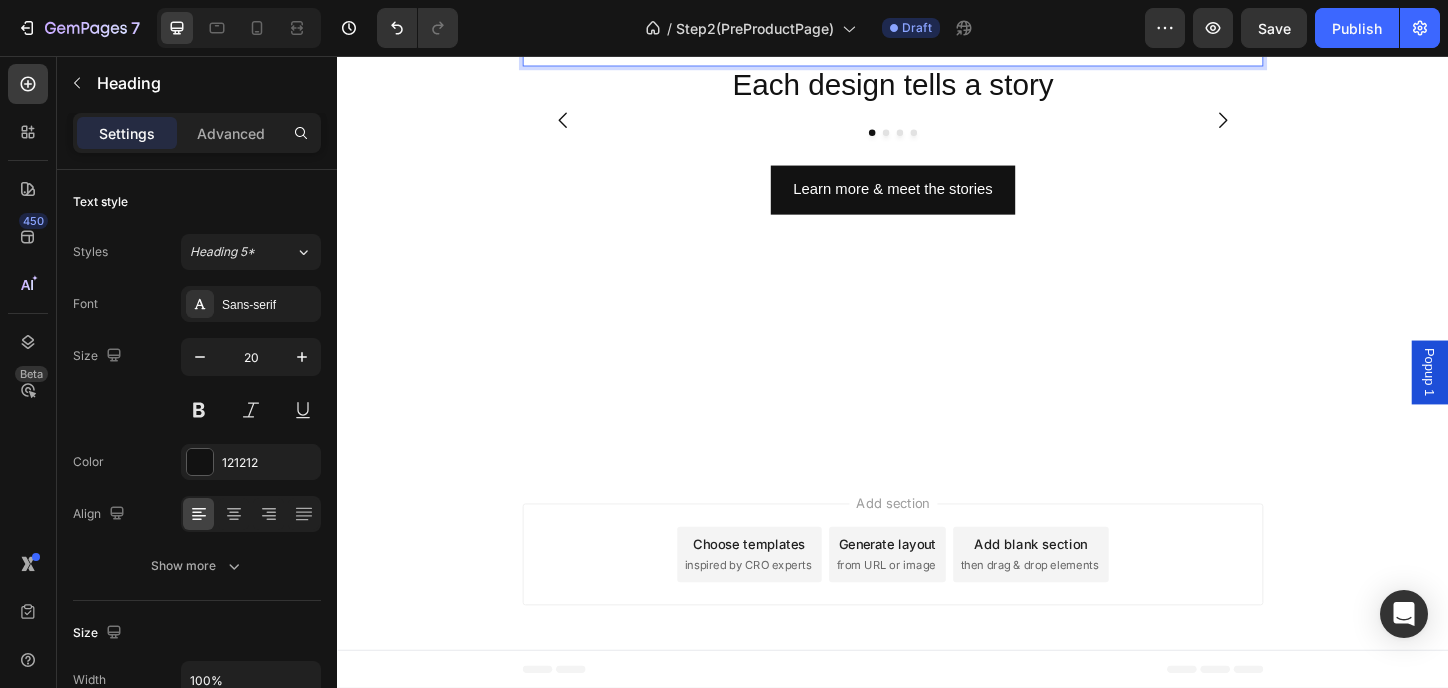 click on "- Wide size range — from  XS to 4XL. - A shirt design that fits  any style. - One shirt,  many looks  — for a walk, the office, or a date, or ... - Wear it untucked or tucked in — your choice." at bounding box center [937, -134] 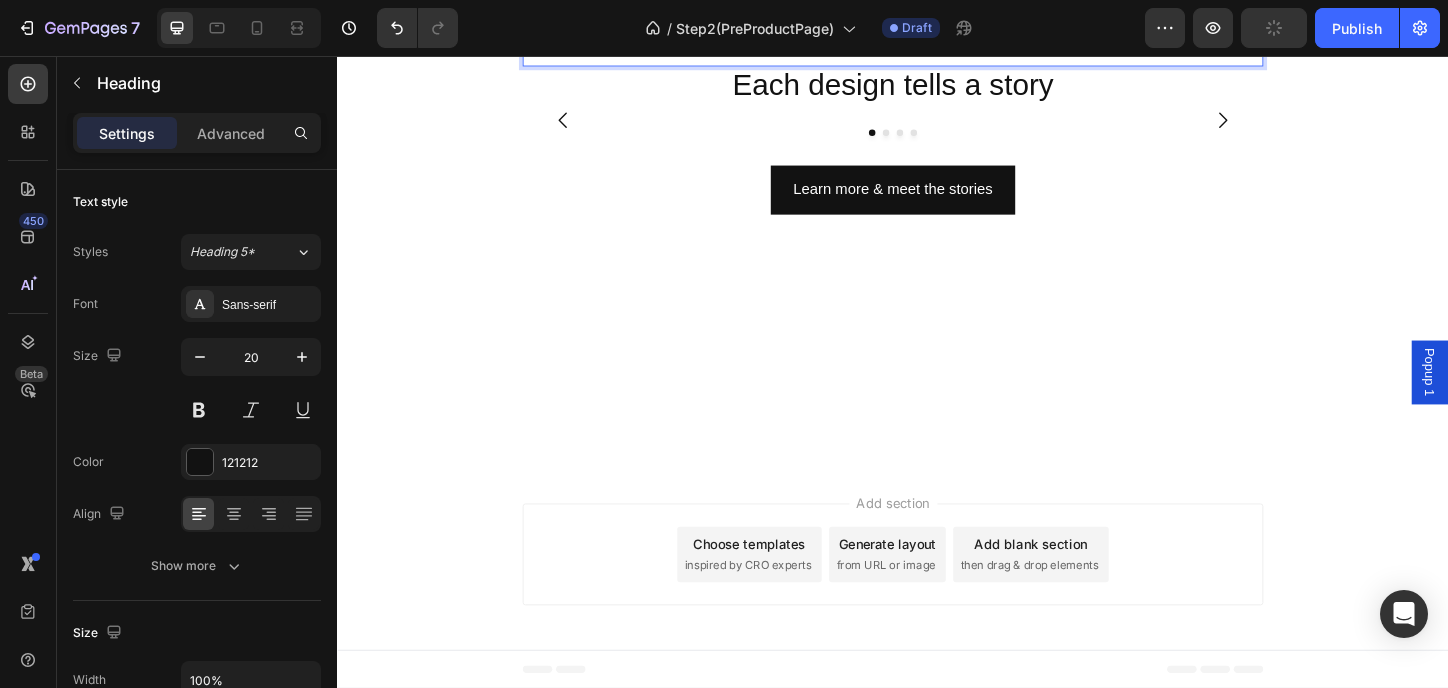 click on "- The shirt has a oversized fit that suits almost all body types. - Color — pure white, with original artwork on the sleeves. - Two options of high-quality cotton fabric. - Fabric, design, and size — you’ll be able to choose from the envelope." at bounding box center [937, -17] 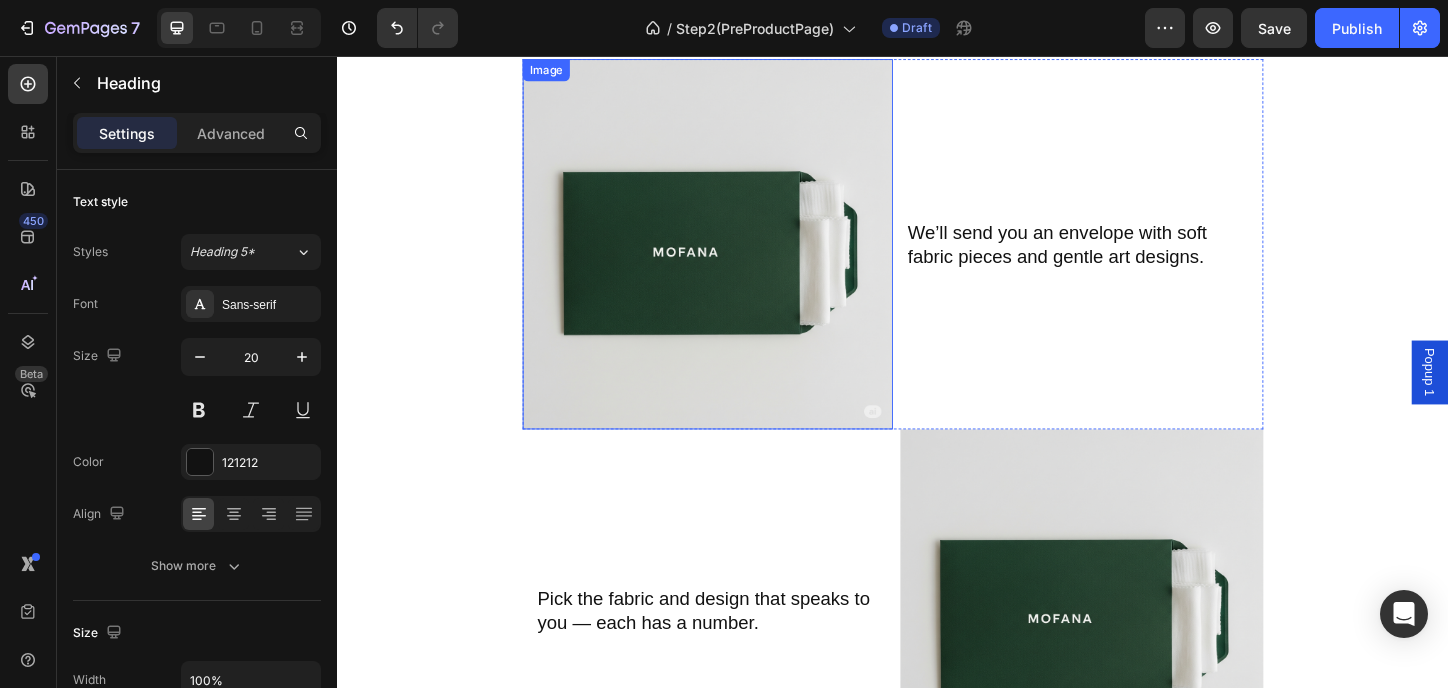 scroll, scrollTop: 0, scrollLeft: 0, axis: both 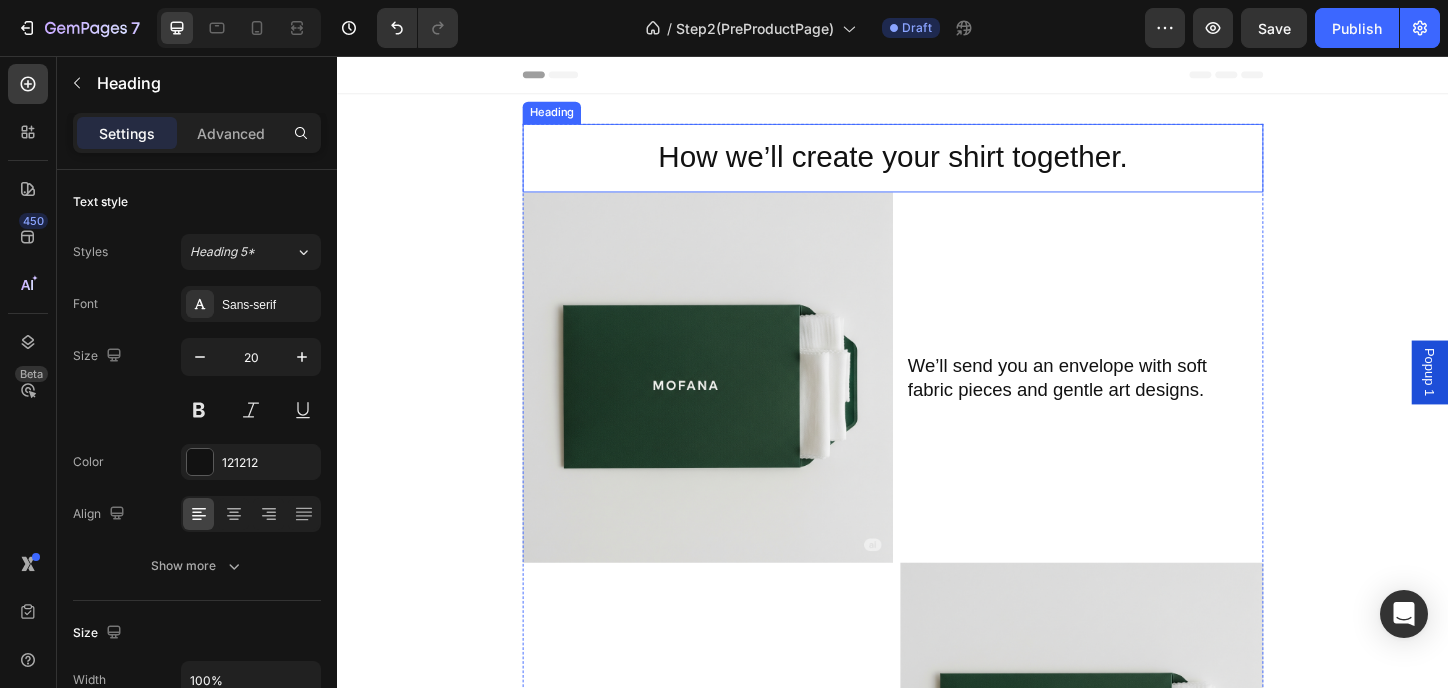 click on "How we’ll create your shirt together." at bounding box center [937, 166] 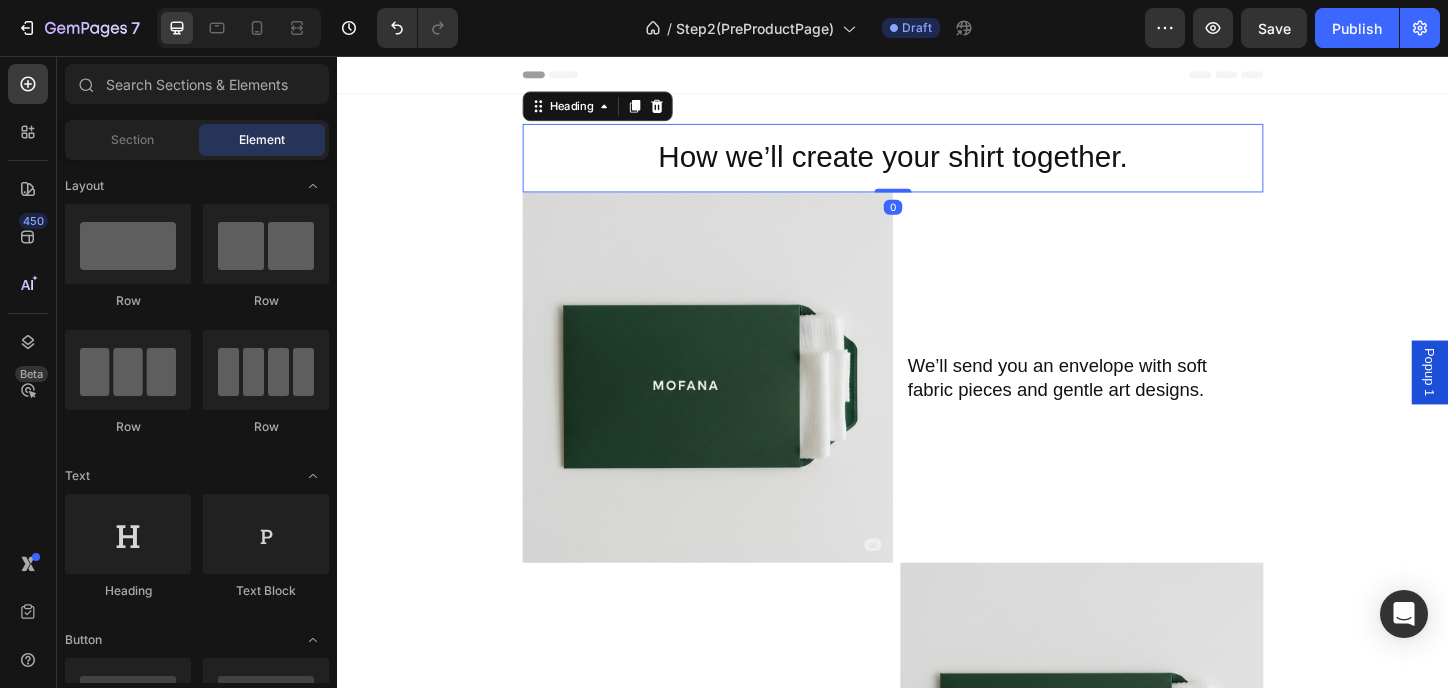 click on "How we’ll create your shirt together. Heading 0 Image We’ll send you an envelope with soft fabric pieces and gentle art designs. Heading Row Pick the fabric and design that speaks to you — each has a number. Heading Image Row Image Once you’ve chosen, follow the link inside — pick your size and design number to order. Heading Row We’ll make your Mofana shirt and send it to you with love Heading Image Row You’ll also find a short guide inside the envelope to help you choose the right size. Heading How we’ll create your shirt together. Heading Image We’ll send you a magical envelope before your purchase — with fabric samples and hand-drawn illustrations inside. Feel the textures, explore the art, and choose the one that speaks to you. Heading Icon Row Row A basic oversized white shirt featuring sleeve art by artists inspired by nature and the One who created it. Heading Image Image Image Image Image Image Carousel Heading Heading" at bounding box center [937, 1618] 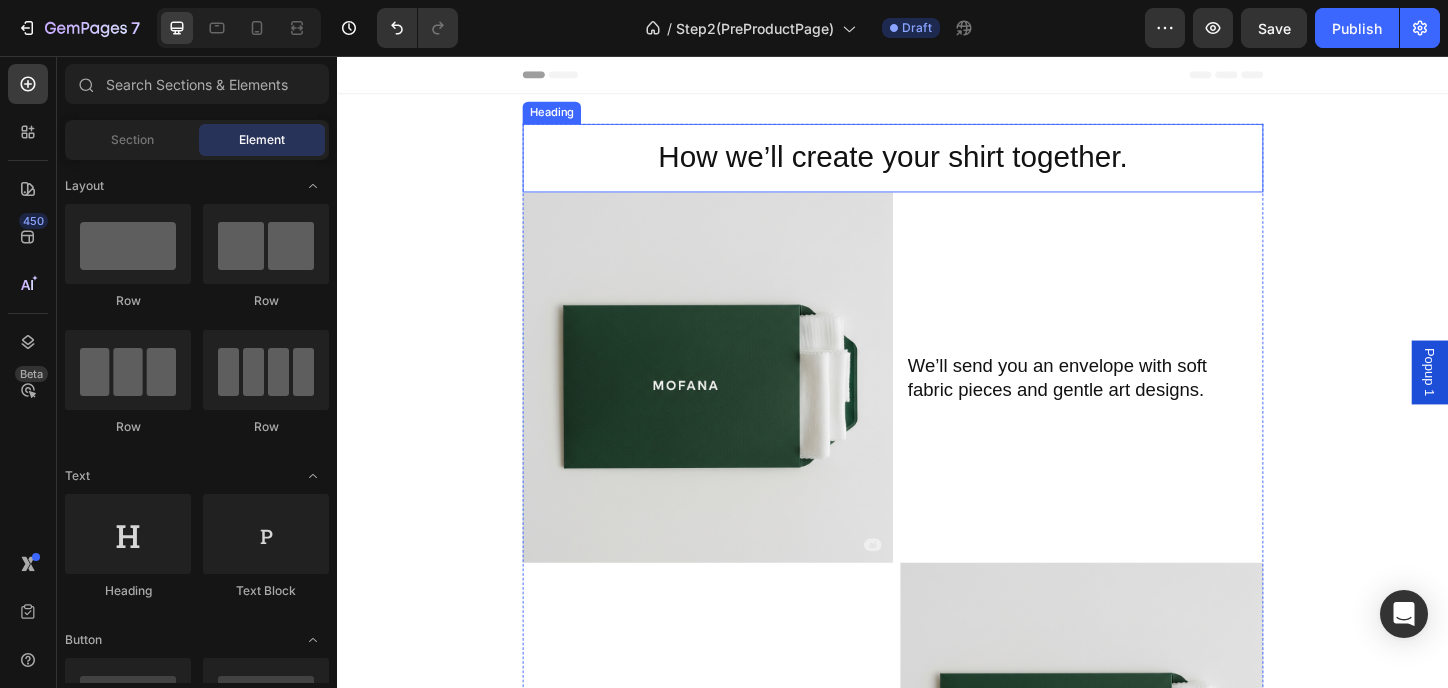 click on "How we’ll create your shirt together." at bounding box center [937, 166] 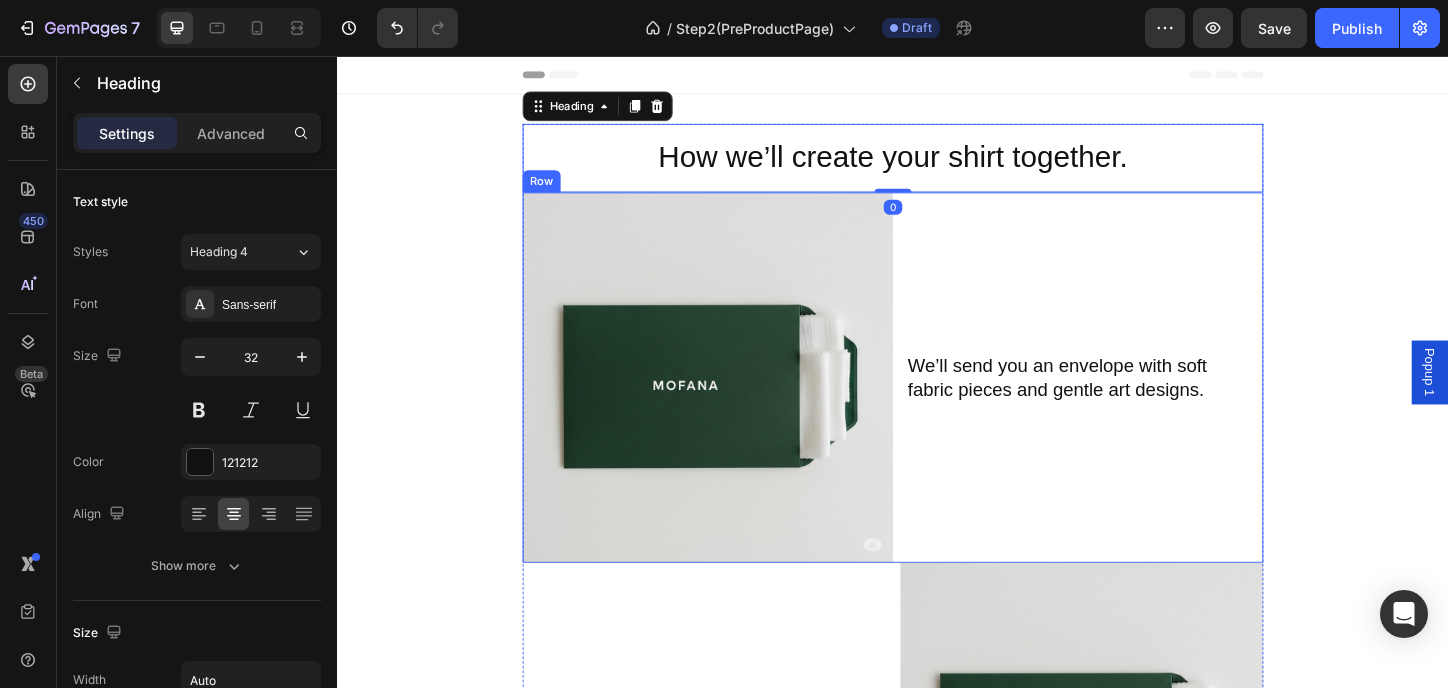 click on "We’ll send you an envelope with soft fabric pieces and gentle art designs. Heading" at bounding box center (1137, 403) 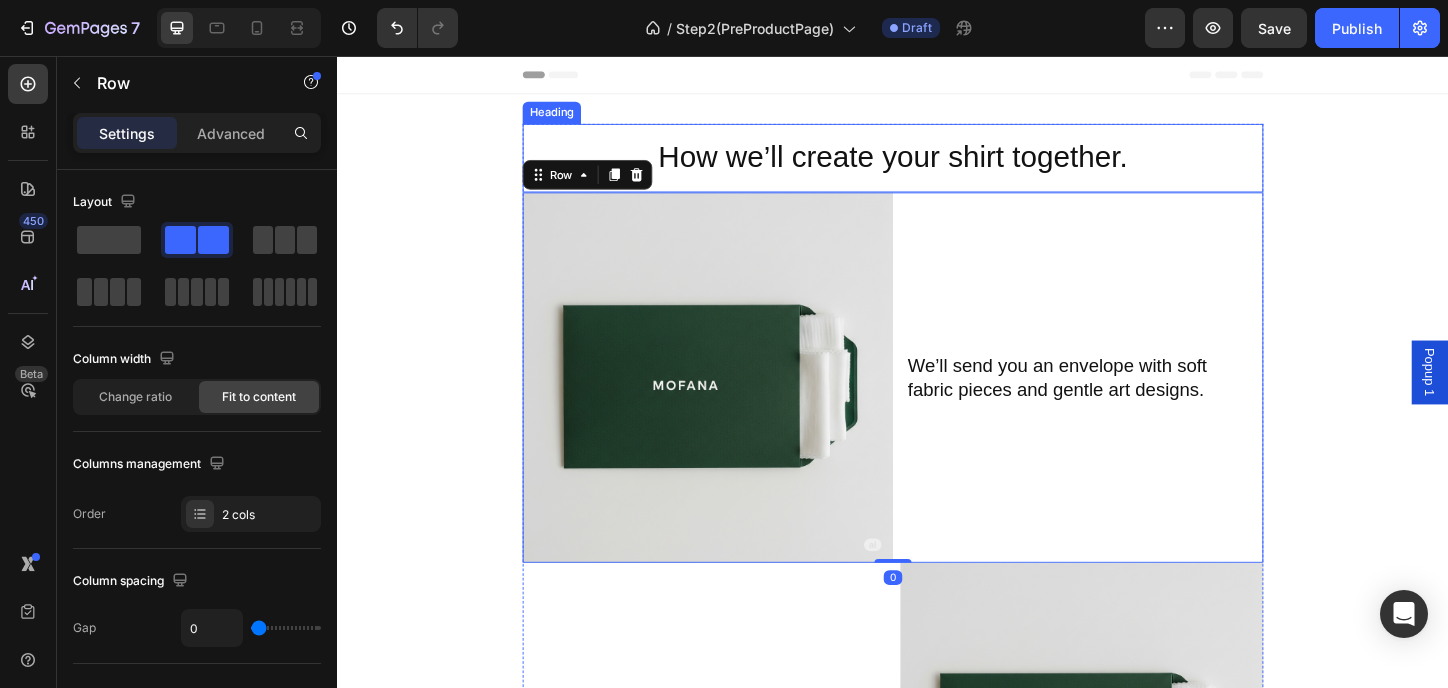 click on "How we’ll create your shirt together." at bounding box center (937, 166) 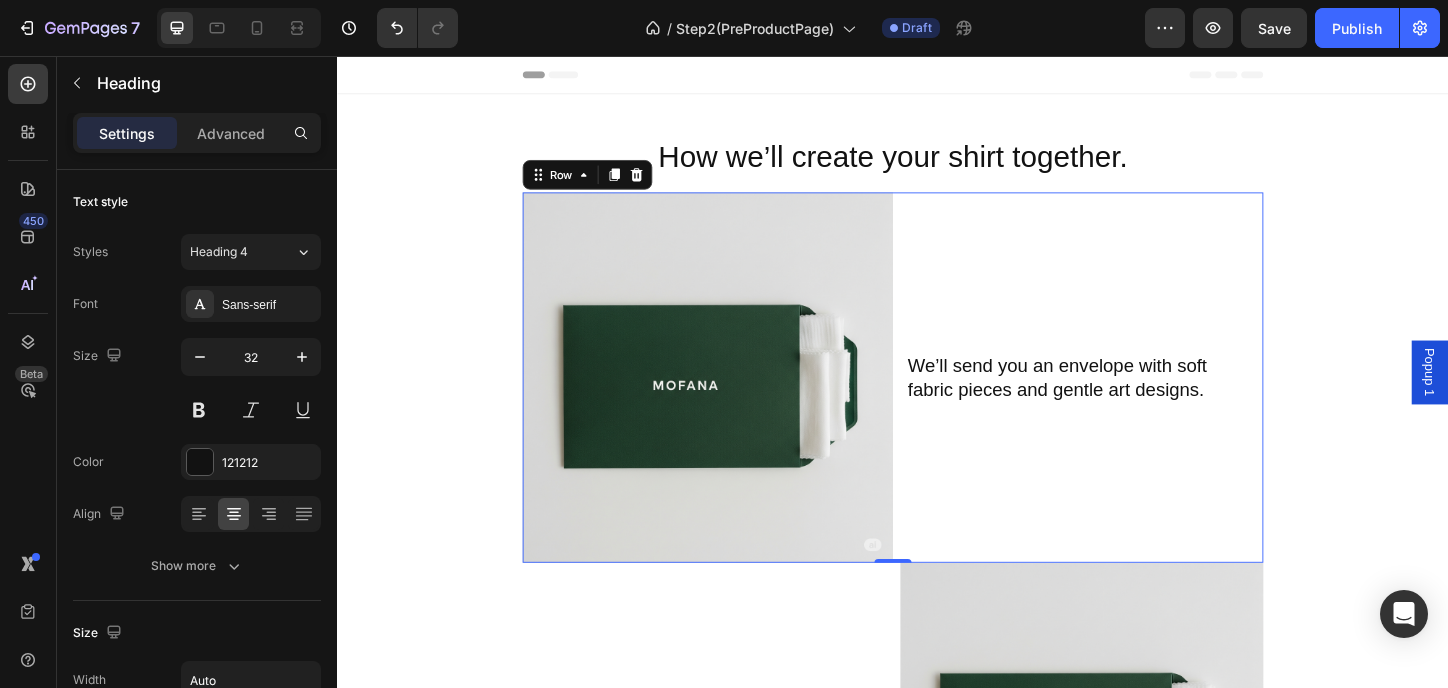 click on "We’ll send you an envelope with soft fabric pieces and gentle art designs. Heading" at bounding box center (1137, 403) 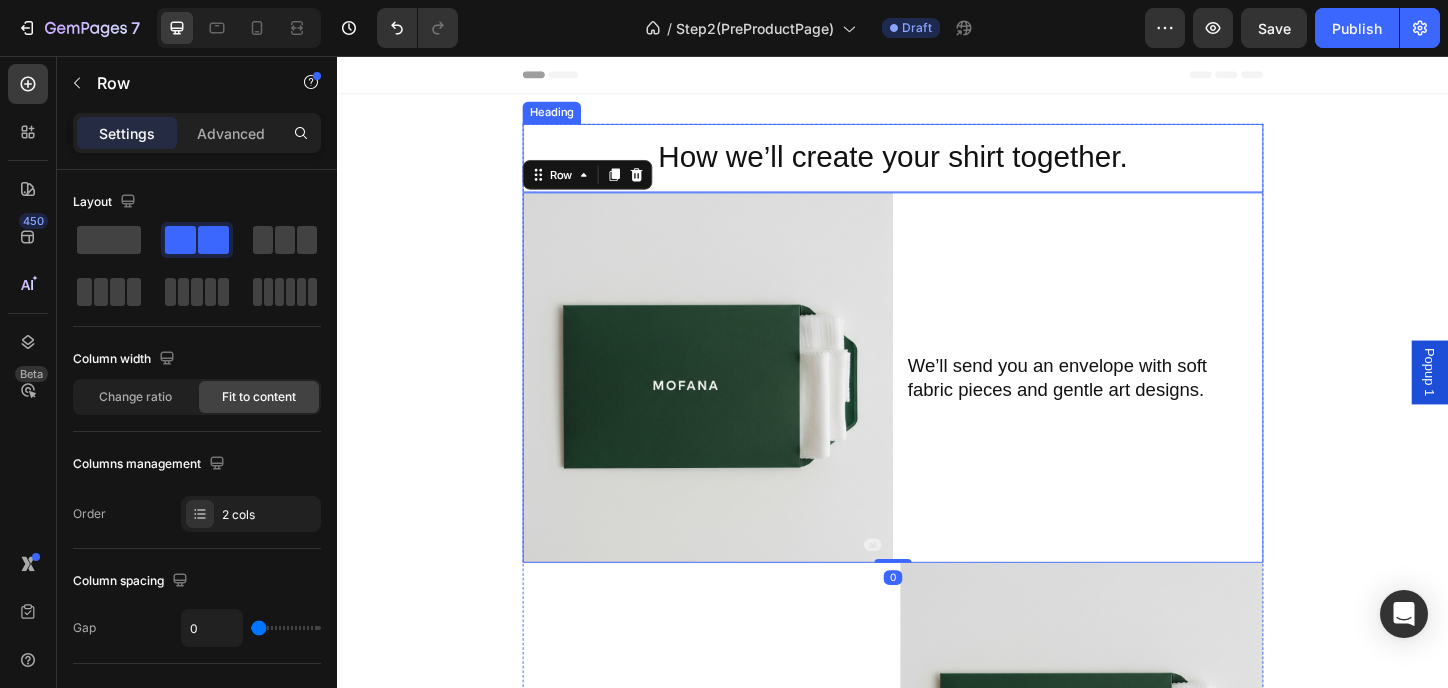 click on "How we’ll create your shirt together." at bounding box center (937, 166) 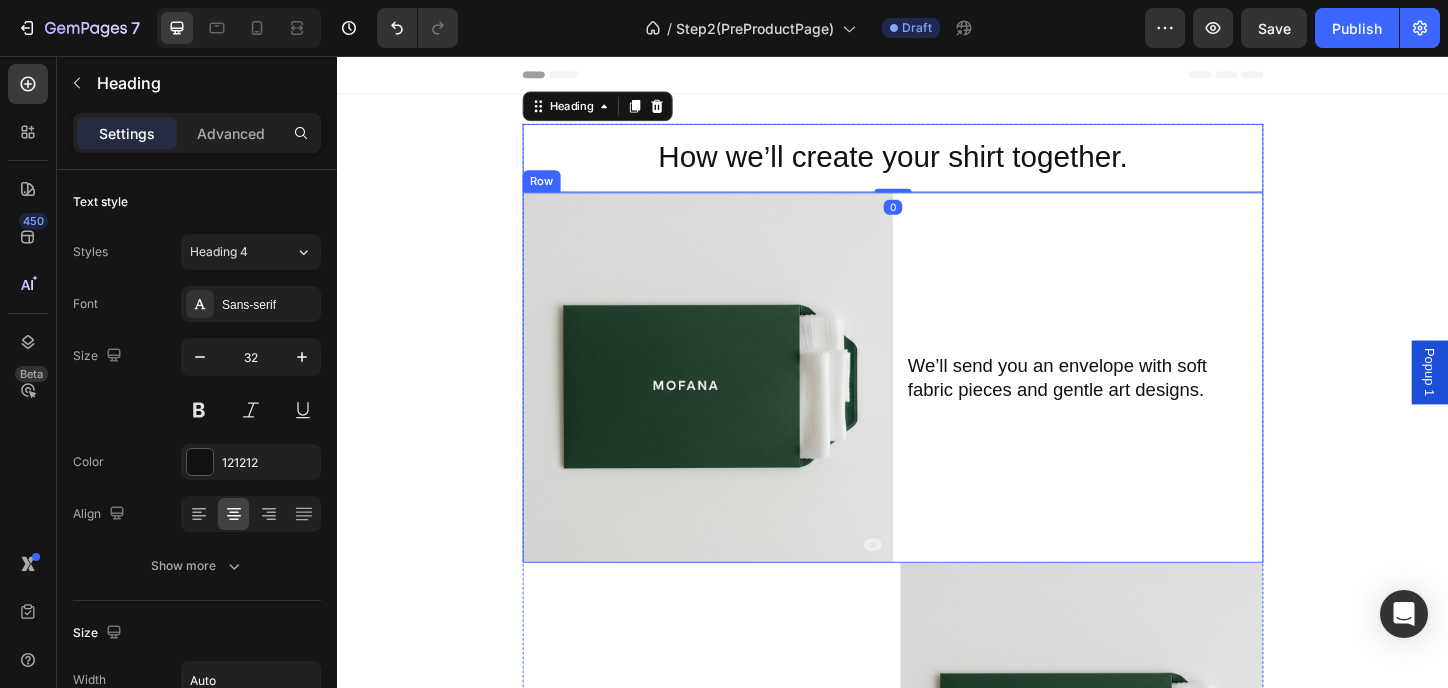 click on "We’ll send you an envelope with soft fabric pieces and gentle art designs. Heading" at bounding box center (1137, 403) 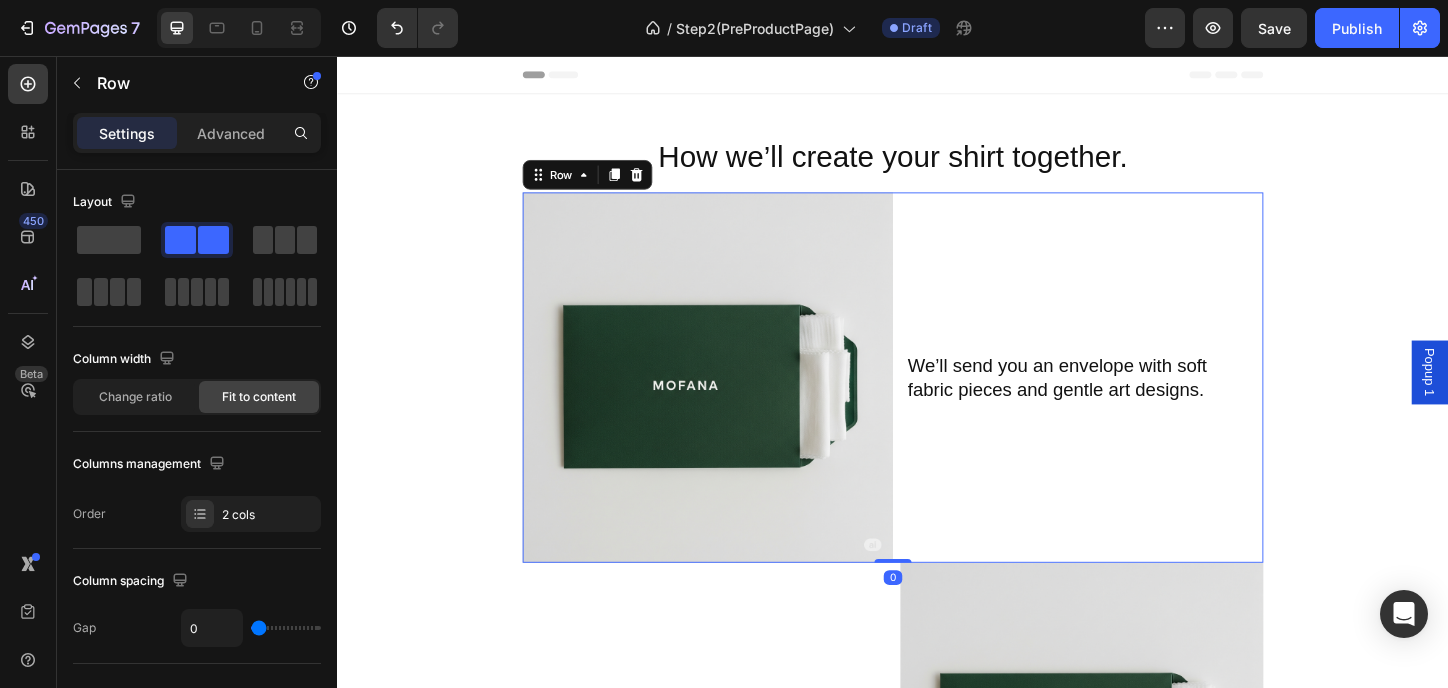 click on "How we’ll create your shirt together. Heading Image We’ll send you an envelope with soft fabric pieces and gentle art designs. Heading Row 0 Pick the fabric and design that speaks to you — each has a number. Heading Image Row Image Once you’ve chosen, follow the link inside — pick your size and design number to order. Heading Row We’ll make your Mofana shirt and send it to you with love Heading Image Row You’ll also find a short guide inside the envelope to help you choose the right size. Heading How we’ll create your shirt together. Heading Image We’ll send you a magical envelope before your purchase — with fabric samples and hand-drawn illustrations inside. Feel the textures, explore the art, and choose the one that speaks to you. Heading Icon Row Row A basic oversized white shirt featuring sleeve art by artists inspired by nature and the One who created it. Heading Image Image Image Image Image Image Carousel Heading Heading" at bounding box center [937, 1618] 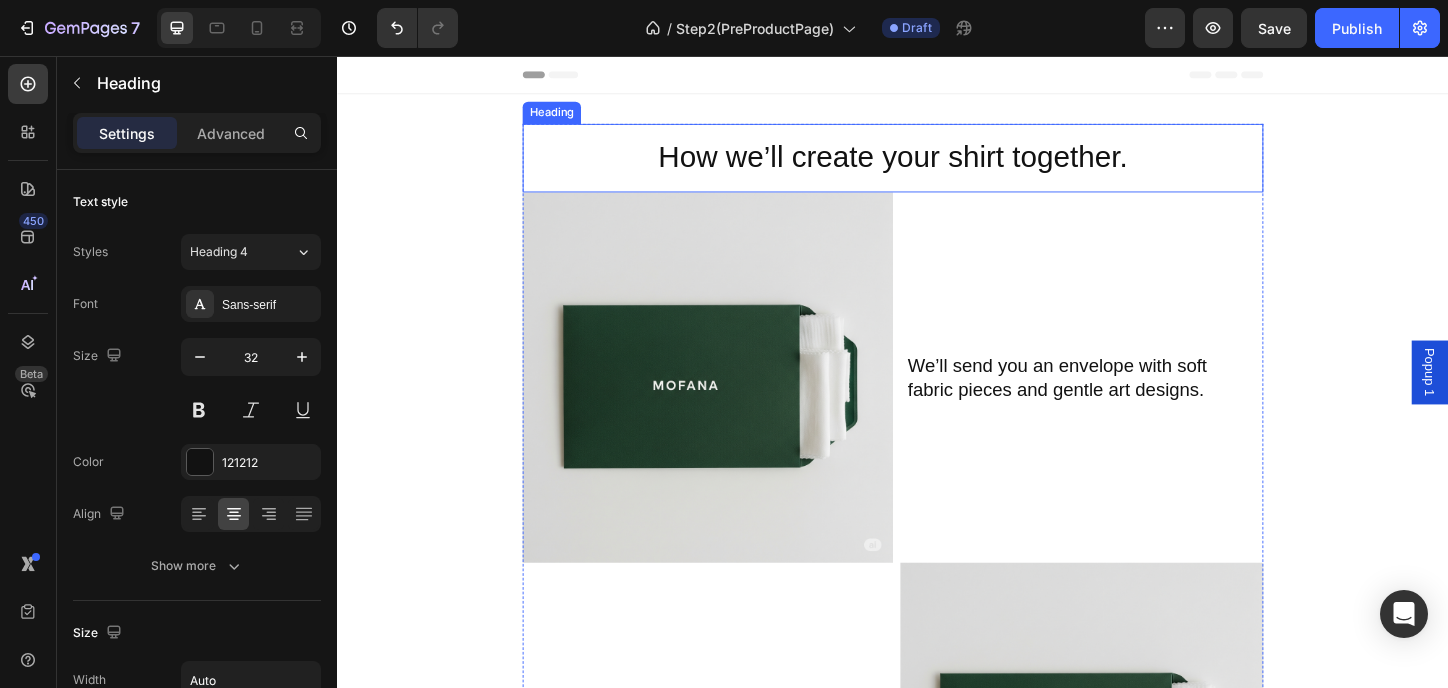 click on "How we’ll create your shirt together." at bounding box center (937, 166) 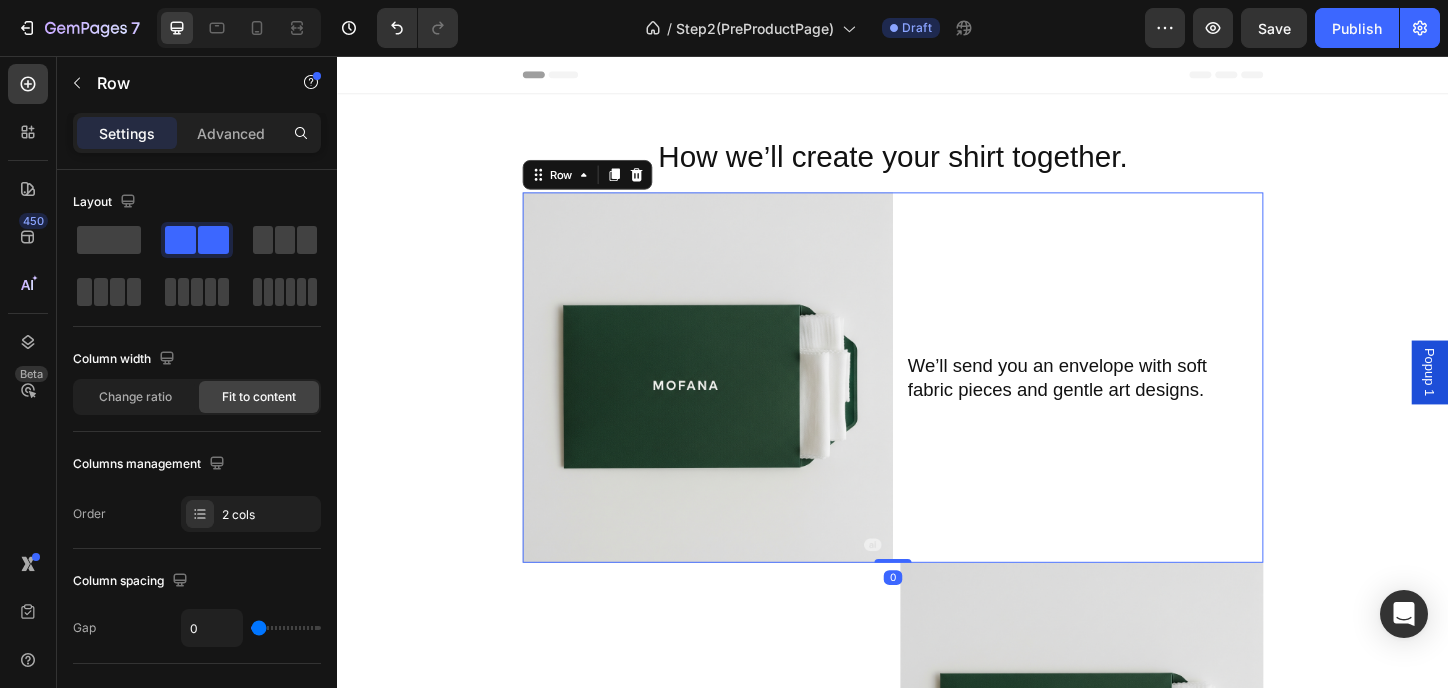 click on "We’ll send you an envelope with soft fabric pieces and gentle art designs. Heading" at bounding box center (1137, 403) 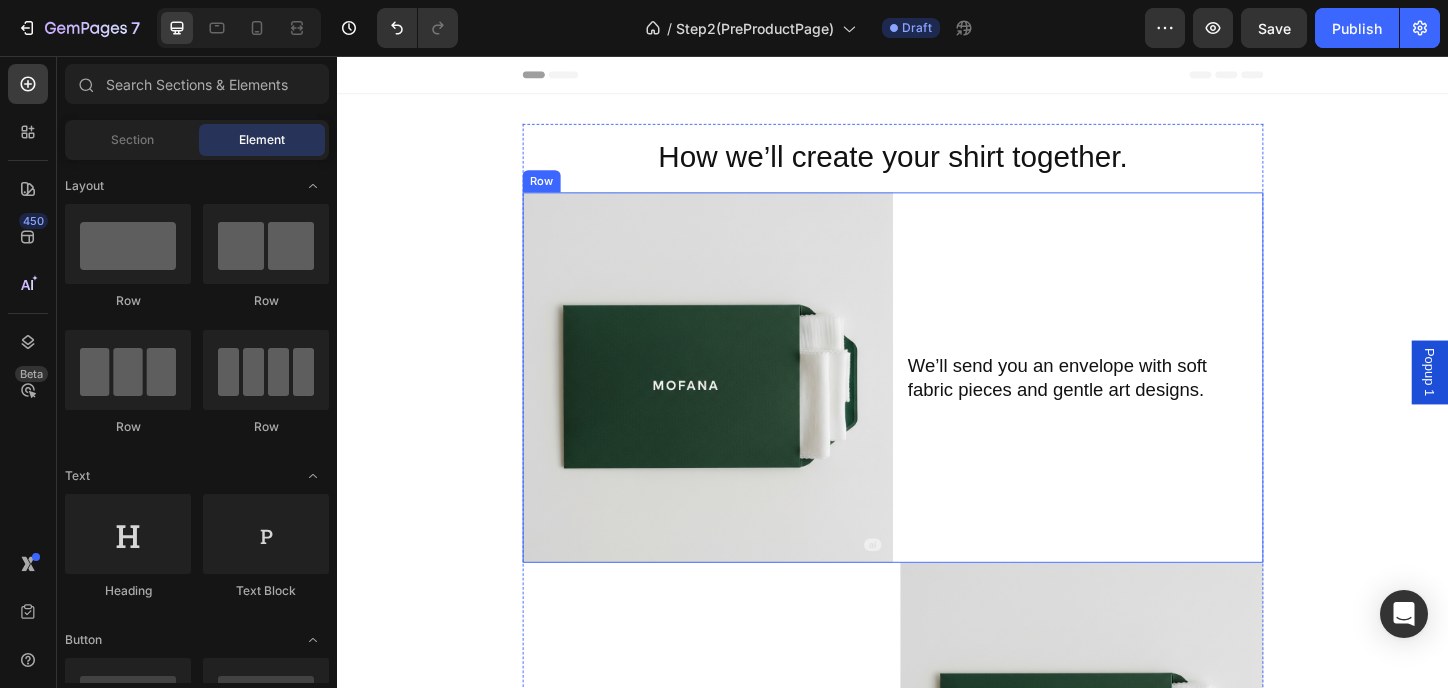 click on "We’ll send you an envelope with soft fabric pieces and gentle art designs. Heading" at bounding box center [1137, 403] 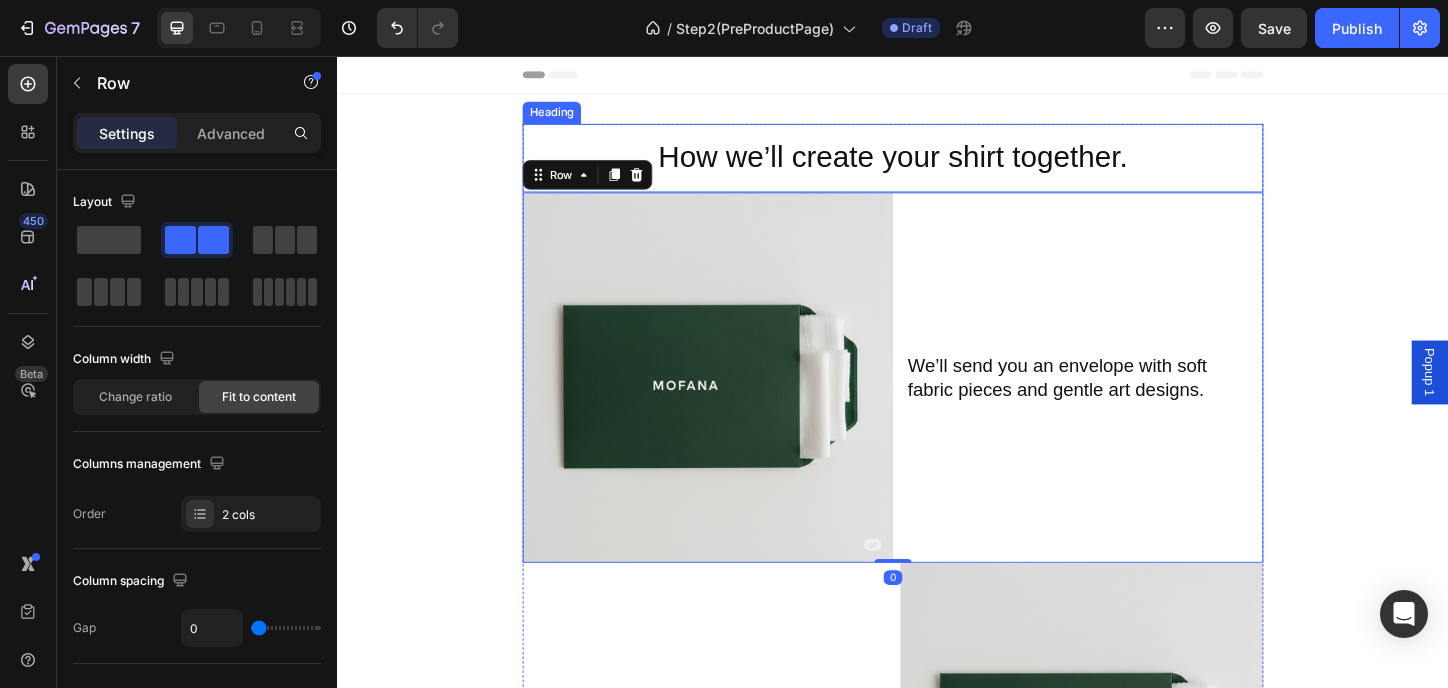 click on "How we’ll create your shirt together." at bounding box center [937, 166] 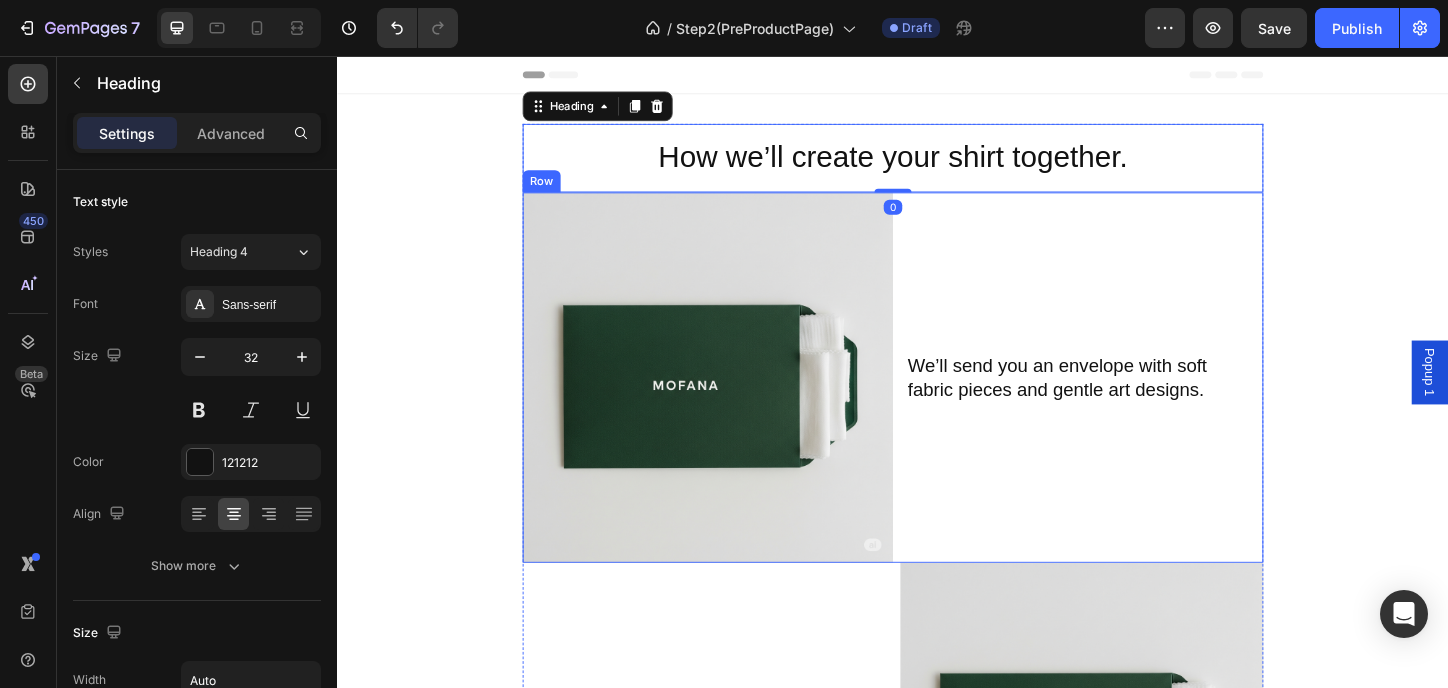 click on "We’ll send you an envelope with soft fabric pieces and gentle art designs. Heading" at bounding box center (1137, 403) 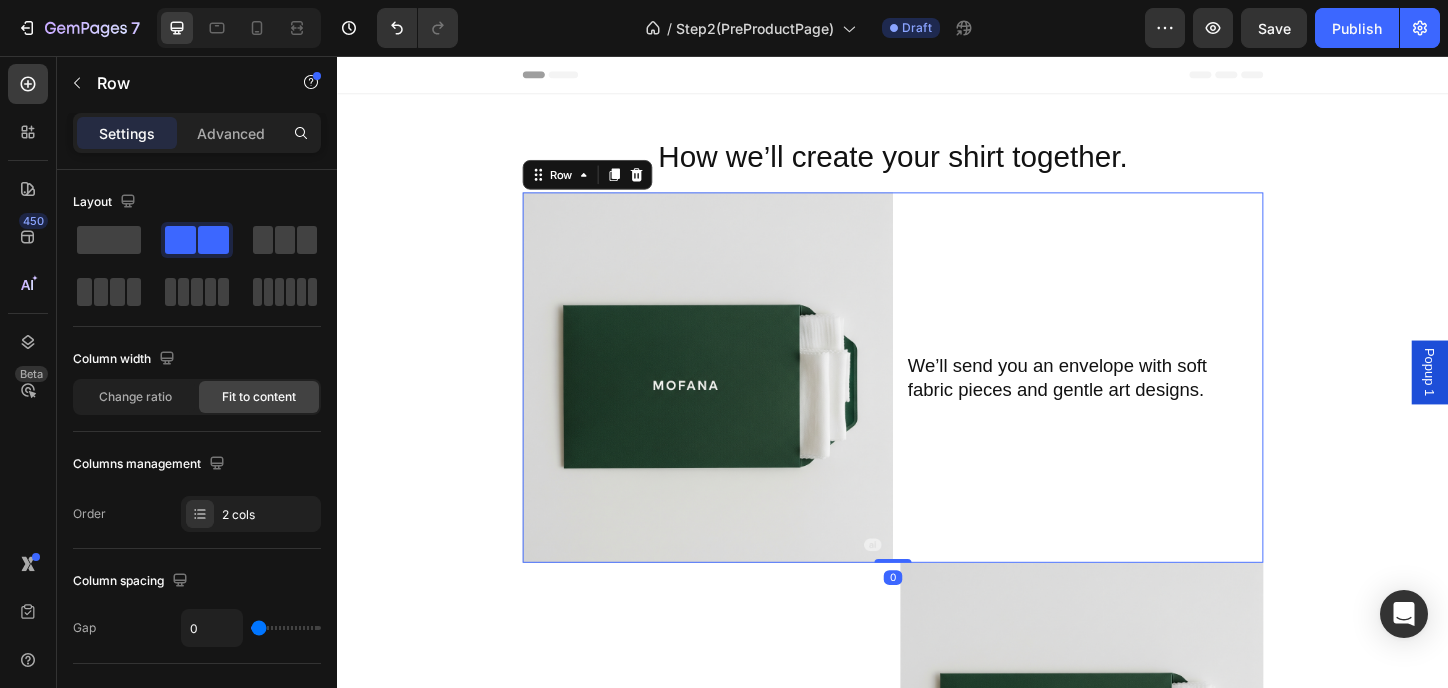 click on "How we’ll create your shirt together. Heading Image We’ll send you an envelope with soft fabric pieces and gentle art designs. Heading Row 0 Pick the fabric and design that speaks to you — each has a number. Heading Image Row Image Once you’ve chosen, follow the link inside — pick your size and design number to order. Heading Row We’ll make your Mofana shirt and send it to you with love Heading Image Row You’ll also find a short guide inside the envelope to help you choose the right size. Heading How we’ll create your shirt together. Heading Image We’ll send you a magical envelope before your purchase — with fabric samples and hand-drawn illustrations inside. Feel the textures, explore the art, and choose the one that speaks to you. Heading Icon Row Row A basic oversized white shirt featuring sleeve art by artists inspired by nature and the One who created it. Heading Image Image Image Image Image Image Carousel Heading Heading" at bounding box center (937, 1618) 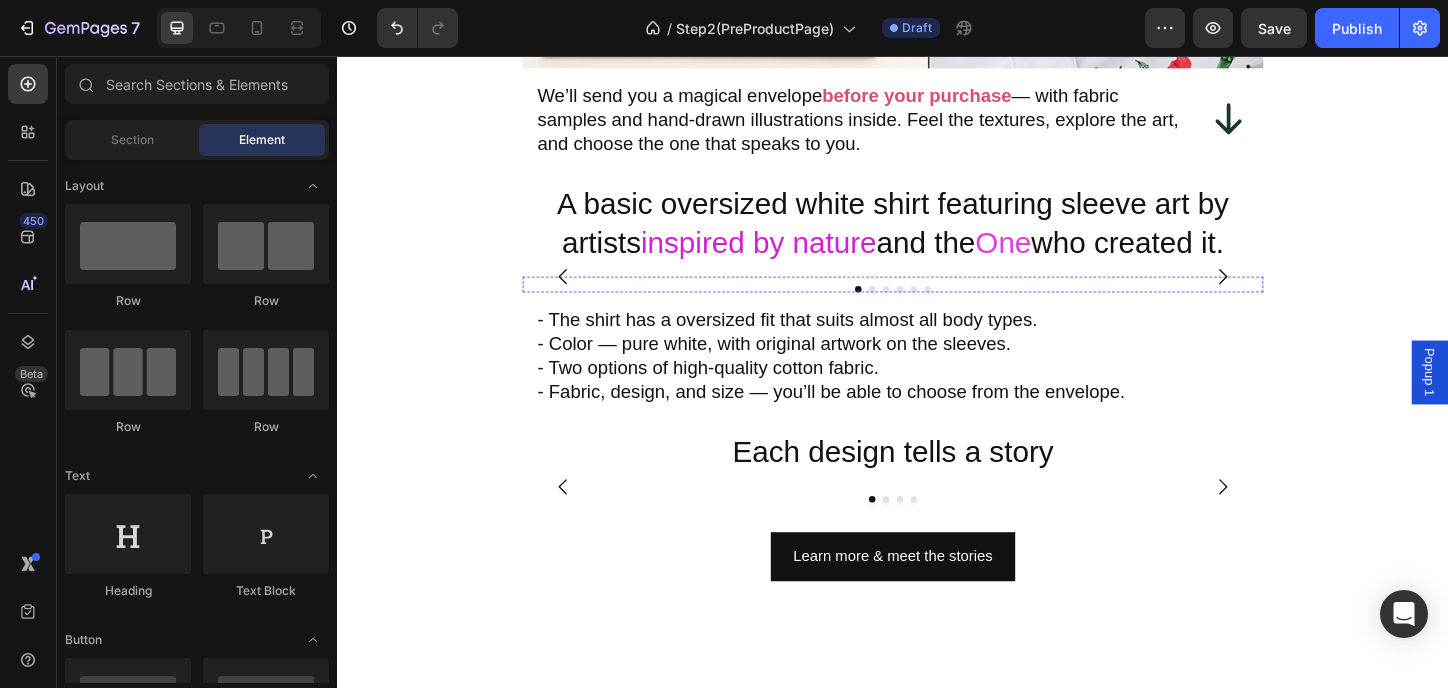 scroll, scrollTop: 2133, scrollLeft: 0, axis: vertical 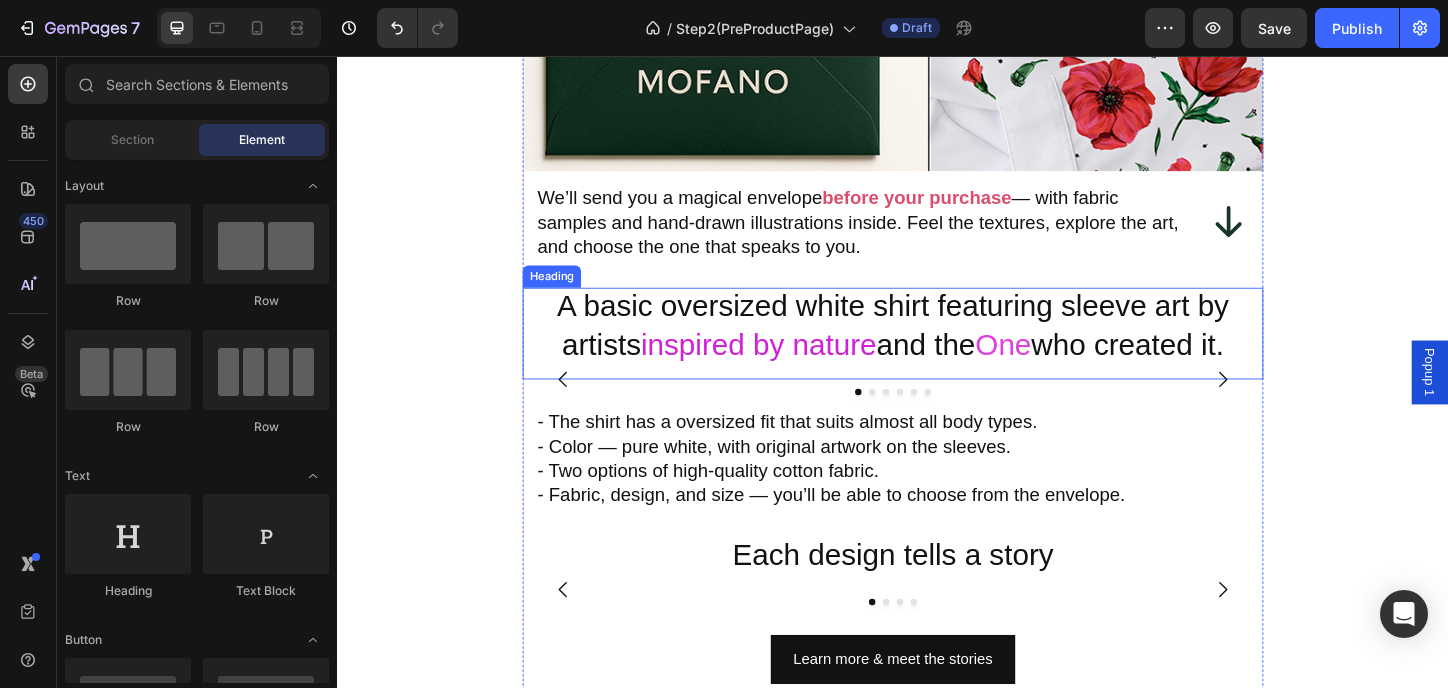 click on "A basic oversized white shirt featuring sleeve art by artists inspired by nature and the One who created it." at bounding box center [937, 355] 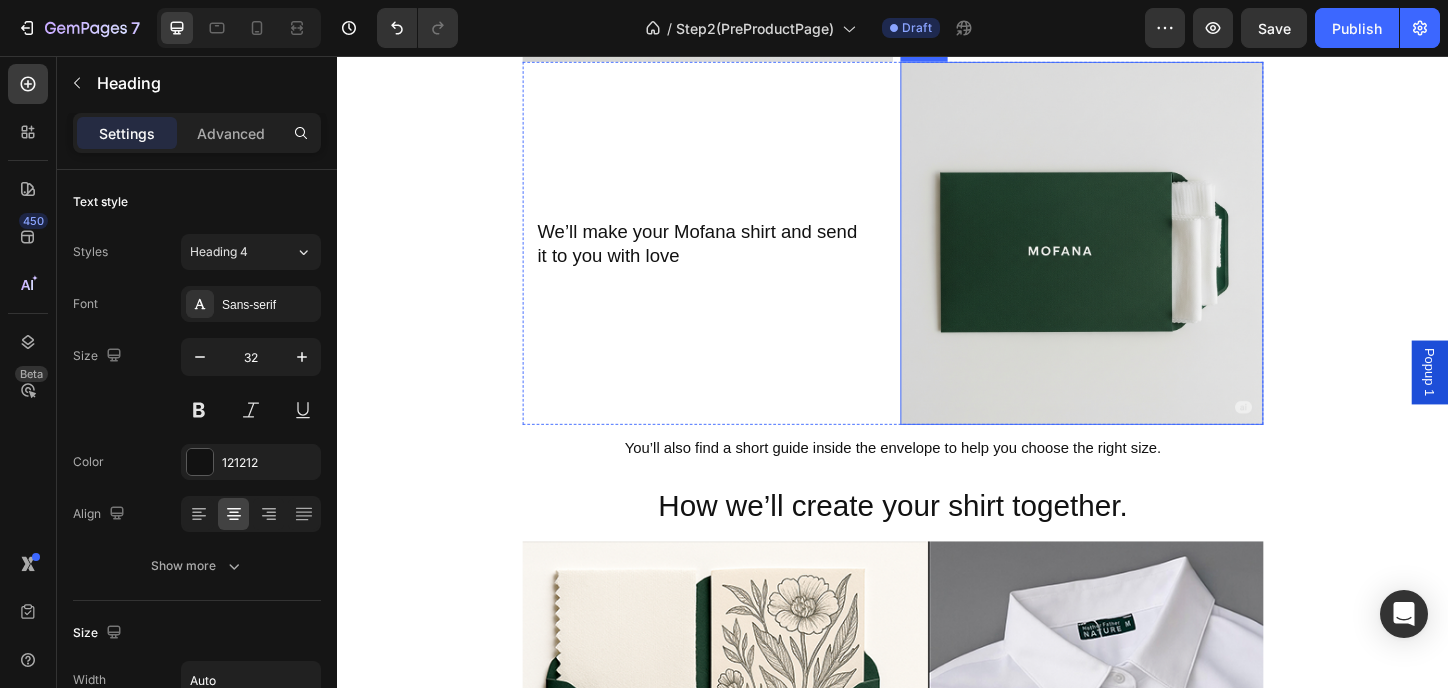 scroll, scrollTop: 1466, scrollLeft: 0, axis: vertical 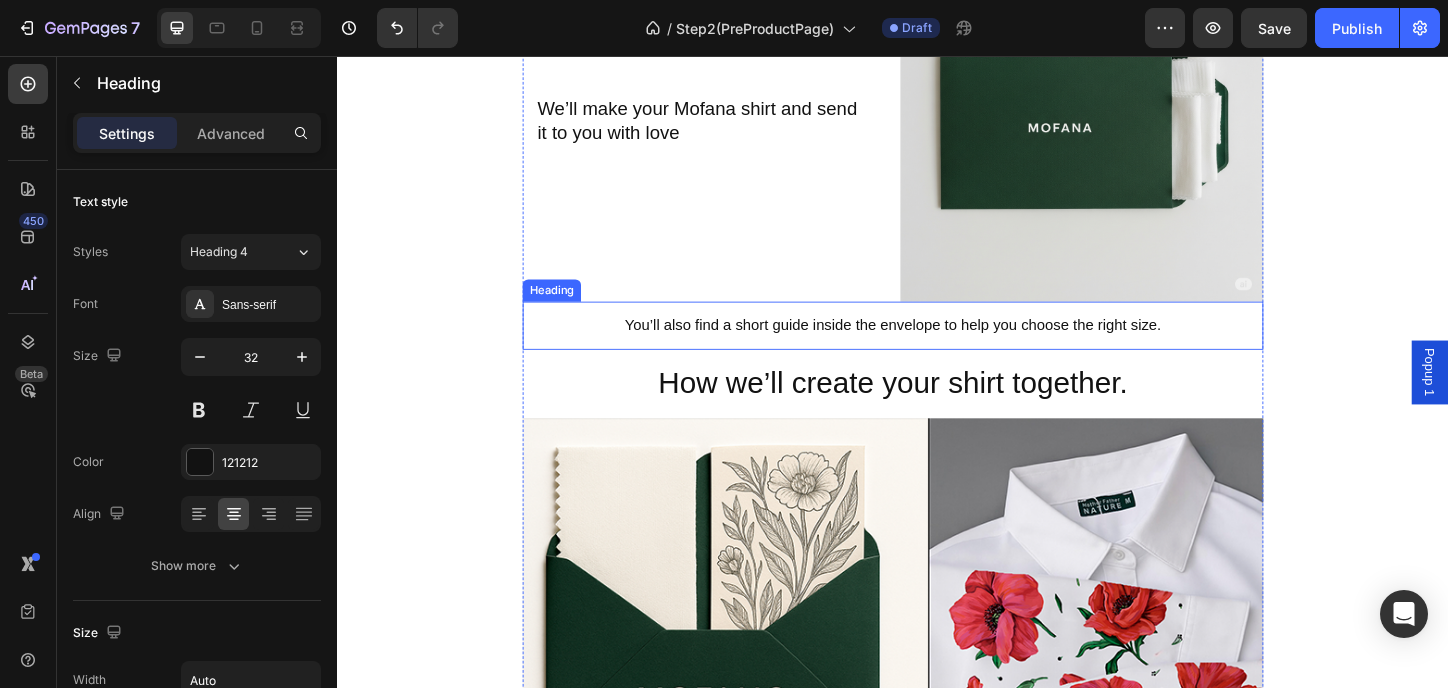 drag, startPoint x: 628, startPoint y: 353, endPoint x: 682, endPoint y: 349, distance: 54.147945 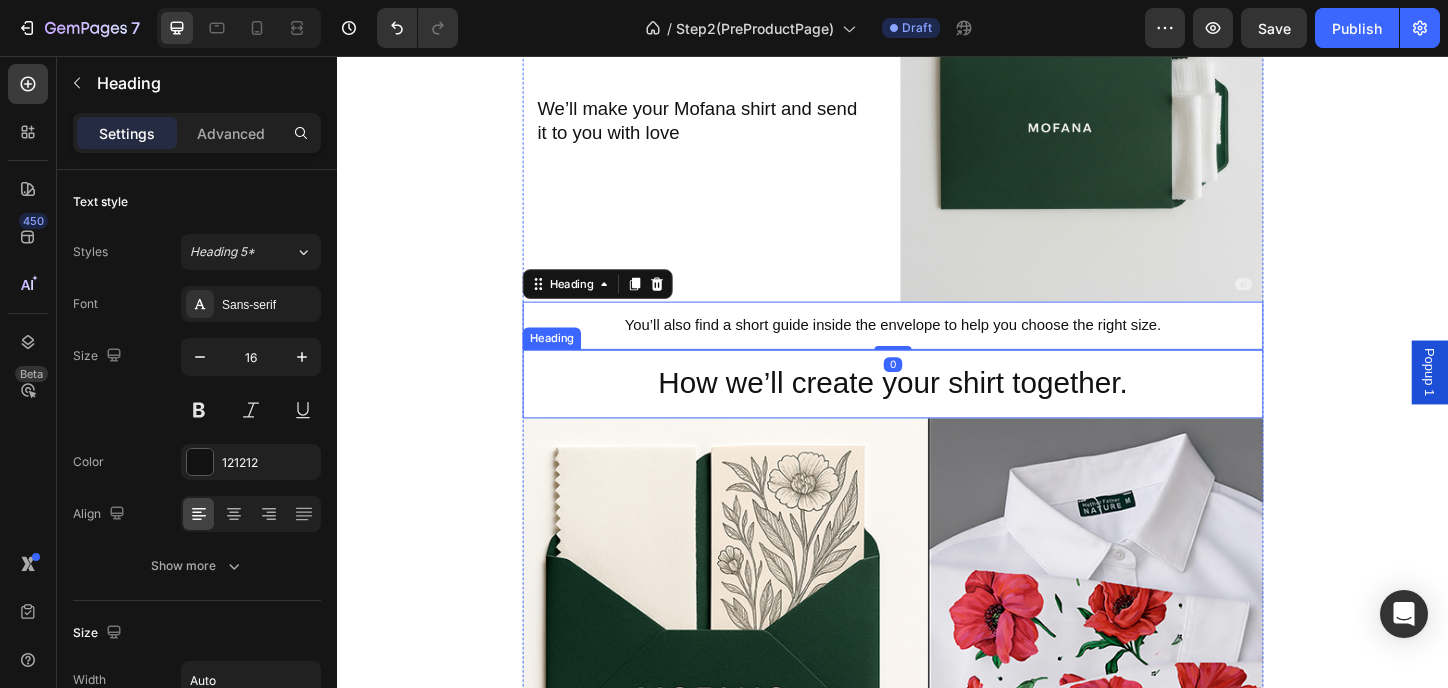 click on "How we’ll create your shirt together." at bounding box center [937, 410] 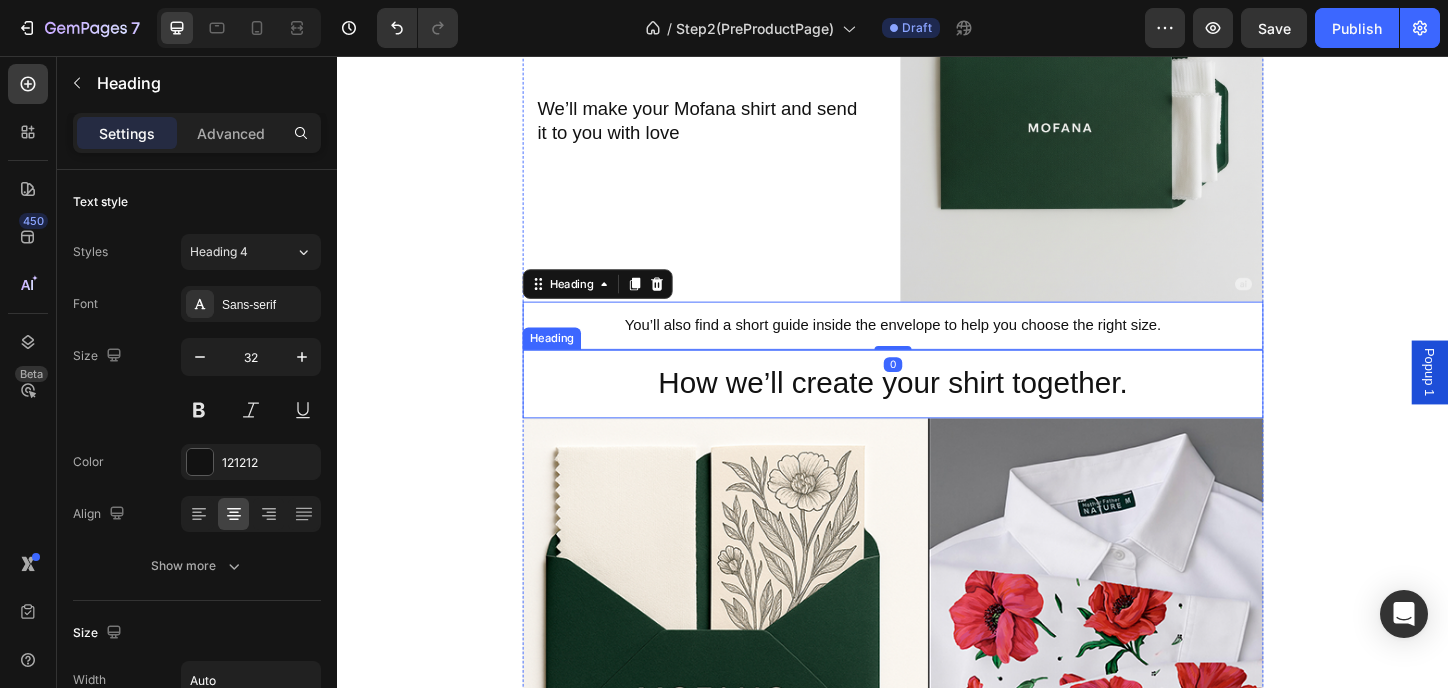click on "How we’ll create your shirt together." at bounding box center (937, 410) 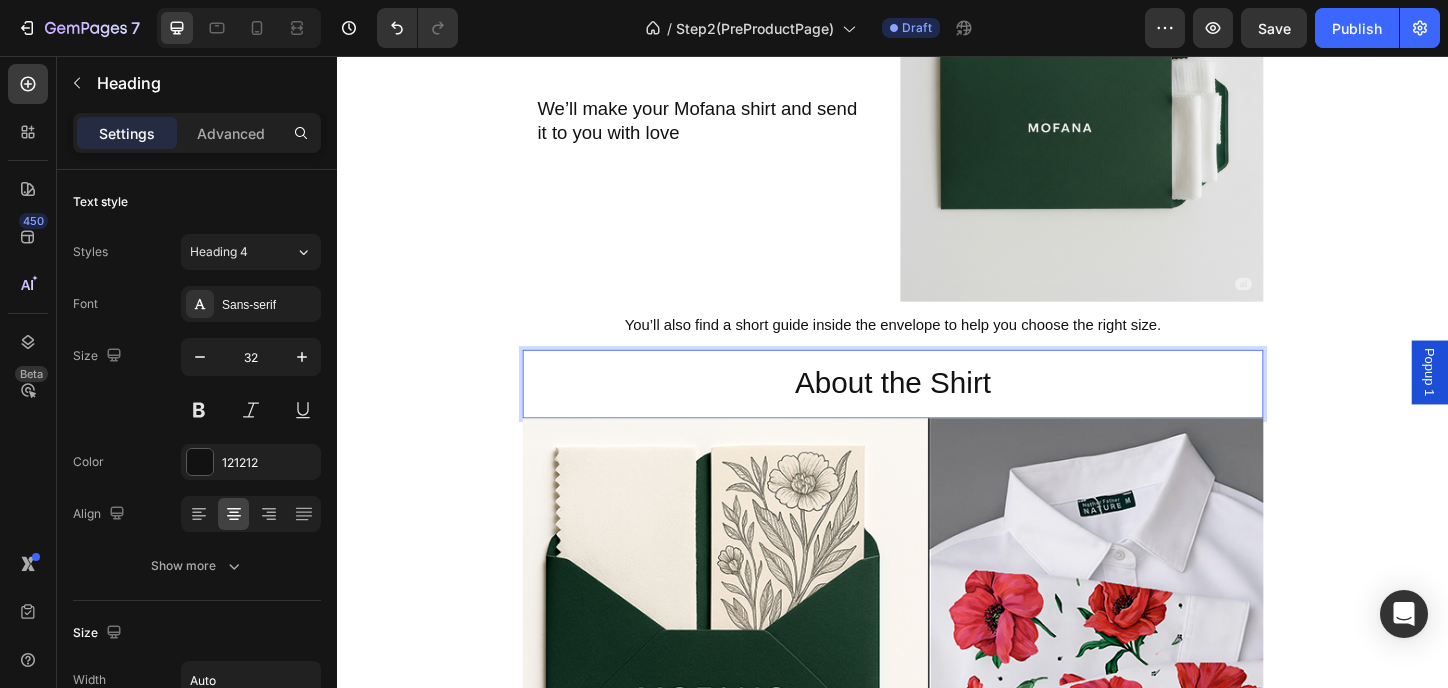 click on "How we’ll create your shirt together. Heading Image We’ll send you an envelope with soft fabric pieces and gentle art designs. Heading Row Pick the fabric and design that speaks to you — each has a number. Heading Image Row Image Once you’ve chosen, follow the link inside — pick your size and design number to order. Heading Row We’ll make your Mofana shirt and send it to you with love  Heading Image Row You’ll also find a short guide inside the envelope to help you choose the right size. Heading About the Shirt Heading   0 Image We’ll send you a magical envelope  before your purchase  — with fabric samples and hand-drawn illustrations inside. Feel the textures, explore the art, and choose the one that speaks to you.  Heading
Icon Row Row A basic oversized white shirt featuring sleeve art by artists  inspired by nature  and the  One  who created it. Heading
Image Image Image Image Image Image
Carousel - Two options of high-quality cotton fabric." at bounding box center (937, 152) 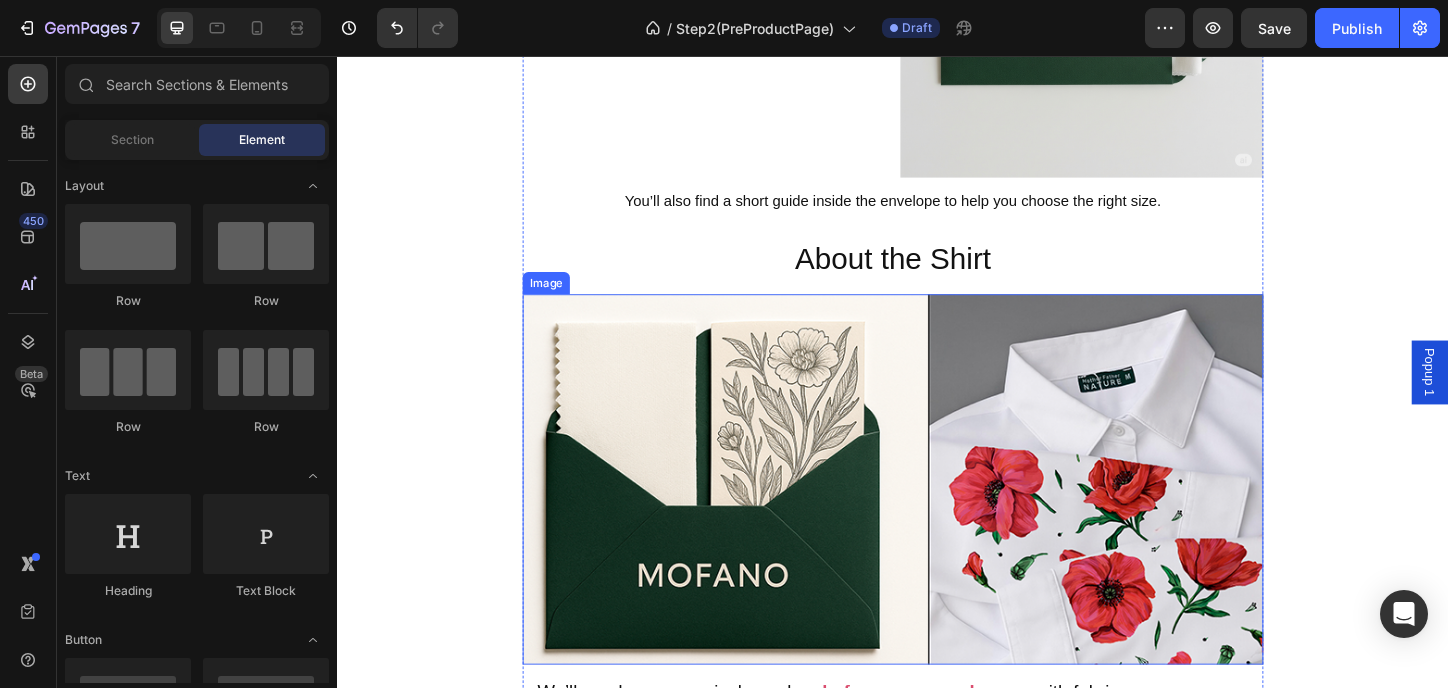 scroll, scrollTop: 1733, scrollLeft: 0, axis: vertical 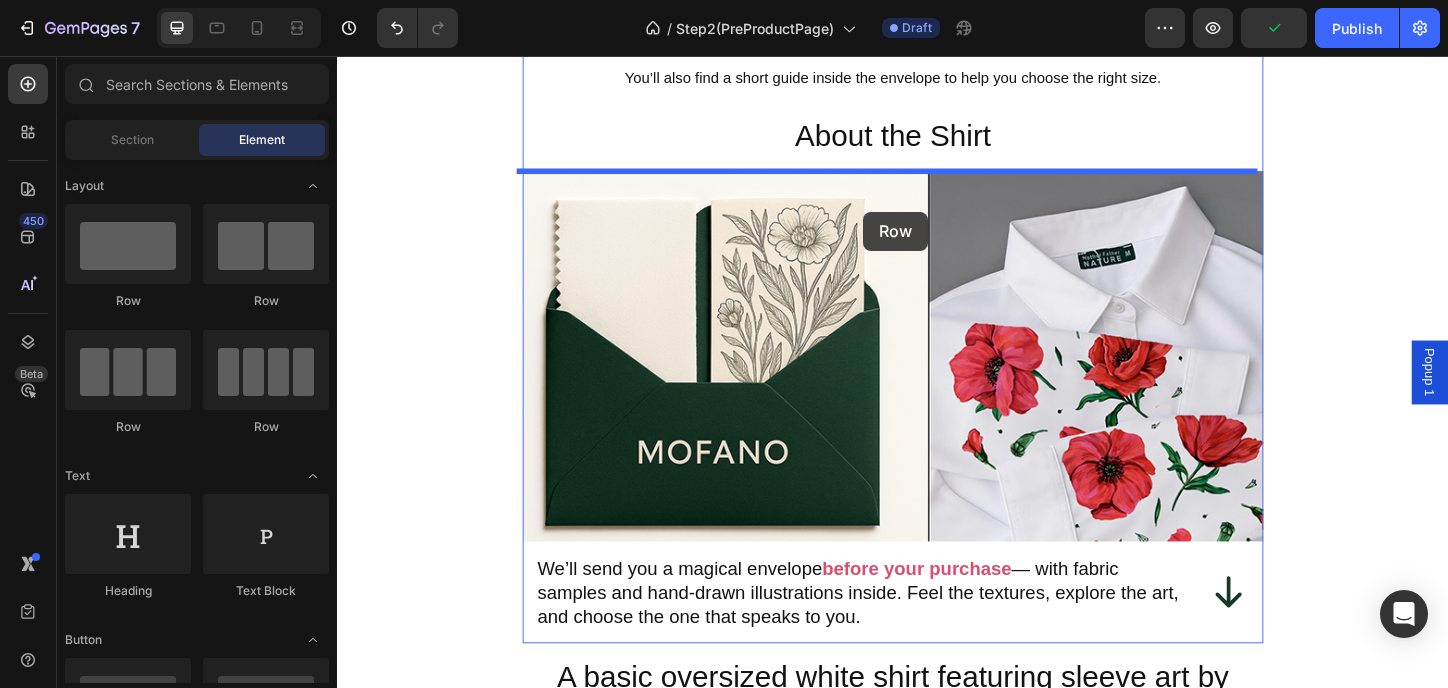 drag, startPoint x: 650, startPoint y: 320, endPoint x: 905, endPoint y: 224, distance: 272.47202 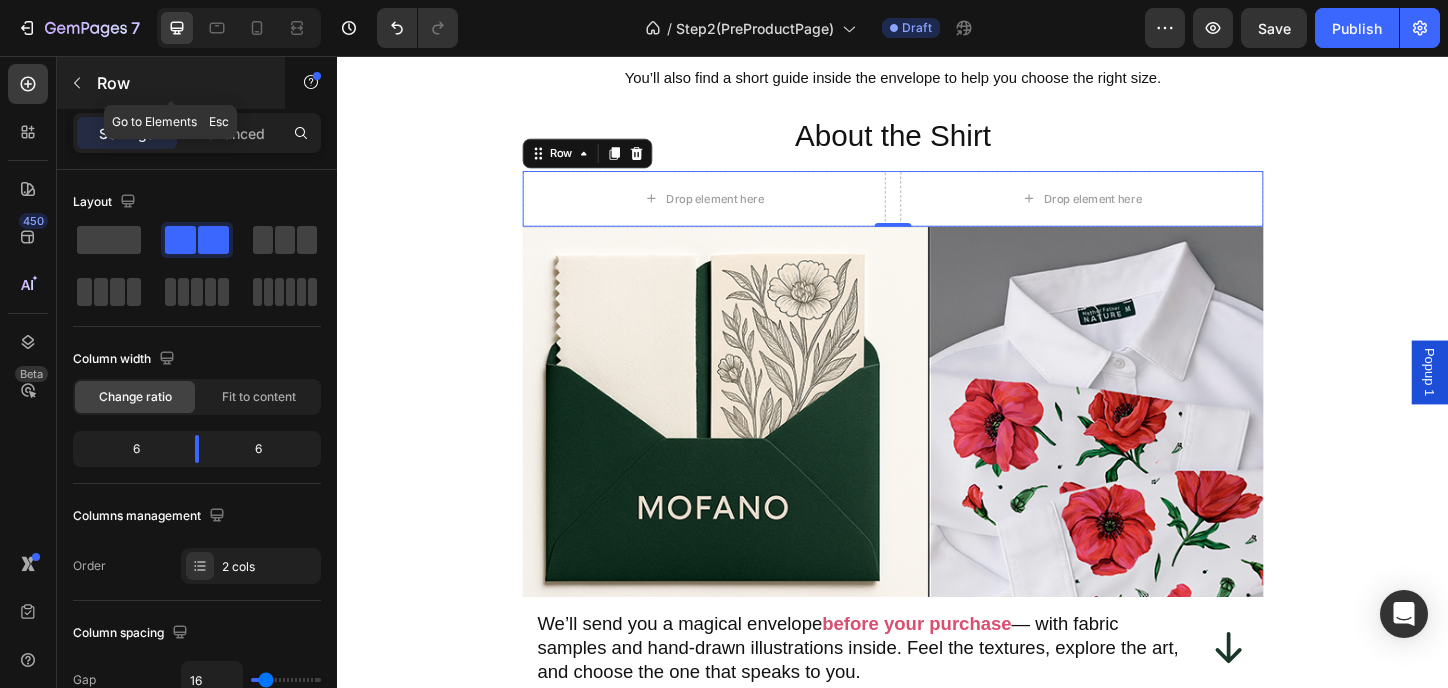 click 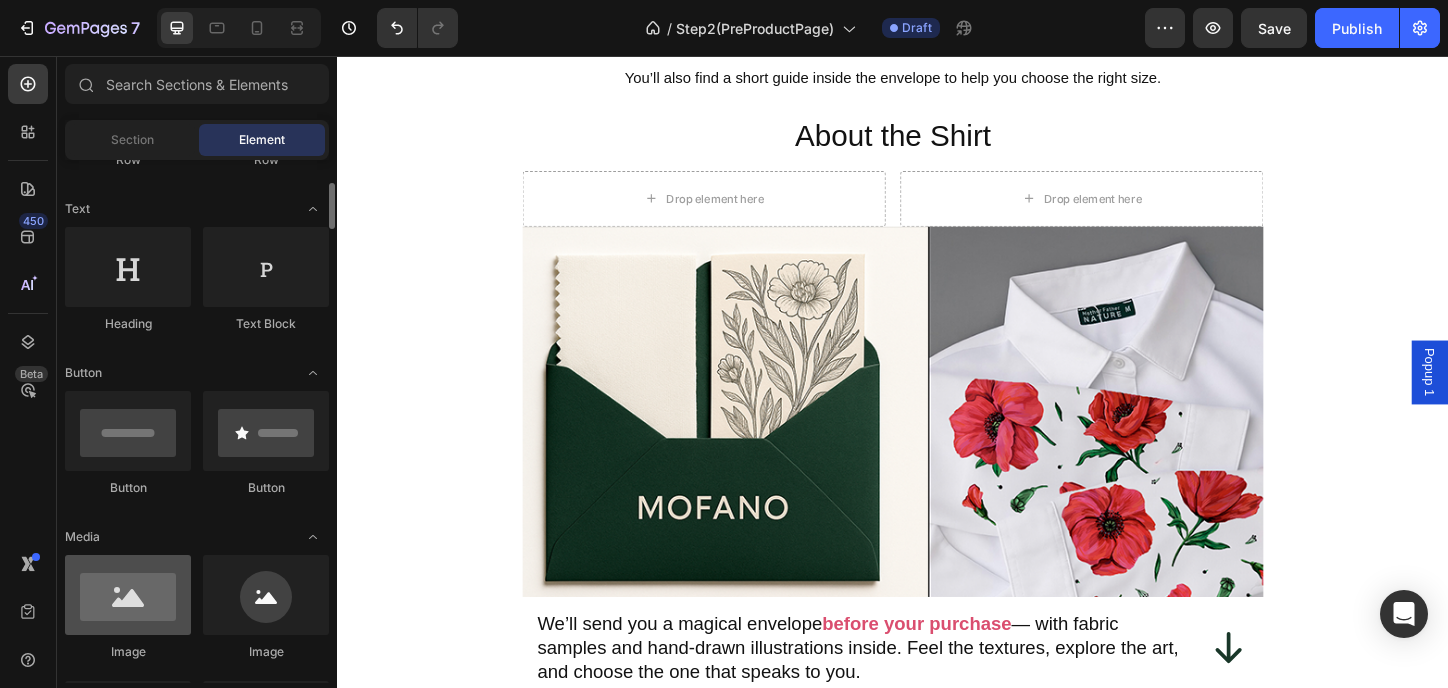 scroll, scrollTop: 400, scrollLeft: 0, axis: vertical 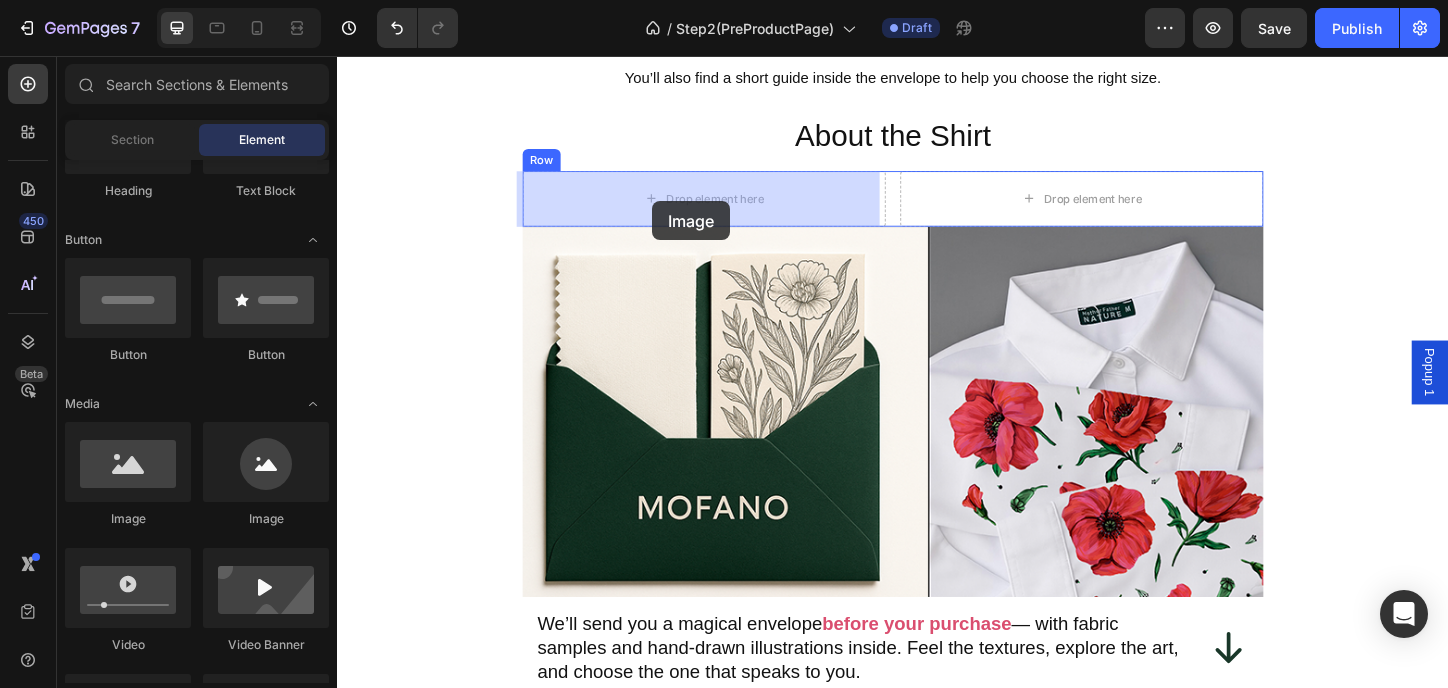 drag, startPoint x: 475, startPoint y: 529, endPoint x: 677, endPoint y: 213, distance: 375.04666 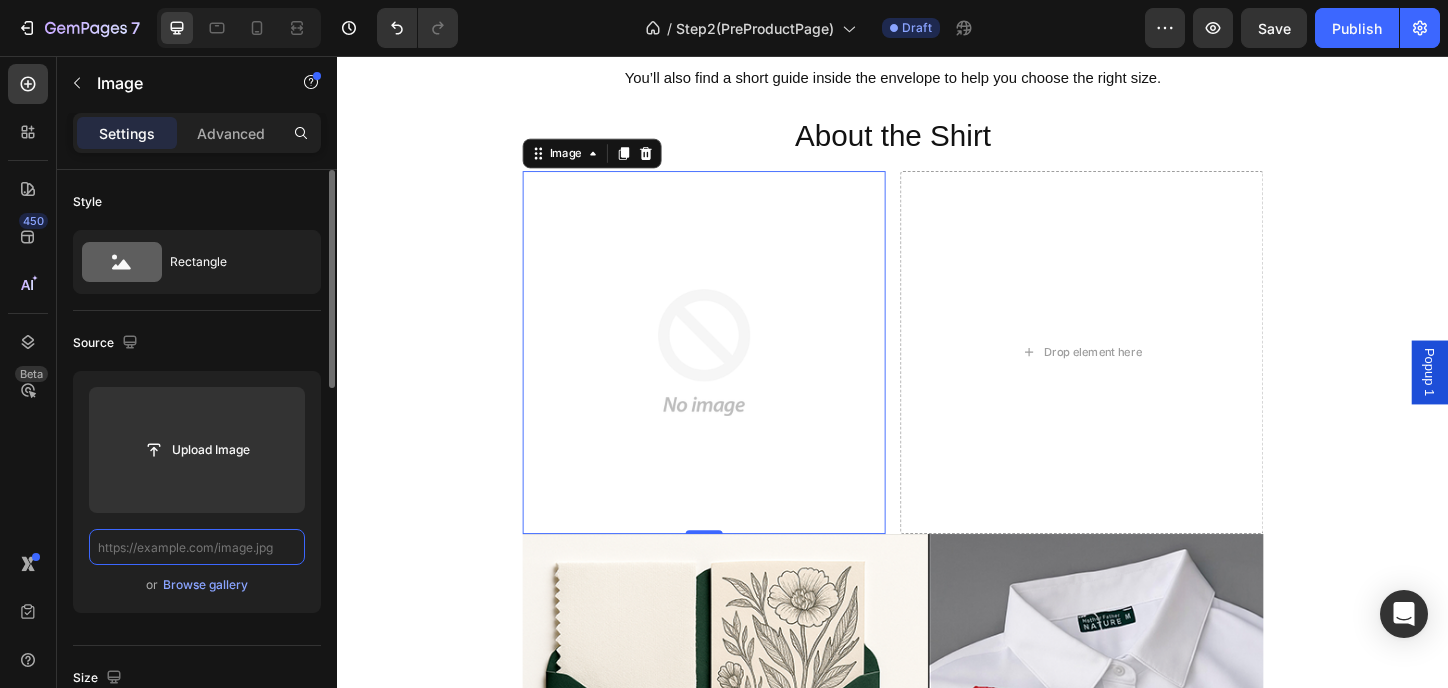 scroll, scrollTop: 0, scrollLeft: 0, axis: both 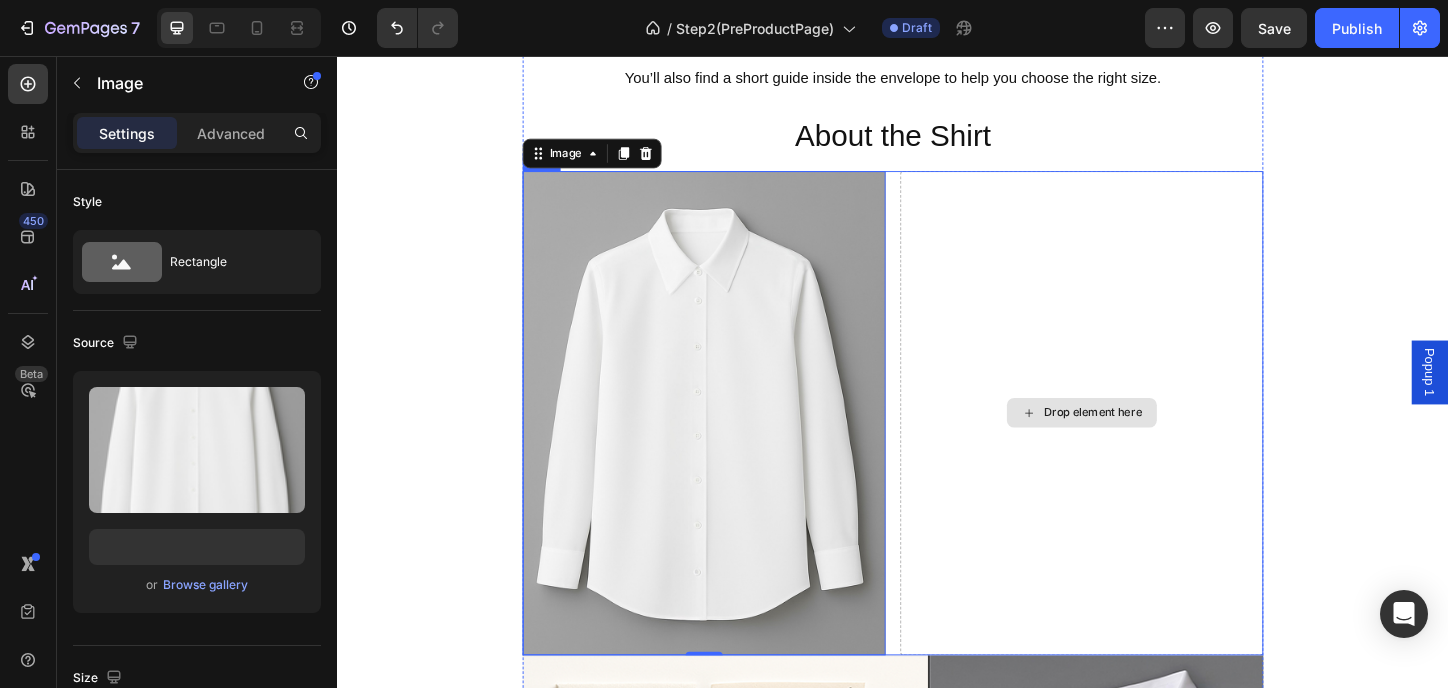 click on "Drop element here" at bounding box center [1141, 441] 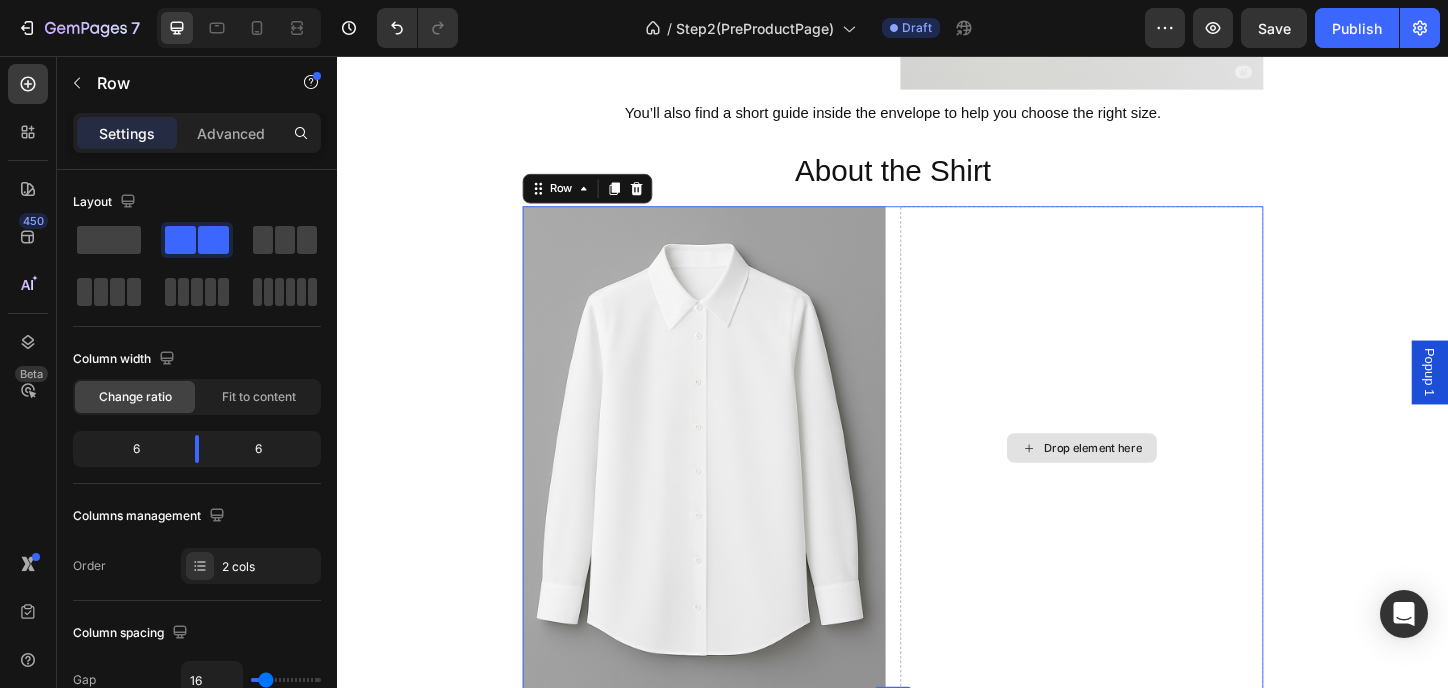 scroll, scrollTop: 1733, scrollLeft: 0, axis: vertical 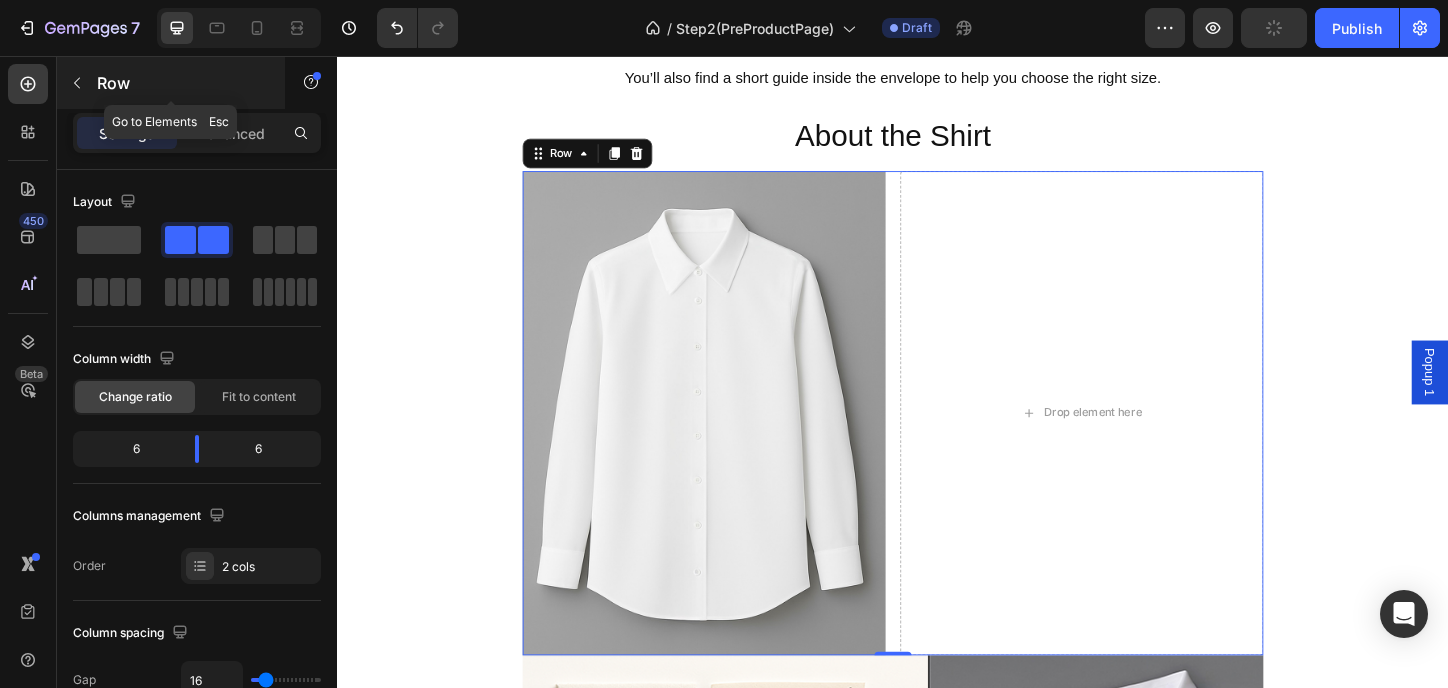 click at bounding box center [77, 83] 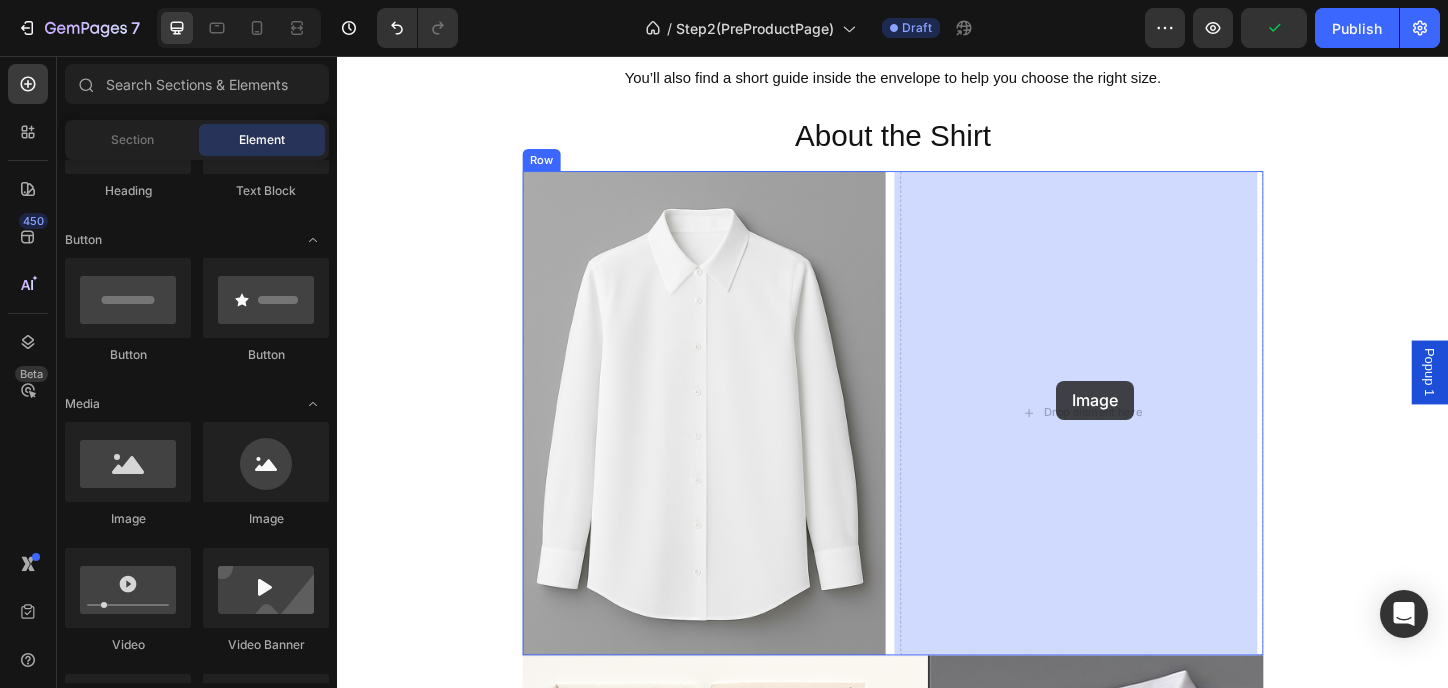 drag, startPoint x: 574, startPoint y: 529, endPoint x: 1114, endPoint y: 407, distance: 553.61 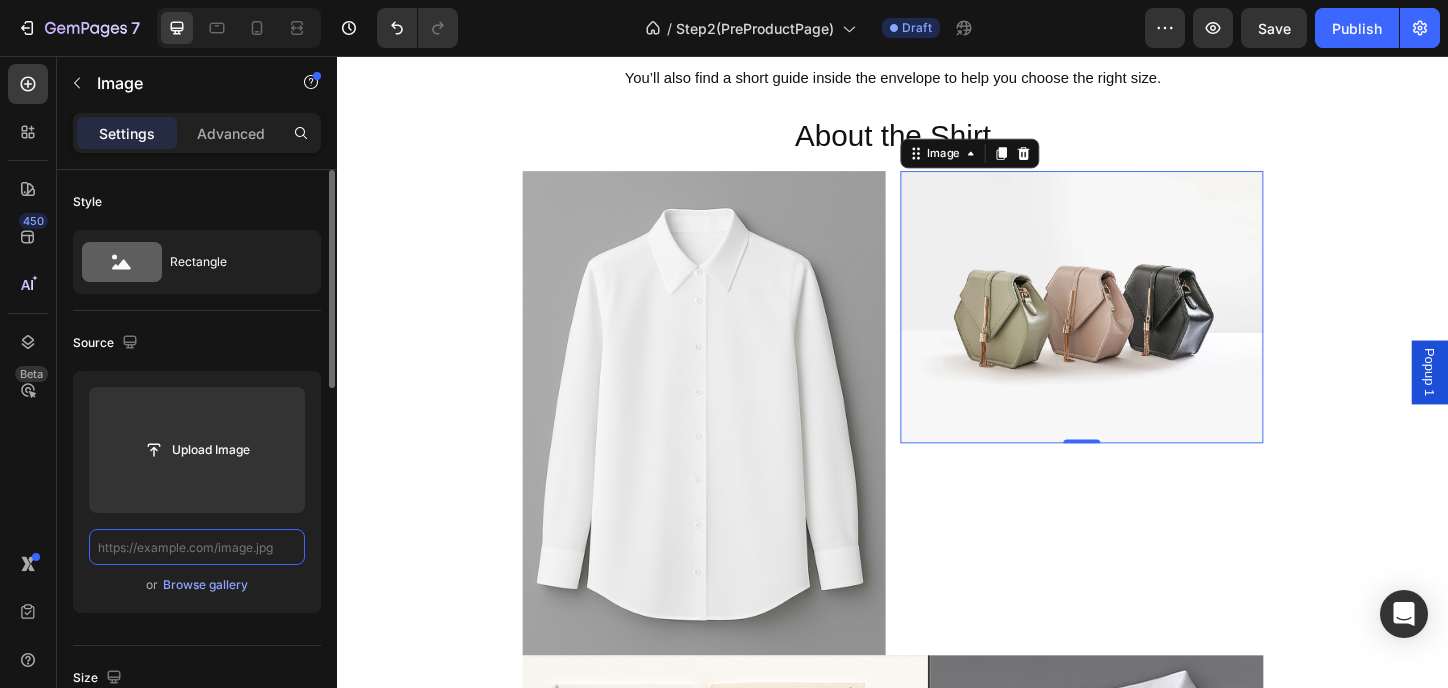scroll, scrollTop: 0, scrollLeft: 0, axis: both 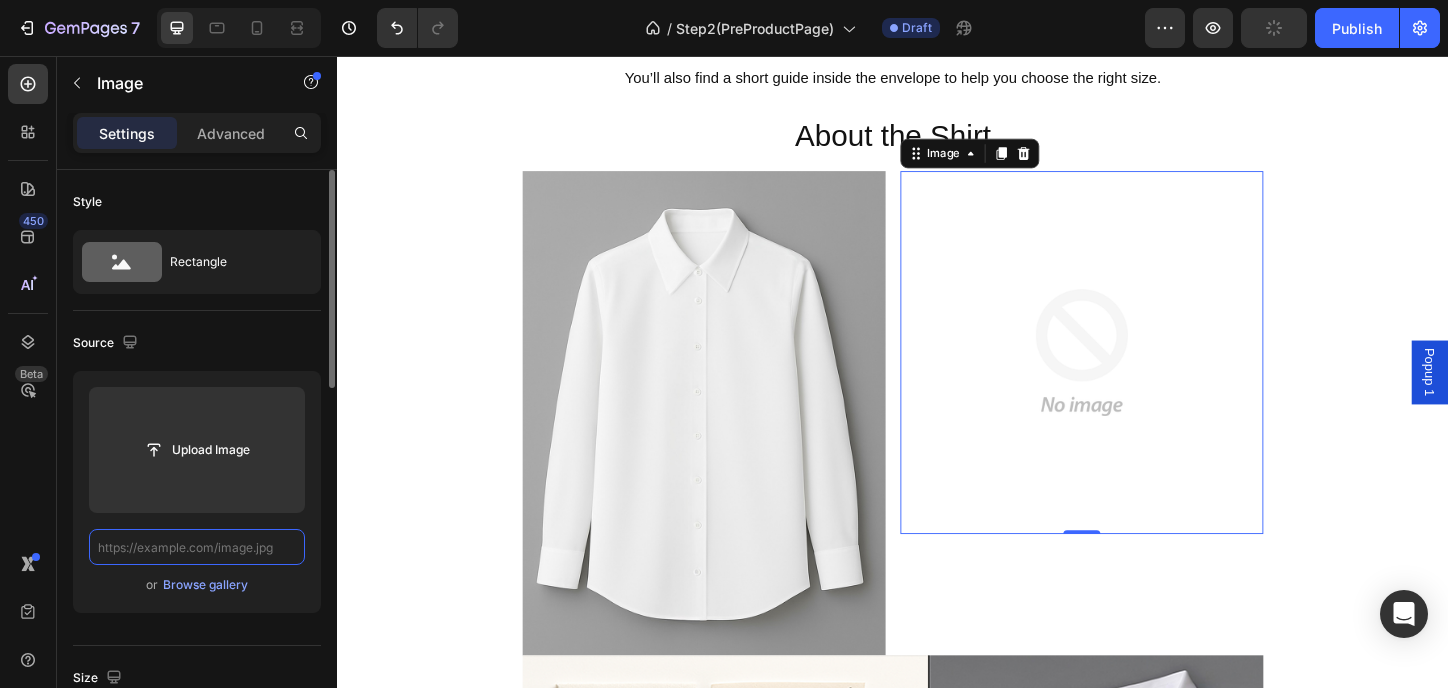 paste on "https://cdn.shopify.com/s/files/1/0949/3862/8418/files/900_1200_0c960ead-dfa4-4c29-b5bb-242ee2618348.png?v=1754311307" 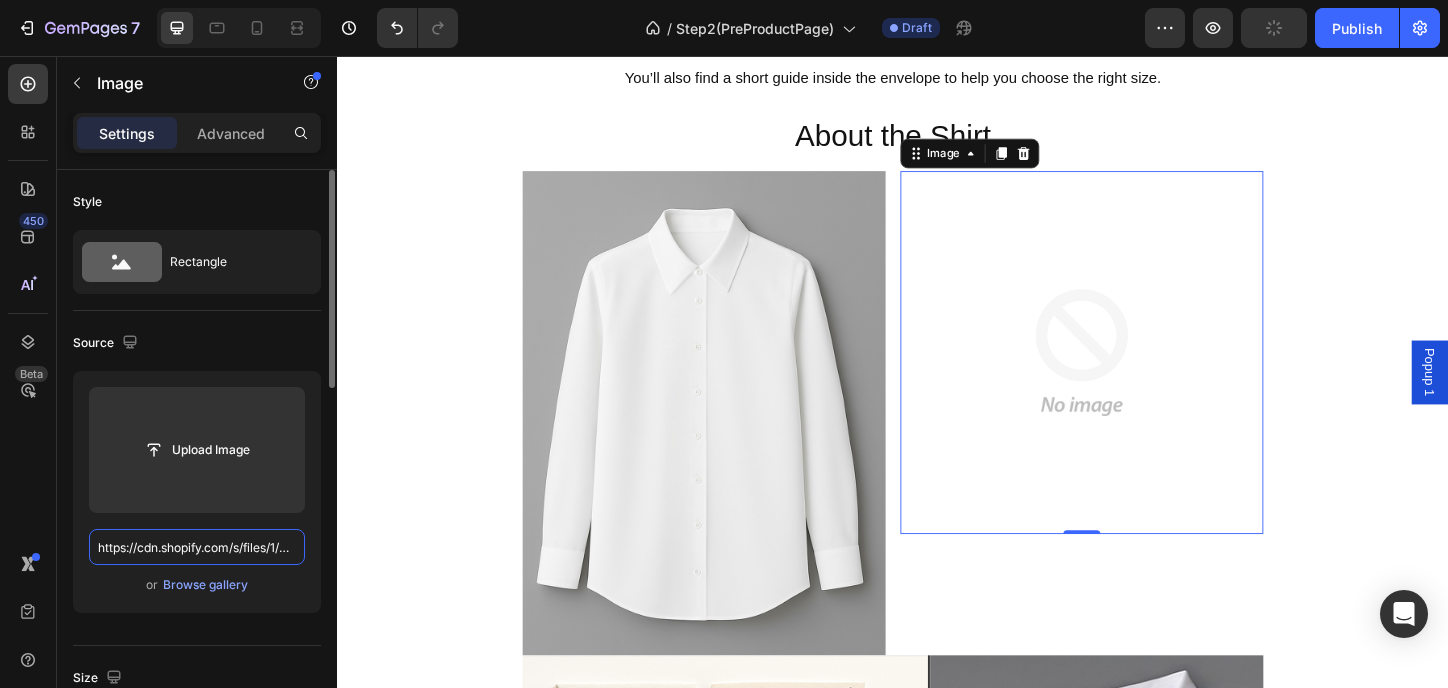 scroll, scrollTop: 0, scrollLeft: 567, axis: horizontal 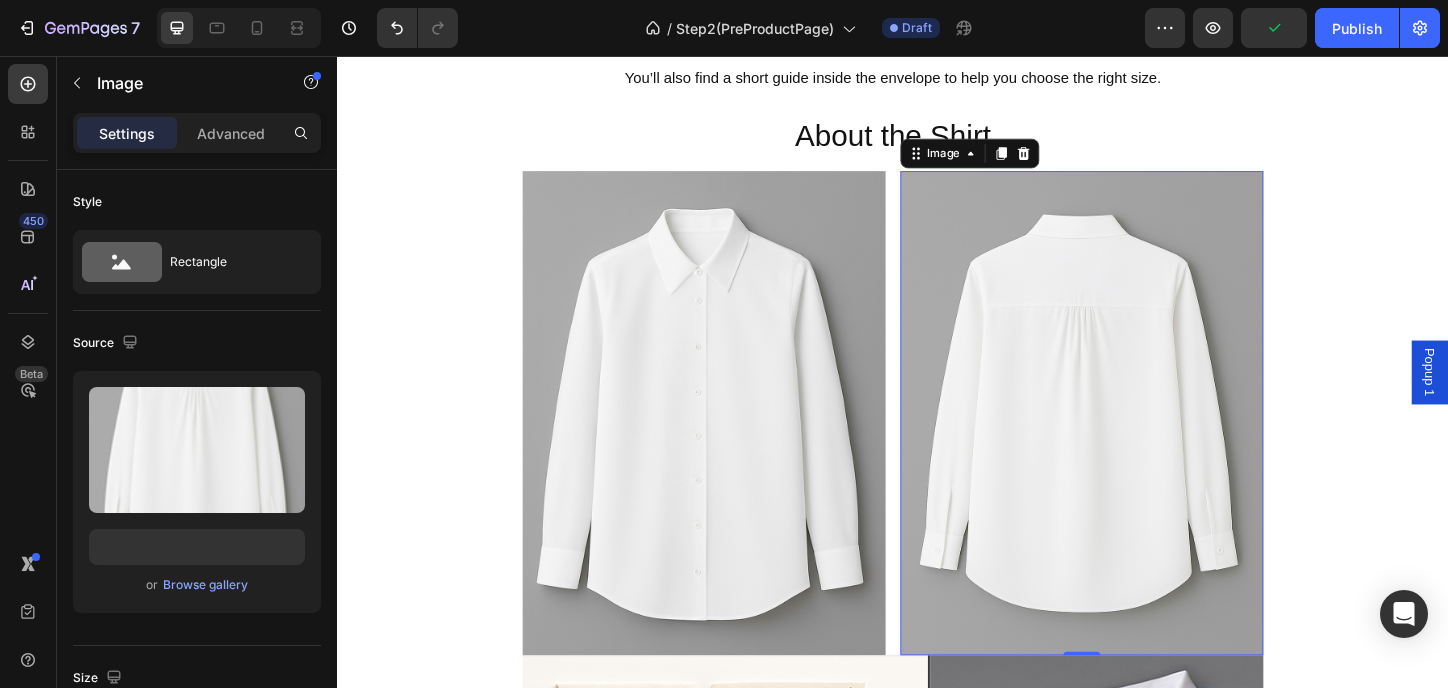 click on "How we’ll create your shirt together. Heading Image We’ll send you an envelope with soft fabric pieces and gentle art designs. Heading Row Pick the fabric and design that speaks to you — each has a number. Heading Image Row Image Once you’ve chosen, follow the link inside — pick your size and design number to order. Heading Row We’ll make your Mofana shirt and send it to you with love Heading Image Row Image We’ll send you a magical envelope before your purchase — with fabric samples and hand-drawn illustrations inside. Feel the textures, explore the art, and choose the one that speaks to you. Heading Icon Row Row A basic oversized white shirt featuring sleeve art by artists inspired by nature and the One who created it. Heading Image Image Image Image Image Image Carousel Heading Heading" at bounding box center [937, 146] 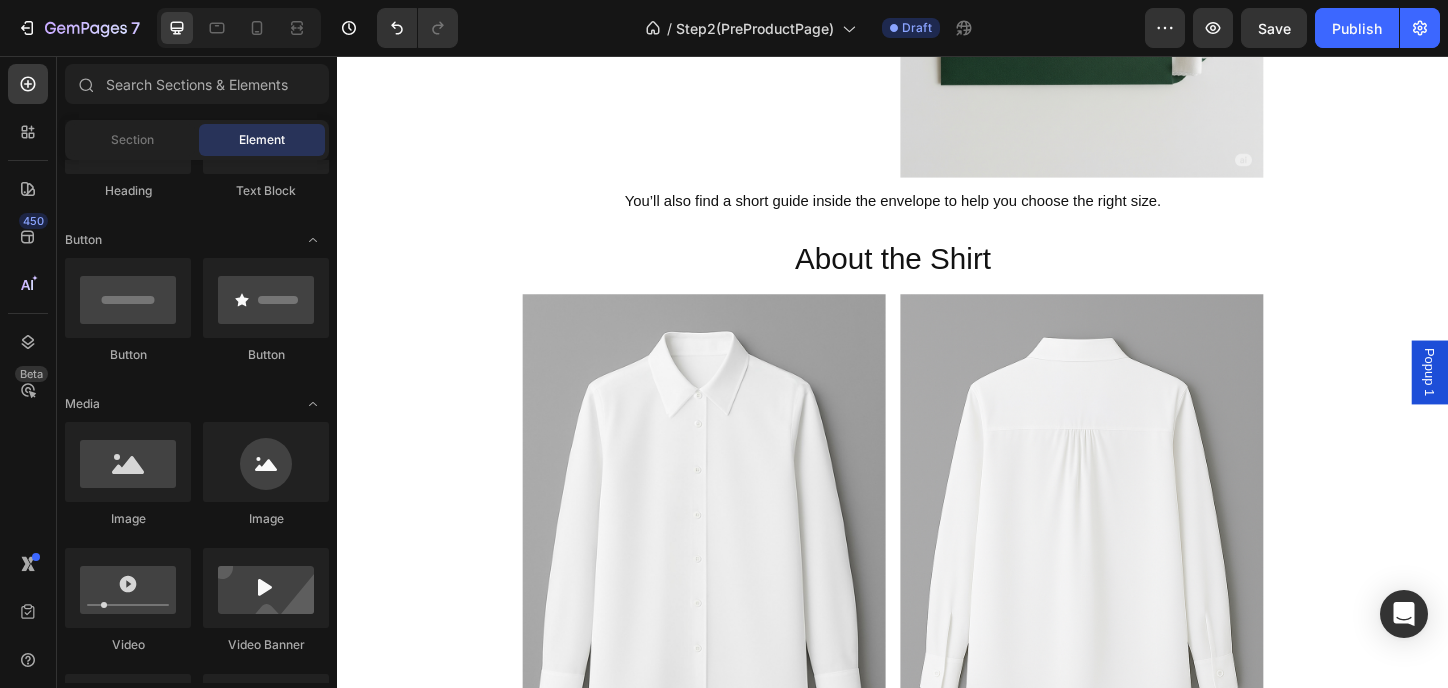 scroll, scrollTop: 1733, scrollLeft: 0, axis: vertical 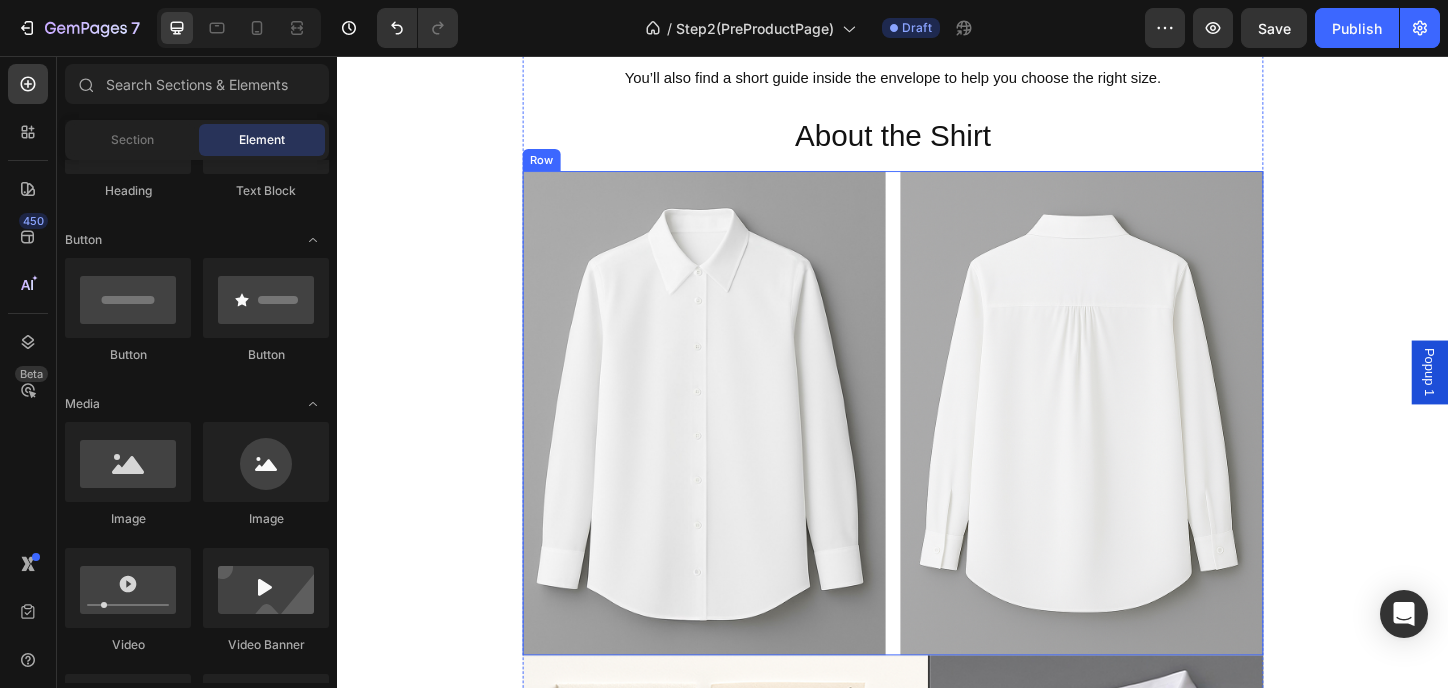 click on "Image Image Row" at bounding box center (937, 441) 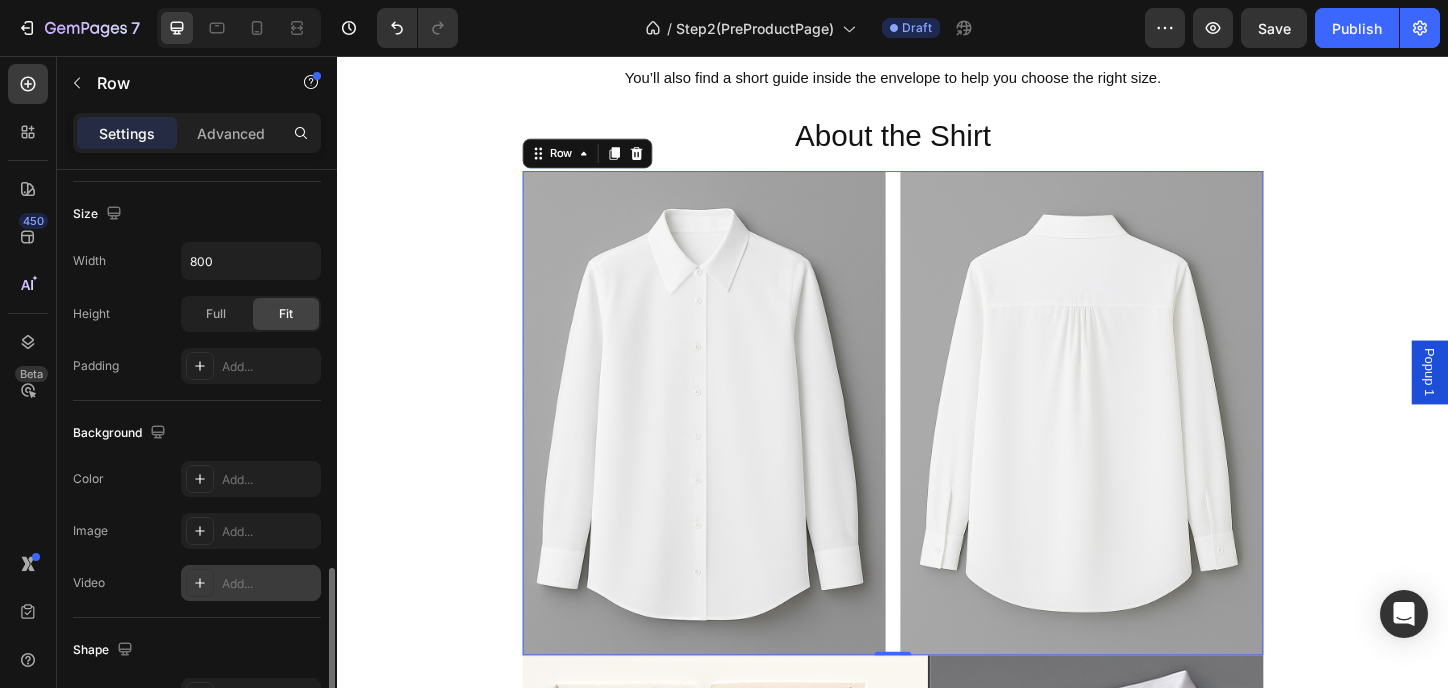 scroll, scrollTop: 667, scrollLeft: 0, axis: vertical 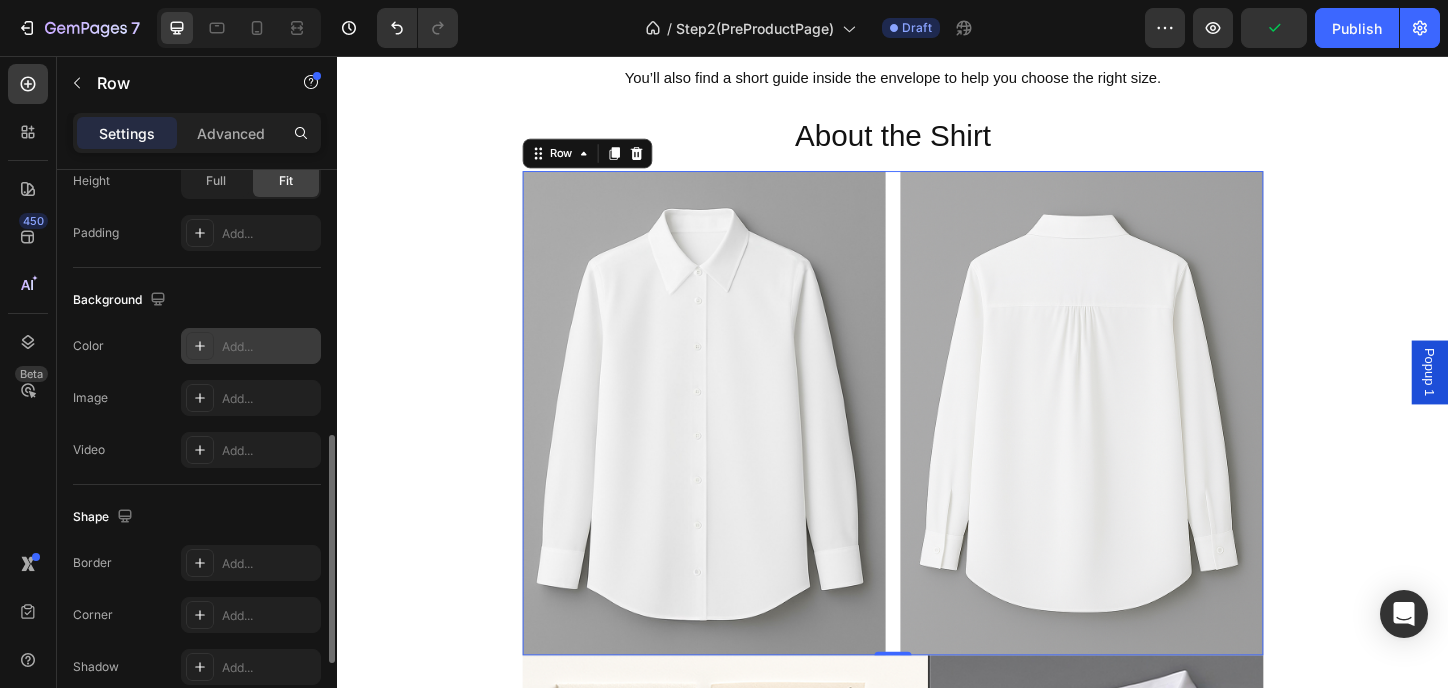 click 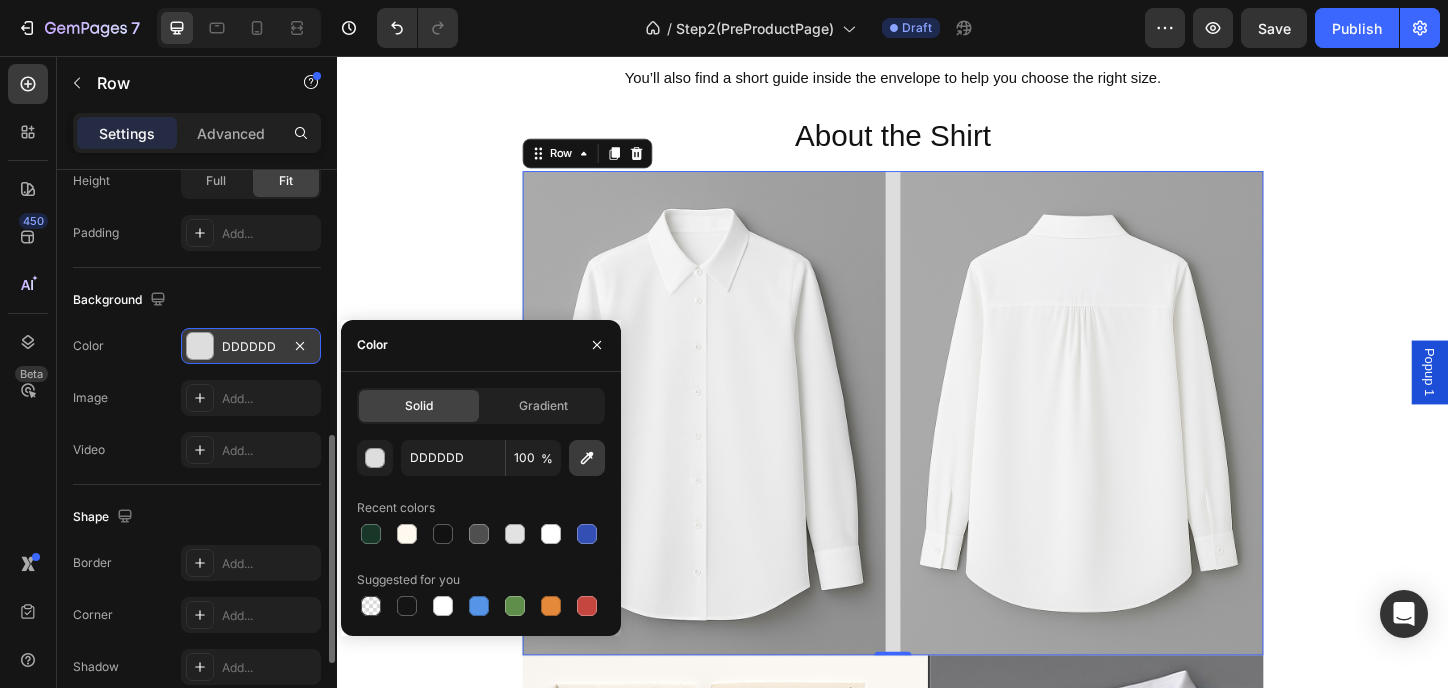 click 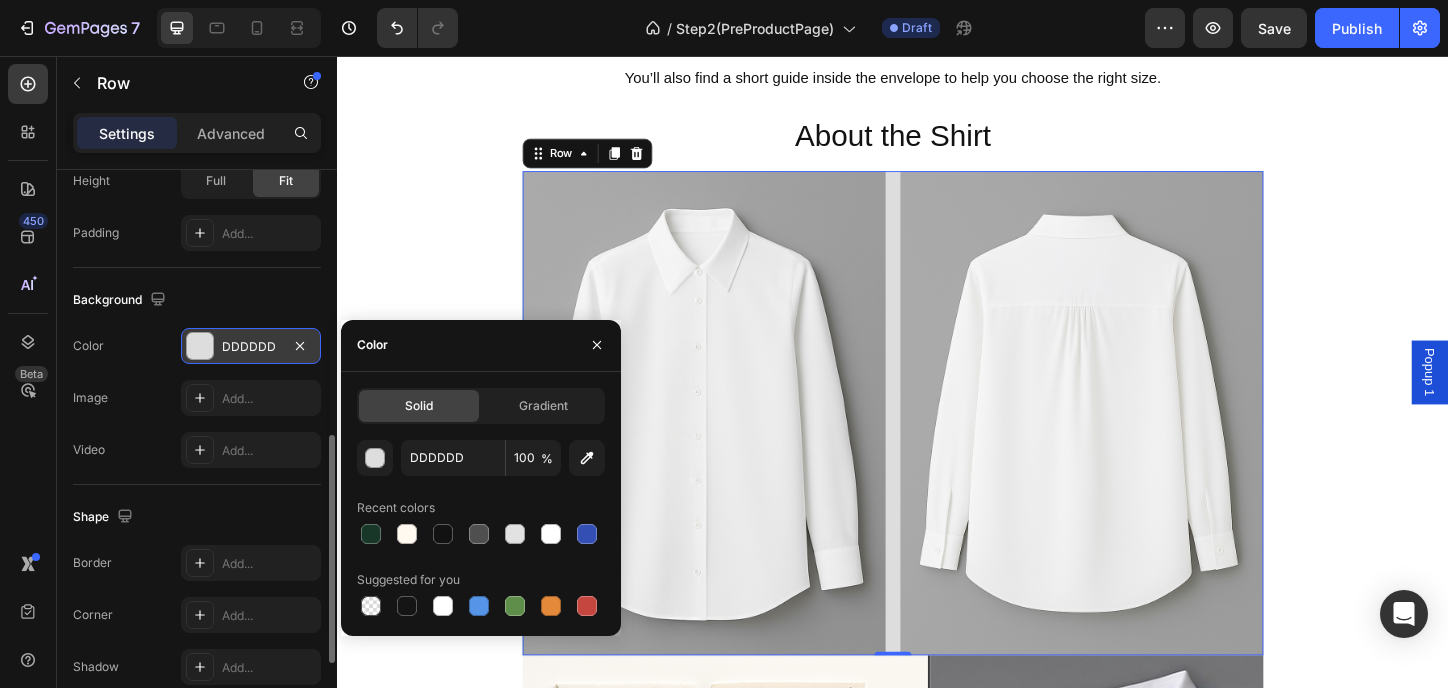 type on "9C9C9C" 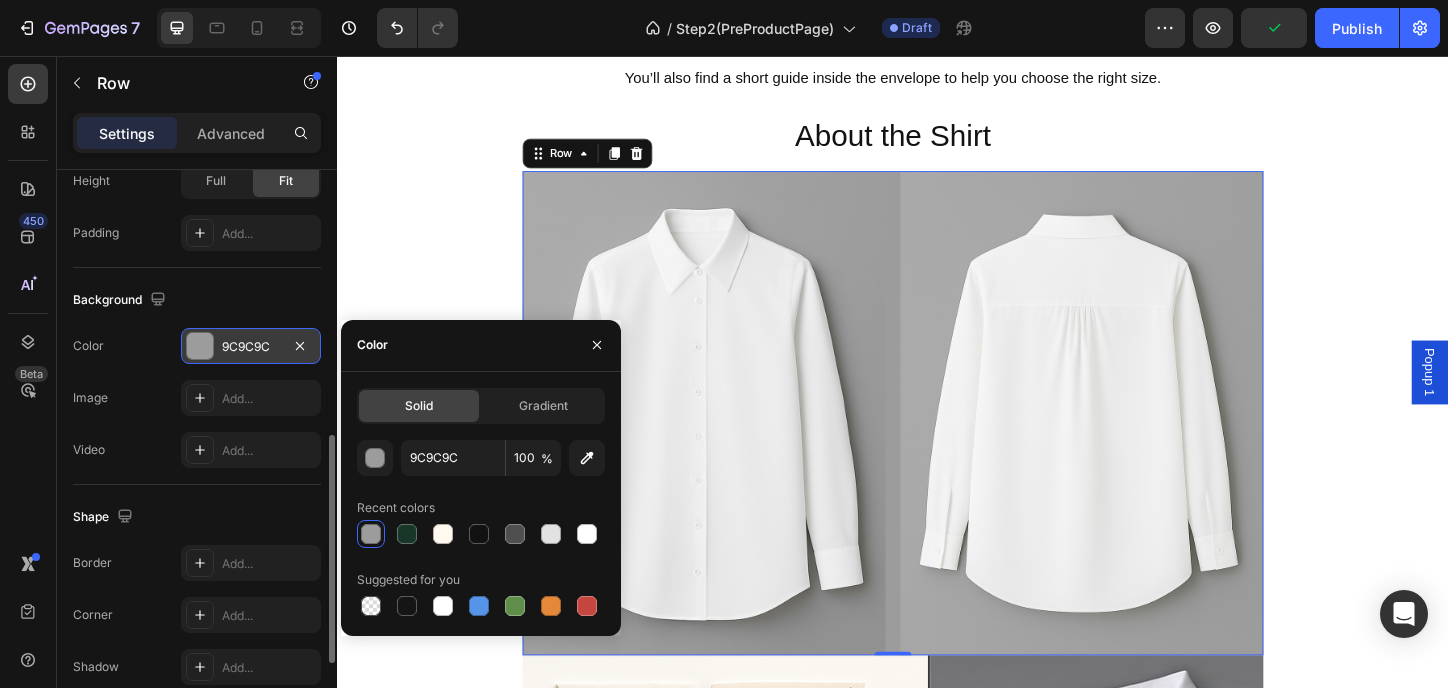 click on "How we’ll create your shirt together. Heading Image We’ll send you an envelope with soft fabric pieces and gentle art designs. Heading Row Pick the fabric and design that speaks to you — each has a number. Heading Image Row Image Once you’ve chosen, follow the link inside — pick your size and design number to order. Heading Row We’ll make your Mofana shirt and send it to you with love  Heading Image Row You’ll also find a short guide inside the envelope to help you choose the right size. Heading About the Shirt Heading Image Image Row   0 Image We’ll send you a magical envelope  before your purchase  — with fabric samples and hand-drawn illustrations inside. Feel the textures, explore the art, and choose the one that speaks to you.  Heading
Icon Row Row A basic oversized white shirt featuring sleeve art by artists  inspired by nature  and the  One  who created it. Heading
Image Image Image Image Image Image
Carousel Heading Heading" at bounding box center [937, 146] 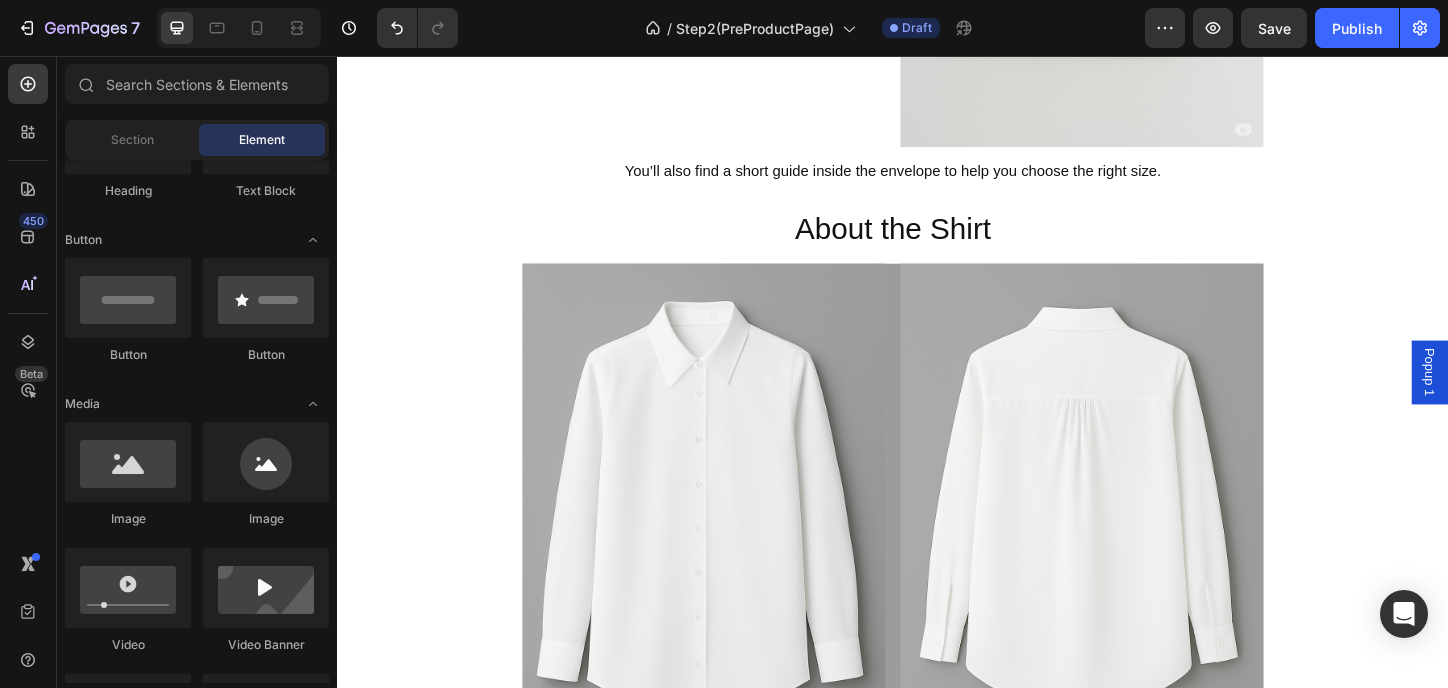 scroll, scrollTop: 1600, scrollLeft: 0, axis: vertical 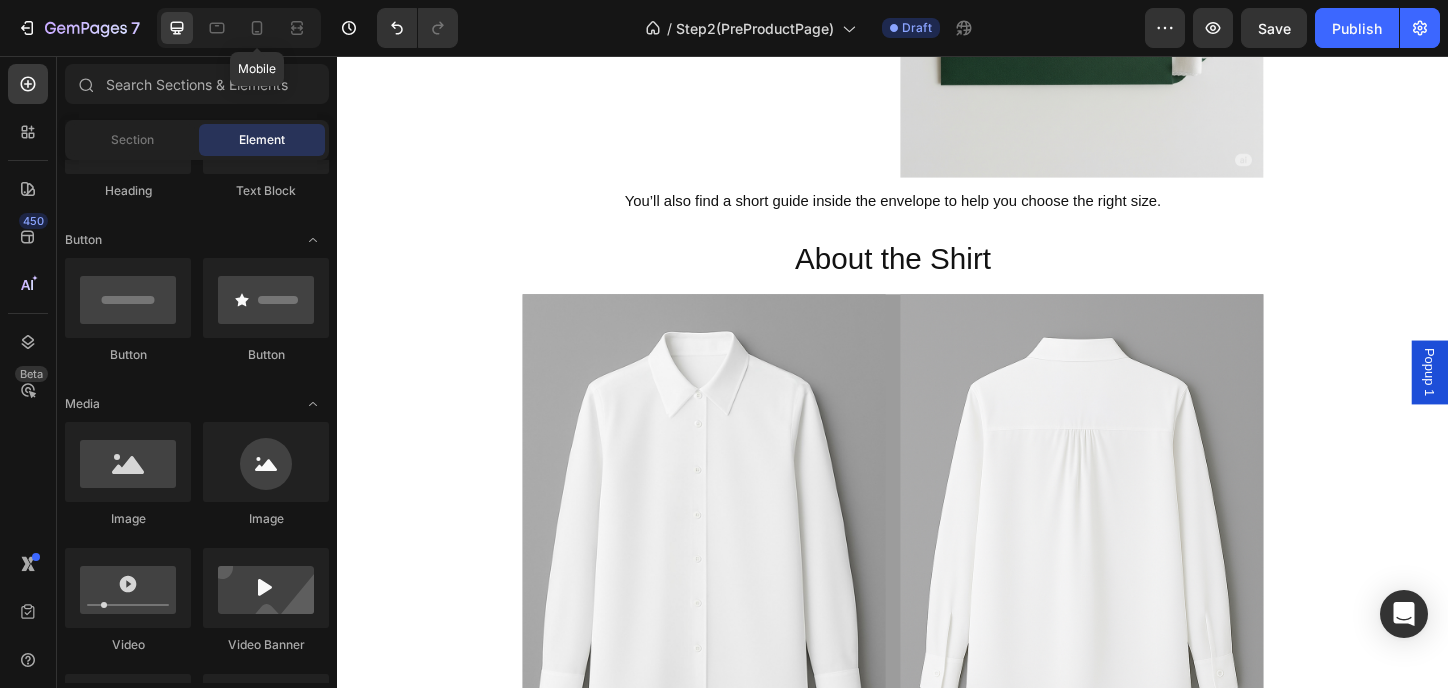 drag, startPoint x: 260, startPoint y: 32, endPoint x: 470, endPoint y: 77, distance: 214.76732 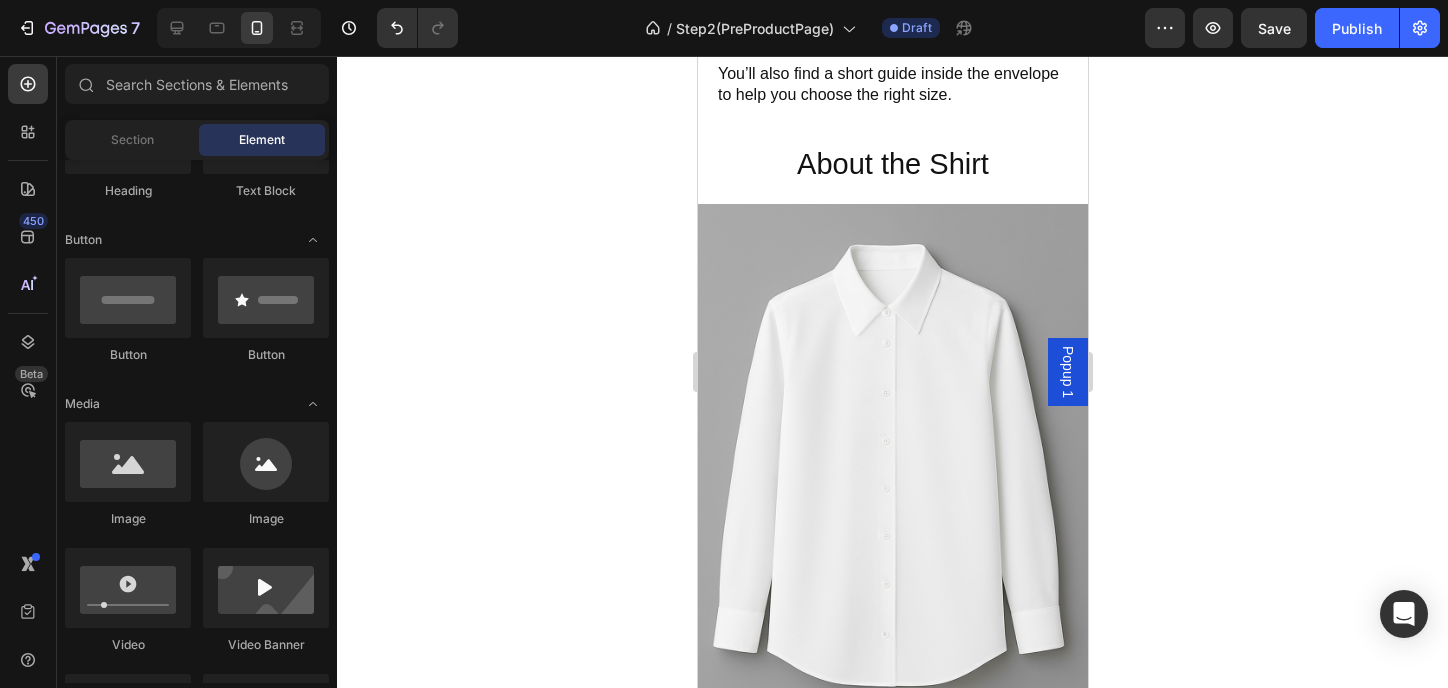 click 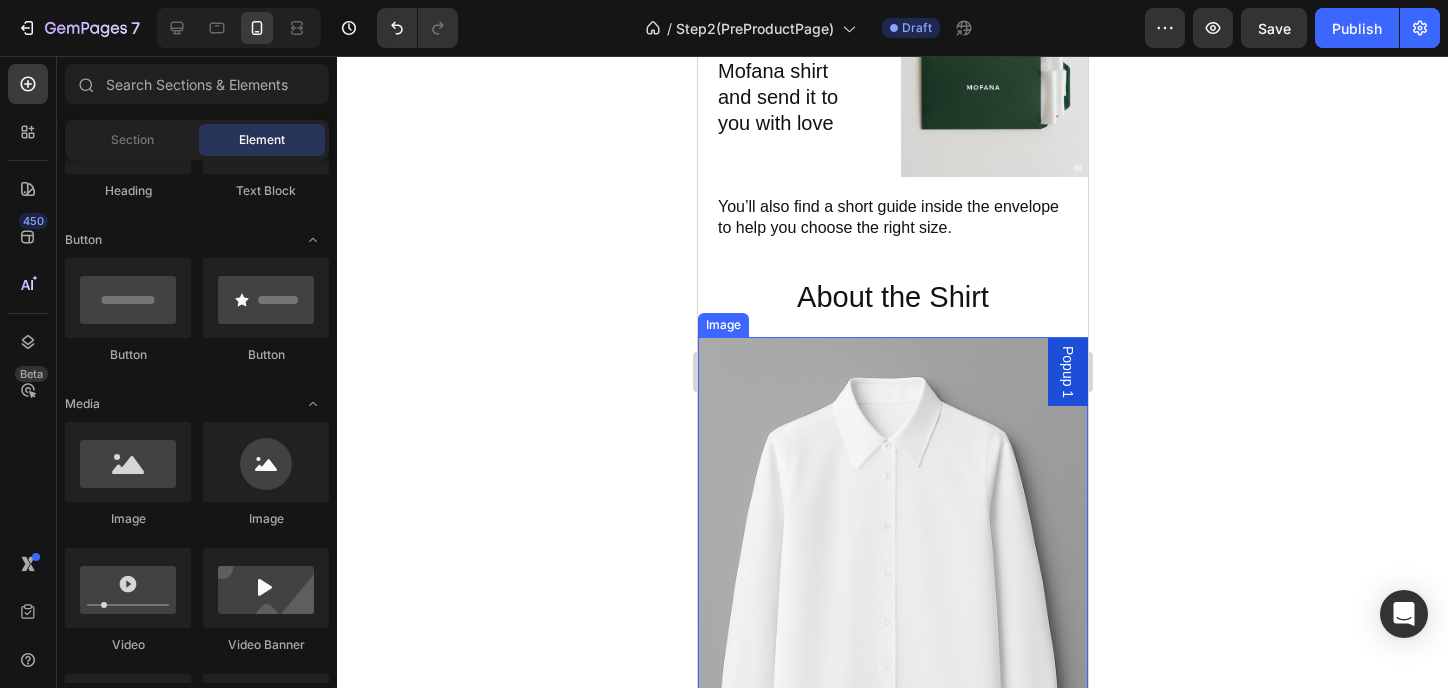 scroll, scrollTop: 933, scrollLeft: 0, axis: vertical 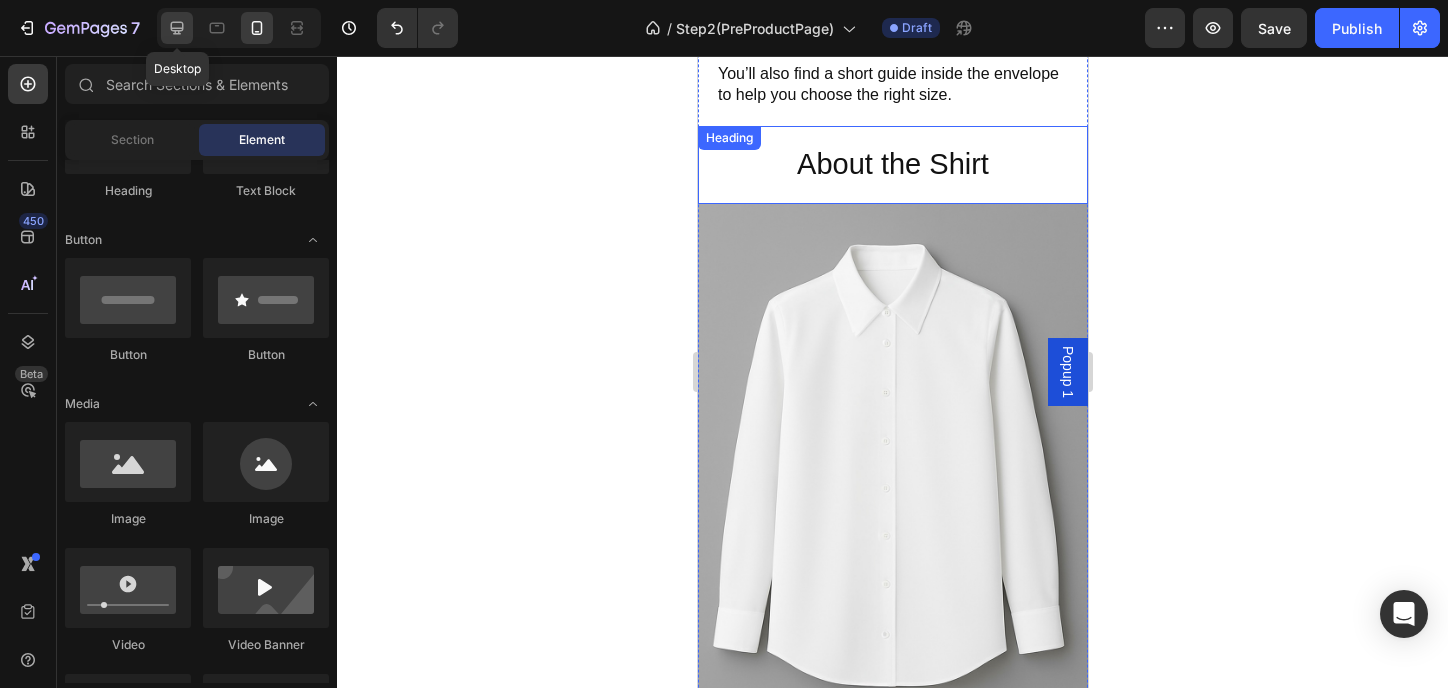 click 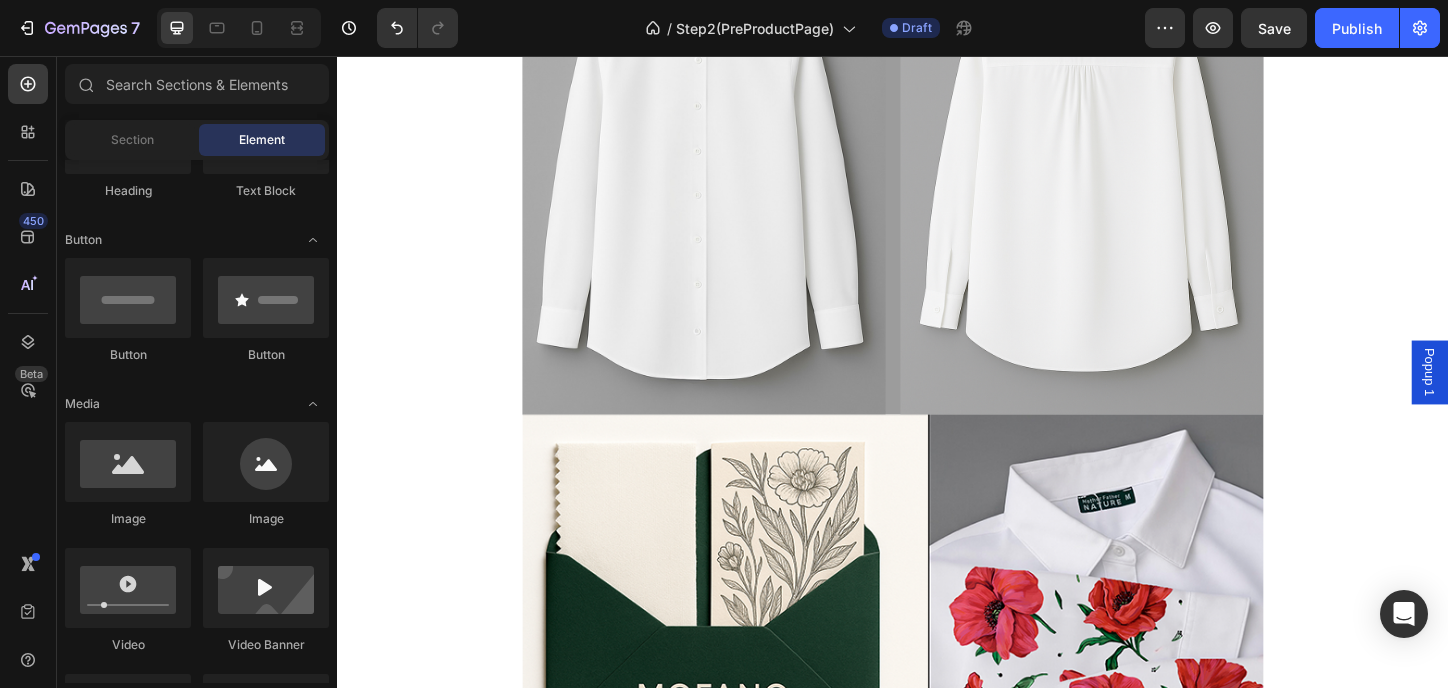 scroll, scrollTop: 2000, scrollLeft: 0, axis: vertical 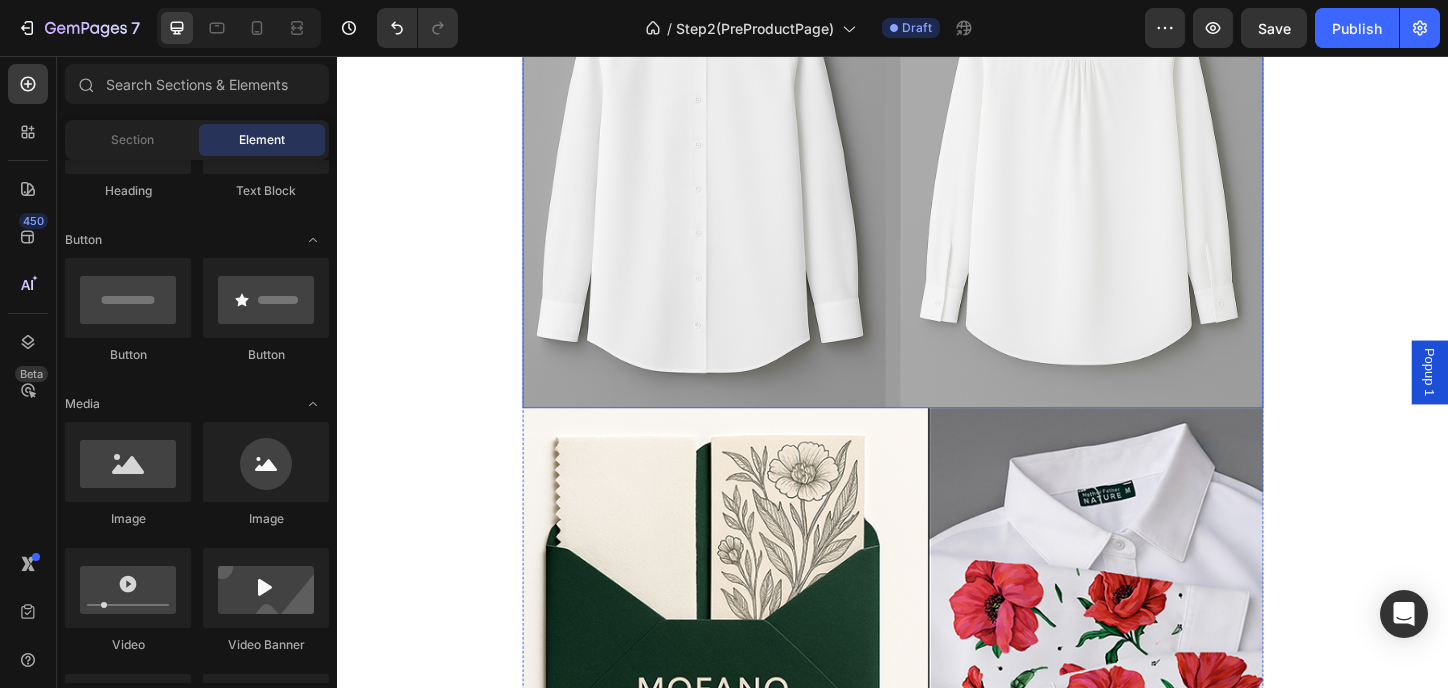 click on "Image Image Row" at bounding box center [937, 174] 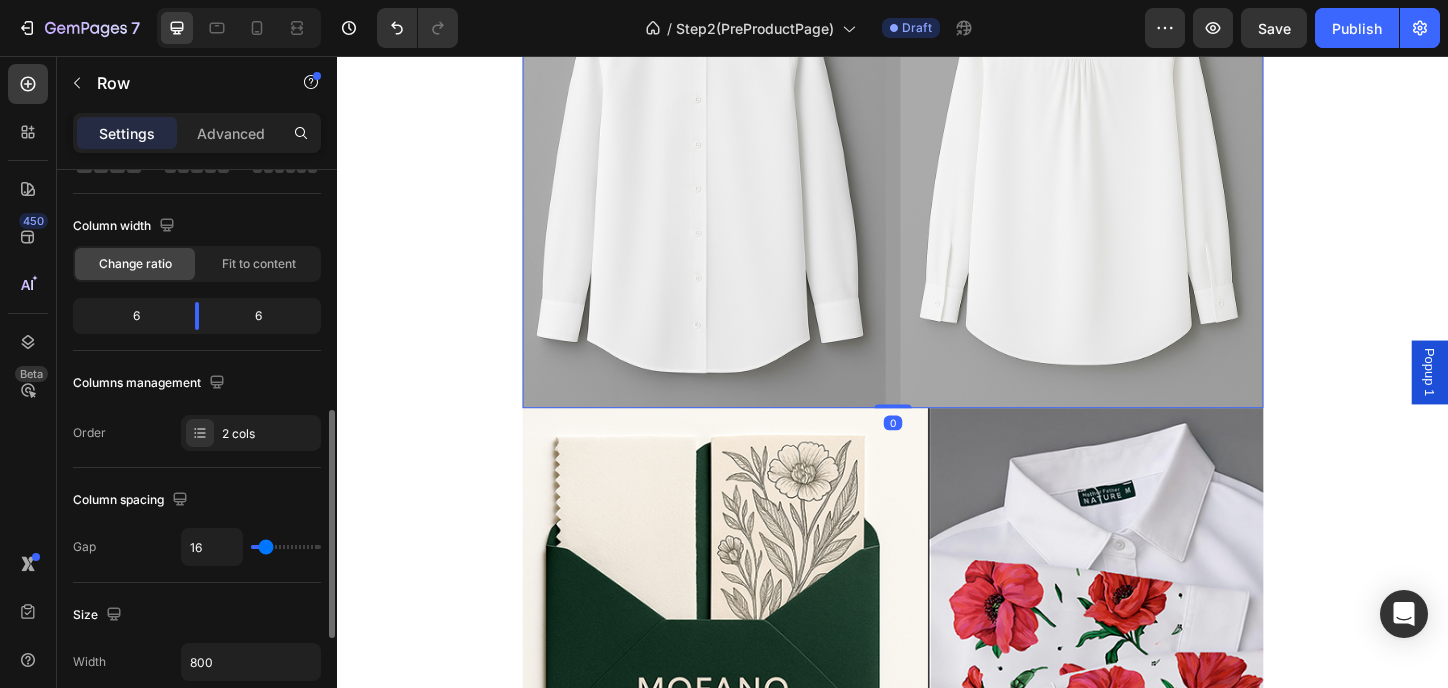 scroll, scrollTop: 267, scrollLeft: 0, axis: vertical 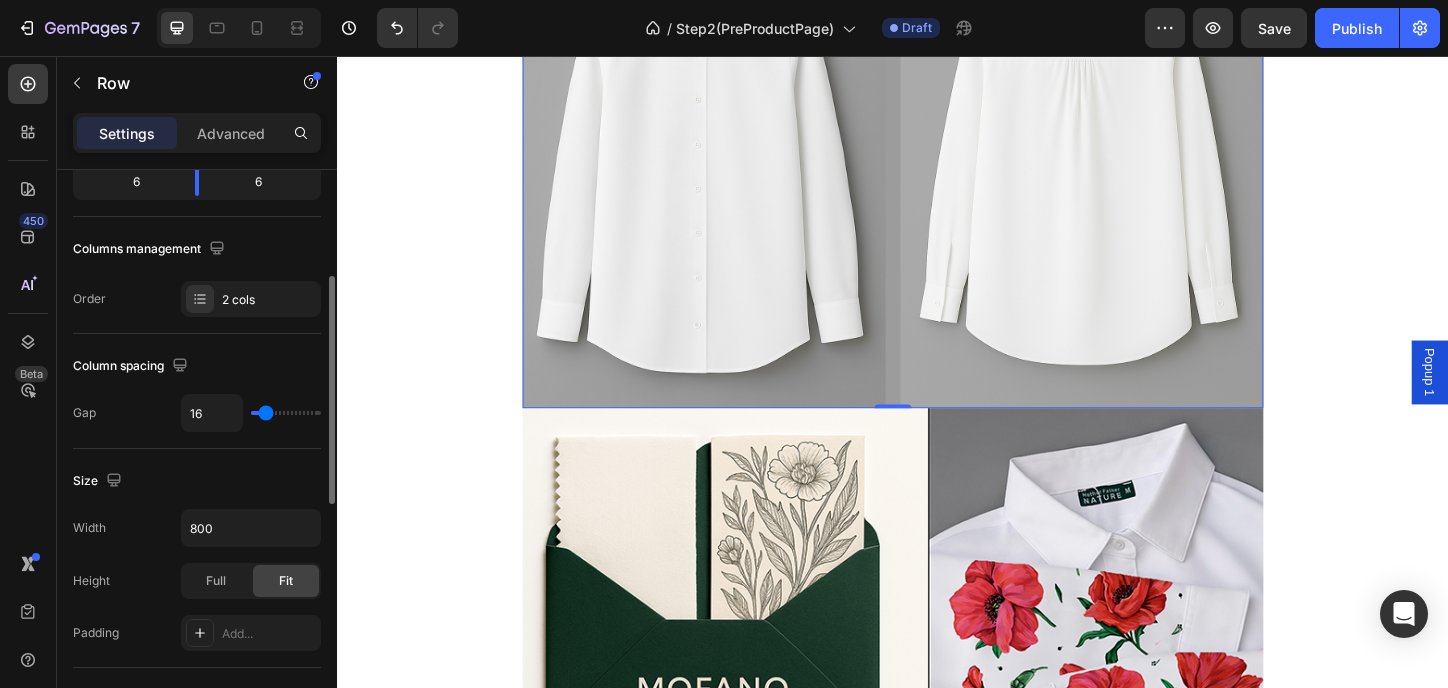 type on "10" 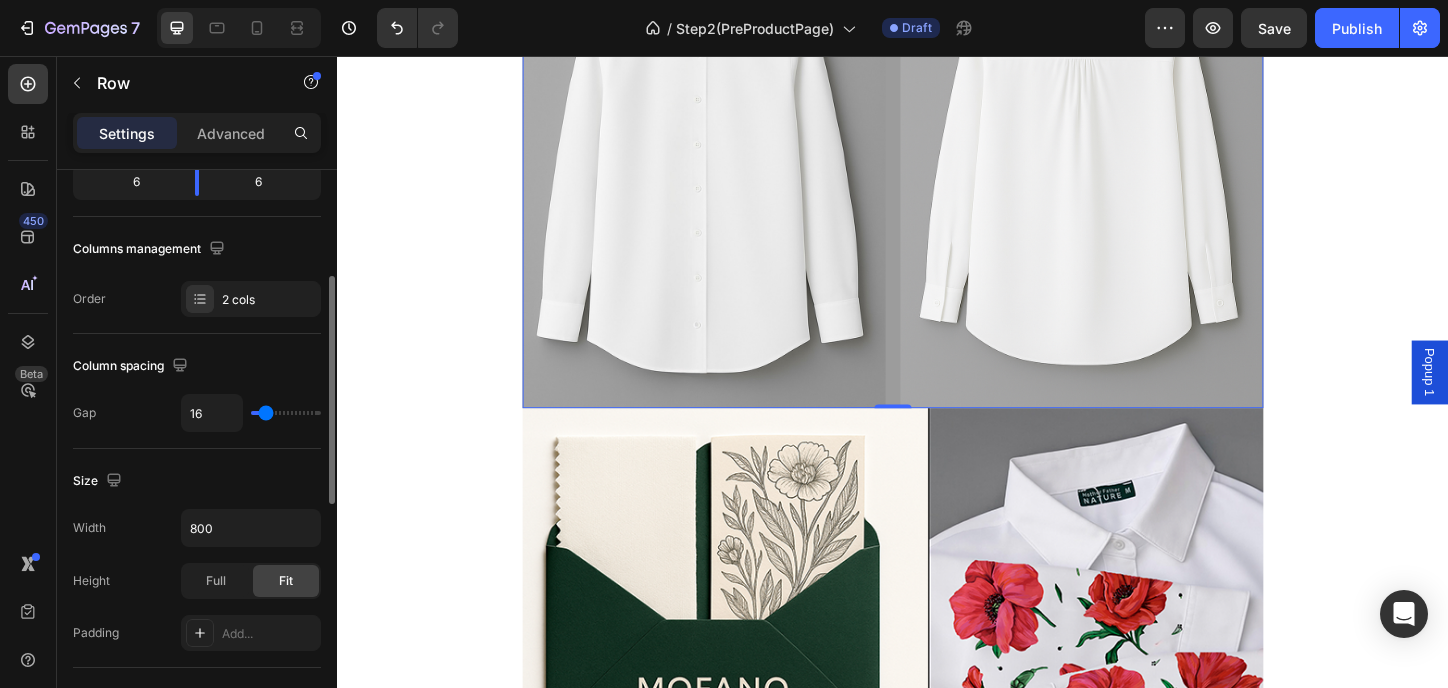 type on "10" 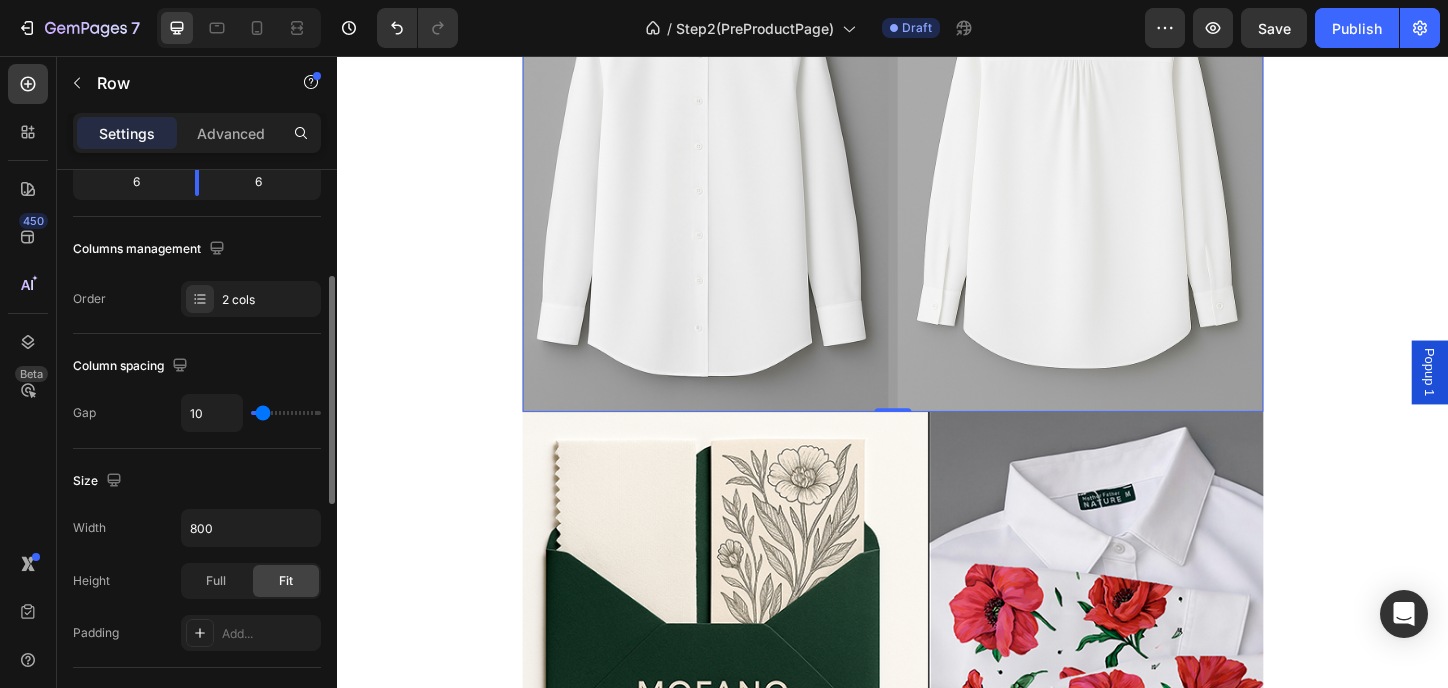 type on "9" 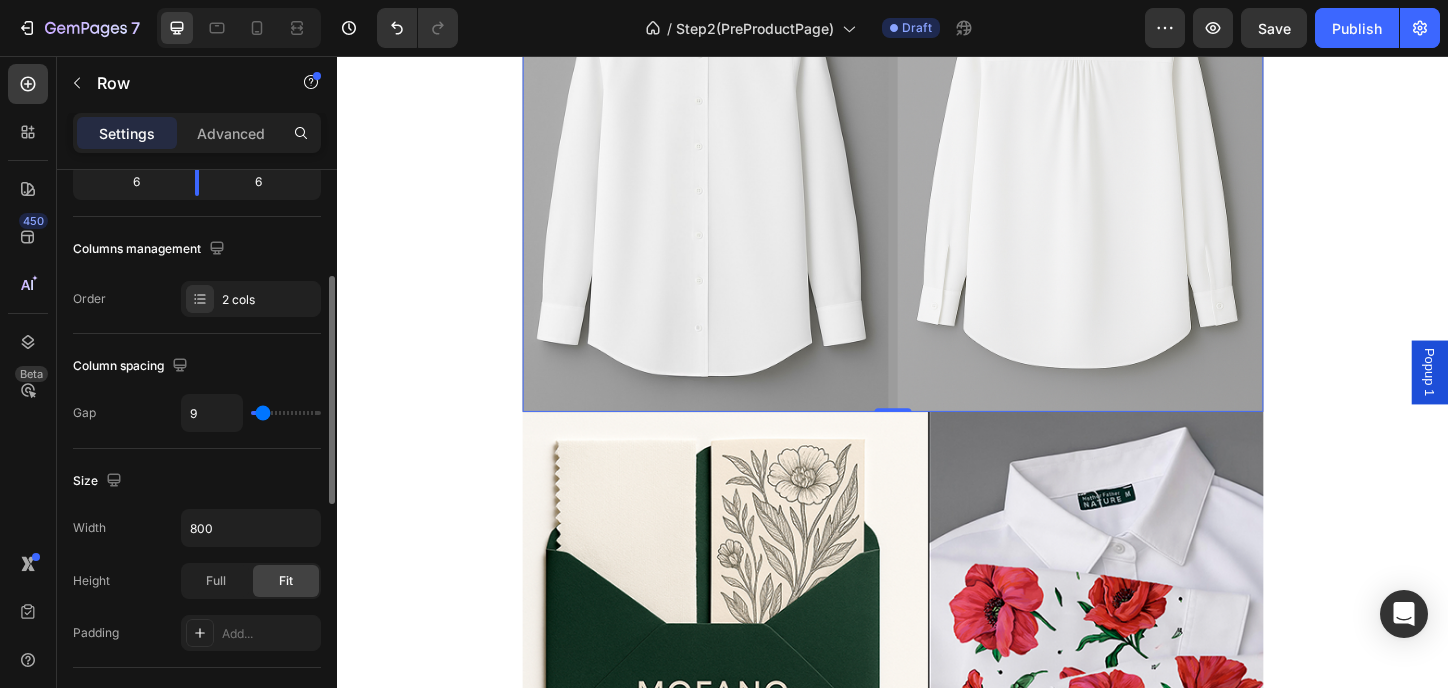 type on "1" 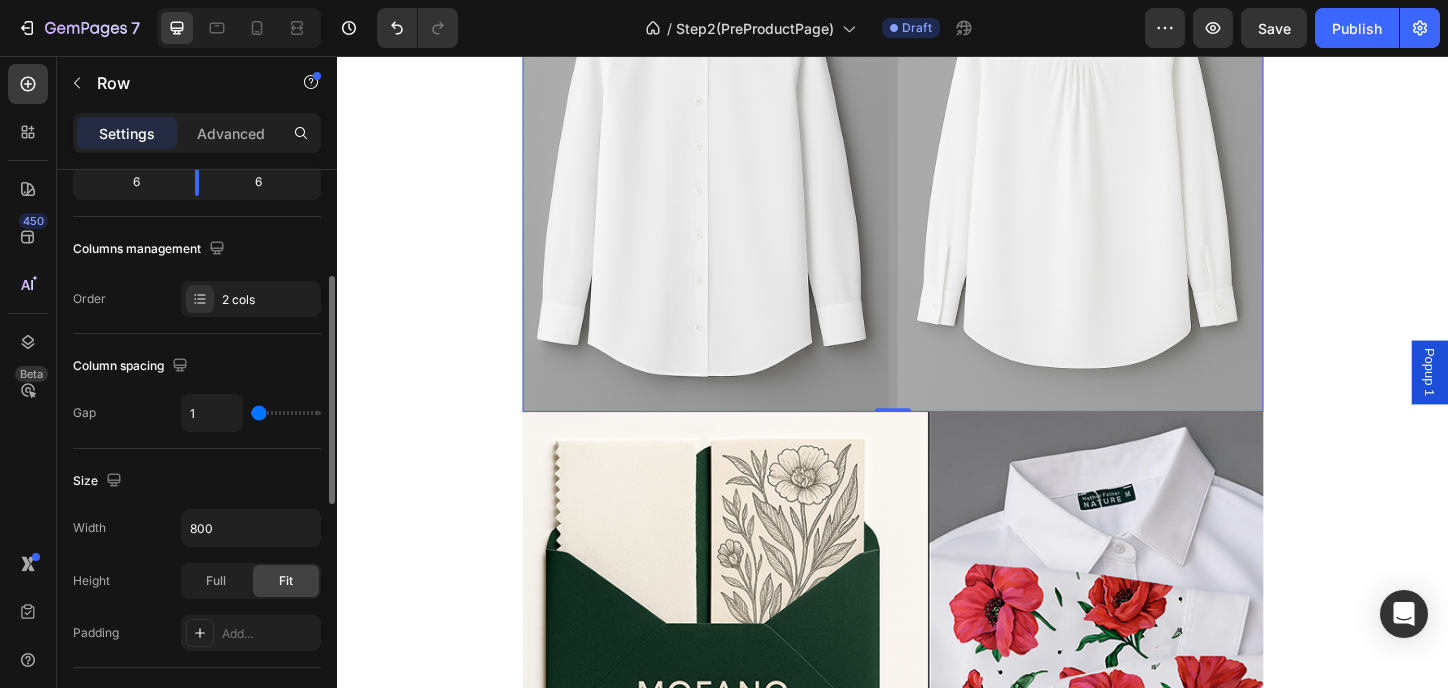 type on "0" 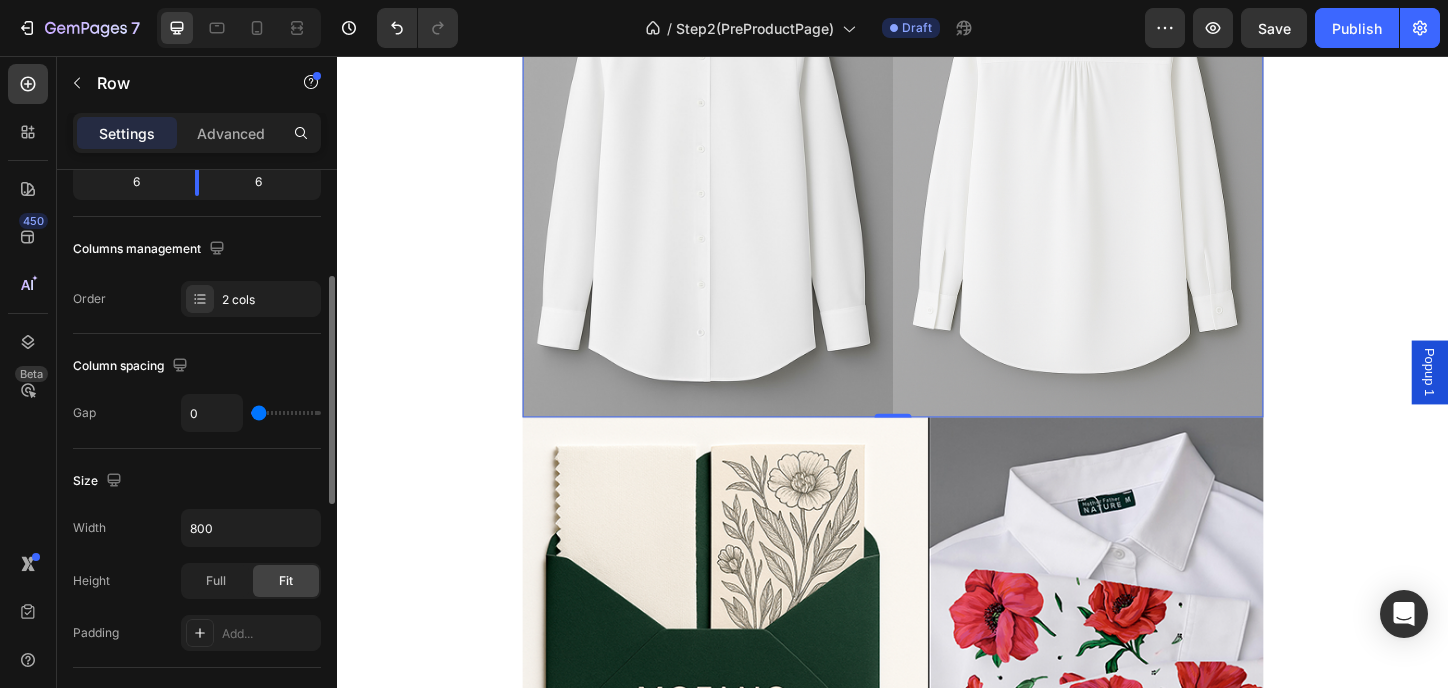 type on "40" 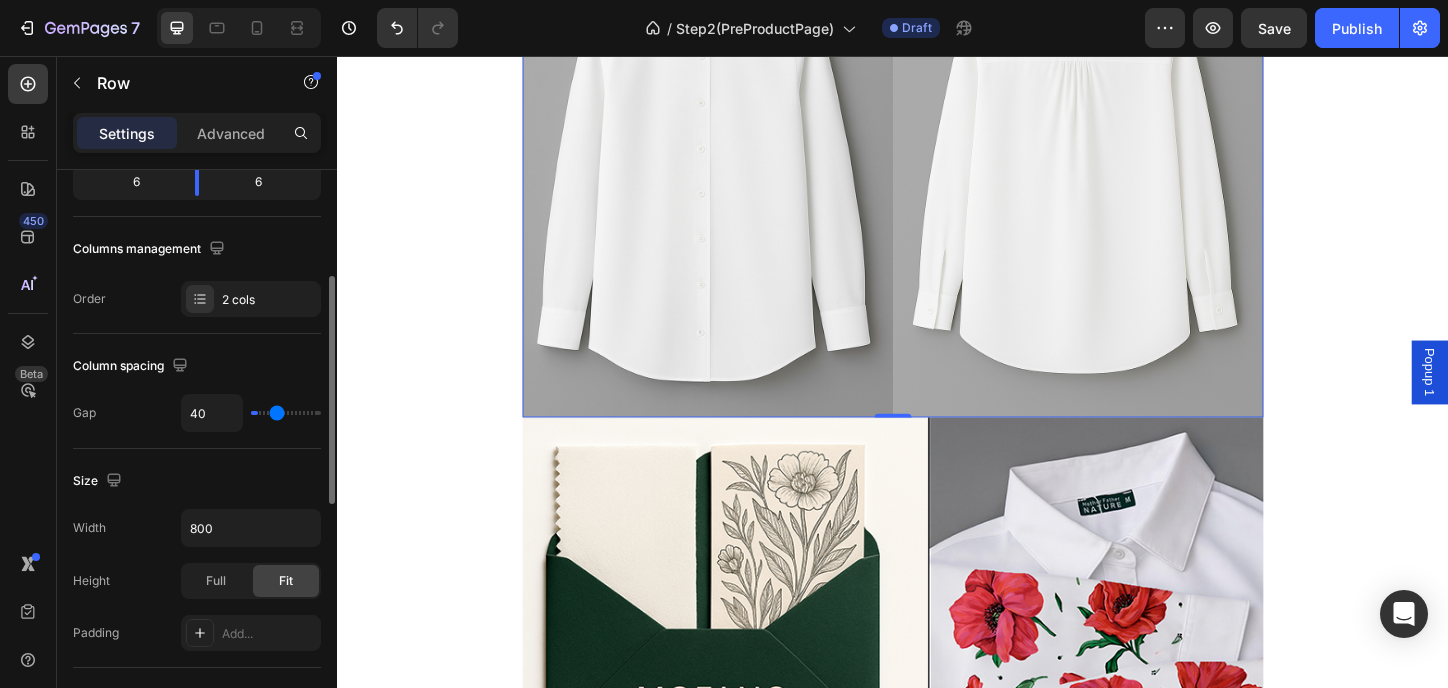 type on "76" 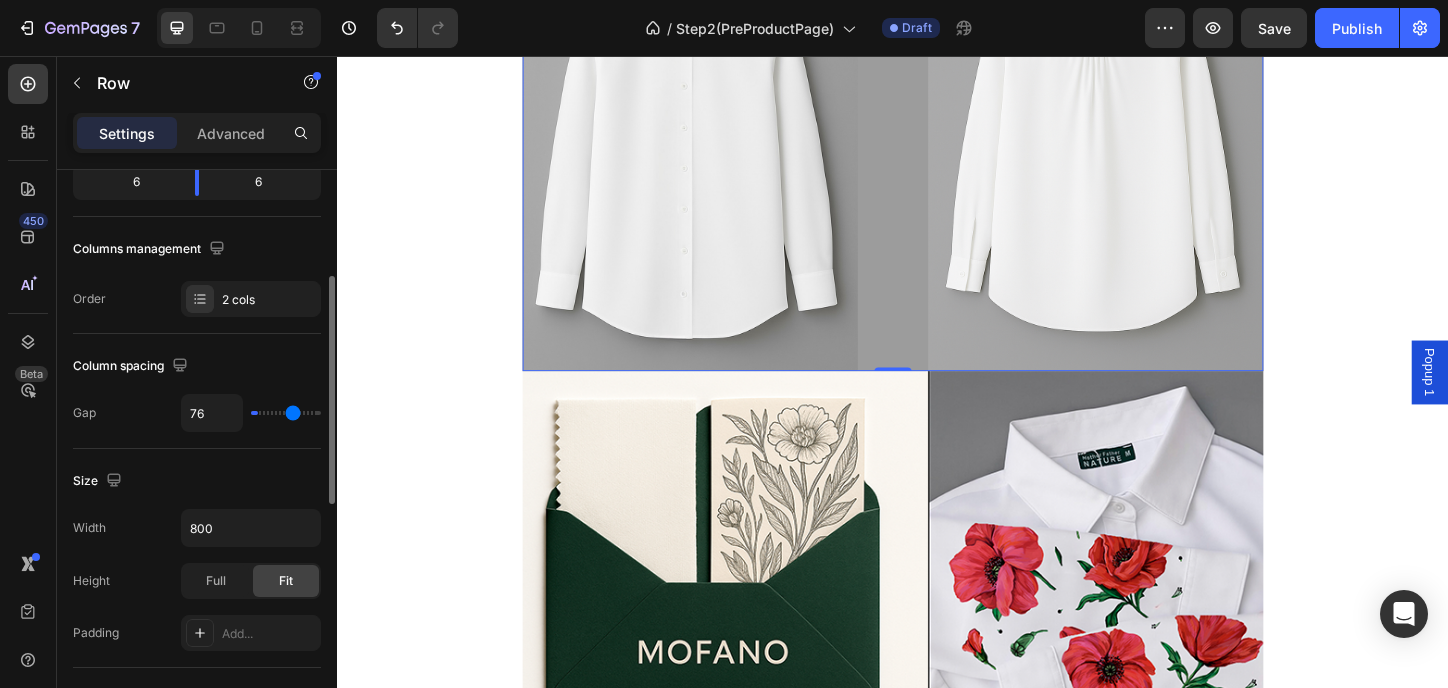 type on "79" 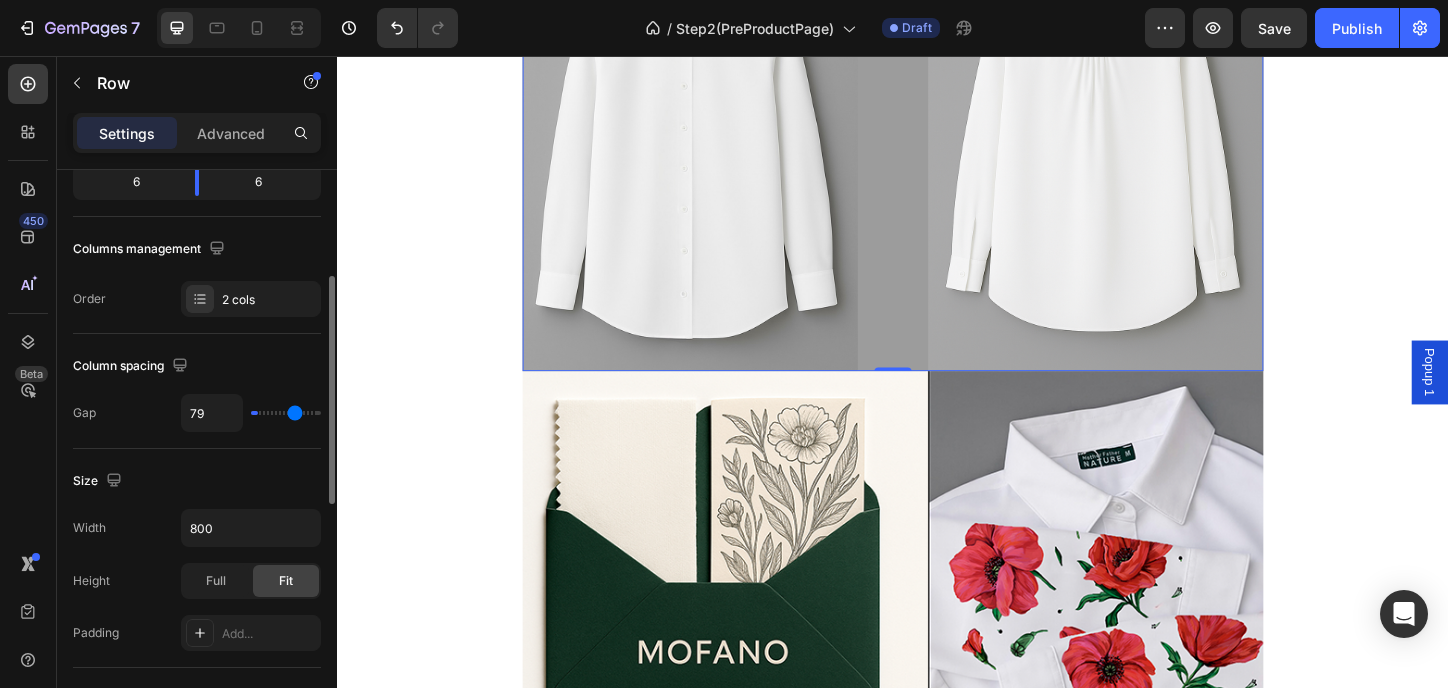 type on "81" 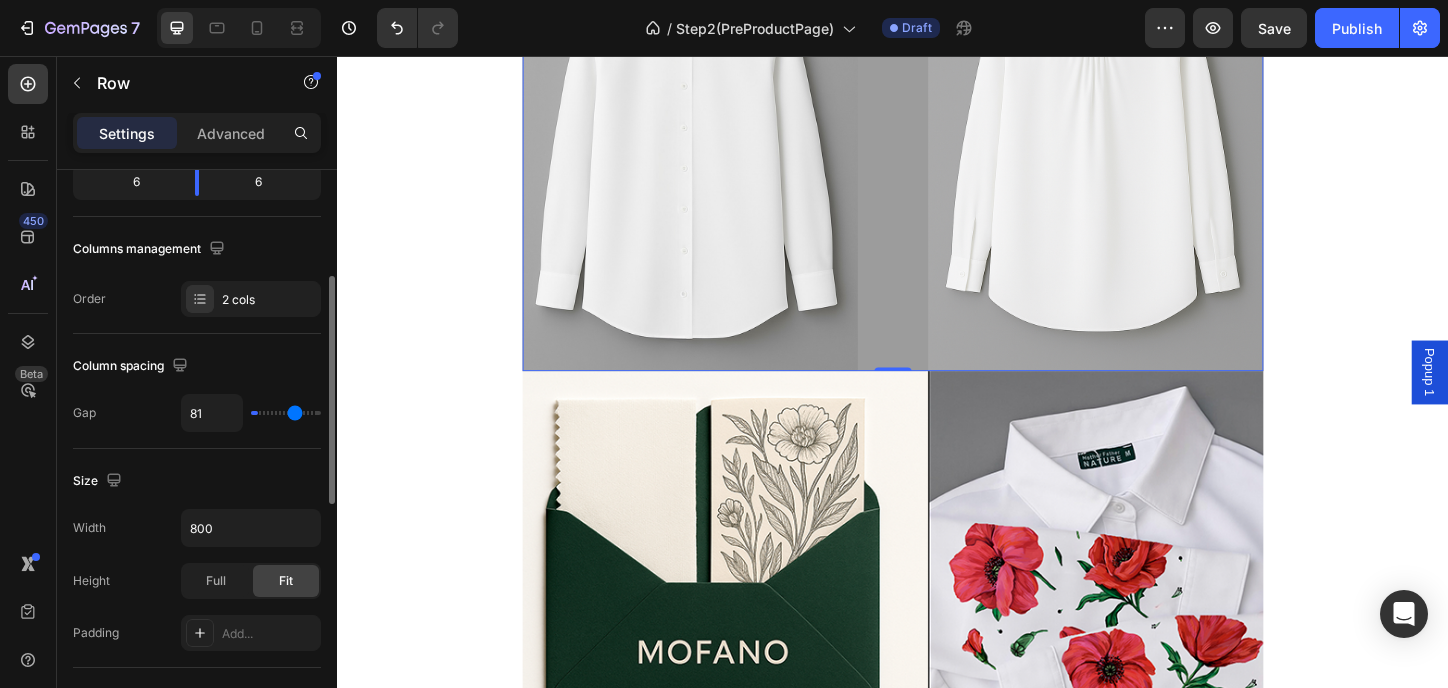 type on "90" 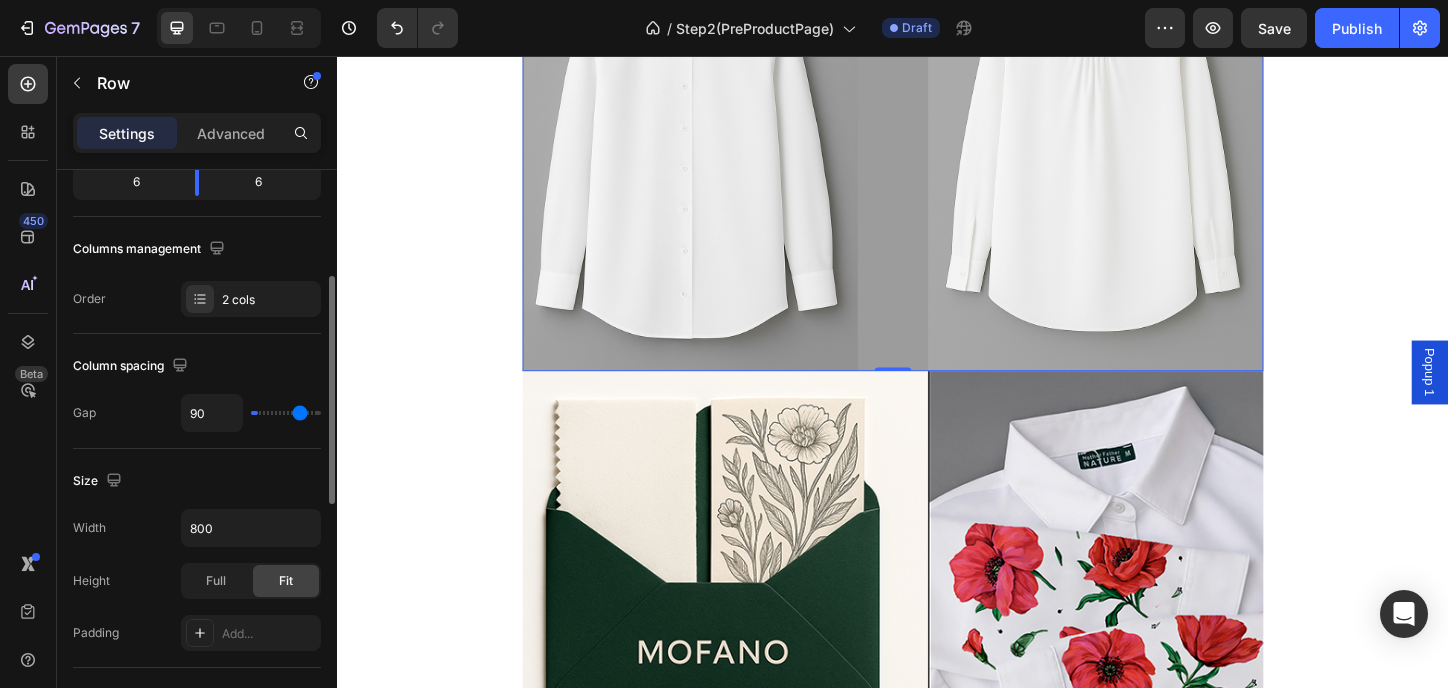 type on "109" 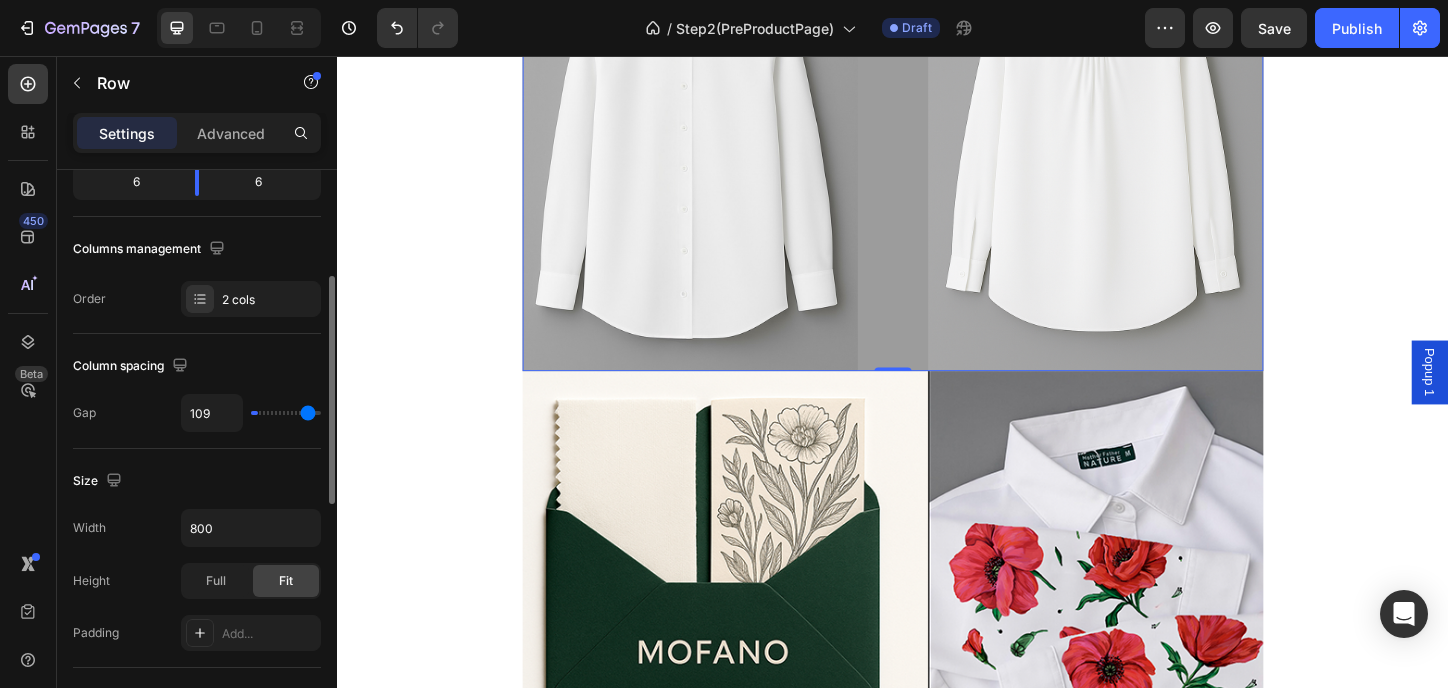 type on "120" 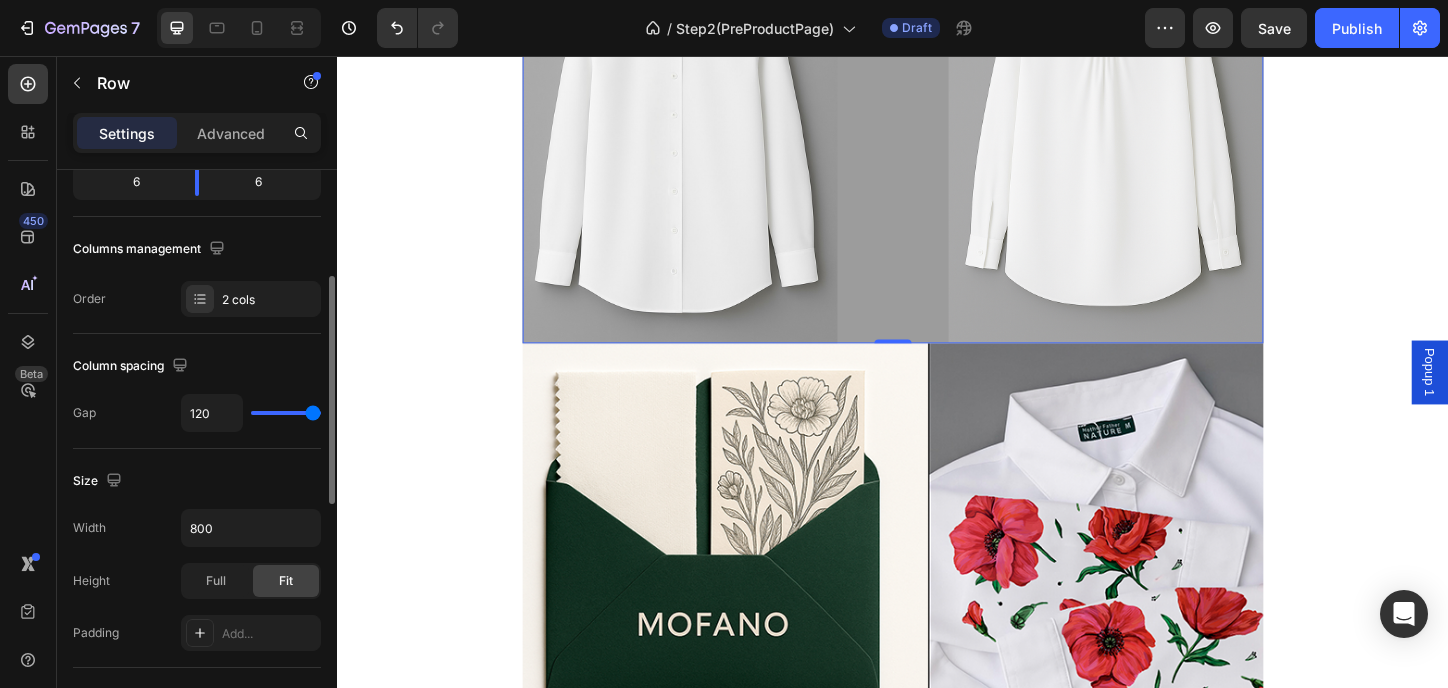 type on "73" 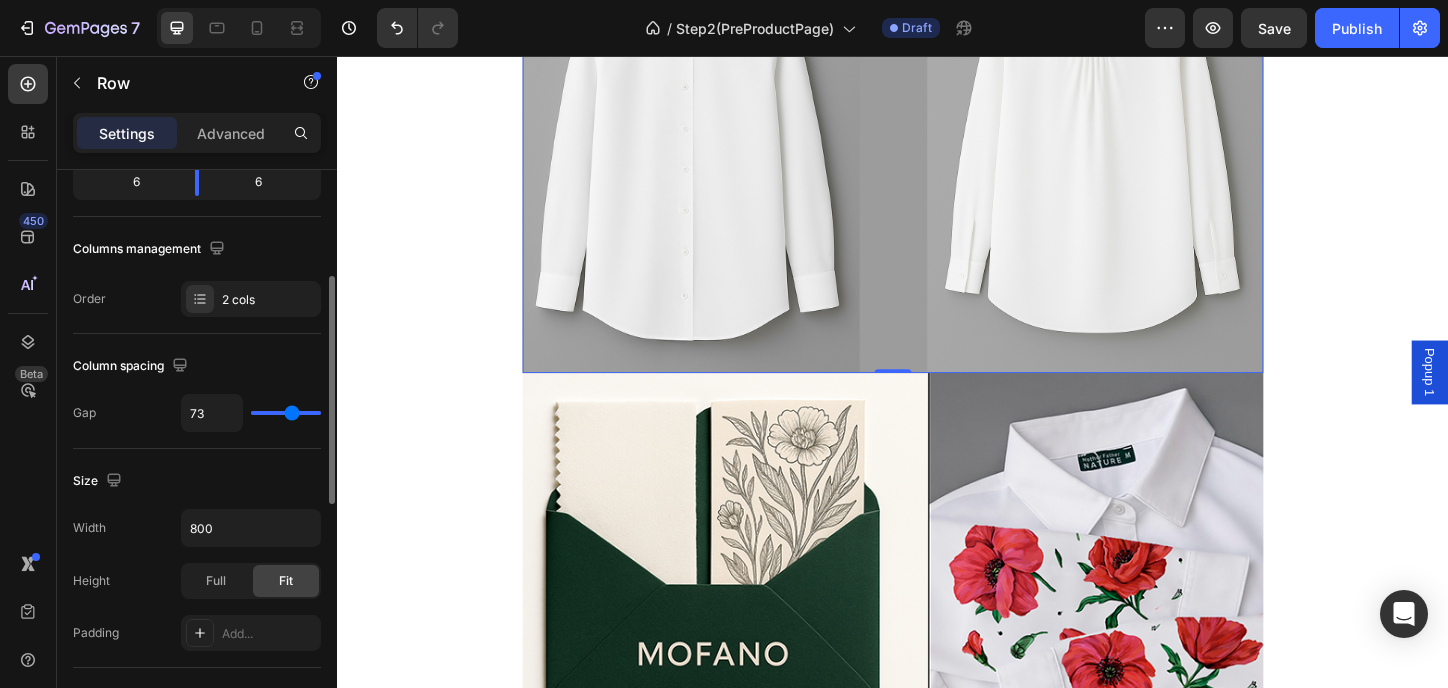 type on "52" 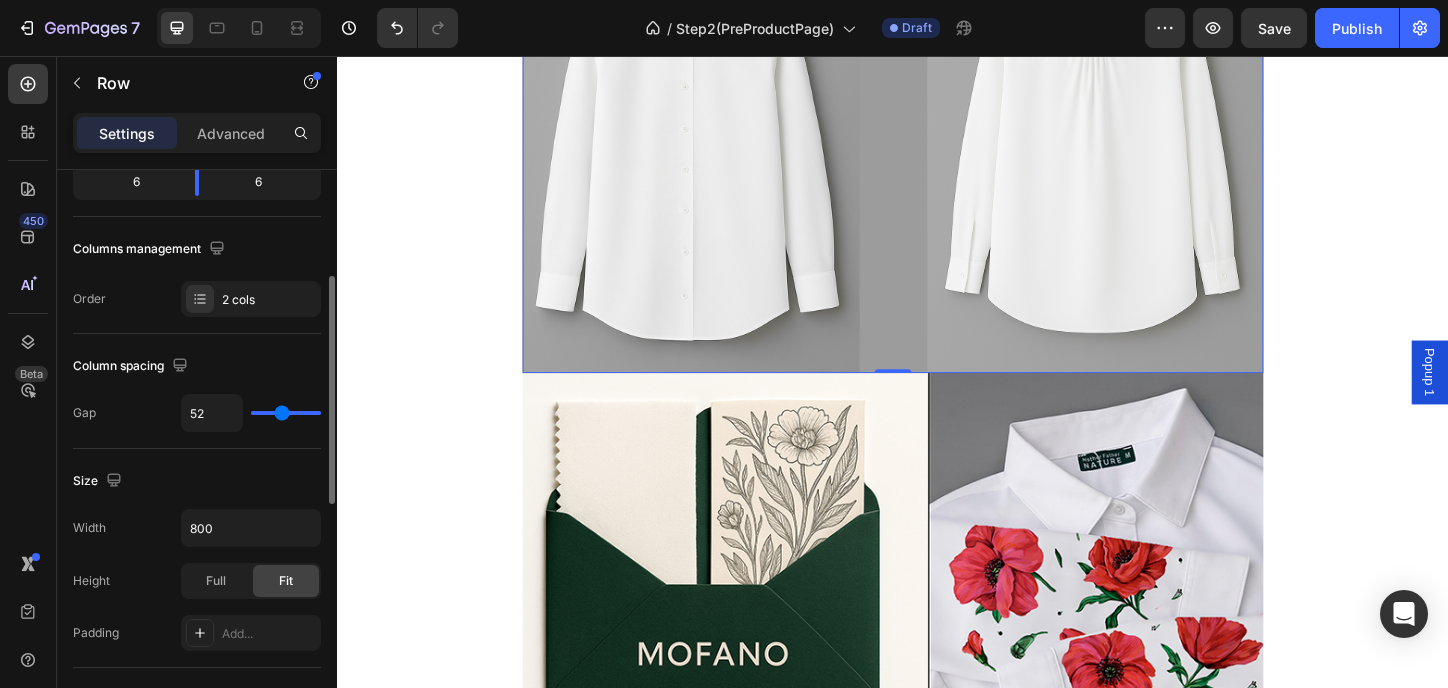 type on "27" 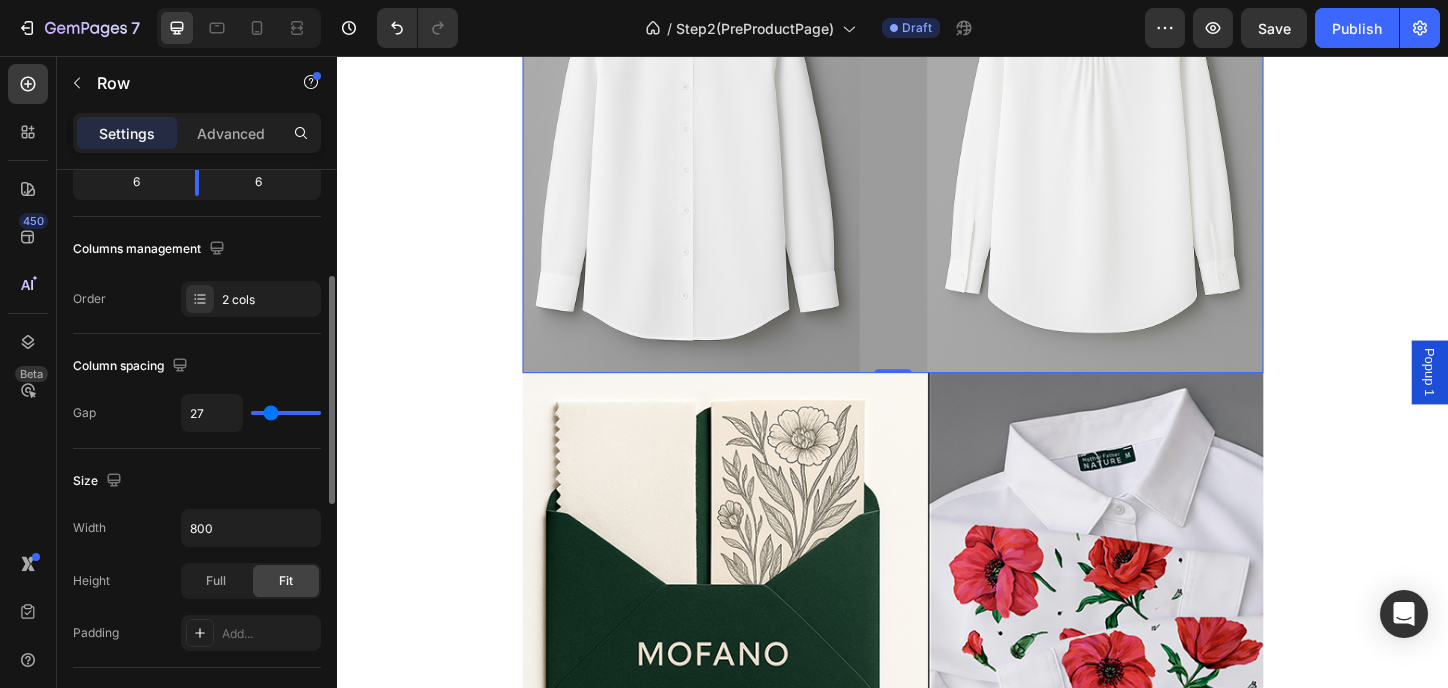 type on "14" 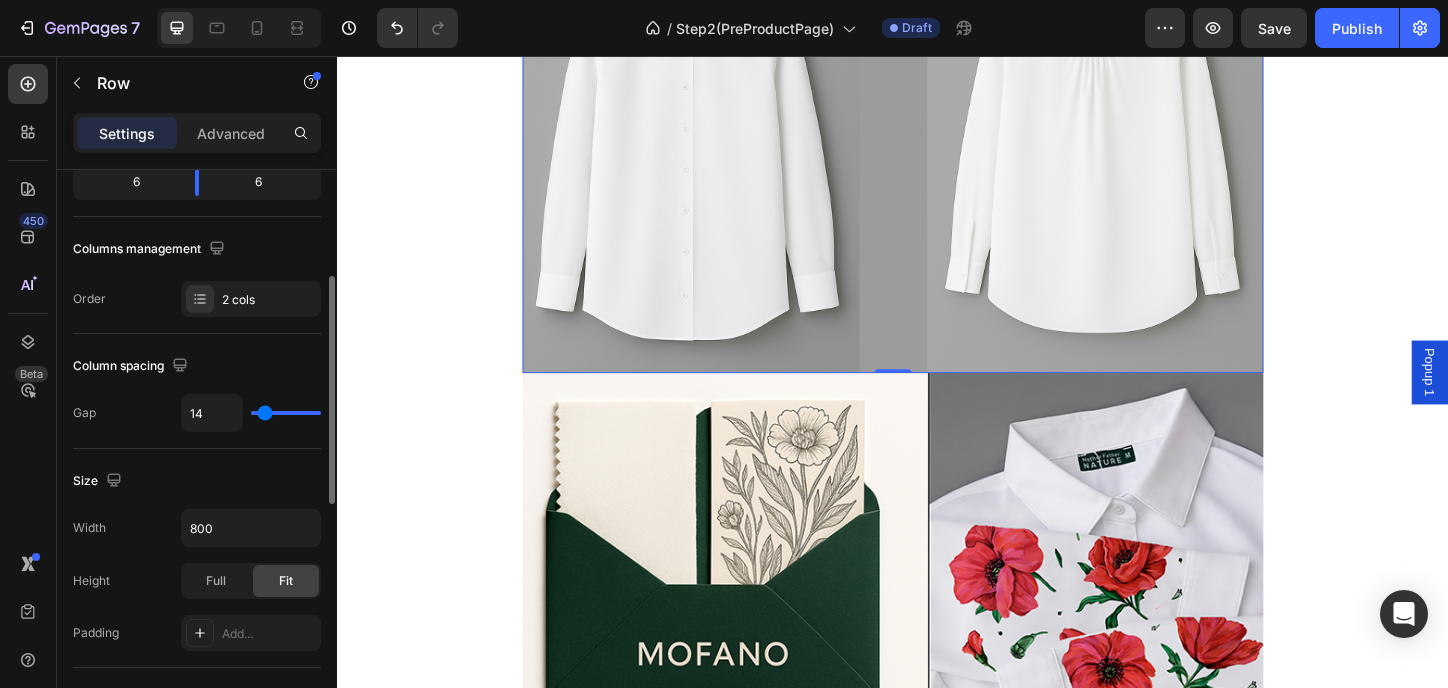 type on "2" 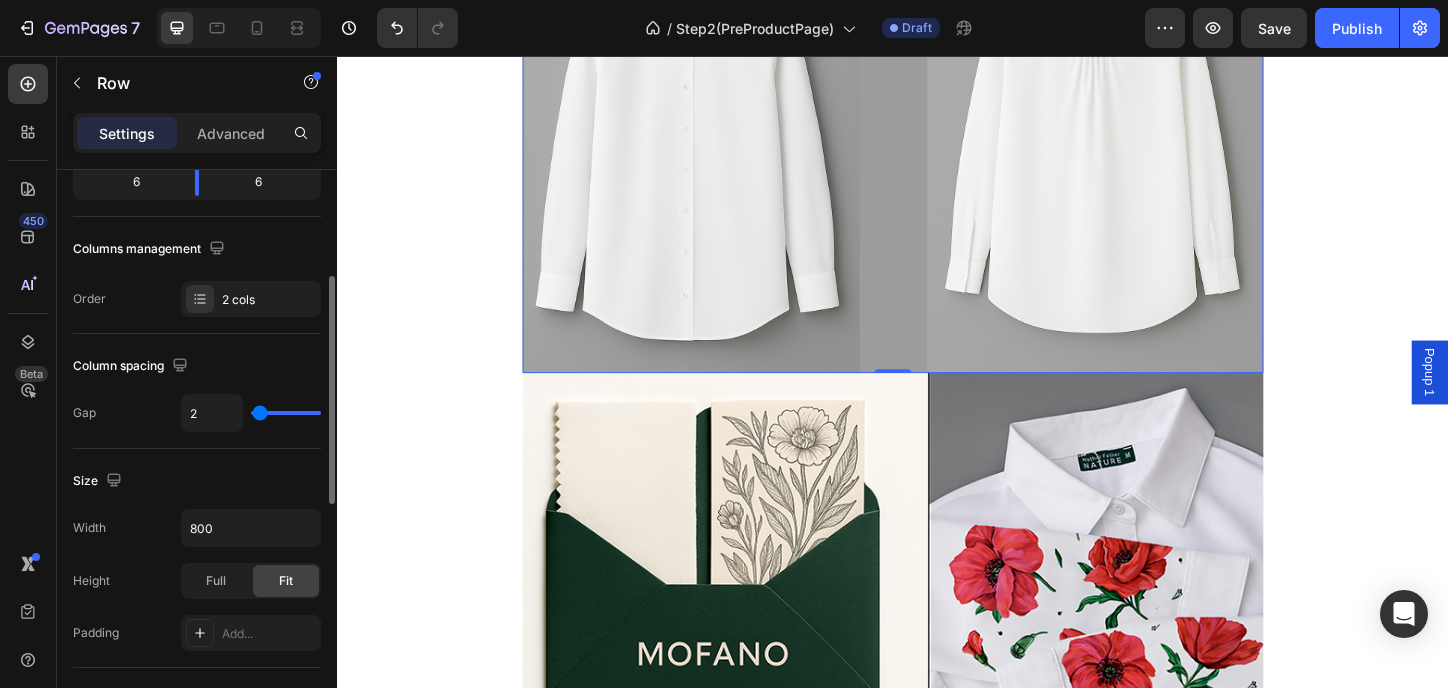 type on "0" 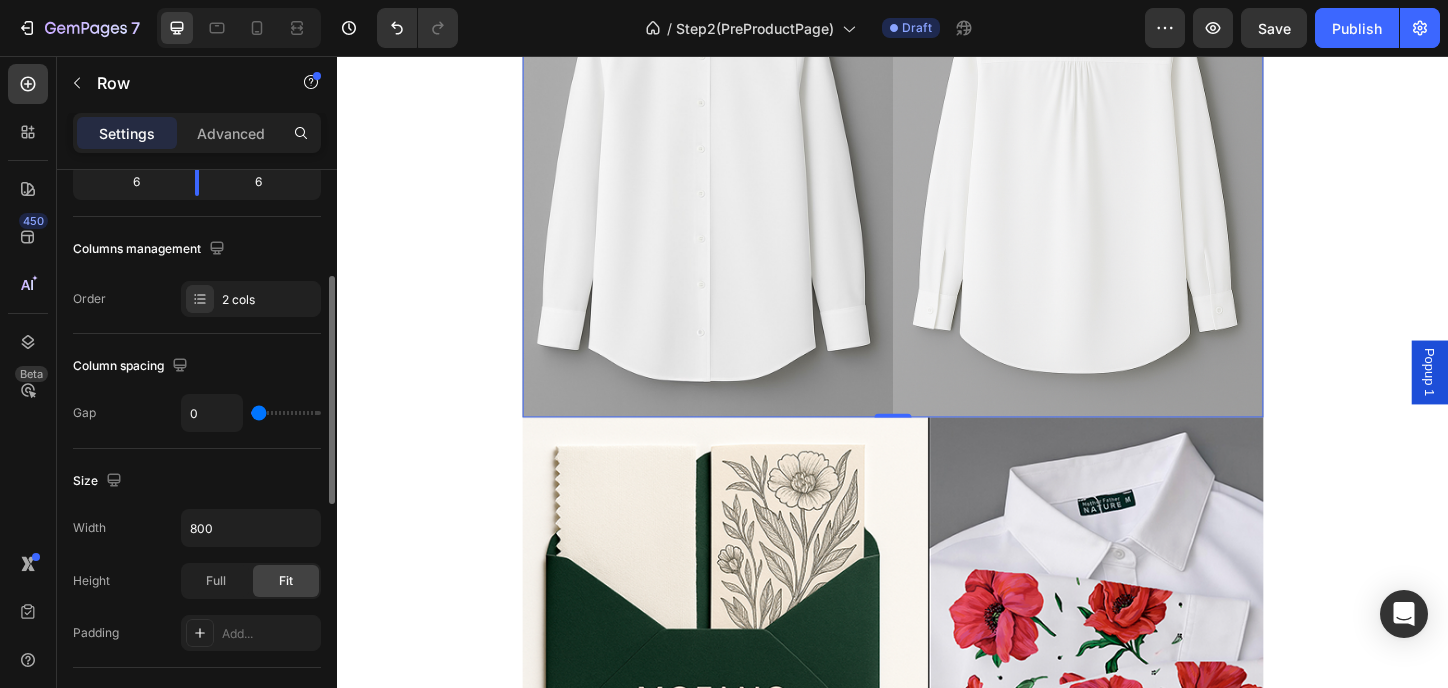 drag, startPoint x: 263, startPoint y: 416, endPoint x: 222, endPoint y: 406, distance: 42.201897 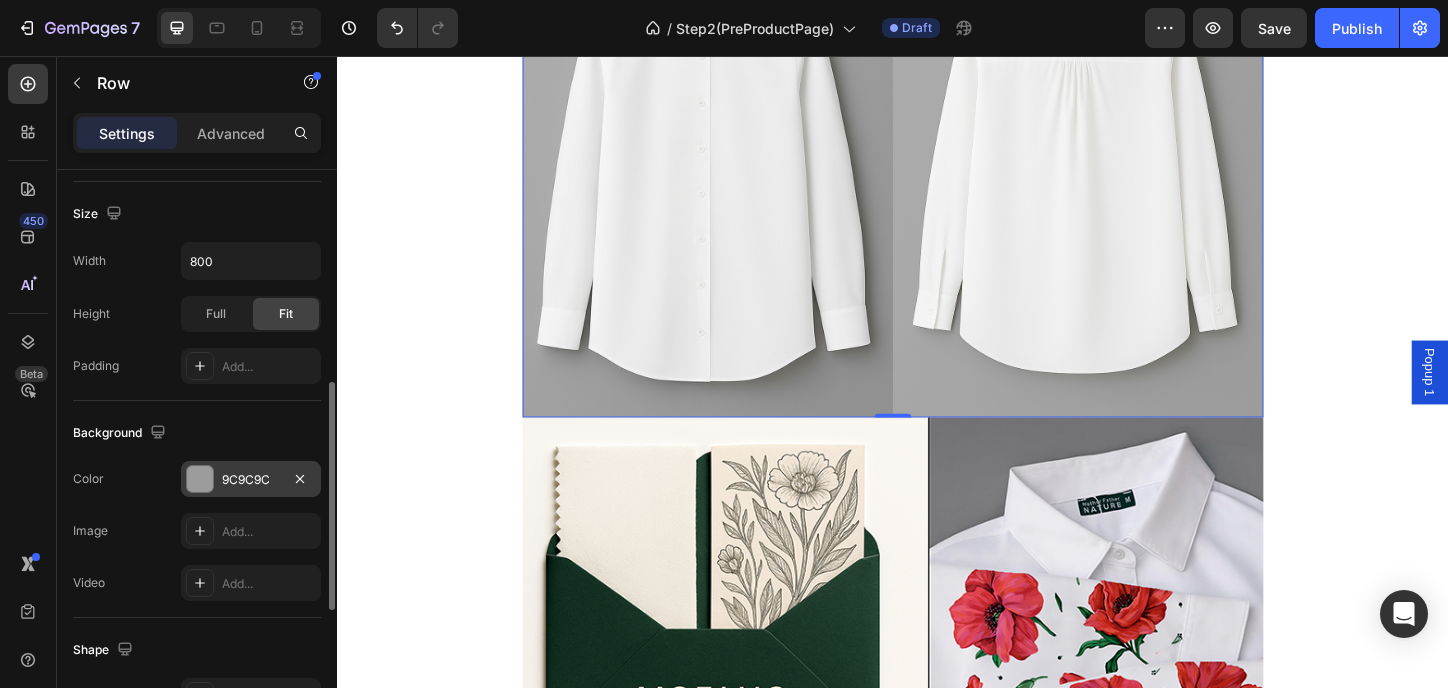 click 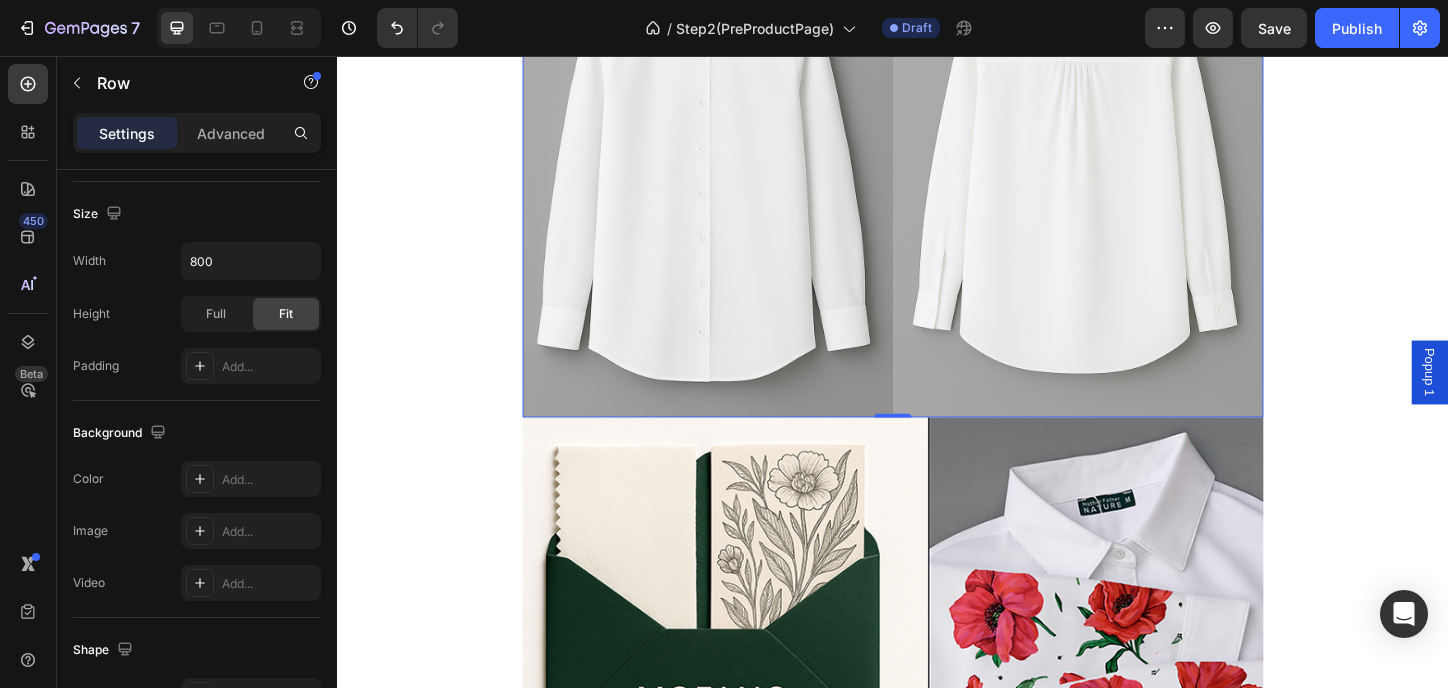 click on "How we’ll create your shirt together. Heading Image We’ll send you an envelope with soft fabric pieces and gentle art designs. Heading Row Pick the fabric and design that speaks to you — each has a number. Heading Image Row Image Once you’ve chosen, follow the link inside — pick your size and design number to order. Heading Row We’ll make your Mofana shirt and send it to you with love  Heading Image Row You’ll also find a short guide inside the envelope to help you choose the right size. Heading About the Shirt Heading Image Image Row   0 Image We’ll send you a magical envelope  before your purchase  — with fabric samples and hand-drawn illustrations inside. Feel the textures, explore the art, and choose the one that speaks to you.  Heading
Icon Row Row A basic oversized white shirt featuring sleeve art by artists  inspired by nature  and the  One  who created it. Heading
Image Image Image Image Image Image
Carousel Heading Heading" at bounding box center [937, -116] 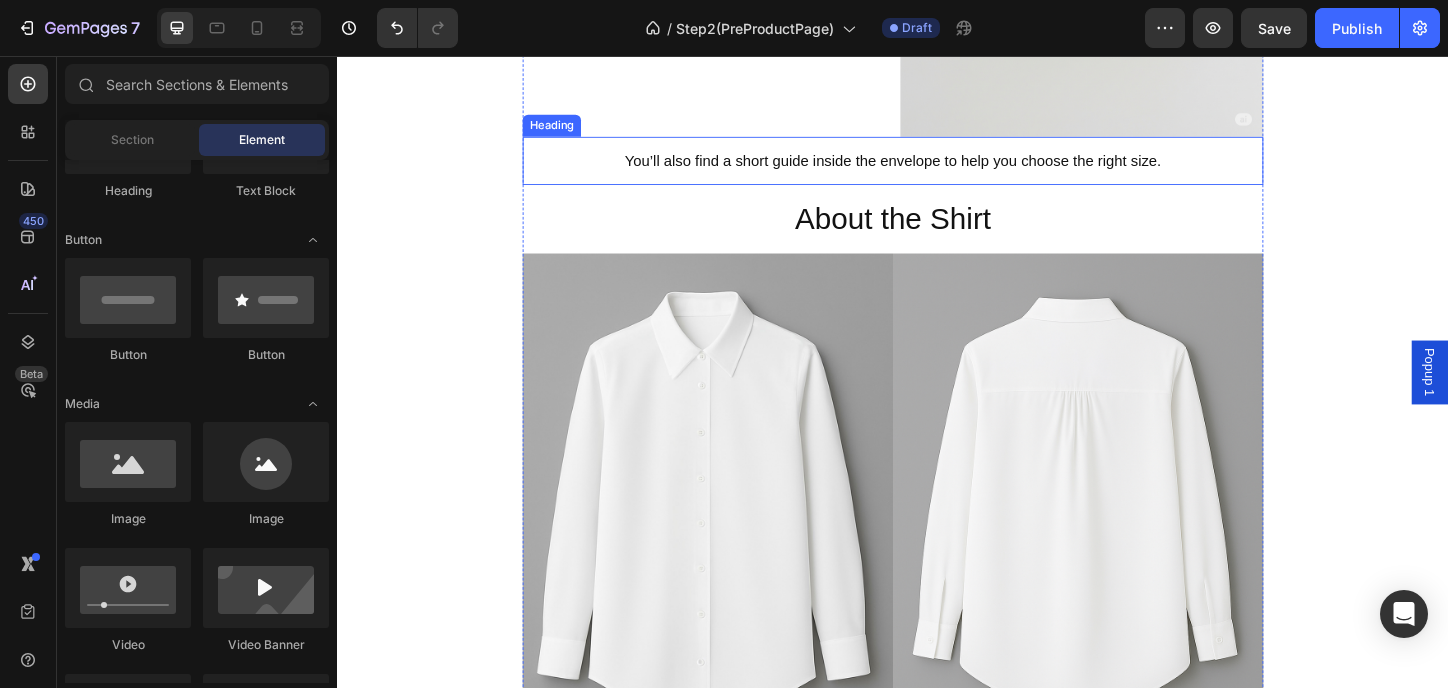 scroll, scrollTop: 1466, scrollLeft: 0, axis: vertical 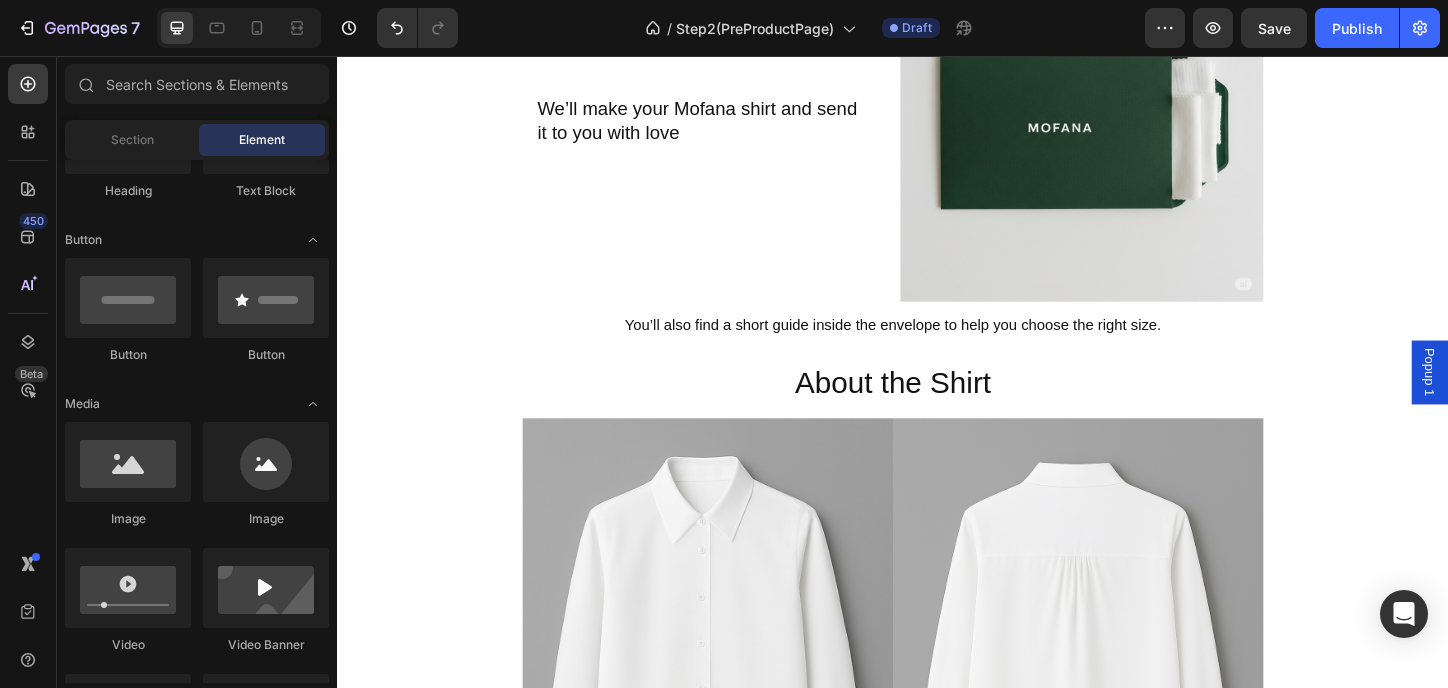 click on "How we’ll create your shirt together. Heading Image We’ll send you an envelope with soft fabric pieces and gentle art designs. Heading Row Pick the fabric and design that speaks to you — each has a number. Heading Image Row Image Once you’ve chosen, follow the link inside — pick your size and design number to order. Heading Row You’ll also find a short guide inside the envelope to help you choose the right size. Heading About the Shirt Heading Image Image Row Image We’ll send you a magical envelope before your purchase — with fabric samples and hand-drawn illustrations inside. Feel the textures, explore the art, and choose the one that speaks to you. Heading Icon Row Row A basic oversized white shirt featuring sleeve art by artists inspired by nature and the One who created it. Heading Image Image Image Image Image Image Carousel Heading Each design tells a story" at bounding box center (937, 418) 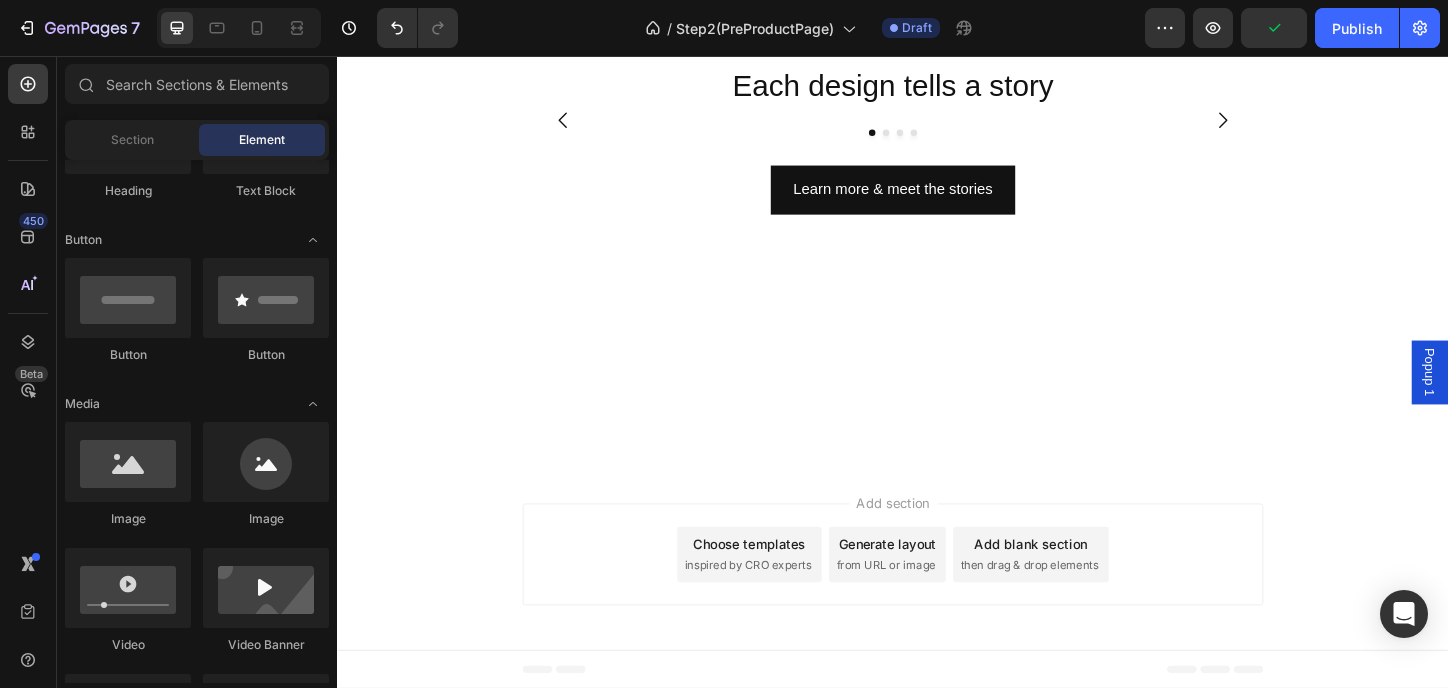 scroll, scrollTop: 3200, scrollLeft: 0, axis: vertical 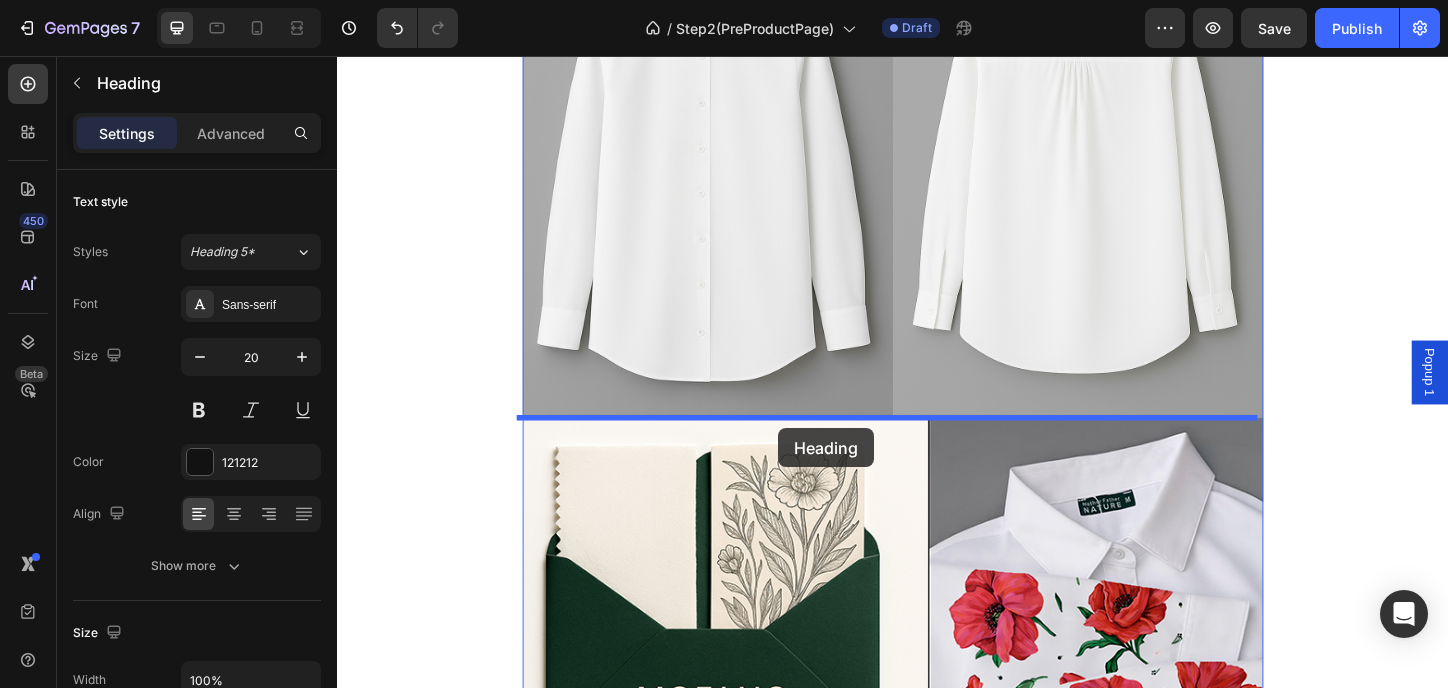 drag, startPoint x: 562, startPoint y: 412, endPoint x: 813, endPoint y: 458, distance: 255.18033 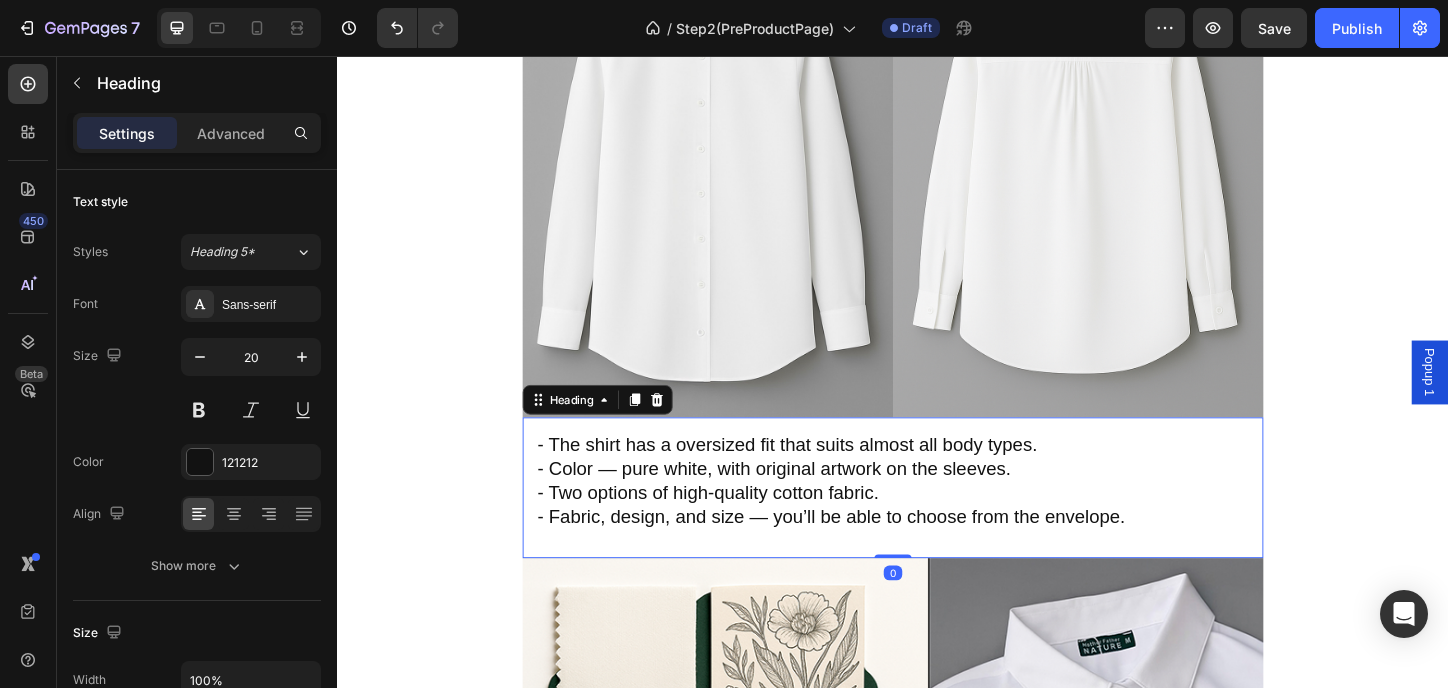 click on "- The shirt has a oversized fit that suits almost all body types. - Color — pure white, with original artwork on the sleeves. - Two options of high-quality cotton fabric. - Fabric, design, and size — you’ll be able to choose from the envelope." at bounding box center (937, 522) 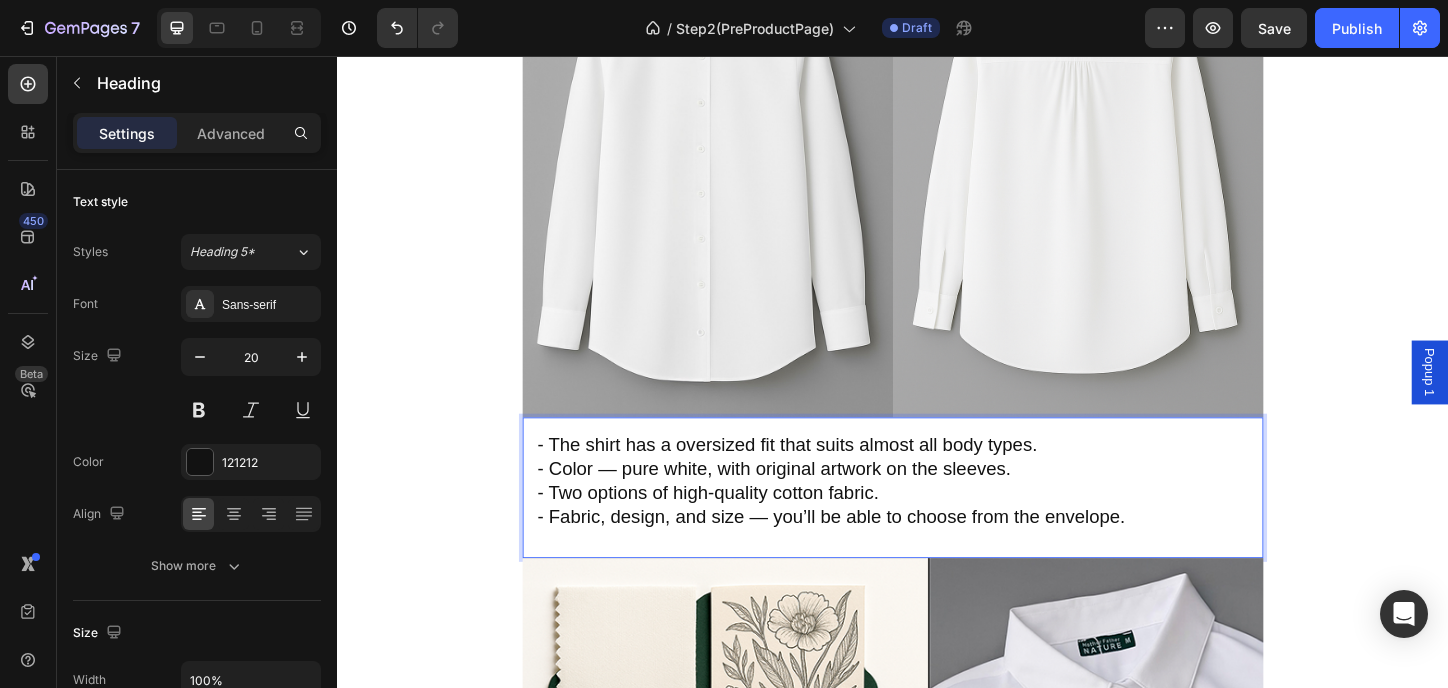 scroll, scrollTop: 1866, scrollLeft: 0, axis: vertical 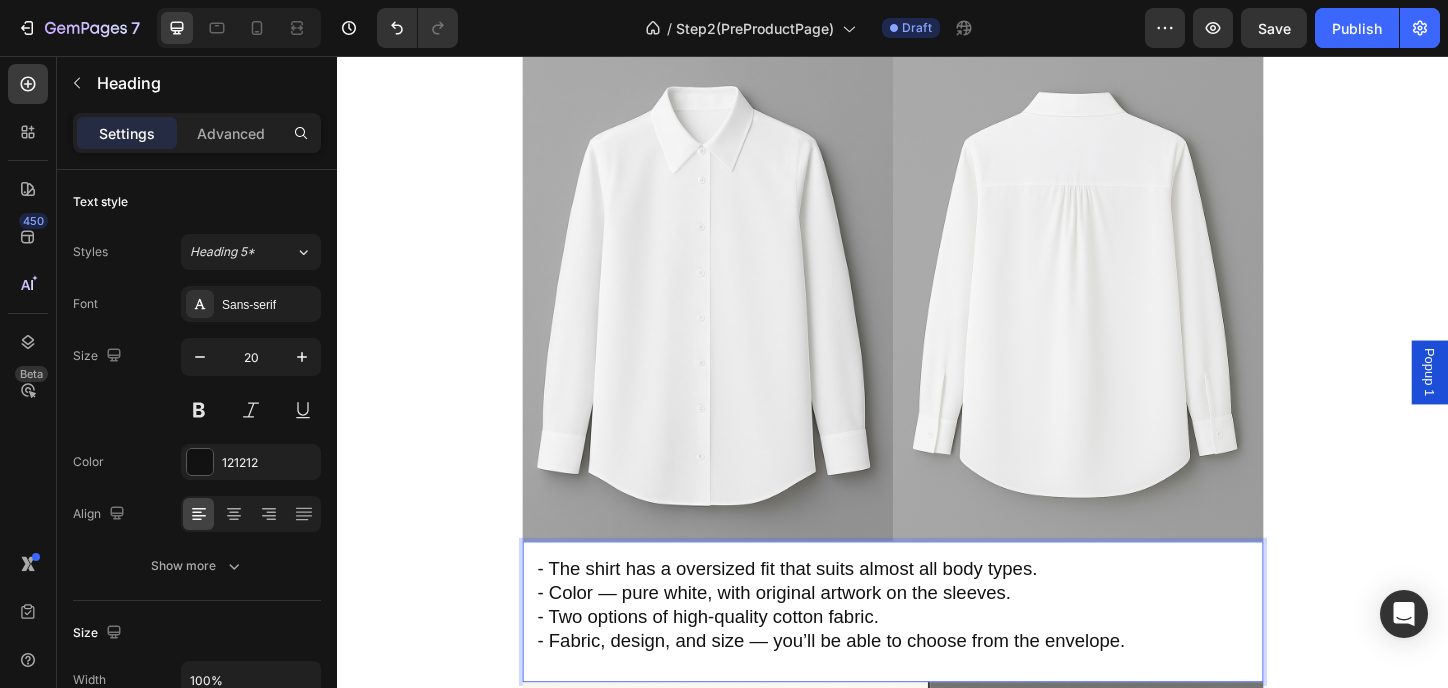 click on "How we’ll create your shirt together. Heading Image We’ll send you an envelope with soft fabric pieces and gentle art designs. Heading Row Pick the fabric and design that speaks to you — each has a number. Heading Image Row Image Once you’ve chosen, follow the link inside — pick your size and design number to order. Heading Row We’ll make your Mofana shirt and send it to you with love Heading Image Row Image - The shirt has a oversized fit that suits almost all body types. - Color — pure white, with original artwork on the sleeves. - Two options of high-quality cotton fabric. - Fabric, design, and size — you’ll be able to choose from the envelope. Heading 0 Image We’ll send you a magical envelope before your purchase — with fabric samples and hand-drawn illustrations inside. Feel the textures, explore the art, and choose the one that speaks to you. Row" at bounding box center [937, 18] 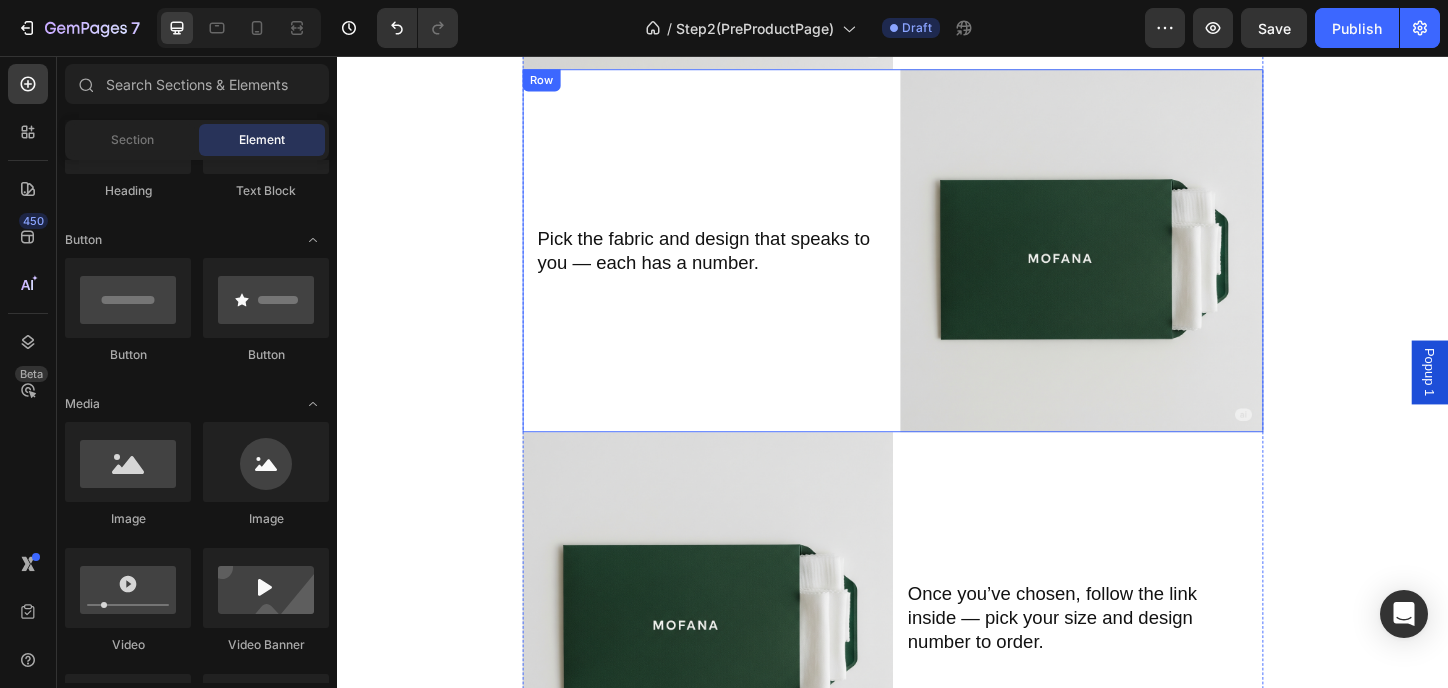 scroll, scrollTop: 266, scrollLeft: 0, axis: vertical 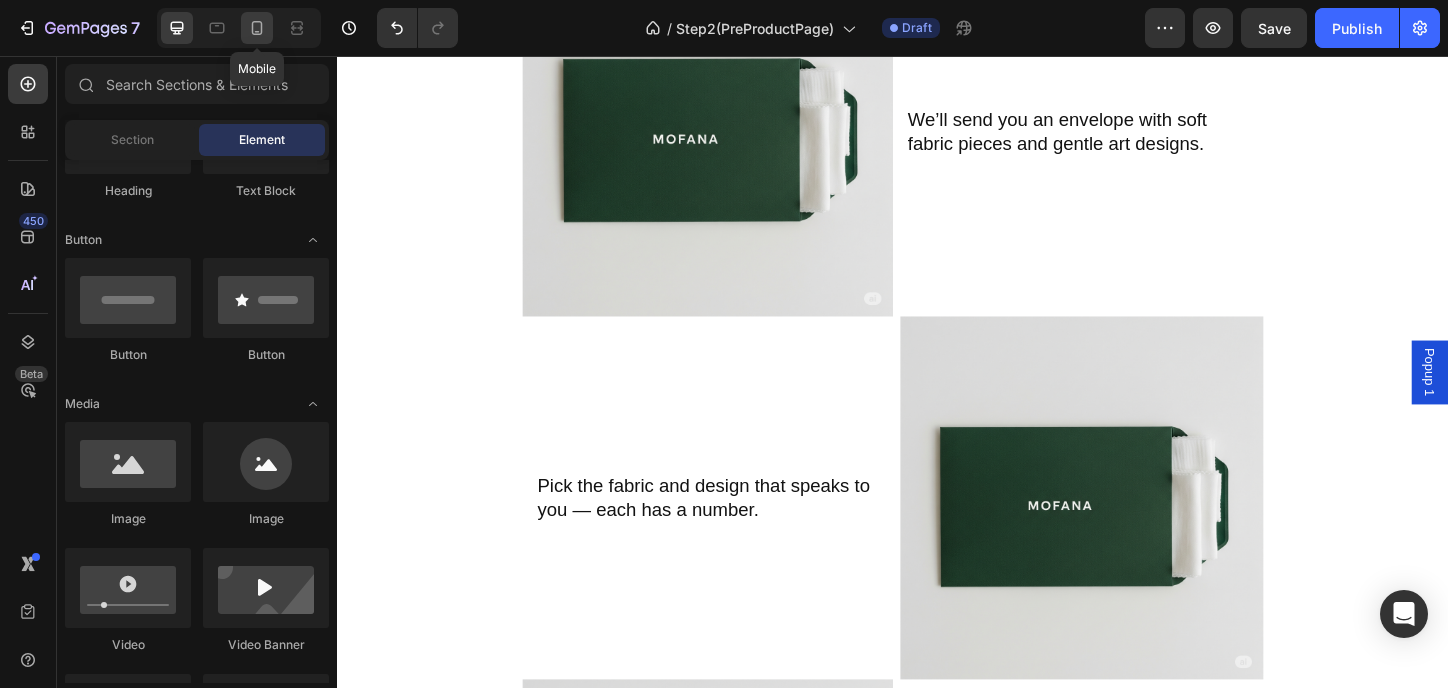 click 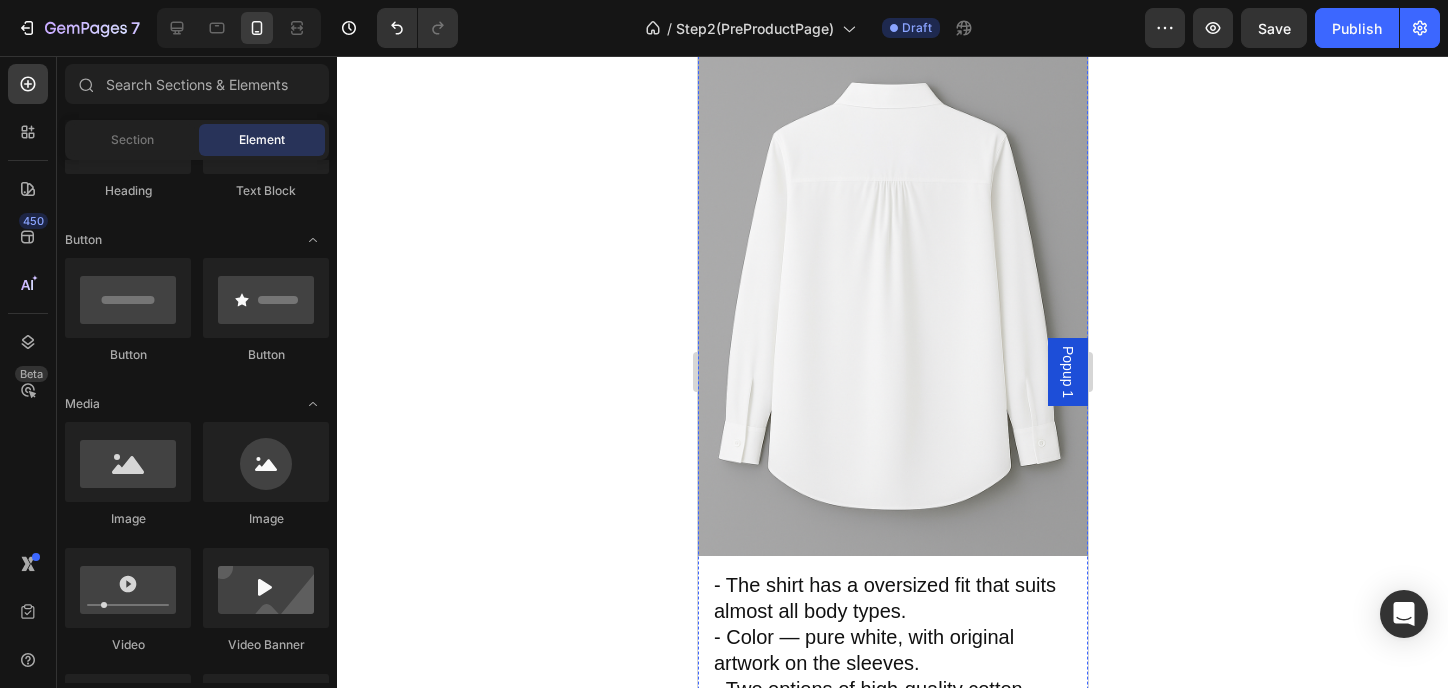 scroll, scrollTop: 1467, scrollLeft: 0, axis: vertical 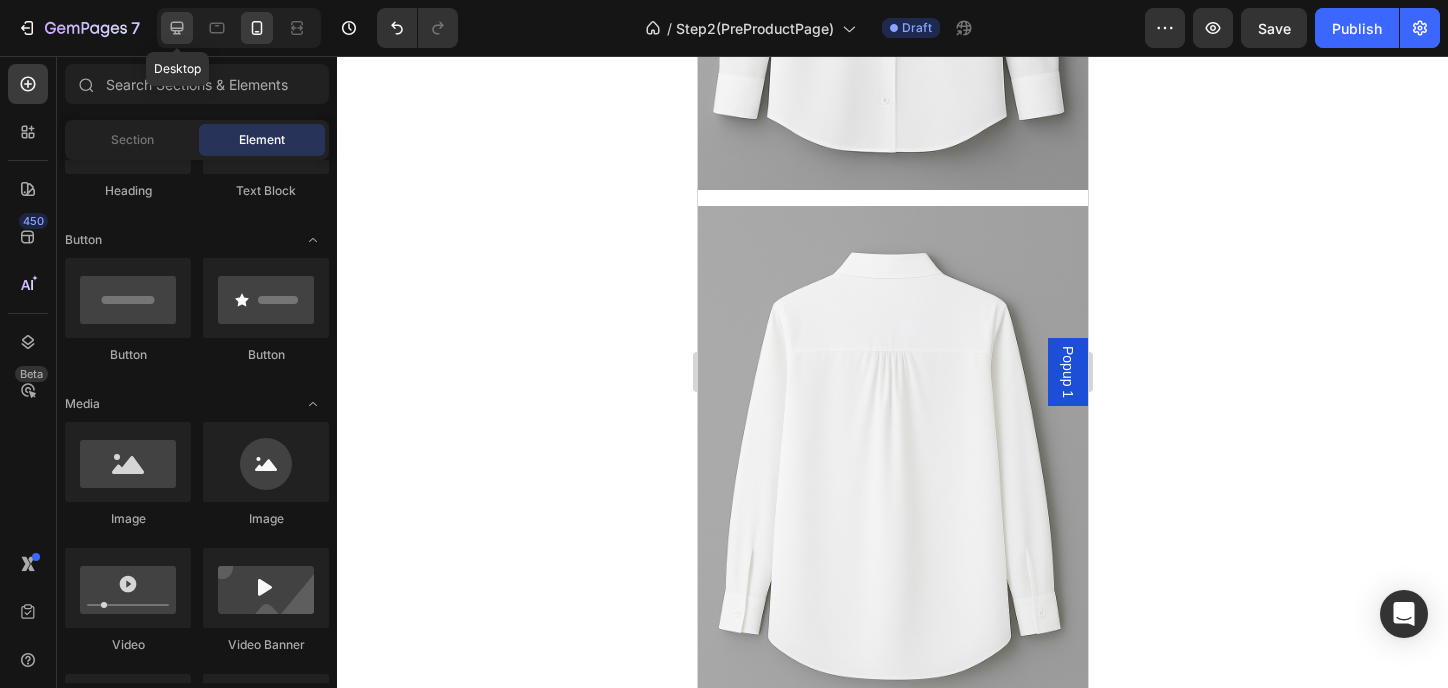click 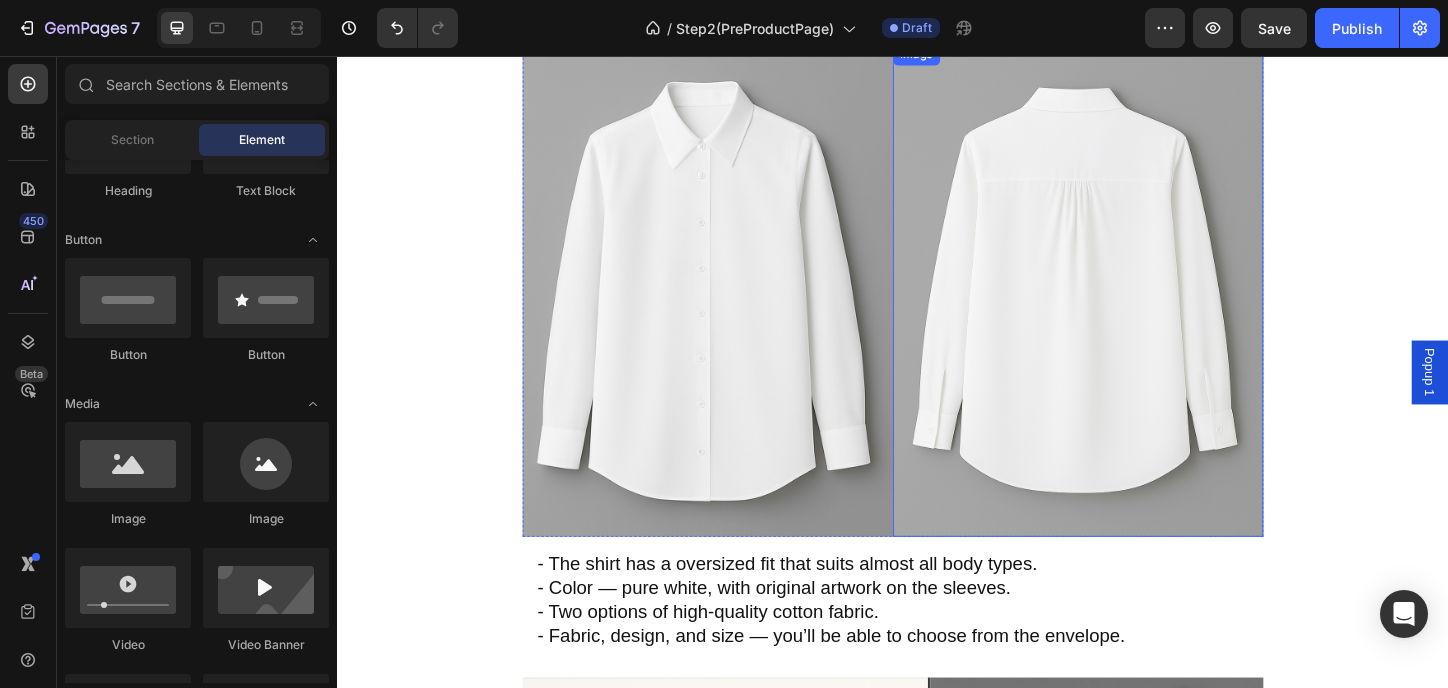 scroll, scrollTop: 1866, scrollLeft: 0, axis: vertical 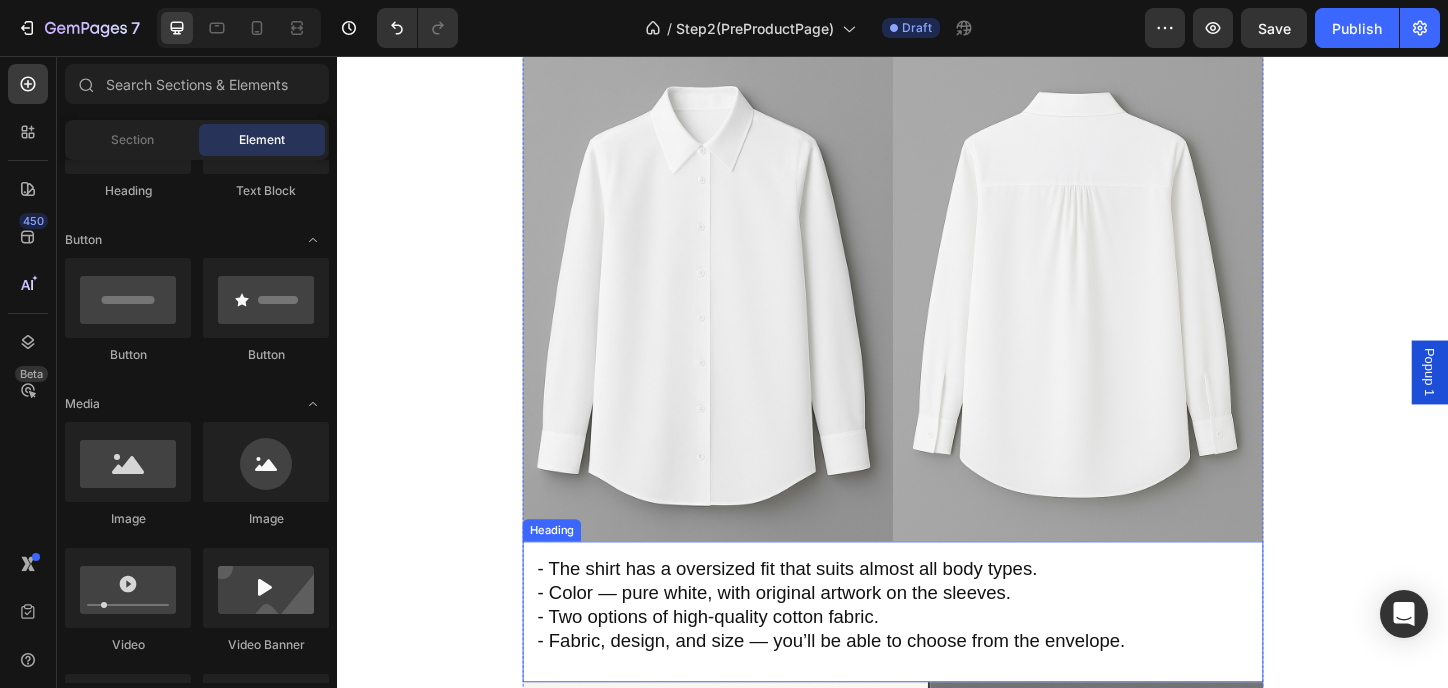 click on "- The shirt has a oversized fit that suits almost all body types. - Color — pure white, with original artwork on the sleeves. - Two options of high-quality cotton fabric. - Fabric, design, and size — you’ll be able to choose from the envelope." at bounding box center [937, 648] 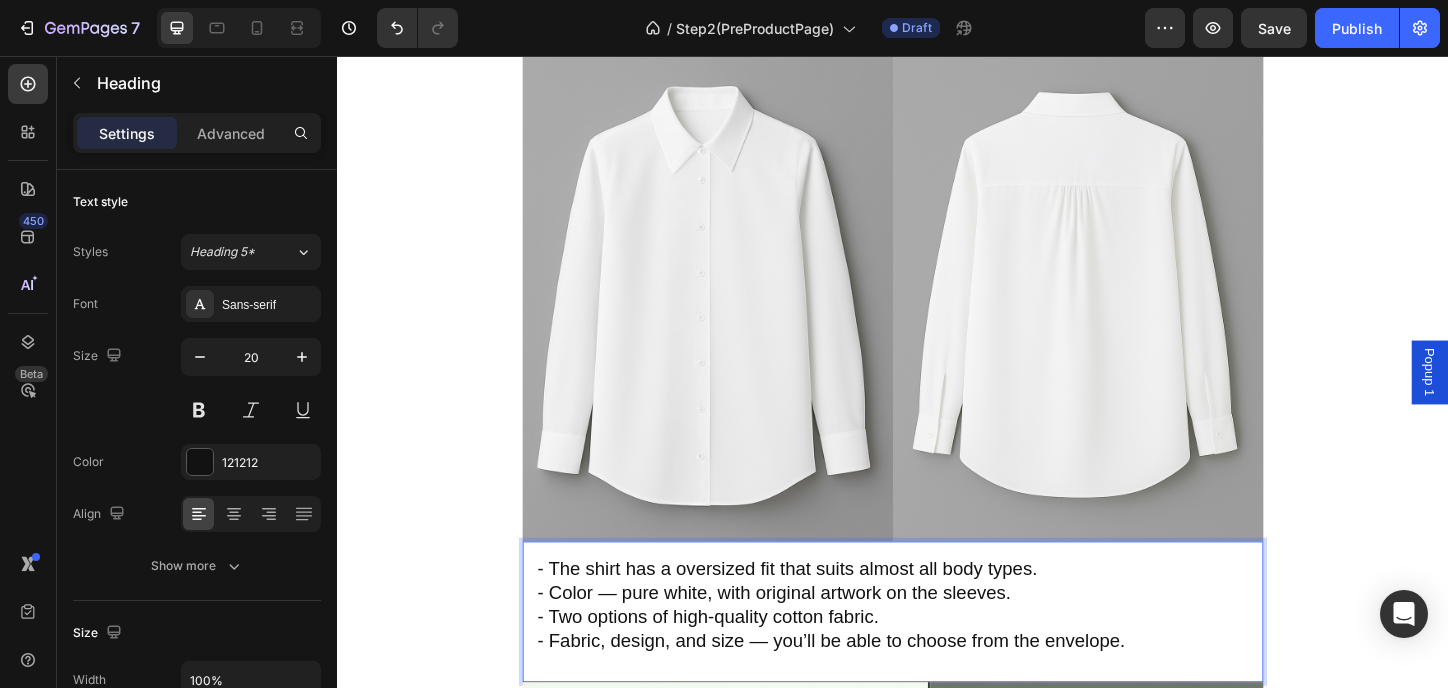 click on "- The shirt has a oversized fit that suits almost all body types. - Color — pure white, with original artwork on the sleeves. - Two options of high-quality cotton fabric. - Fabric, design, and size — you’ll be able to choose from the envelope." at bounding box center (937, 648) 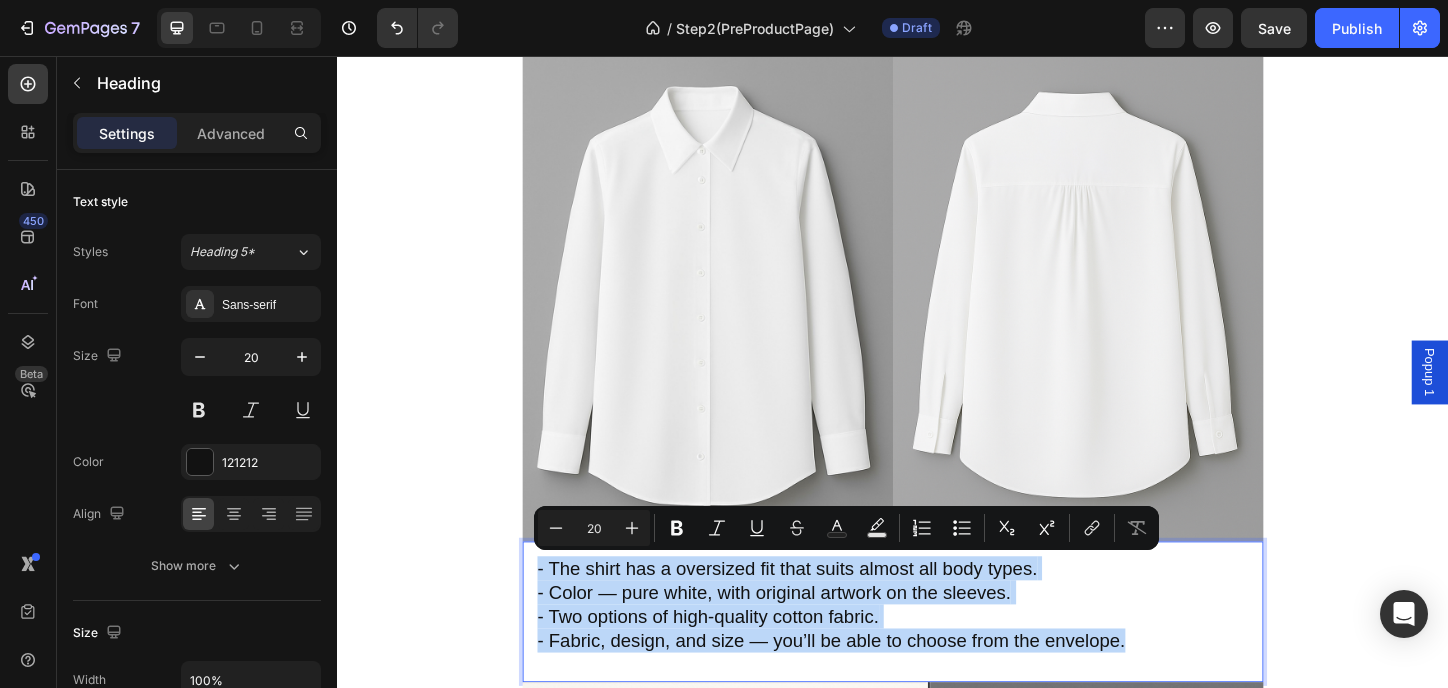 drag, startPoint x: 1189, startPoint y: 683, endPoint x: 534, endPoint y: 607, distance: 659.3944 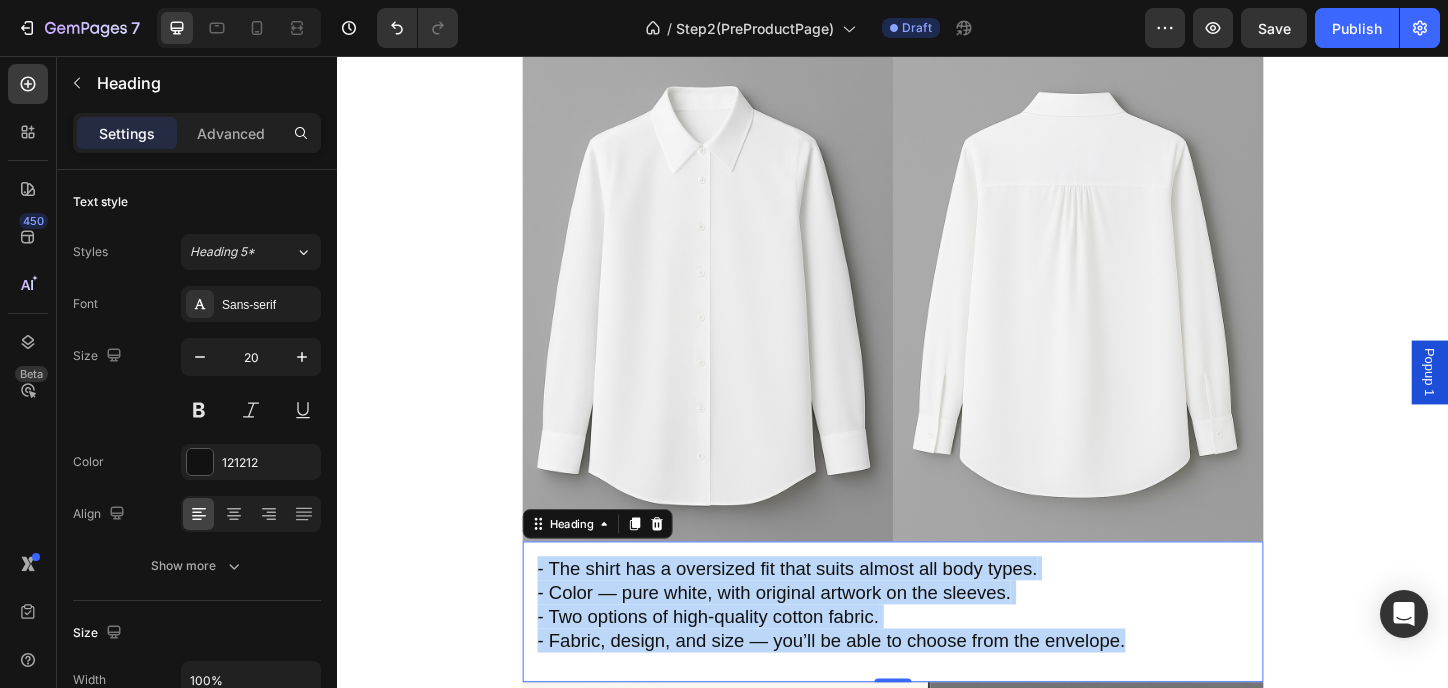 drag, startPoint x: 1294, startPoint y: 627, endPoint x: 1353, endPoint y: 578, distance: 76.6942 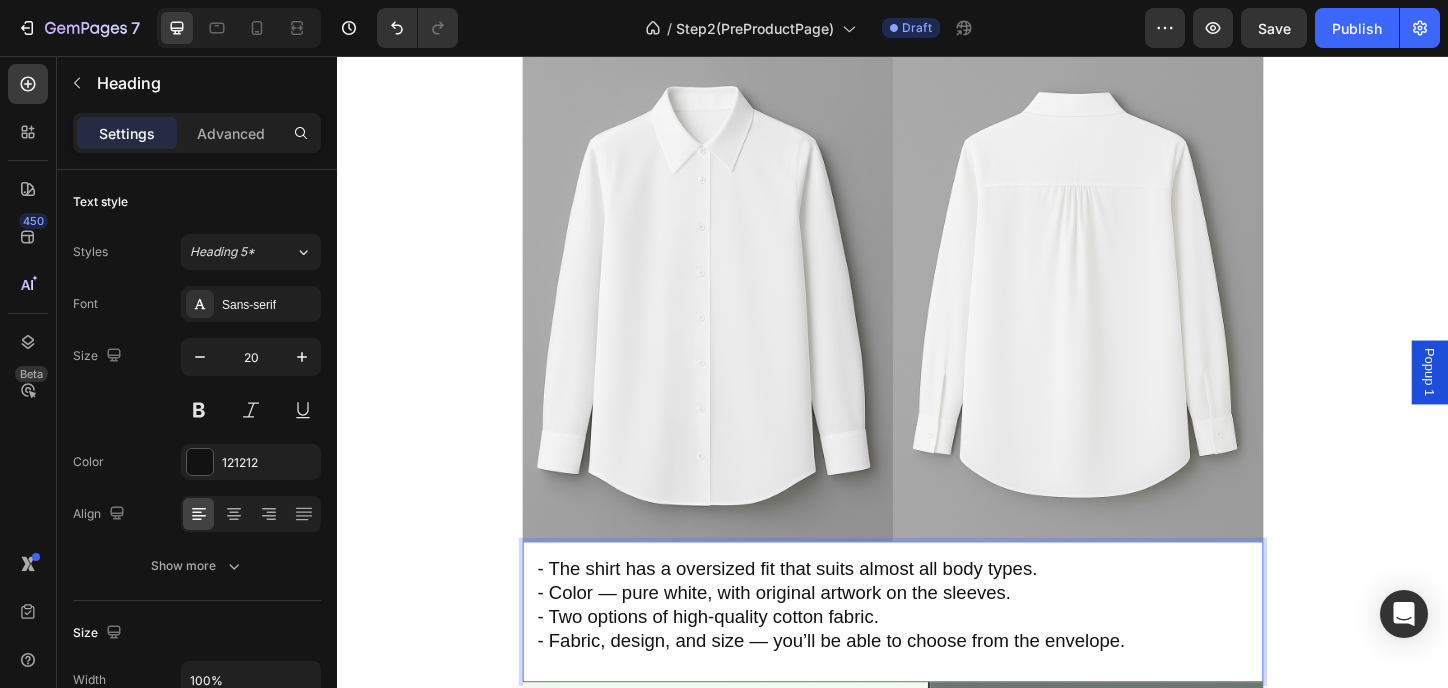 click on "How we’ll create your shirt together. Heading Image We’ll send you an envelope with soft fabric pieces and gentle art designs. Heading Row Pick the fabric and design that speaks to you — each has a number. Heading Image Row Image Once you’ve chosen, follow the link inside — pick your size and design number to order. Heading Row We’ll make your Mofana shirt and send it to you with love Heading Image Row Image - The shirt has a oversized fit that suits almost all body types. - Color — pure white, with original artwork on the sleeves. - Two options of high-quality cotton fabric. - Fabric, design, and size — you’ll be able to choose from the envelope. Heading 0 Image We’ll send you a magical envelope before your purchase — with fabric samples and hand-drawn illustrations inside. Feel the textures, explore the art, and choose the one that speaks to you. Row" at bounding box center (937, 18) 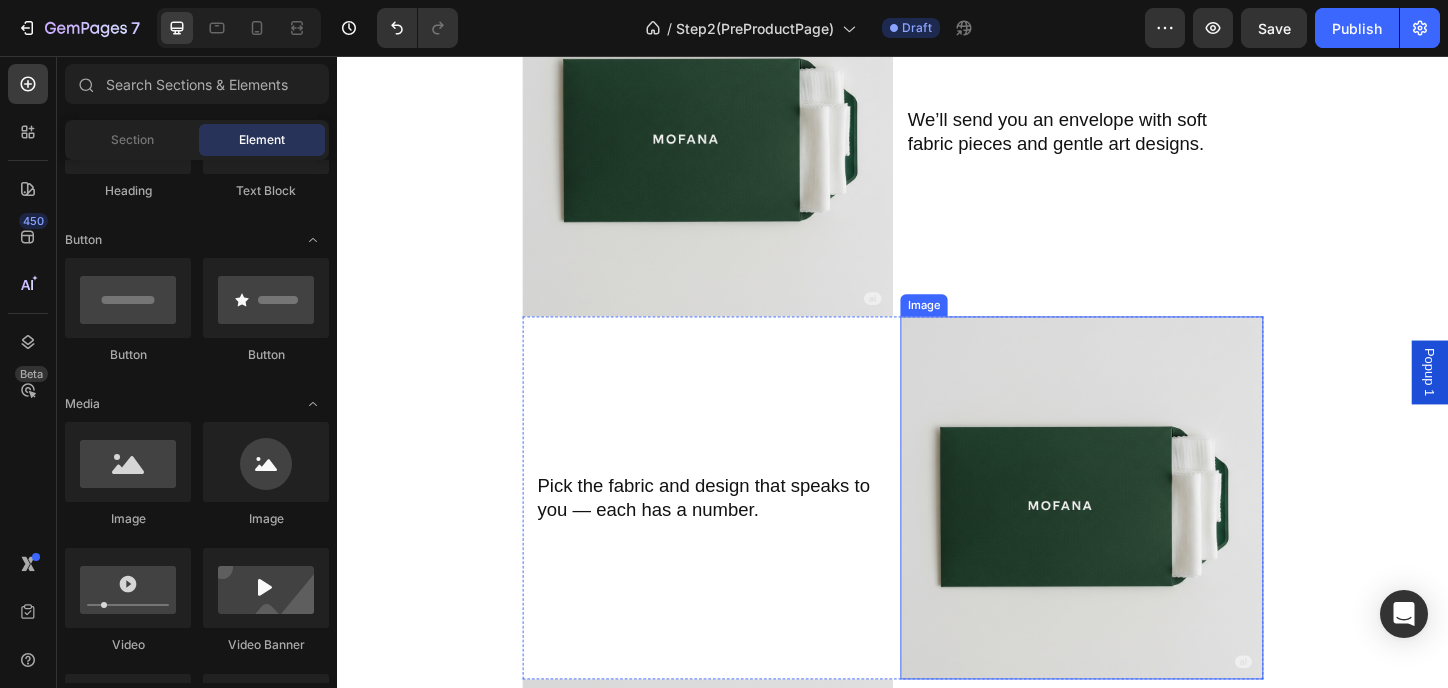 scroll, scrollTop: 0, scrollLeft: 0, axis: both 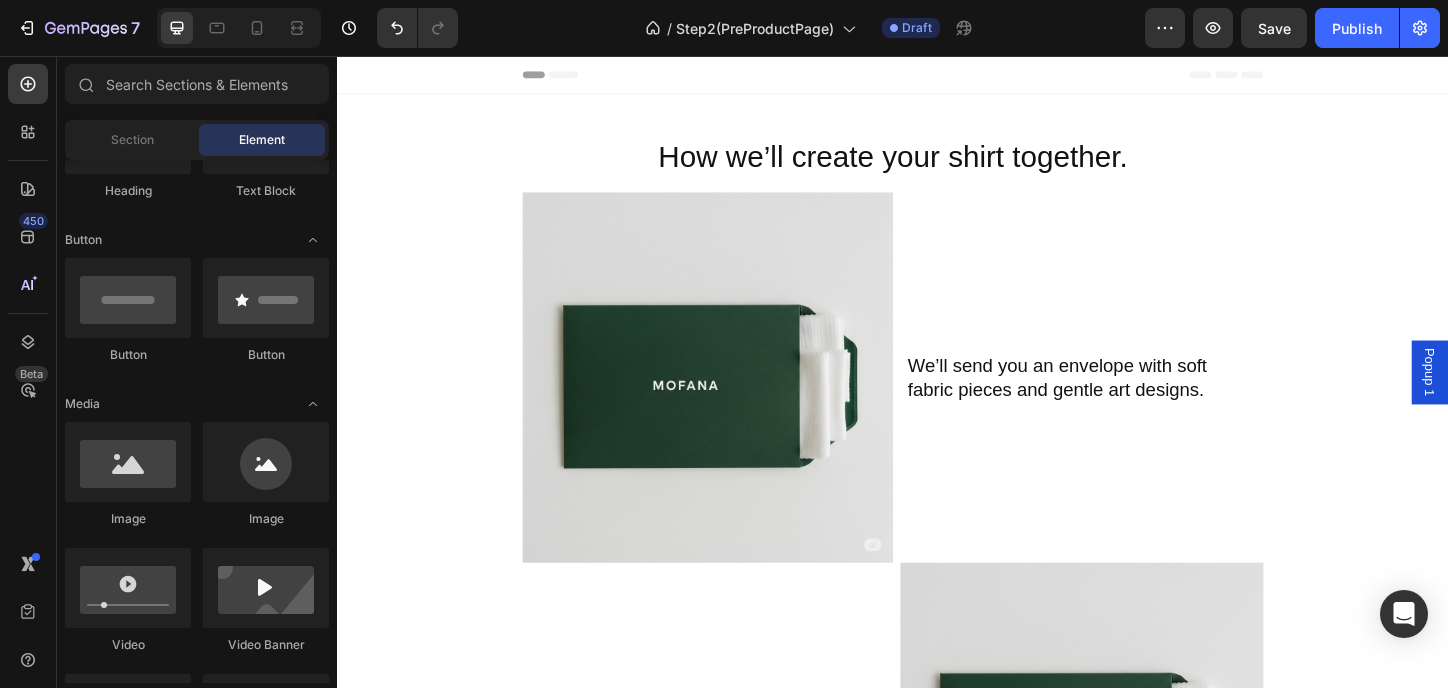 click on "How we’ll create your shirt together. Heading Image We’ll send you an envelope with soft fabric pieces and gentle art designs. Heading Row Pick the fabric and design that speaks to you — each has a number. Heading Image Row Image Once you’ve chosen, follow the link inside — pick your size and design number to order. Heading Row We’ll make your Mofana shirt and send it to you with love  Heading Image Row You’ll also find a short guide inside the envelope to help you choose the right size. Heading About the Shirt Heading Image Image Row - The shirt has a oversized fit that suits almost all body types. - Color — pure white, with original artwork on the sleeves. - Two options of high-quality cotton fabric. - Fabric, design, and size — you’ll be able to choose from the envelope. Heading Image We’ll send you a magical envelope  before your purchase  — with fabric samples and hand-drawn illustrations inside. Feel the textures, explore the art, and choose the one that speaks to you.  Heading" at bounding box center (937, 1884) 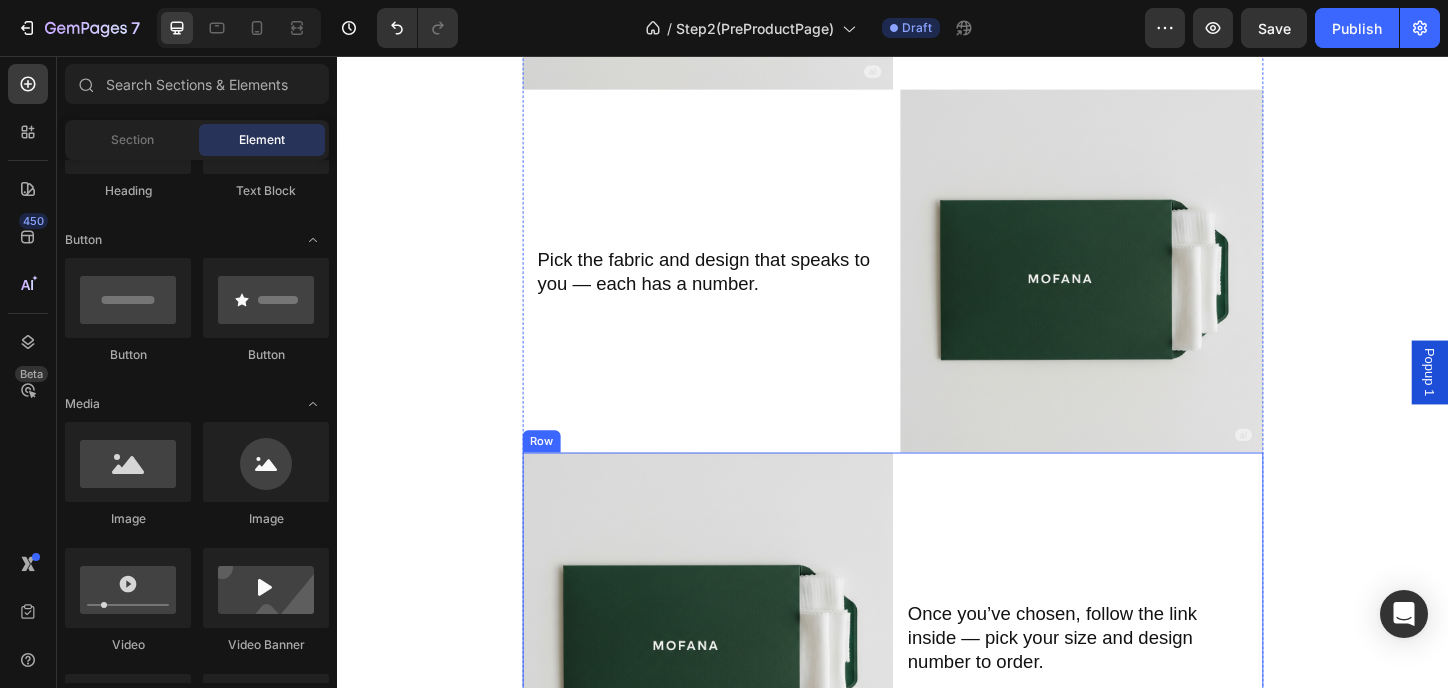 scroll, scrollTop: 400, scrollLeft: 0, axis: vertical 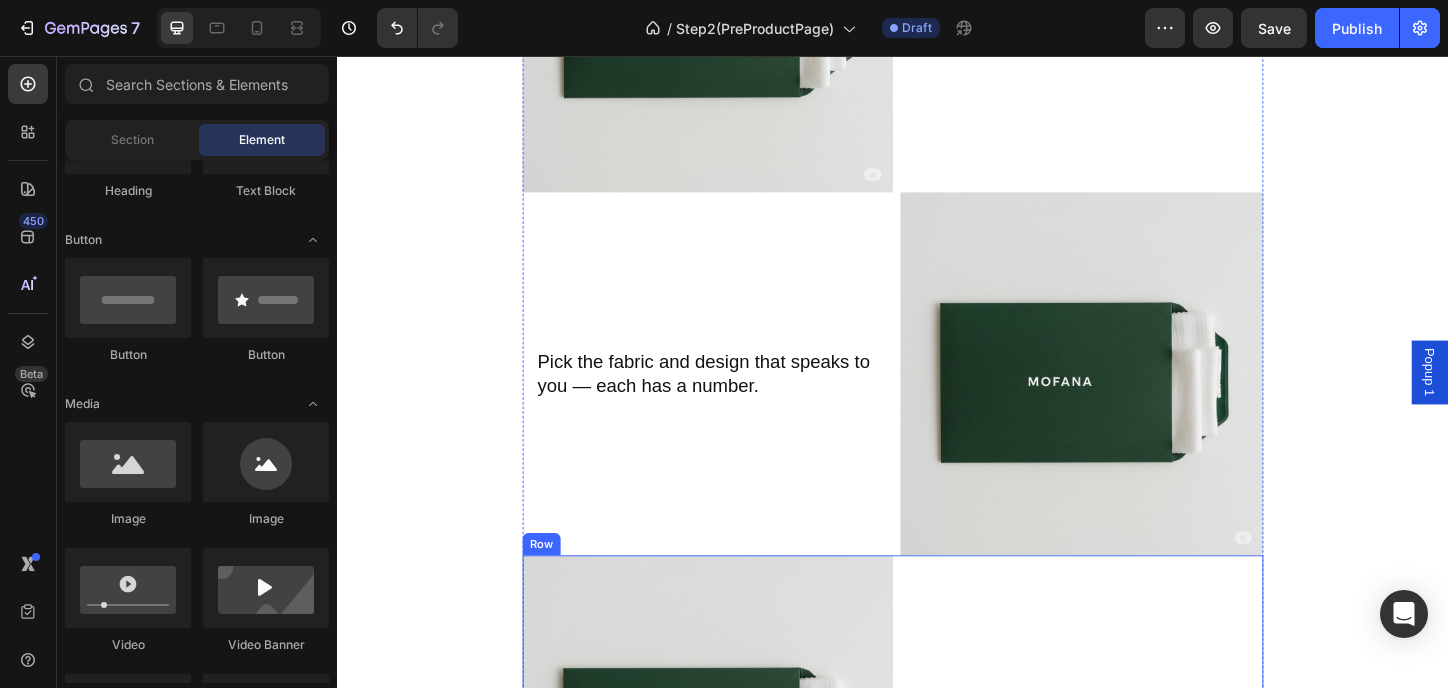 click on "Once you’ve chosen, follow the link inside — pick your size and design number to order. Heading" at bounding box center [1137, 795] 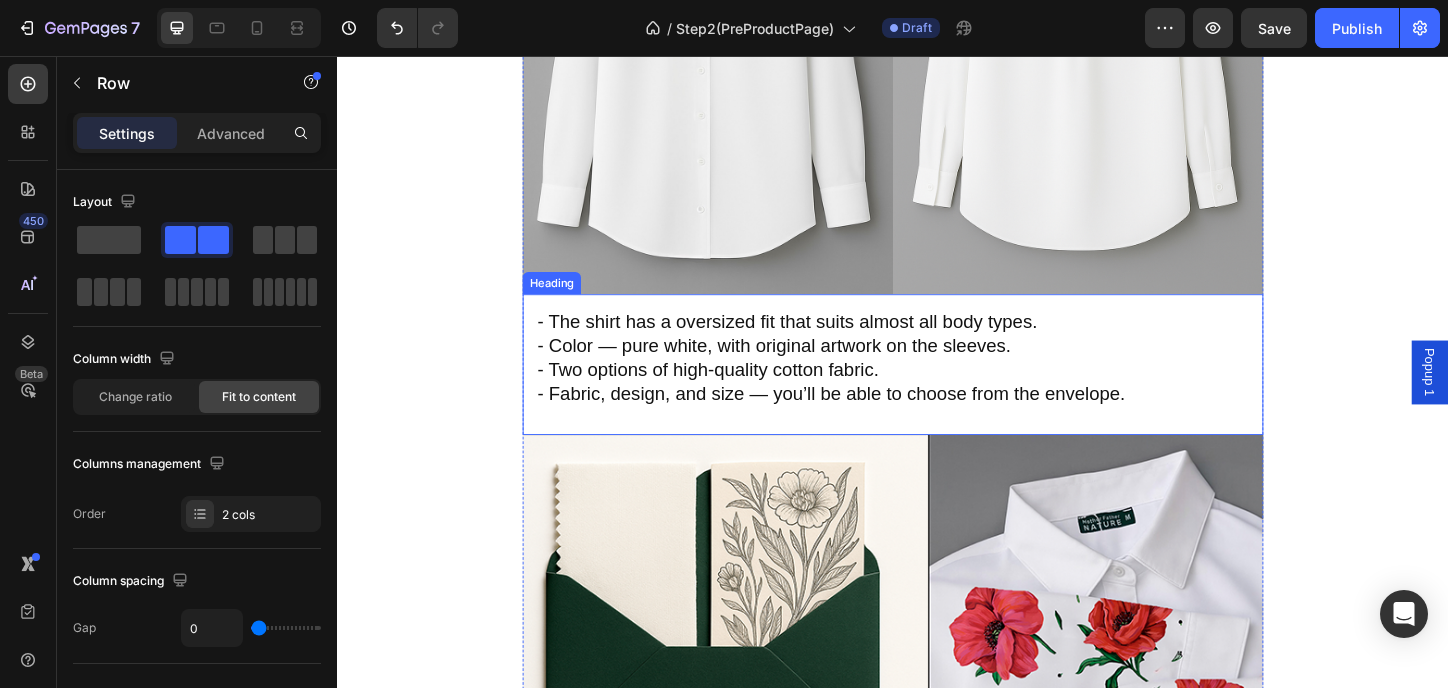 scroll, scrollTop: 2000, scrollLeft: 0, axis: vertical 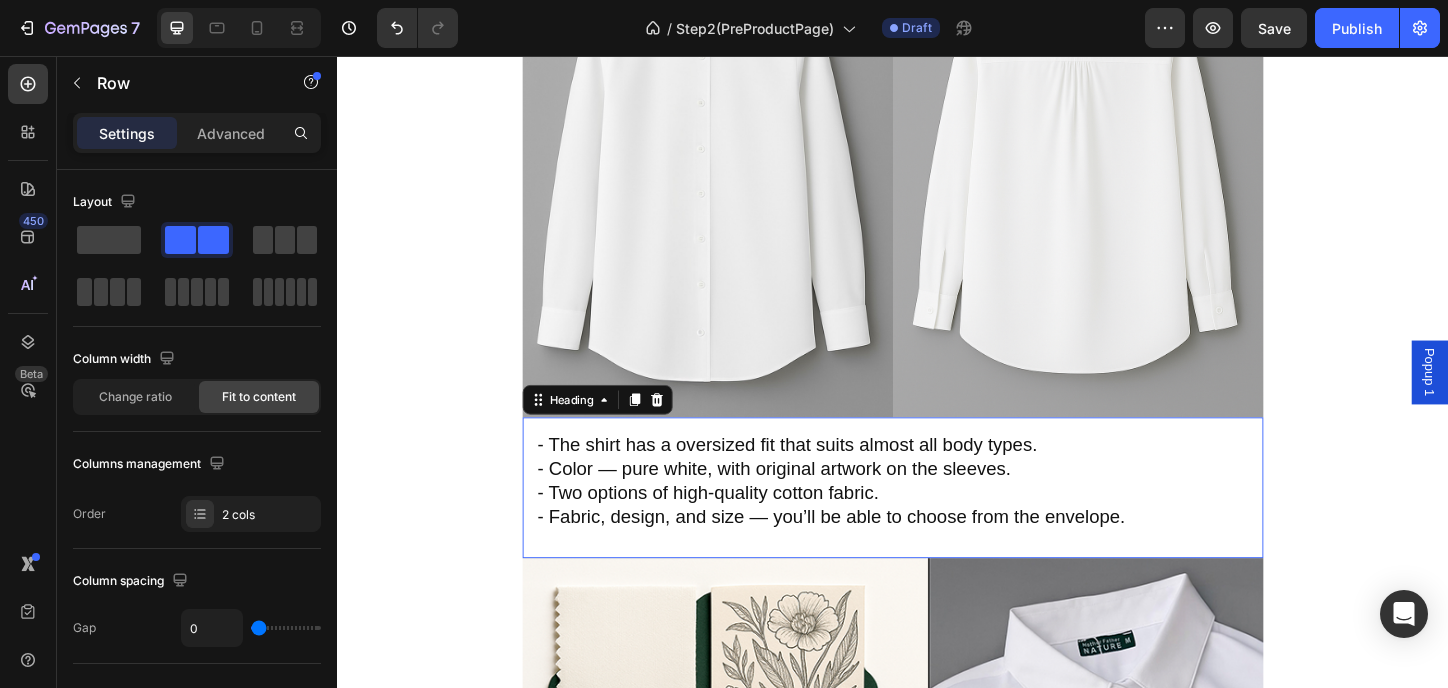 click on "- The shirt has a oversized fit that suits almost all body types. - Color — pure white, with original artwork on the sleeves. - Two options of high-quality cotton fabric. - Fabric, design, and size — you’ll be able to choose from the envelope." at bounding box center (937, 514) 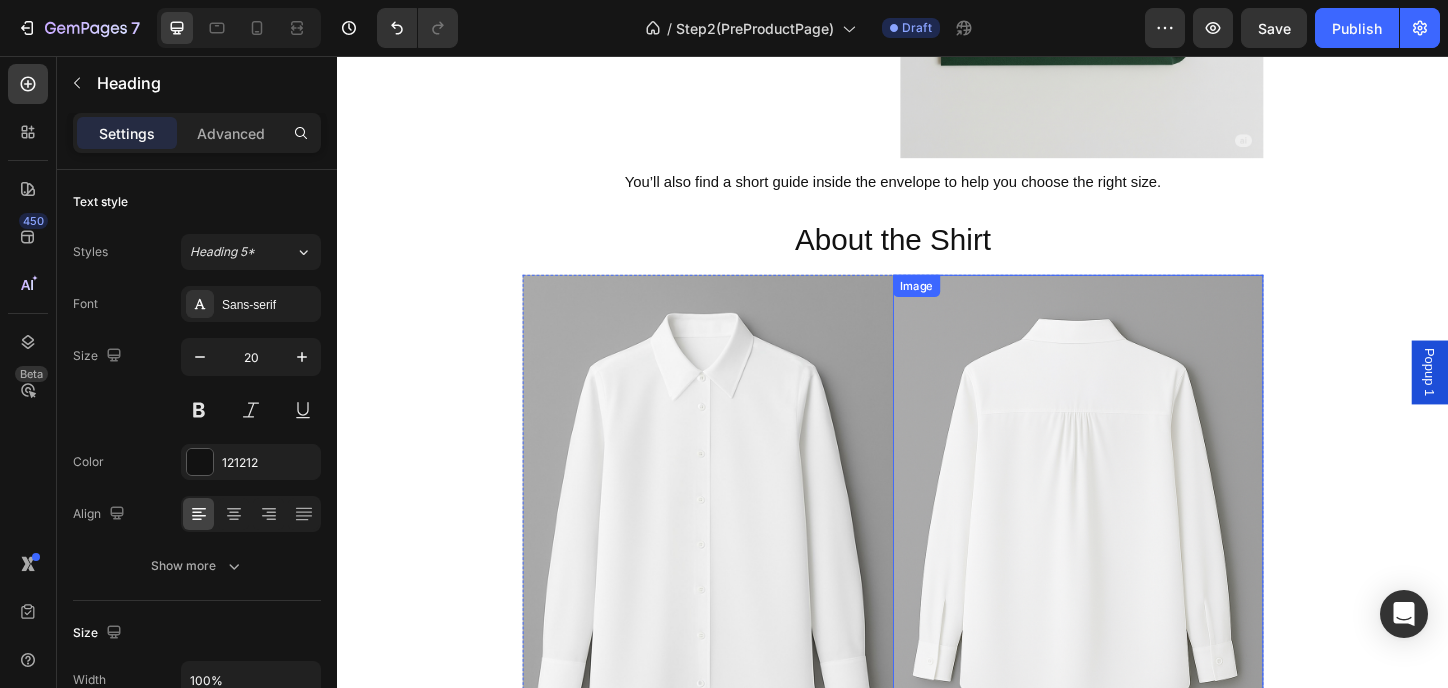 scroll, scrollTop: 1600, scrollLeft: 0, axis: vertical 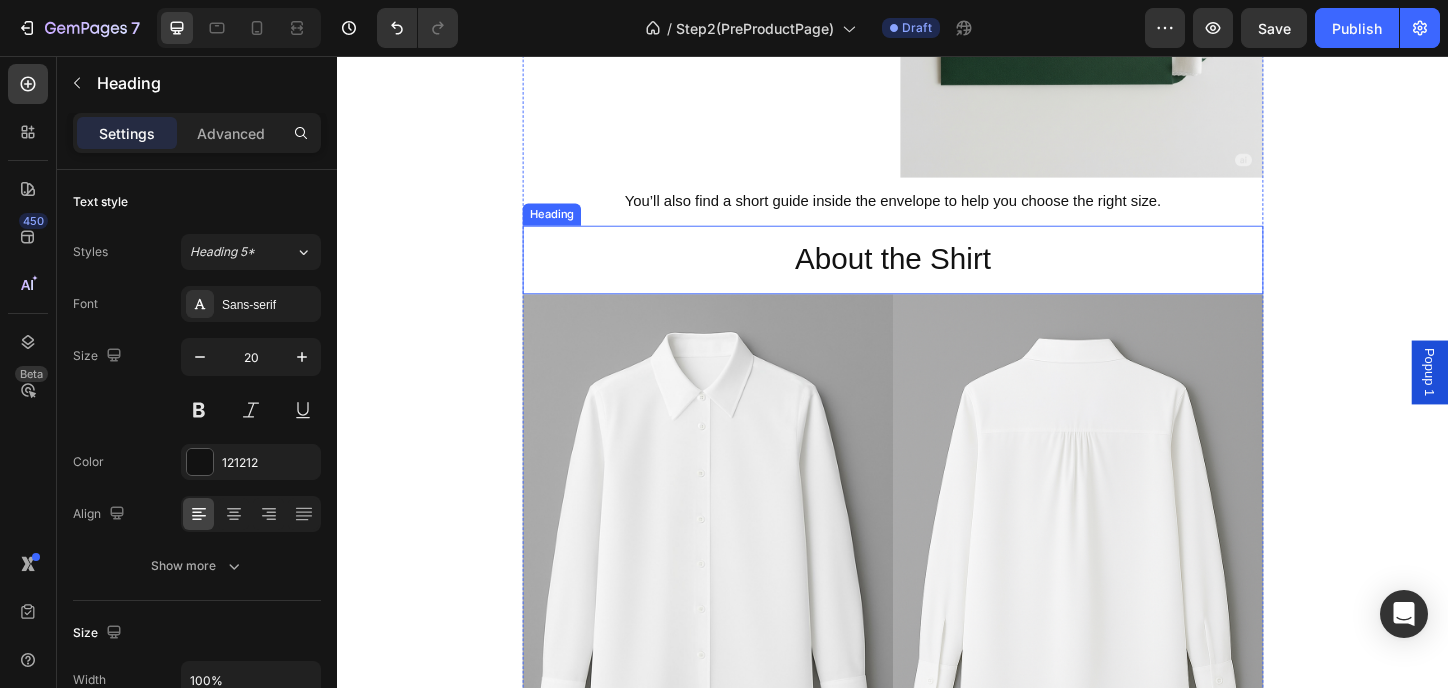 click on "About the Shirt" at bounding box center [937, 276] 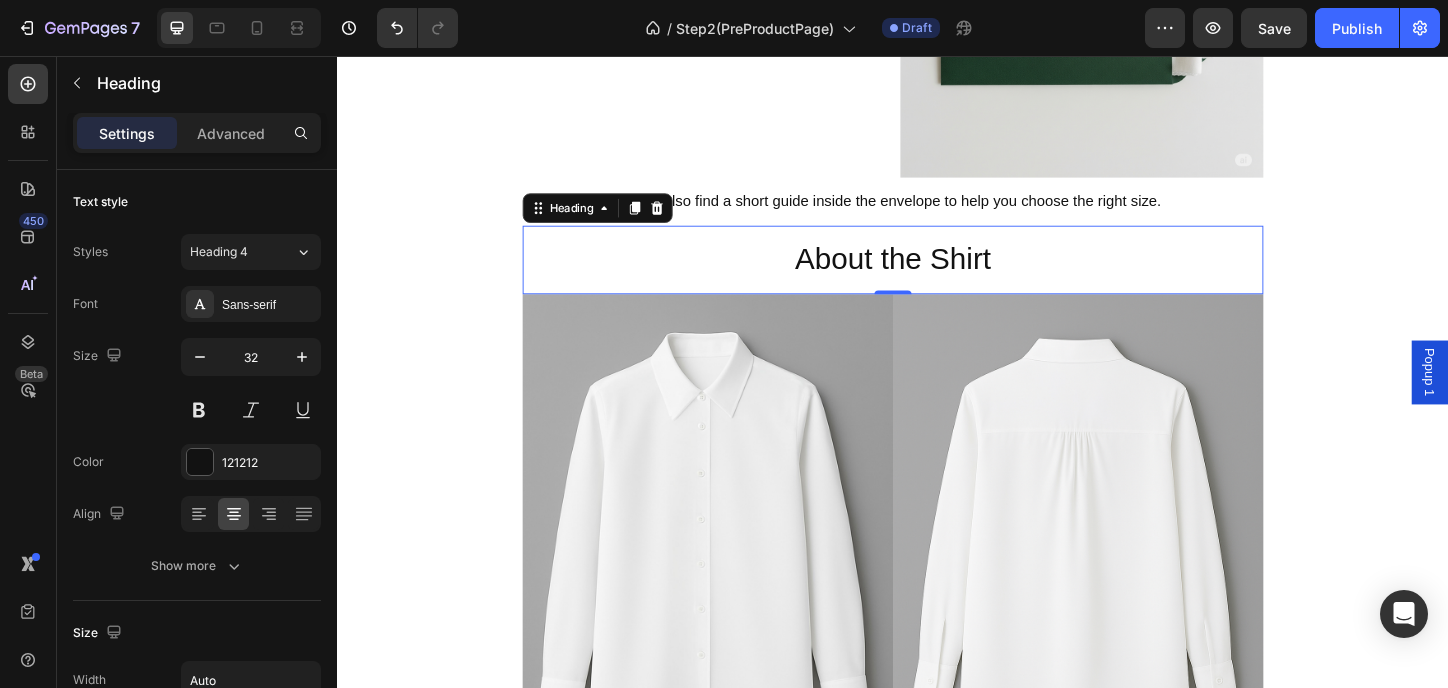 scroll, scrollTop: 534, scrollLeft: 0, axis: vertical 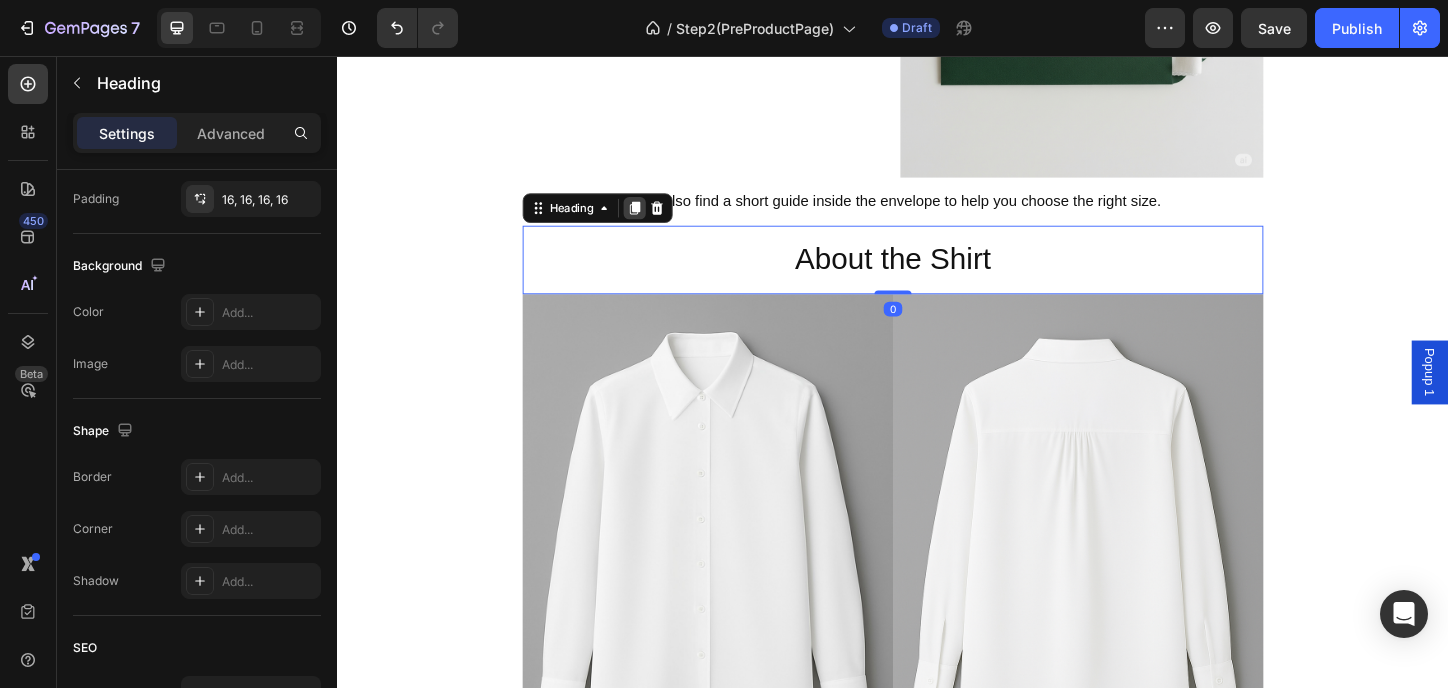 click at bounding box center (658, 220) 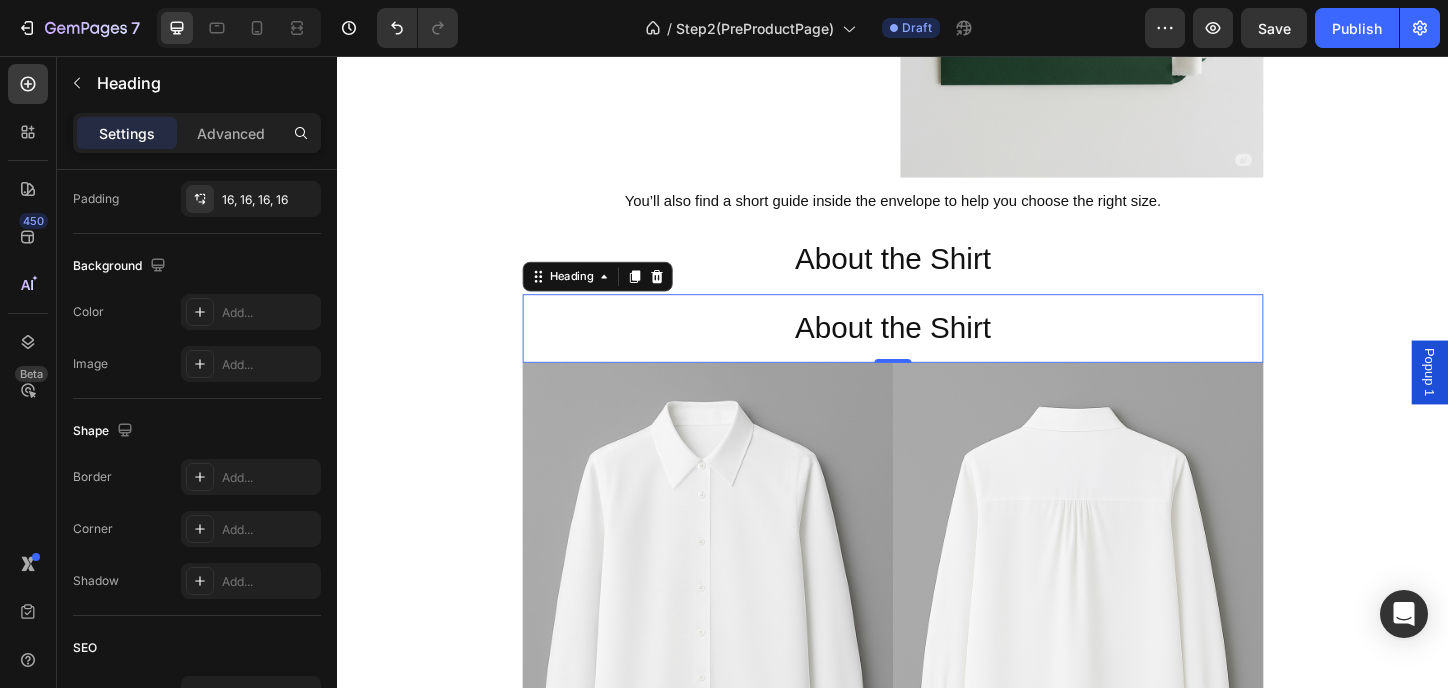 click on "About the Shirt" at bounding box center (937, 350) 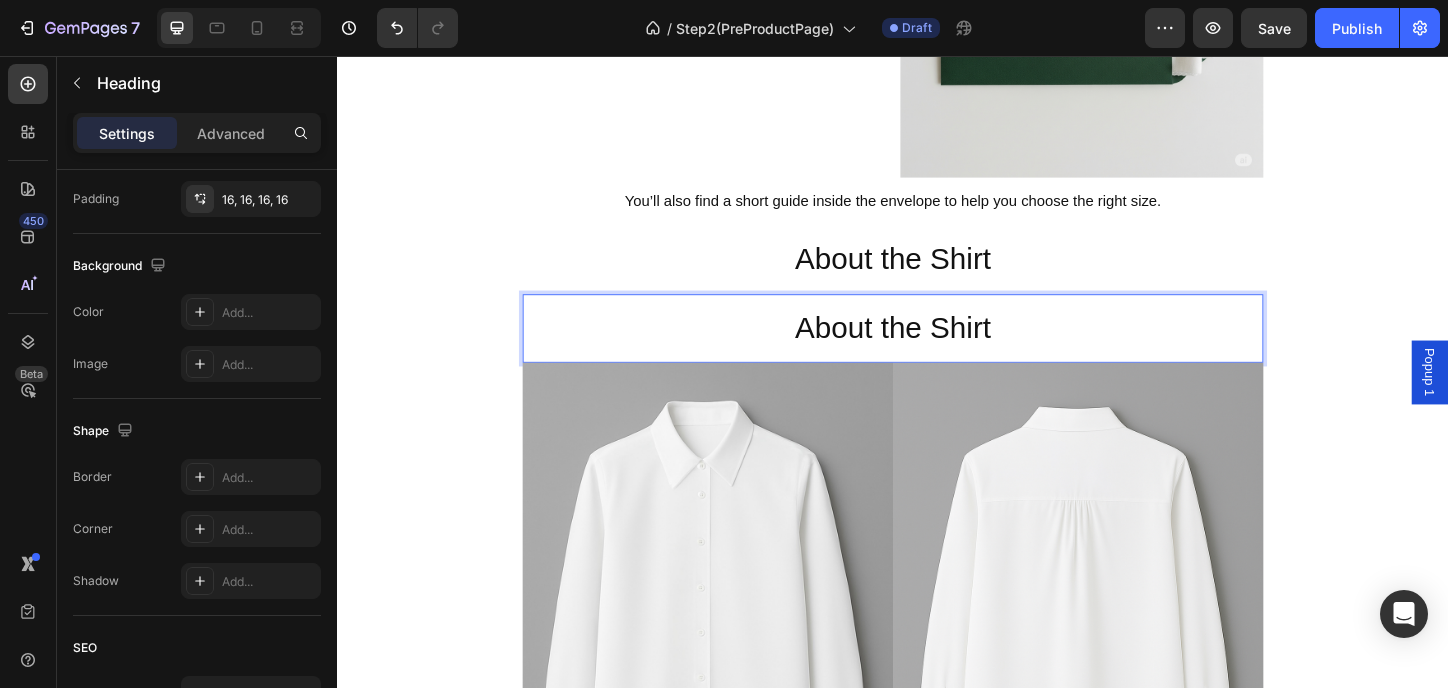 click on "About the Shirt" at bounding box center [937, 350] 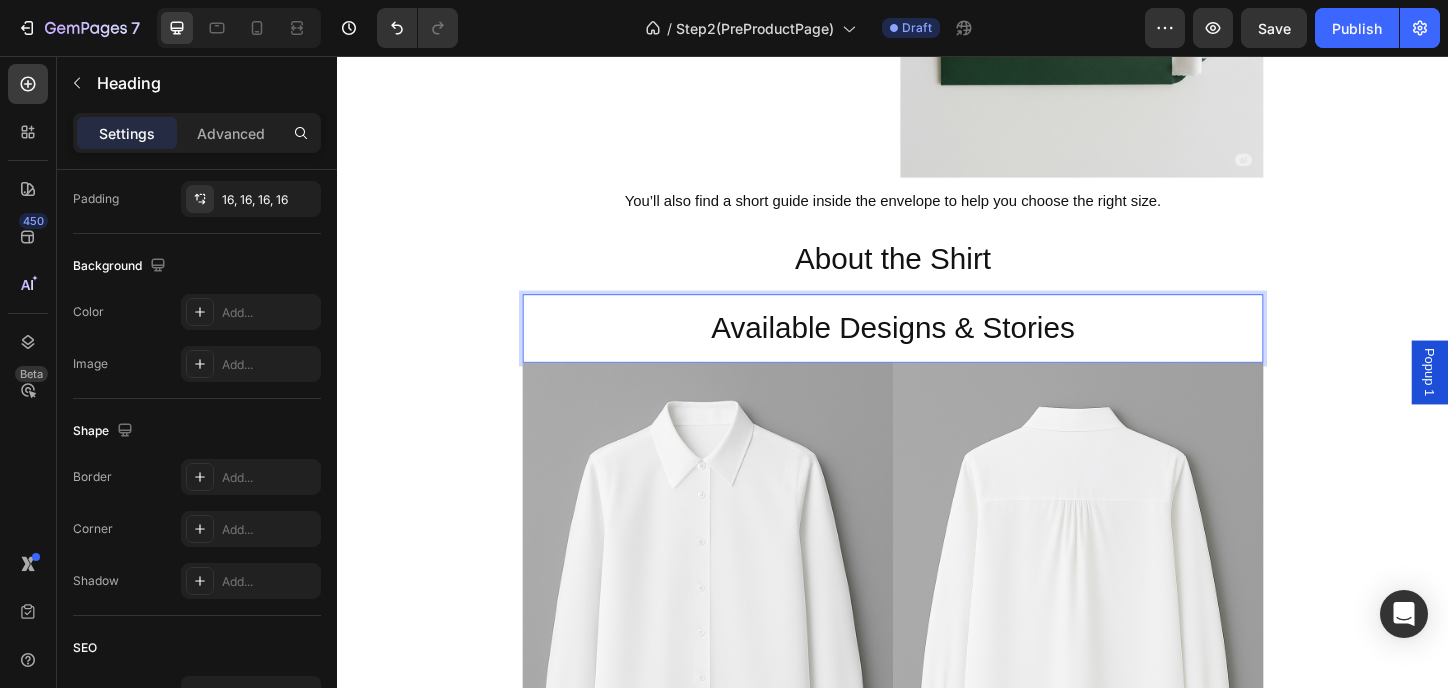 click on "How we’ll create your shirt together. Heading Image We’ll send you an envelope with soft fabric pieces and gentle art designs. Heading Row Pick the fabric and design that speaks to you — each has a number. Heading Image Row Image Once you’ve chosen, follow the link inside — pick your size and design number to order. Heading Row We’ll make your Mofana shirt and send it to you with love  Heading Image Row You’ll also find a short guide inside the envelope to help you choose the right size. Heading About the Shirt Heading Available Designs & Stories Heading   0 Image Image Row - The shirt has a oversized fit that suits almost all body types. - Color — pure white, with original artwork on the sleeves. - Two options of high-quality cotton fabric. - Fabric, design, and size — you’ll be able to choose from the envelope. Heading Image We’ll send you a magical envelope  before your purchase Heading
Icon Row Row A basic oversized white shirt featuring sleeve art by artists  One" at bounding box center (937, 321) 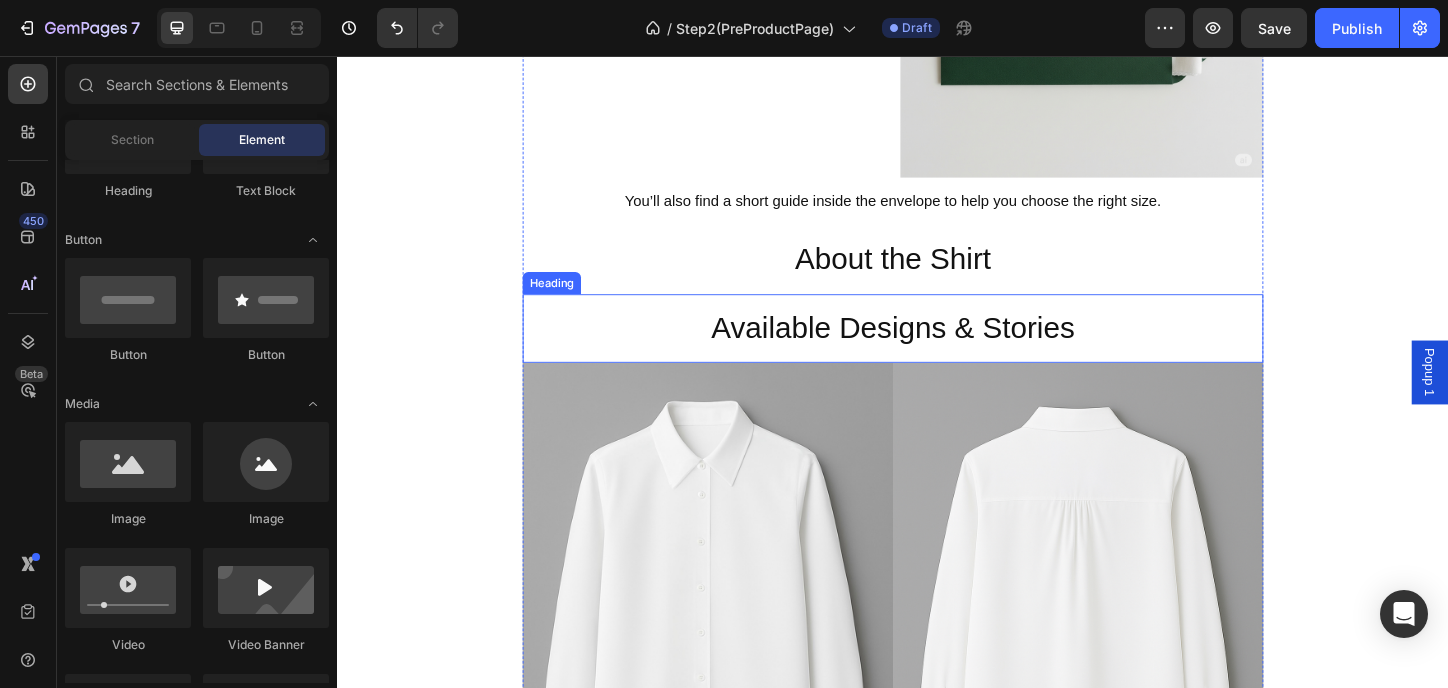click on "Available Designs & Stories" at bounding box center (937, 350) 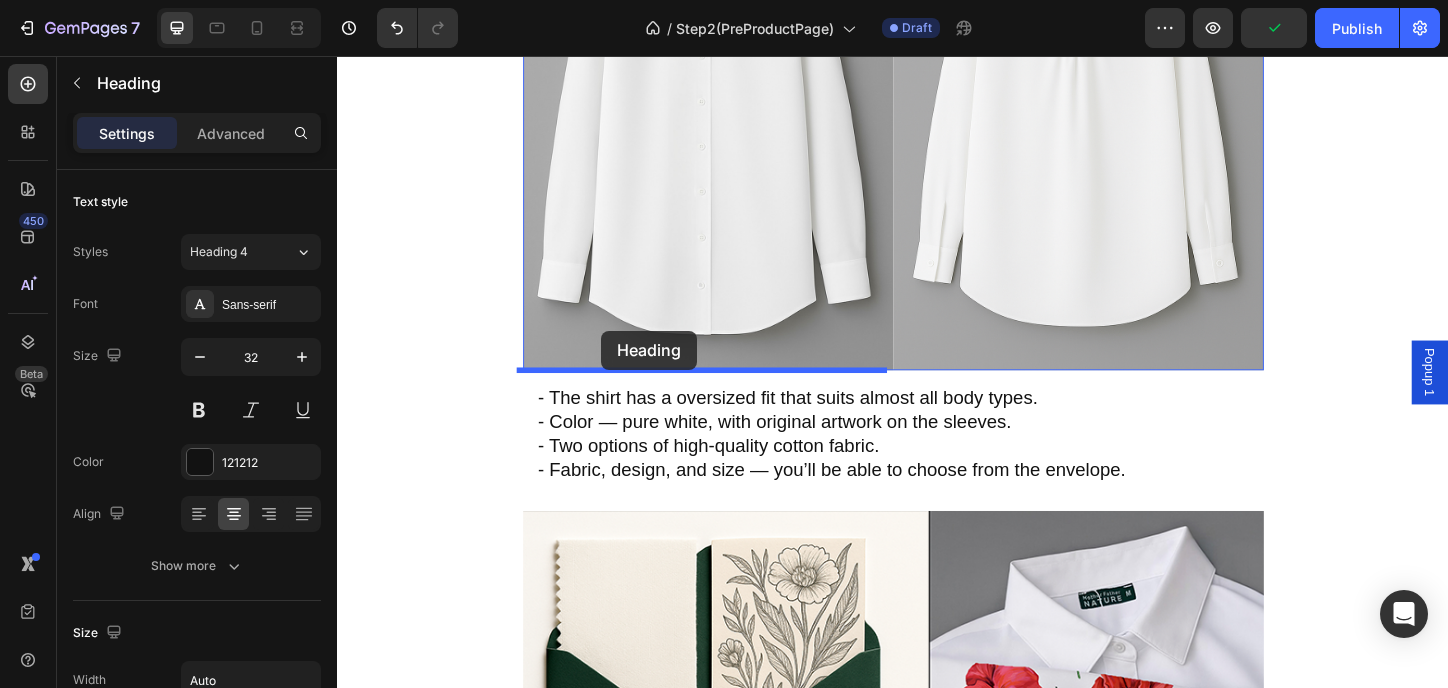 scroll, scrollTop: 2133, scrollLeft: 0, axis: vertical 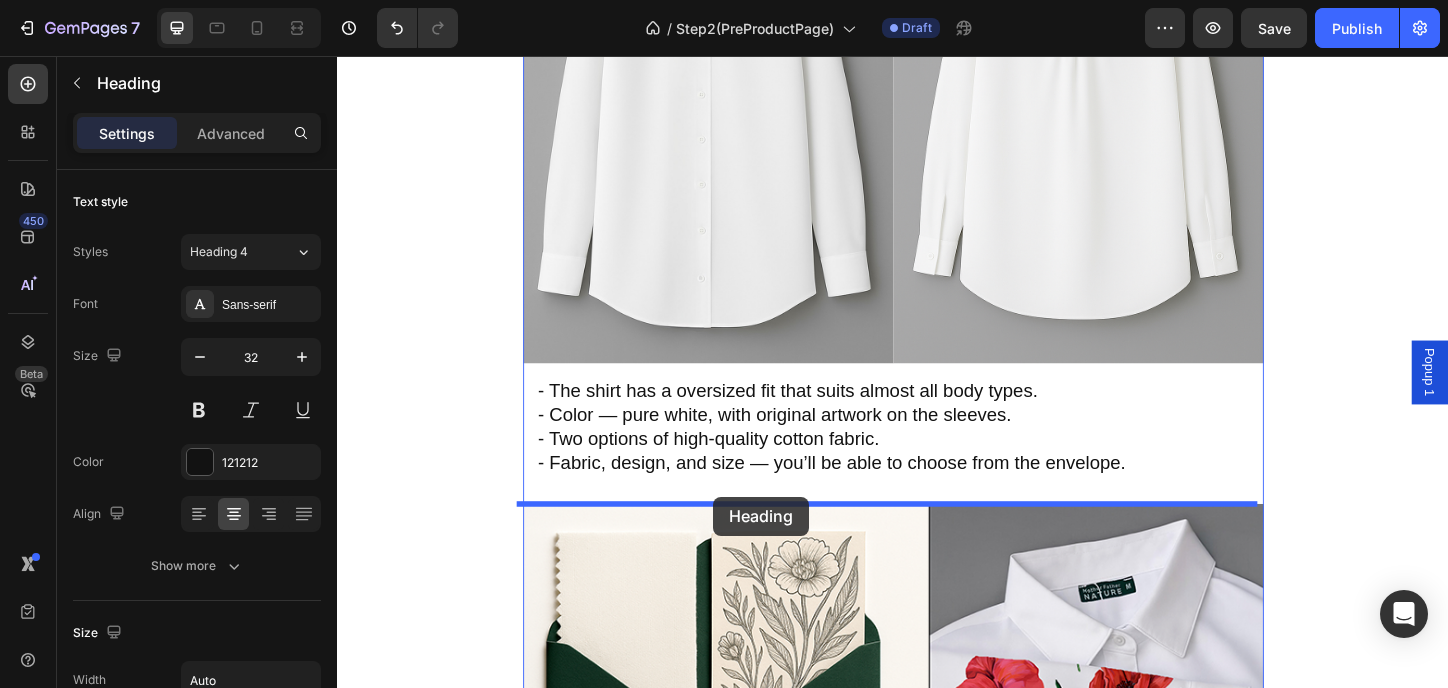 drag, startPoint x: 549, startPoint y: 293, endPoint x: 743, endPoint y: 532, distance: 307.82626 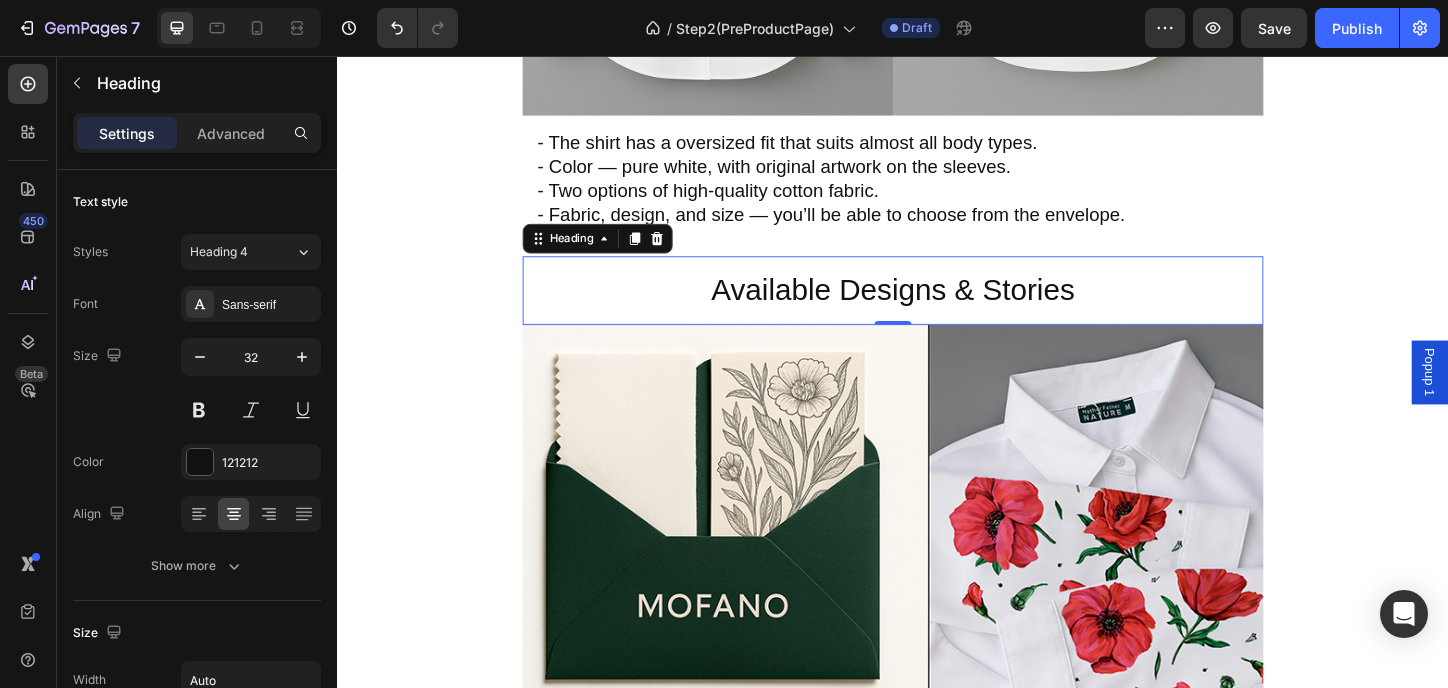 scroll, scrollTop: 2460, scrollLeft: 0, axis: vertical 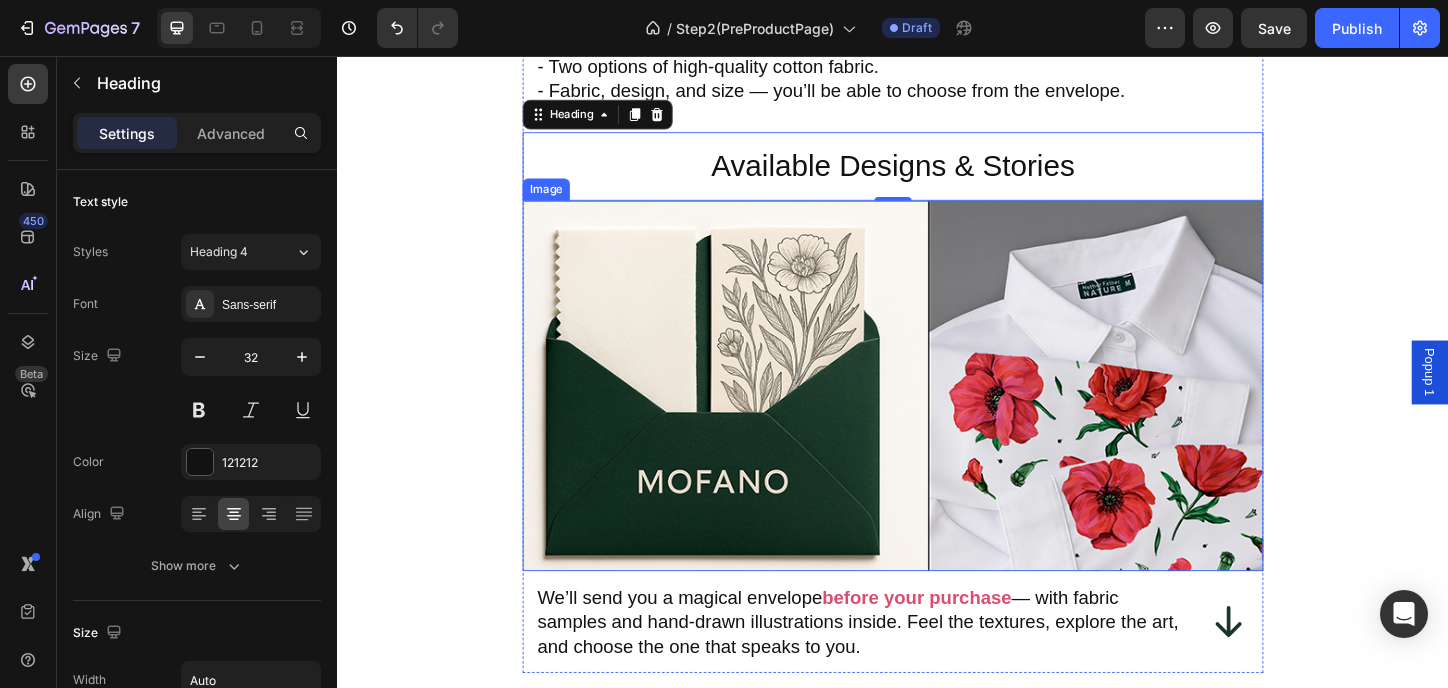 click at bounding box center (937, 412) 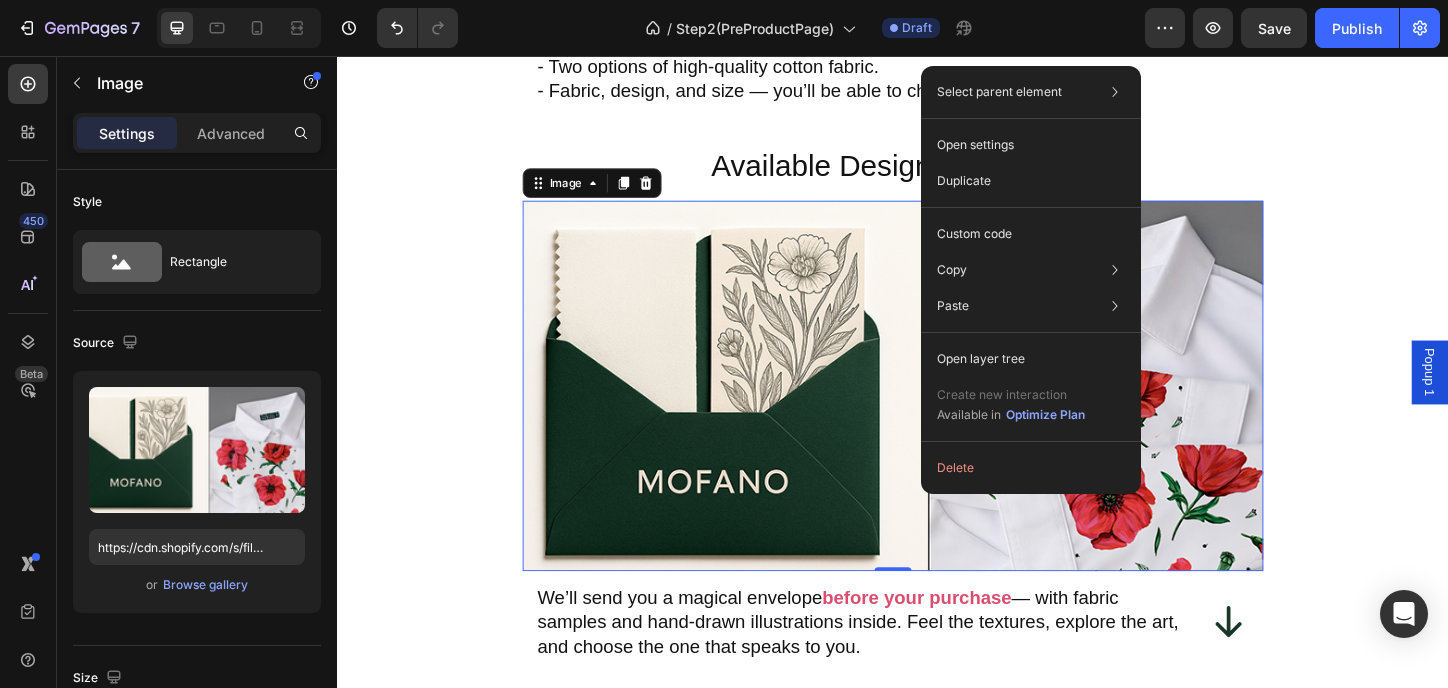 click at bounding box center [937, 412] 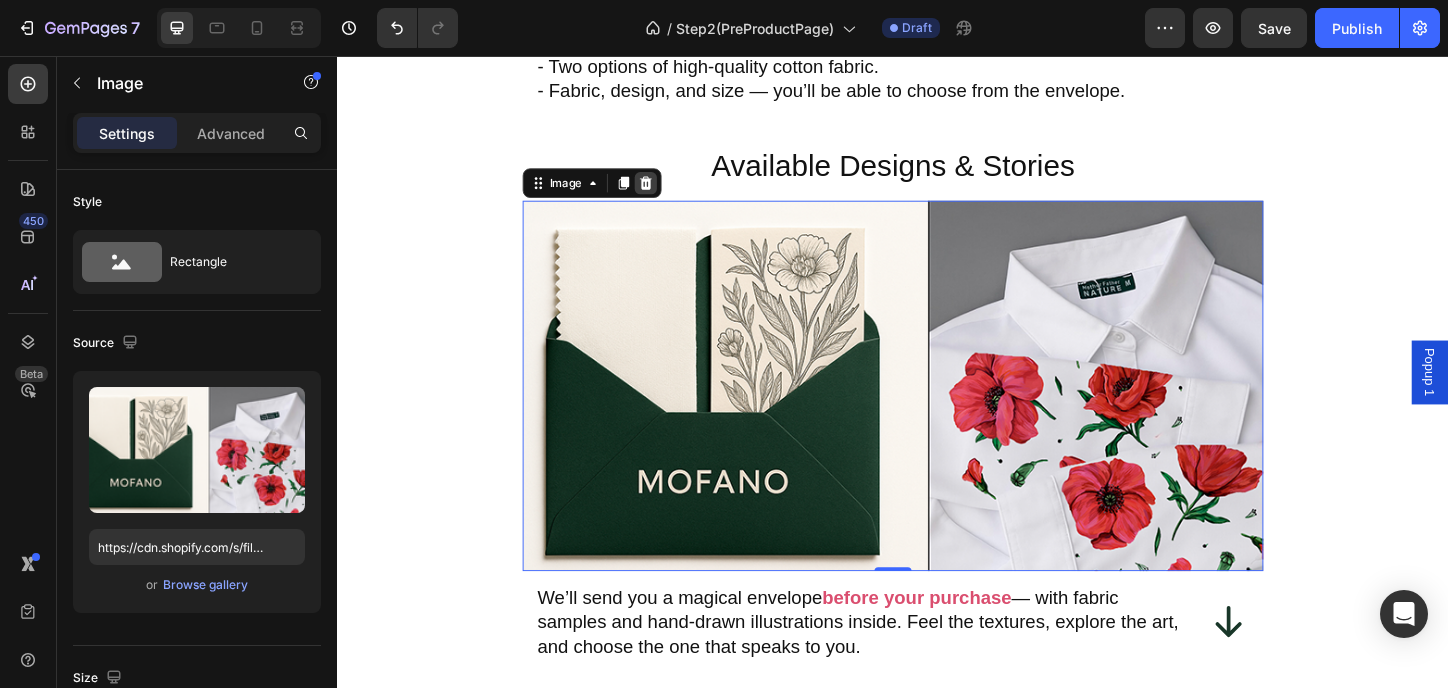click at bounding box center [670, 193] 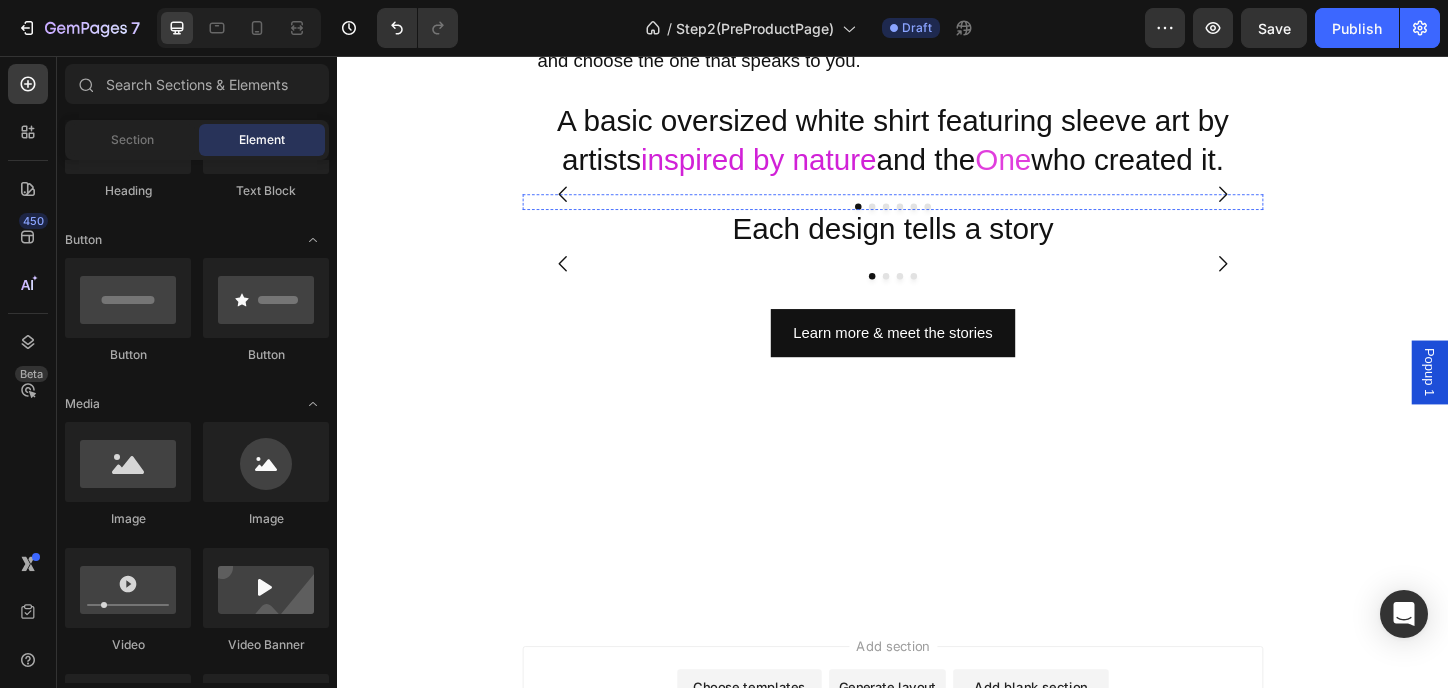 scroll, scrollTop: 2726, scrollLeft: 0, axis: vertical 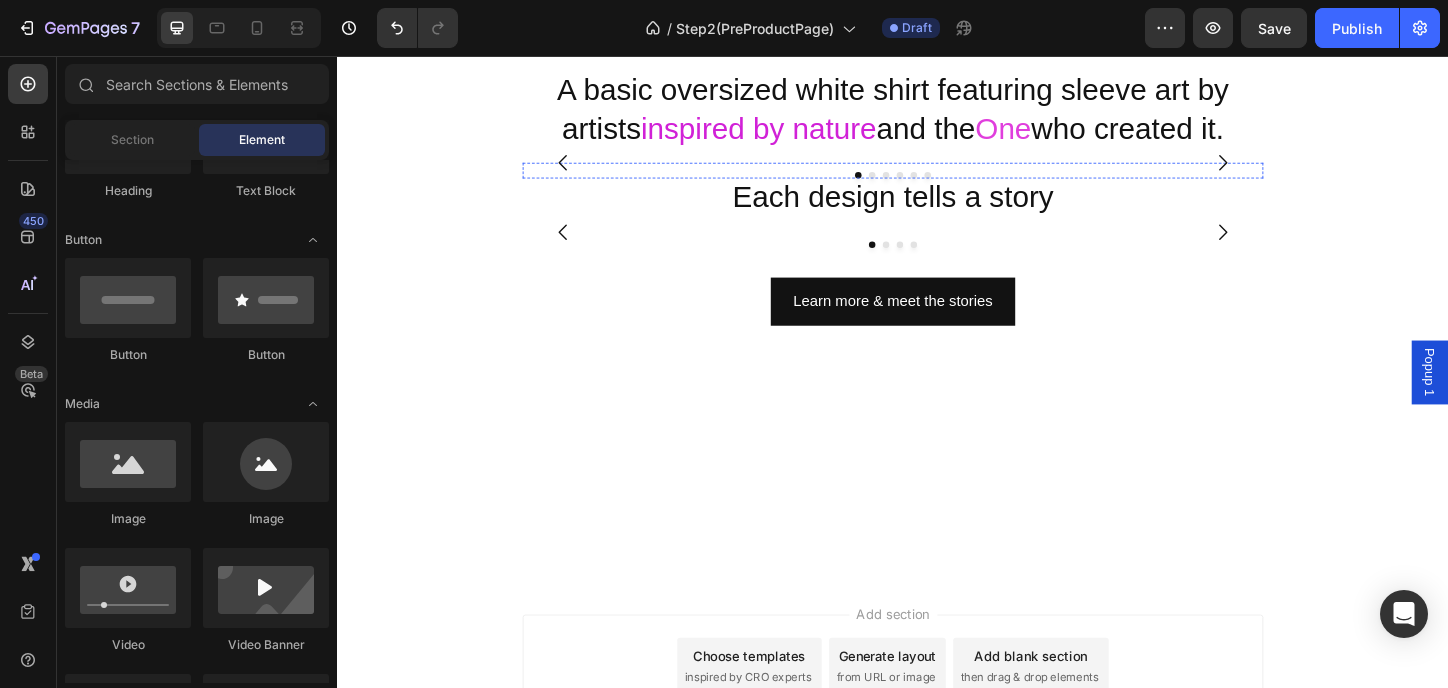 click at bounding box center (537, 171) 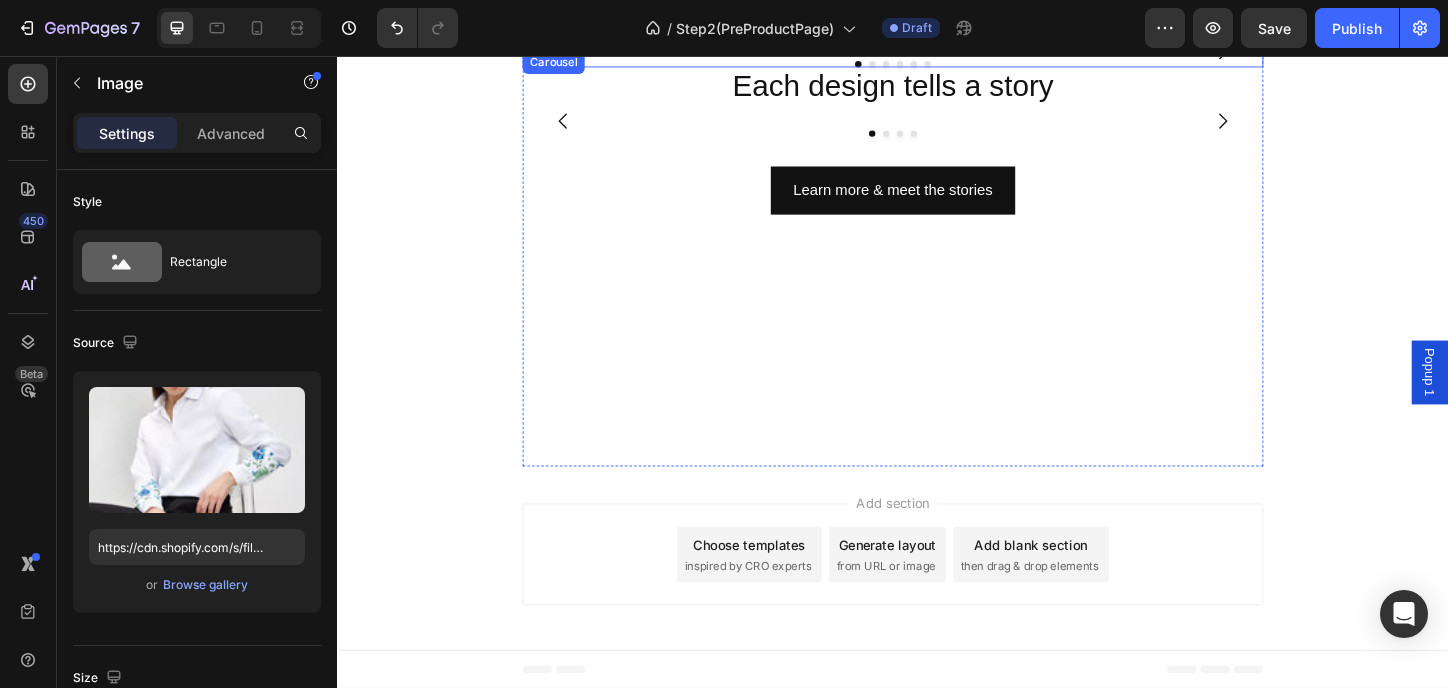 scroll, scrollTop: 2993, scrollLeft: 0, axis: vertical 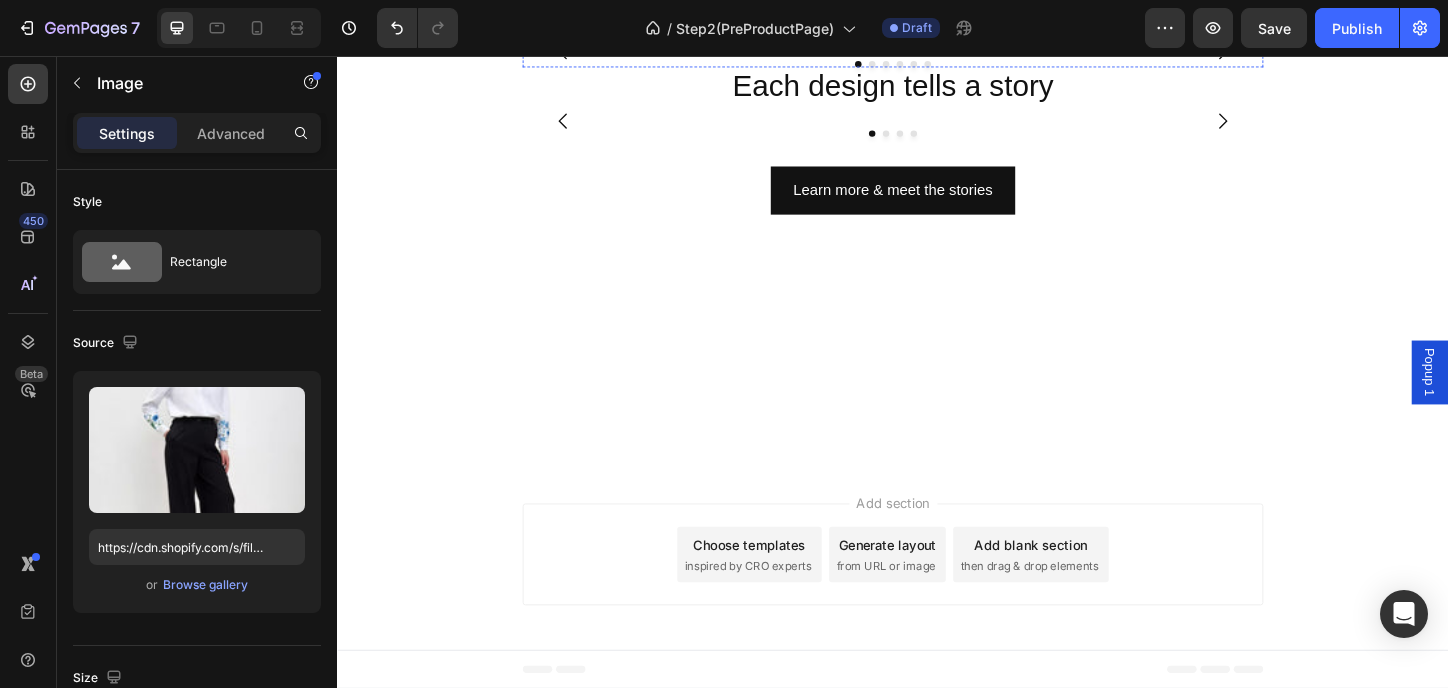 click at bounding box center [937, 51] 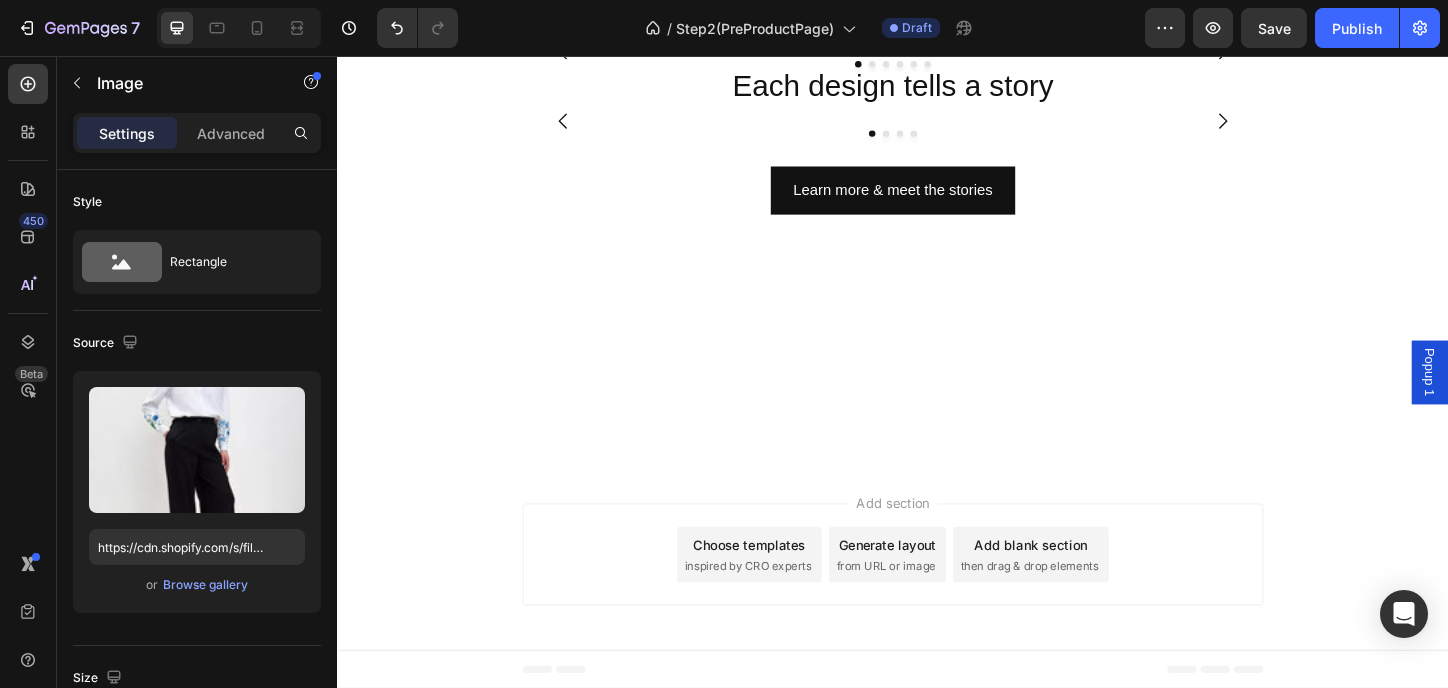 scroll, scrollTop: 534, scrollLeft: 0, axis: vertical 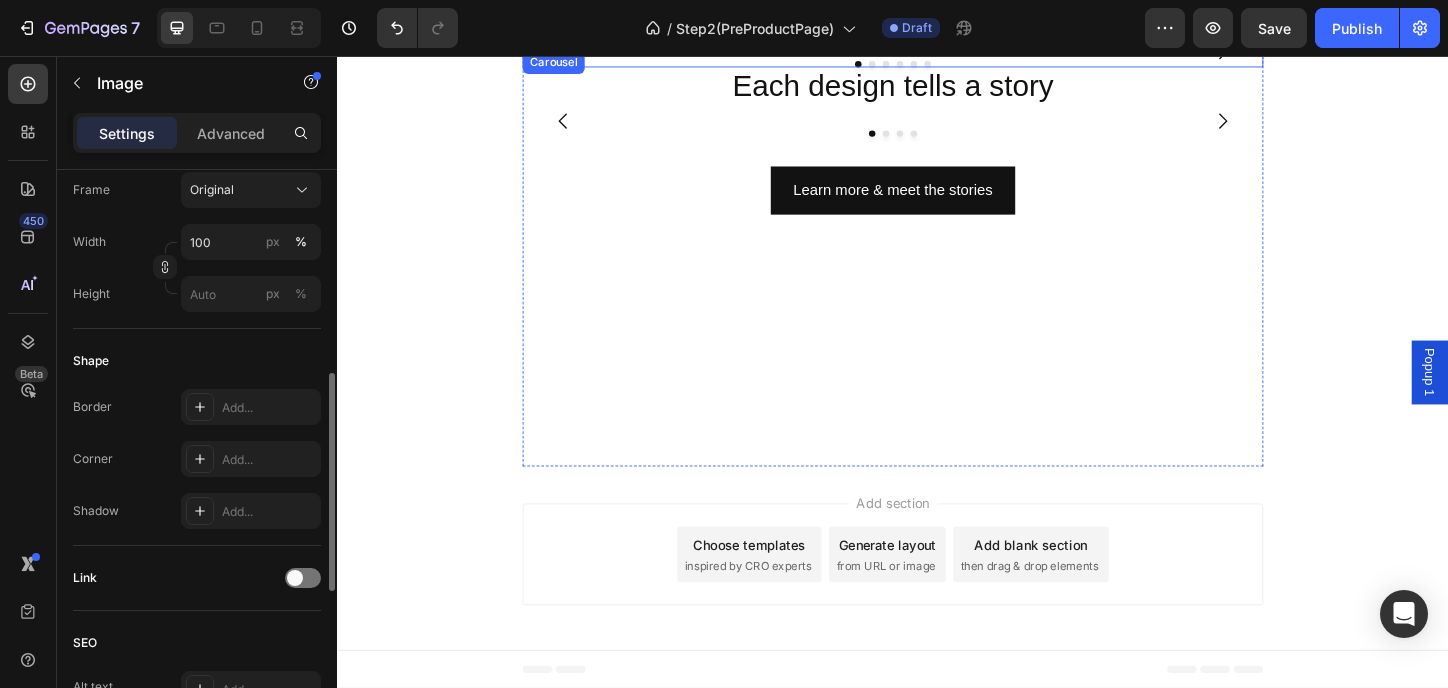 click at bounding box center (937, 64) 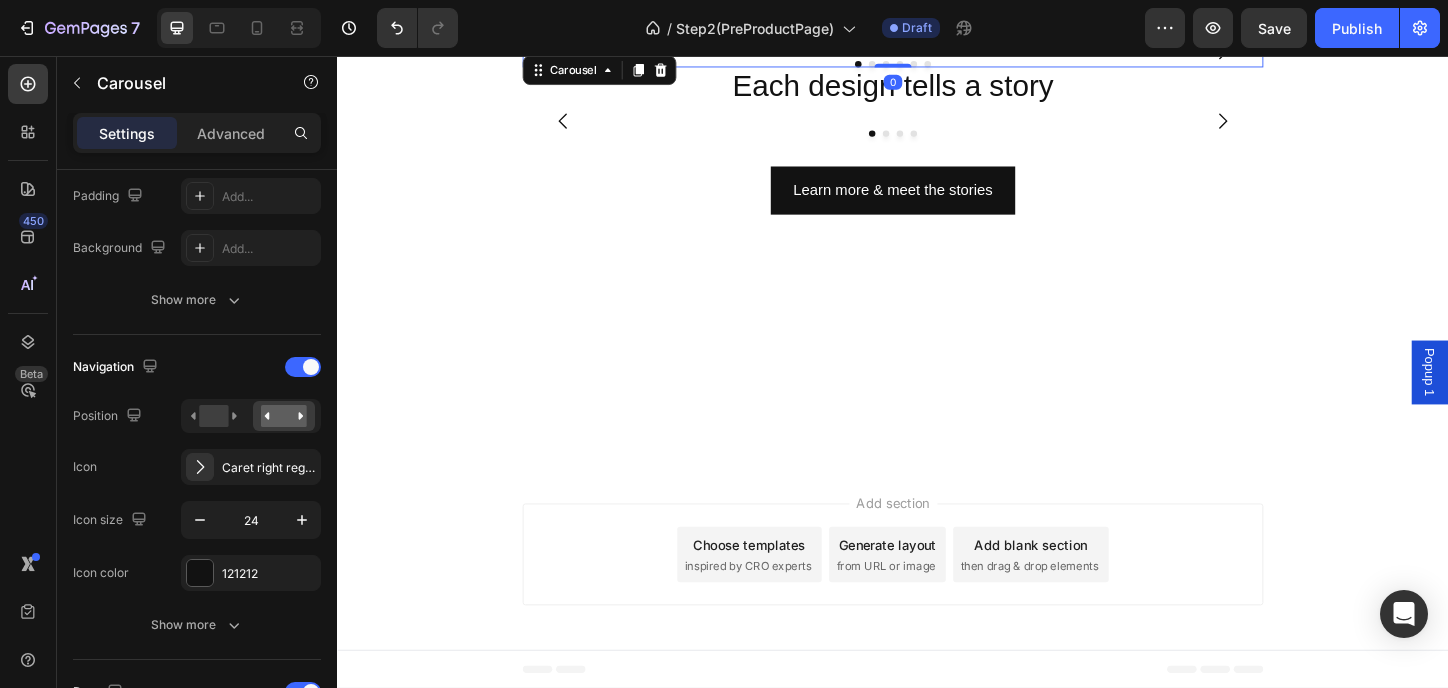 scroll, scrollTop: 0, scrollLeft: 0, axis: both 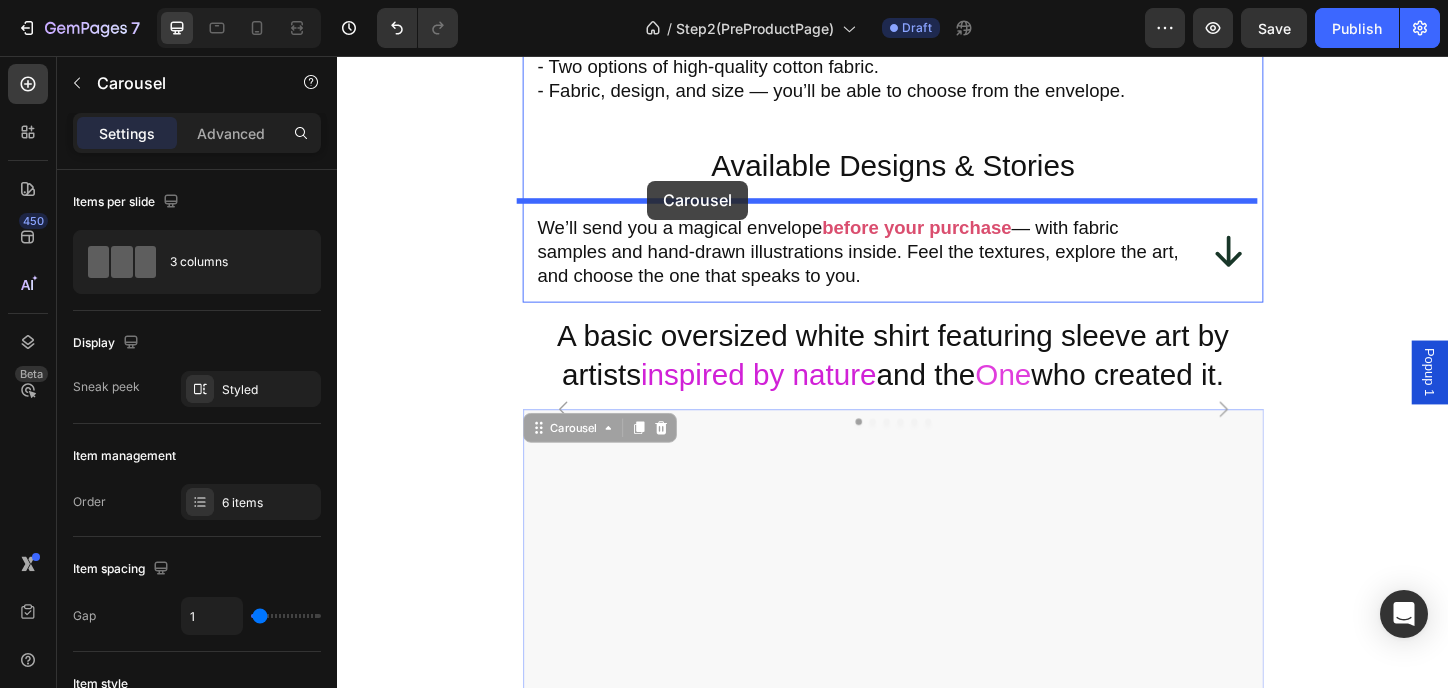 drag, startPoint x: 565, startPoint y: 324, endPoint x: 673, endPoint y: 191, distance: 171.32718 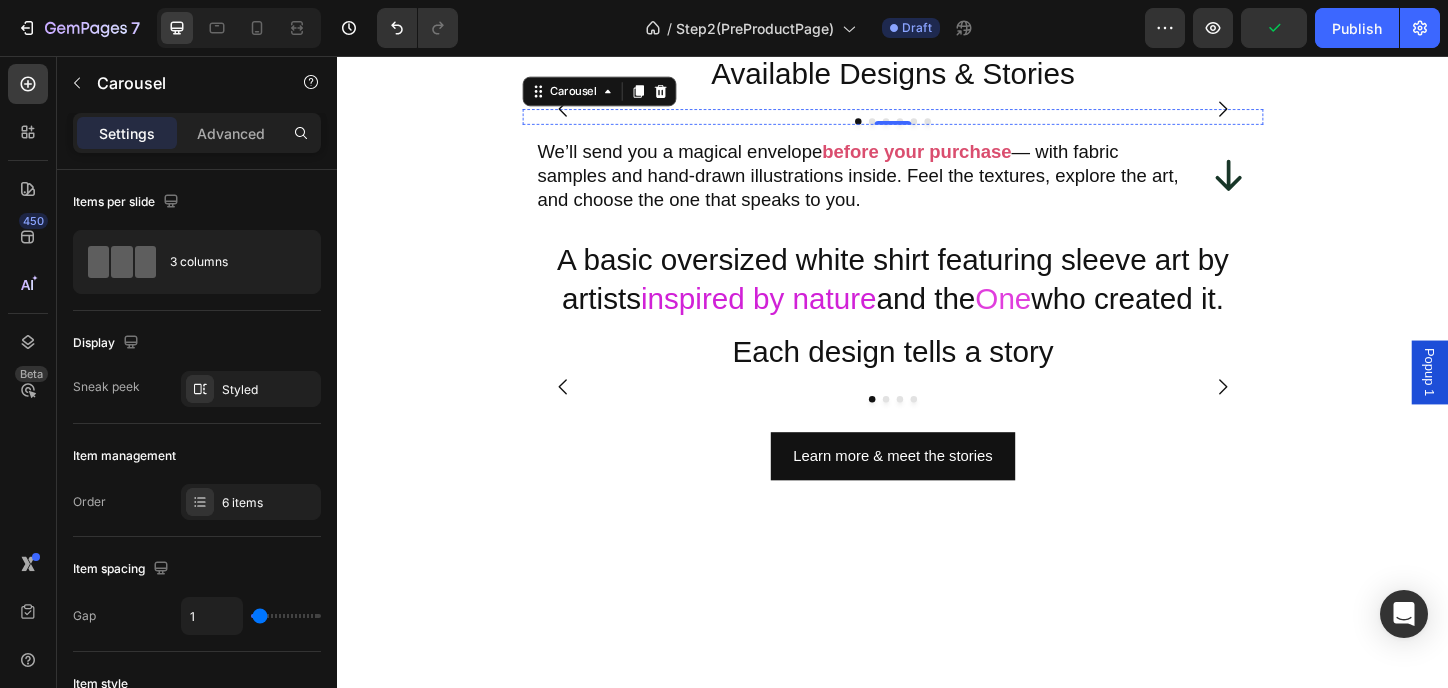 scroll, scrollTop: 2593, scrollLeft: 0, axis: vertical 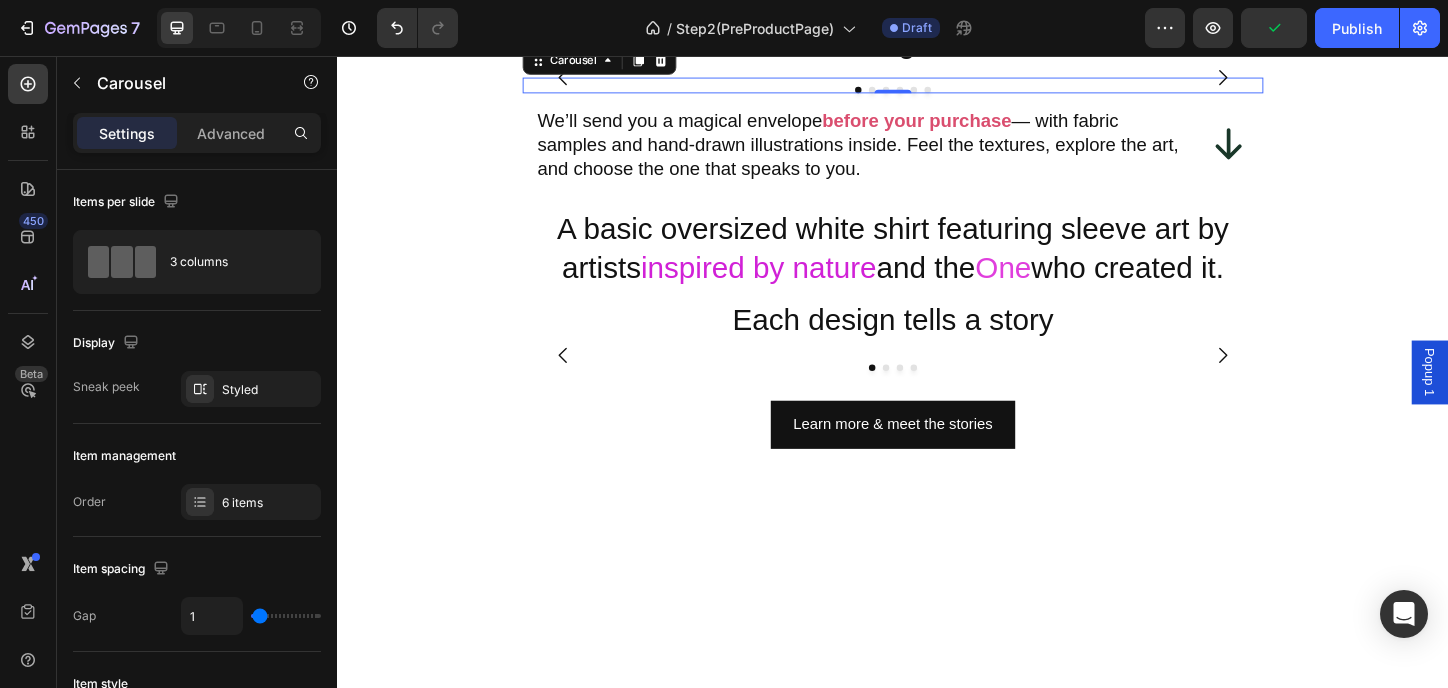 click 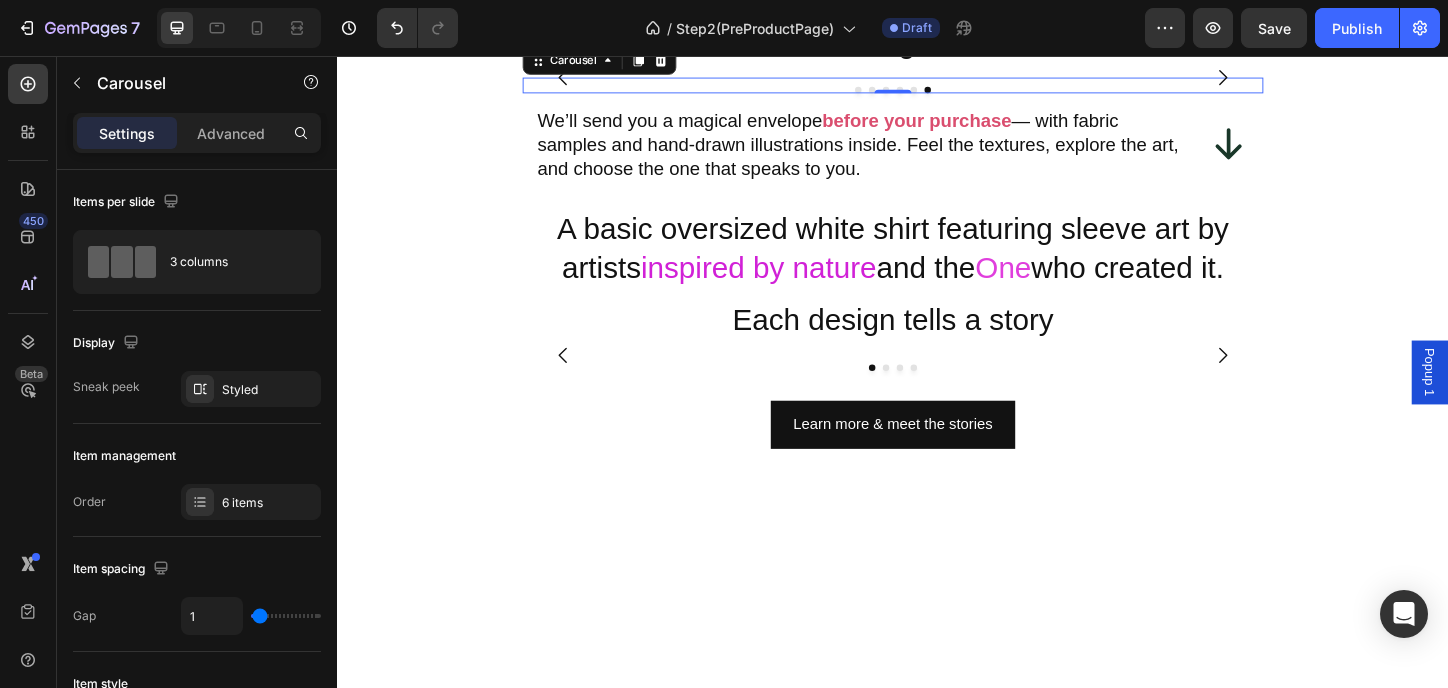 click 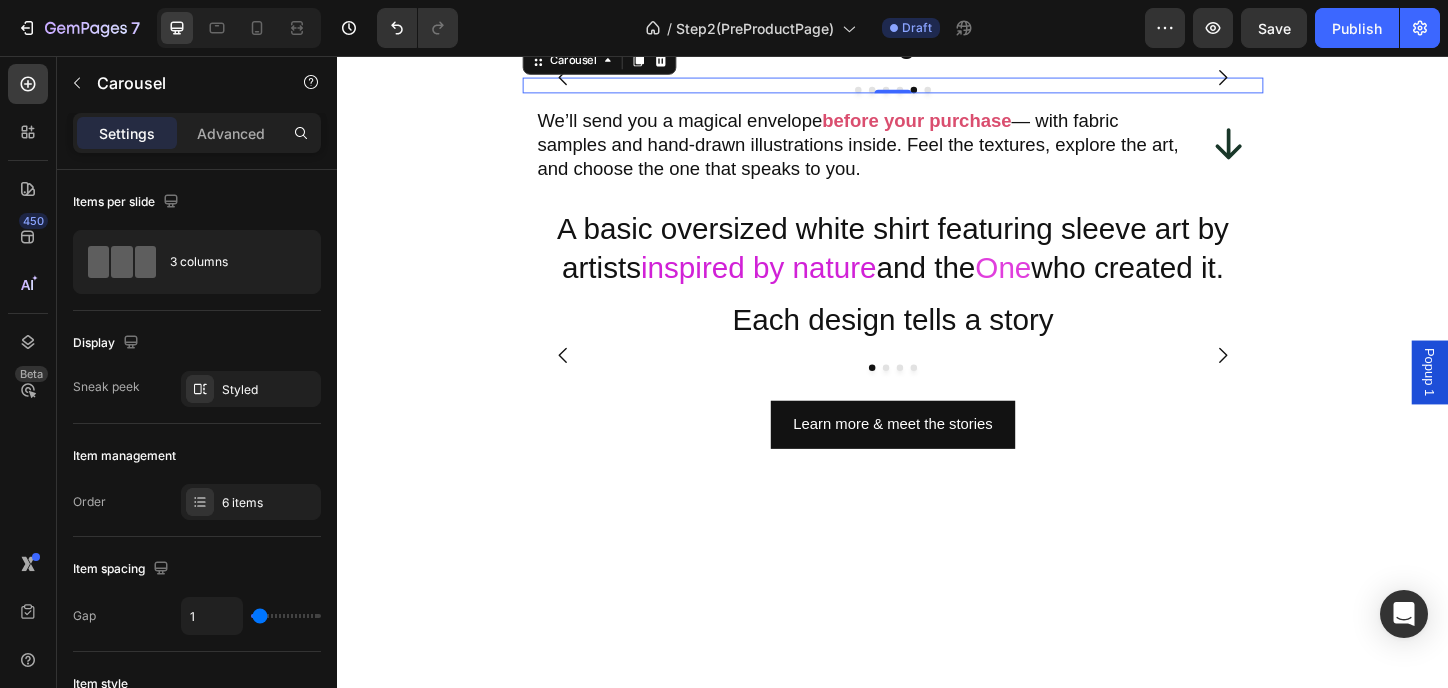 click 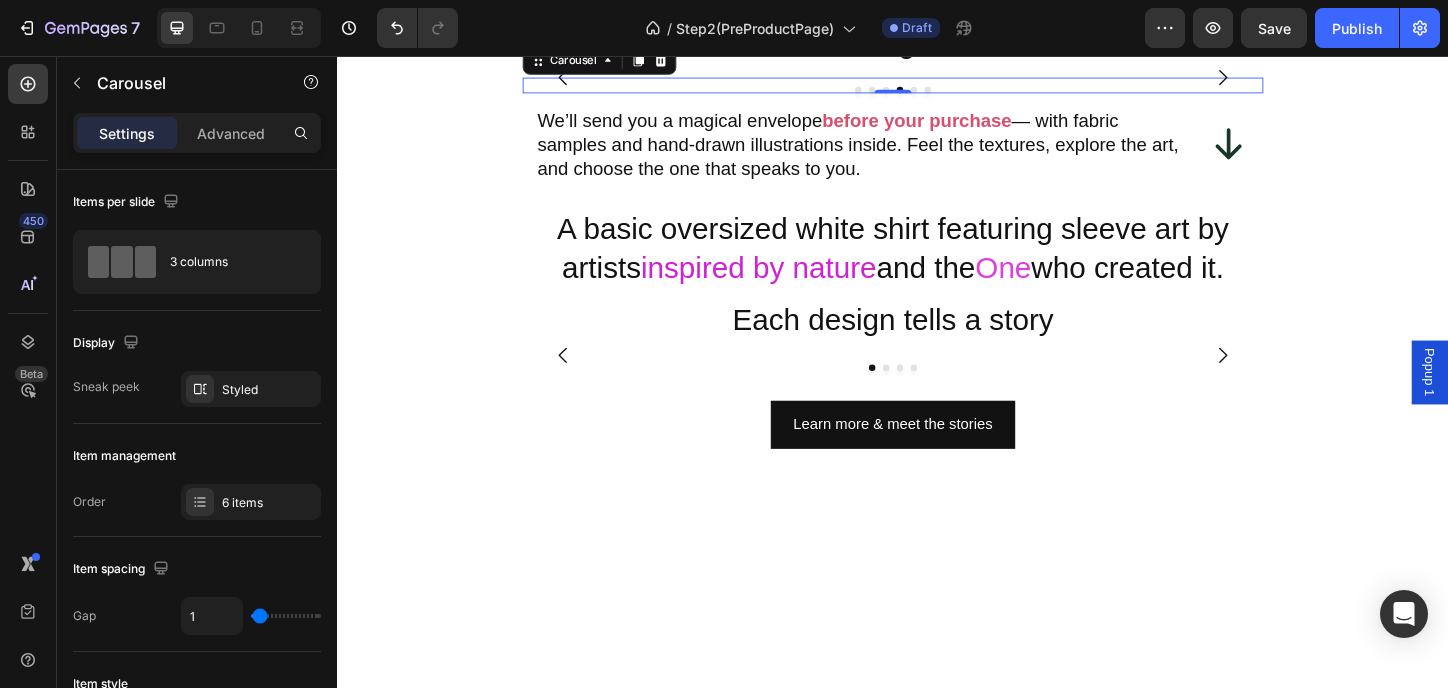 click 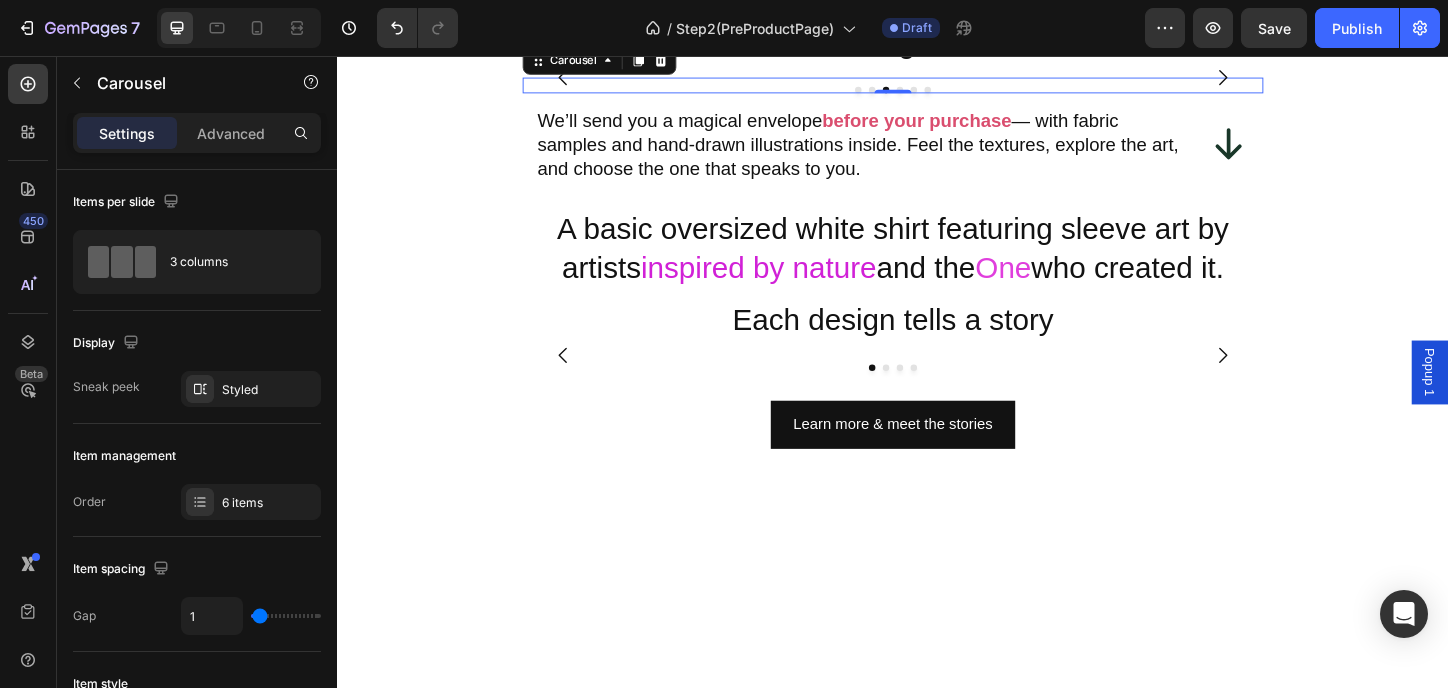 click 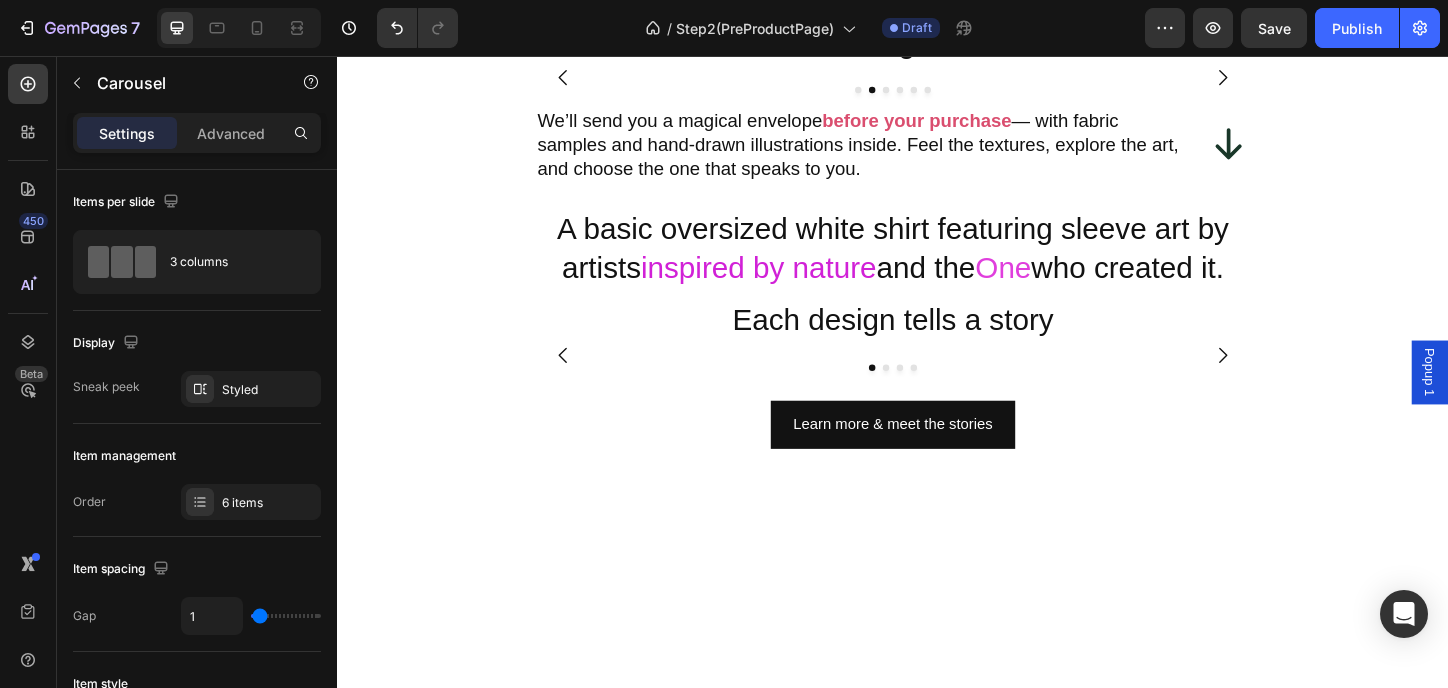 click at bounding box center (537, 79) 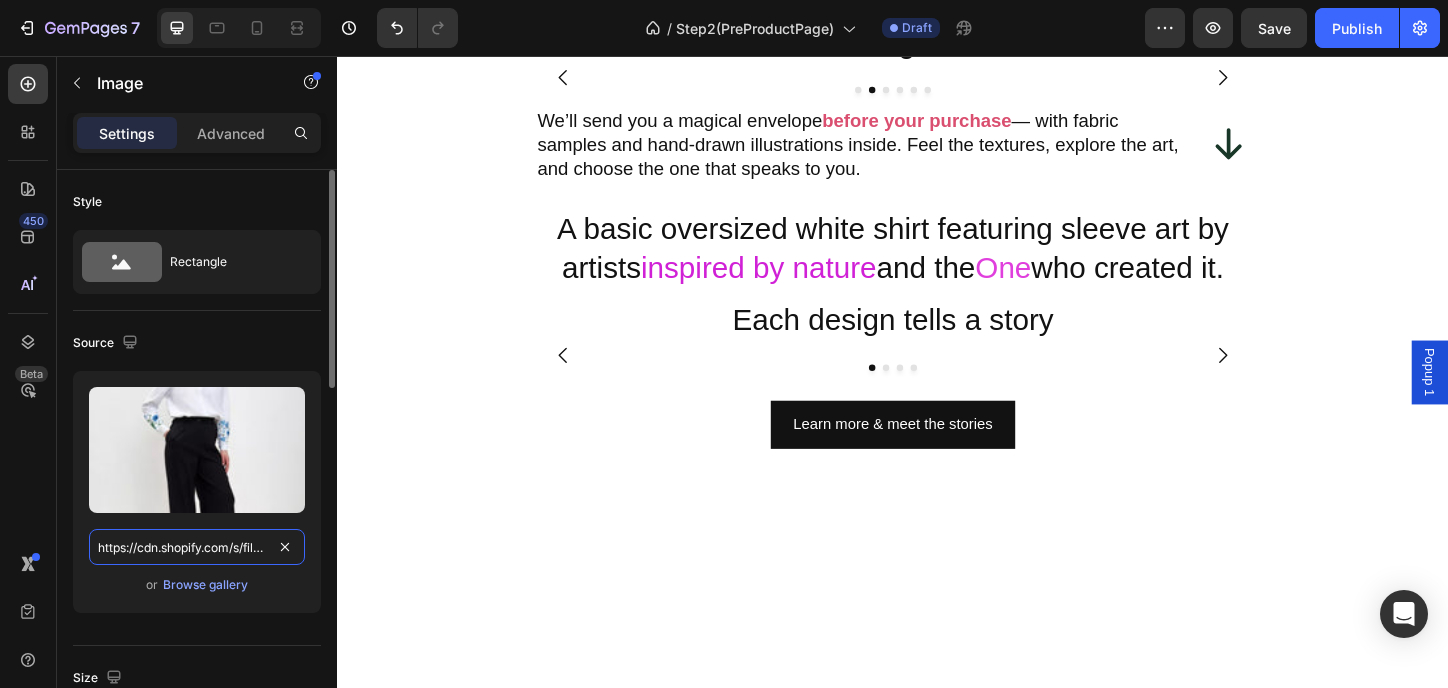 type 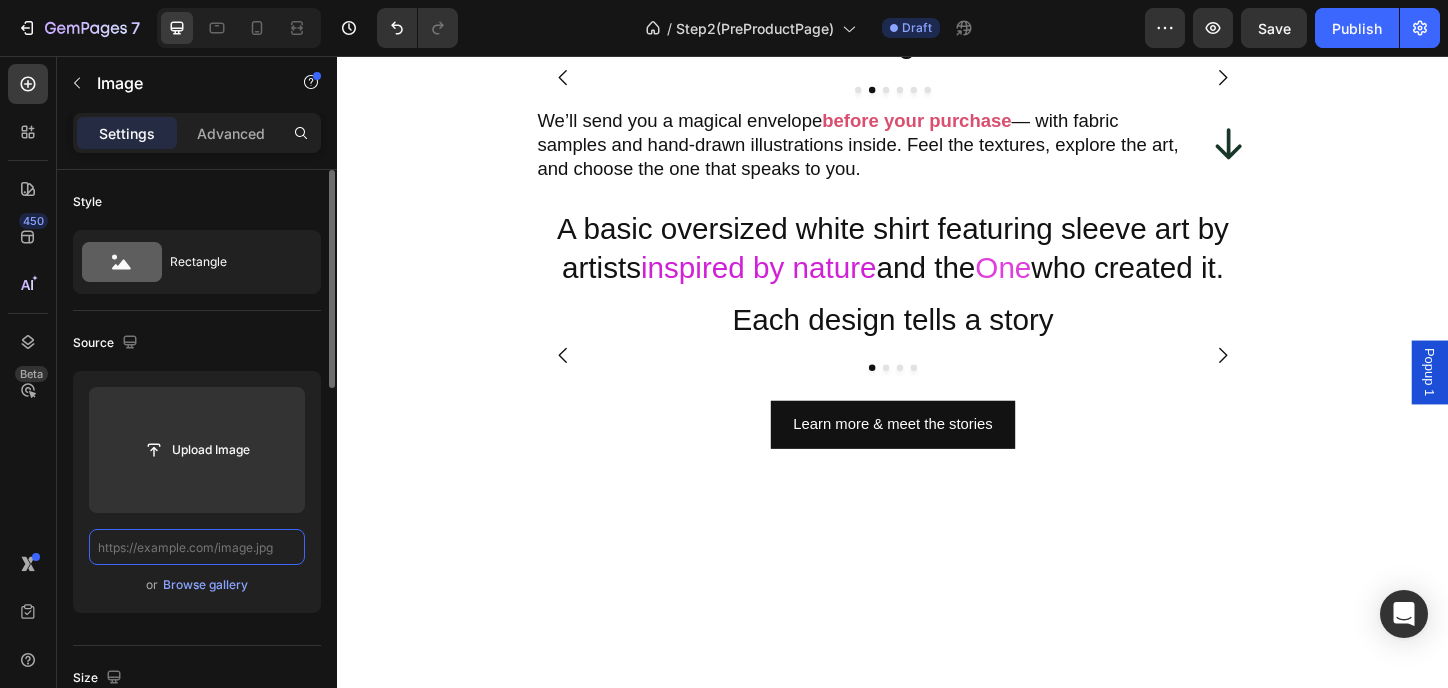 scroll, scrollTop: 0, scrollLeft: 0, axis: both 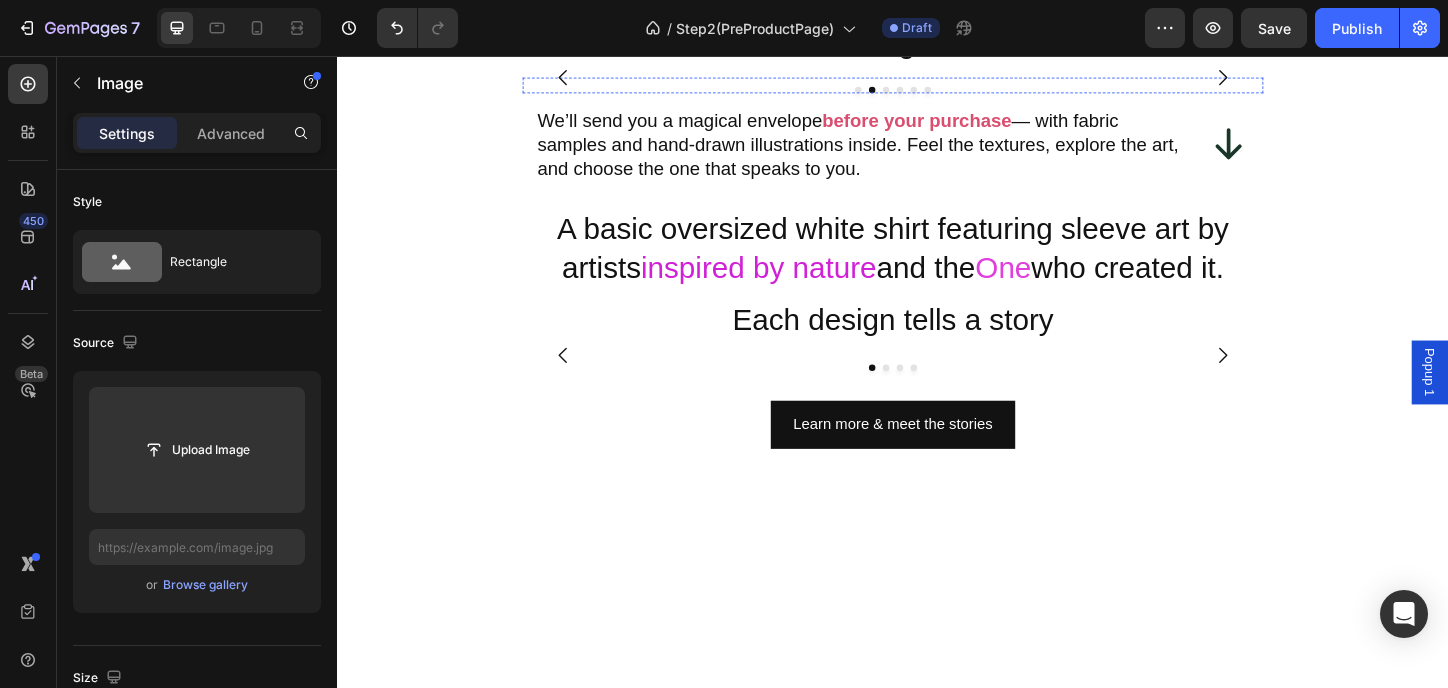 click at bounding box center (937, 79) 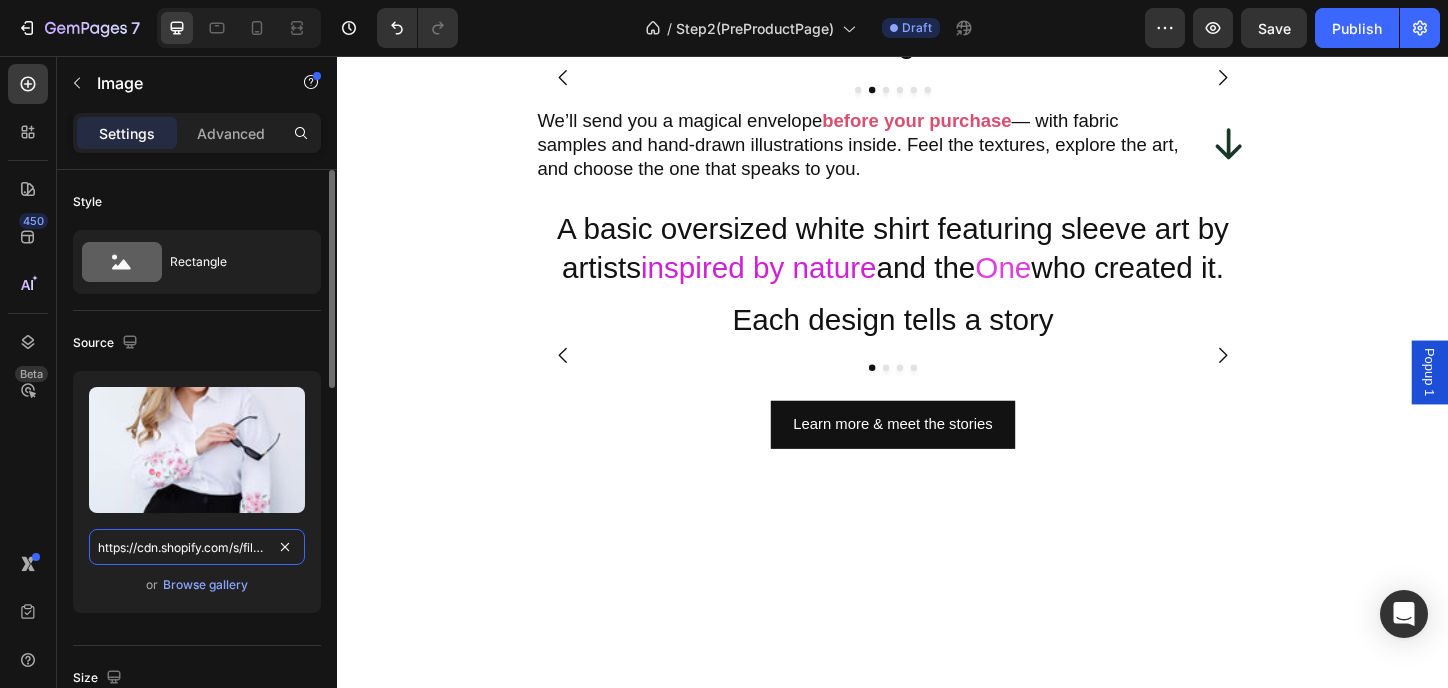 type 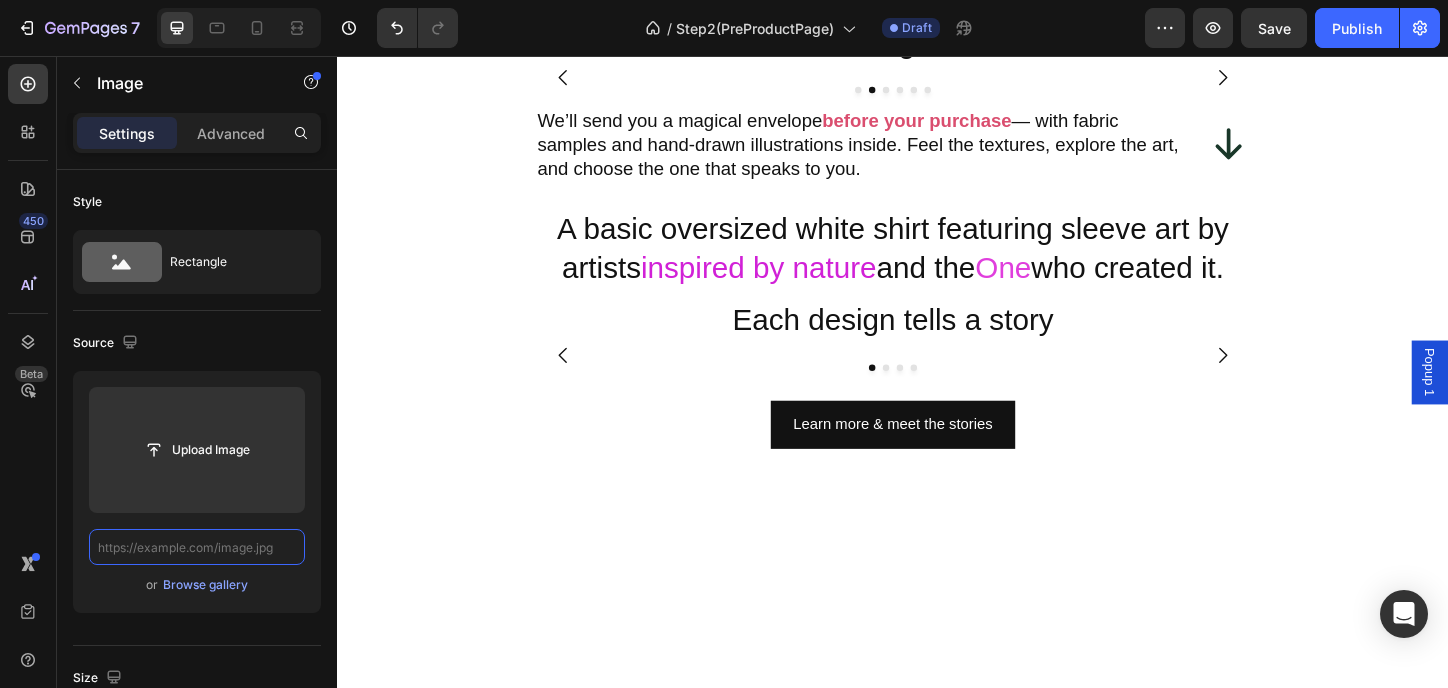 scroll, scrollTop: 0, scrollLeft: 0, axis: both 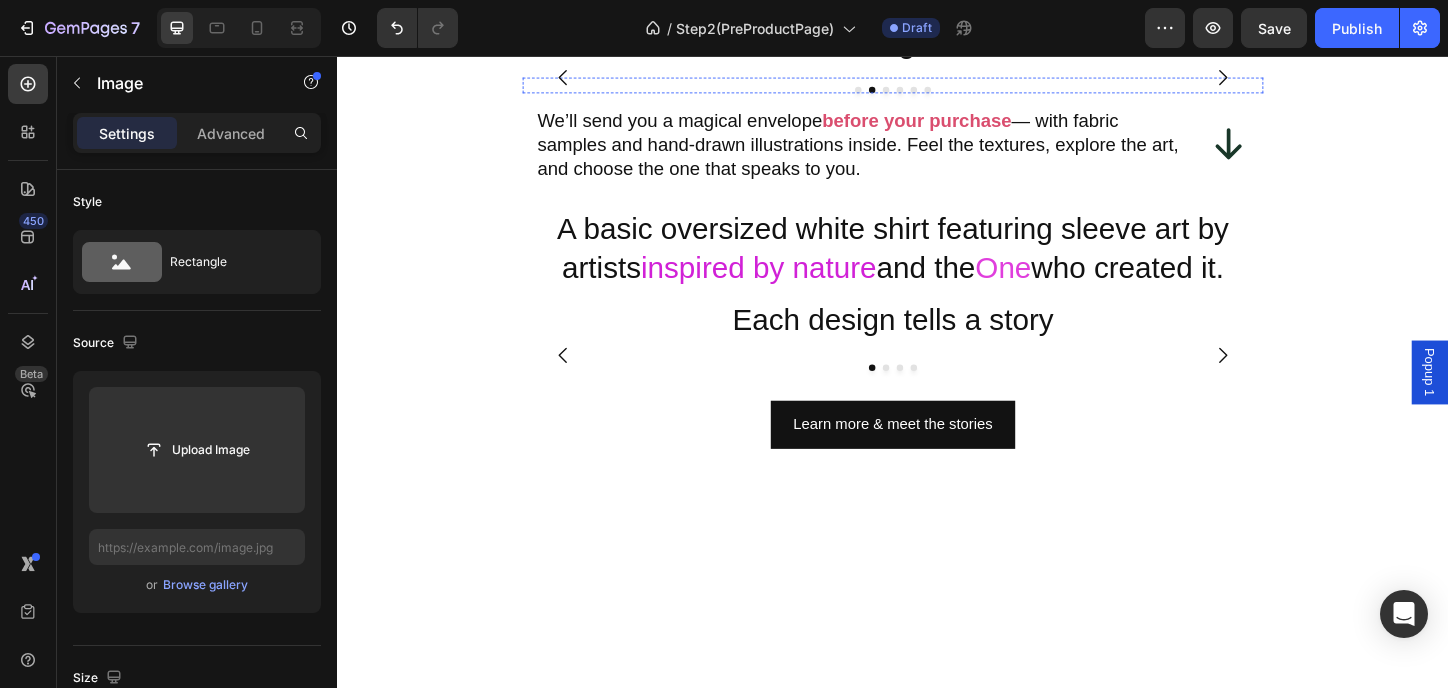 click at bounding box center [1338, 79] 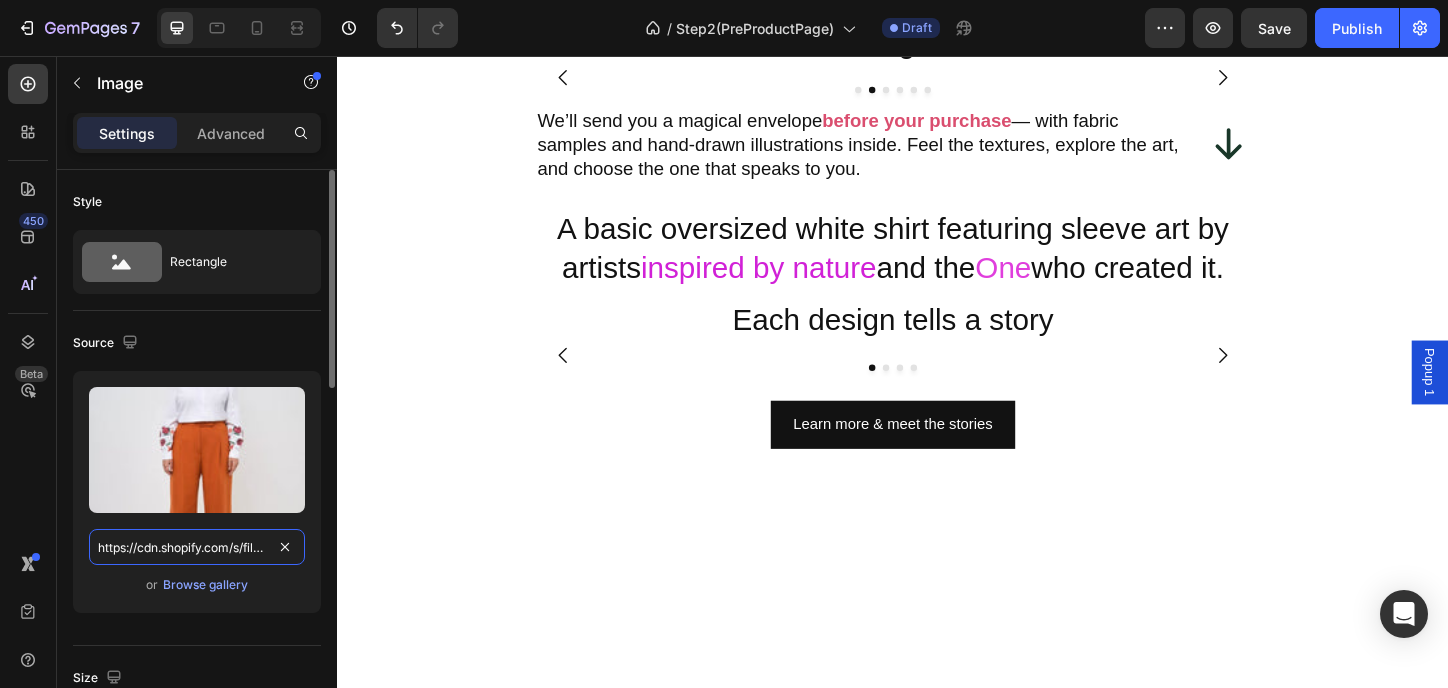 type 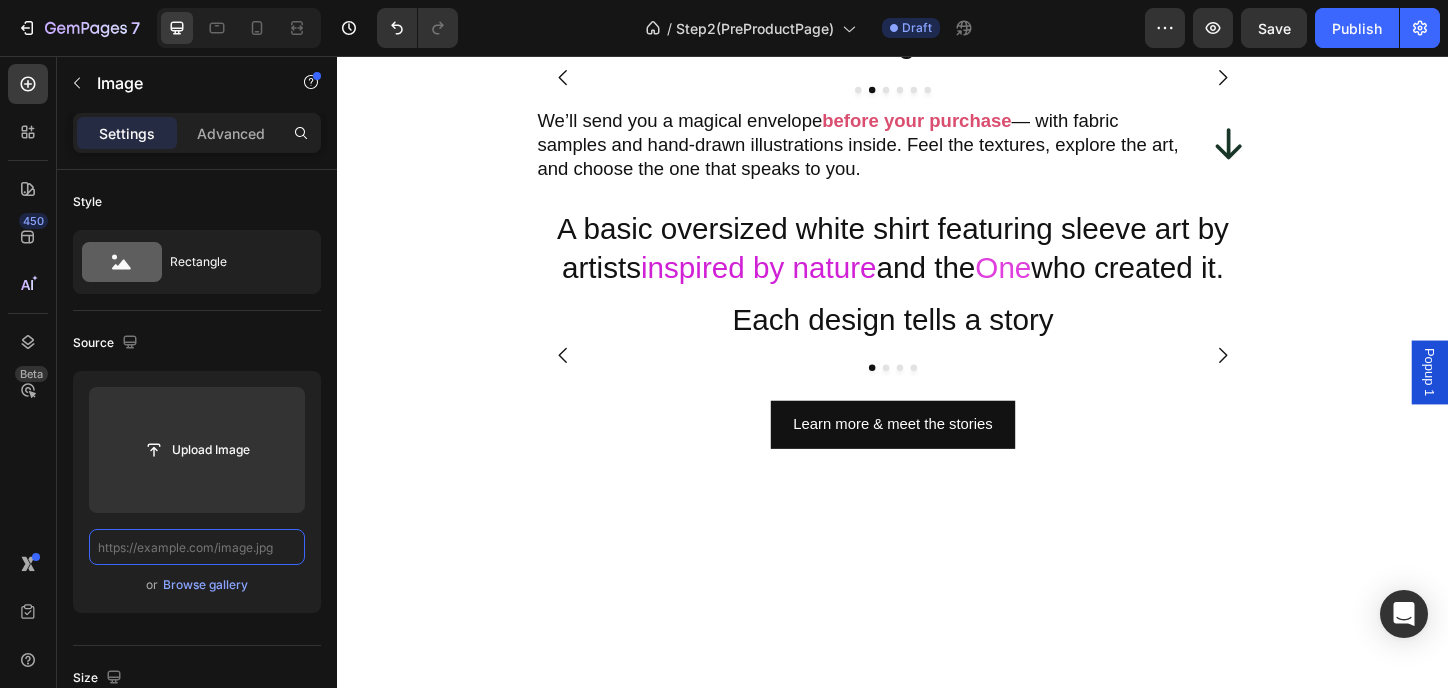 scroll, scrollTop: 0, scrollLeft: 0, axis: both 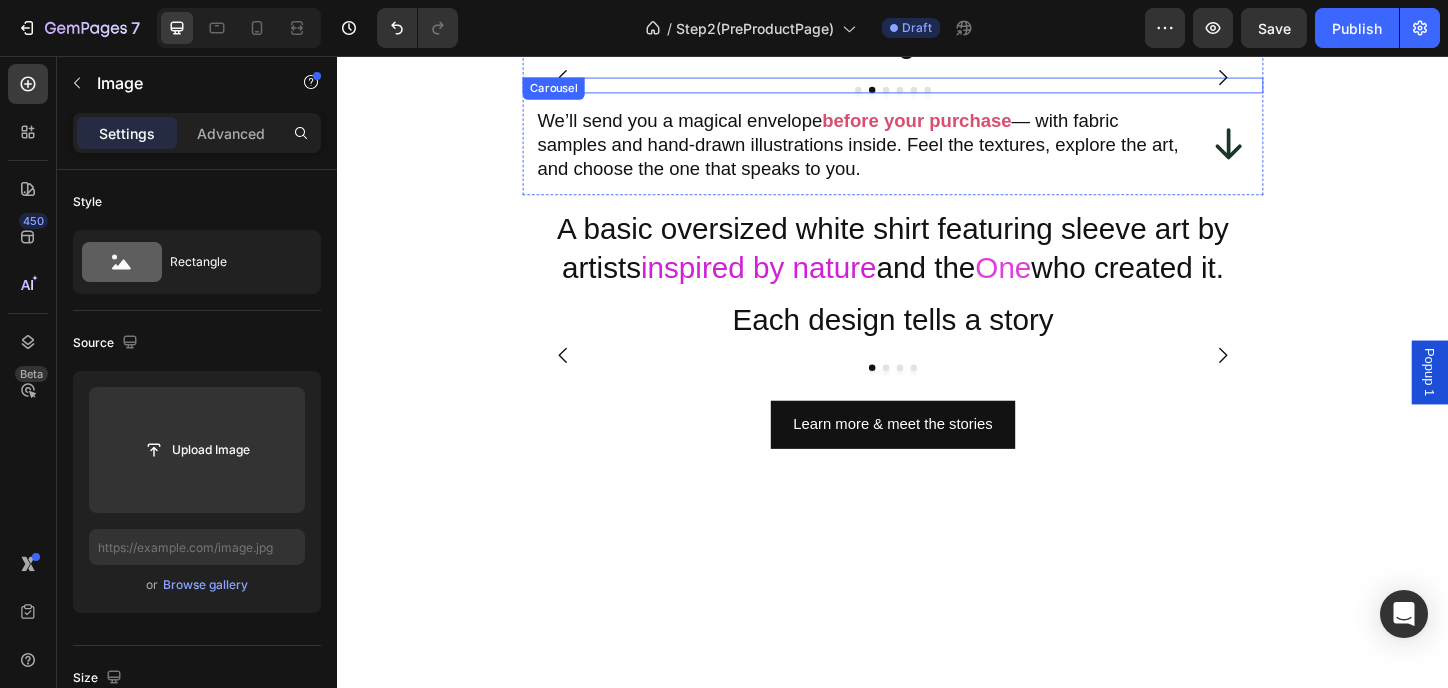 click 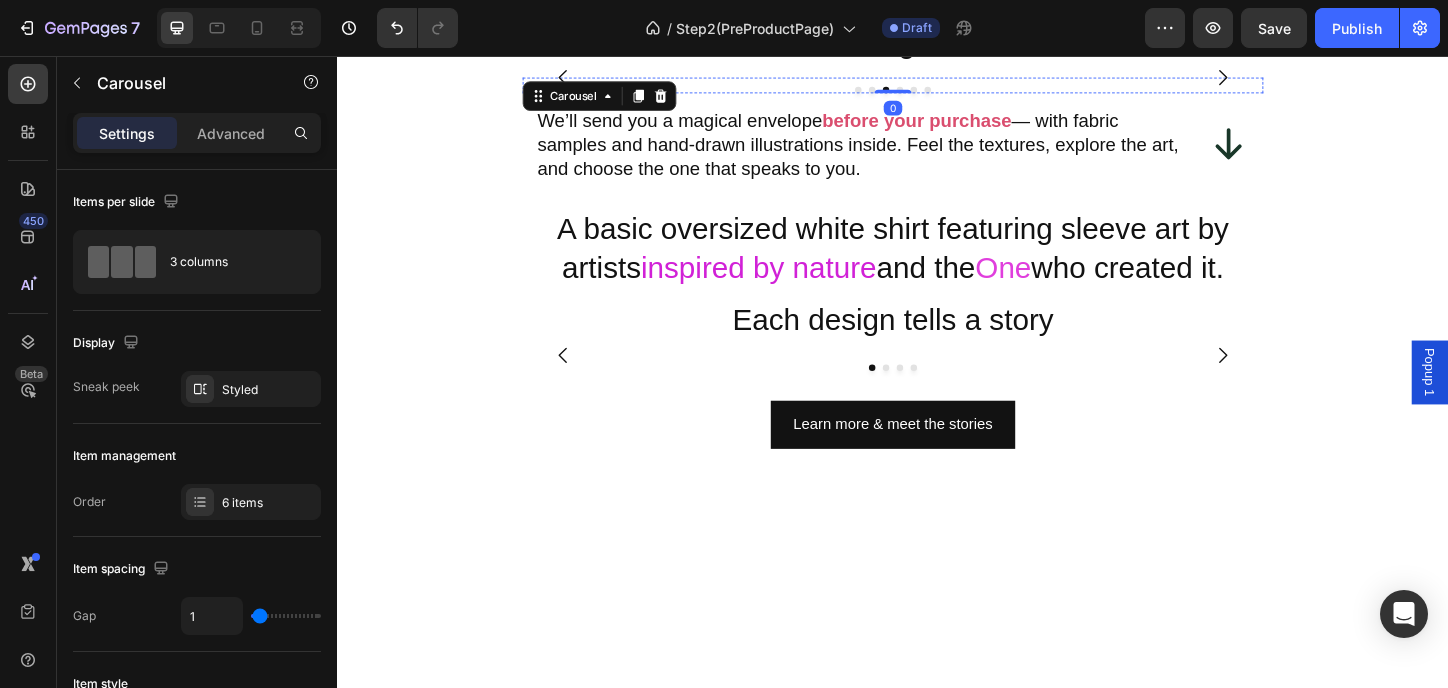 click at bounding box center (1338, 79) 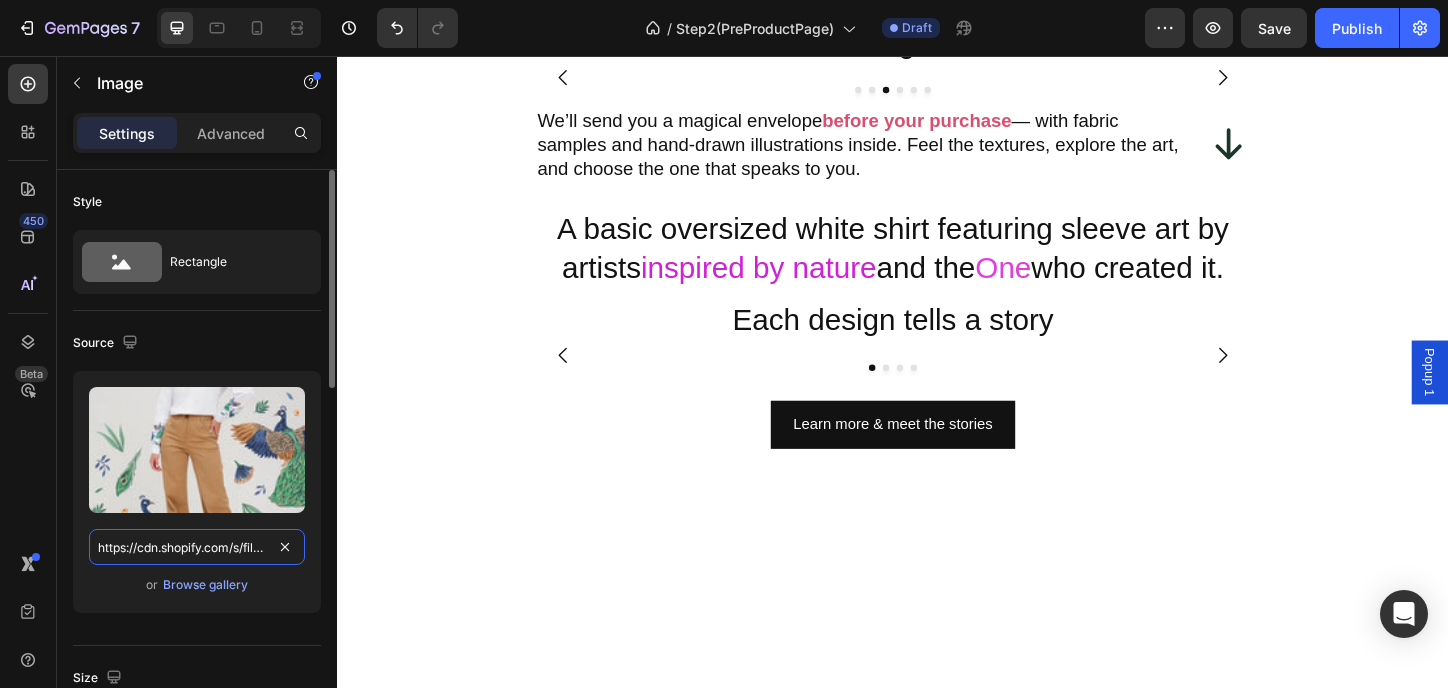 type 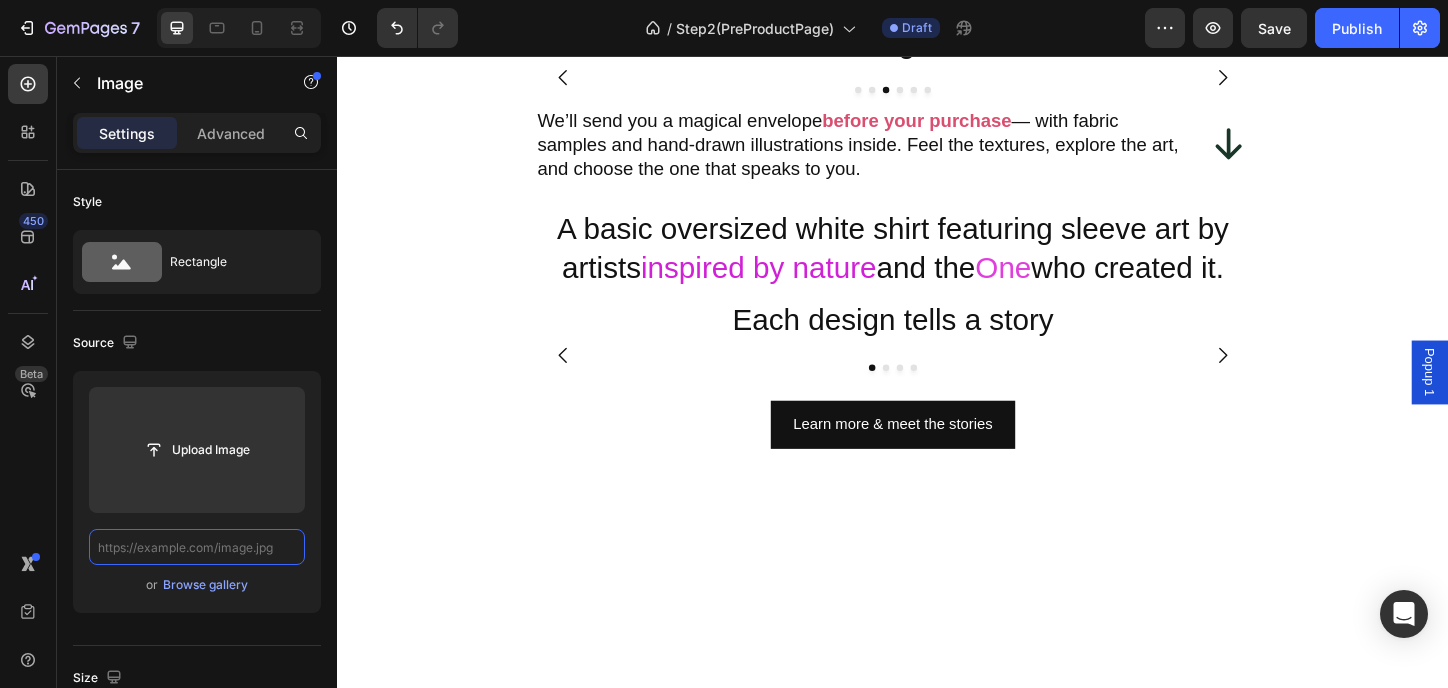 scroll, scrollTop: 0, scrollLeft: 0, axis: both 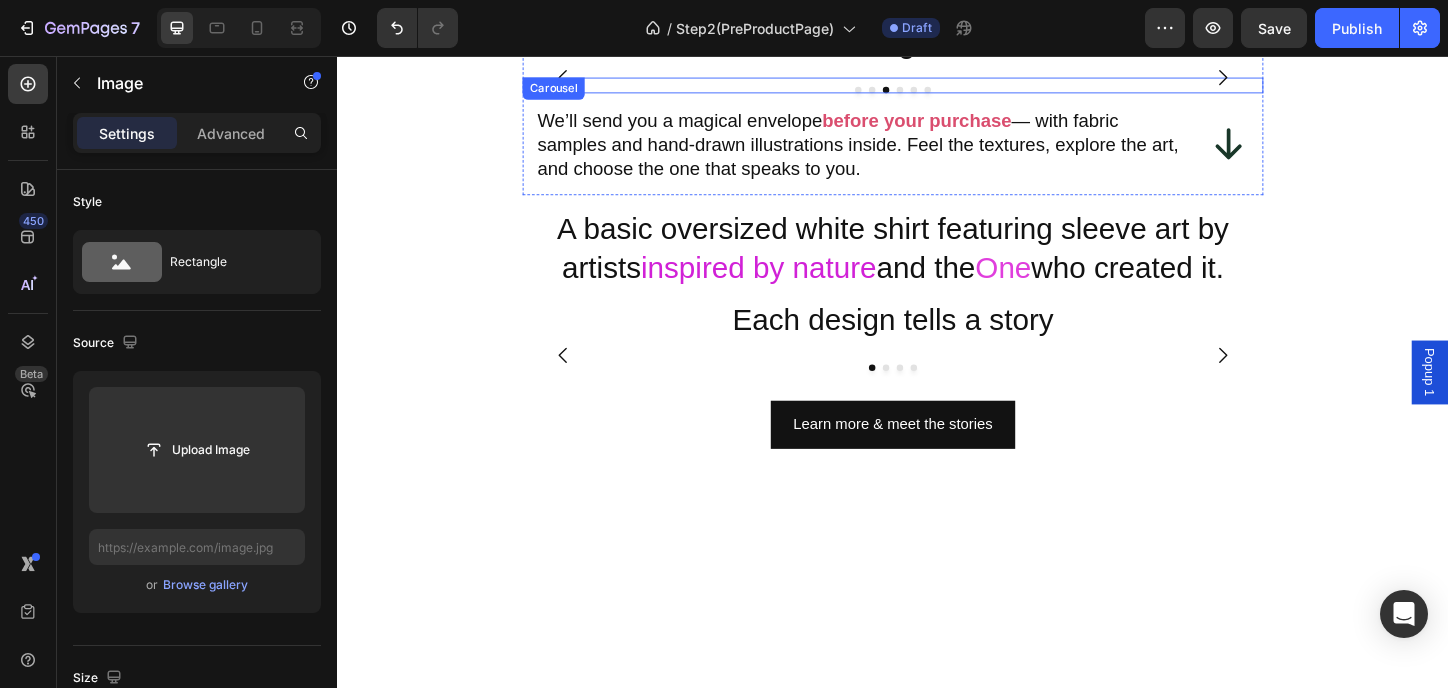 click 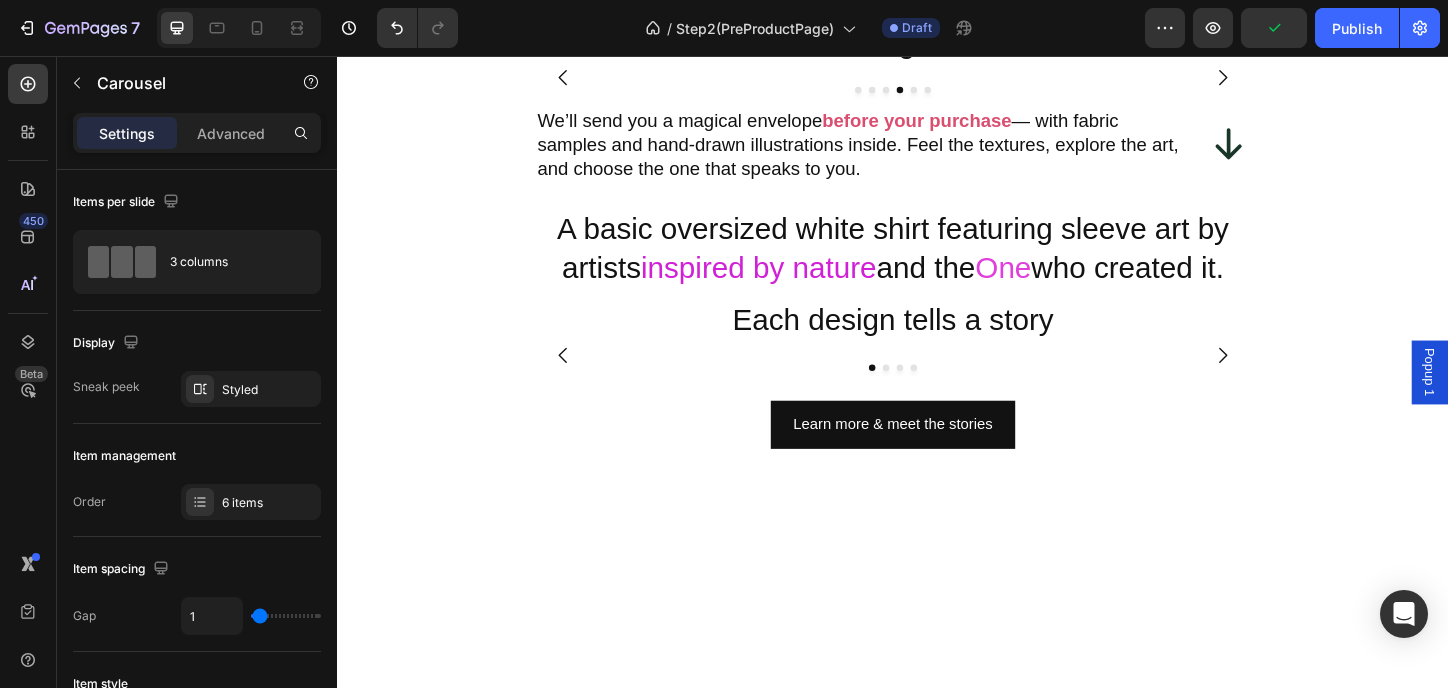 click at bounding box center [1338, 79] 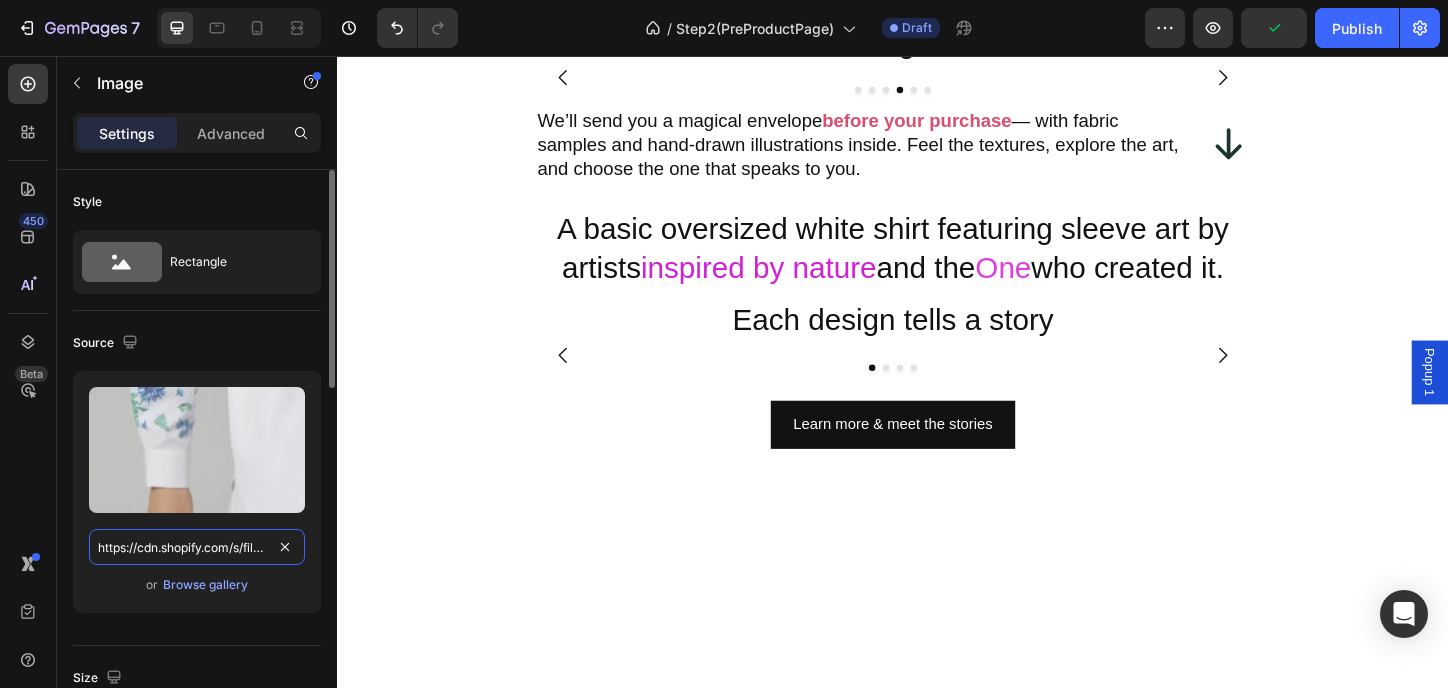 drag, startPoint x: 281, startPoint y: 548, endPoint x: 305, endPoint y: 543, distance: 24.5153 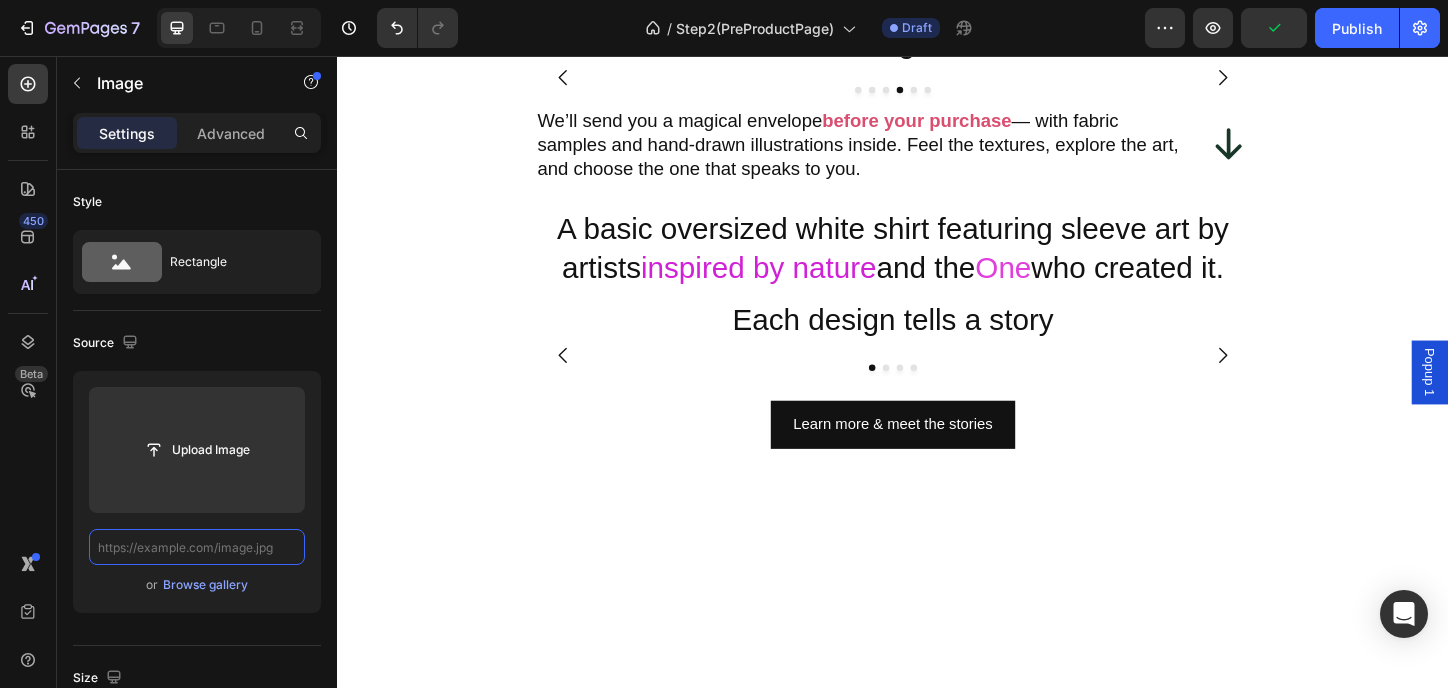 scroll, scrollTop: 0, scrollLeft: 0, axis: both 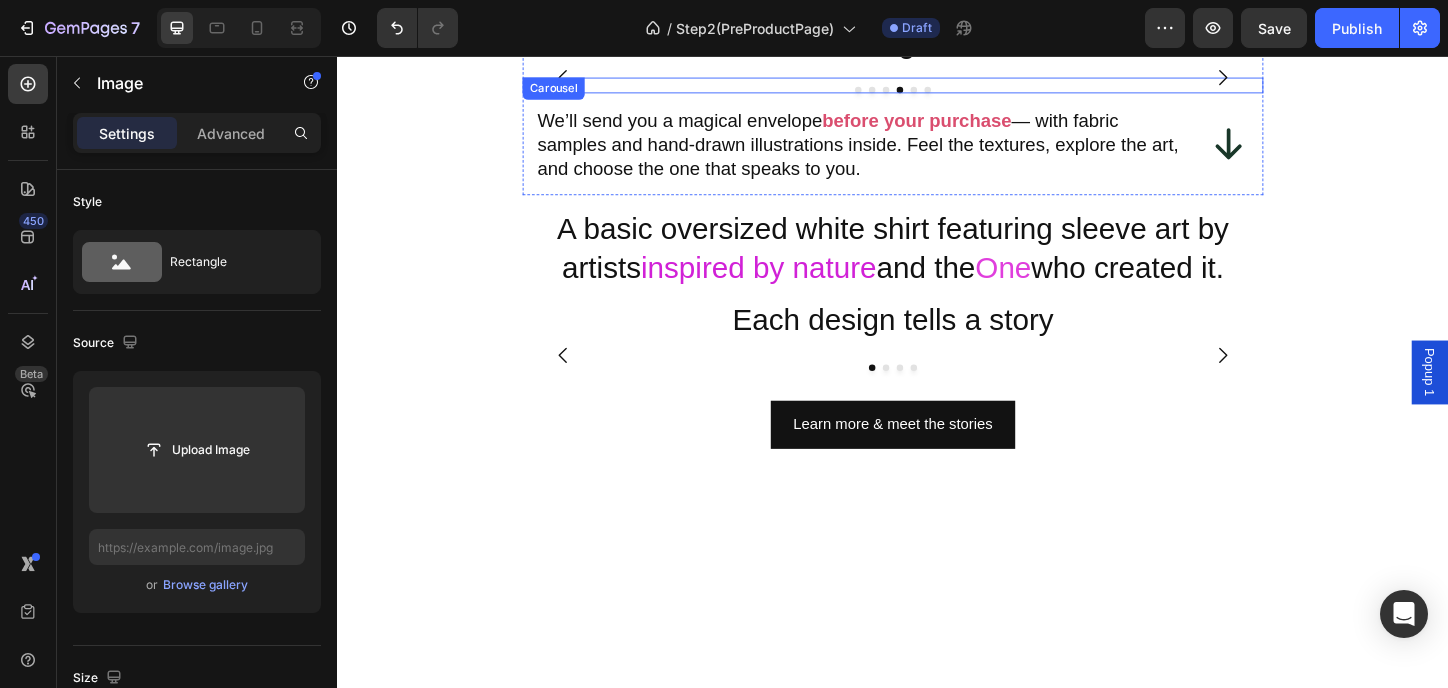 click 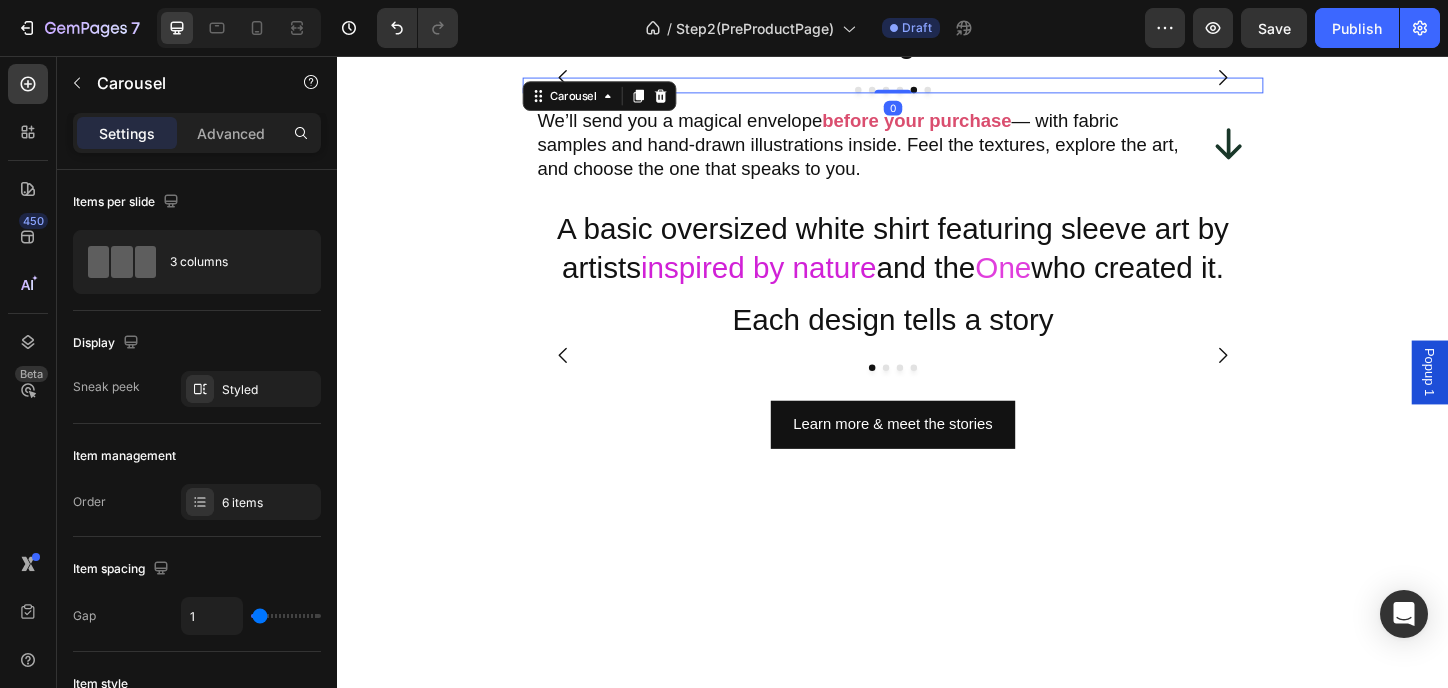click at bounding box center (1338, 79) 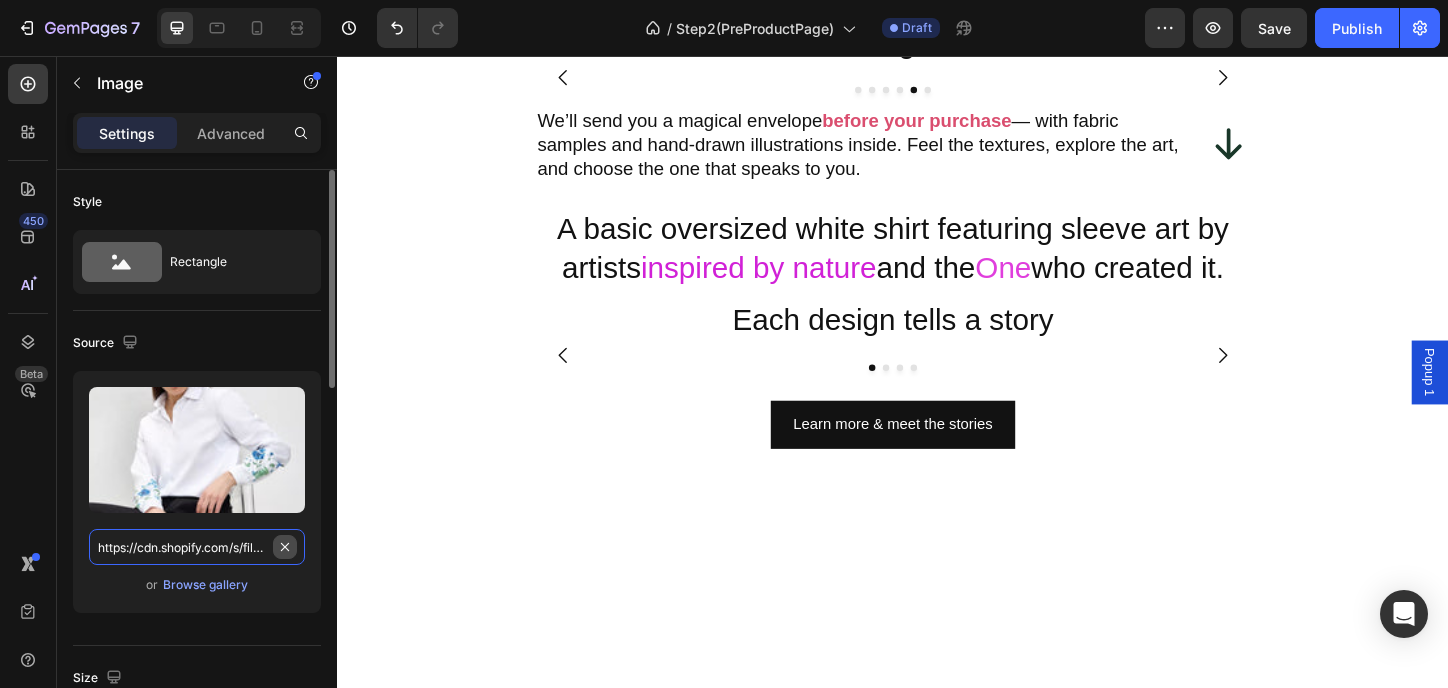 type 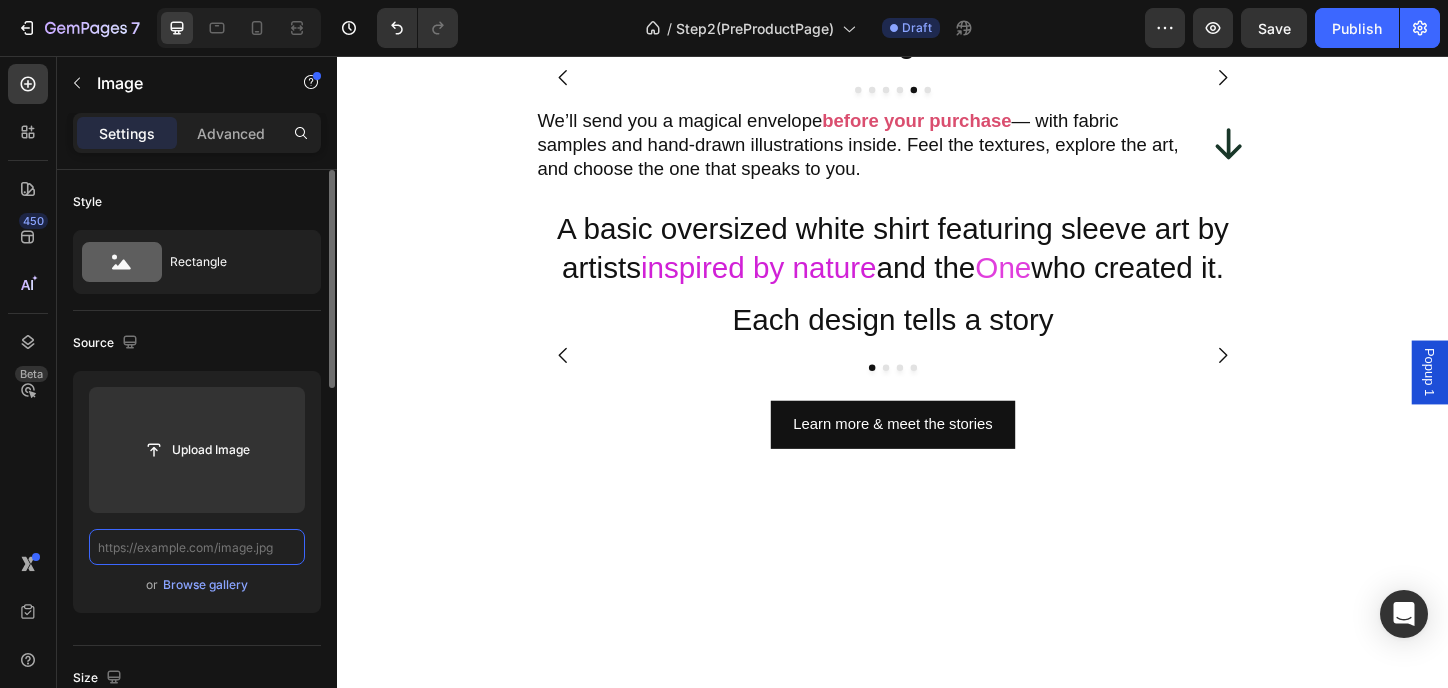 scroll, scrollTop: 0, scrollLeft: 0, axis: both 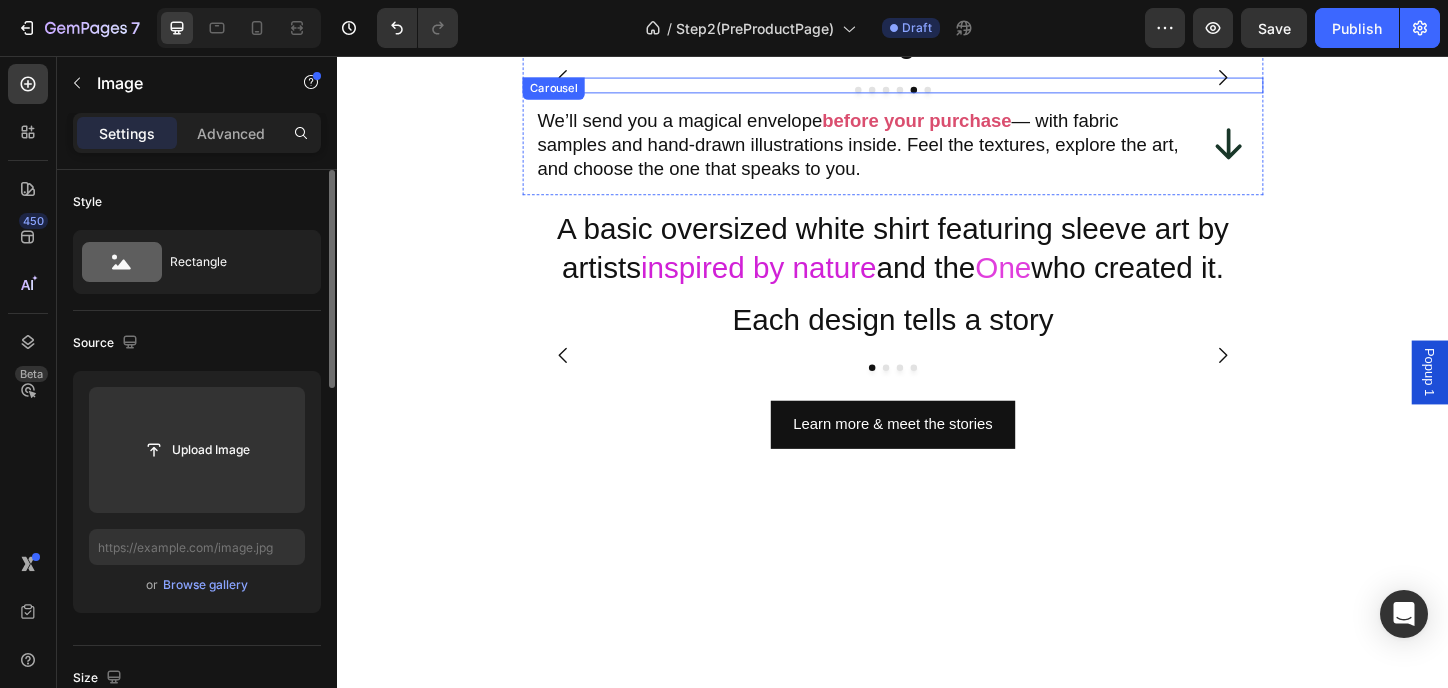 click 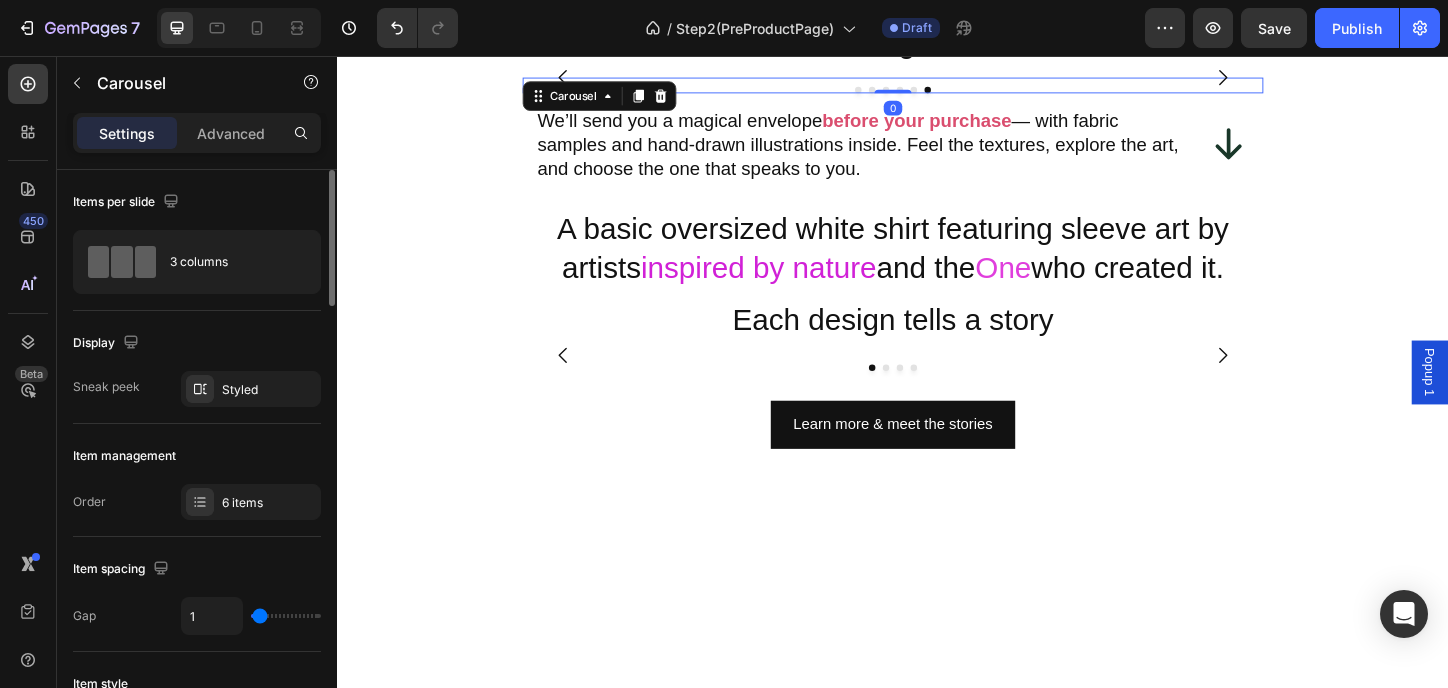 click 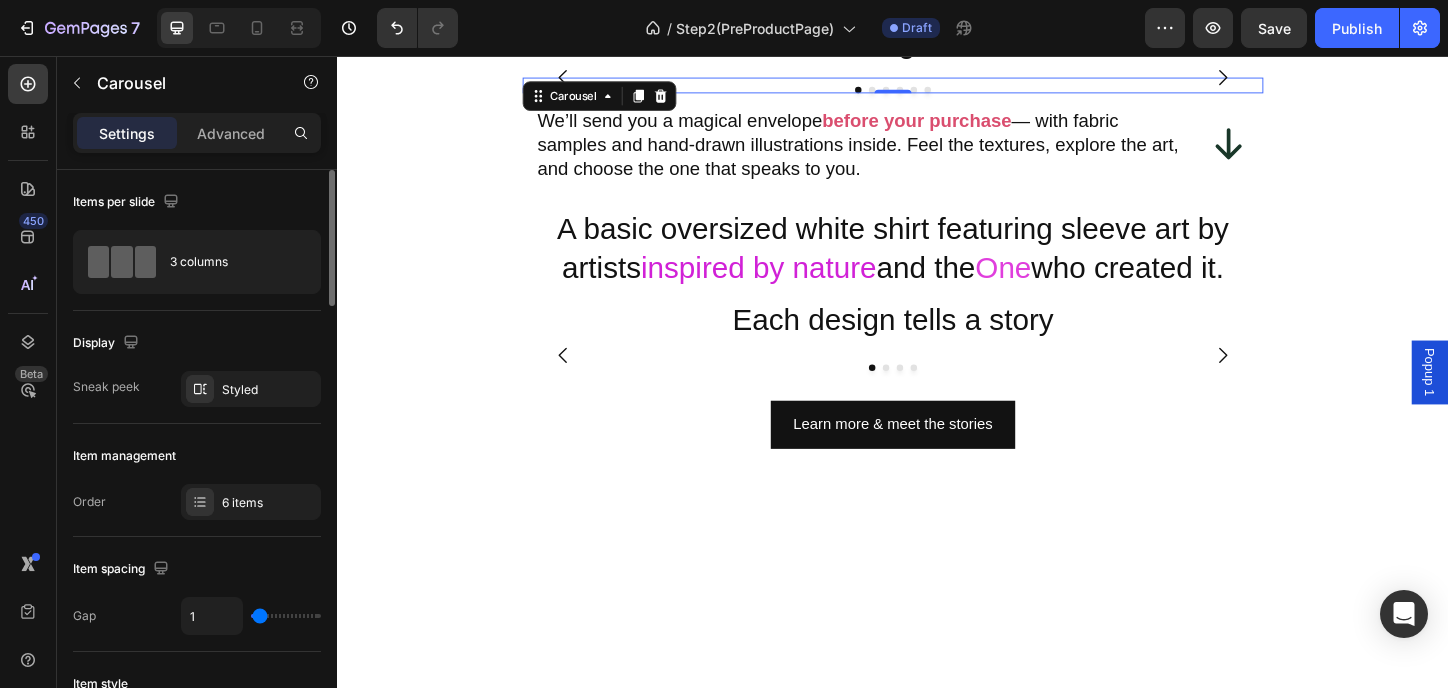 click 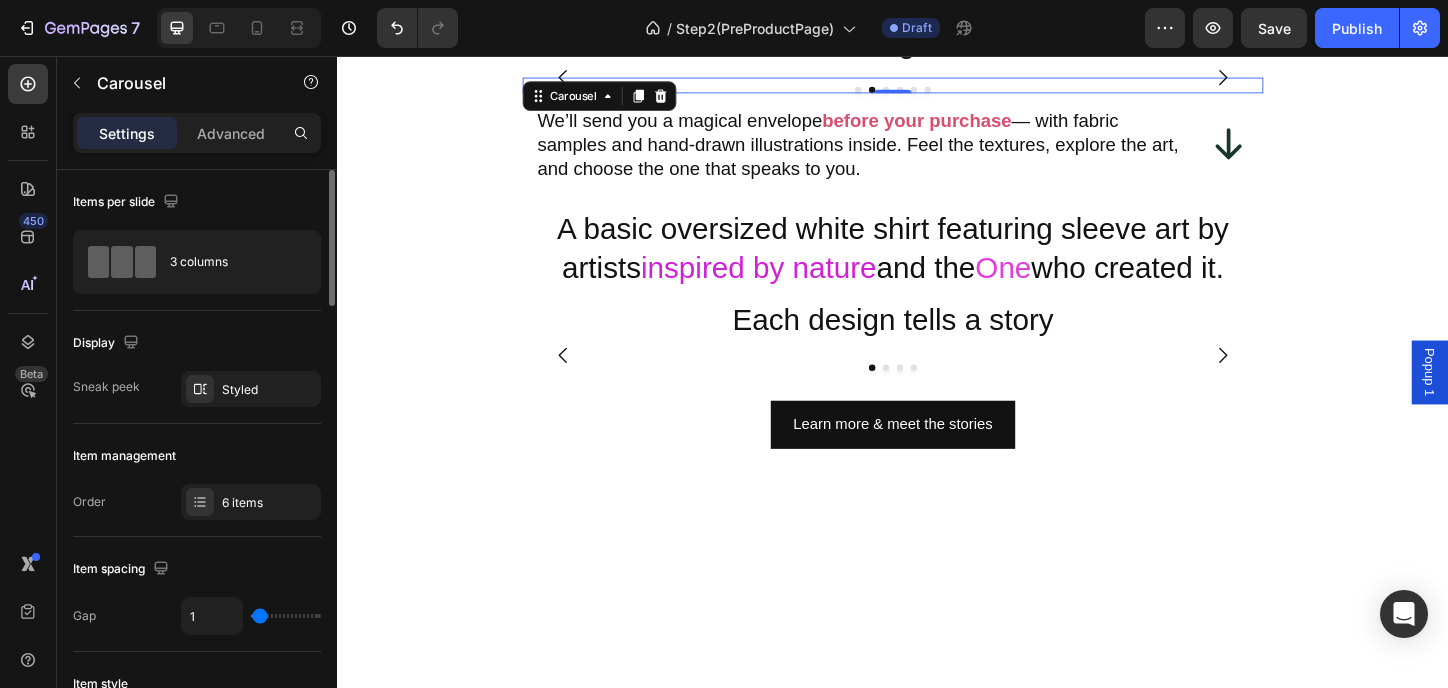 click 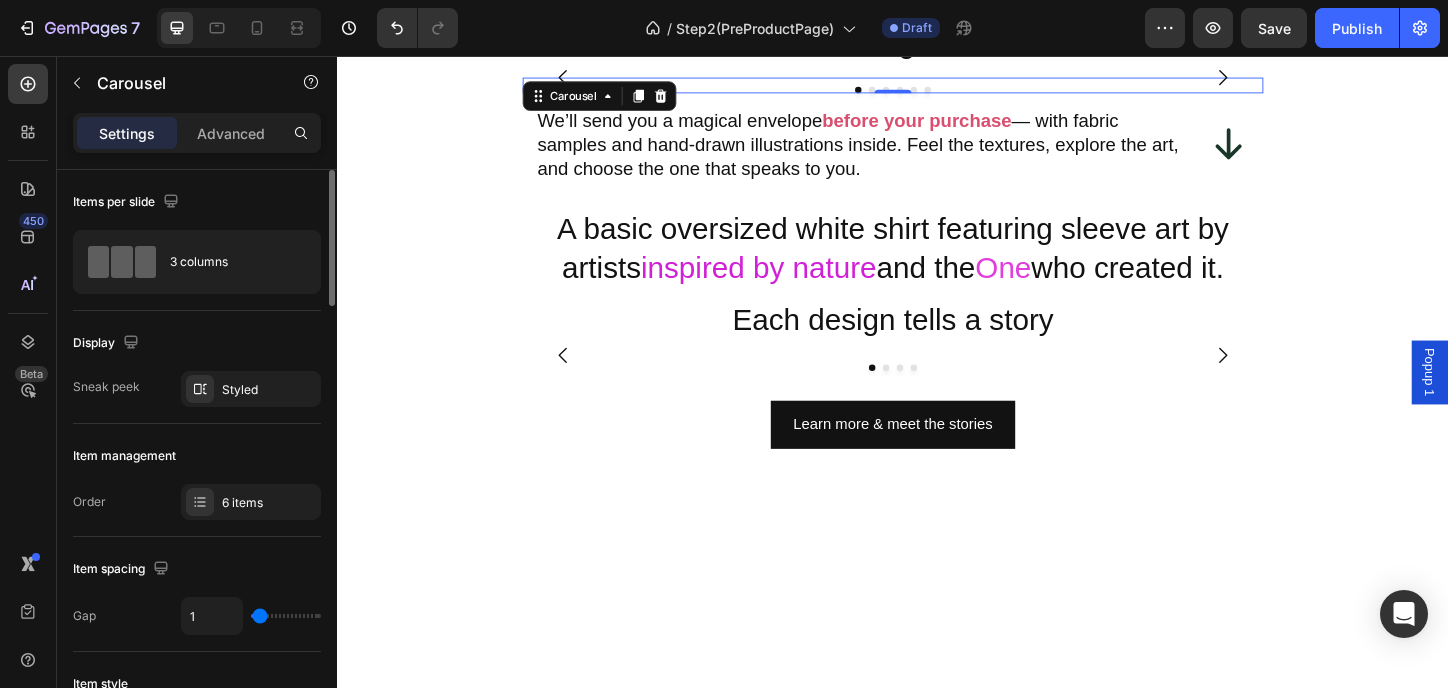 click 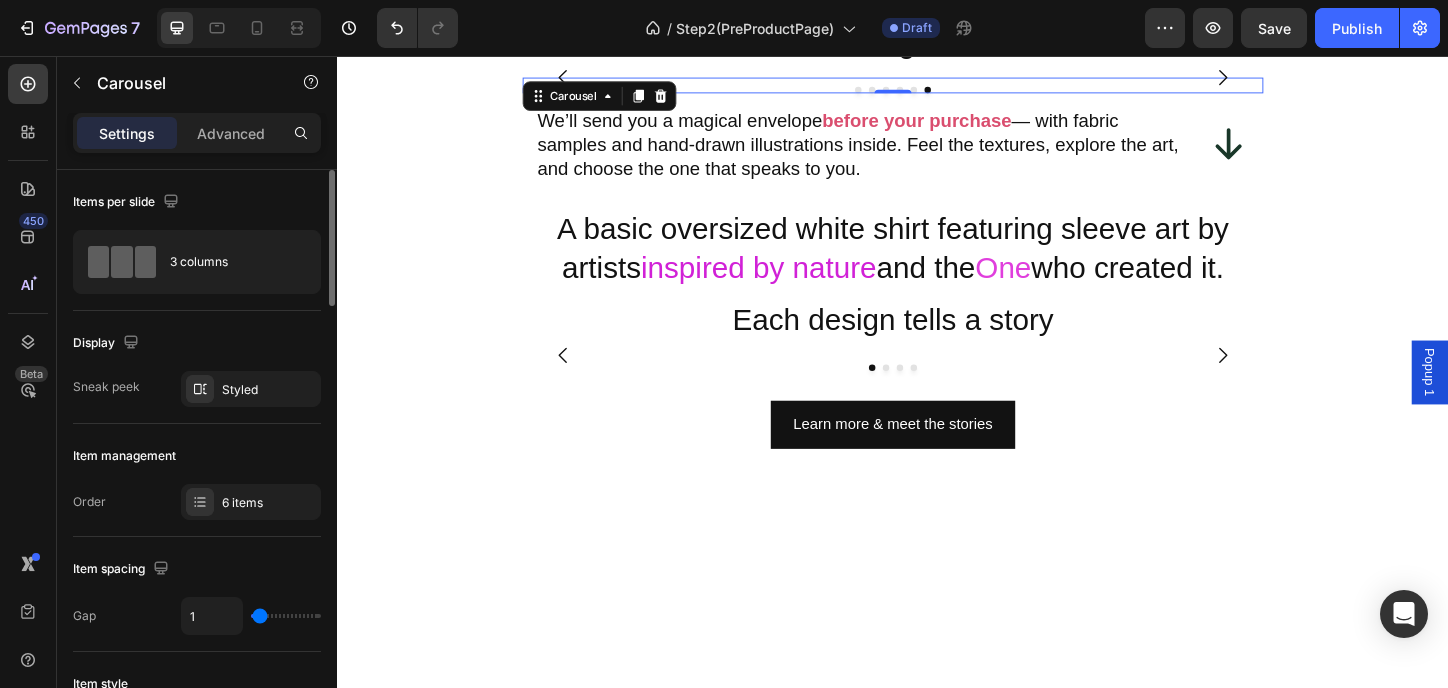 click at bounding box center [899, 92] 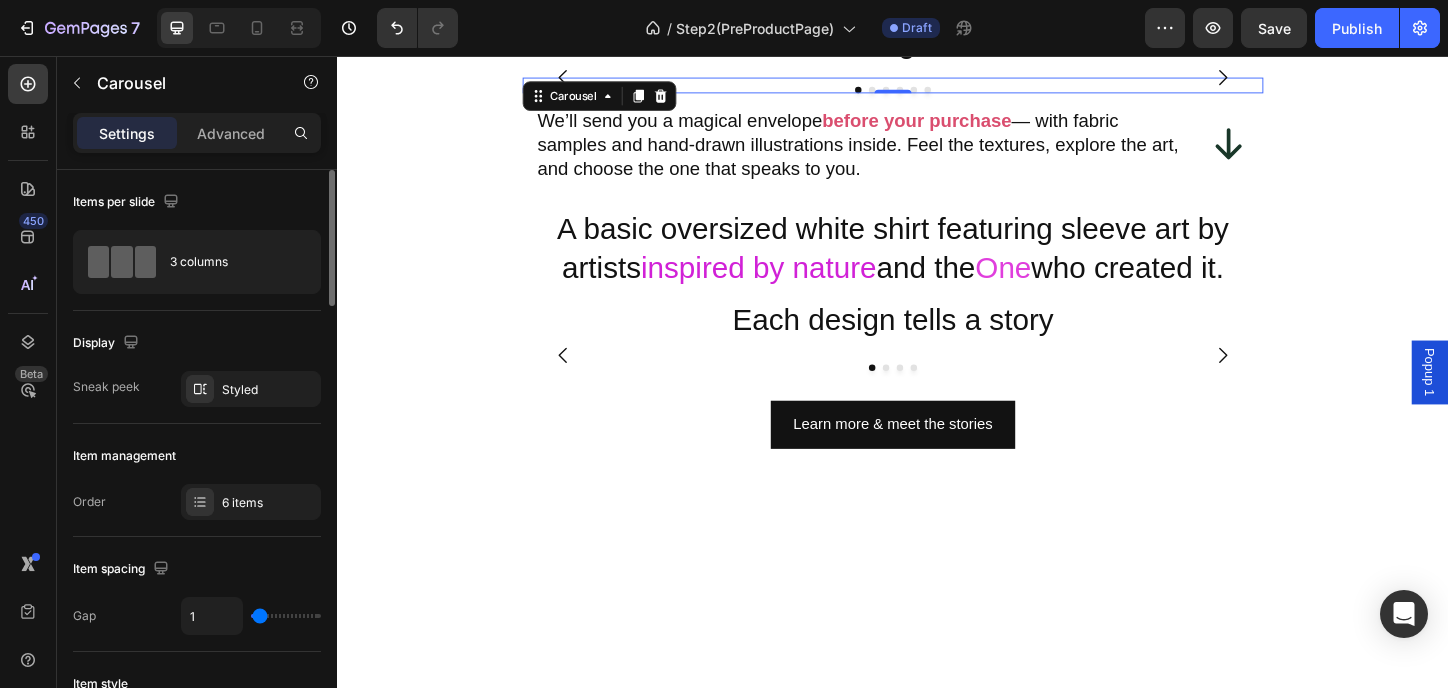 click at bounding box center (581, 79) 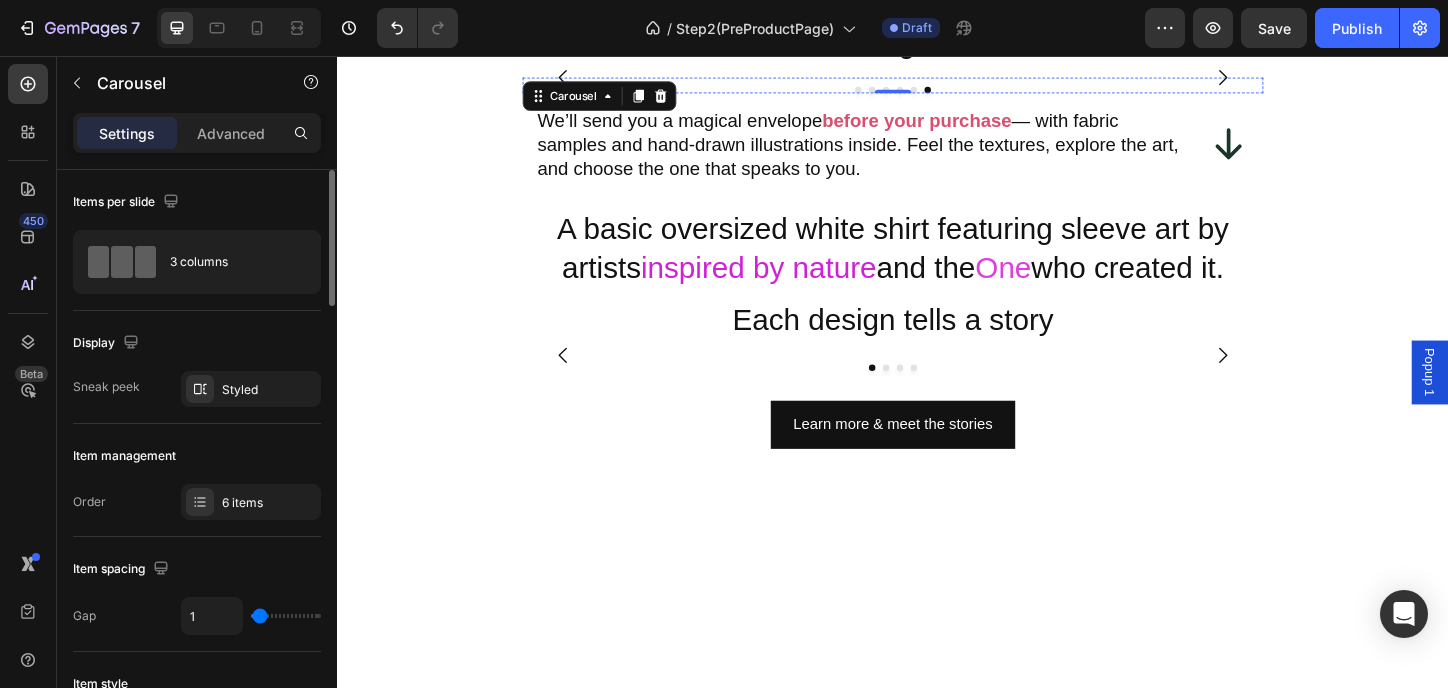 click at bounding box center (937, 79) 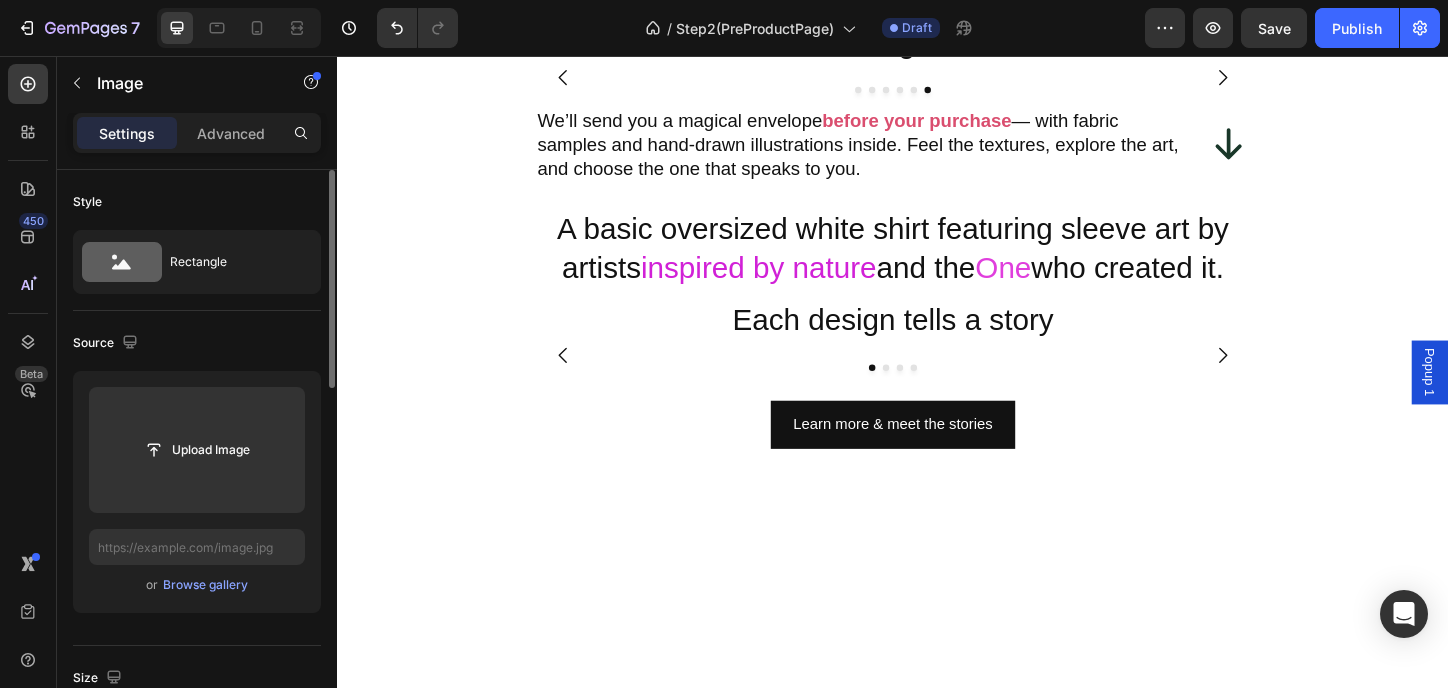 click at bounding box center [1338, 79] 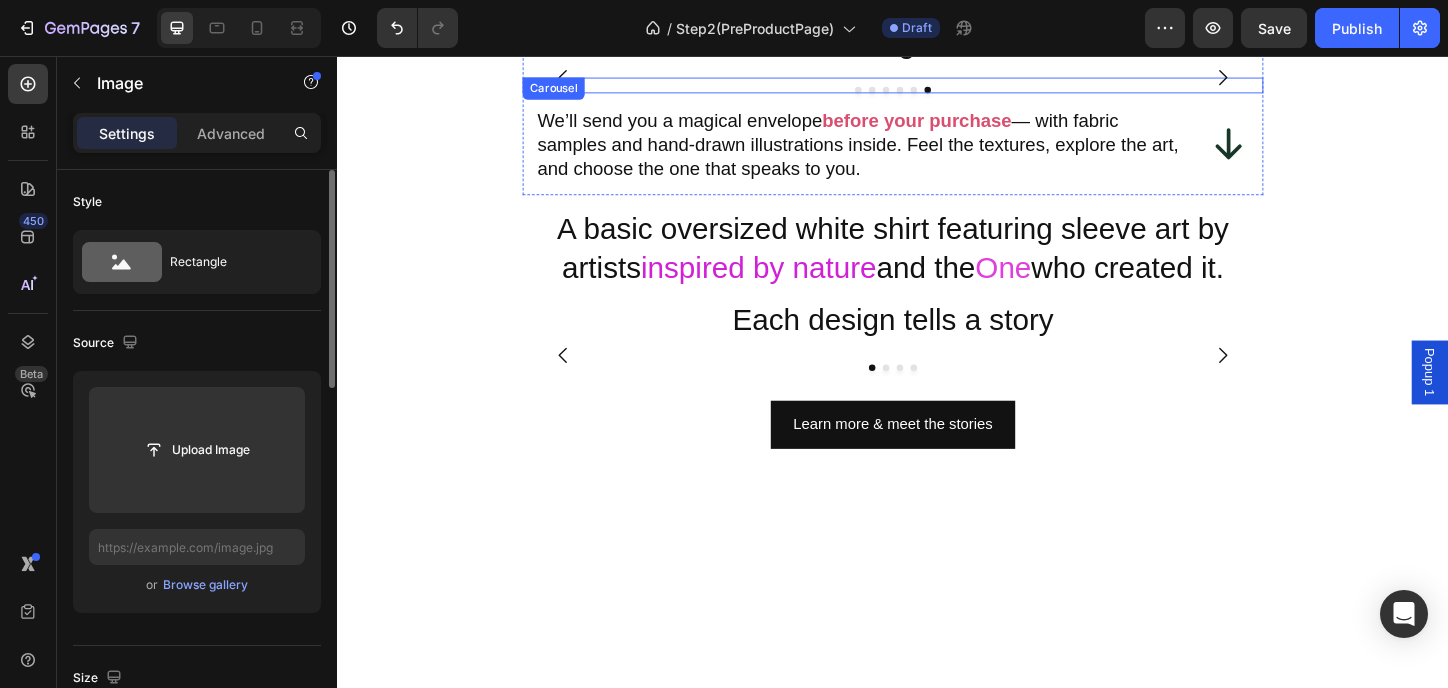 click at bounding box center [581, 79] 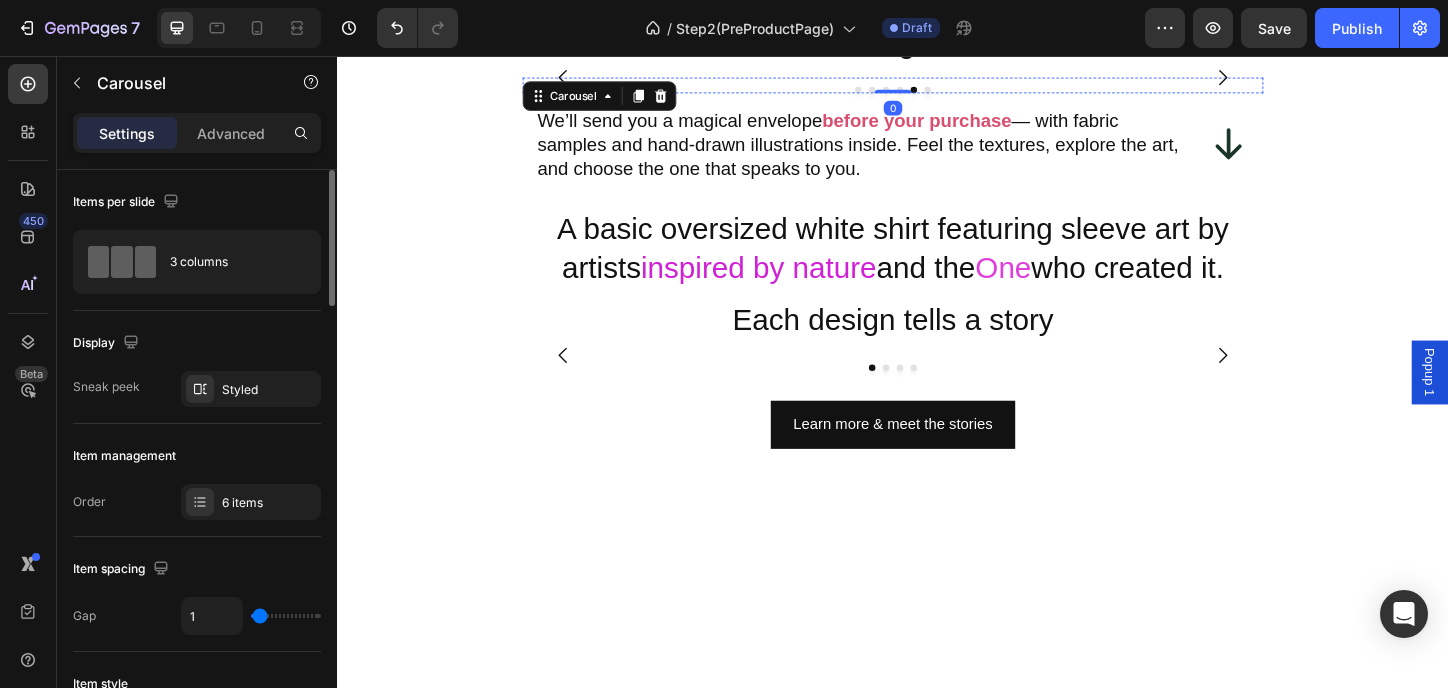 click at bounding box center (1338, 79) 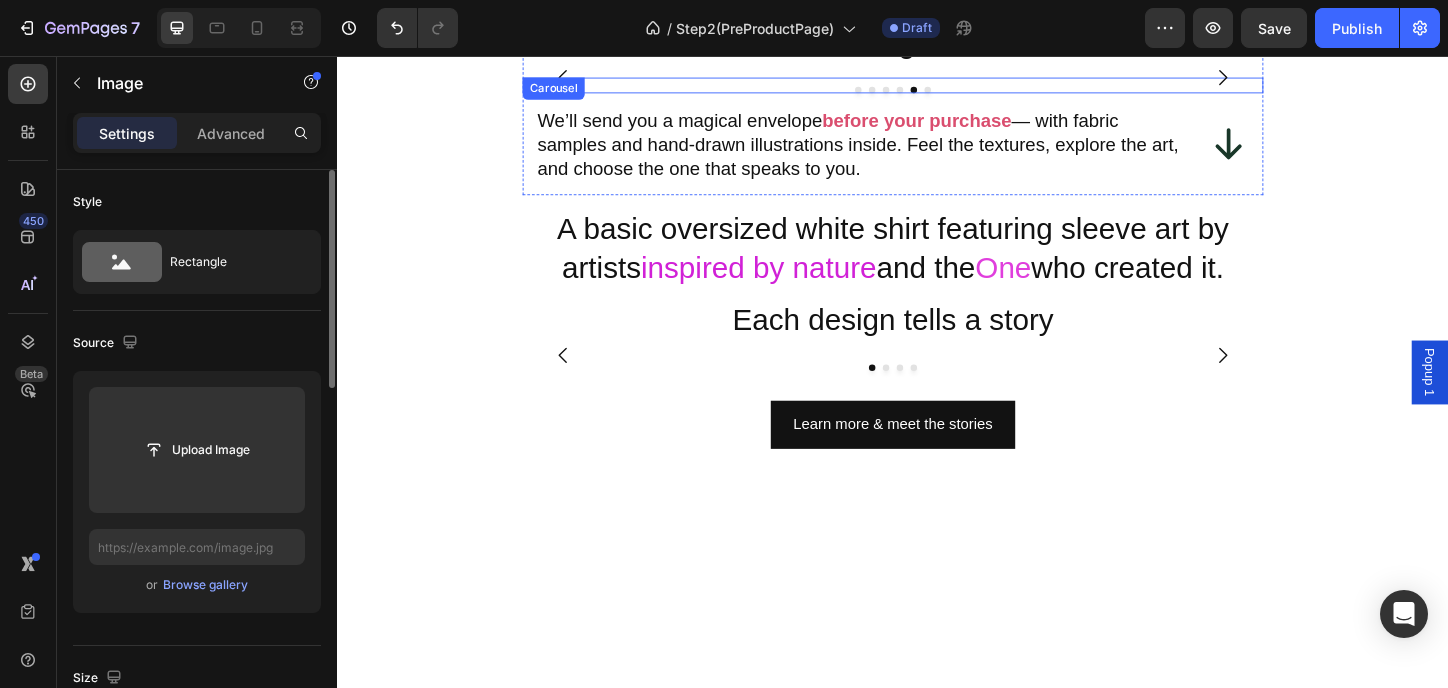 click 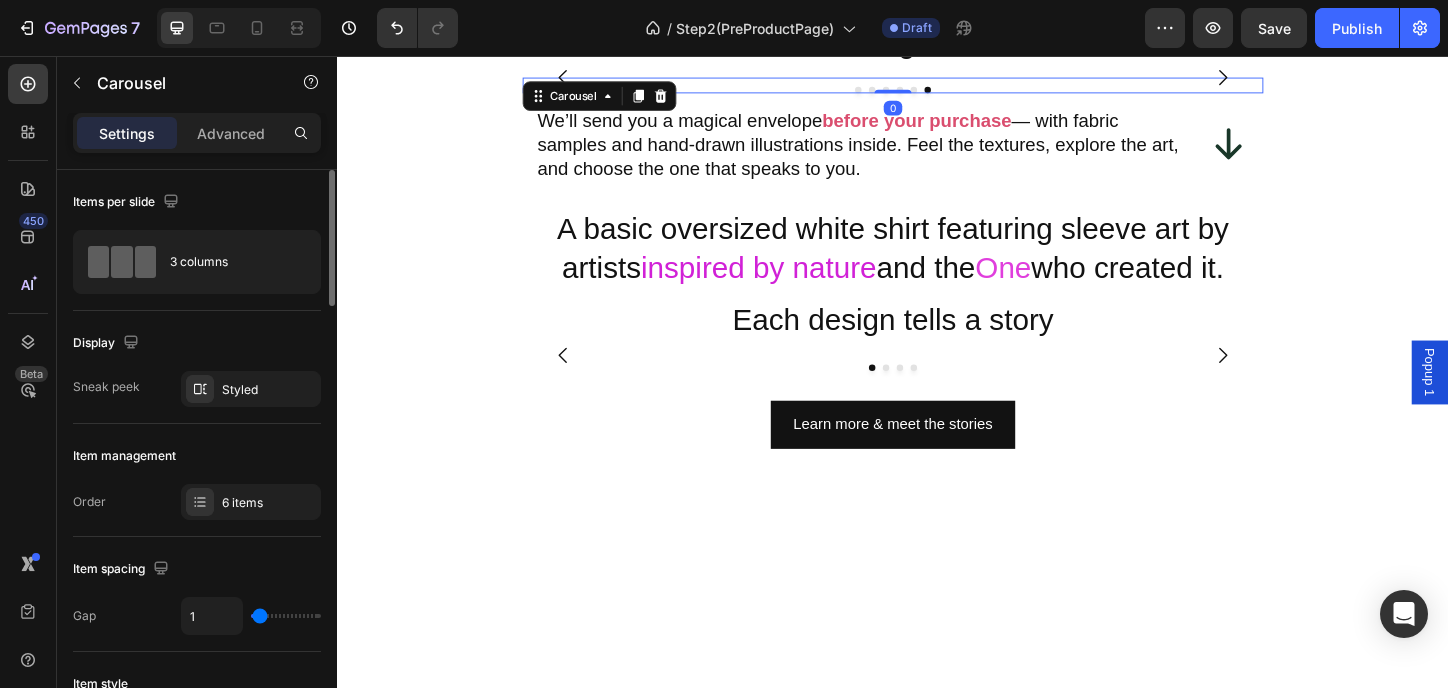 click 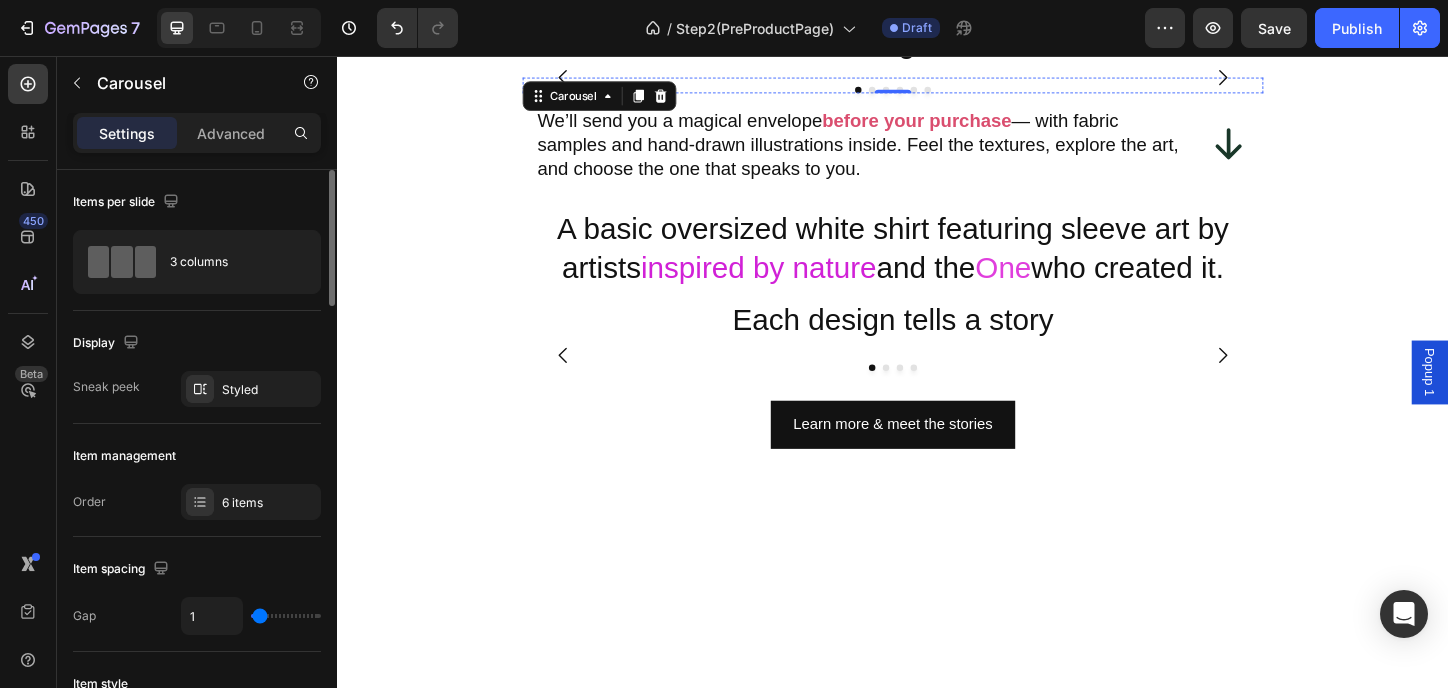 click at bounding box center (937, 79) 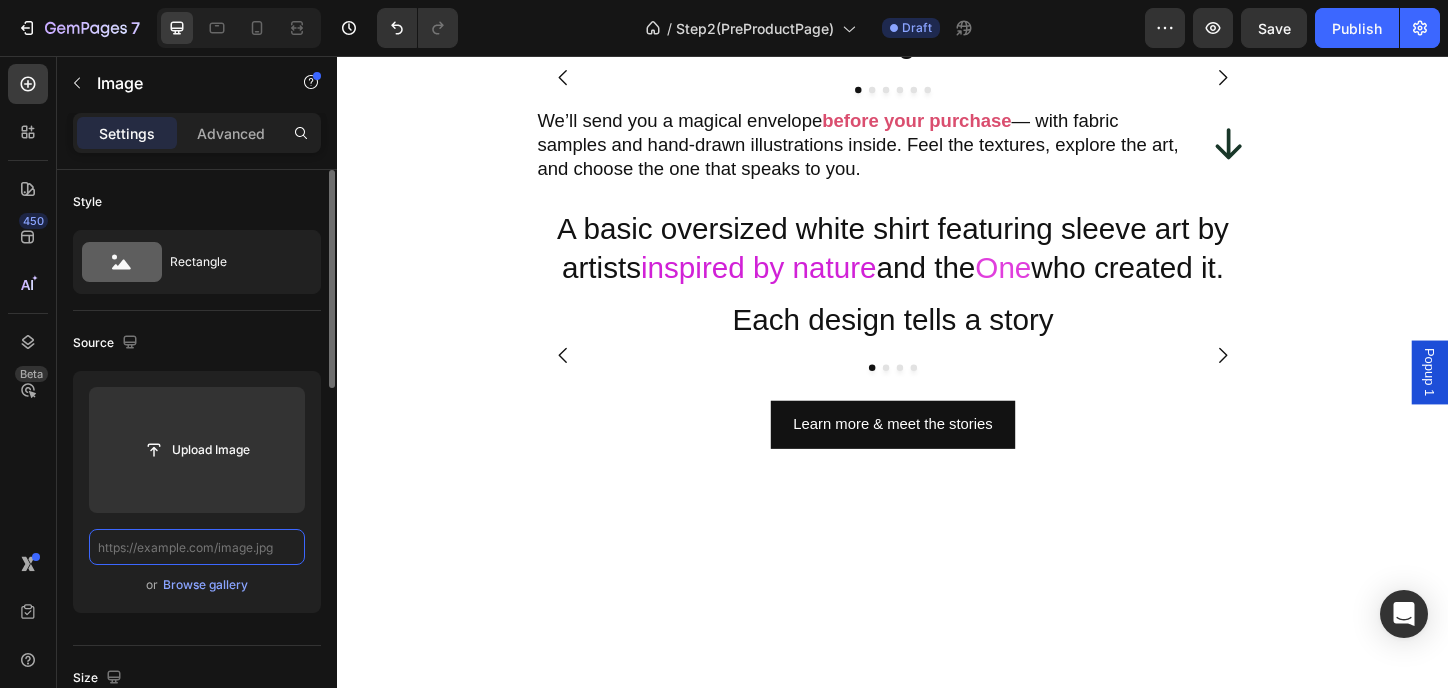 click at bounding box center (197, 547) 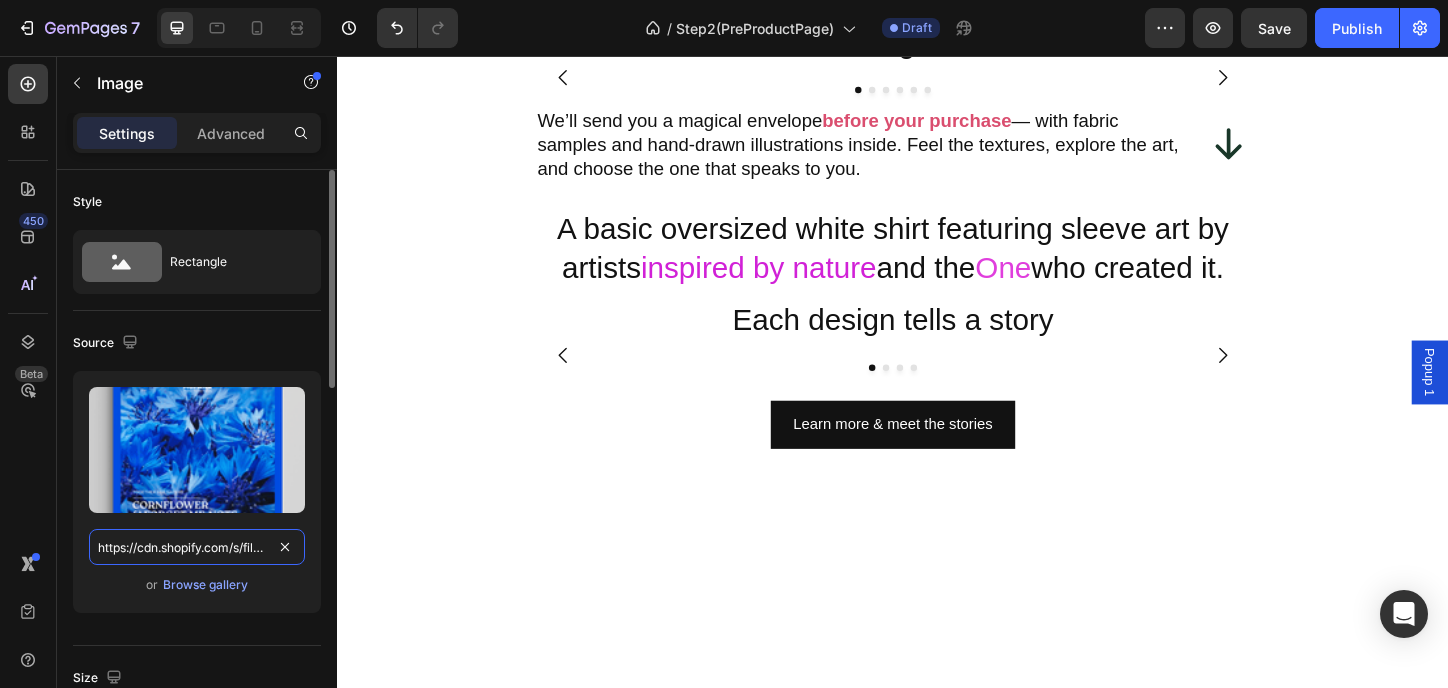 scroll, scrollTop: 0, scrollLeft: 269, axis: horizontal 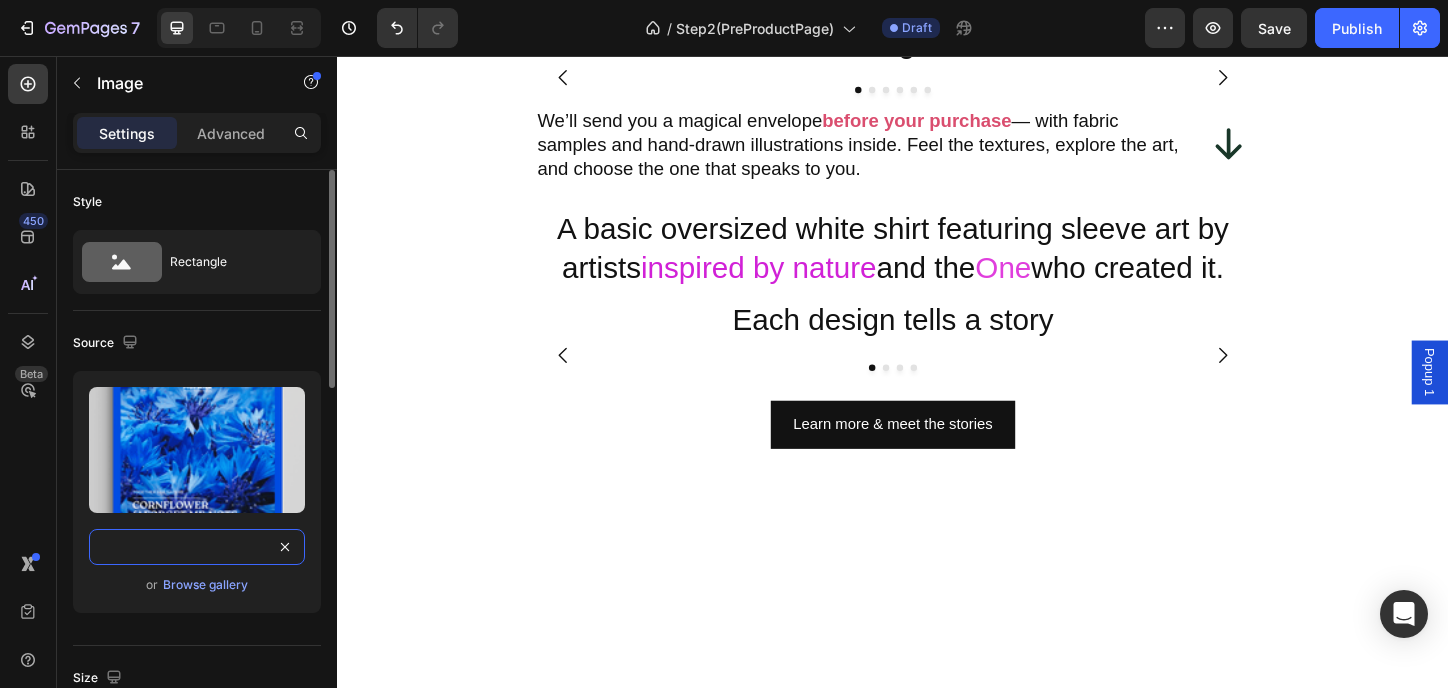 type on "https://cdn.shopify.com/s/files/1/0949/3862/8418/files/1.png?v=1753275432" 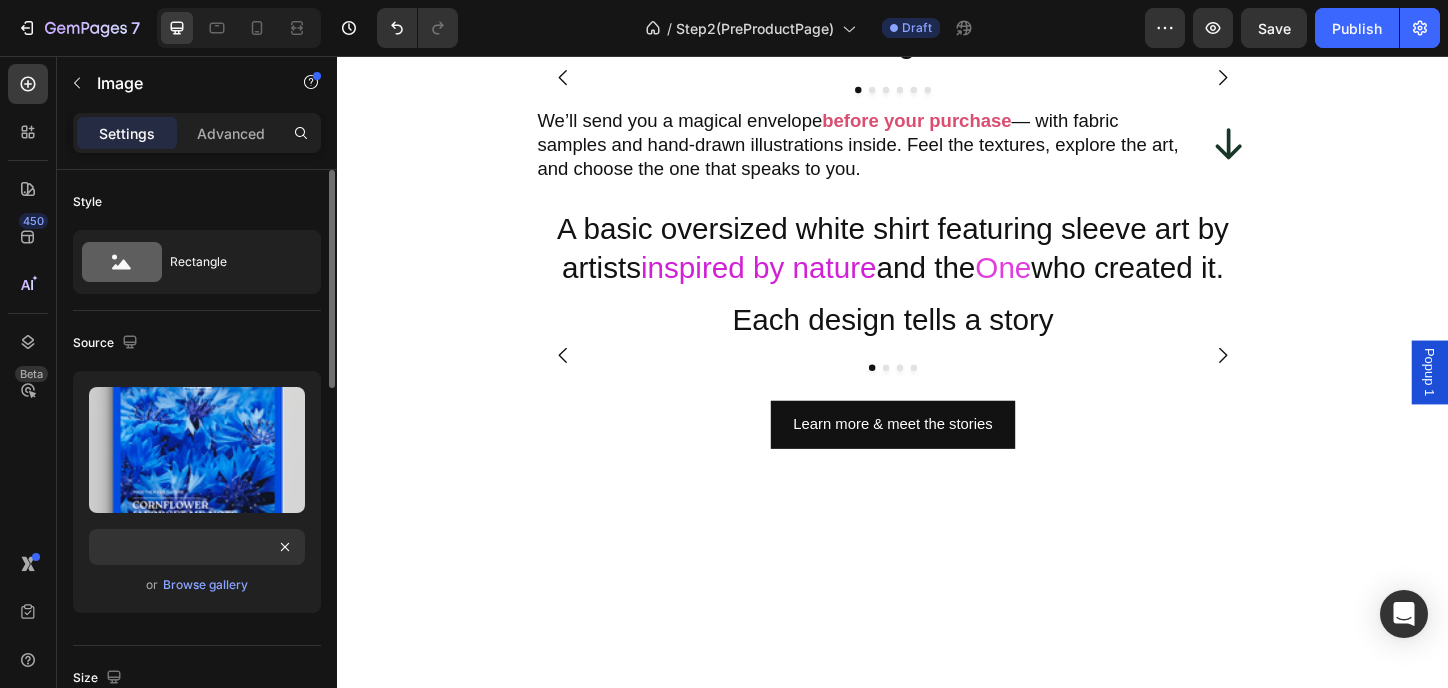 click on "Source Upload Image https://cdn.shopify.com/s/files/1/0949/3862/8418/files/1.png?v=1753275432 or Browse gallery" 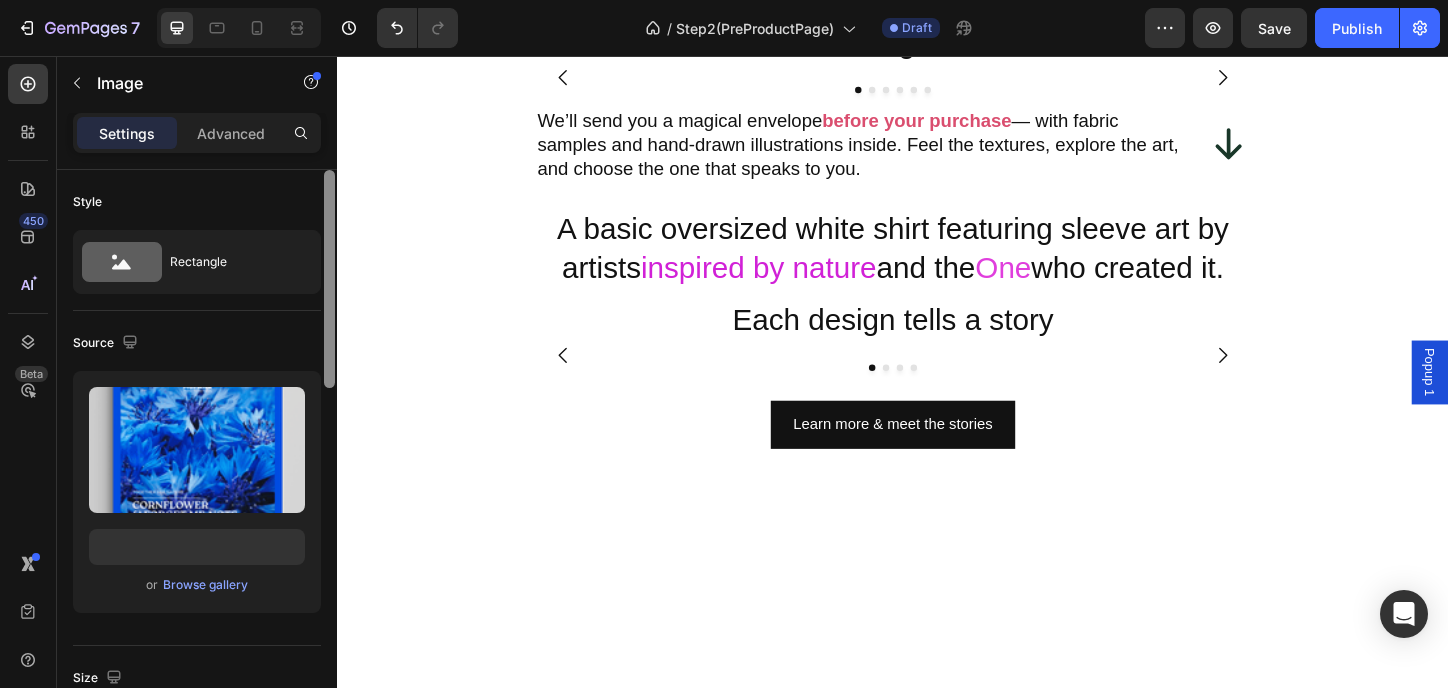 scroll, scrollTop: 0, scrollLeft: 0, axis: both 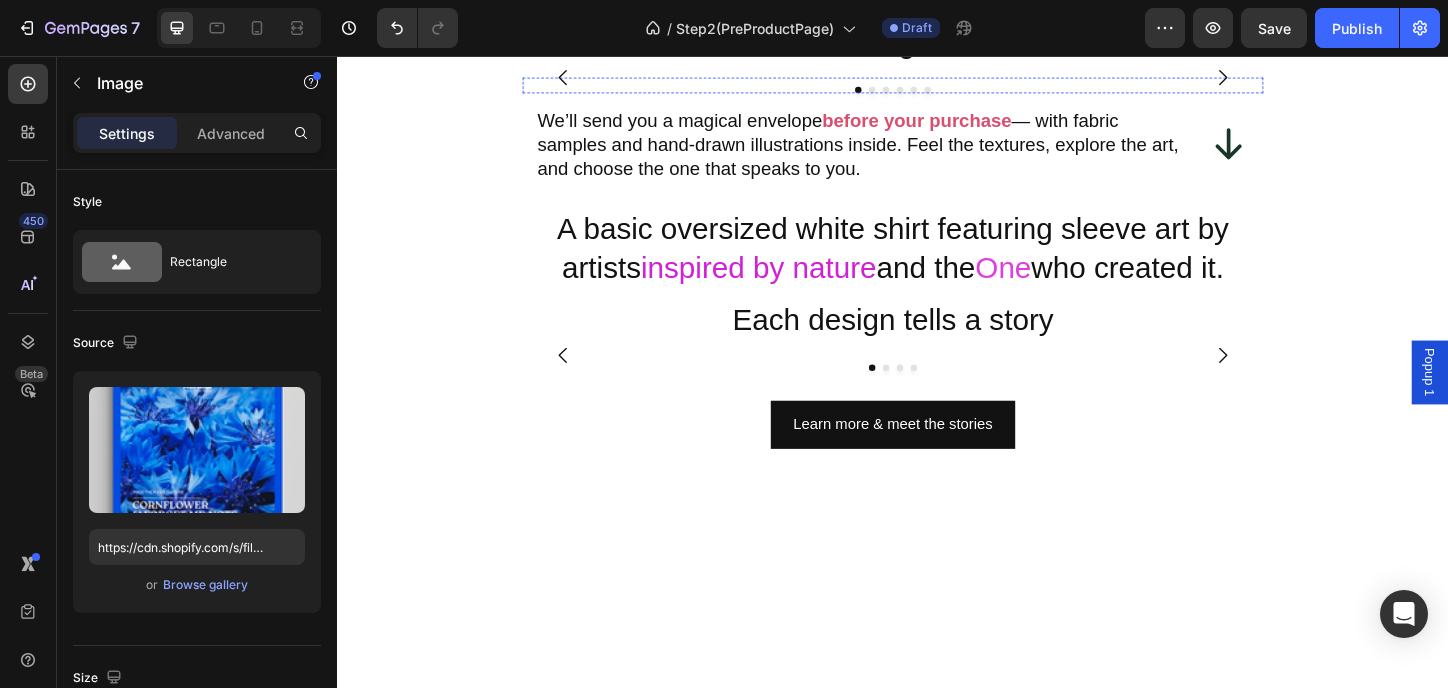 click at bounding box center [1338, 79] 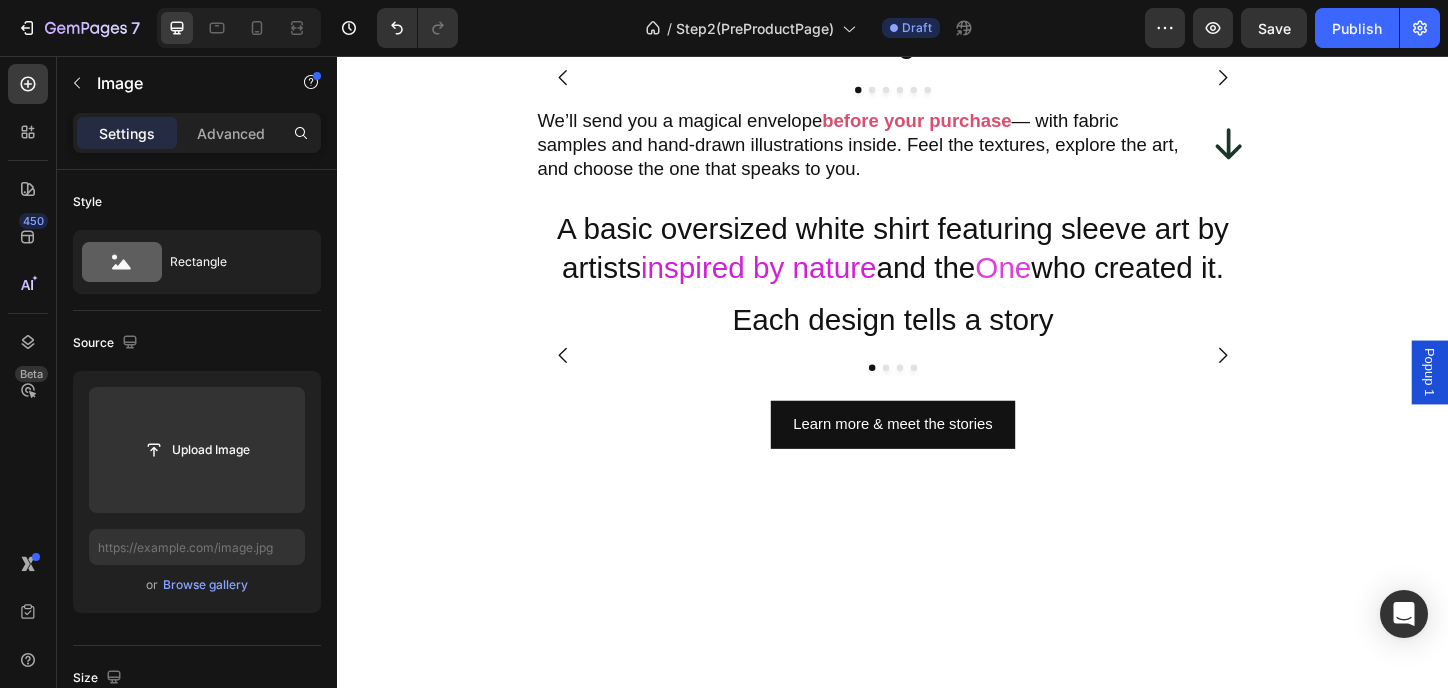 click at bounding box center [1338, 79] 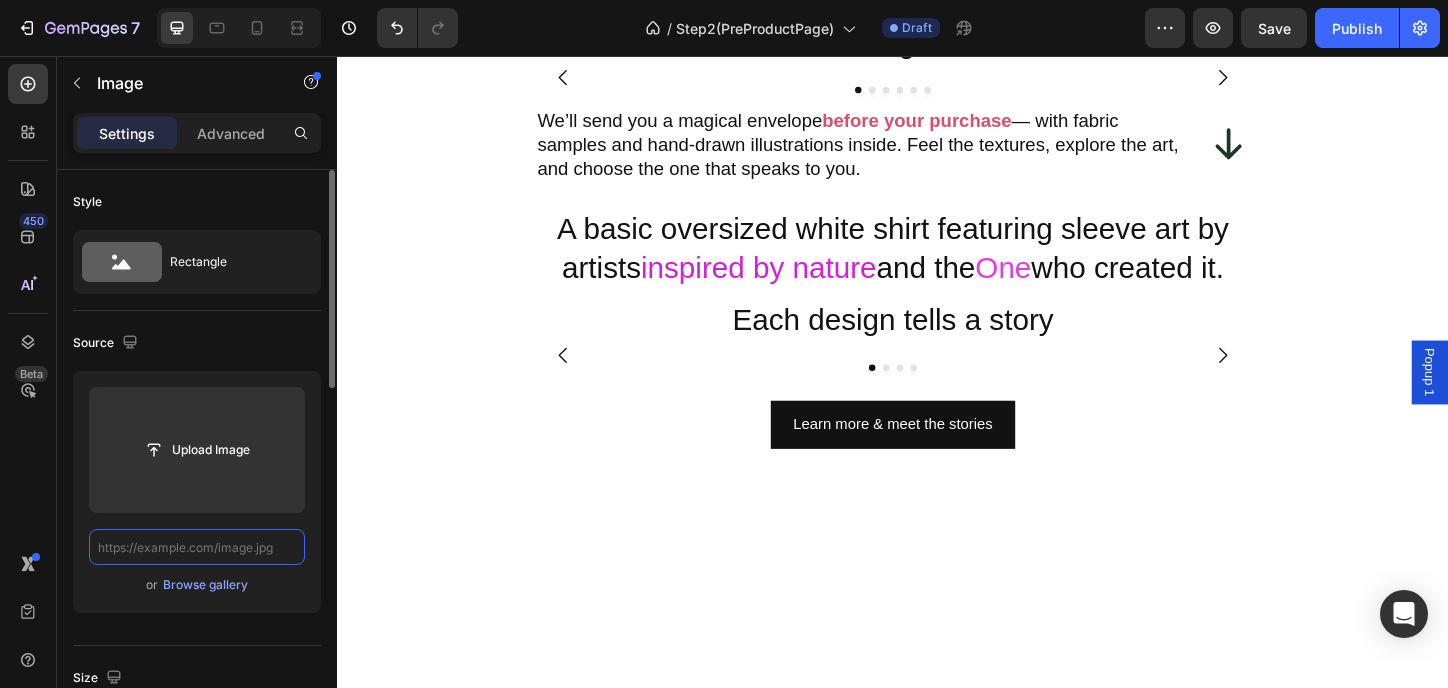 click at bounding box center (197, 547) 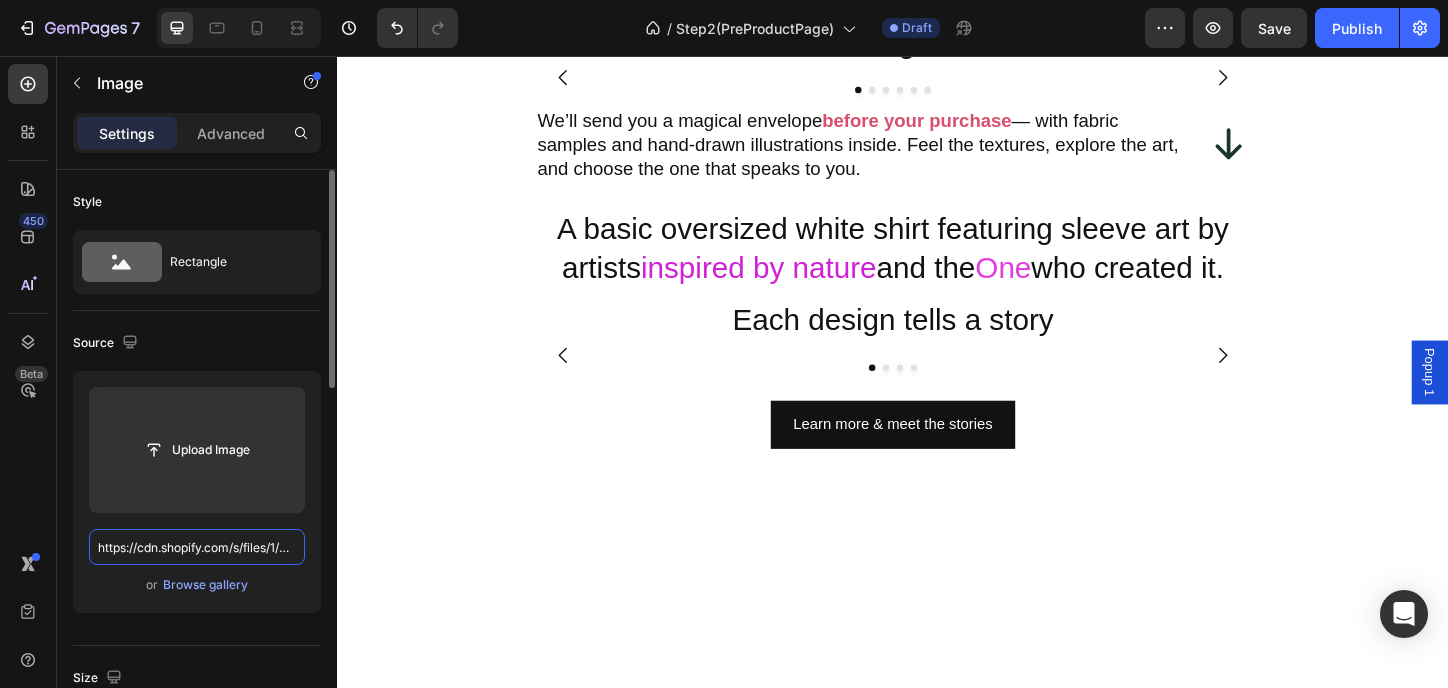 scroll, scrollTop: 0, scrollLeft: 512, axis: horizontal 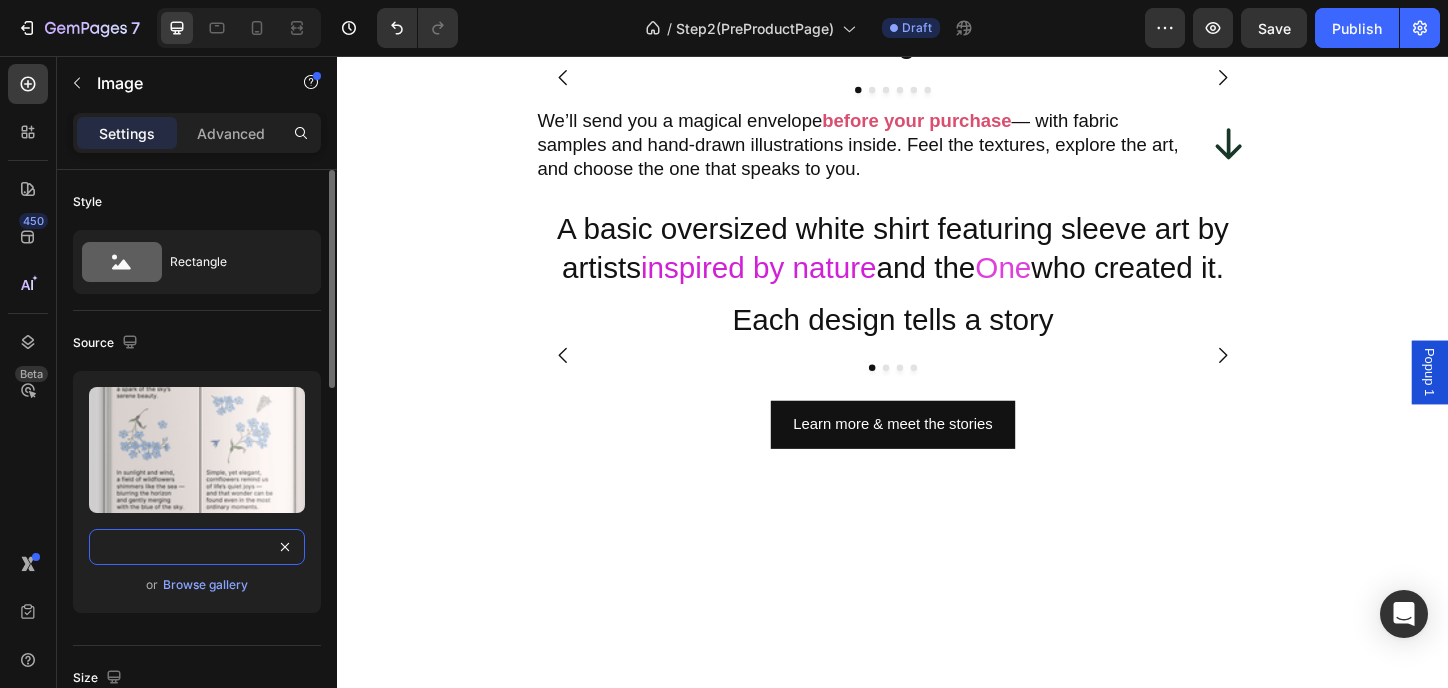 type on "https://cdn.shopify.com/s/files/1/0949/3862/8418/files/1_67d433bf-87d7-43a7-80d0-312856cf3ffc.png?v=1753275647" 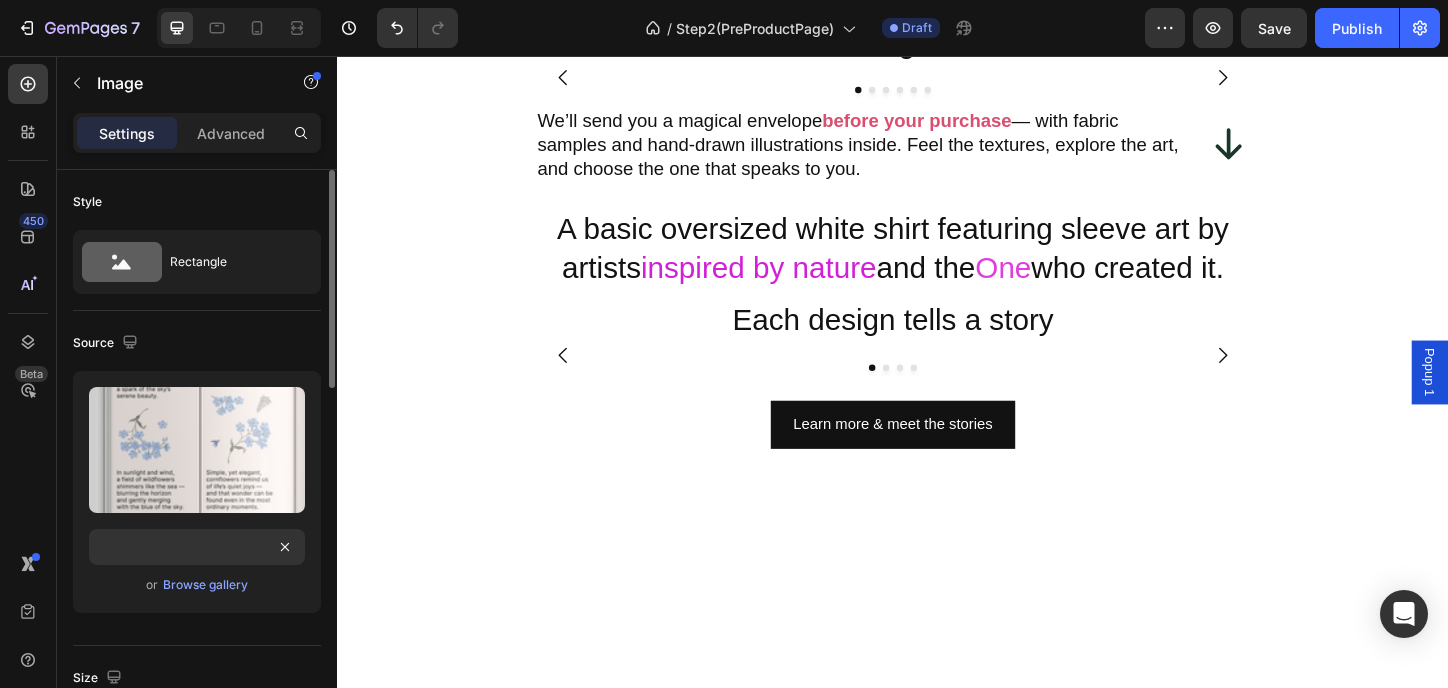 click on "Source Upload Image https://cdn.shopify.com/s/files/1/0949/3862/8418/files/1_67d433bf-87d7-43a7-80d0-312856cf3ffc.png?v=1753275647 or Browse gallery" 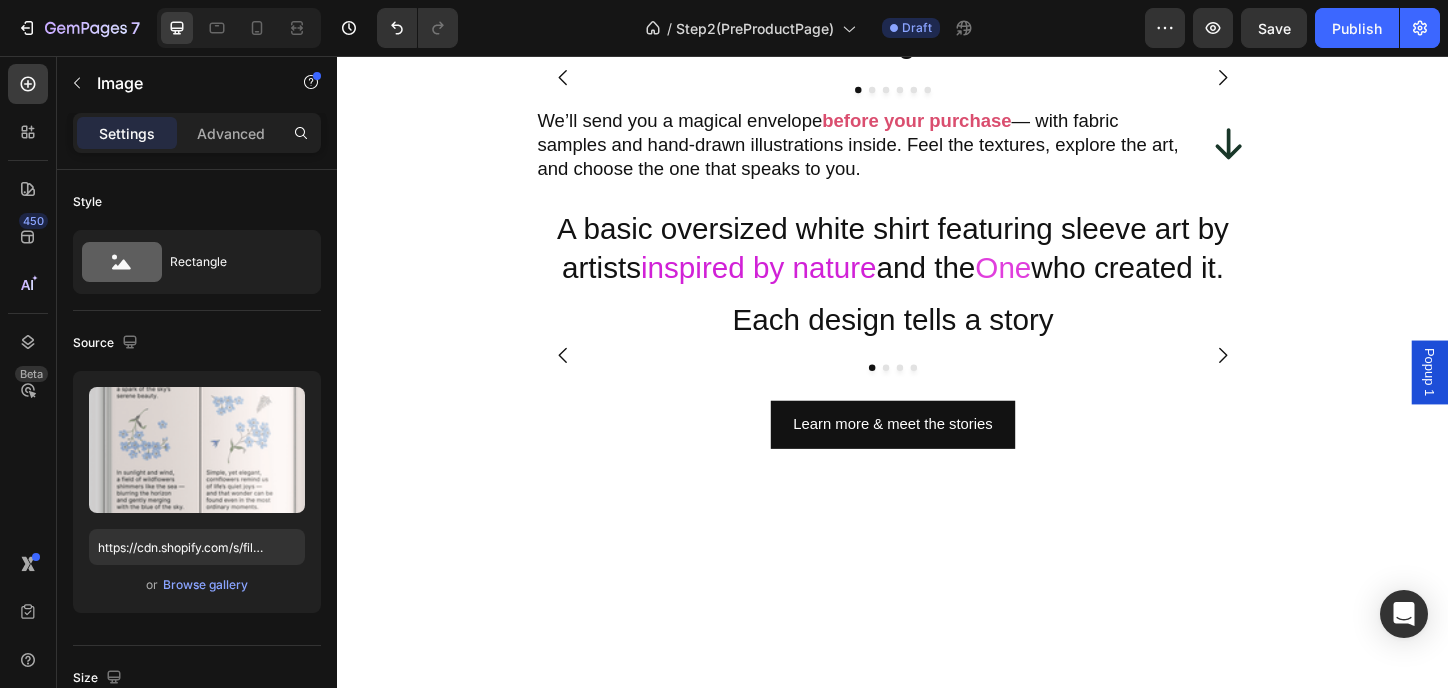 click at bounding box center [1338, 79] 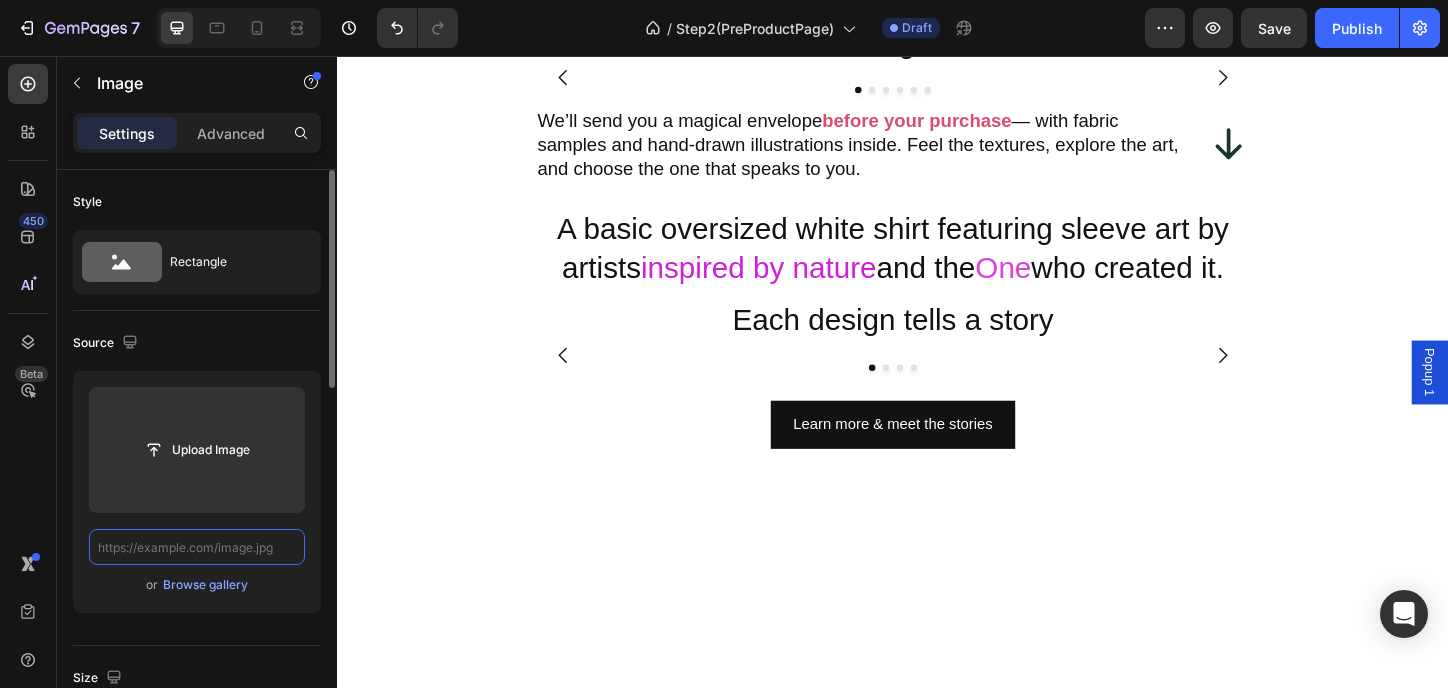 scroll, scrollTop: 0, scrollLeft: 0, axis: both 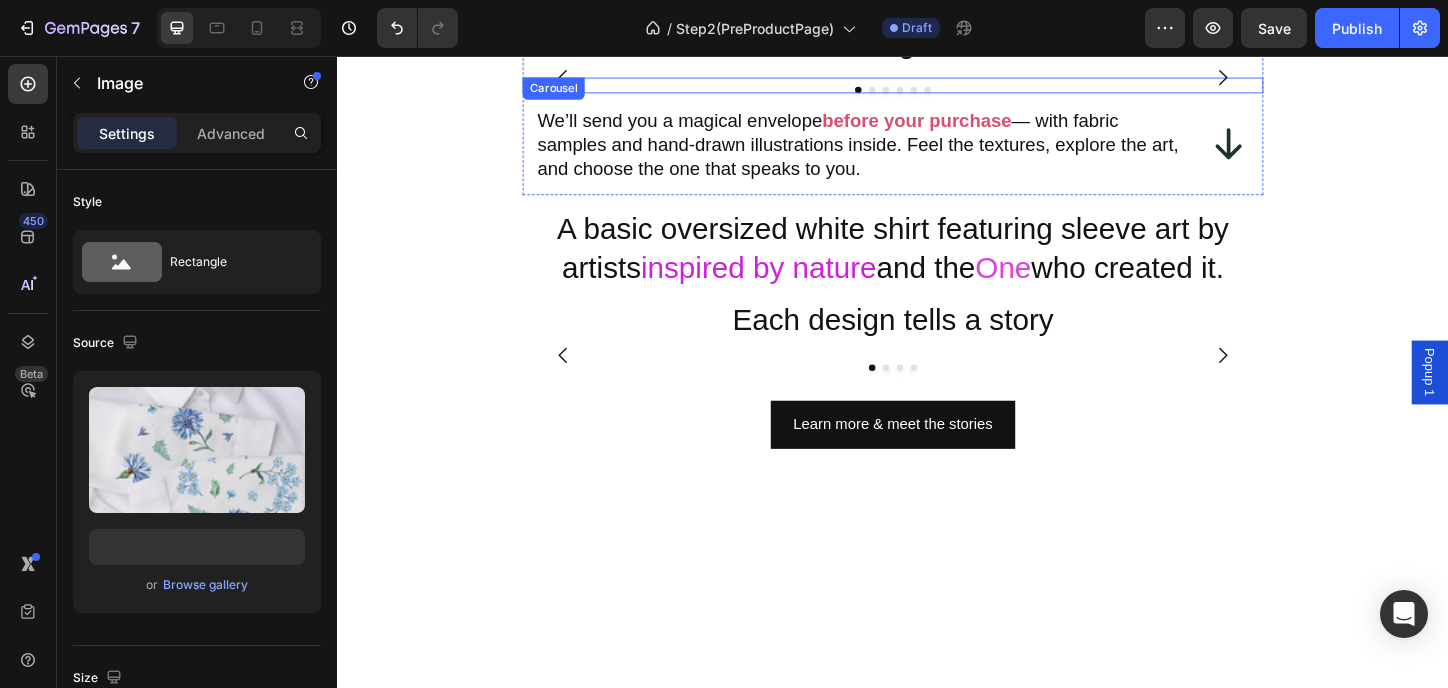 click 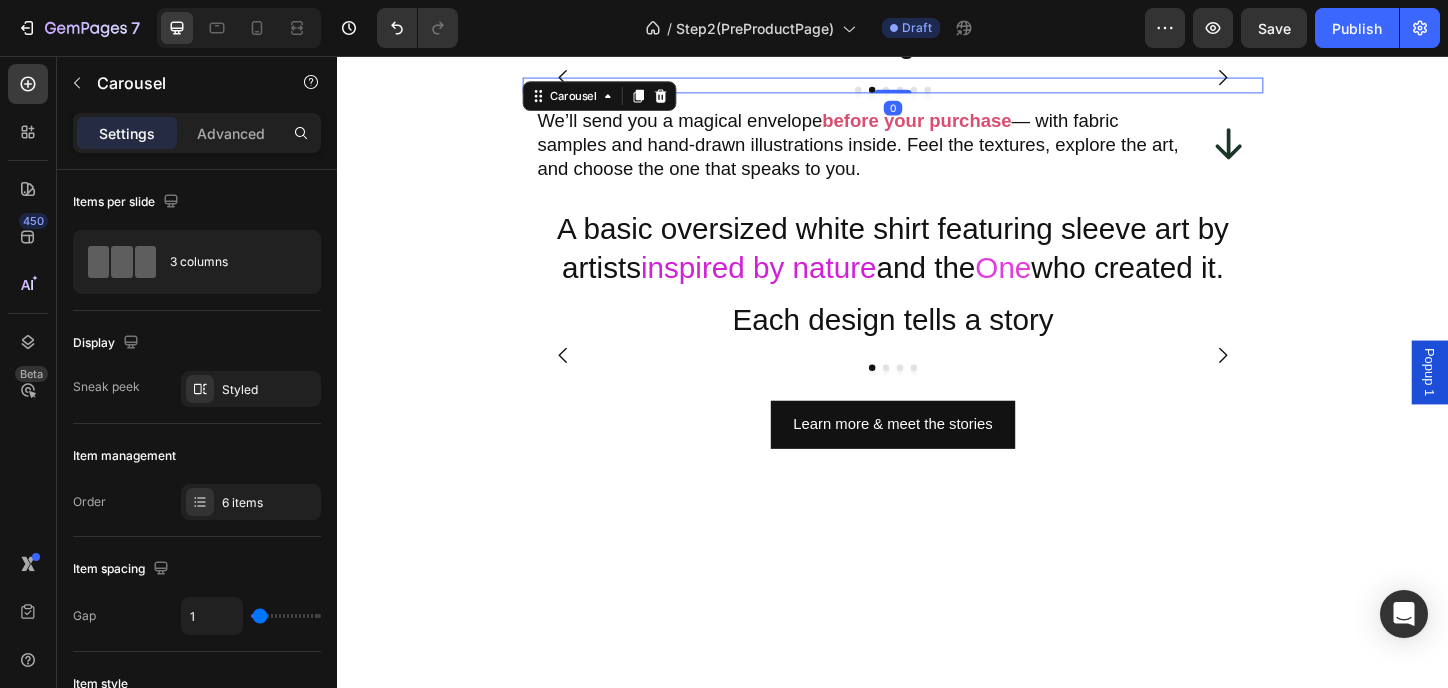 click at bounding box center [1338, 79] 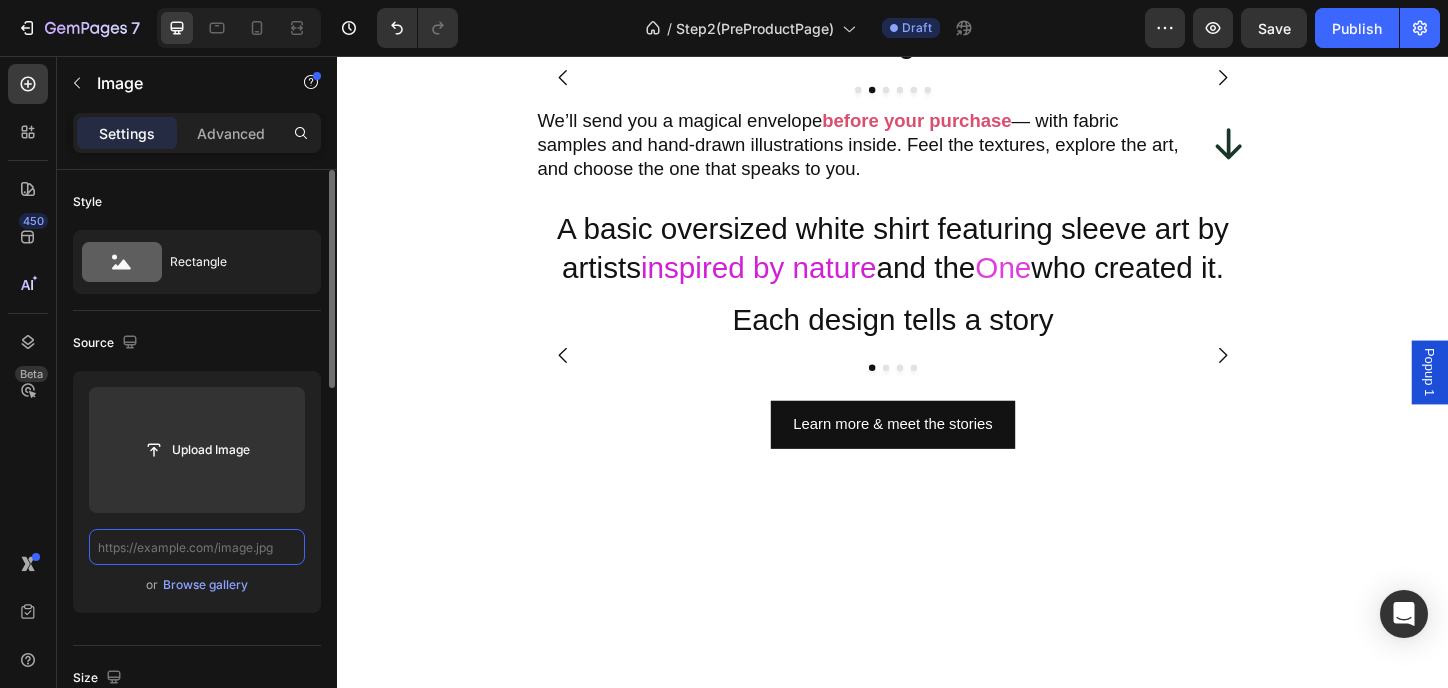 click at bounding box center (197, 547) 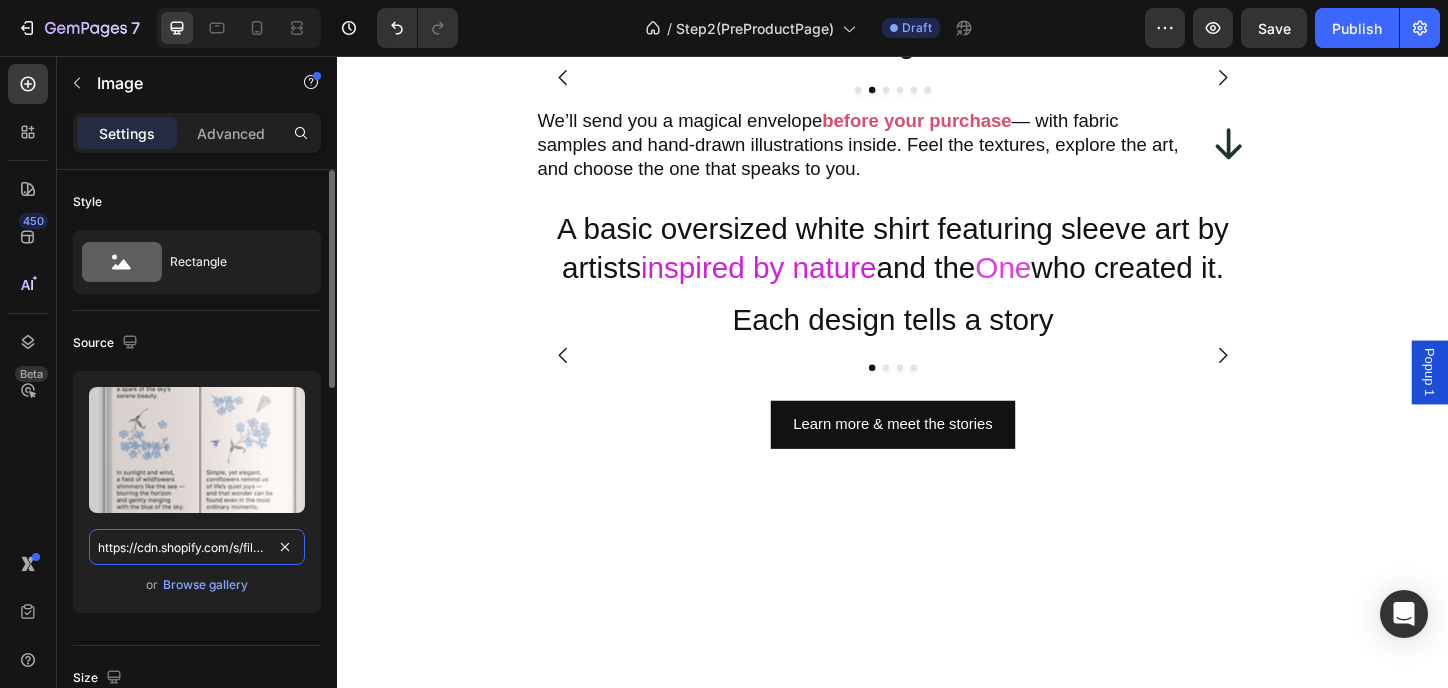 scroll, scrollTop: 0, scrollLeft: 512, axis: horizontal 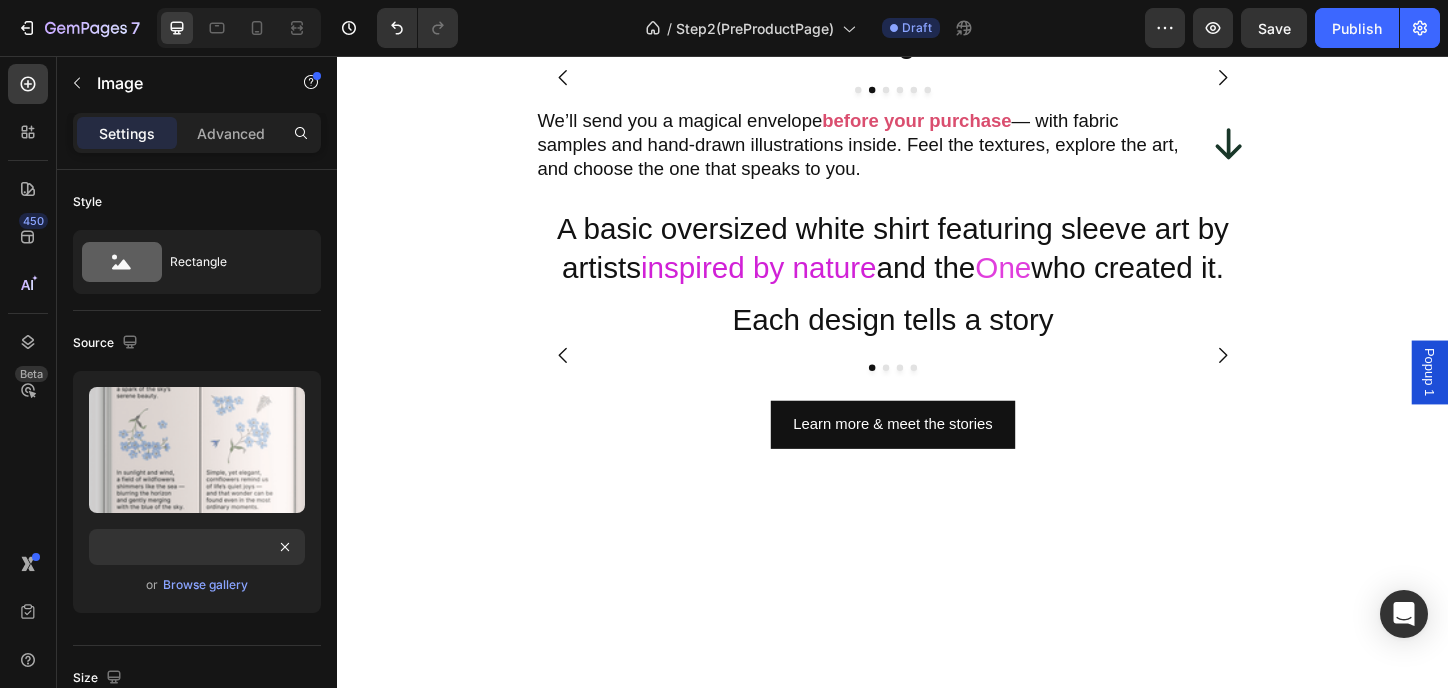 click at bounding box center [937, 79] 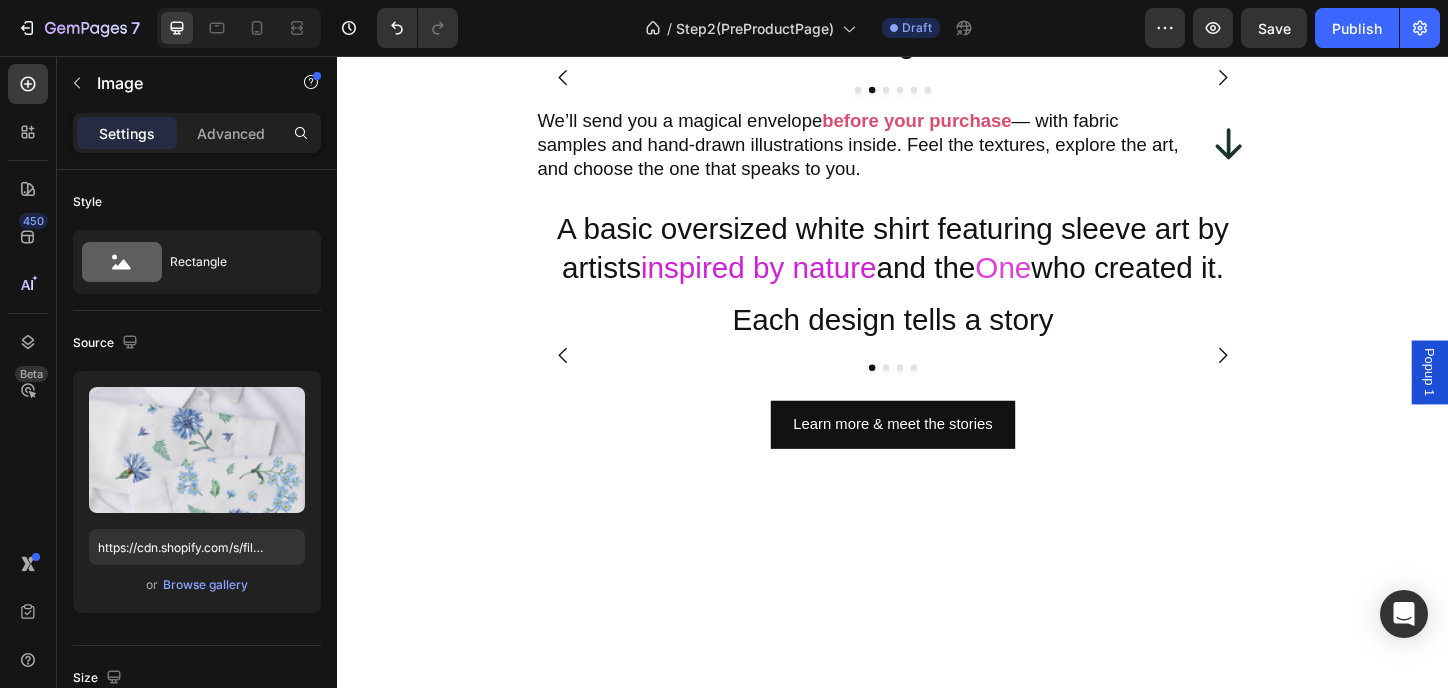 click at bounding box center [1338, 79] 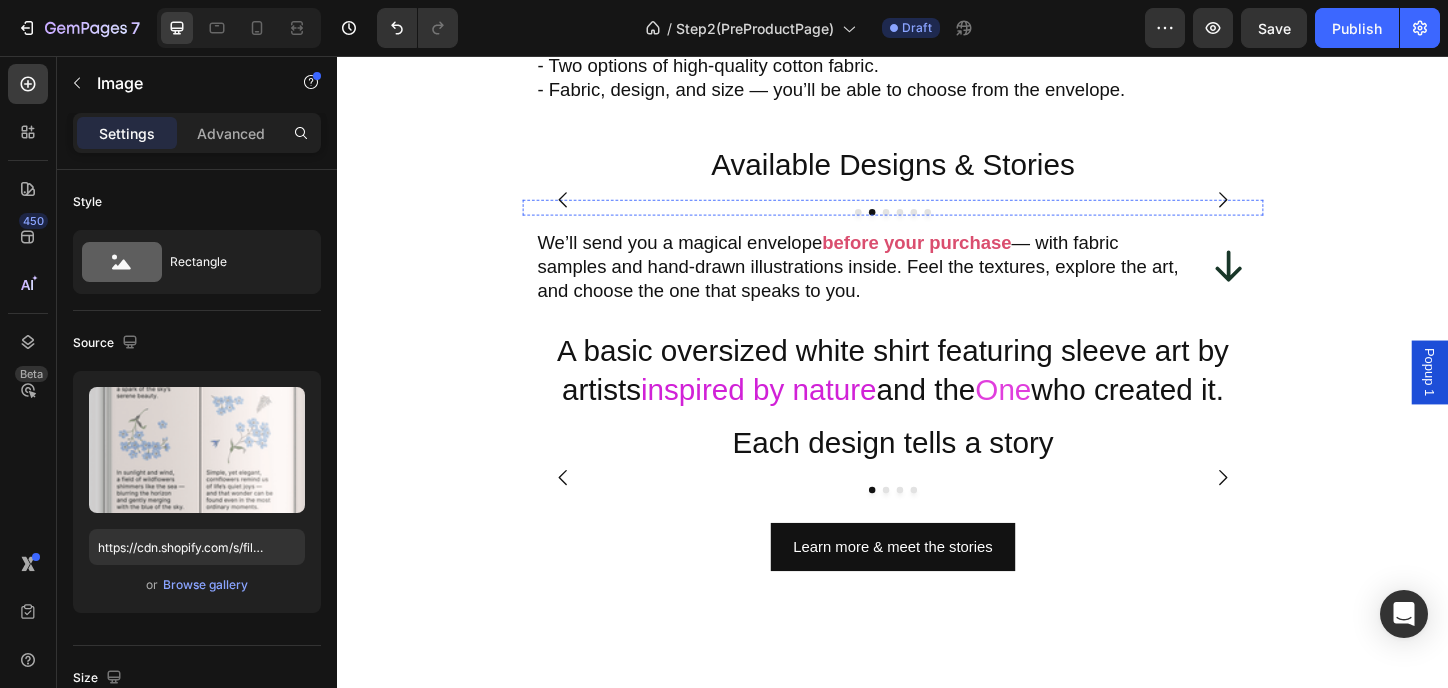 scroll, scrollTop: 2460, scrollLeft: 0, axis: vertical 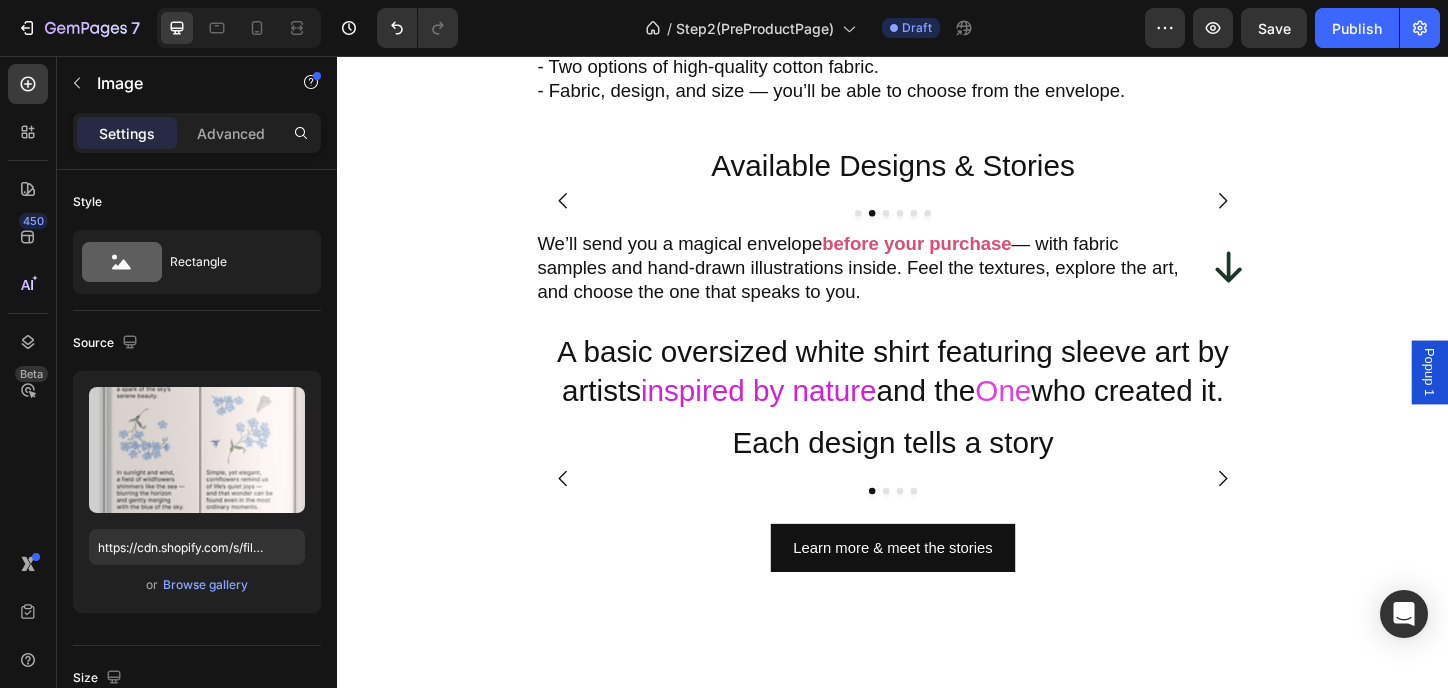 click on "How we’ll create your shirt together. Heading Image We’ll send you an envelope with soft fabric pieces and gentle art designs. Heading Row Pick the fabric and design that speaks to you — each has a number. Heading Image Row Image Once you’ve chosen, follow the link inside — pick your size and design number to order. Heading Row We’ll make your Mofana shirt and send it to you with love Heading Image Row You’ll also find a short guide inside the envelope to help you choose the right size. Heading About the Shirt Heading Image Image Row - The shirt has a oversized fit that suits almost all body types. - Color — pure white, with original artwork on the sleeves. - Two options of high-quality cotton fabric. - Fabric, design, and size — you’ll be able to choose from the envelope. Heading Available Designs & Stories Heading 0 Image Image Image Carousel Image Image Image Row" at bounding box center [937, -739] 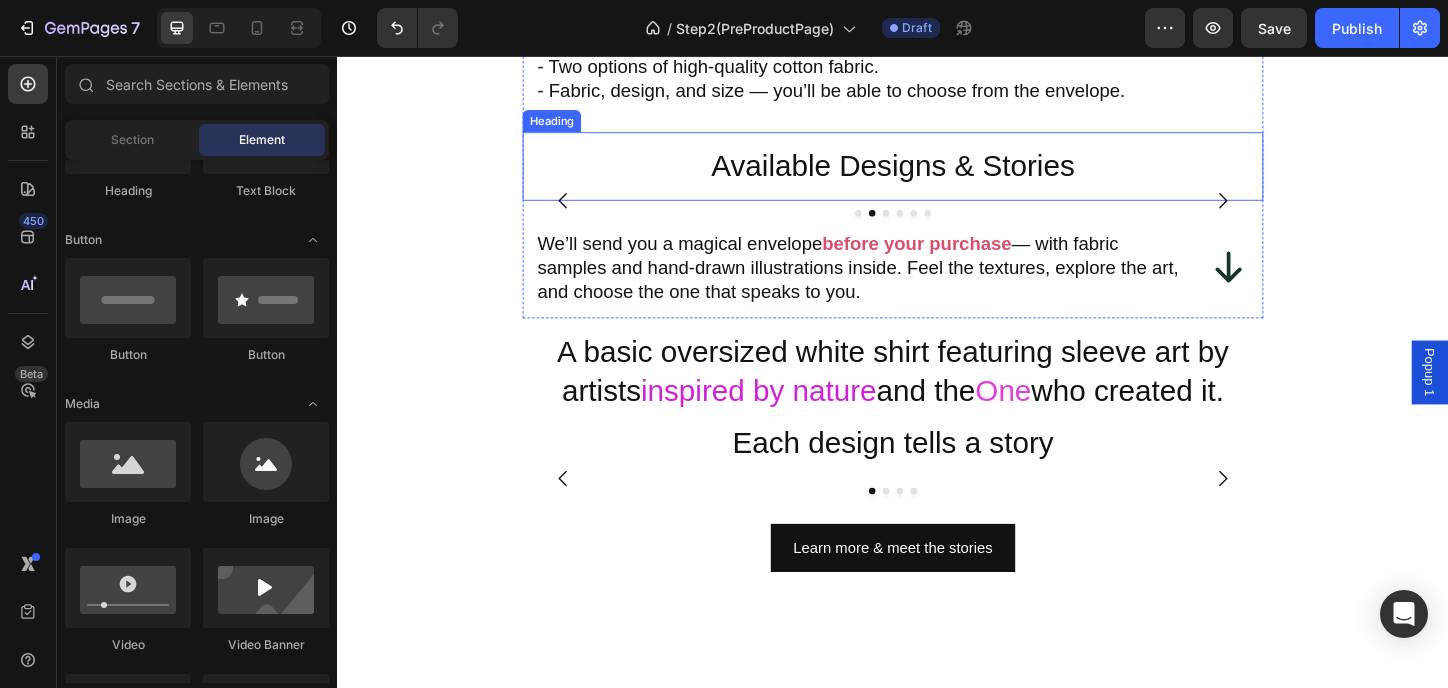 click on "Available Designs & Stories" at bounding box center [937, 175] 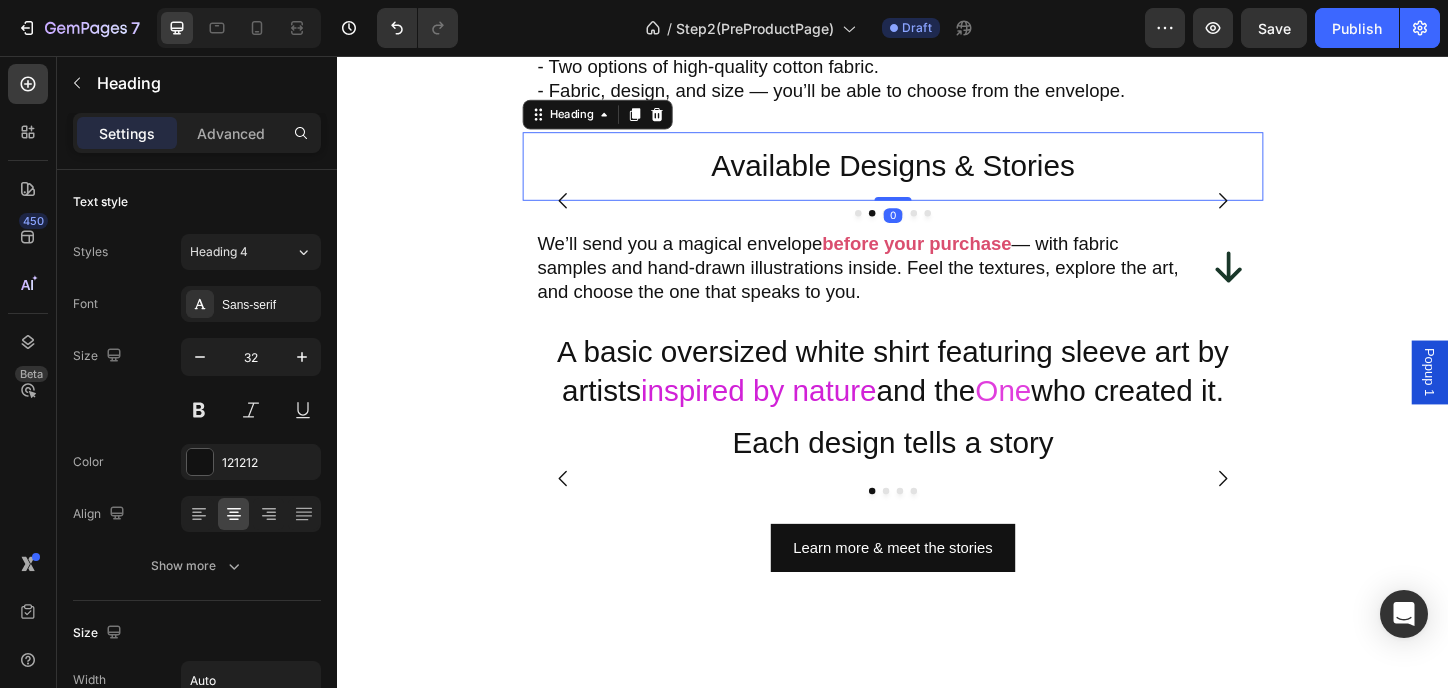 click on "How we’ll create your shirt together. Heading Image We’ll send you an envelope with soft fabric pieces and gentle art designs. Heading Row Pick the fabric and design that speaks to you — each has a number. Heading Image Row Image Once you’ve chosen, follow the link inside — pick your size and design number to order. Heading Row You’ll also find a short guide inside the envelope to help you choose the right size. Heading About the Shirt Heading Image Image Row - The shirt has a oversized fit that suits almost all body types. - Color — pure white, with original artwork on the sleeves. - Two options of high-quality cotton fabric. - Fabric, design, and size — you’ll be able to choose from the envelope. Heading Available Designs & Stories Heading 0 Image Image Image Image Image Image Carousel We’ll send you a magical envelope before your purchase Heading Icon Row Row" at bounding box center (937, -739) 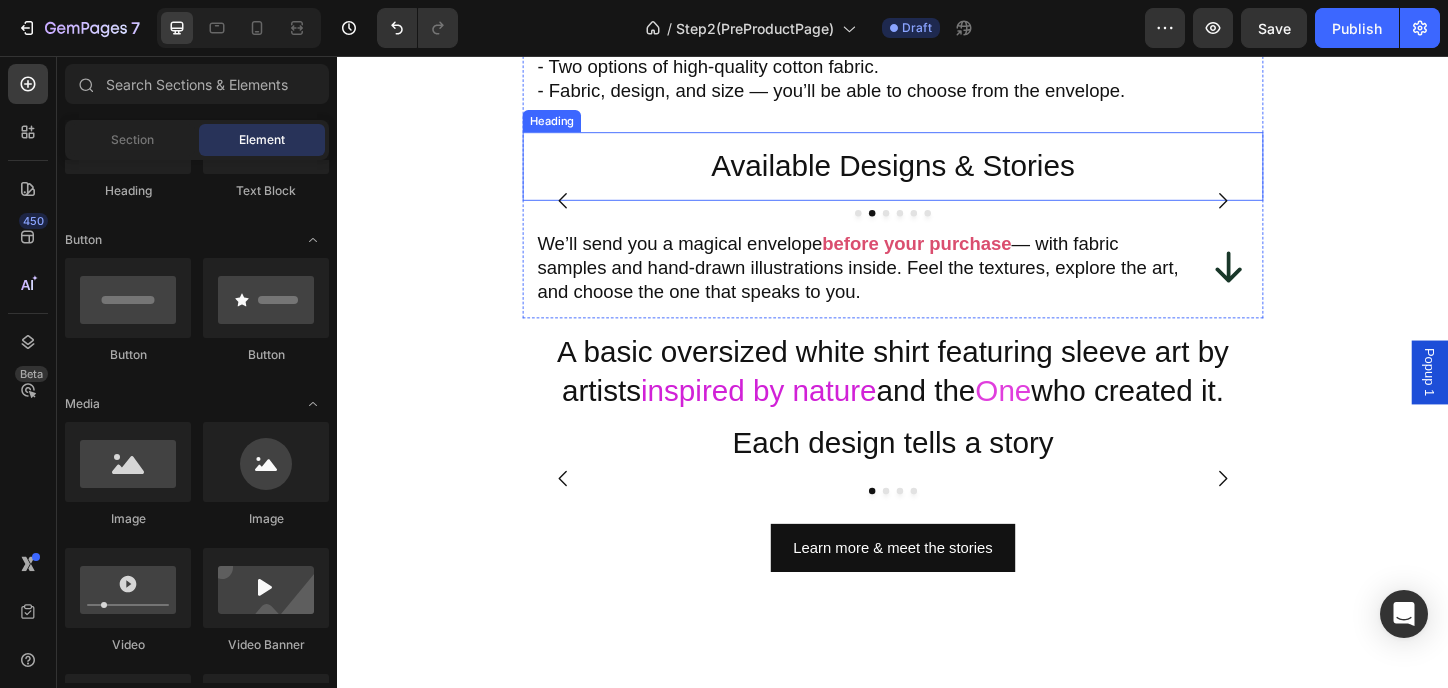 click on "Available Designs & Stories" at bounding box center (937, 175) 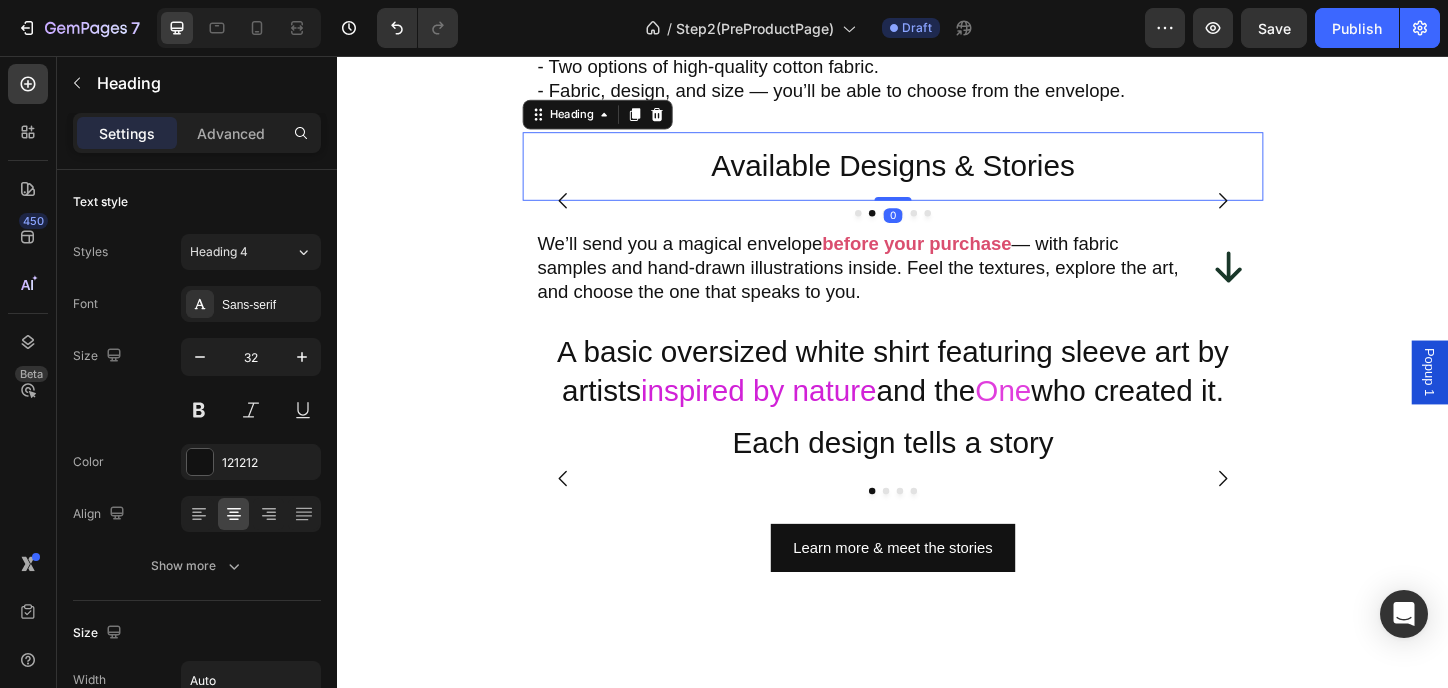 click on "How we’ll create your shirt together. Heading Image We’ll send you an envelope with soft fabric pieces and gentle art designs. Heading Row Pick the fabric and design that speaks to you — each has a number. Heading Image Row Image Once you’ve chosen, follow the link inside — pick your size and design number to order. Heading Row You’ll also find a short guide inside the envelope to help you choose the right size. Heading About the Shirt Heading Image Image Row - The shirt has a oversized fit that suits almost all body types. - Color — pure white, with original artwork on the sleeves. - Two options of high-quality cotton fabric. - Fabric, design, and size — you’ll be able to choose from the envelope. Heading Available Designs & Stories Heading 0 Image Image Image Image Image Image Carousel We’ll send you a magical envelope before your purchase Heading Icon Row Row" at bounding box center [937, -739] 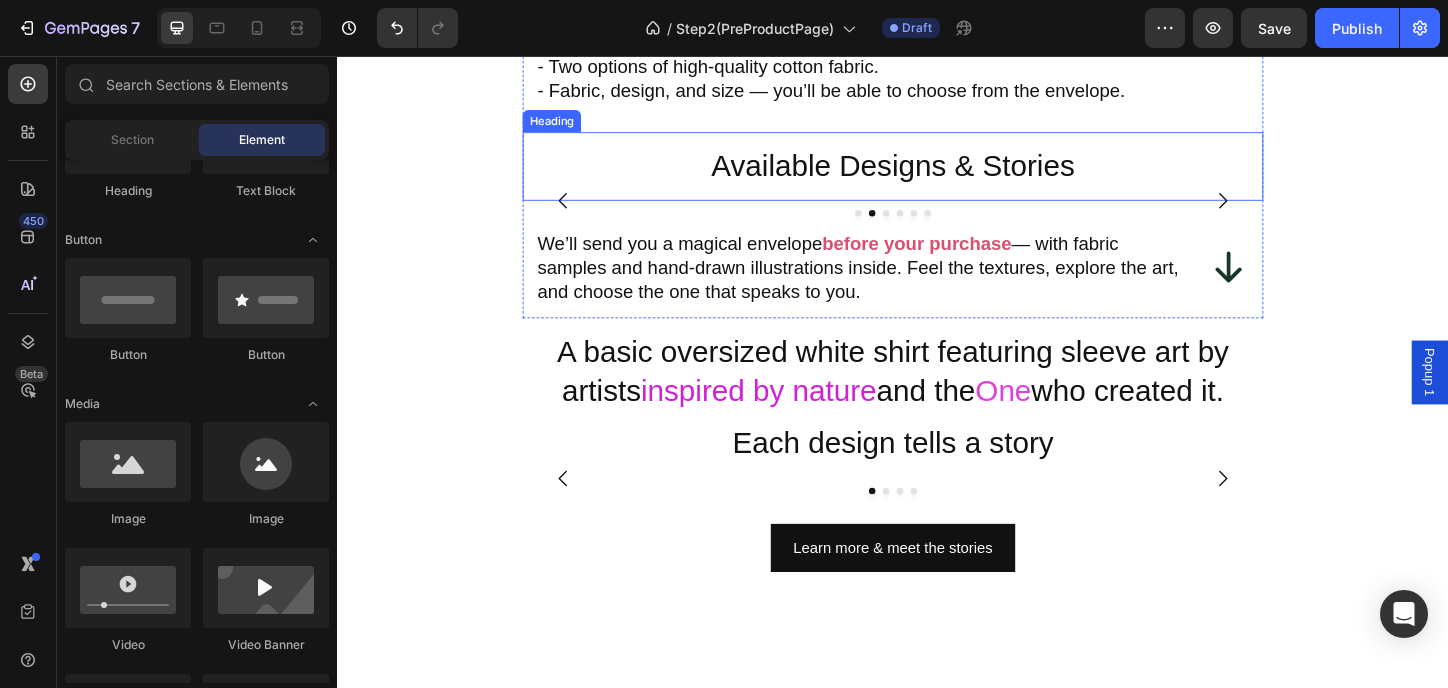 click on "Available Designs & Stories" at bounding box center [937, 175] 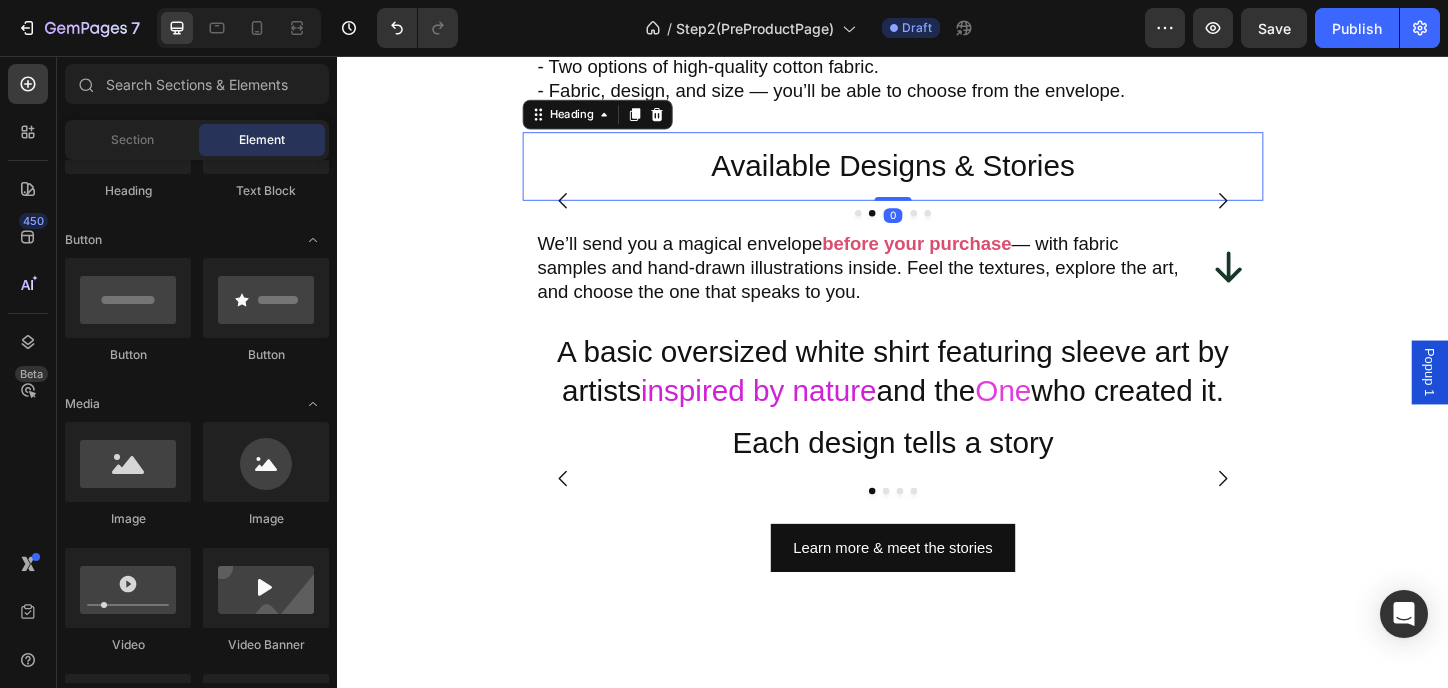 click on "How we’ll create your shirt together. Heading Image We’ll send you an envelope with soft fabric pieces and gentle art designs. Heading Row Pick the fabric and design that speaks to you — each has a number. Heading Image Row Image Once you’ve chosen, follow the link inside — pick your size and design number to order. Heading Row You’ll also find a short guide inside the envelope to help you choose the right size. Heading About the Shirt Heading Image Image Row - The shirt has a oversized fit that suits almost all body types. - Color — pure white, with original artwork on the sleeves. - Two options of high-quality cotton fabric. - Fabric, design, and size — you’ll be able to choose from the envelope. Heading Available Designs & Stories Heading 0 Image Image Image Image Image Image Carousel We’ll send you a magical envelope before your purchase Heading Icon Row Row" at bounding box center [937, -739] 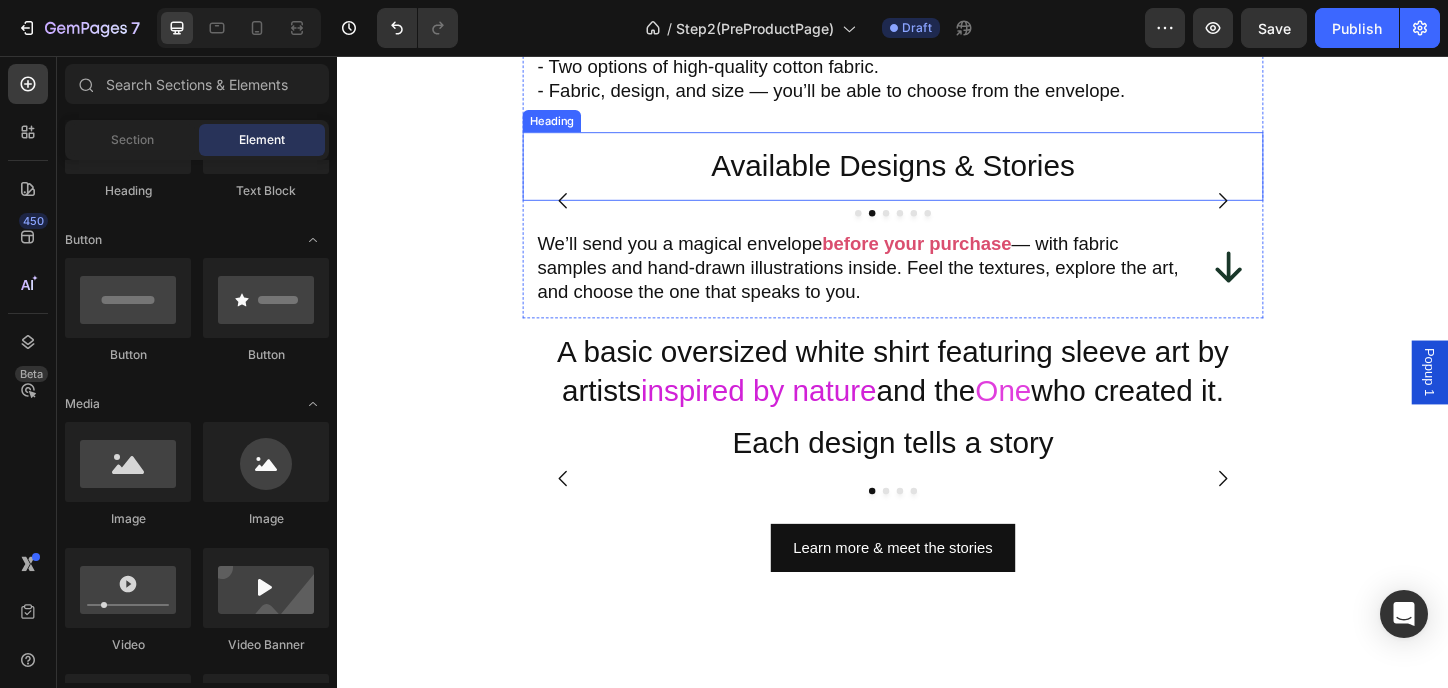 click on "Available Designs & Stories" at bounding box center [937, 175] 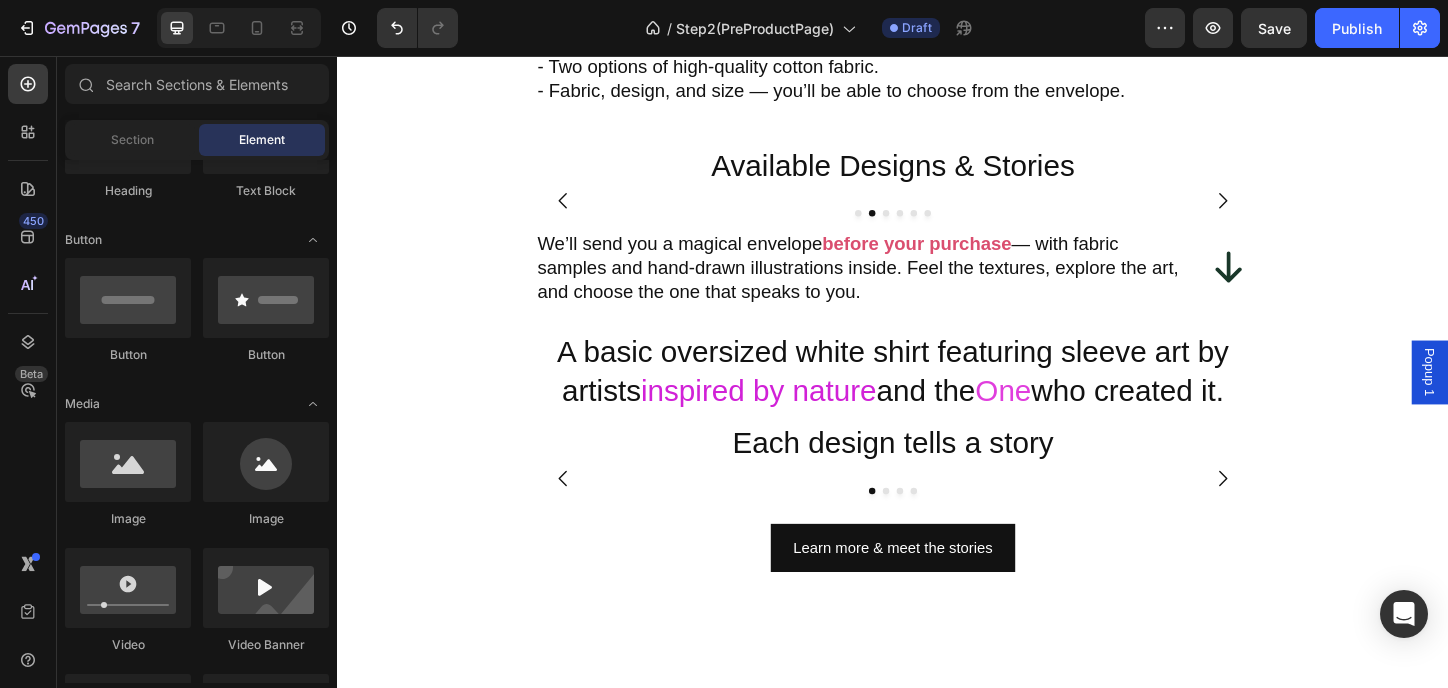 click on "How we’ll create your shirt together. Heading Image We’ll send you an envelope with soft fabric pieces and gentle art designs. Heading Row Pick the fabric and design that speaks to you — each has a number. Heading Image Row Image Once you’ve chosen, follow the link inside — pick your size and design number to order. Heading Row We’ll make your Mofana shirt and send it to you with love  Heading Image Row You’ll also find a short guide inside the envelope to help you choose the right size. Heading About the Shirt Heading Image Image Row - The shirt has a oversized fit that suits almost all body types. - Color — pure white, with original artwork on the sleeves. - Two options of high-quality cotton fabric. - Fabric, design, and size — you’ll be able to choose from the envelope. Heading Available Designs & Stories Heading
Image Image Image Image Image Image
Carousel We’ll send you a magical envelope  before your purchase Heading
Icon Row Row One" at bounding box center (937, -739) 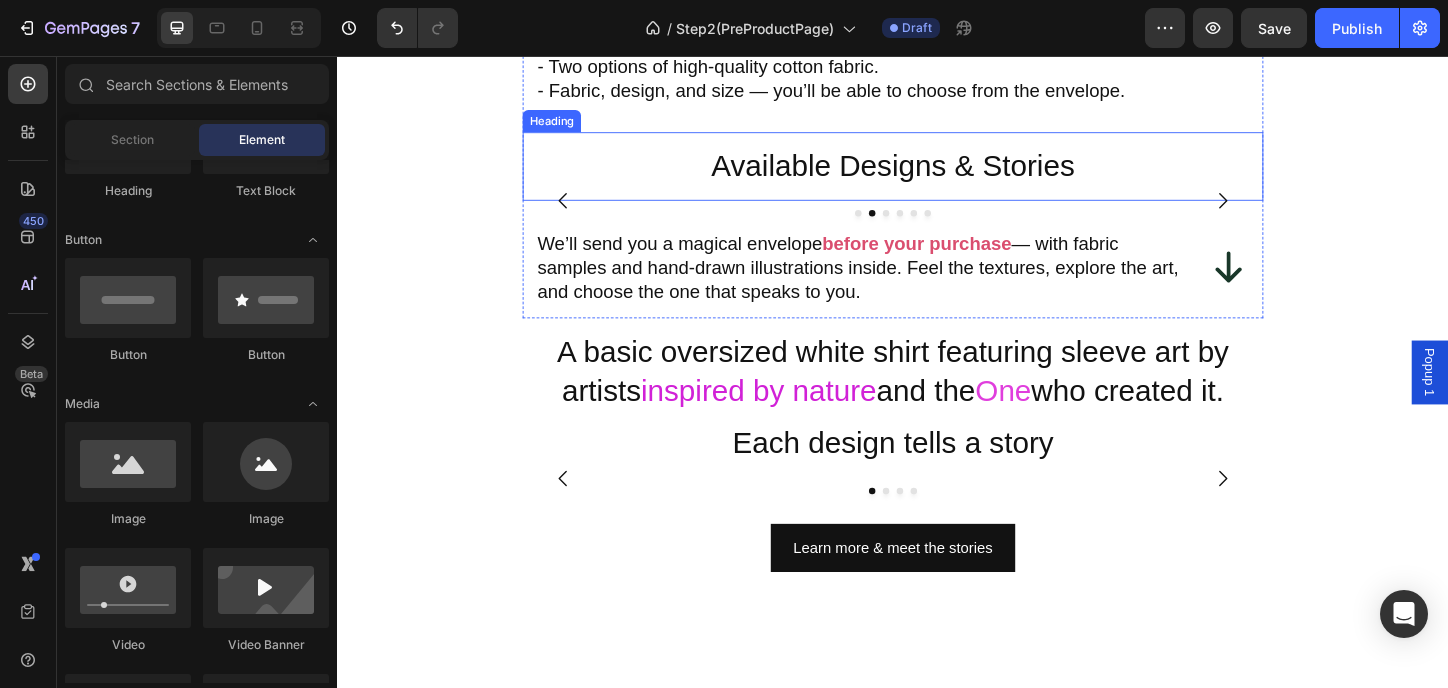 click on "Available Designs & Stories" at bounding box center (937, 175) 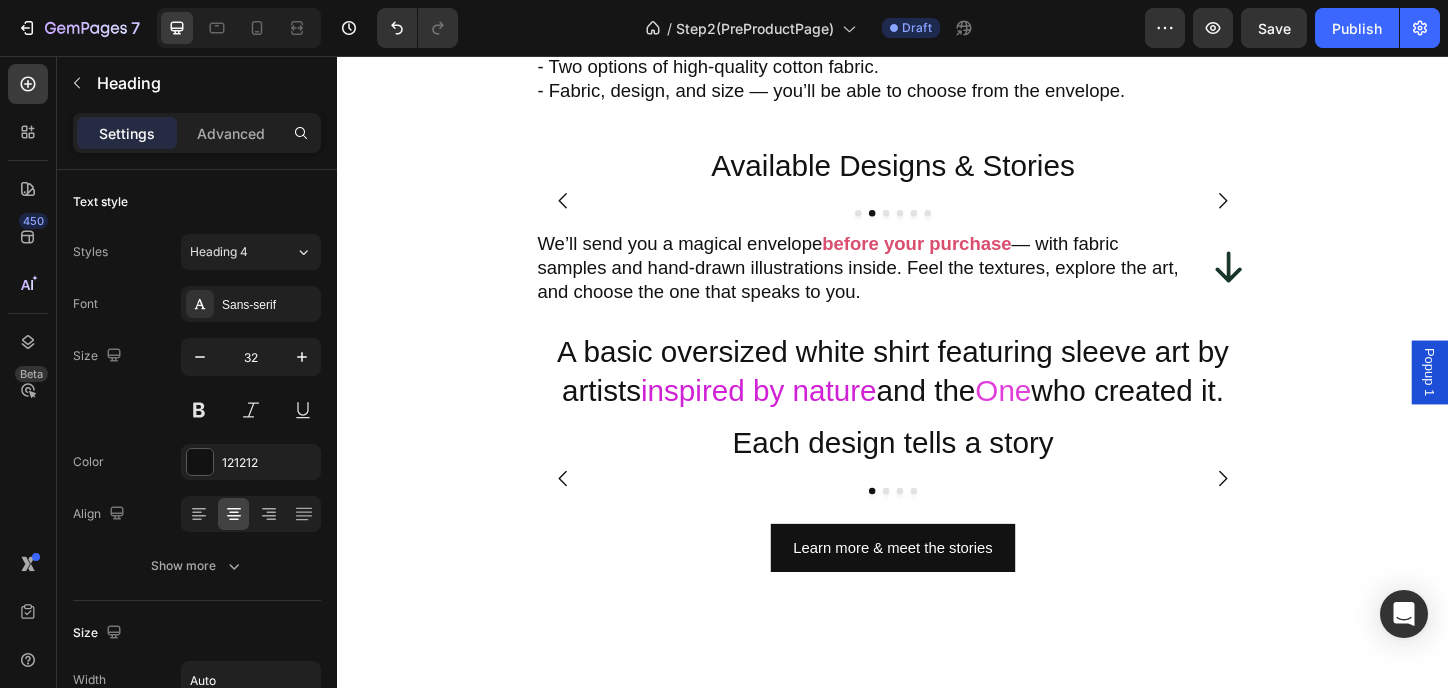 click on "How we’ll create your shirt together. Heading Image We’ll send you an envelope with soft fabric pieces and gentle art designs. Heading Row Pick the fabric and design that speaks to you — each has a number. Heading Image Row Image Once you’ve chosen, follow the link inside — pick your size and design number to order. Heading Row We’ll make your Mofana shirt and send it to you with love  Heading Image Row You’ll also find a short guide inside the envelope to help you choose the right size. Heading About the Shirt Heading Image Image Row - The shirt has a oversized fit that suits almost all body types. - Color — pure white, with original artwork on the sleeves. - Two options of high-quality cotton fabric. - Fabric, design, and size — you’ll be able to choose from the envelope. Heading Available Designs & Stories Heading
Image Image Image Image Image Image
Carousel We’ll send you a magical envelope  before your purchase Heading
Icon Row Row One" at bounding box center [937, -739] 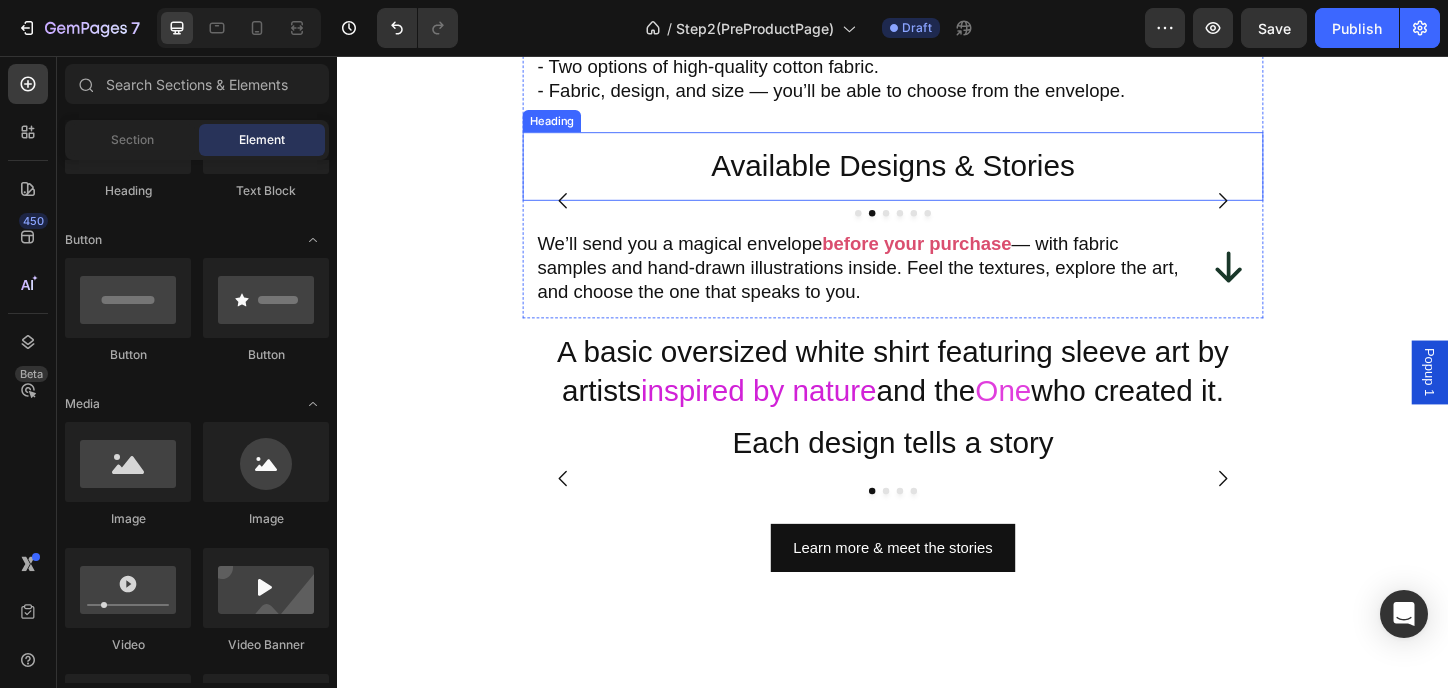 click on "Available Designs & Stories" at bounding box center (937, 175) 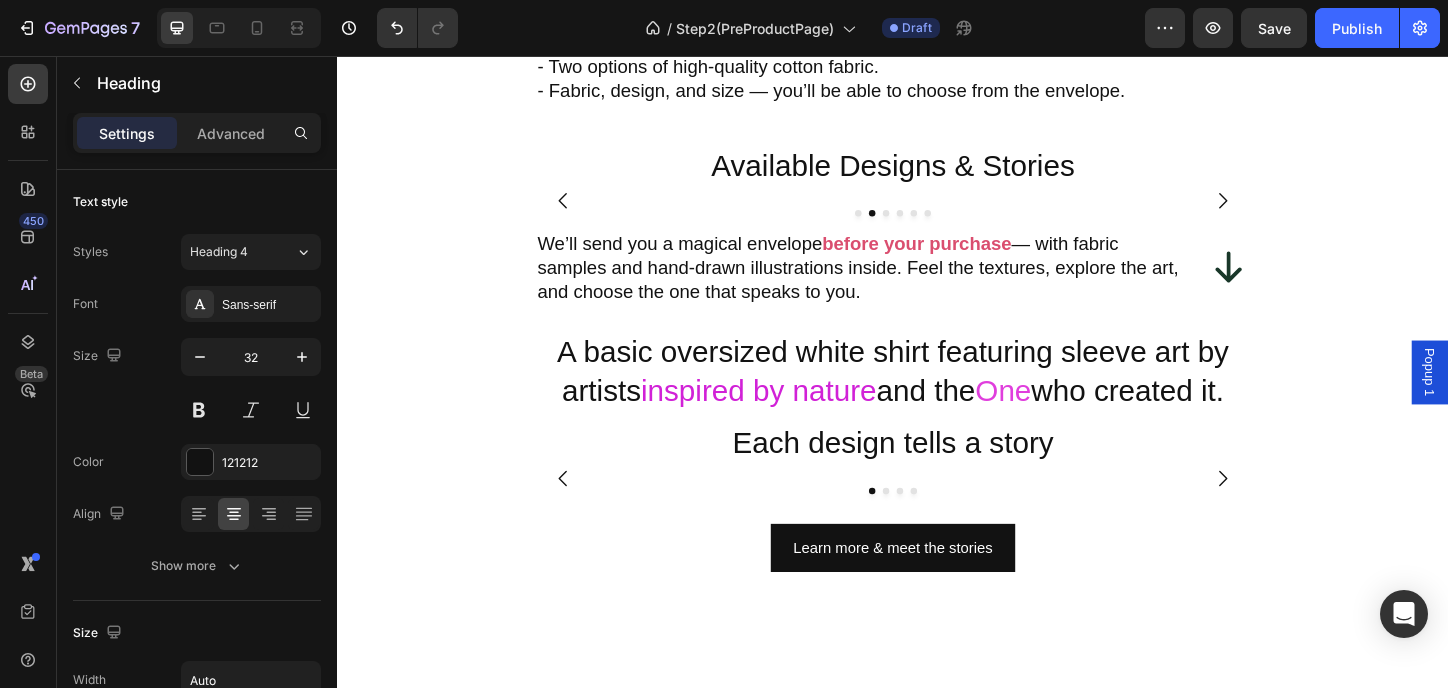 click on "How we’ll create your shirt together. Heading Image We’ll send you an envelope with soft fabric pieces and gentle art designs. Heading Row Pick the fabric and design that speaks to you — each has a number. Heading Image Row Image Once you’ve chosen, follow the link inside — pick your size and design number to order. Heading Row We’ll make your Mofana shirt and send it to you with love  Heading Image Row You’ll also find a short guide inside the envelope to help you choose the right size. Heading About the Shirt Heading Image Image Row - The shirt has a oversized fit that suits almost all body types. - Color — pure white, with original artwork on the sleeves. - Two options of high-quality cotton fabric. - Fabric, design, and size — you’ll be able to choose from the envelope. Heading Available Designs & Stories Heading
Image Image Image Image Image Image
Carousel We’ll send you a magical envelope  before your purchase Heading
Icon Row Row One" at bounding box center (937, -739) 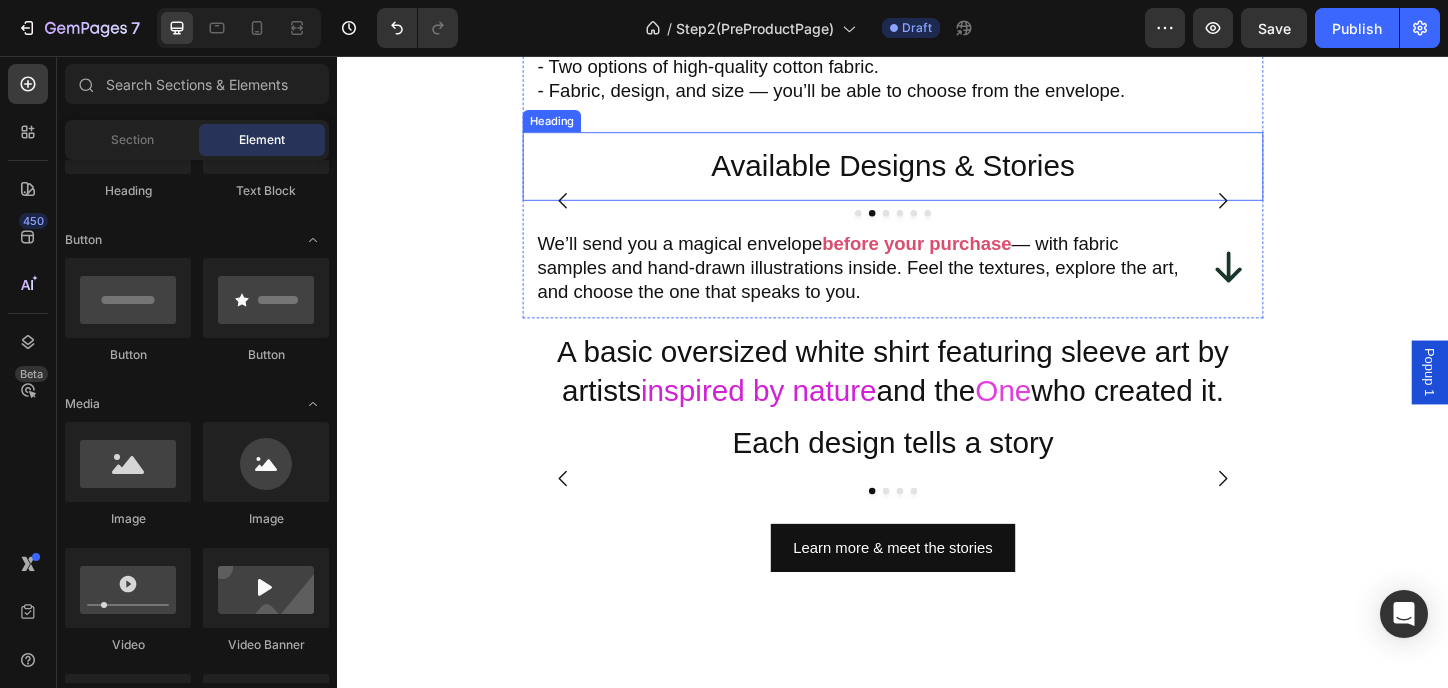 click on "Available Designs & Stories" at bounding box center [937, 175] 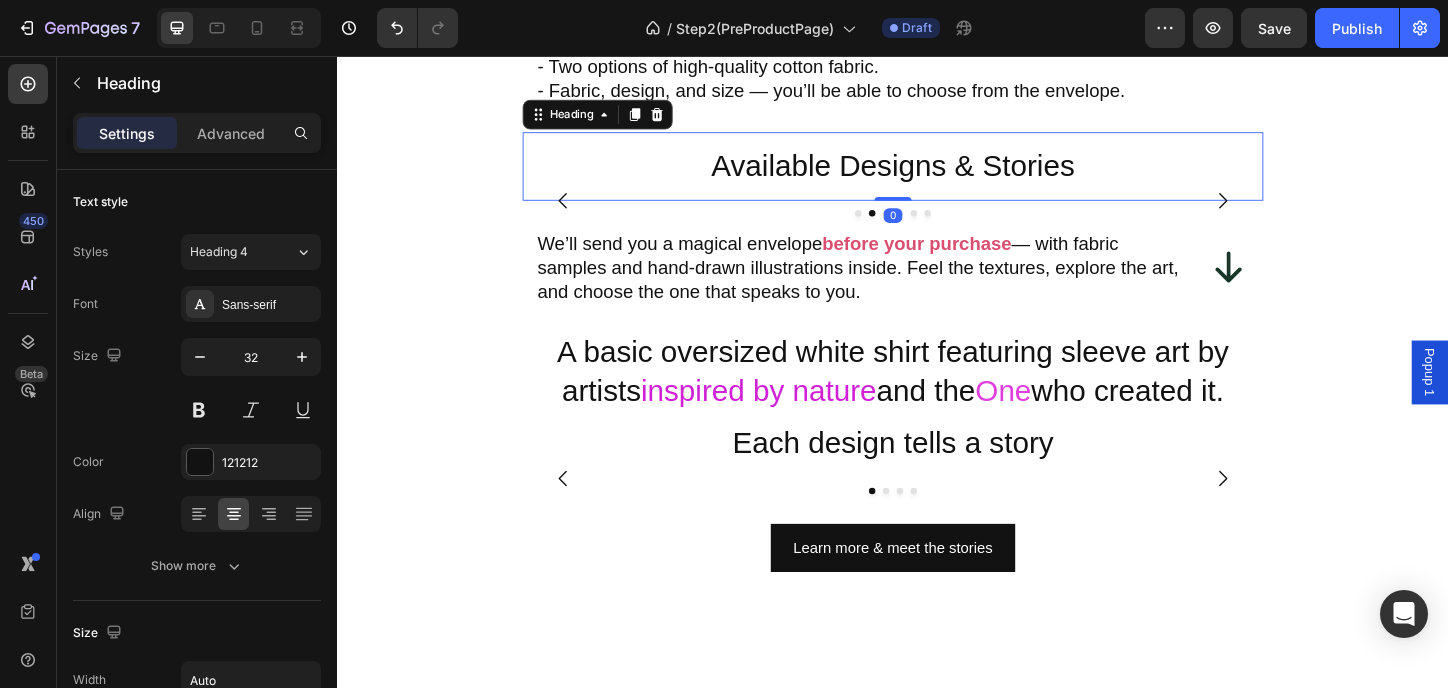 click on "How we’ll create your shirt together. Heading Image We’ll send you an envelope with soft fabric pieces and gentle art designs. Heading Row Pick the fabric and design that speaks to you — each has a number. Heading Image Row Image Once you’ve chosen, follow the link inside — pick your size and design number to order. Heading Row You’ll also find a short guide inside the envelope to help you choose the right size. Heading About the Shirt Heading Image Image Row - The shirt has a oversized fit that suits almost all body types. - Color — pure white, with original artwork on the sleeves. - Two options of high-quality cotton fabric. - Fabric, design, and size — you’ll be able to choose from the envelope. Heading Available Designs & Stories Heading 0 Image Image Image Image Image Image Carousel We’ll send you a magical envelope before your purchase Heading Icon Row Row" at bounding box center [937, -739] 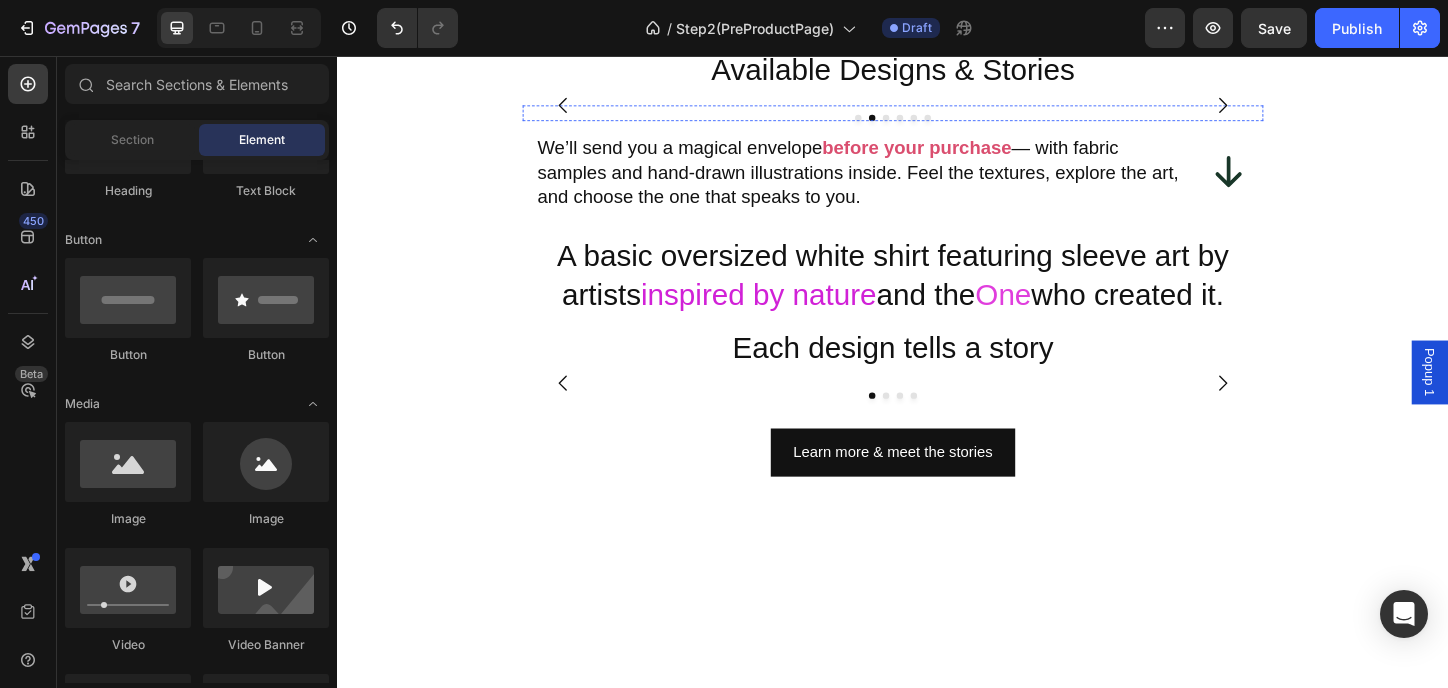 scroll, scrollTop: 2593, scrollLeft: 0, axis: vertical 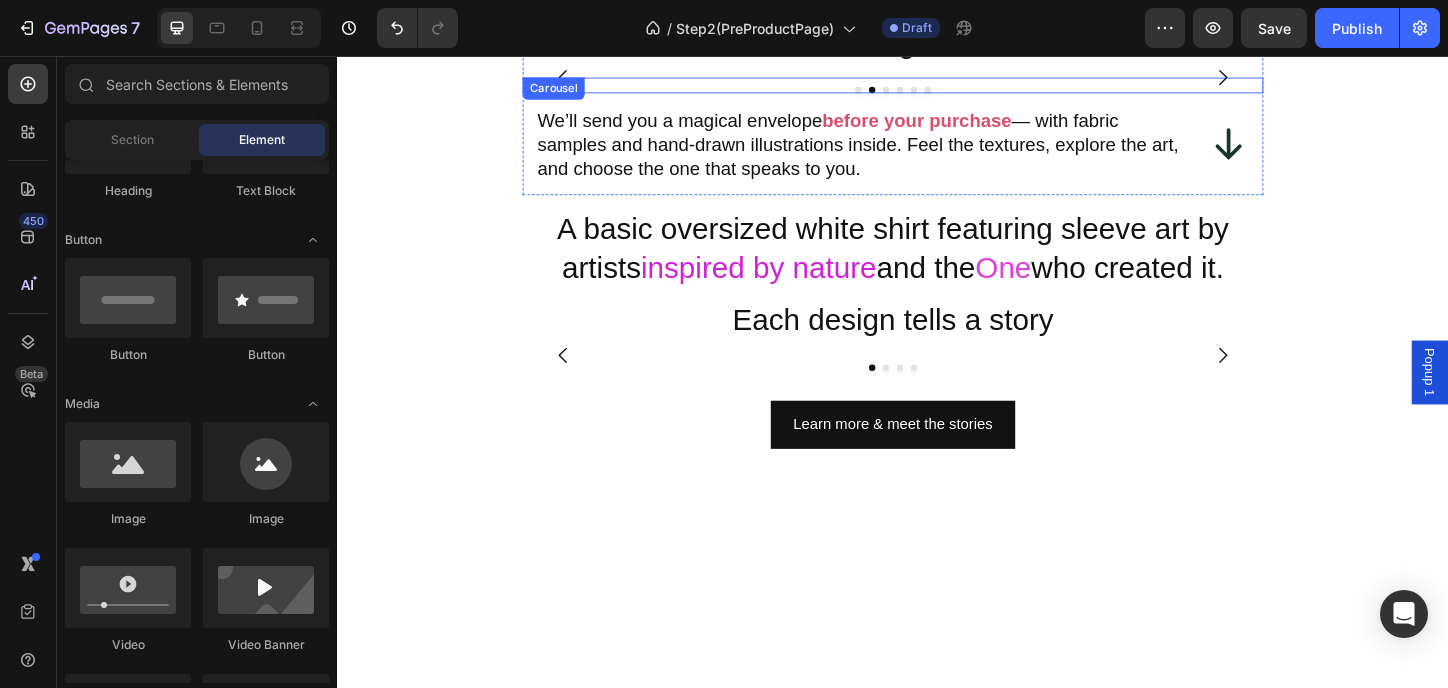 click 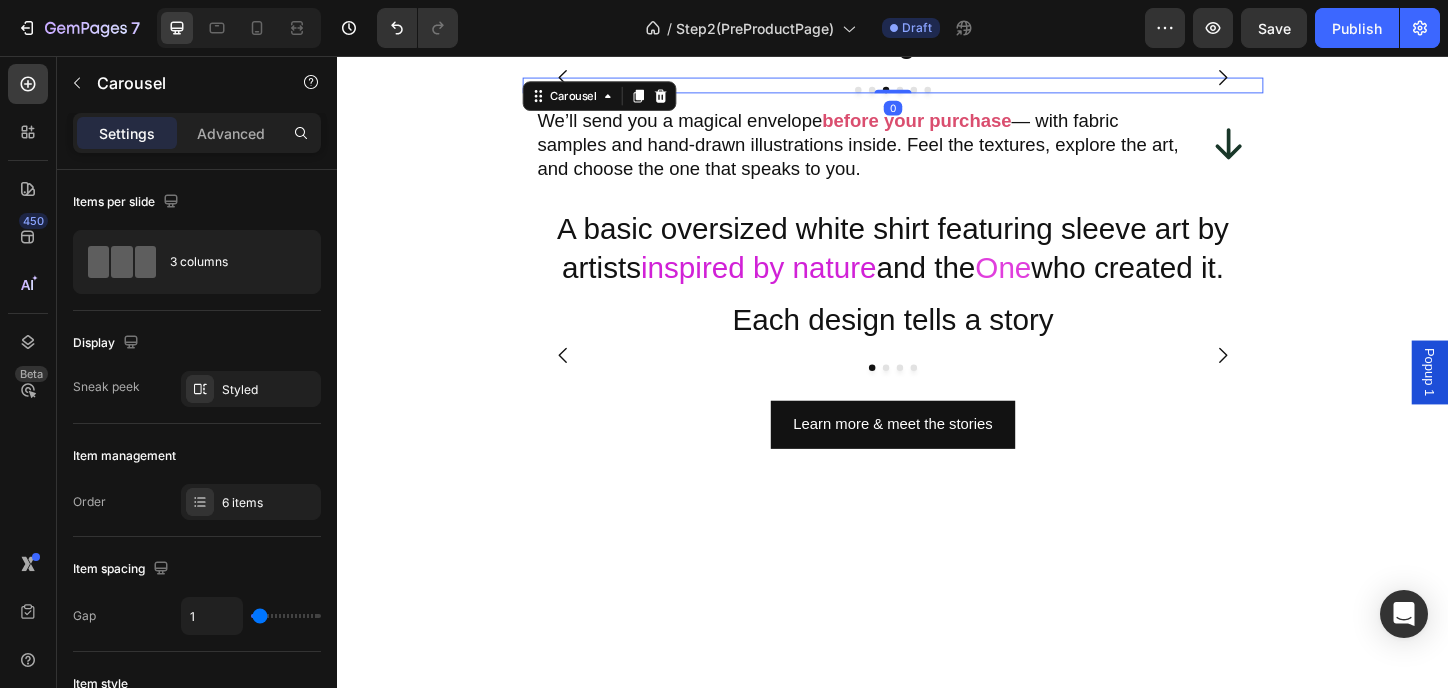 click 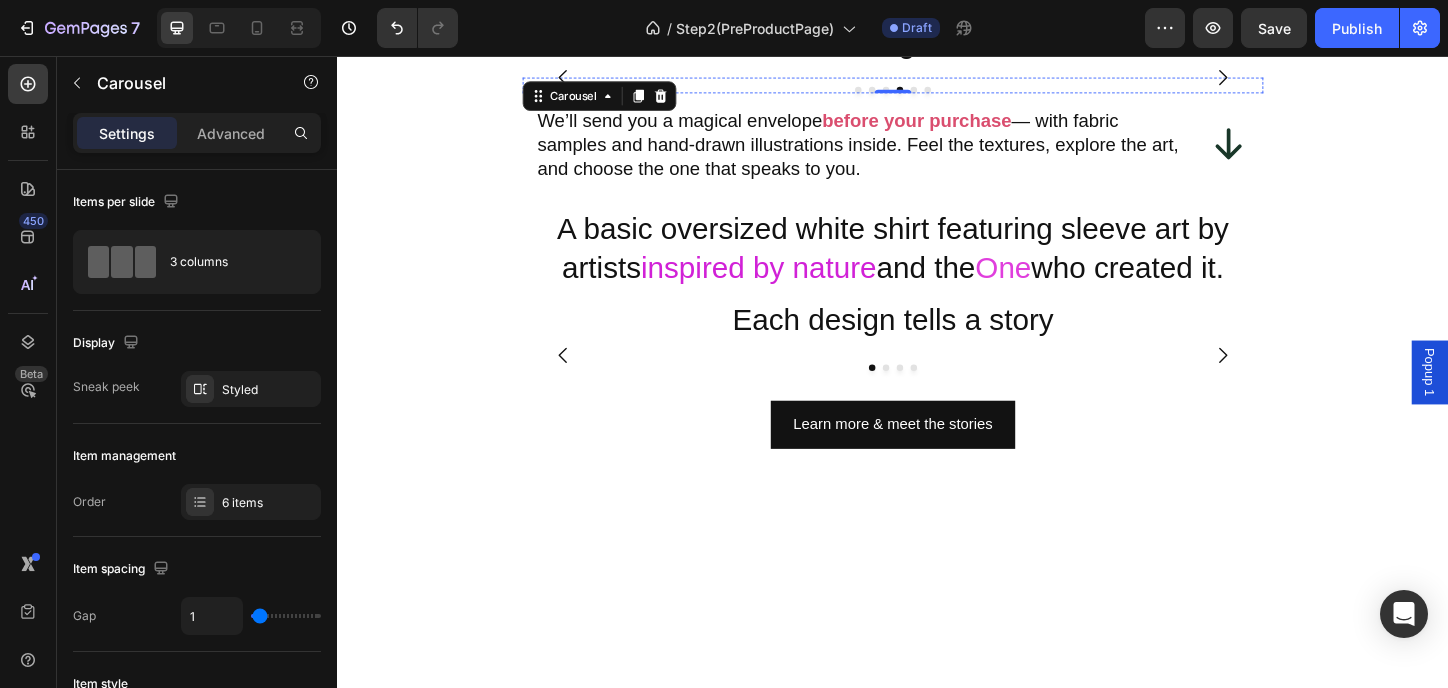 click at bounding box center [937, 79] 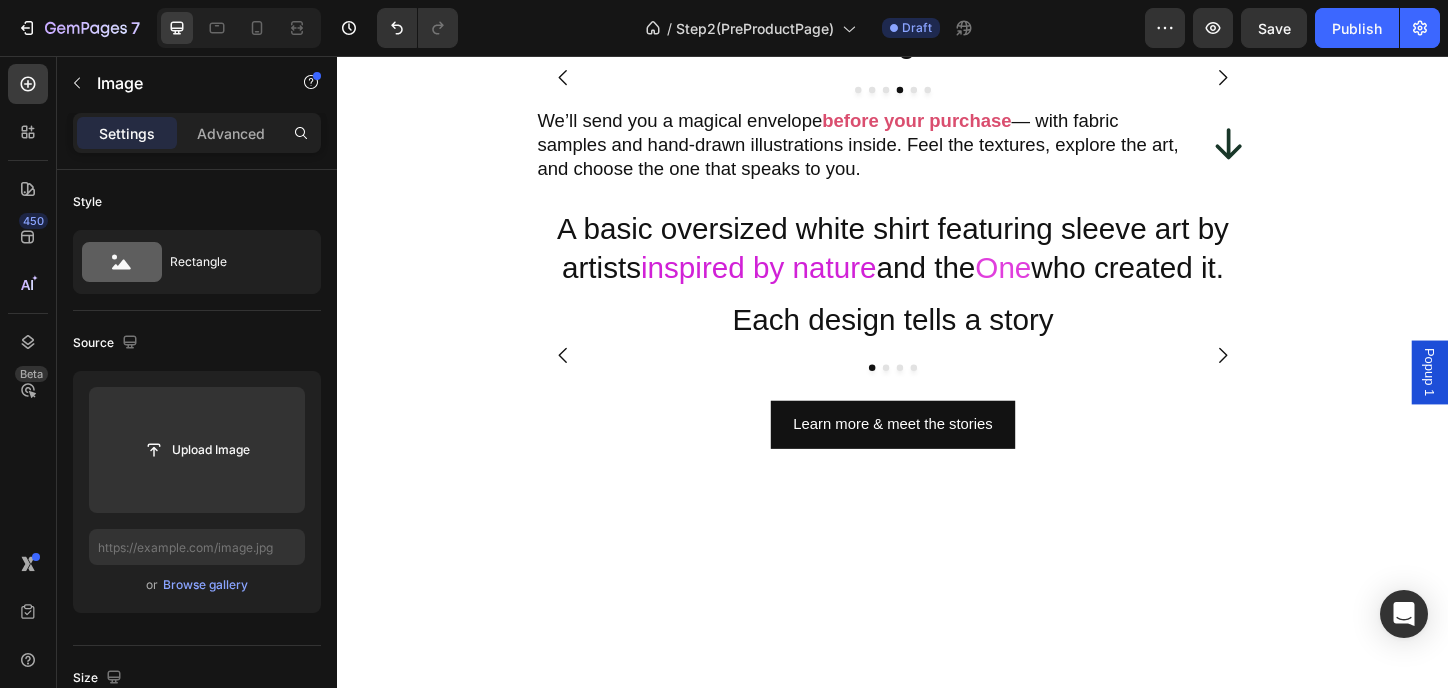 click at bounding box center [1338, 79] 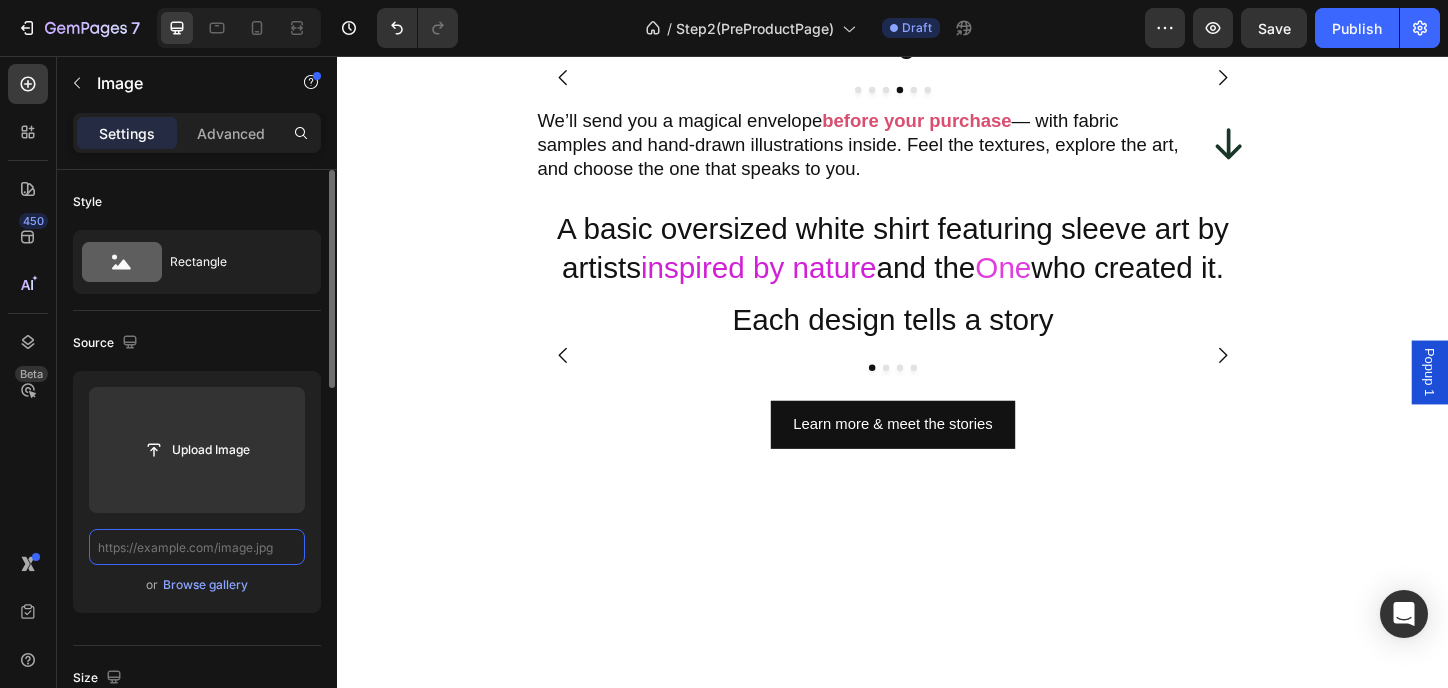 click at bounding box center [197, 547] 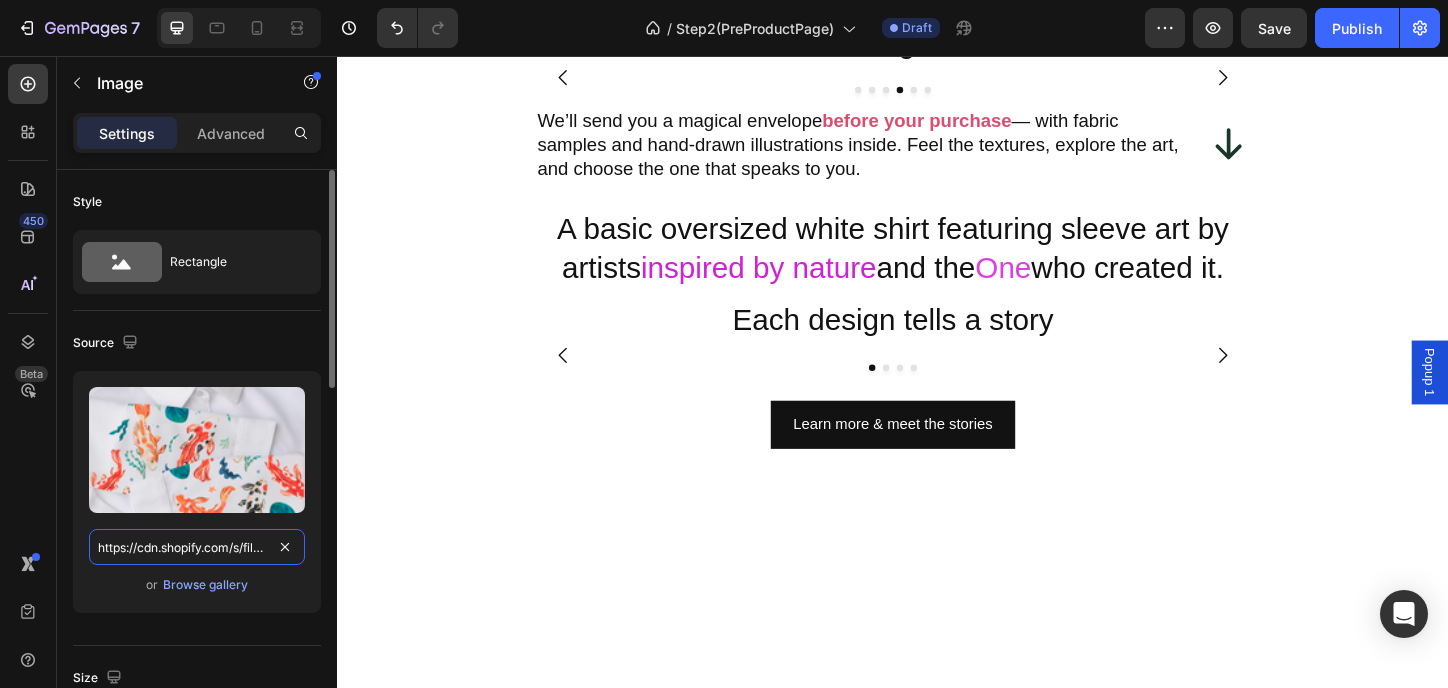 scroll, scrollTop: 0, scrollLeft: 516, axis: horizontal 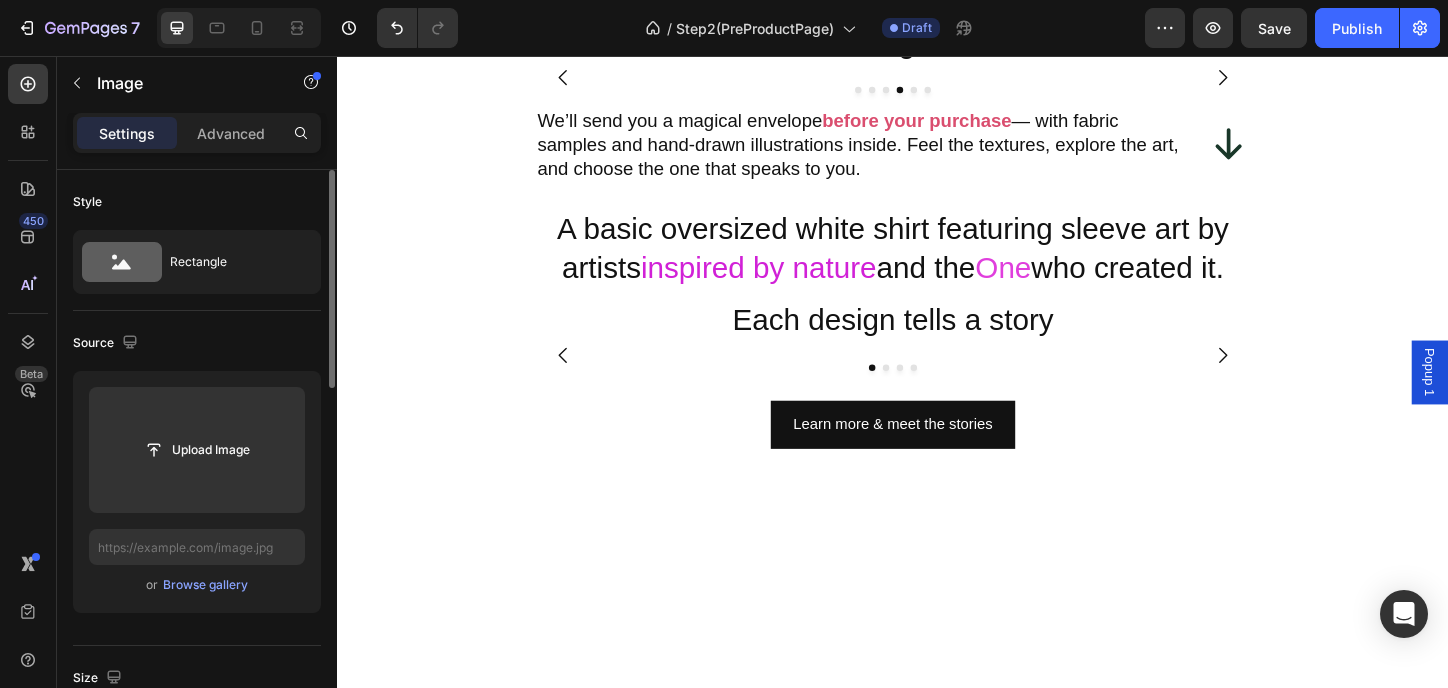 click at bounding box center (937, 79) 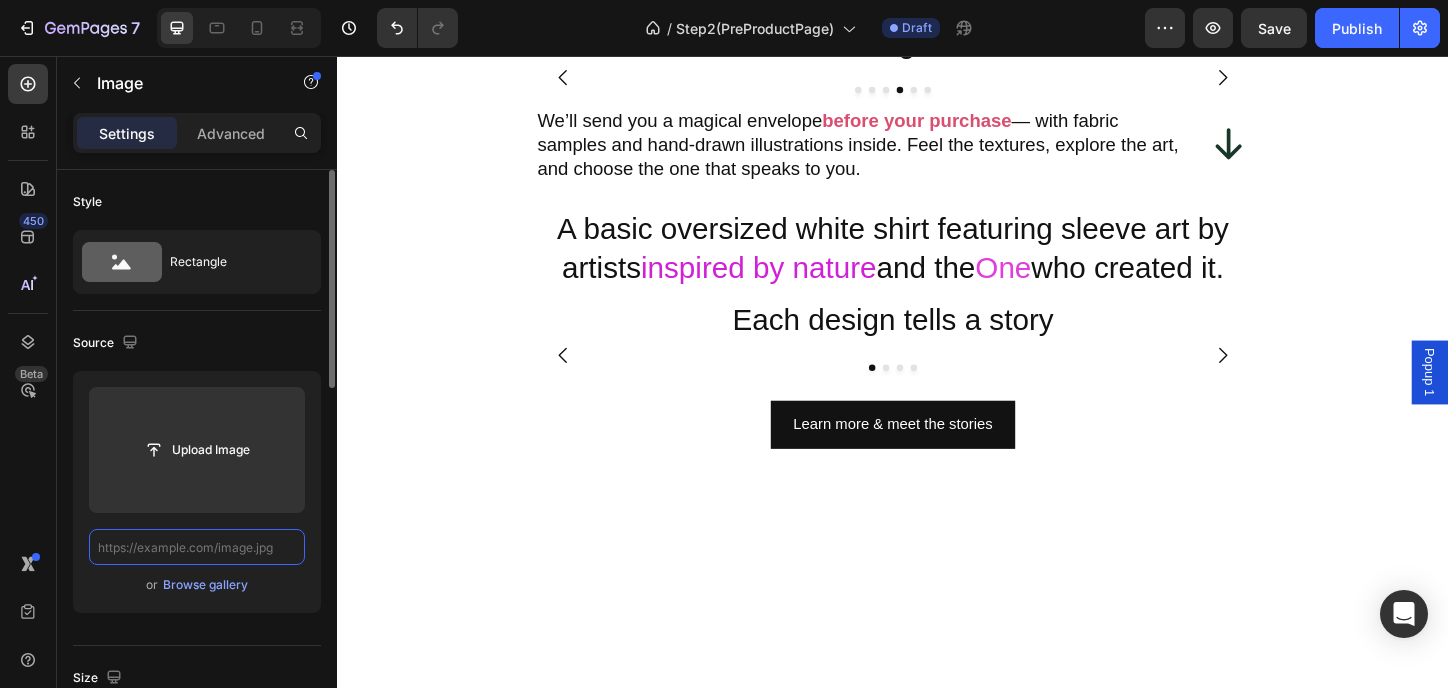 click at bounding box center (197, 547) 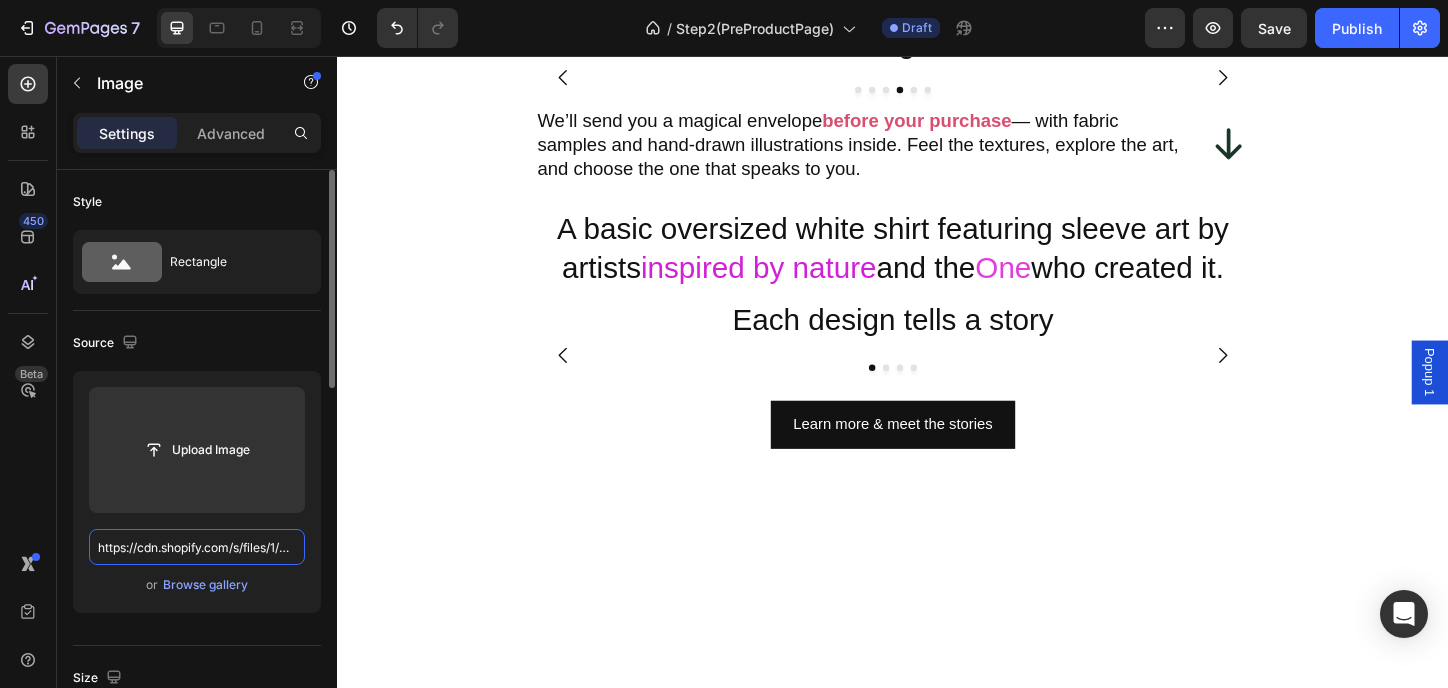 scroll, scrollTop: 0, scrollLeft: 287, axis: horizontal 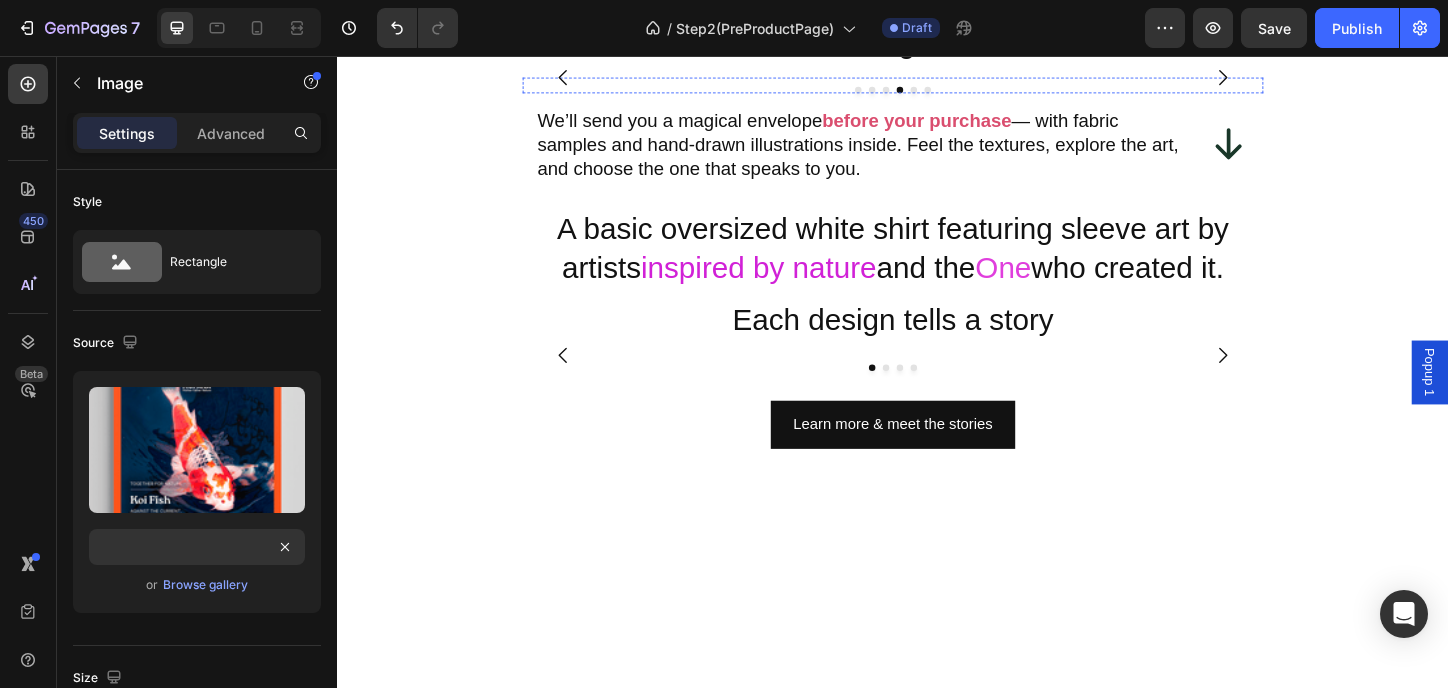 click at bounding box center [1338, 79] 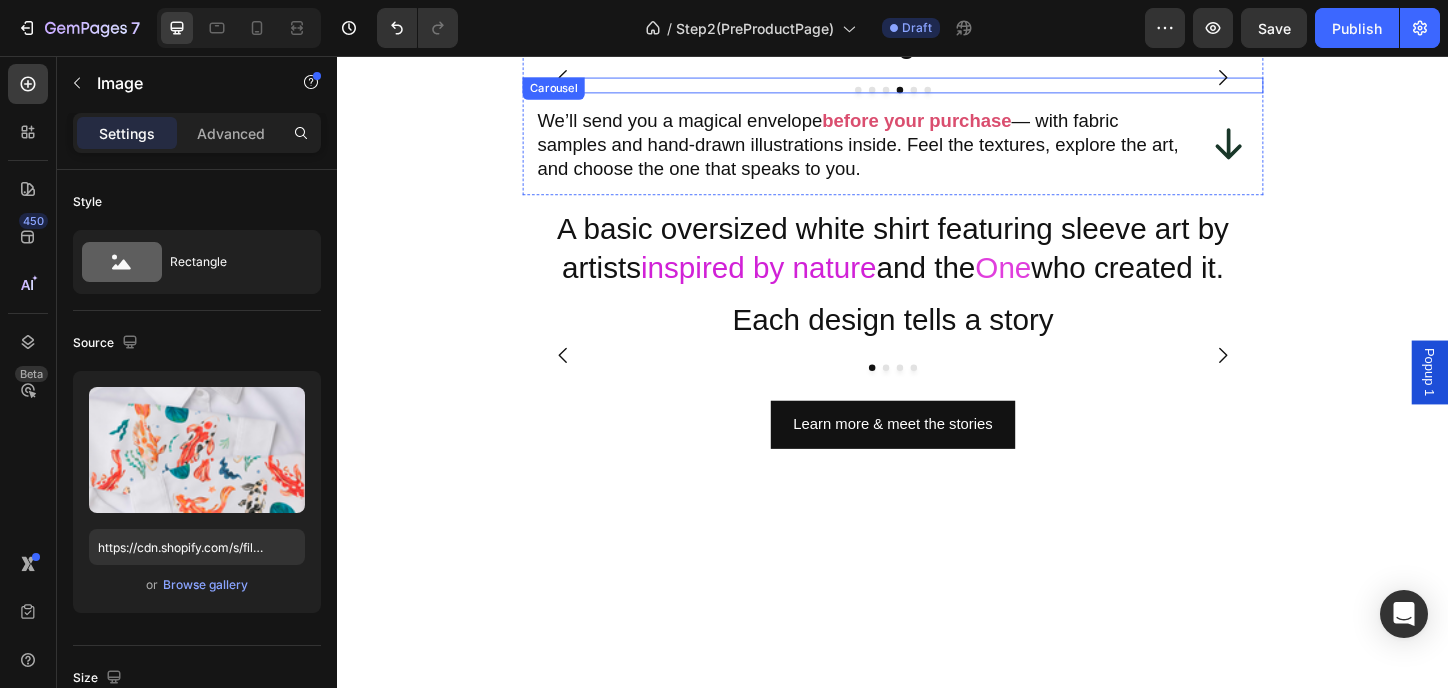 click 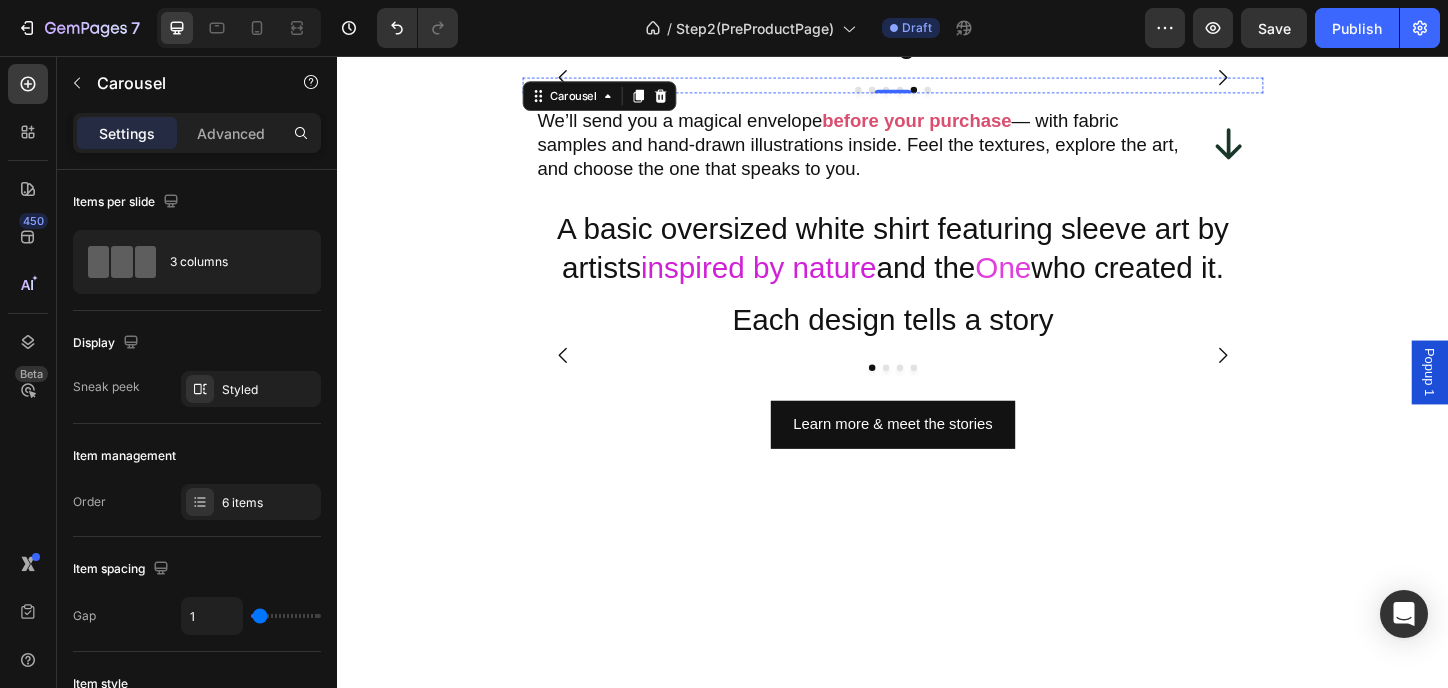 click at bounding box center (1338, 79) 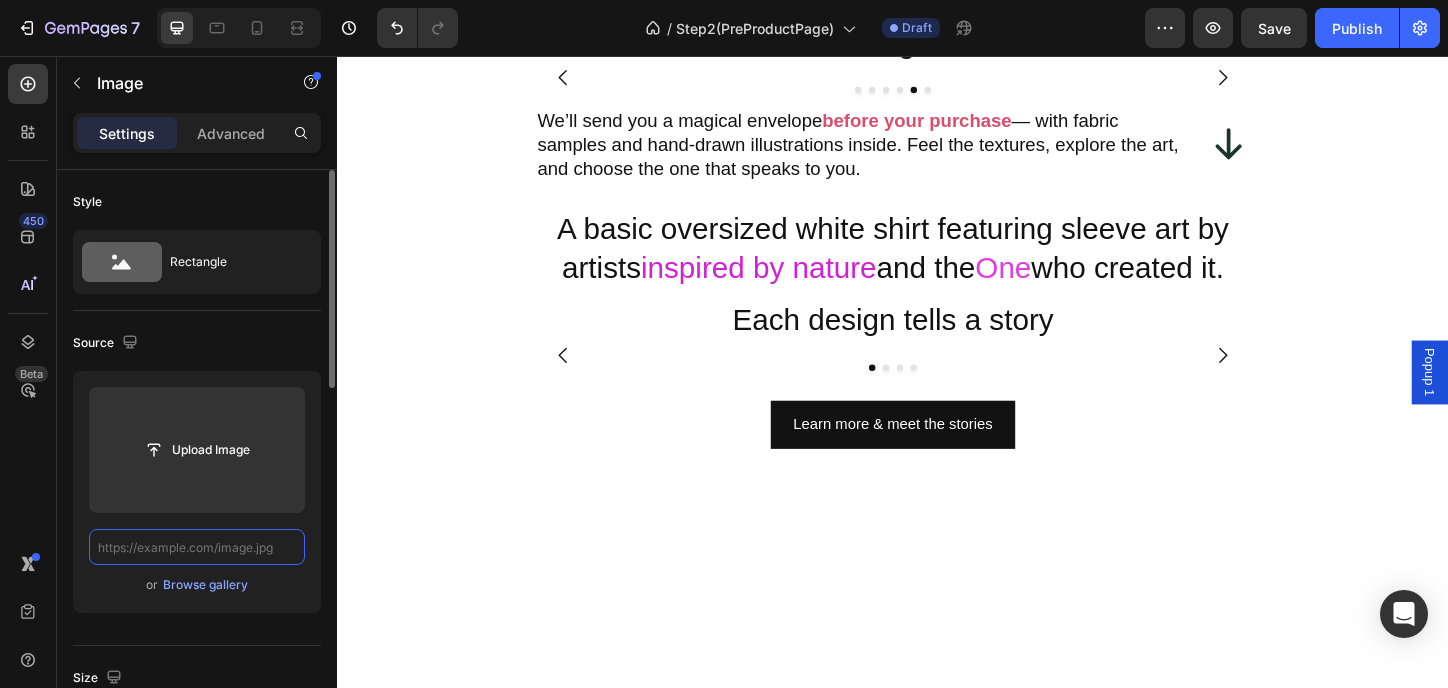 click at bounding box center [197, 547] 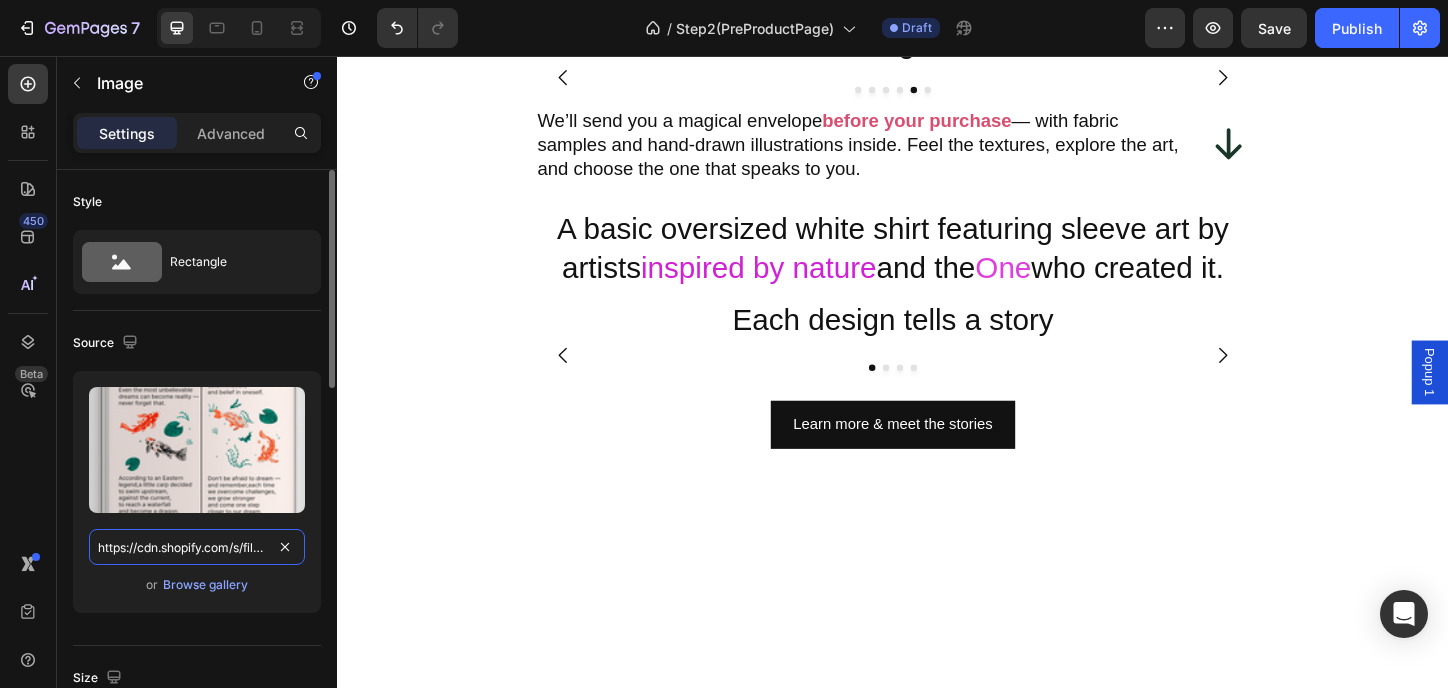 scroll, scrollTop: 0, scrollLeft: 278, axis: horizontal 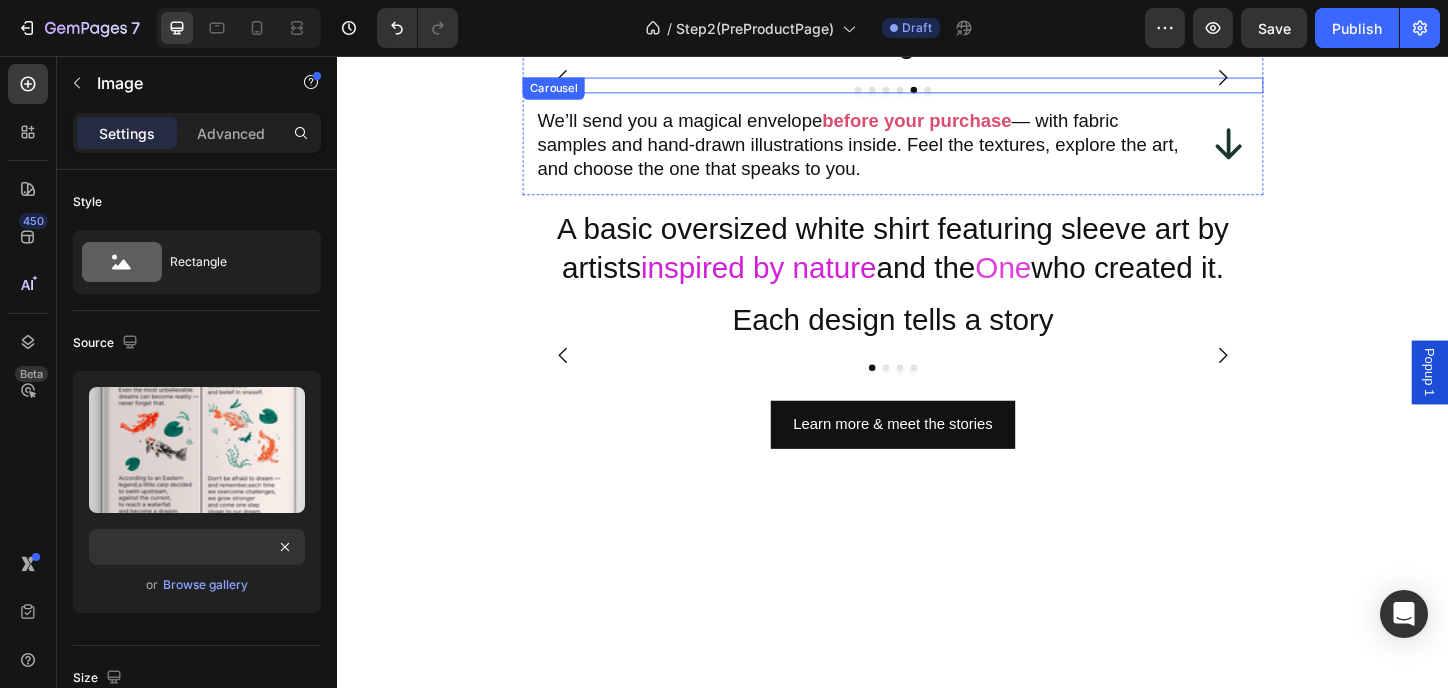 click 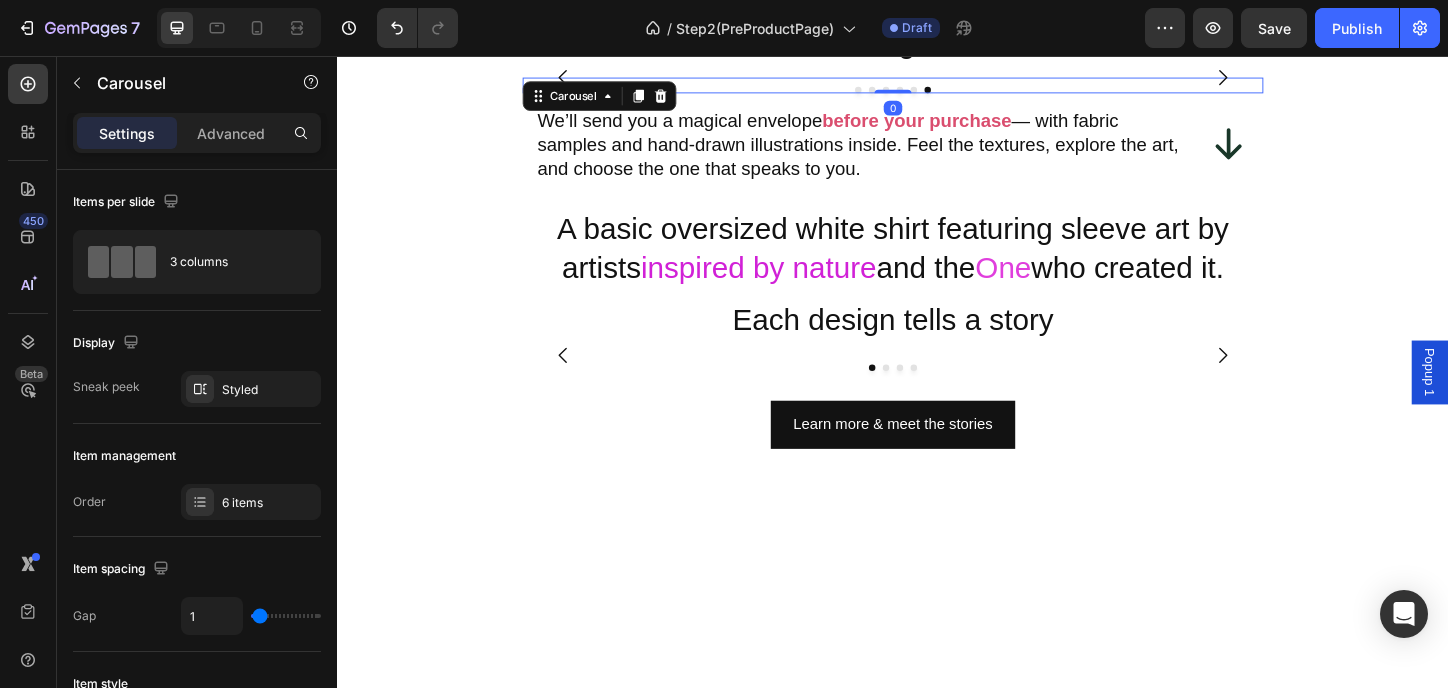click 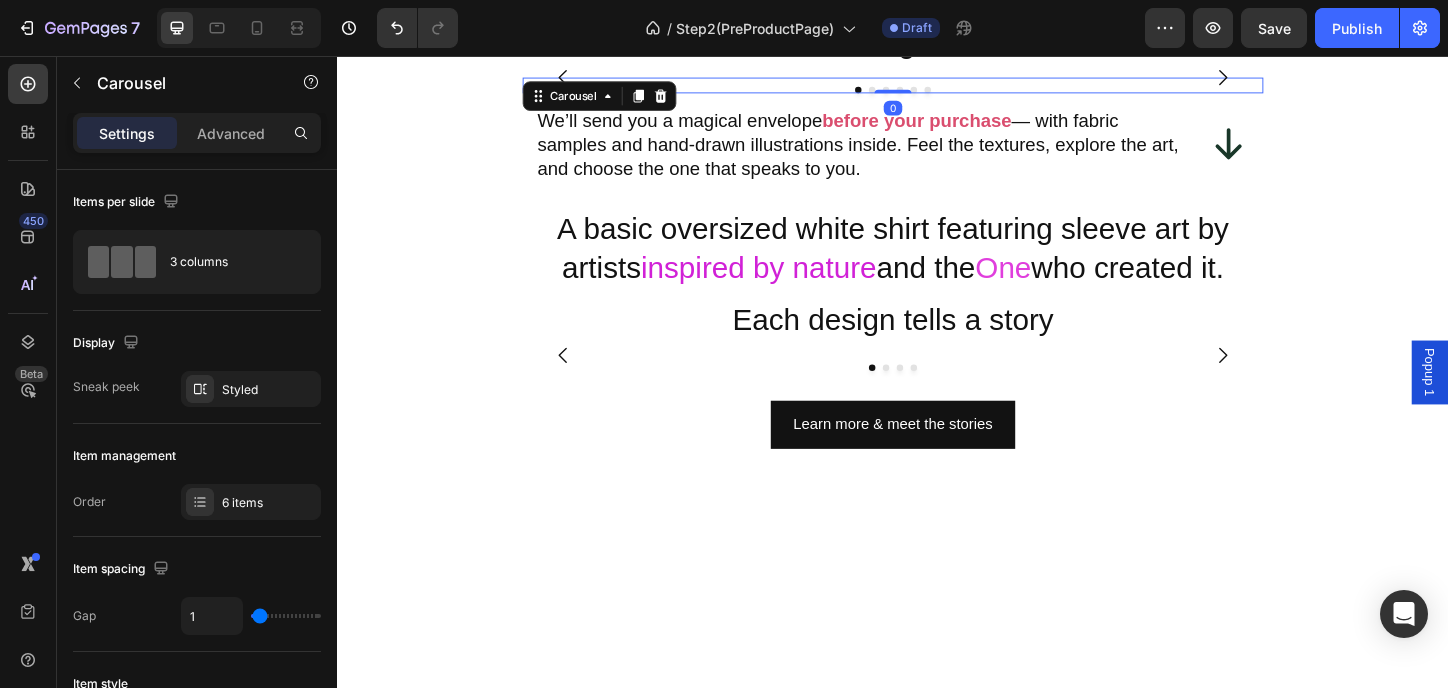 click 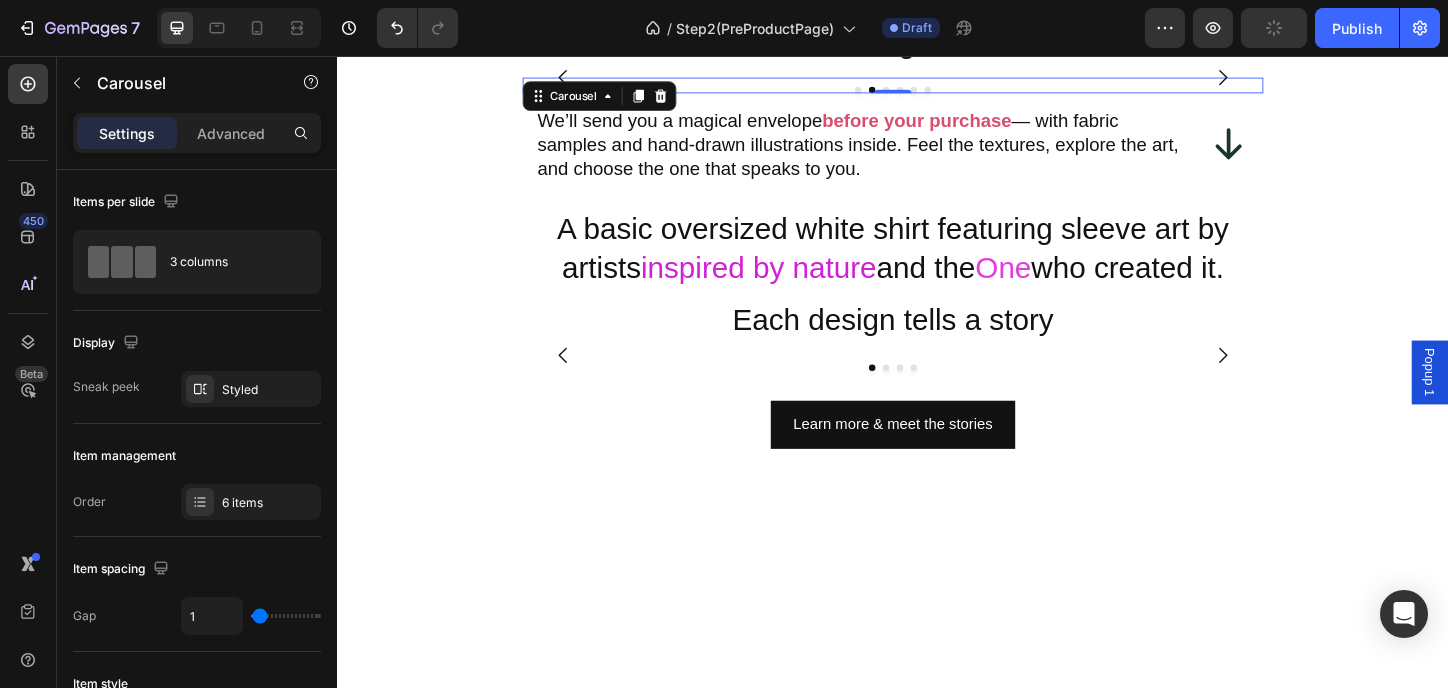click 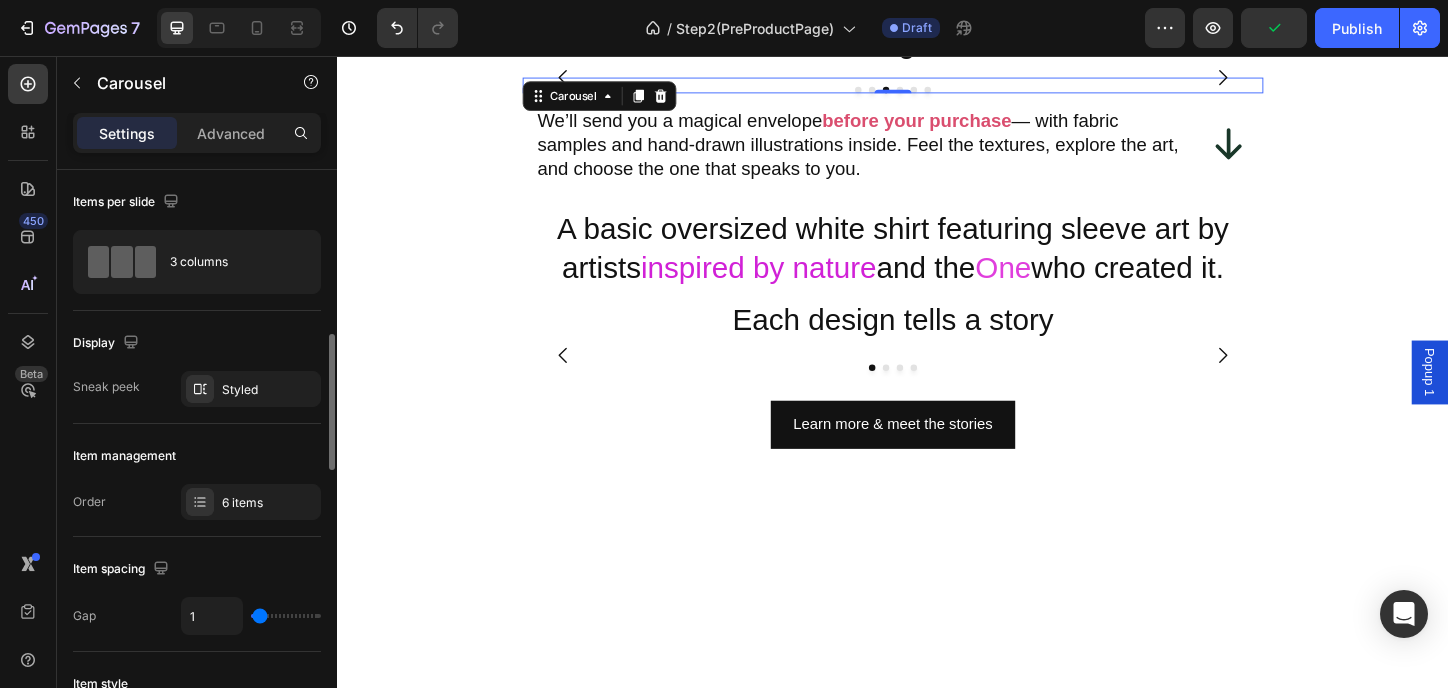 scroll, scrollTop: 133, scrollLeft: 0, axis: vertical 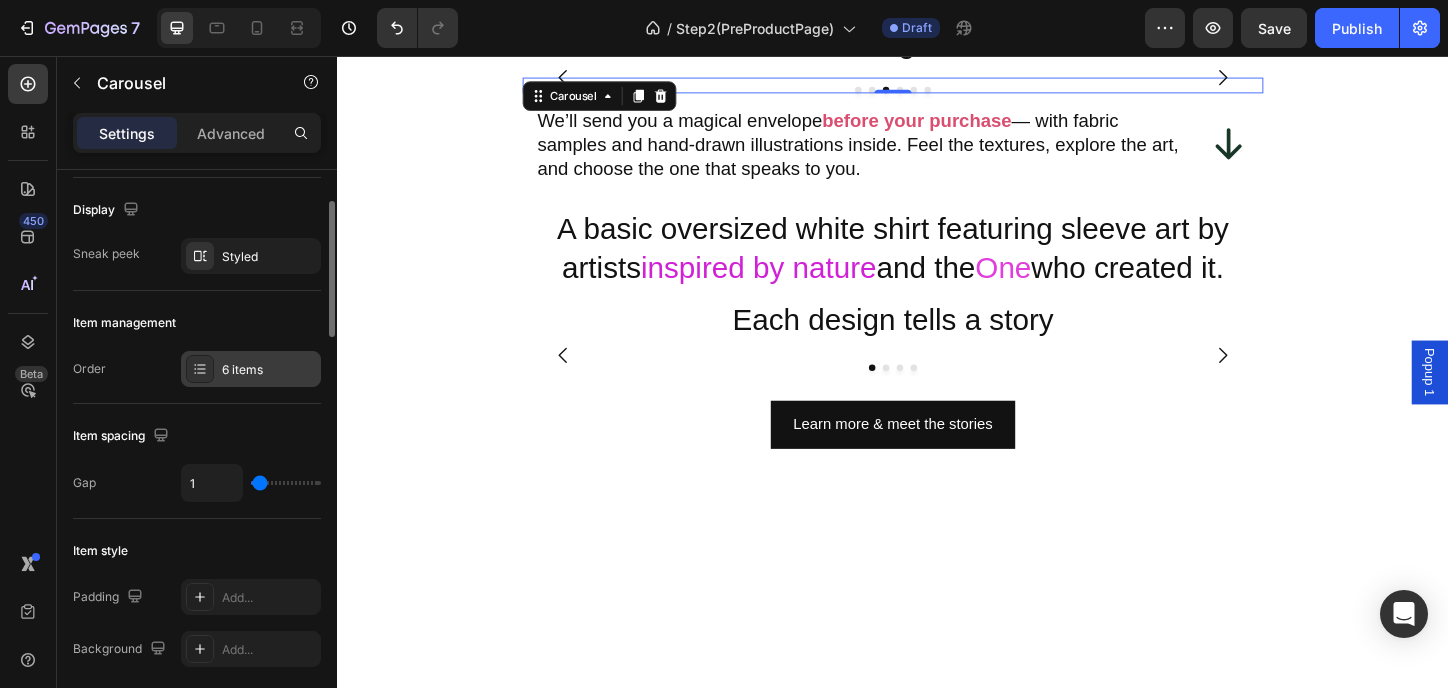 click at bounding box center [200, 369] 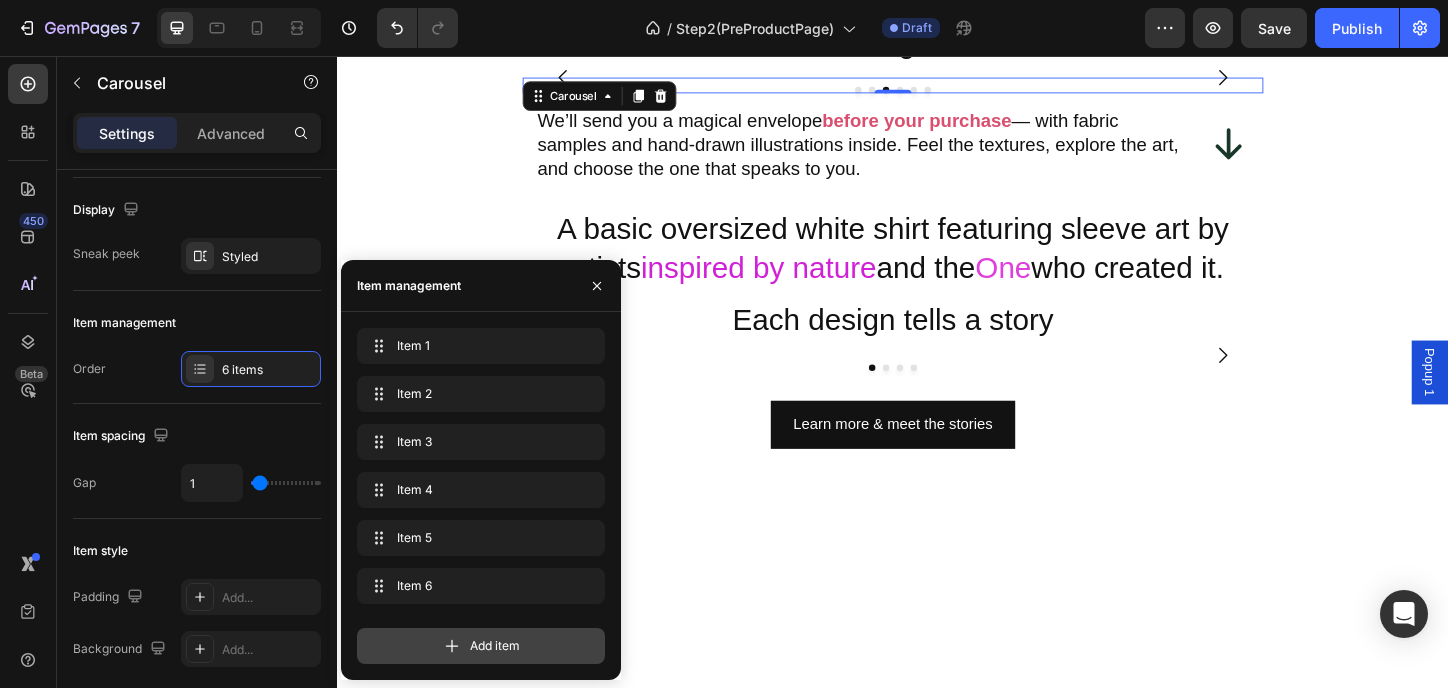 click on "Add item" at bounding box center (495, 646) 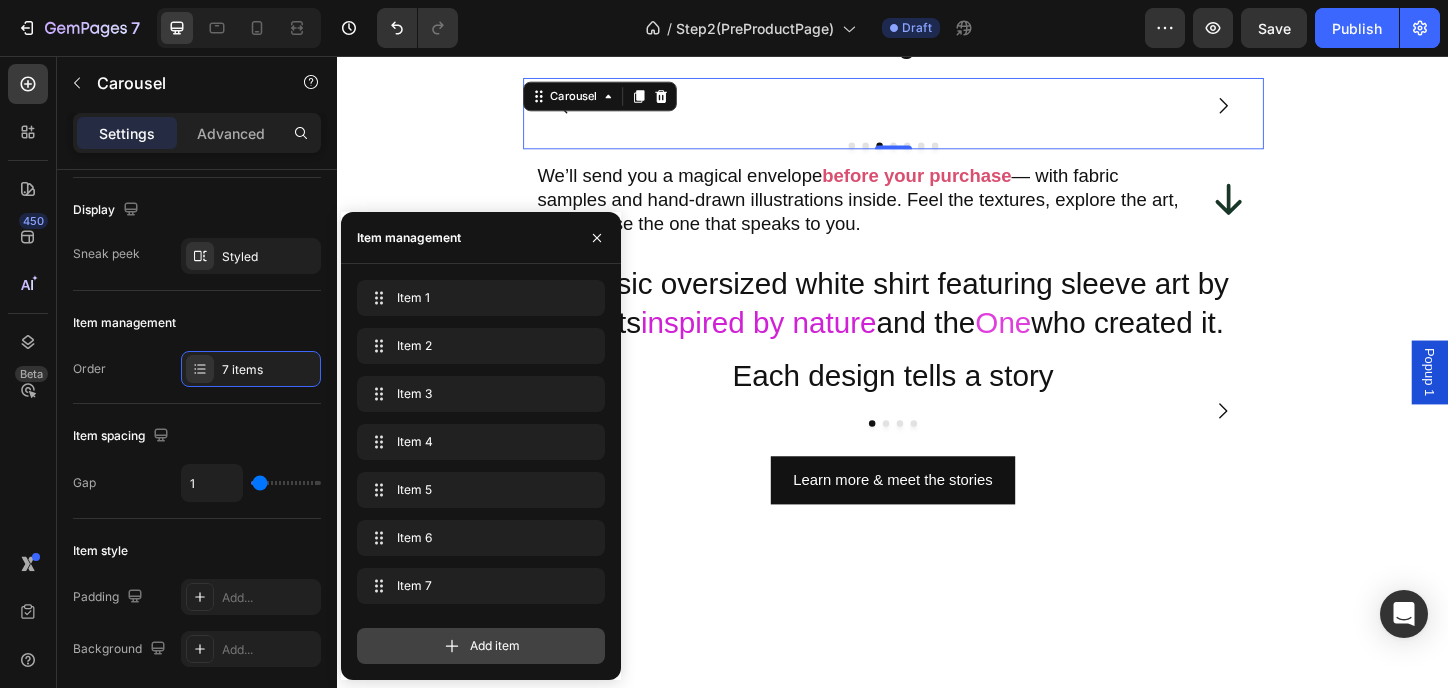 click 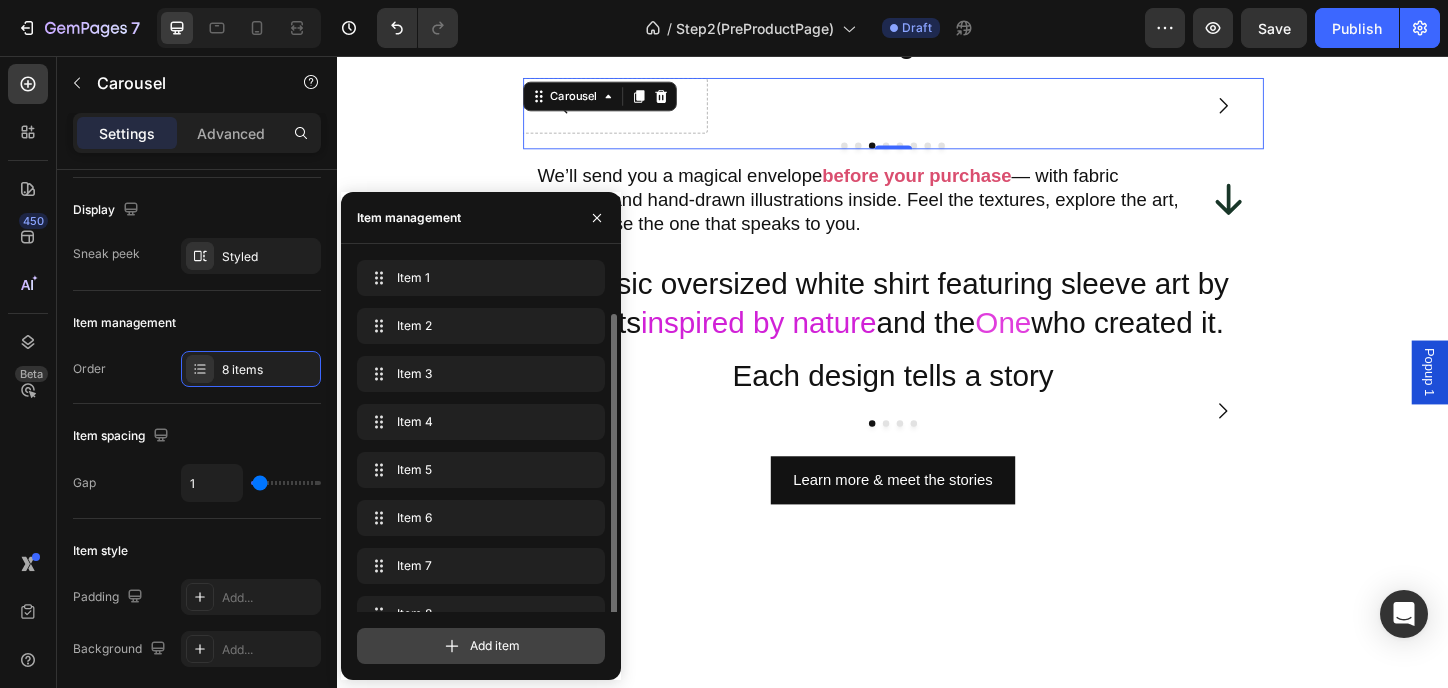 scroll, scrollTop: 28, scrollLeft: 0, axis: vertical 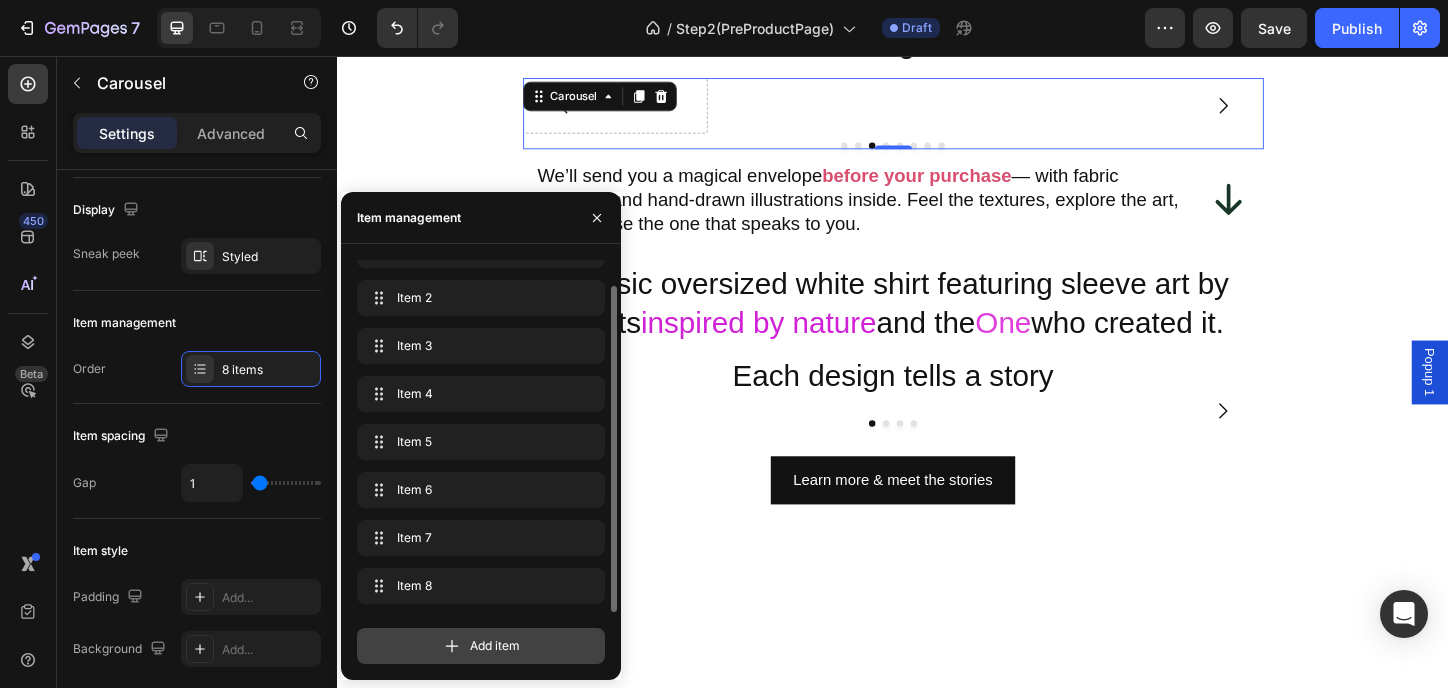 click 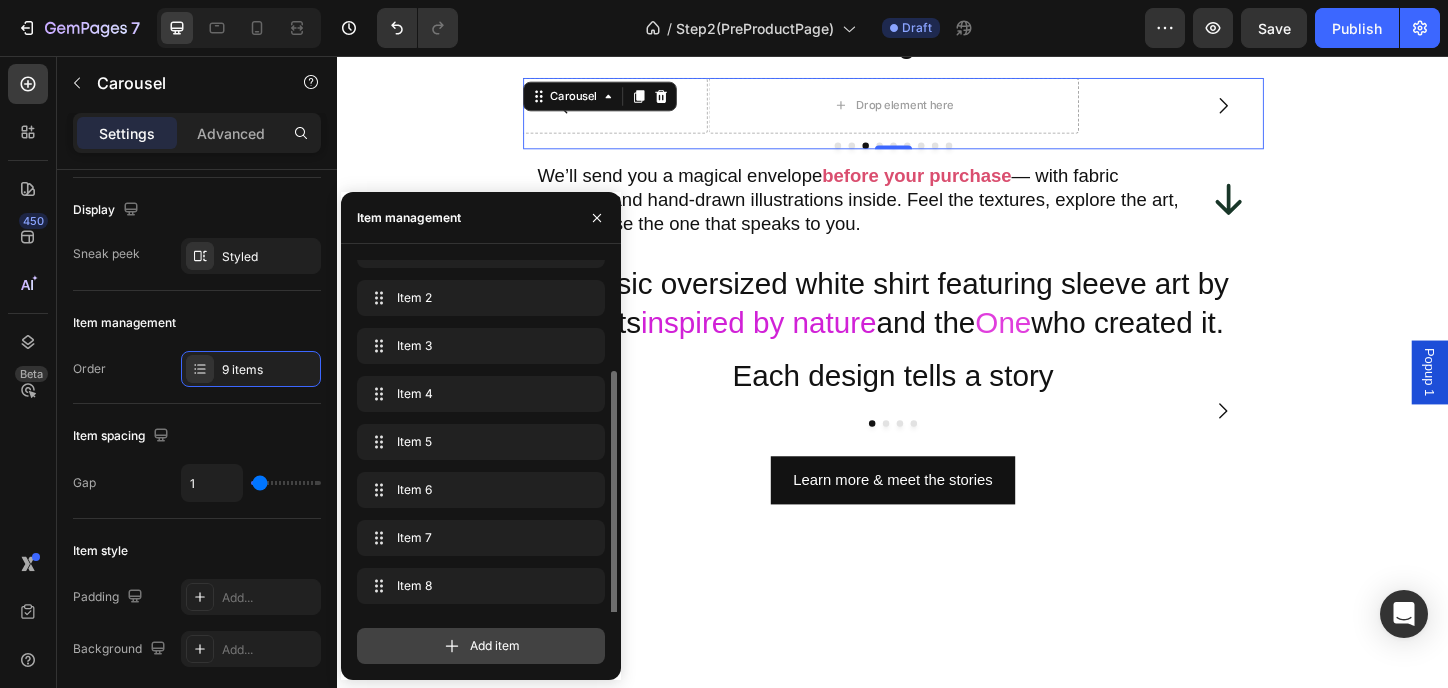 scroll, scrollTop: 76, scrollLeft: 0, axis: vertical 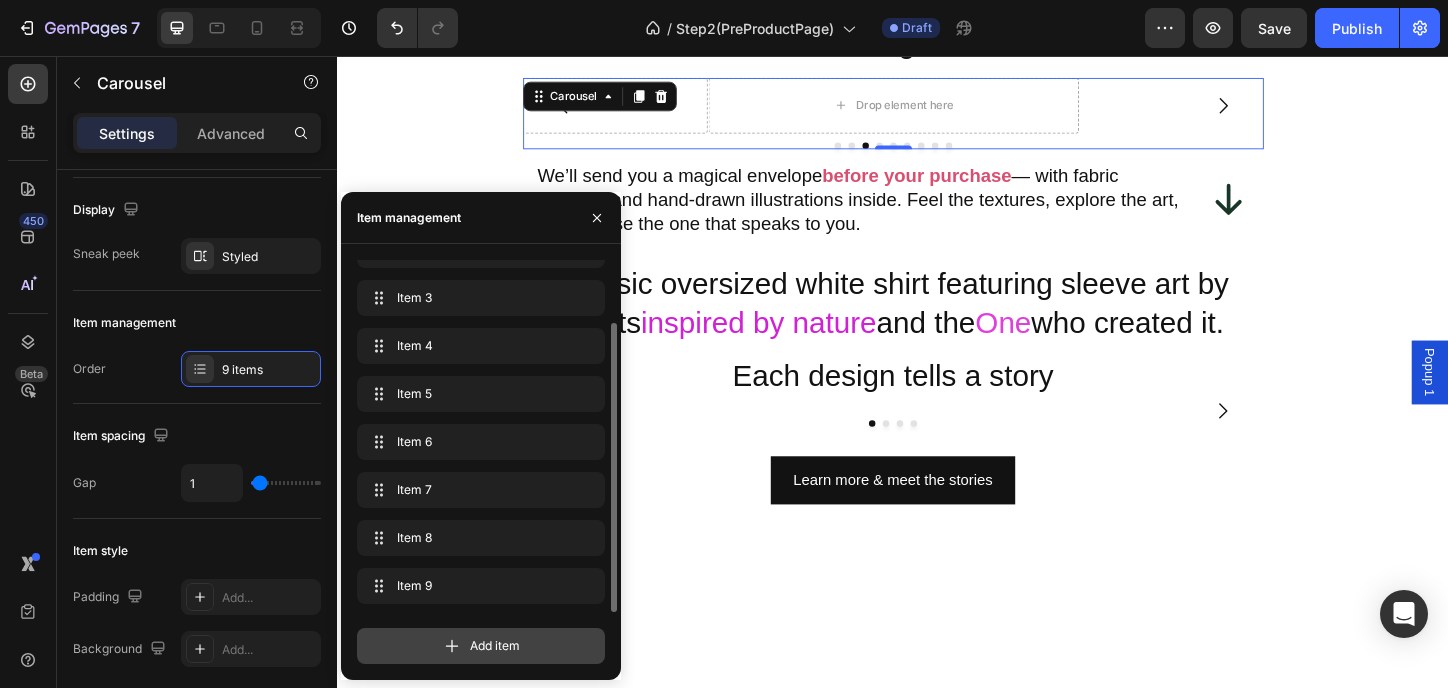 click 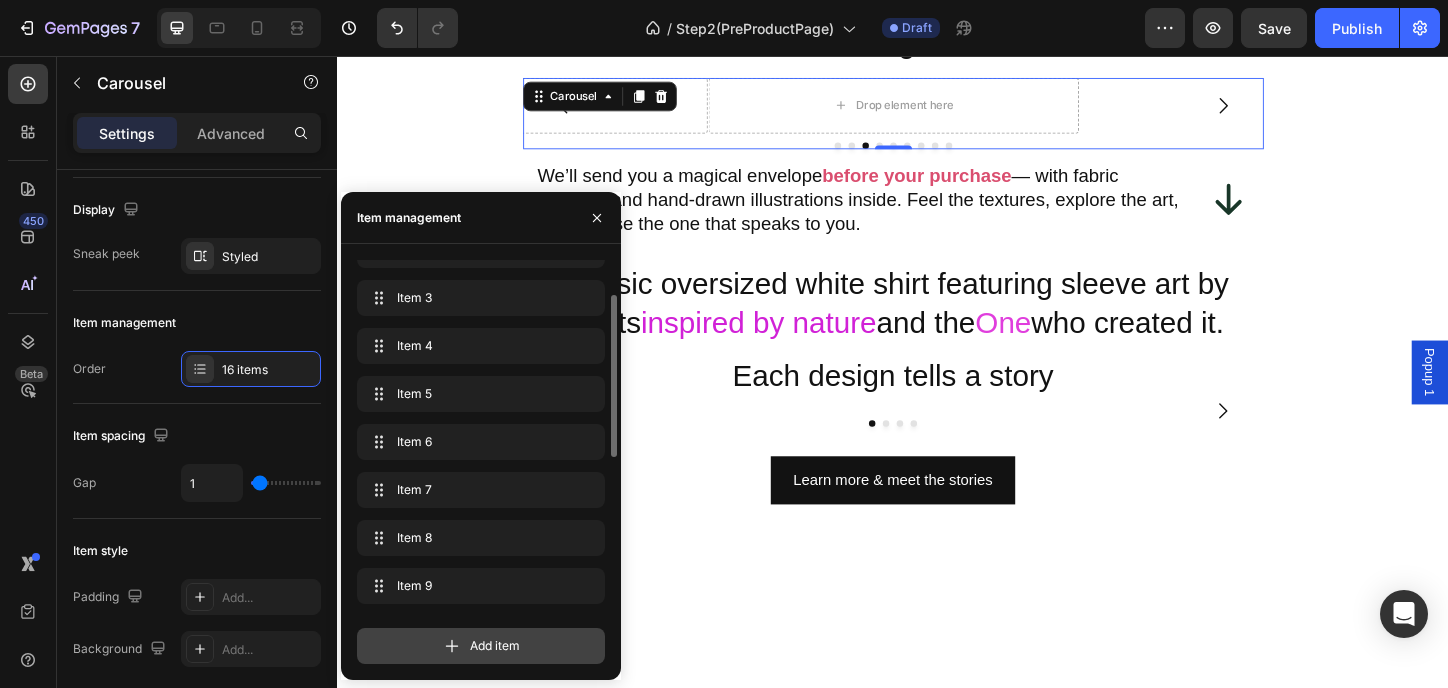 click 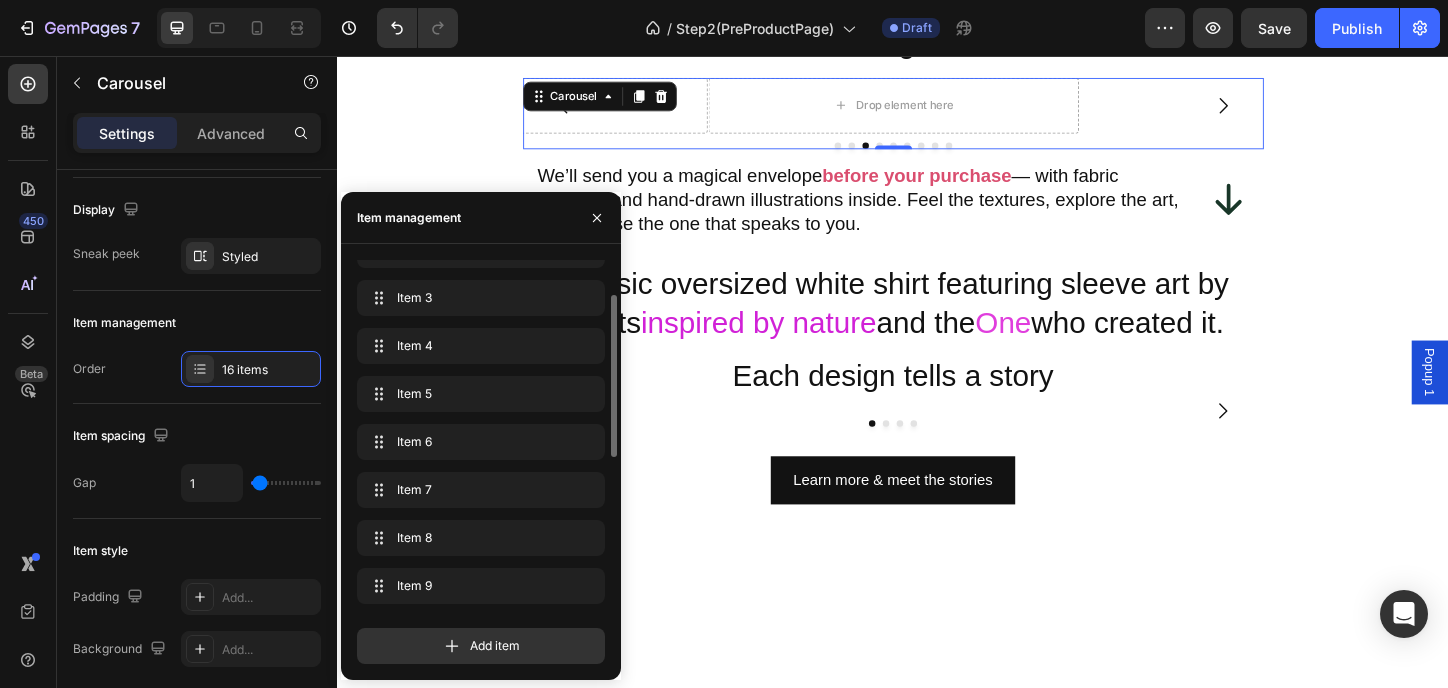 click 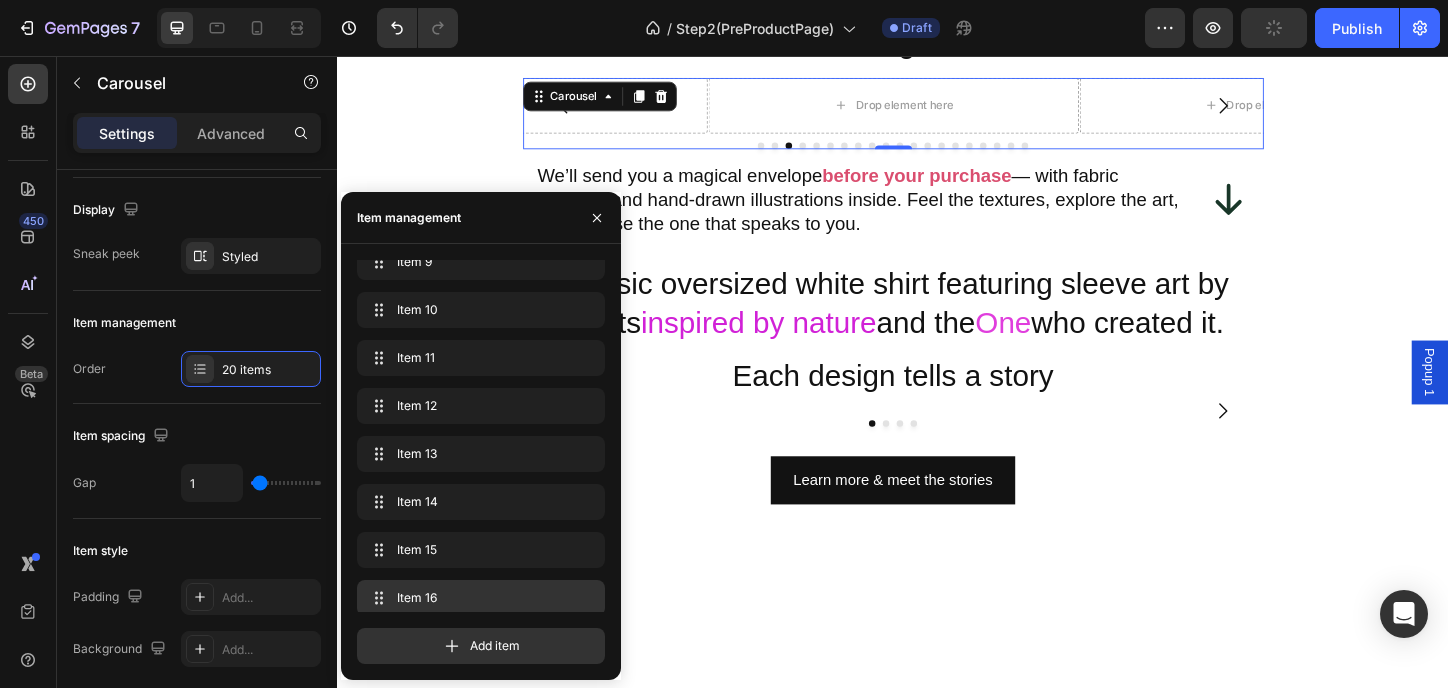 scroll, scrollTop: 604, scrollLeft: 0, axis: vertical 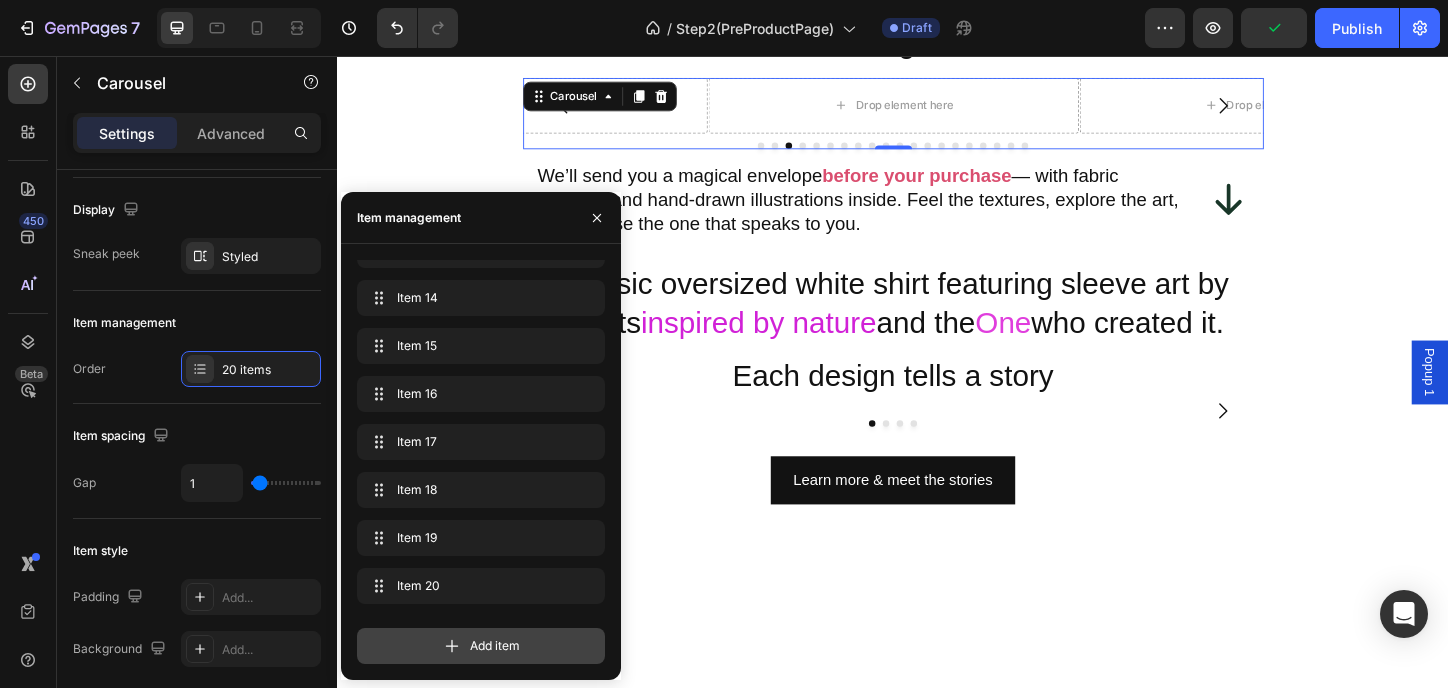 click on "Add item" at bounding box center (481, 646) 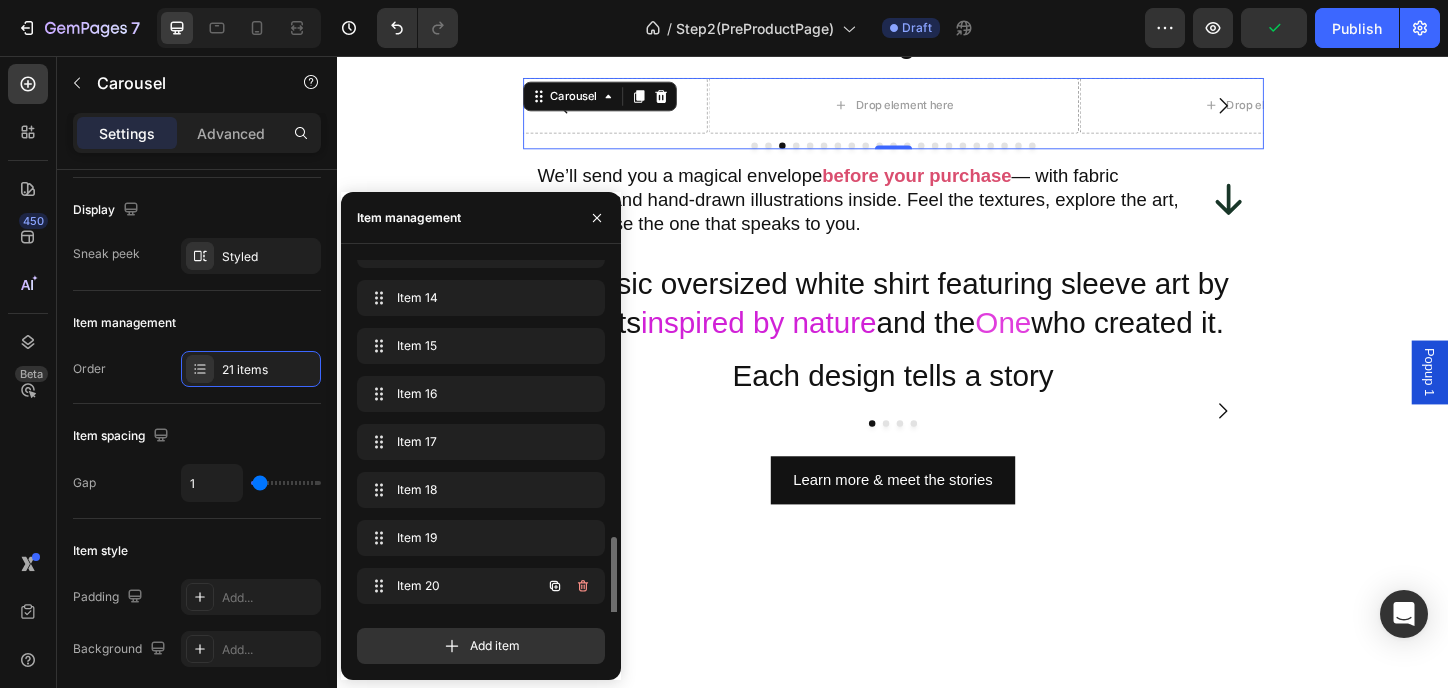 scroll, scrollTop: 652, scrollLeft: 0, axis: vertical 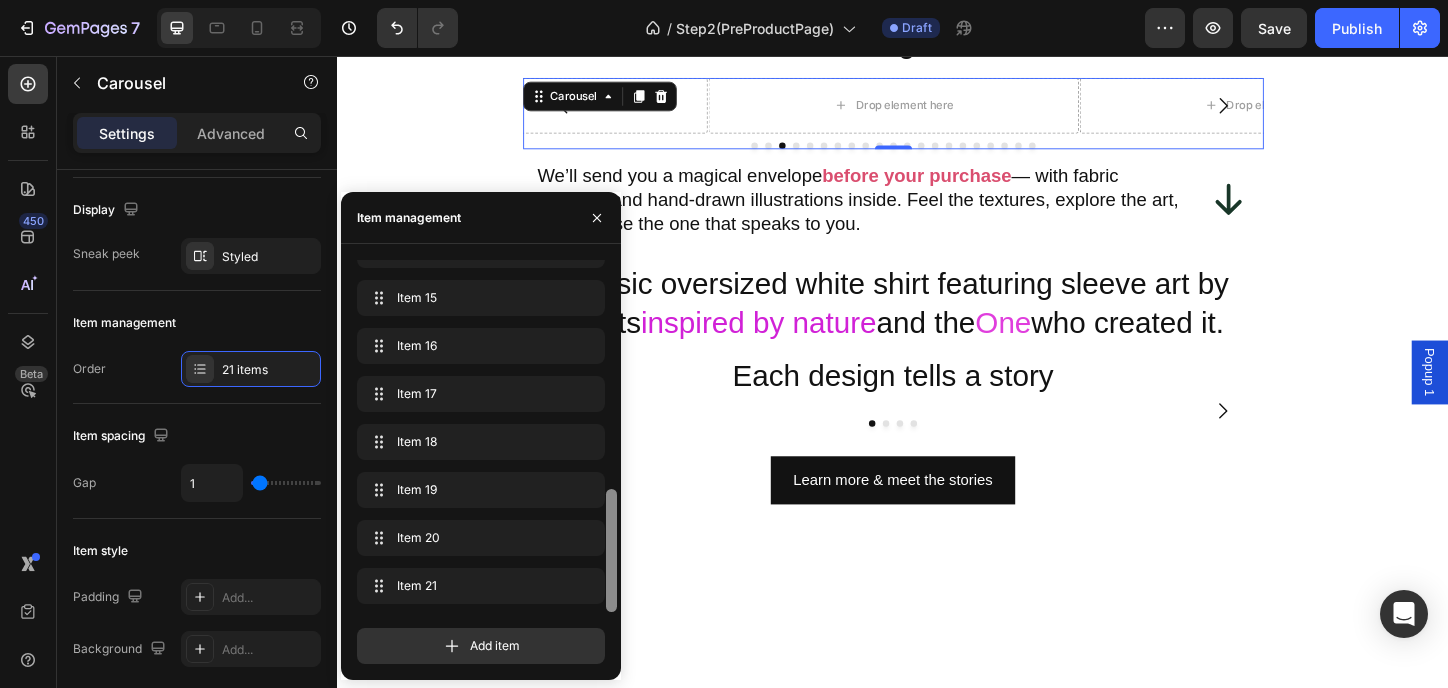 click on "Add item" at bounding box center (481, 646) 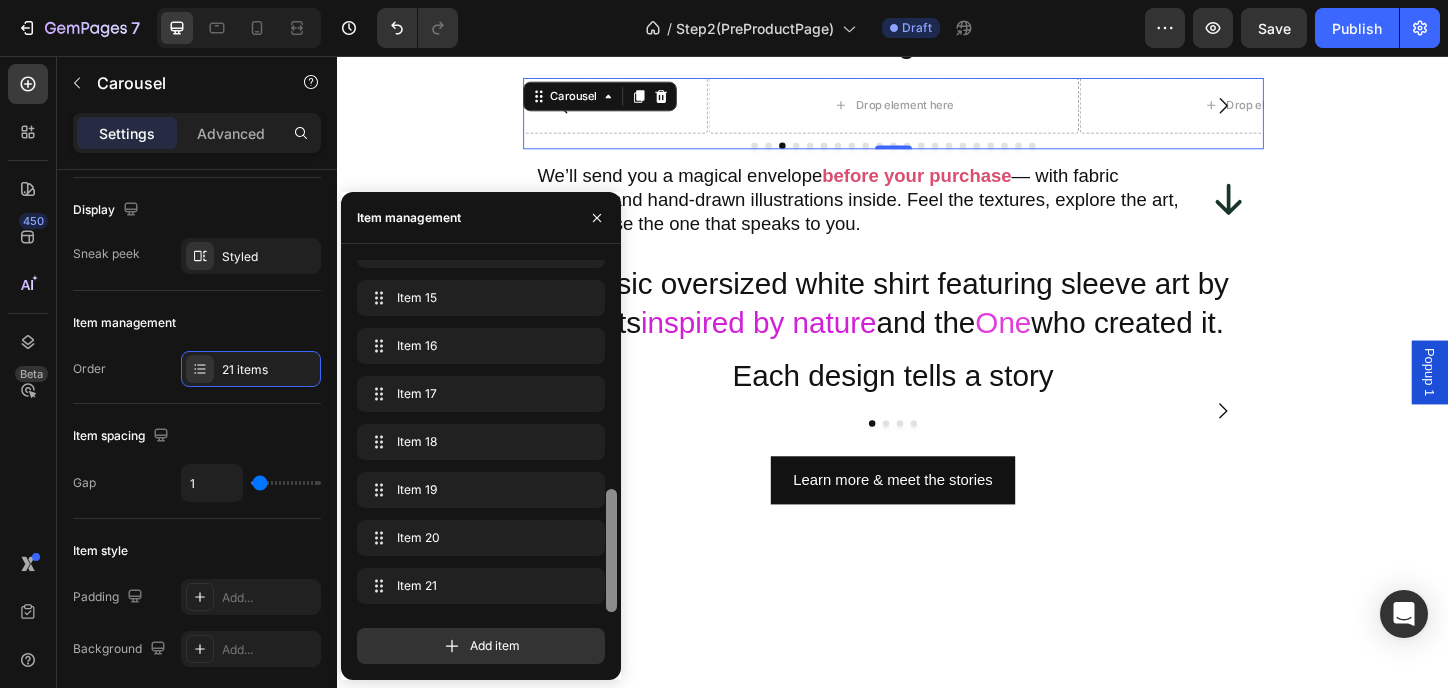 click on "Add item" at bounding box center (495, 646) 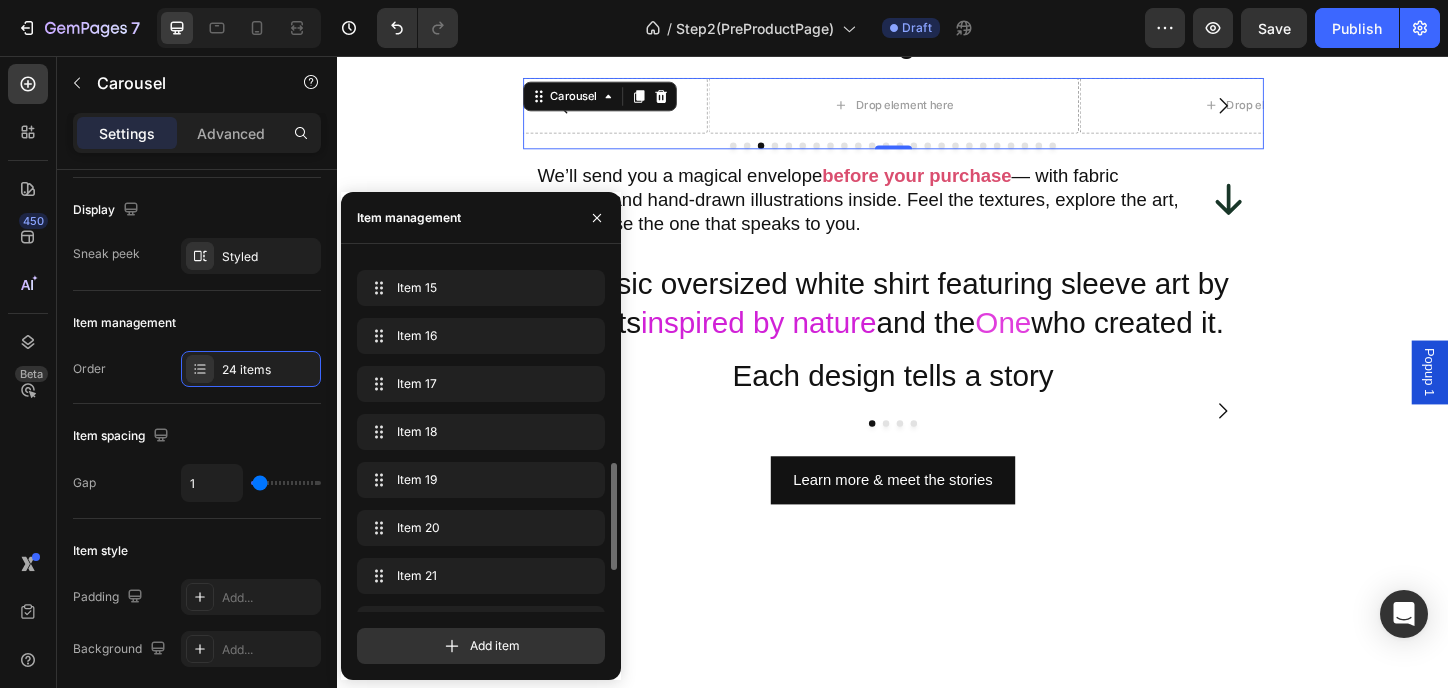scroll, scrollTop: 796, scrollLeft: 0, axis: vertical 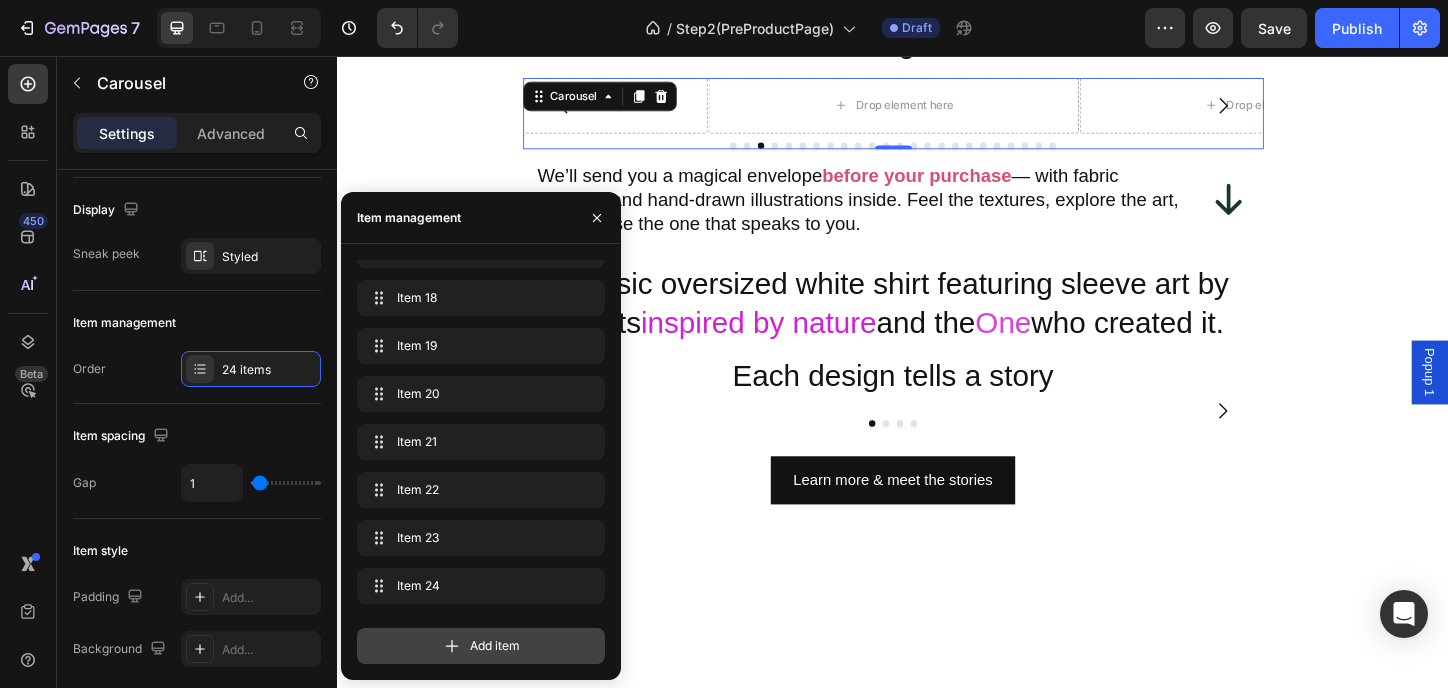click on "Add item" at bounding box center [495, 646] 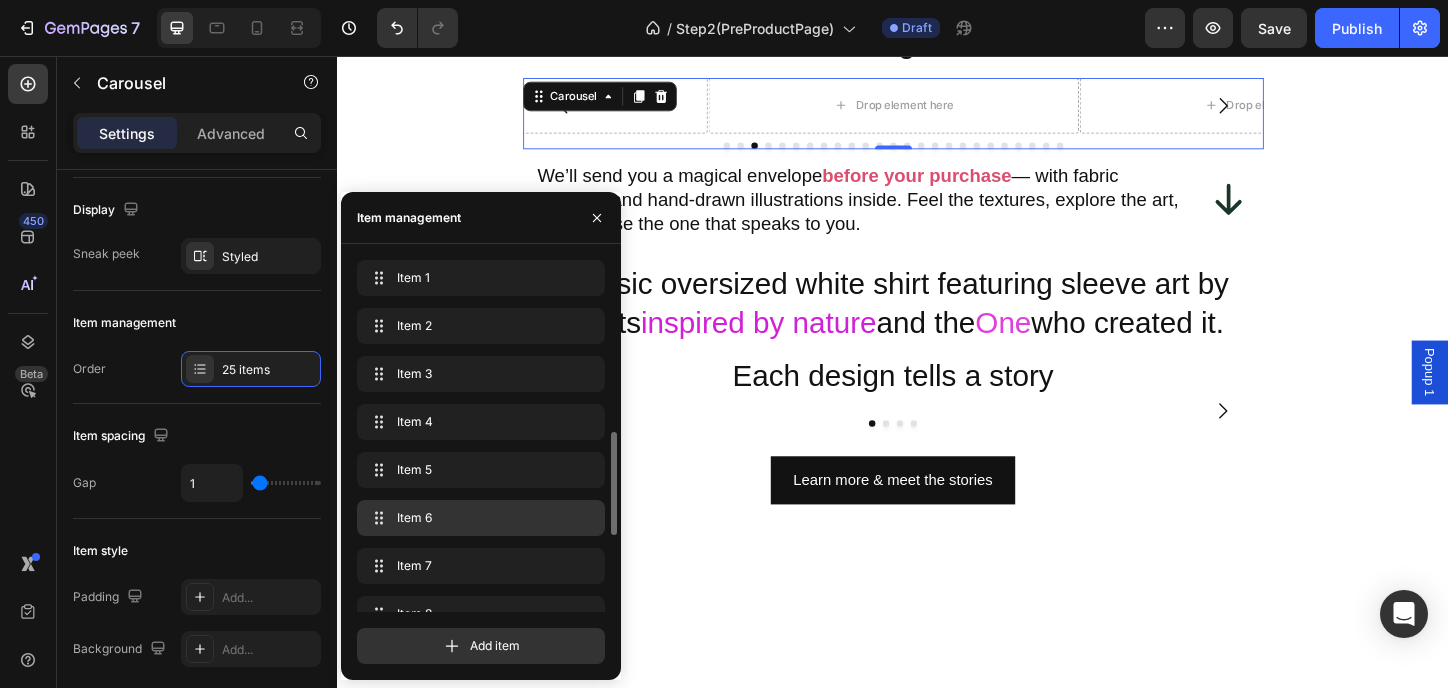scroll, scrollTop: 133, scrollLeft: 0, axis: vertical 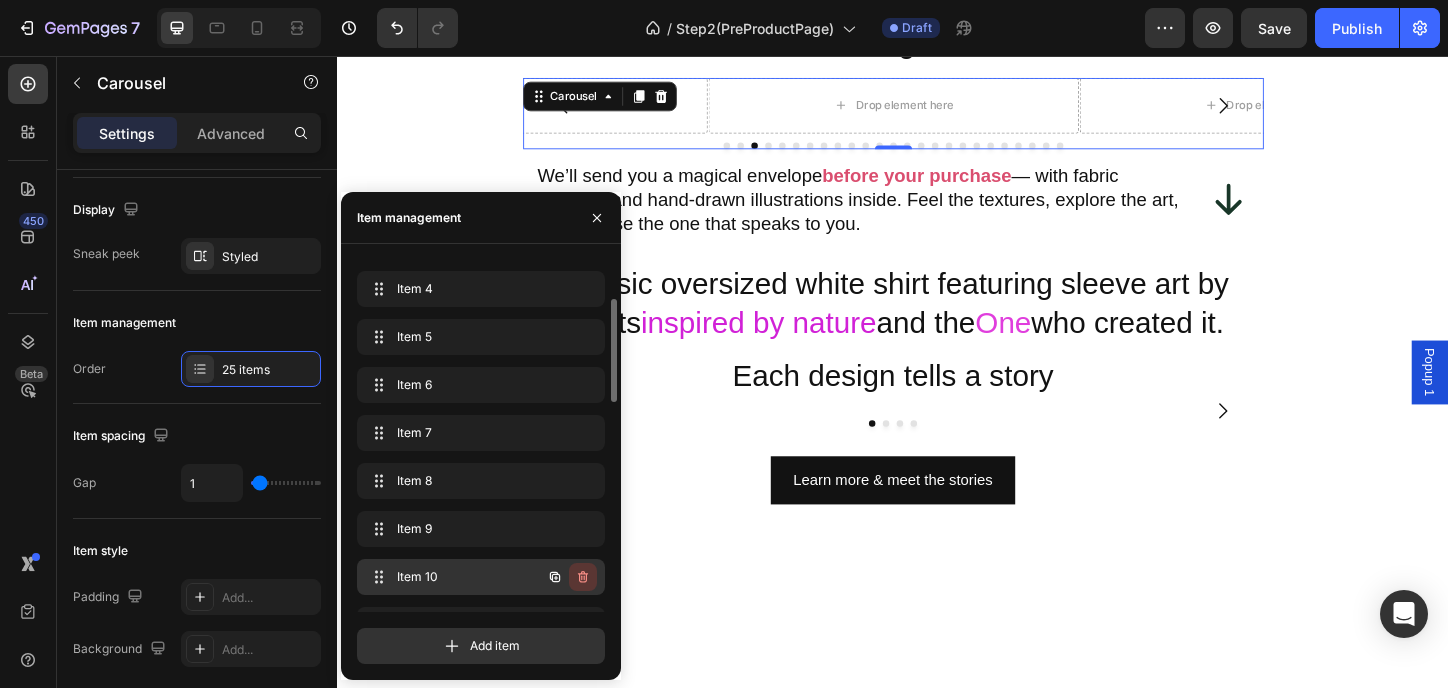 click 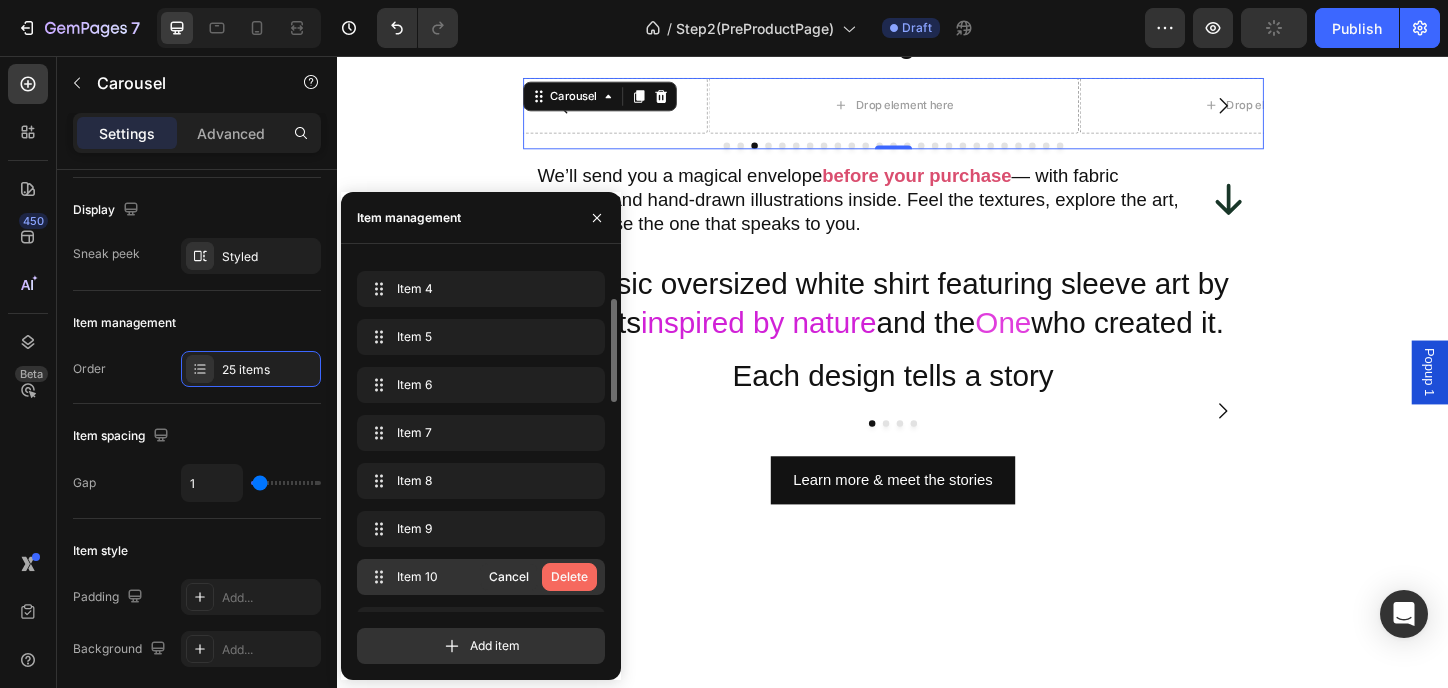 click on "Delete" at bounding box center (569, 577) 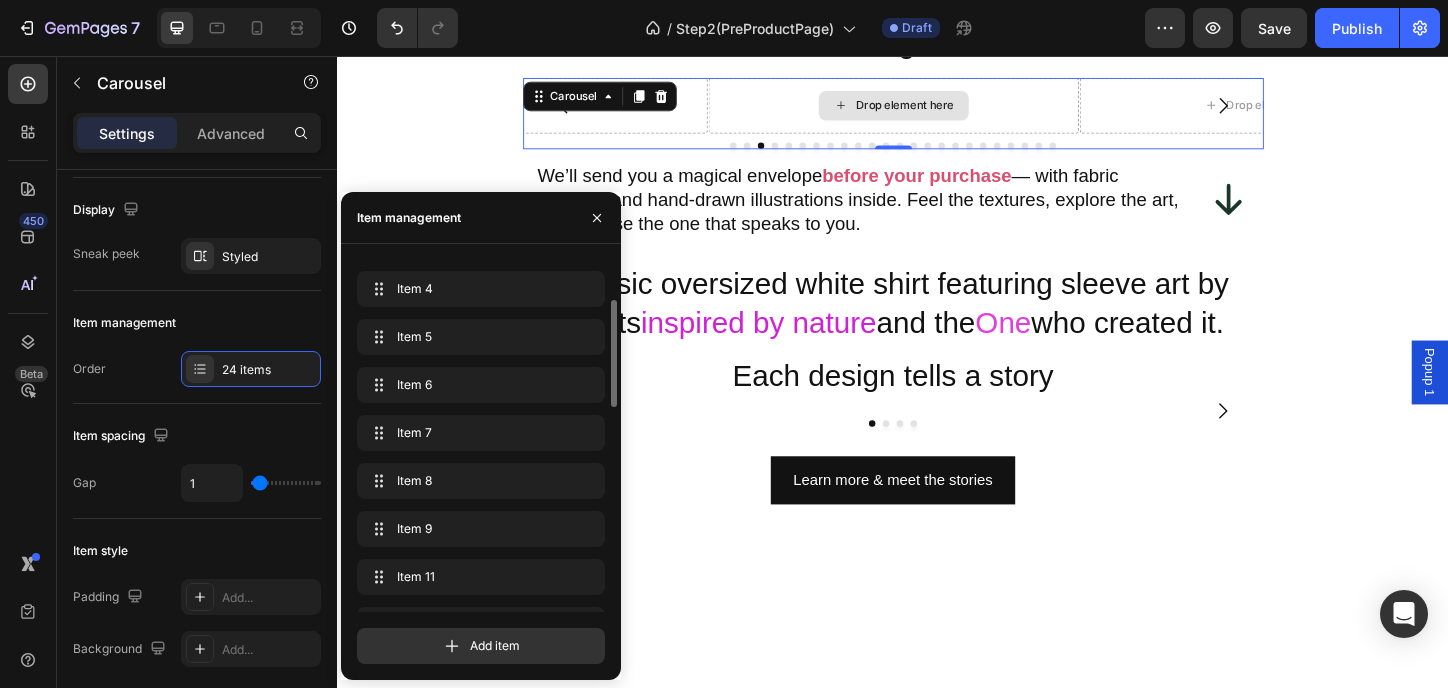 click on "Drop element here" at bounding box center (937, 109) 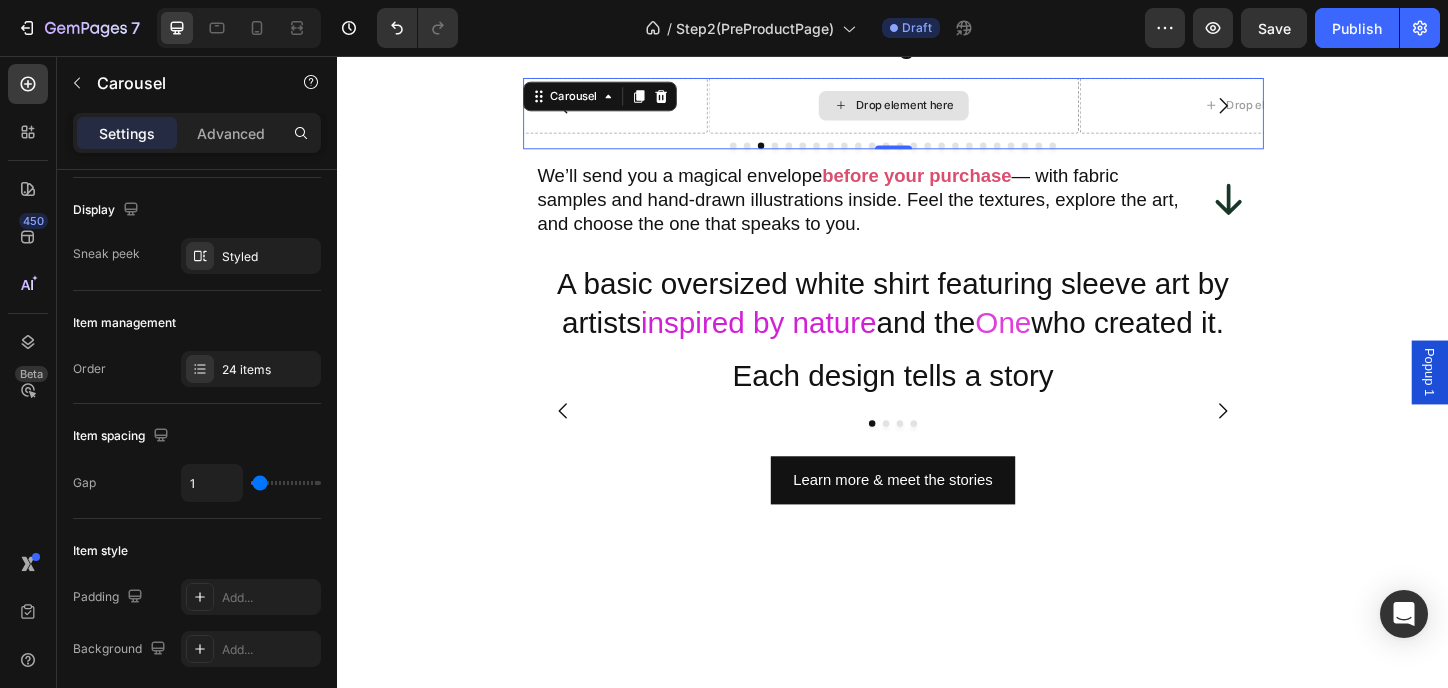 click on "Drop element here" at bounding box center [937, 109] 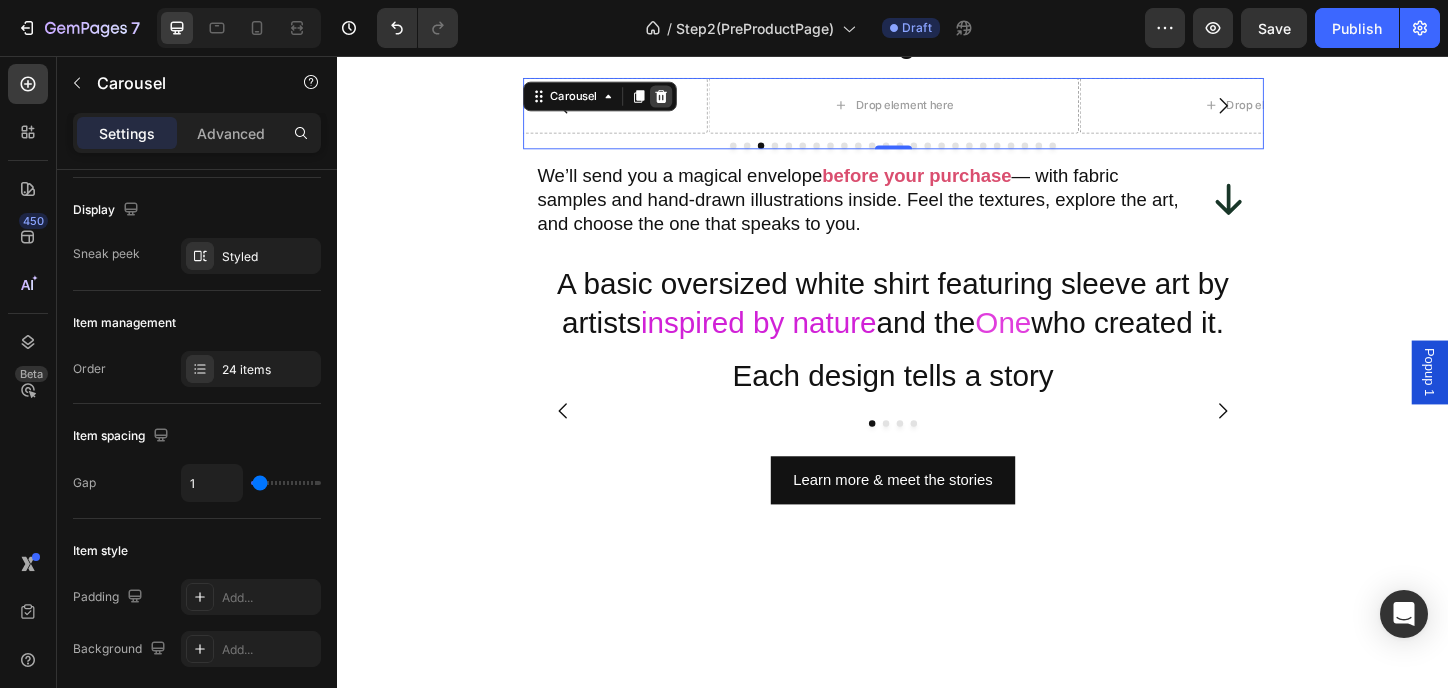 click 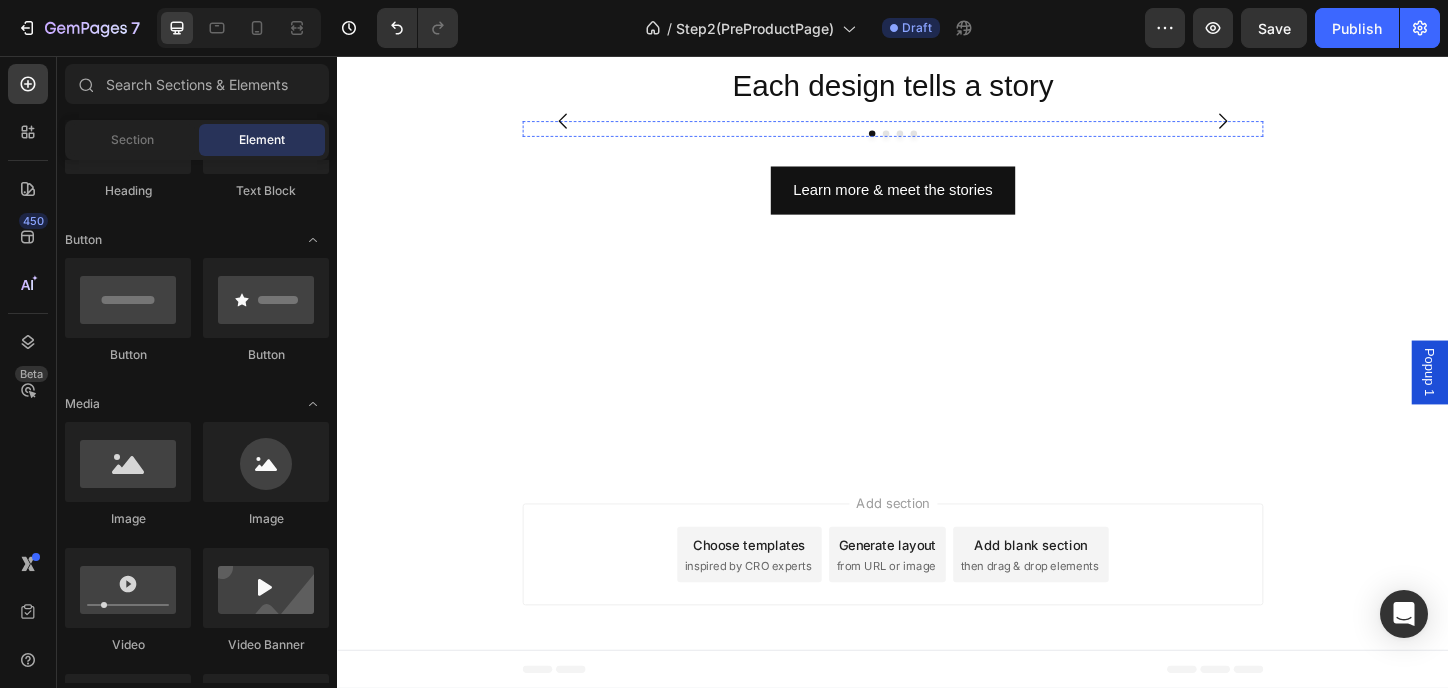 scroll, scrollTop: 2860, scrollLeft: 0, axis: vertical 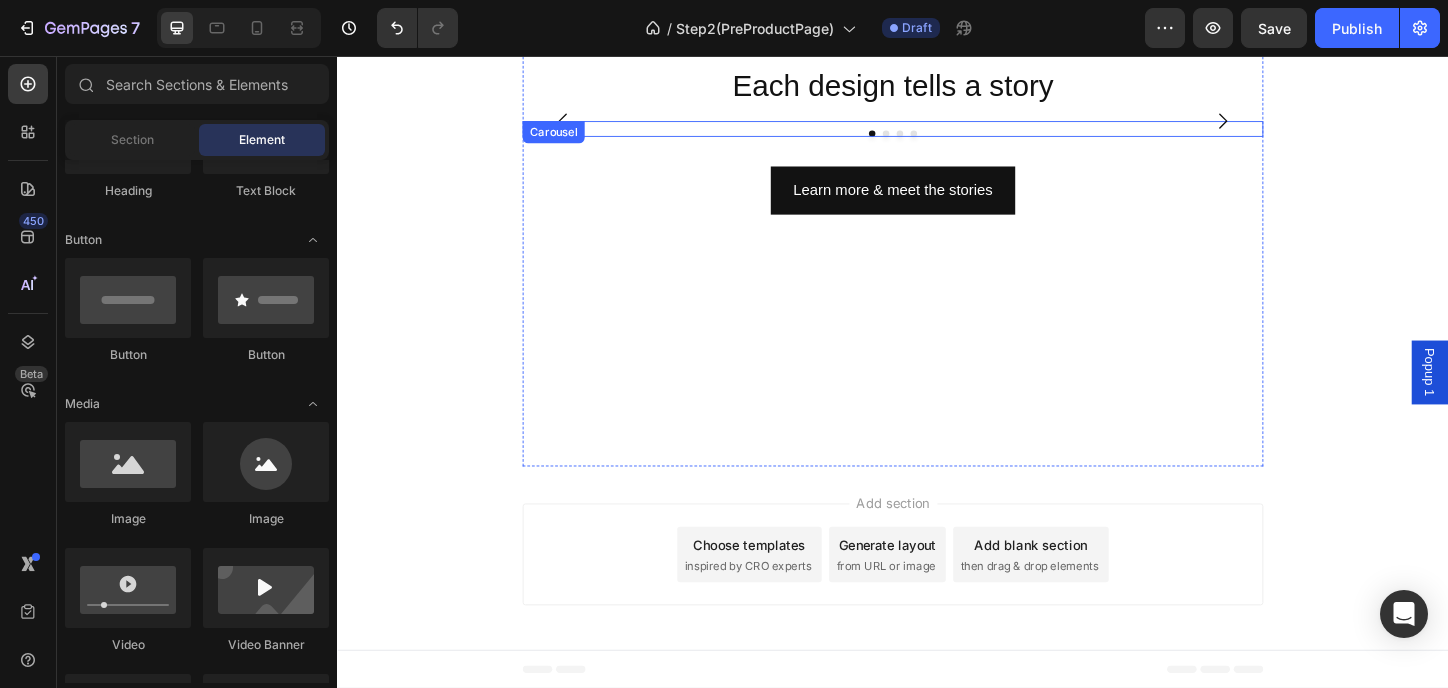 click 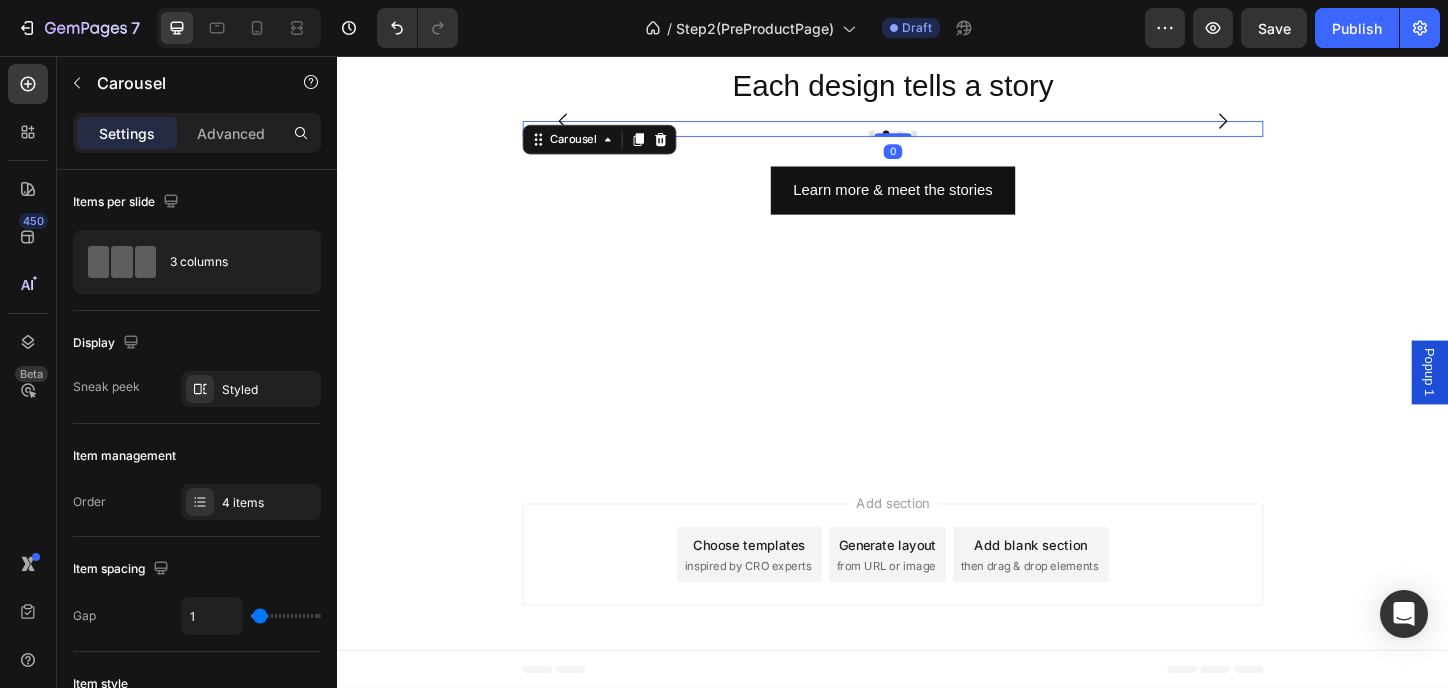 click 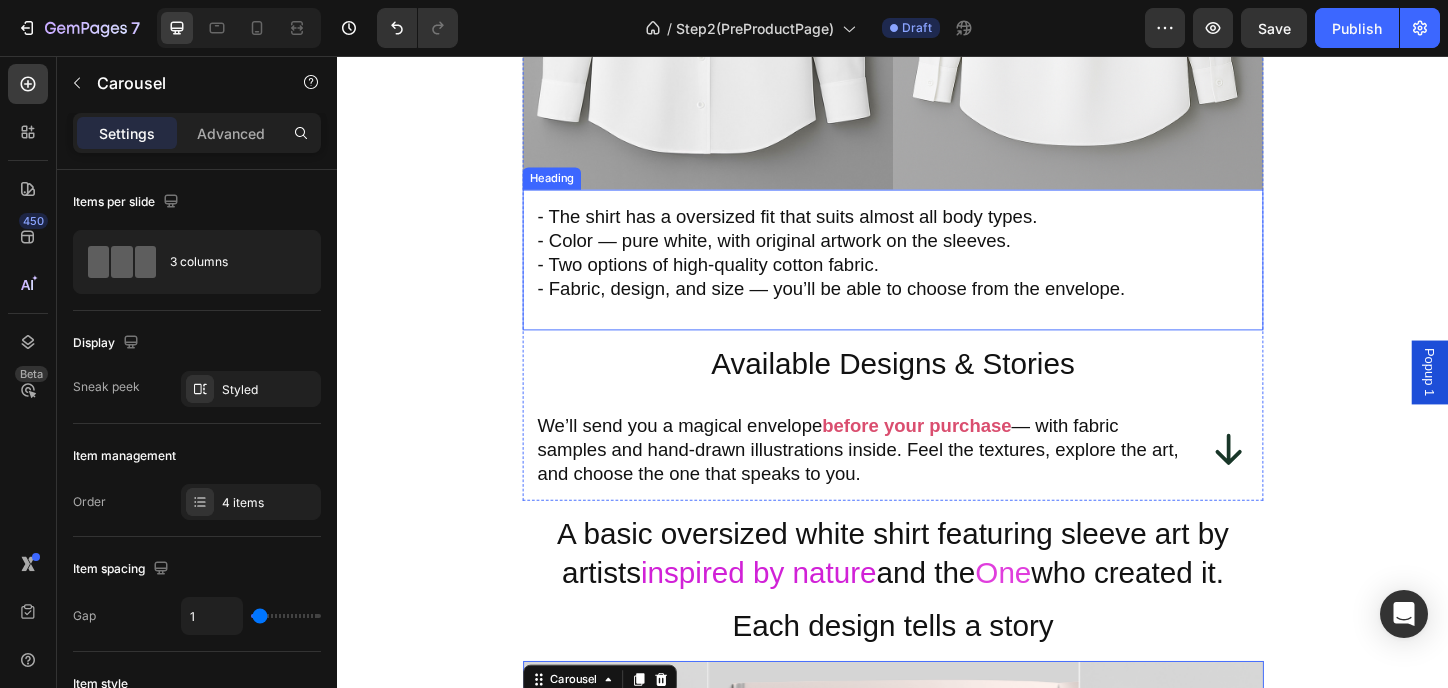 scroll, scrollTop: 2266, scrollLeft: 0, axis: vertical 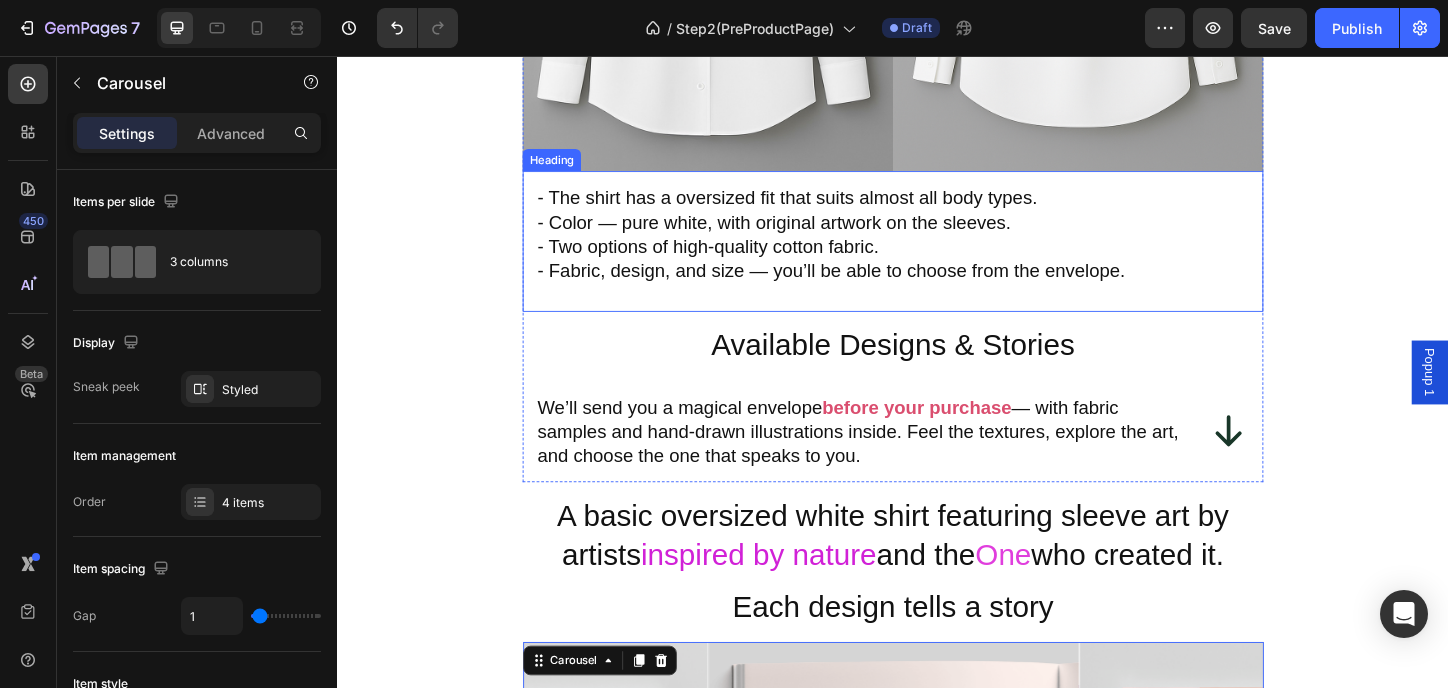 type 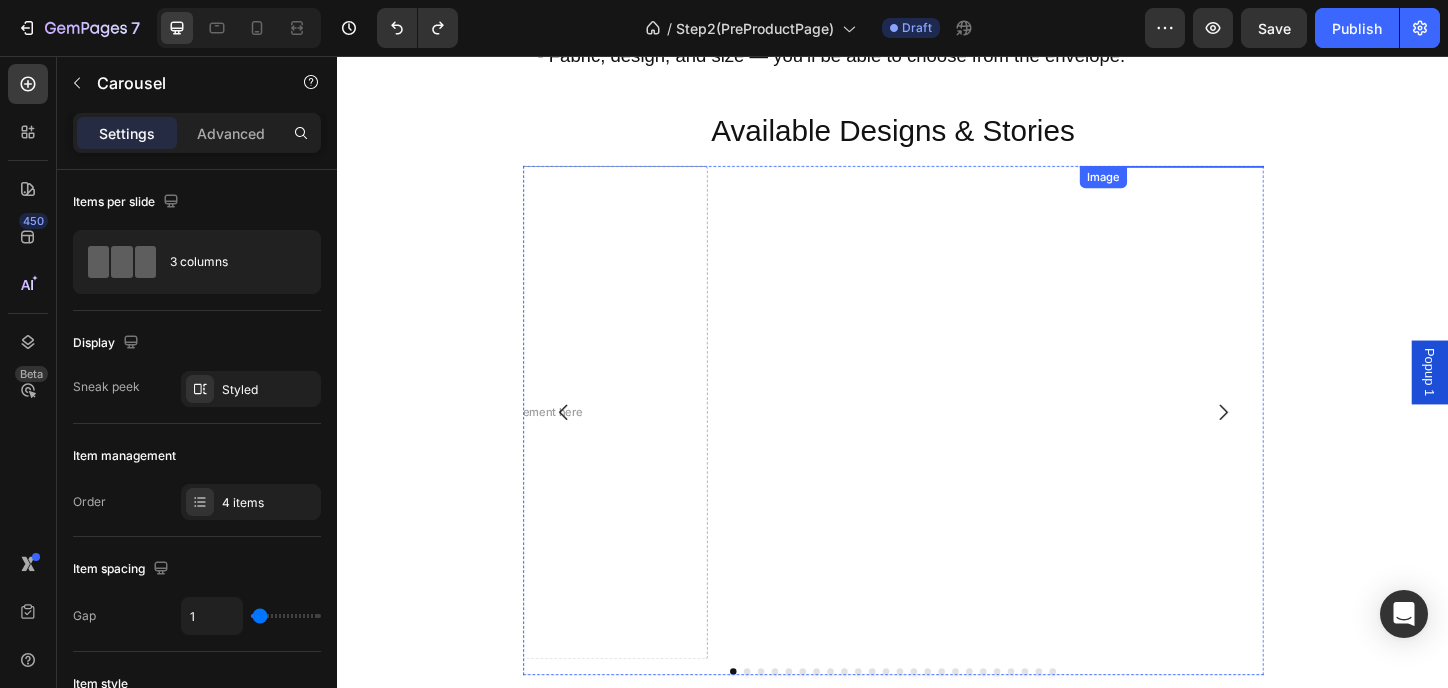 scroll, scrollTop: 2533, scrollLeft: 0, axis: vertical 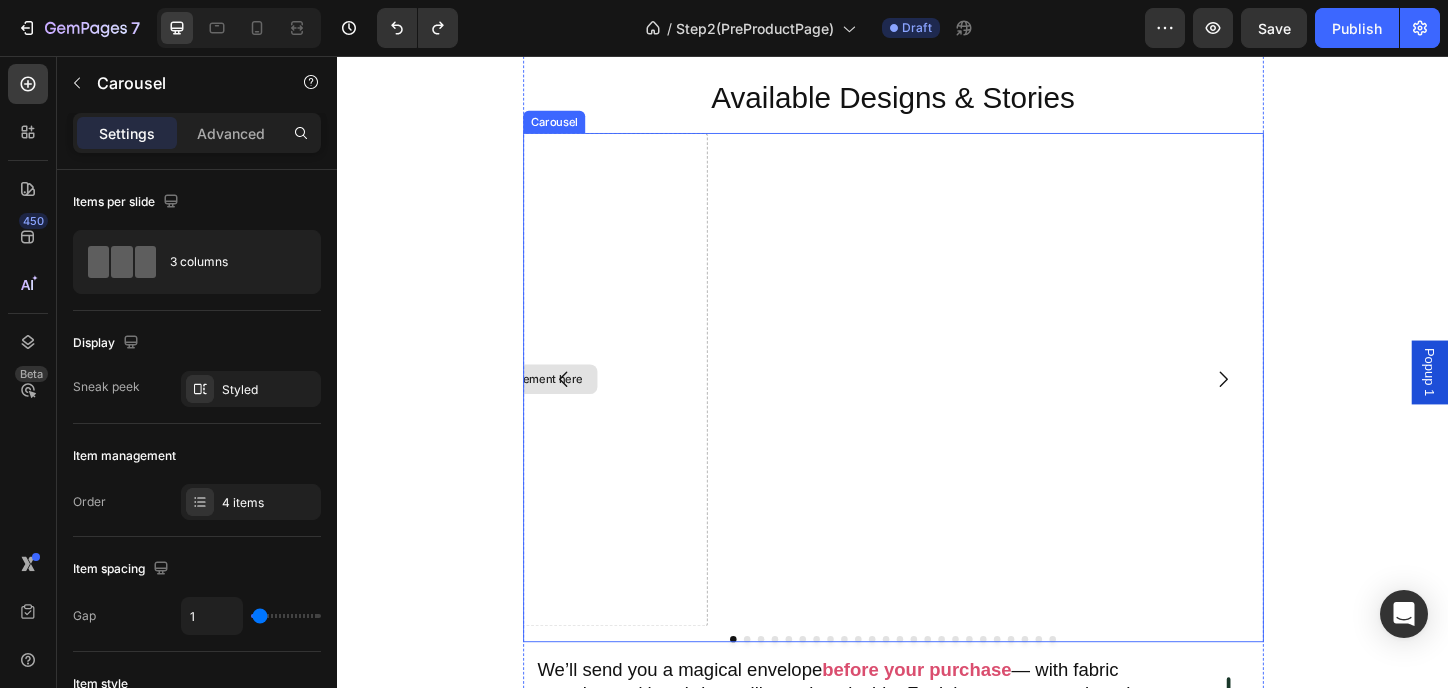 click on "Drop element here" at bounding box center (537, 405) 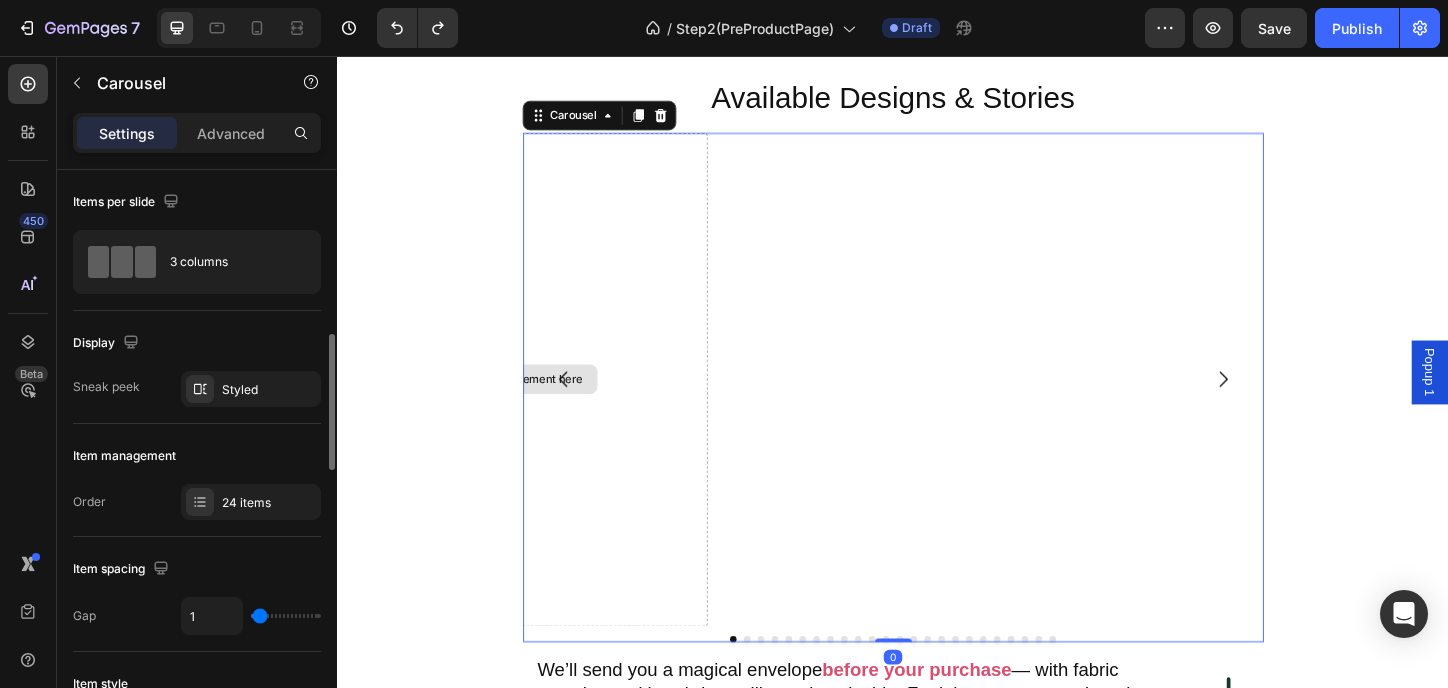 scroll, scrollTop: 133, scrollLeft: 0, axis: vertical 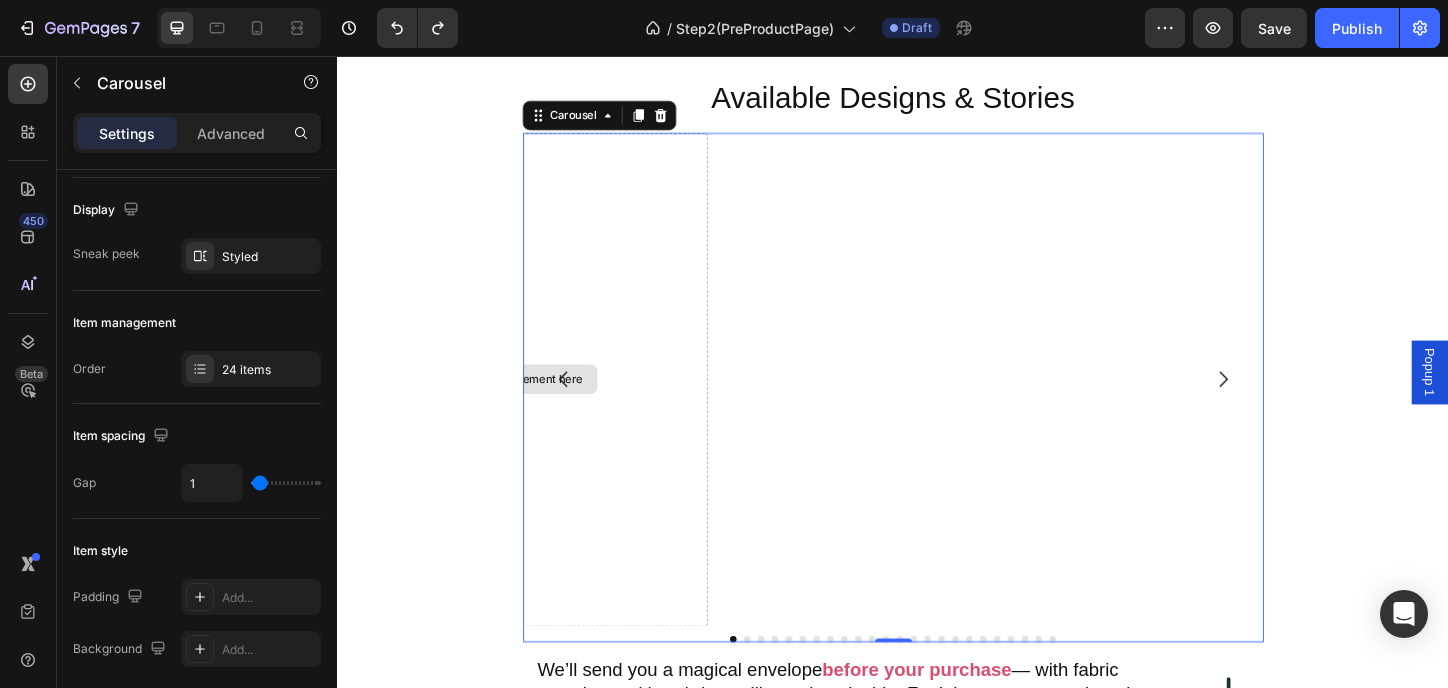 click on "Drop element here" at bounding box center (537, 405) 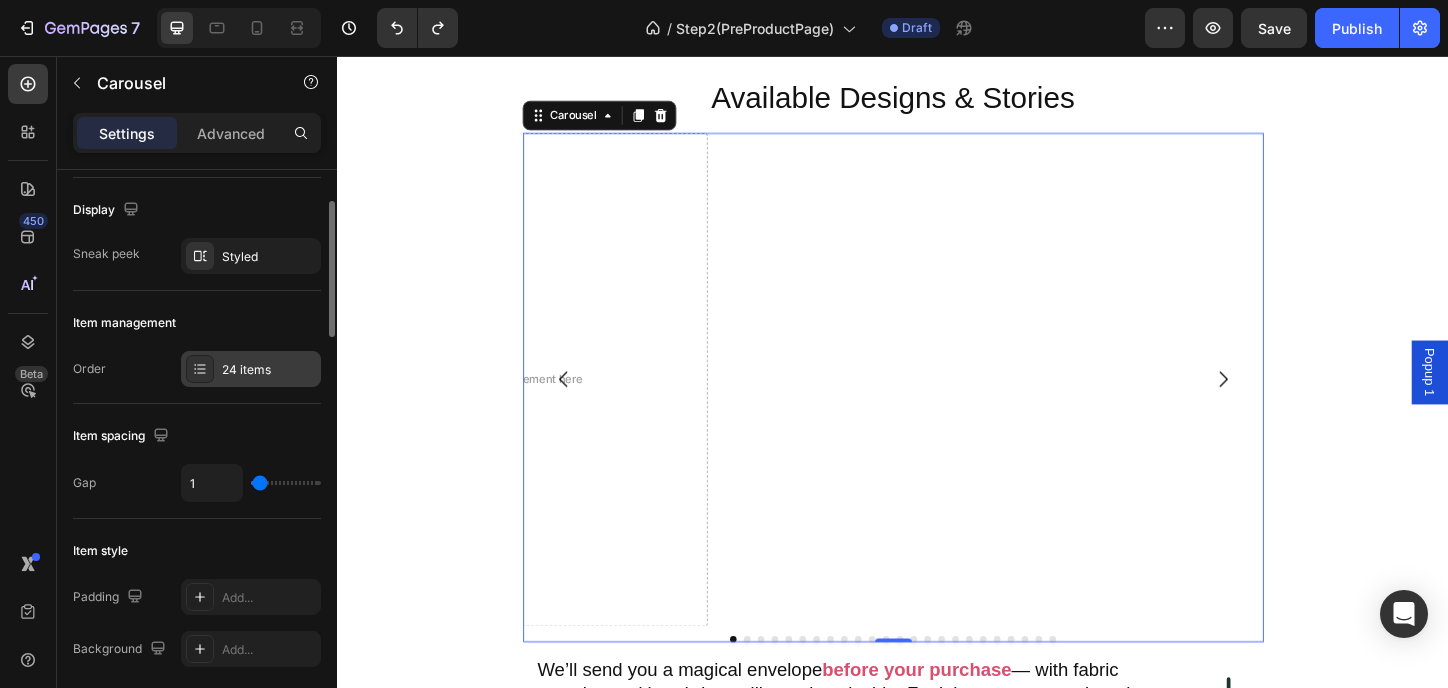 click at bounding box center (200, 369) 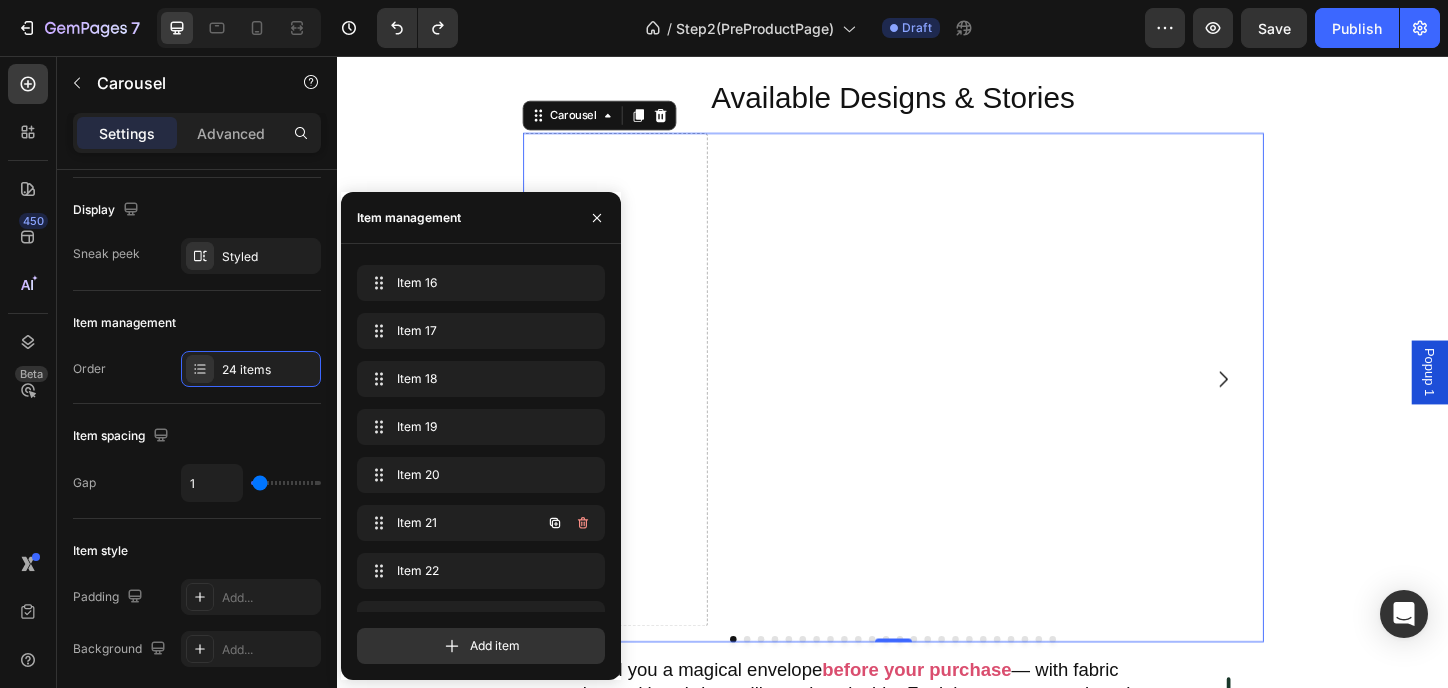 scroll, scrollTop: 796, scrollLeft: 0, axis: vertical 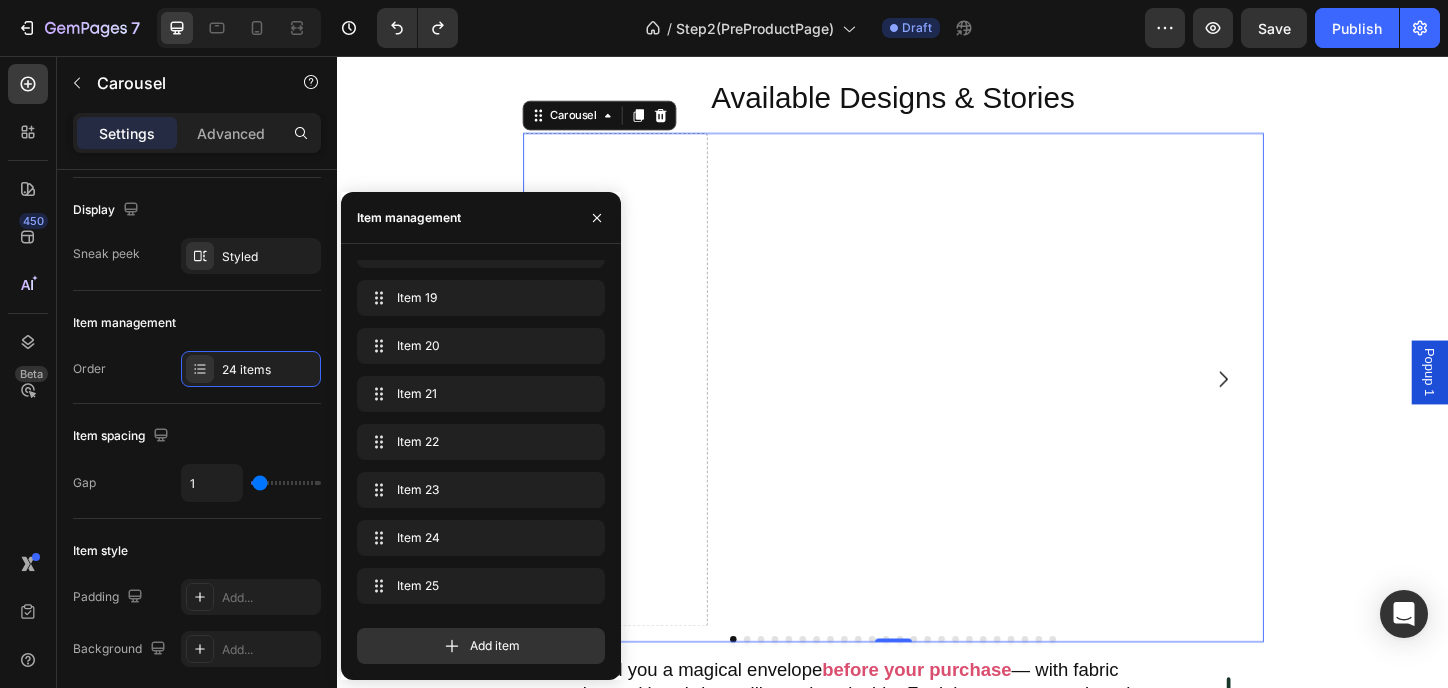 click on "How we’ll create your shirt together. Heading Image We’ll send you an envelope with soft fabric pieces and gentle art designs. Heading Row Pick the fabric and design that speaks to you — each has a number. Heading Image Row Image Once you’ve chosen, follow the link inside — pick your size and design number to order. Heading Row We’ll make your Mofana shirt and send it to you with love  Heading Image Row You’ll also find a short guide inside the envelope to help you choose the right size. Heading About the Shirt Heading Image Image Row - The shirt has a oversized fit that suits almost all body types. - Color — pure white, with original artwork on the sleeves. - Two options of high-quality cotton fabric. - Fabric, design, and size — you’ll be able to choose from the envelope. Heading Available Designs & Stories Heading
Image Image Image Image Image Image
Drop element here
Drop element here
Drop element here
[NUMBER]" at bounding box center [937, -279] 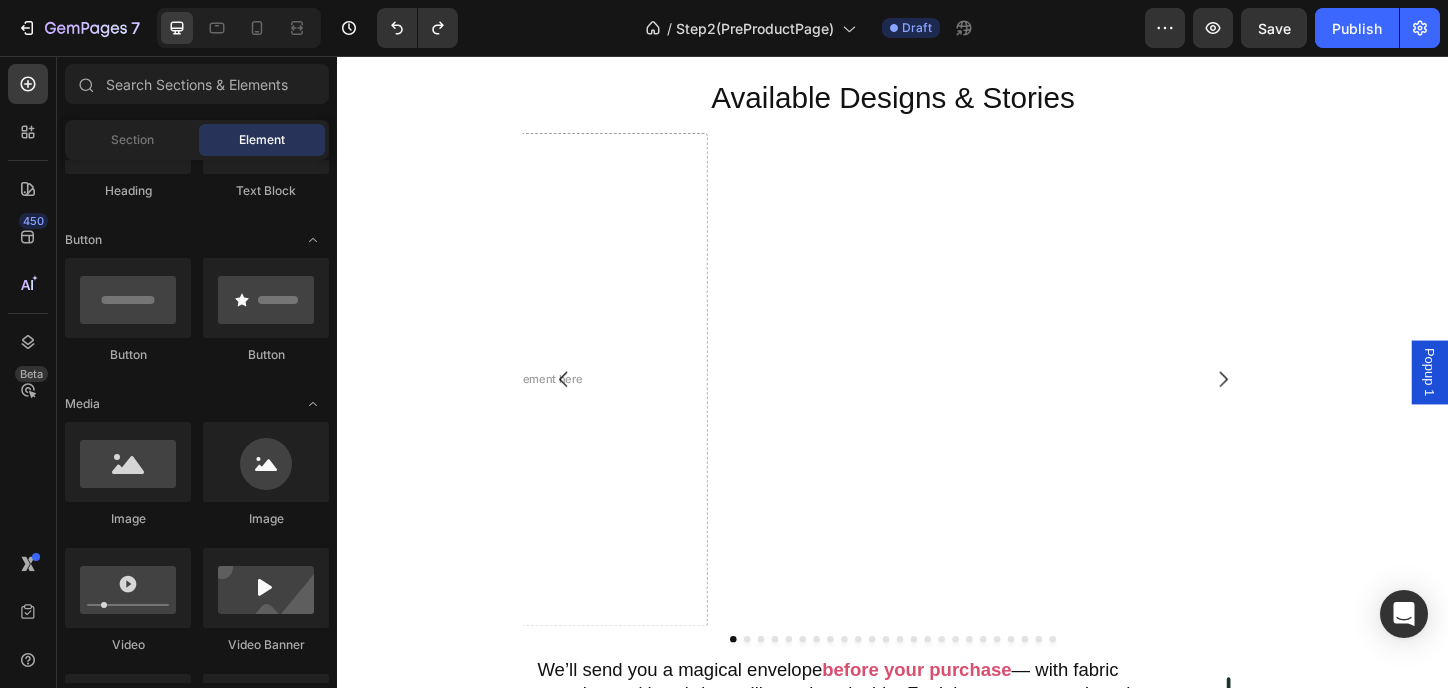 scroll, scrollTop: 0, scrollLeft: 0, axis: both 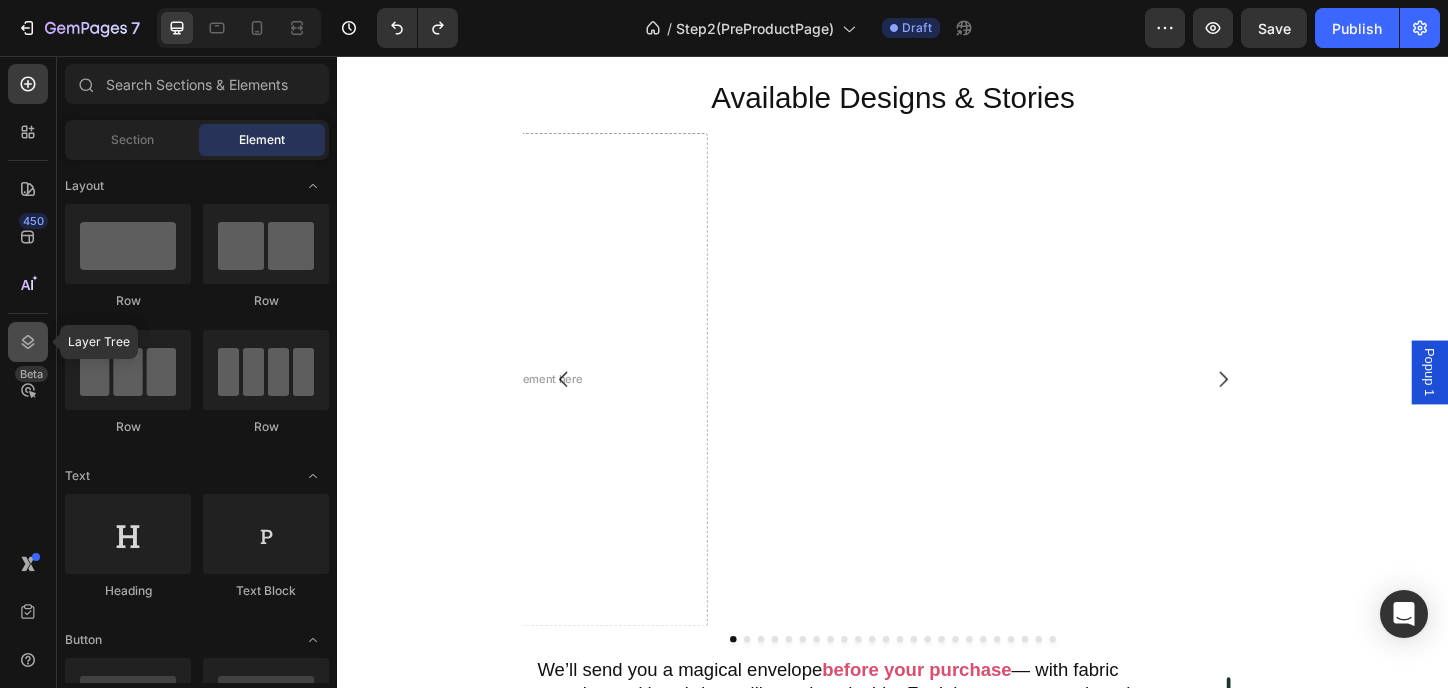 click 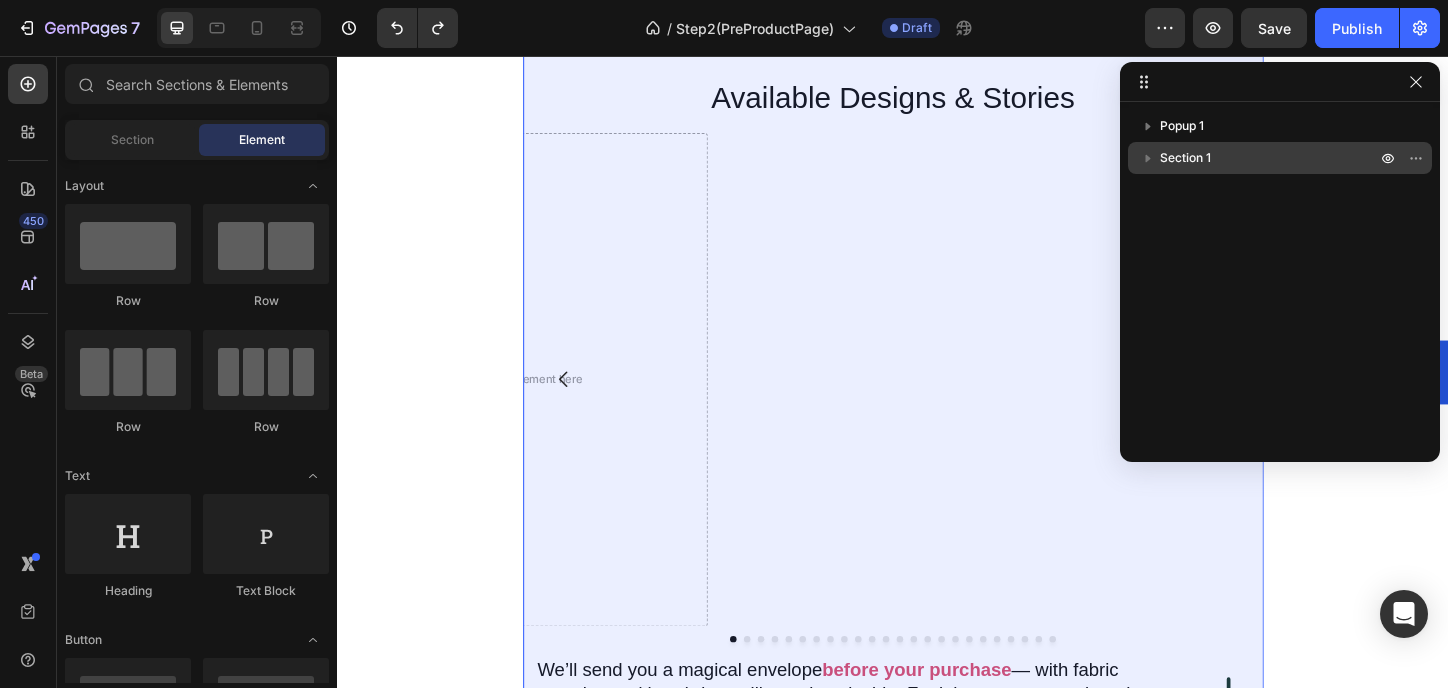 click 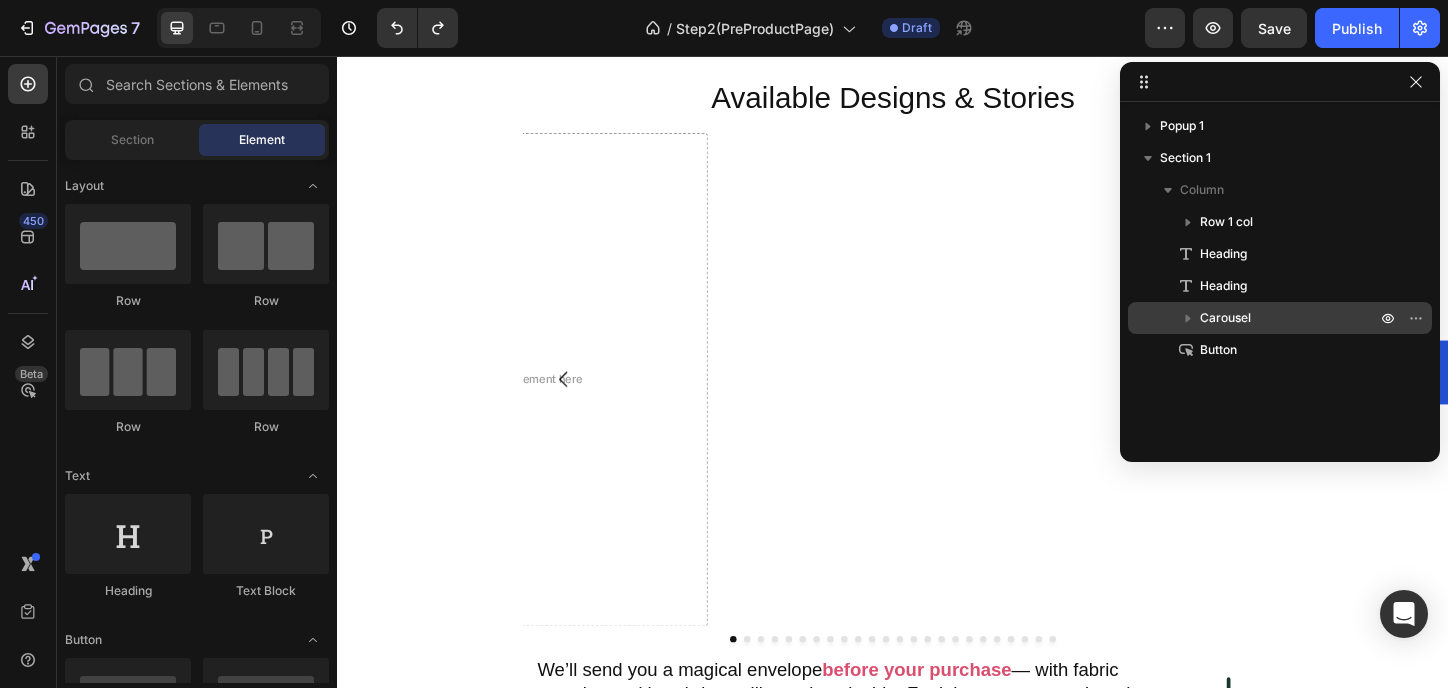 click 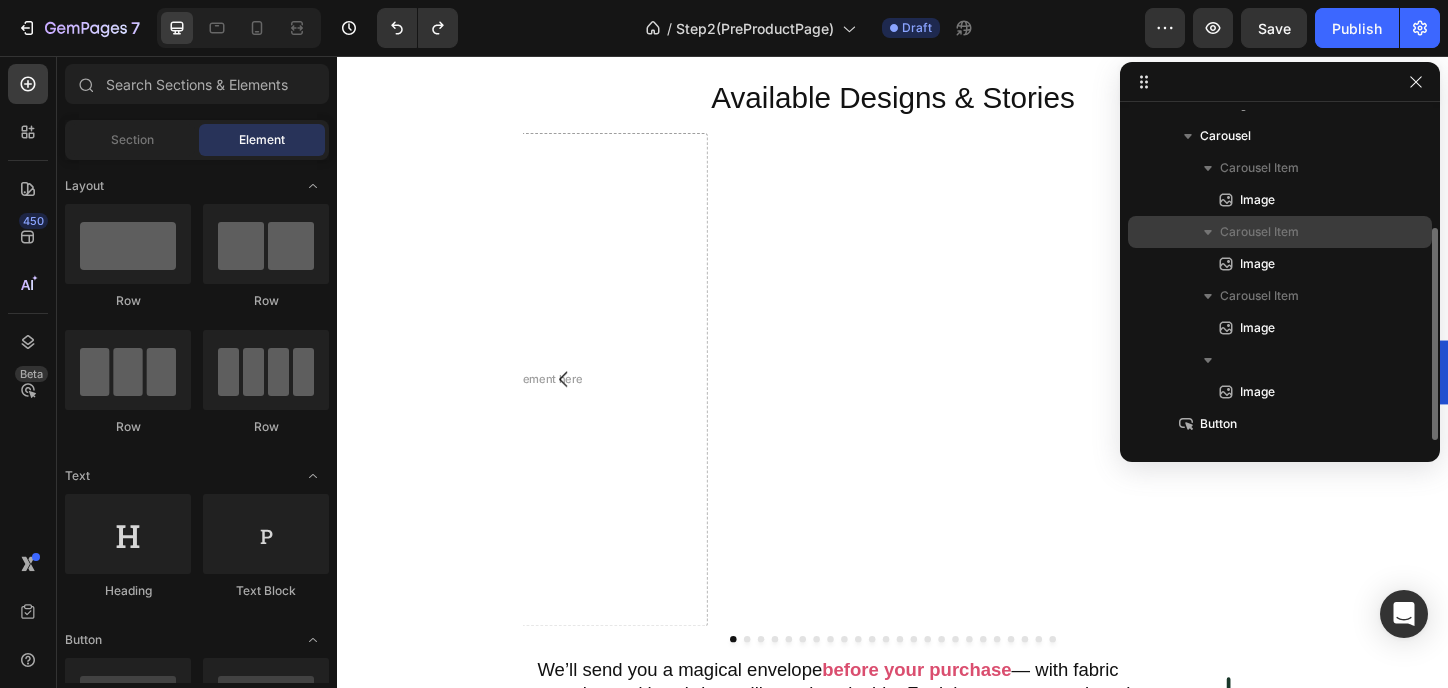 scroll, scrollTop: 48, scrollLeft: 0, axis: vertical 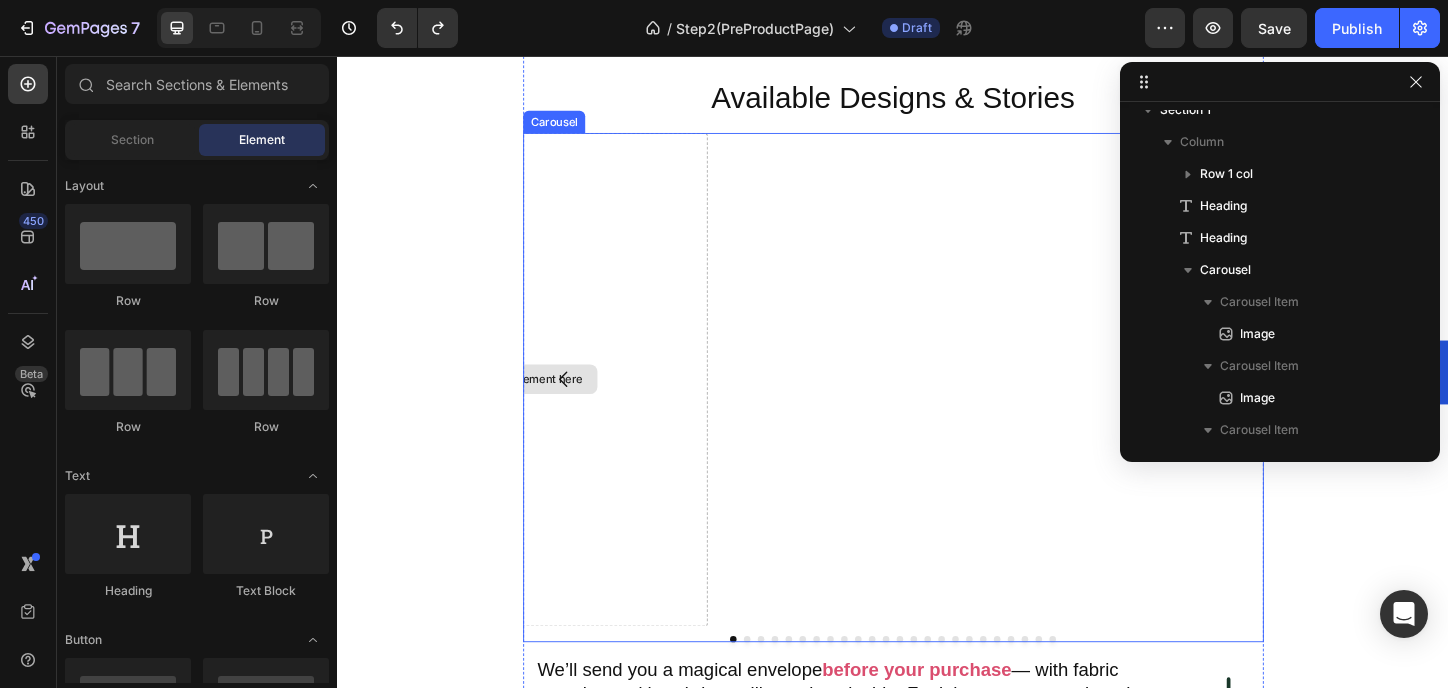 click on "Drop element here" at bounding box center [537, 405] 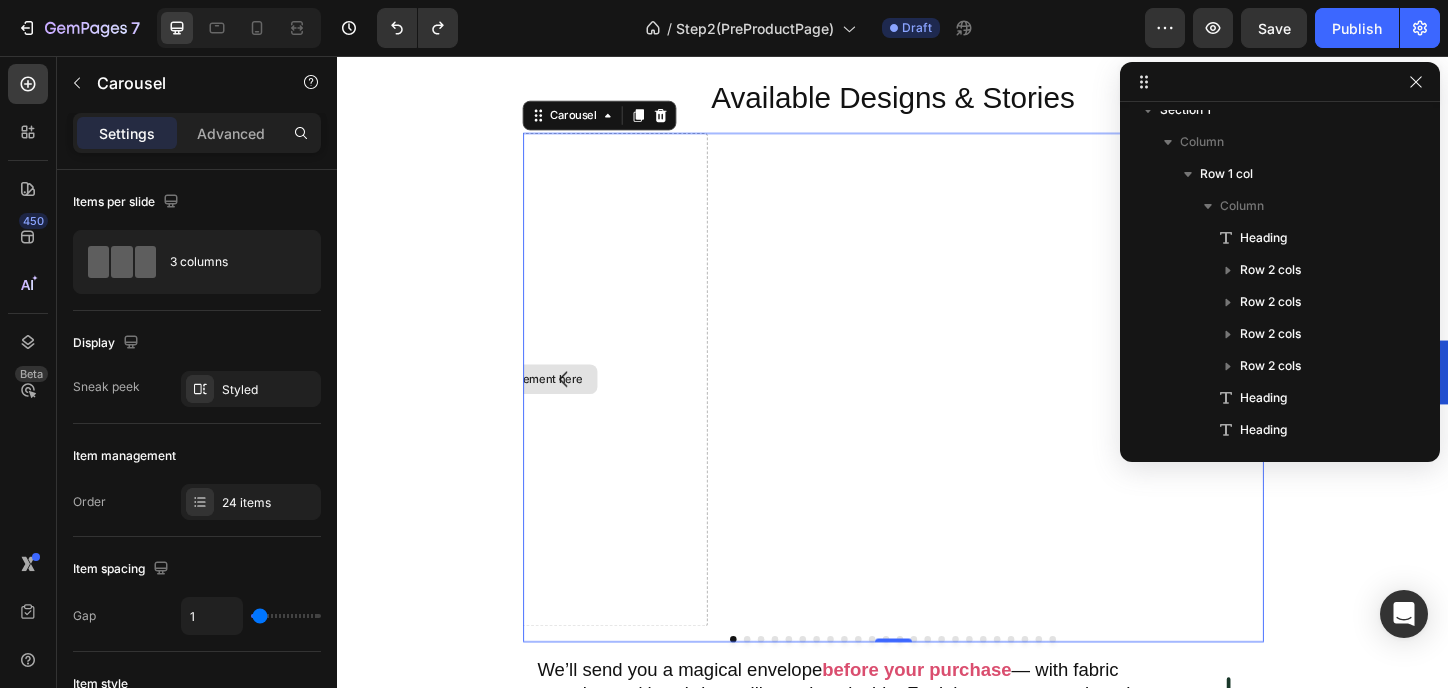 scroll, scrollTop: 346, scrollLeft: 0, axis: vertical 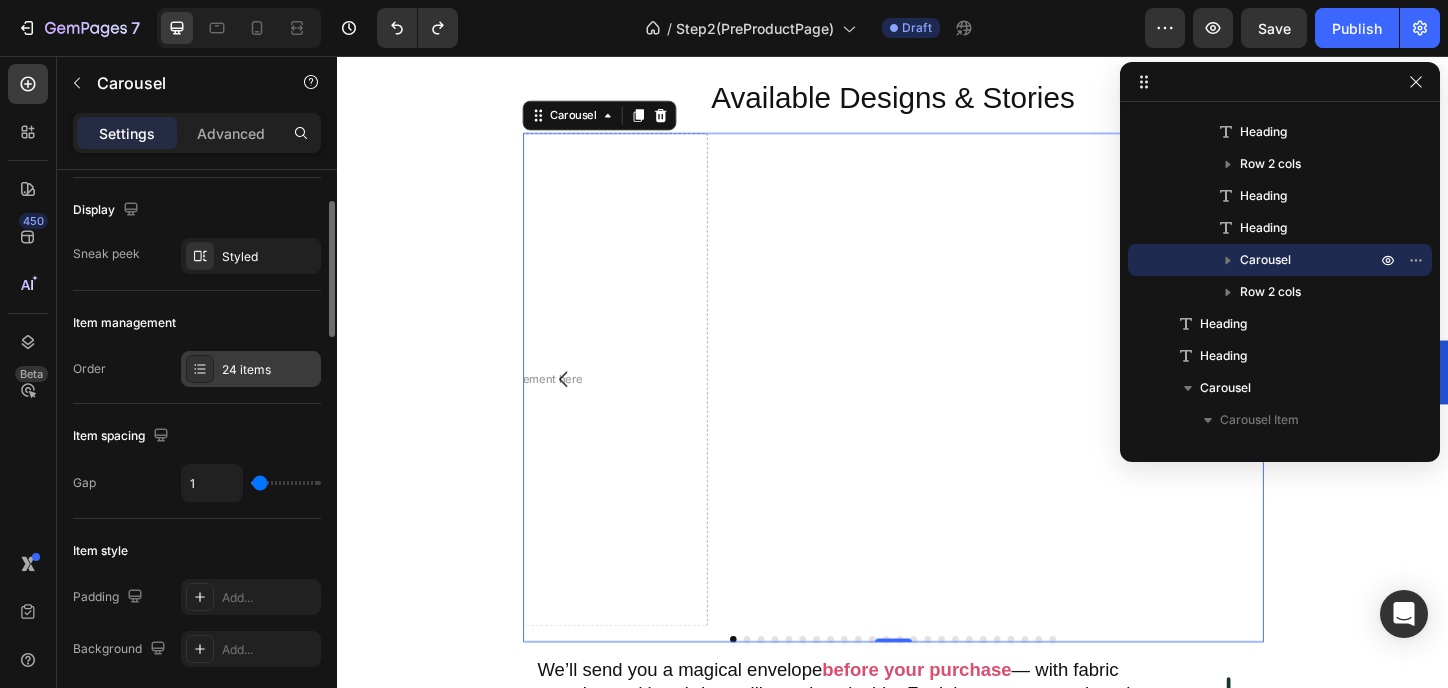 click 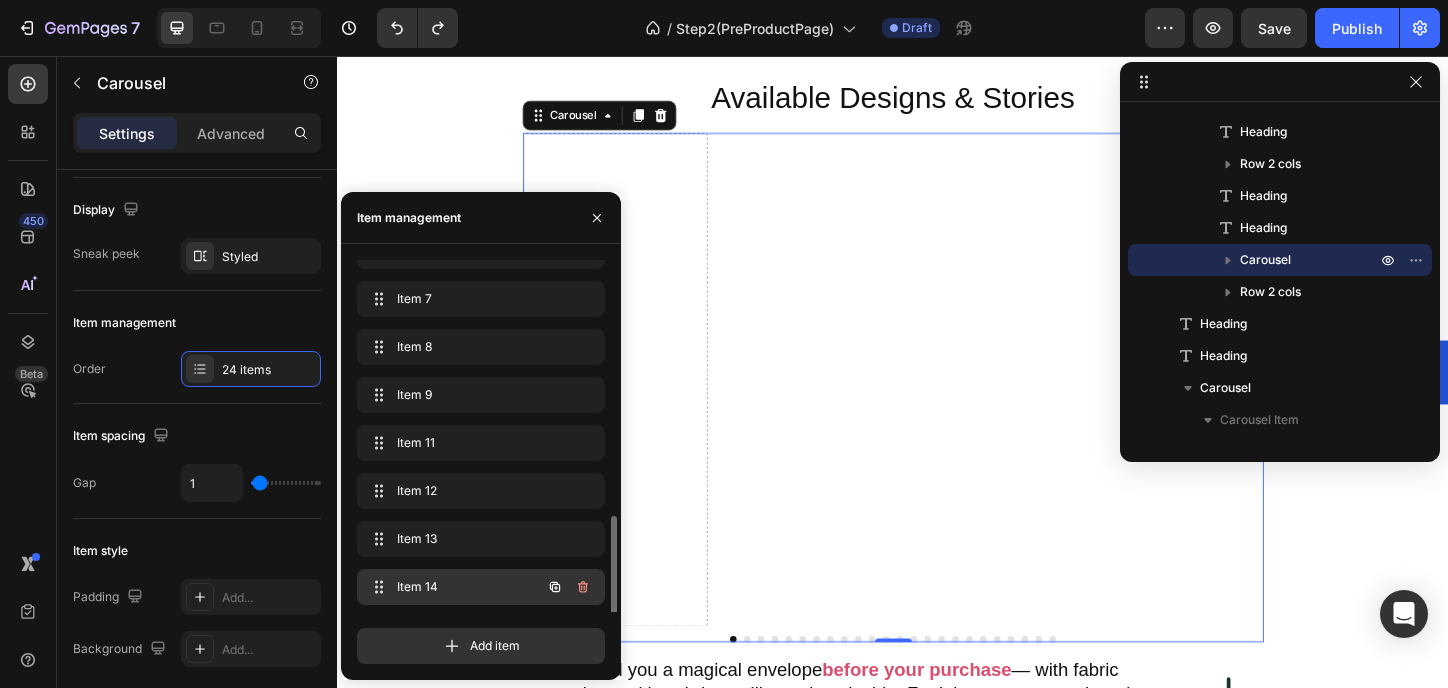 scroll, scrollTop: 400, scrollLeft: 0, axis: vertical 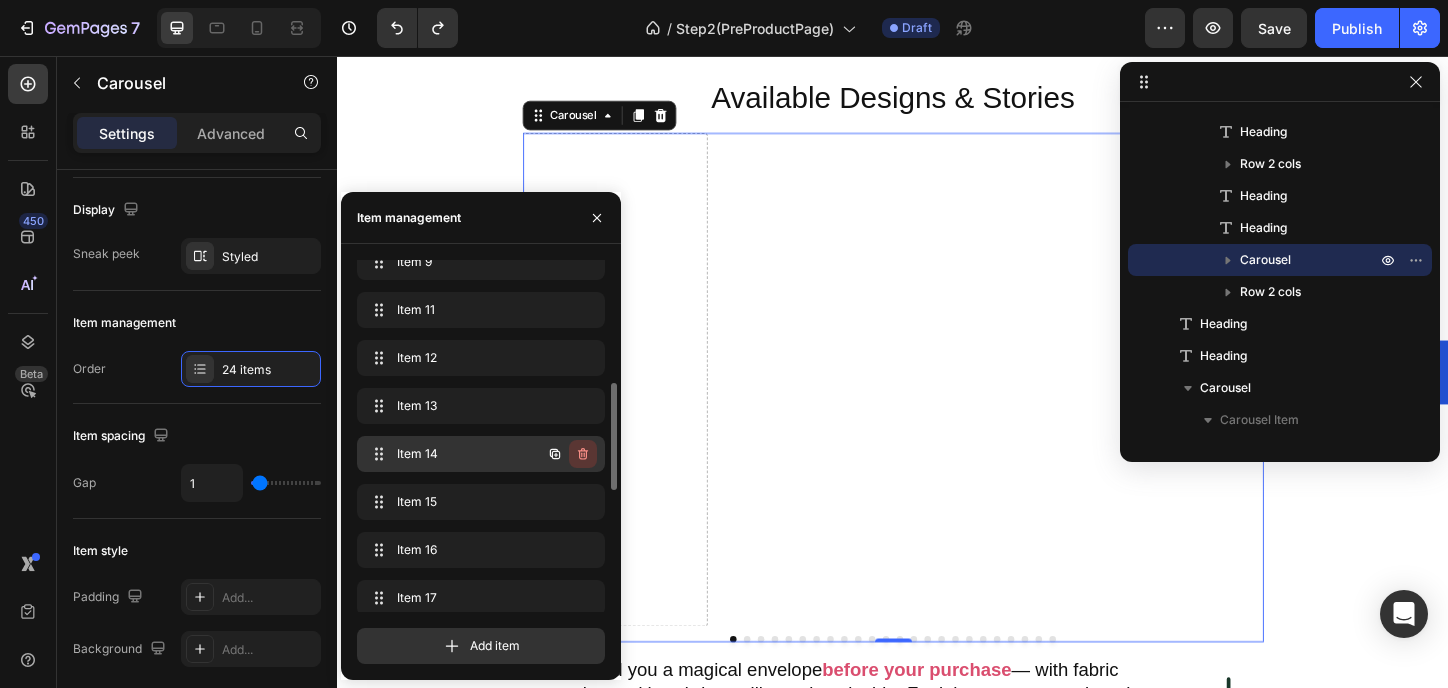 click 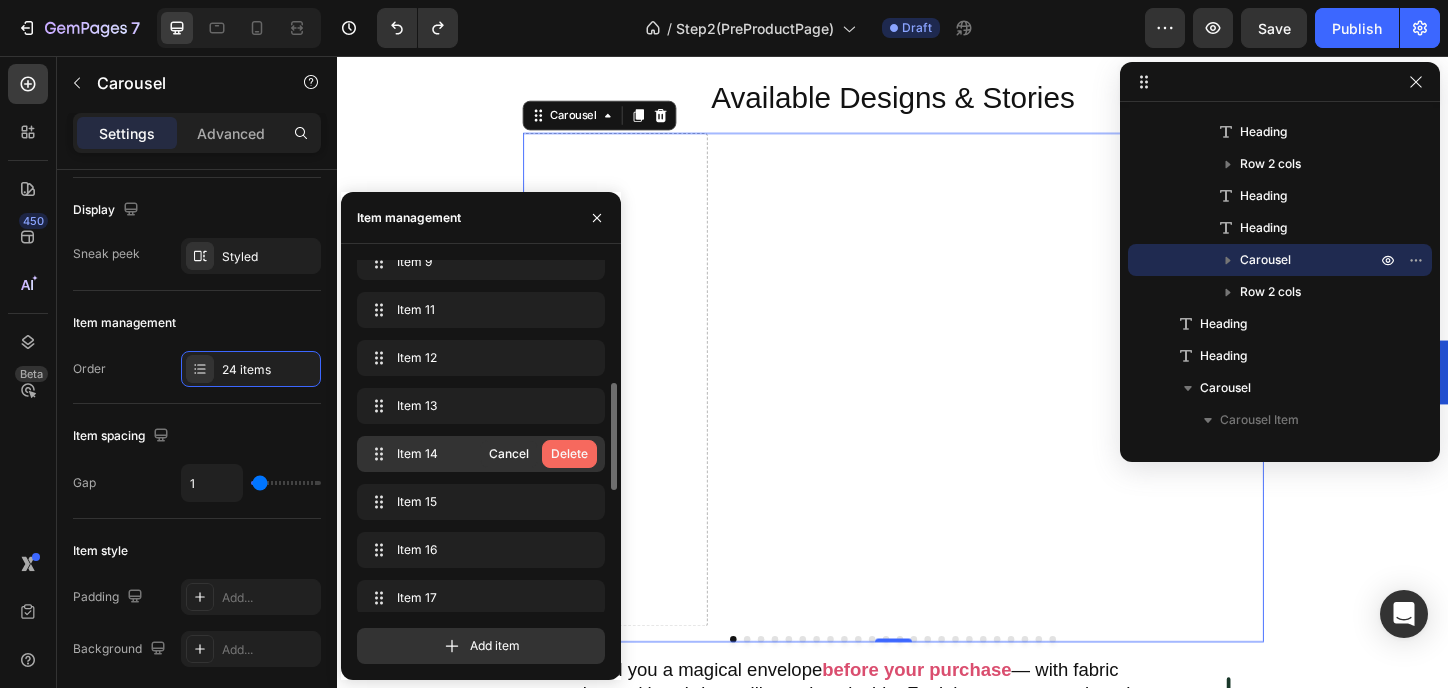 click on "Delete" at bounding box center [569, 454] 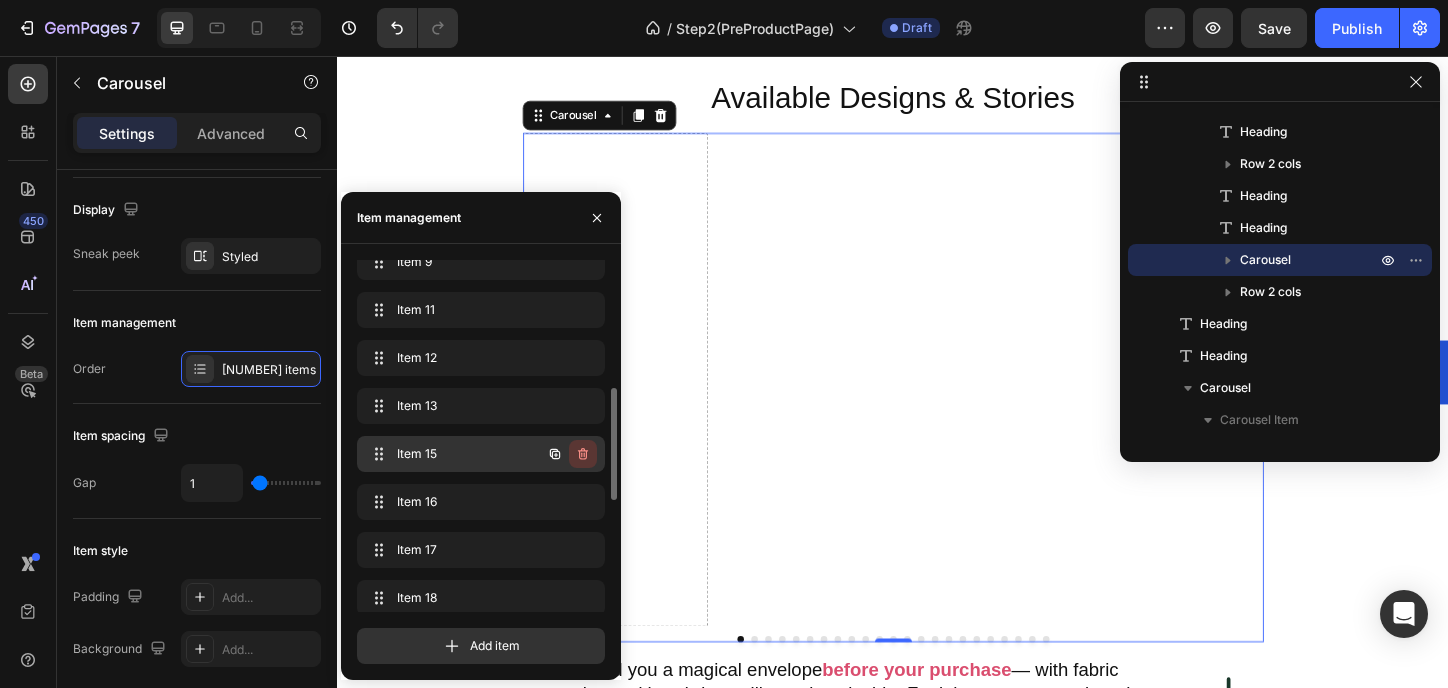 click 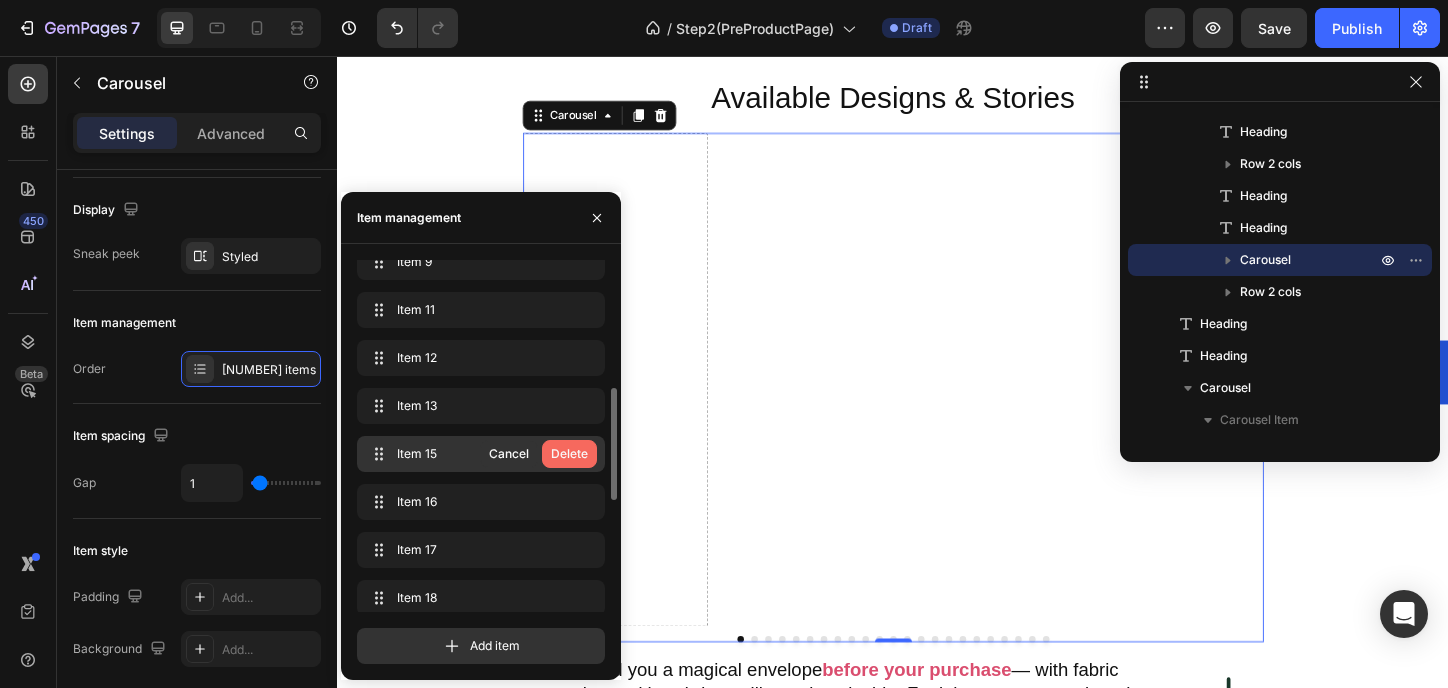 click on "Delete" at bounding box center [569, 454] 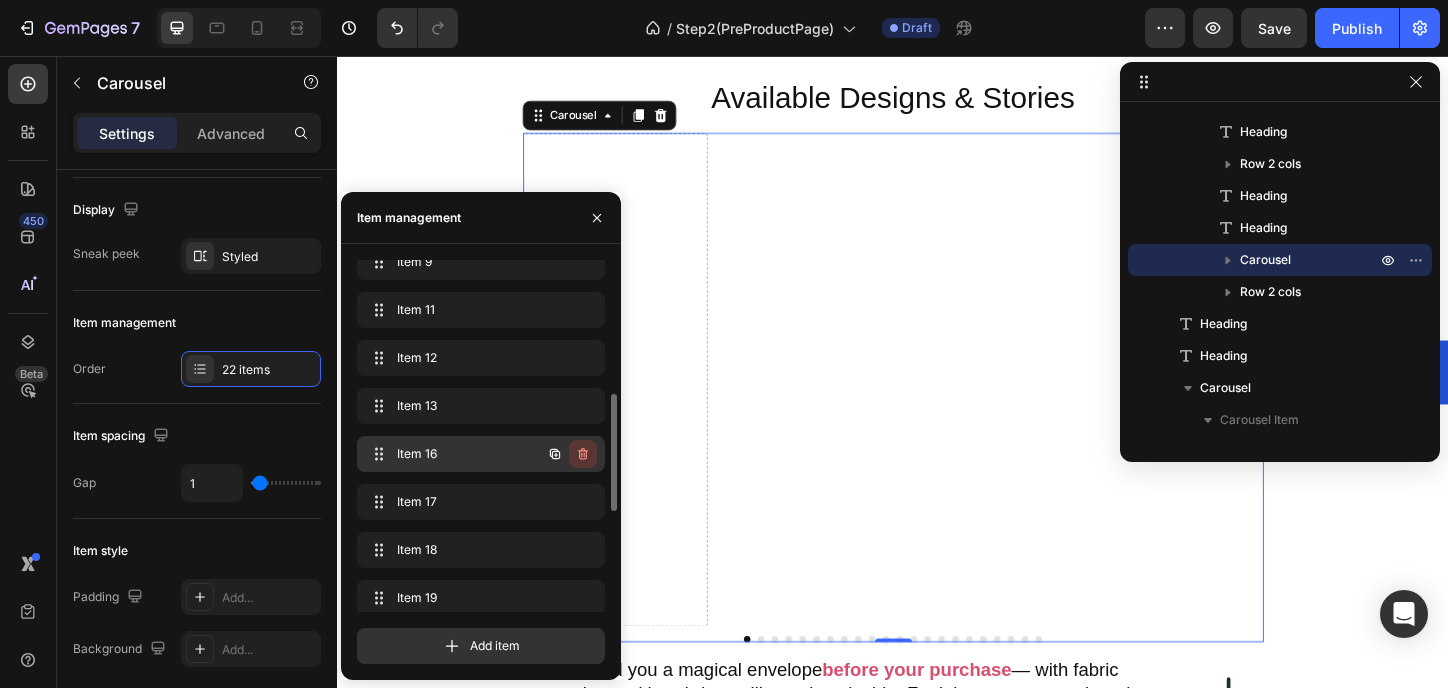 click 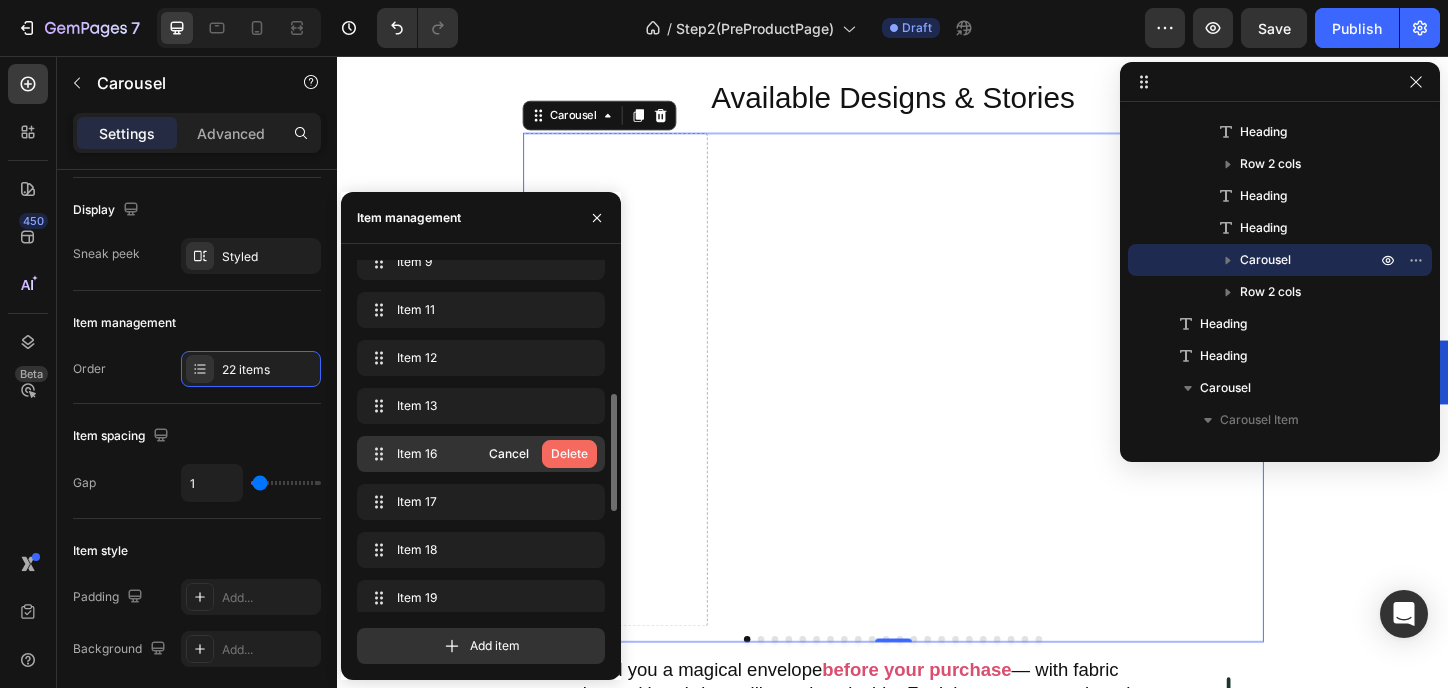 click on "Delete" at bounding box center (569, 454) 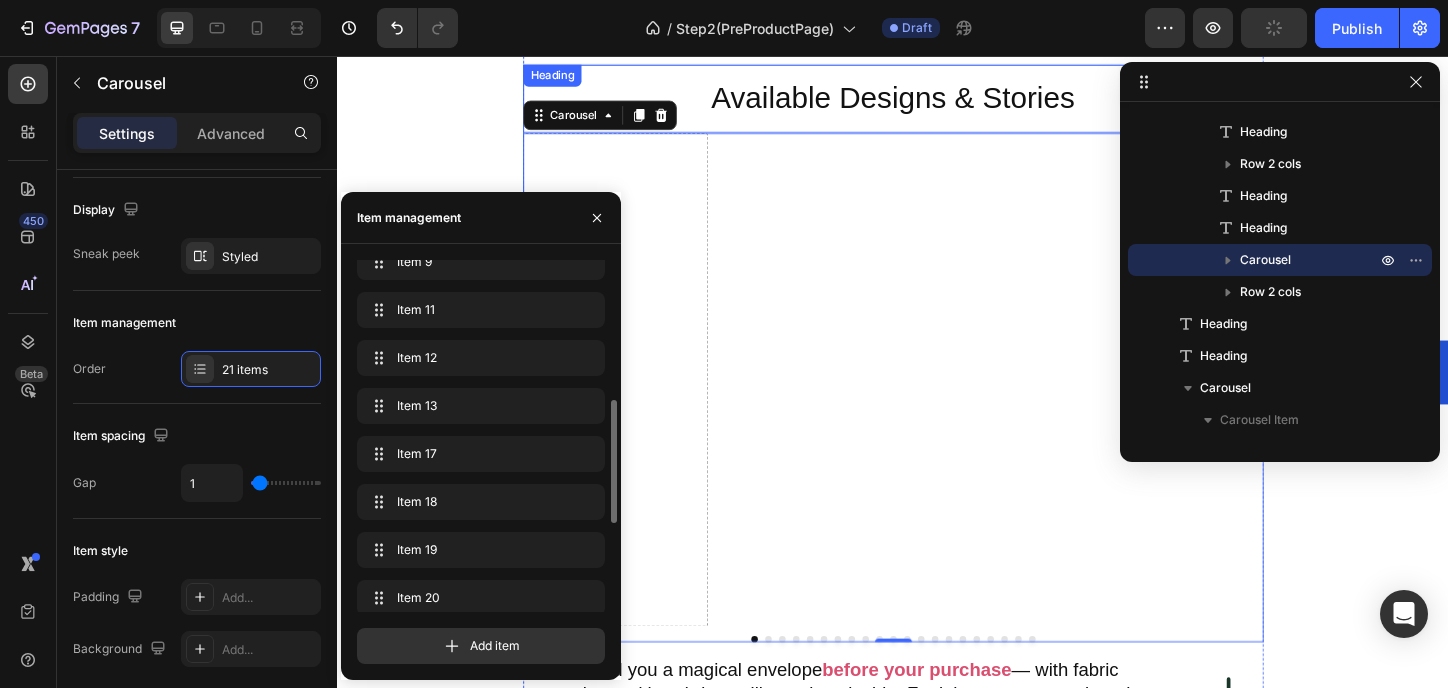 click on "Available Designs & Stories" at bounding box center [937, 102] 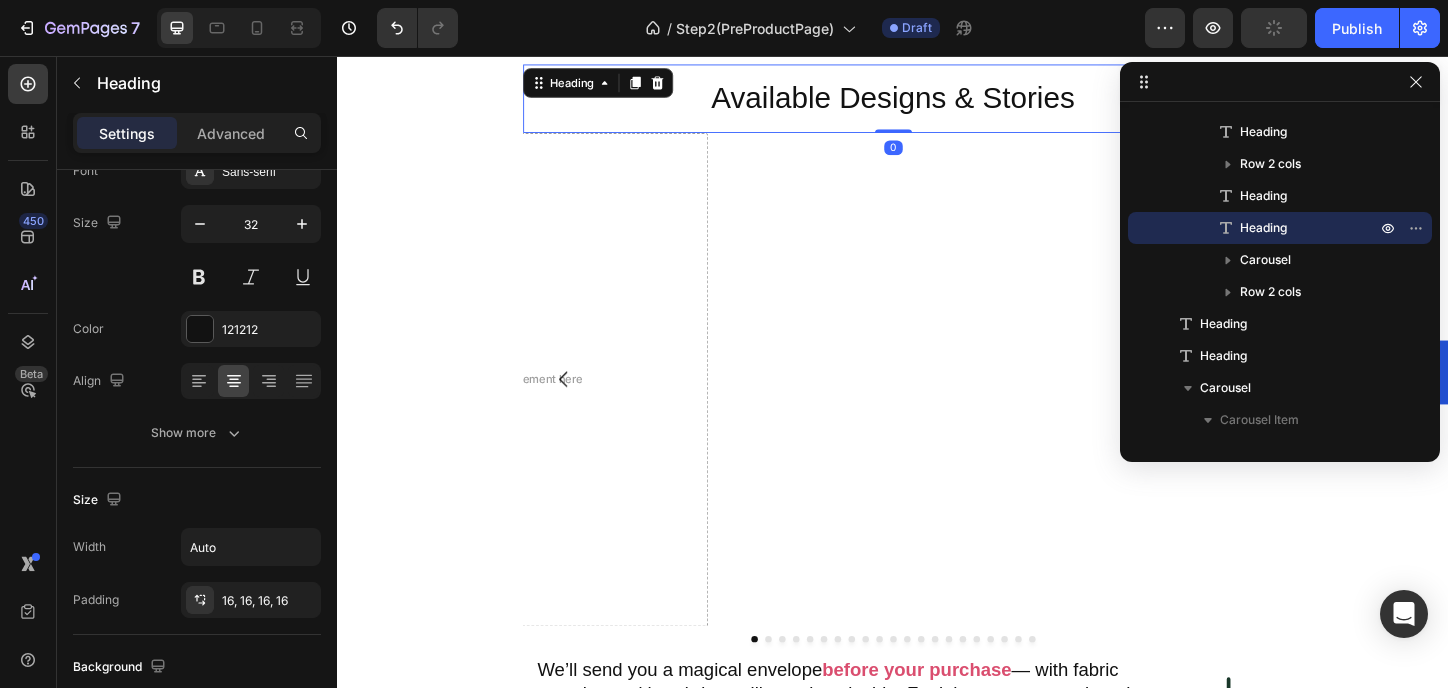 scroll, scrollTop: 0, scrollLeft: 0, axis: both 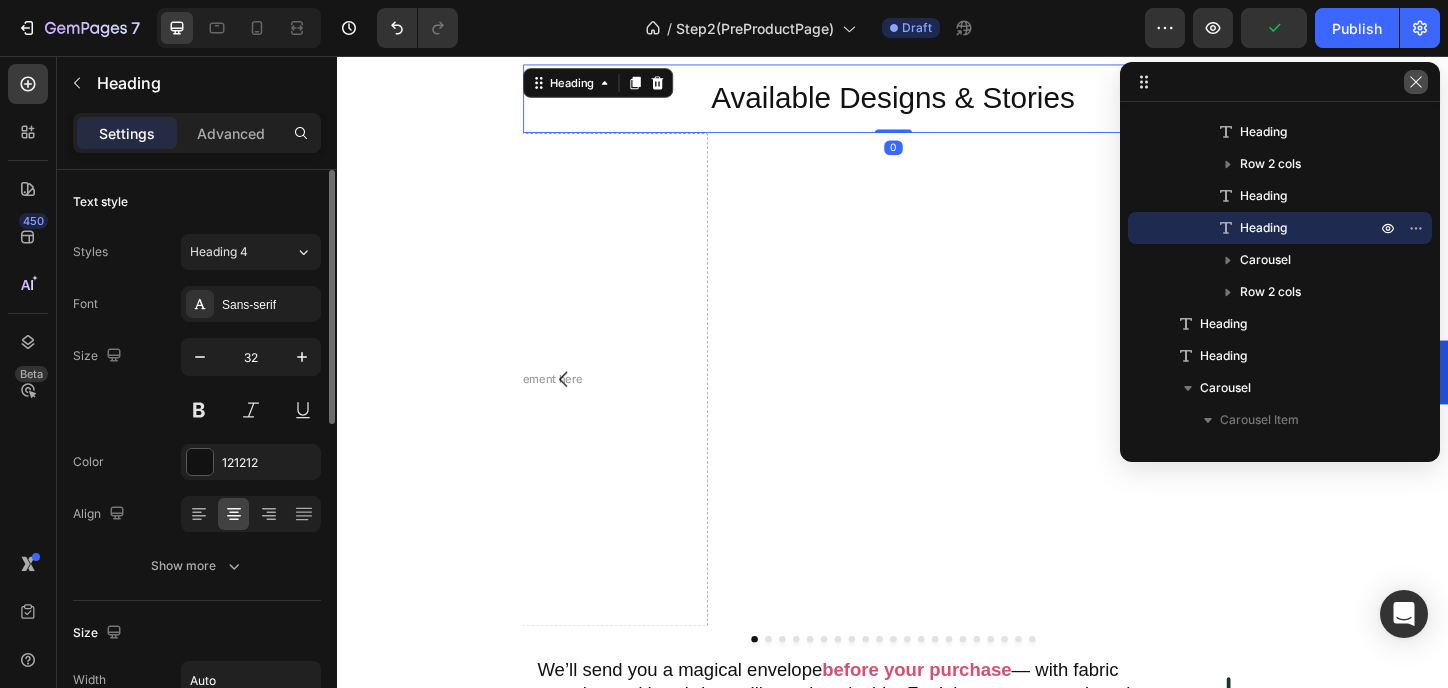 click at bounding box center [1416, 82] 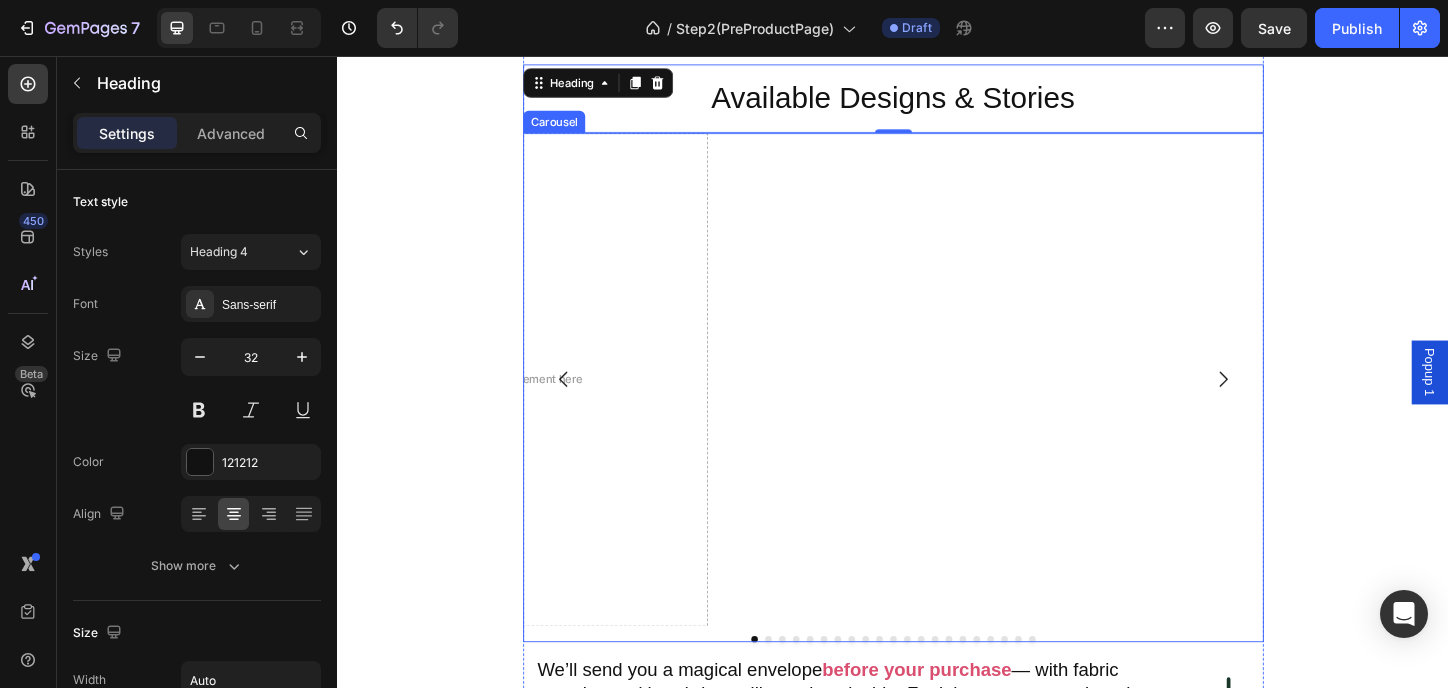 click 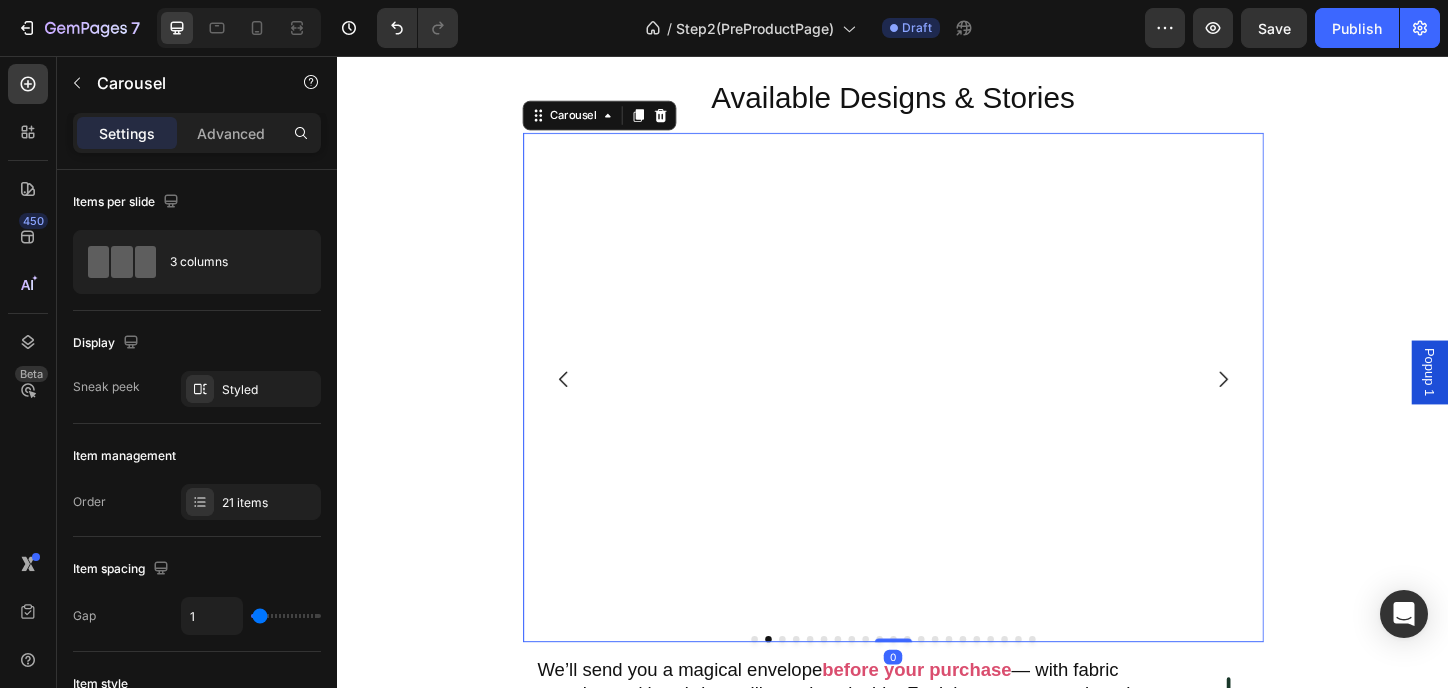 click 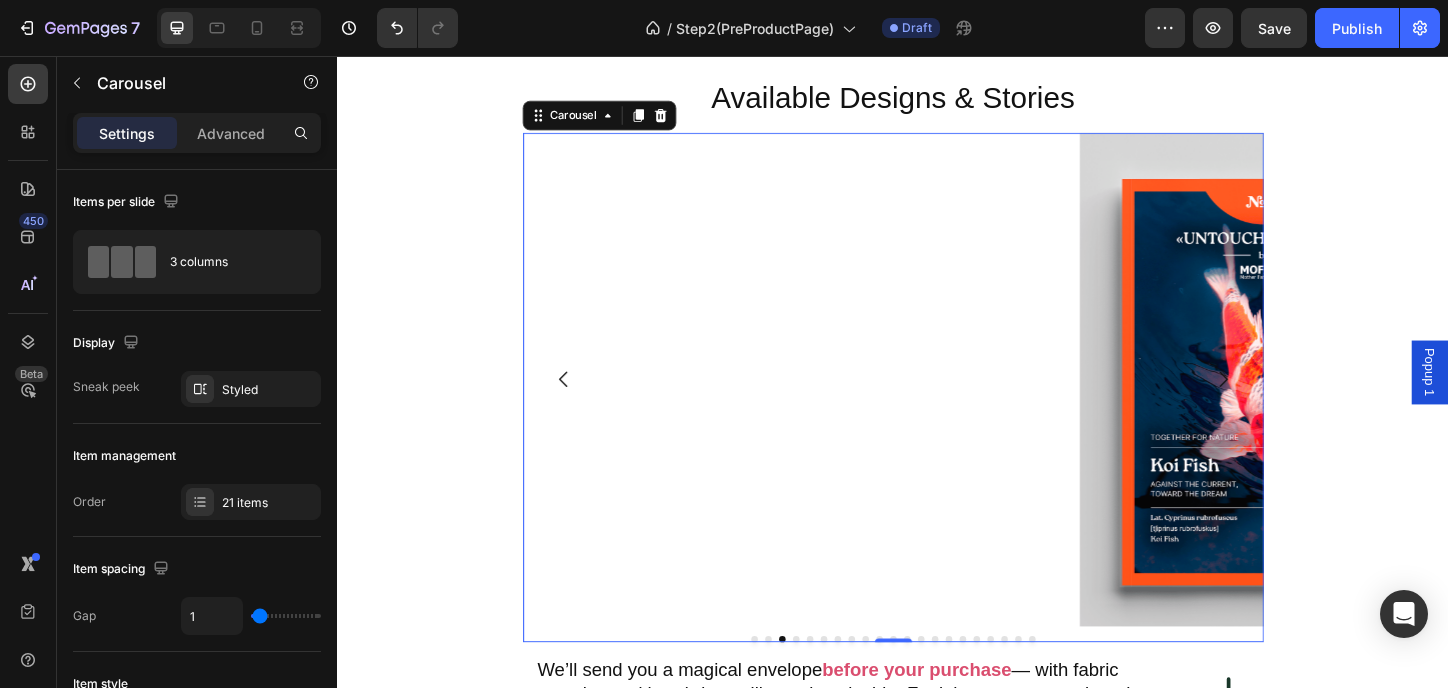 click 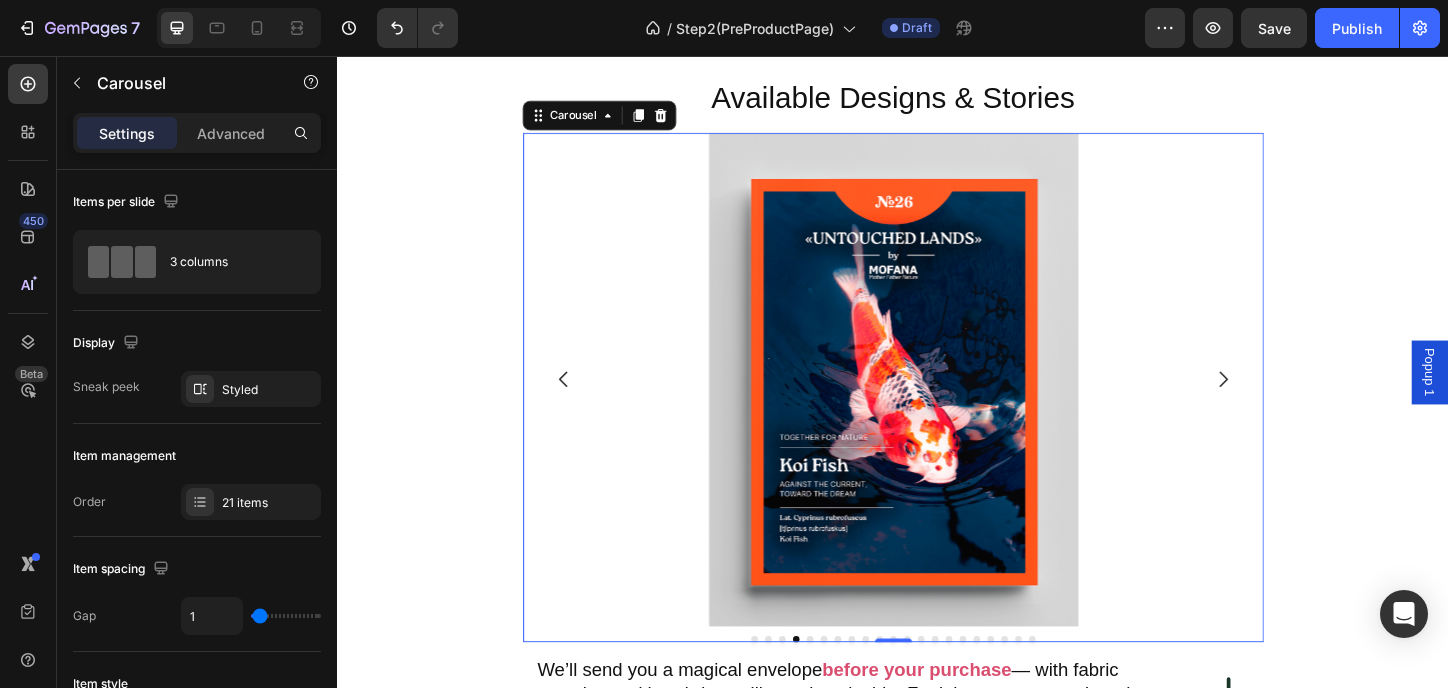 click 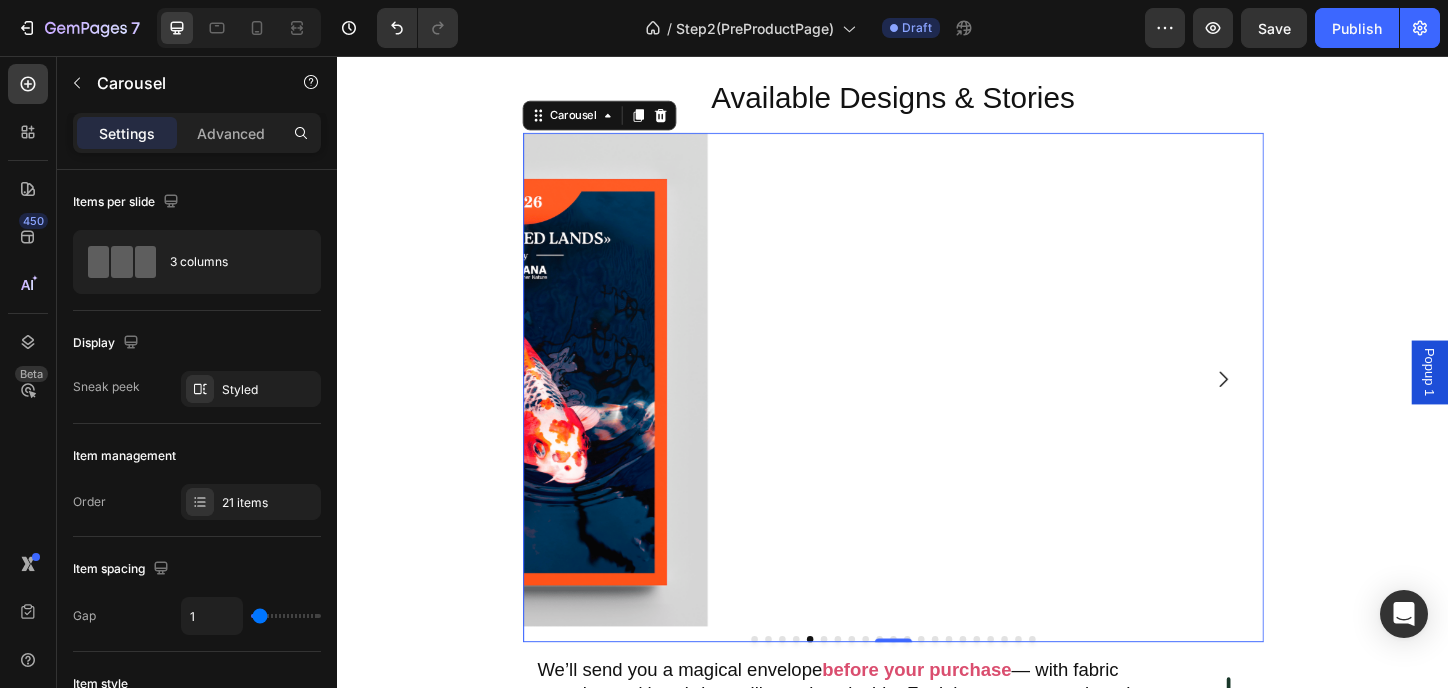 click 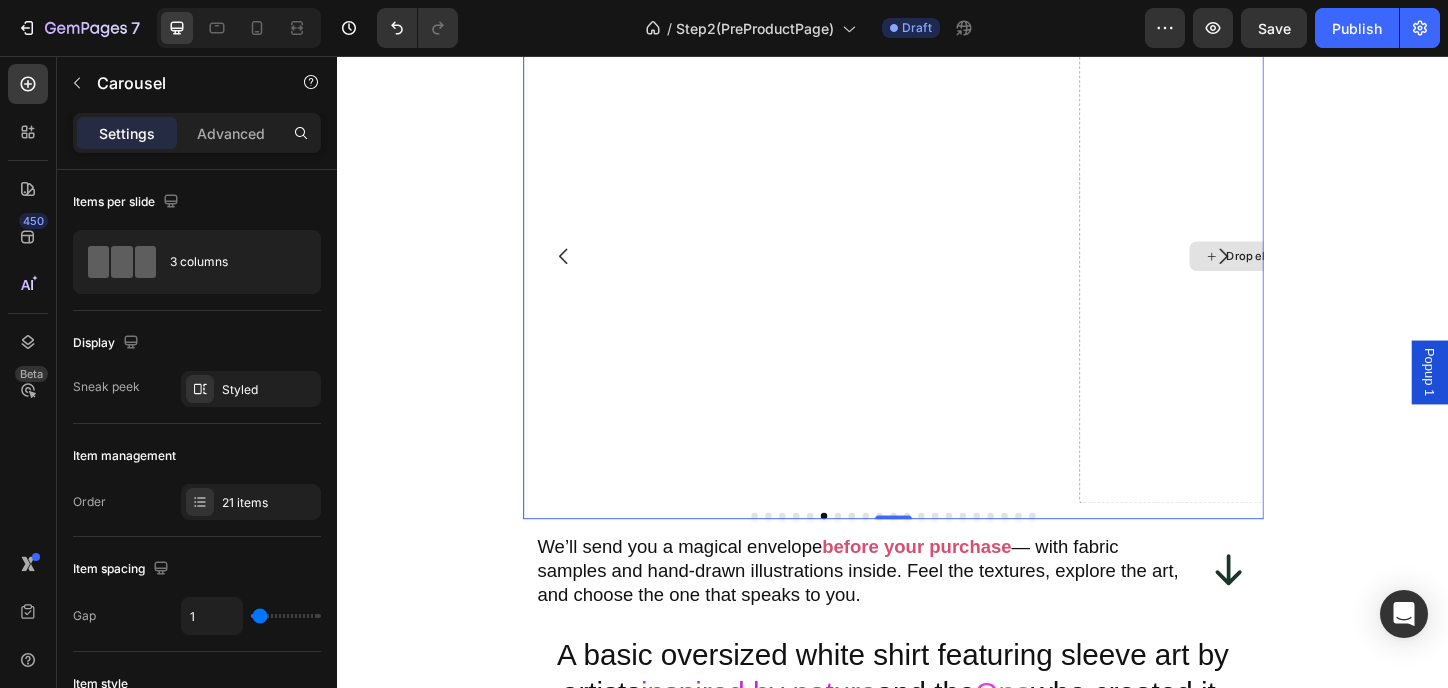 scroll, scrollTop: 2533, scrollLeft: 0, axis: vertical 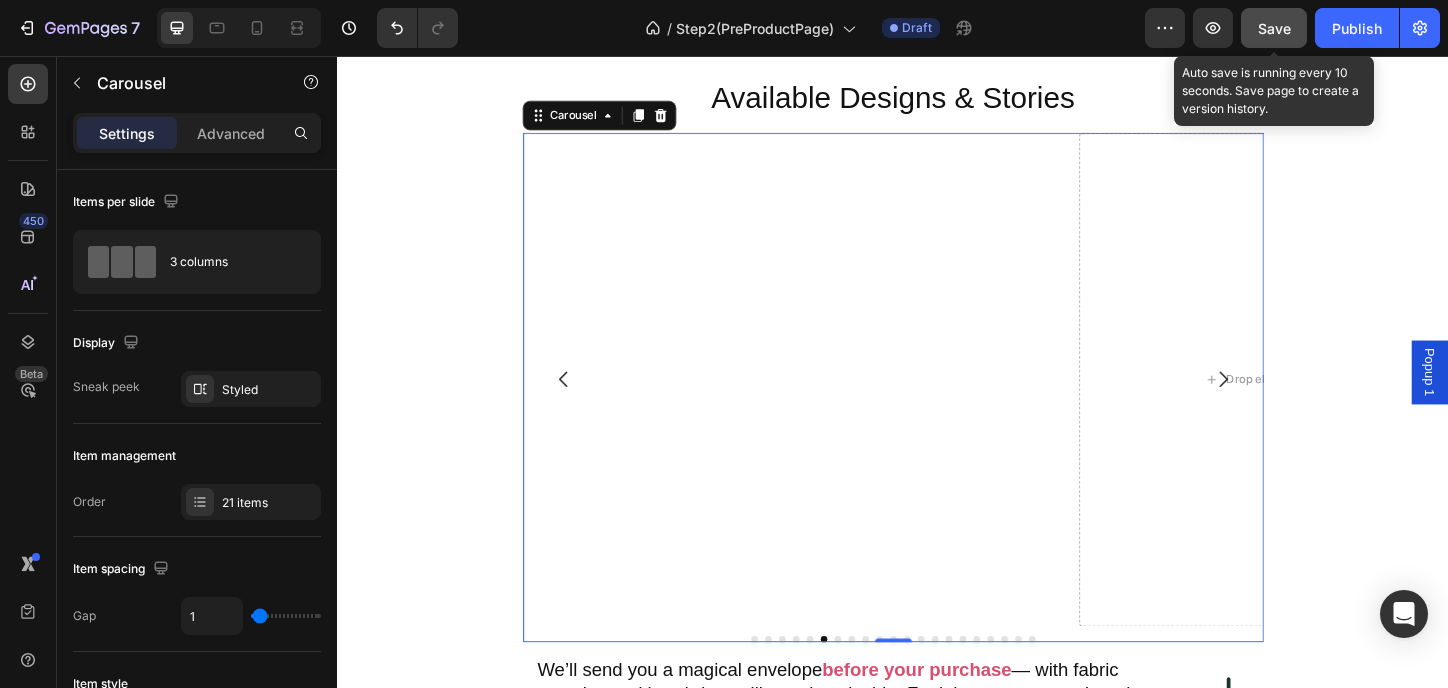click on "Save" at bounding box center [1274, 28] 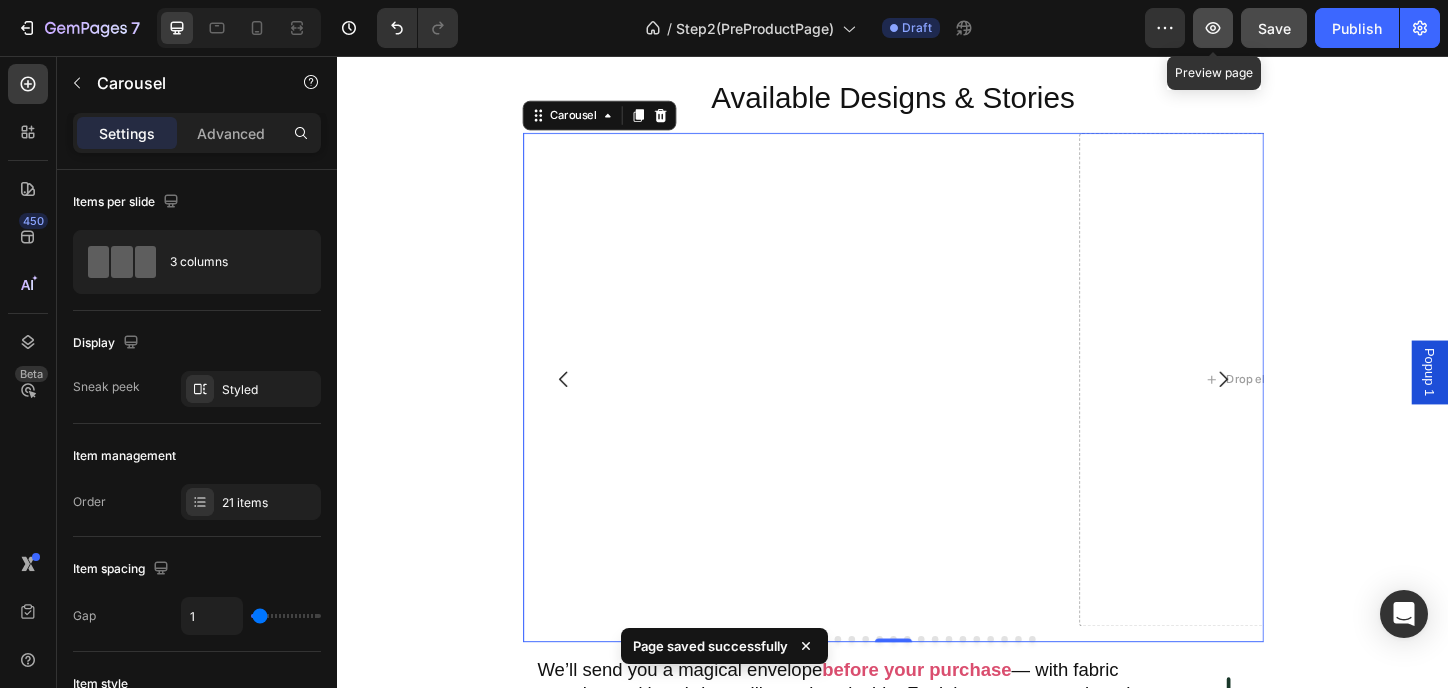 click 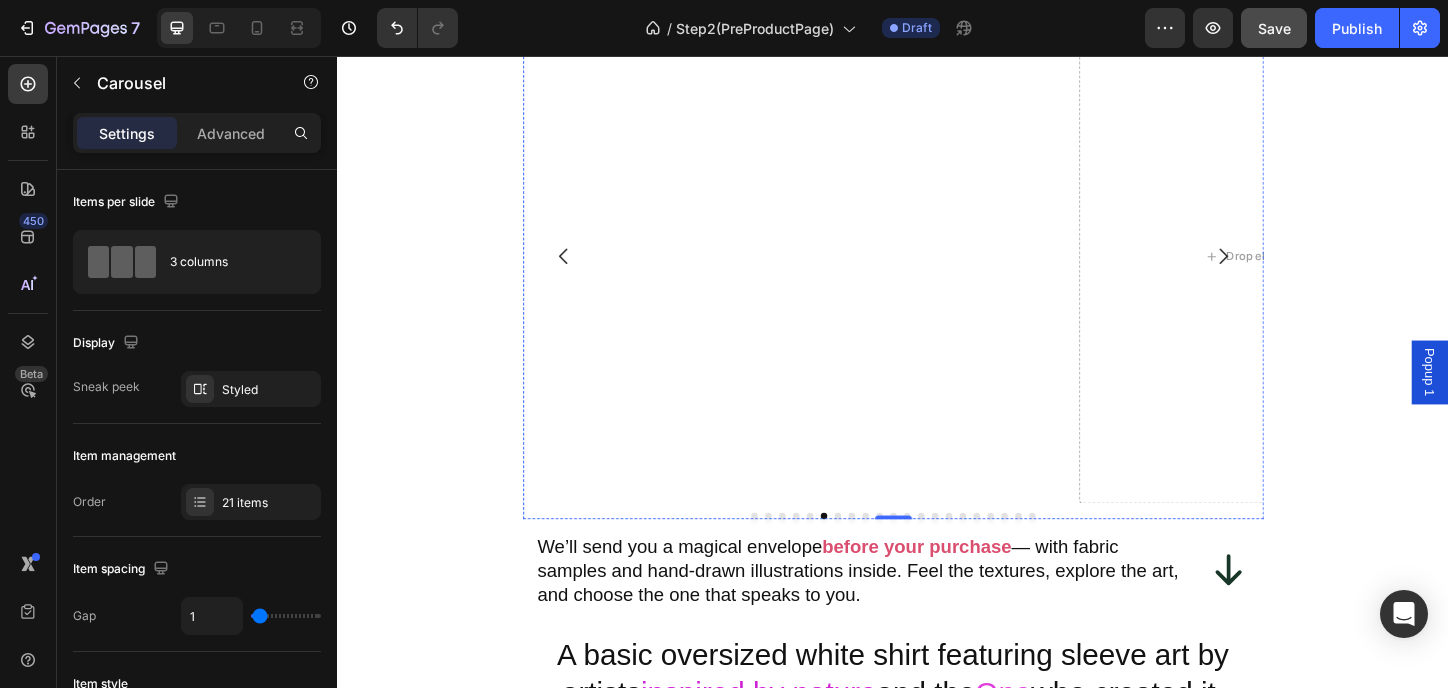 scroll, scrollTop: 2400, scrollLeft: 0, axis: vertical 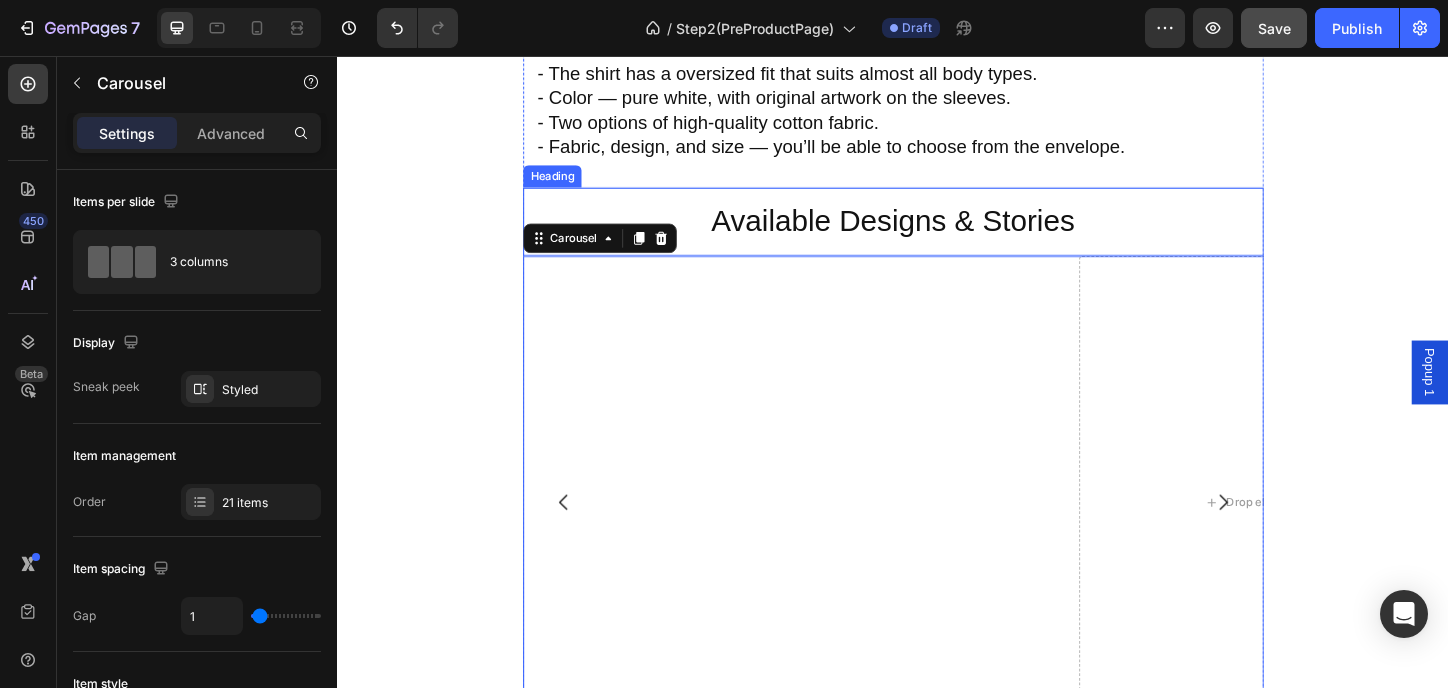 click on "Available Designs & Stories" at bounding box center [937, 235] 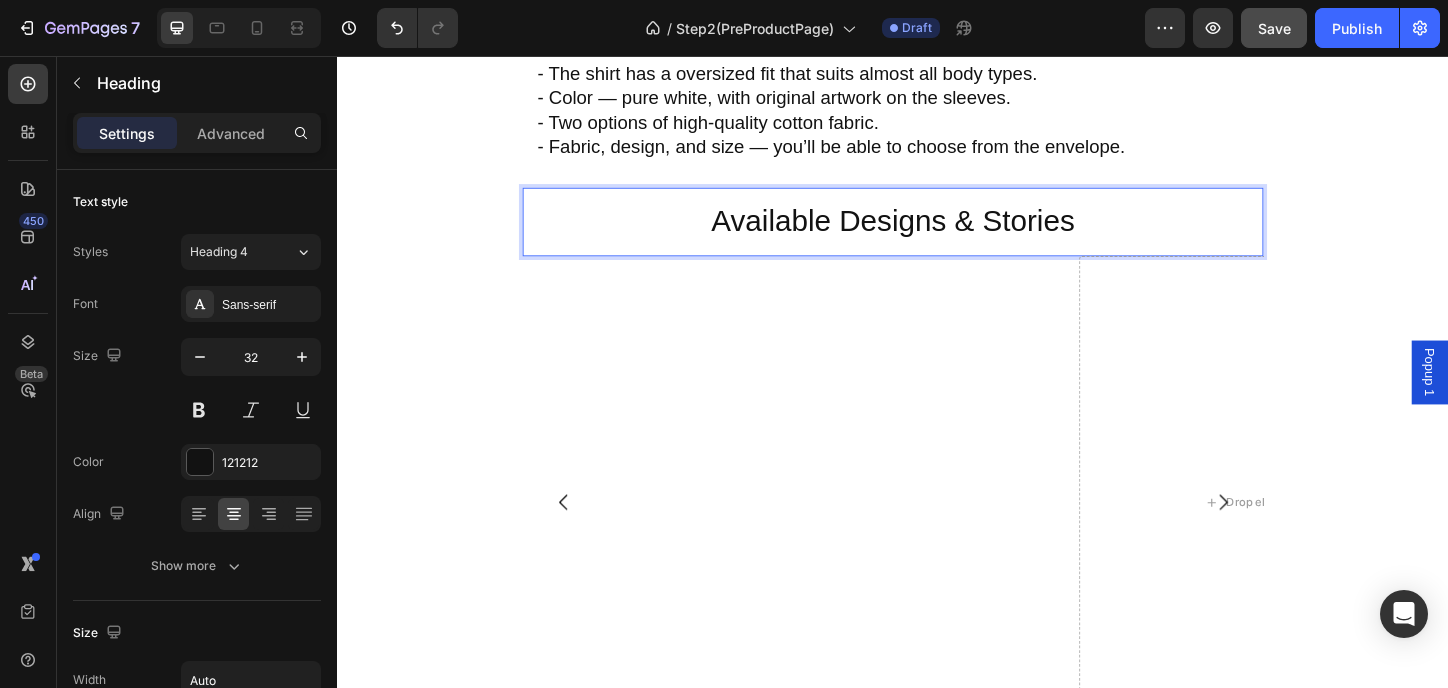 click on "Available Designs & Stories" at bounding box center [937, 235] 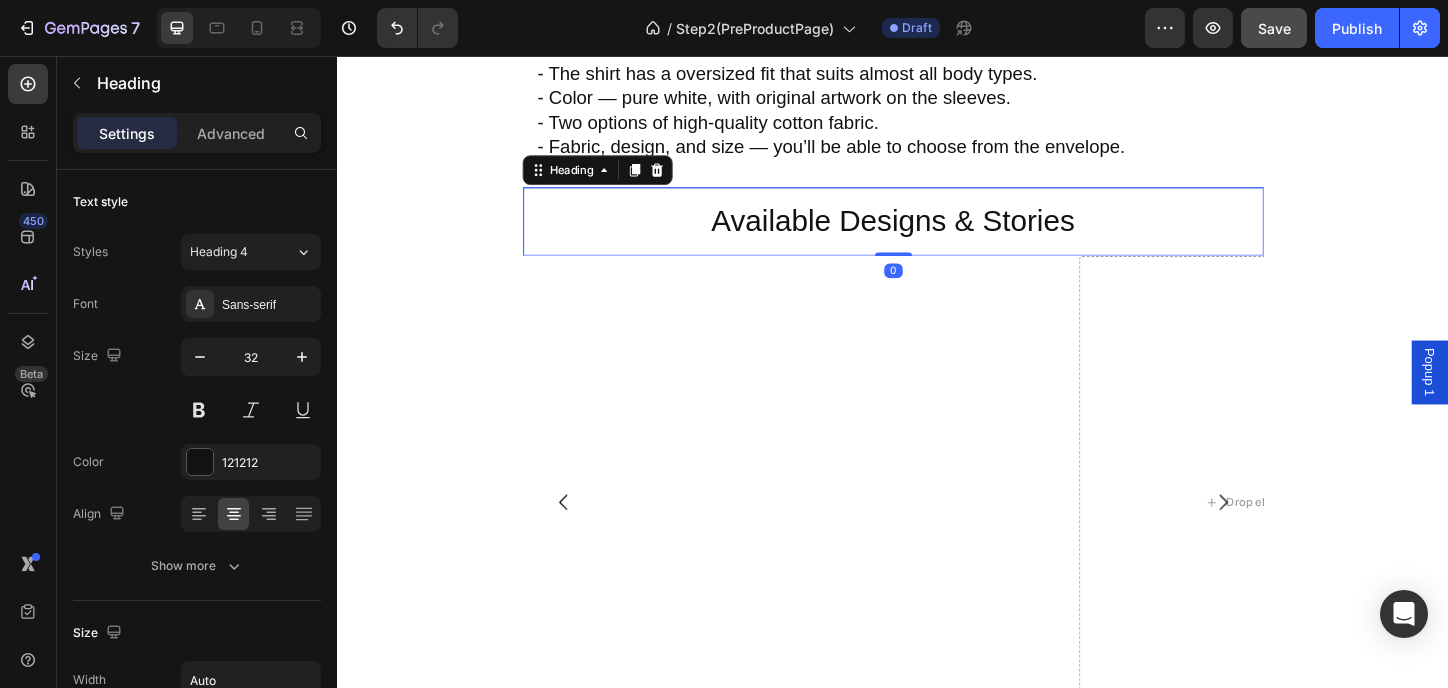 click on "Available Designs & Stories" at bounding box center (937, 235) 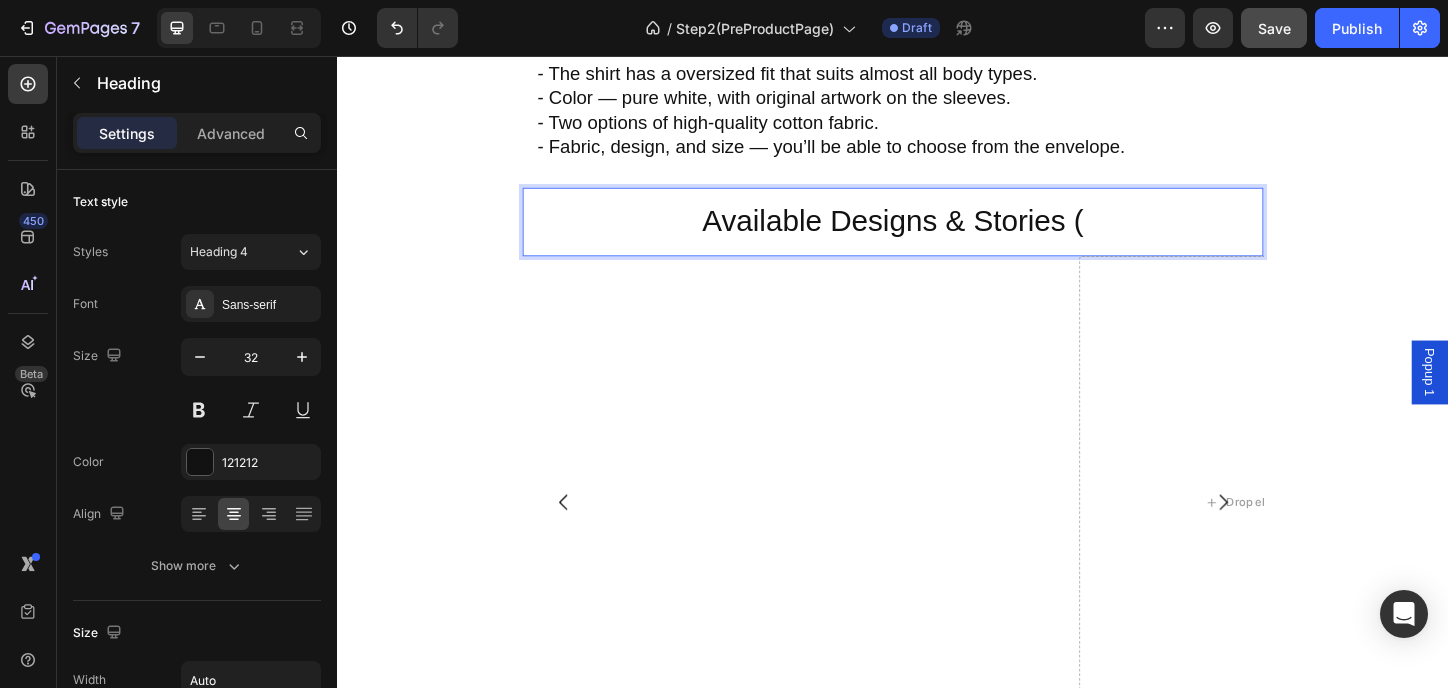 click on "Available Designs & Stories (" at bounding box center (937, 235) 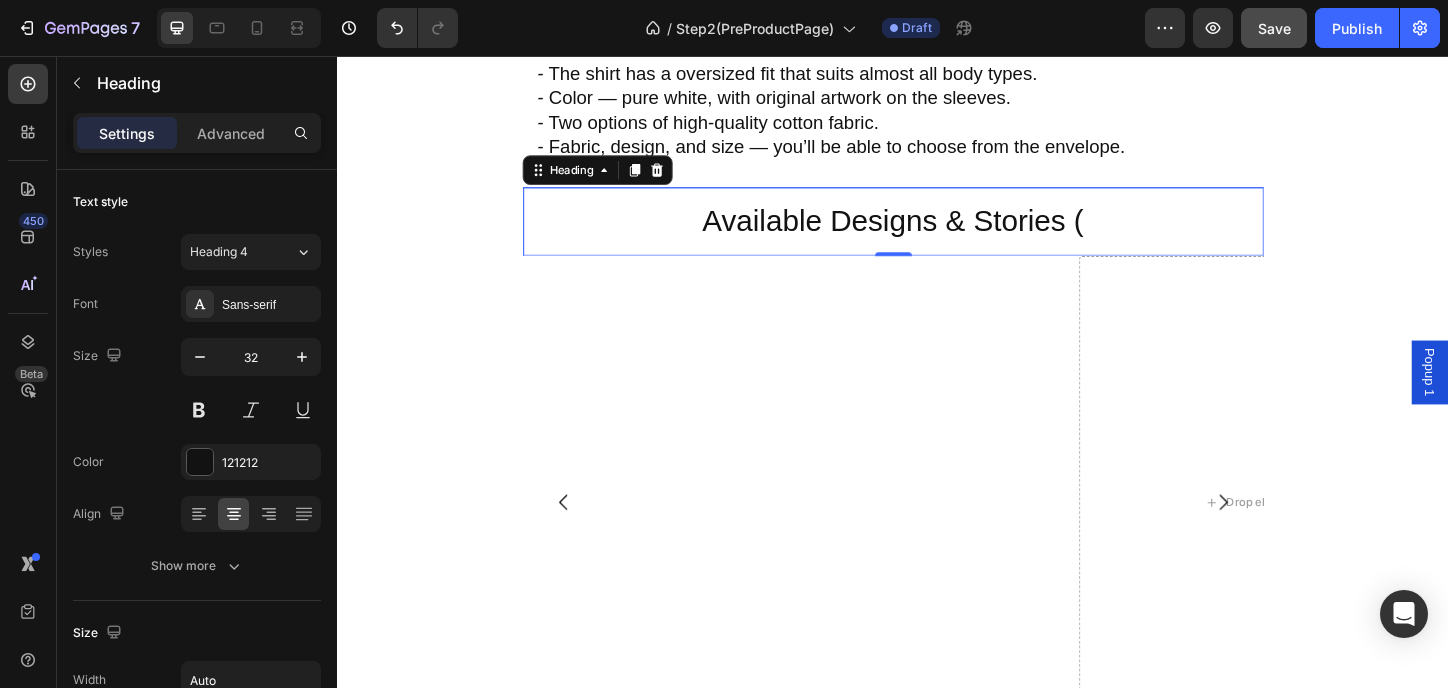 click on "Available Designs & Stories (" at bounding box center (937, 235) 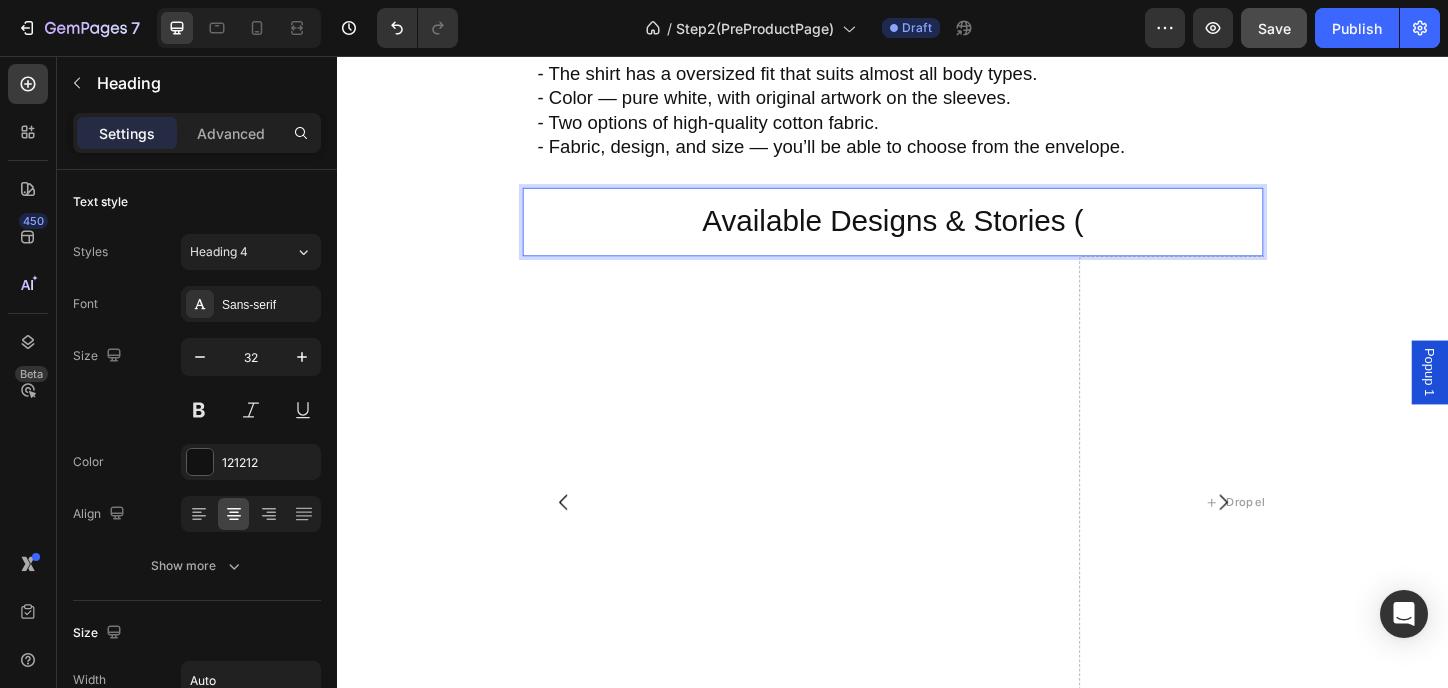 click on "Available Designs & Stories (" at bounding box center [937, 235] 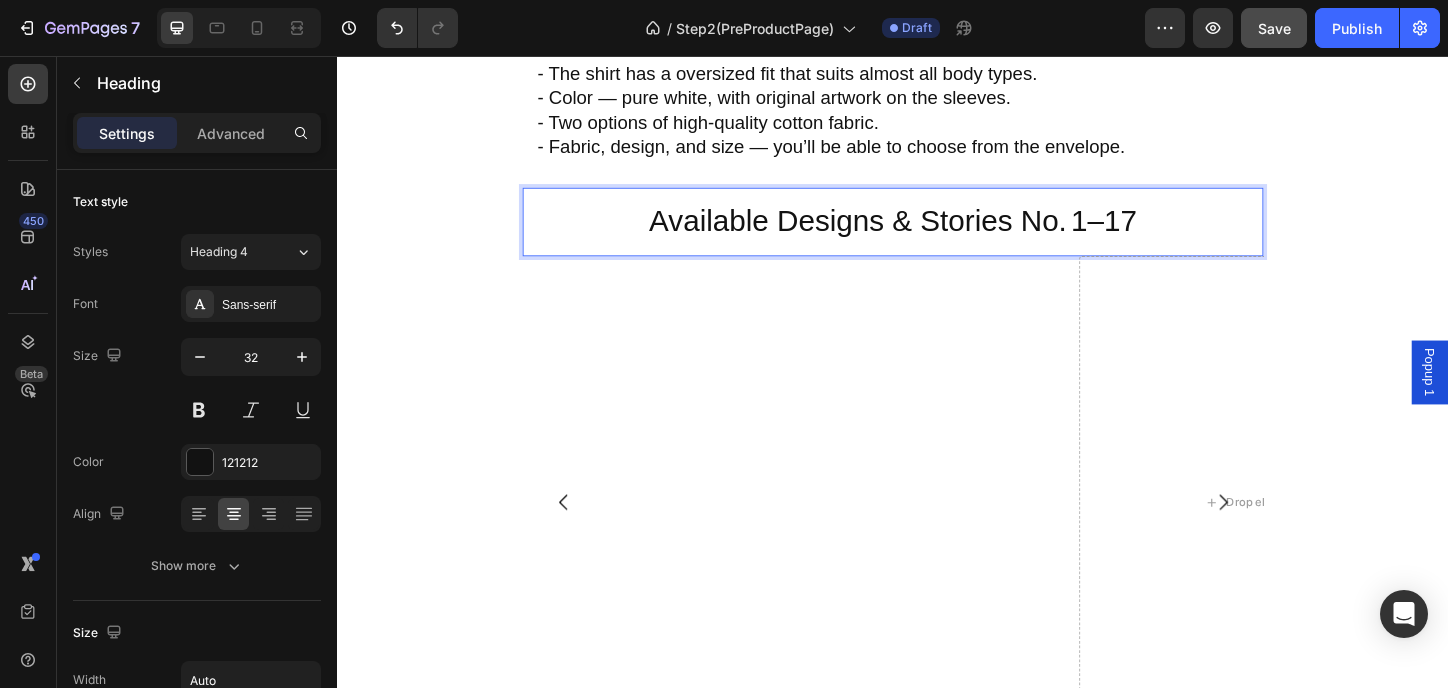 click on "Available Designs & Stories No. 1–17" at bounding box center [937, 235] 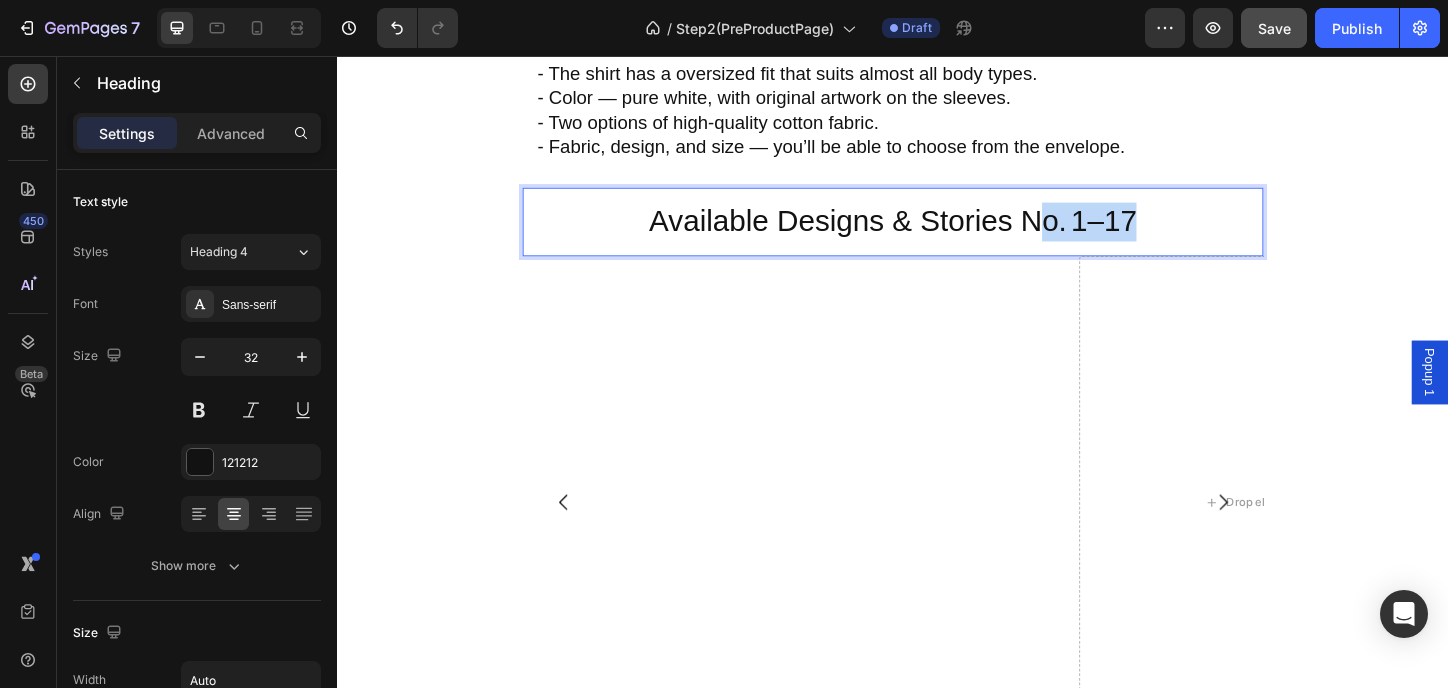 drag, startPoint x: 1193, startPoint y: 230, endPoint x: 1089, endPoint y: 228, distance: 104.019226 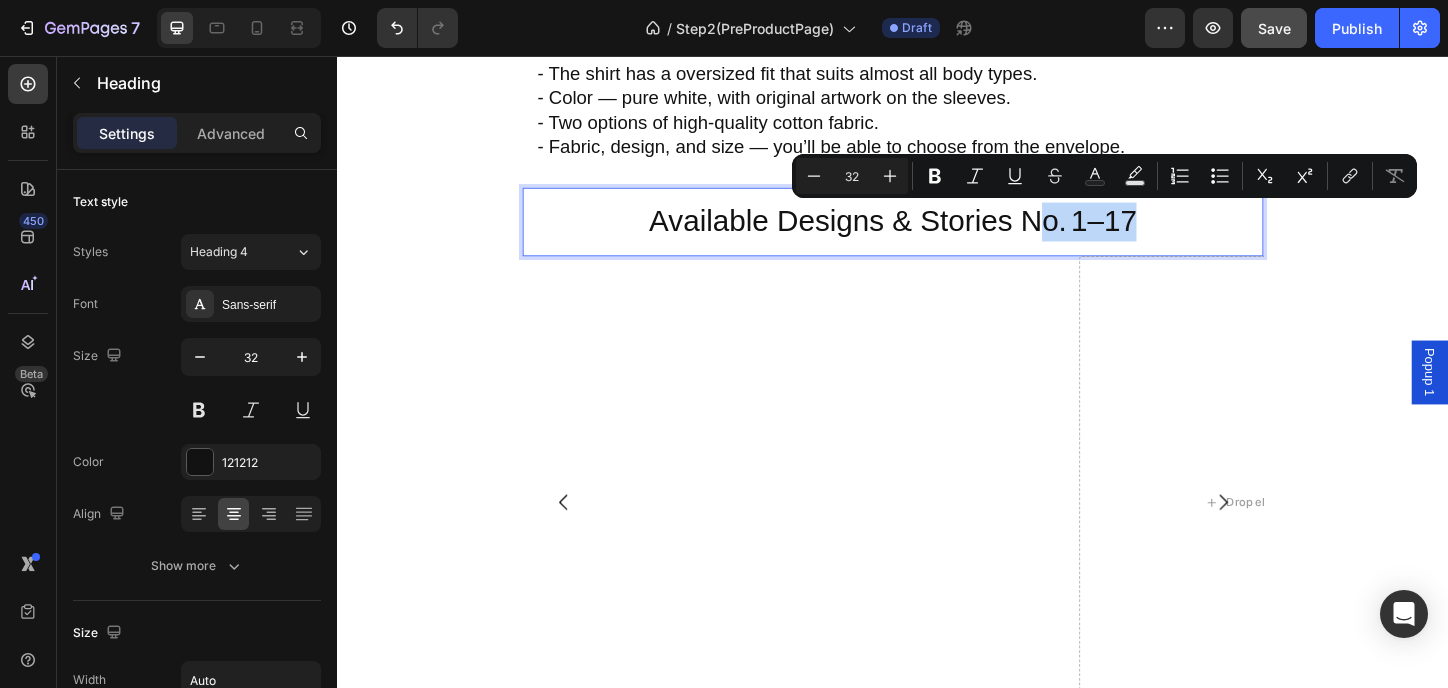 click on "Available Designs & Stories No. 1–17" at bounding box center (937, 235) 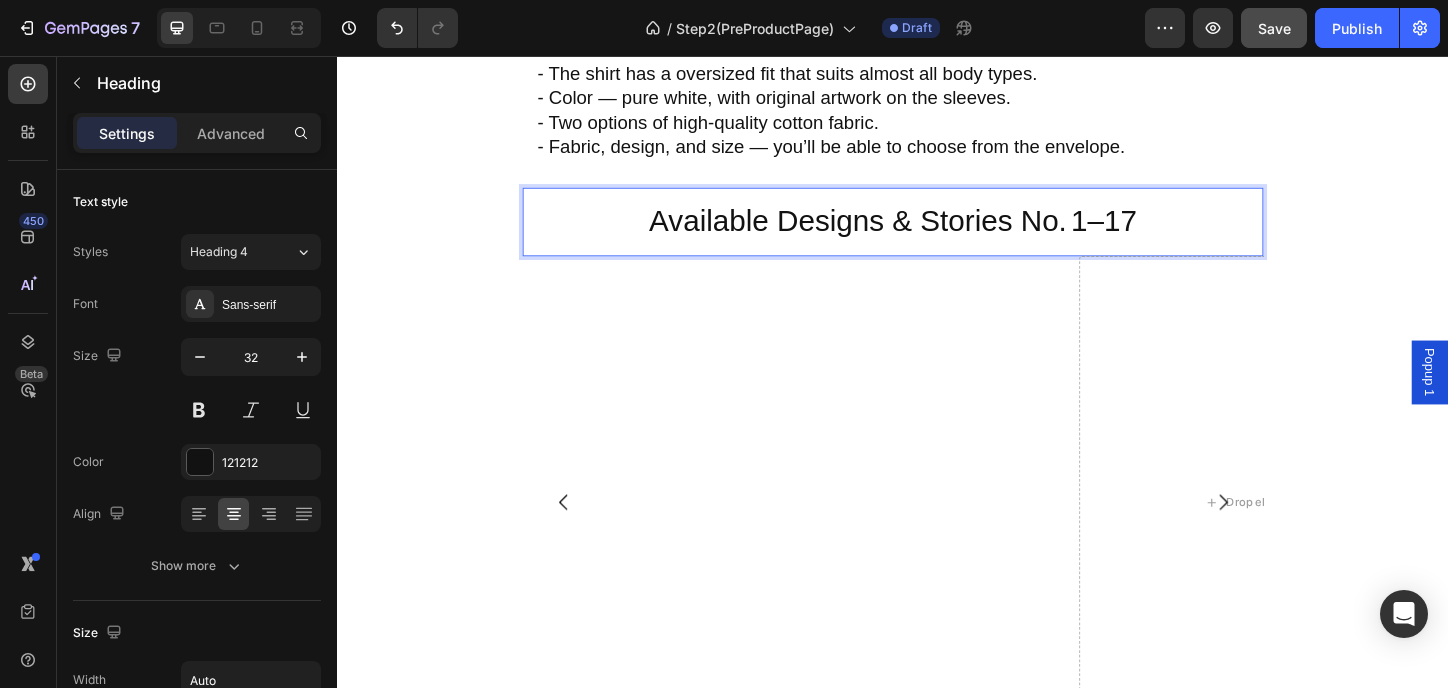 click on "Available Designs & Stories No. 1–17" at bounding box center (937, 235) 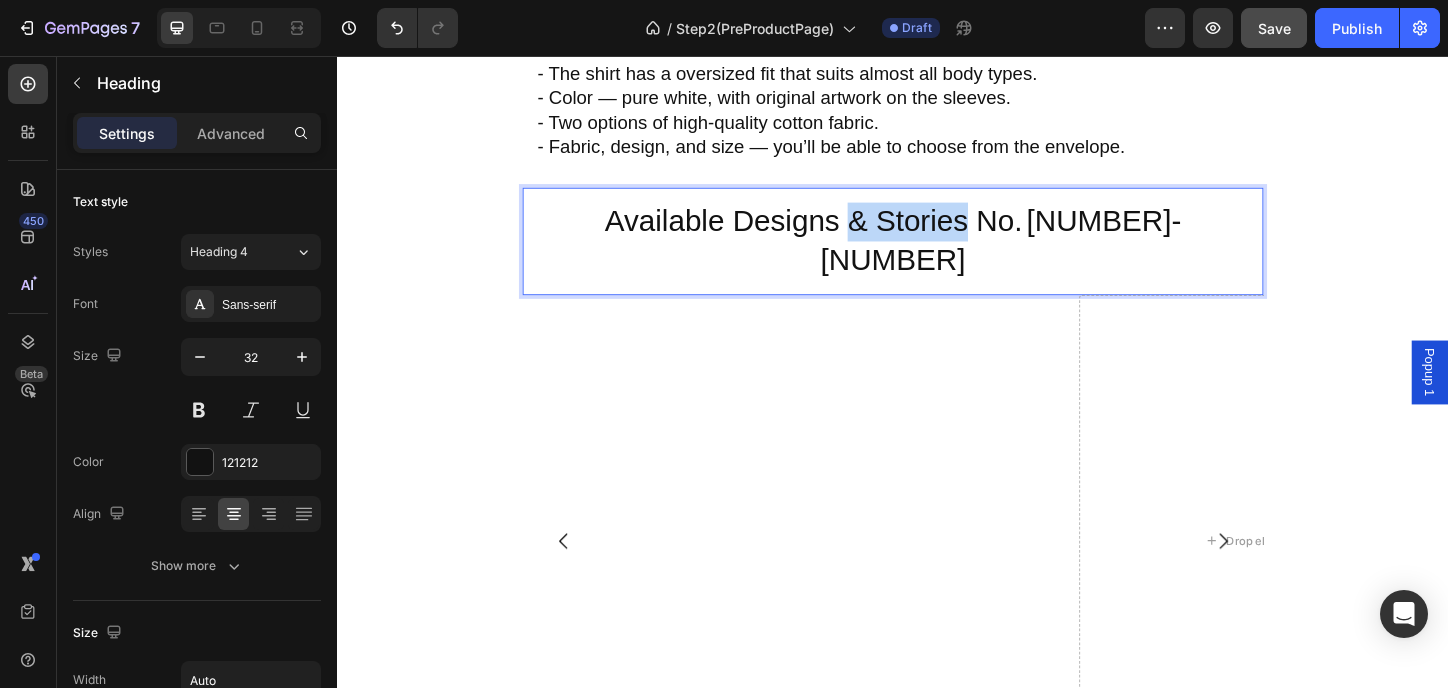 drag, startPoint x: 933, startPoint y: 237, endPoint x: 1059, endPoint y: 233, distance: 126.06348 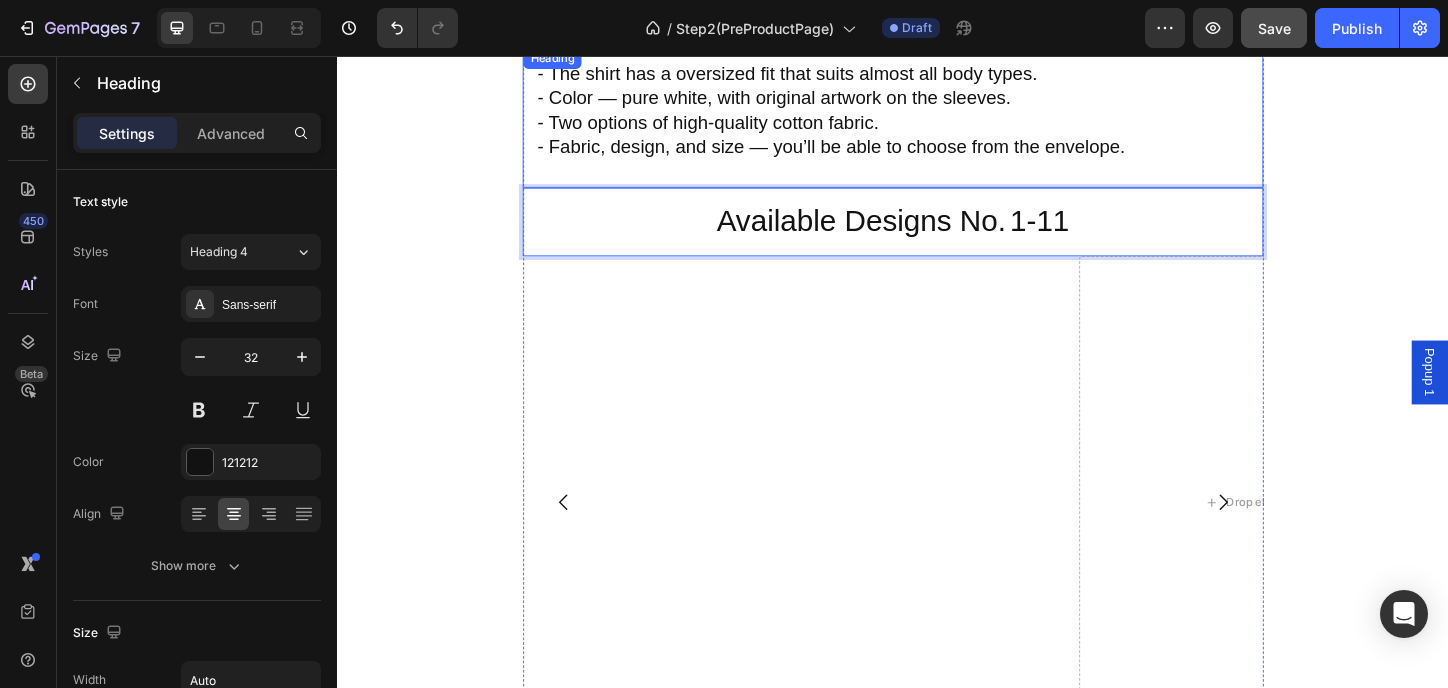 click on "- The shirt has a oversized fit that suits almost all body types. - Color — pure white, with original artwork on the sleeves. - Two options of high-quality cotton fabric. - Fabric, design, and size — you’ll be able to choose from the envelope." at bounding box center (937, 114) 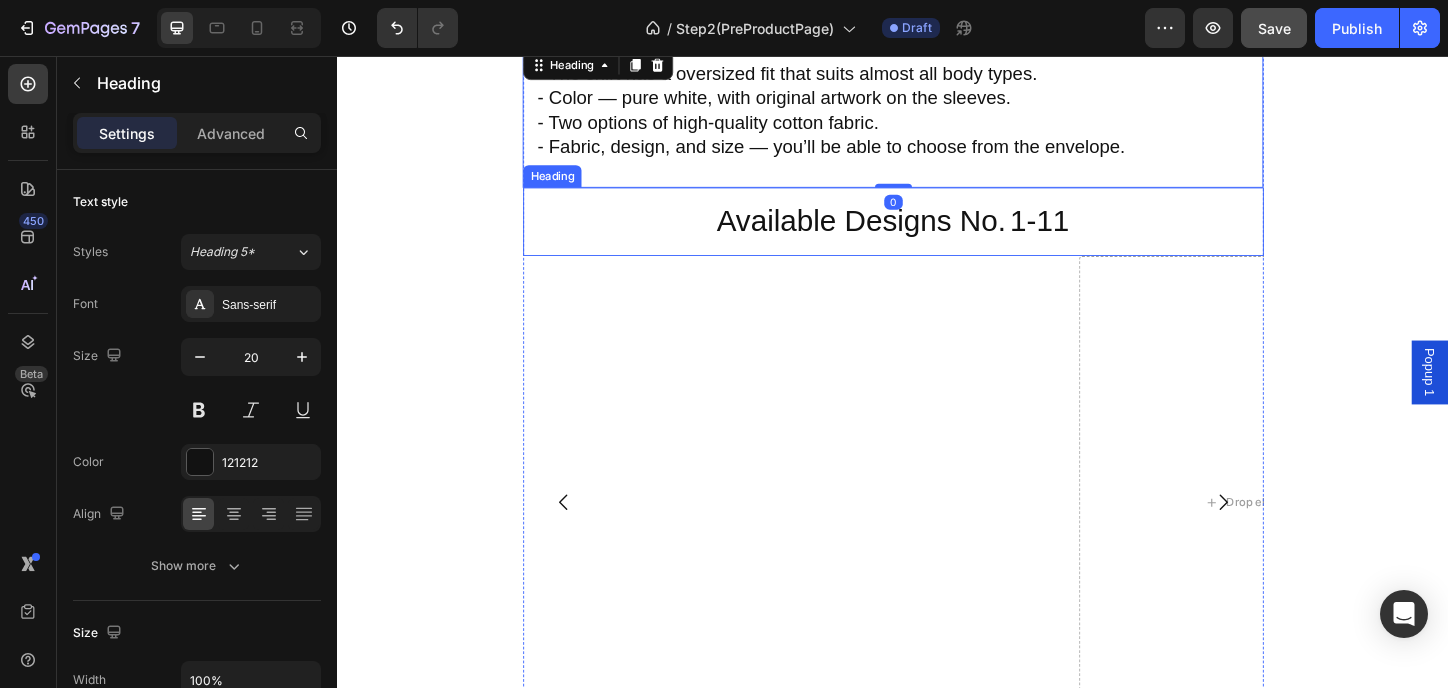 click on "Available Designs No. 1-11" at bounding box center (937, 235) 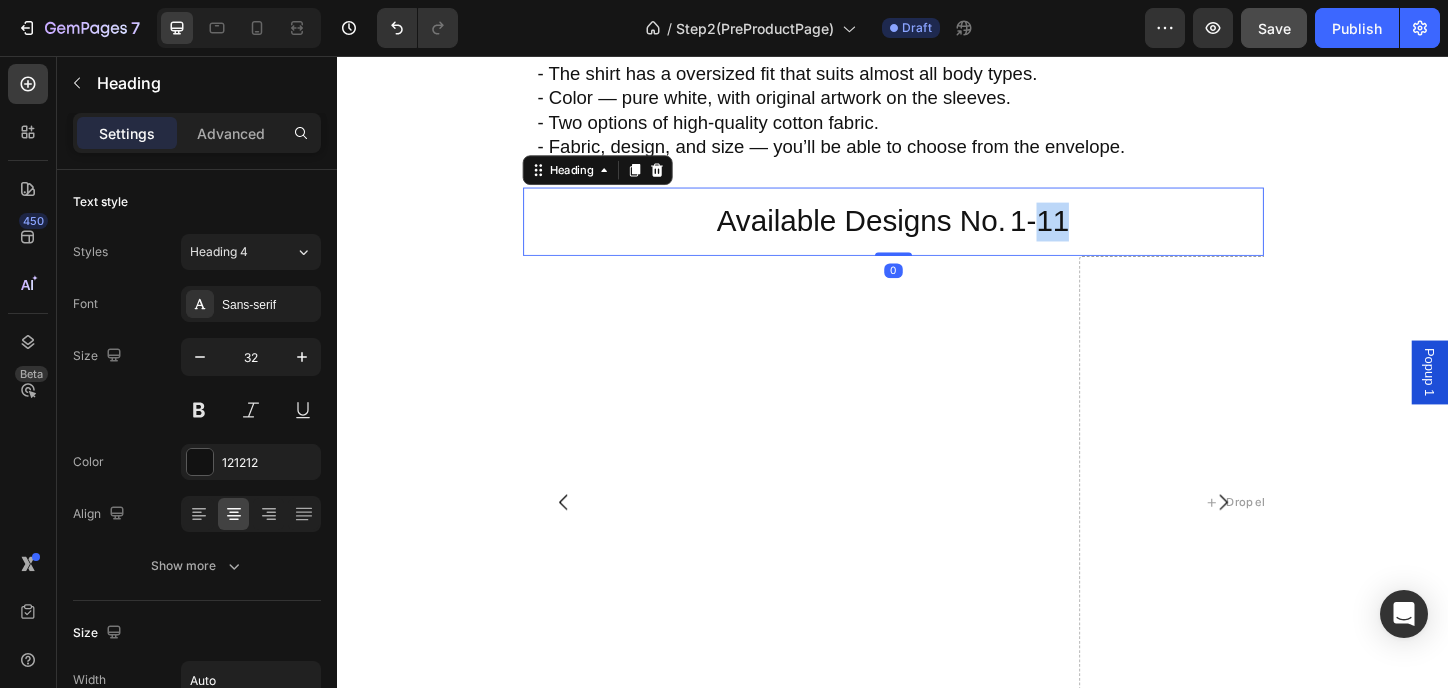 click on "Available Designs No. 1-11" at bounding box center [937, 235] 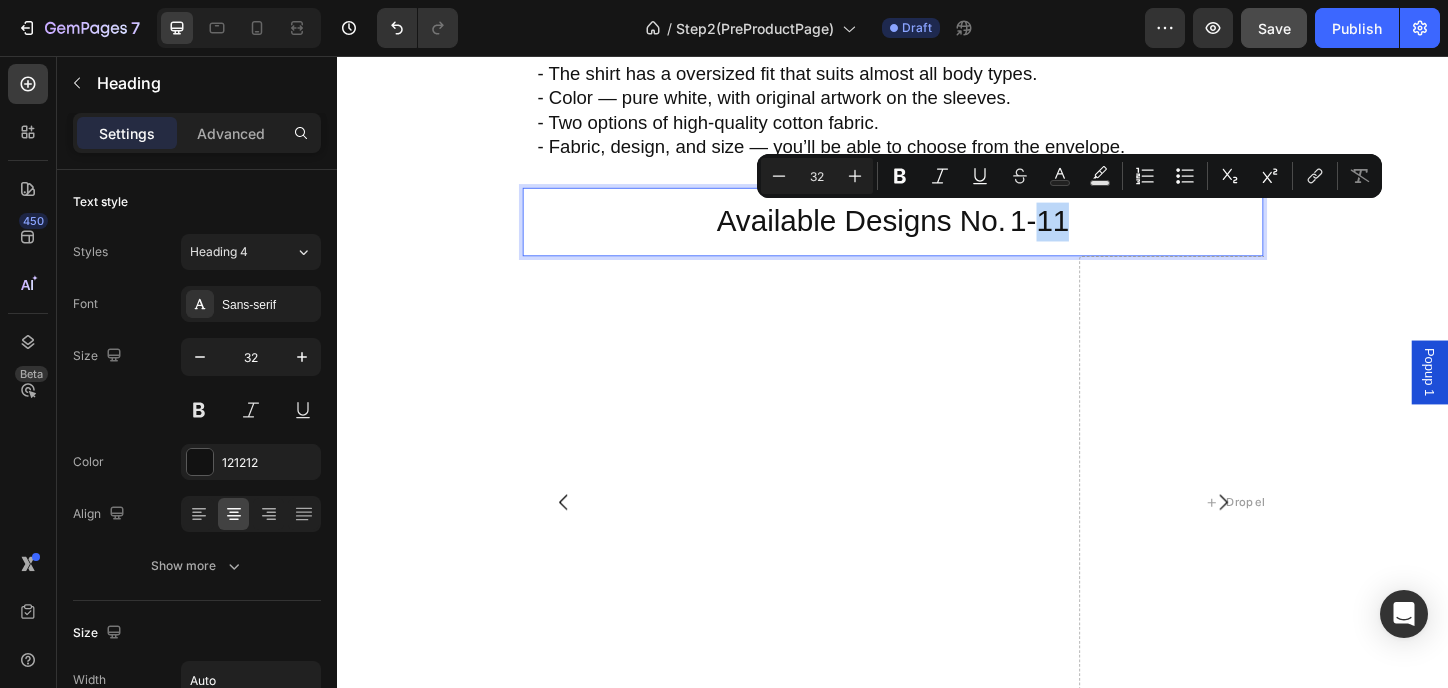 click on "Available Designs No. 1-11" at bounding box center [937, 235] 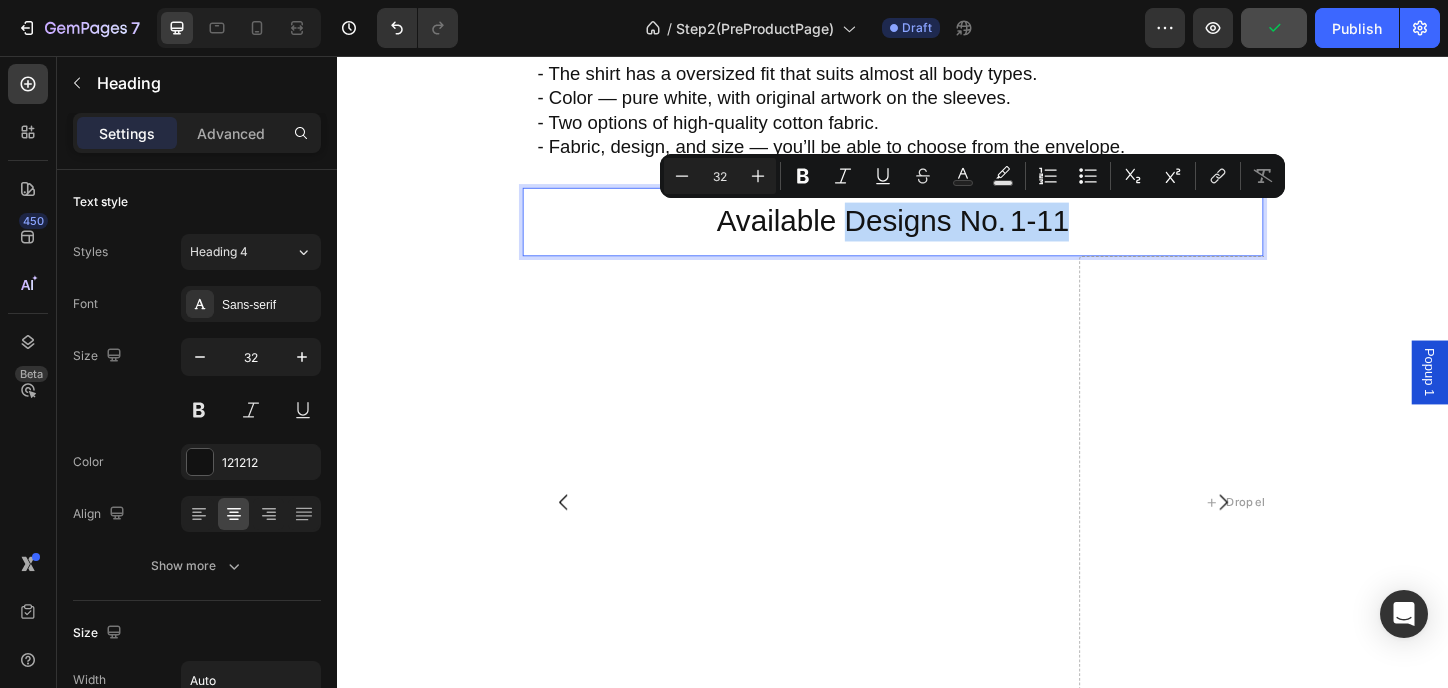 drag, startPoint x: 1118, startPoint y: 234, endPoint x: 881, endPoint y: 227, distance: 237.10335 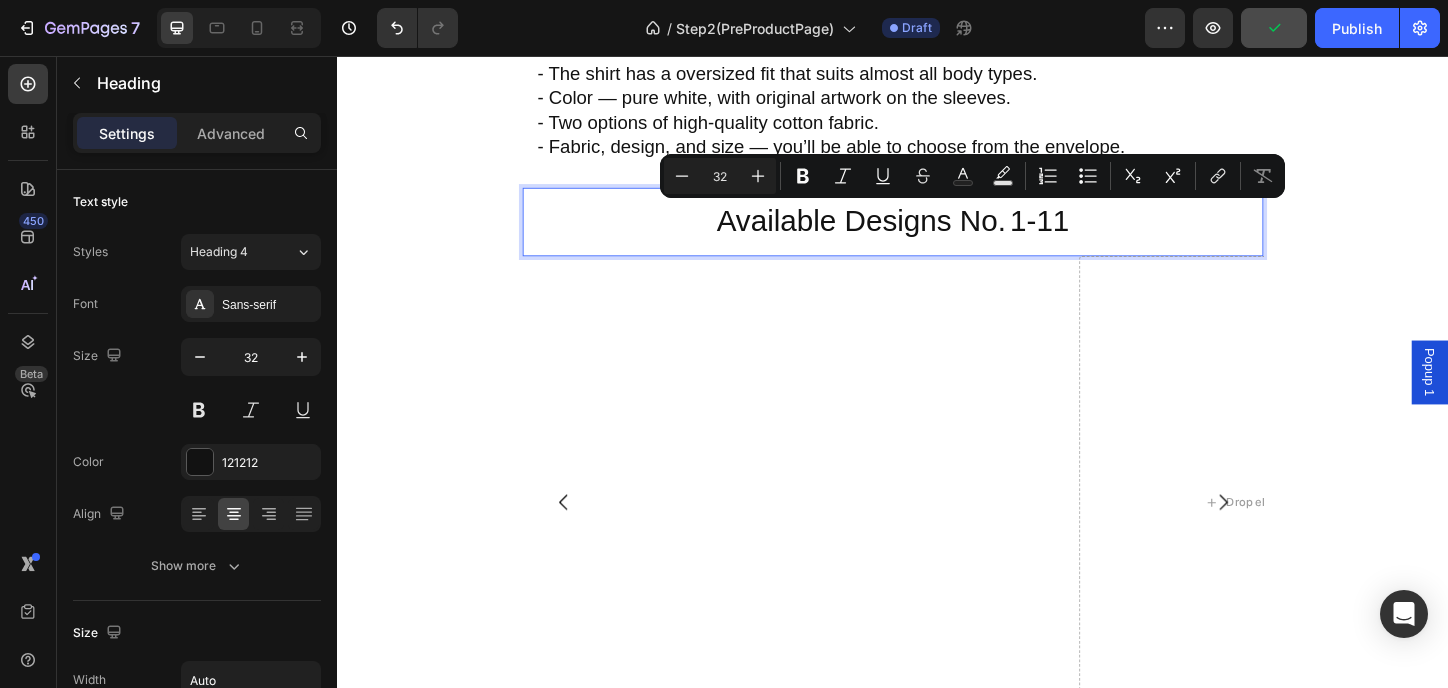 click on "Available Designs No. 1-11" at bounding box center (937, 235) 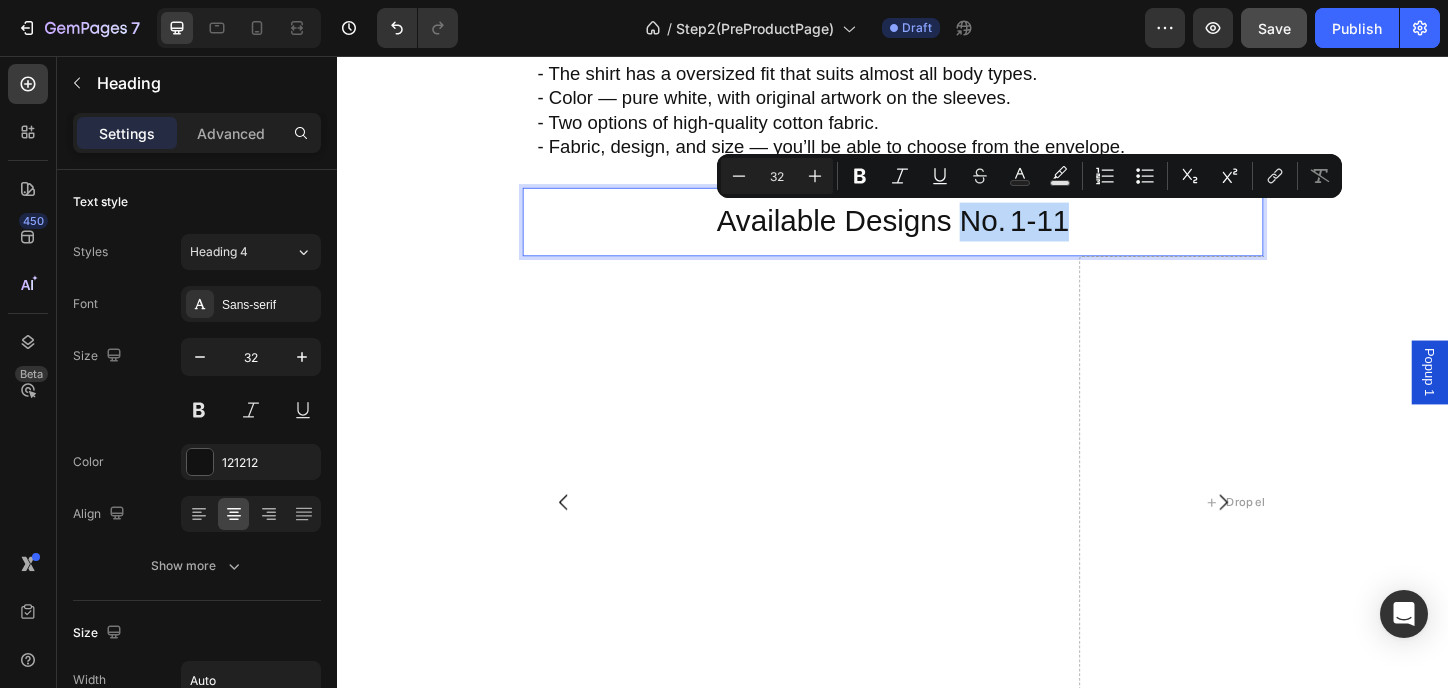 drag, startPoint x: 1091, startPoint y: 239, endPoint x: 1006, endPoint y: 237, distance: 85.02353 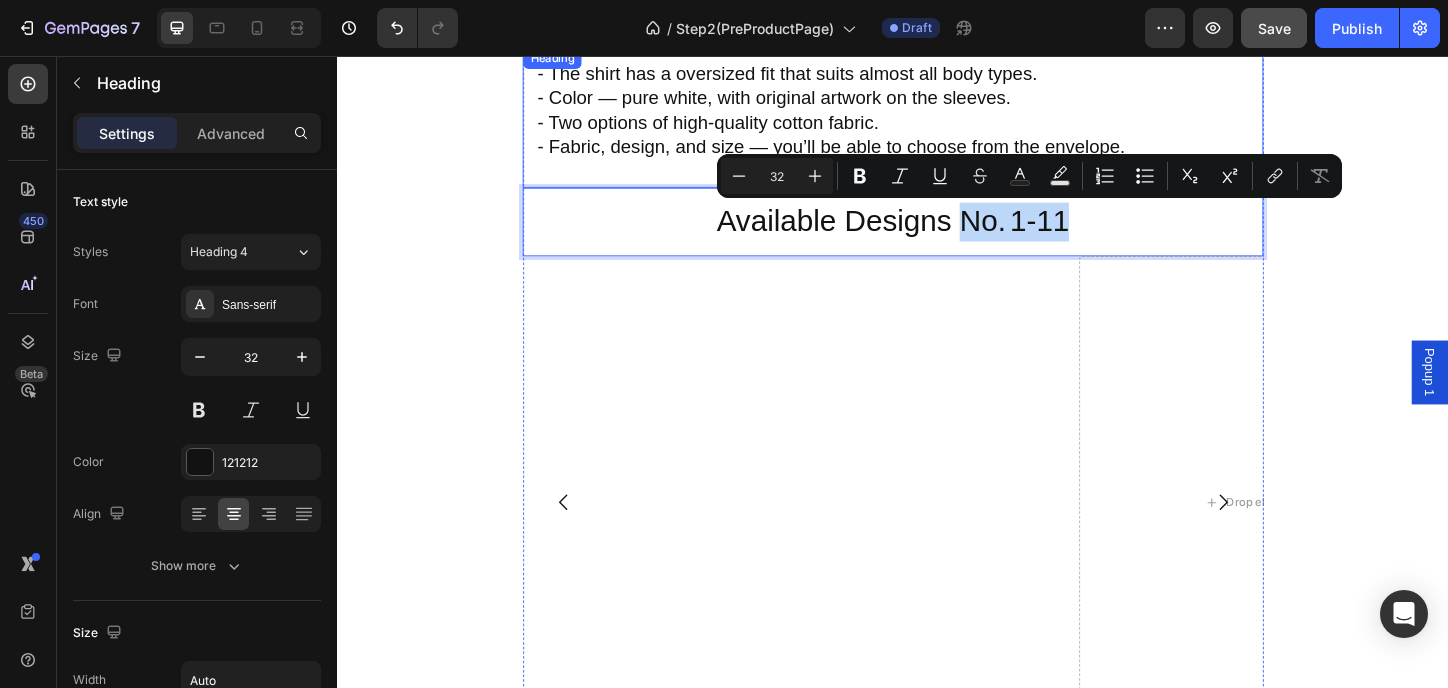 click on "- The shirt has a oversized fit that suits almost all body types. - Color — pure white, with original artwork on the sleeves. - Two options of high-quality cotton fabric. - Fabric, design, and size — you’ll be able to choose from the envelope." at bounding box center [937, 114] 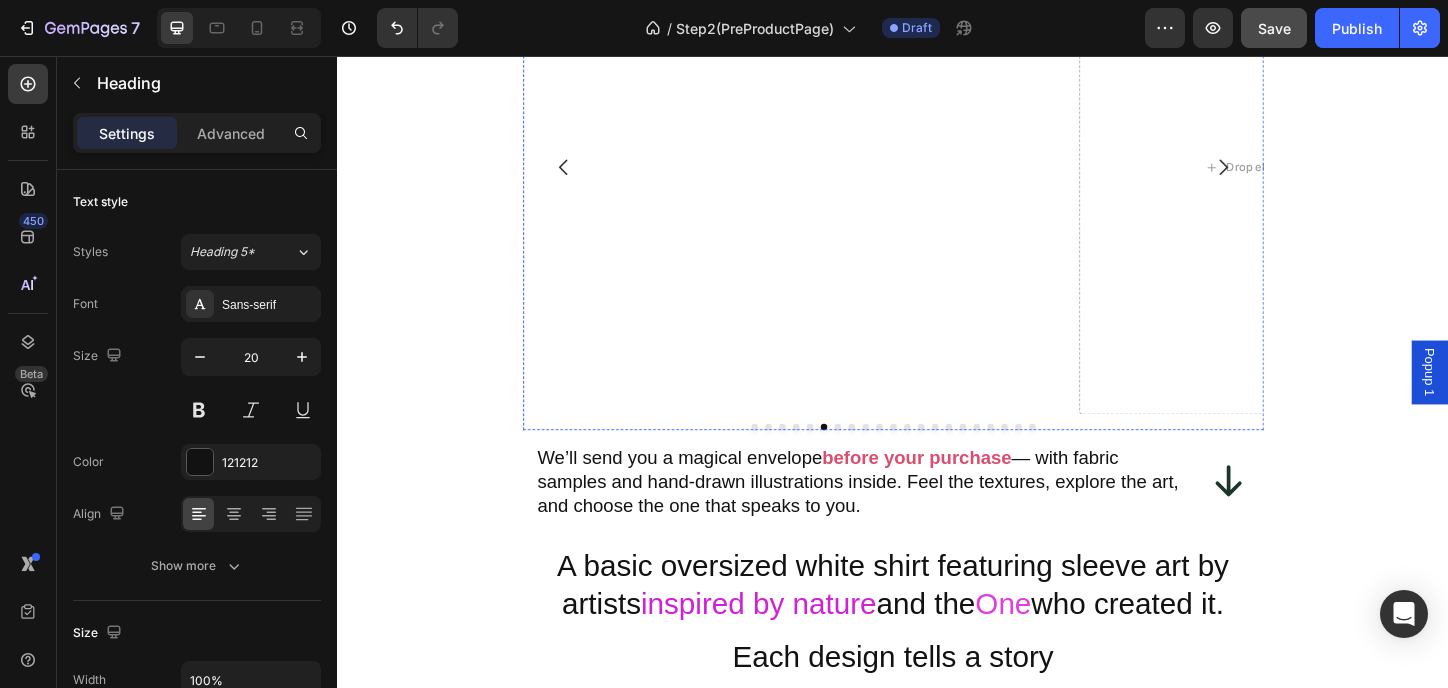 scroll, scrollTop: 2800, scrollLeft: 0, axis: vertical 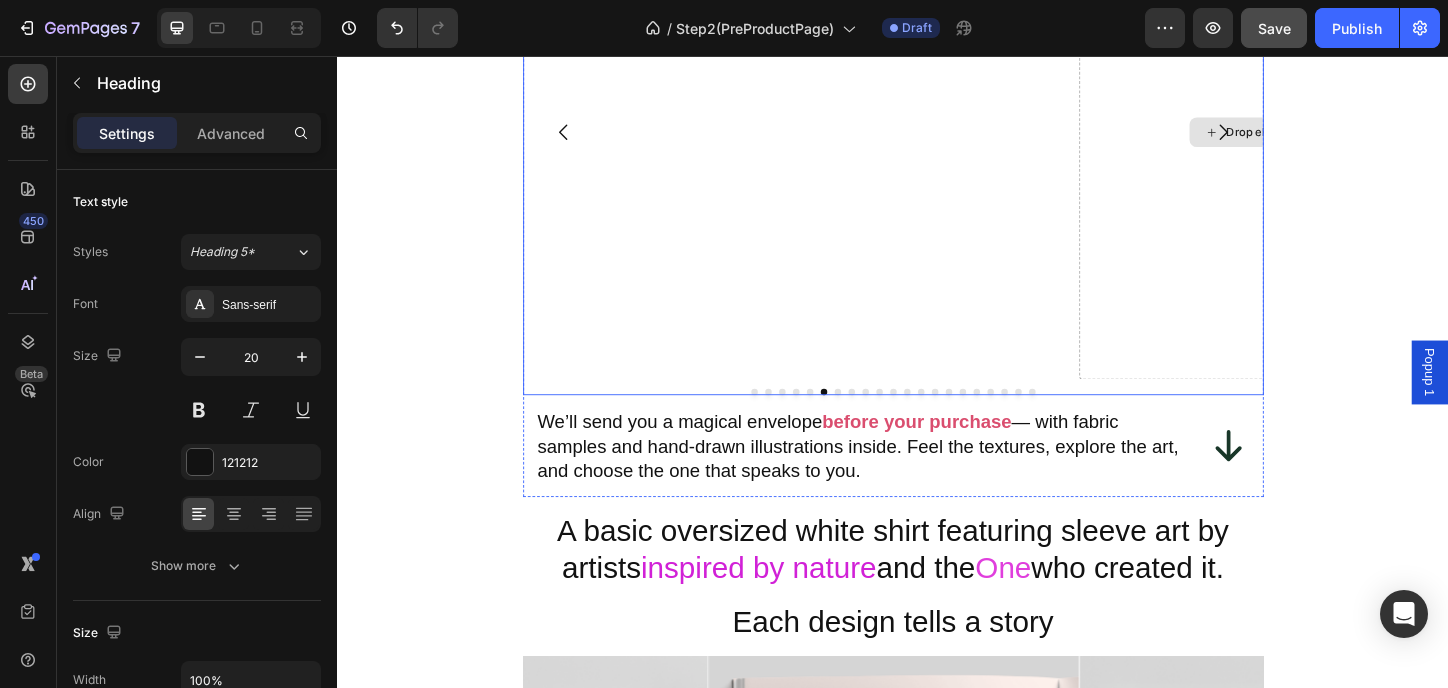 click on "Drop element here" at bounding box center (1338, 138) 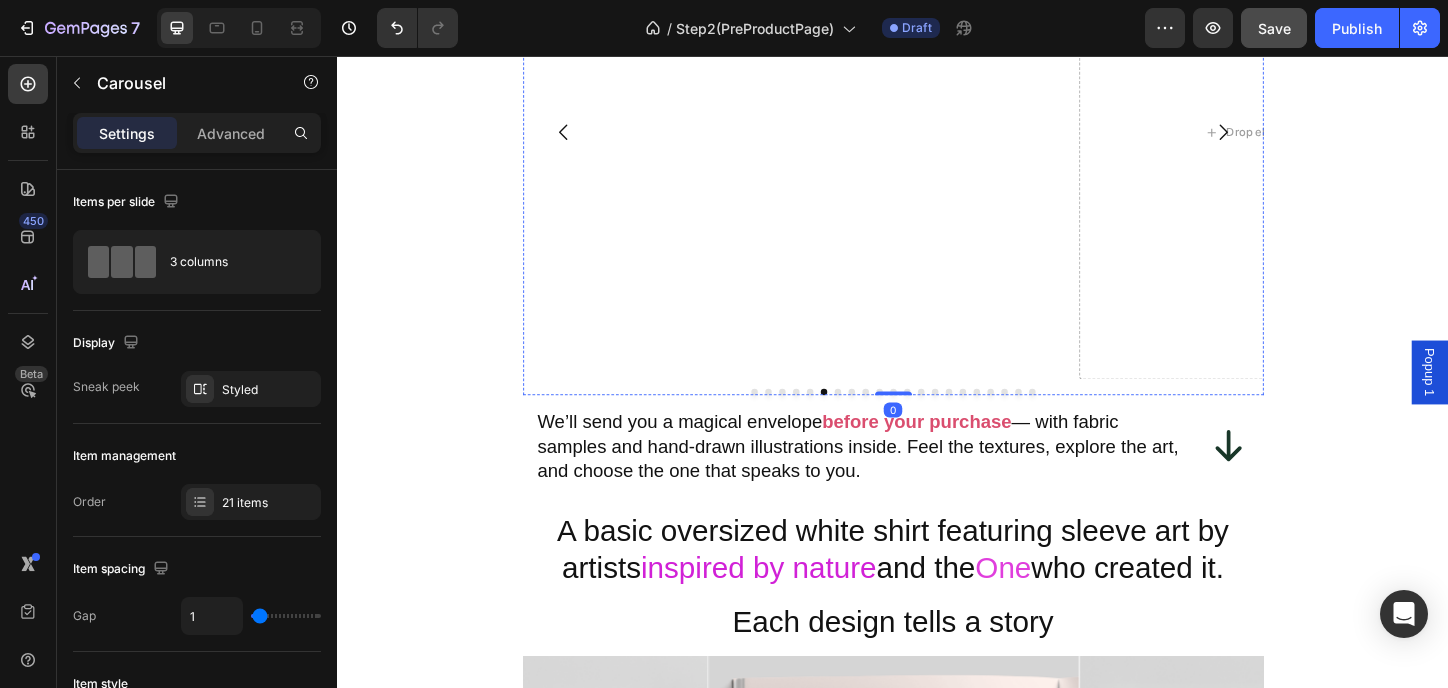 scroll, scrollTop: 2533, scrollLeft: 0, axis: vertical 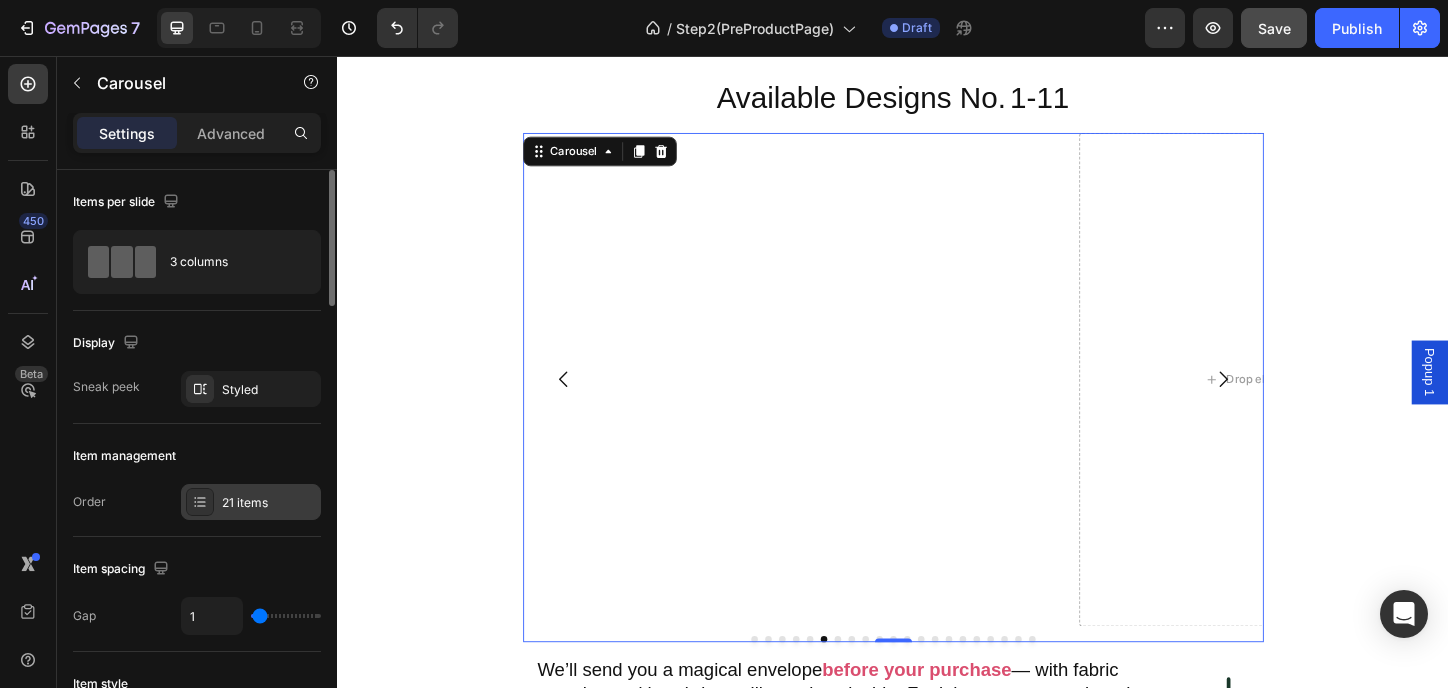 click at bounding box center [200, 502] 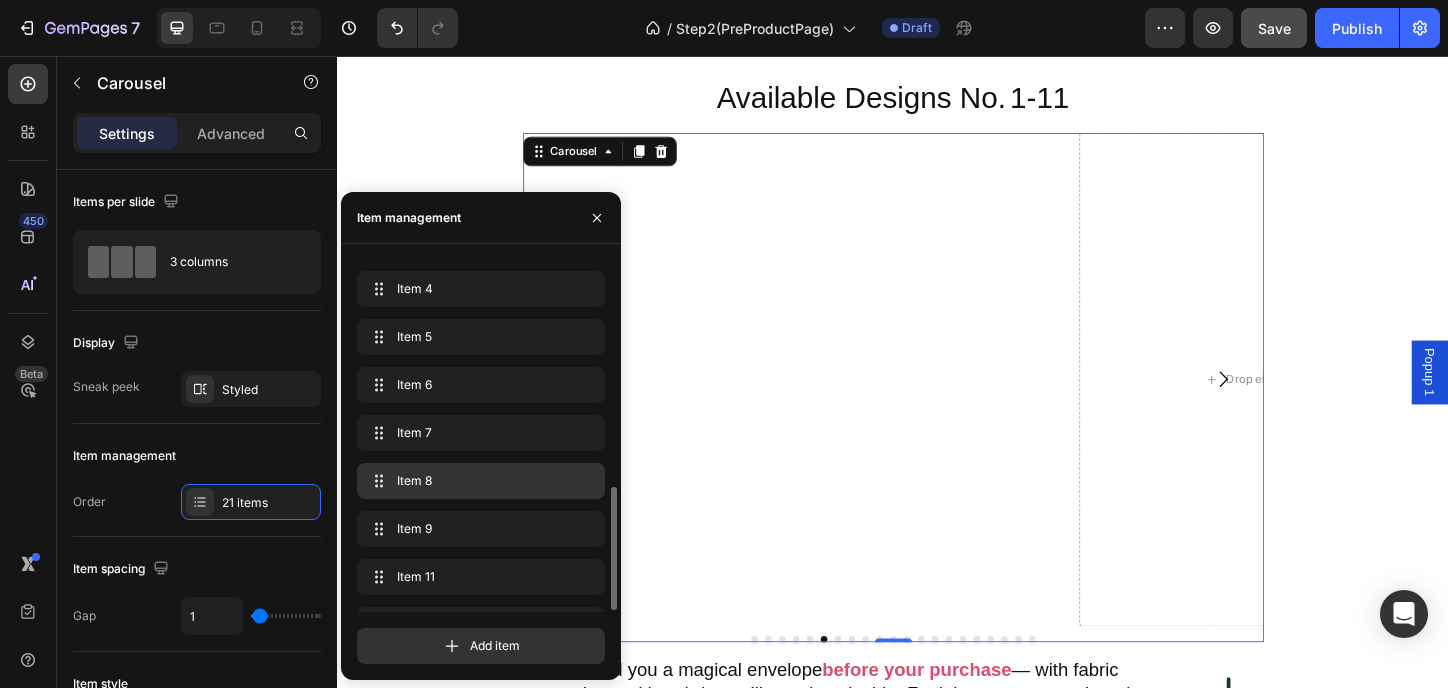 scroll, scrollTop: 267, scrollLeft: 0, axis: vertical 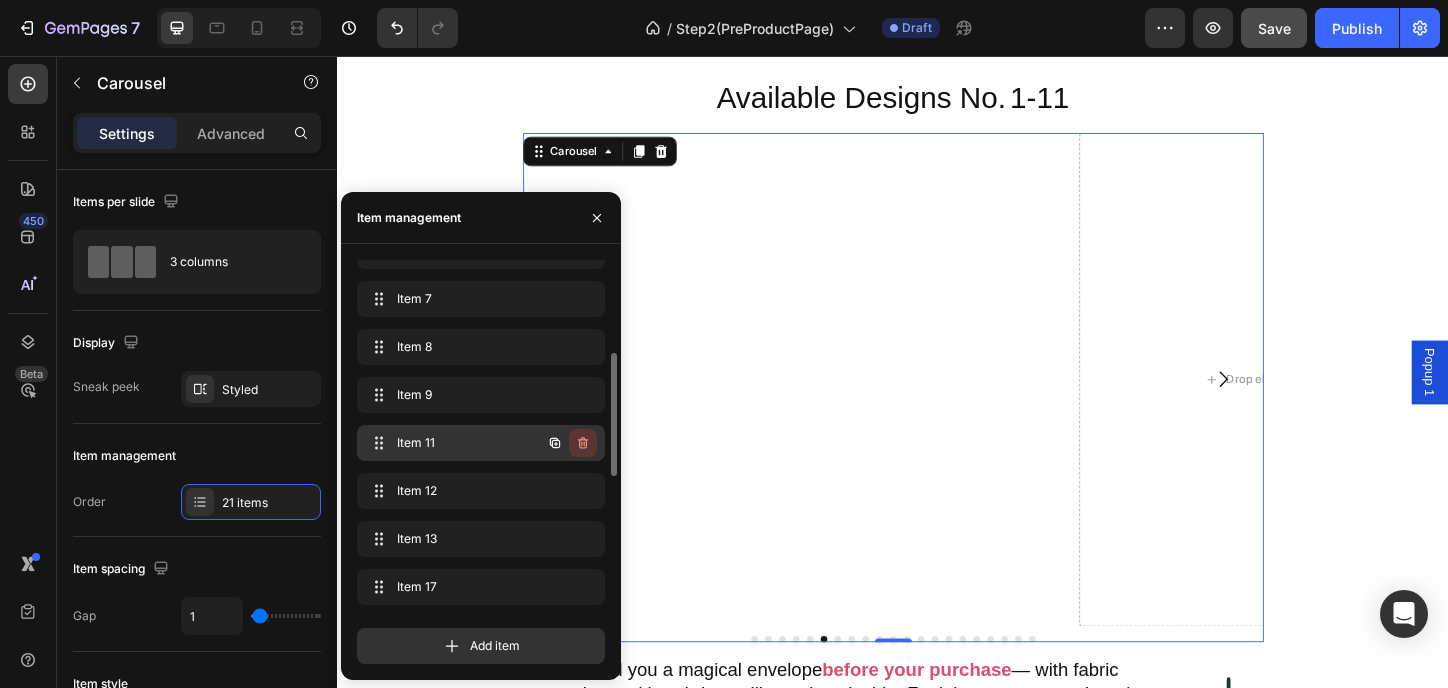click 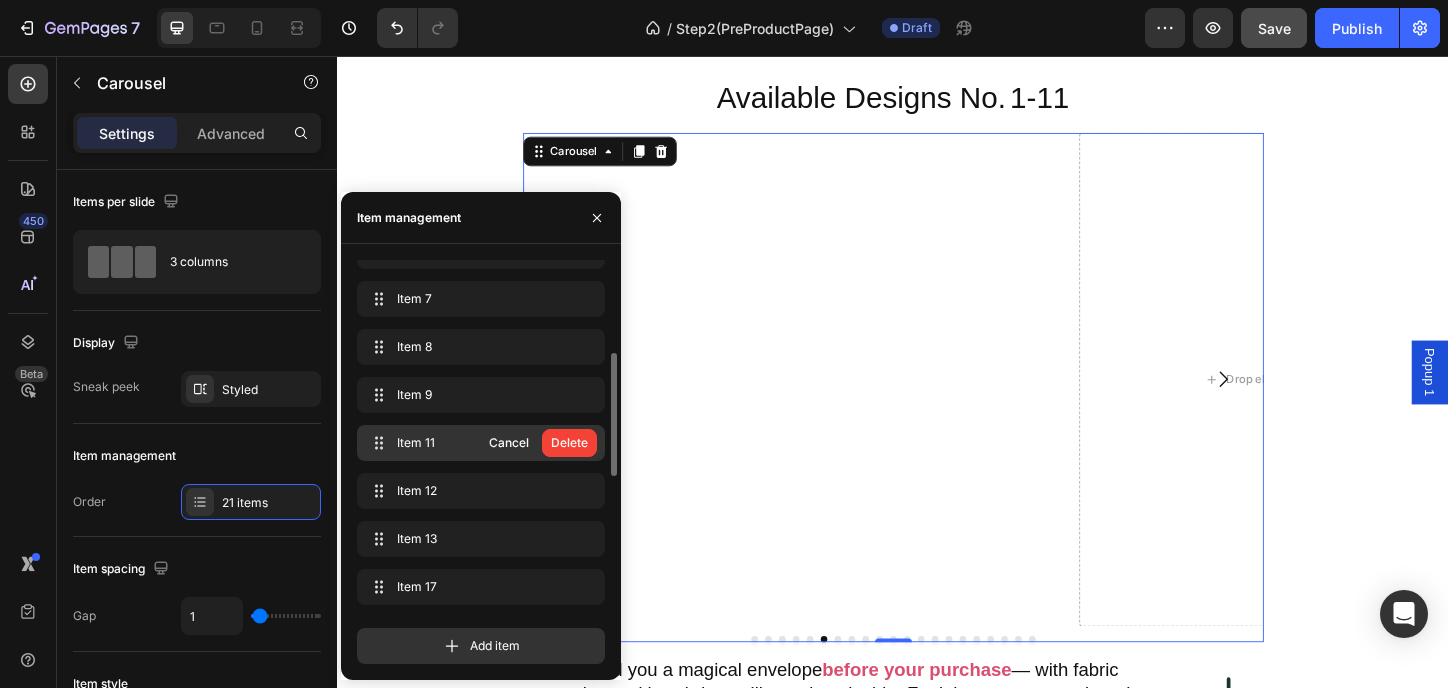 click on "Delete" at bounding box center (569, 443) 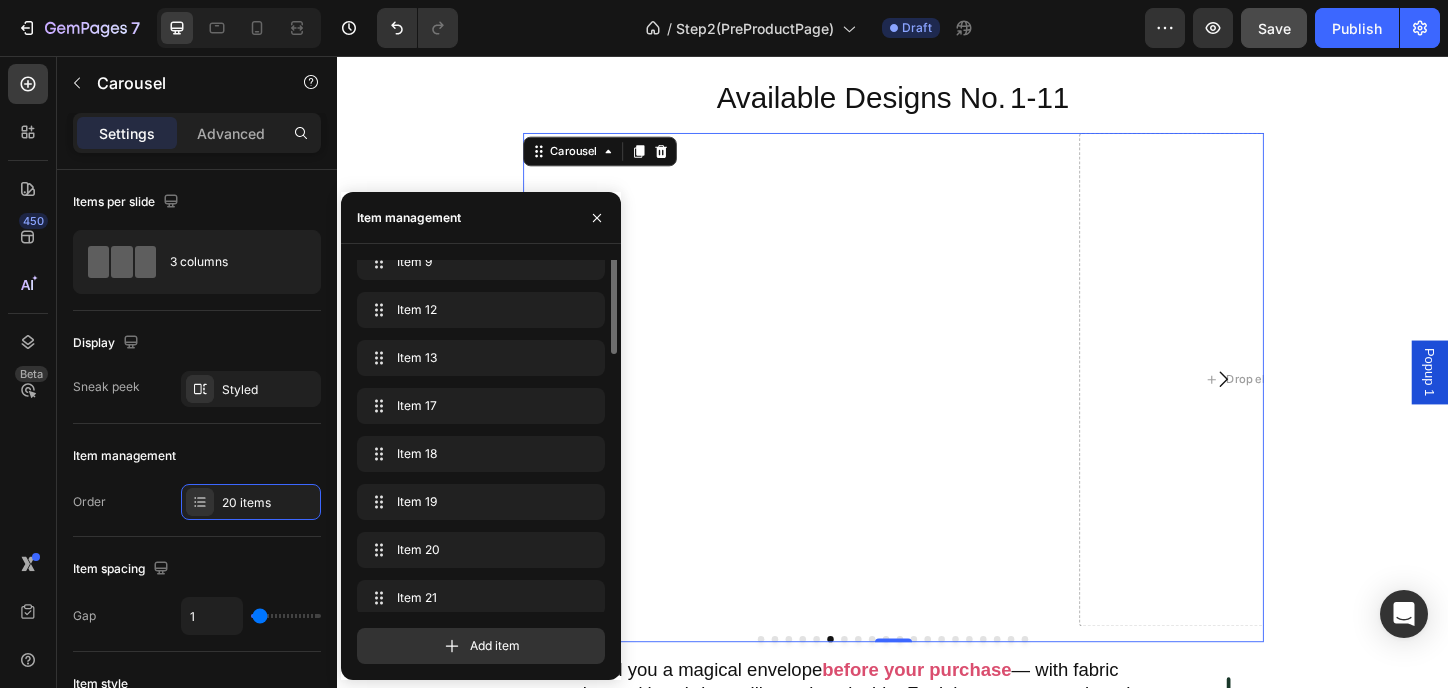 scroll, scrollTop: 604, scrollLeft: 0, axis: vertical 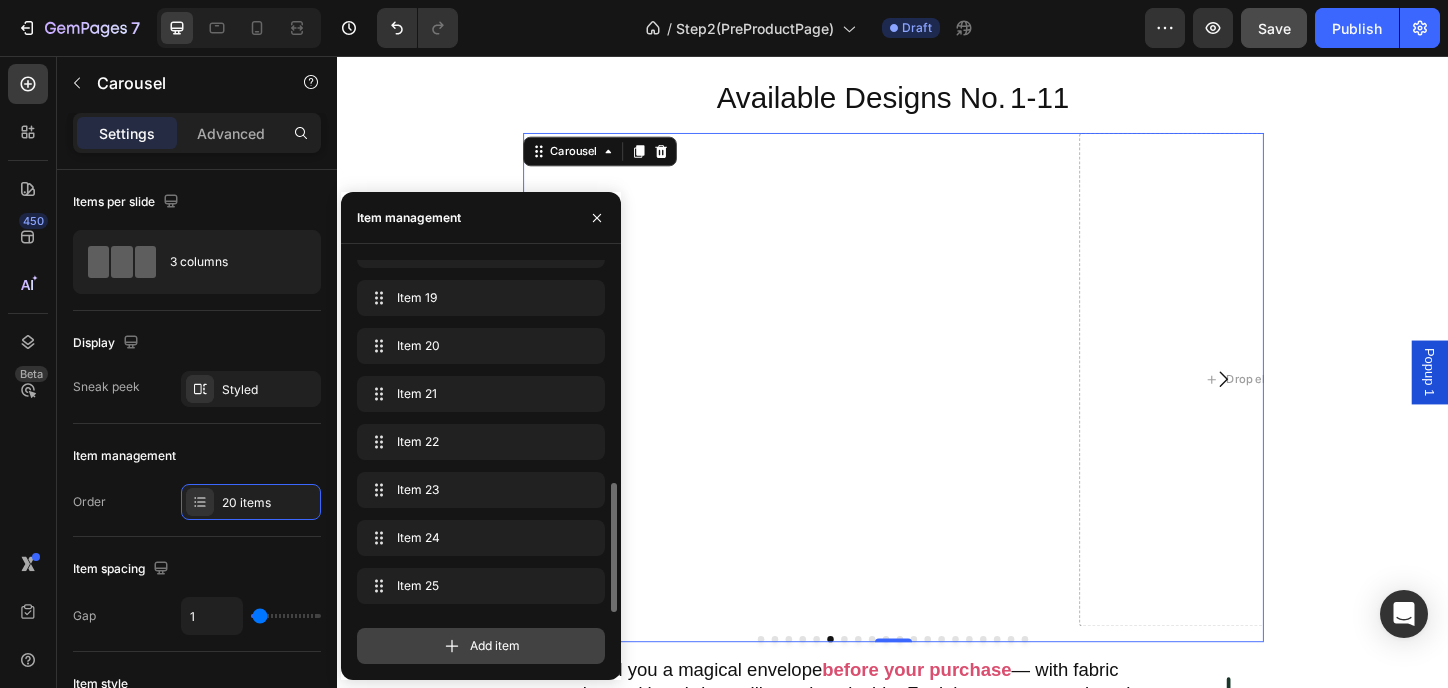 click on "Add item" at bounding box center [495, 646] 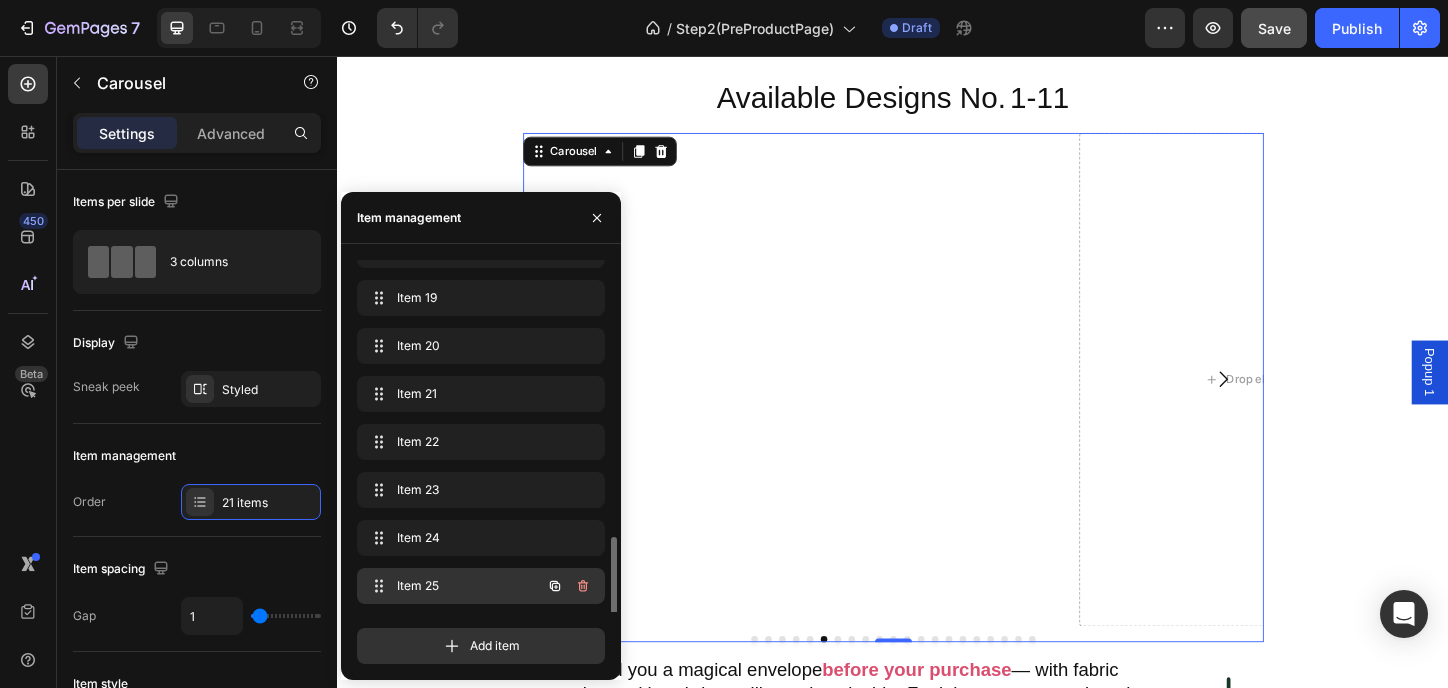 scroll, scrollTop: 652, scrollLeft: 0, axis: vertical 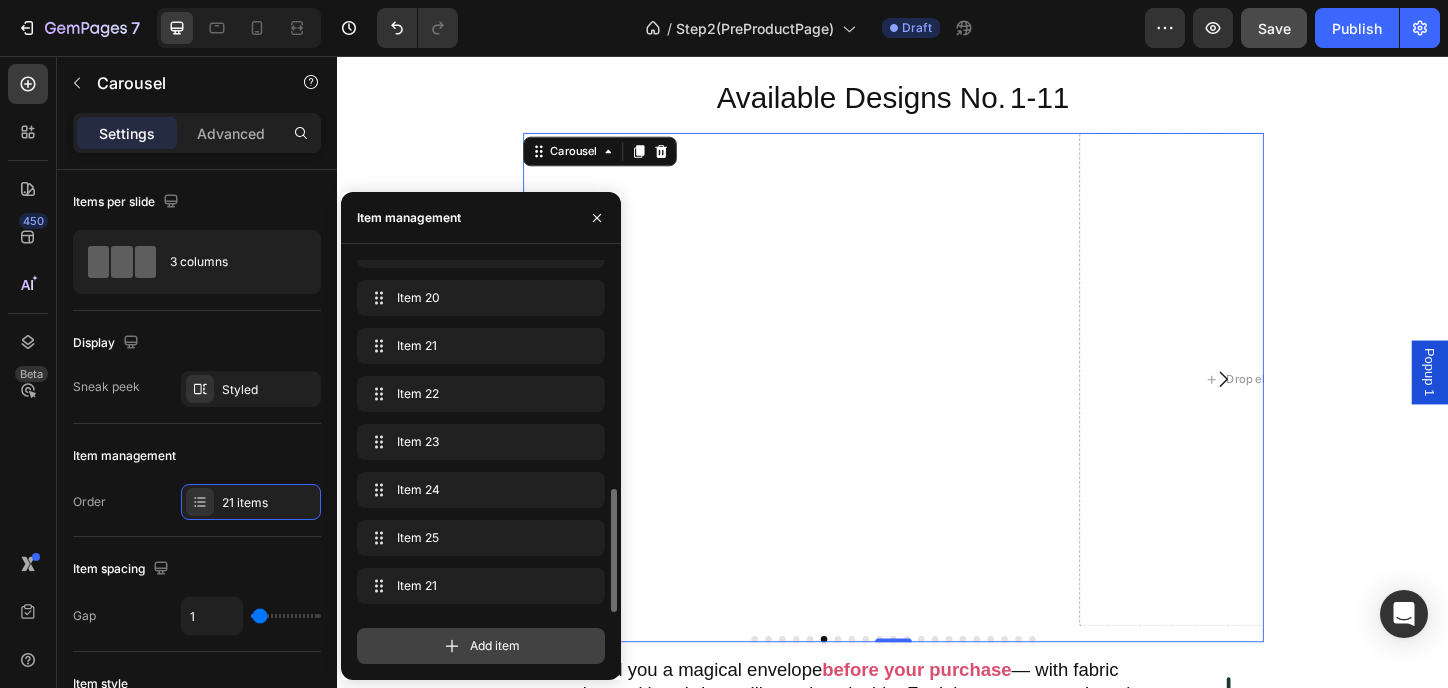 click 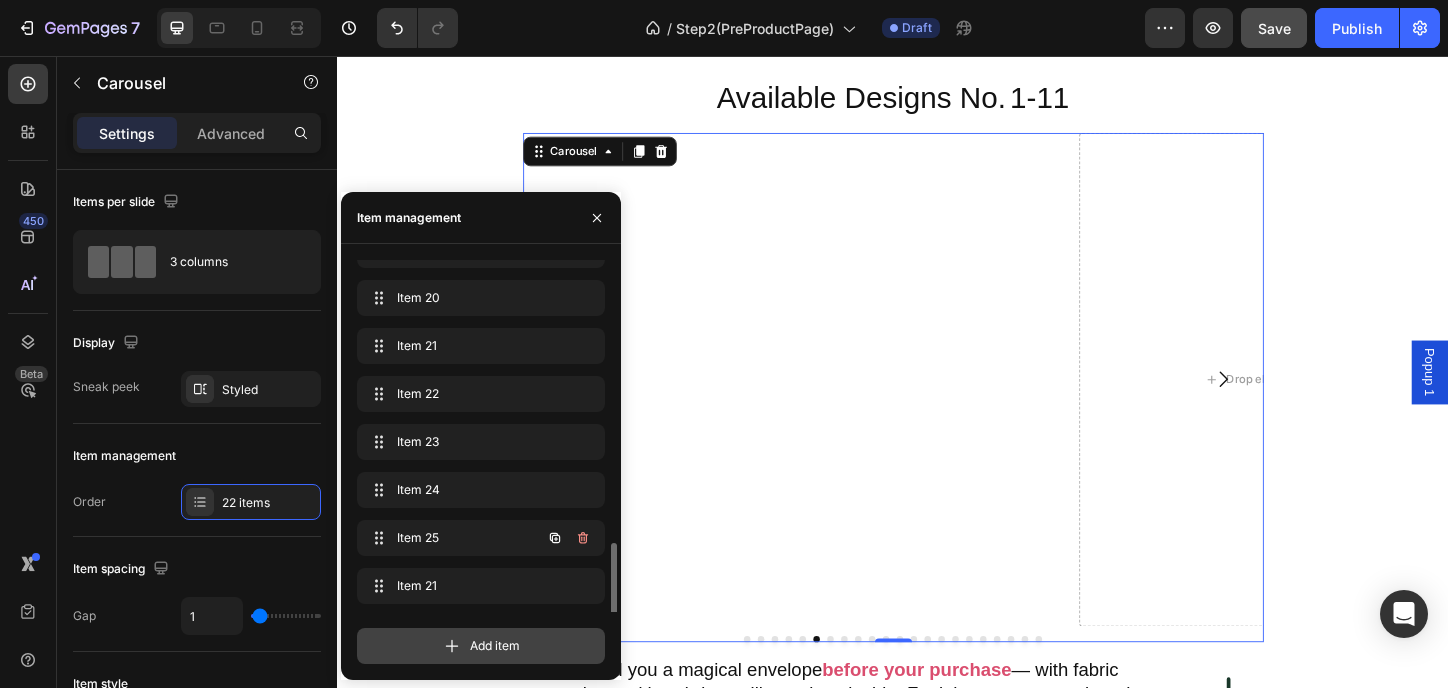 scroll, scrollTop: 700, scrollLeft: 0, axis: vertical 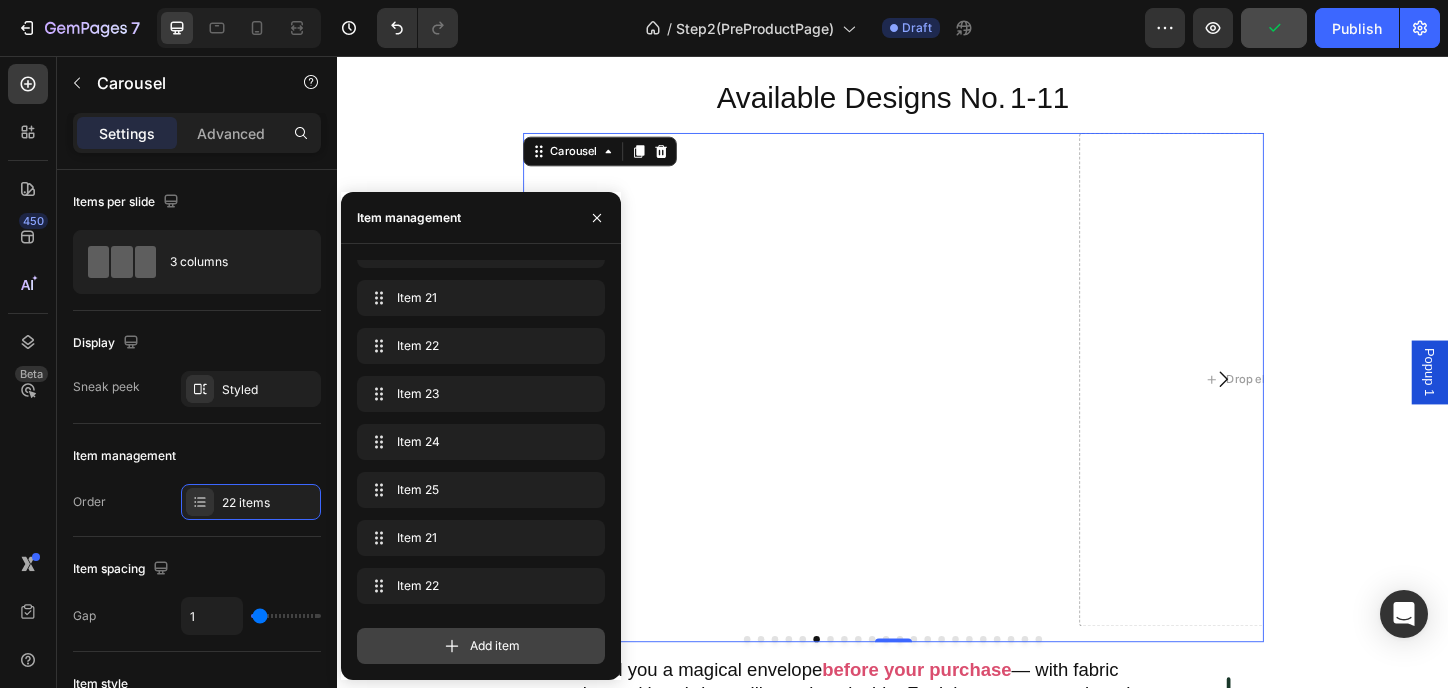 click on "Add item" at bounding box center (481, 646) 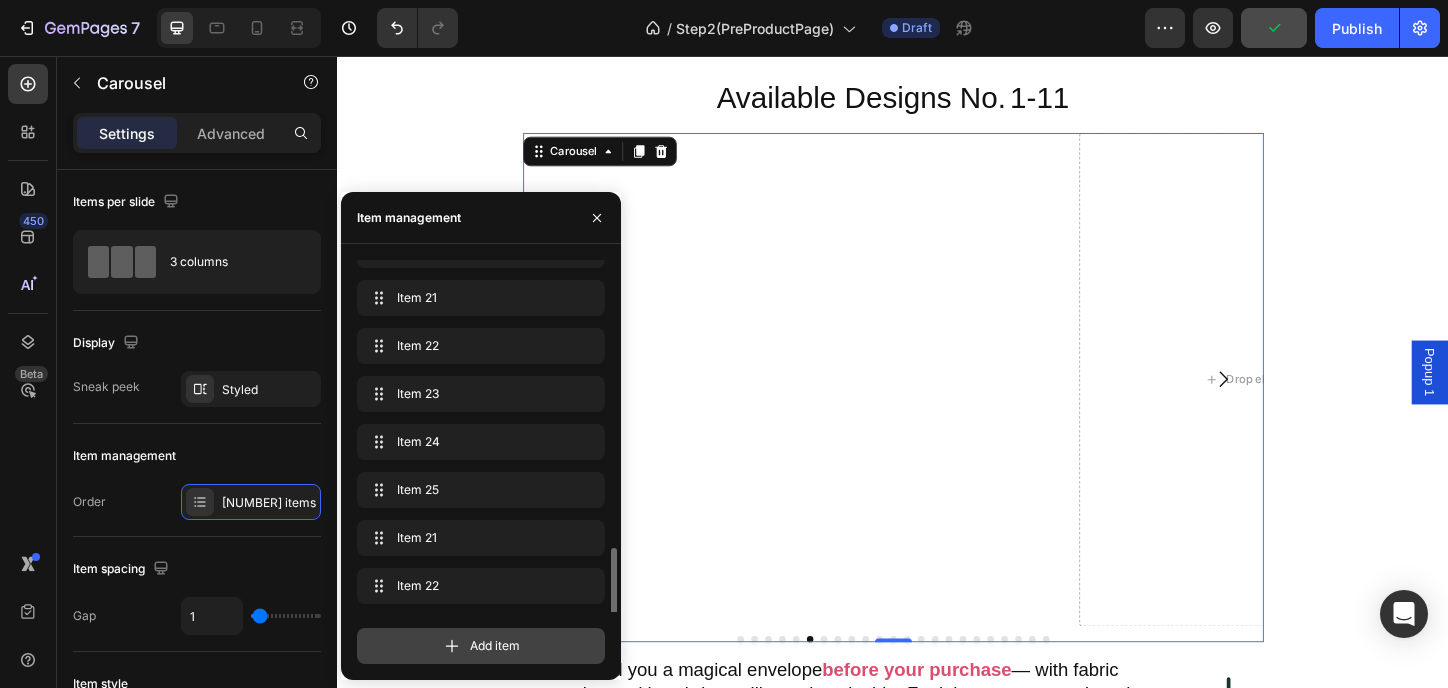 scroll, scrollTop: 748, scrollLeft: 0, axis: vertical 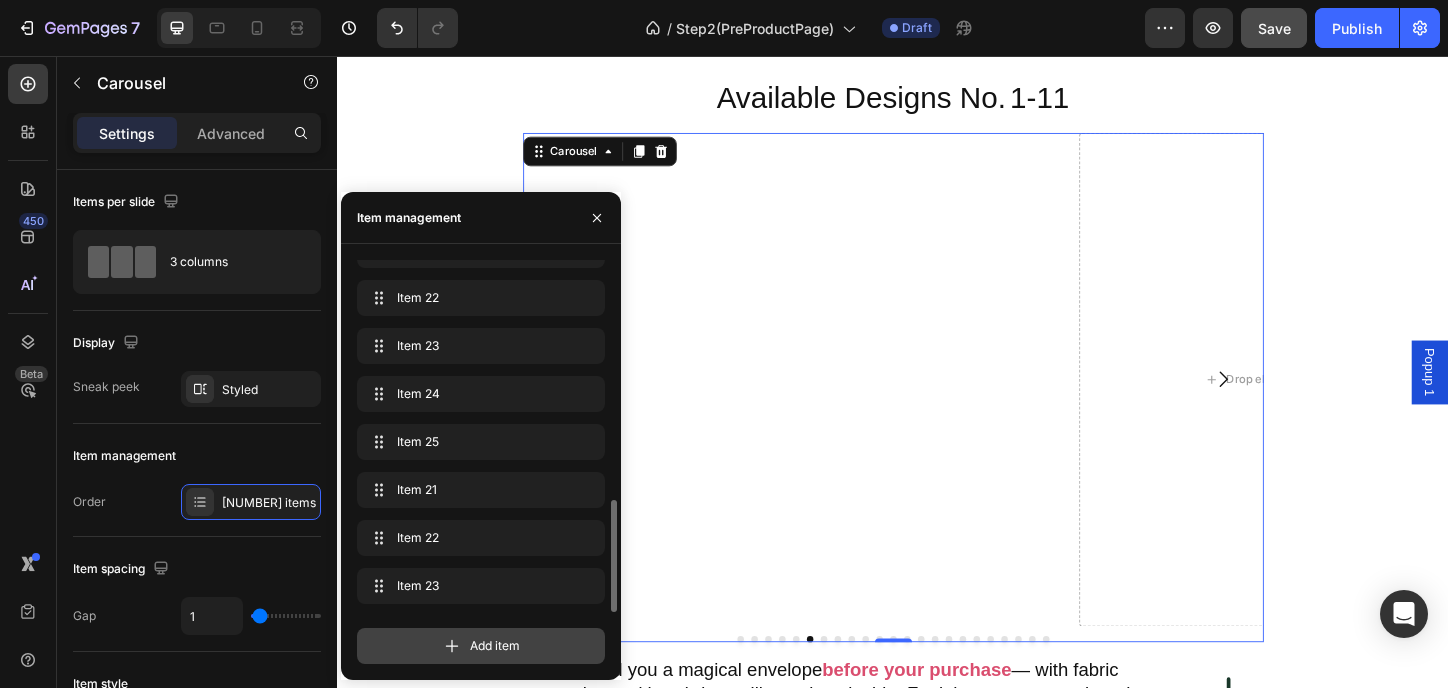 click on "Add item" at bounding box center (481, 646) 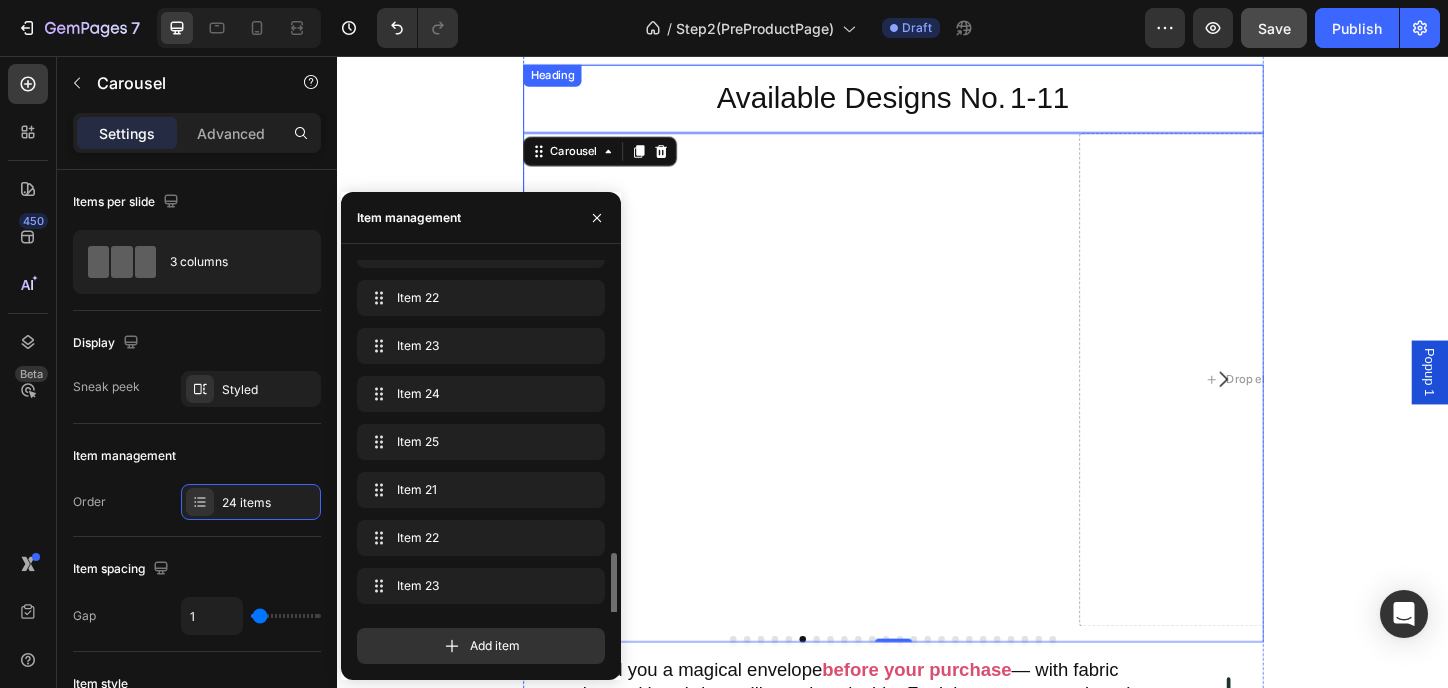 scroll, scrollTop: 796, scrollLeft: 0, axis: vertical 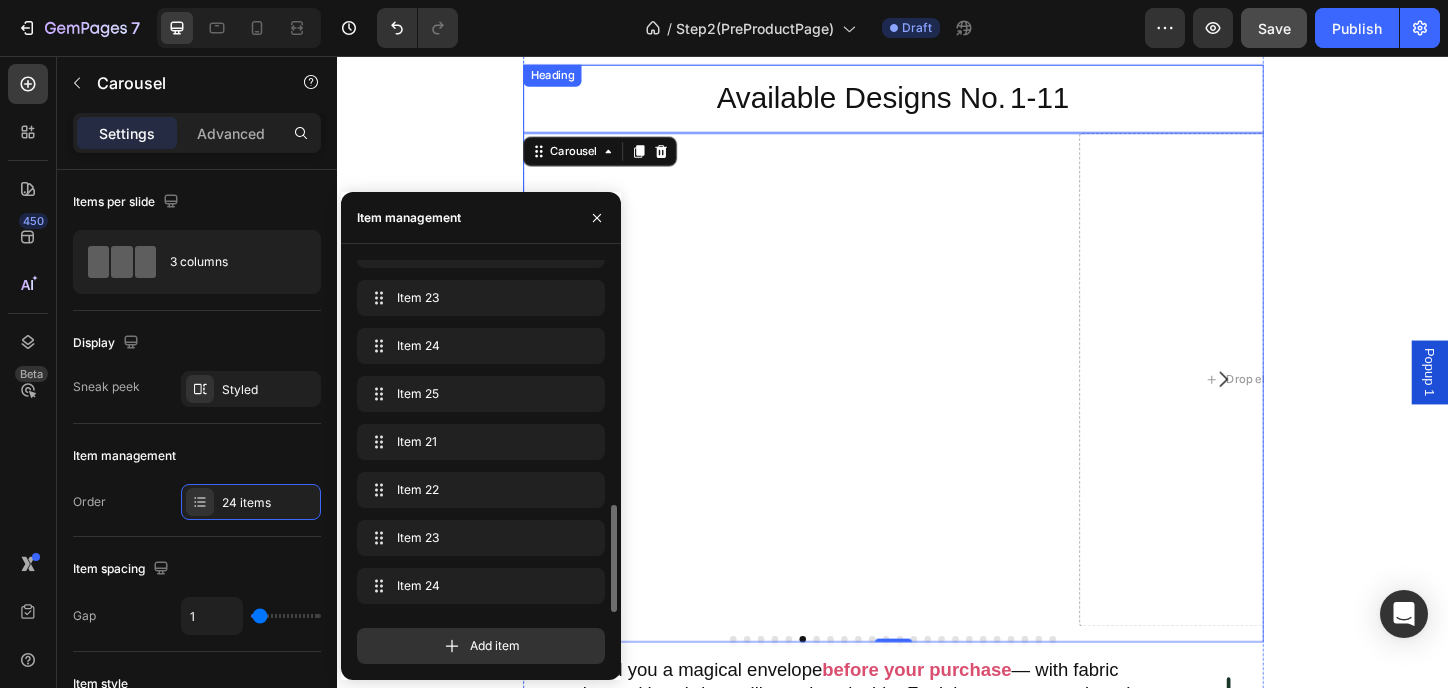 click on "Available Designs No. 1-11" at bounding box center (937, 102) 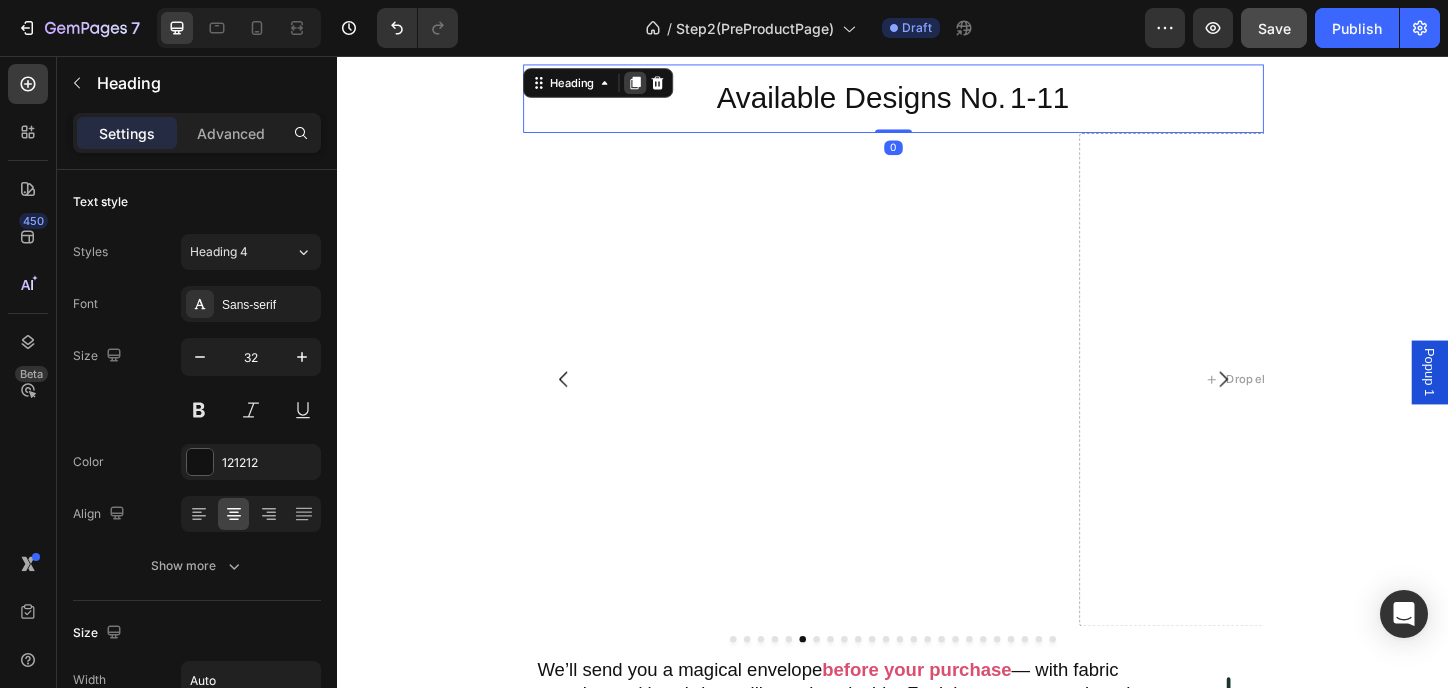 click 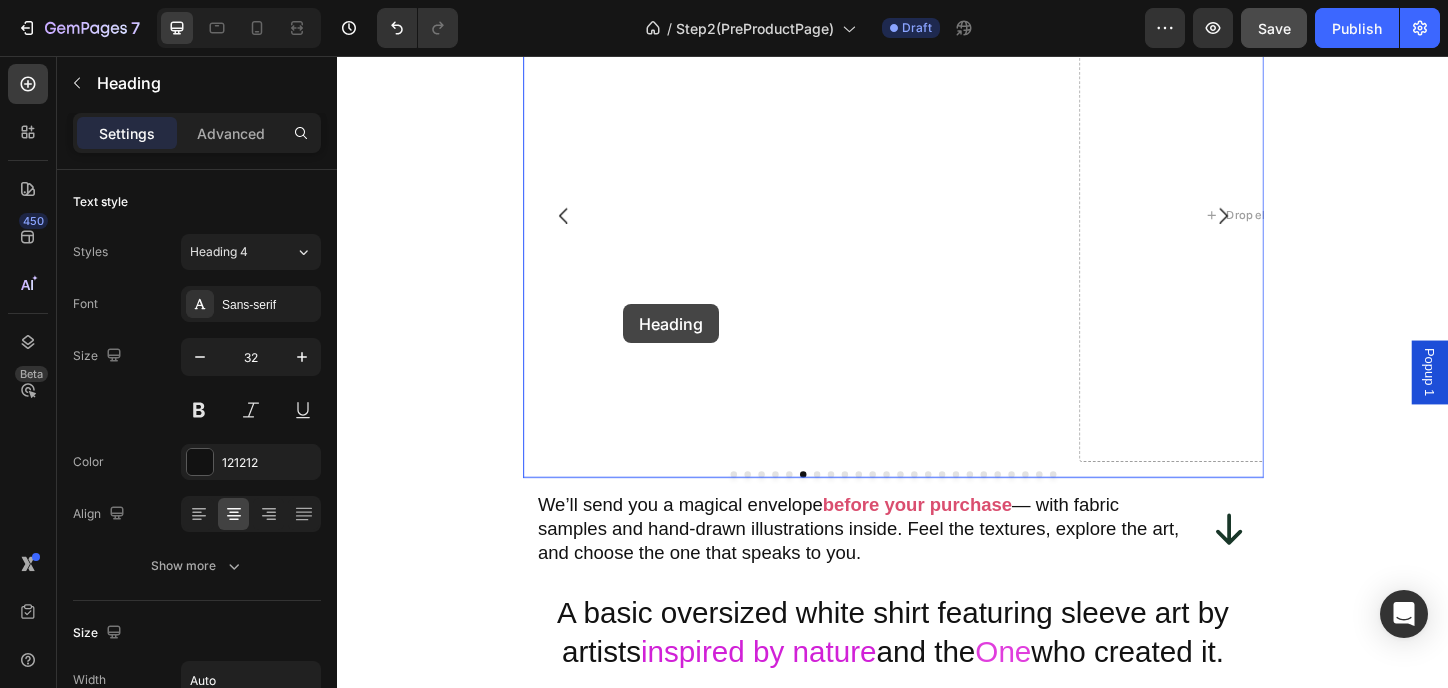 scroll, scrollTop: 2800, scrollLeft: 0, axis: vertical 